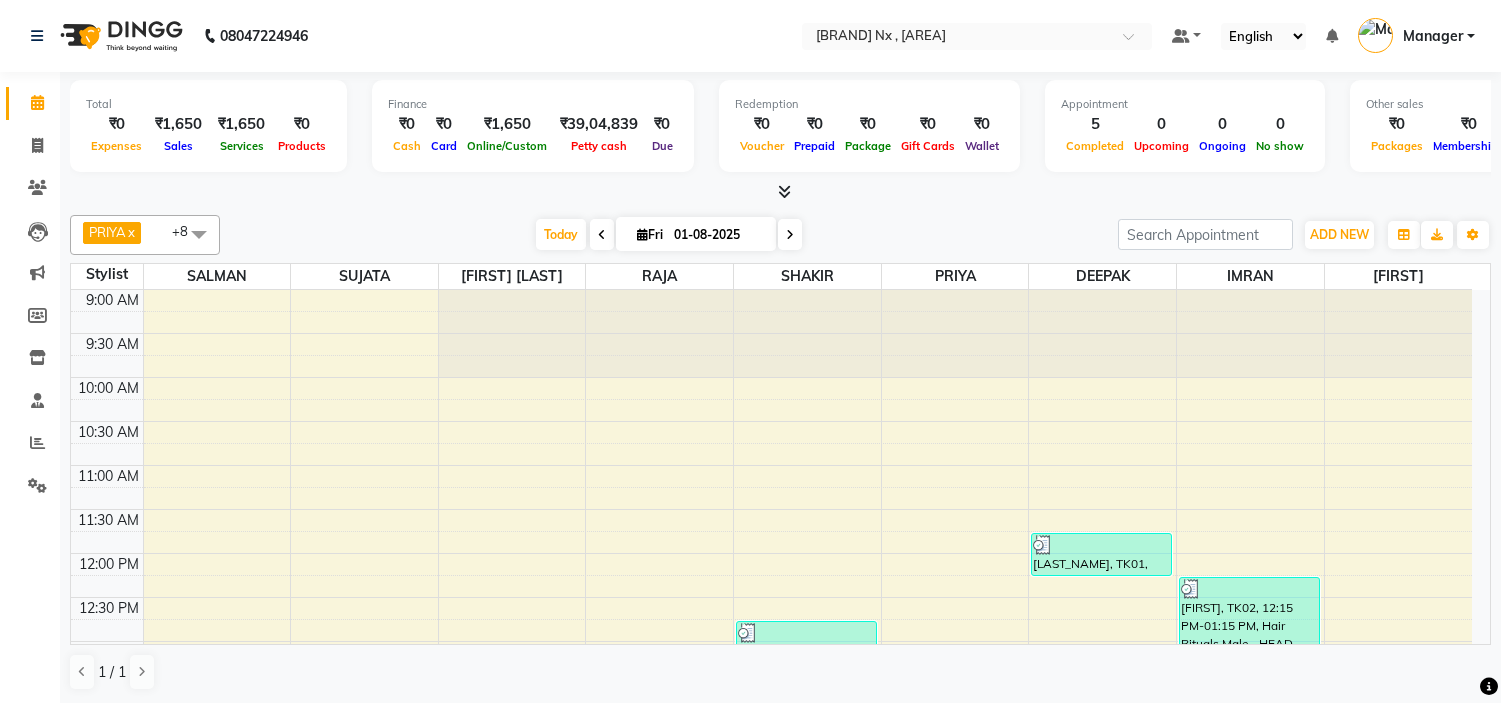 scroll, scrollTop: 0, scrollLeft: 0, axis: both 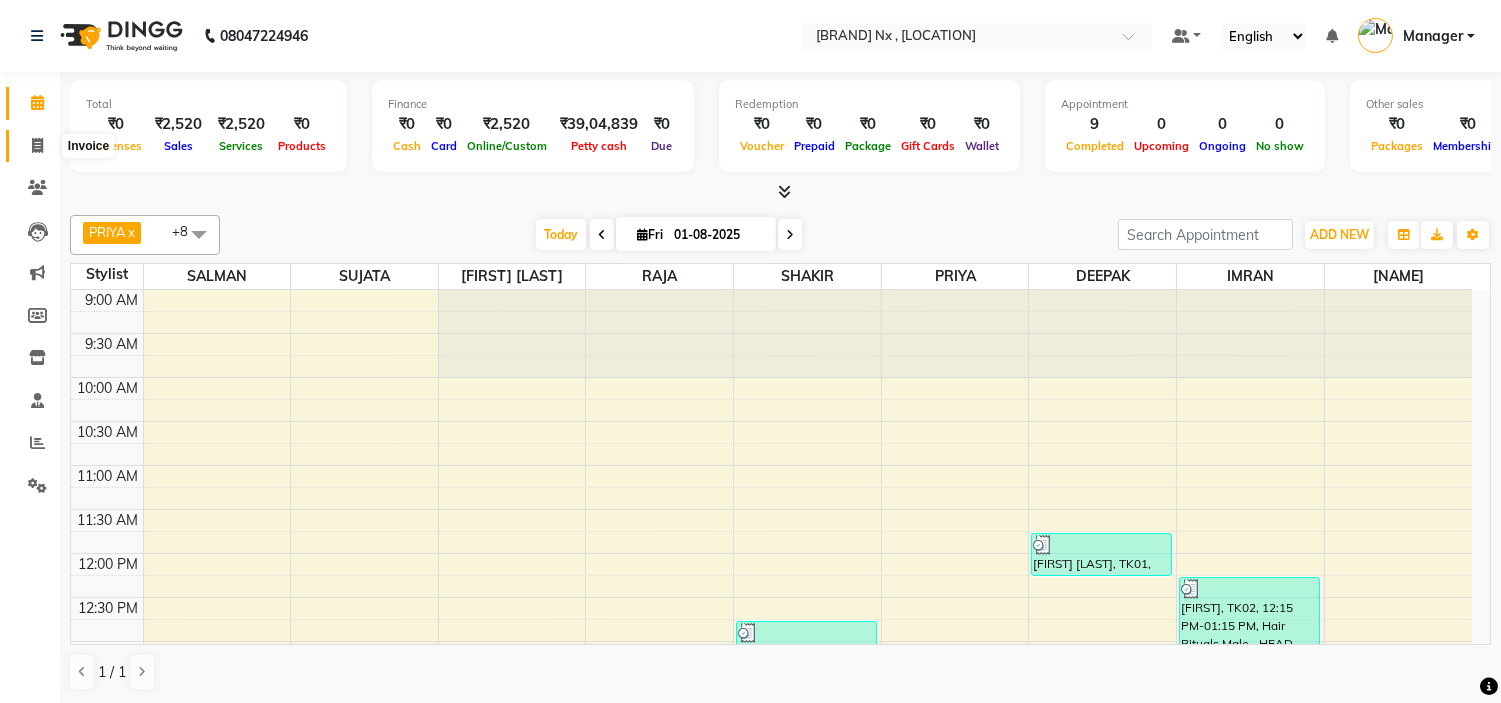 click 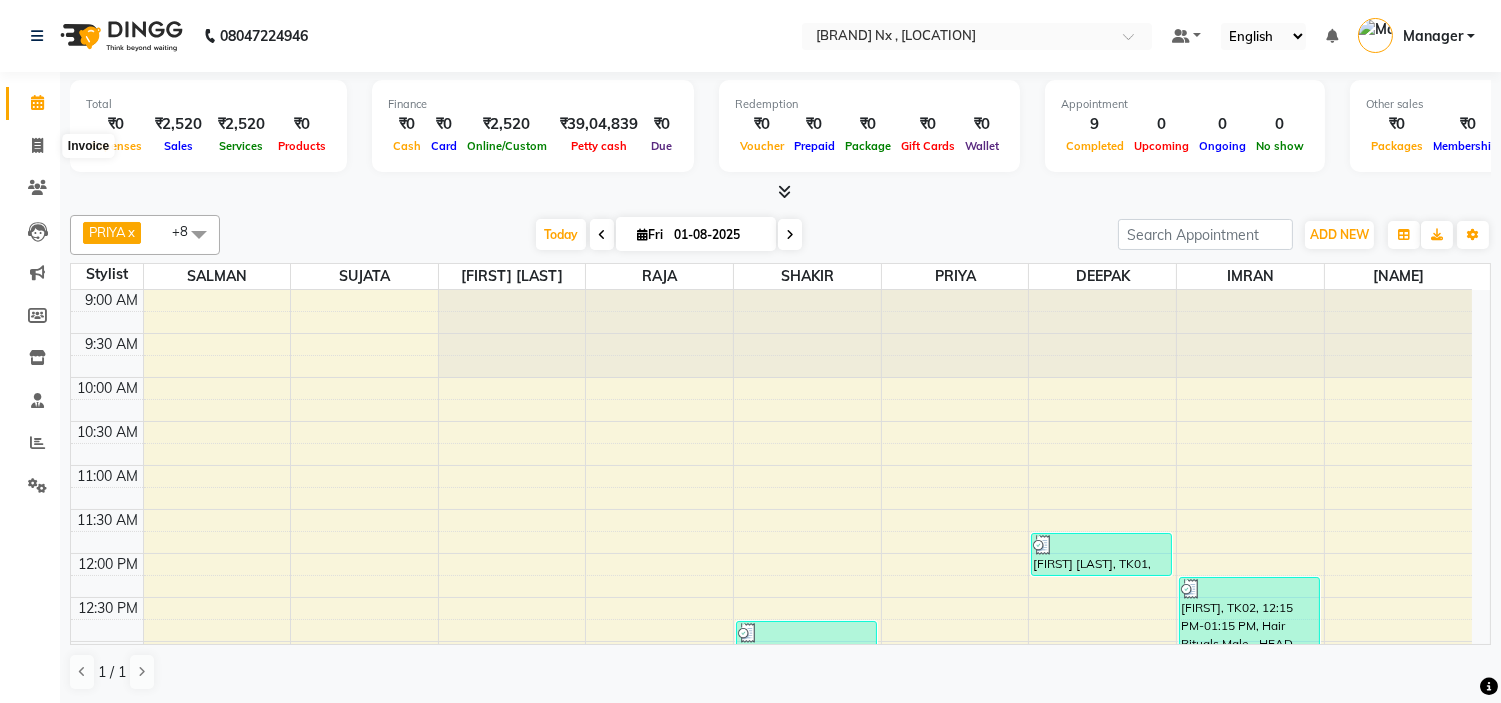 select on "service" 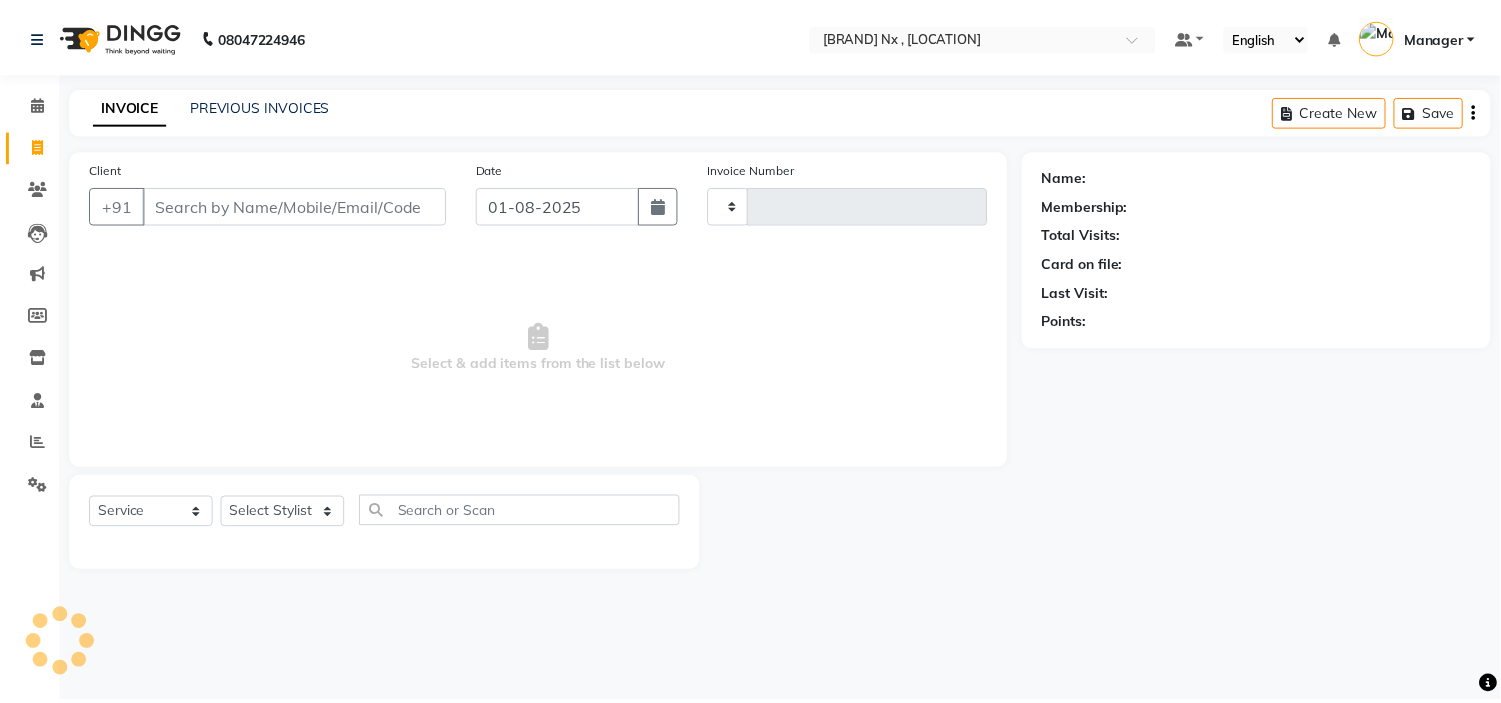 scroll, scrollTop: 0, scrollLeft: 0, axis: both 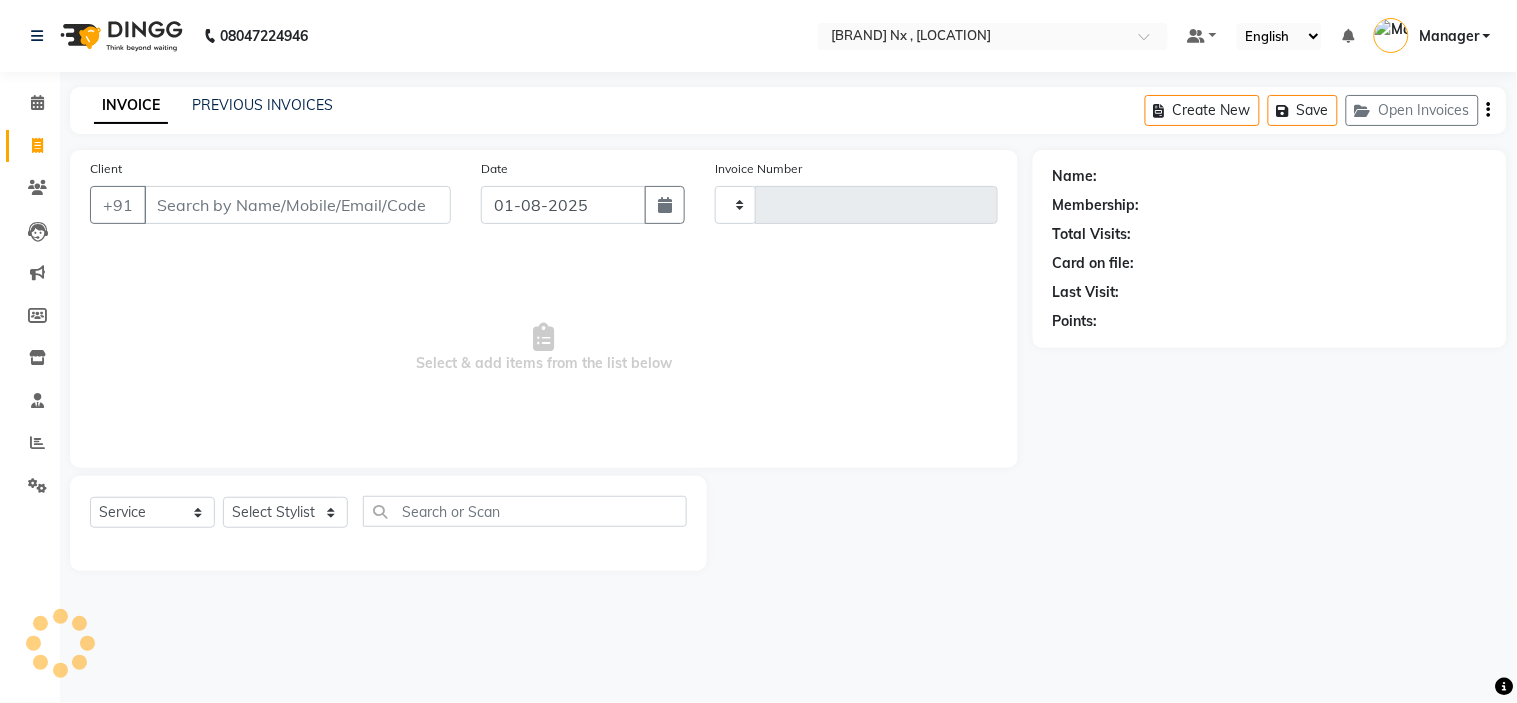 type on "0875" 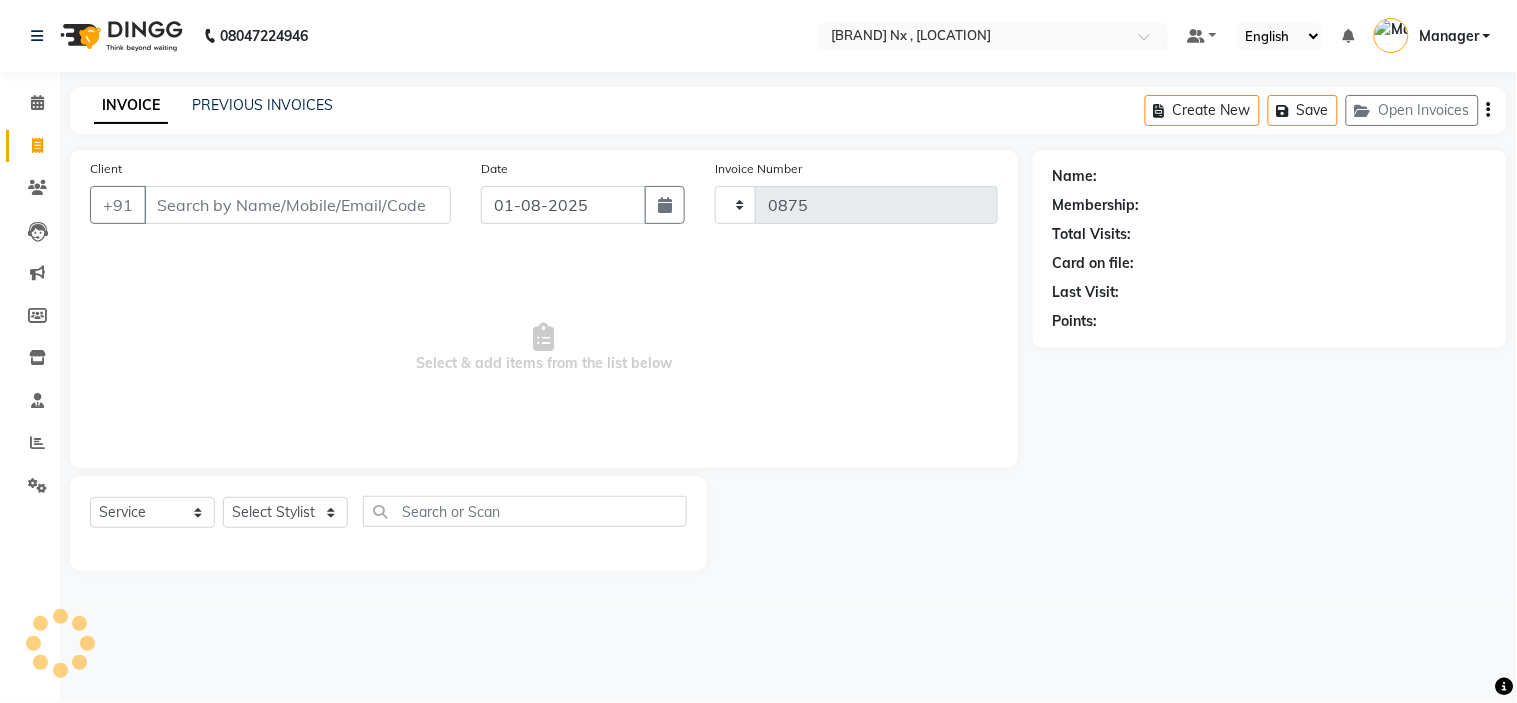 select on "778" 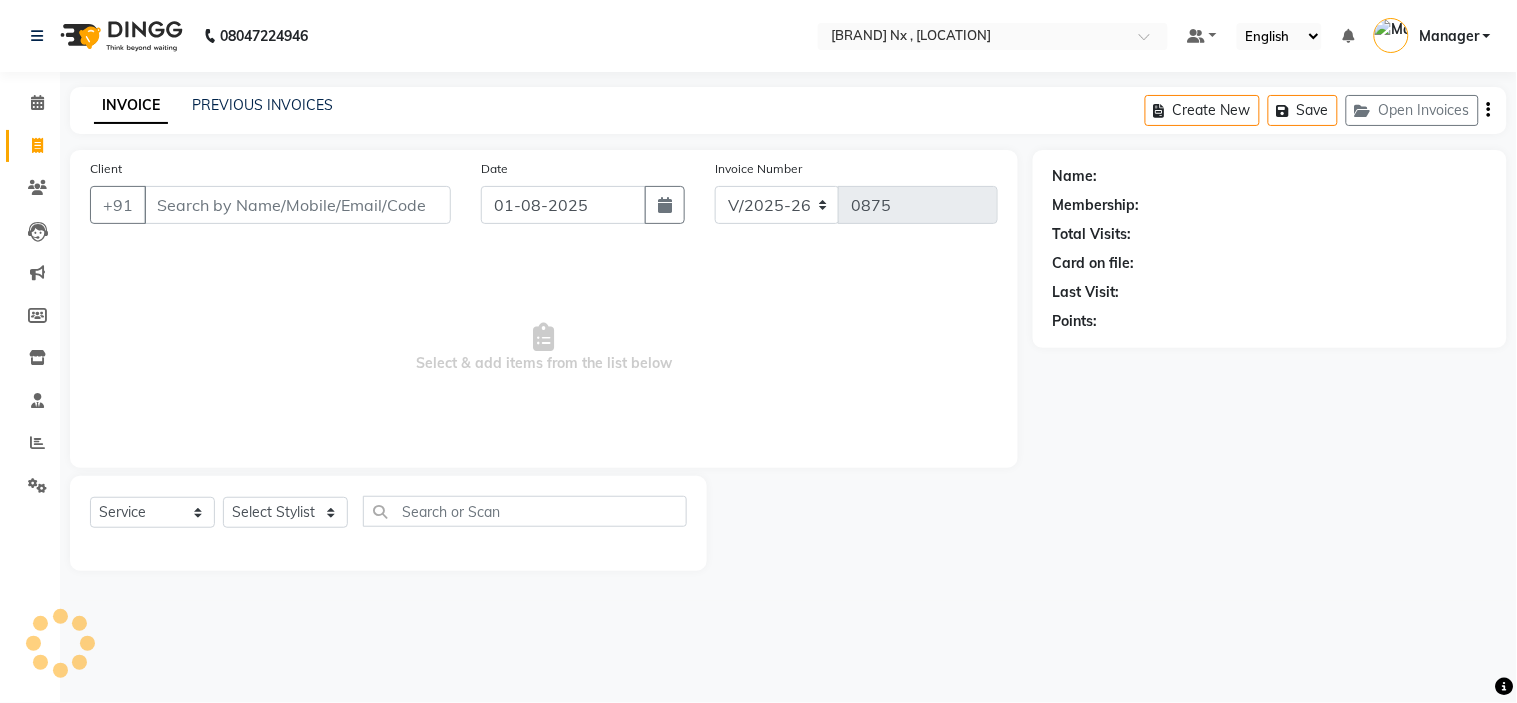 click on "Client" at bounding box center (297, 205) 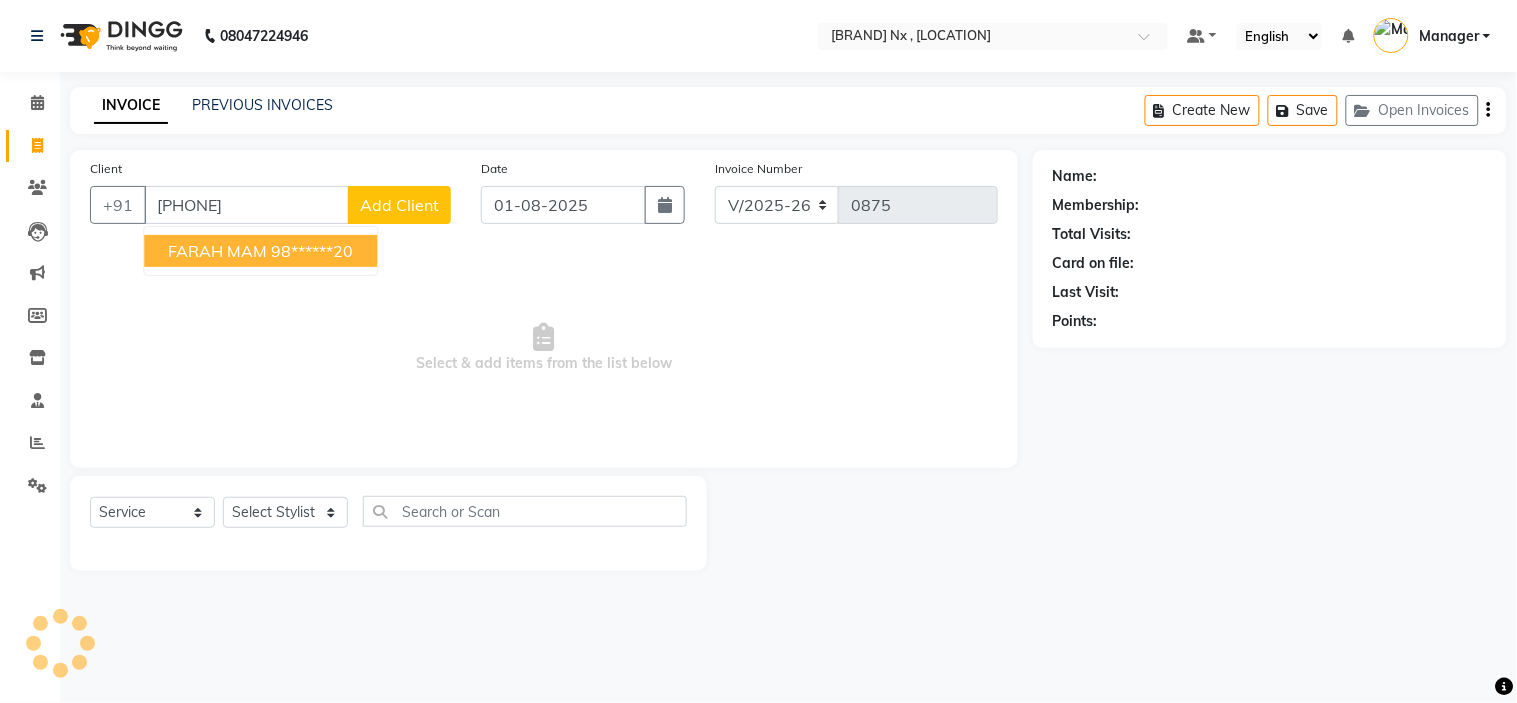 type on "[PHONE]" 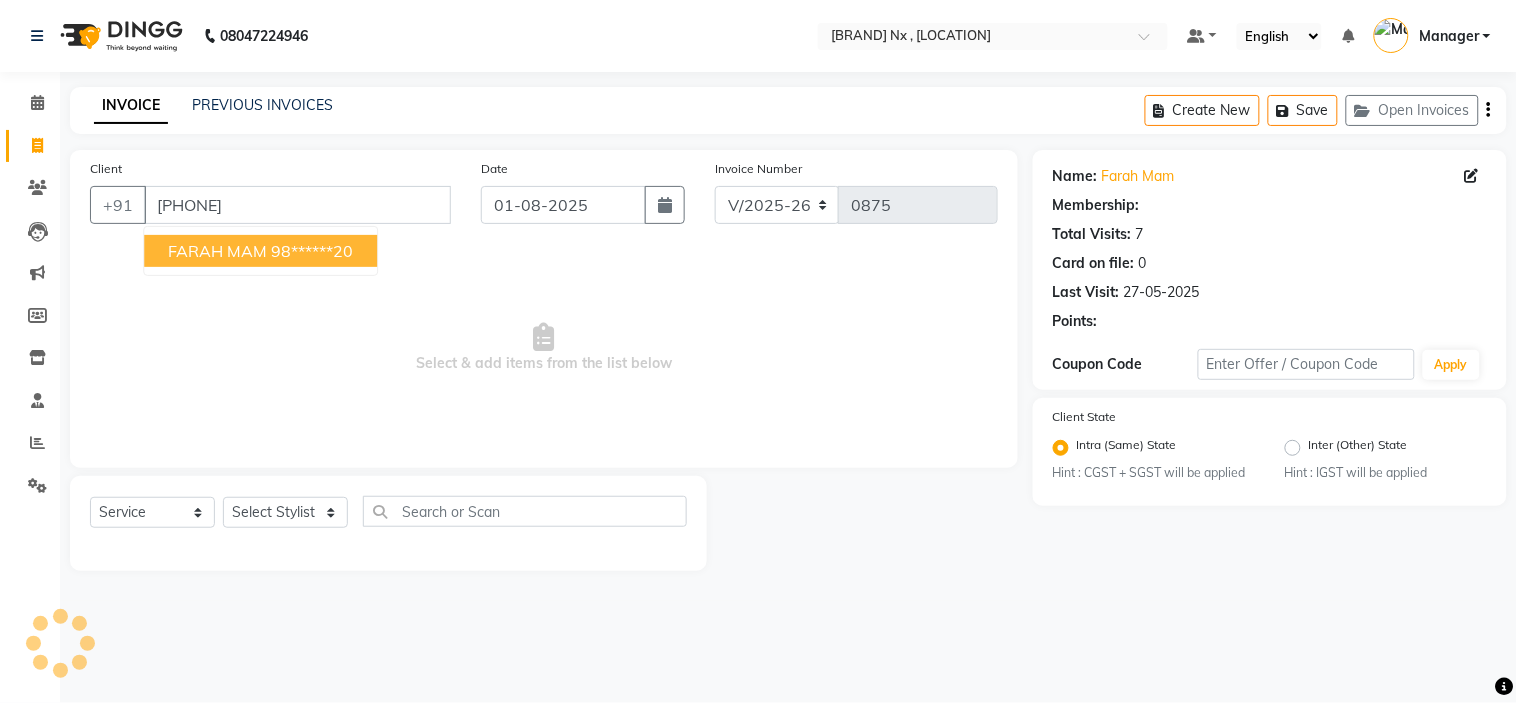 select on "1: Object" 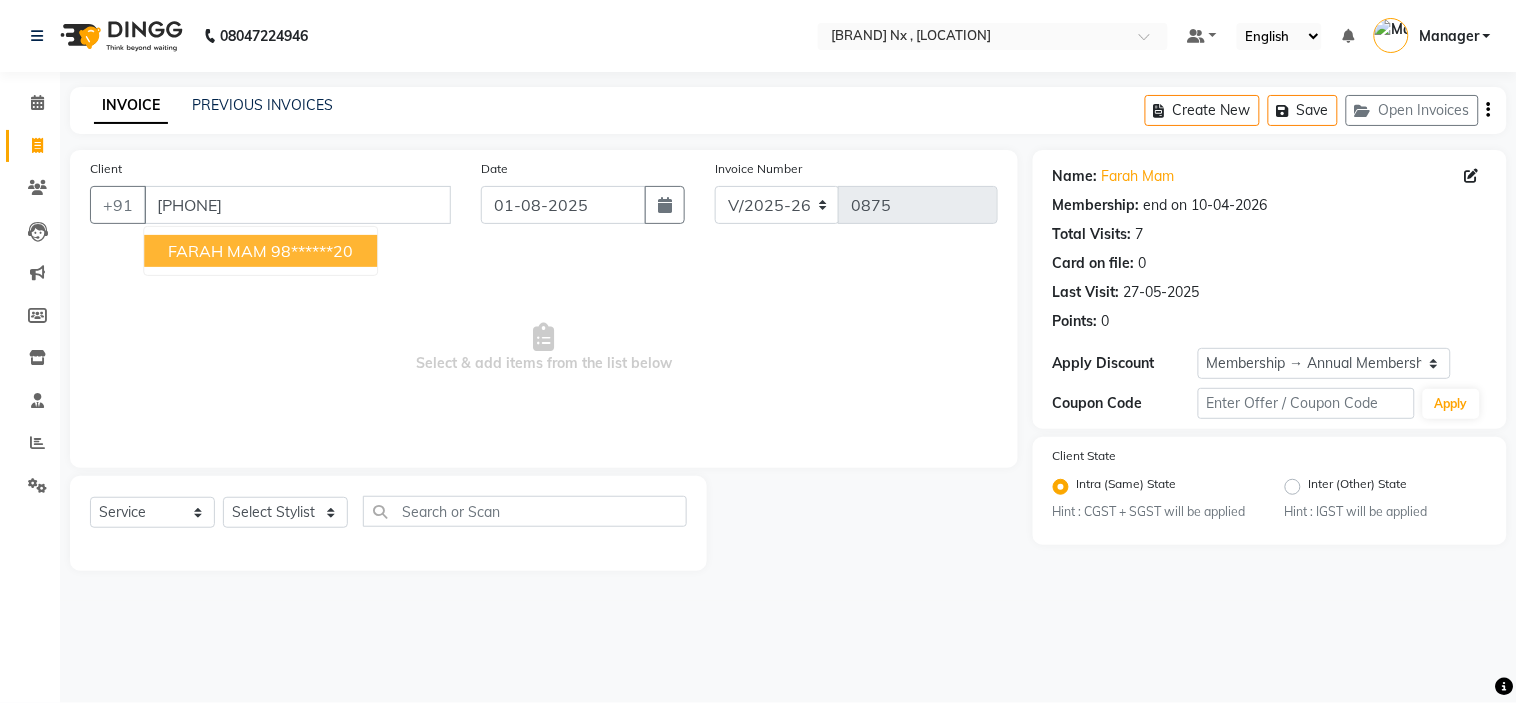click on "FARAH MAM  98******20" at bounding box center (260, 251) 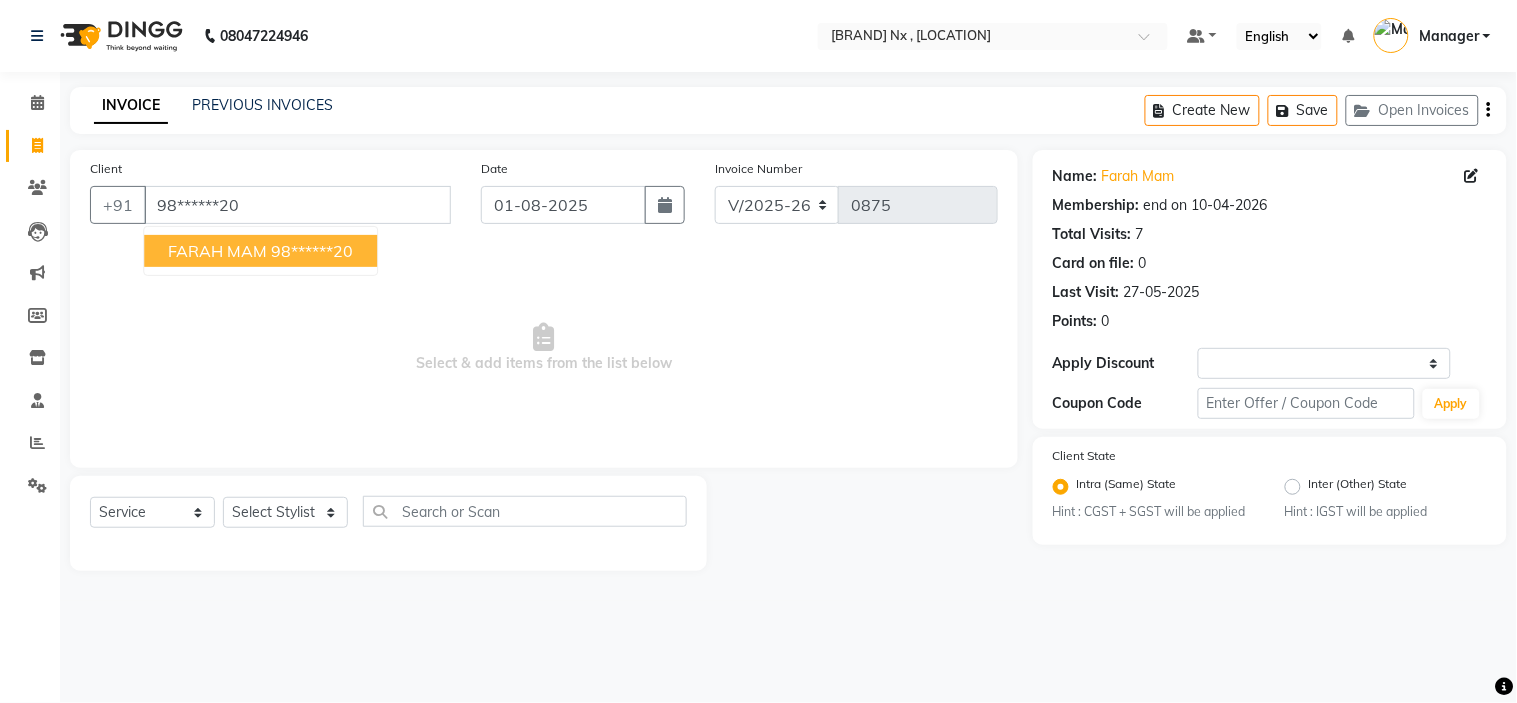 select on "1: Object" 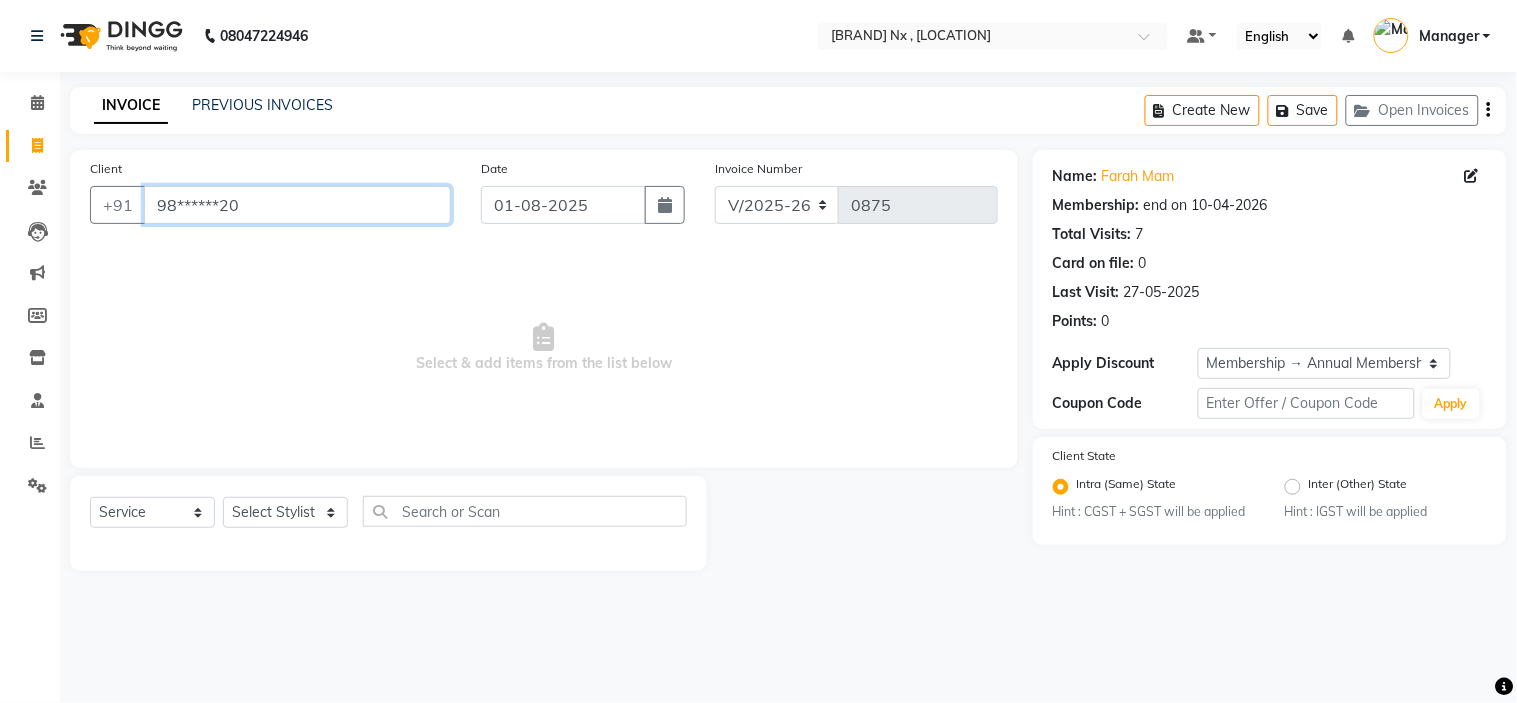 click on "98******20" at bounding box center [297, 205] 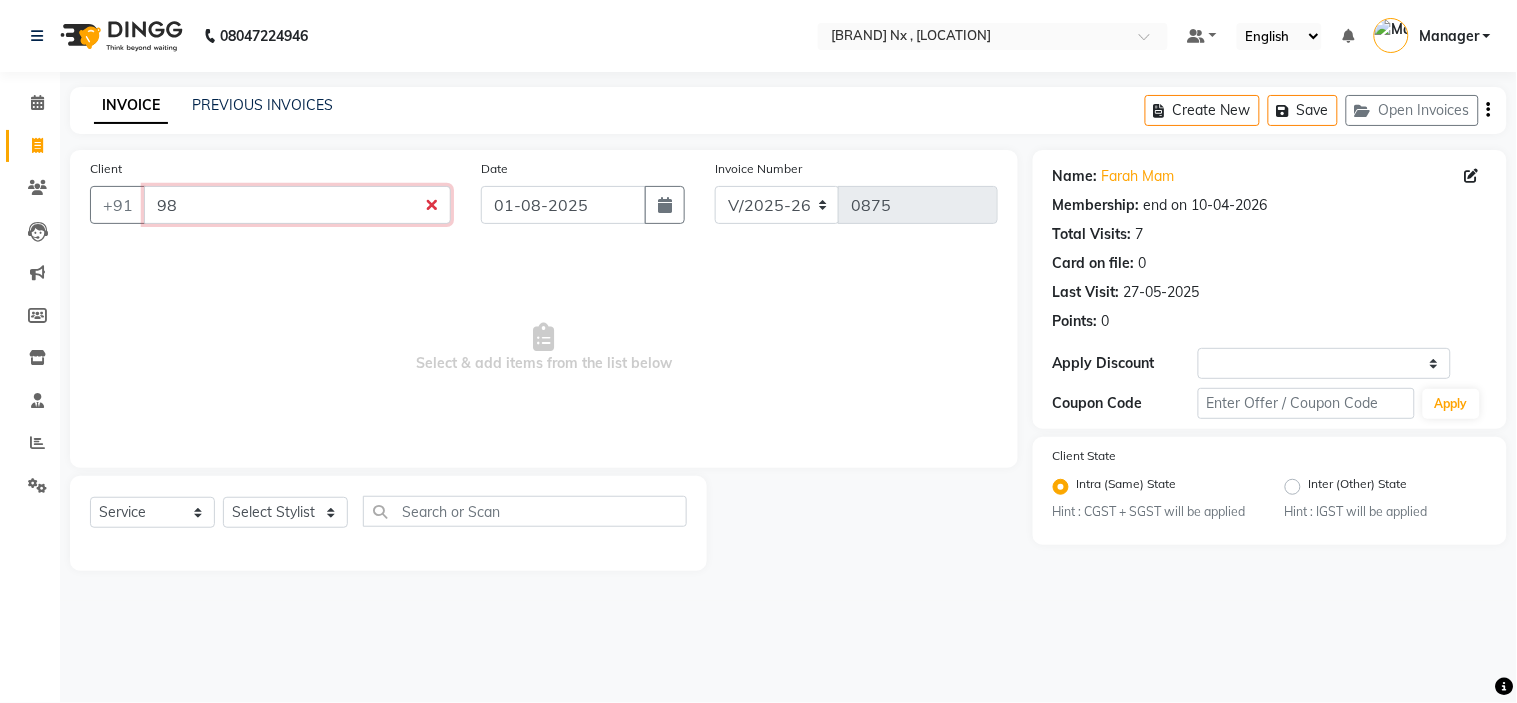 type on "9" 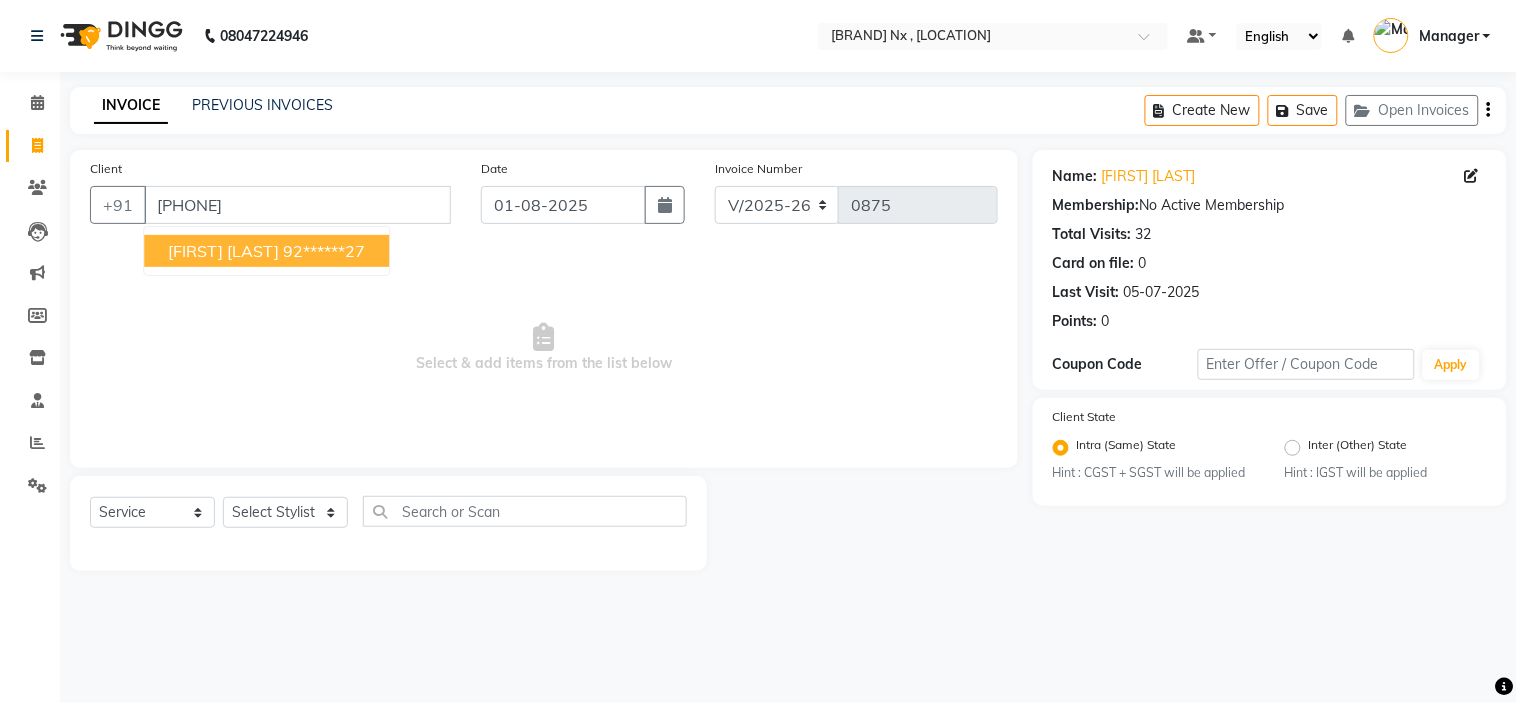 click on "BHAGYASHREE thakkar" at bounding box center (223, 251) 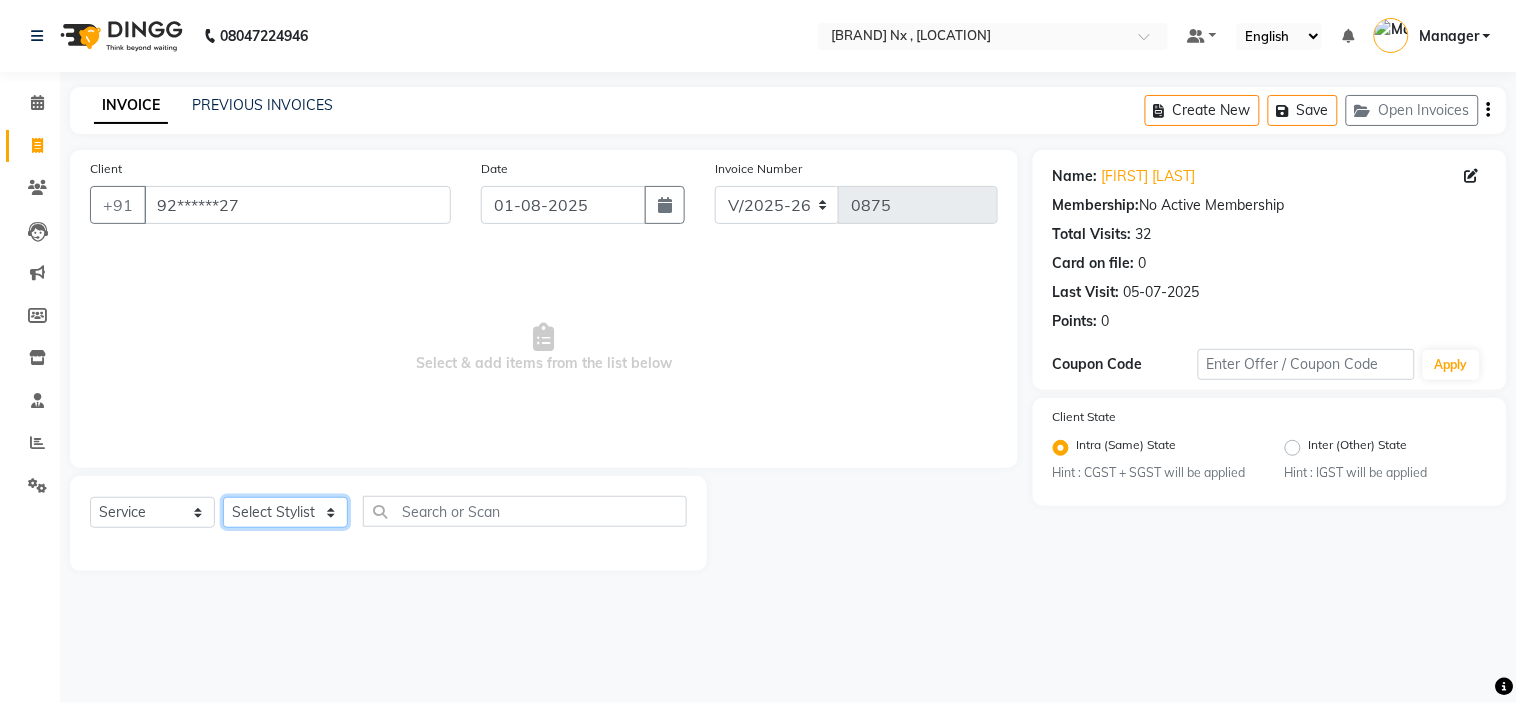 click on "Select Stylist ALIM AZAD DEEPAK IMRAN KAMAL SALMANI KASHISH Manager MUZZAMIL PRIYA PUMMY RAJA  SALMAN SHAKIR  SUDHIR SUJATA TALIB UMAR" 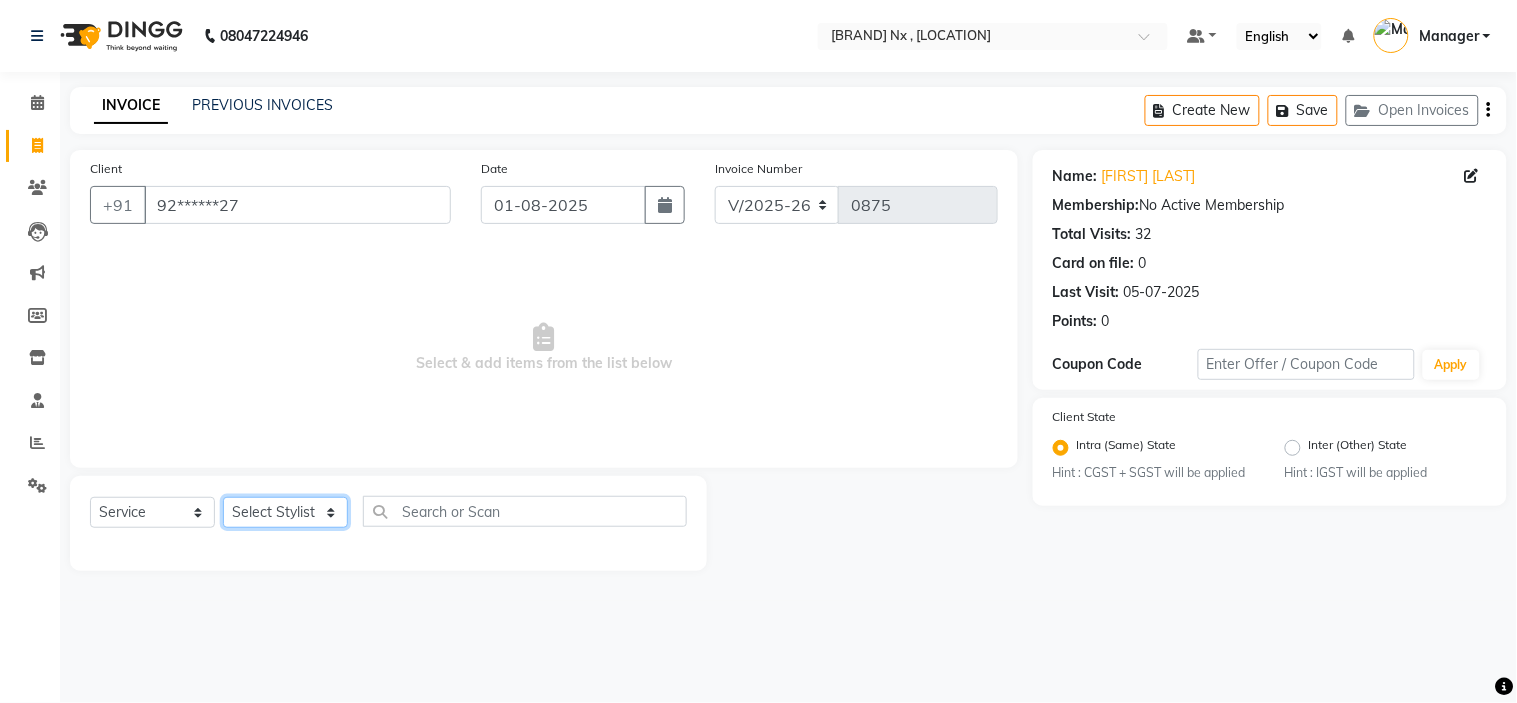 select on "12971" 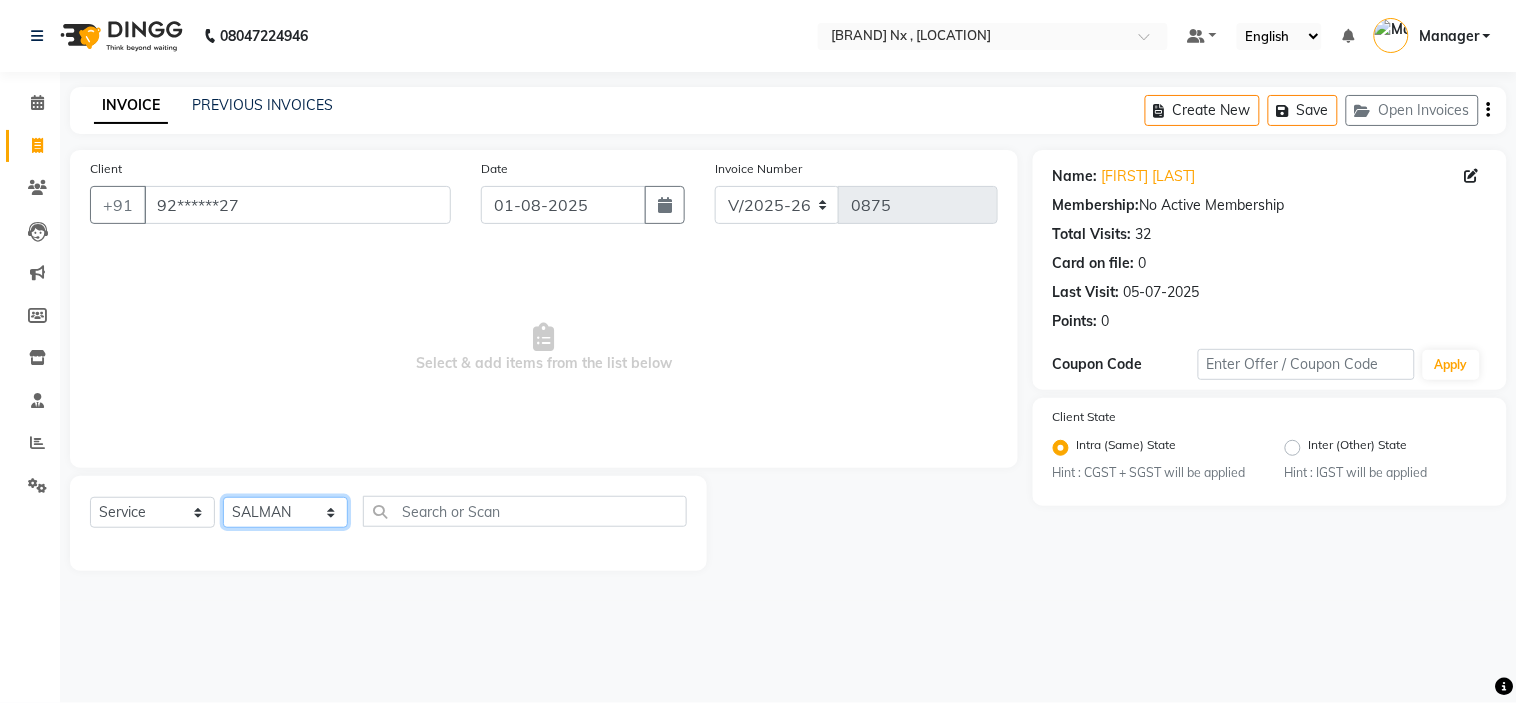 click on "Select Stylist ALIM AZAD DEEPAK IMRAN KAMAL SALMANI KASHISH Manager MUZZAMIL PRIYA PUMMY RAJA  SALMAN SHAKIR  SUDHIR SUJATA TALIB UMAR" 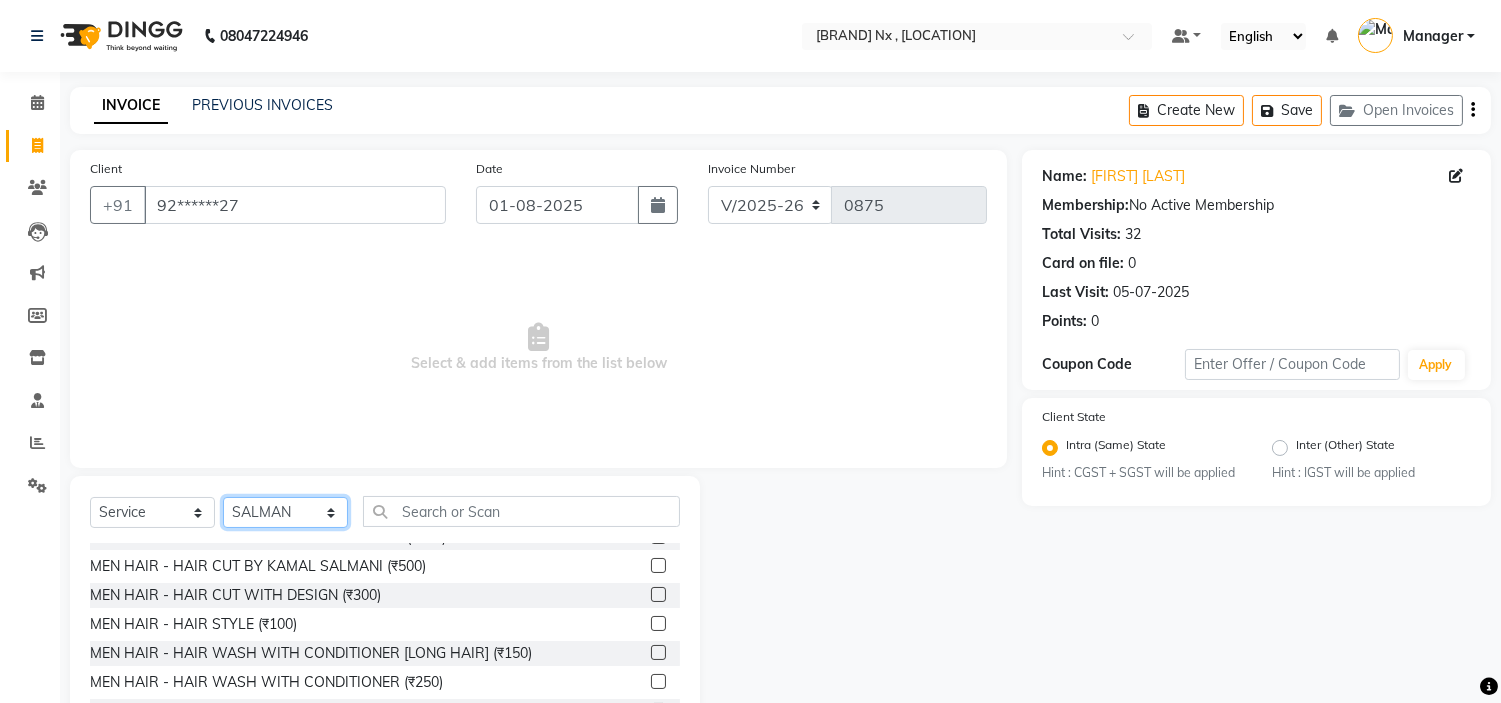 scroll, scrollTop: 111, scrollLeft: 0, axis: vertical 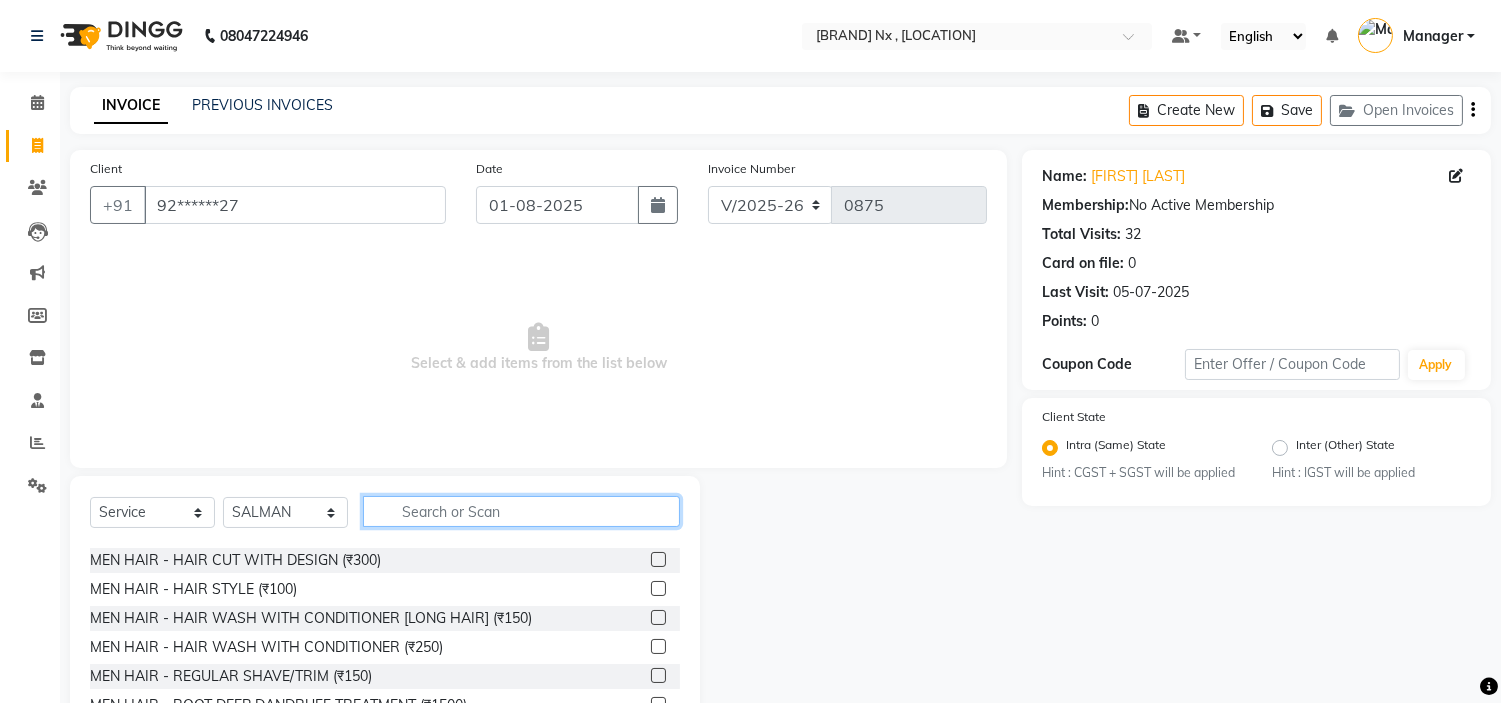 click 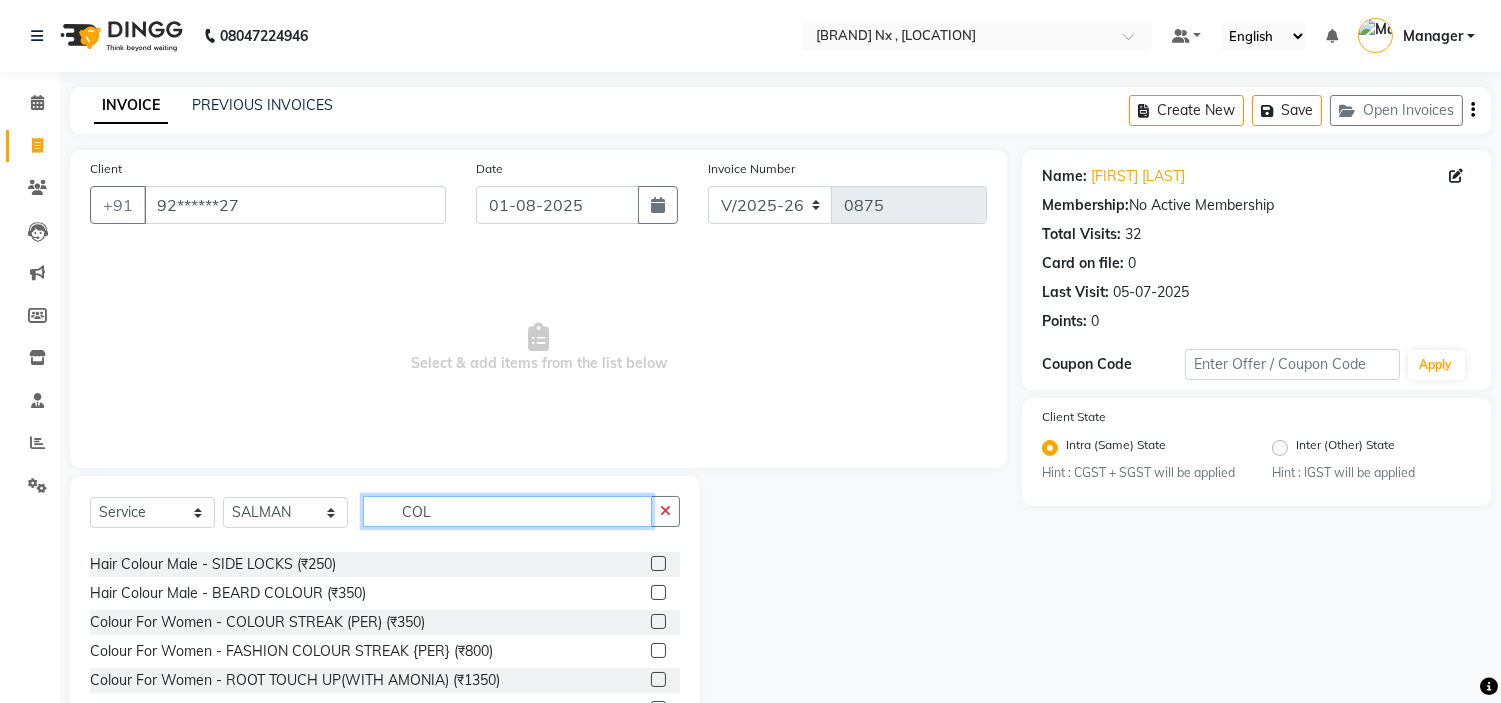 scroll, scrollTop: 111, scrollLeft: 0, axis: vertical 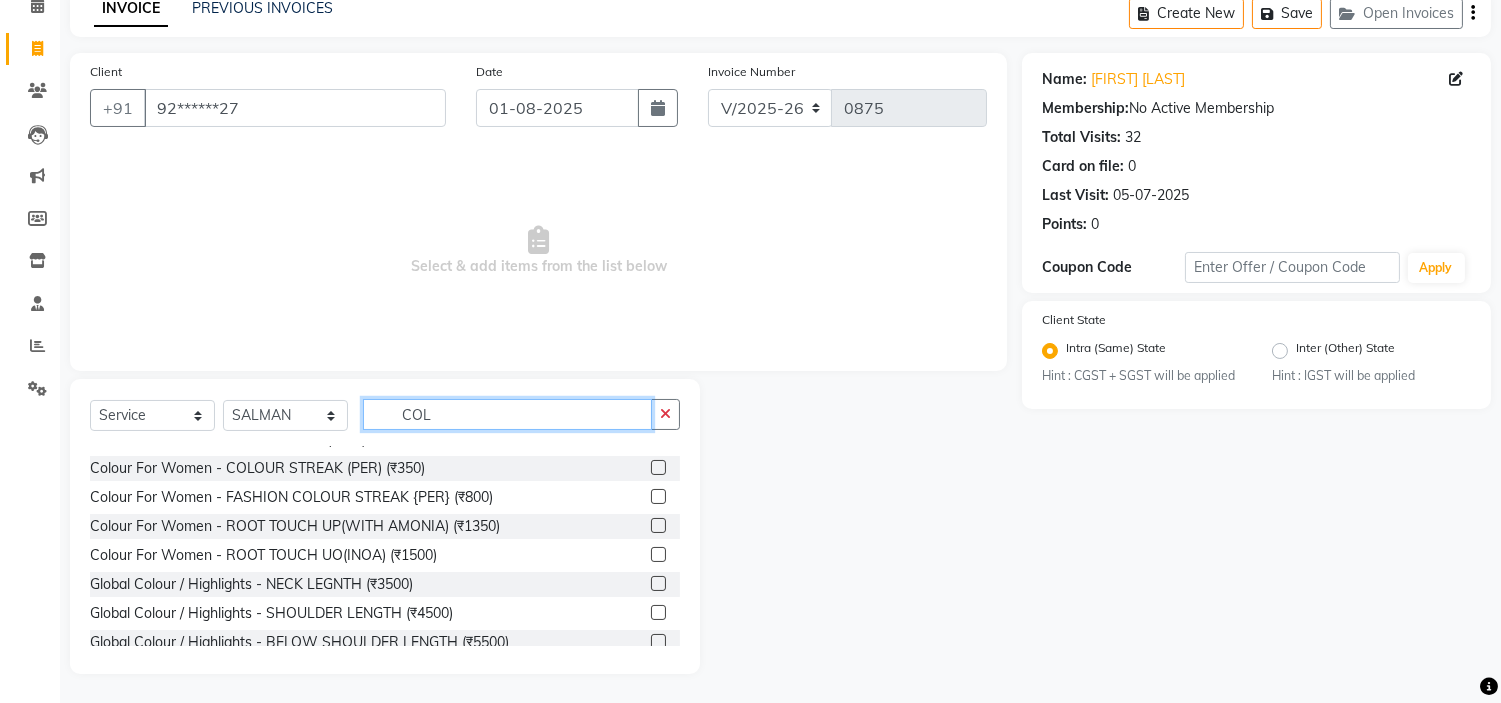 type on "COL" 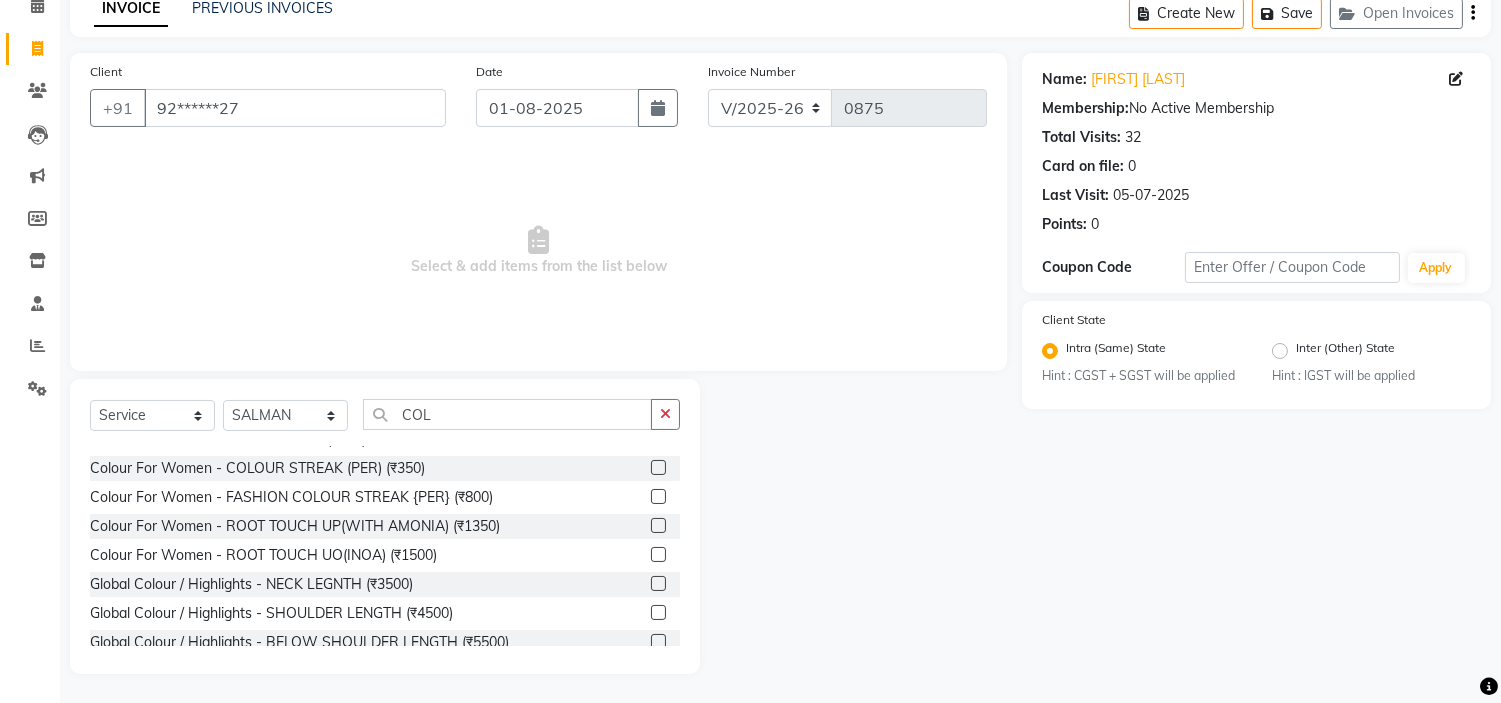 click 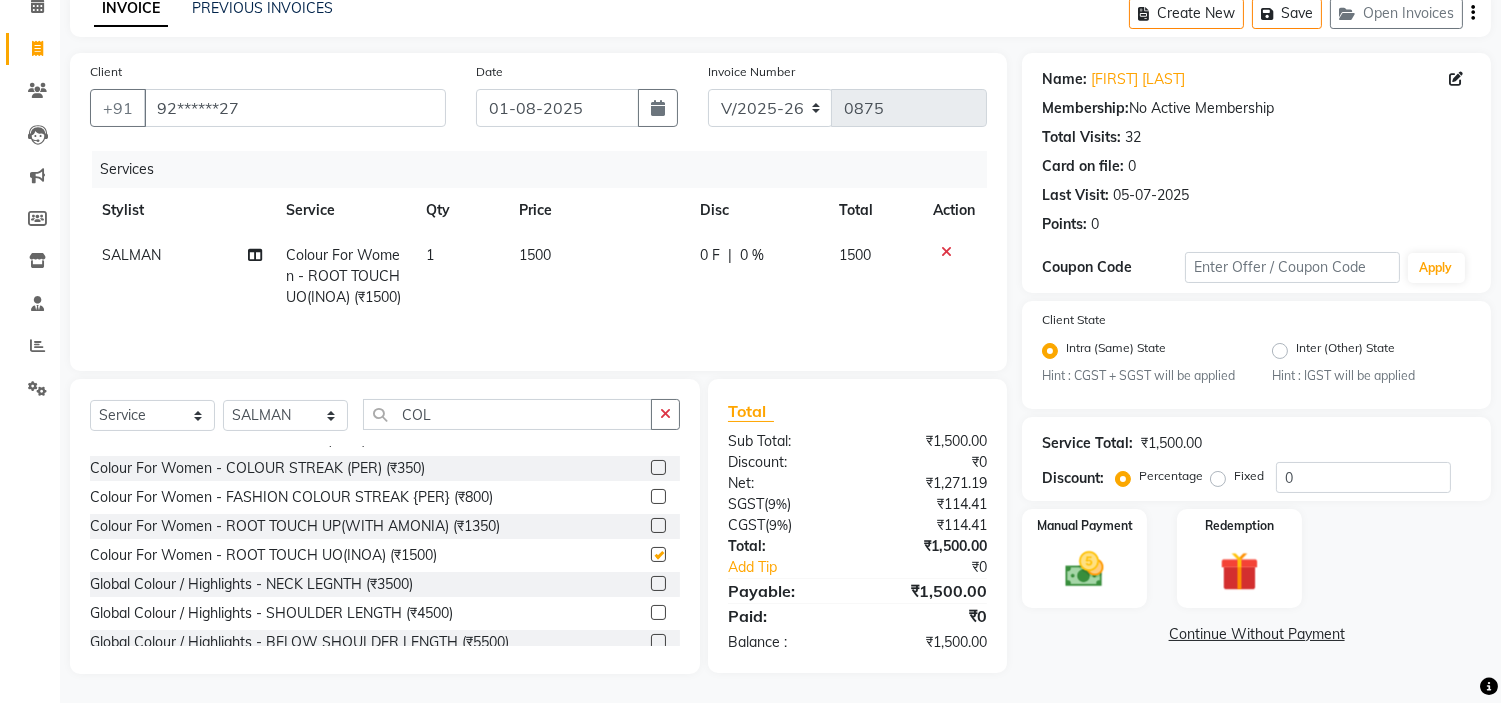 checkbox on "false" 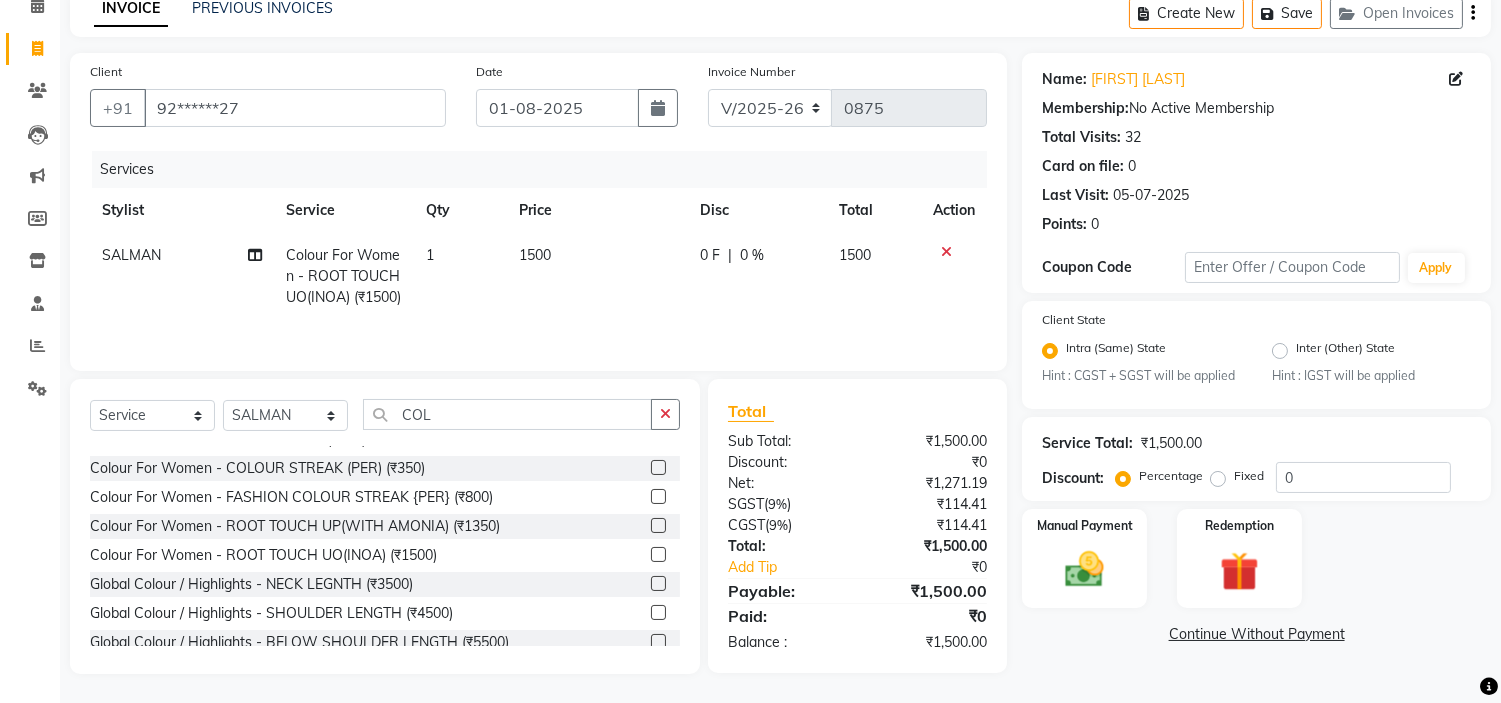 scroll, scrollTop: 121, scrollLeft: 0, axis: vertical 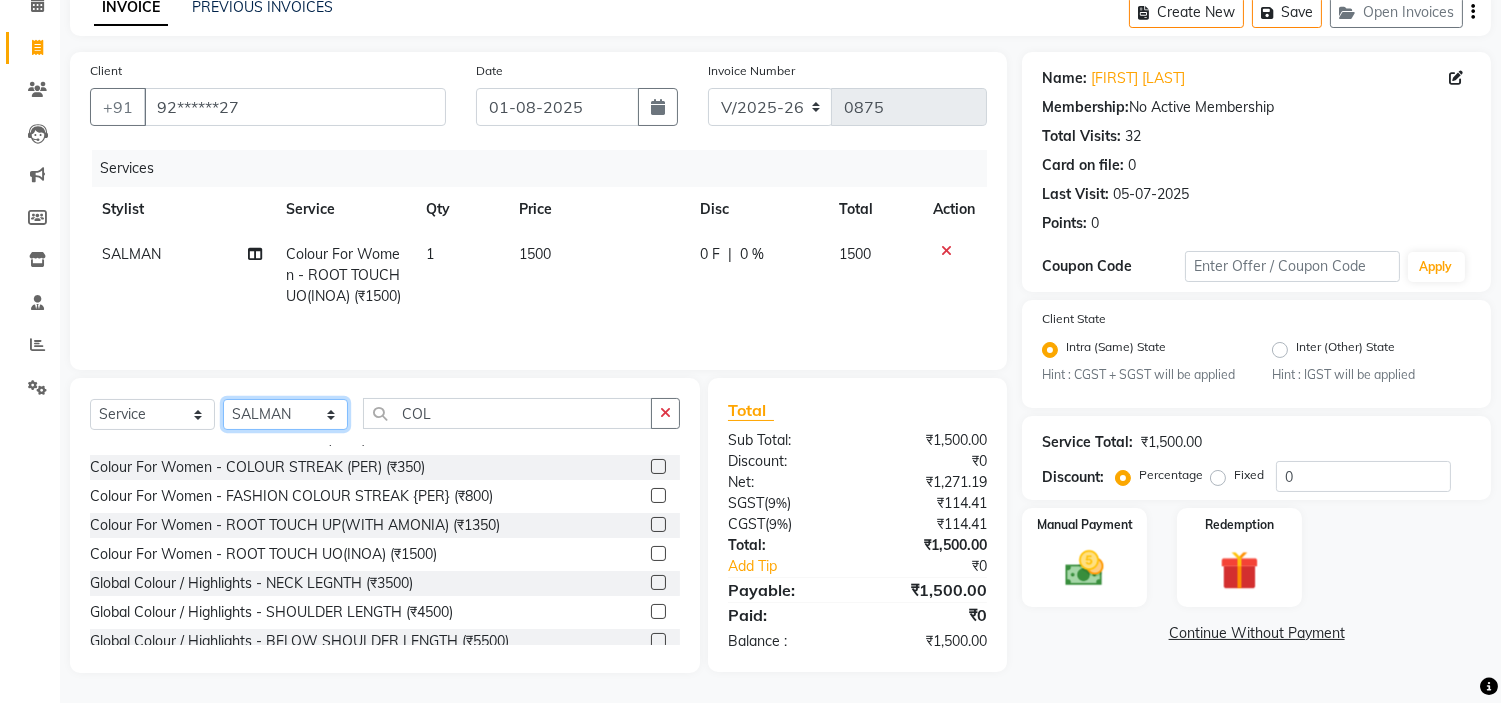 click on "Select Stylist ALIM AZAD DEEPAK IMRAN KAMAL SALMANI KASHISH Manager MUZZAMIL PRIYA PUMMY RAJA  SALMAN SHAKIR  SUDHIR SUJATA TALIB UMAR" 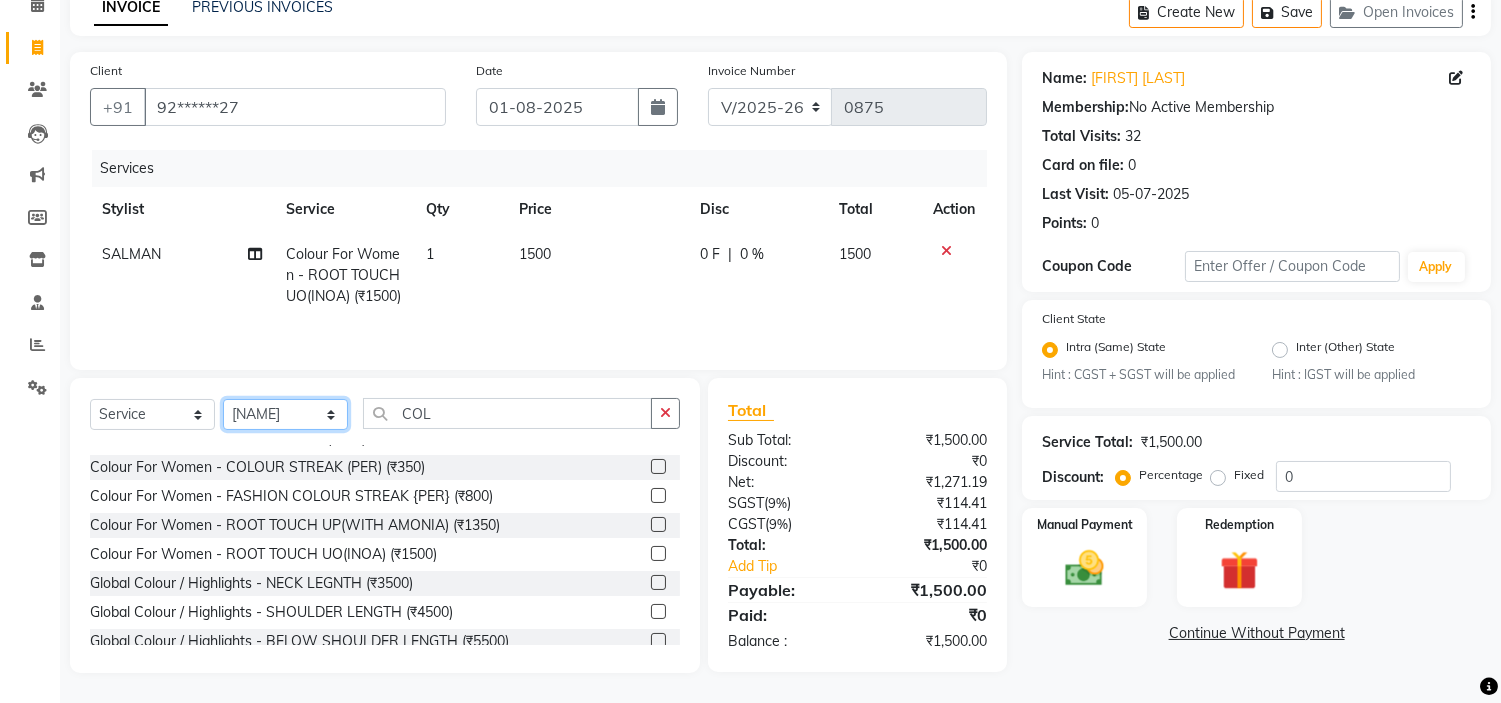 click on "Select Stylist ALIM AZAD DEEPAK IMRAN KAMAL SALMANI KASHISH Manager MUZZAMIL PRIYA PUMMY RAJA  SALMAN SHAKIR  SUDHIR SUJATA TALIB UMAR" 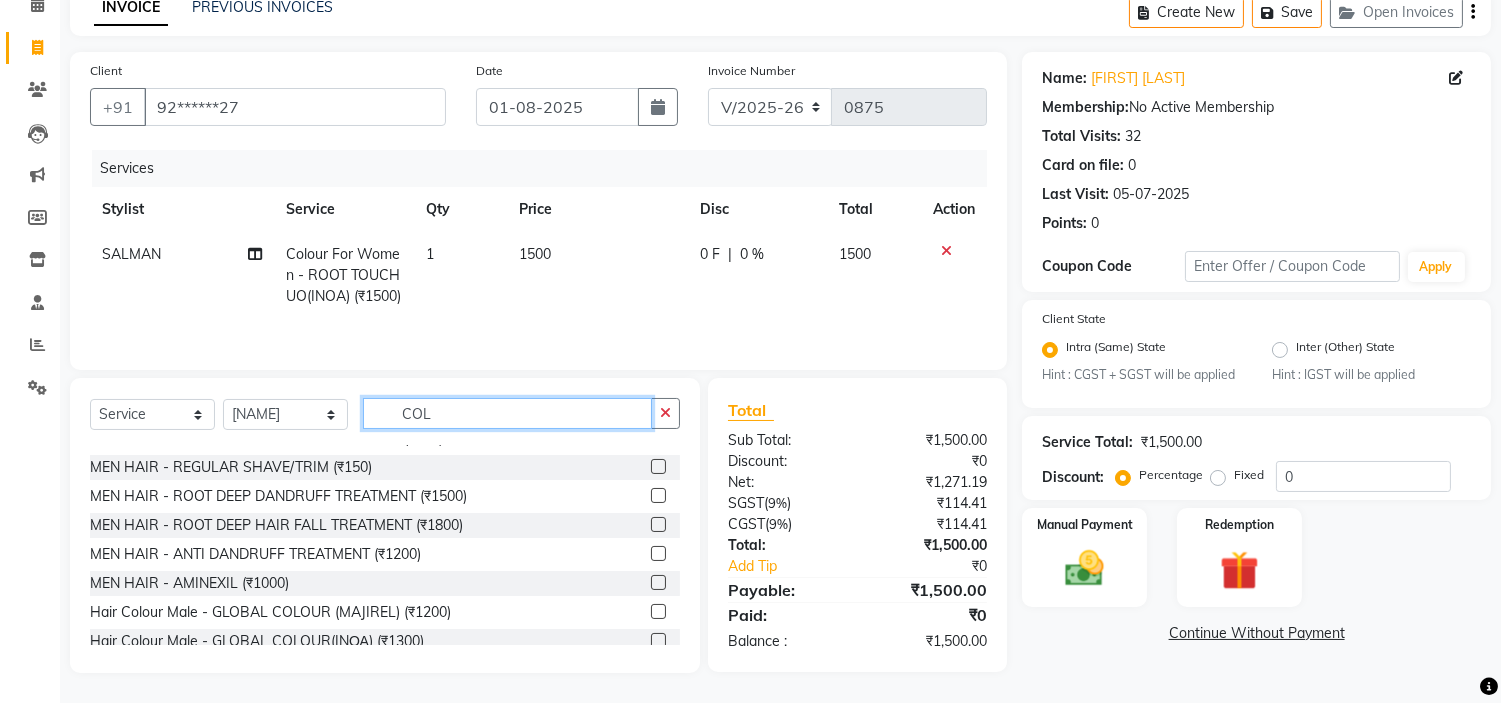click on "COL" 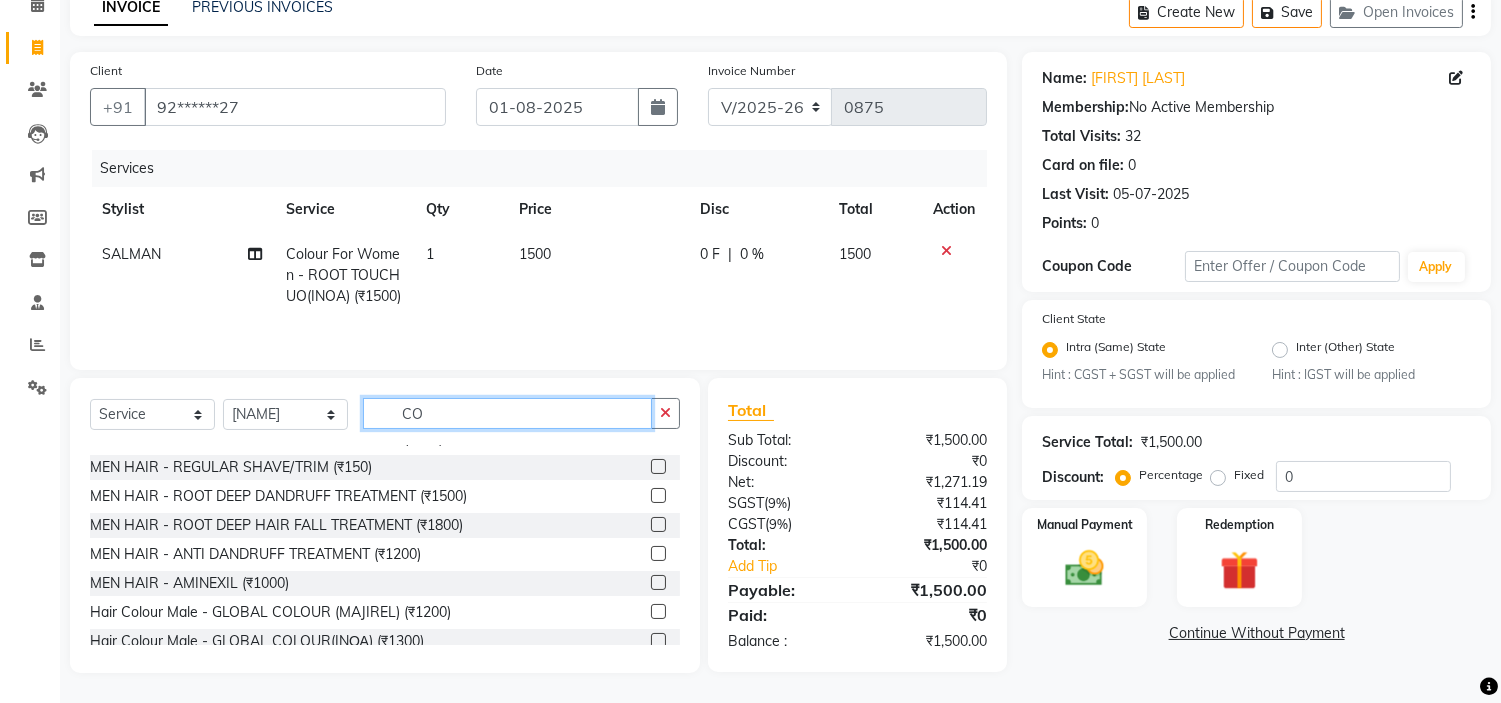 type on "C" 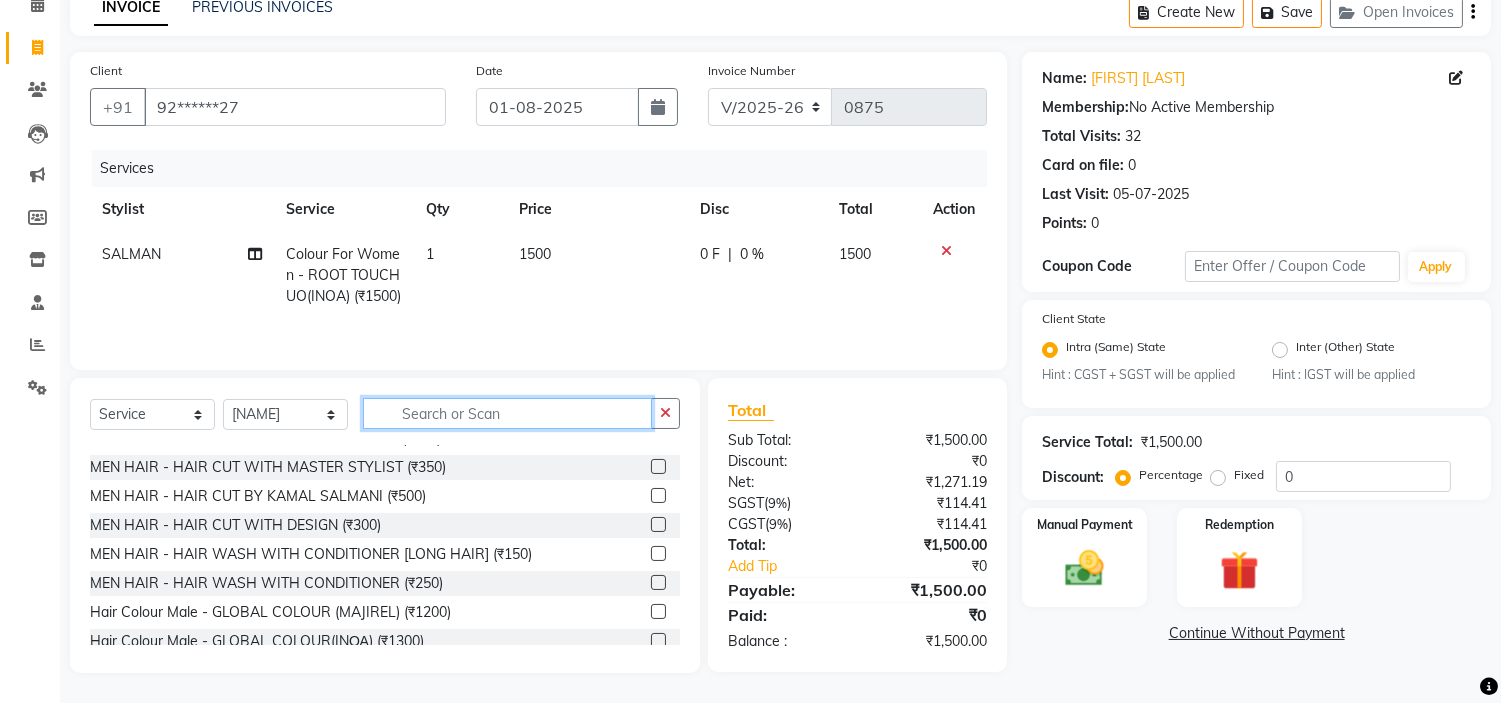 scroll, scrollTop: 222, scrollLeft: 0, axis: vertical 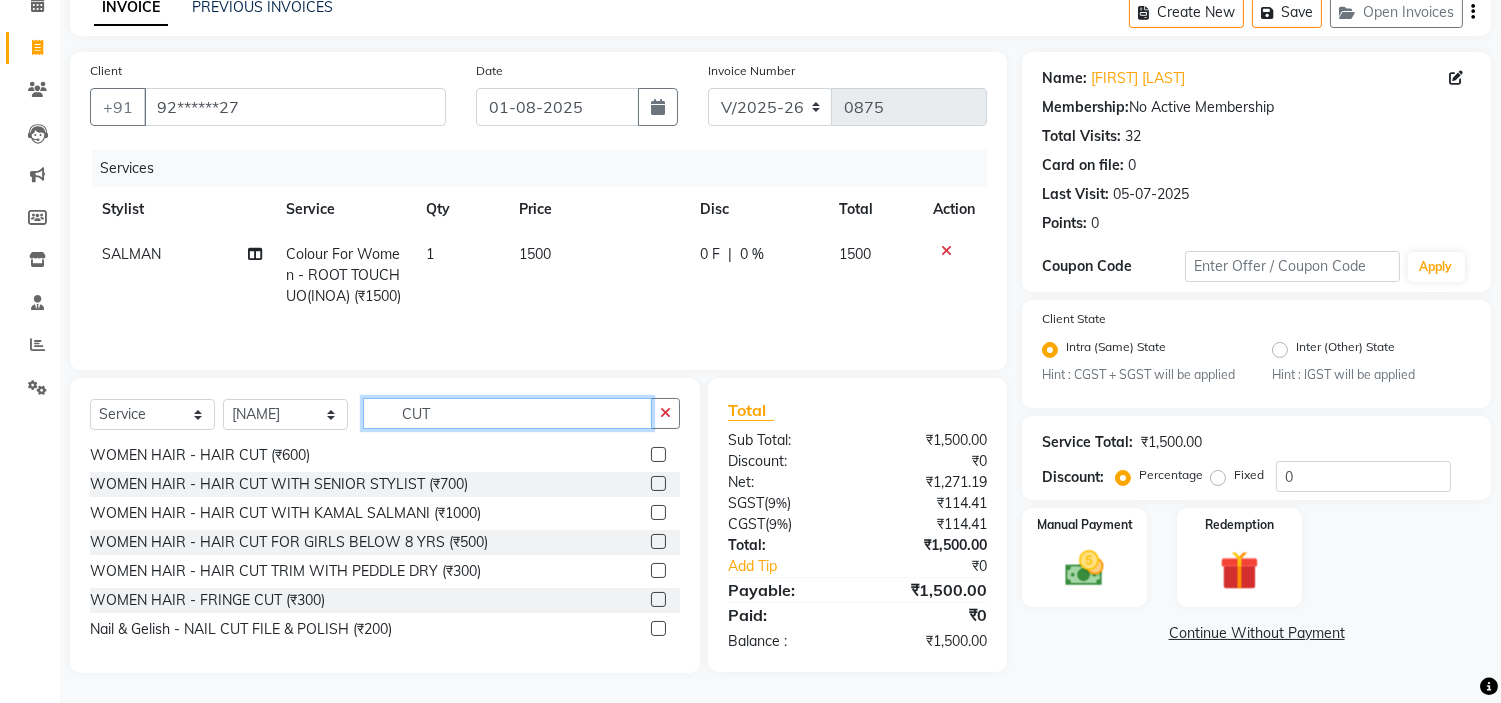 type on "CUT" 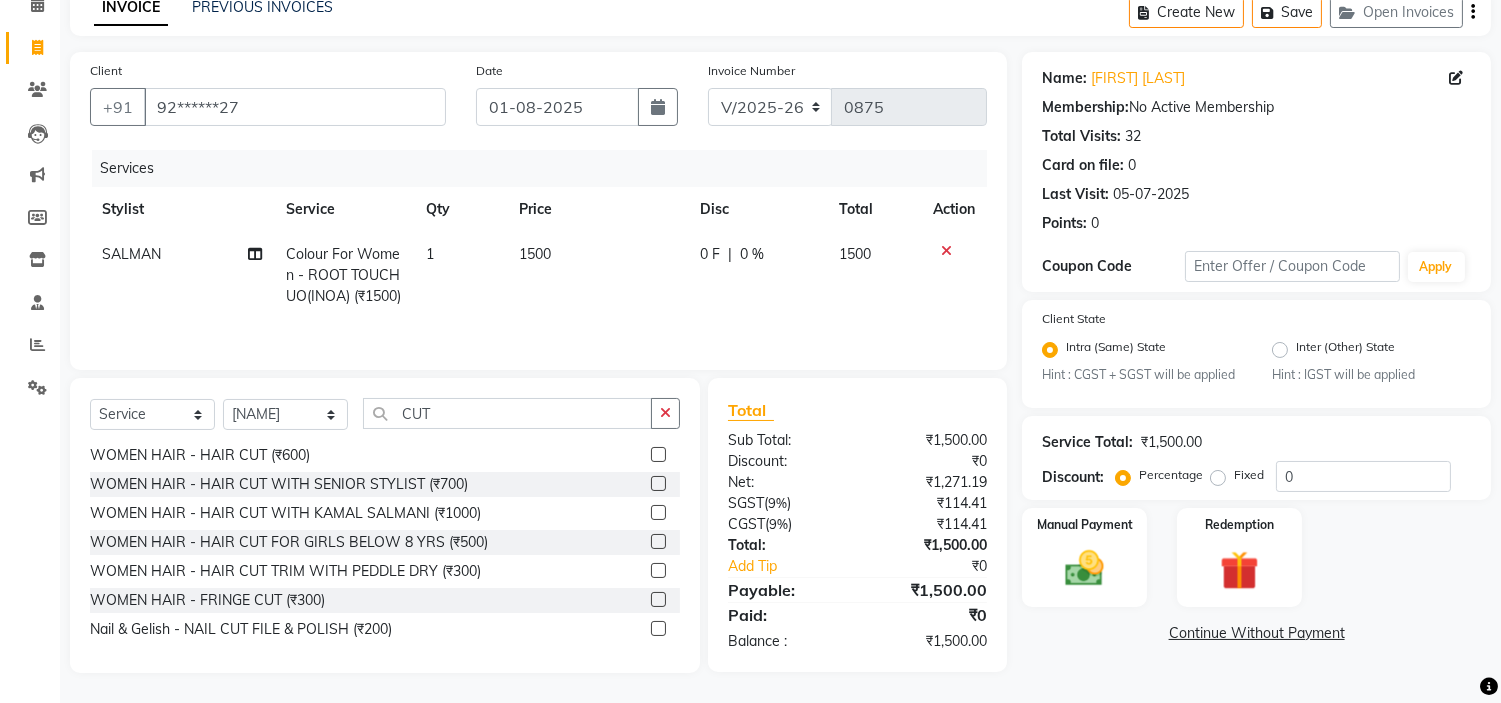 click 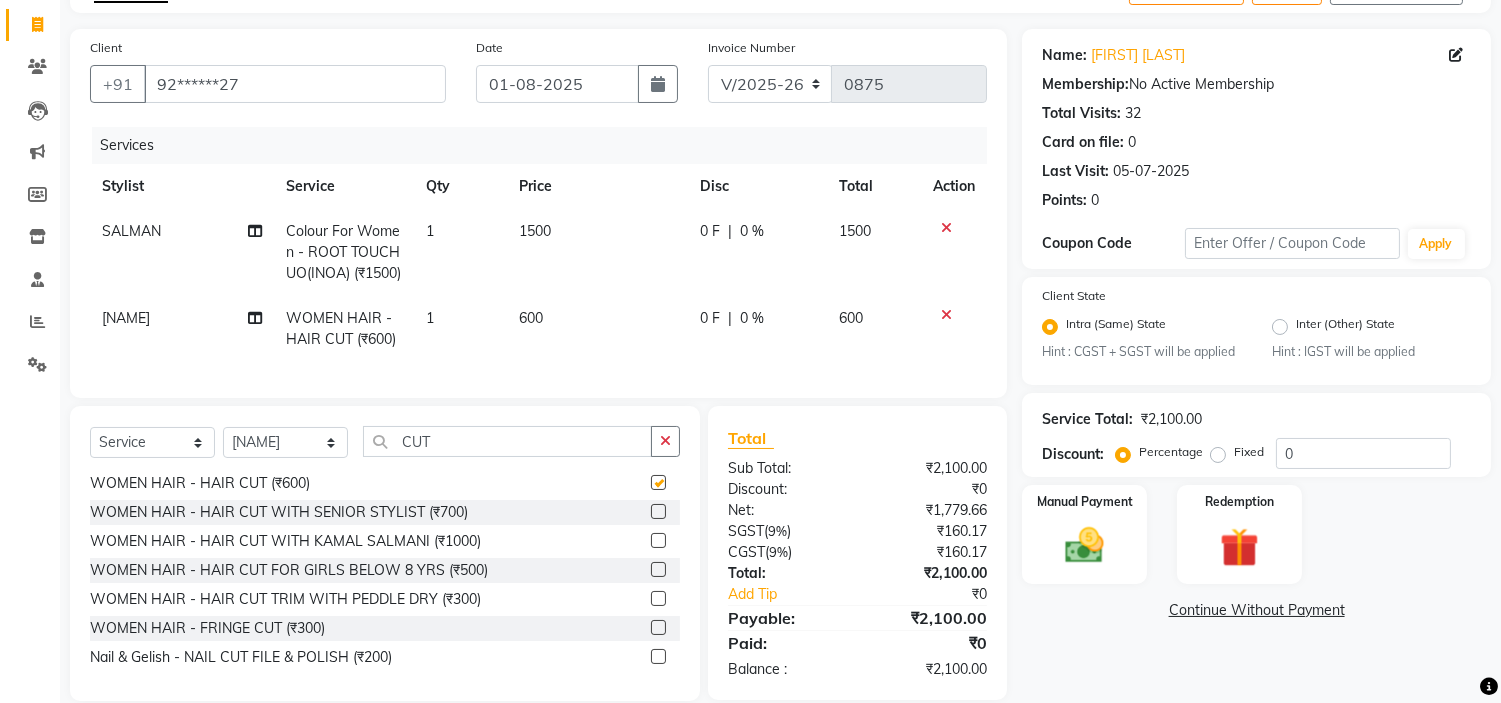 checkbox on "false" 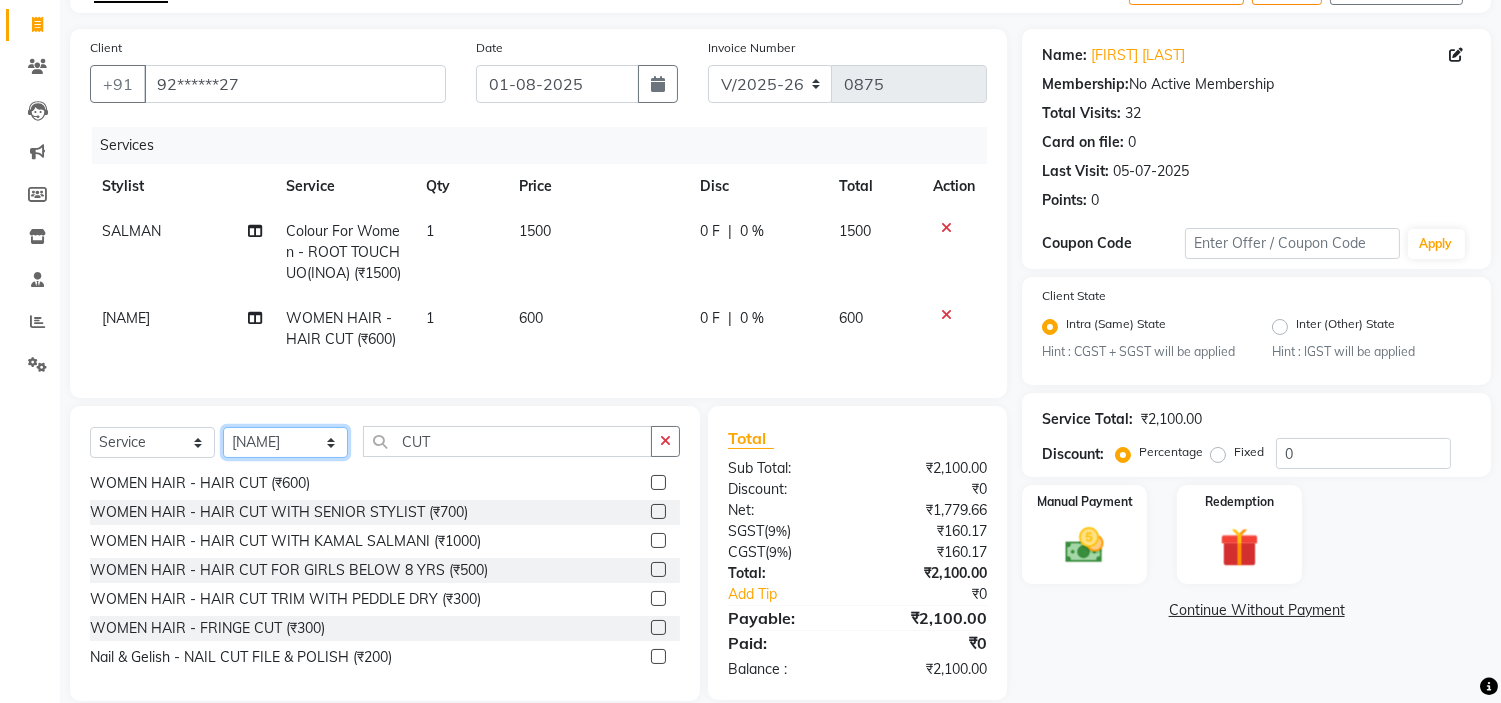 click on "Select Stylist ALIM AZAD DEEPAK IMRAN KAMAL SALMANI KASHISH Manager MUZZAMIL PRIYA PUMMY RAJA  SALMAN SHAKIR  SUDHIR SUJATA TALIB UMAR" 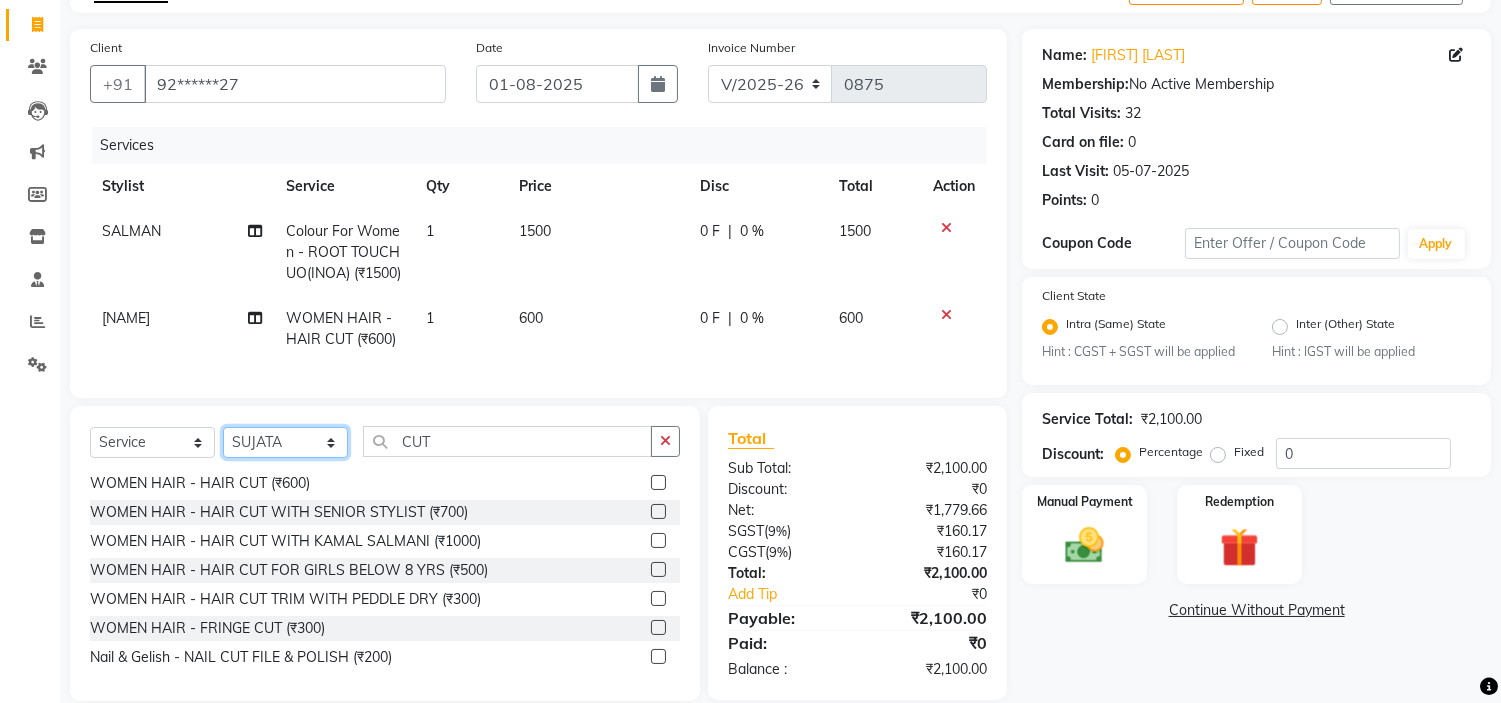 click on "Select Stylist ALIM AZAD DEEPAK IMRAN KAMAL SALMANI KASHISH Manager MUZZAMIL PRIYA PUMMY RAJA  SALMAN SHAKIR  SUDHIR SUJATA TALIB UMAR" 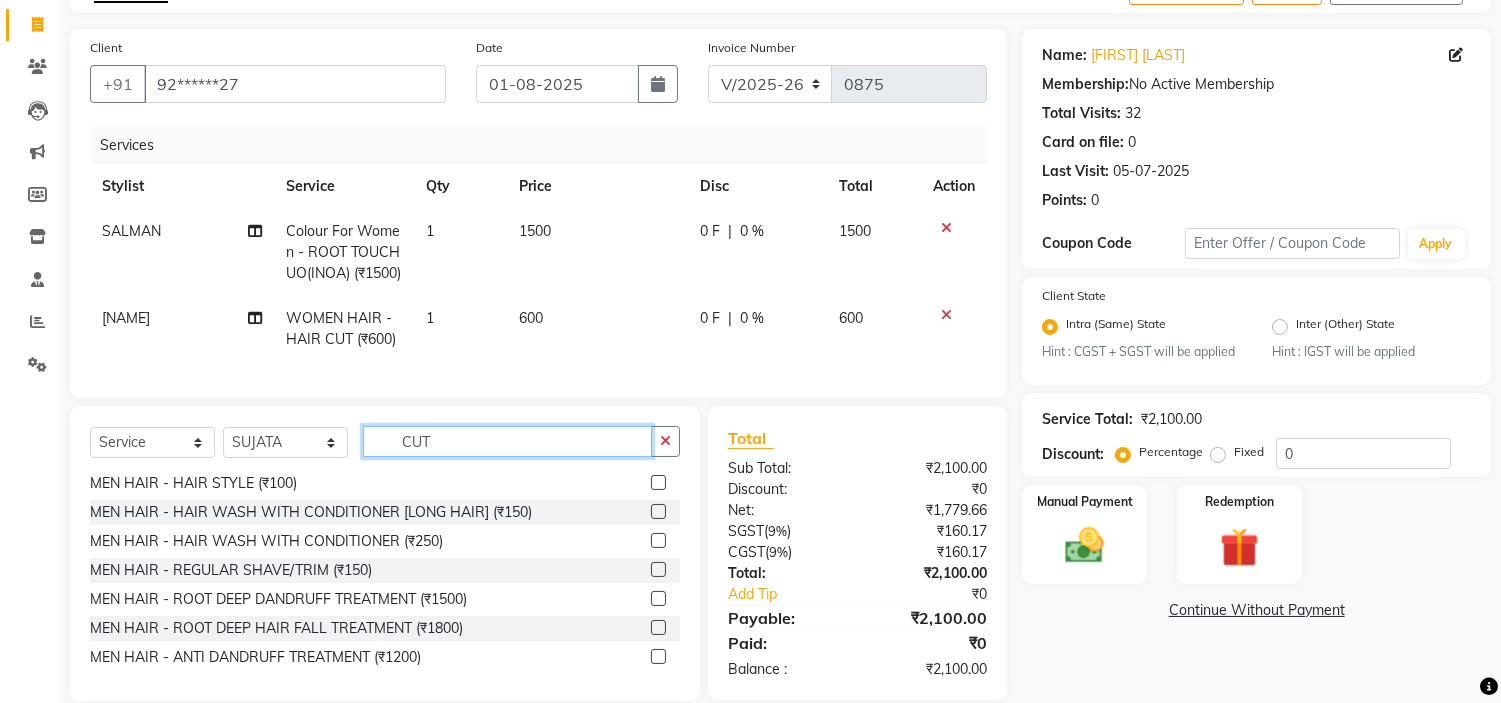 click on "CUT" 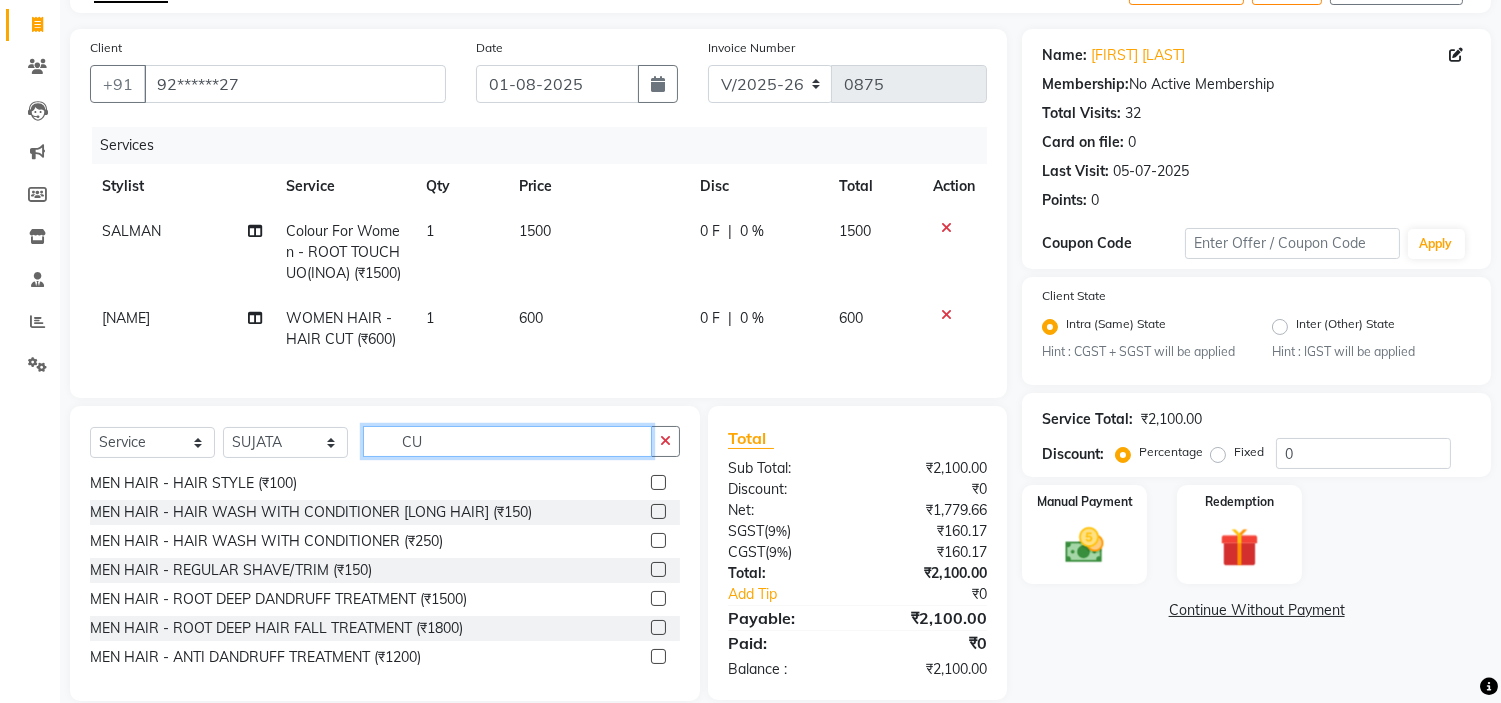 type on "C" 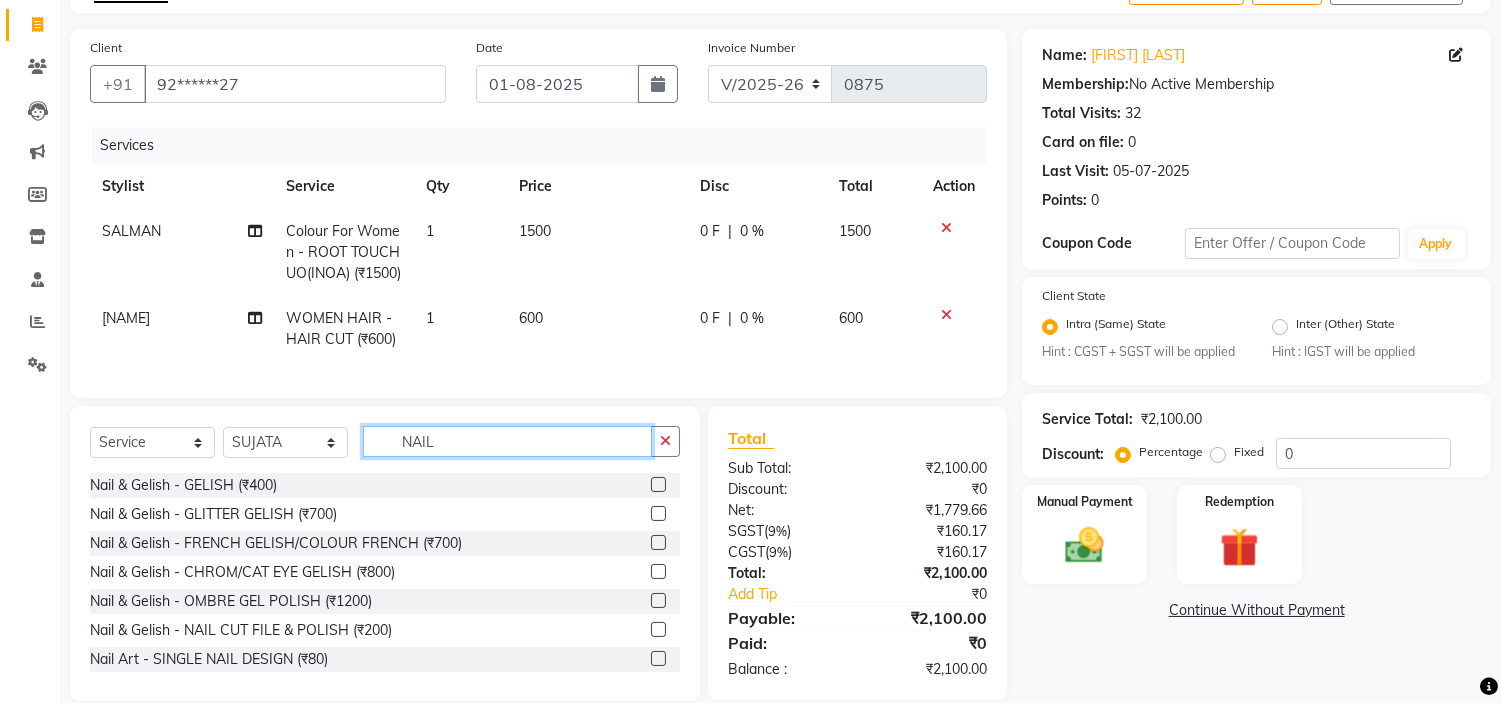 scroll, scrollTop: 111, scrollLeft: 0, axis: vertical 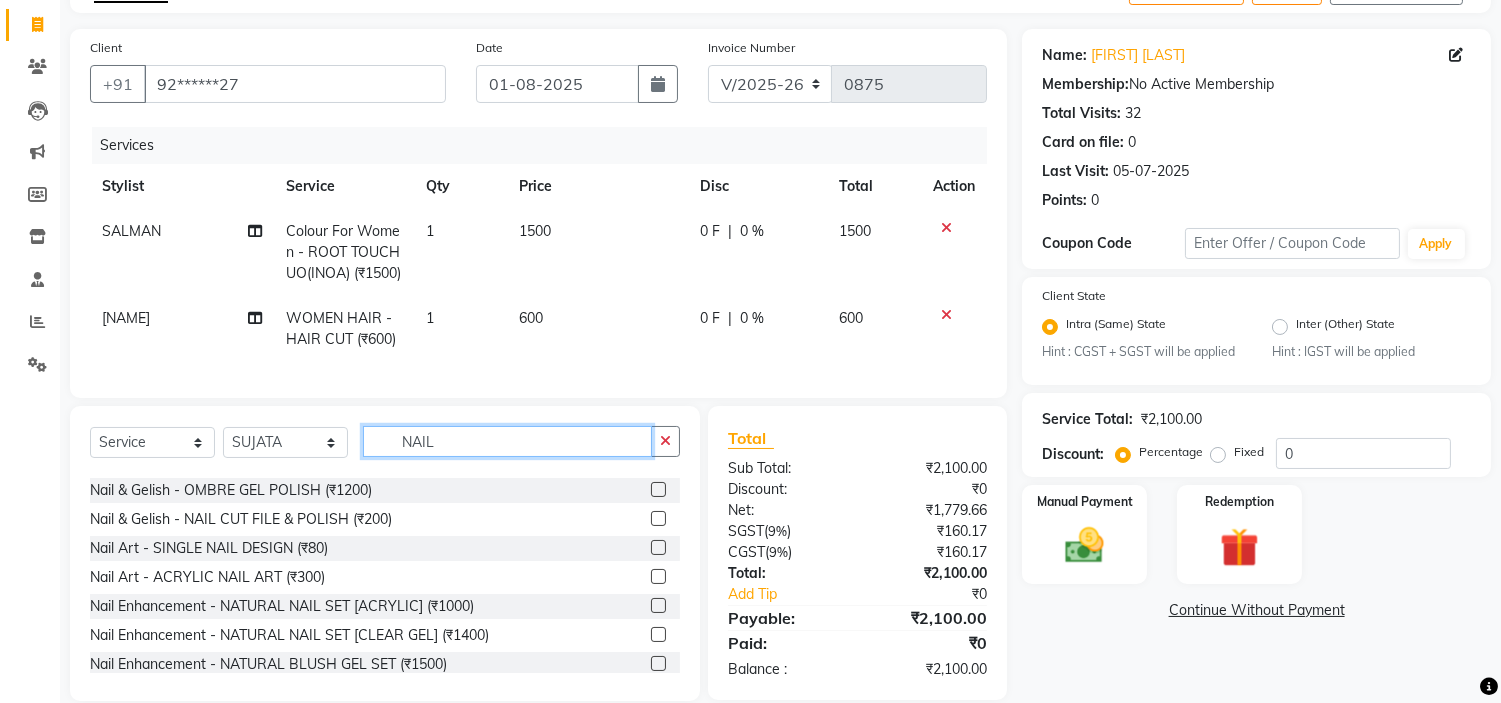 type on "NAIL" 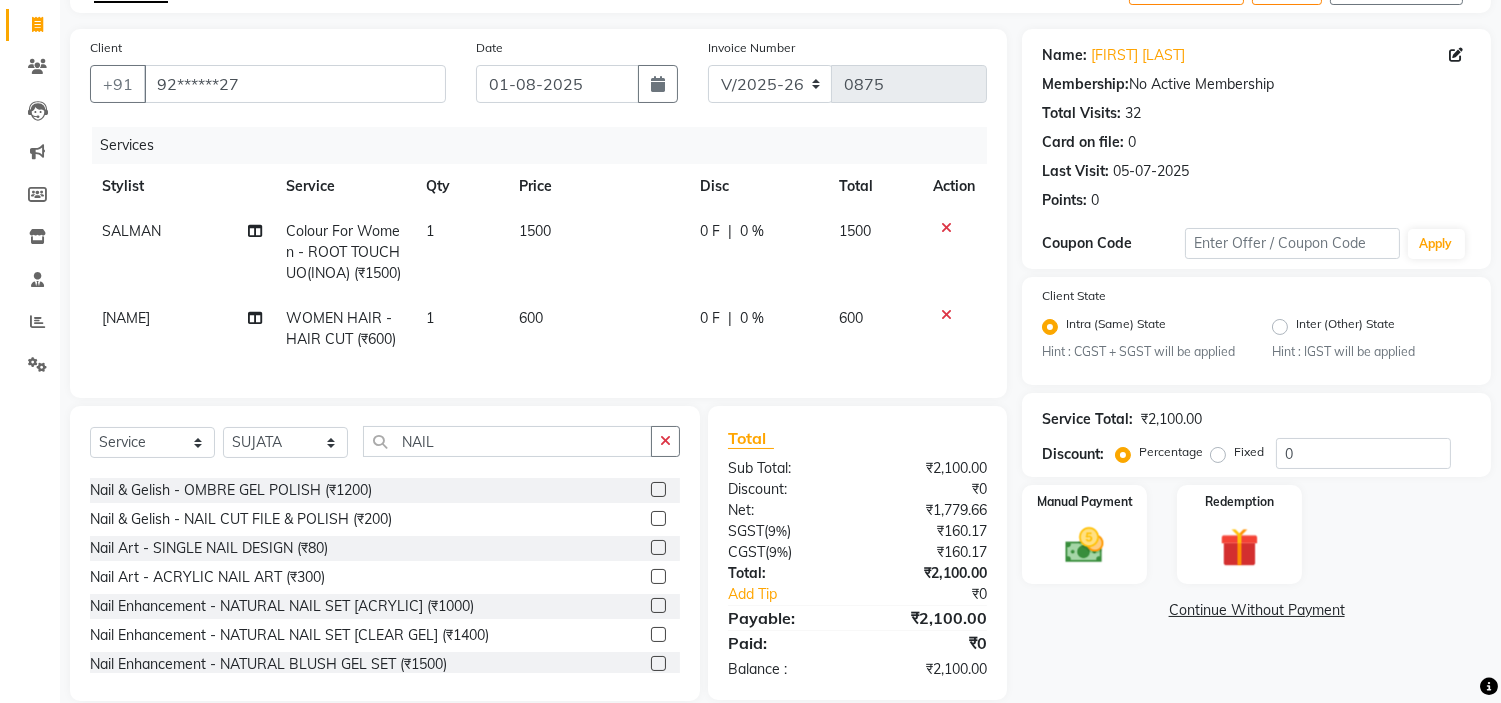 click 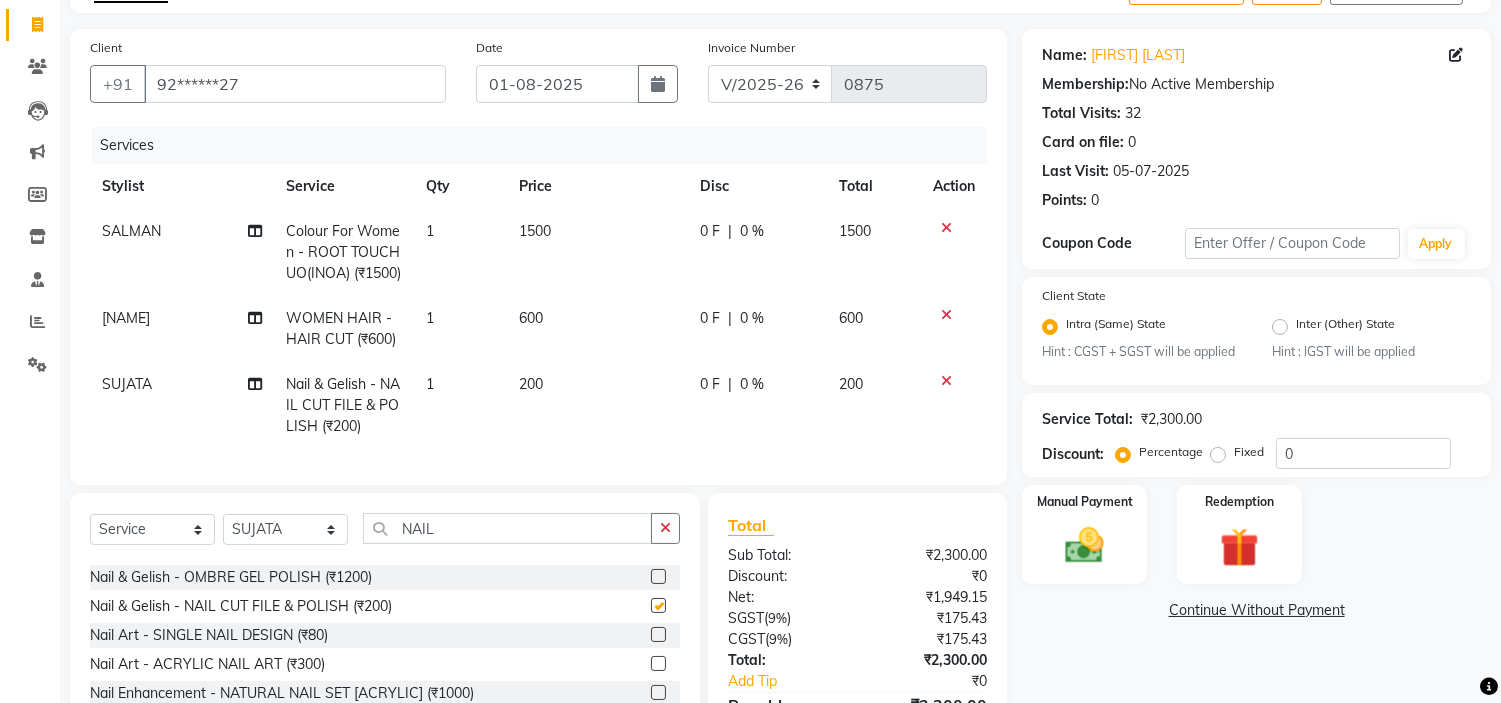 checkbox on "false" 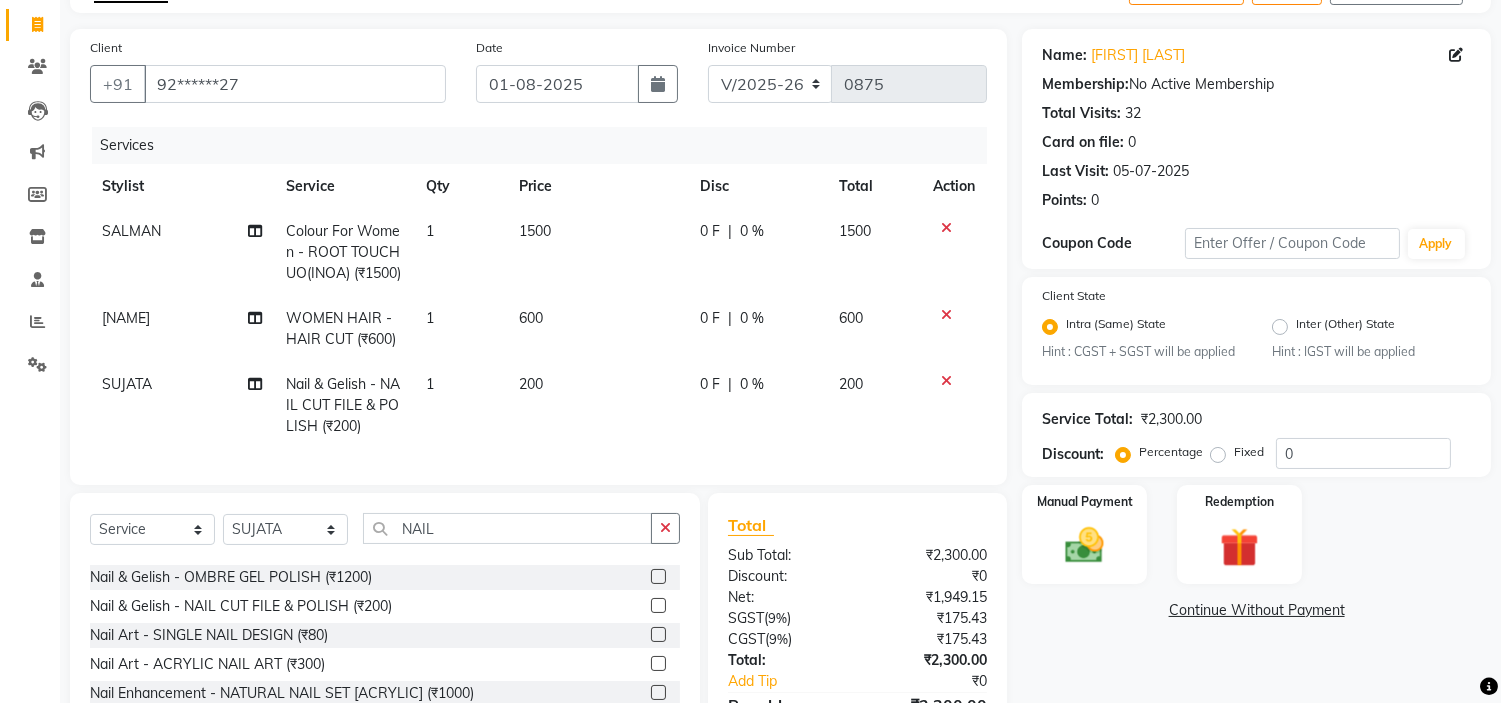 scroll, scrollTop: 273, scrollLeft: 0, axis: vertical 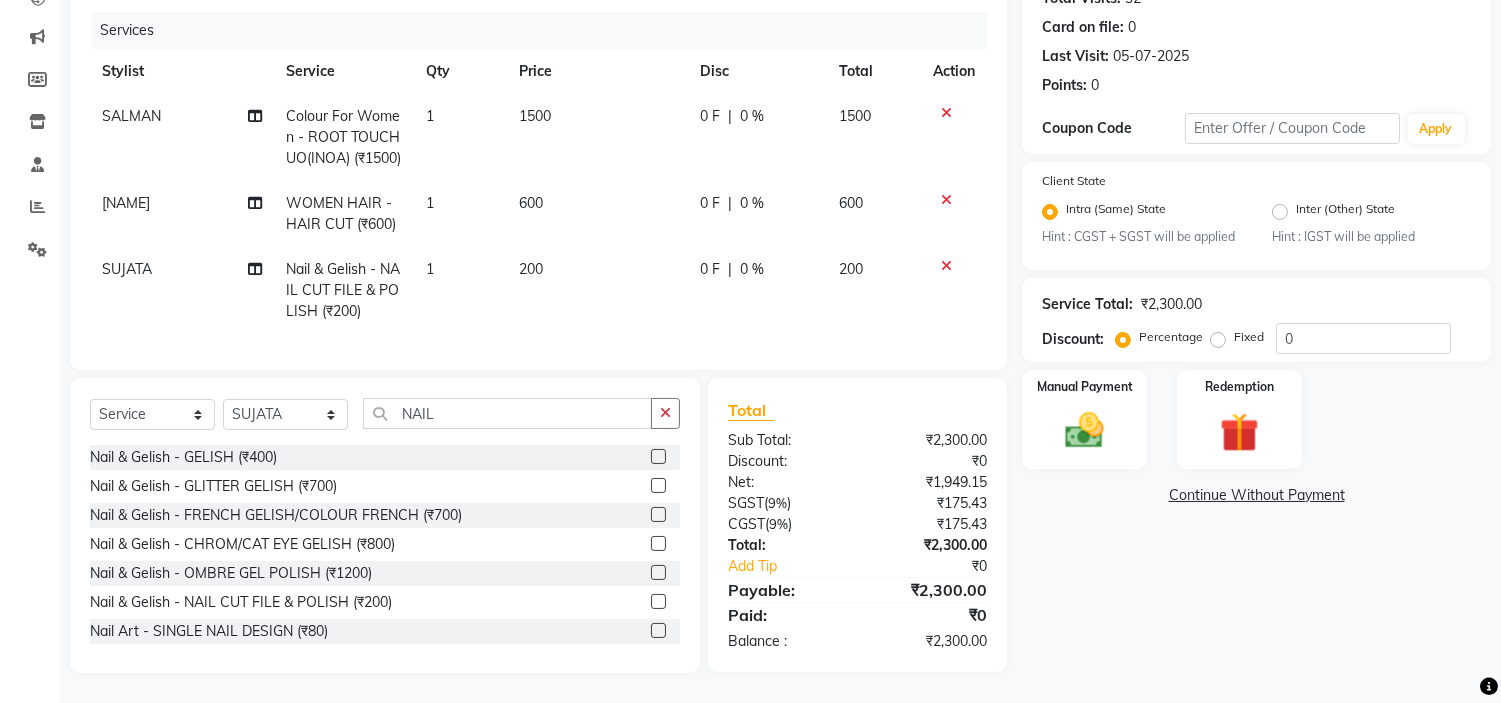 click on "200" 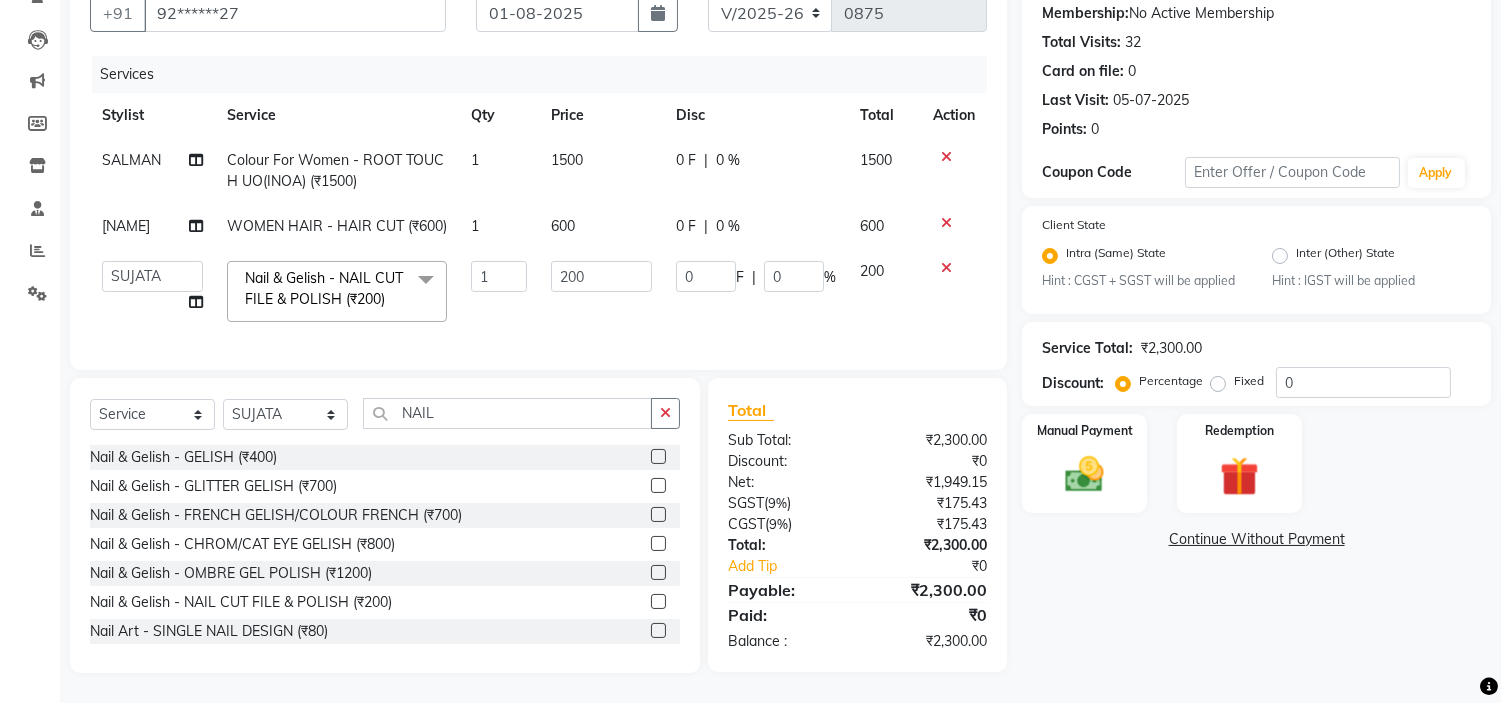 scroll, scrollTop: 230, scrollLeft: 0, axis: vertical 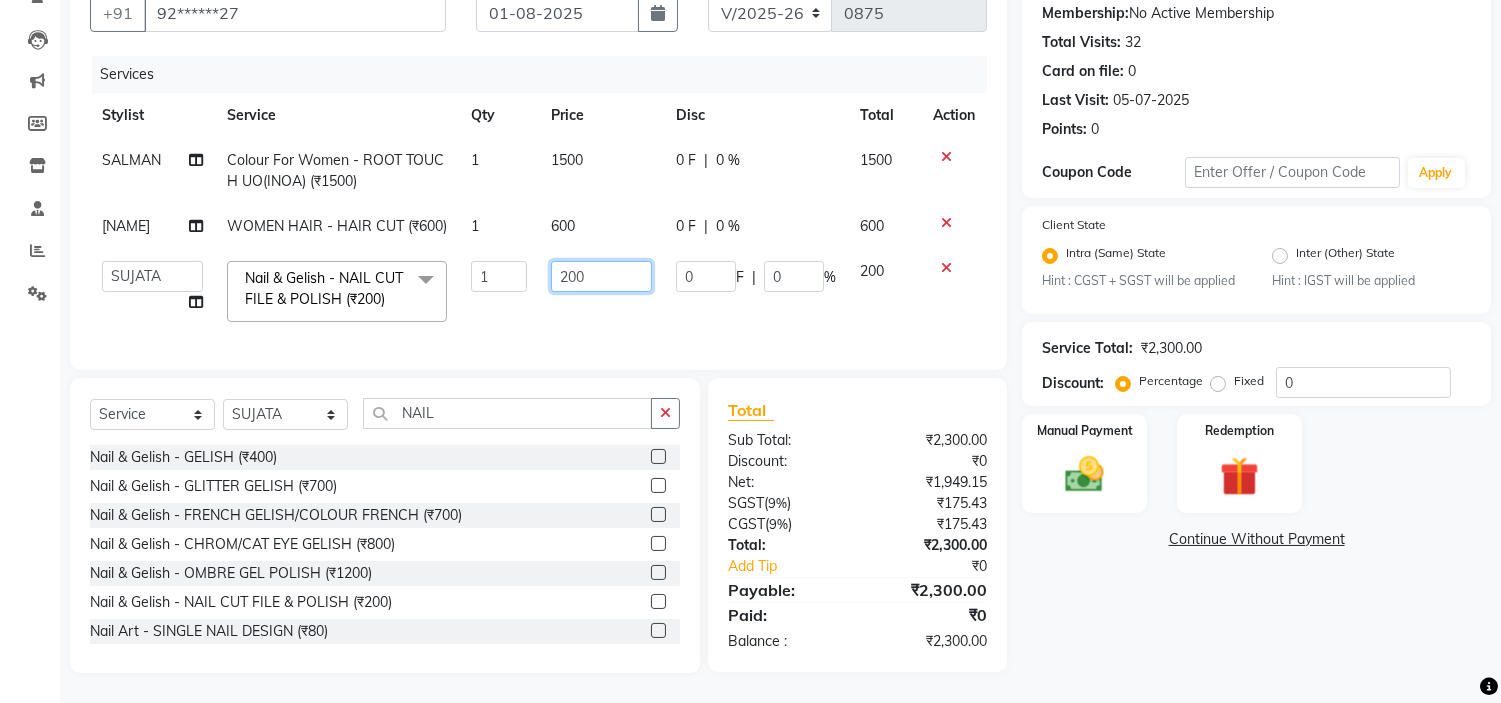 click on "200" 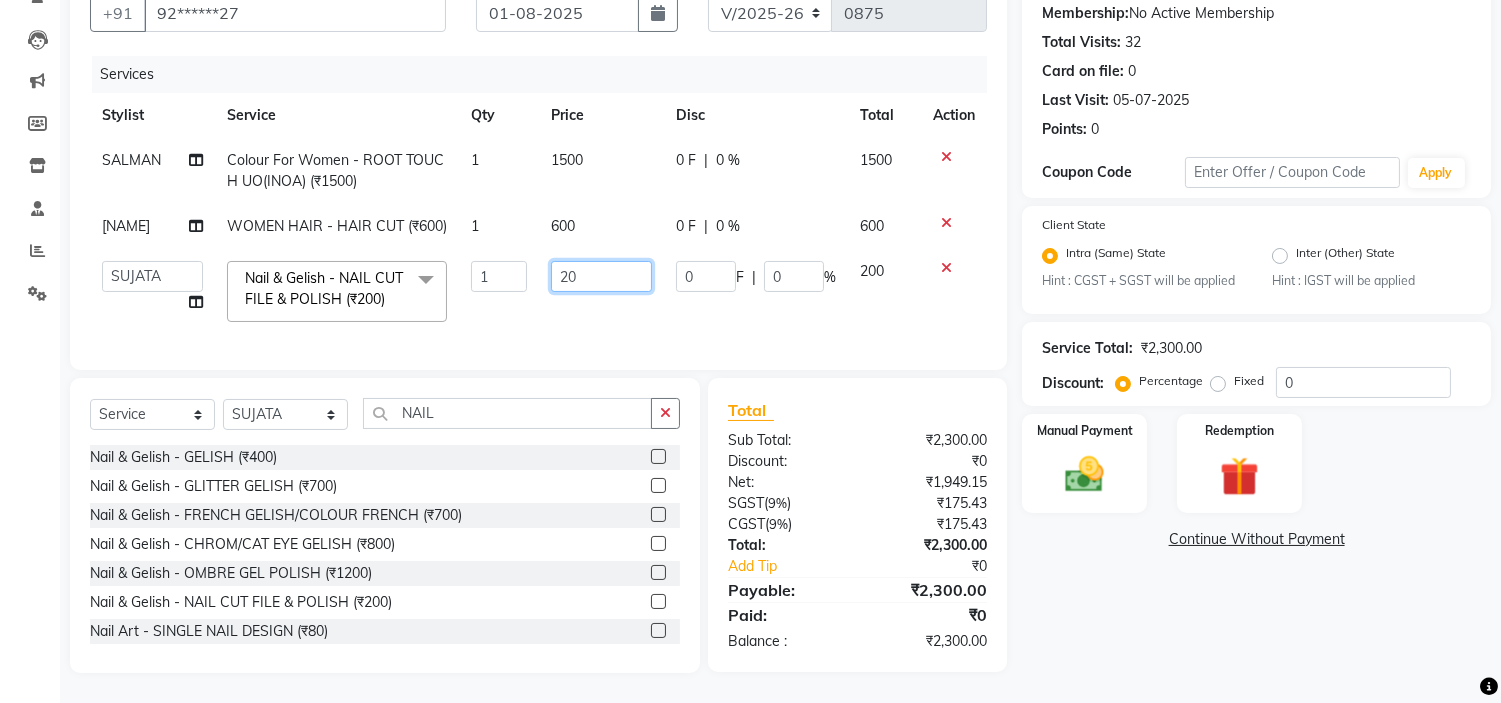 type on "2" 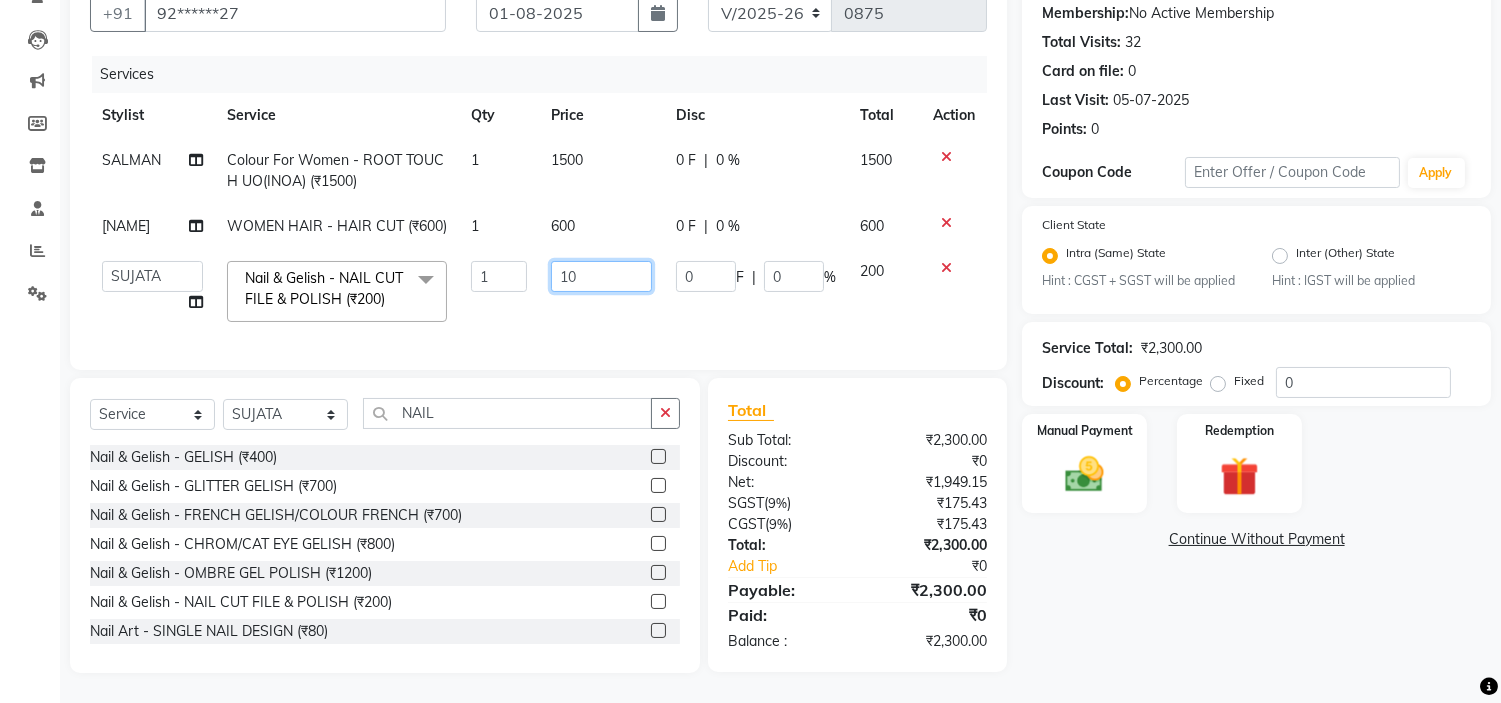 type on "100" 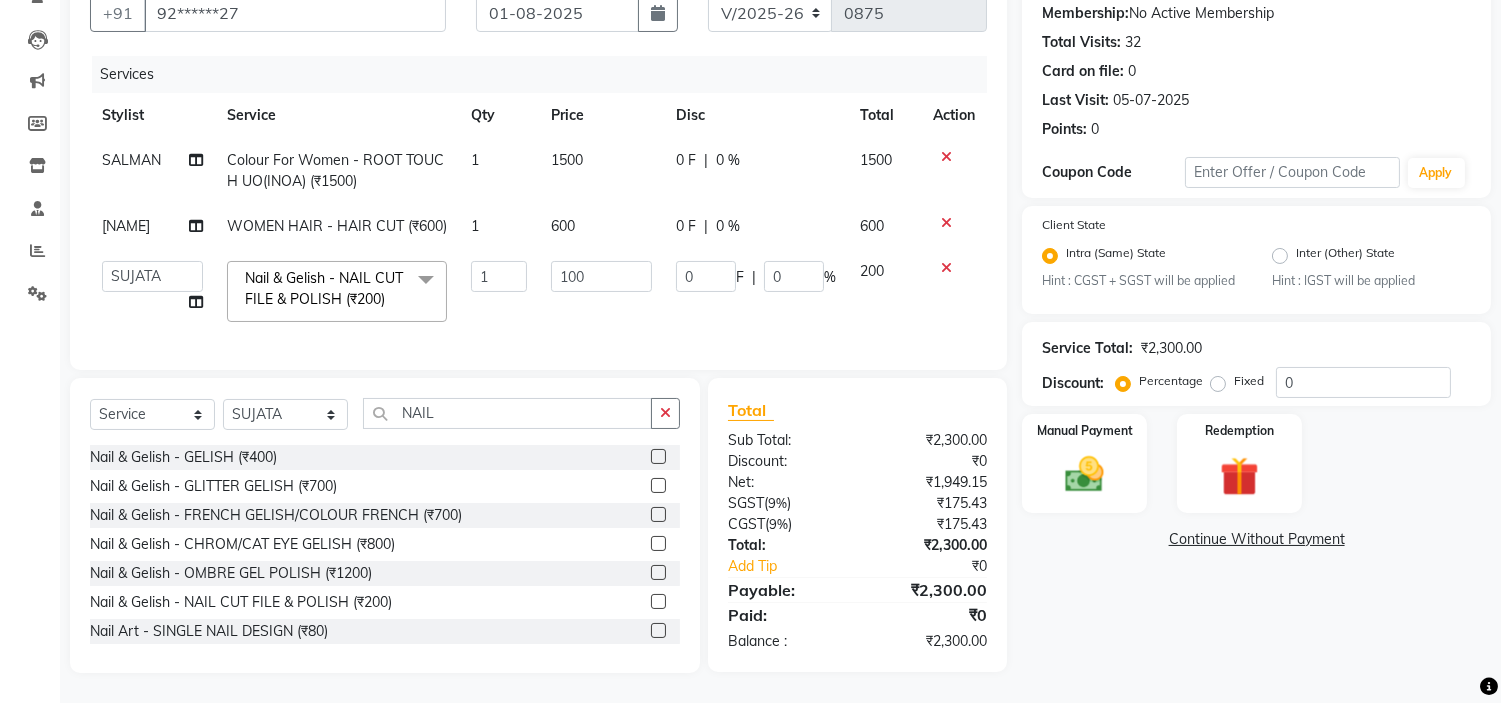 click on "Name: Bhagyashree Thakkar Membership:  No Active Membership  Total Visits:  32 Card on file:  0 Last Visit:   05-07-2025 Points:   0  Coupon Code Apply Client State Intra (Same) State Hint : CGST + SGST will be applied Inter (Other) State Hint : IGST will be applied Service Total:  ₹2,300.00  Discount:  Percentage   Fixed  0 Manual Payment Redemption  Continue Without Payment" 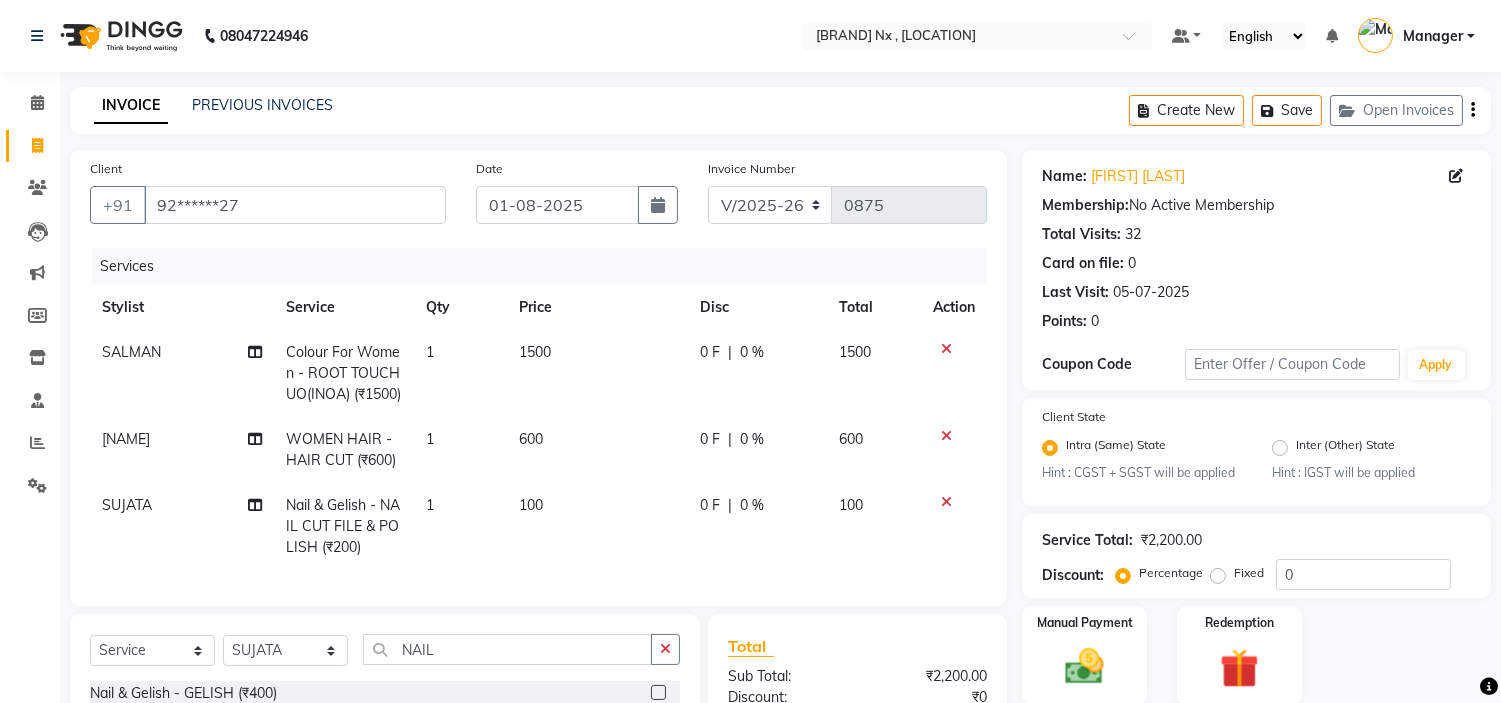 scroll, scrollTop: 273, scrollLeft: 0, axis: vertical 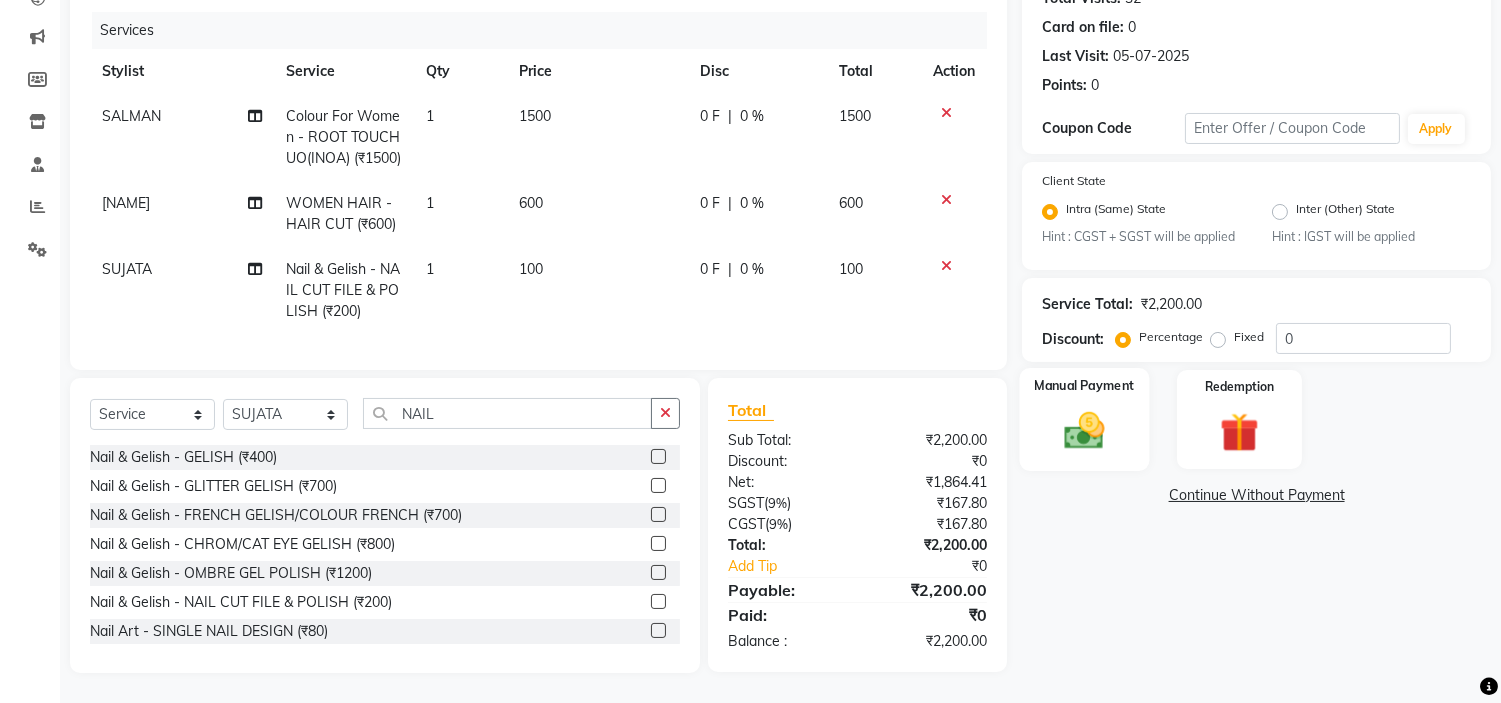 click 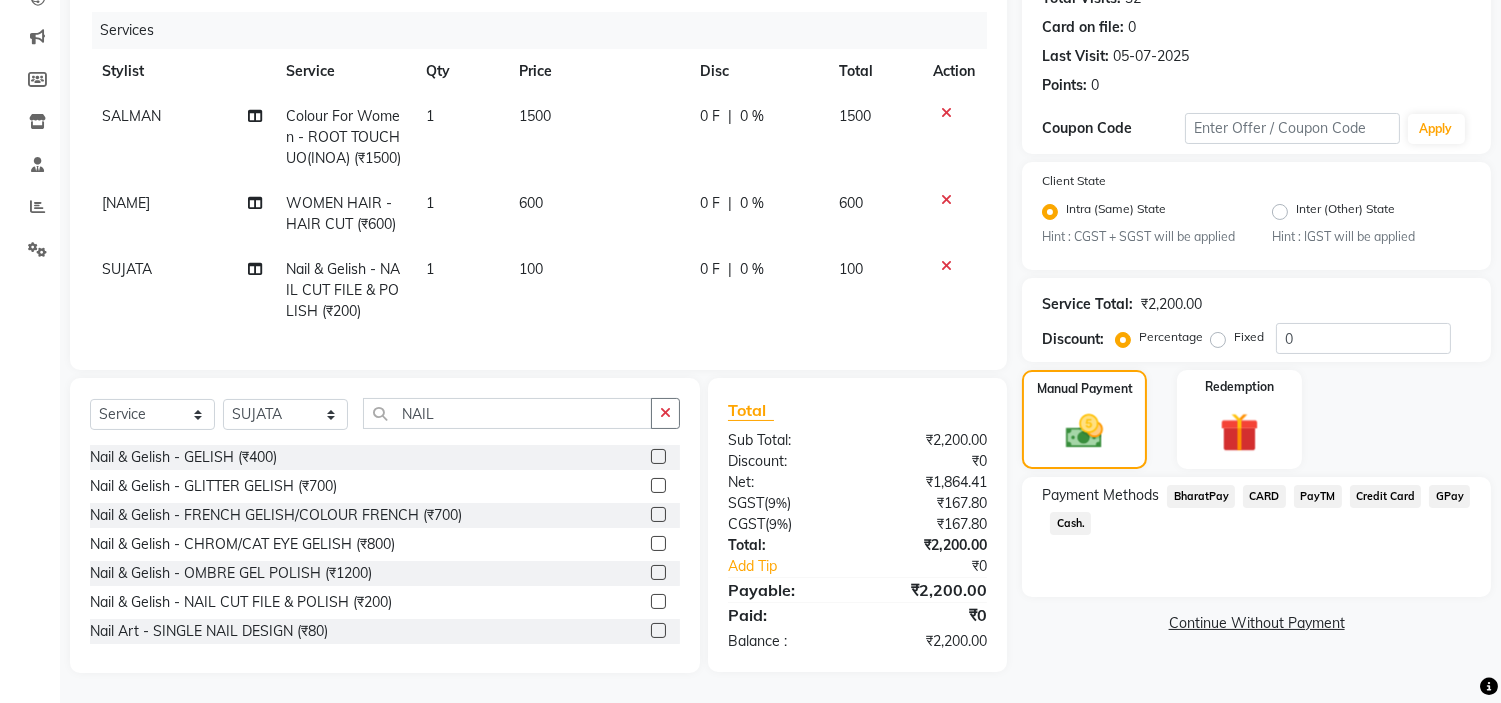 click on "GPay" 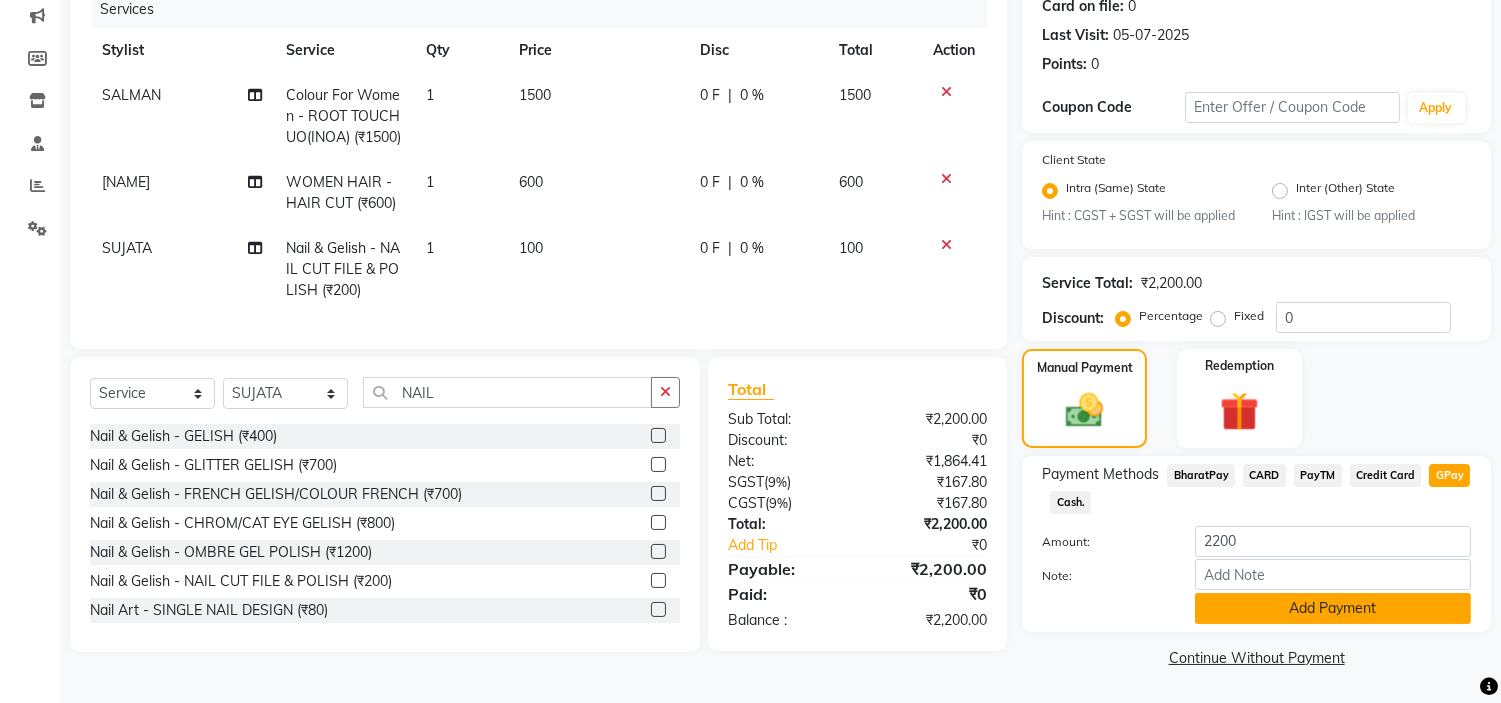 click on "Add Payment" 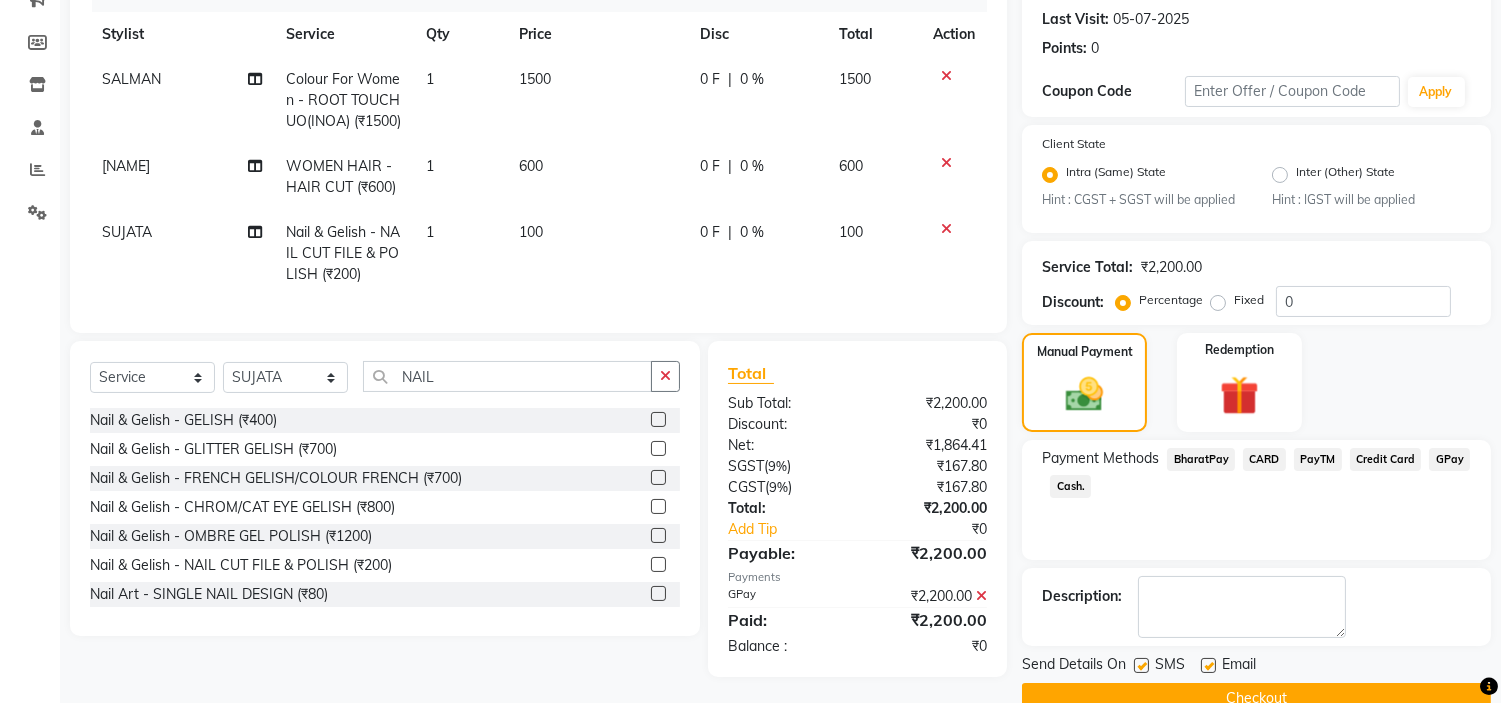 scroll, scrollTop: 314, scrollLeft: 0, axis: vertical 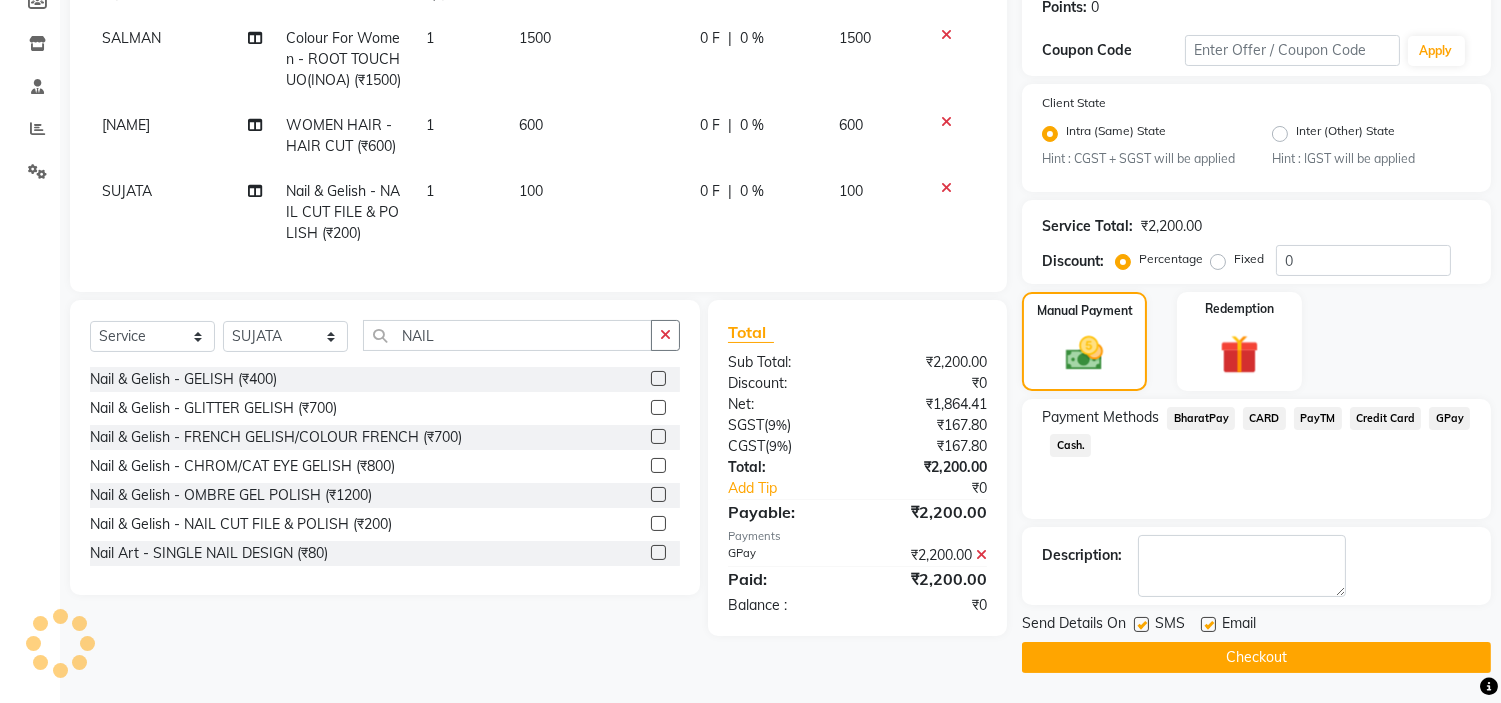 click on "Checkout" 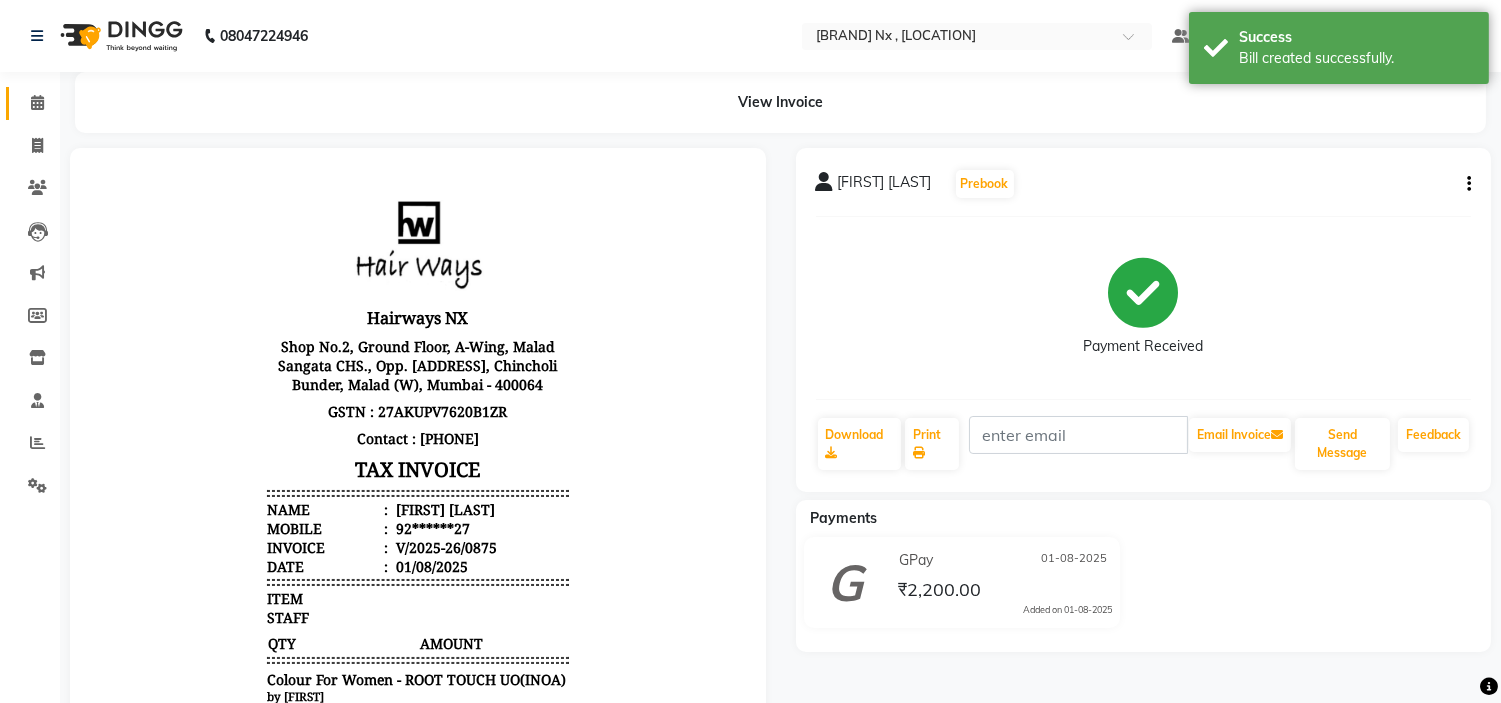 scroll, scrollTop: 0, scrollLeft: 0, axis: both 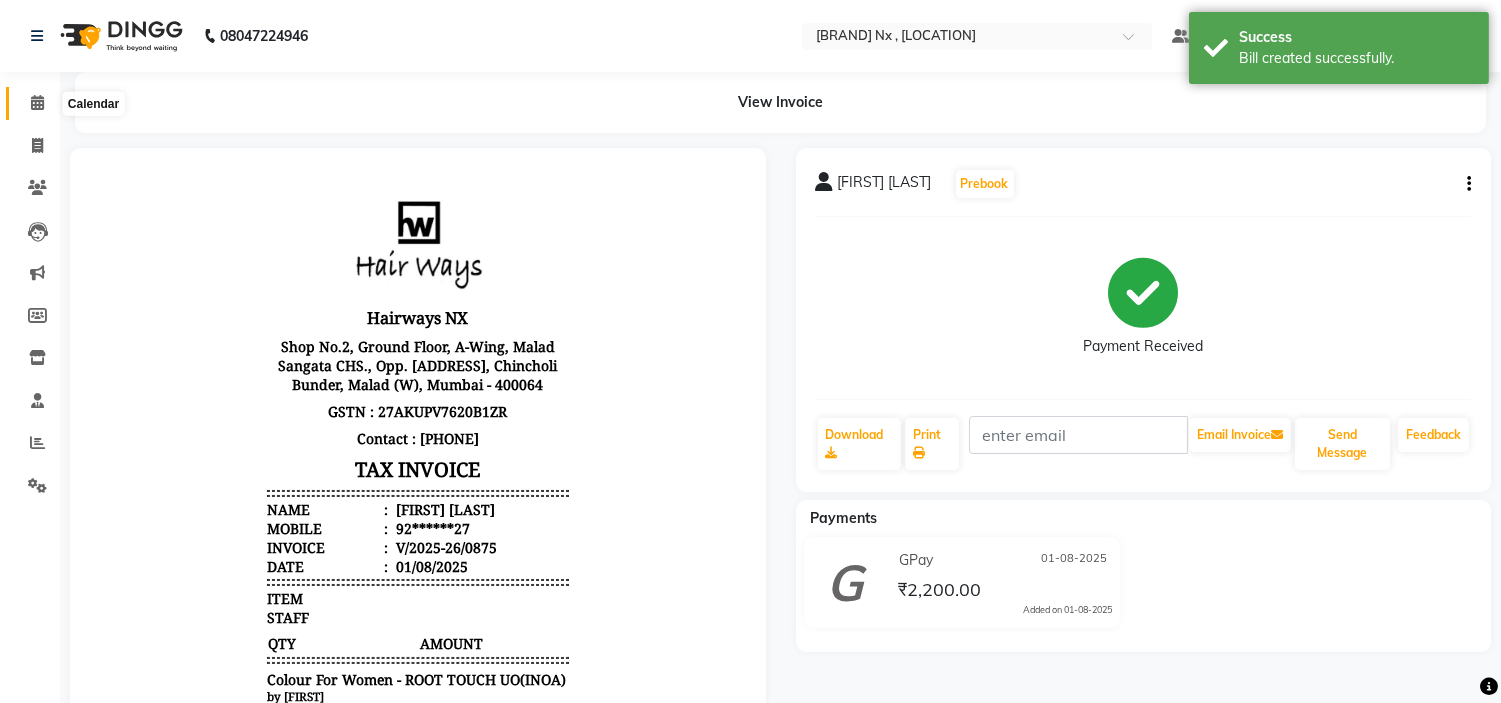 click 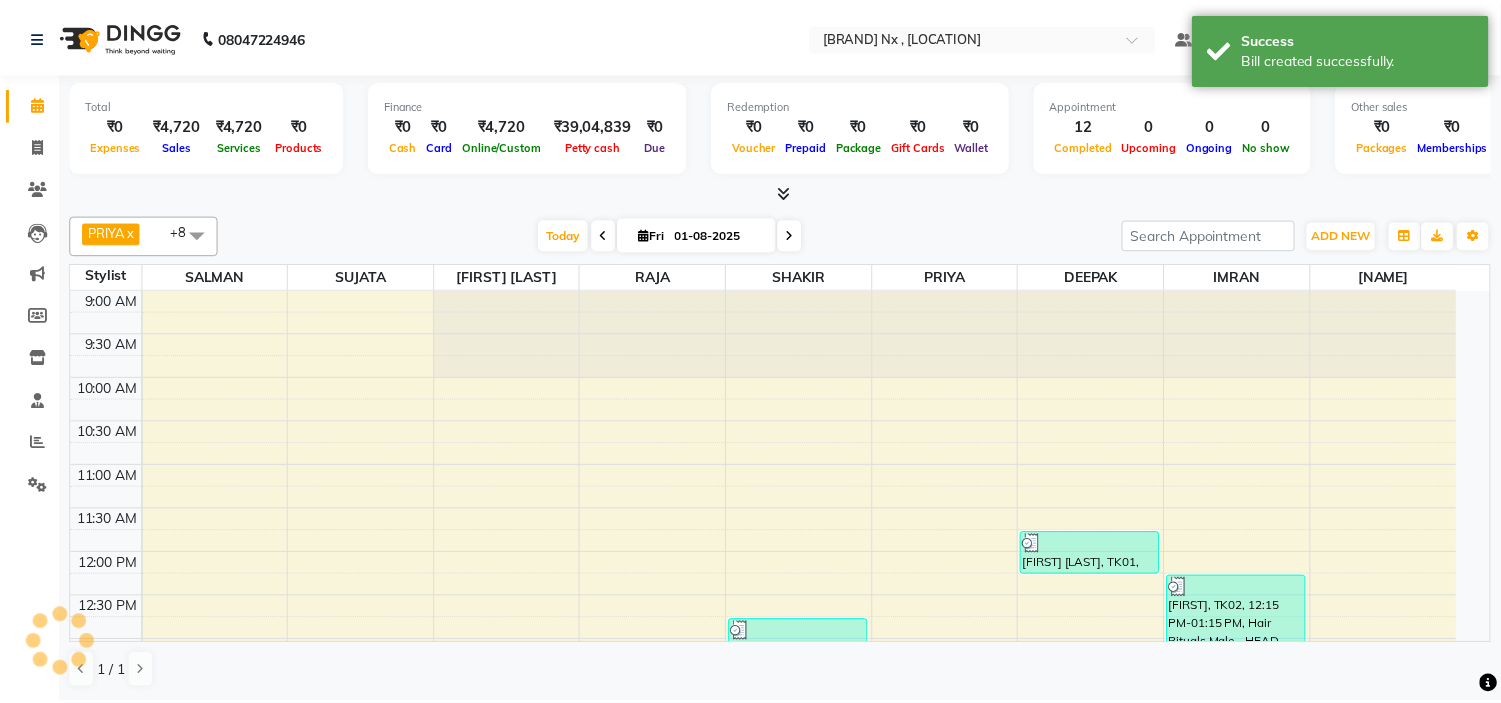 scroll, scrollTop: 0, scrollLeft: 0, axis: both 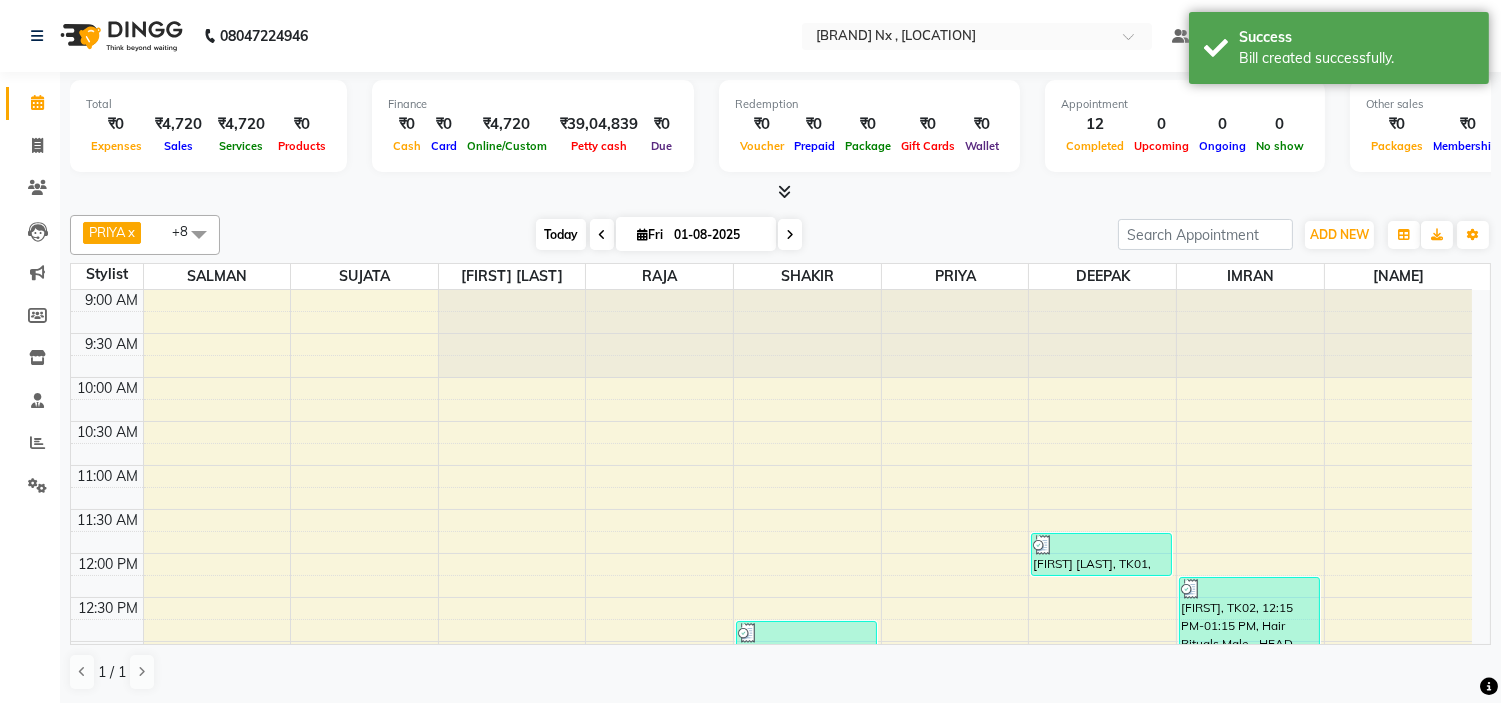 click on "Today" at bounding box center [561, 234] 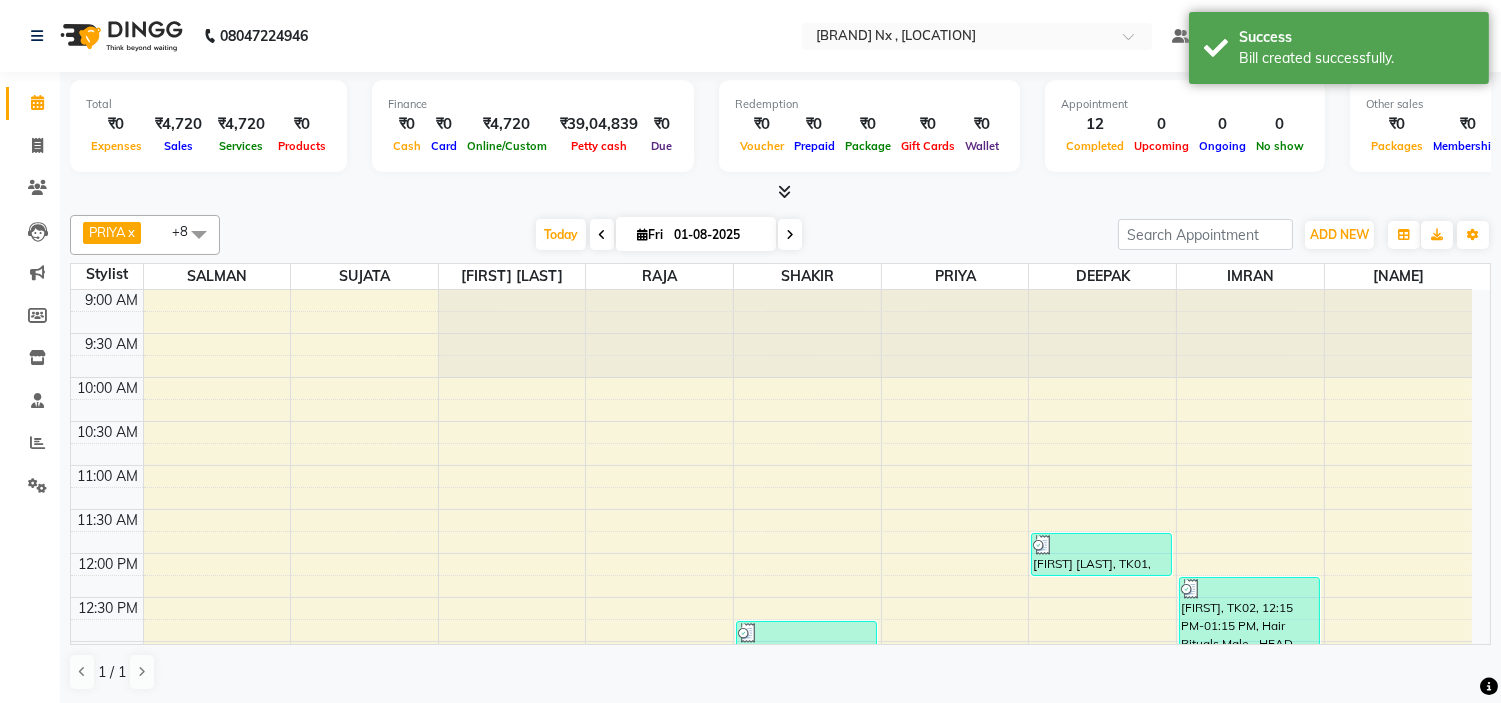 scroll, scrollTop: 531, scrollLeft: 0, axis: vertical 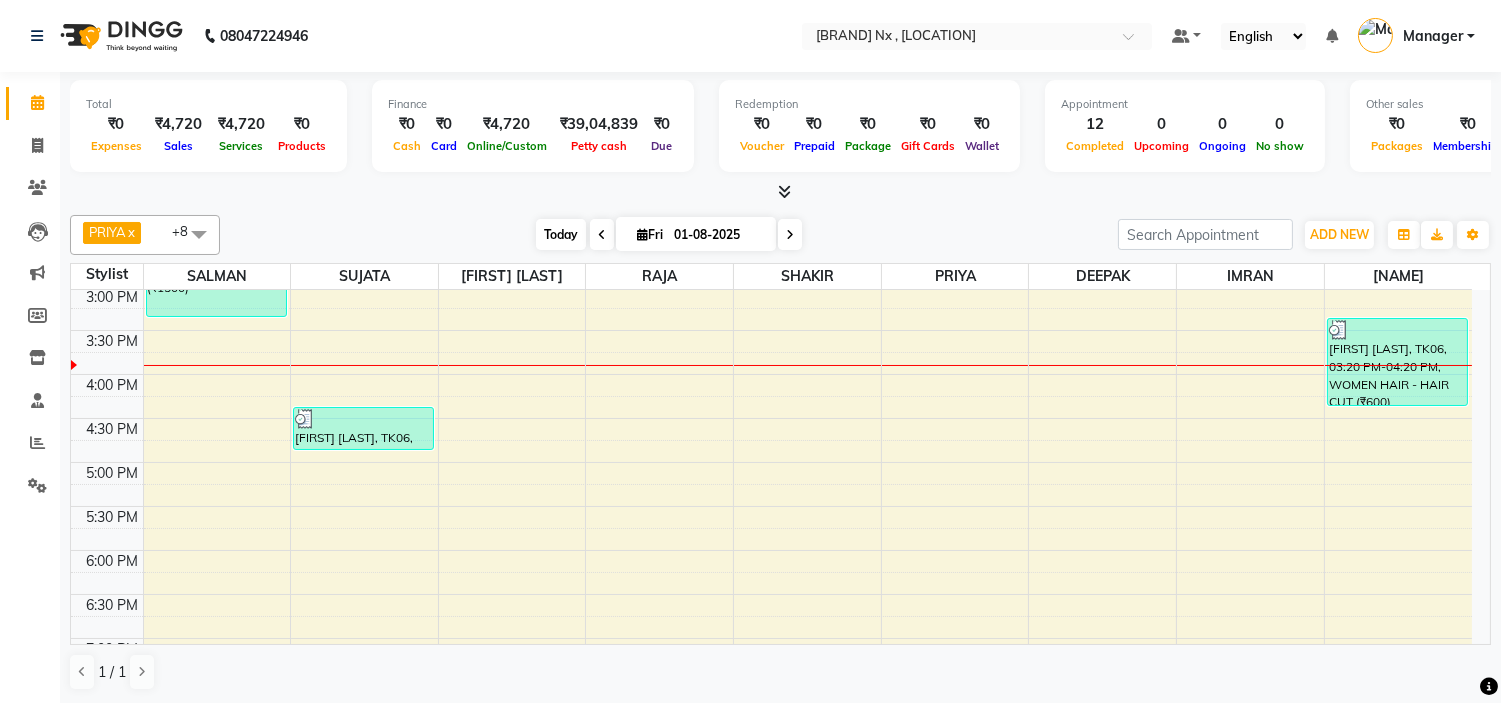 click on "Today" at bounding box center [561, 234] 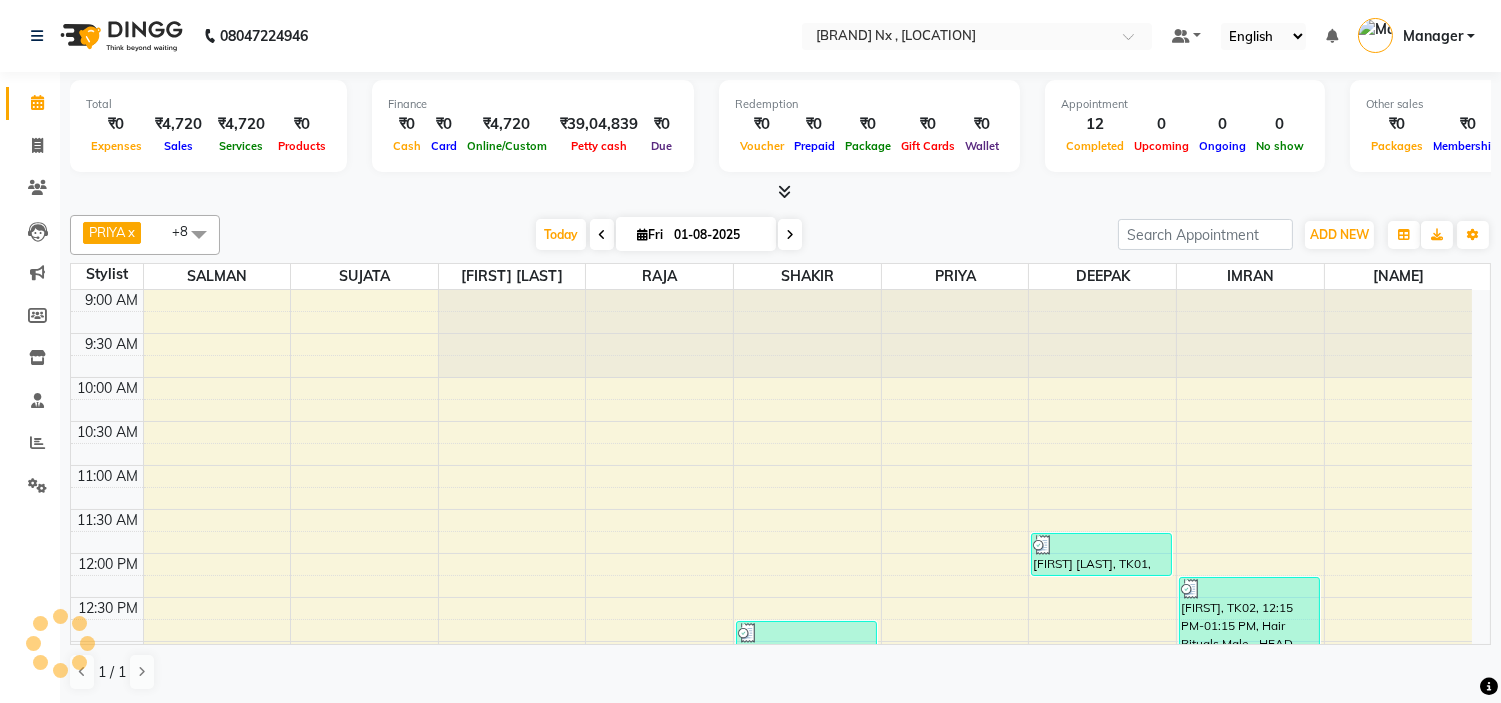 scroll, scrollTop: 531, scrollLeft: 0, axis: vertical 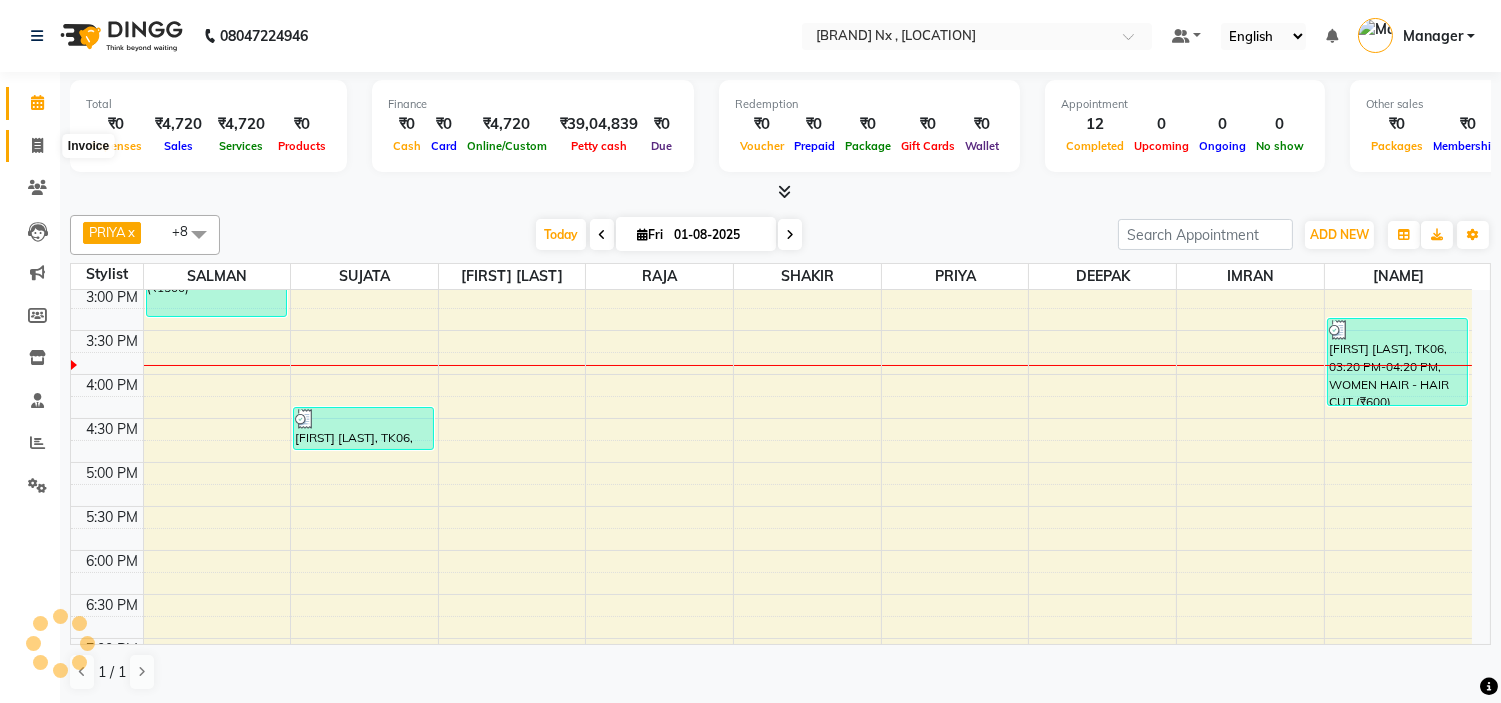 click 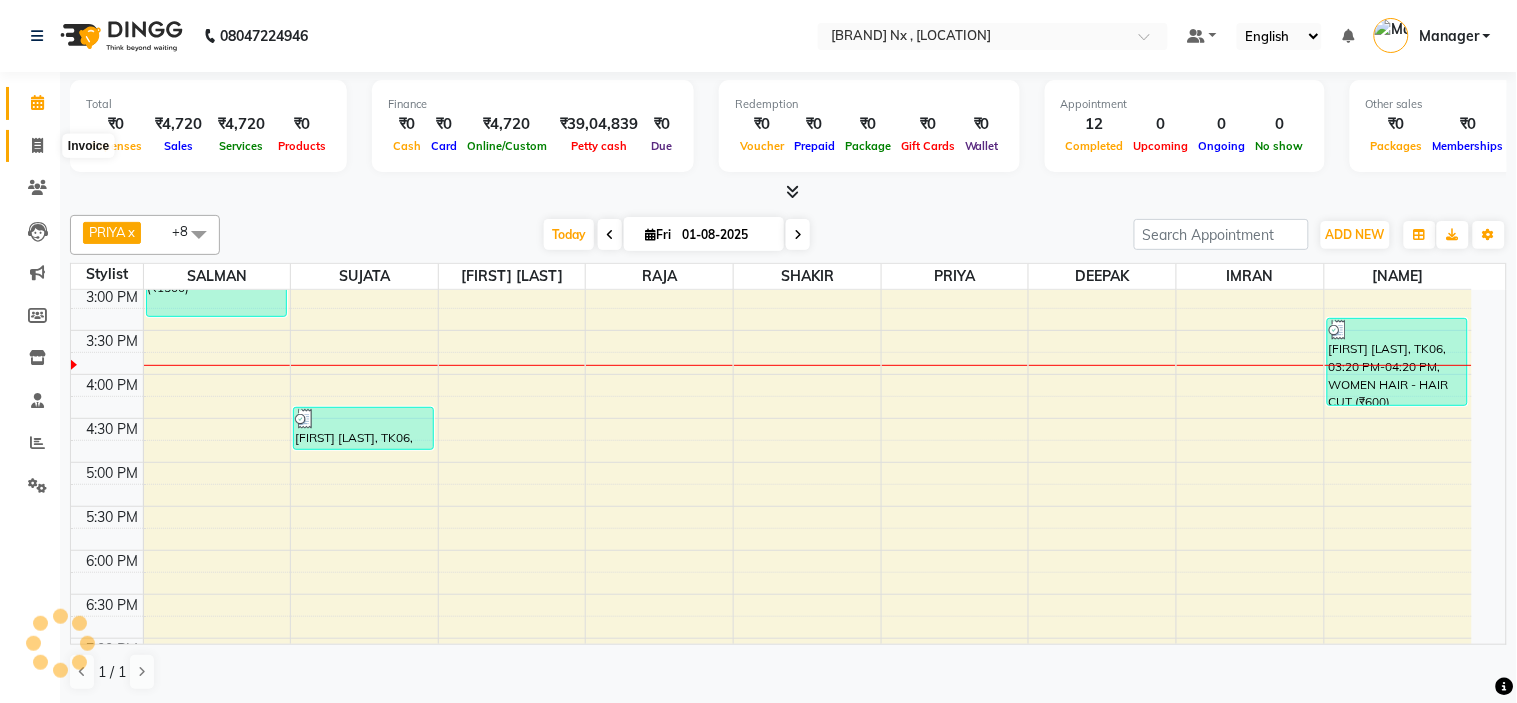 select on "778" 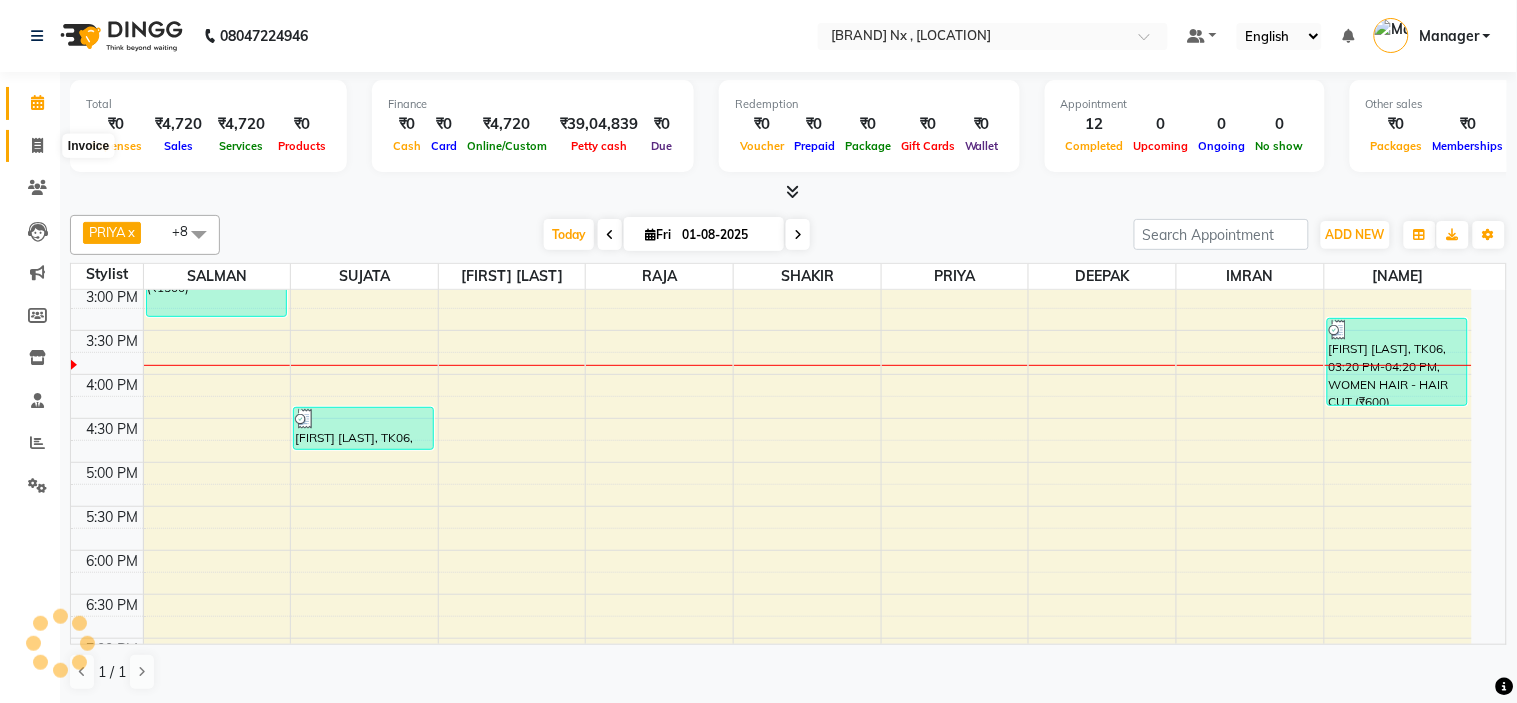 select on "service" 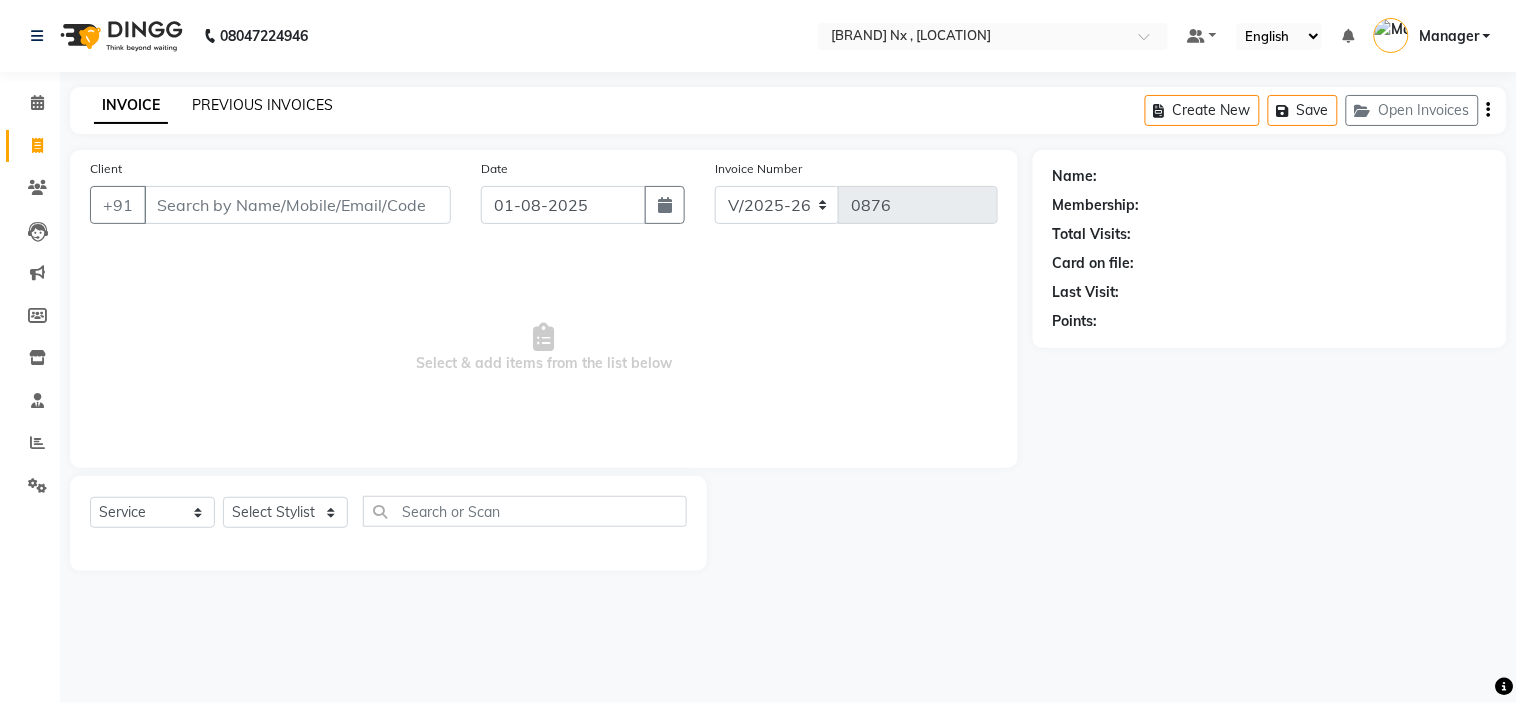 click on "PREVIOUS INVOICES" 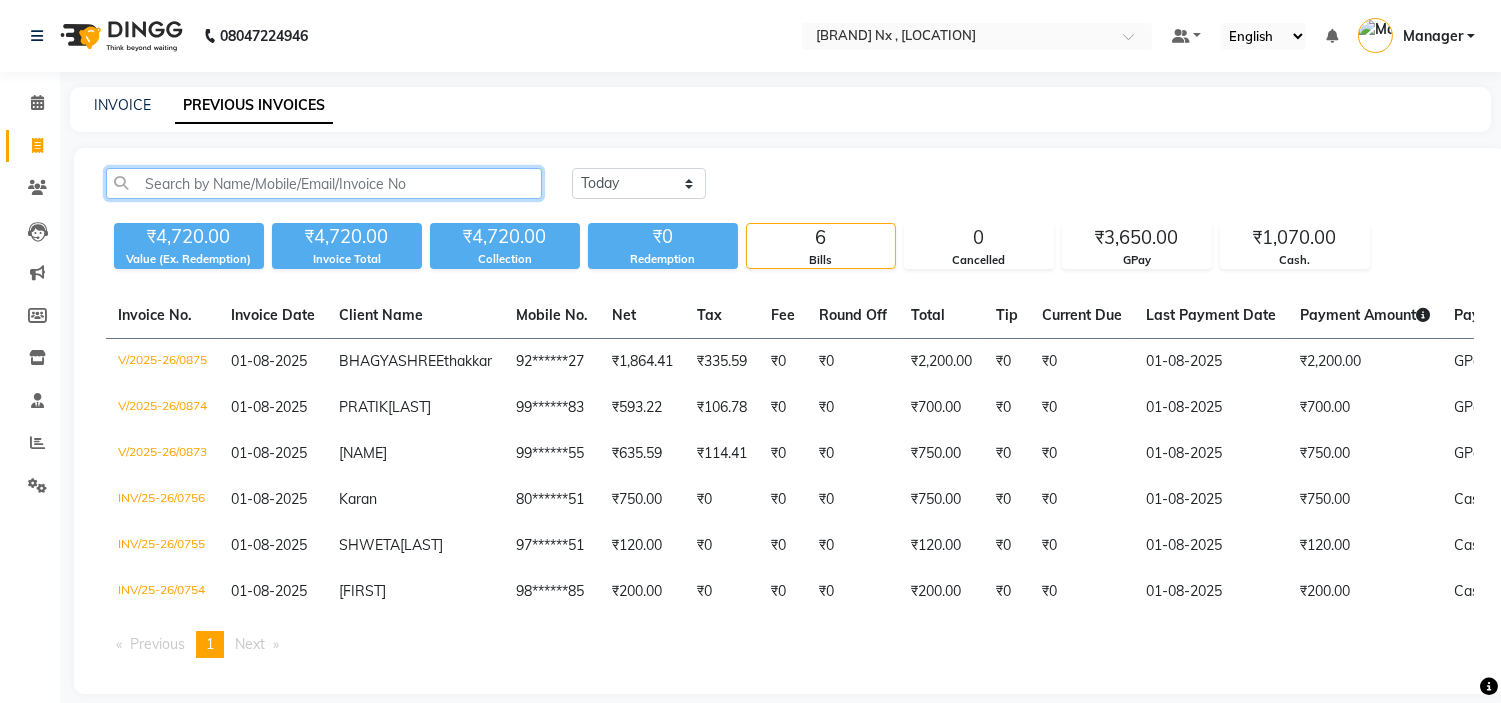 click 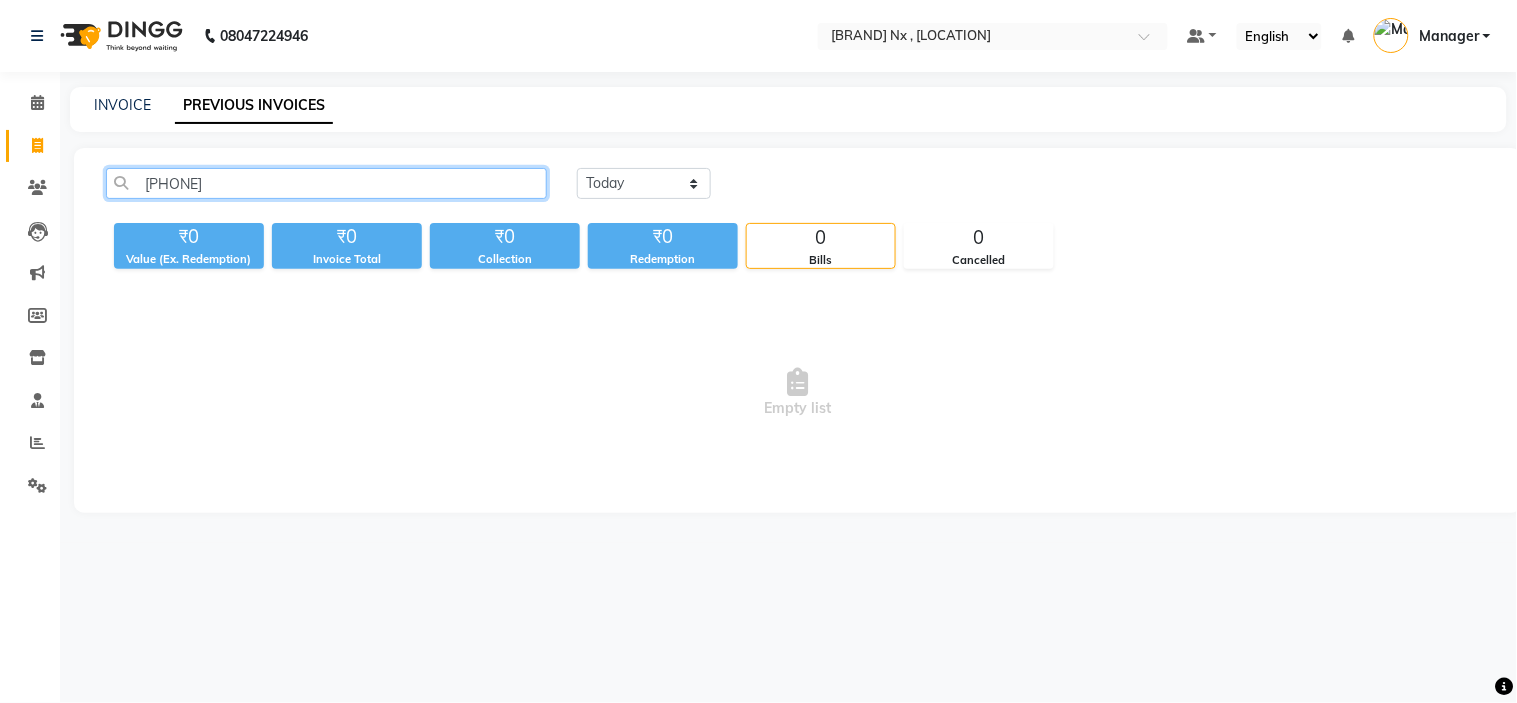 click on "97693000" 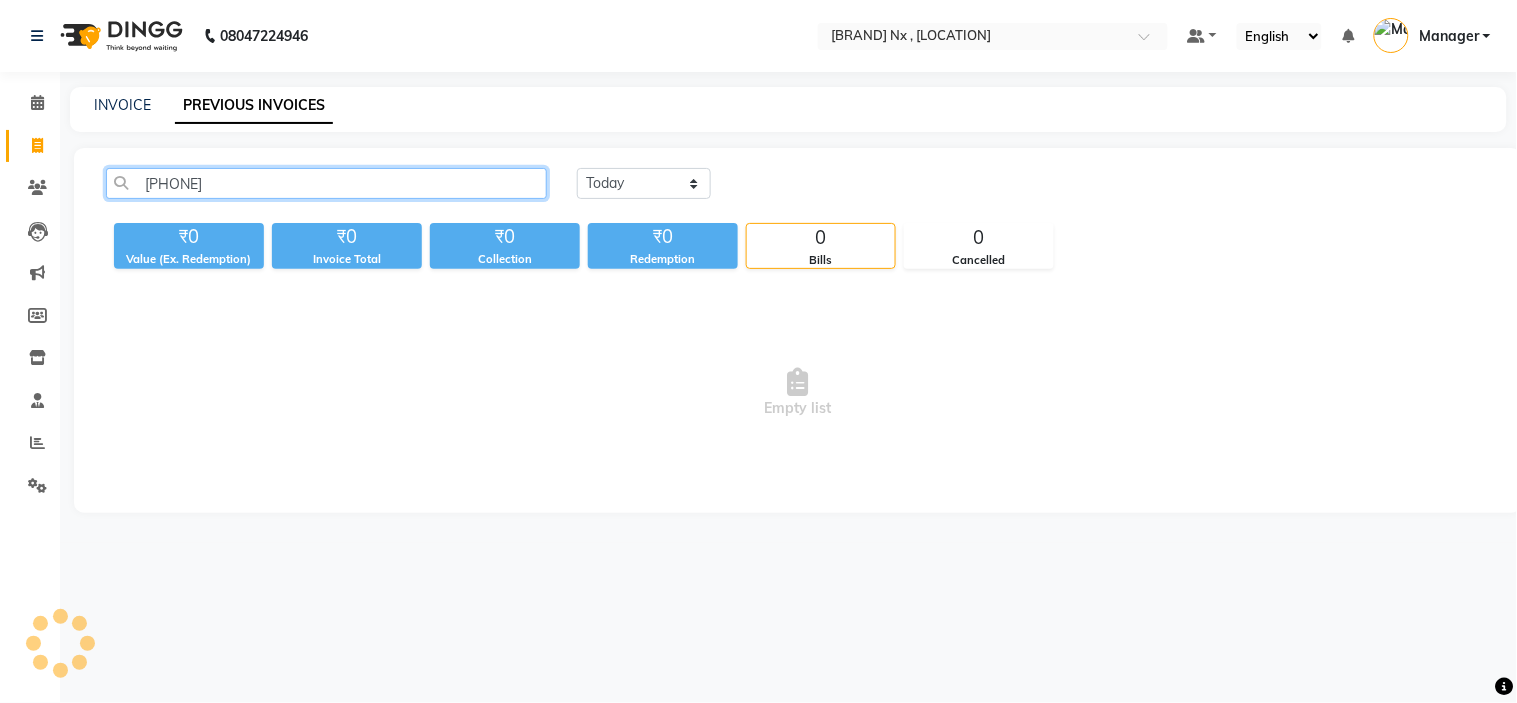 click on "976935000" 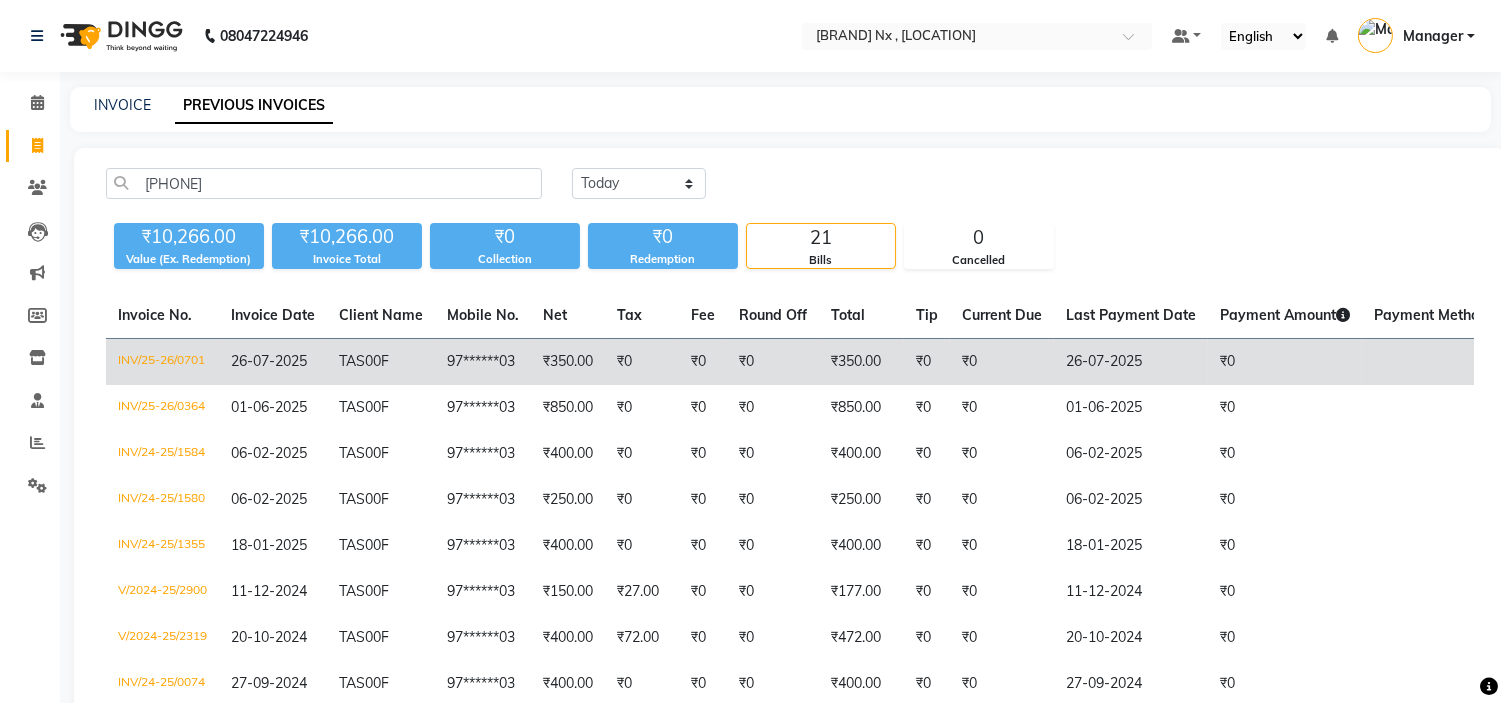 click on "TAS00F" 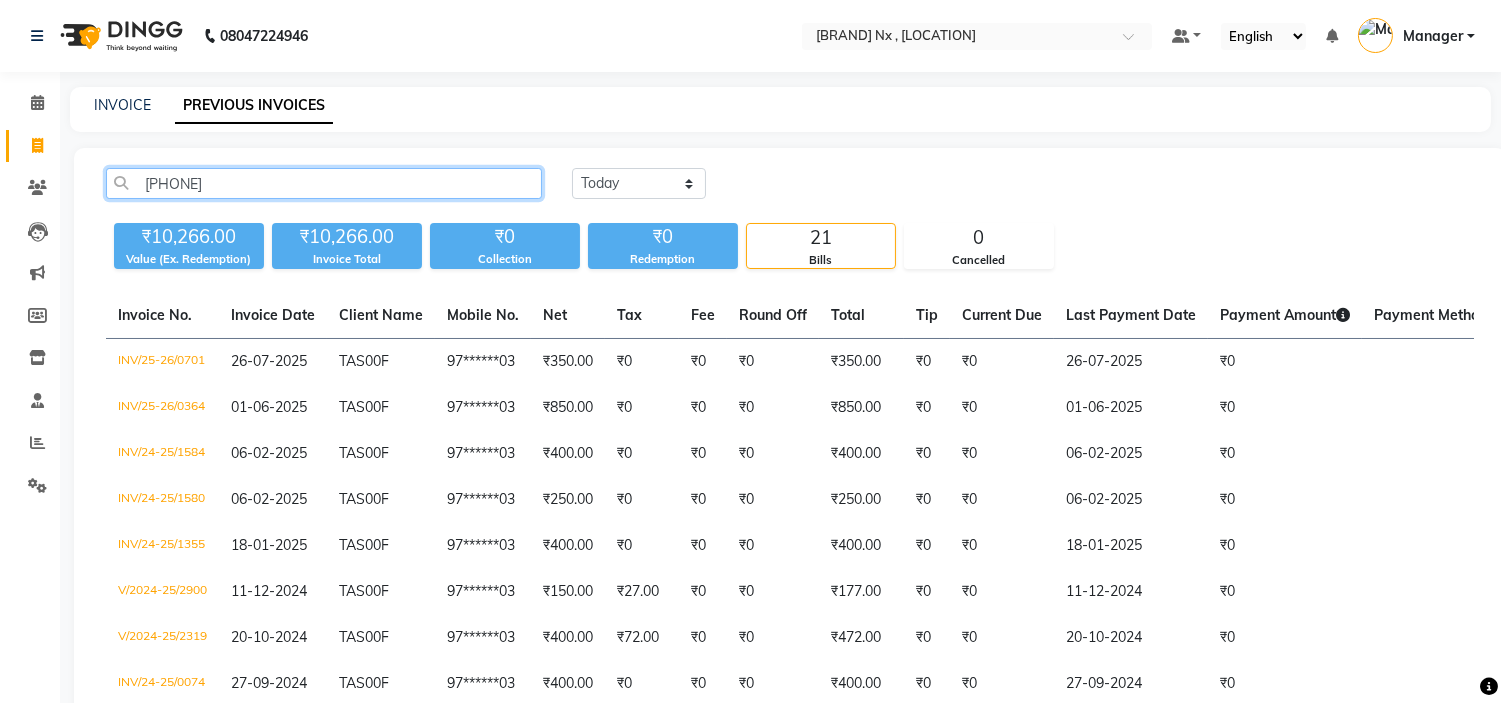 click on "9769350003" 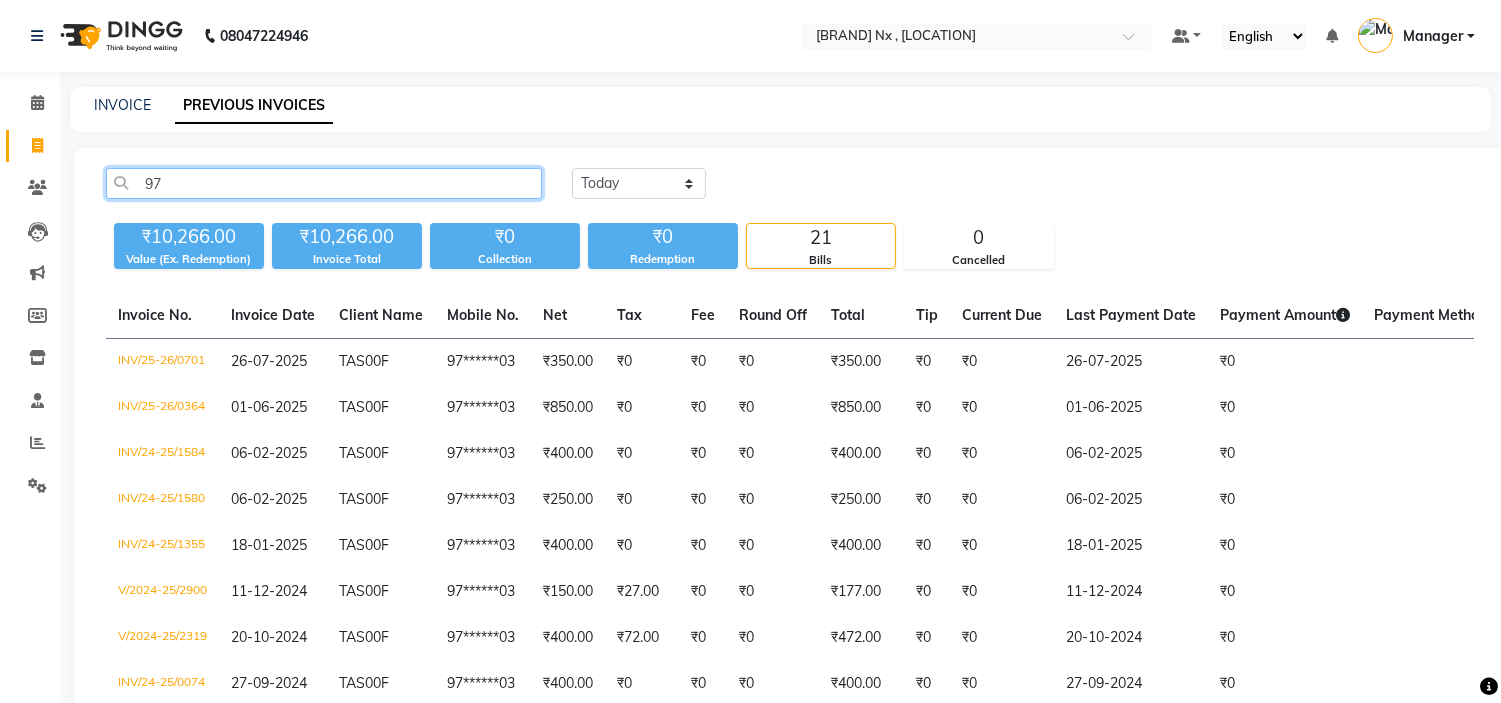 type on "9" 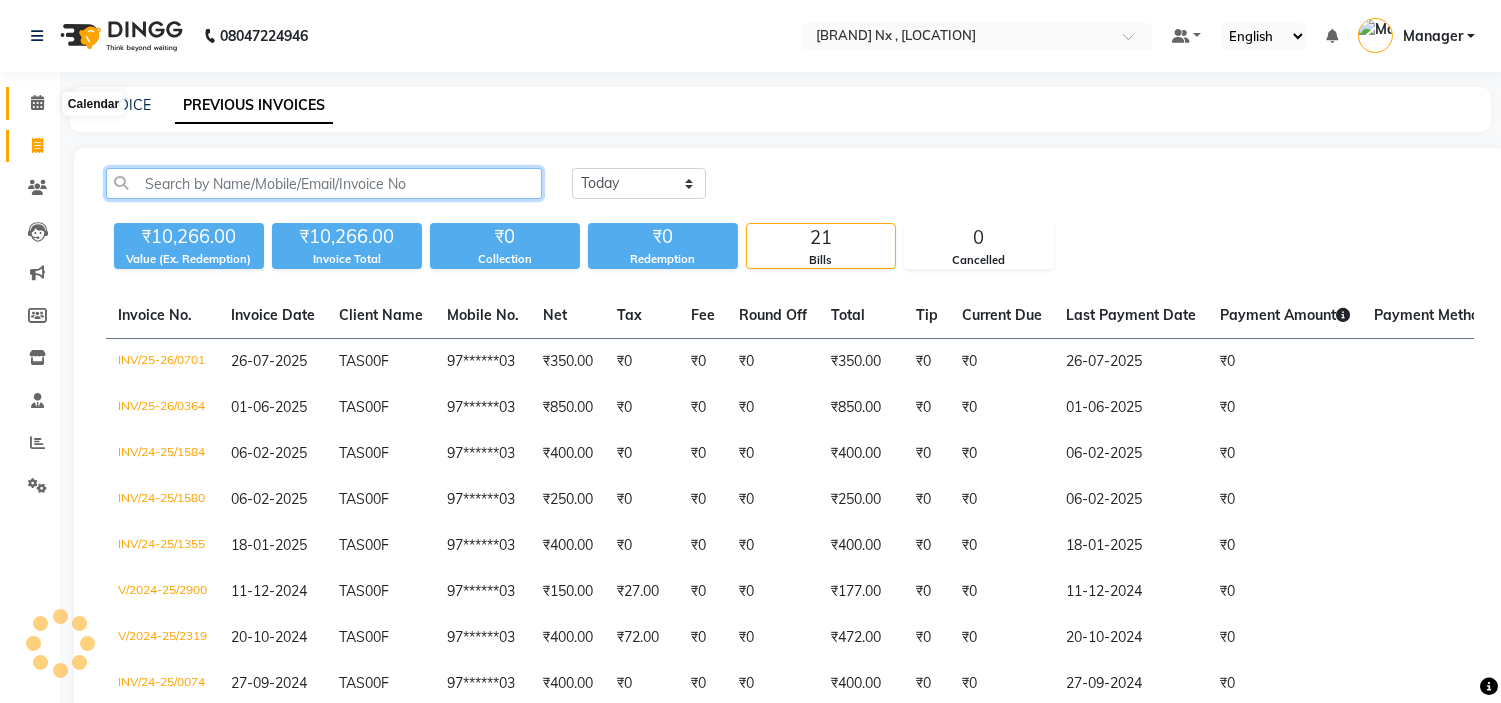 type 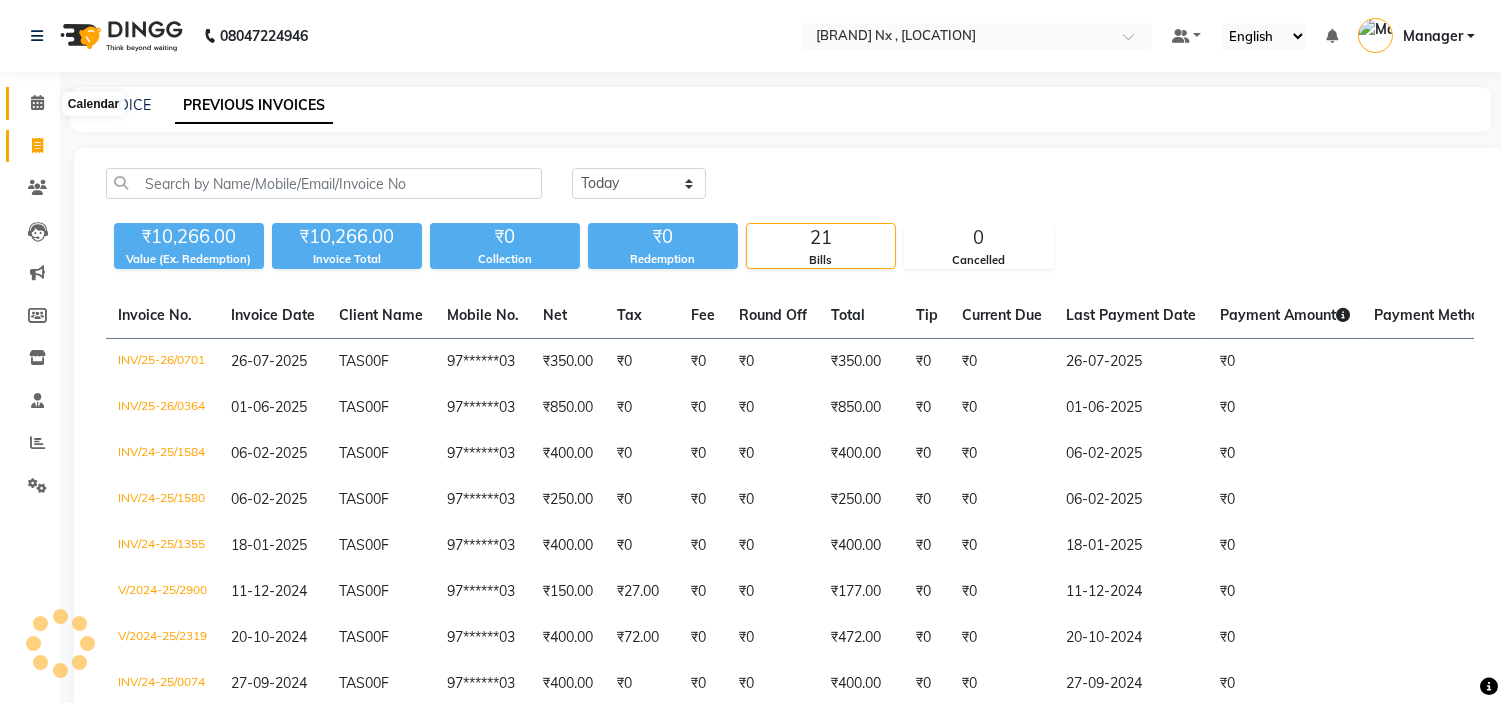 click 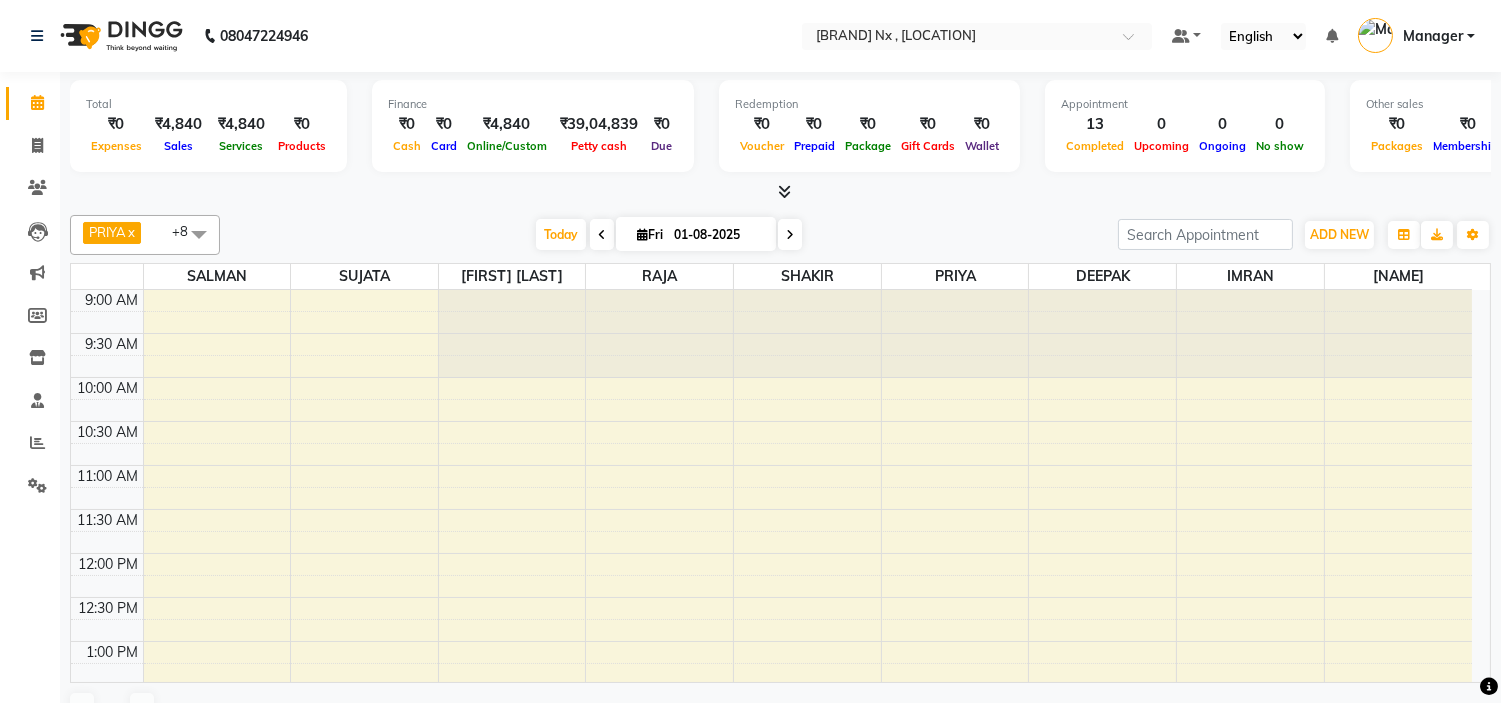 scroll, scrollTop: 0, scrollLeft: 0, axis: both 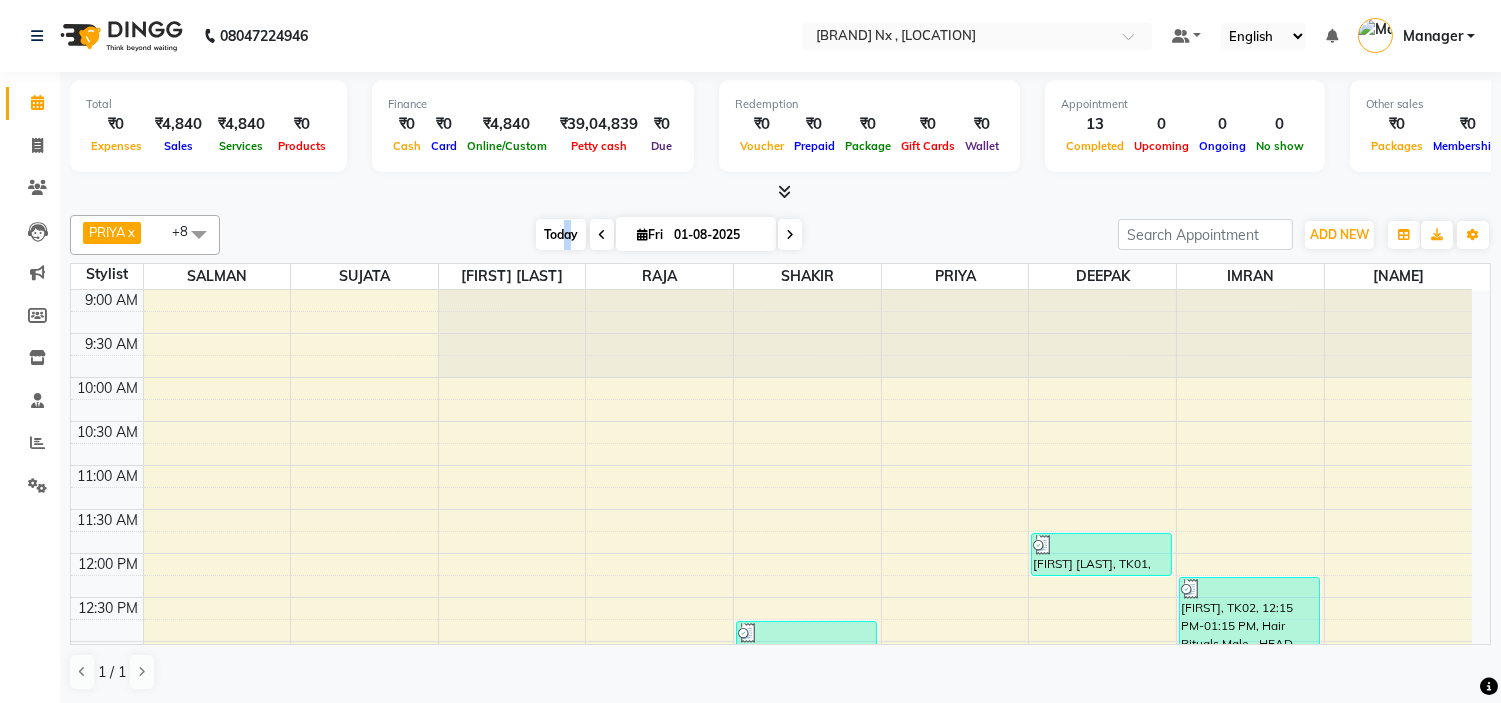 click on "Today" at bounding box center [561, 234] 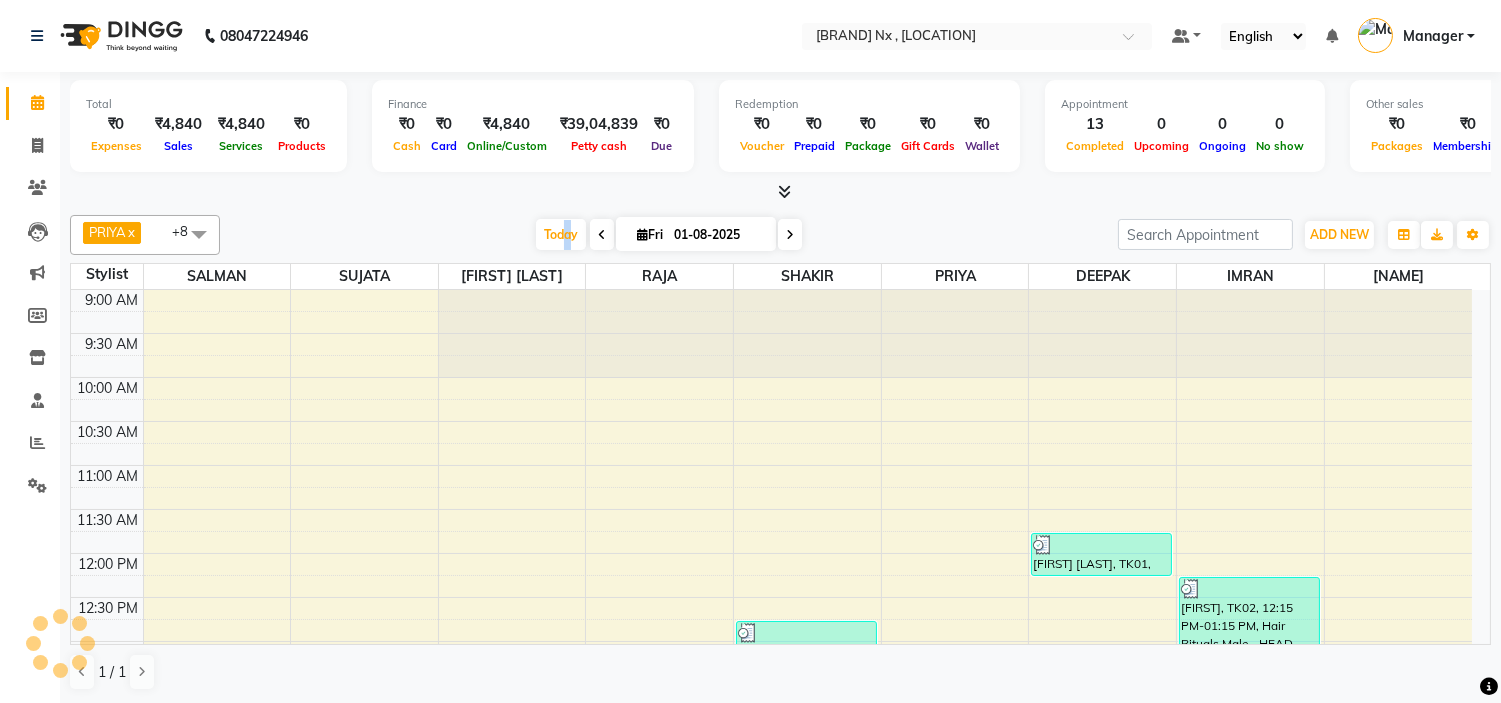 scroll, scrollTop: 531, scrollLeft: 0, axis: vertical 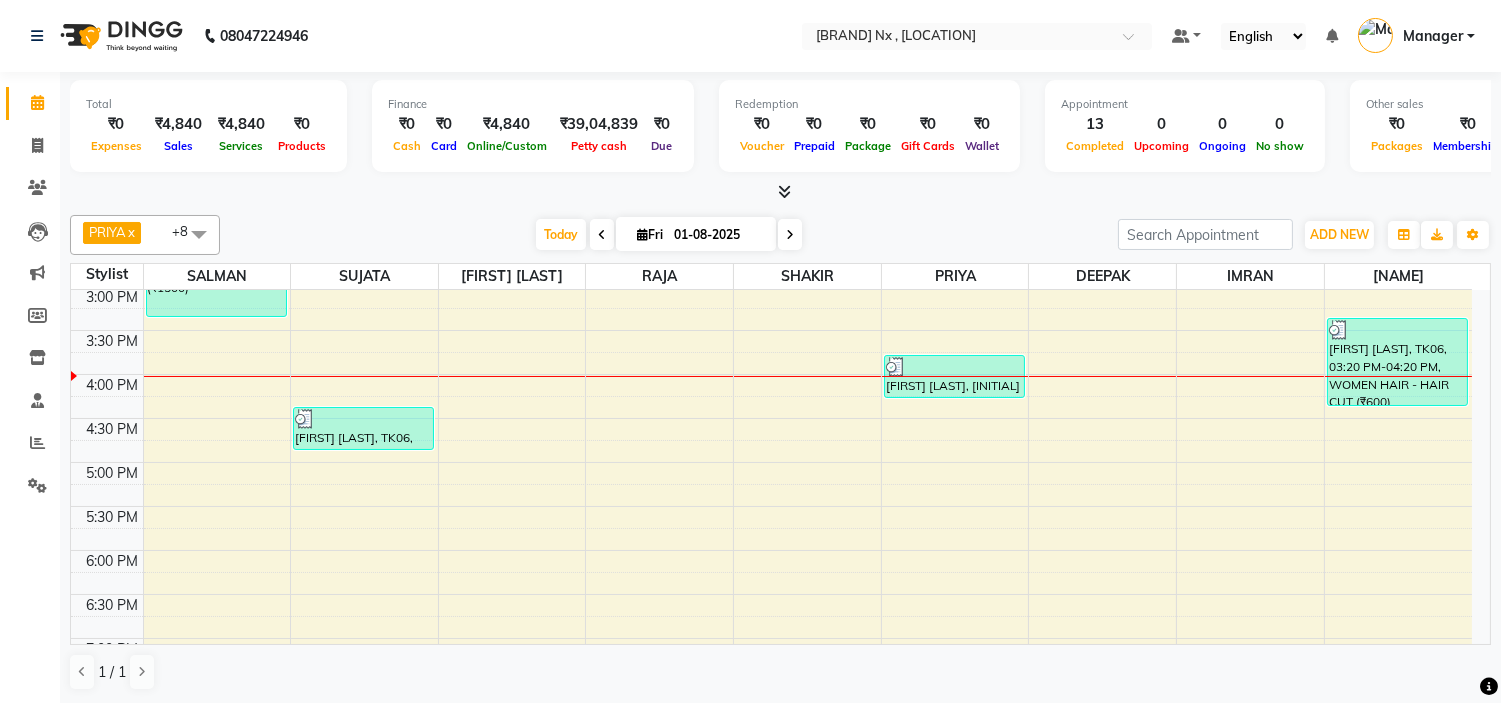 click on "Today  Fri 01-08-2025" at bounding box center (669, 235) 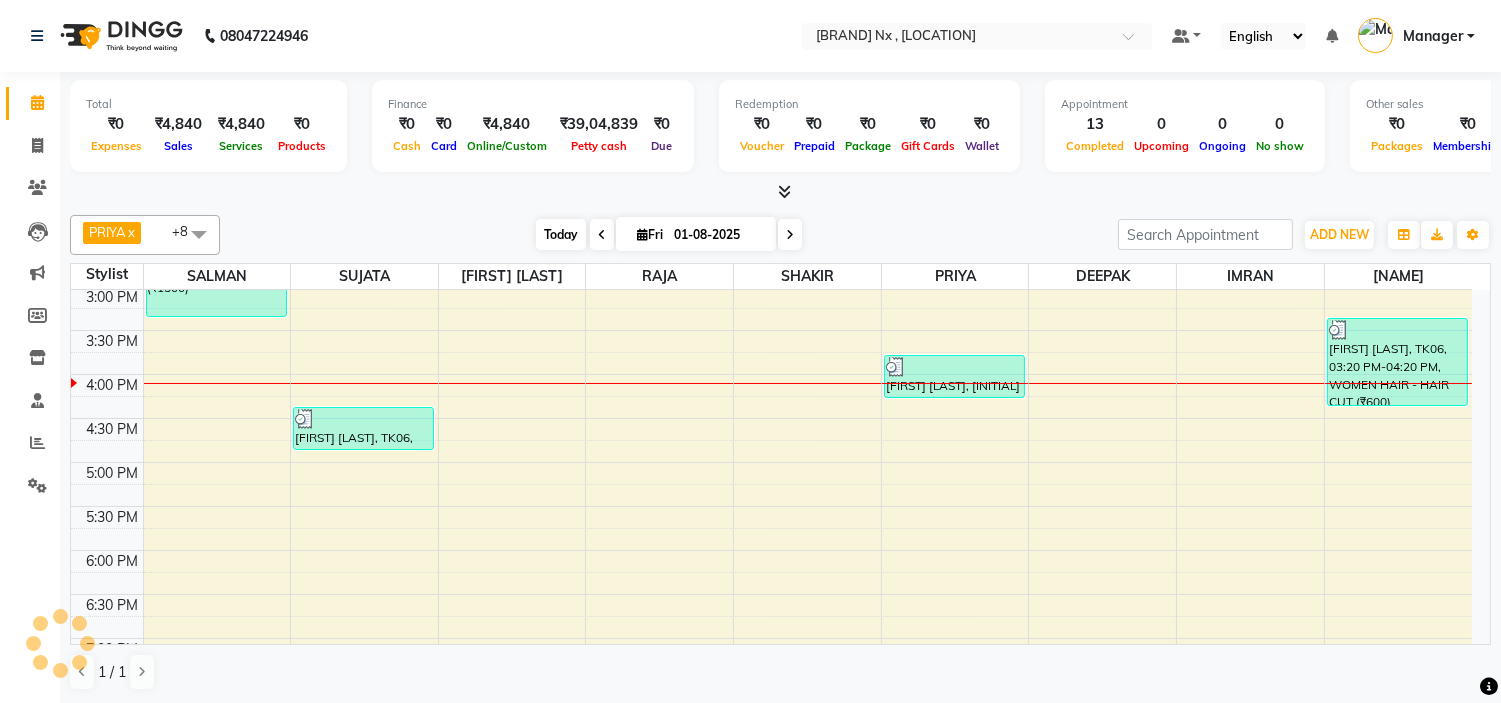 click on "Today" at bounding box center [561, 234] 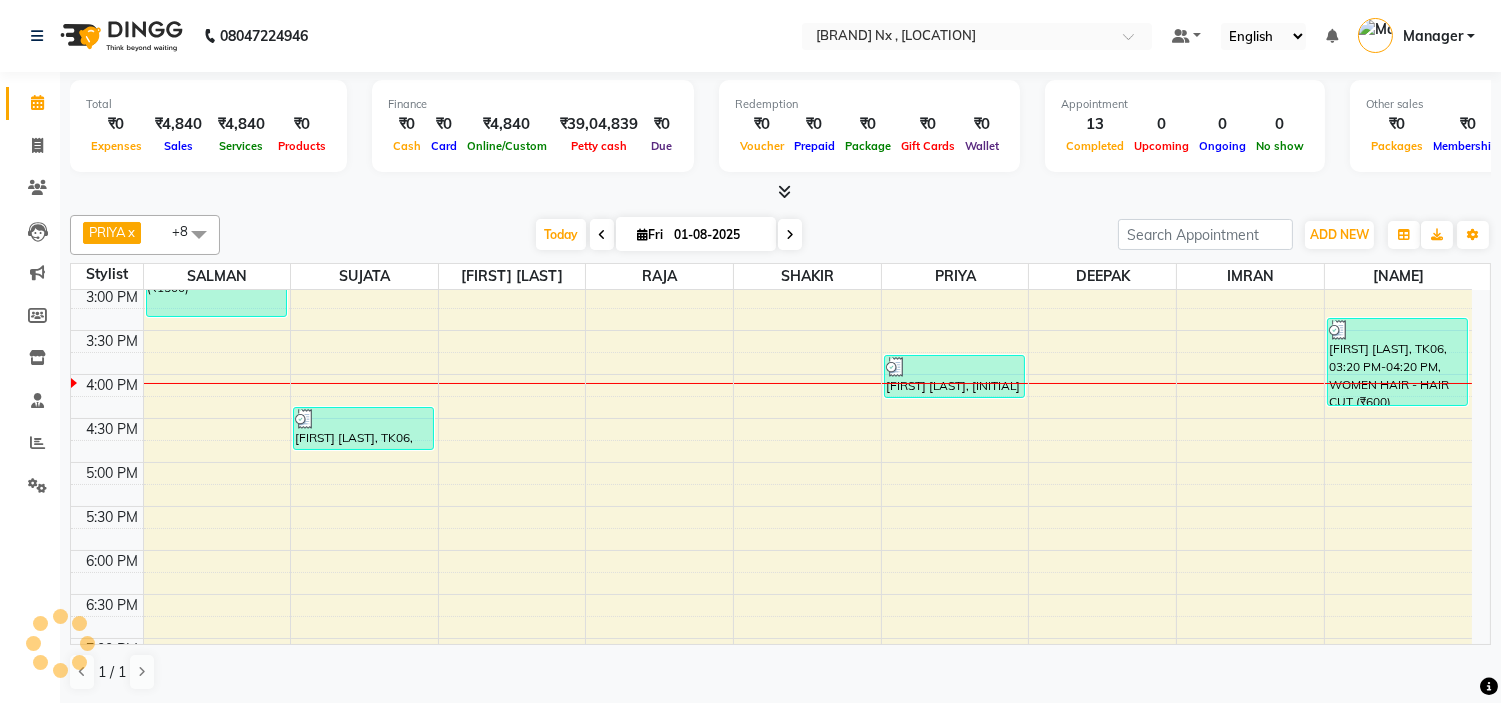 scroll, scrollTop: 620, scrollLeft: 0, axis: vertical 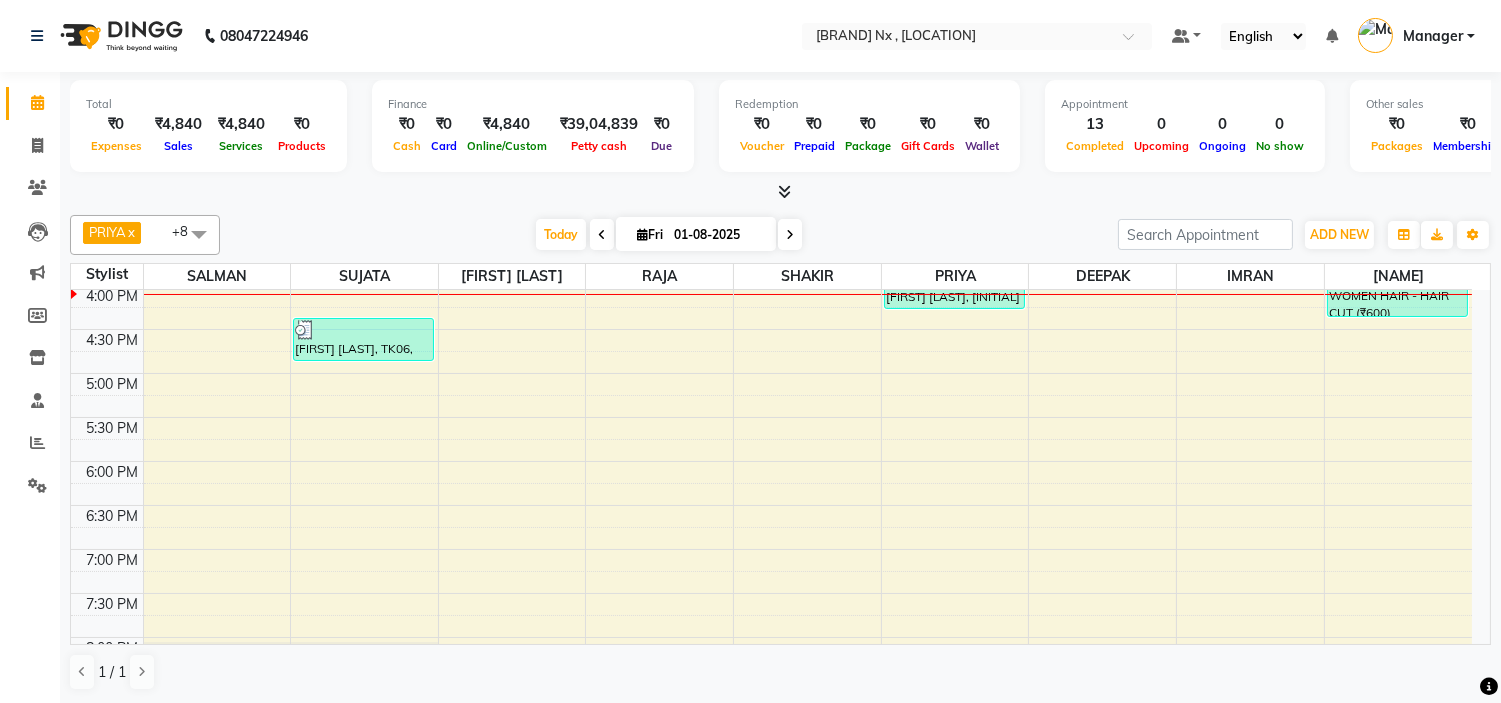 click on "9:00 AM 9:30 AM 10:00 AM 10:30 AM 11:00 AM 11:30 AM 12:00 PM 12:30 PM 1:00 PM 1:30 PM 2:00 PM 2:30 PM 3:00 PM 3:30 PM 4:00 PM 4:30 PM 5:00 PM 5:30 PM 6:00 PM 6:30 PM 7:00 PM 7:30 PM 8:00 PM 8:30 PM 9:00 PM 9:30 PM 10:00 PM 10:30 PM     BHAGYASHREE thakkar, TK06, 01:50 PM-03:20 PM, Colour For Women - ROOT TOUCH UO(INOA) (₹1500)     SHWETA UNHALKAR, TK04, 01:15 PM-01:45 PM, Threading - EYEBROW+UPPERLIP     BHAGYASHREE thakkar, TK06, 04:20 PM-04:50 PM, Nail & Gelish - NAIL CUT FILE & POLISH (₹200)     Karan, TK05, 01:30 PM-02:00 PM, MEN HAIR - HAIR CUT WITH SENIOR STYLIST     Karan, TK05, 02:00 PM-02:30 PM, MEN HAIR - HAIR CUT WITH SENIOR STYLIST     Karan, TK05, 02:30 PM-03:00 PM, MEN HAIR - REGULAR SHAVE/TRIM     PRATIK GEHLOT, TK03, 12:45 PM-01:15 PM, MEN HAIR - HAIR CUT WITH MASTER STYLIST     PRATIK GEHLOT, TK03, 01:15 PM-01:45 PM, MEN HAIR - HAIR CUT WITH MASTER STYLIST     TEJAL KHANNA, TK07, 03:45 PM-04:15 PM, Threading - EYEBROW+UPPERLIP     LISHIKA, TK01, 11:45 AM-12:15 PM, MEN HAIR - HAIR CUT" at bounding box center [771, 285] 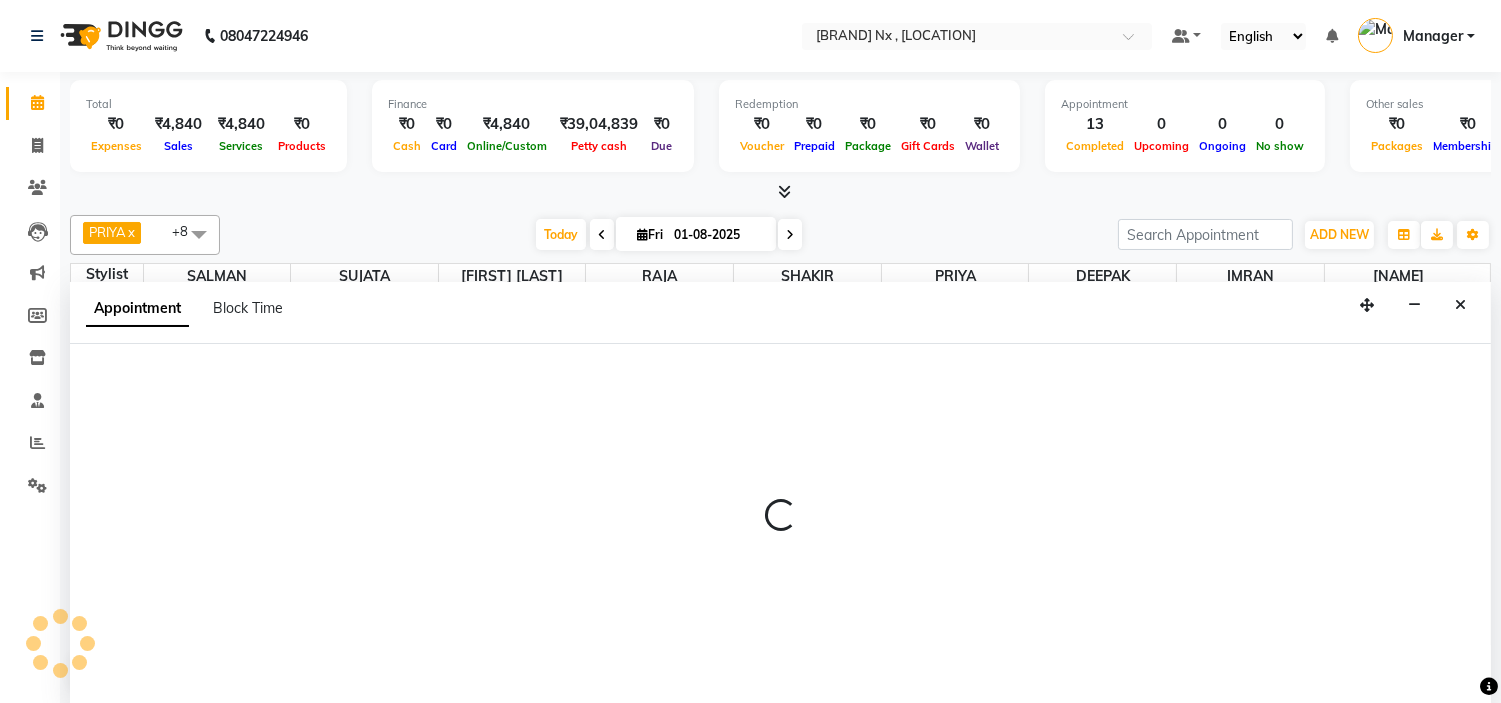 scroll, scrollTop: 1, scrollLeft: 0, axis: vertical 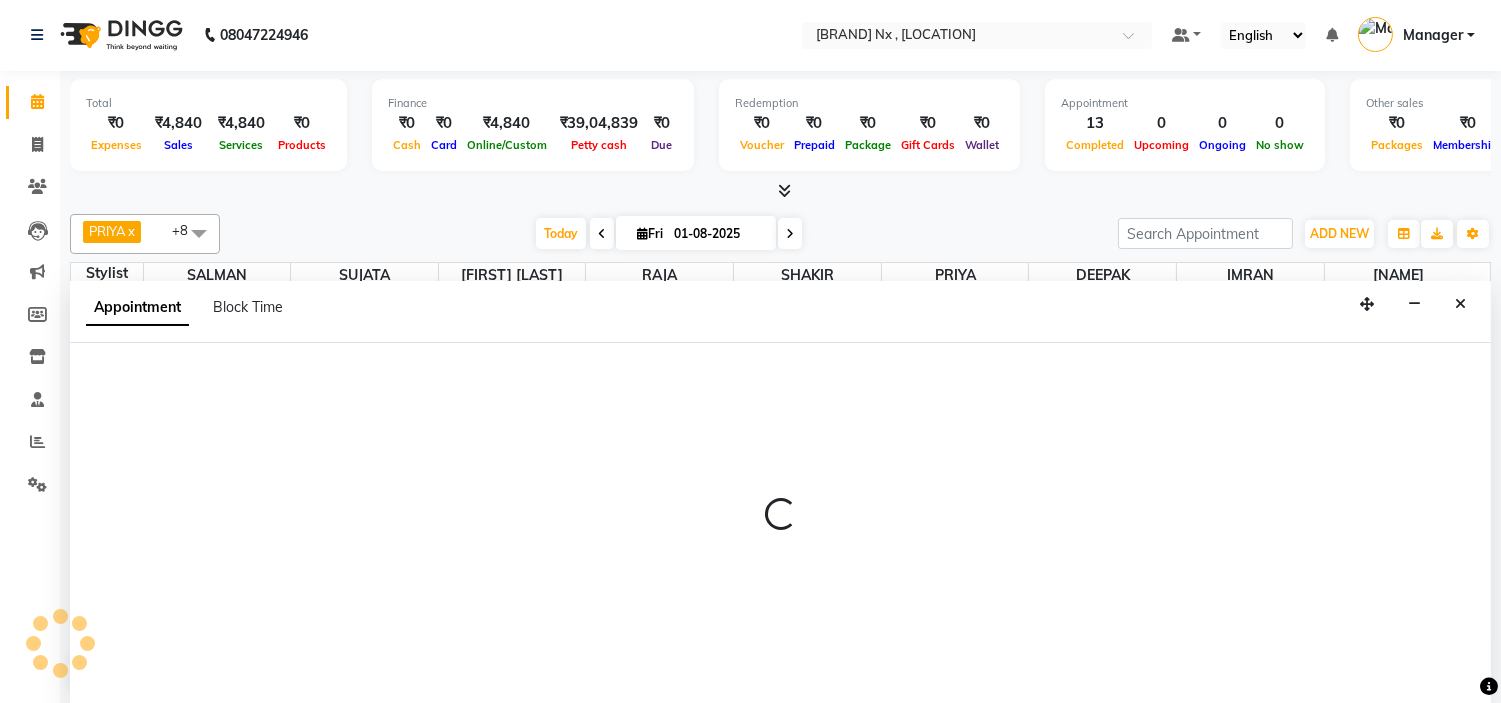 select on "67654" 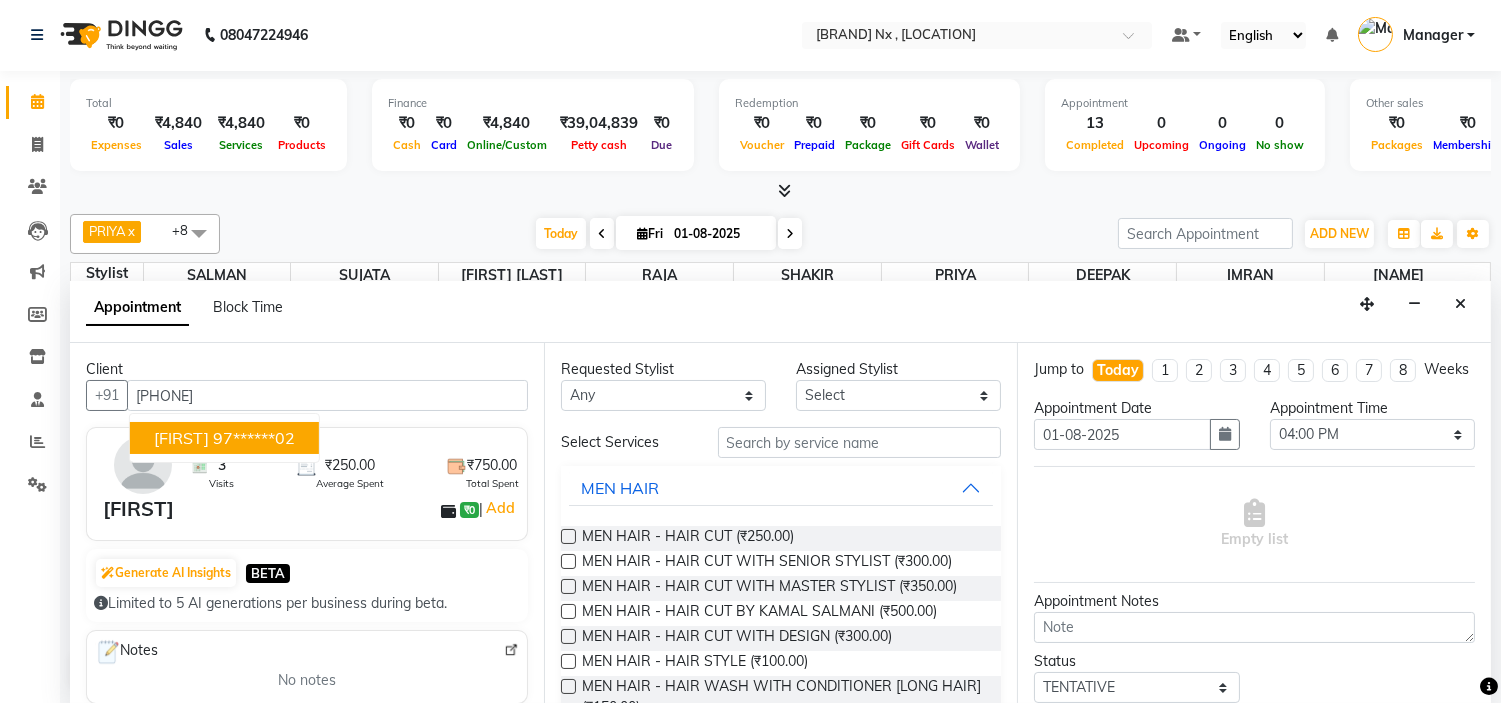 click on "DHRUVIN  97******02" at bounding box center (224, 438) 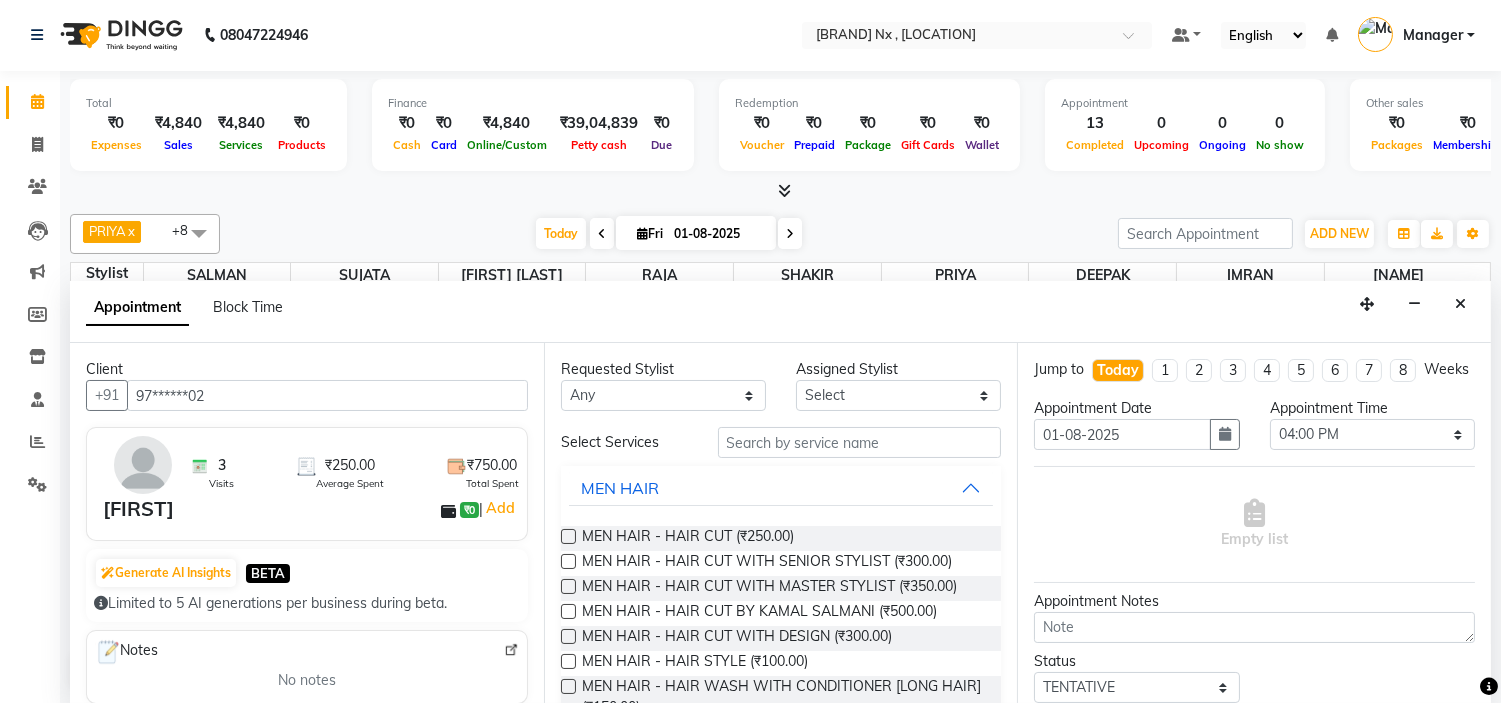 type on "97******02" 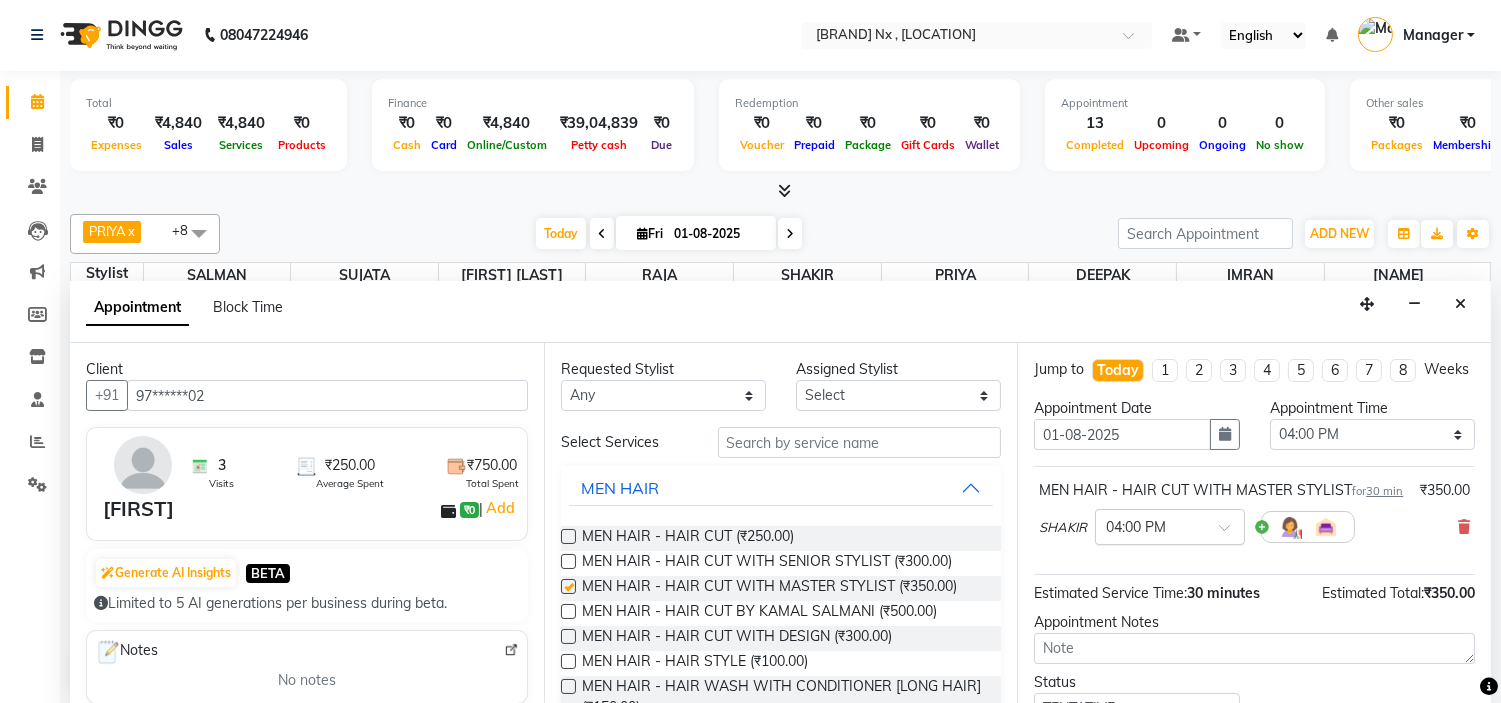 checkbox on "false" 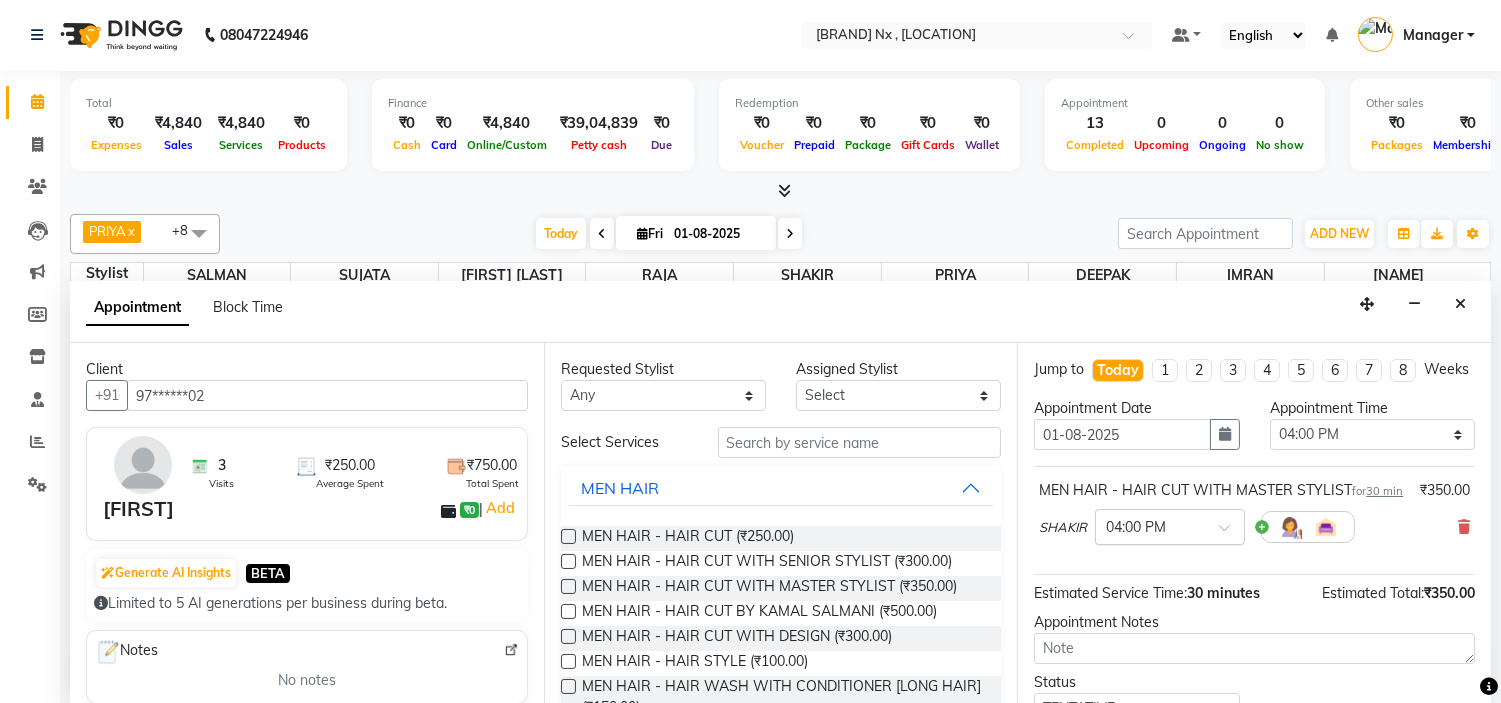 scroll, scrollTop: 186, scrollLeft: 0, axis: vertical 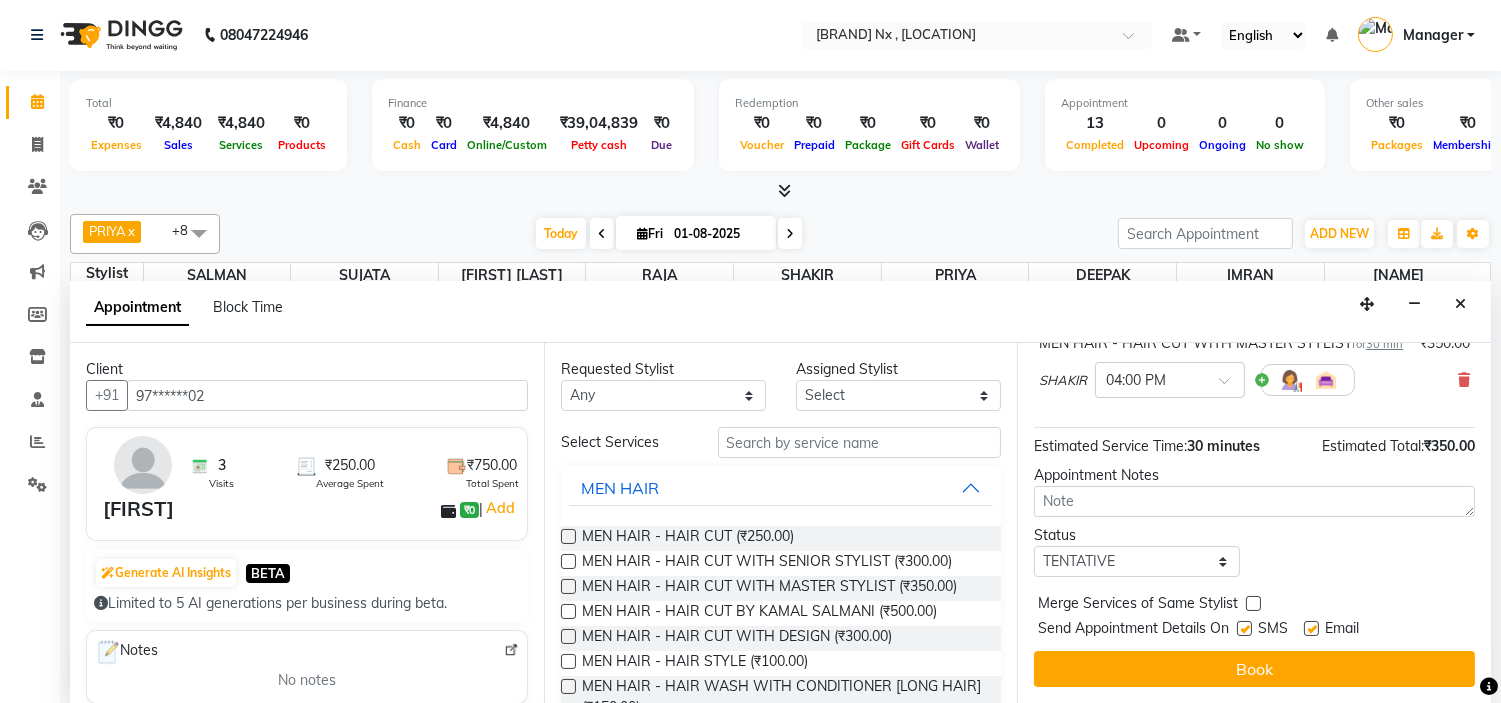 click at bounding box center (1244, 628) 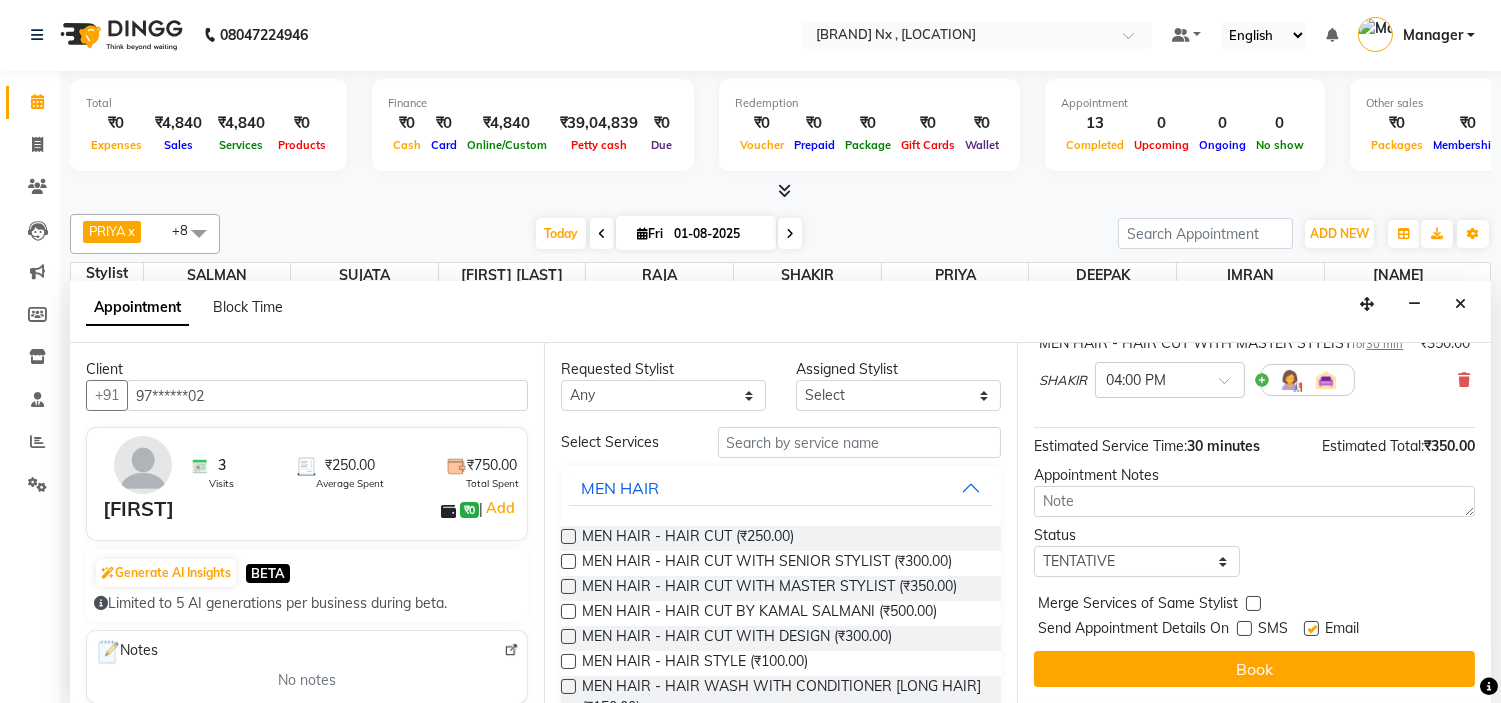 click at bounding box center (1311, 628) 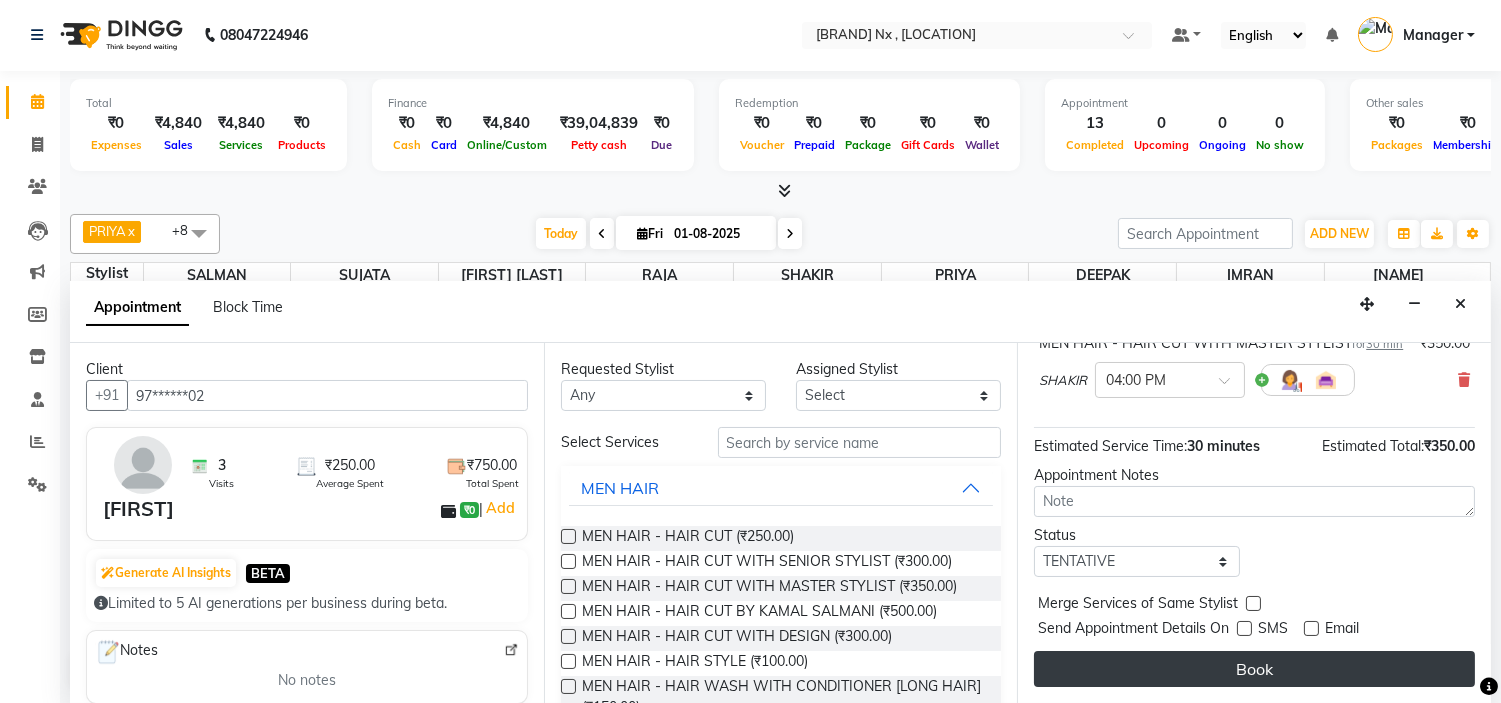 click on "Book" at bounding box center (1254, 669) 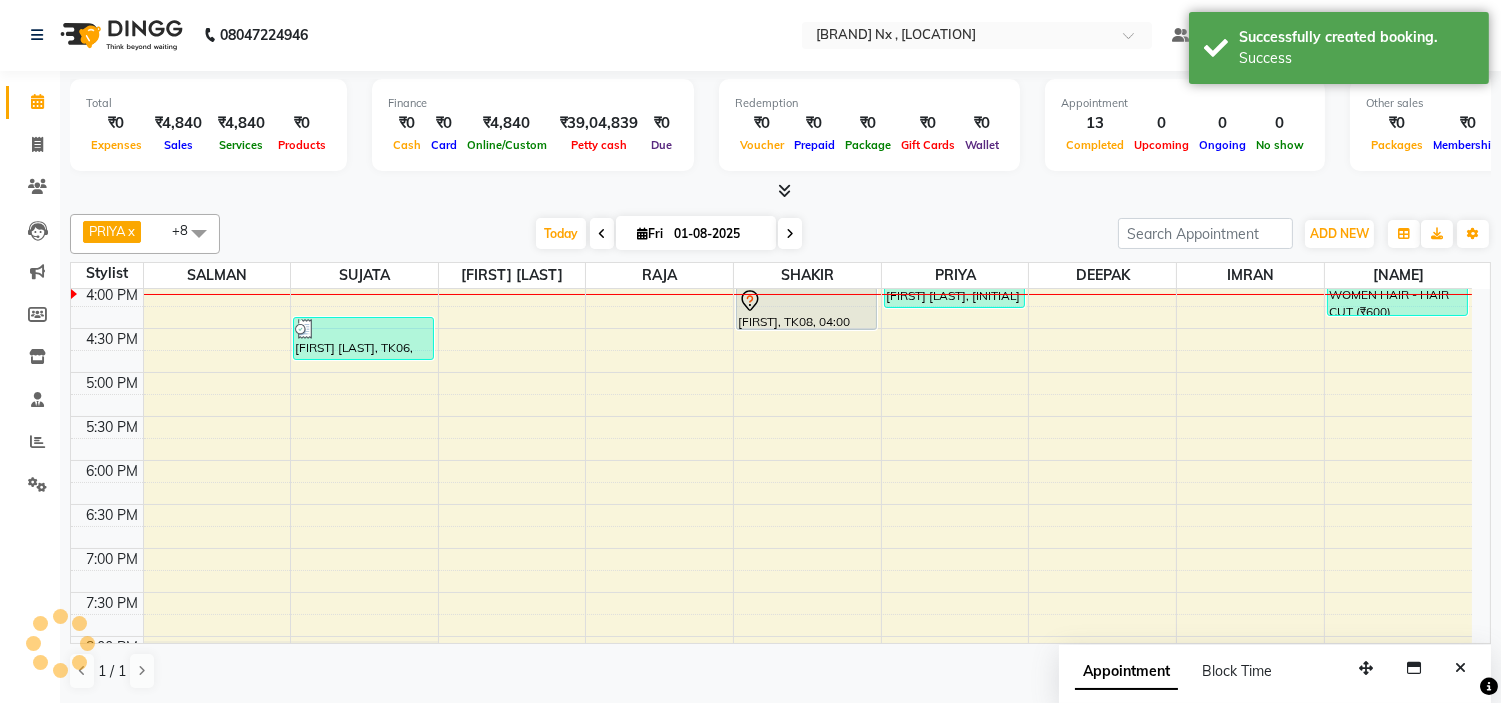 scroll, scrollTop: 0, scrollLeft: 0, axis: both 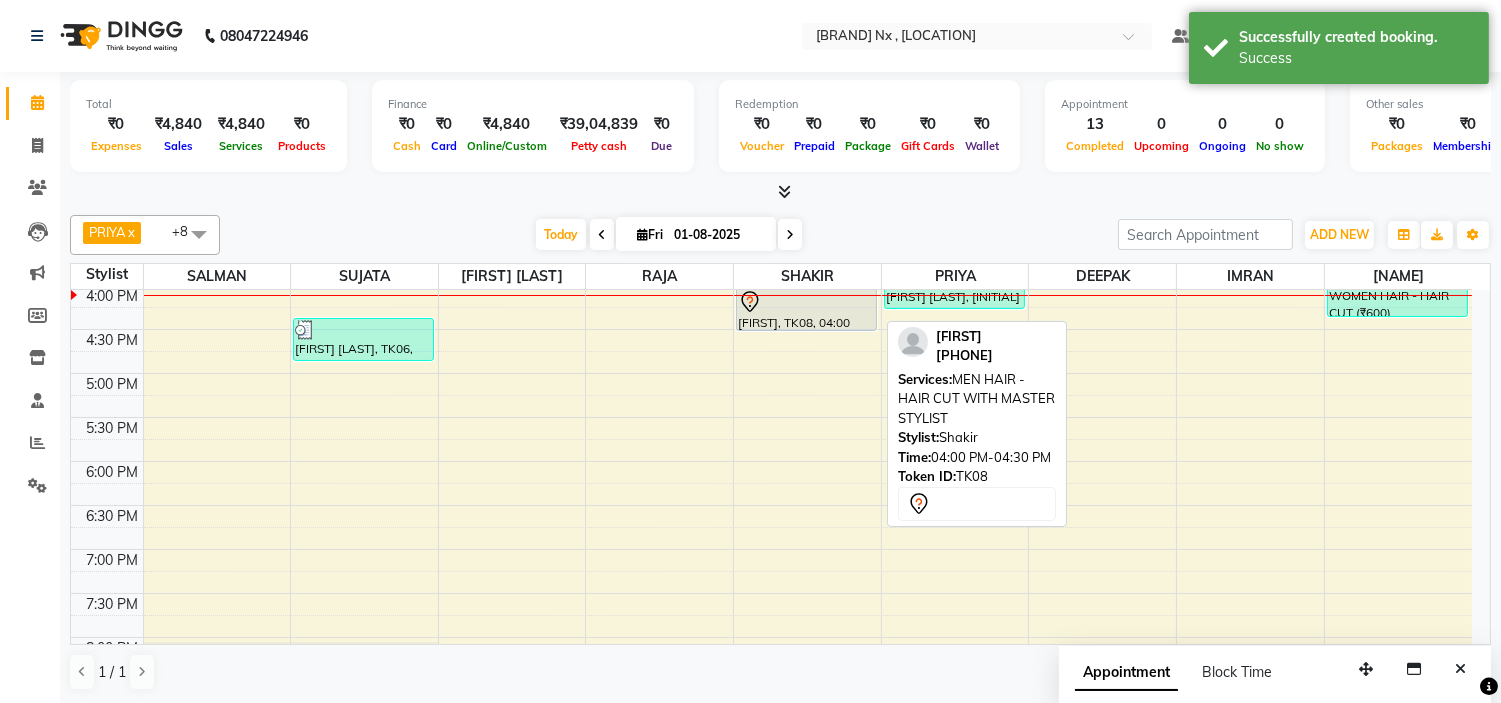 click at bounding box center [806, 302] 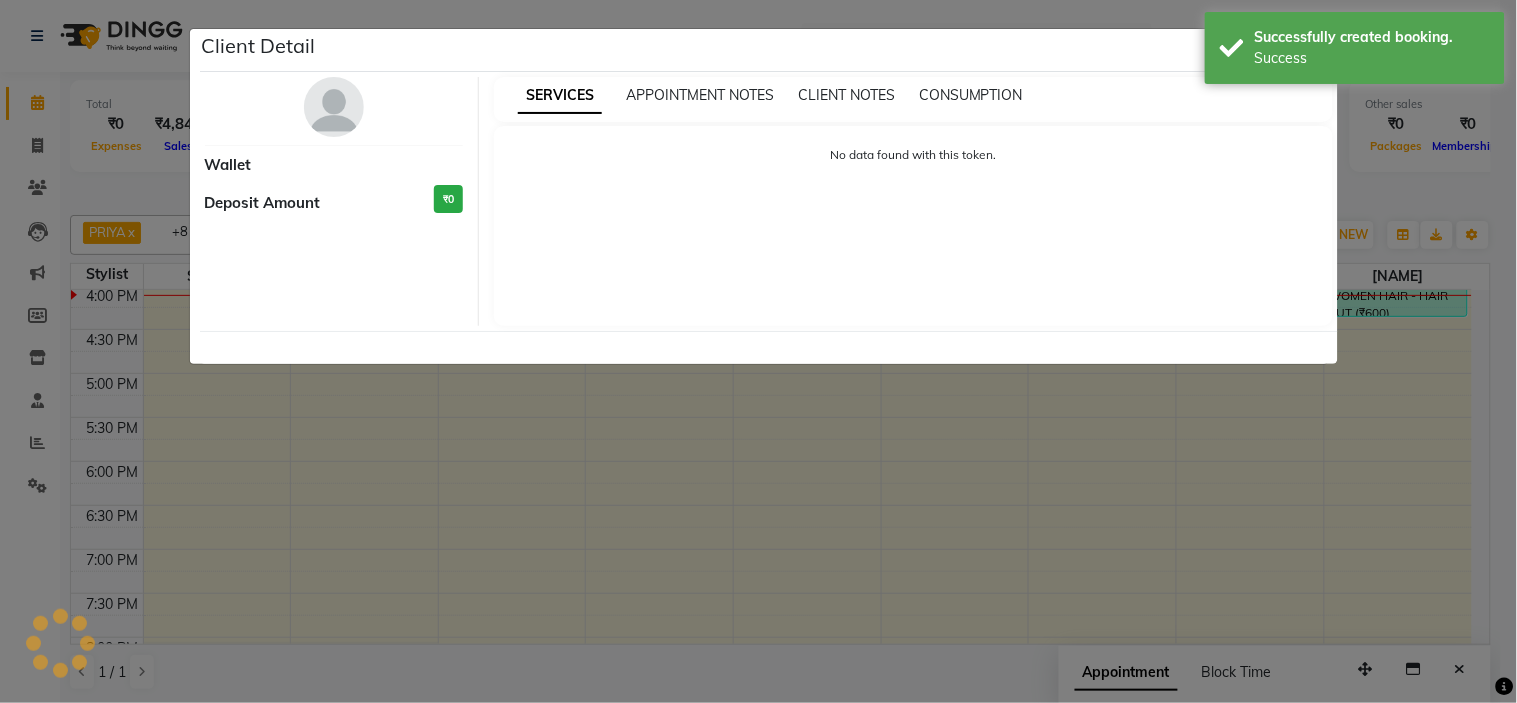 select on "7" 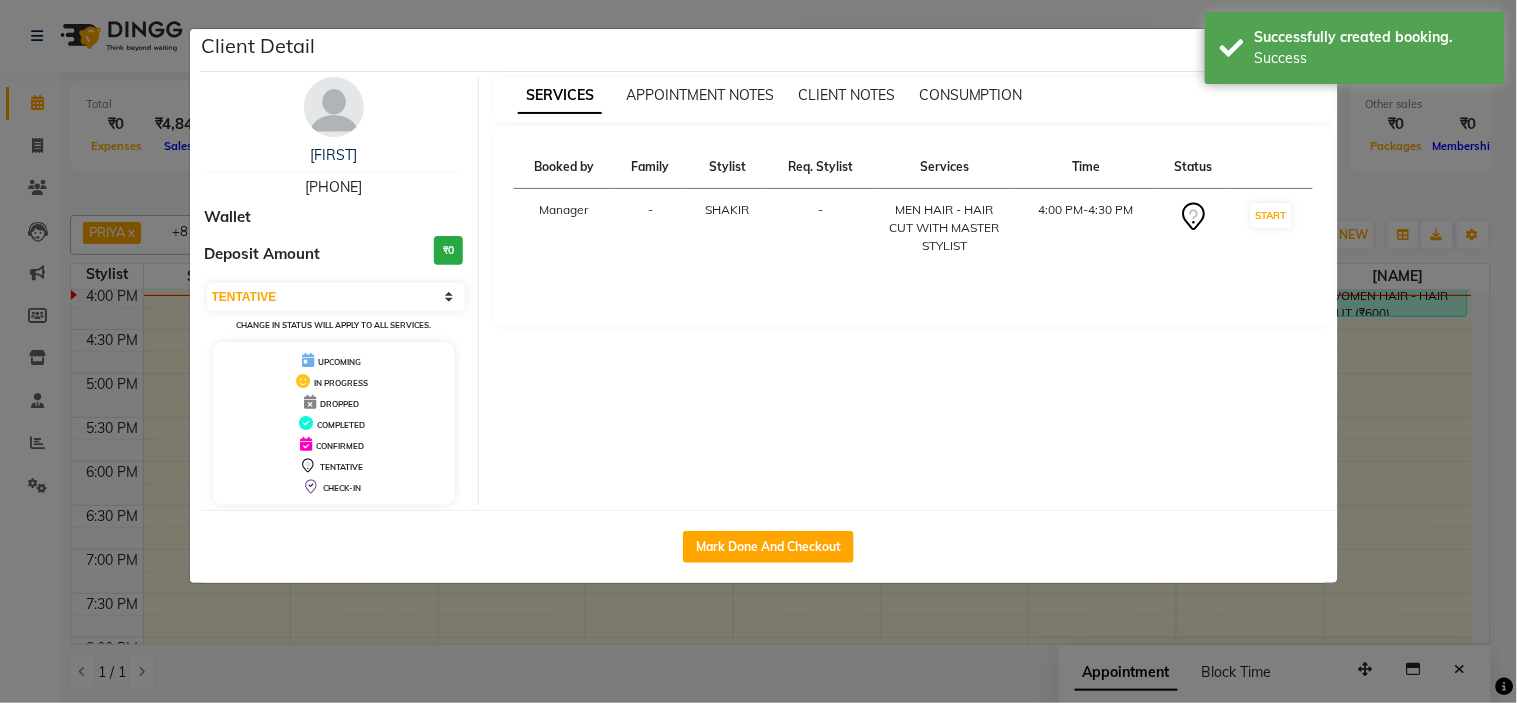 drag, startPoint x: 775, startPoint y: 544, endPoint x: 787, endPoint y: 575, distance: 33.24154 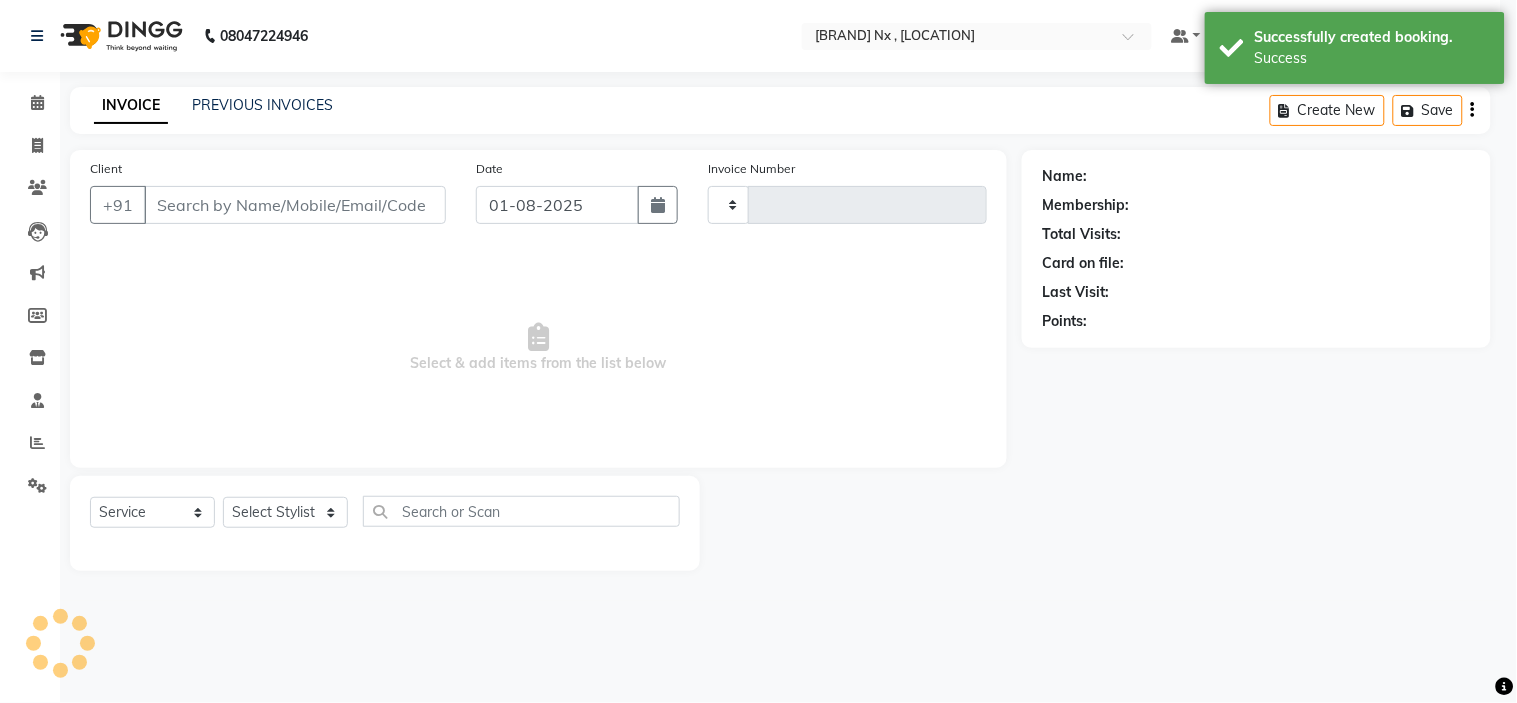 type on "0877" 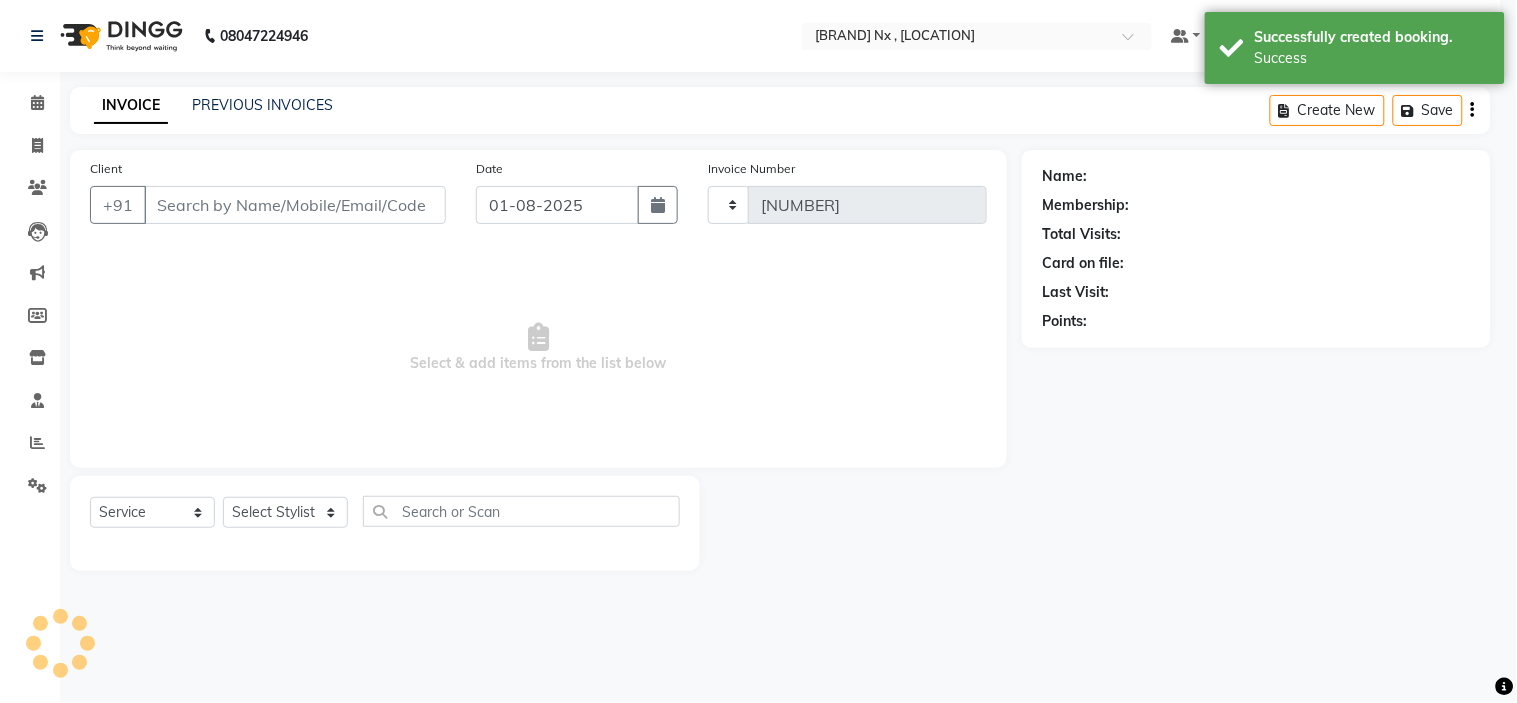 select on "778" 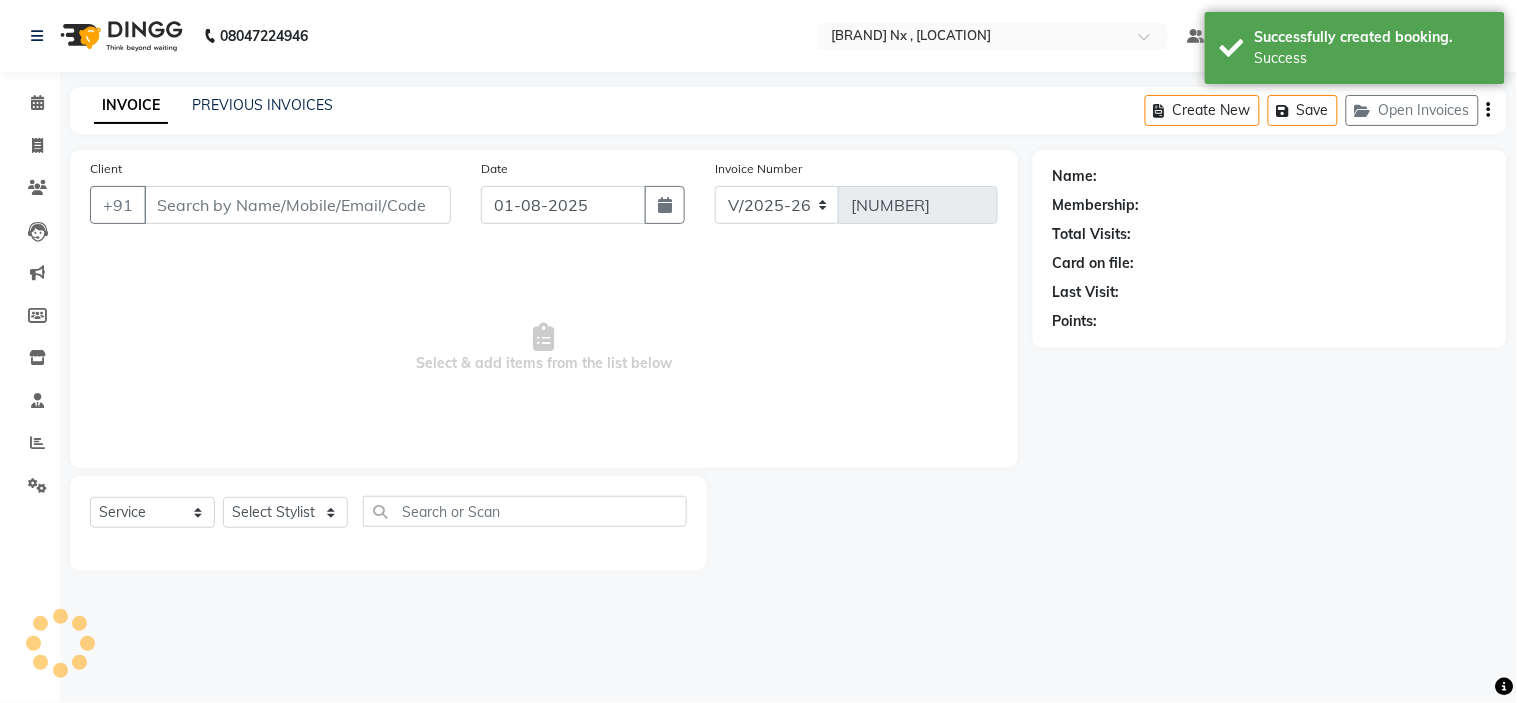 type on "97******02" 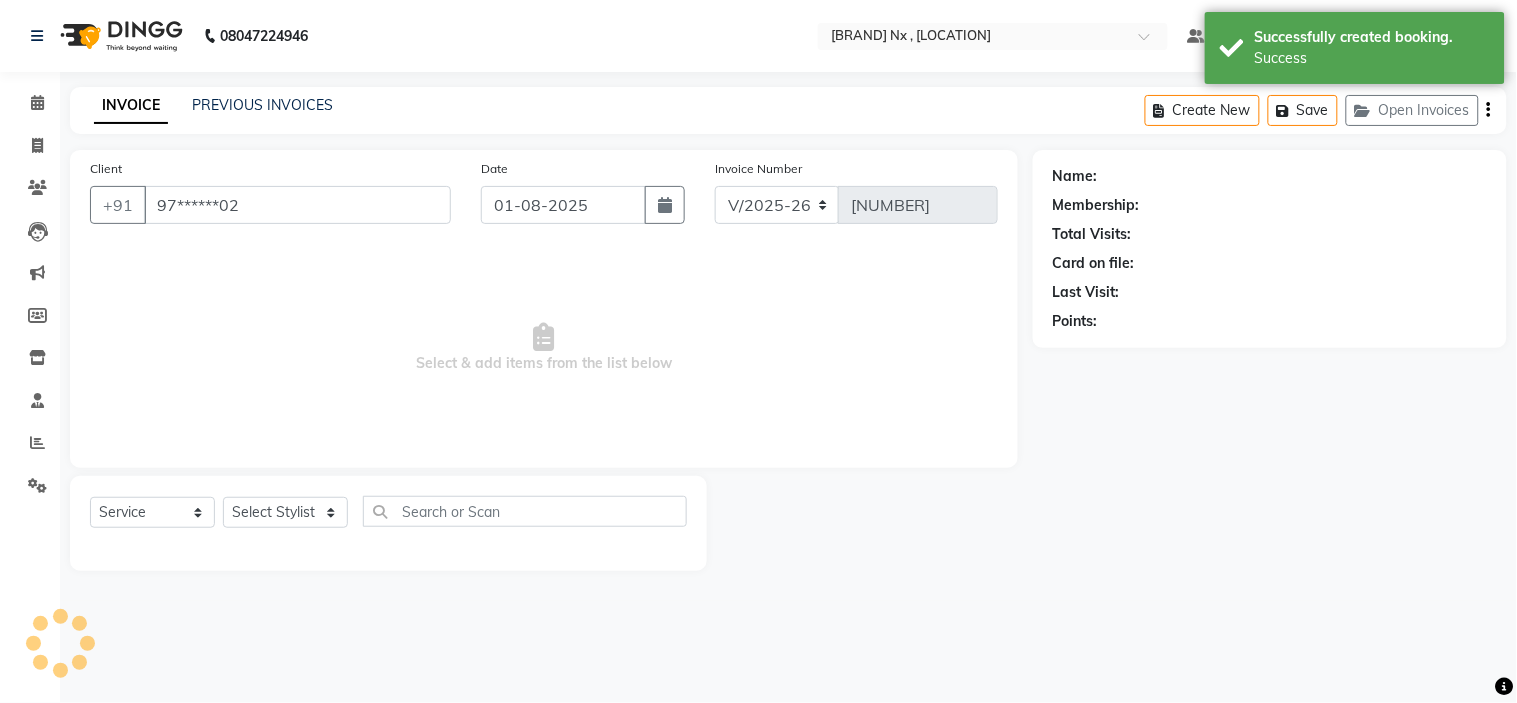 select on "67654" 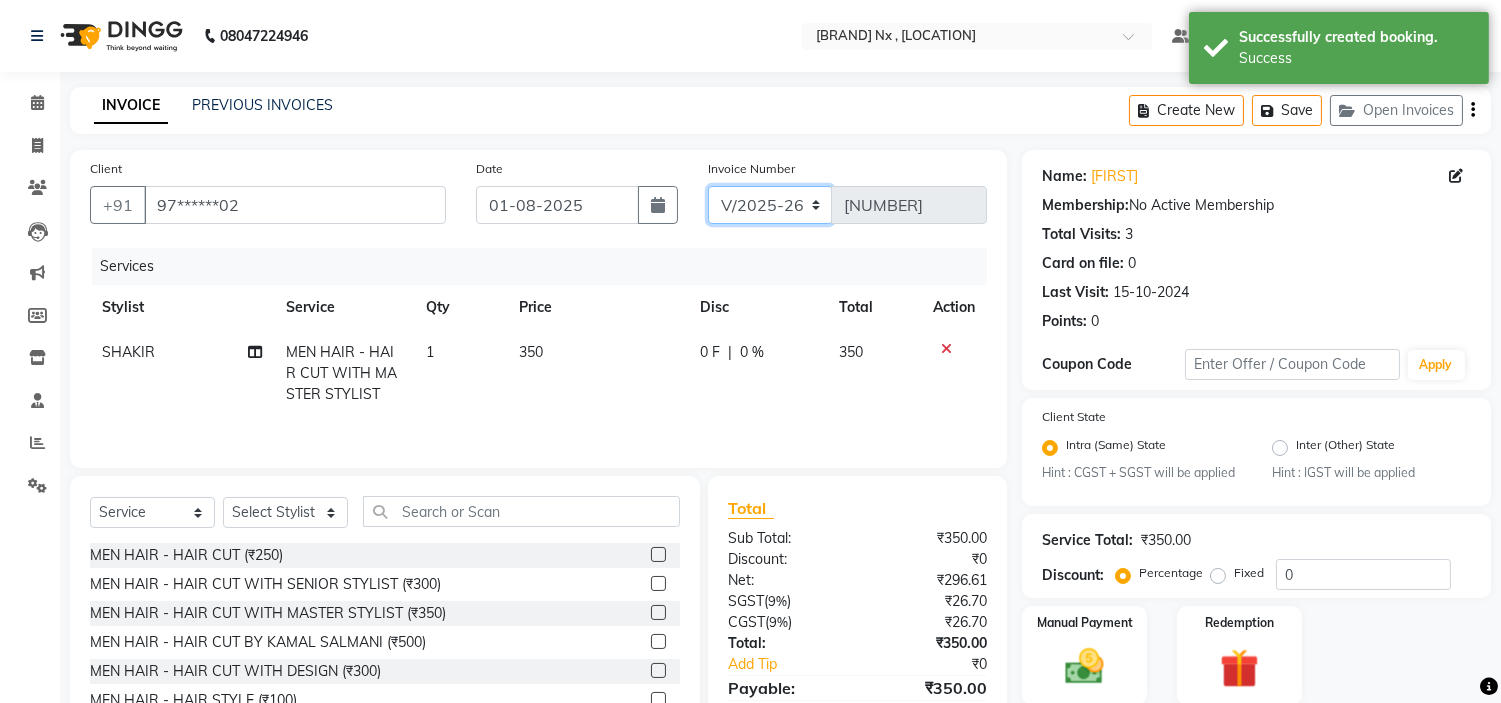 click on "INV/25-26 V/2025-26" 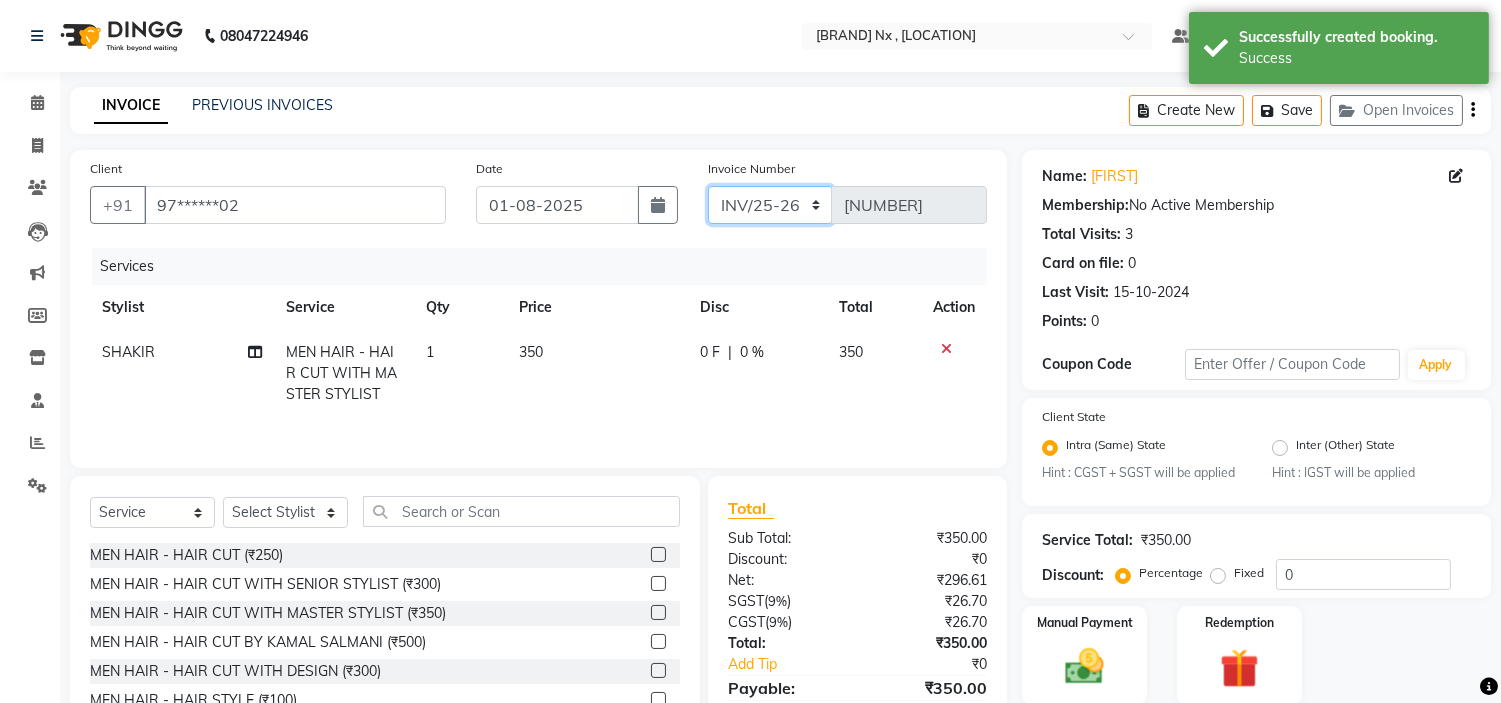 click on "INV/25-26 V/2025-26" 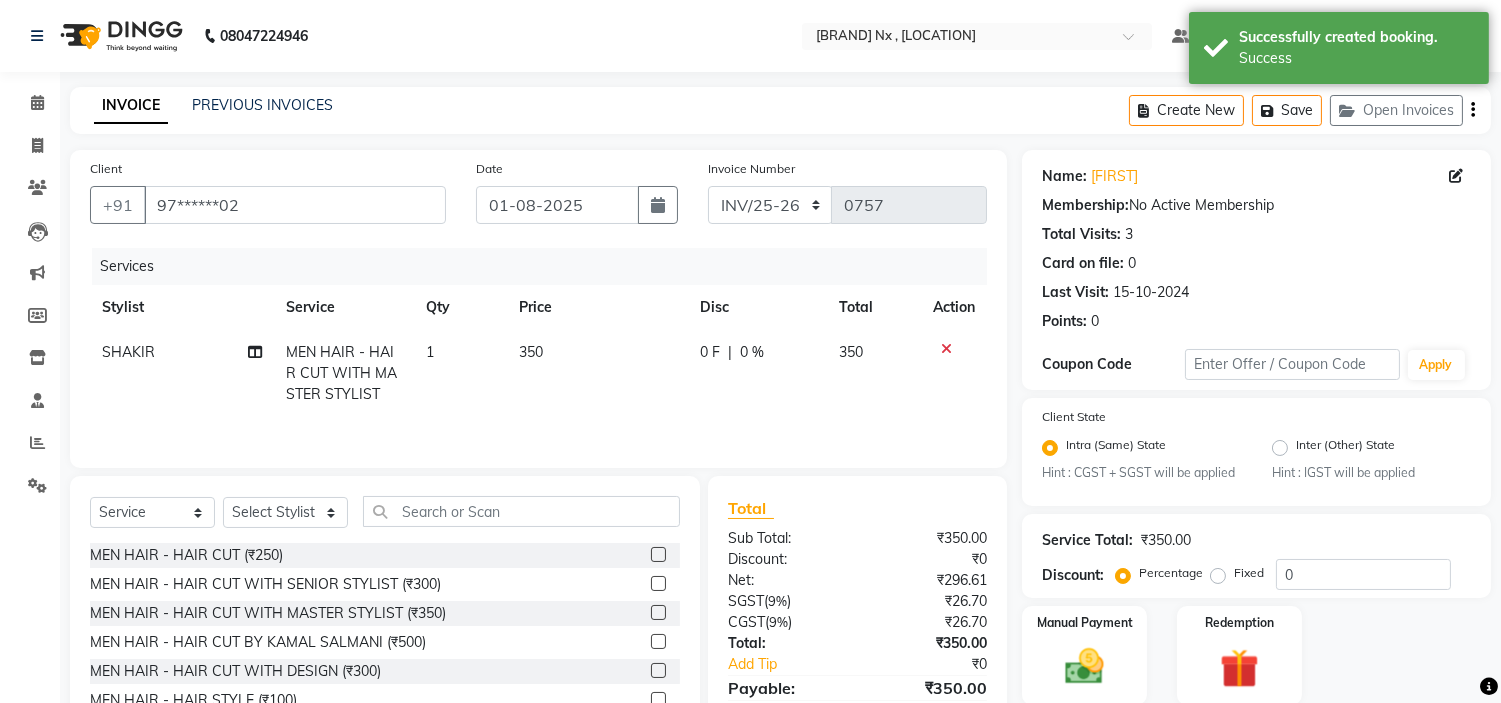 click 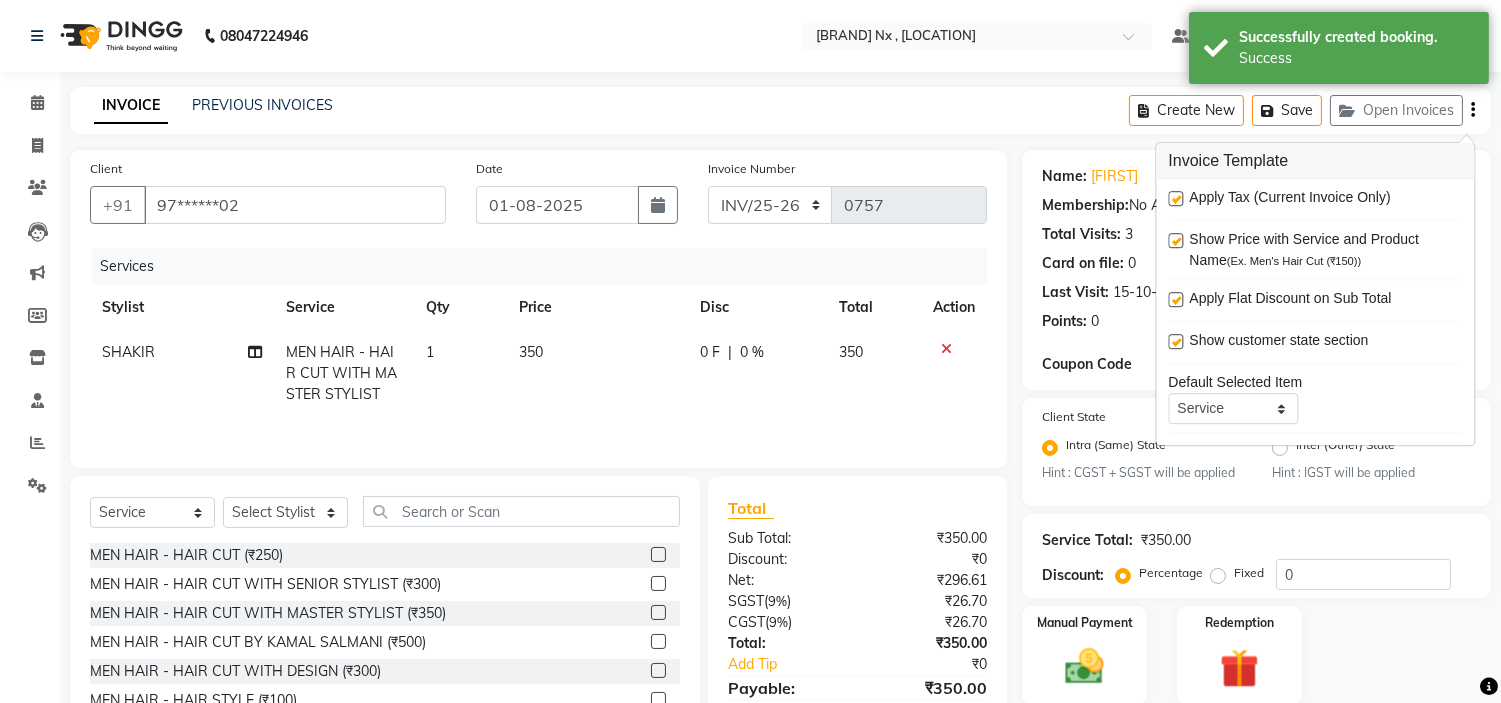 click at bounding box center [1175, 198] 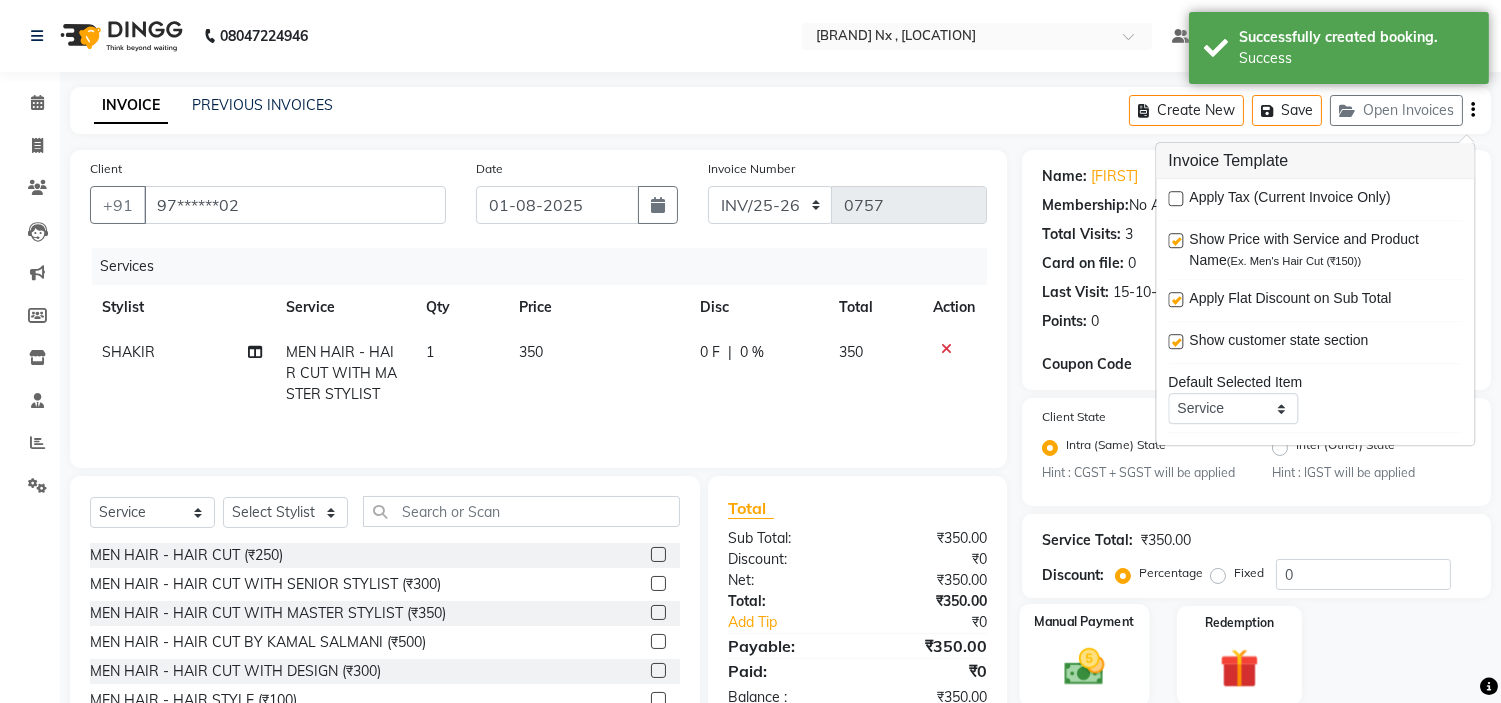 scroll, scrollTop: 100, scrollLeft: 0, axis: vertical 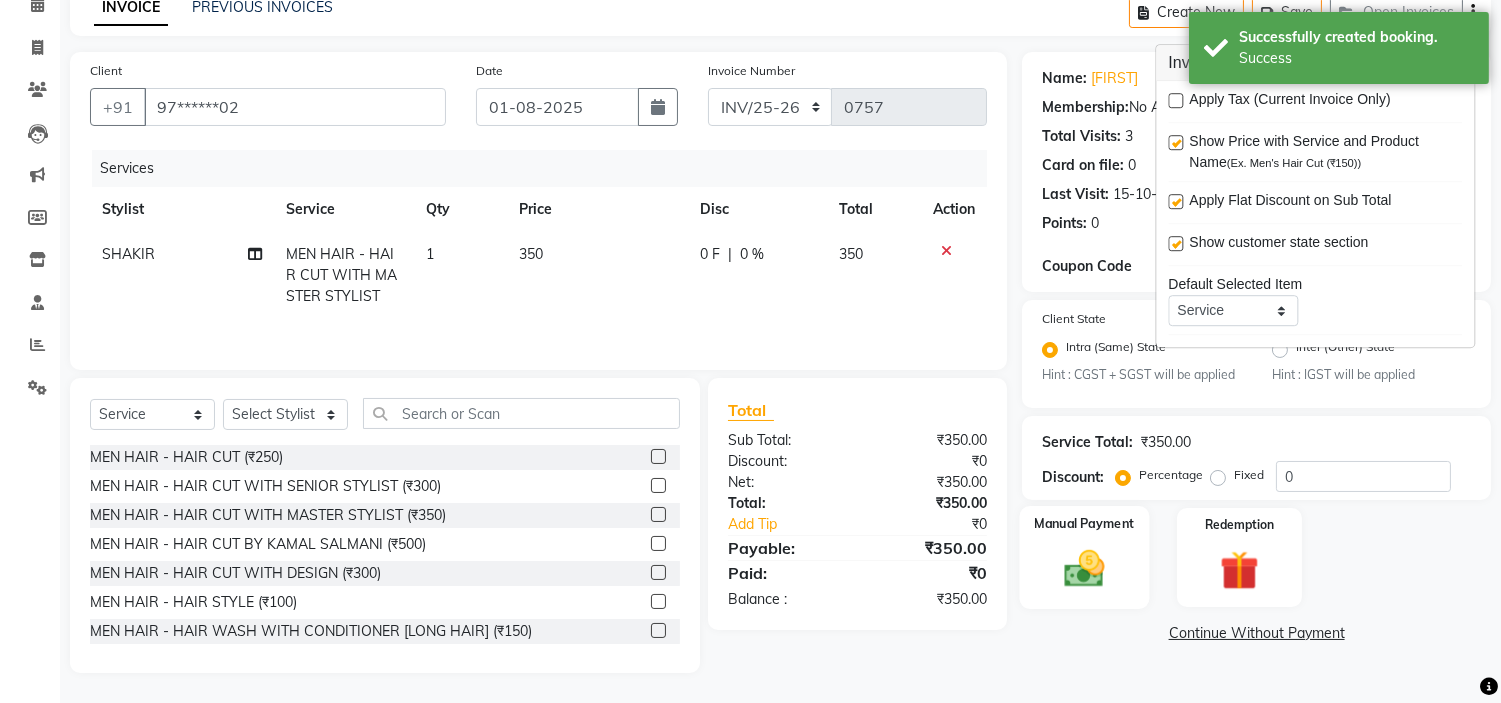 click on "Manual Payment" 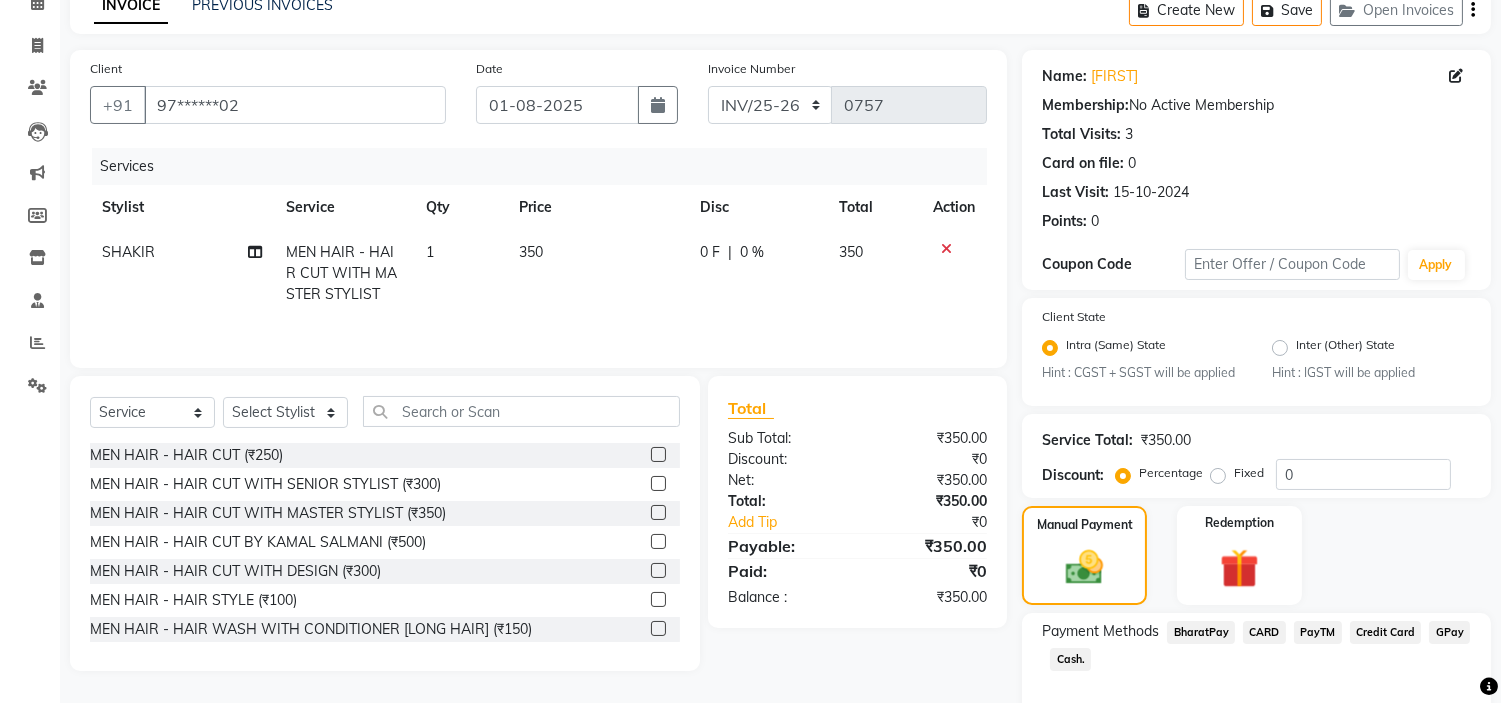scroll, scrollTop: 201, scrollLeft: 0, axis: vertical 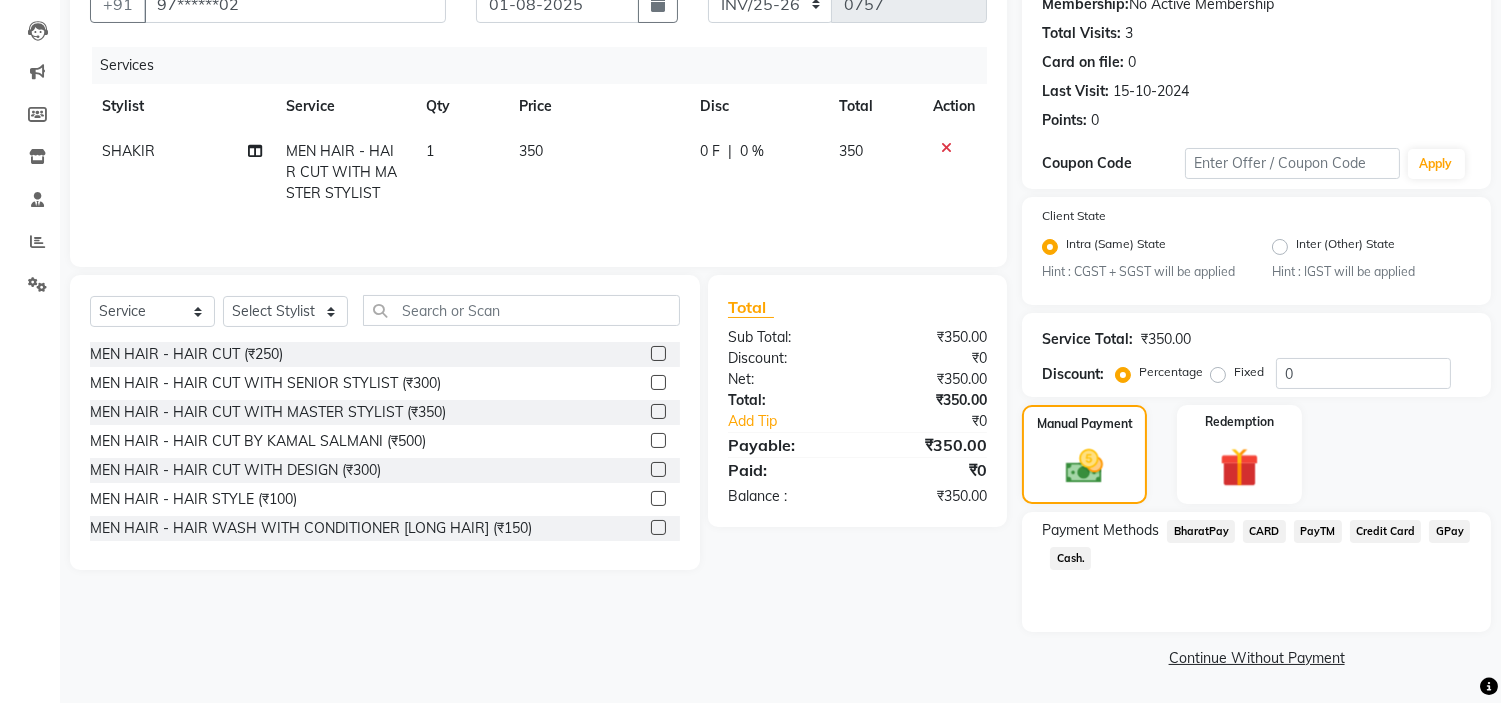 click on "Cash." 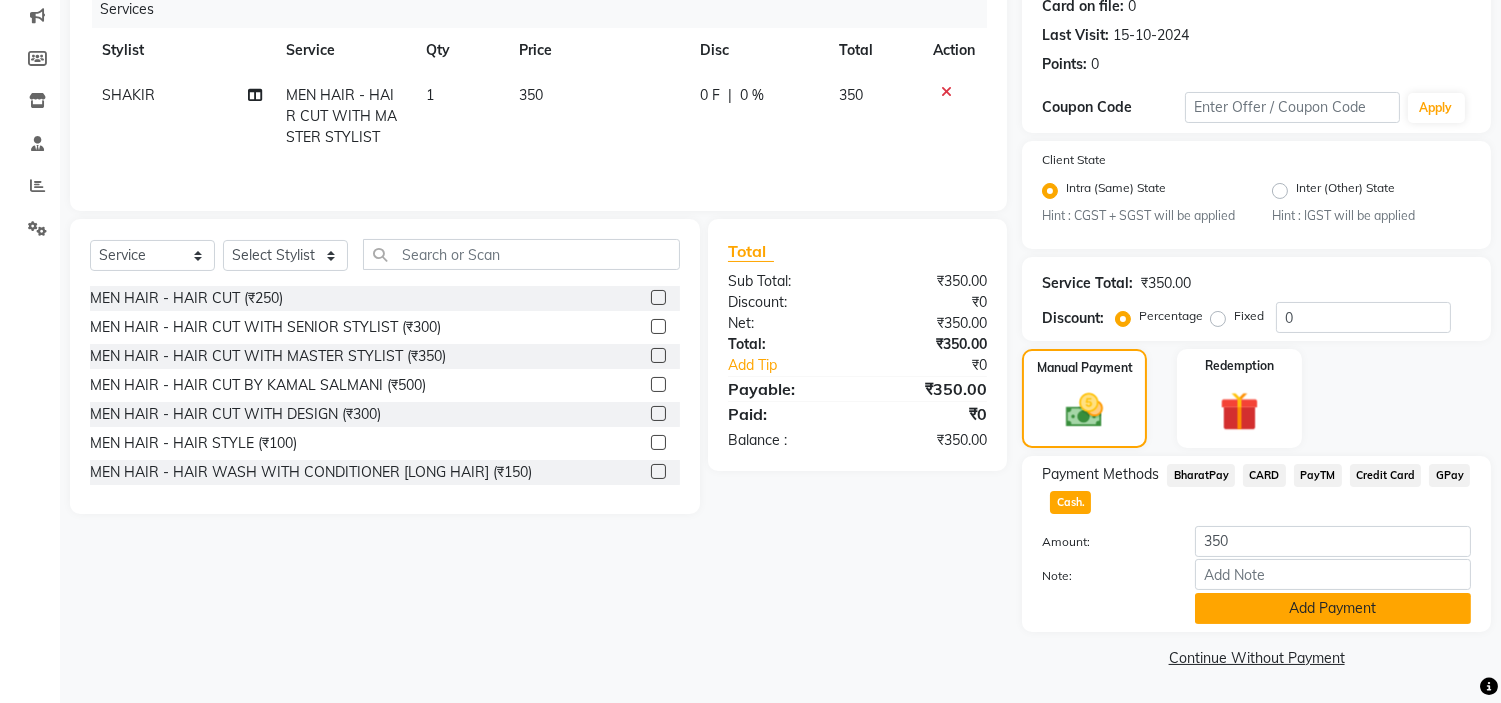 click on "Add Payment" 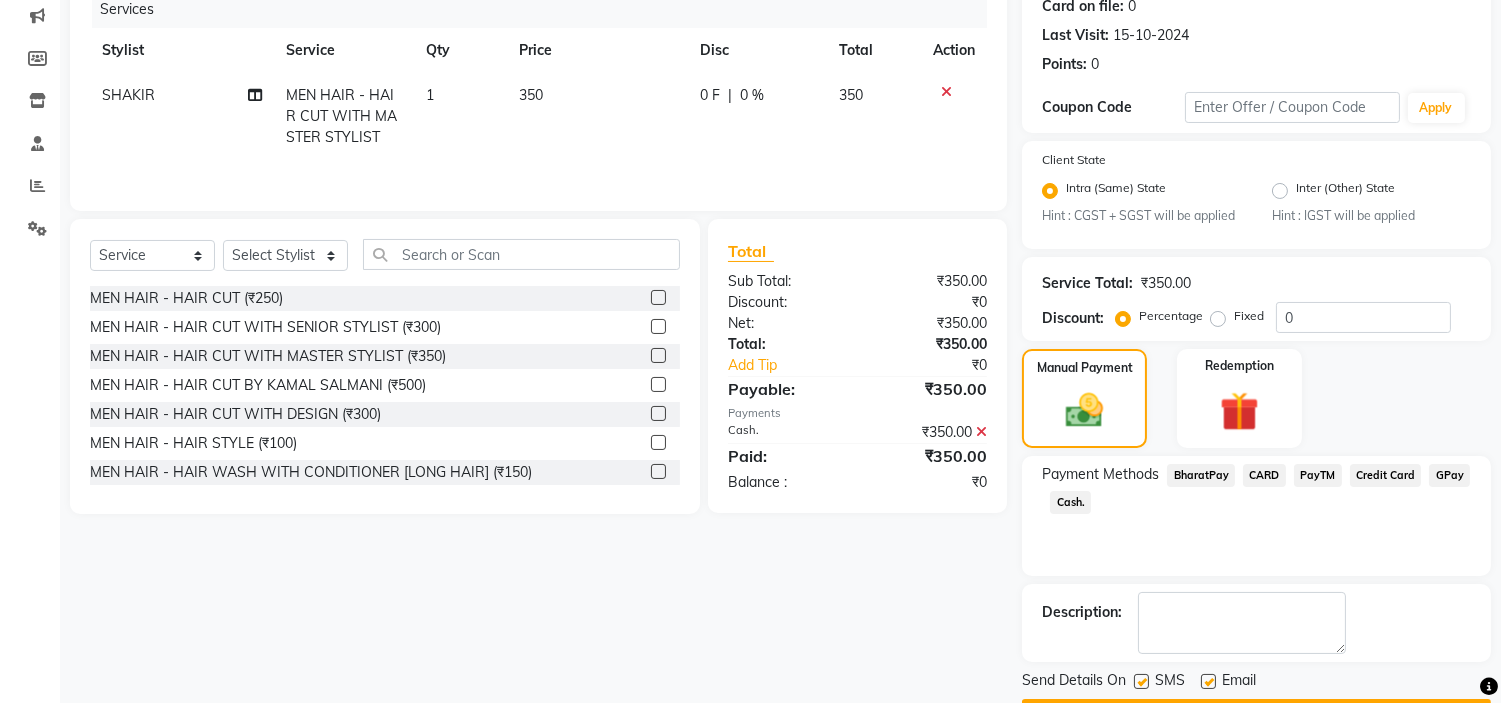 scroll, scrollTop: 314, scrollLeft: 0, axis: vertical 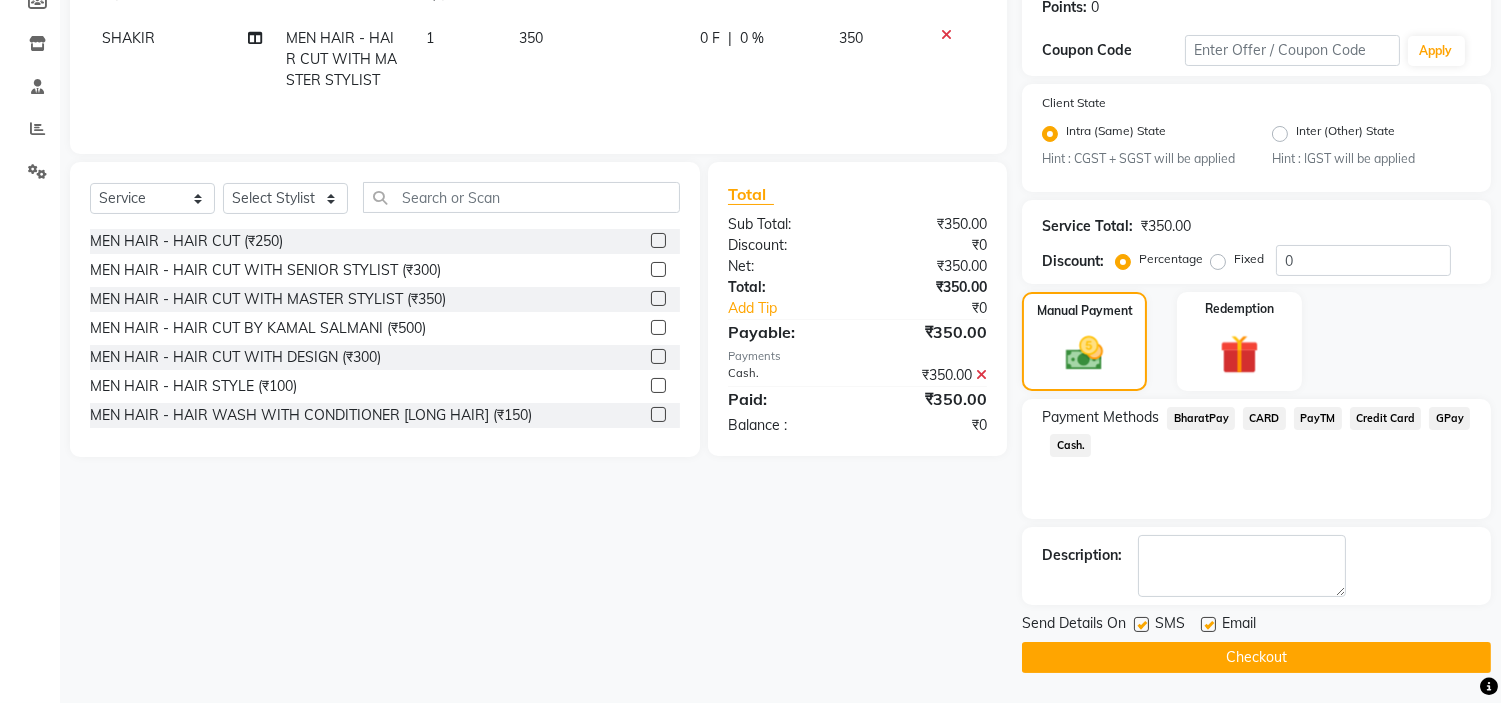 click 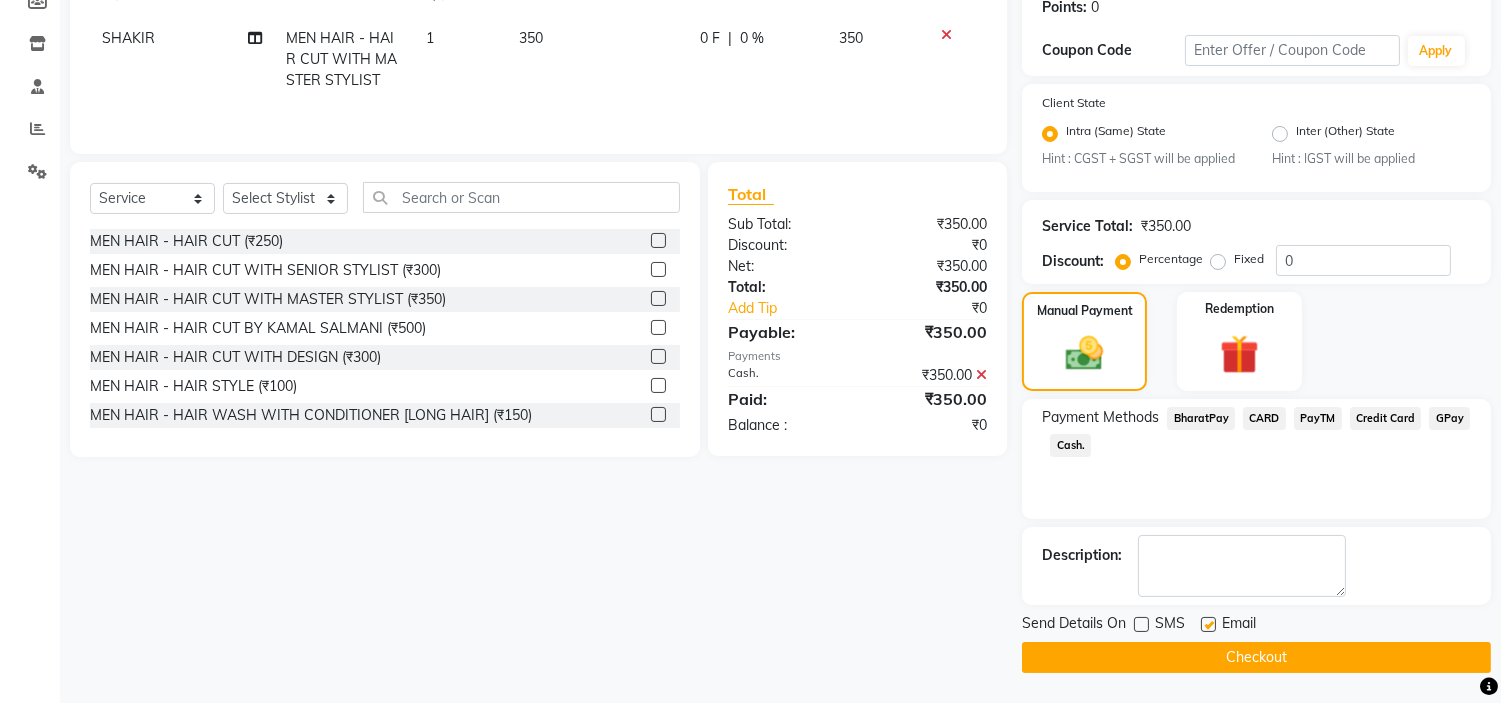 click 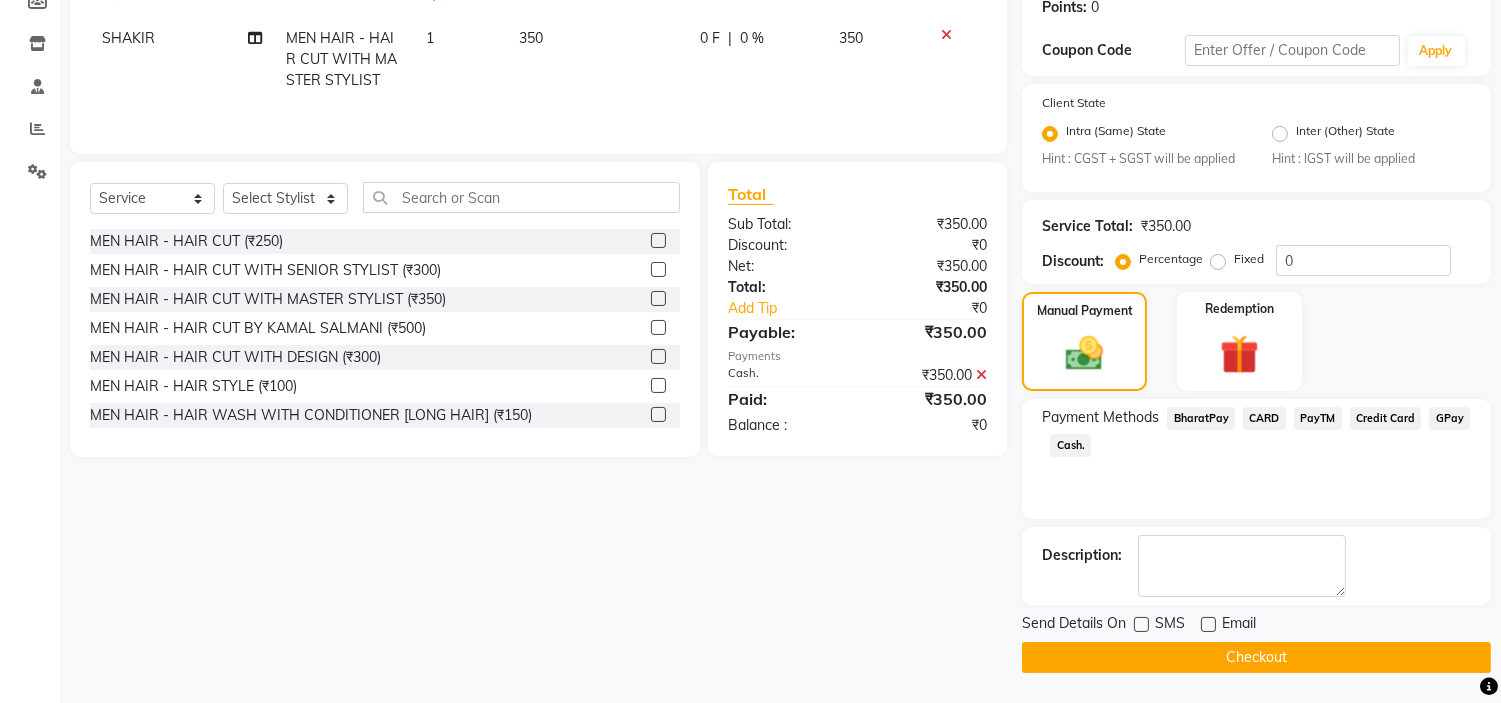 click on "Checkout" 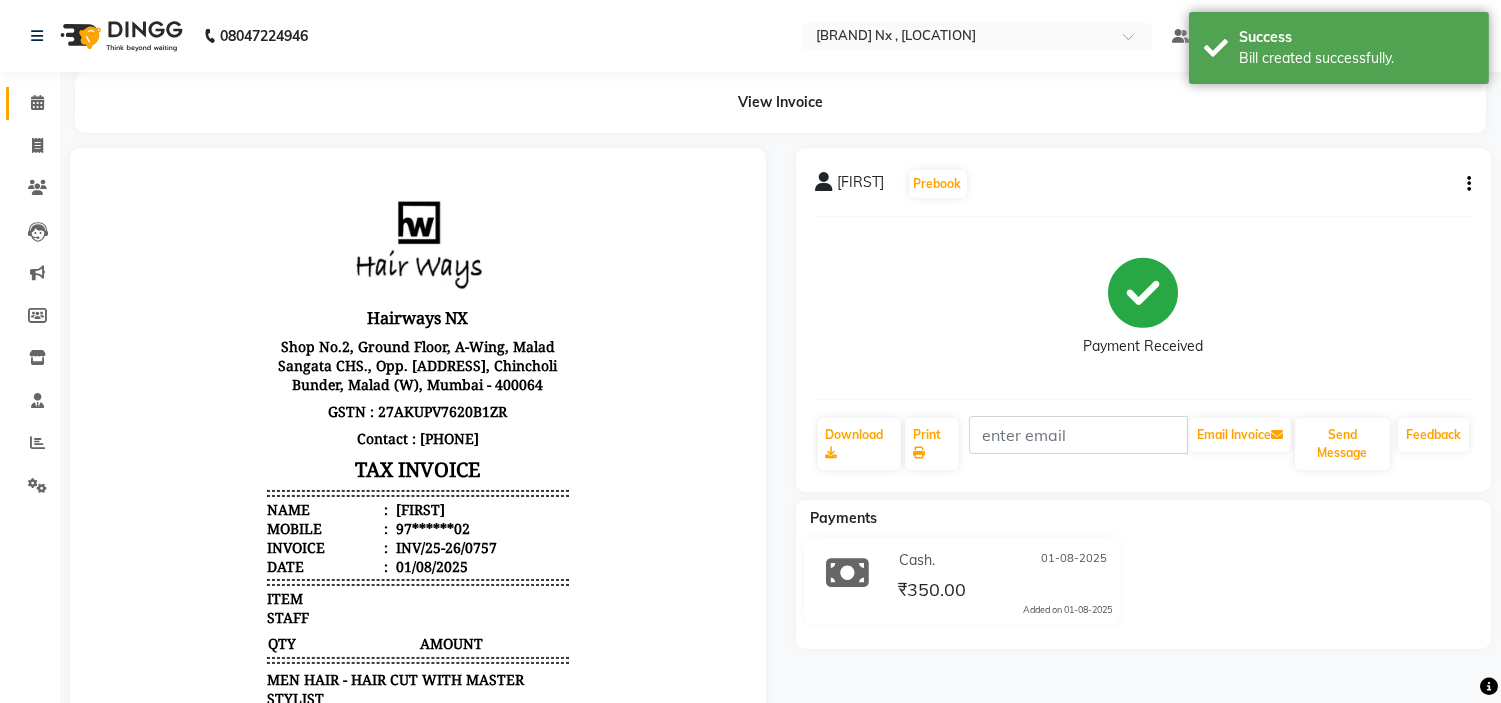 scroll, scrollTop: 0, scrollLeft: 0, axis: both 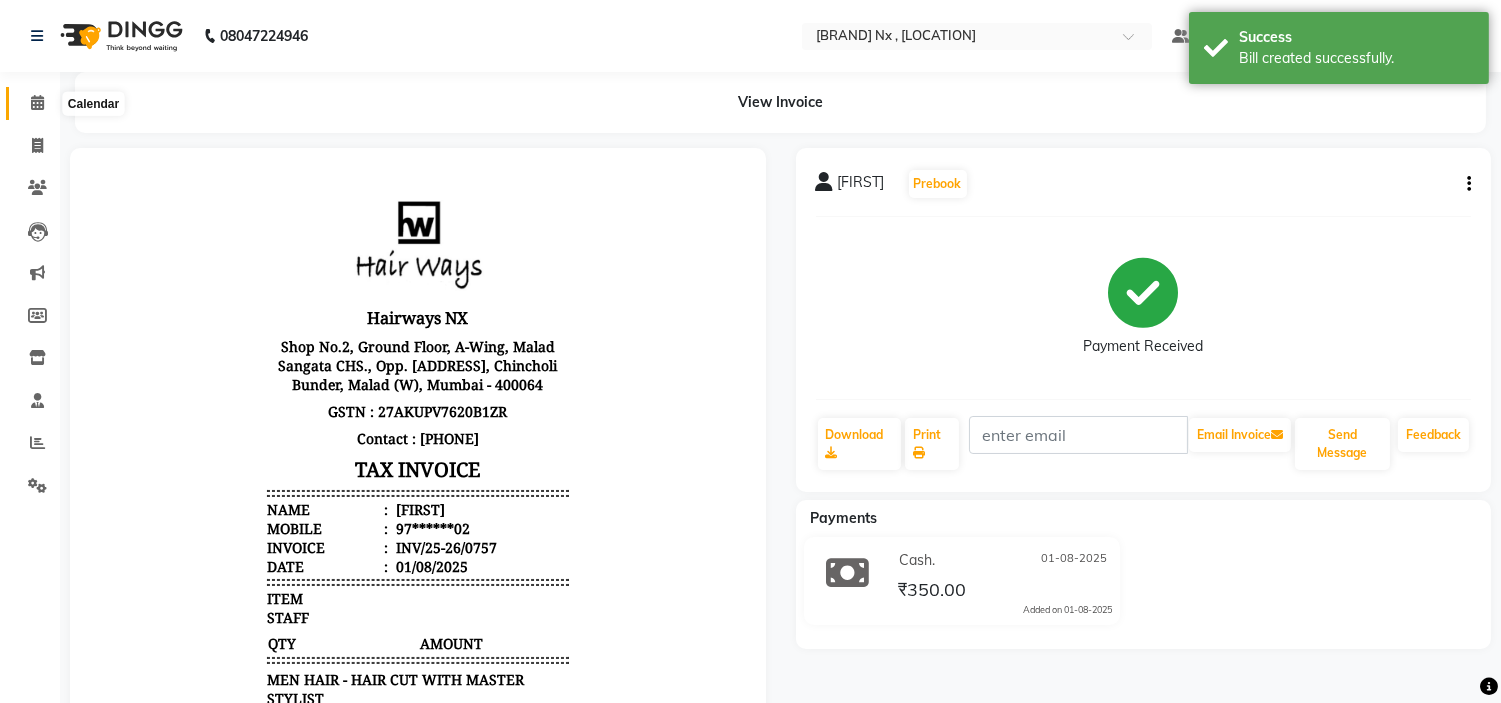 click 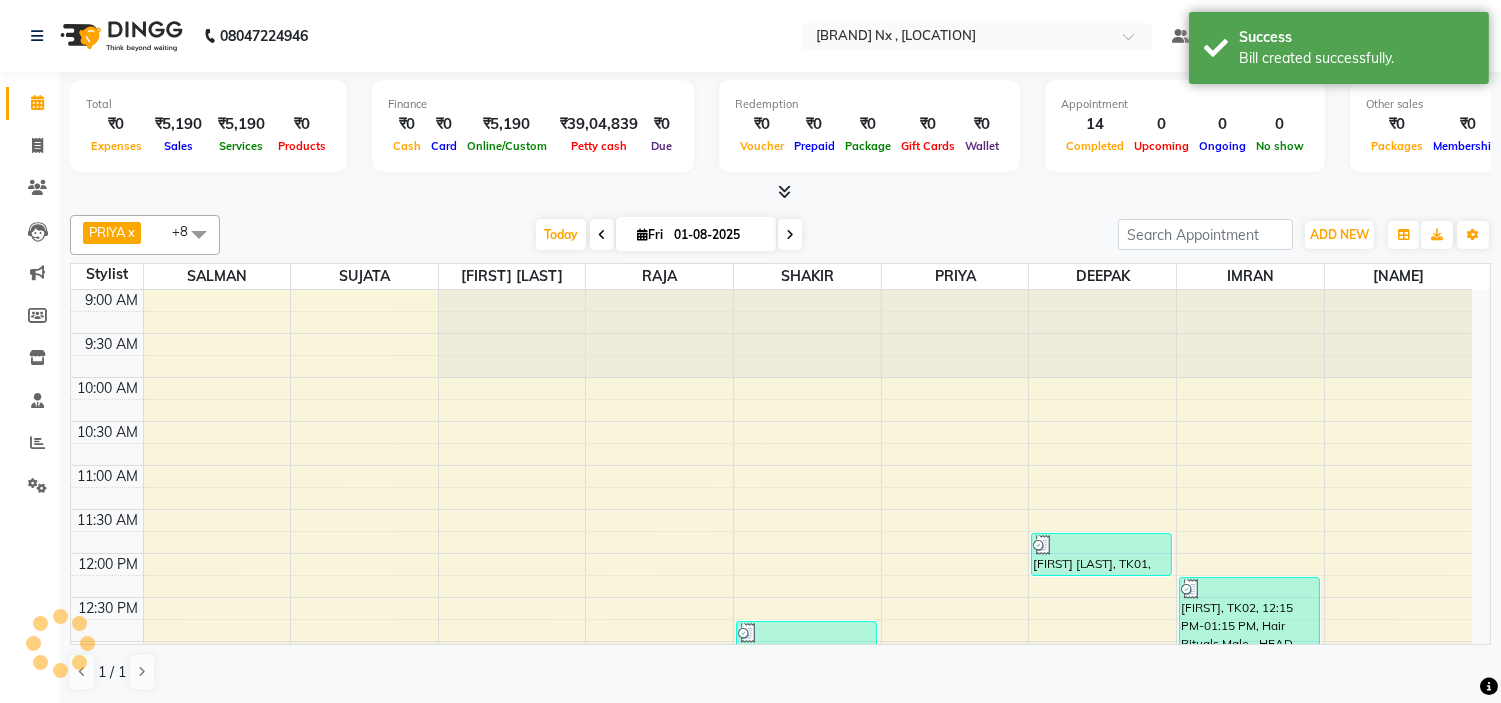 scroll, scrollTop: 620, scrollLeft: 0, axis: vertical 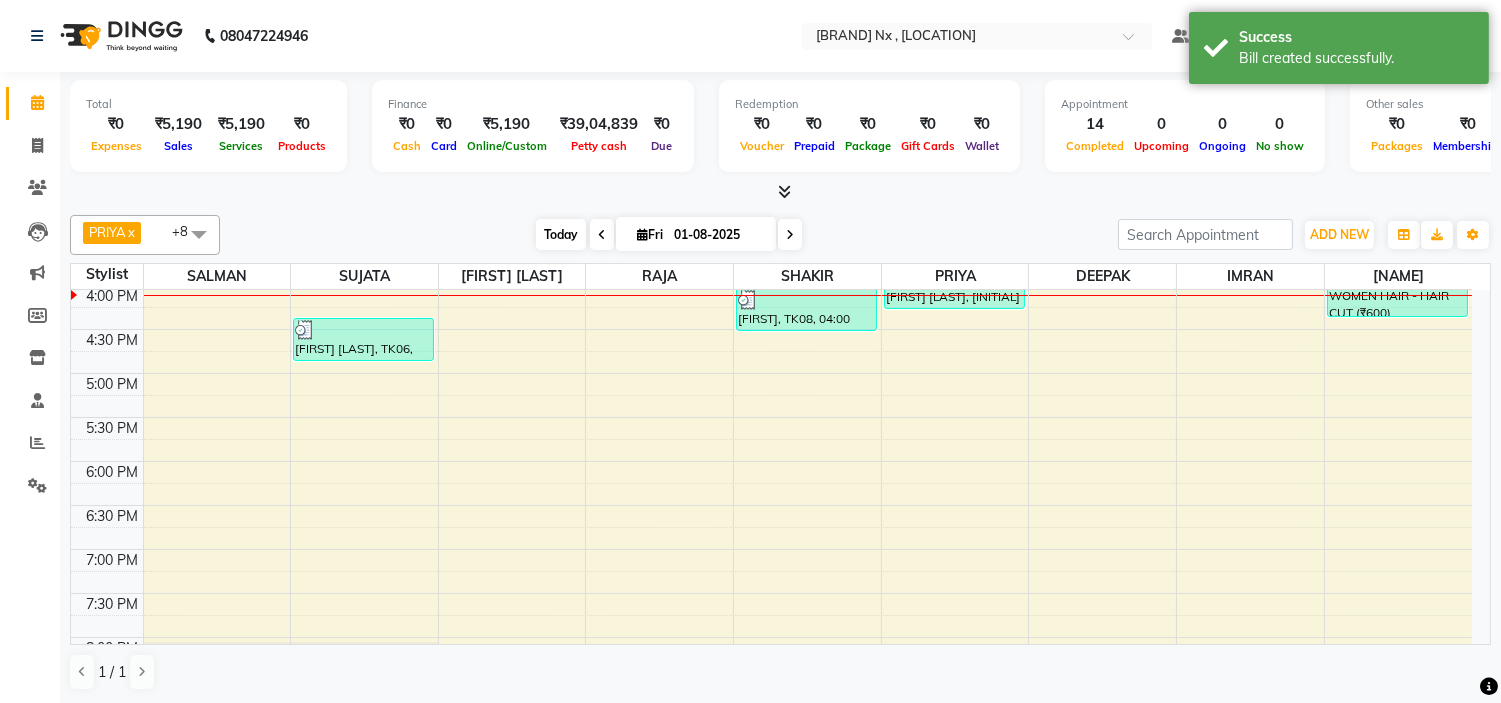 click on "Today" at bounding box center (561, 234) 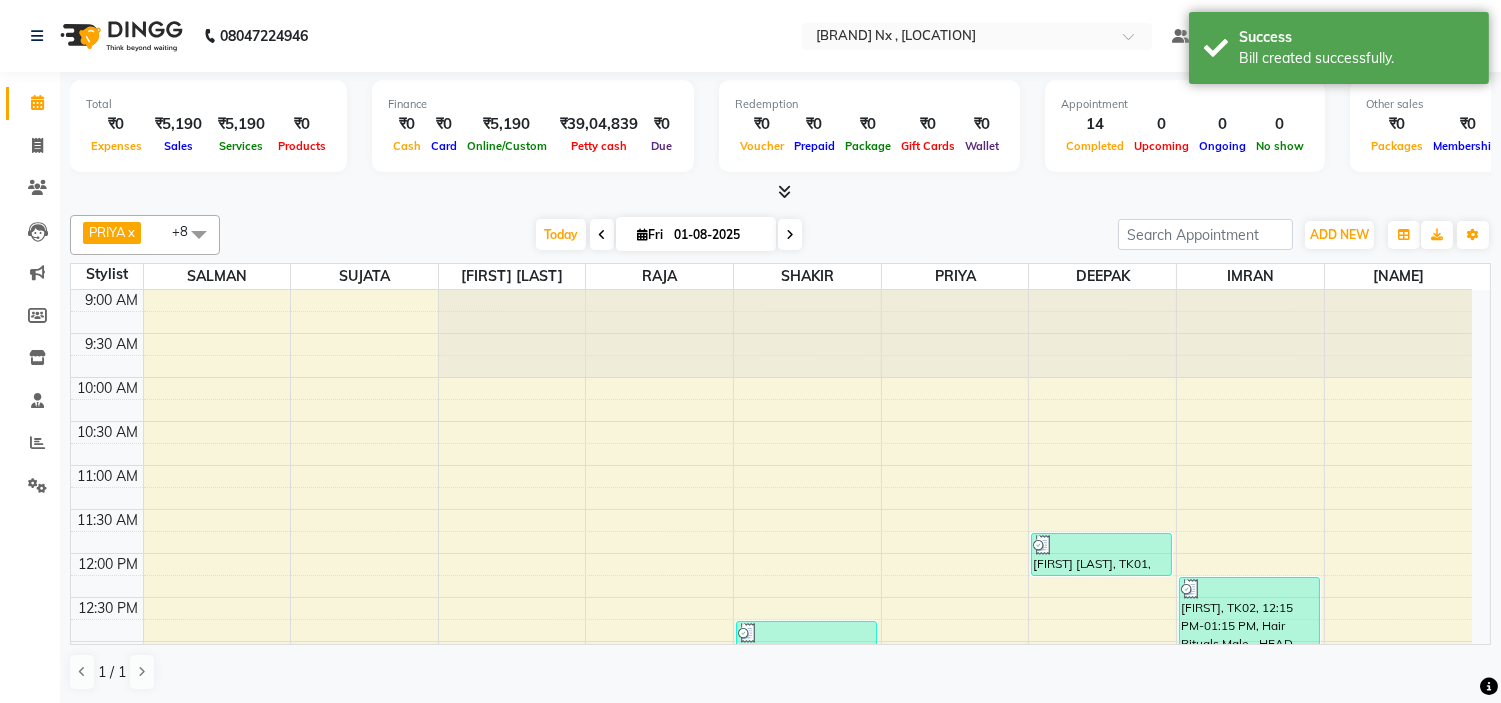 scroll, scrollTop: 620, scrollLeft: 0, axis: vertical 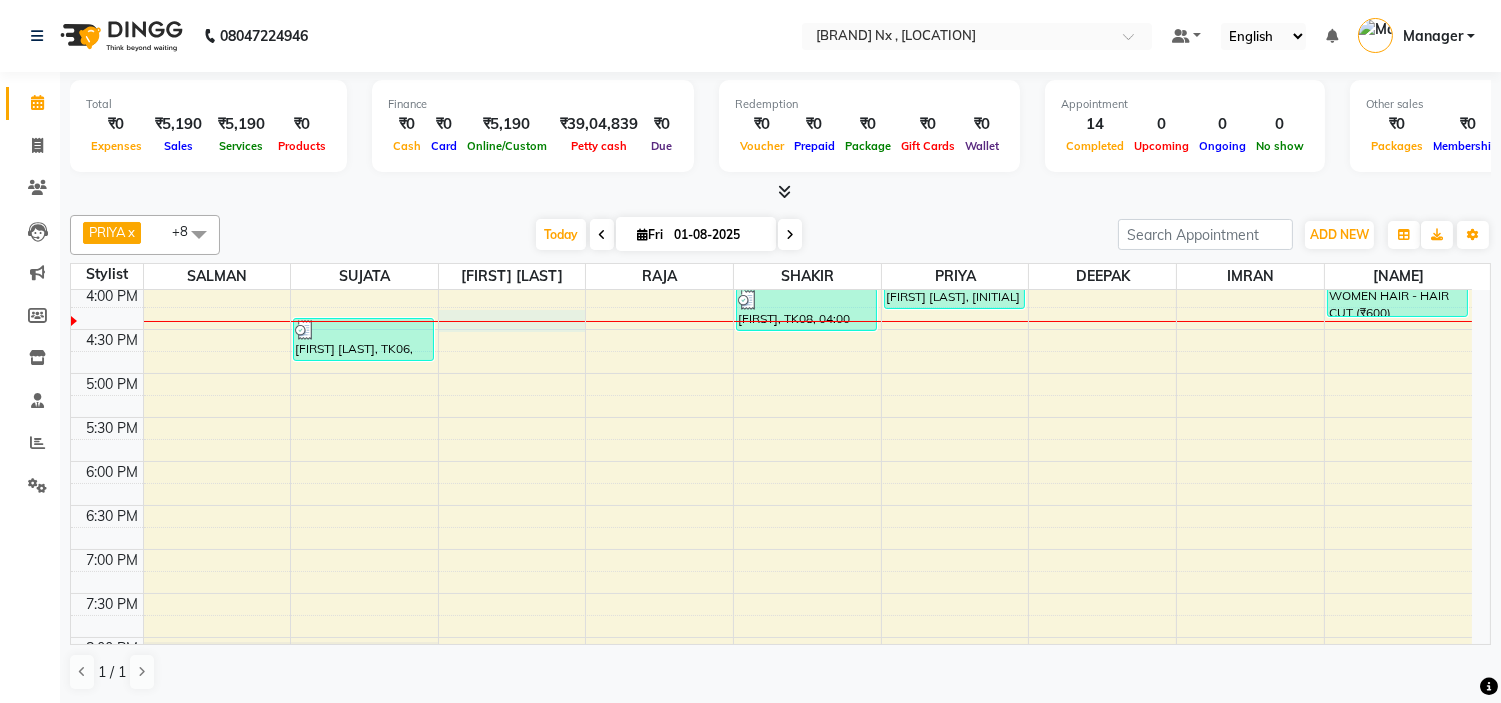 click at bounding box center (512, 321) 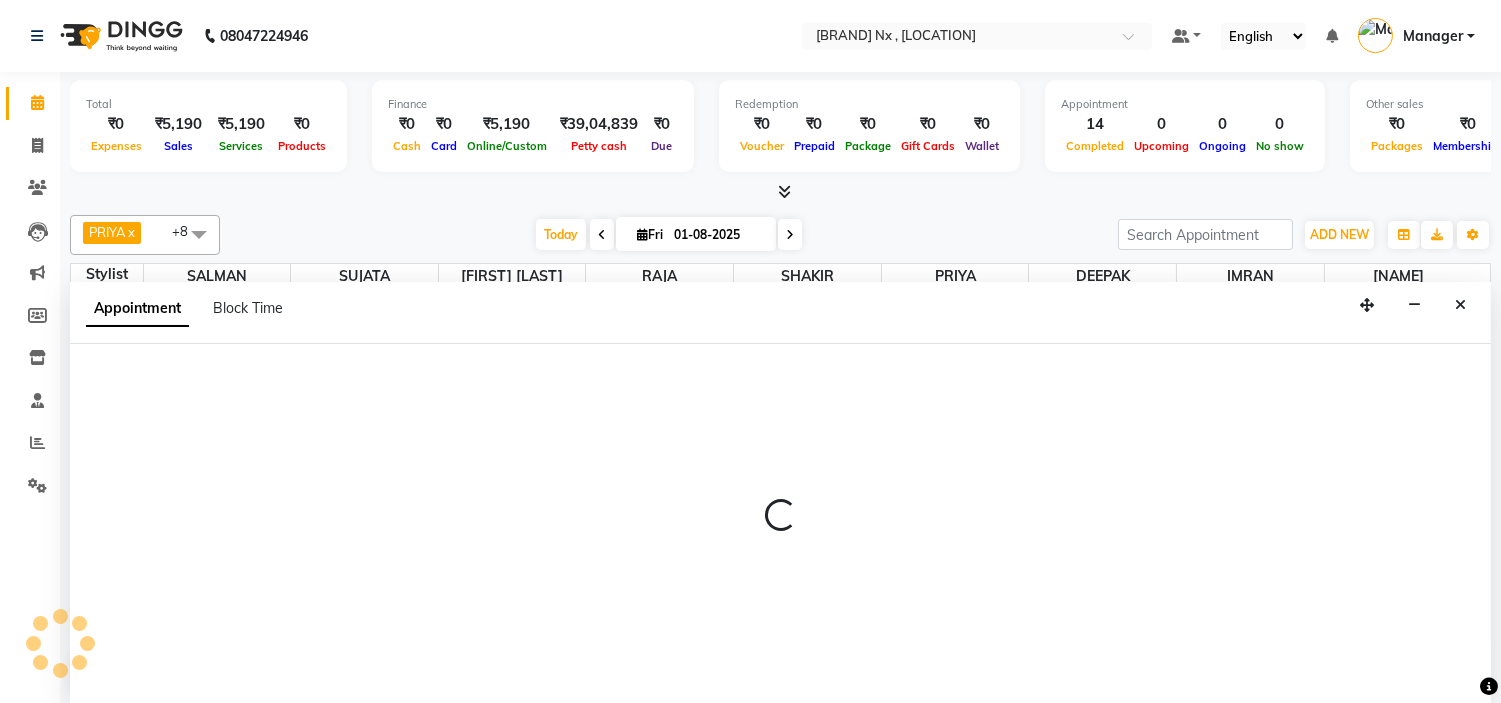 scroll, scrollTop: 1, scrollLeft: 0, axis: vertical 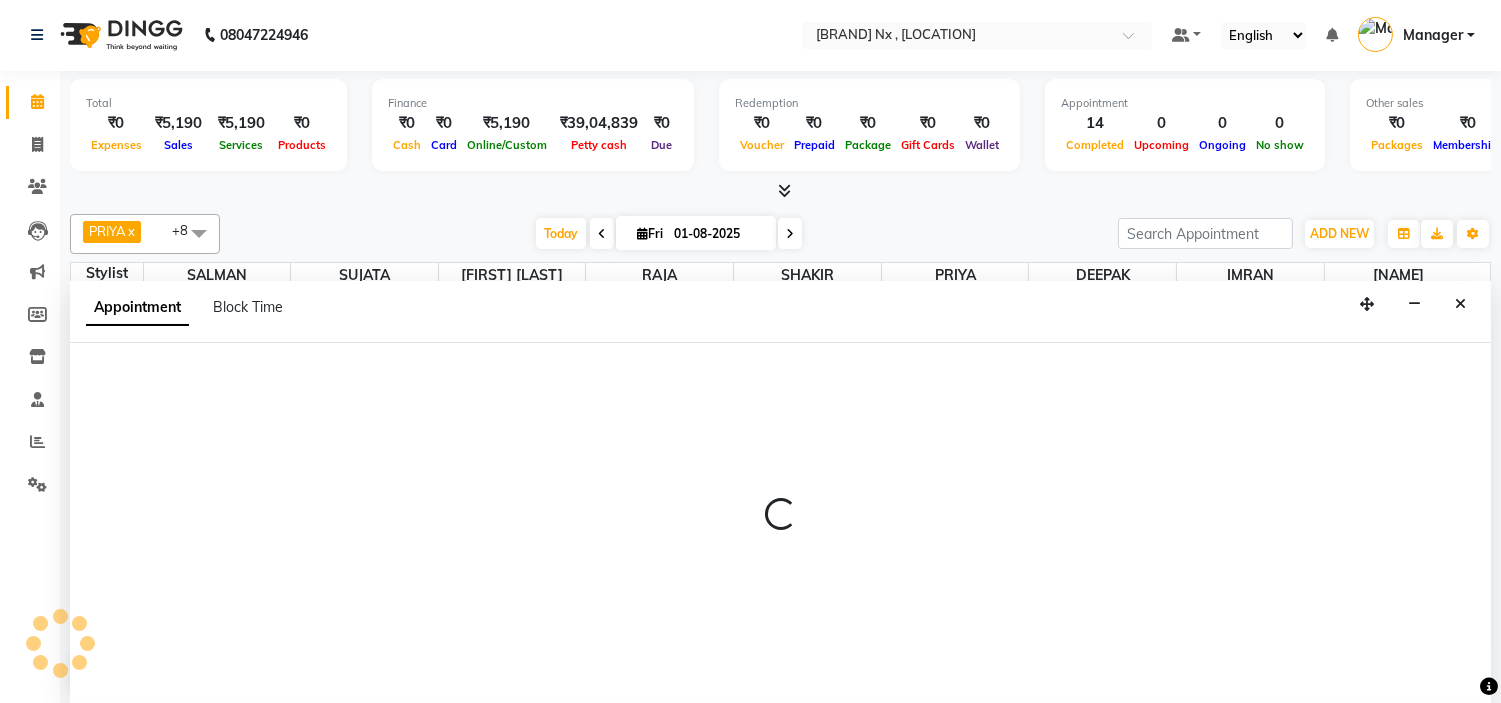 select on "13247" 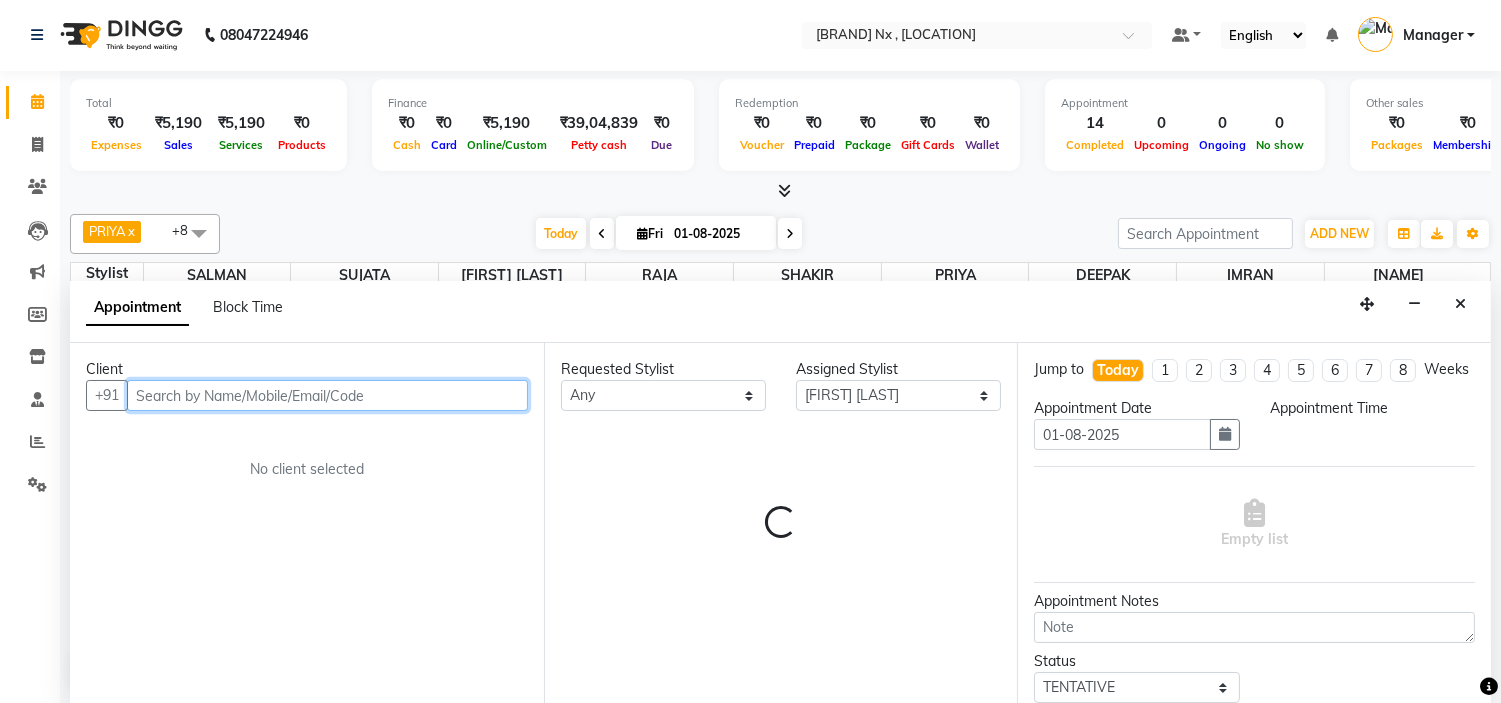 select on "975" 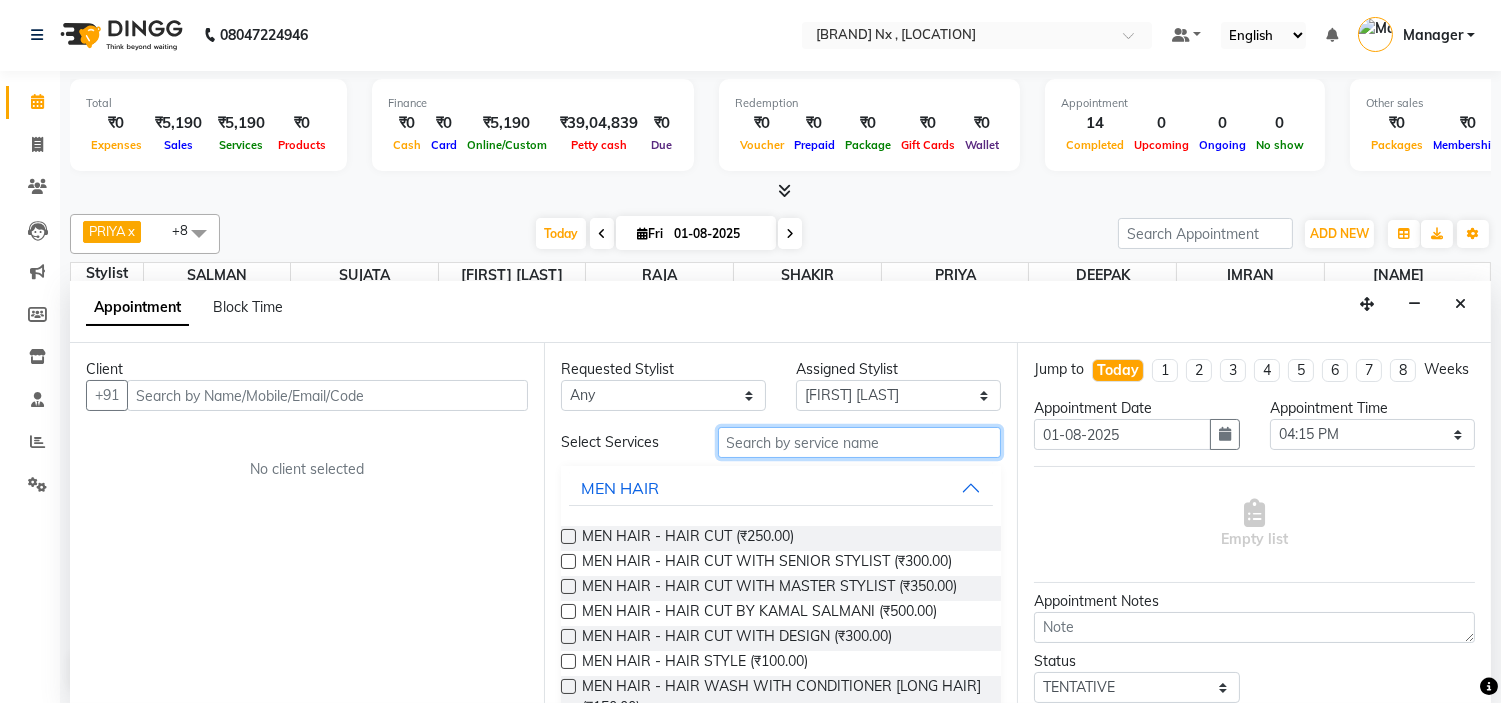 click at bounding box center (860, 442) 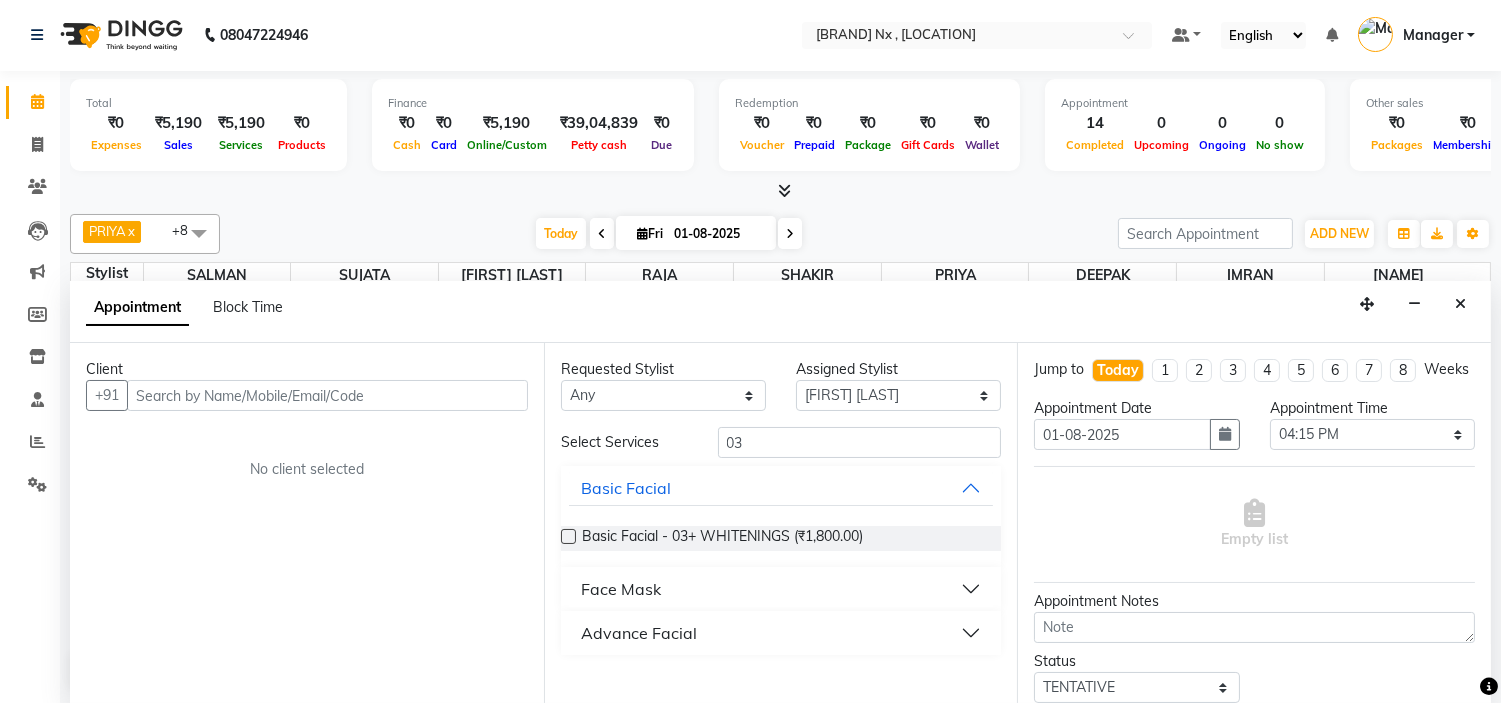 click on "Advance Facial" at bounding box center [639, 633] 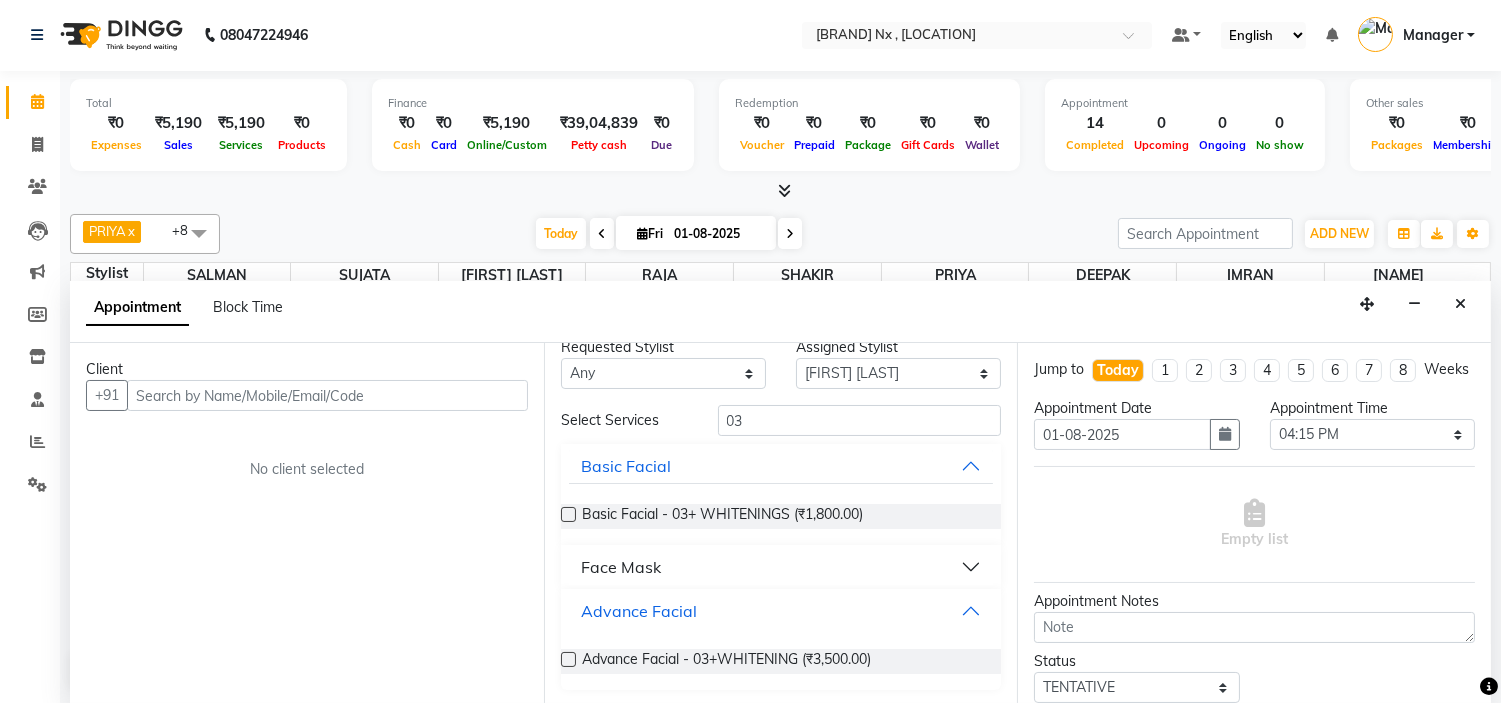 scroll, scrollTop: 24, scrollLeft: 0, axis: vertical 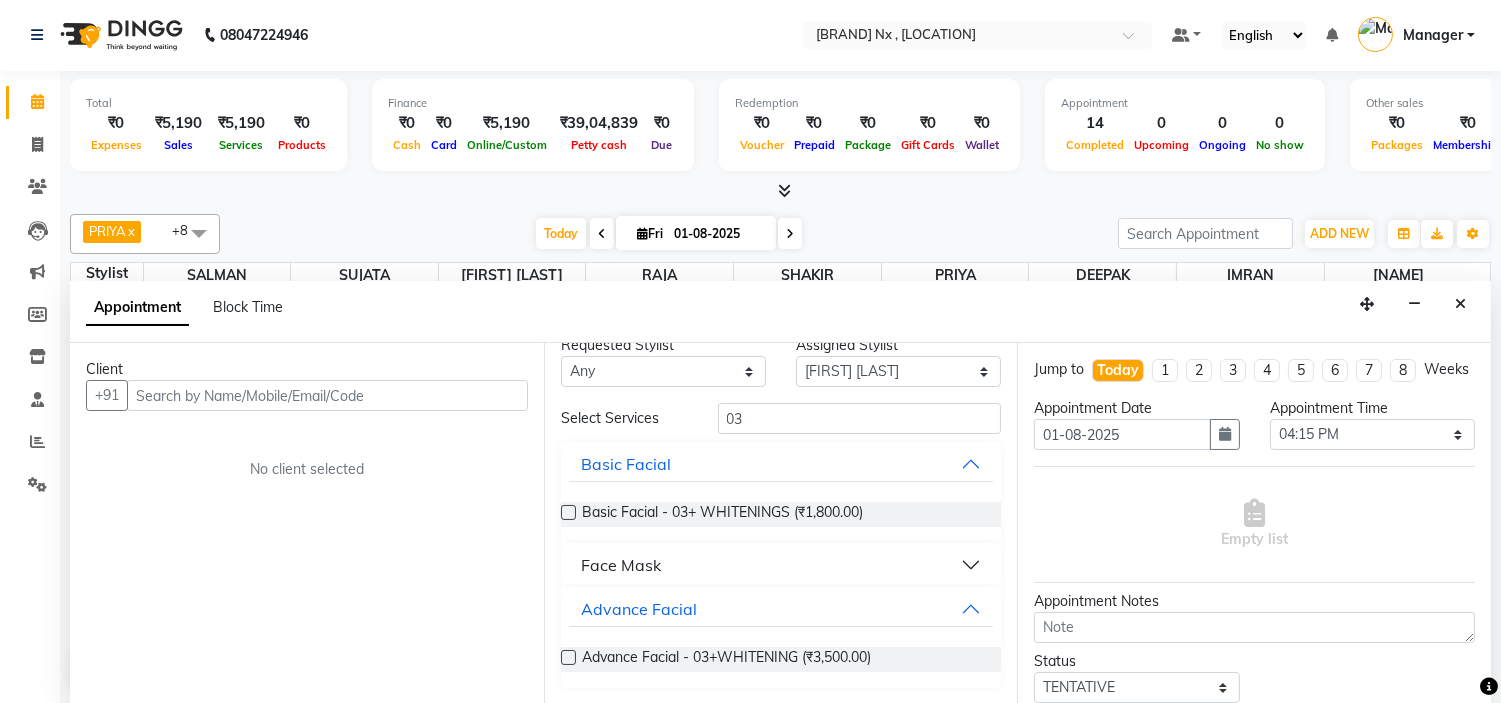 click on "Face Mask" at bounding box center [621, 565] 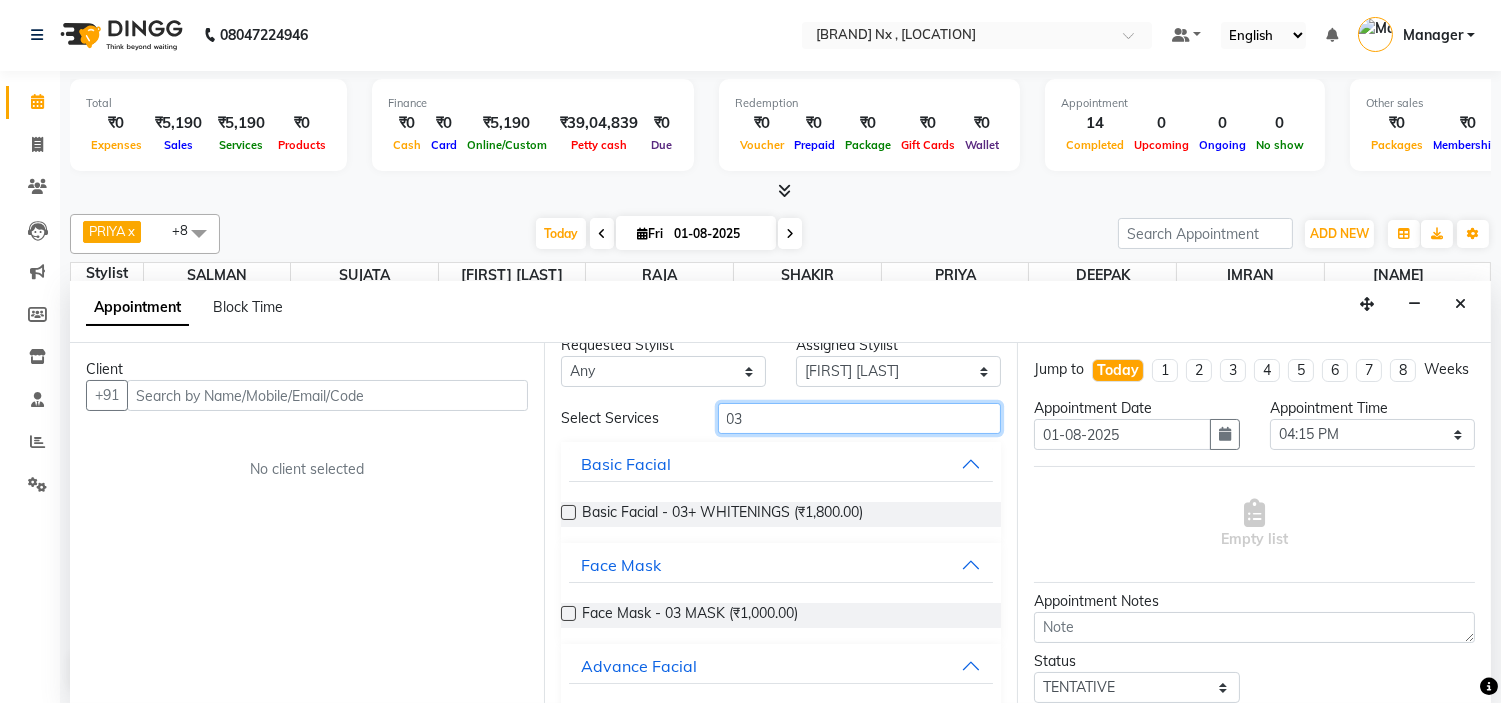 click on "03" at bounding box center [860, 418] 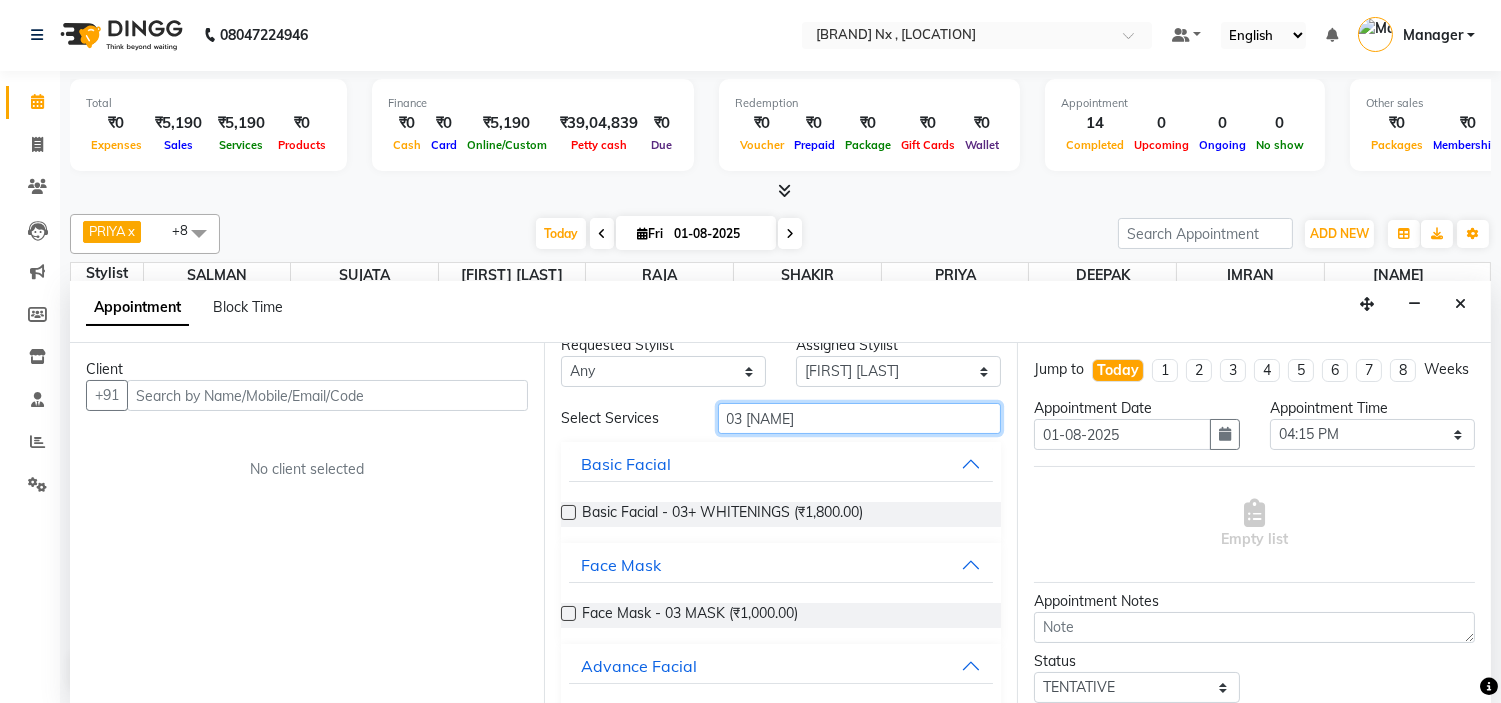 scroll, scrollTop: 0, scrollLeft: 0, axis: both 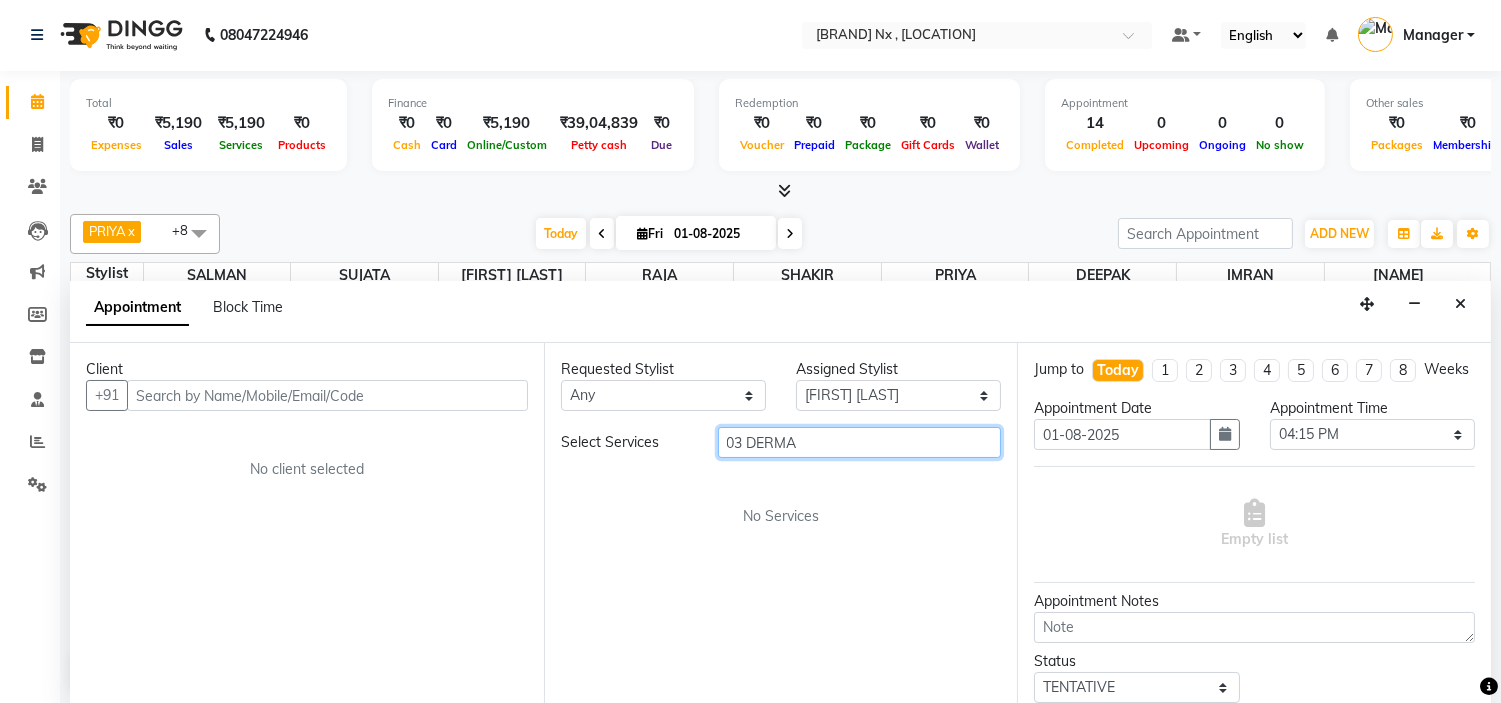 type on "03 DERMA" 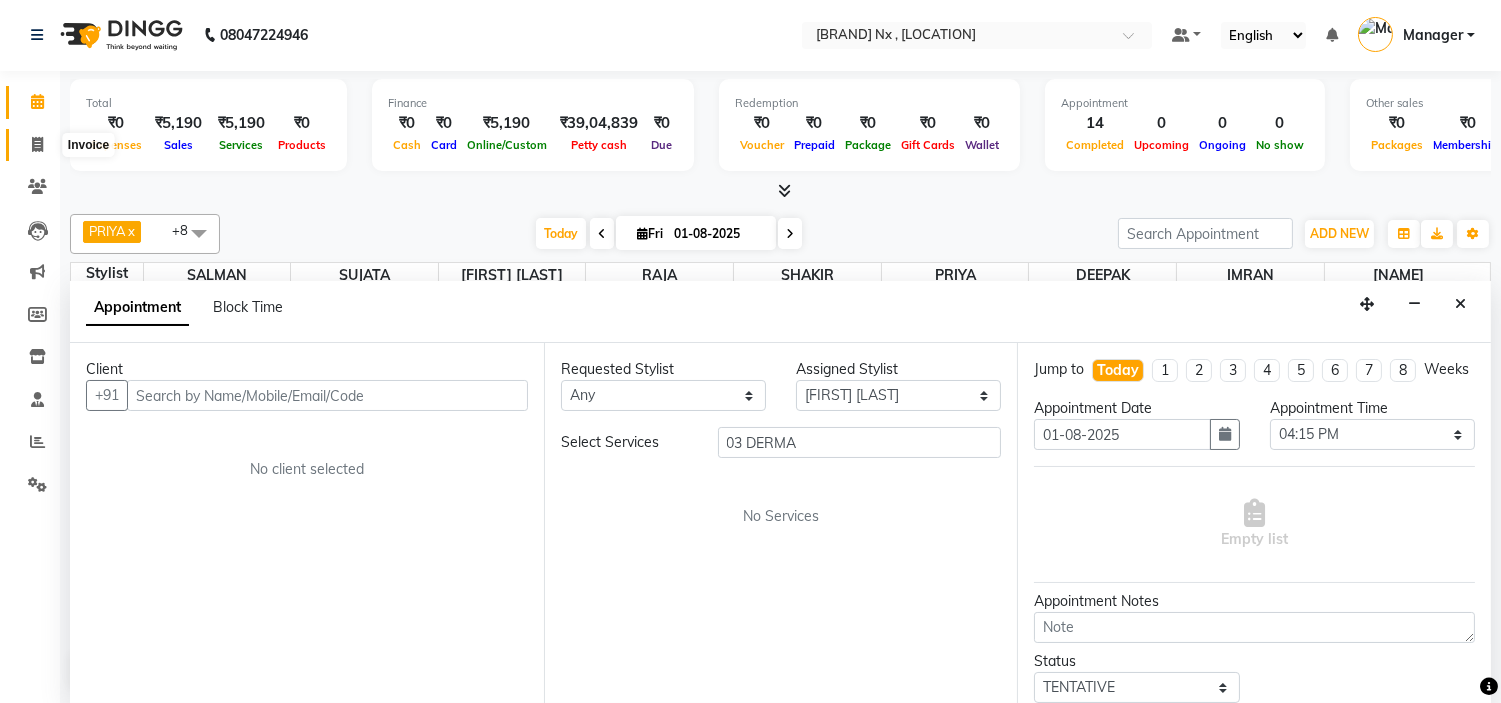 click 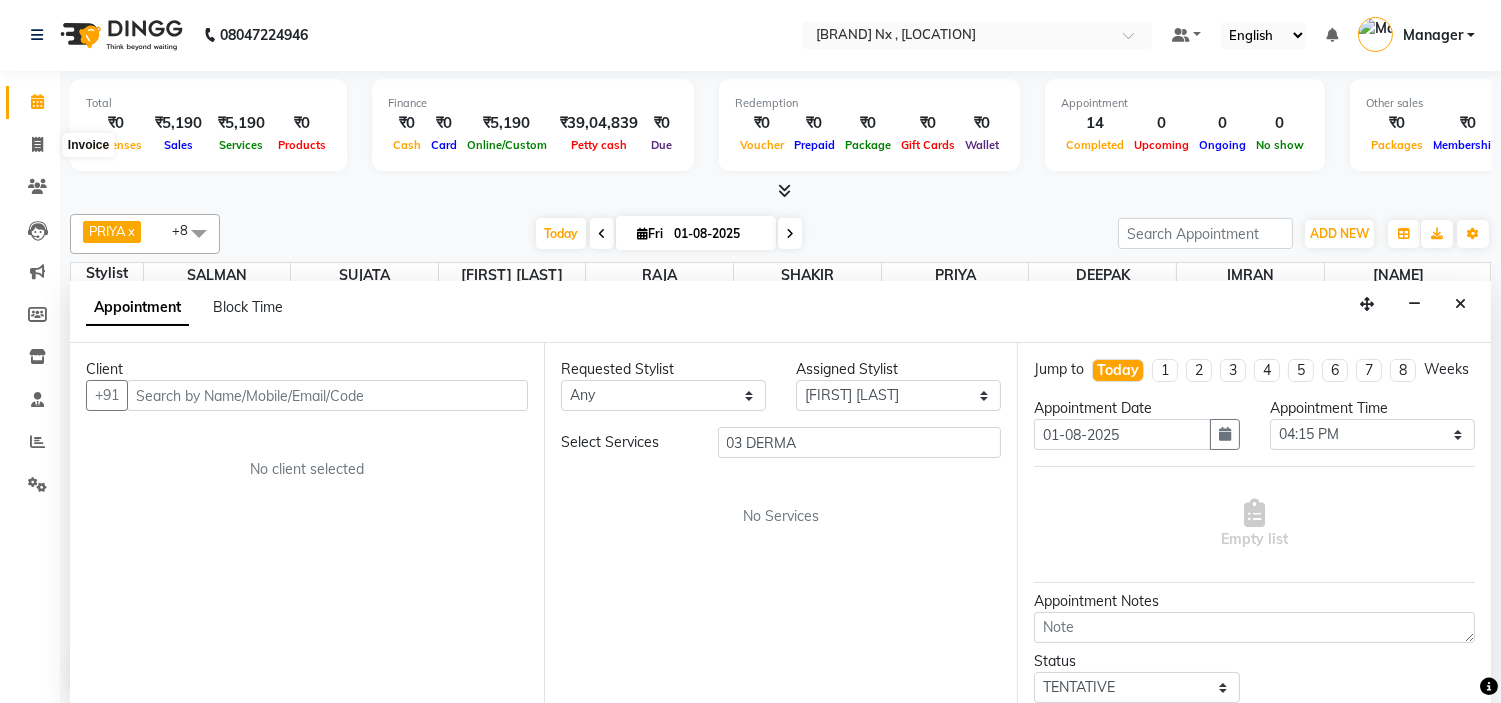 select on "778" 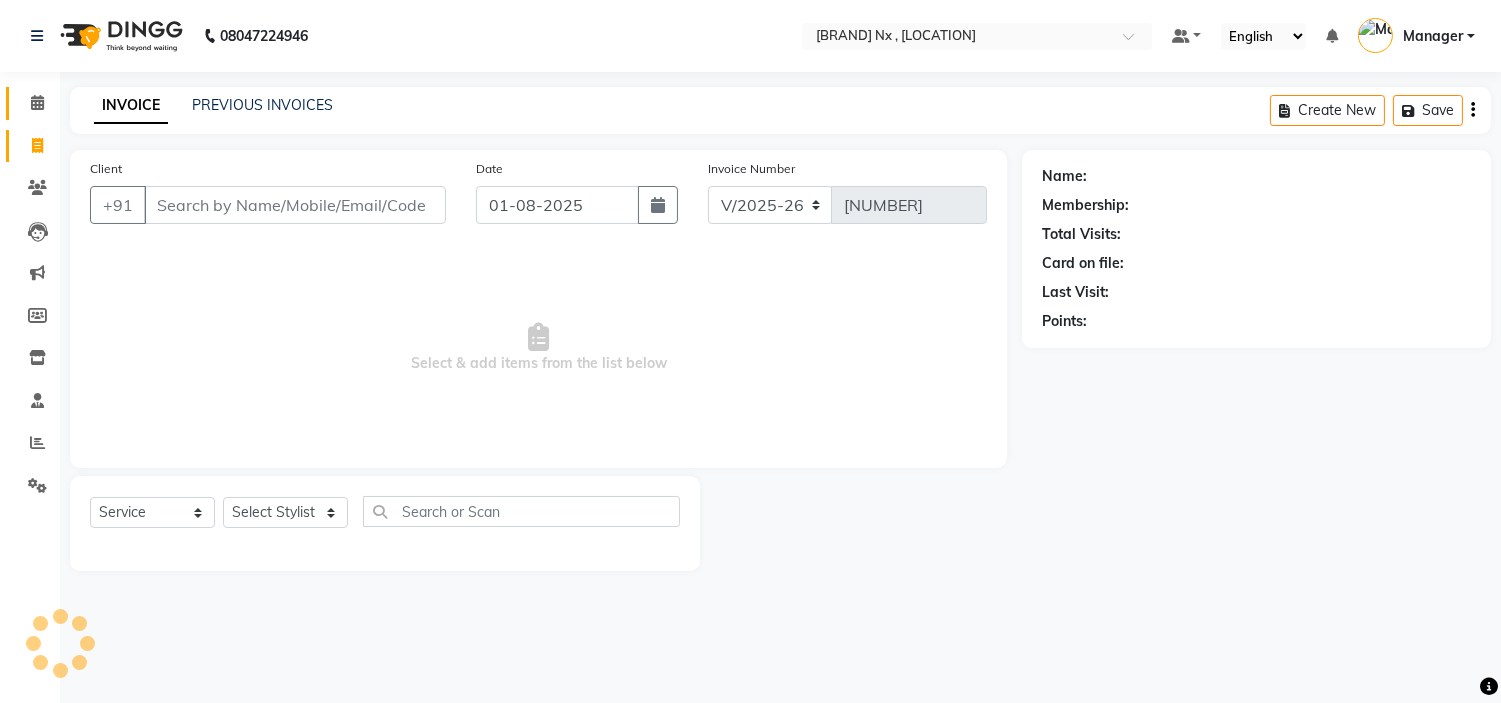 scroll, scrollTop: 0, scrollLeft: 0, axis: both 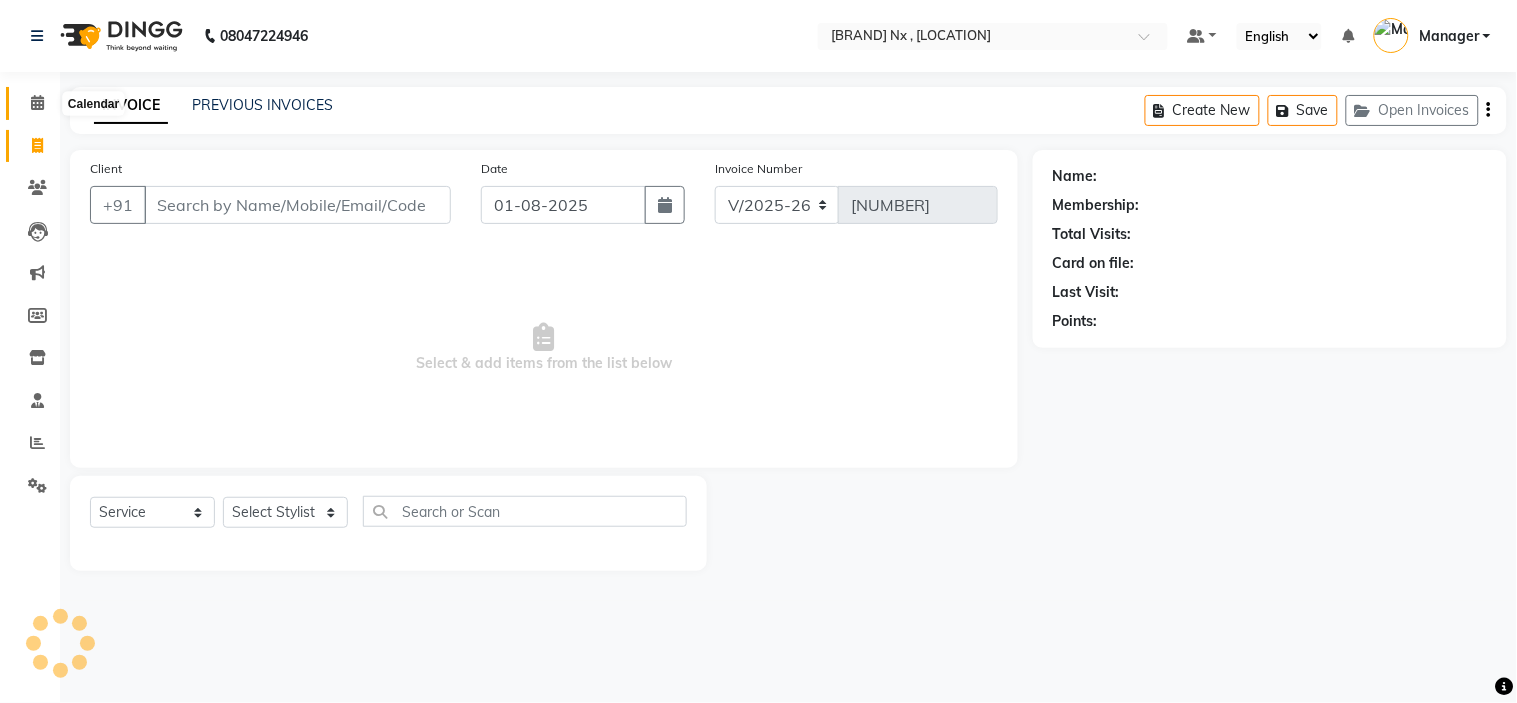 click 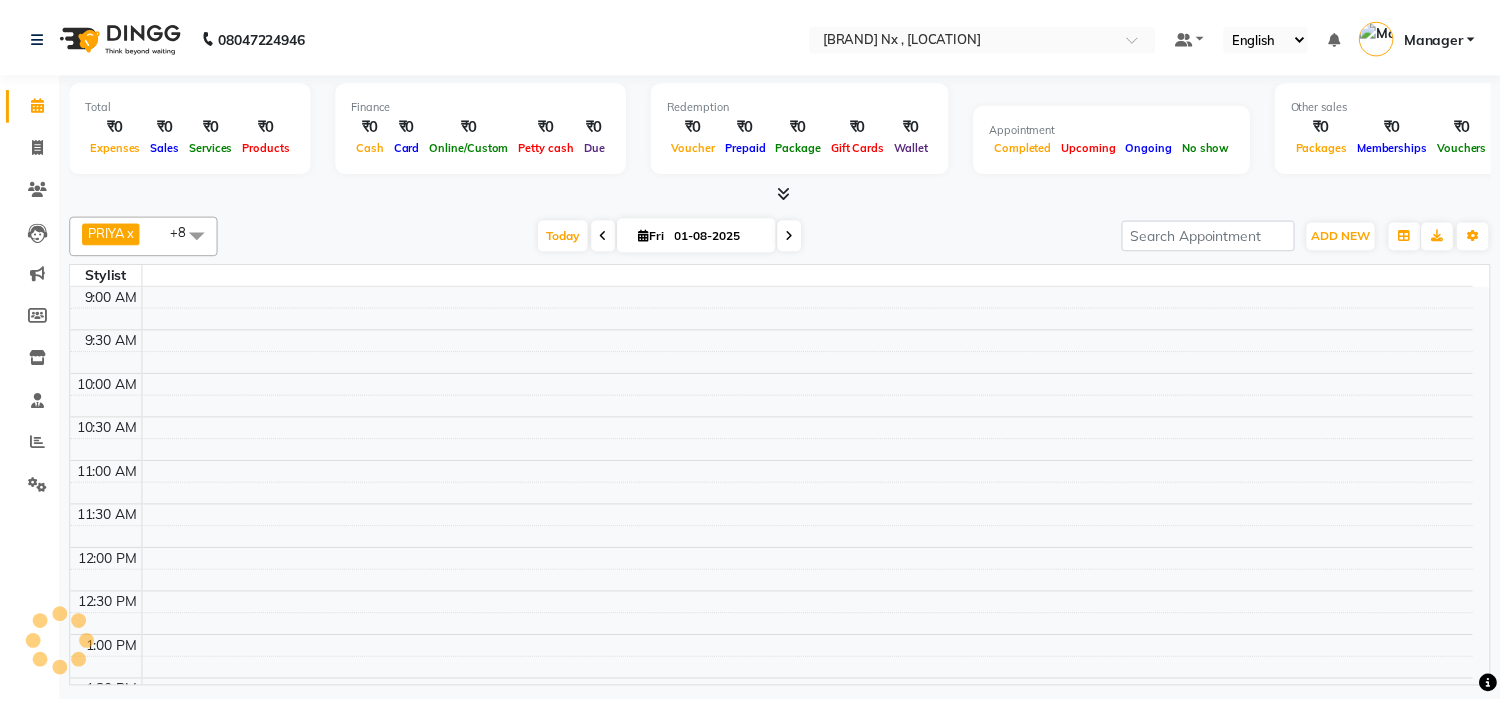 scroll, scrollTop: 0, scrollLeft: 0, axis: both 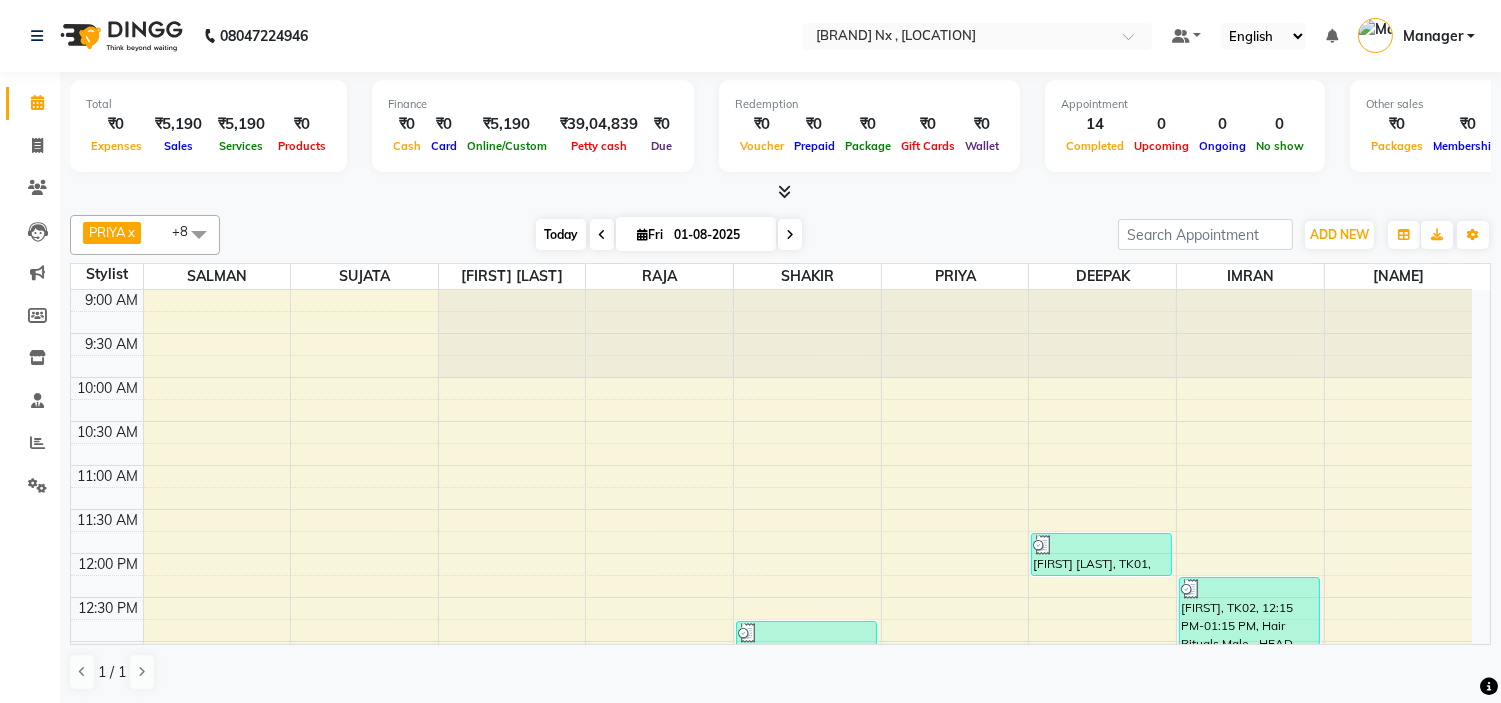 click on "Today" at bounding box center [561, 234] 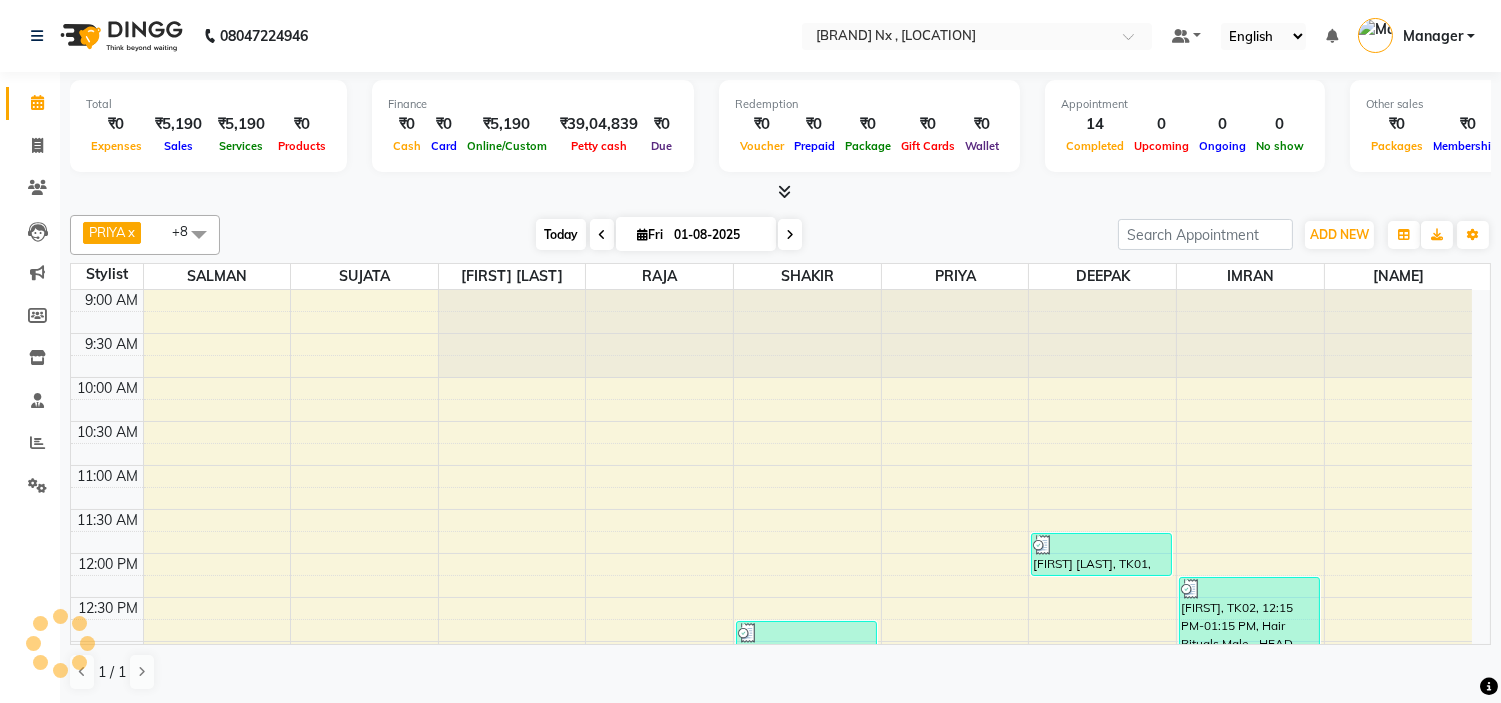 scroll, scrollTop: 620, scrollLeft: 0, axis: vertical 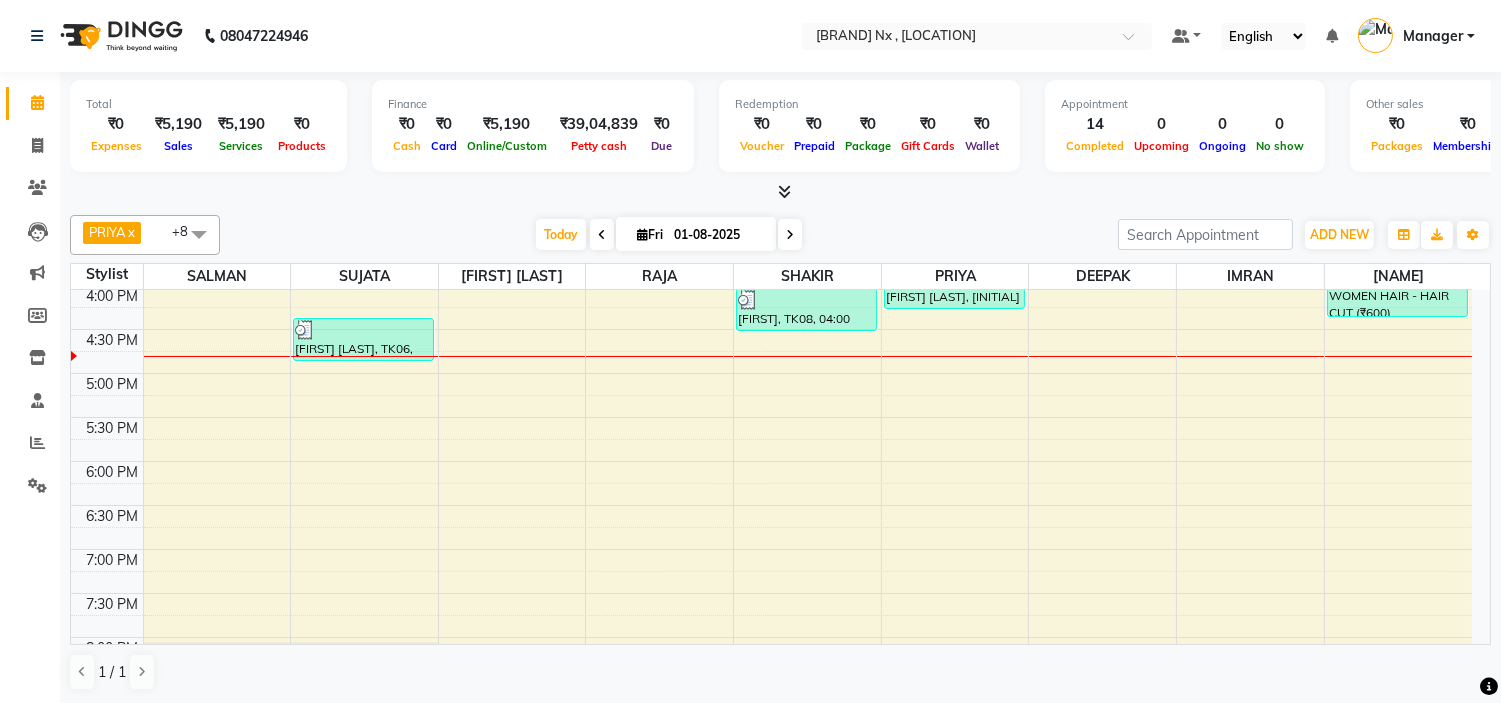 click on "9:00 AM 9:30 AM 10:00 AM 10:30 AM 11:00 AM 11:30 AM 12:00 PM 12:30 PM 1:00 PM 1:30 PM 2:00 PM 2:30 PM 3:00 PM 3:30 PM 4:00 PM 4:30 PM 5:00 PM 5:30 PM 6:00 PM 6:30 PM 7:00 PM 7:30 PM 8:00 PM 8:30 PM 9:00 PM 9:30 PM 10:00 PM 10:30 PM     BHAGYASHREE thakkar, TK06, 01:50 PM-03:20 PM, Colour For Women - ROOT TOUCH UO(INOA) (₹1500)     SHWETA UNHALKAR, TK04, 01:15 PM-01:45 PM, Threading - EYEBROW+UPPERLIP     BHAGYASHREE thakkar, TK06, 04:20 PM-04:50 PM, Nail & Gelish - NAIL CUT FILE & POLISH (₹200)     Karan, TK05, 01:30 PM-02:00 PM, MEN HAIR - HAIR CUT WITH SENIOR STYLIST     Karan, TK05, 02:00 PM-02:30 PM, MEN HAIR - HAIR CUT WITH SENIOR STYLIST     Karan, TK05, 02:30 PM-03:00 PM, MEN HAIR - REGULAR SHAVE/TRIM     PRATIK GEHLOT, TK03, 12:45 PM-01:15 PM, MEN HAIR - HAIR CUT WITH MASTER STYLIST     PRATIK GEHLOT, TK03, 01:15 PM-01:45 PM, MEN HAIR - HAIR CUT WITH MASTER STYLIST     DHRUVIN, TK08, 04:00 PM-04:30 PM, MEN HAIR - HAIR CUT WITH MASTER STYLIST" at bounding box center [771, 285] 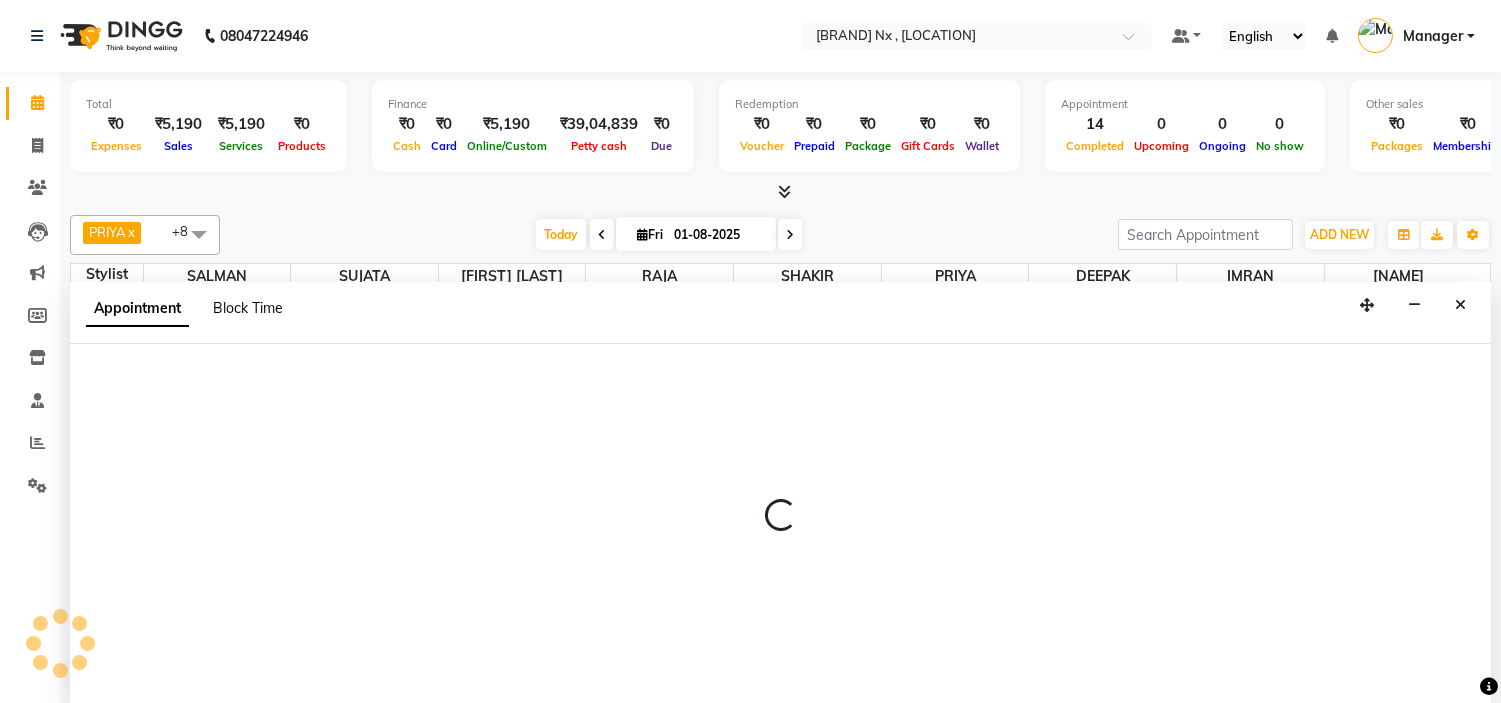 scroll, scrollTop: 1, scrollLeft: 0, axis: vertical 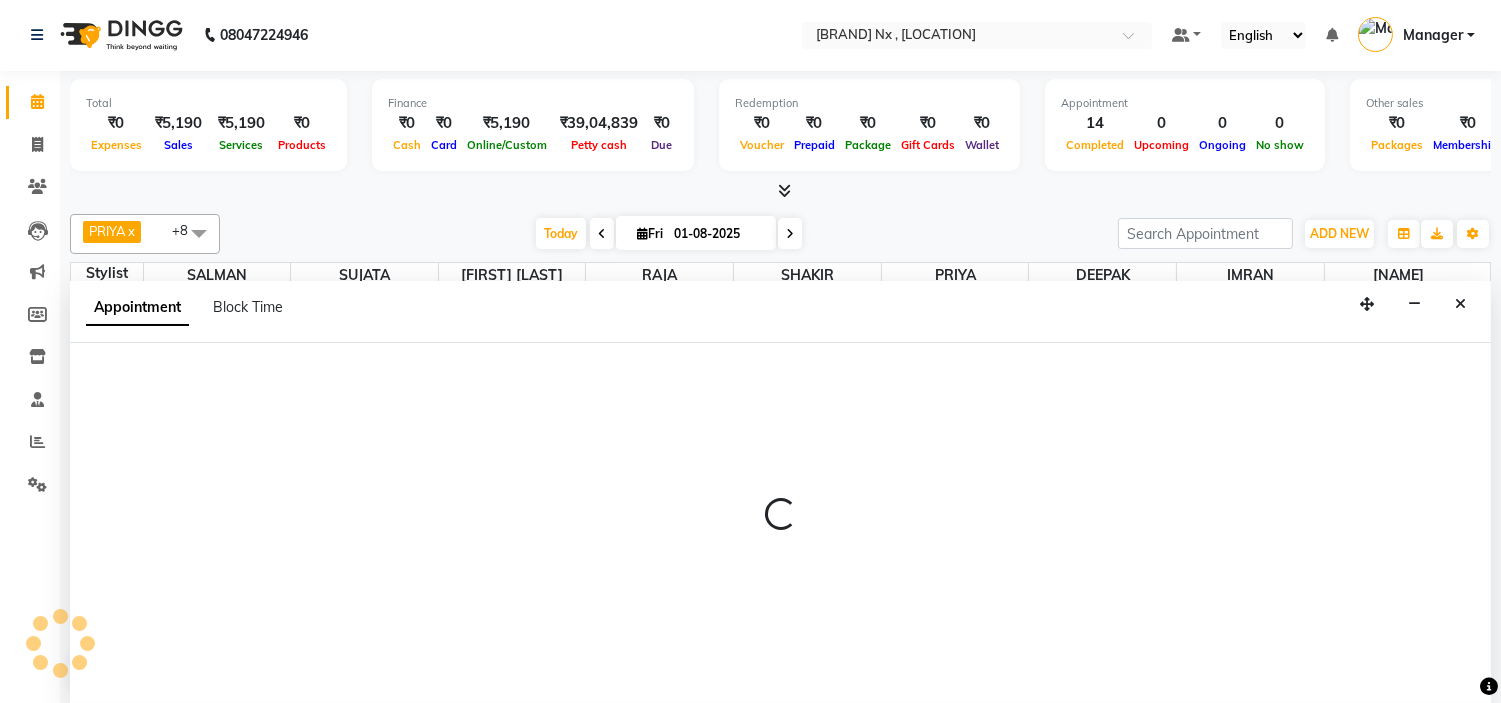 select on "67654" 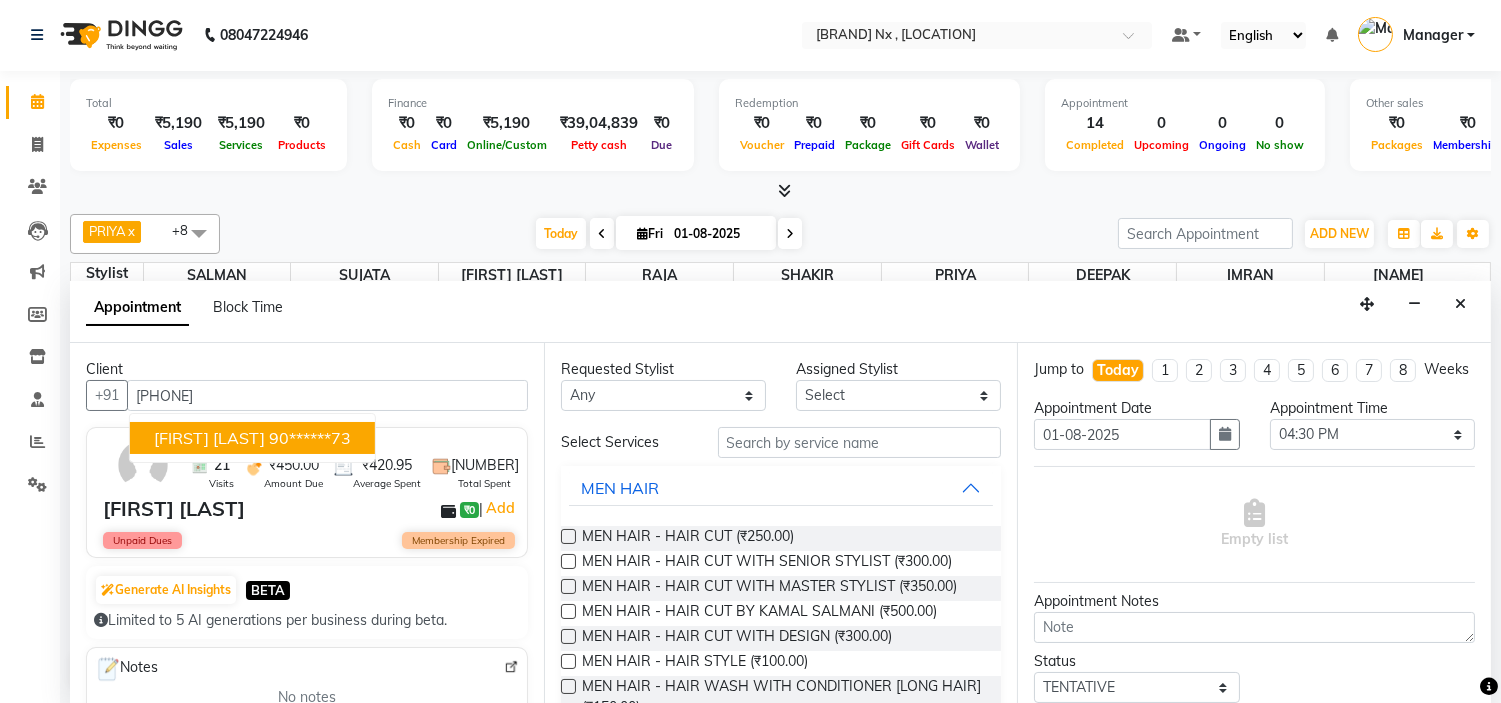 click on "90******73" at bounding box center [310, 438] 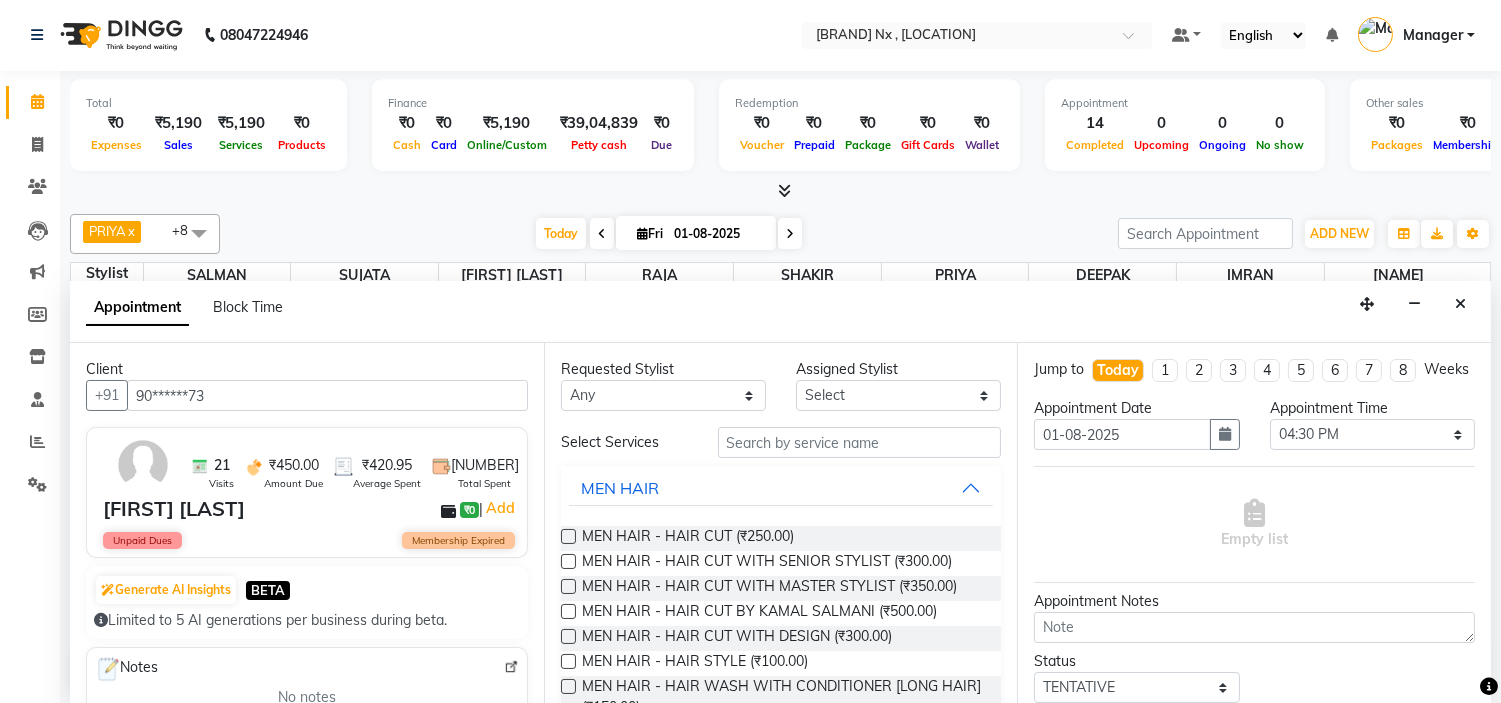 type on "90******73" 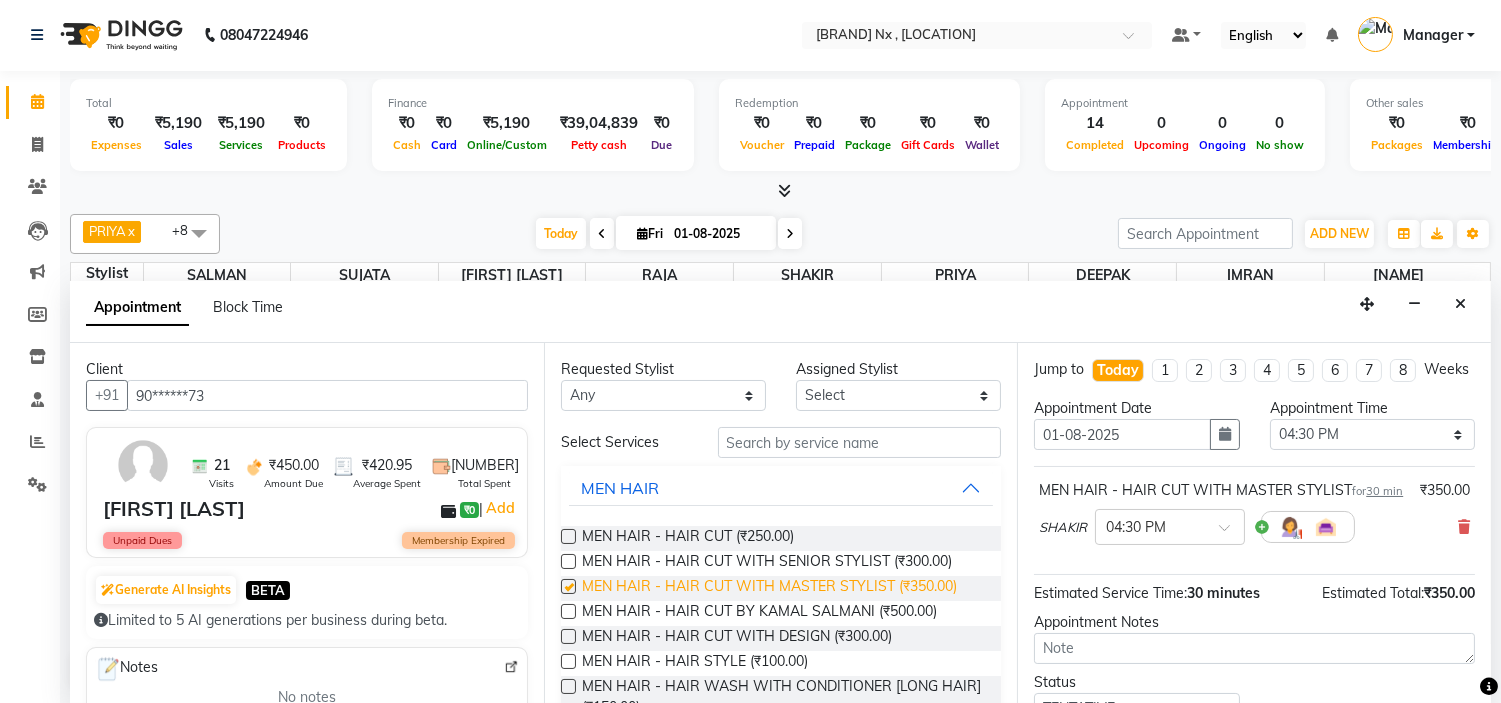 checkbox on "false" 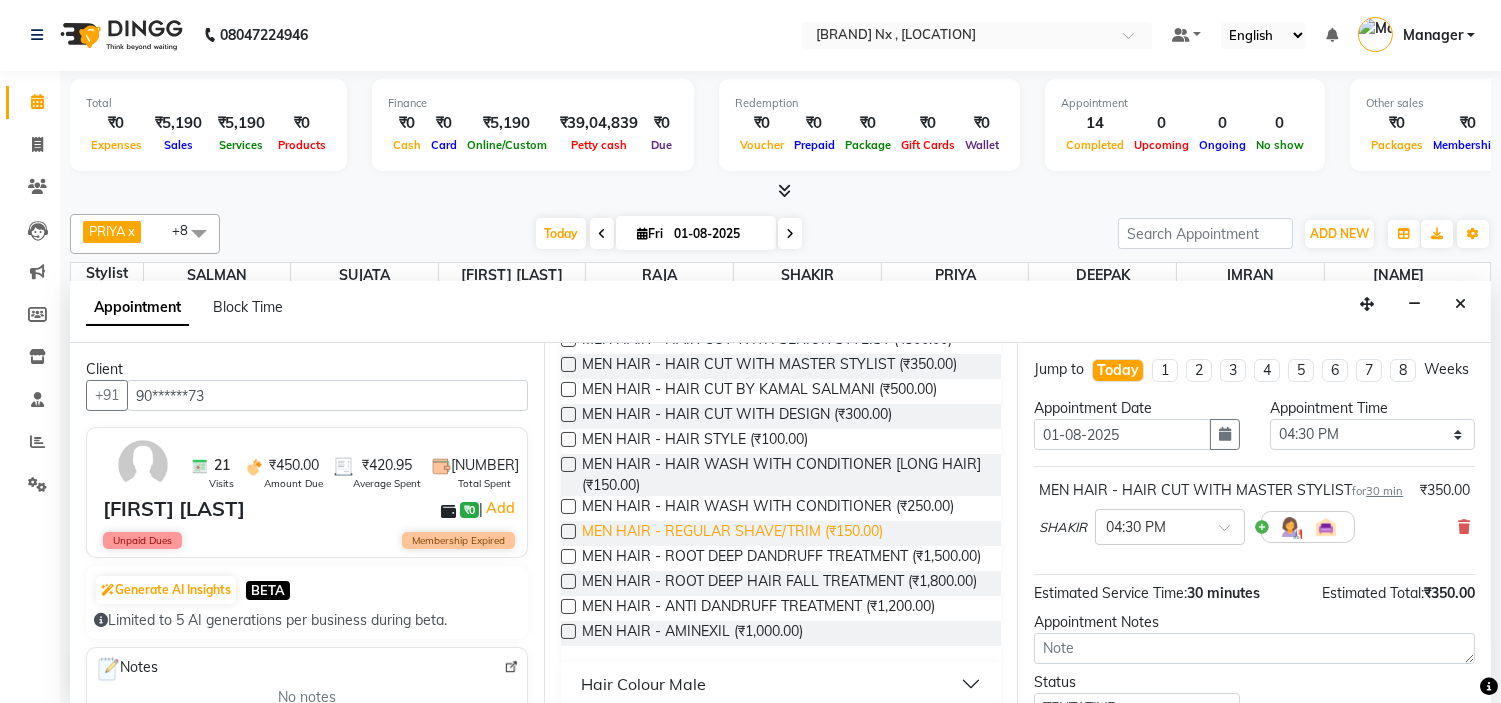 scroll, scrollTop: 111, scrollLeft: 0, axis: vertical 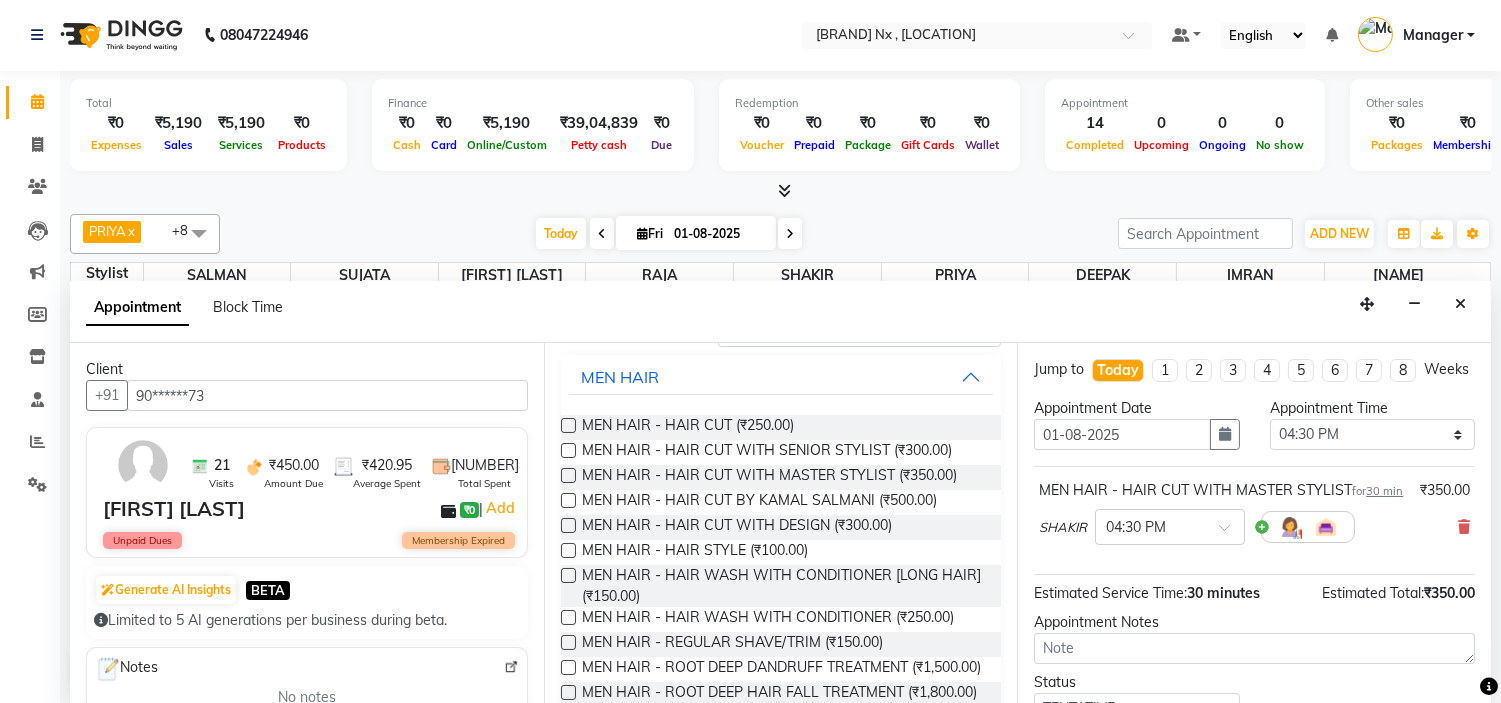 click at bounding box center (568, 642) 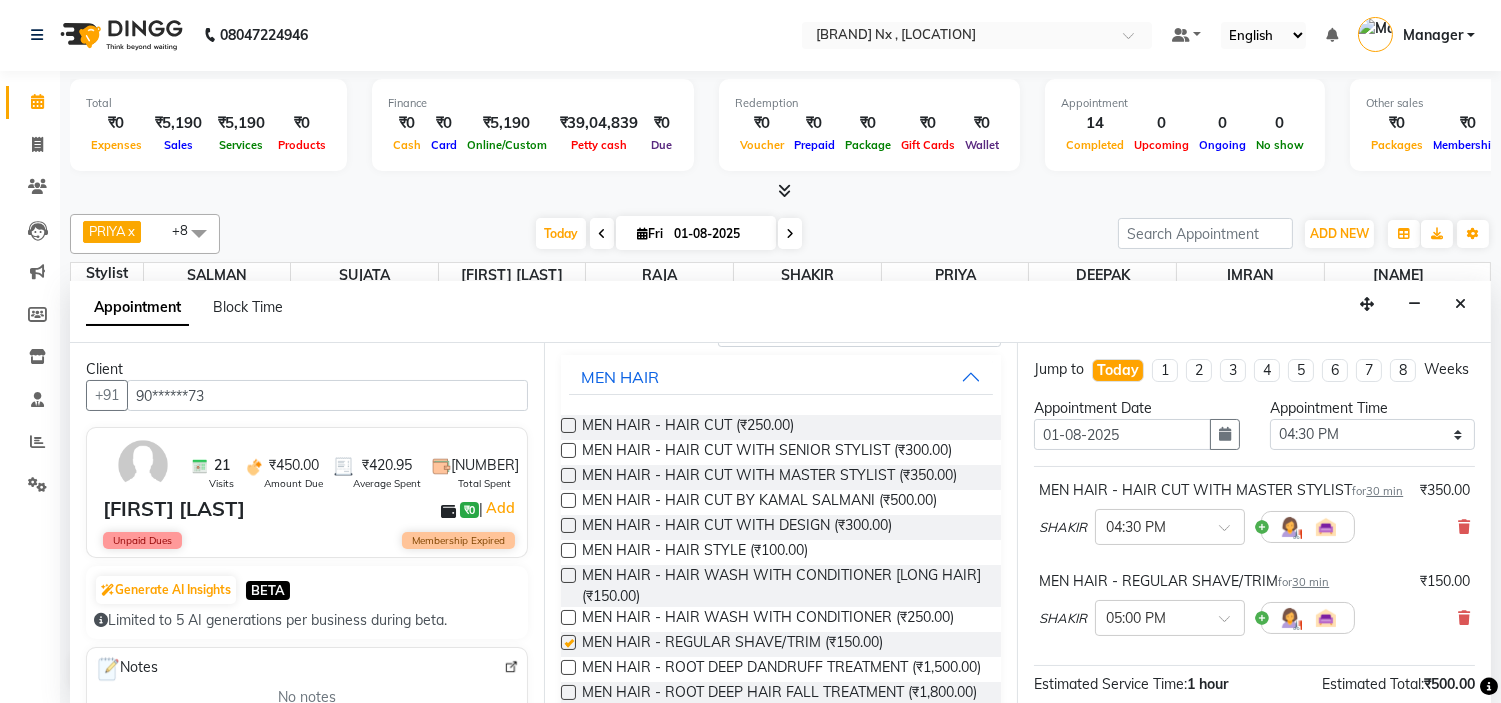 checkbox on "false" 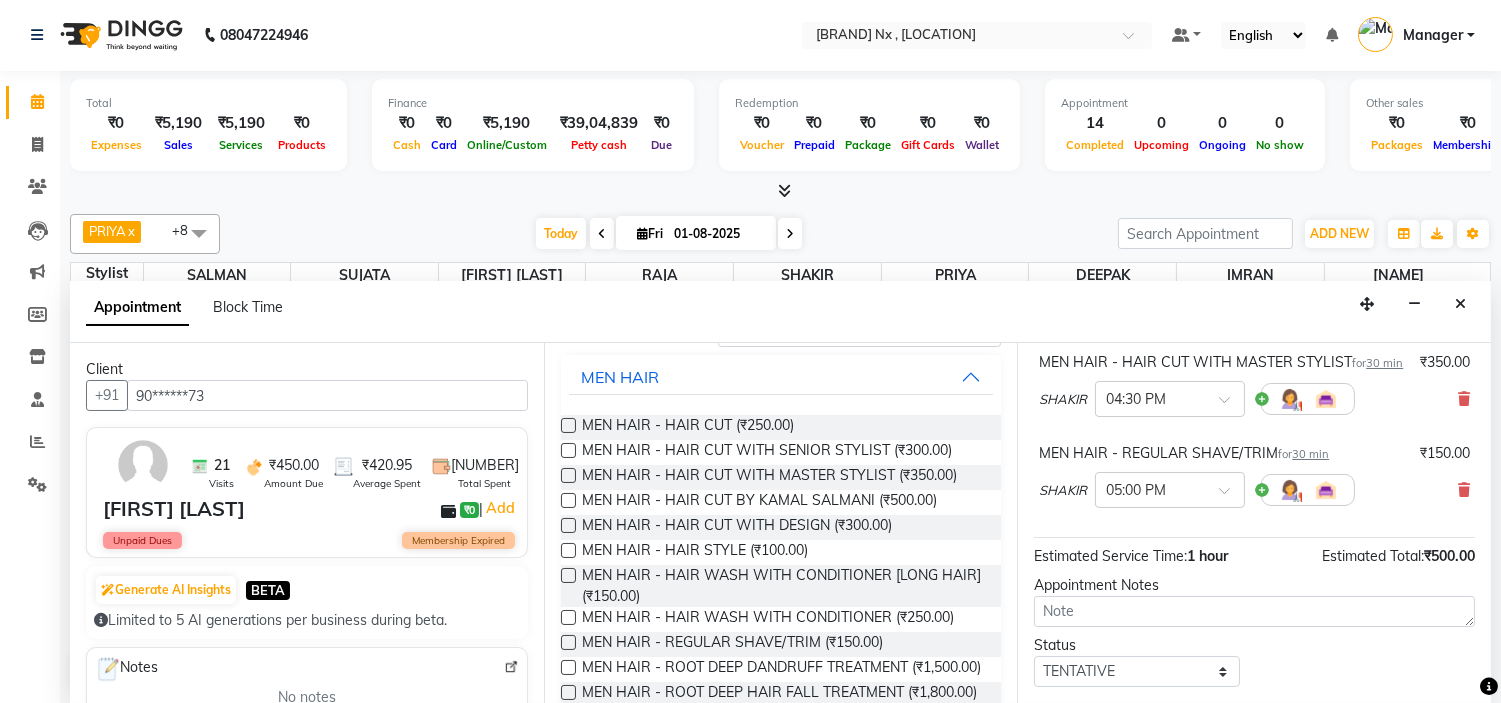 scroll, scrollTop: 277, scrollLeft: 0, axis: vertical 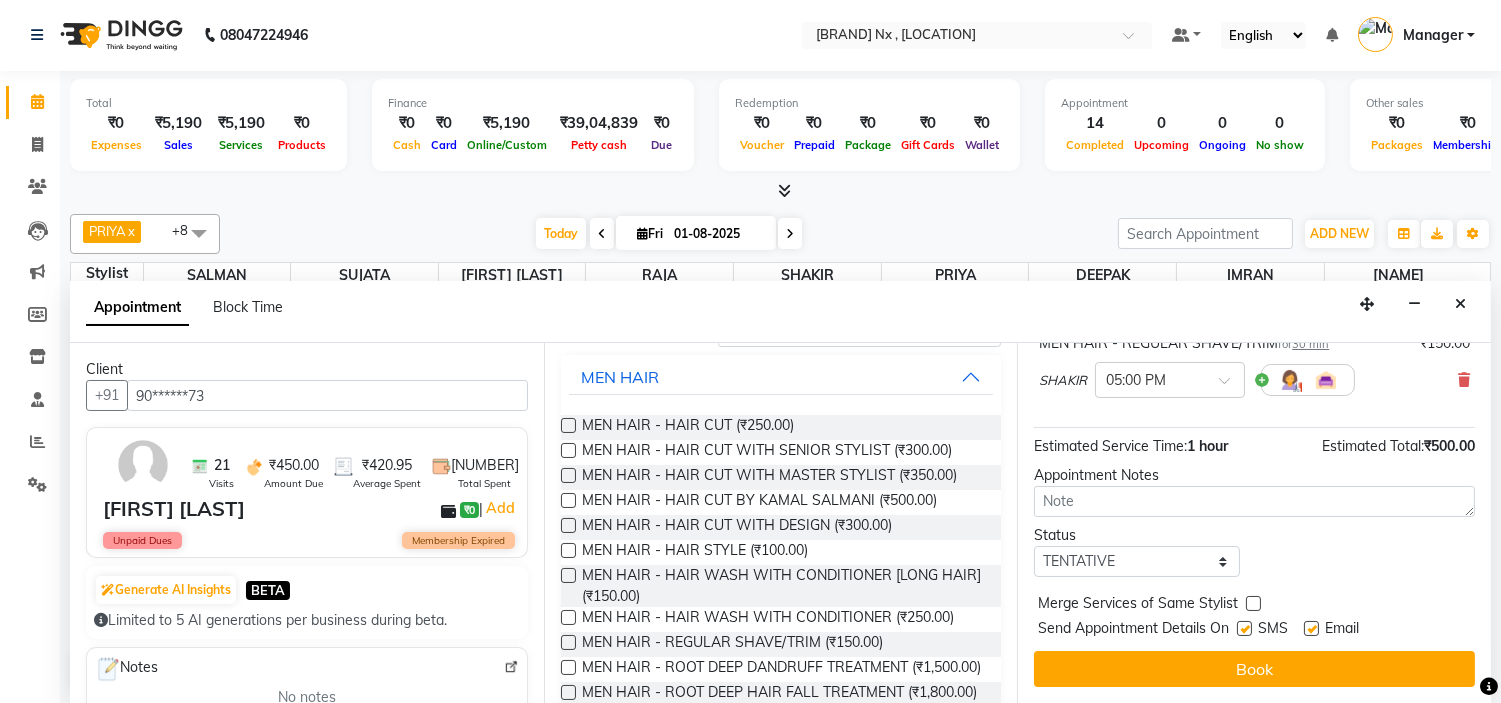 click at bounding box center (1244, 628) 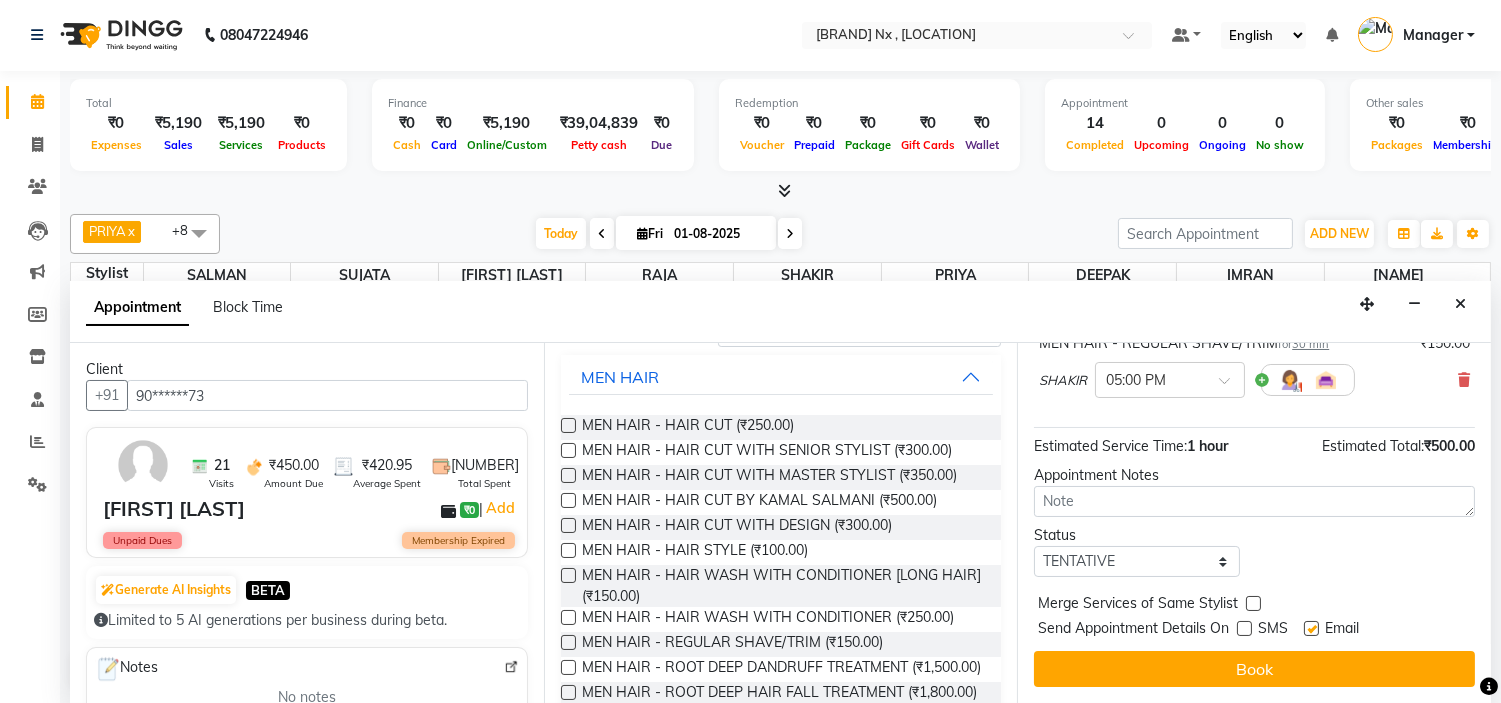 click at bounding box center (1311, 628) 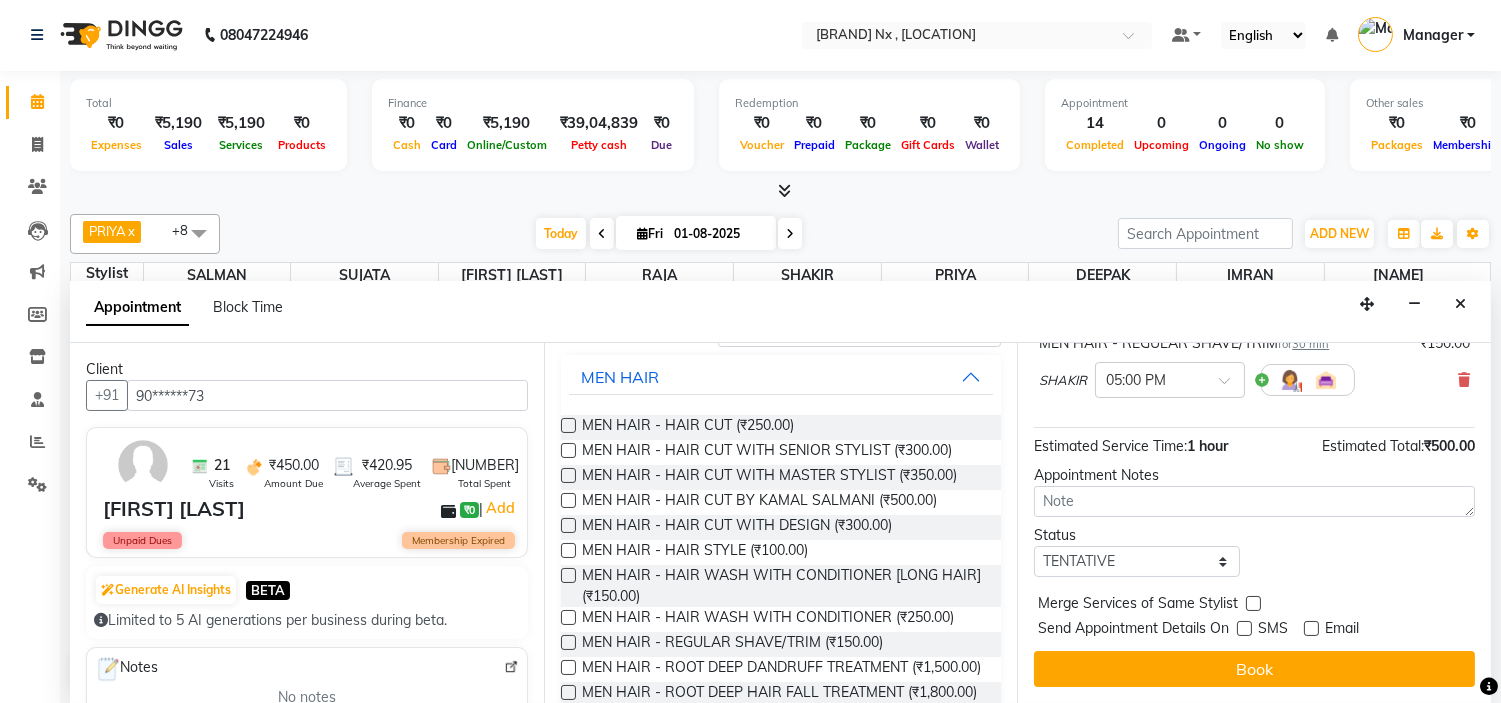 click on "Jump to Today 1 2 3 4 5 6 7 8 Weeks Appointment Date 01-08-2025 Appointment Time Select 10:00 AM 10:15 AM 10:30 AM 10:45 AM 11:00 AM 11:15 AM 11:30 AM 11:45 AM 12:00 PM 12:15 PM 12:30 PM 12:45 PM 01:00 PM 01:15 PM 01:30 PM 01:45 PM 02:00 PM 02:15 PM 02:30 PM 02:45 PM 03:00 PM 03:15 PM 03:30 PM 03:45 PM 04:00 PM 04:15 PM 04:30 PM 04:45 PM 05:00 PM 05:15 PM 05:30 PM 05:45 PM 06:00 PM 06:15 PM 06:30 PM 06:45 PM 07:00 PM 07:15 PM 07:30 PM 07:45 PM 08:00 PM 08:15 PM 08:30 PM 08:45 PM 09:00 PM 09:15 PM 09:30 PM 09:45 PM 10:00 PM 10:15 PM 10:30 PM MEN HAIR - HAIR CUT WITH MASTER STYLIST   for  30 min ₹350.00 SHAKIR  × 04:30 PM MEN HAIR - REGULAR SHAVE/TRIM   for  30 min ₹150.00 SHAKIR  × 05:00 PM Estimated Service Time:  1 hour Estimated Total:  ₹500.00 Appointment Notes Status Select TENTATIVE CONFIRM CHECK-IN UPCOMING Merge Services of Same Stylist Send Appointment Details On SMS Email  Book" at bounding box center (1254, 523) 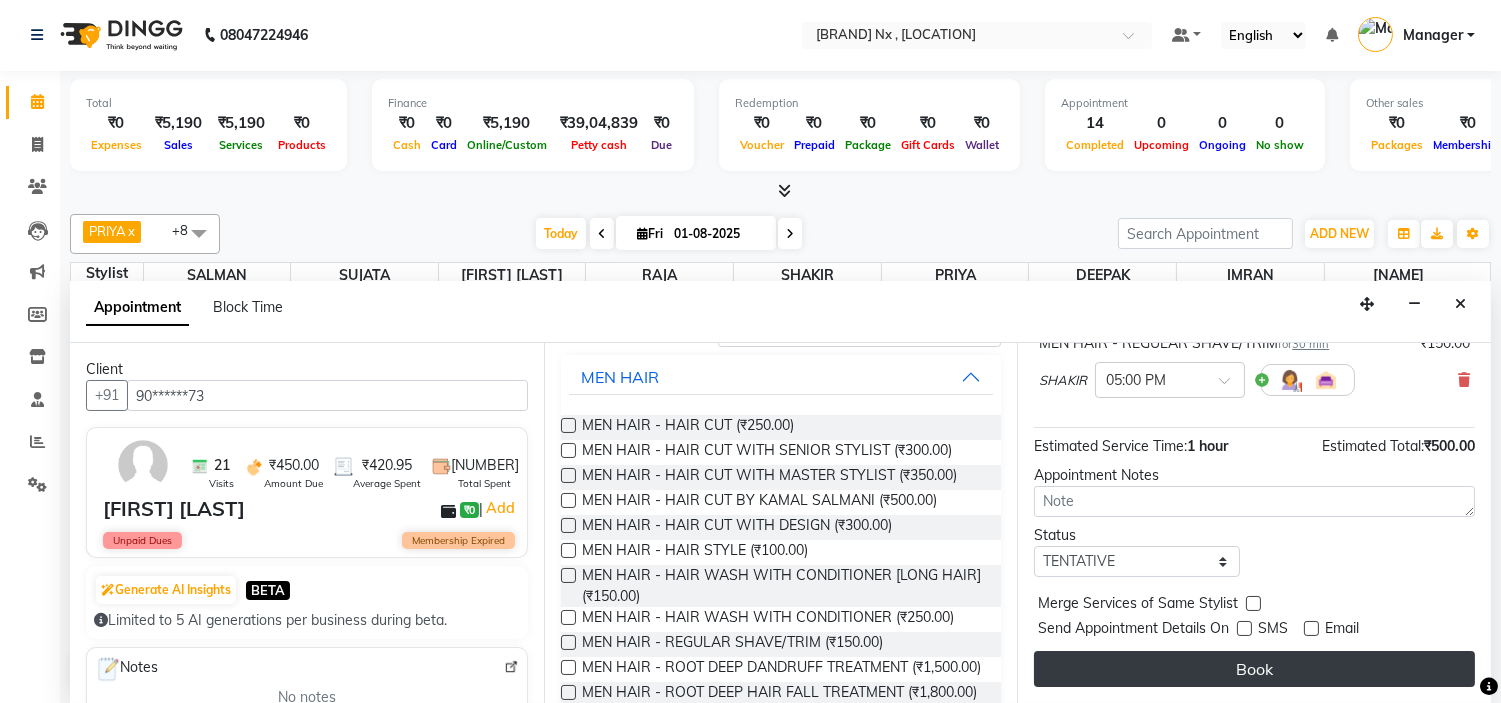 click on "Book" at bounding box center [1254, 669] 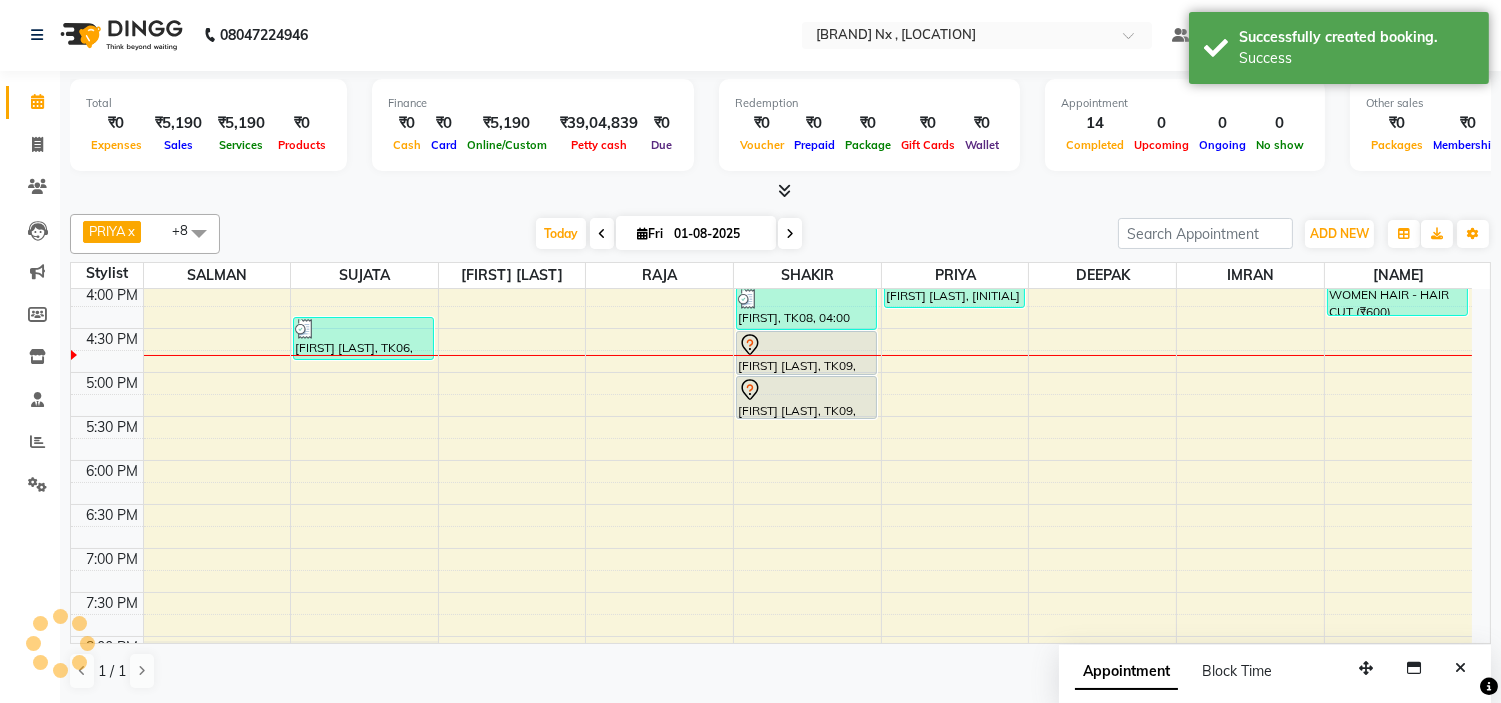 scroll, scrollTop: 0, scrollLeft: 0, axis: both 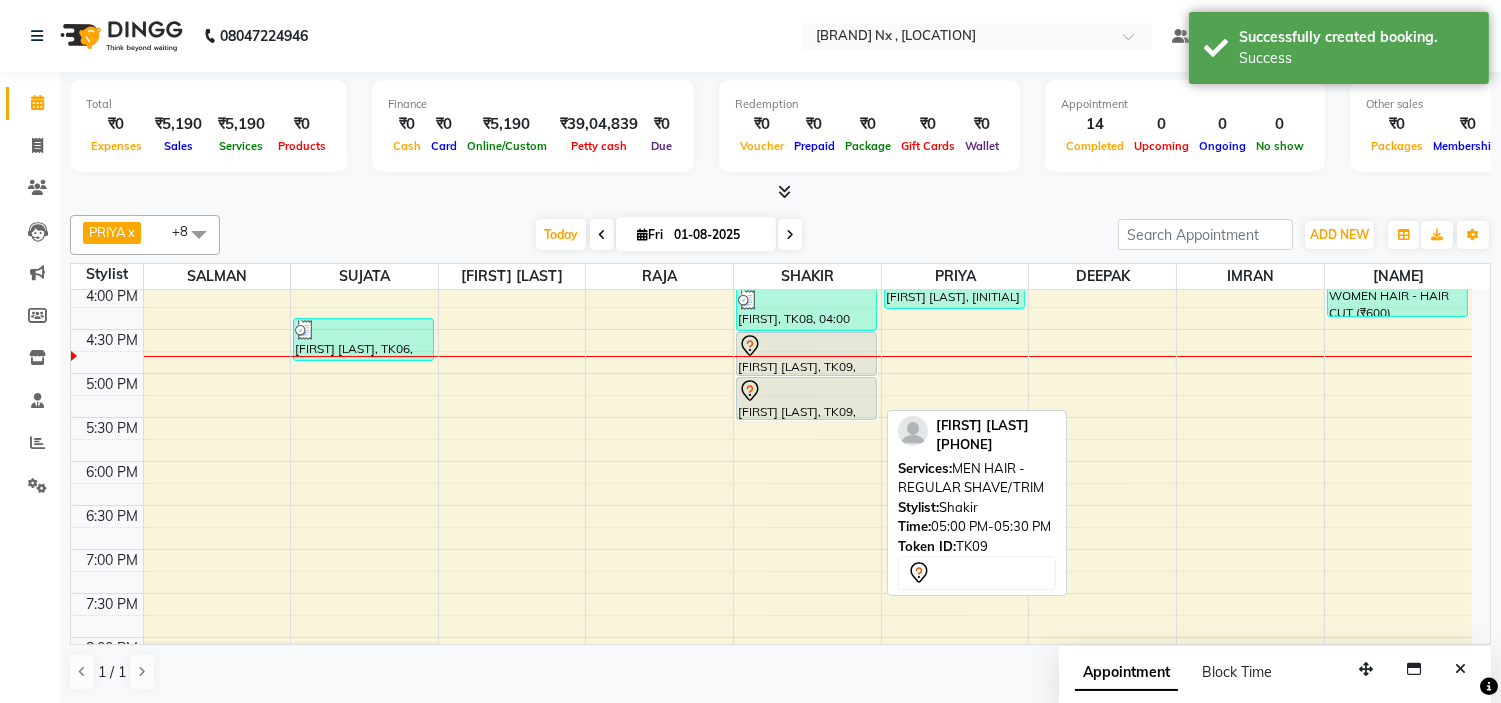 click on "[FIRST] [LAST], TK09, 05:00 PM-05:30 PM, MEN HAIR - REGULAR SHAVE/TRIM" at bounding box center (806, 398) 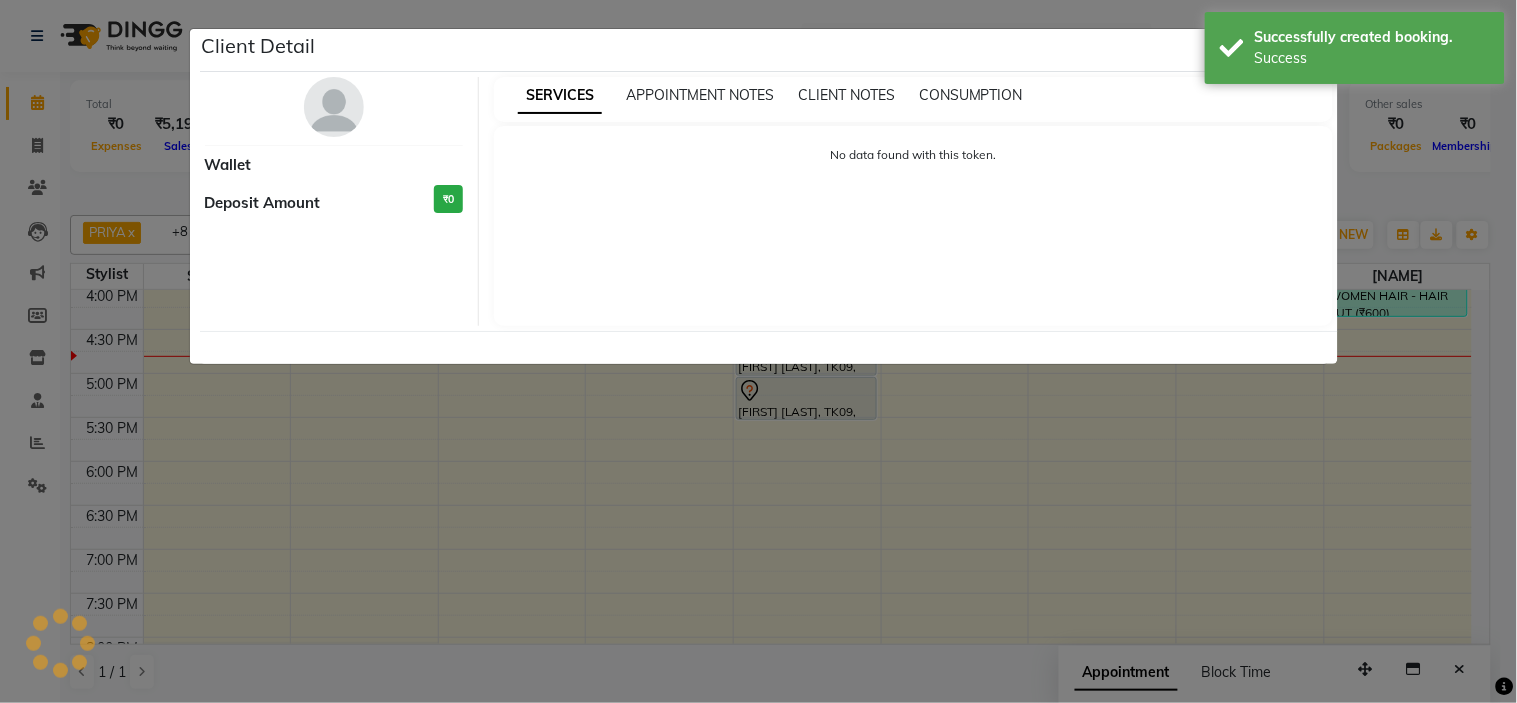 select on "7" 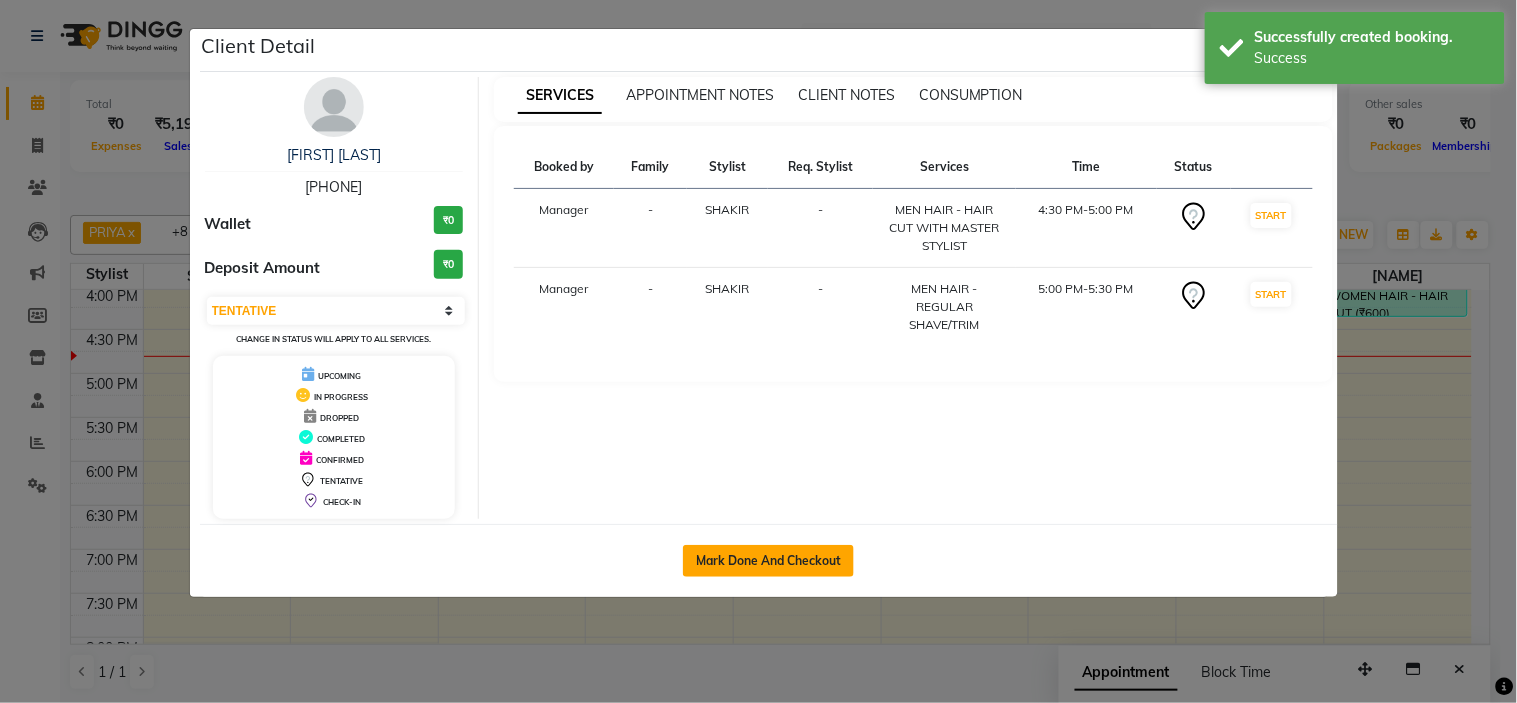 click on "Mark Done And Checkout" 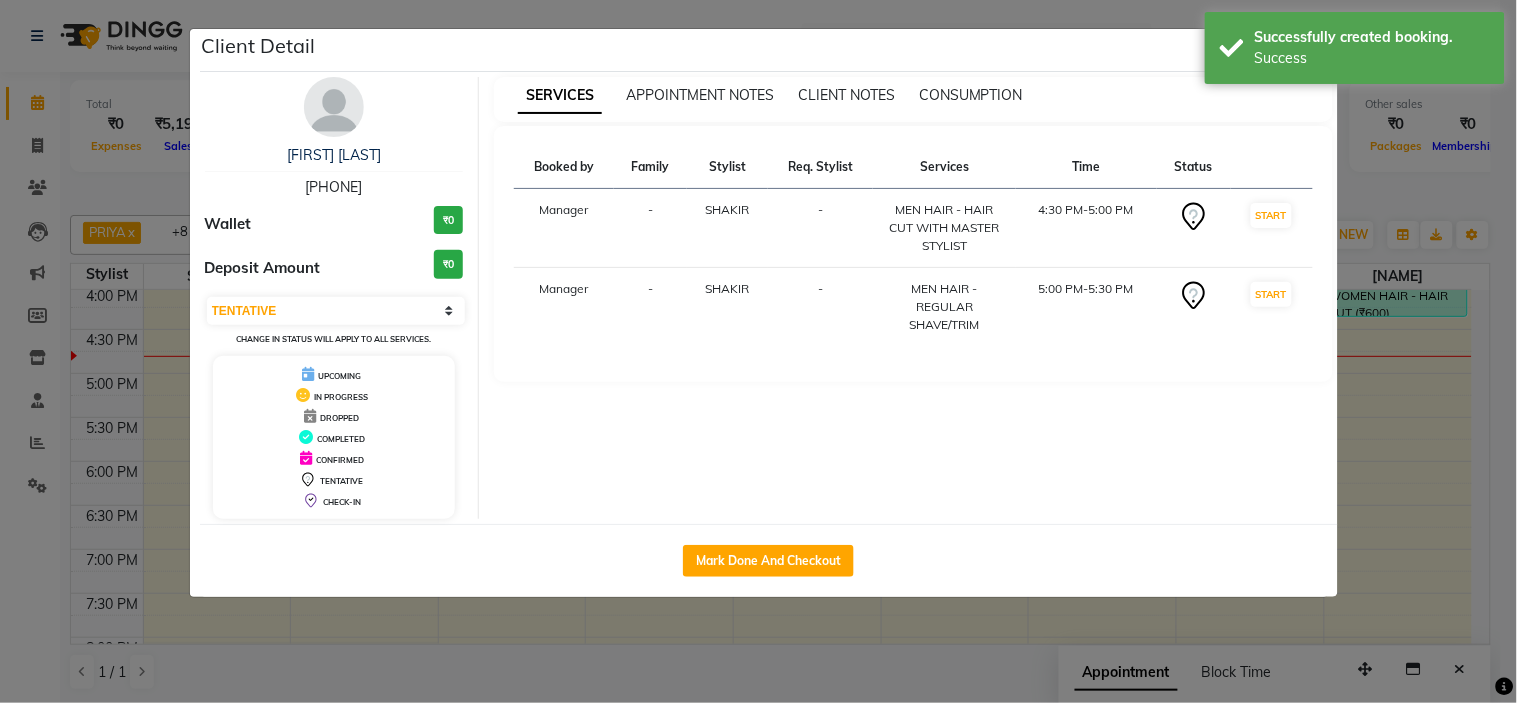 select on "778" 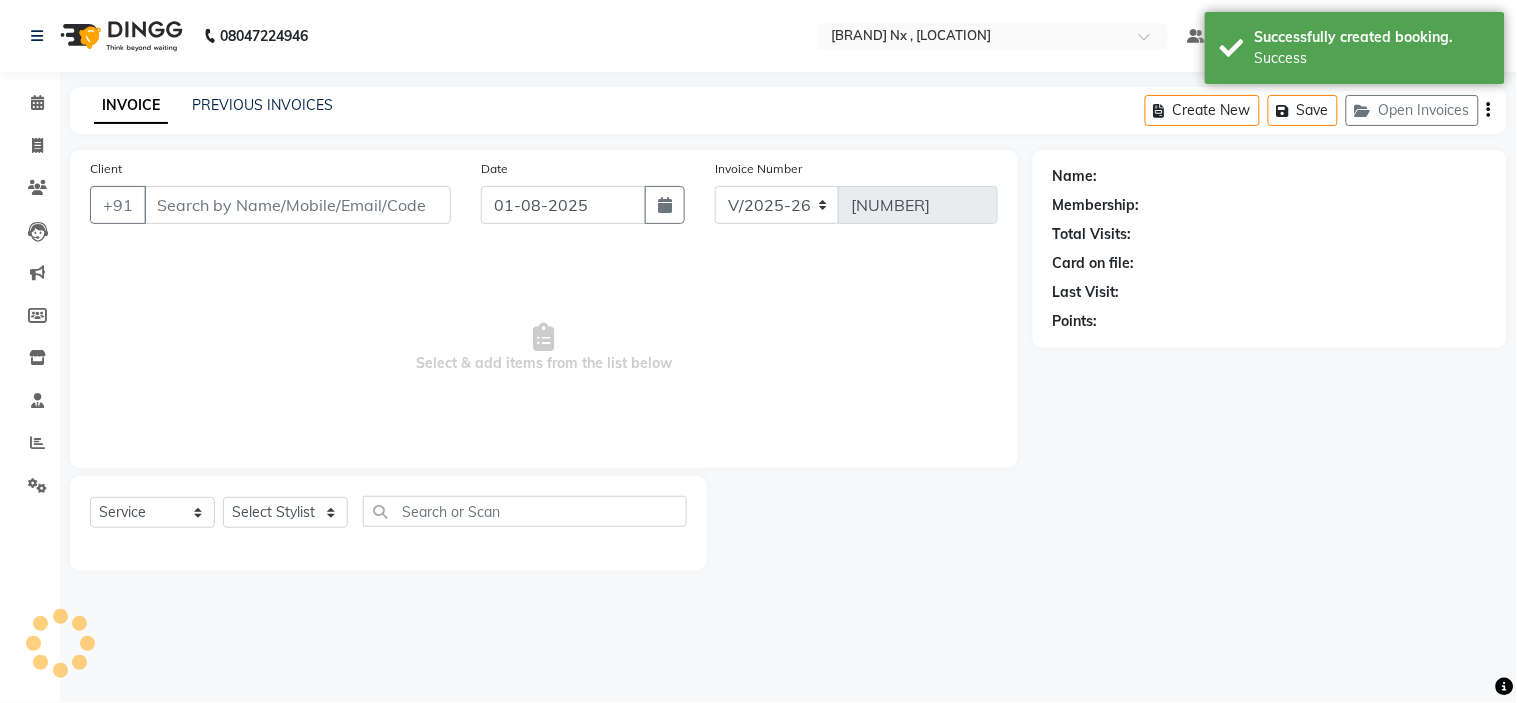 type on "90******73" 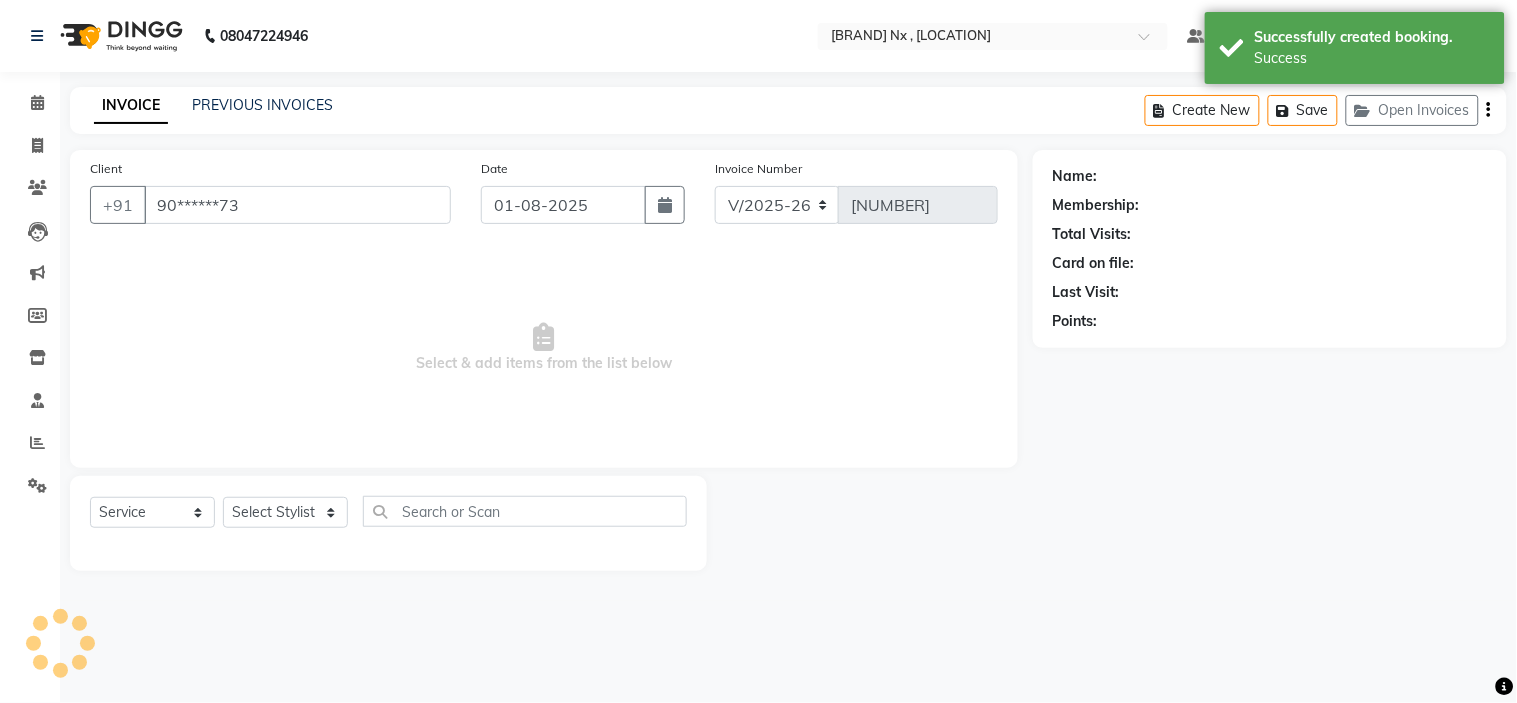 select on "67654" 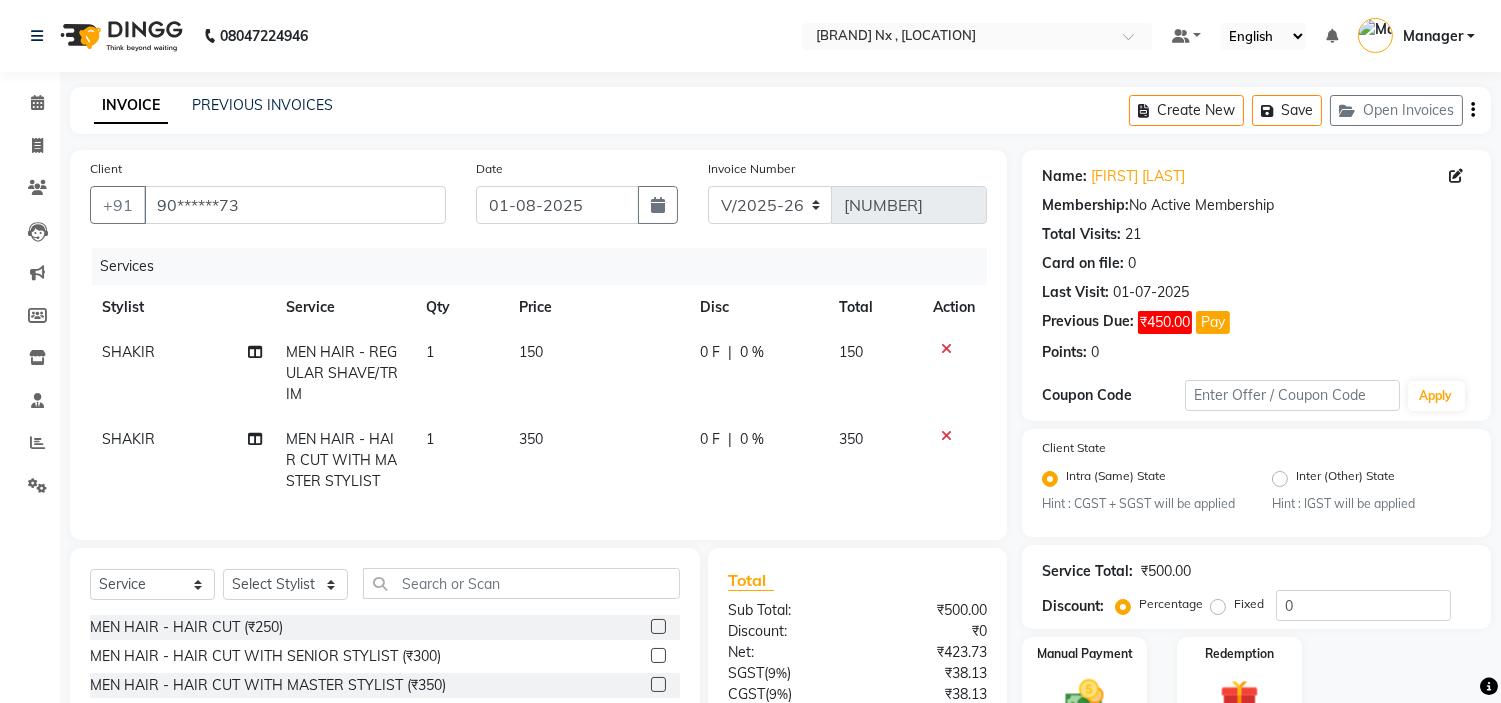 scroll, scrollTop: 186, scrollLeft: 0, axis: vertical 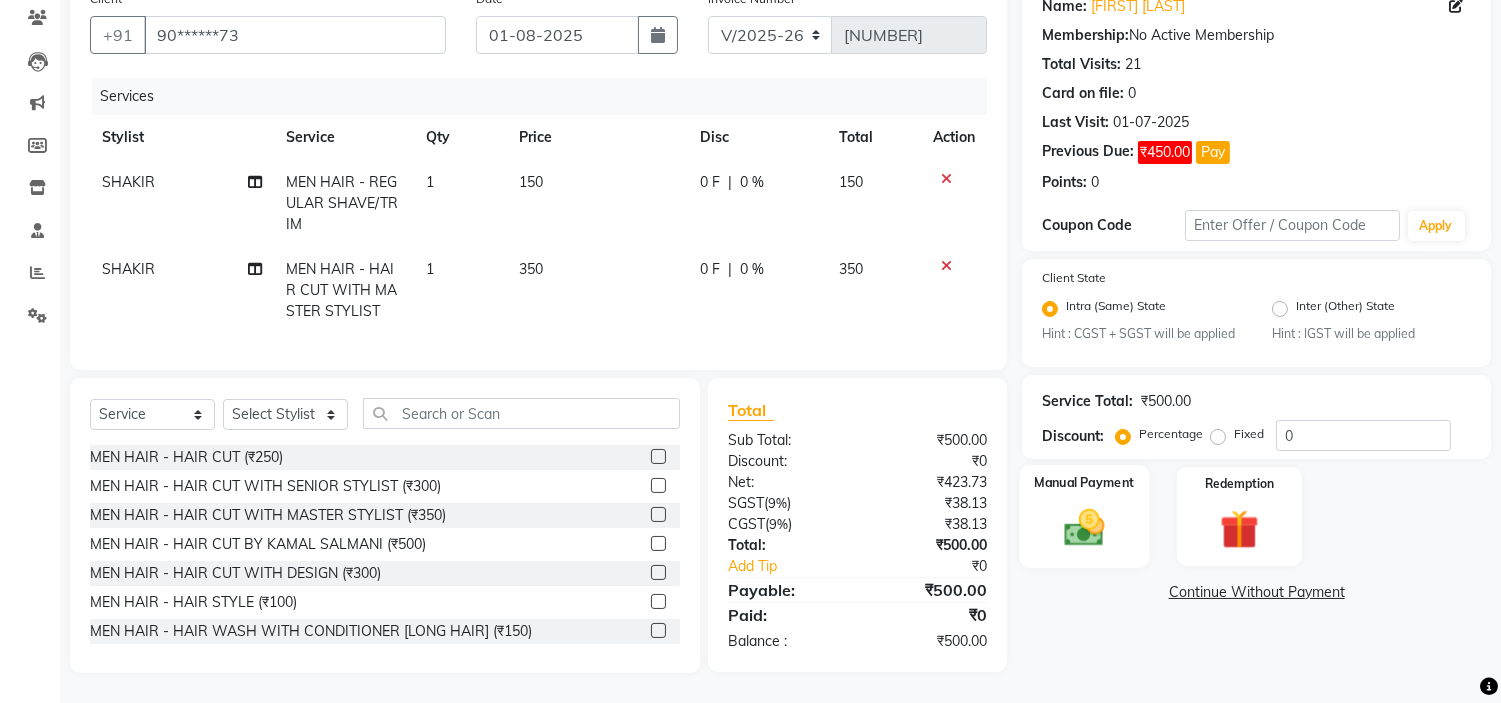 click on "Manual Payment" 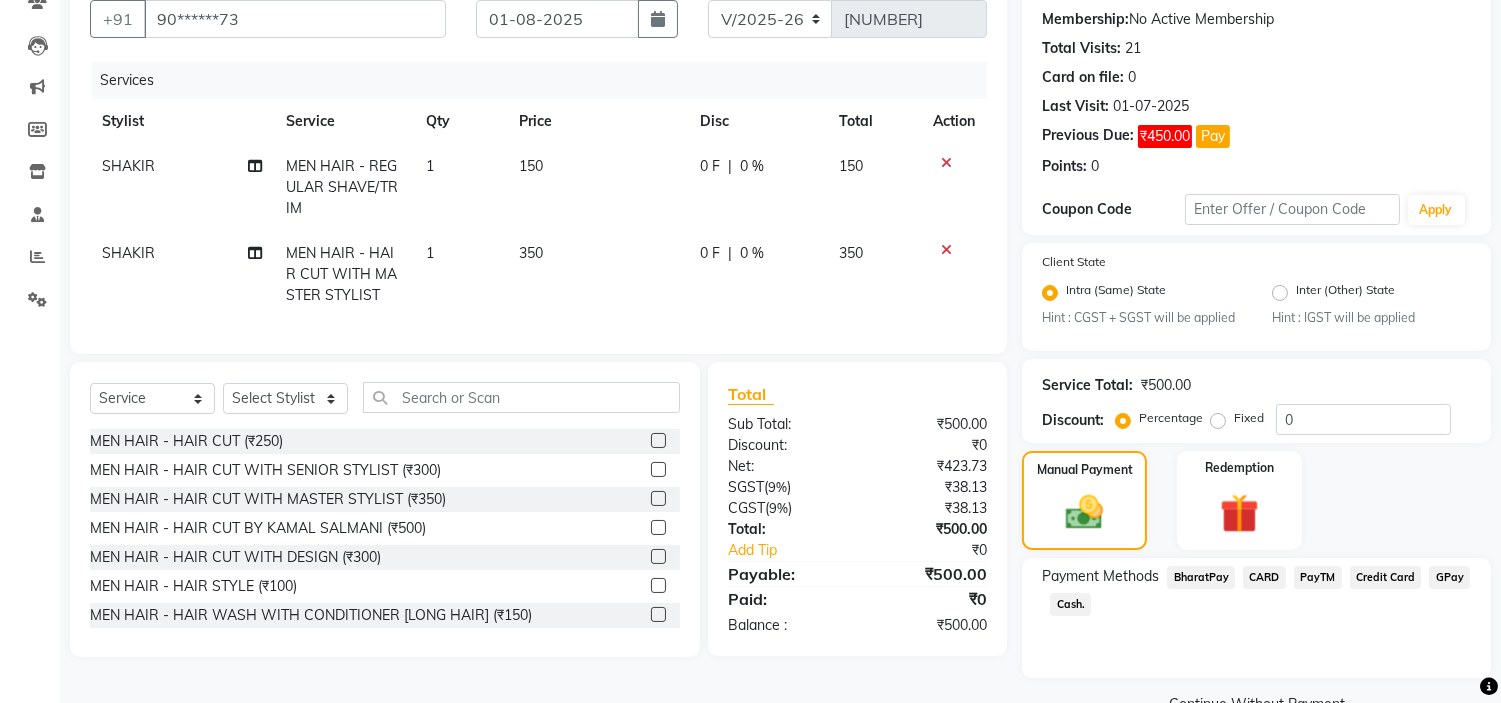 scroll, scrollTop: 232, scrollLeft: 0, axis: vertical 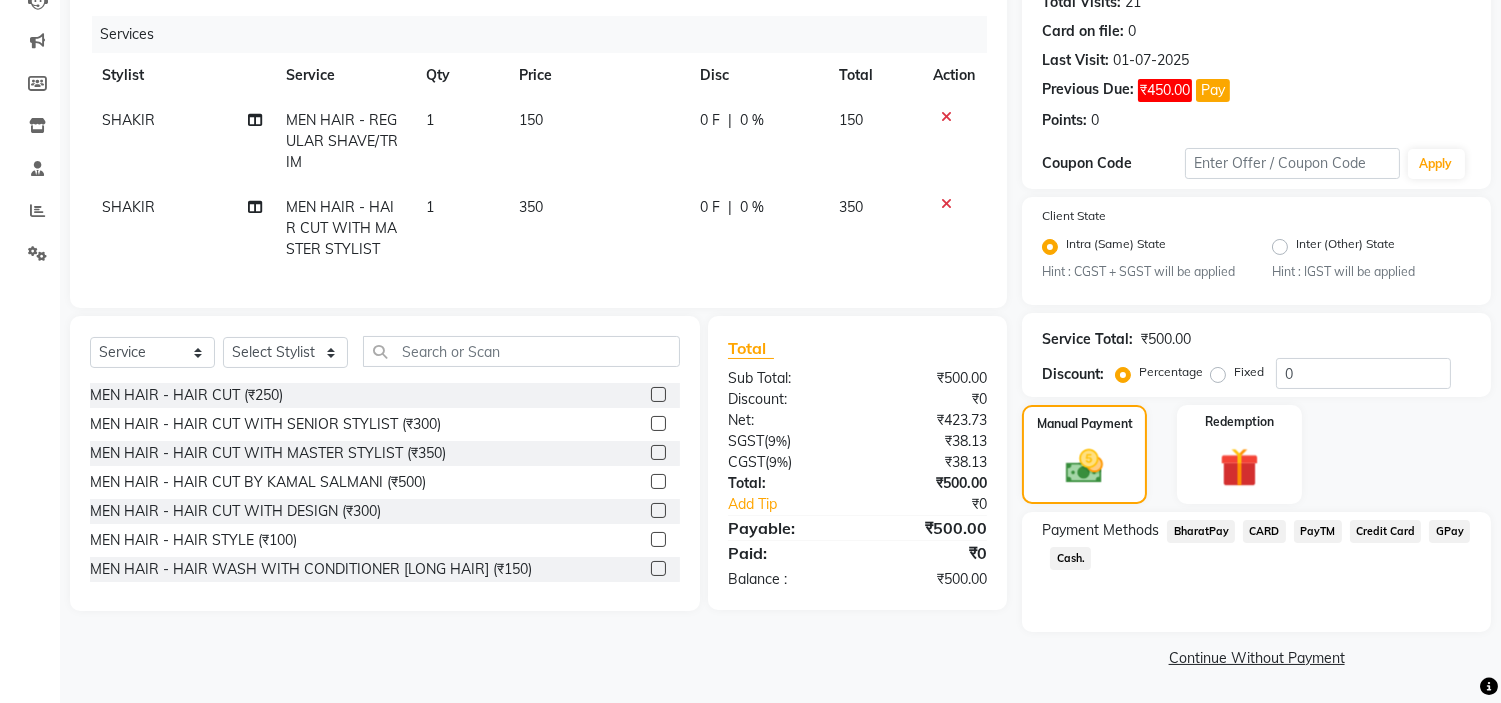 click on "GPay" 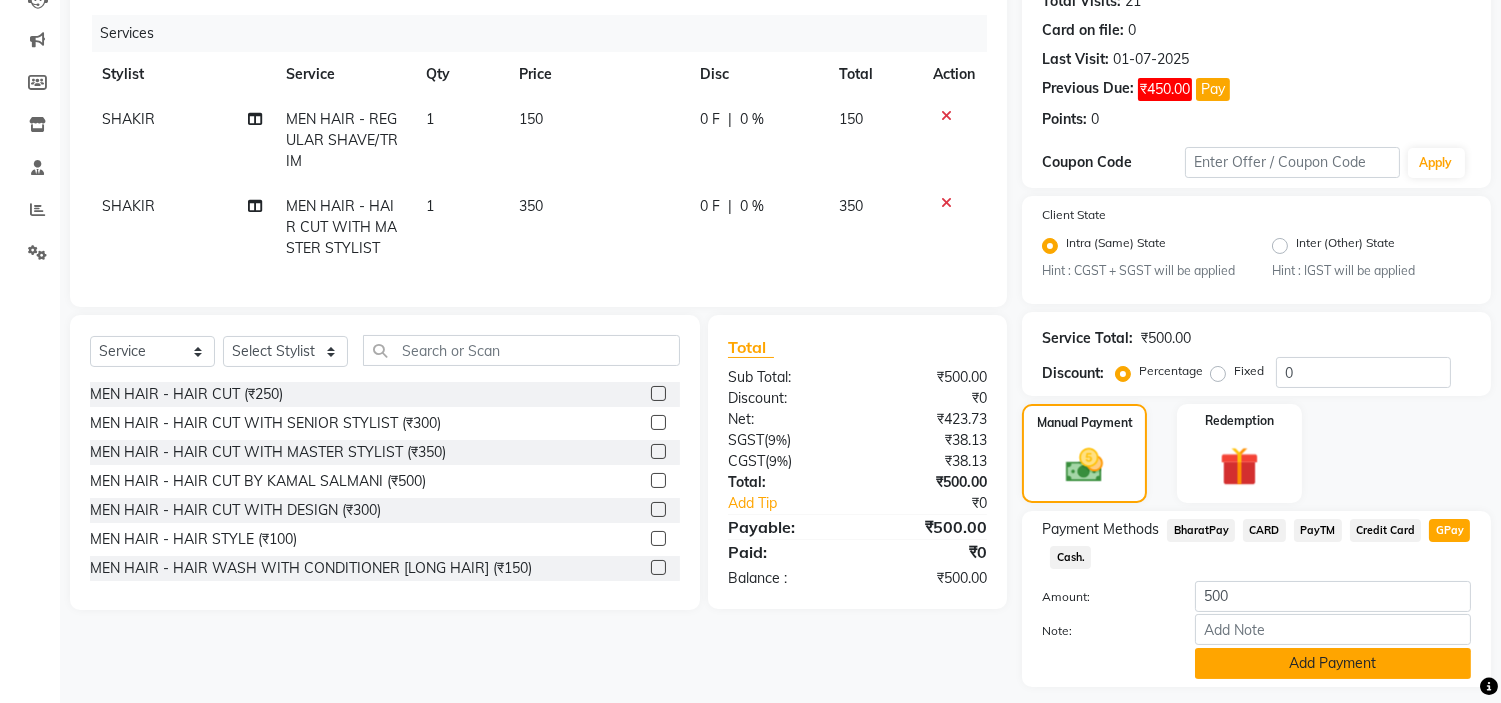 scroll, scrollTop: 288, scrollLeft: 0, axis: vertical 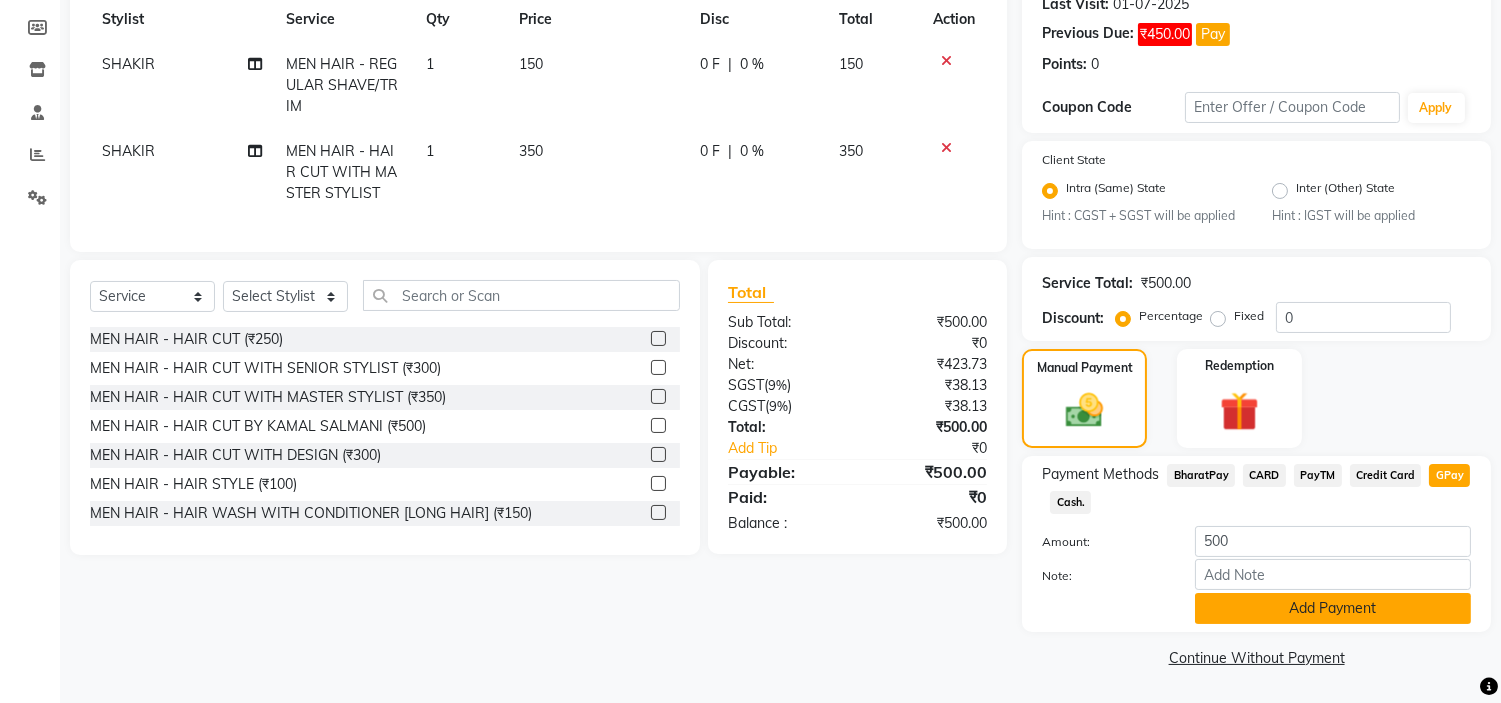 click on "Add Payment" 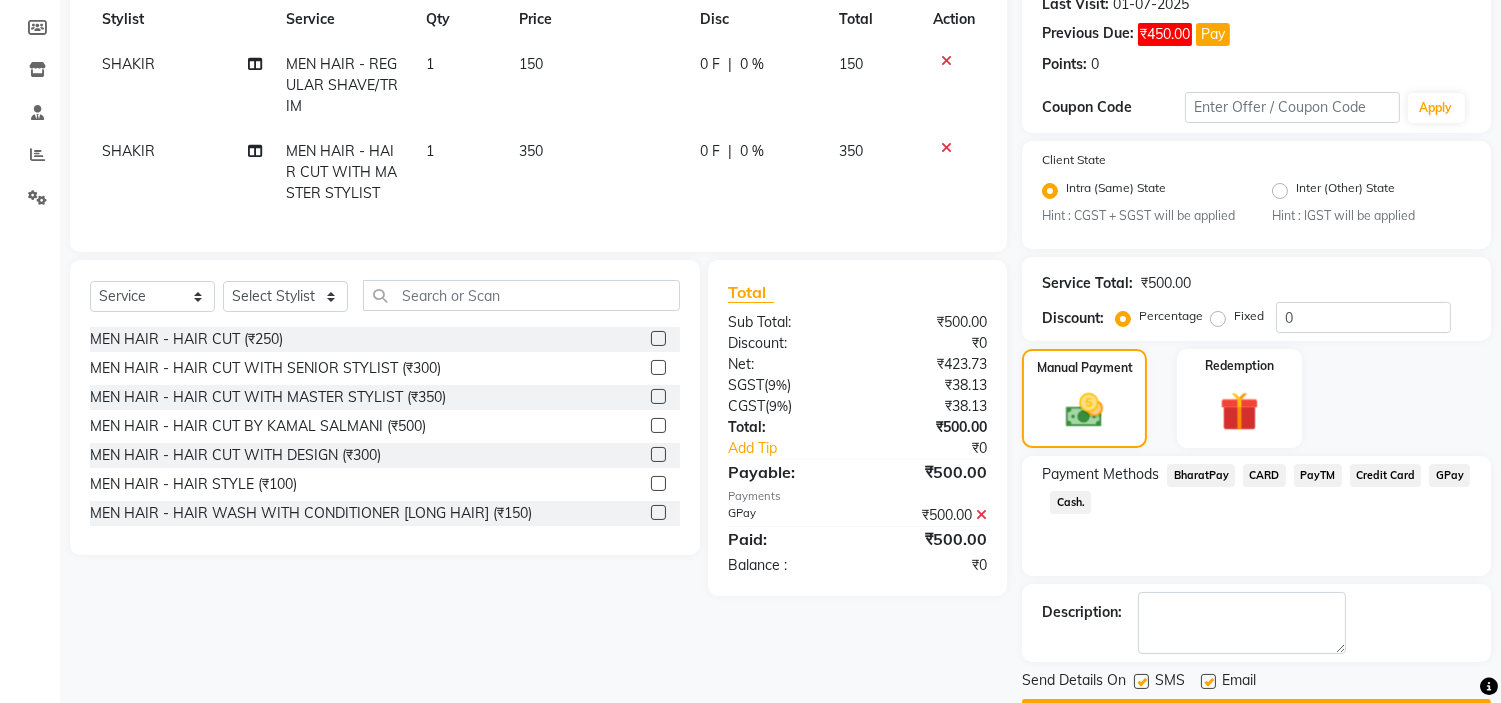 scroll, scrollTop: 345, scrollLeft: 0, axis: vertical 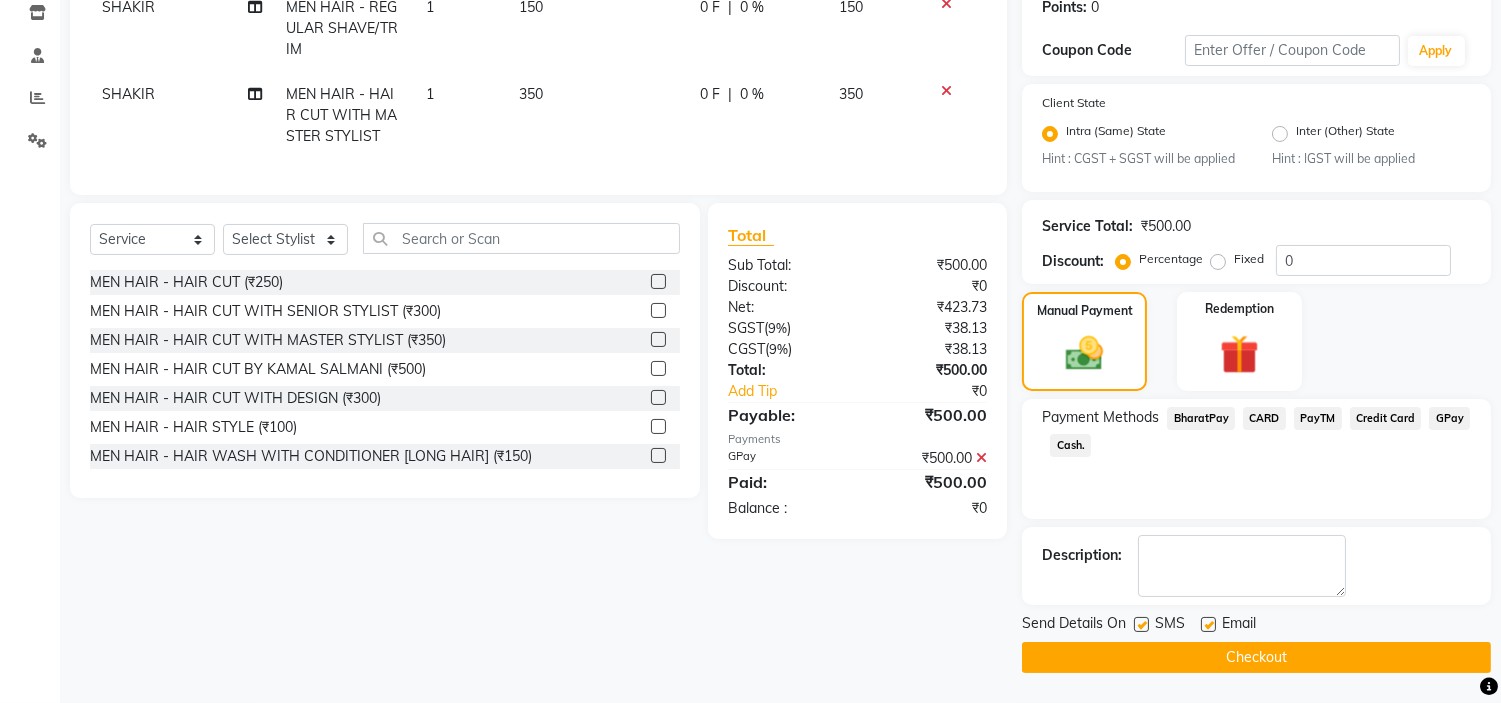 click on "Checkout" 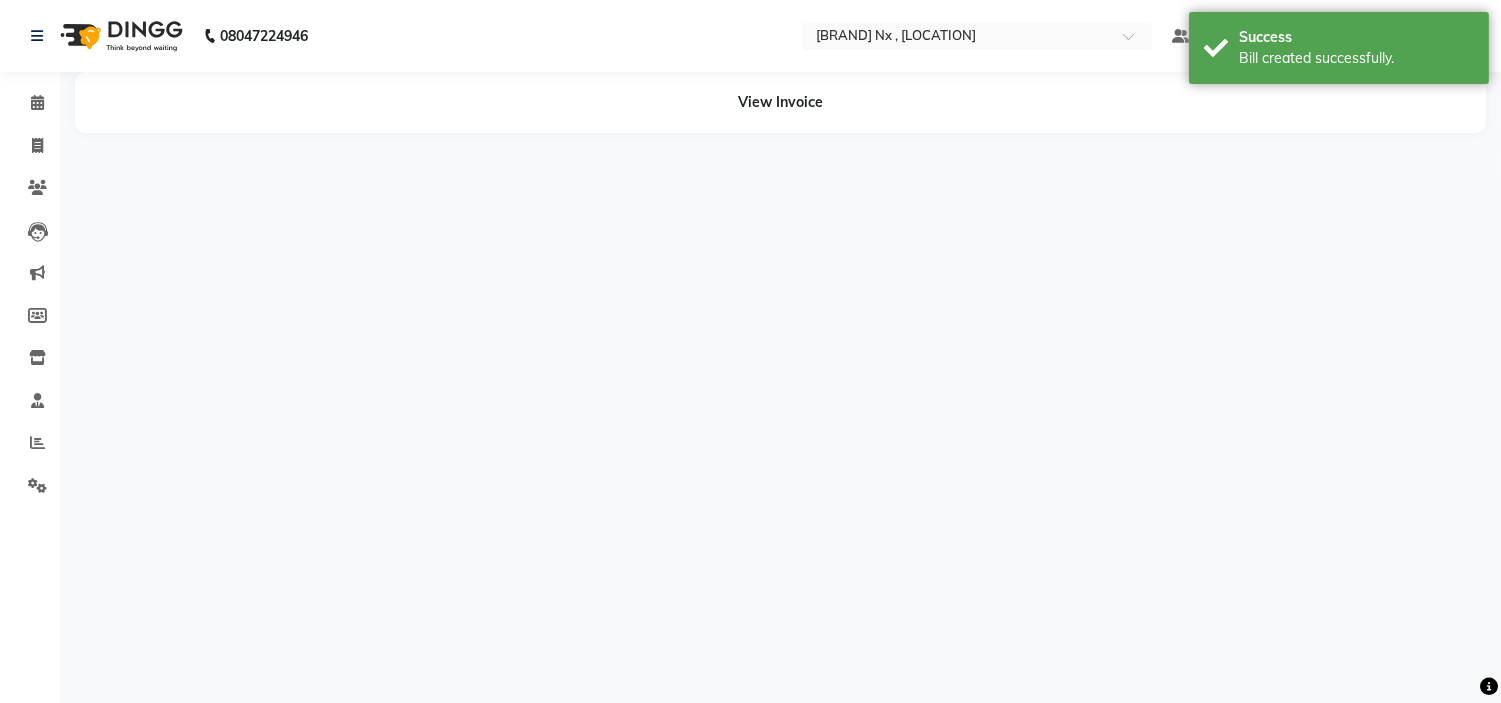 scroll, scrollTop: 0, scrollLeft: 0, axis: both 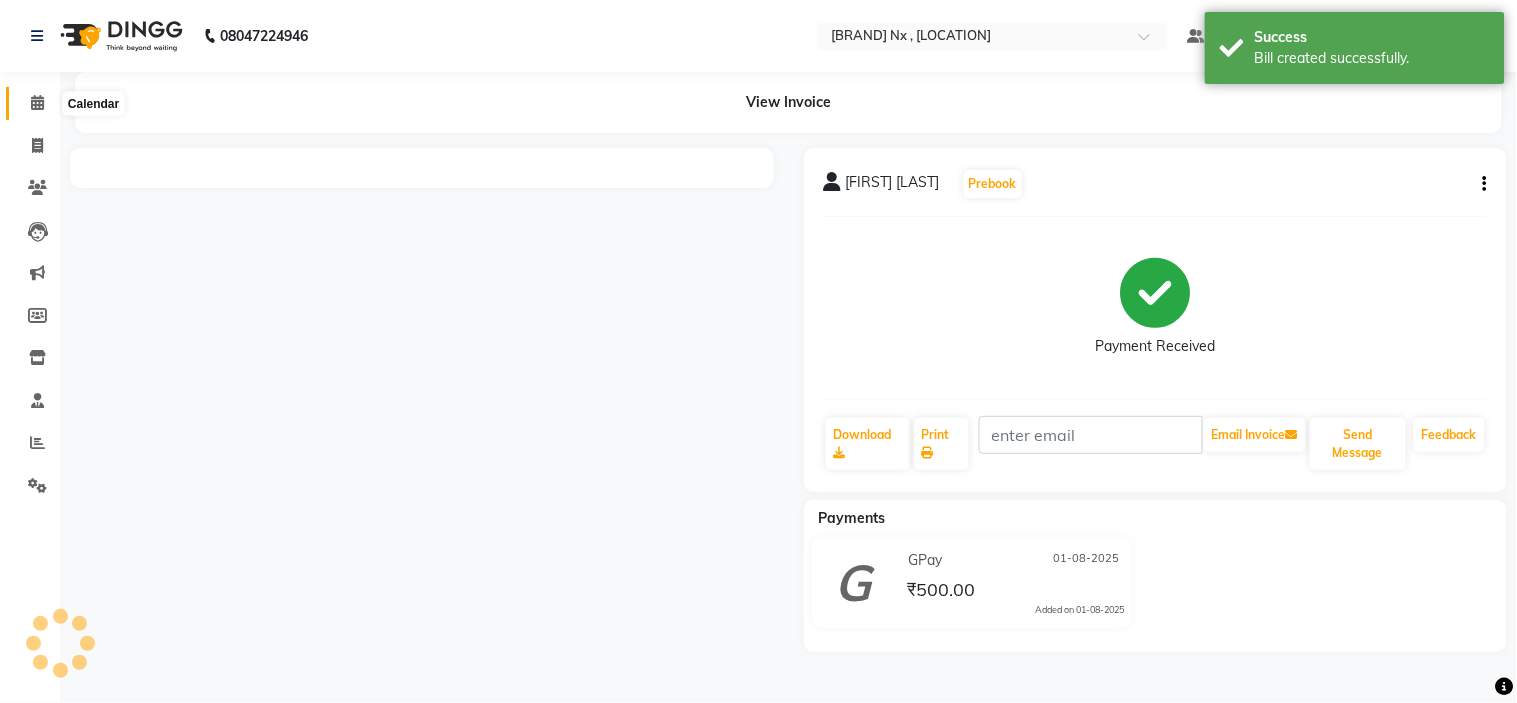 click 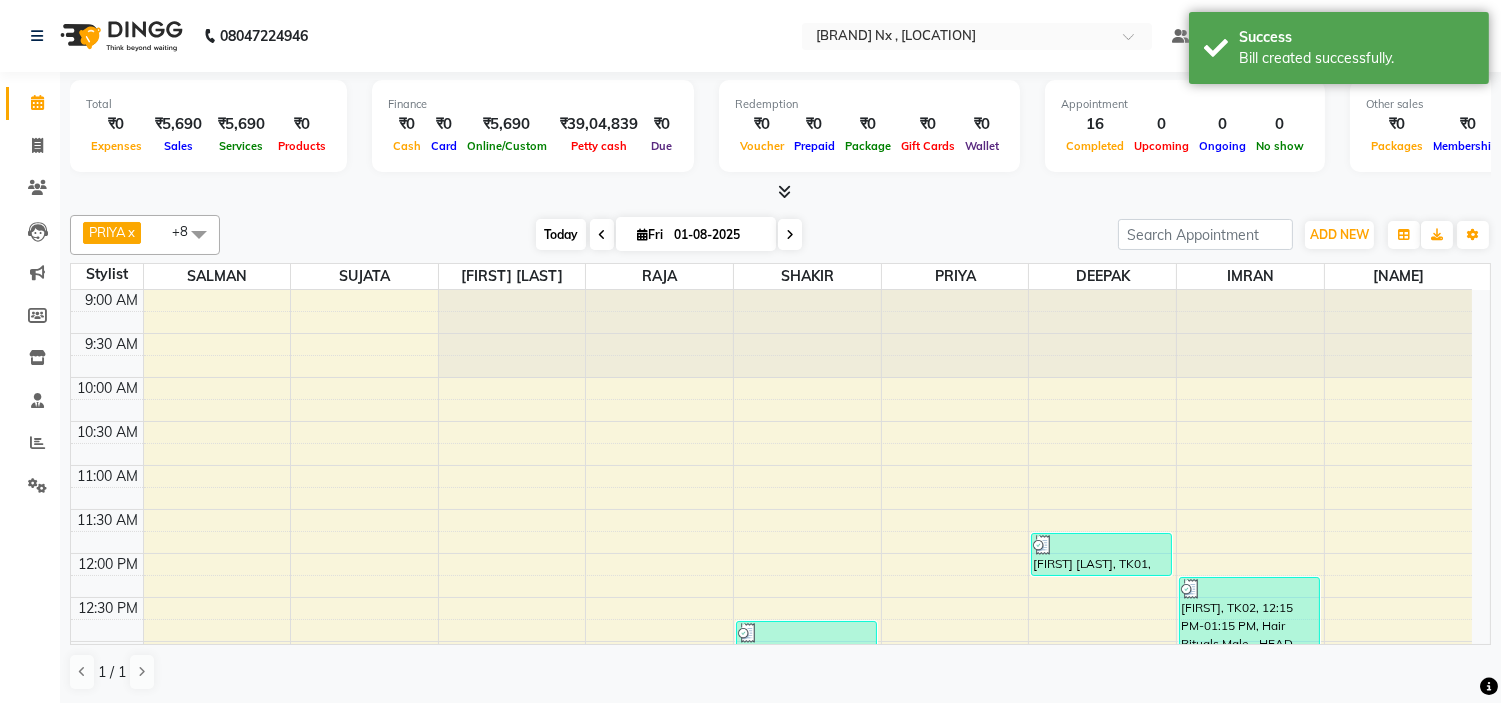 click on "Today" at bounding box center (561, 234) 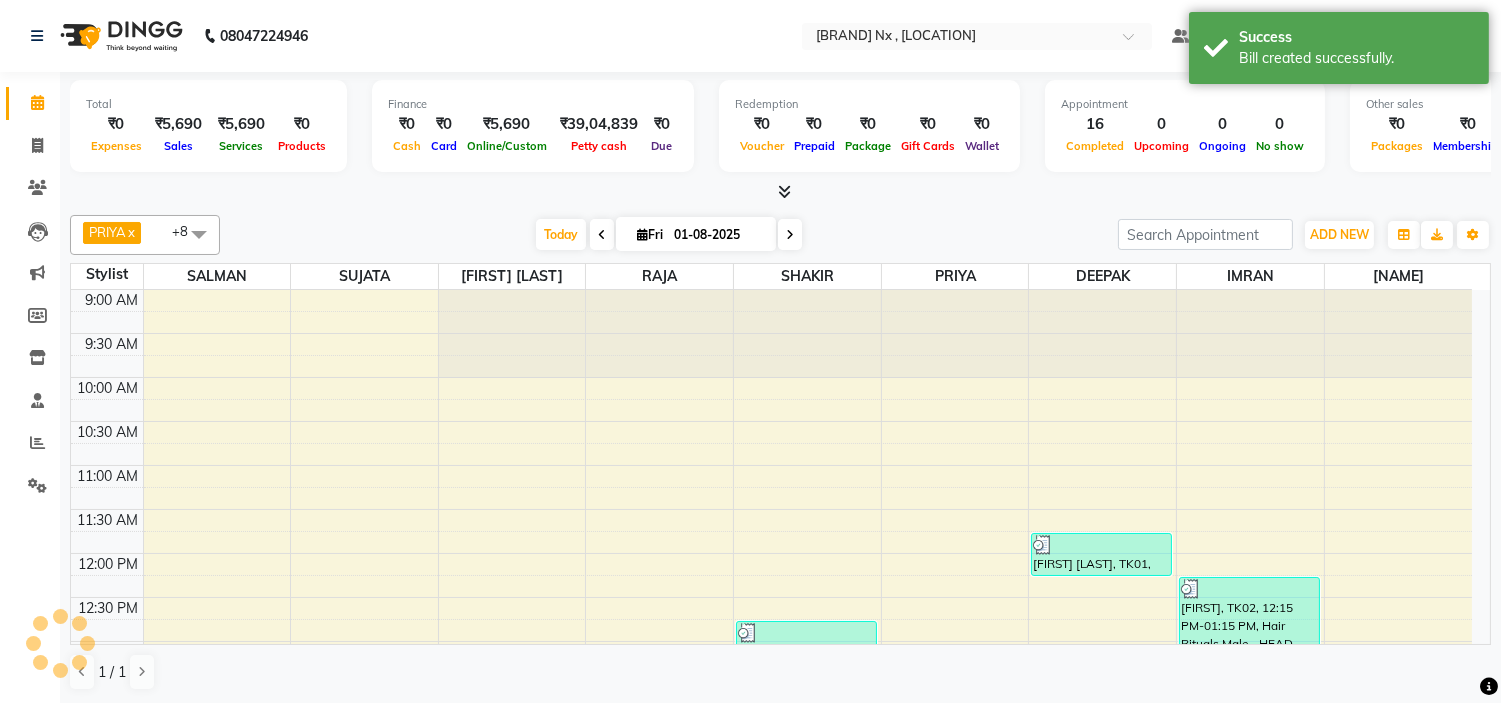 scroll, scrollTop: 620, scrollLeft: 0, axis: vertical 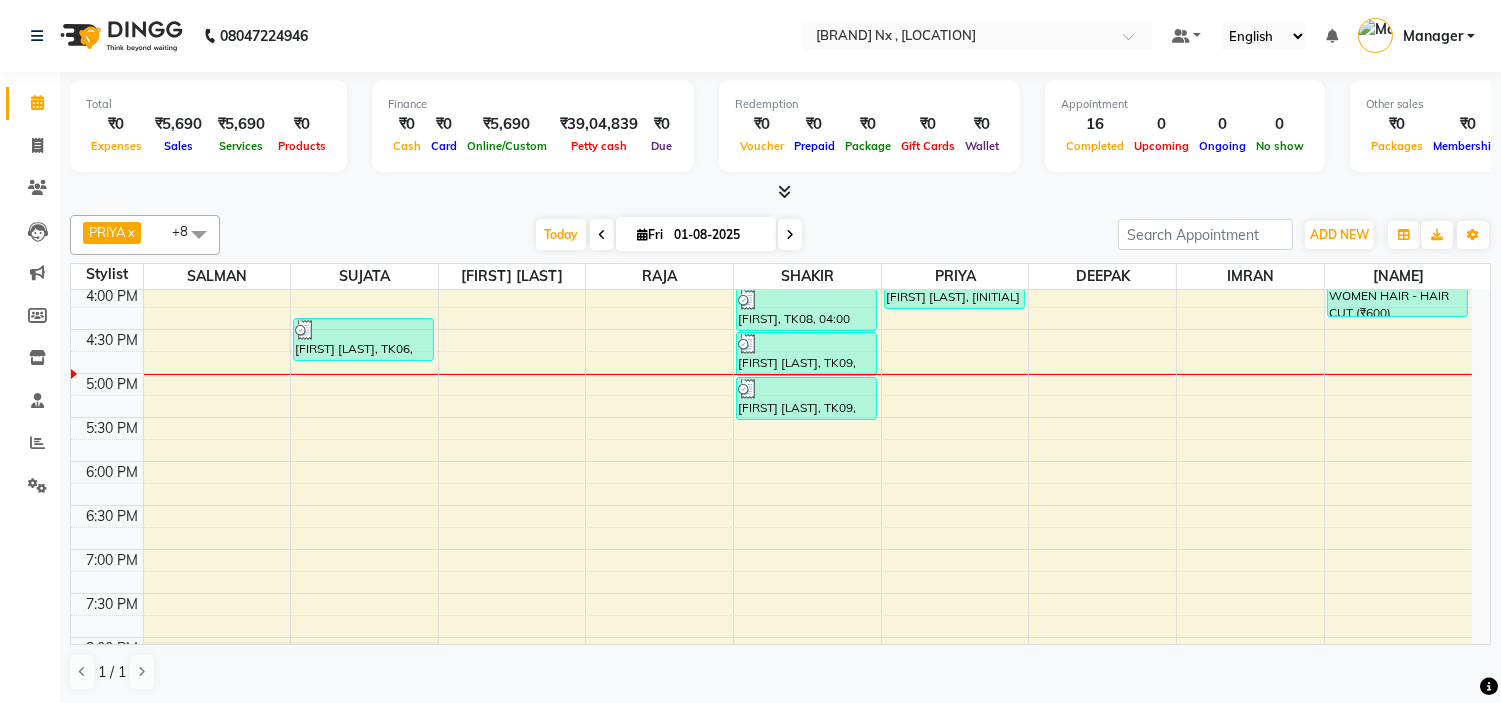 click on "PRIYA  x RAJA   x SALMAN  x SHAKIR   x SUJATA  x MUZZAMIL  x DEEPAK  x IMRAN  x KAMAL SALMANI  x +8 Select All ALIM AZAD DEEPAK IMRAN KAMAL SALMANI KASHISH Manager MUZZAMIL PRIYA PUMMY RAJA  SALMAN SHAKIR  SUDHIR SUJATA TALIB UMAR Today  Fri 01-08-2025 Toggle Dropdown Add Appointment Add Invoice Add Expense Add Attendance Add Client Toggle Dropdown Add Appointment Add Invoice Add Expense Add Attendance Add Client ADD NEW Toggle Dropdown Add Appointment Add Invoice Add Expense Add Attendance Add Client PRIYA  x RAJA   x SALMAN  x SHAKIR   x SUJATA  x MUZZAMIL  x DEEPAK  x IMRAN  x KAMAL SALMANI  x +8 Select All ALIM AZAD DEEPAK IMRAN KAMAL SALMANI KASHISH Manager MUZZAMIL PRIYA PUMMY RAJA  SALMAN SHAKIR  SUDHIR SUJATA TALIB UMAR Group By  Staff View   Room View  View as Vertical  Vertical - Week View  Horizontal  Horizontal - Week View  List  Toggle Dropdown Calendar Settings Manage Tags   Arrange Stylists   Reset Stylists  Full Screen  Show Available Stylist  Appointment Form Zoom 100% 17" at bounding box center (780, 235) 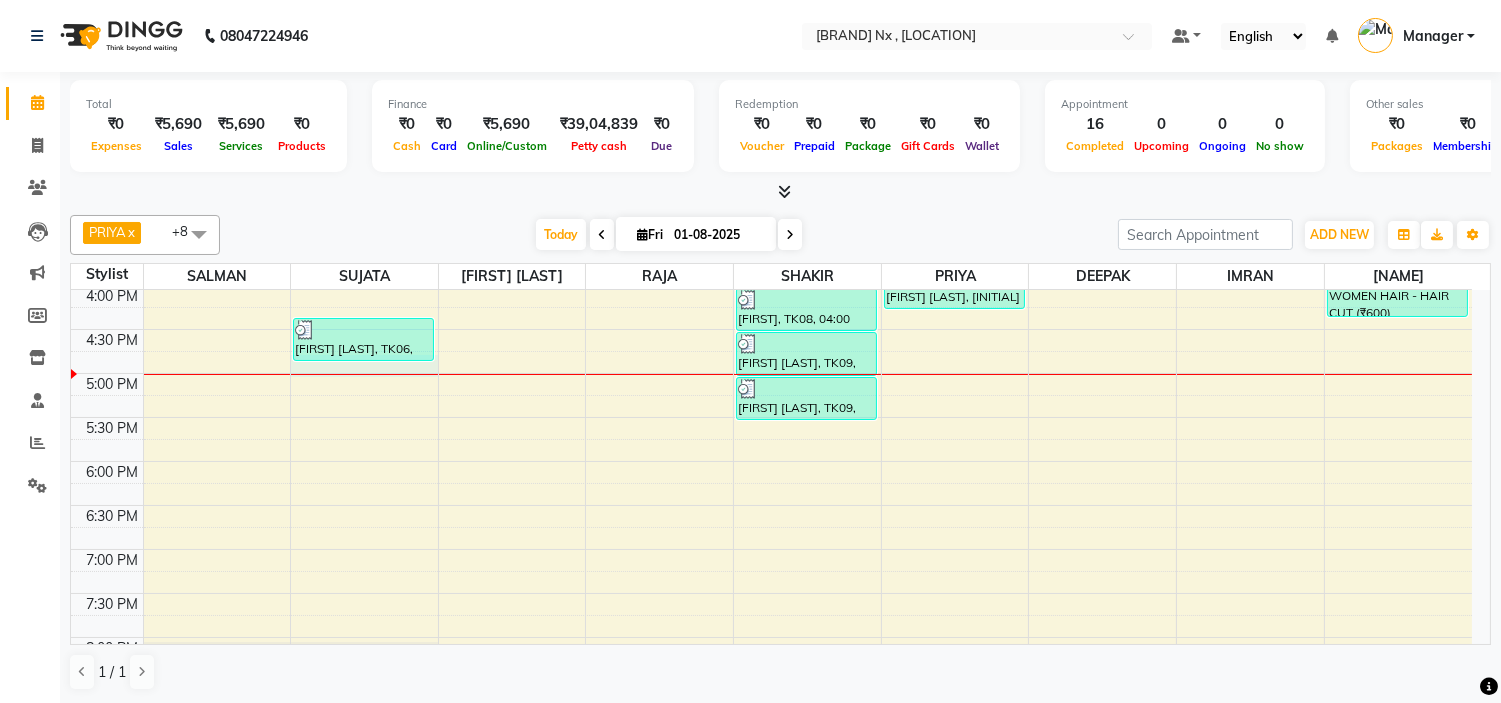 click on "9:00 AM 9:30 AM 10:00 AM 10:30 AM 11:00 AM 11:30 AM 12:00 PM 12:30 PM 1:00 PM 1:30 PM 2:00 PM 2:30 PM 3:00 PM 3:30 PM 4:00 PM 4:30 PM 5:00 PM 5:30 PM 6:00 PM 6:30 PM 7:00 PM 7:30 PM 8:00 PM 8:30 PM 9:00 PM 9:30 PM 10:00 PM 10:30 PM     BHAGYASHREE thakkar, TK06, 01:50 PM-03:20 PM, Colour For Women - ROOT TOUCH UO(INOA) (₹1500)     SHWETA UNHALKAR, TK04, 01:15 PM-01:45 PM, Threading - EYEBROW+UPPERLIP     BHAGYASHREE thakkar, TK06, 04:20 PM-04:50 PM, Nail & Gelish - NAIL CUT FILE & POLISH (₹200)     Karan, TK05, 01:30 PM-02:00 PM, MEN HAIR - HAIR CUT WITH SENIOR STYLIST     Karan, TK05, 02:00 PM-02:30 PM, MEN HAIR - HAIR CUT WITH SENIOR STYLIST     Karan, TK05, 02:30 PM-03:00 PM, MEN HAIR - REGULAR SHAVE/TRIM     PRATIK GEHLOT, TK03, 12:45 PM-01:15 PM, MEN HAIR - HAIR CUT WITH MASTER STYLIST     PRATIK GEHLOT, TK03, 01:15 PM-01:45 PM, MEN HAIR - HAIR CUT WITH MASTER STYLIST     DHRUVIN, TK08, 04:00 PM-04:30 PM, MEN HAIR - HAIR CUT WITH MASTER STYLIST" at bounding box center [771, 285] 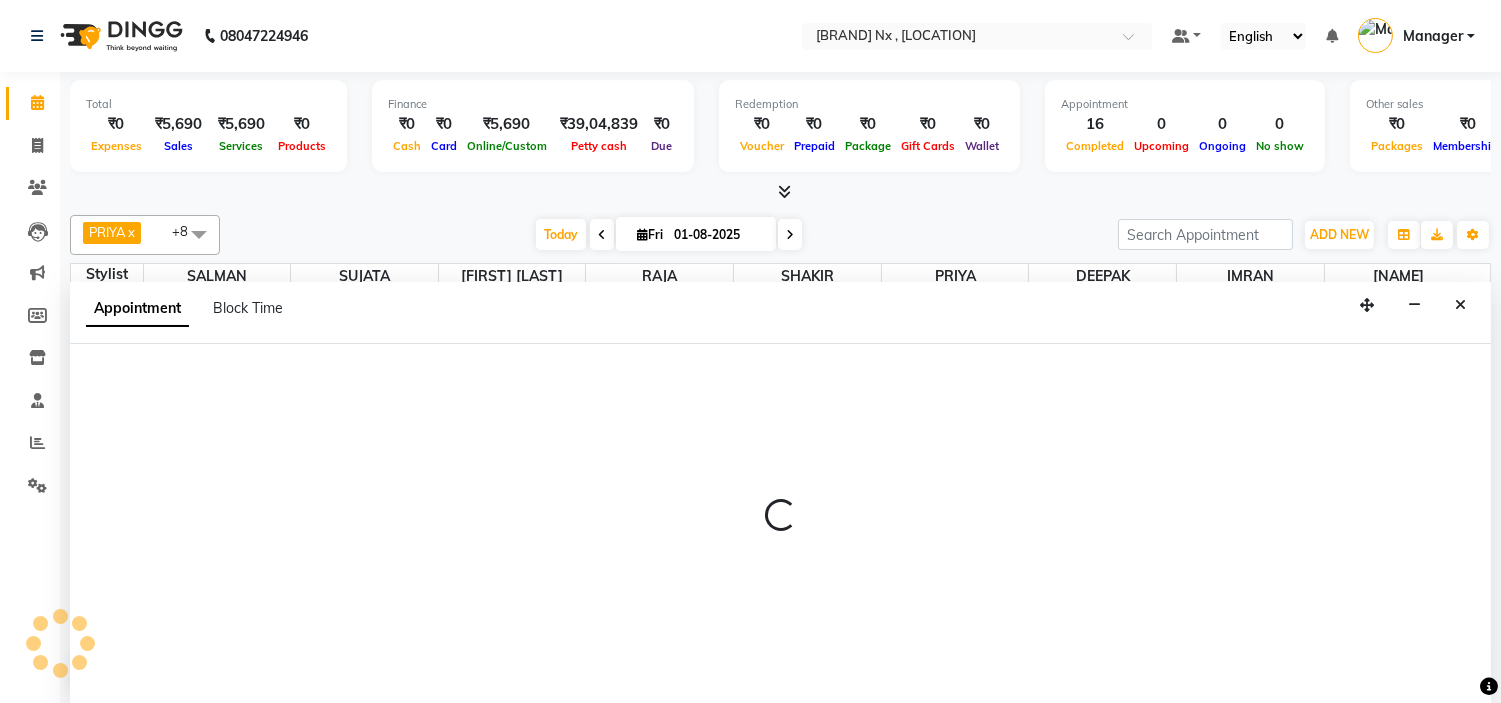 scroll, scrollTop: 1, scrollLeft: 0, axis: vertical 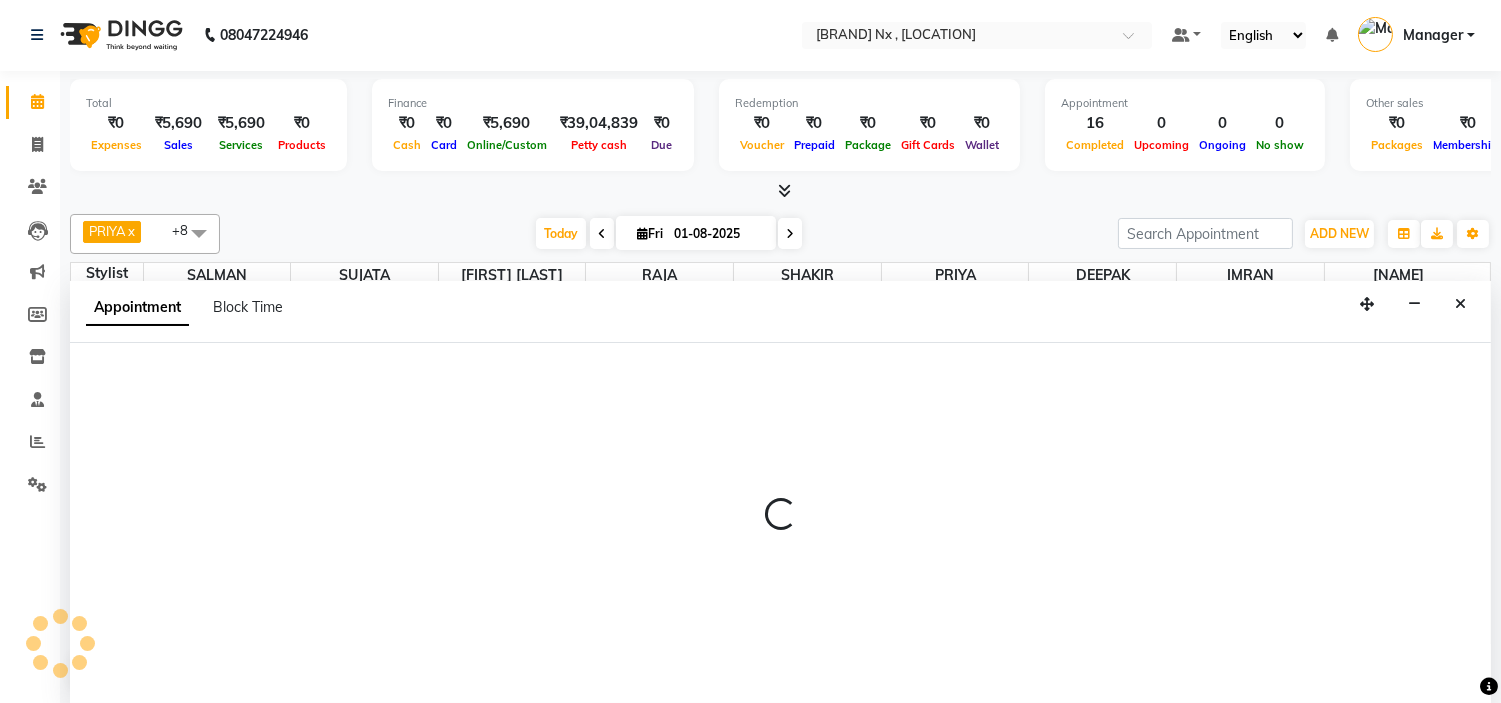 select on "12972" 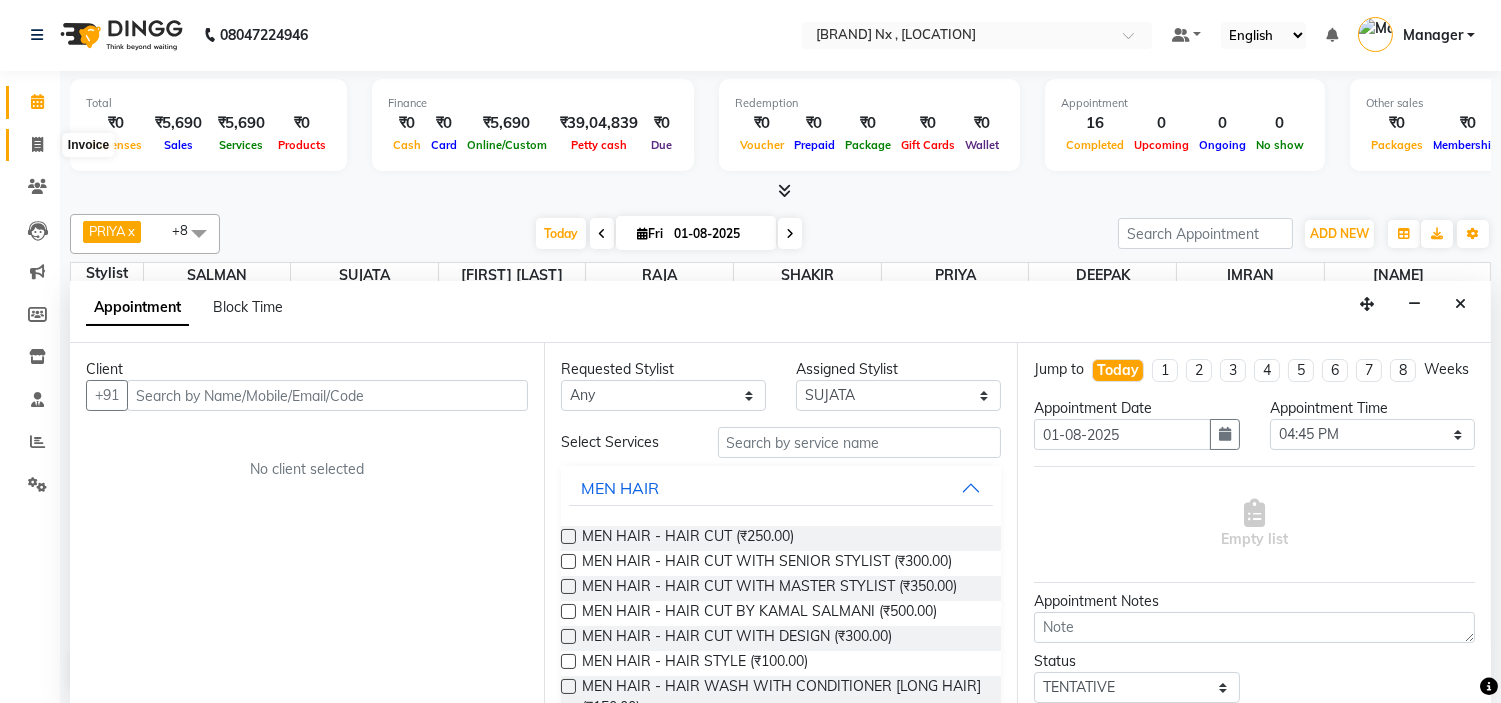 click 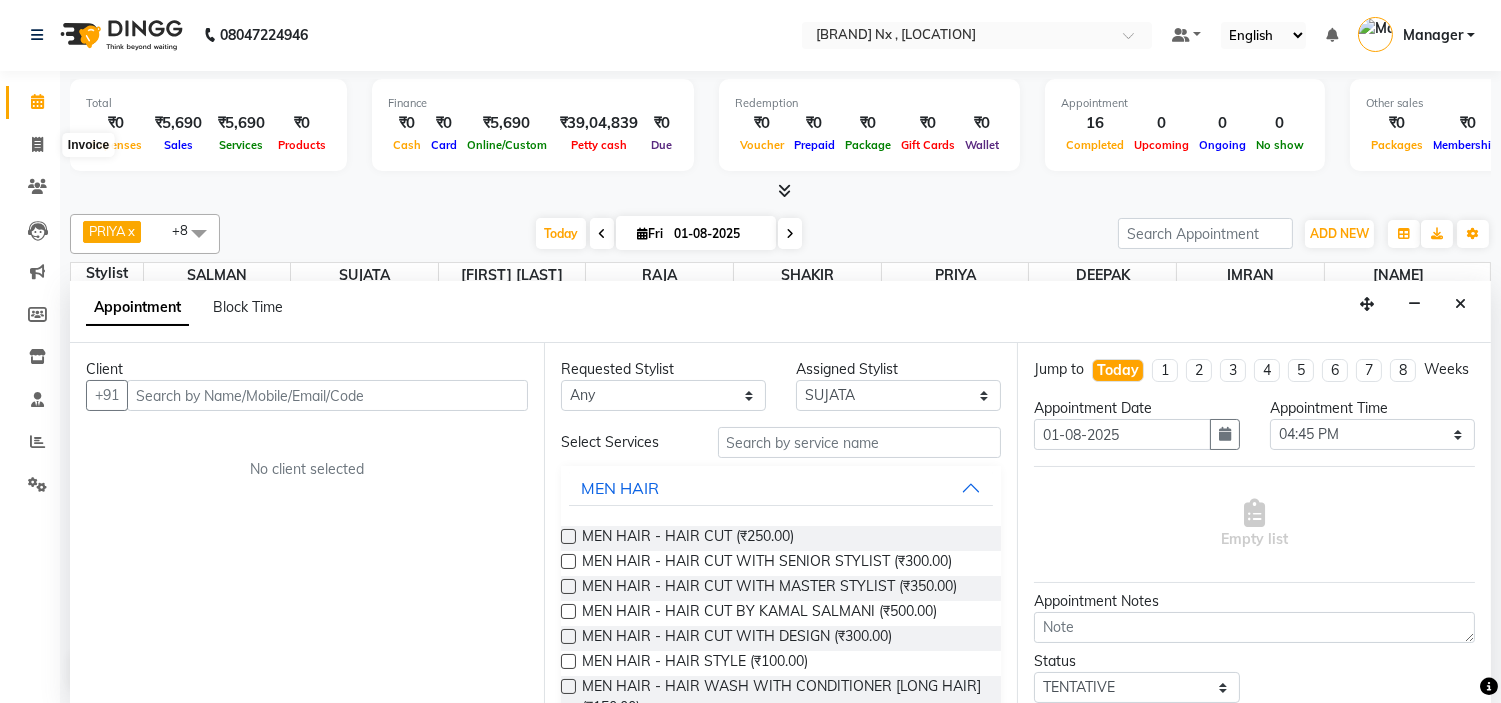 select on "service" 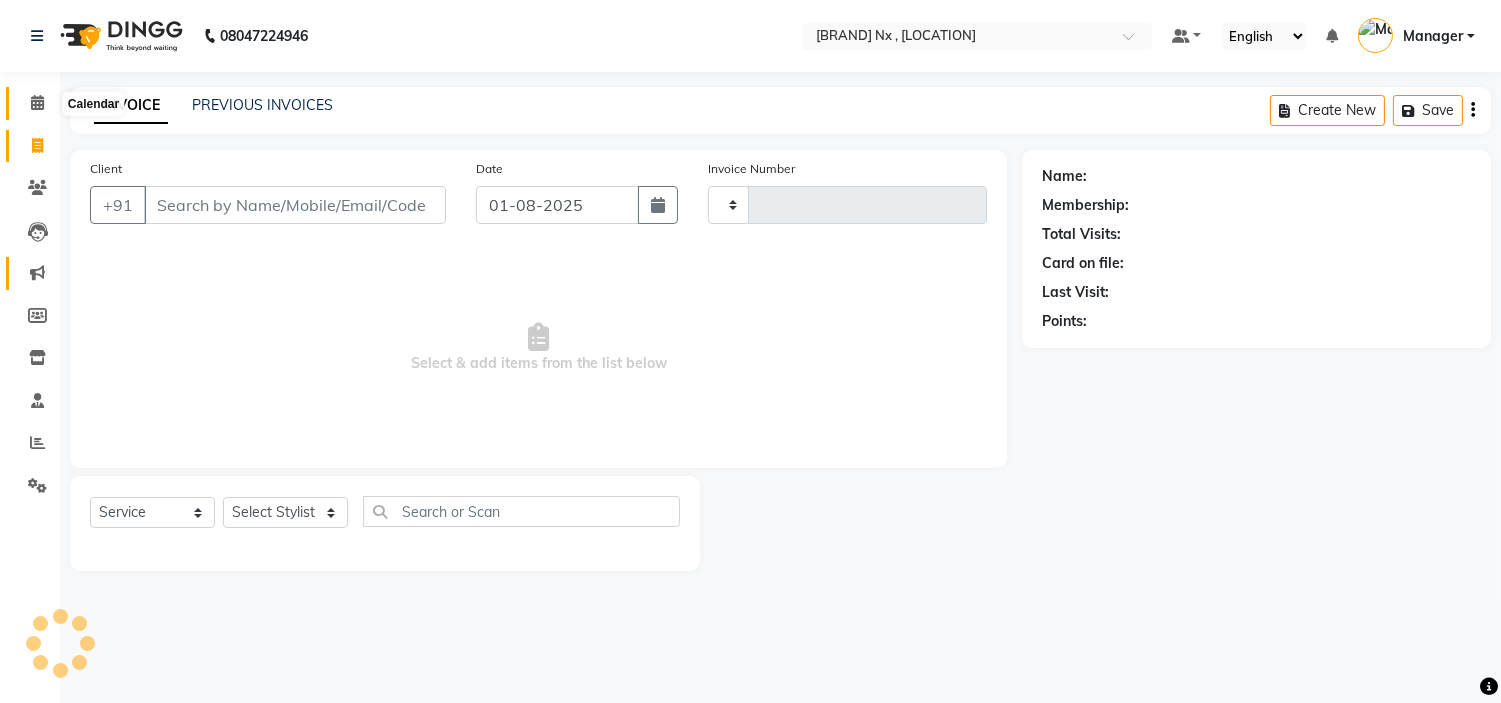 scroll, scrollTop: 0, scrollLeft: 0, axis: both 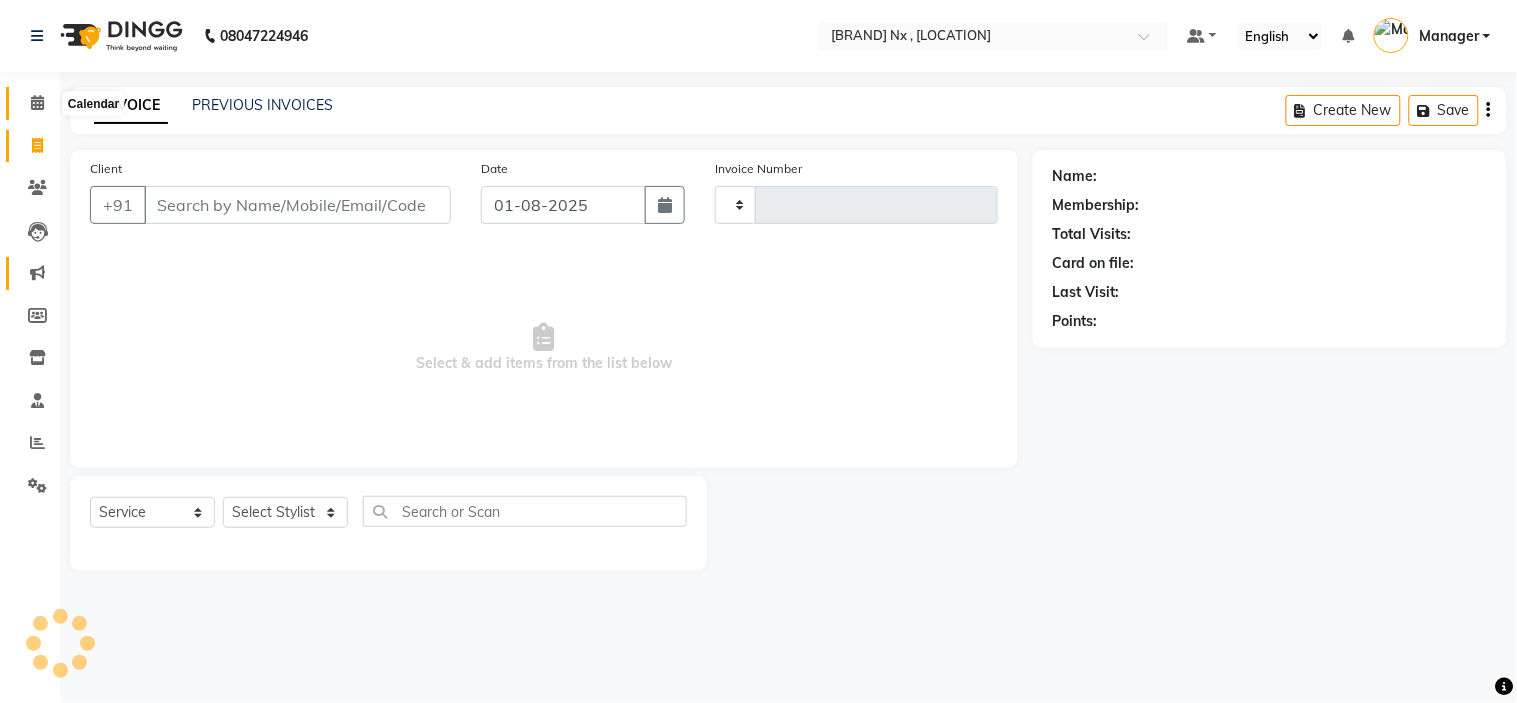 click 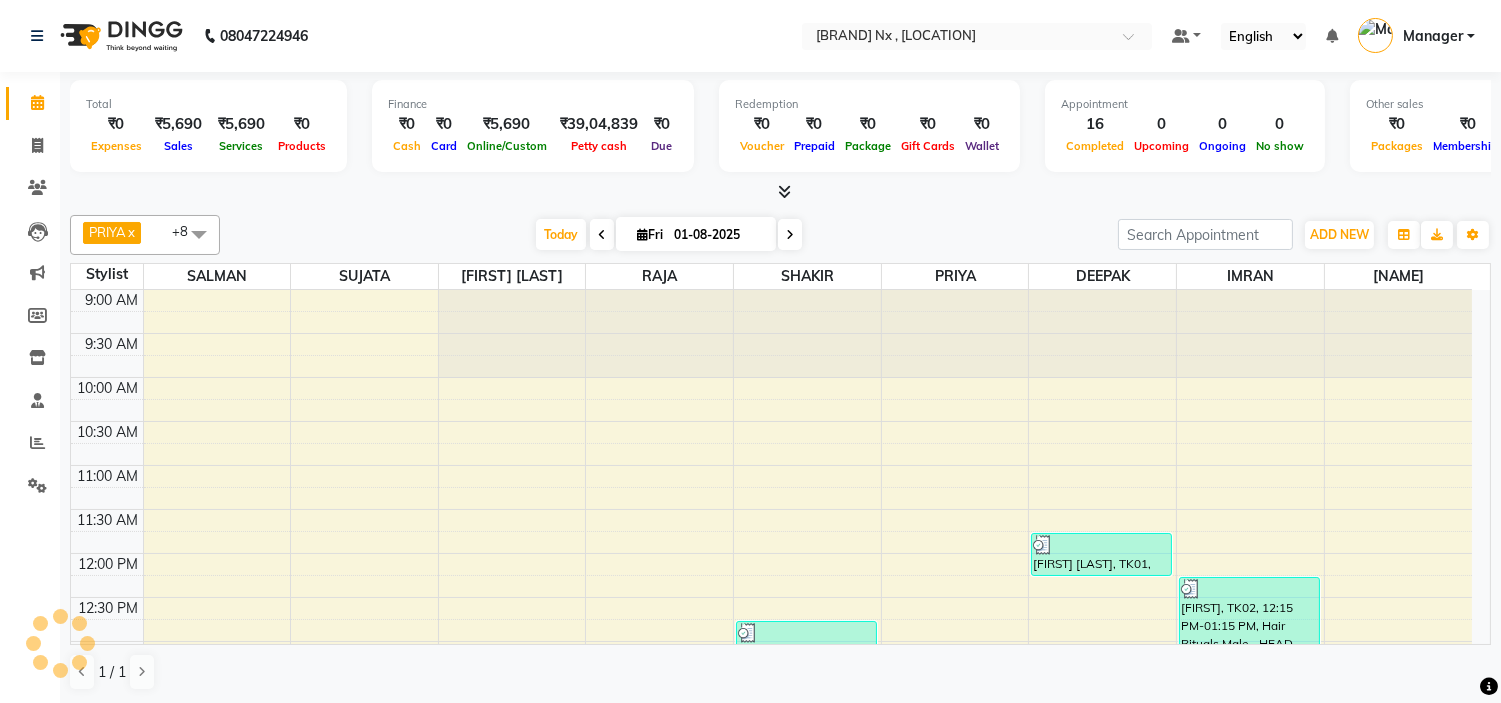 scroll, scrollTop: 0, scrollLeft: 0, axis: both 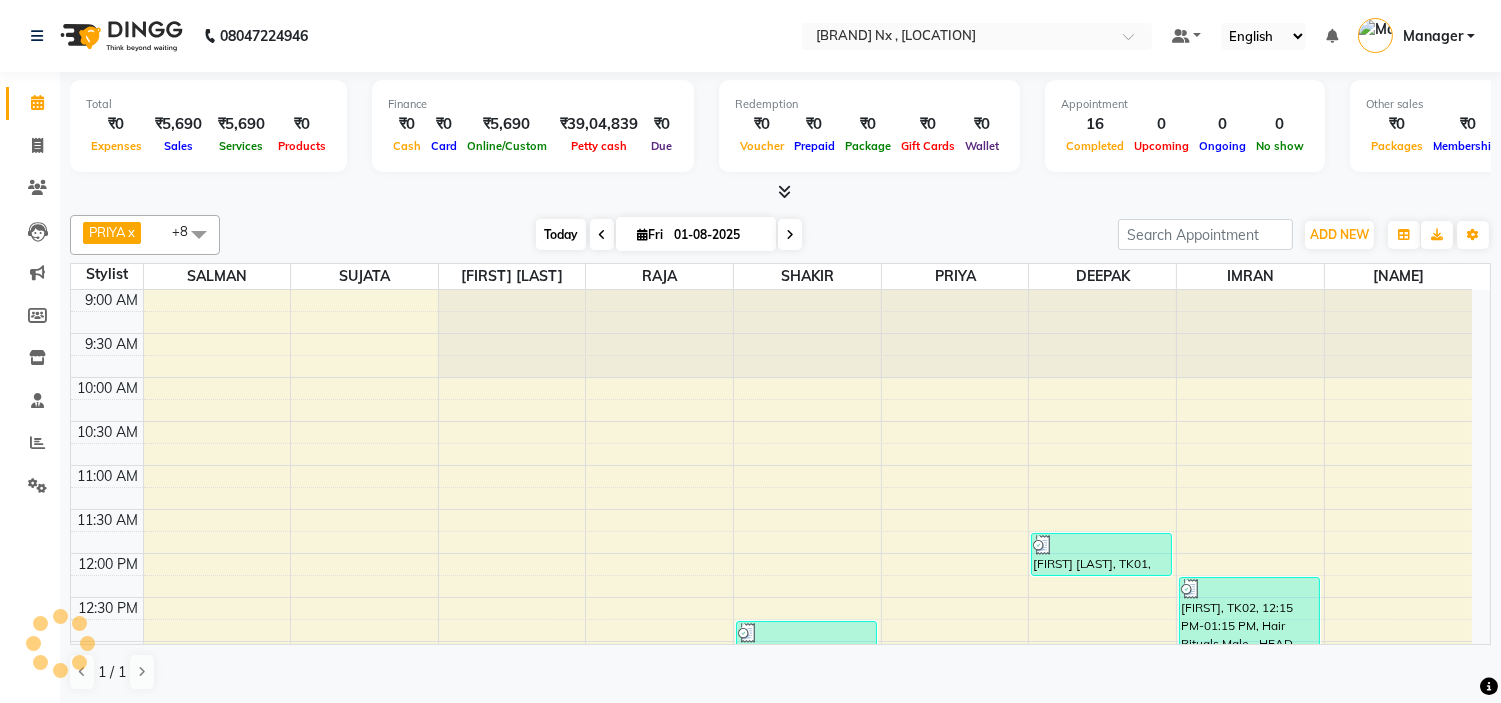 click on "Today" at bounding box center (561, 234) 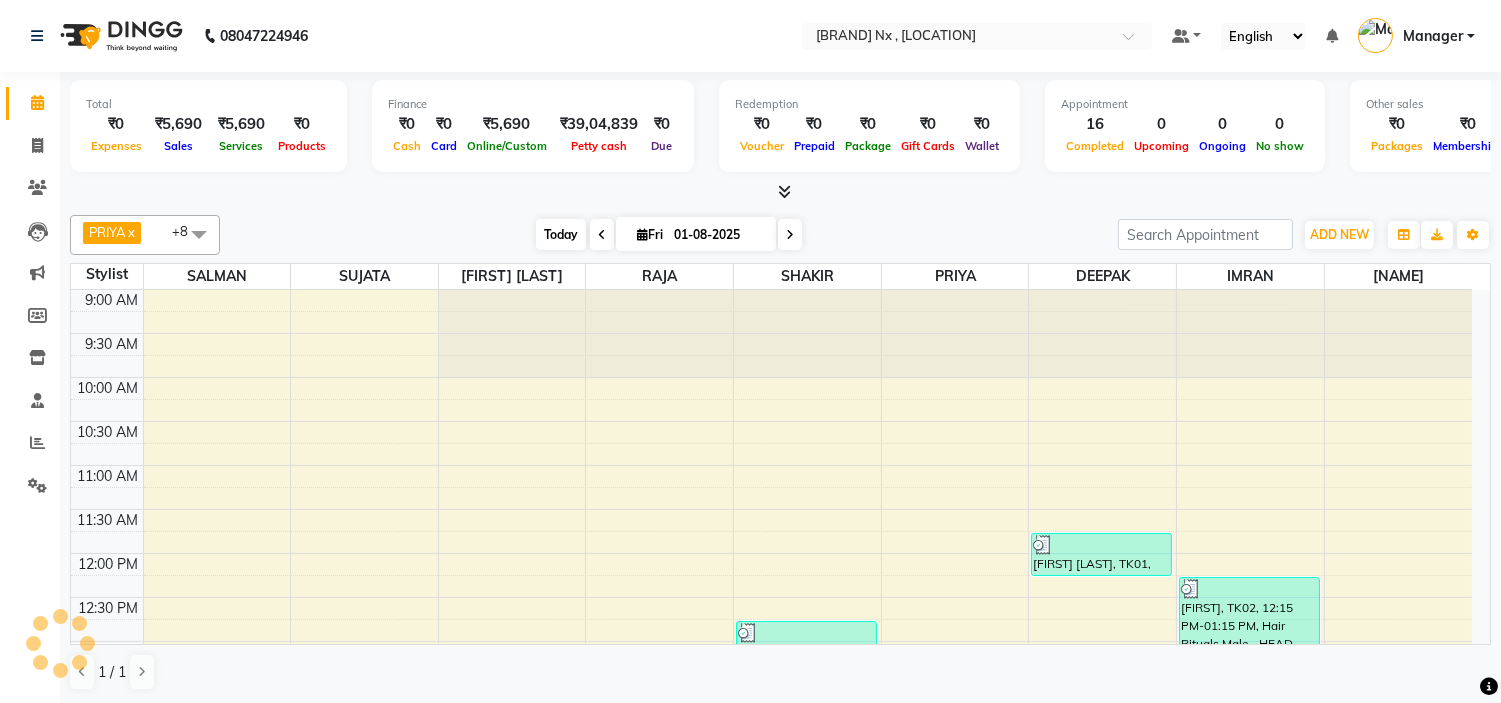 scroll, scrollTop: 620, scrollLeft: 0, axis: vertical 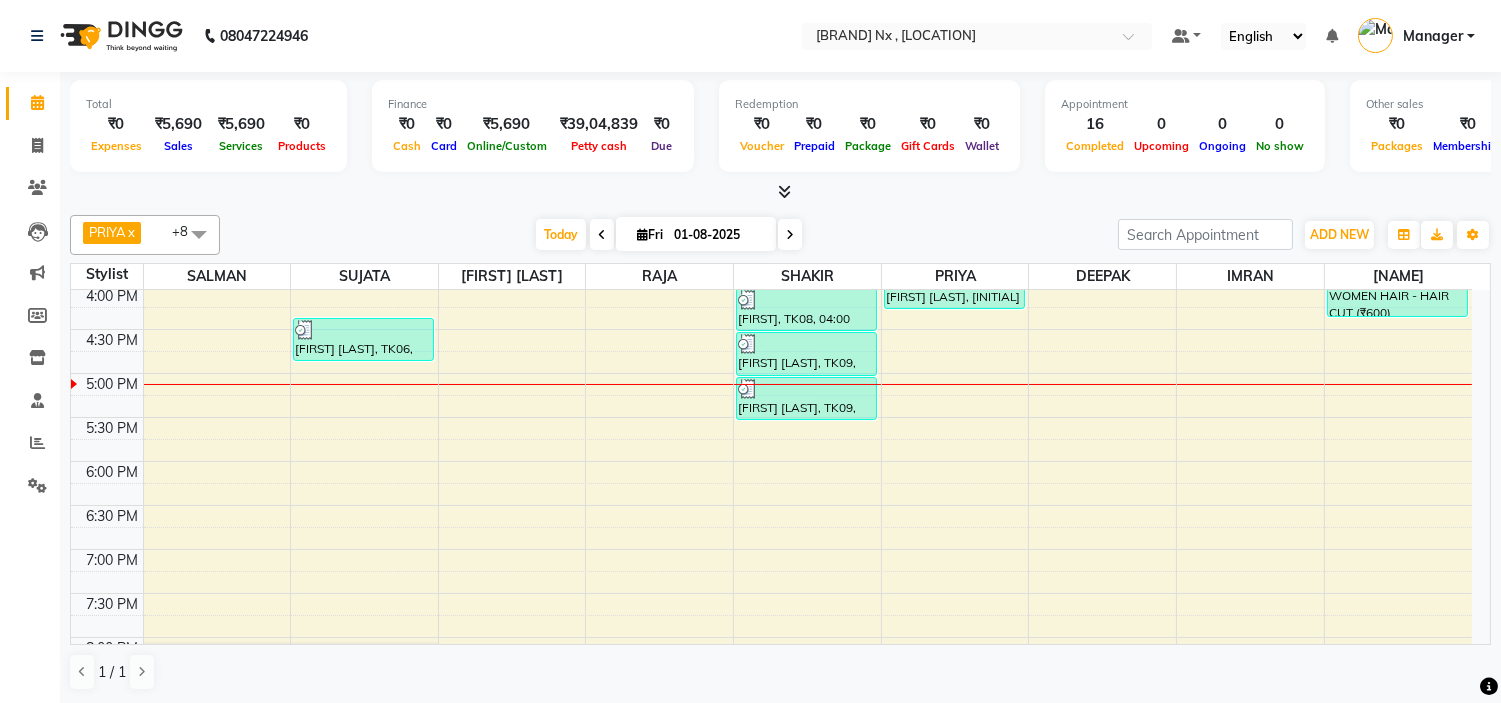 drag, startPoint x: 546, startPoint y: 235, endPoint x: 523, endPoint y: 242, distance: 24.04163 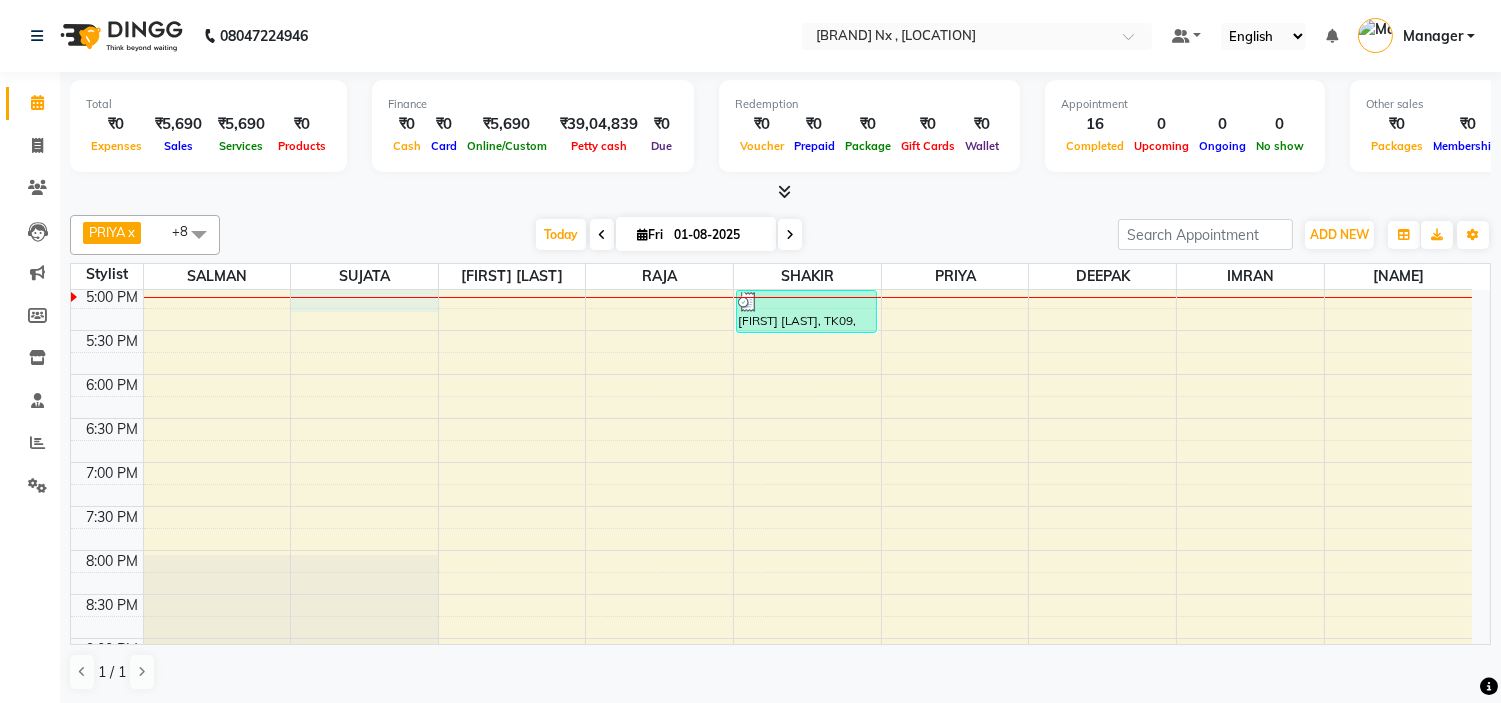 click at bounding box center [364, 297] 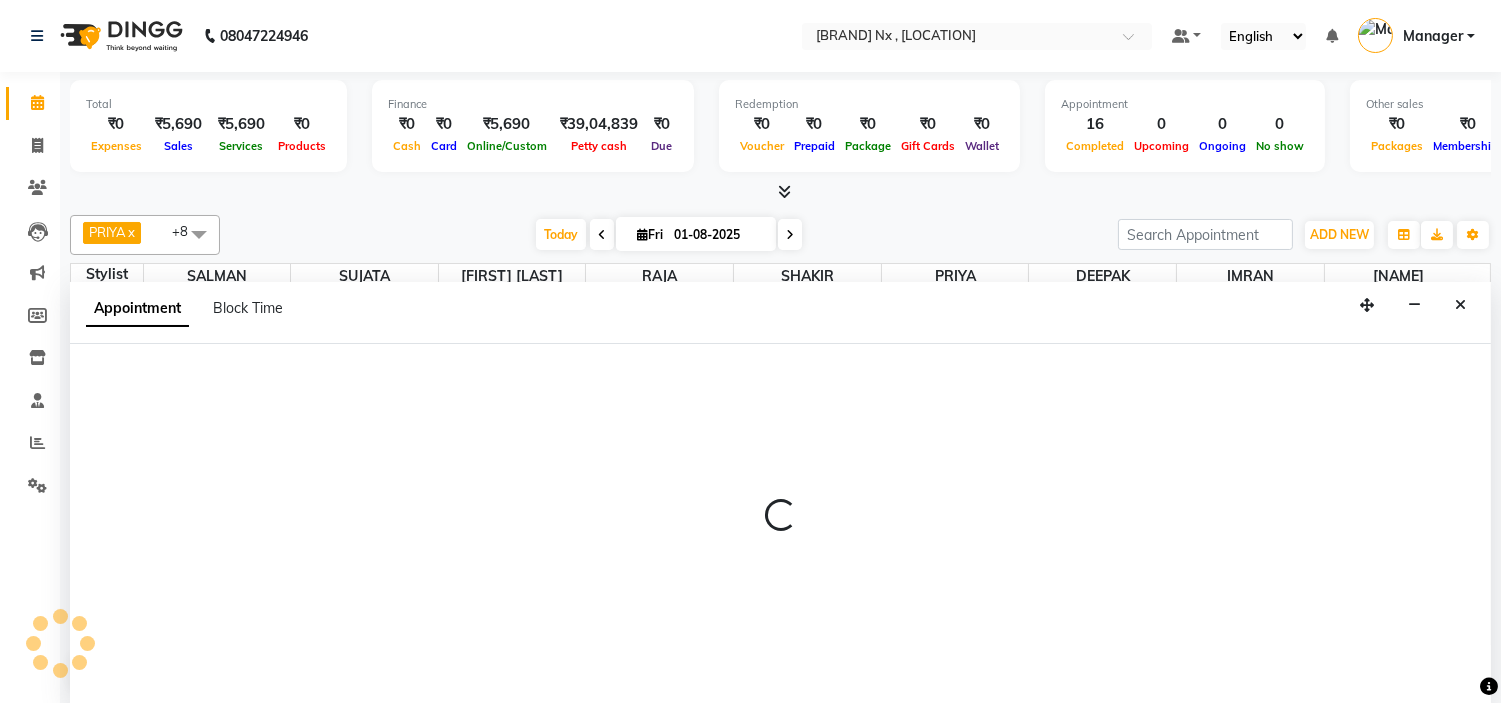 scroll, scrollTop: 1, scrollLeft: 0, axis: vertical 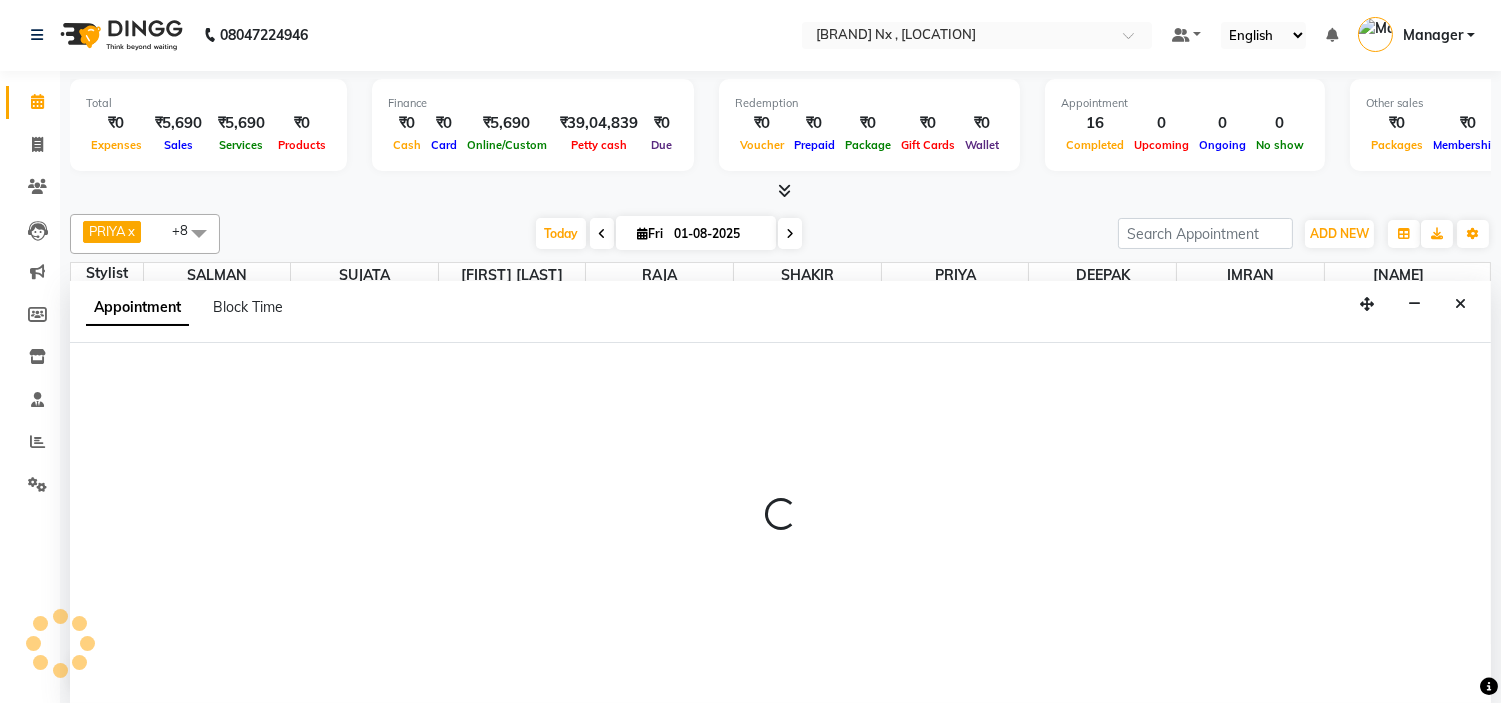 select on "12972" 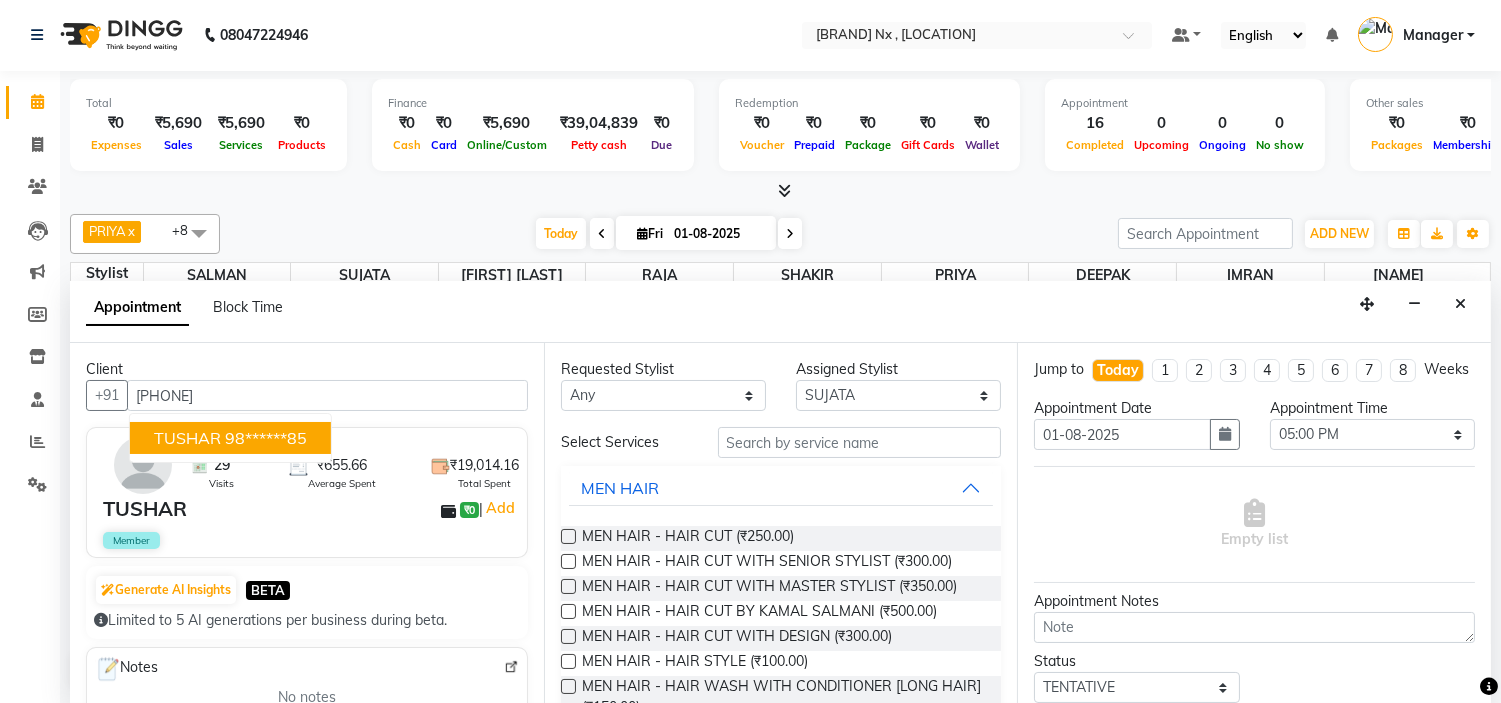 click on "98******85" at bounding box center [266, 438] 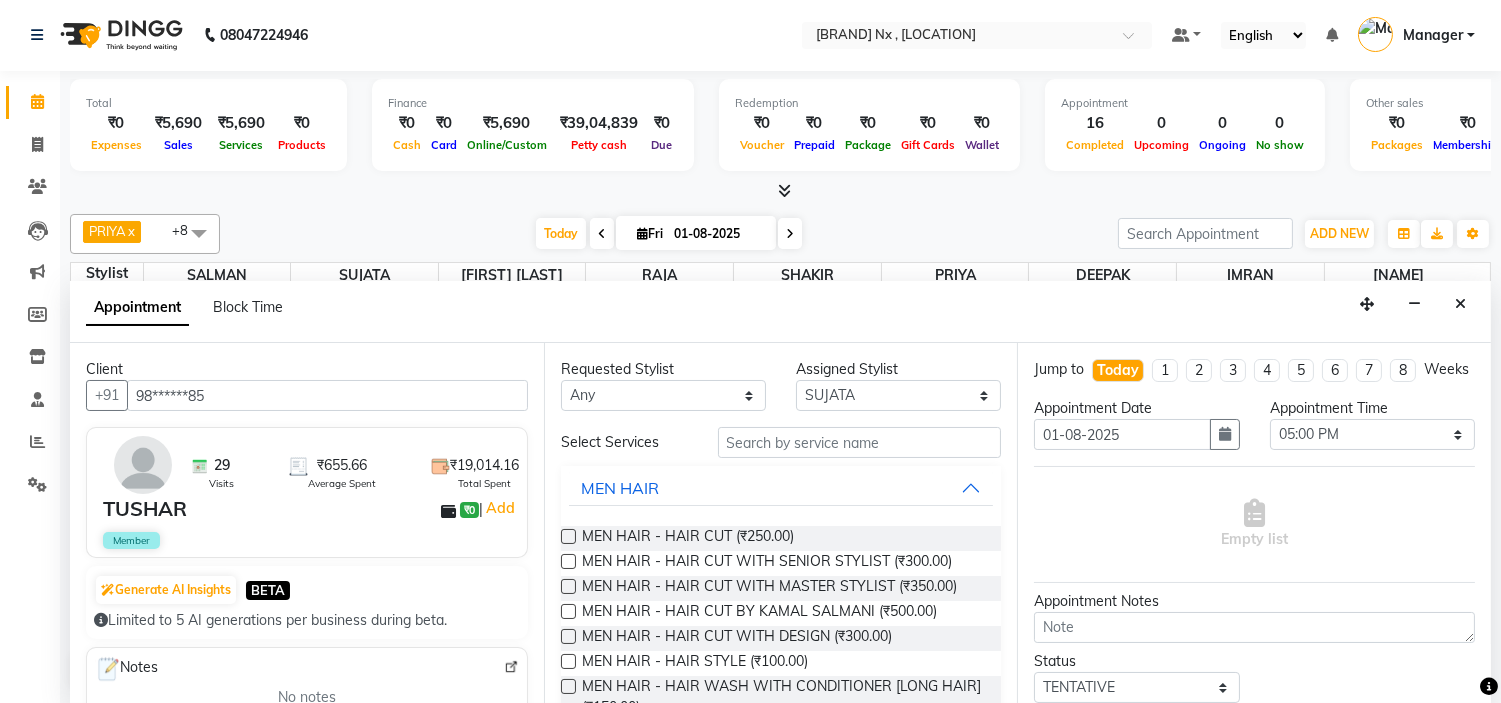 type on "98******85" 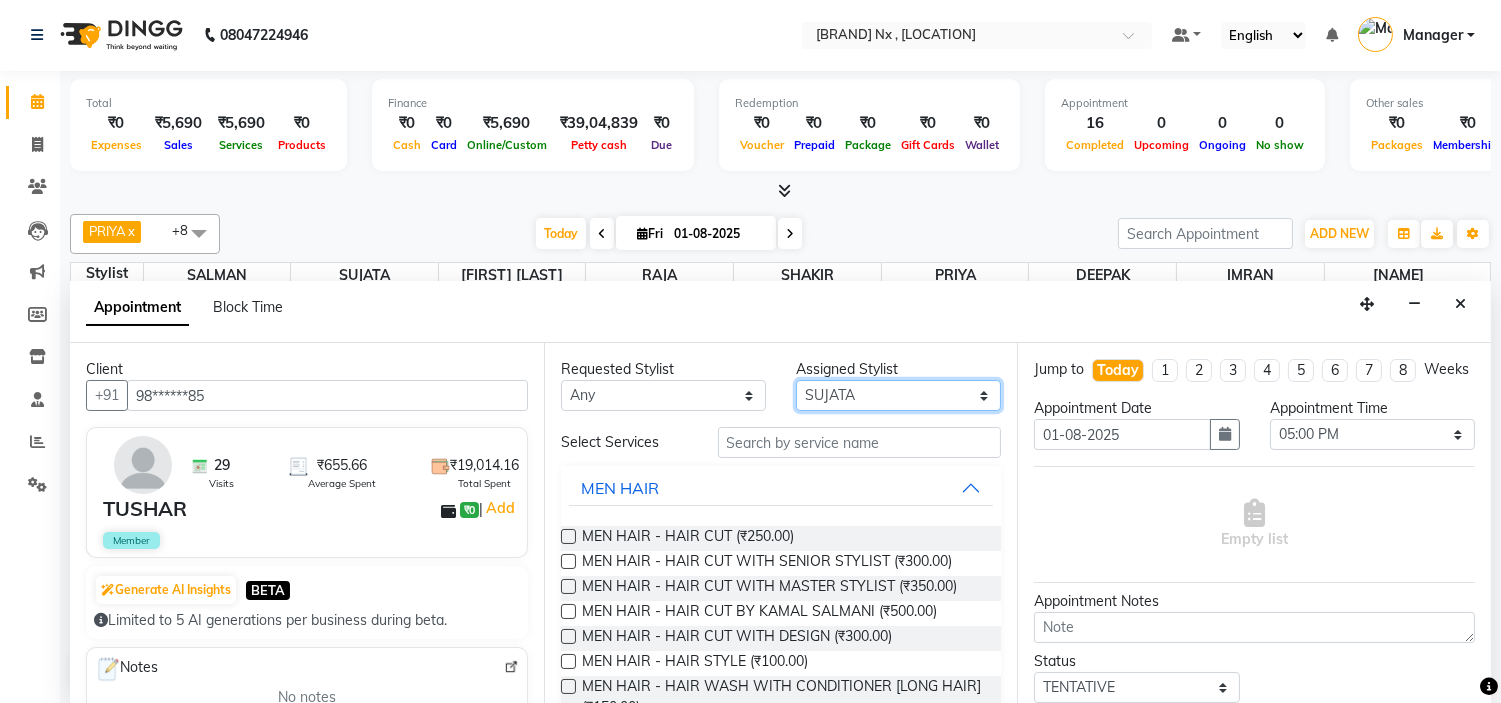 click on "Select ALIM AZAD DEEPAK IMRAN KAMAL SALMANI KASHISH Manager MUZZAMIL PRIYA PUMMY RAJA  SALMAN SHAKIR  SUDHIR SUJATA TALIB UMAR" at bounding box center (898, 395) 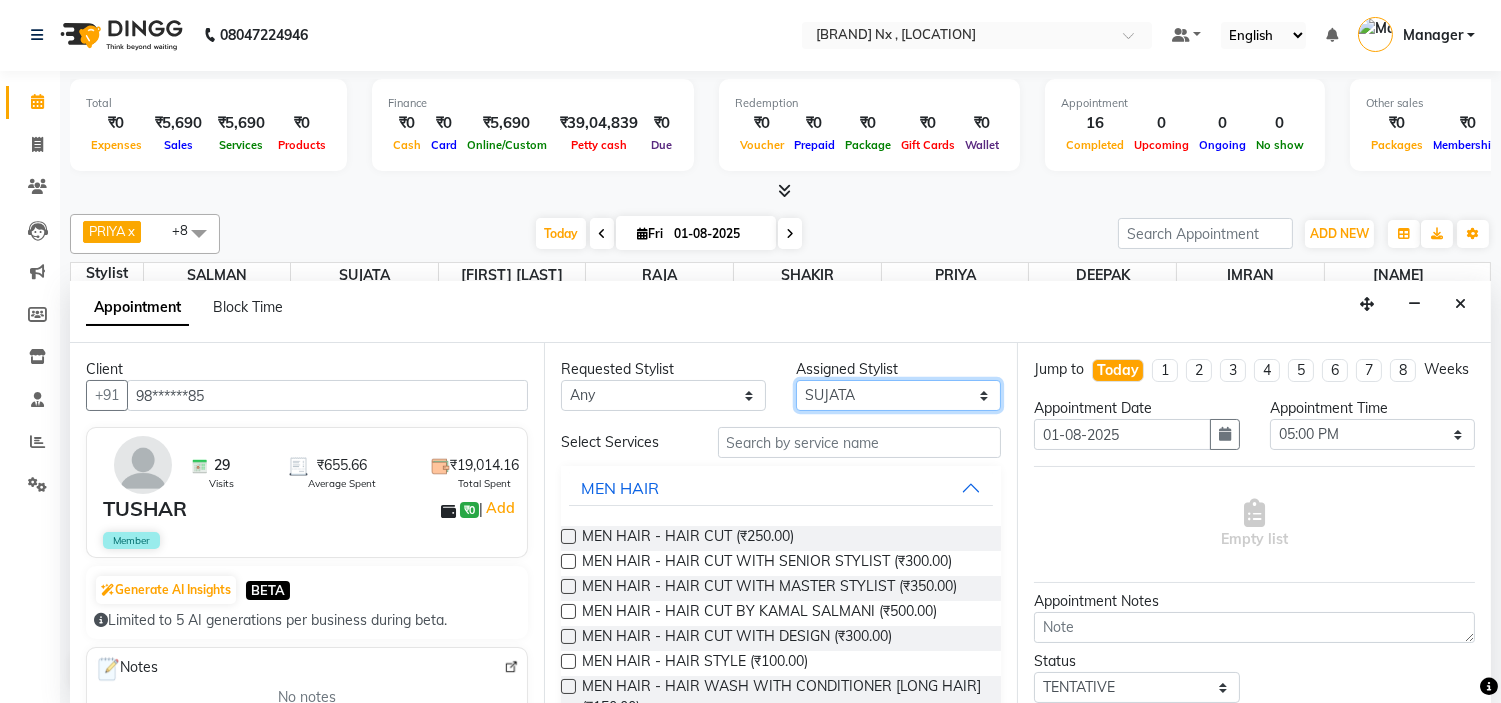 click on "Select ALIM AZAD DEEPAK IMRAN KAMAL SALMANI KASHISH Manager MUZZAMIL PRIYA PUMMY RAJA  SALMAN SHAKIR  SUDHIR SUJATA TALIB UMAR" at bounding box center (898, 395) 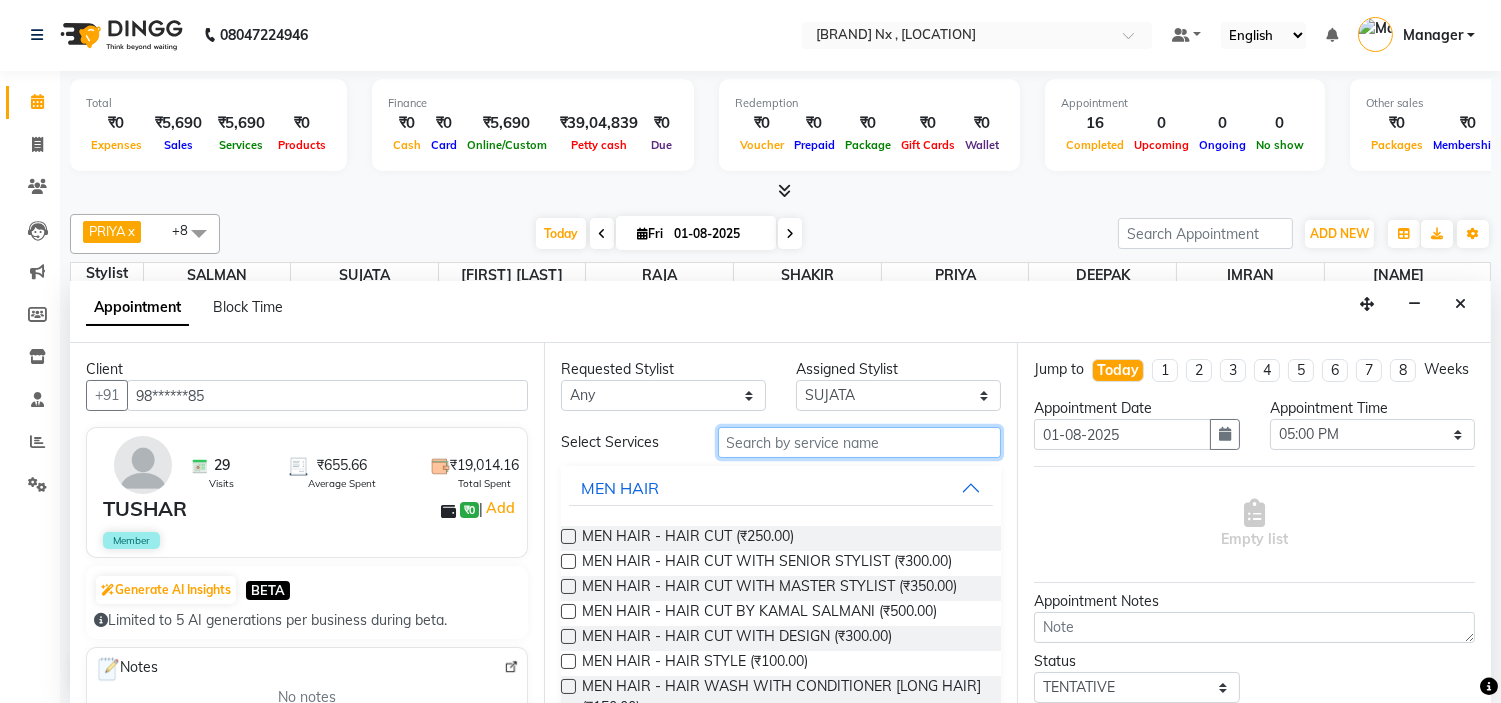click at bounding box center (860, 442) 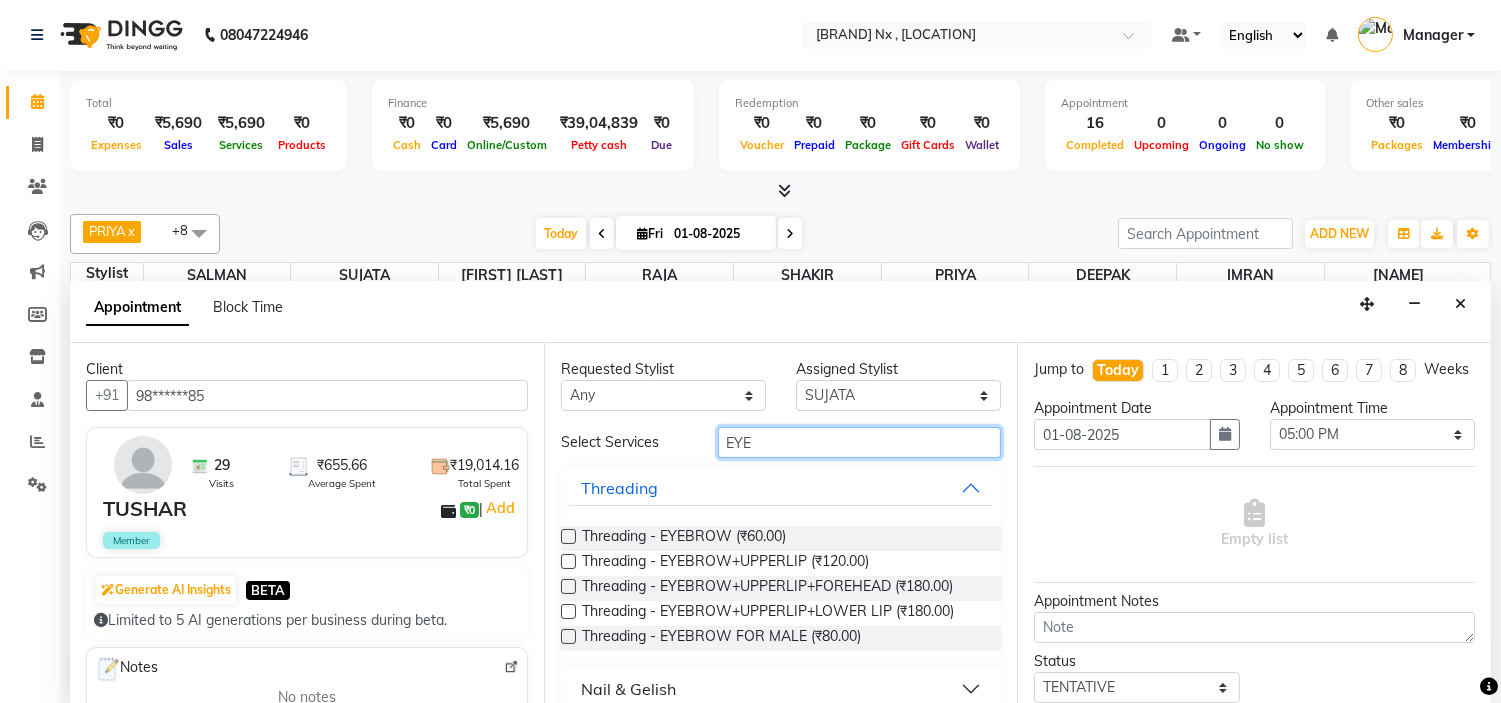 type on "EYE" 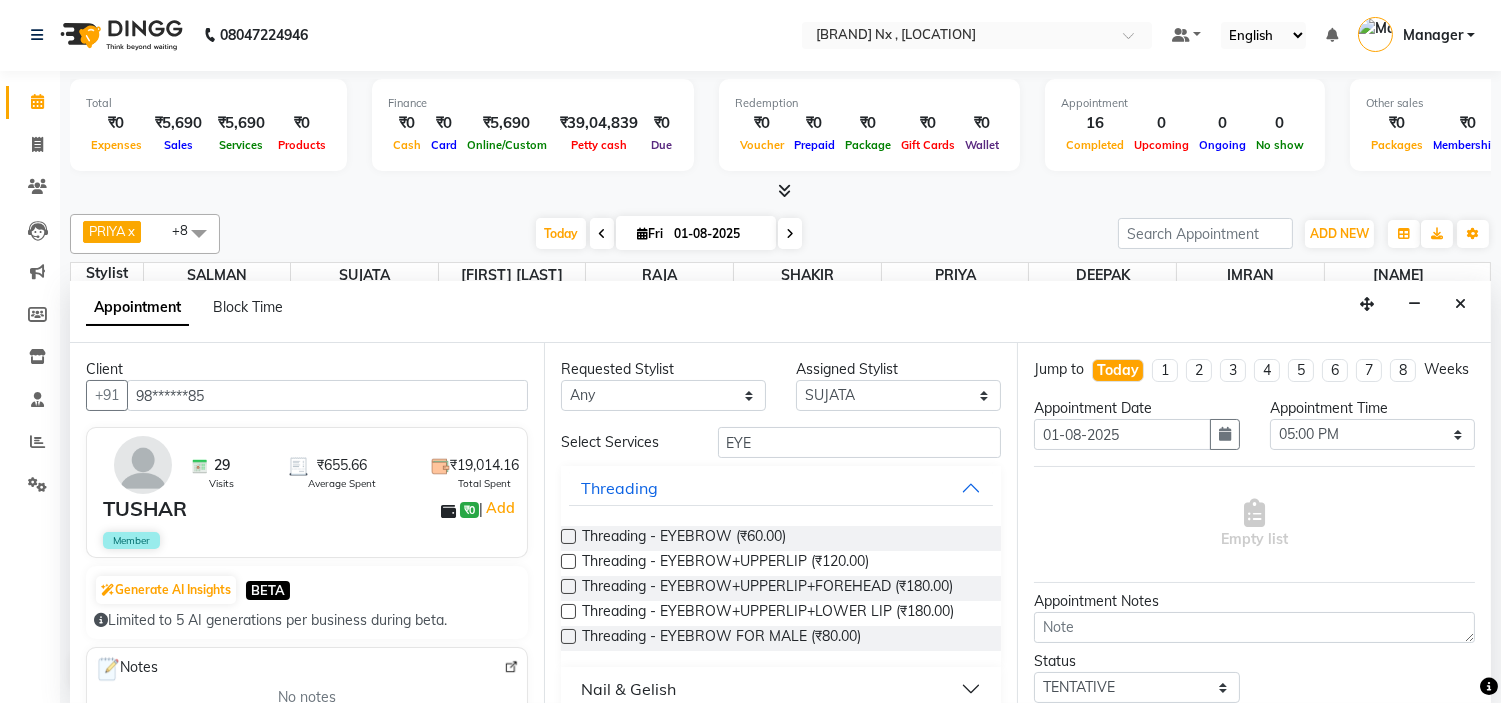 click at bounding box center (568, 536) 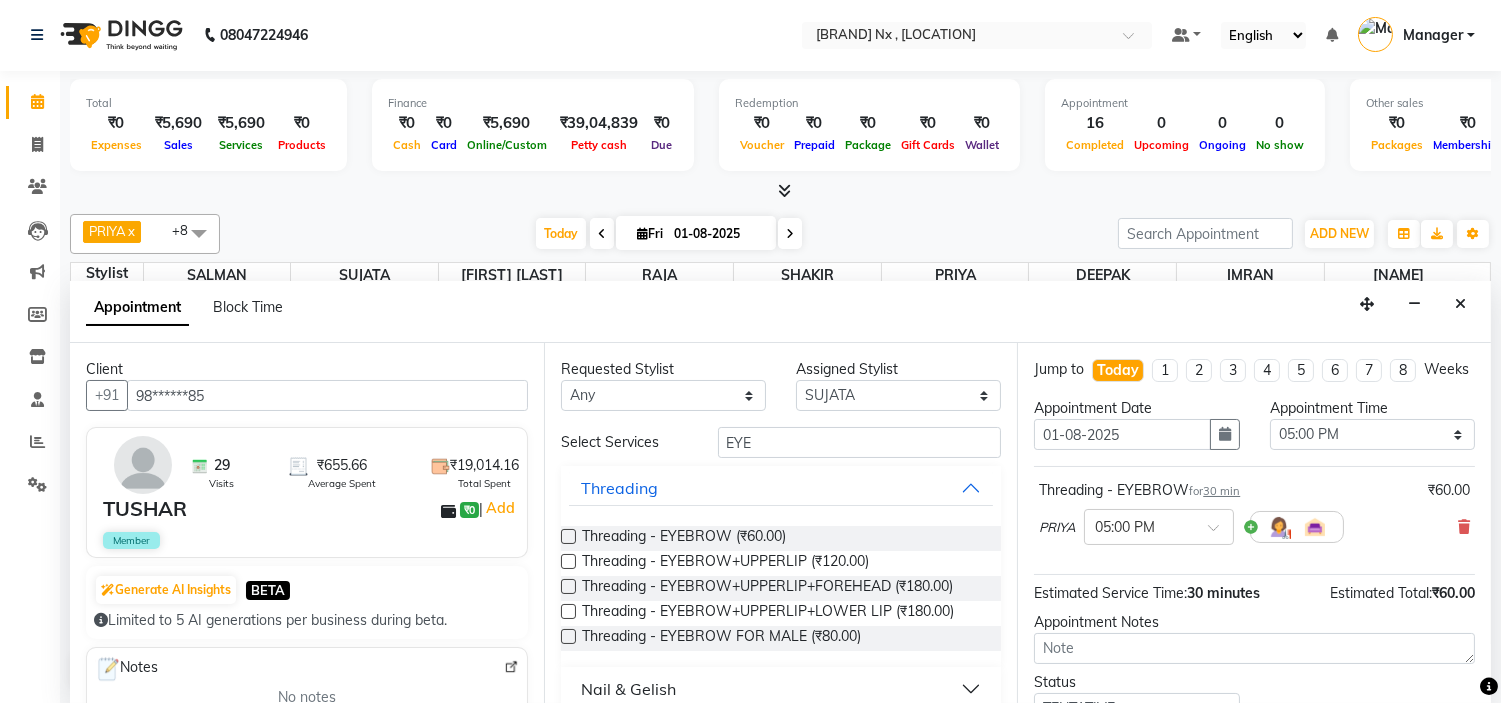 click at bounding box center (568, 536) 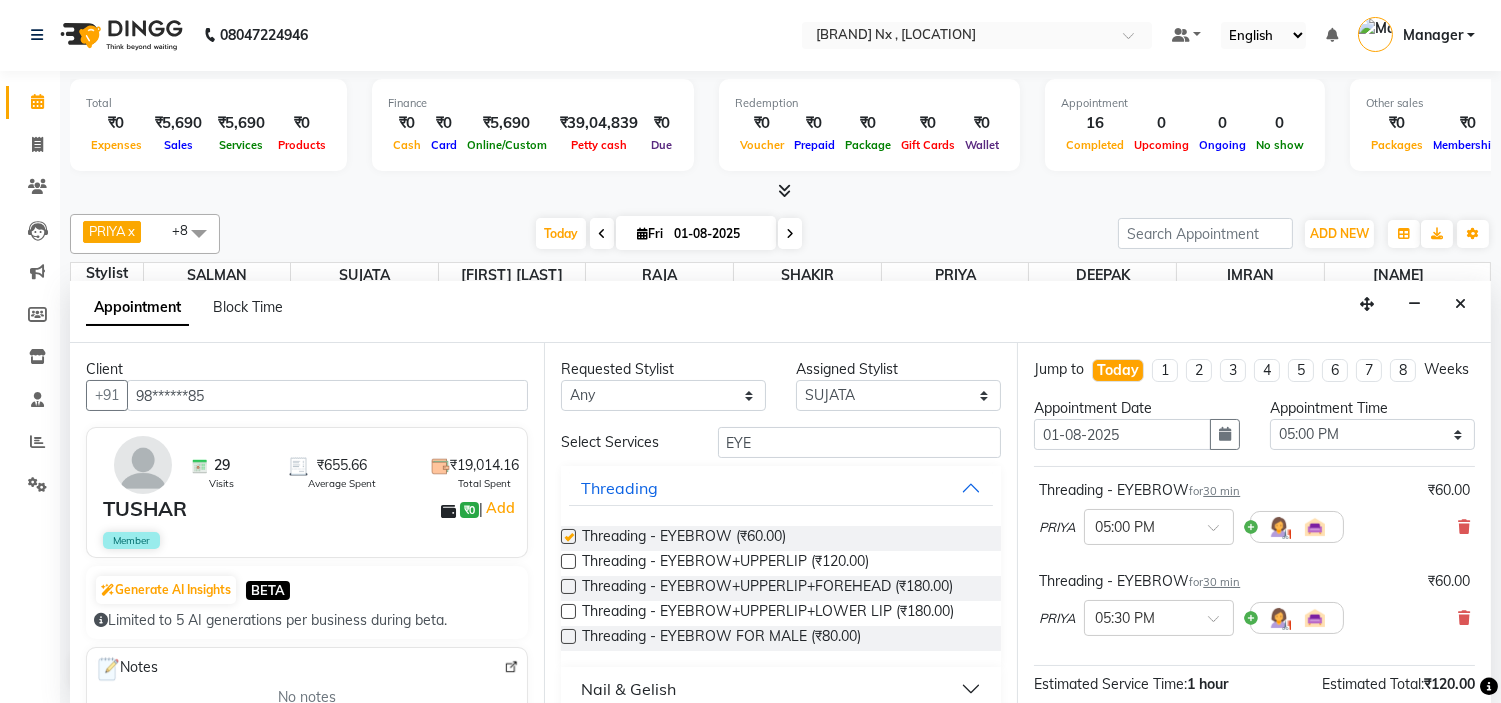 checkbox on "false" 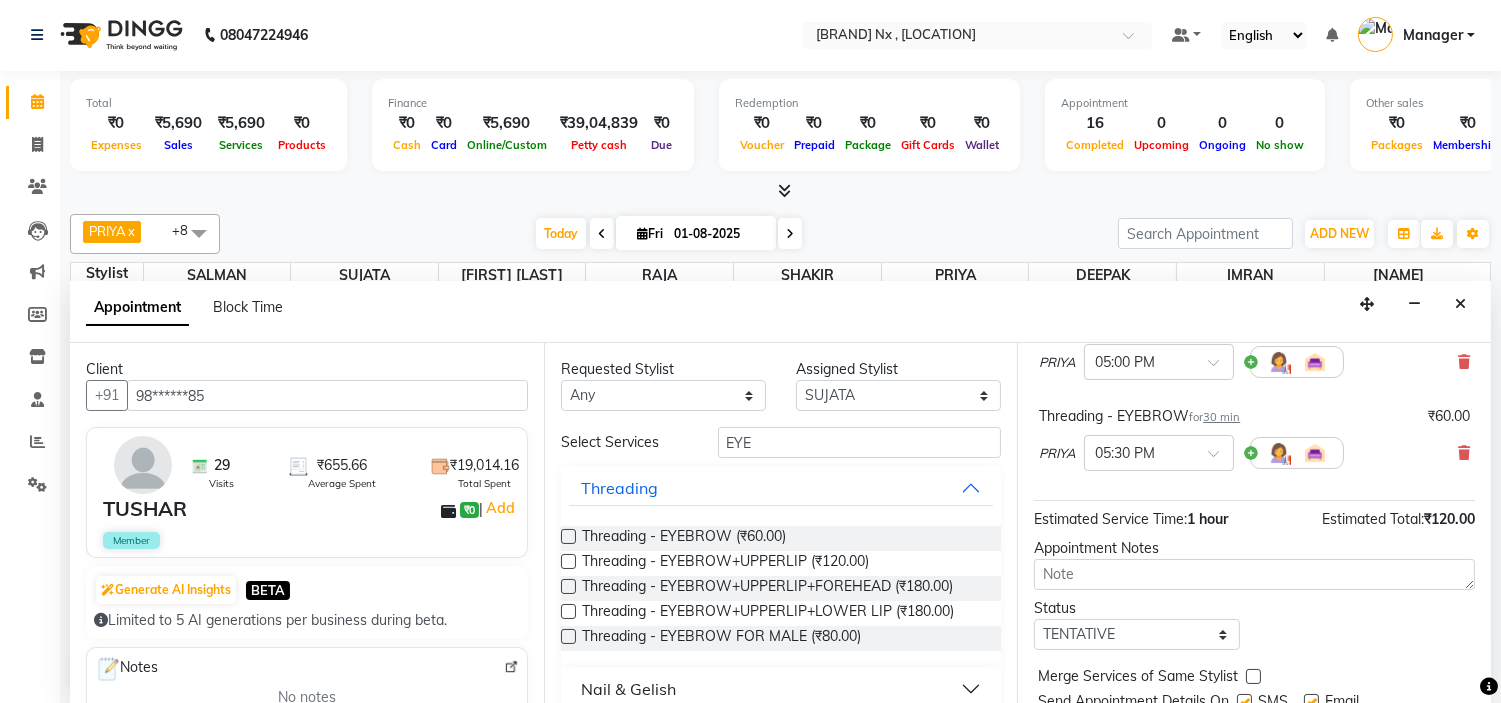 scroll, scrollTop: 256, scrollLeft: 0, axis: vertical 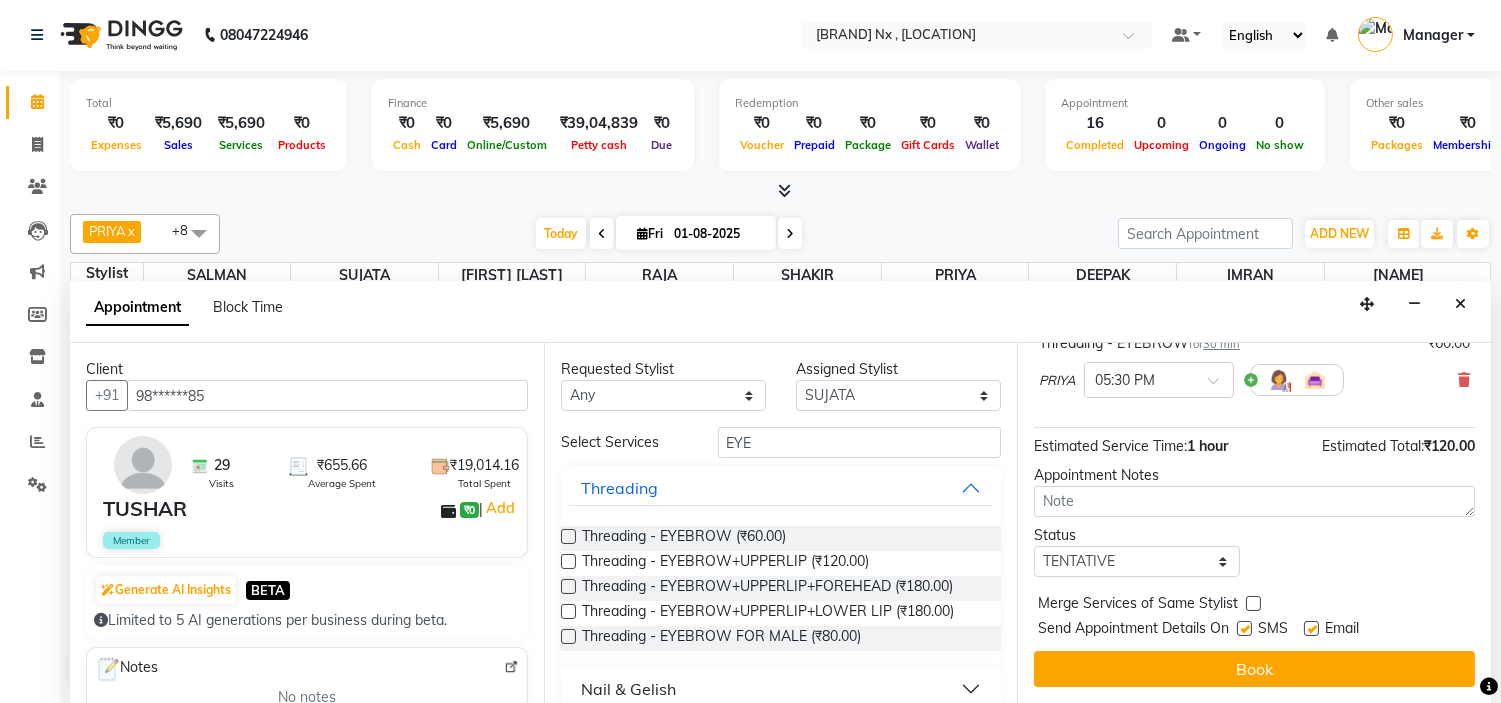 click at bounding box center [1244, 628] 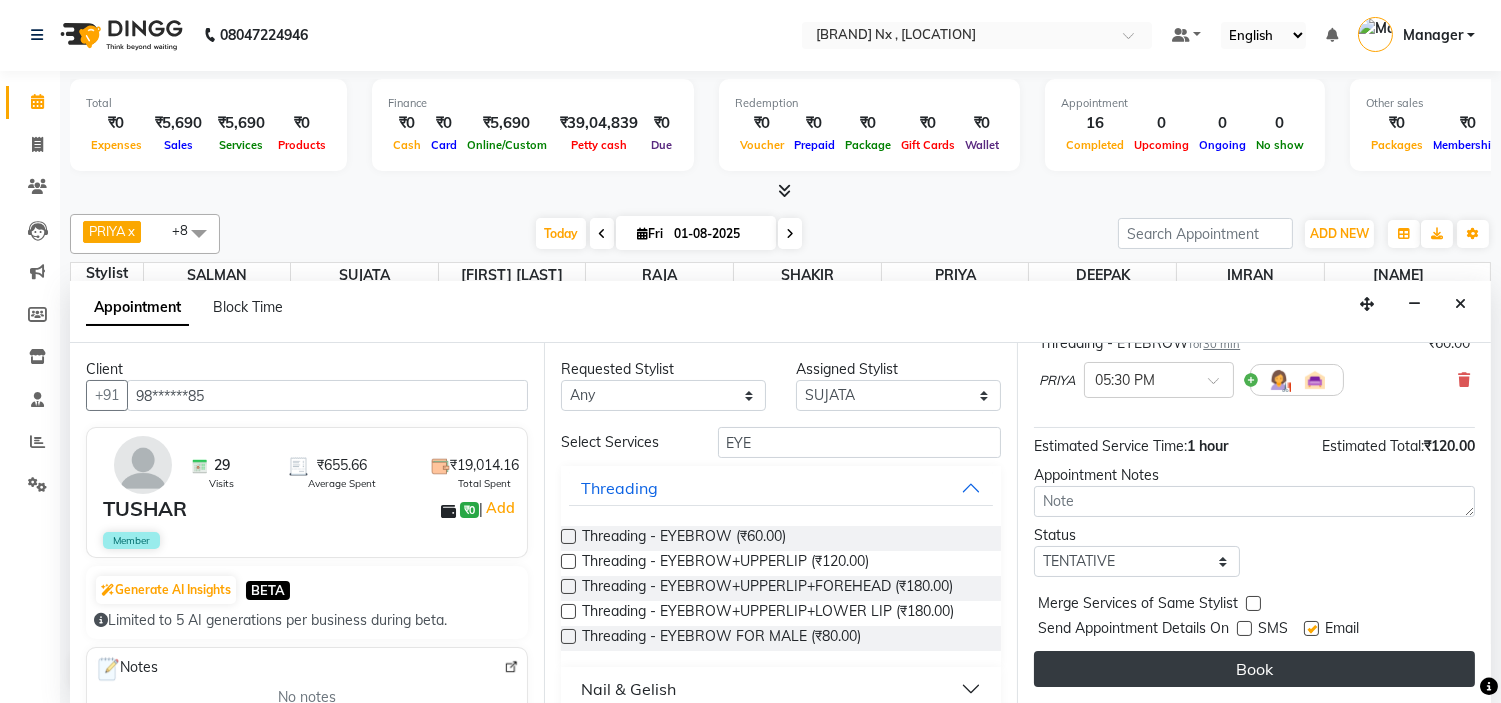 drag, startPoint x: 1312, startPoint y: 625, endPoint x: 1296, endPoint y: 657, distance: 35.77709 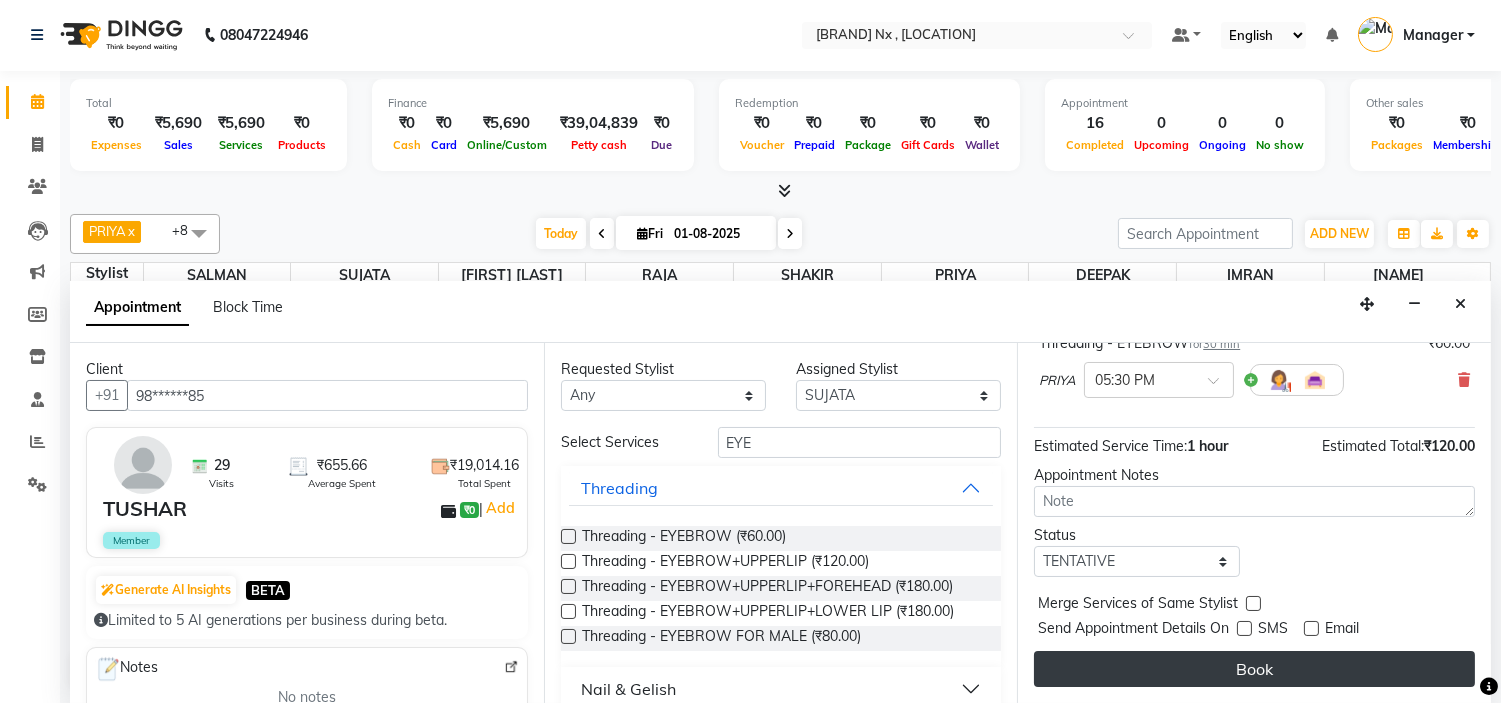 click on "Book" at bounding box center (1254, 669) 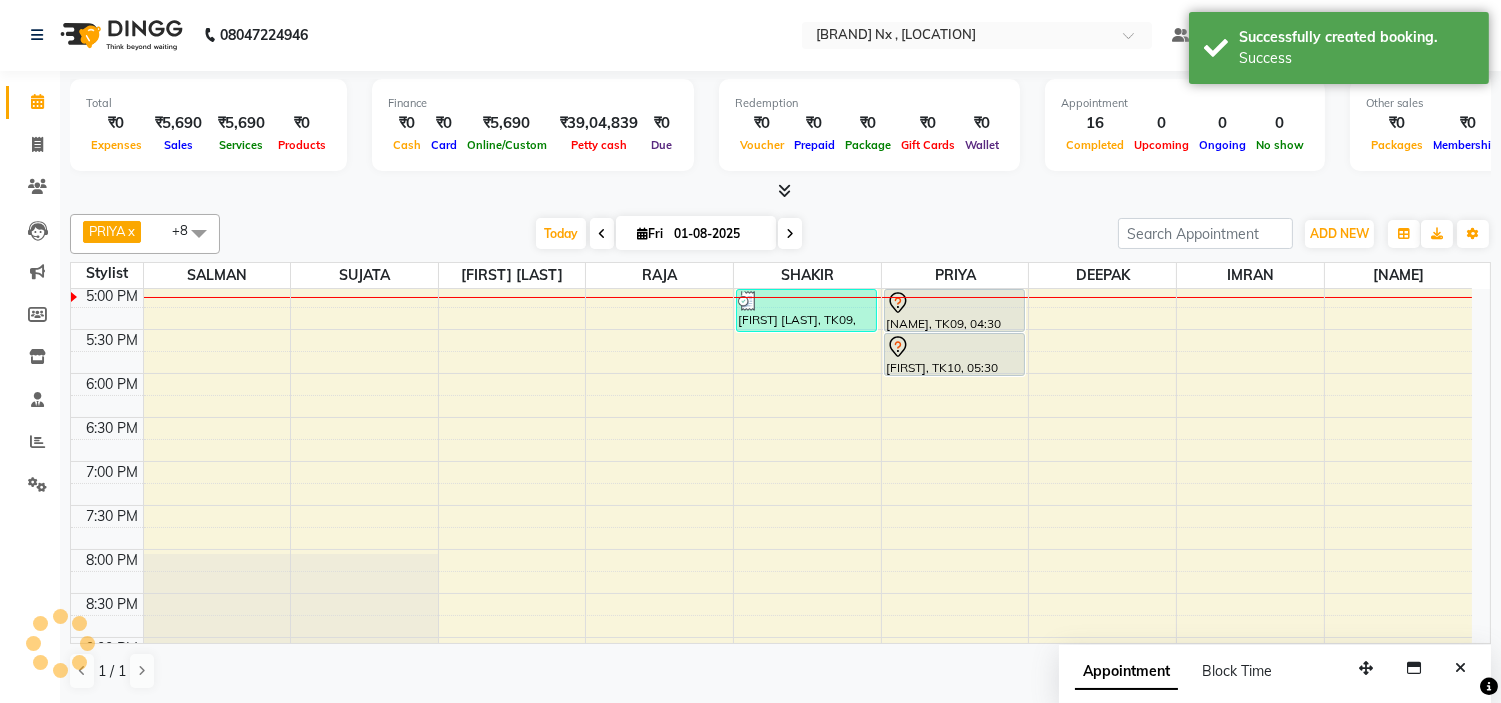scroll, scrollTop: 0, scrollLeft: 0, axis: both 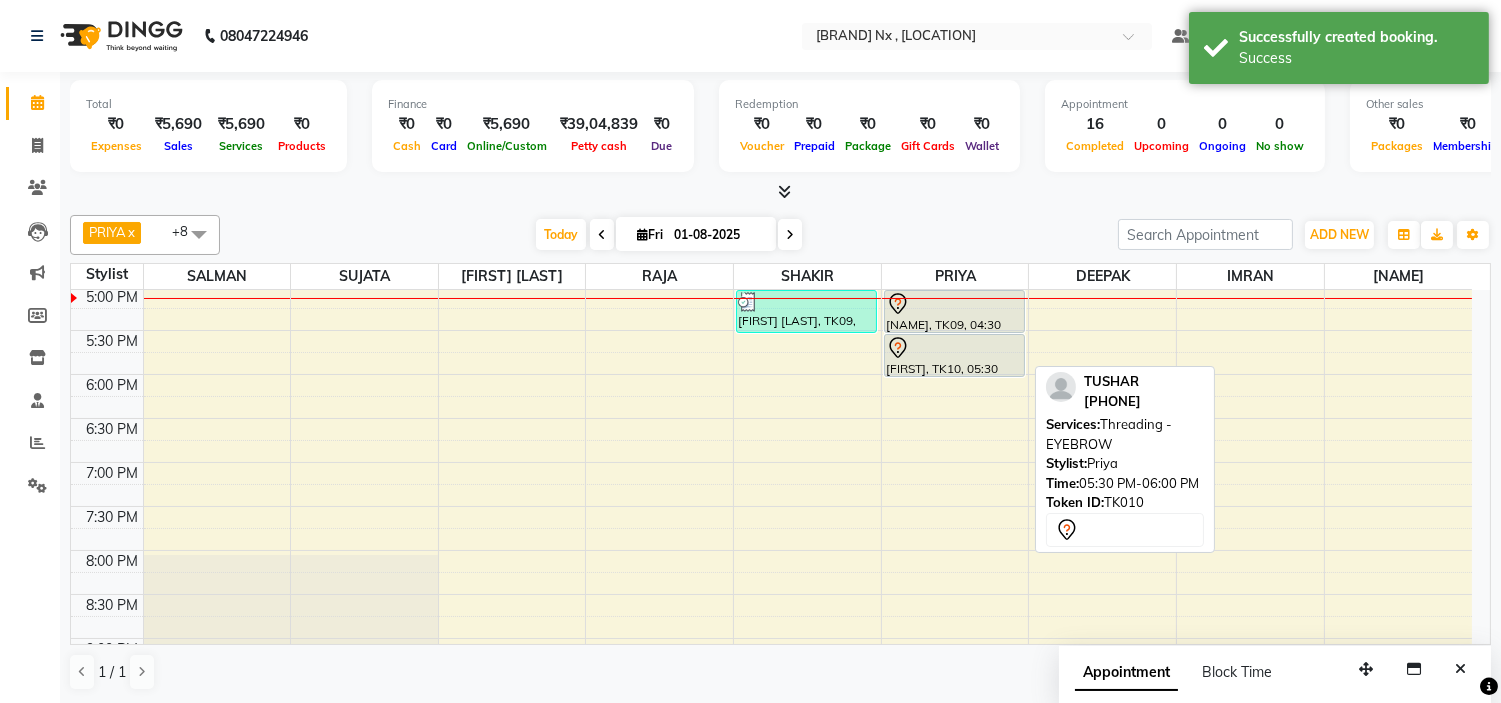 click at bounding box center (954, 348) 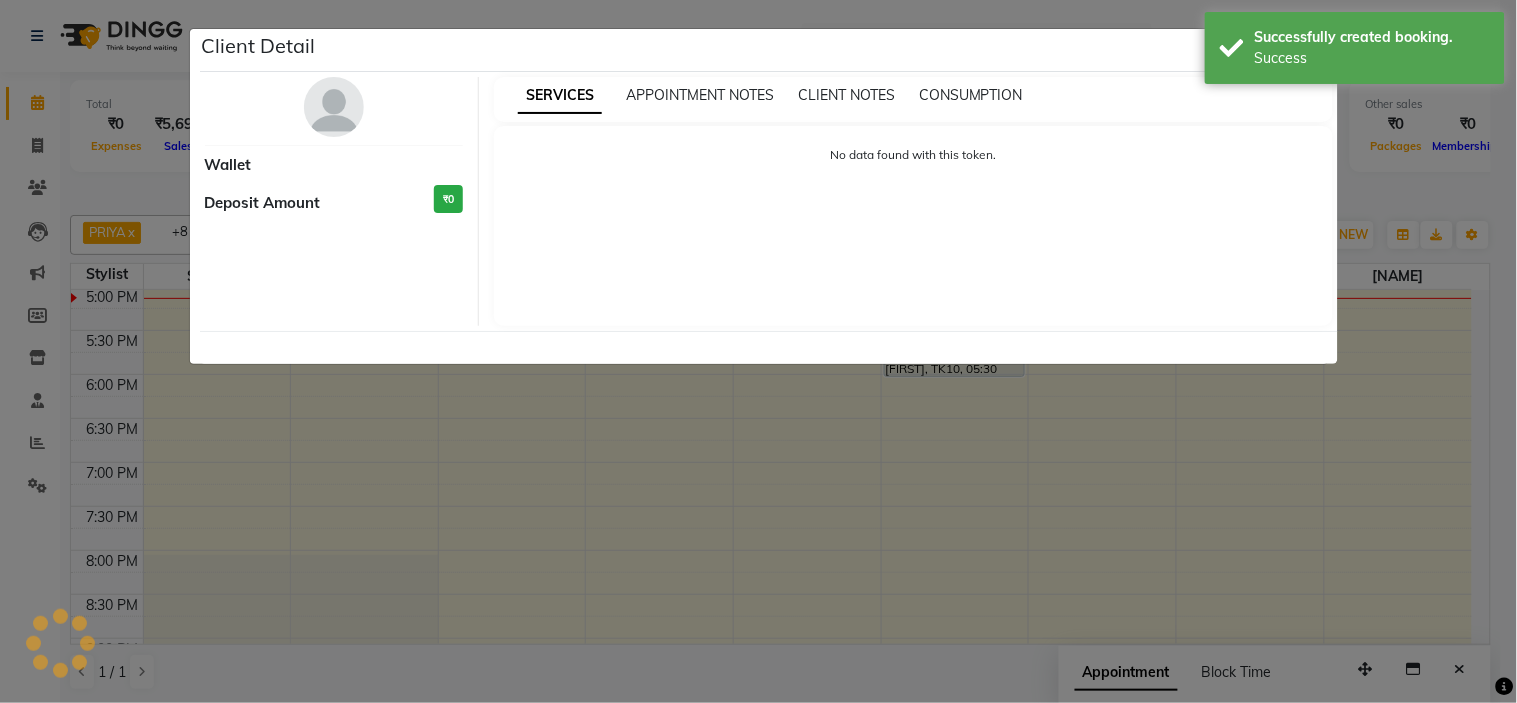 select on "7" 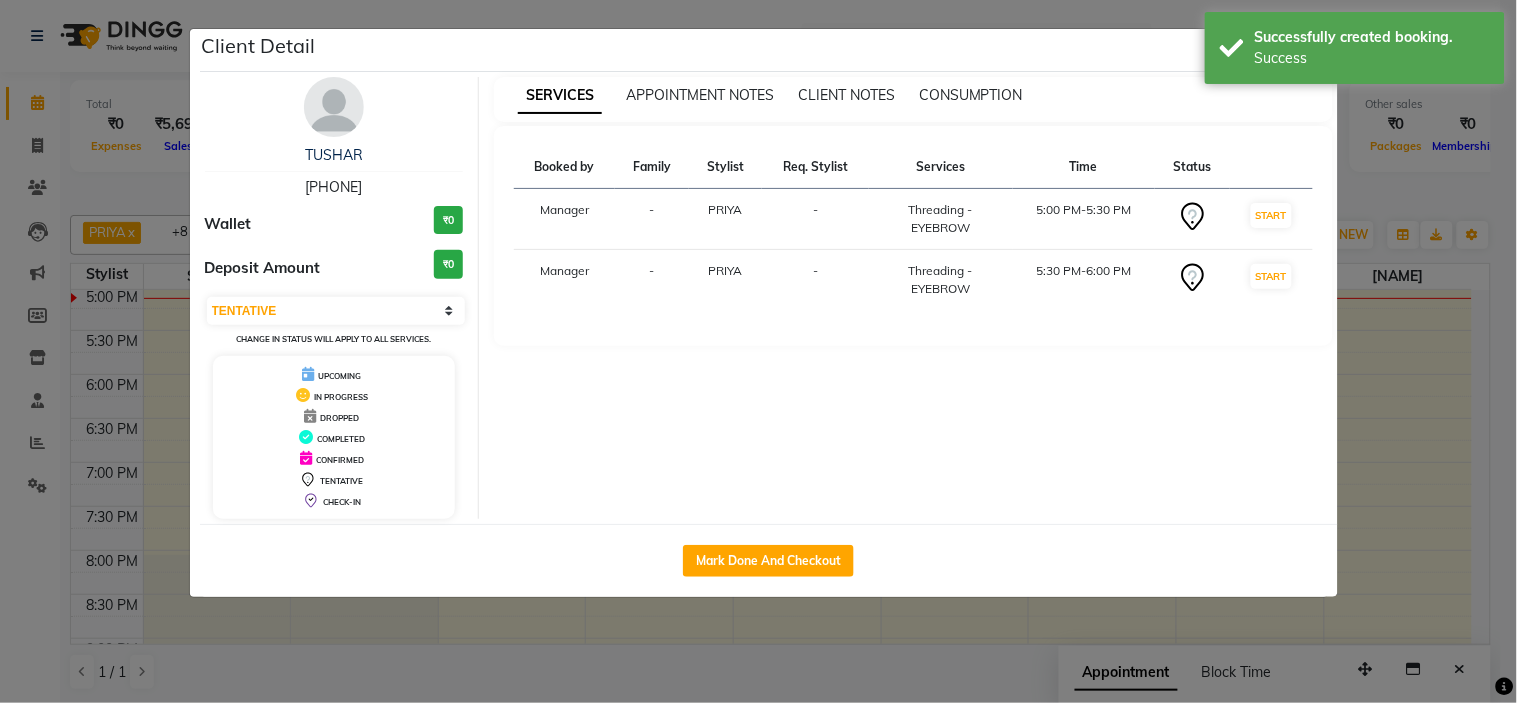 drag, startPoint x: 764, startPoint y: 554, endPoint x: 881, endPoint y: 662, distance: 159.22626 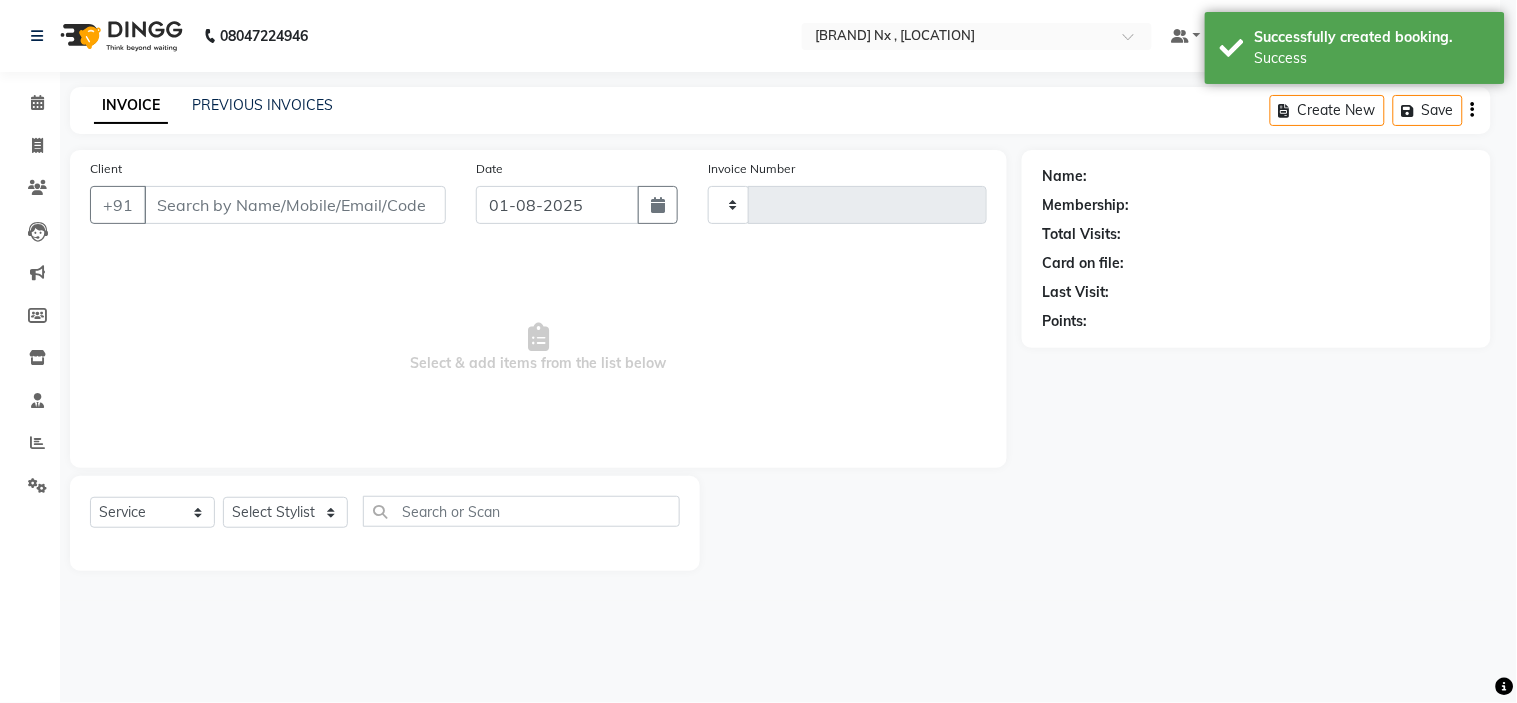 type on "0878" 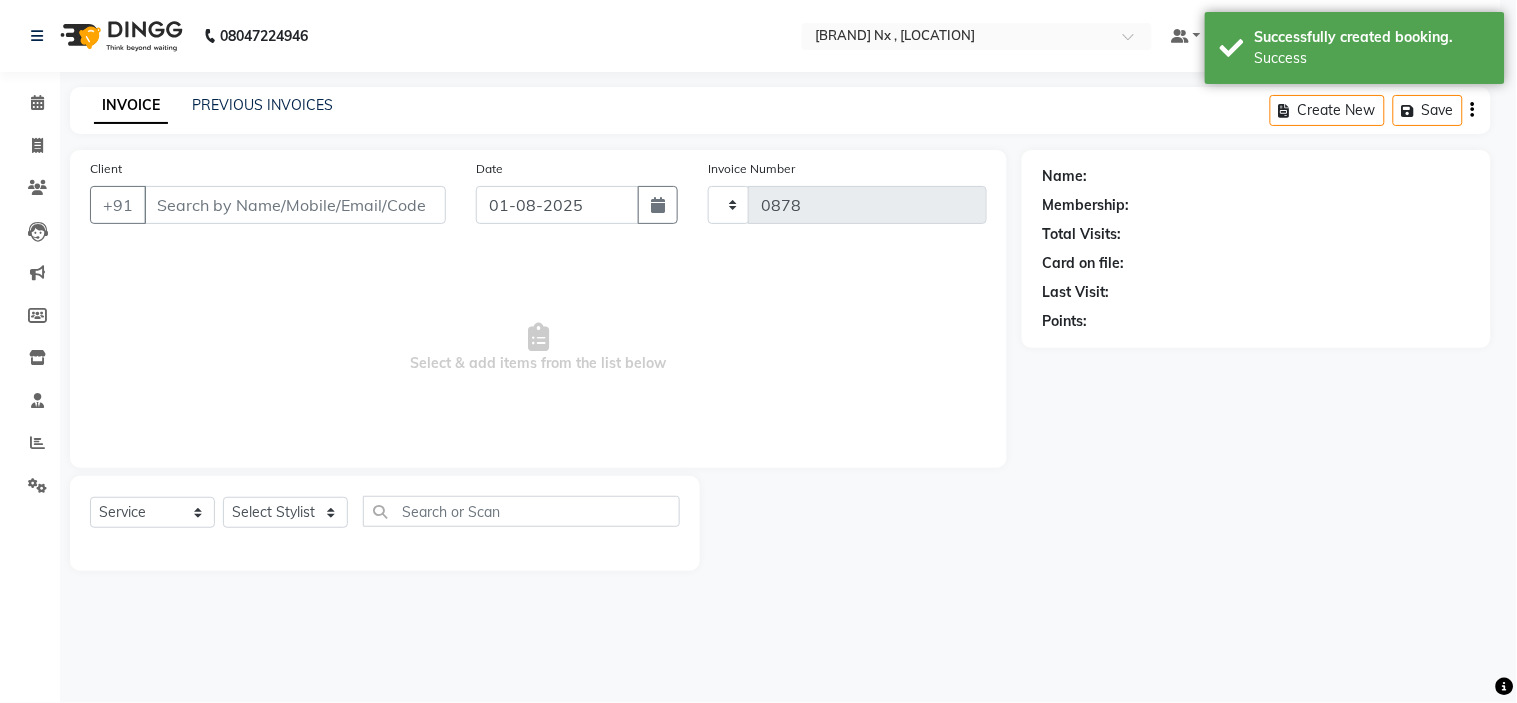 select on "778" 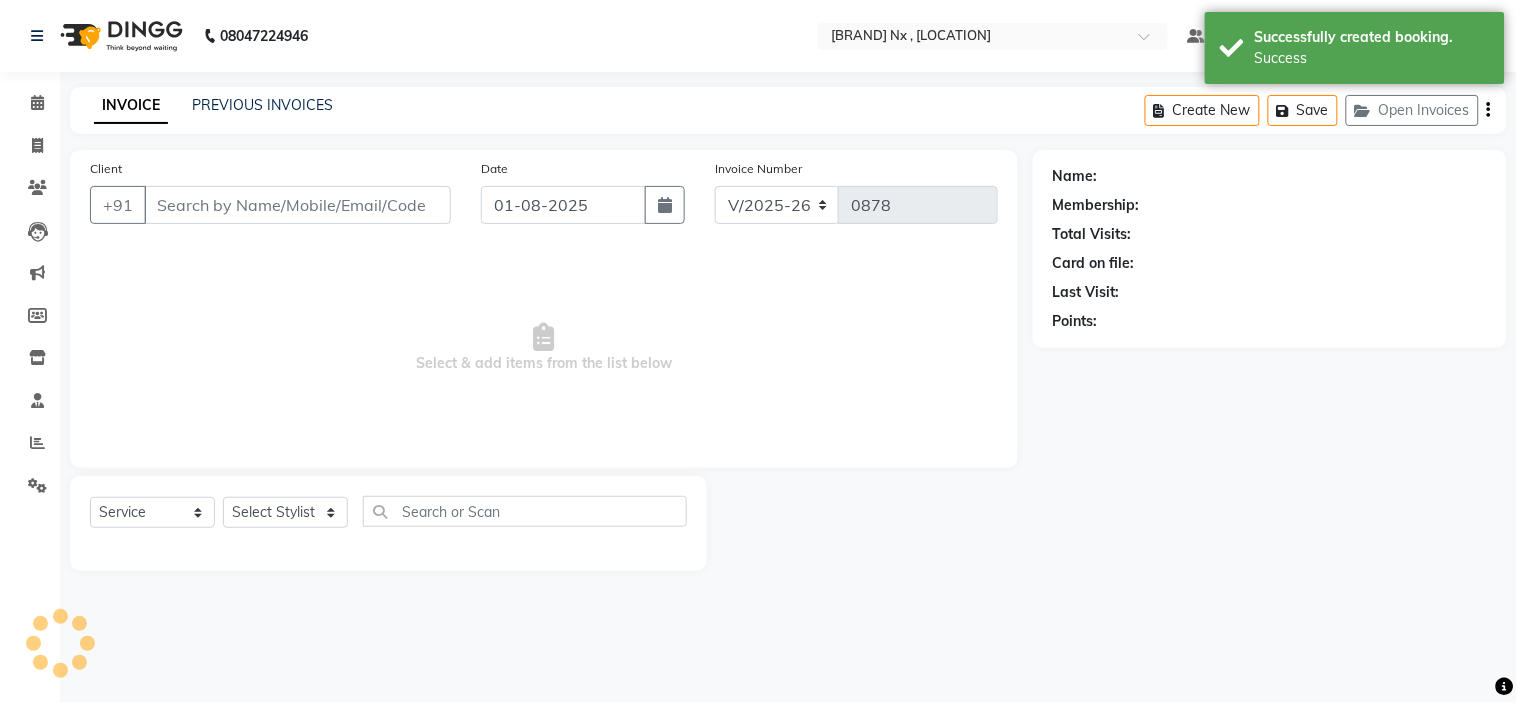 type on "98******85" 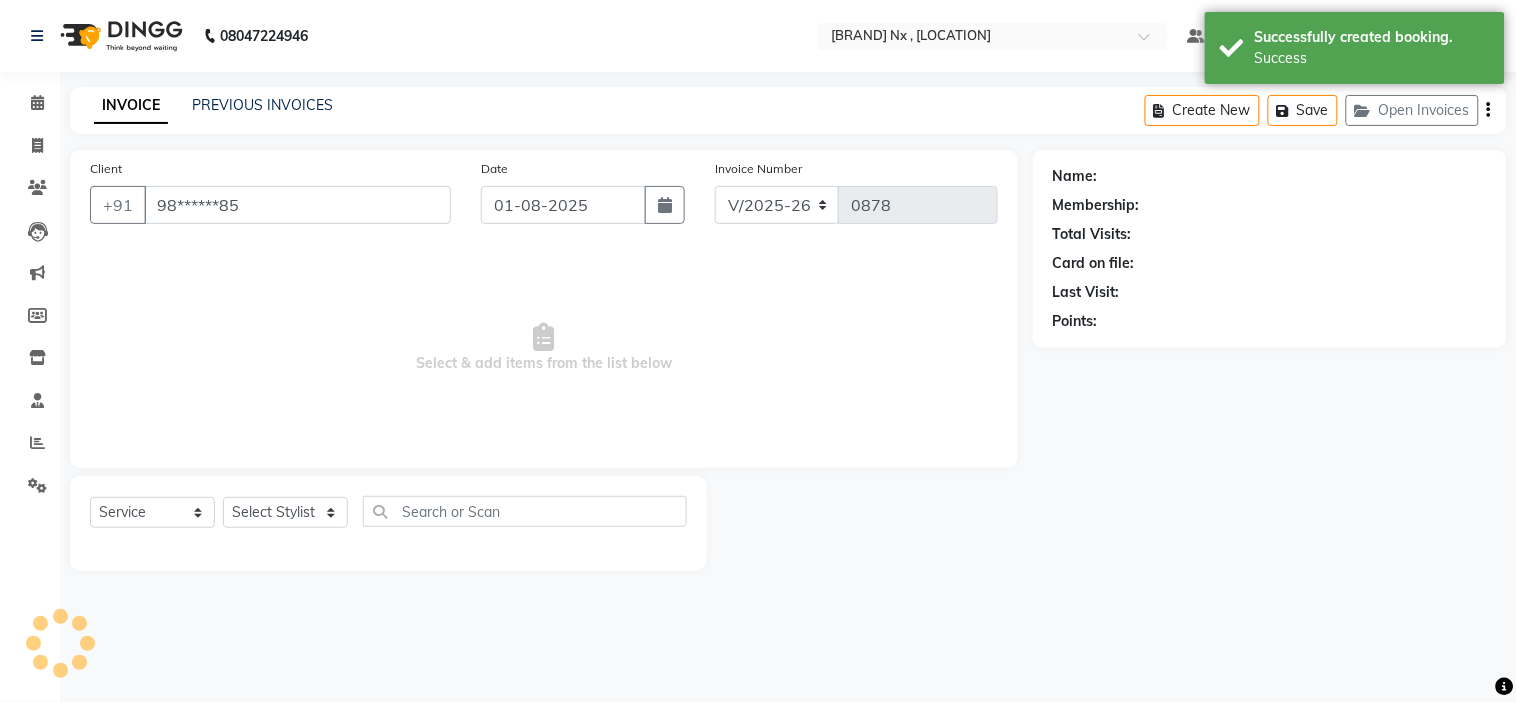 select on "76846" 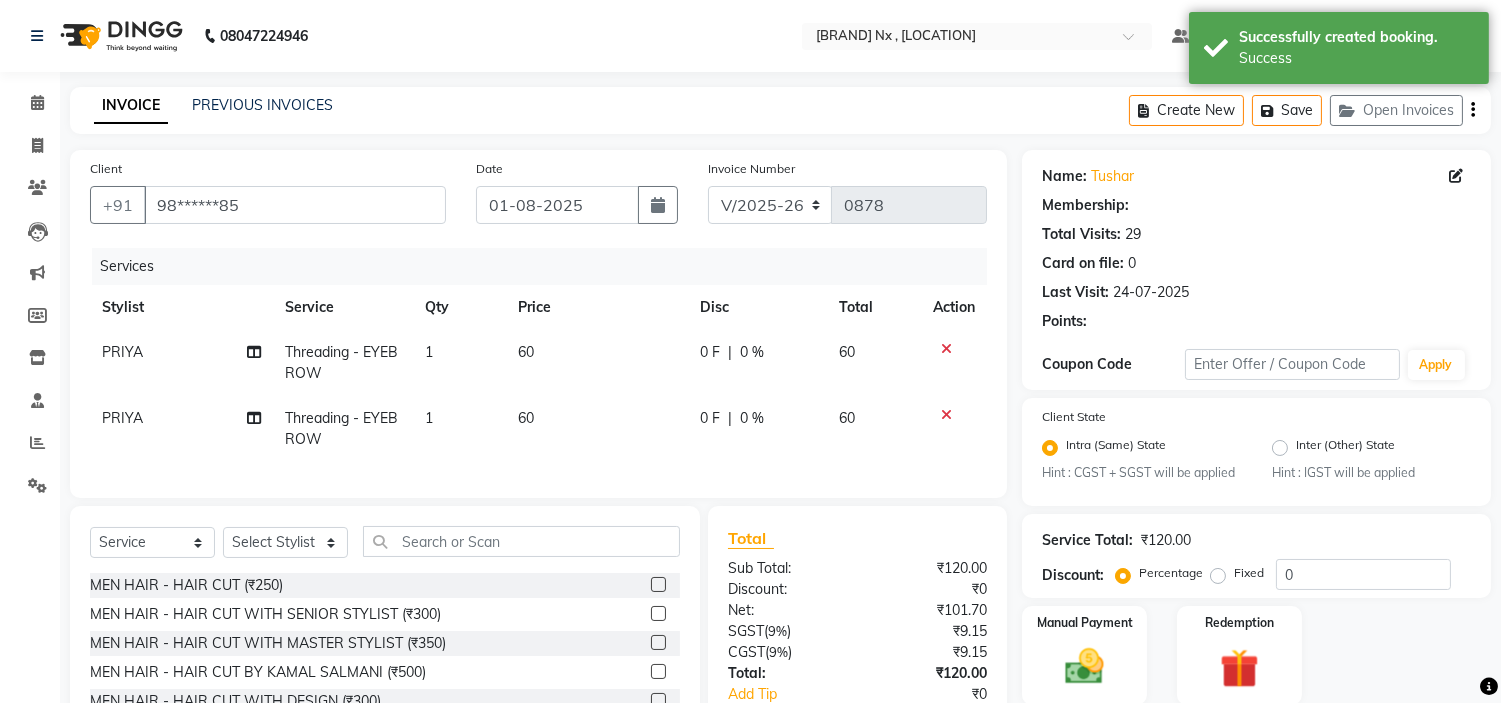 select on "1: Object" 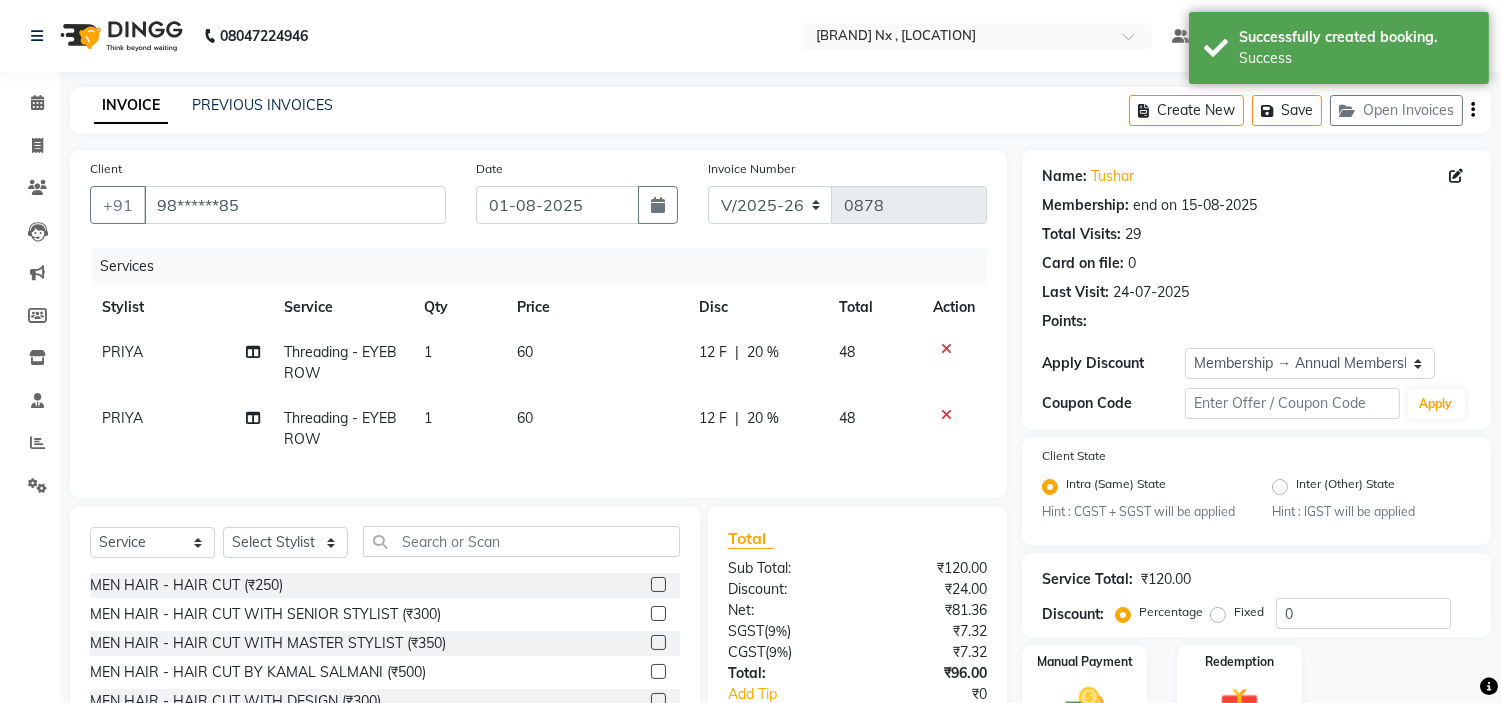 type on "20" 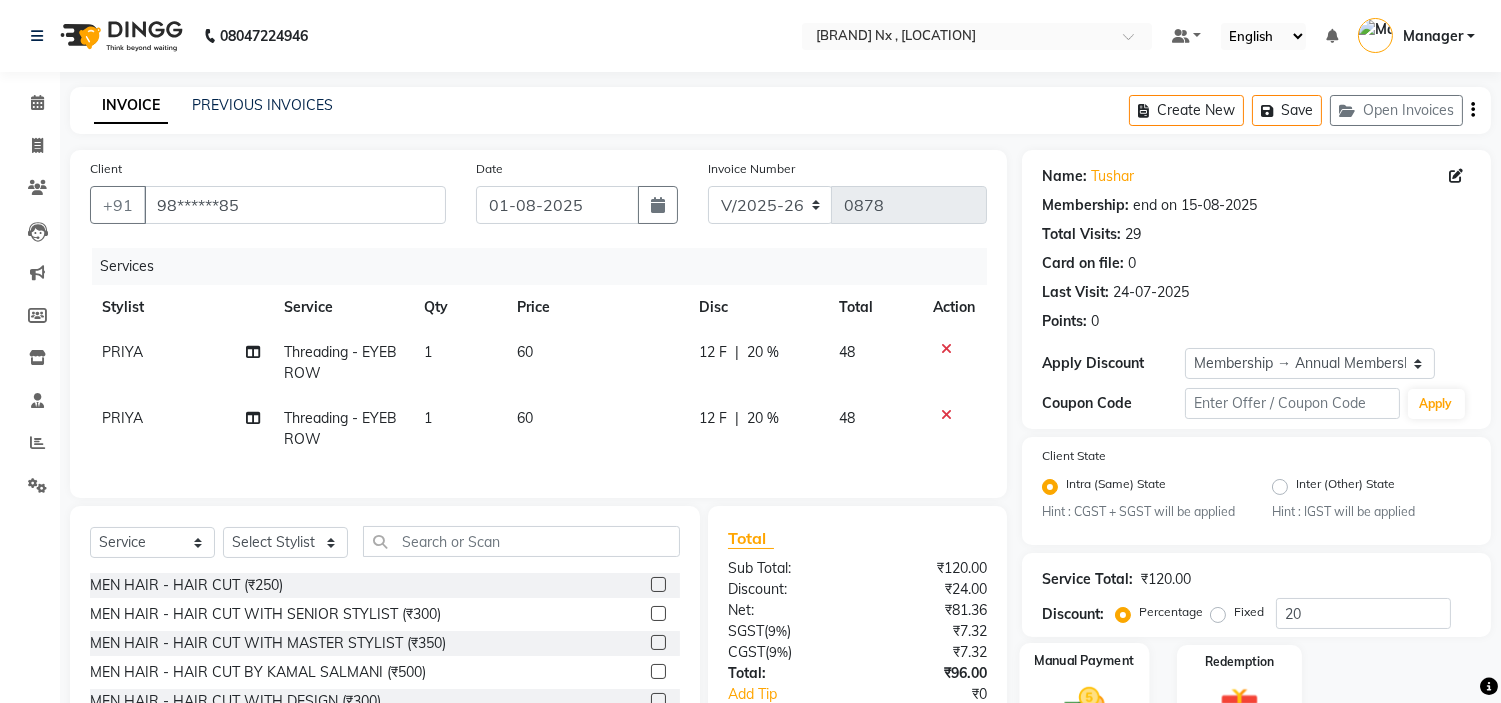 scroll, scrollTop: 144, scrollLeft: 0, axis: vertical 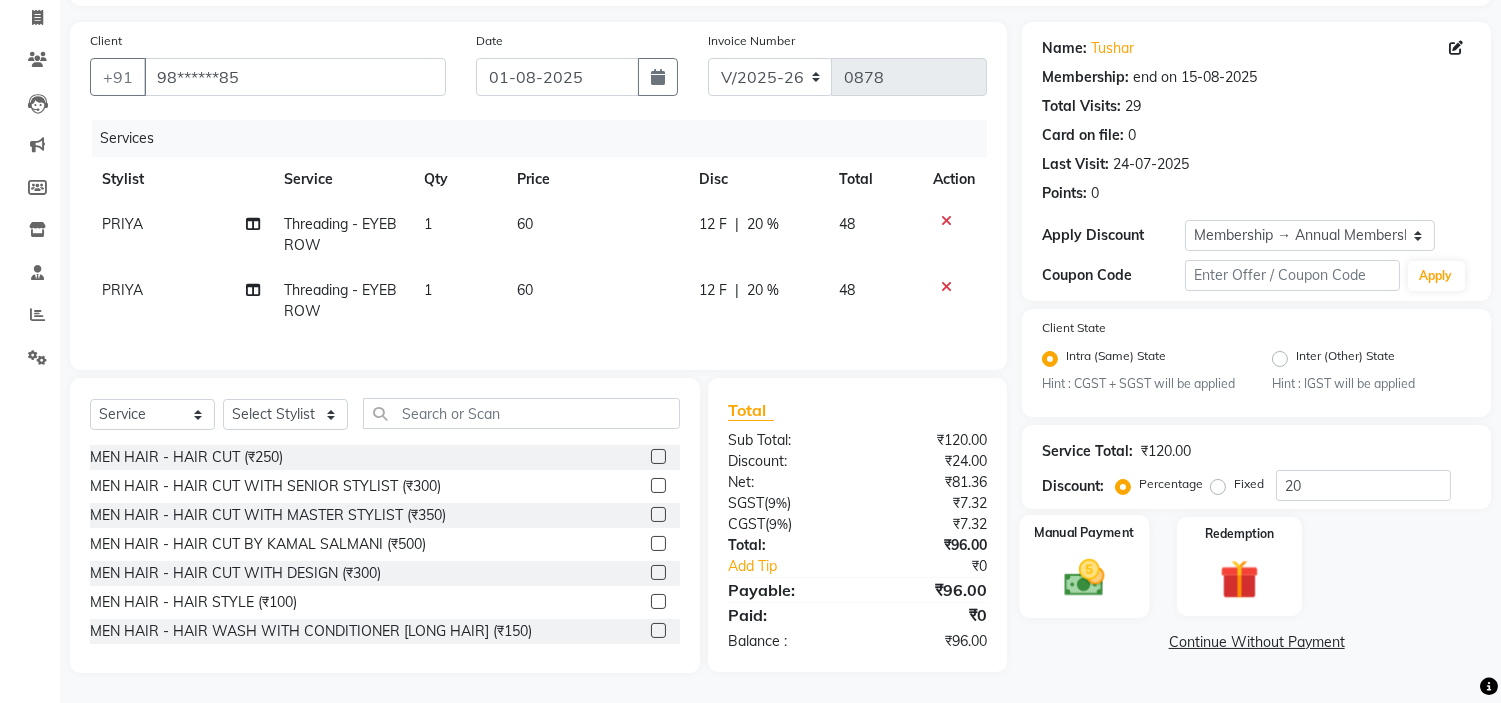 click on "Manual Payment" 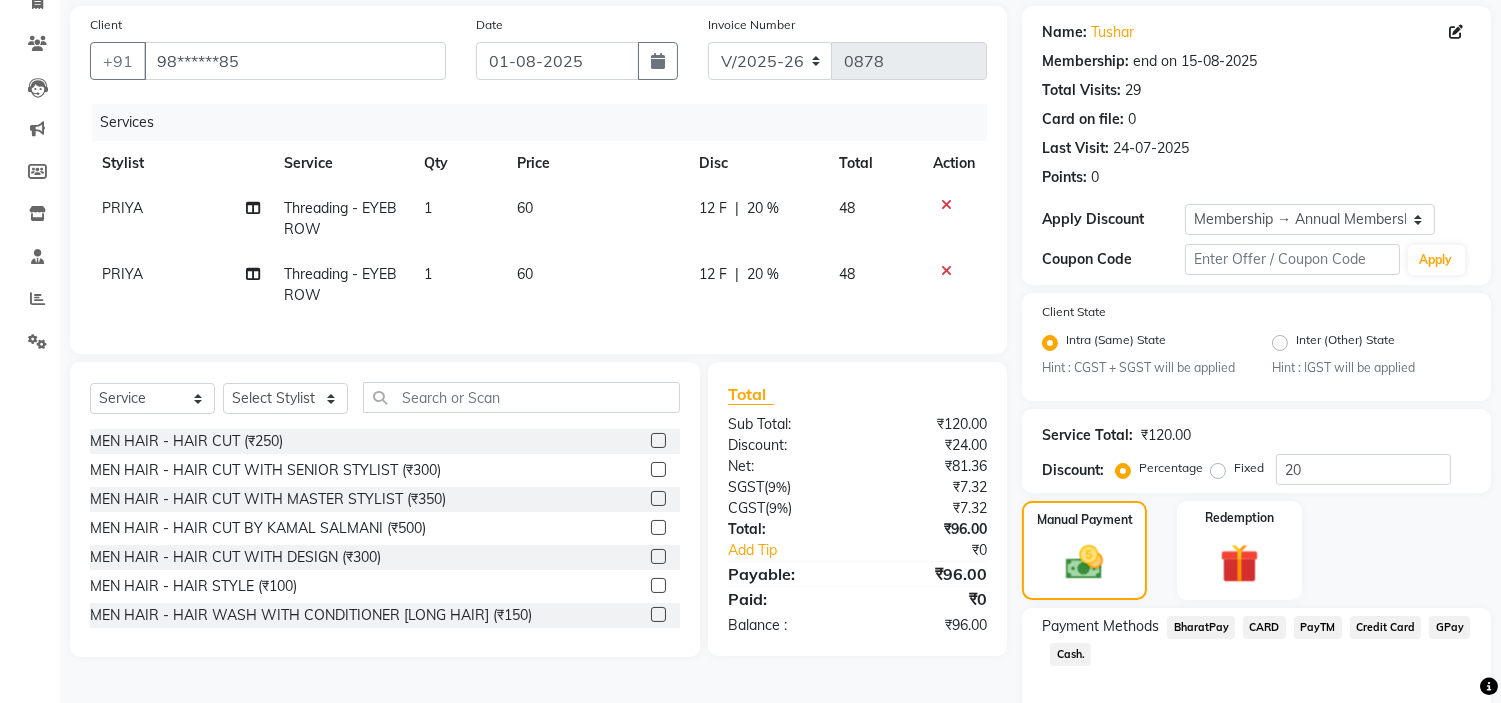 scroll, scrollTop: 240, scrollLeft: 0, axis: vertical 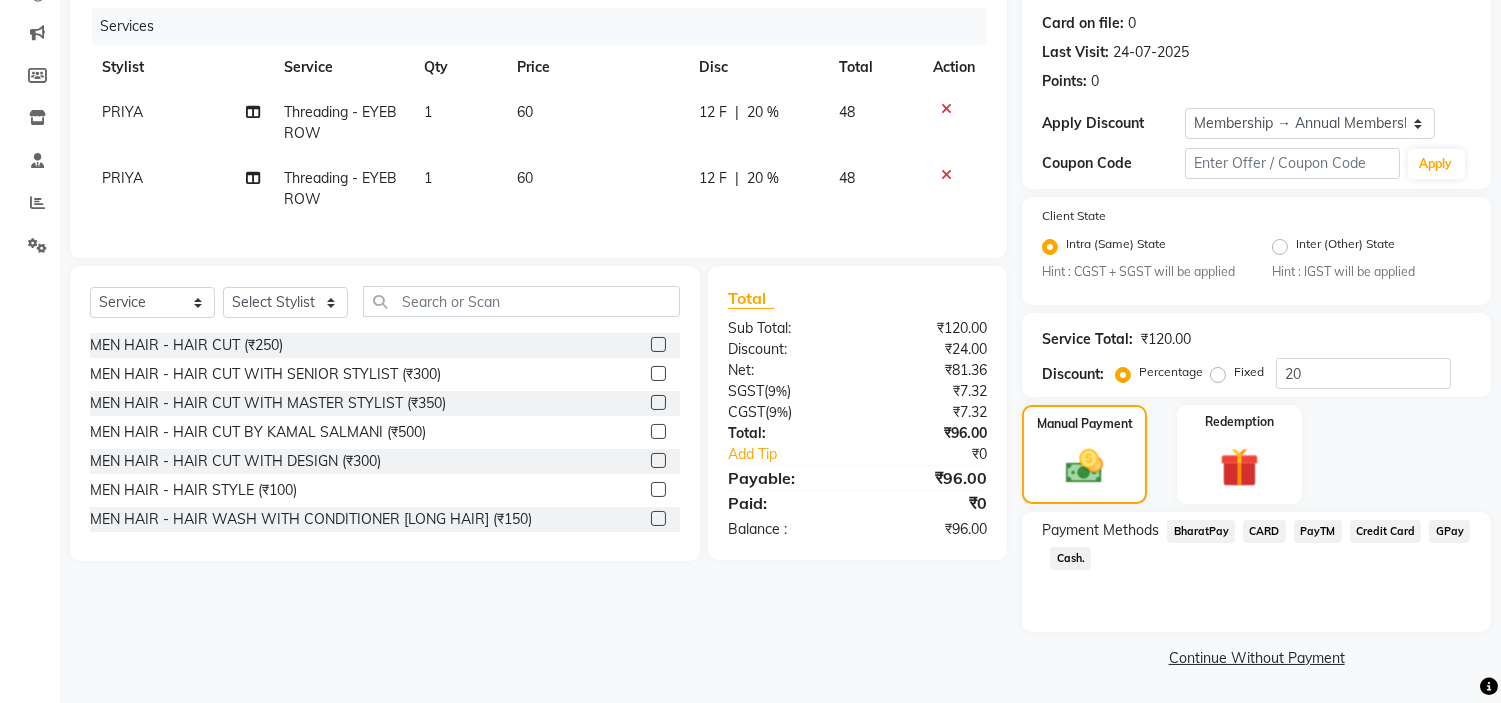 click on "GPay" 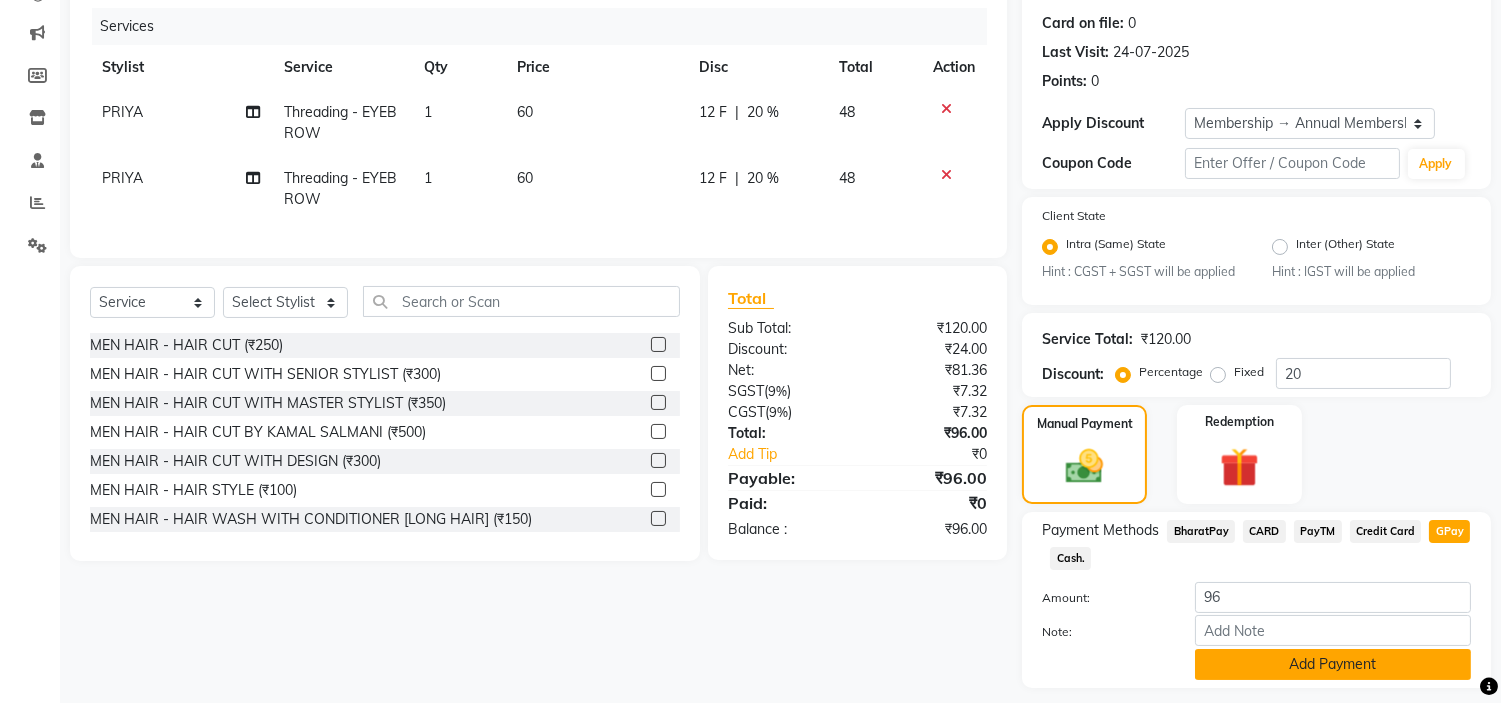 click on "Add Payment" 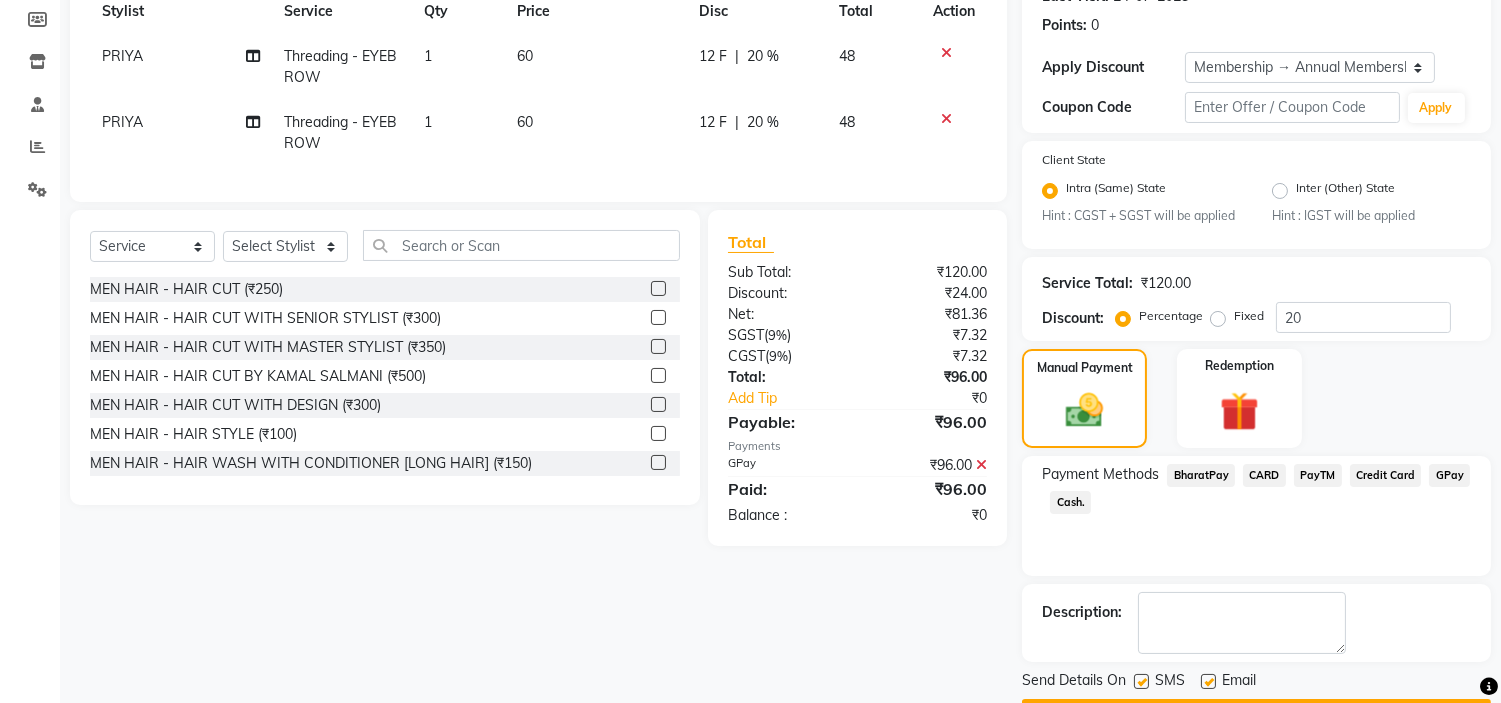 scroll, scrollTop: 353, scrollLeft: 0, axis: vertical 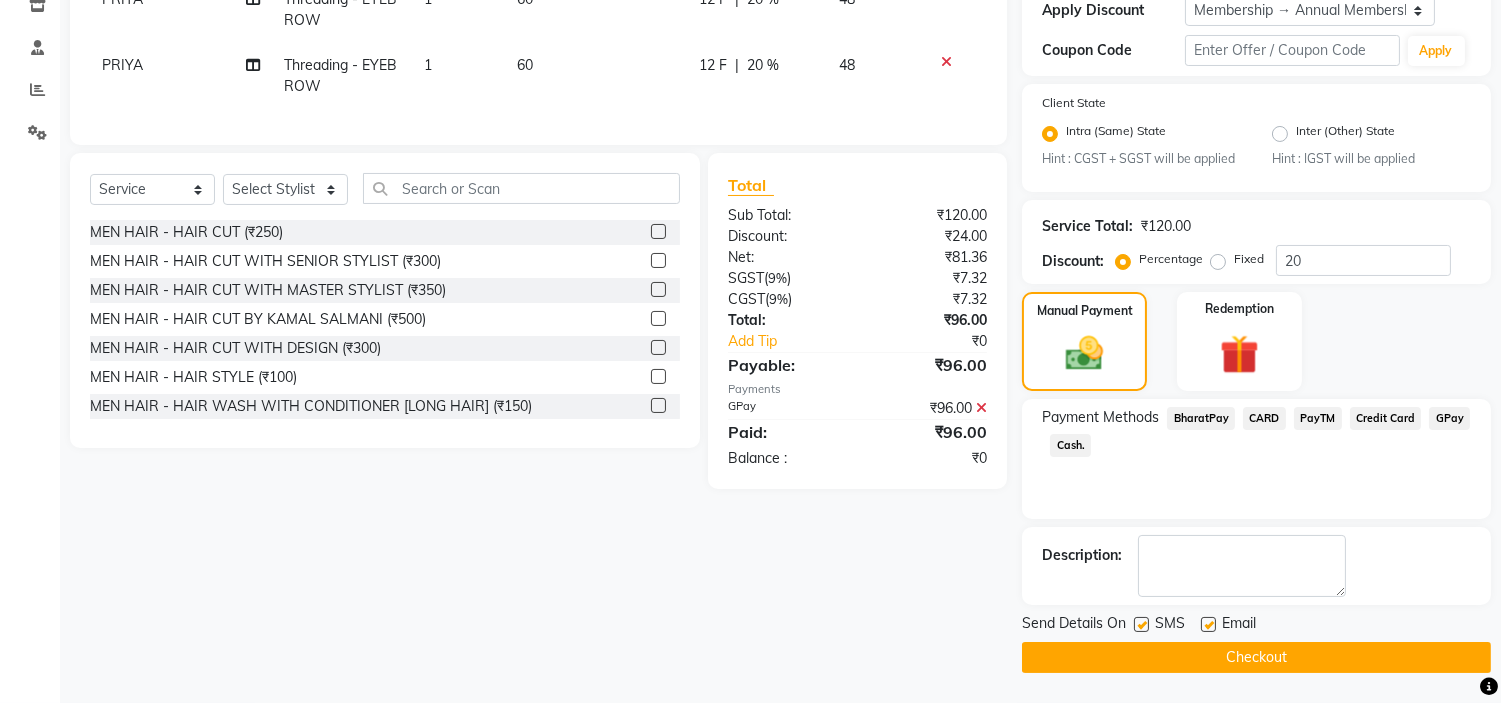 click on "Checkout" 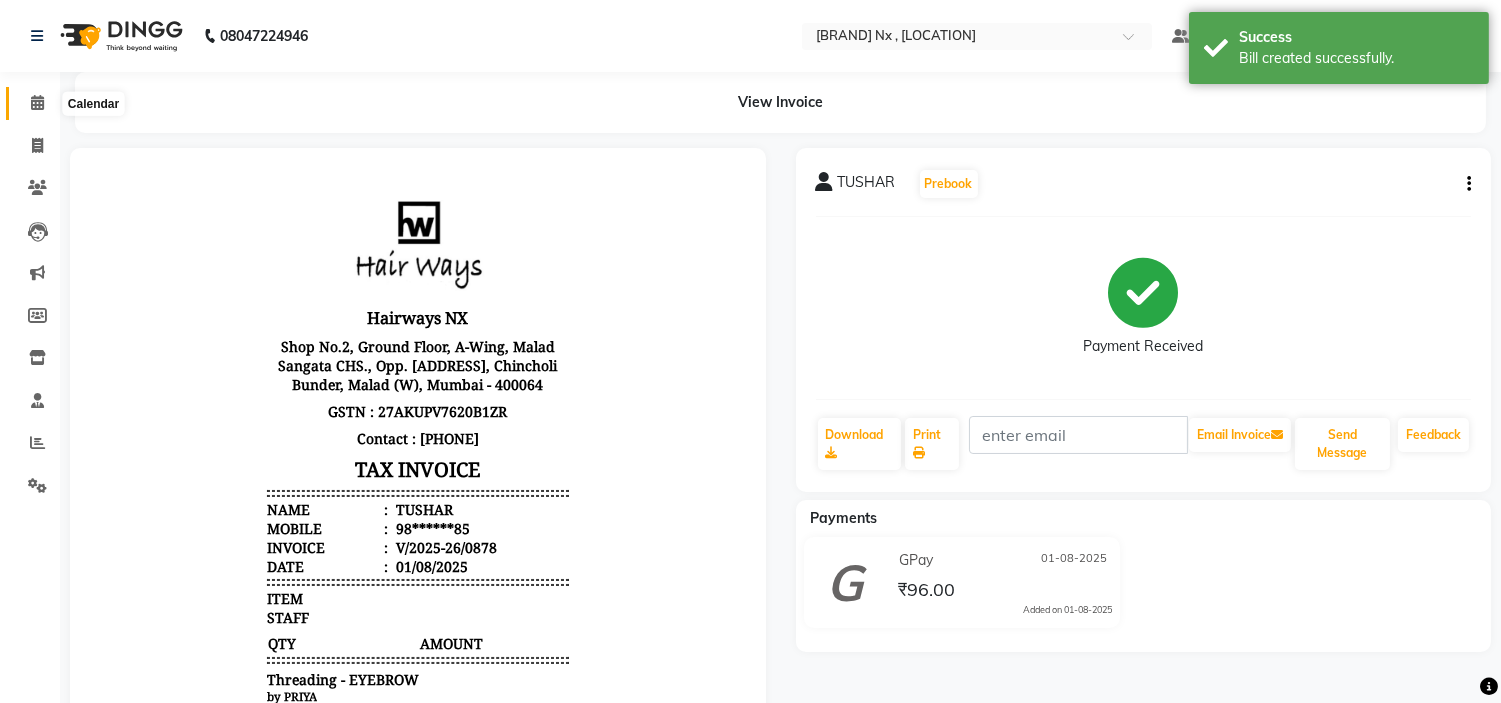 scroll, scrollTop: 0, scrollLeft: 0, axis: both 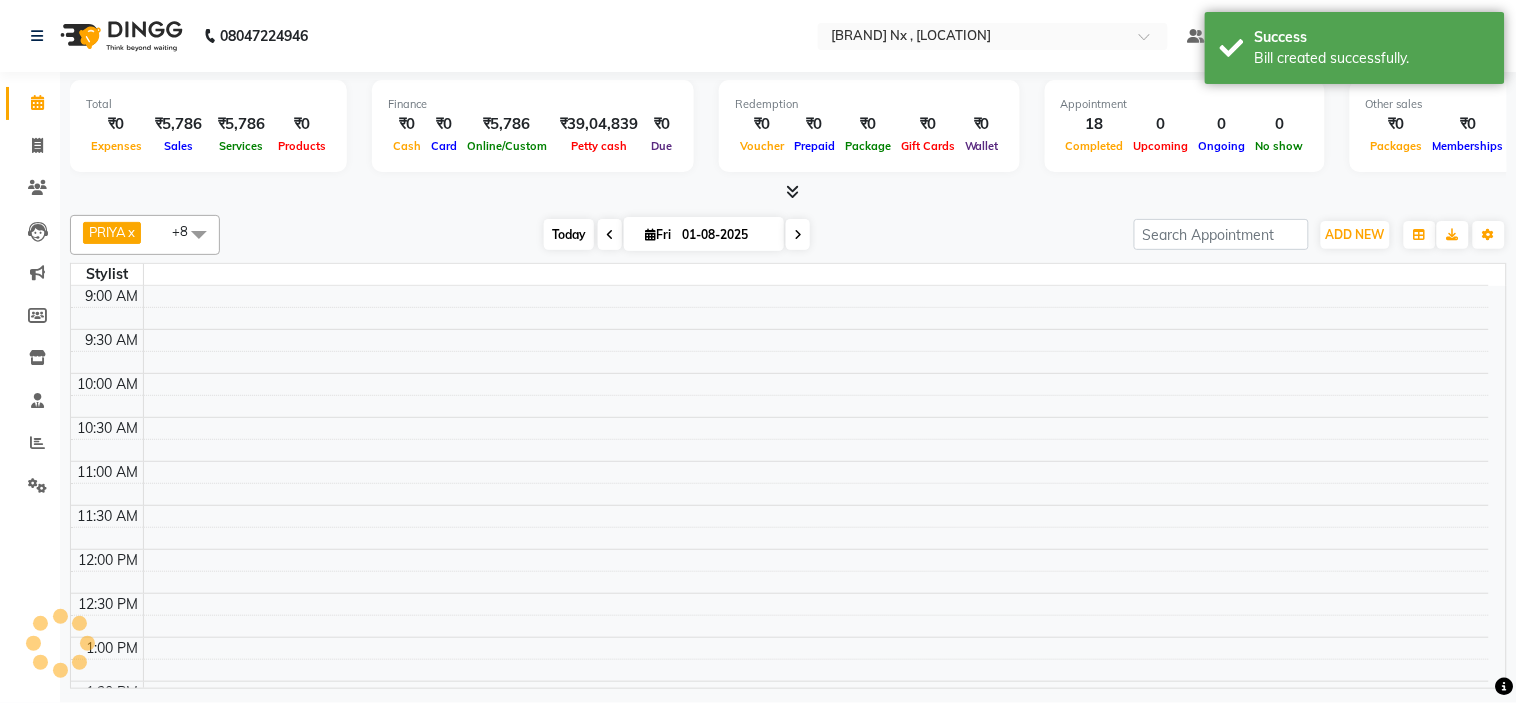 click on "Today" at bounding box center [569, 234] 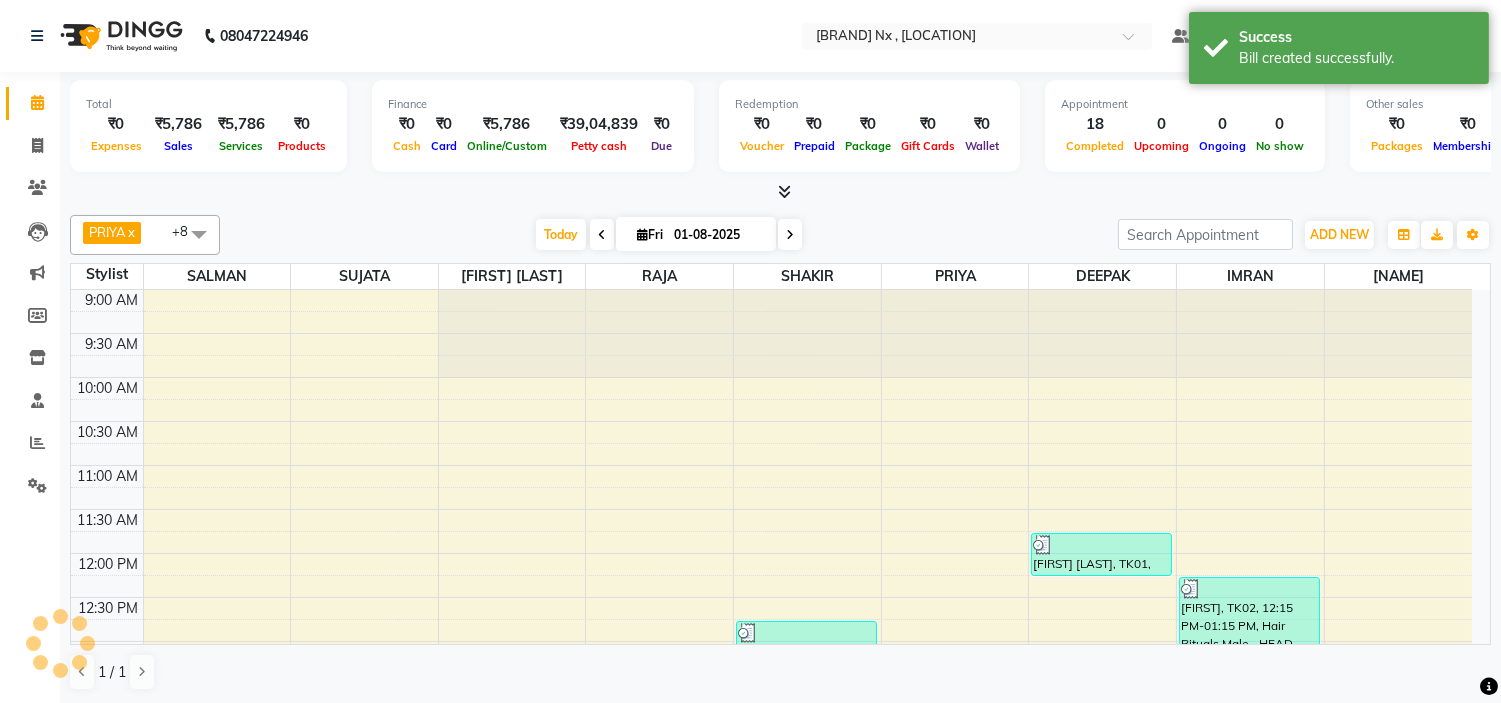 scroll, scrollTop: 707, scrollLeft: 0, axis: vertical 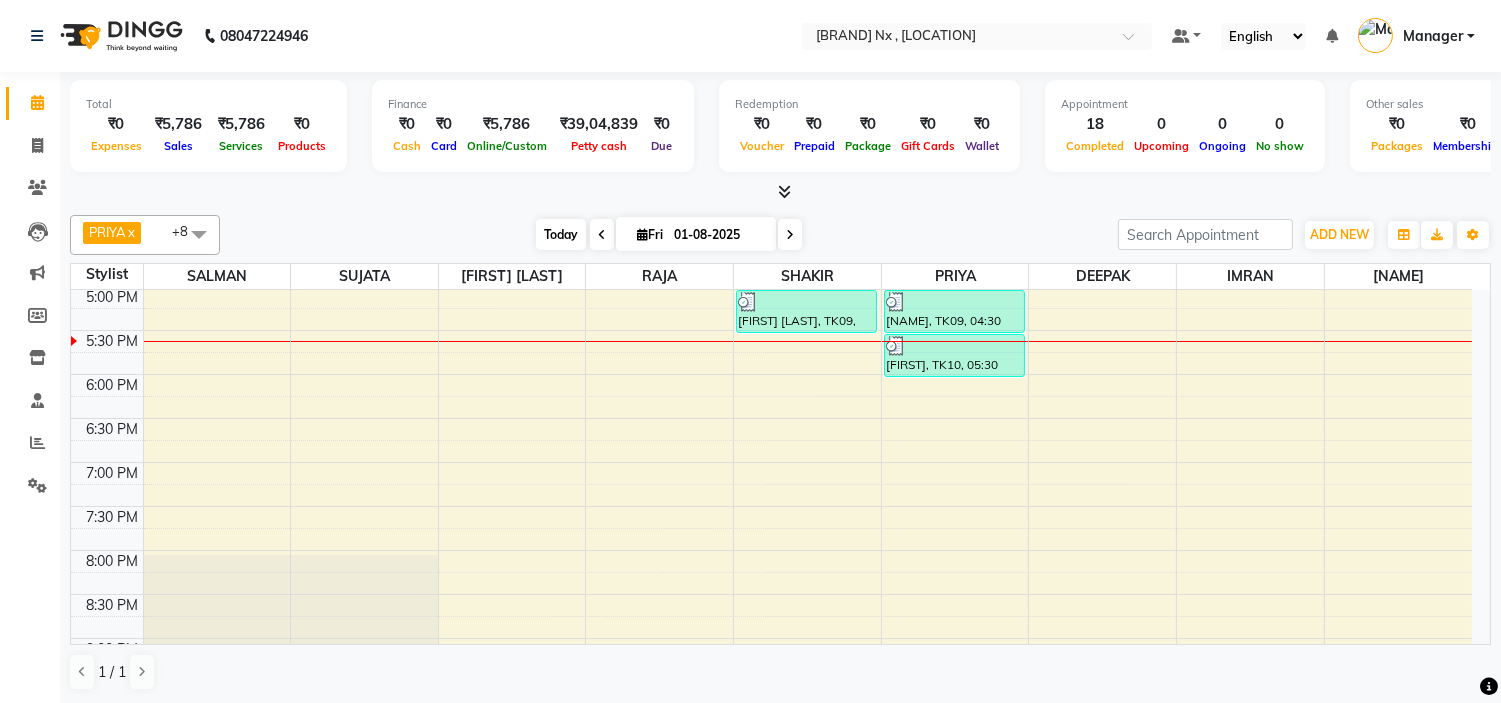 click on "Today" at bounding box center (561, 234) 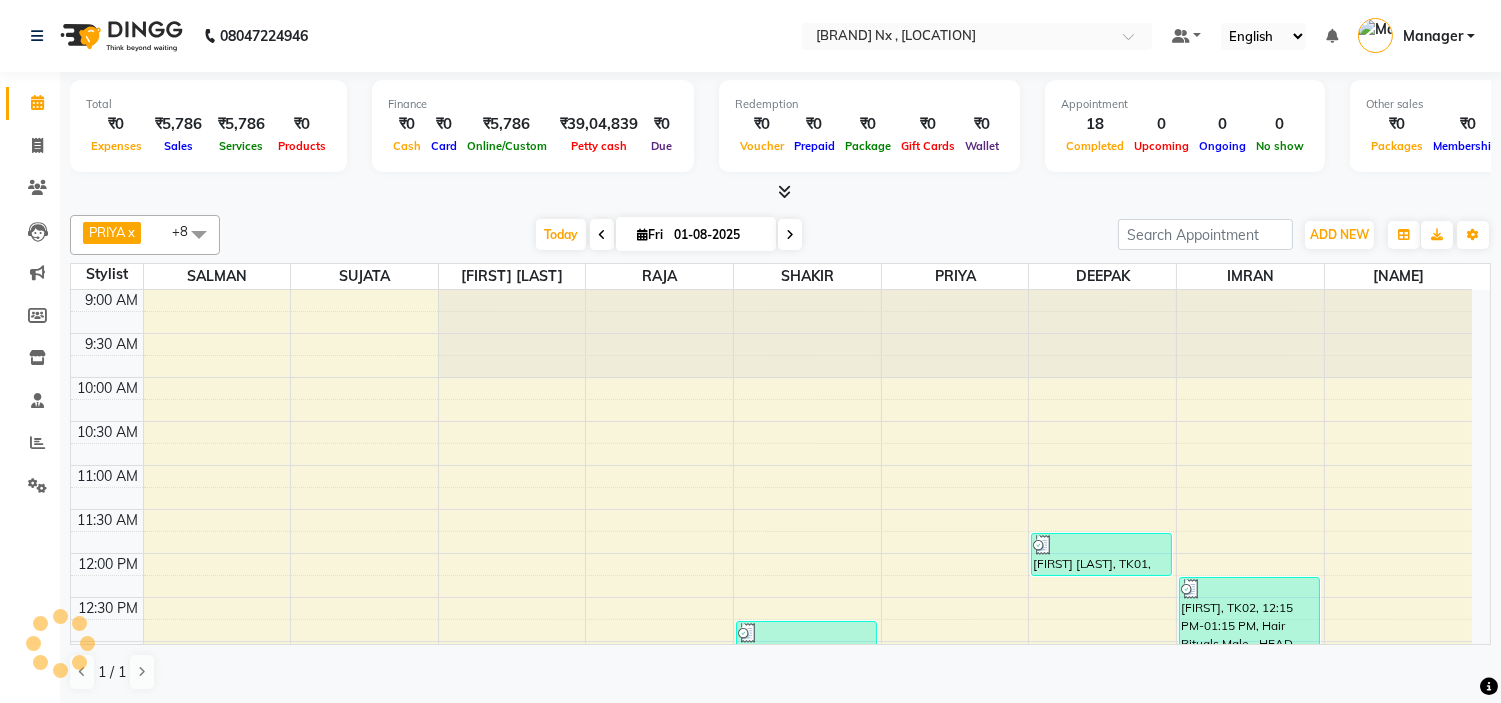 scroll, scrollTop: 707, scrollLeft: 0, axis: vertical 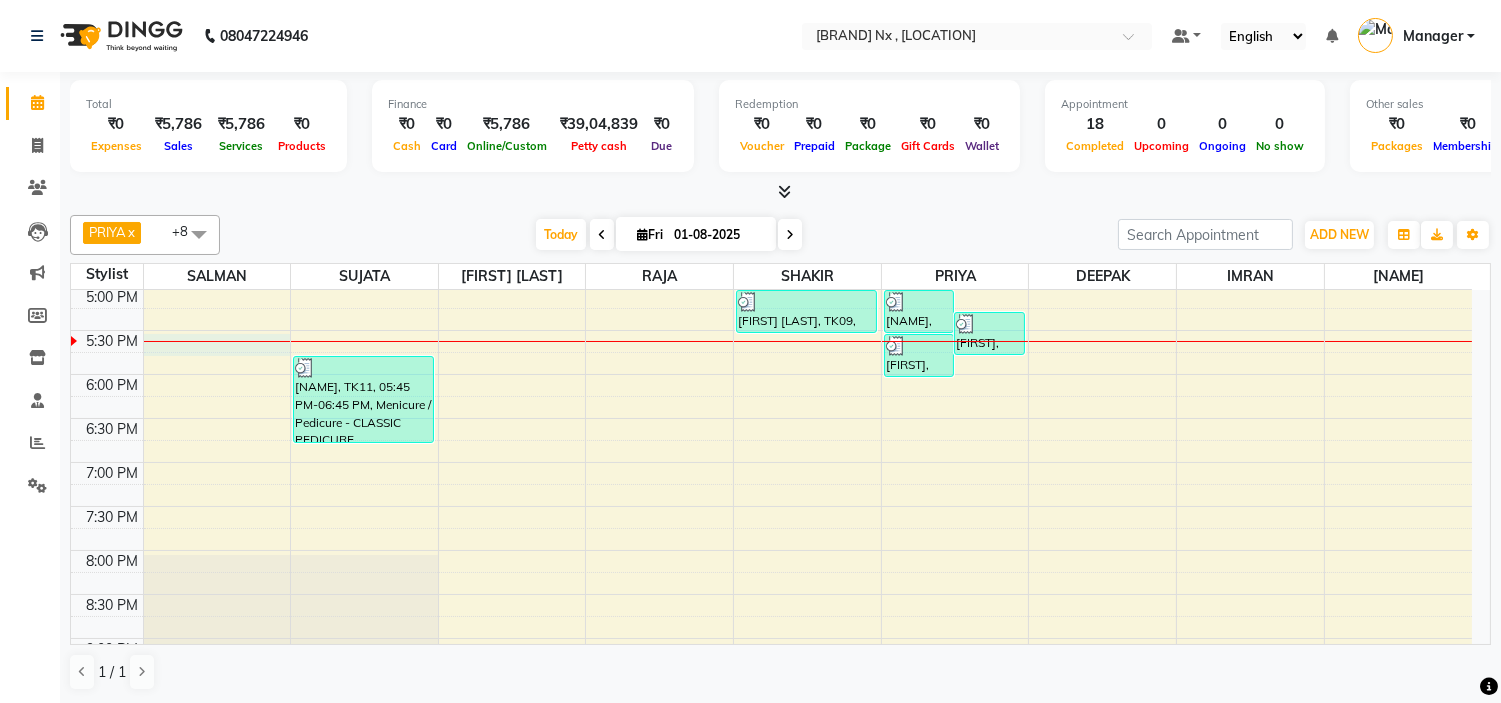 click at bounding box center [217, 341] 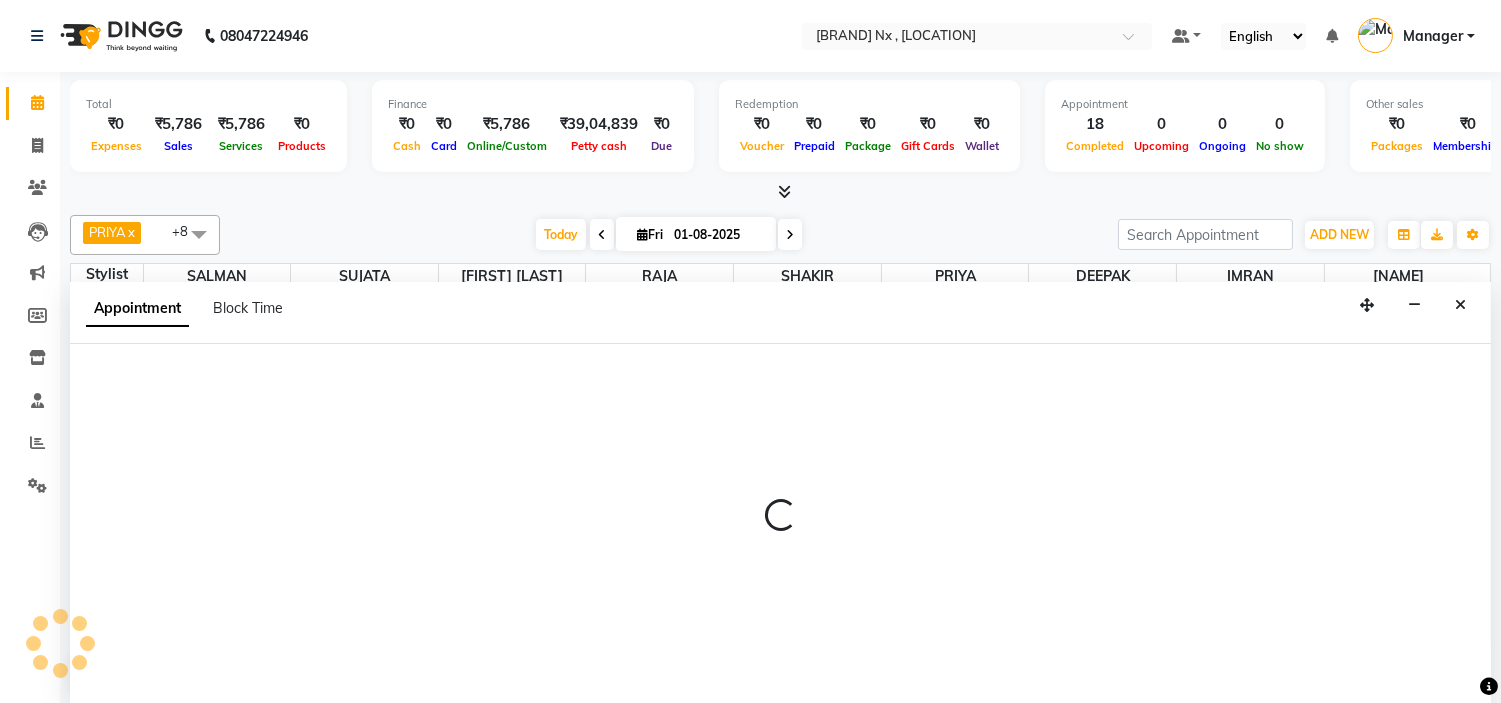 scroll, scrollTop: 1, scrollLeft: 0, axis: vertical 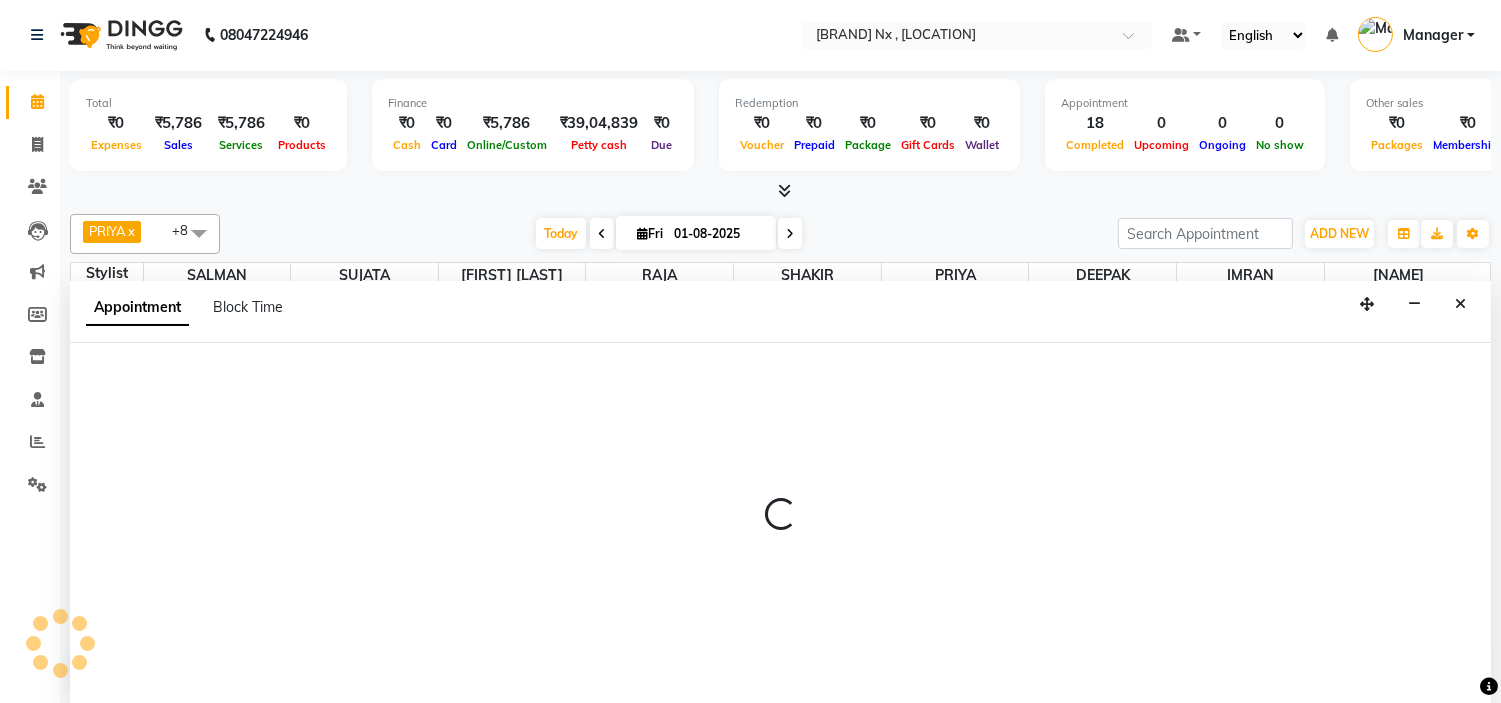 select on "12971" 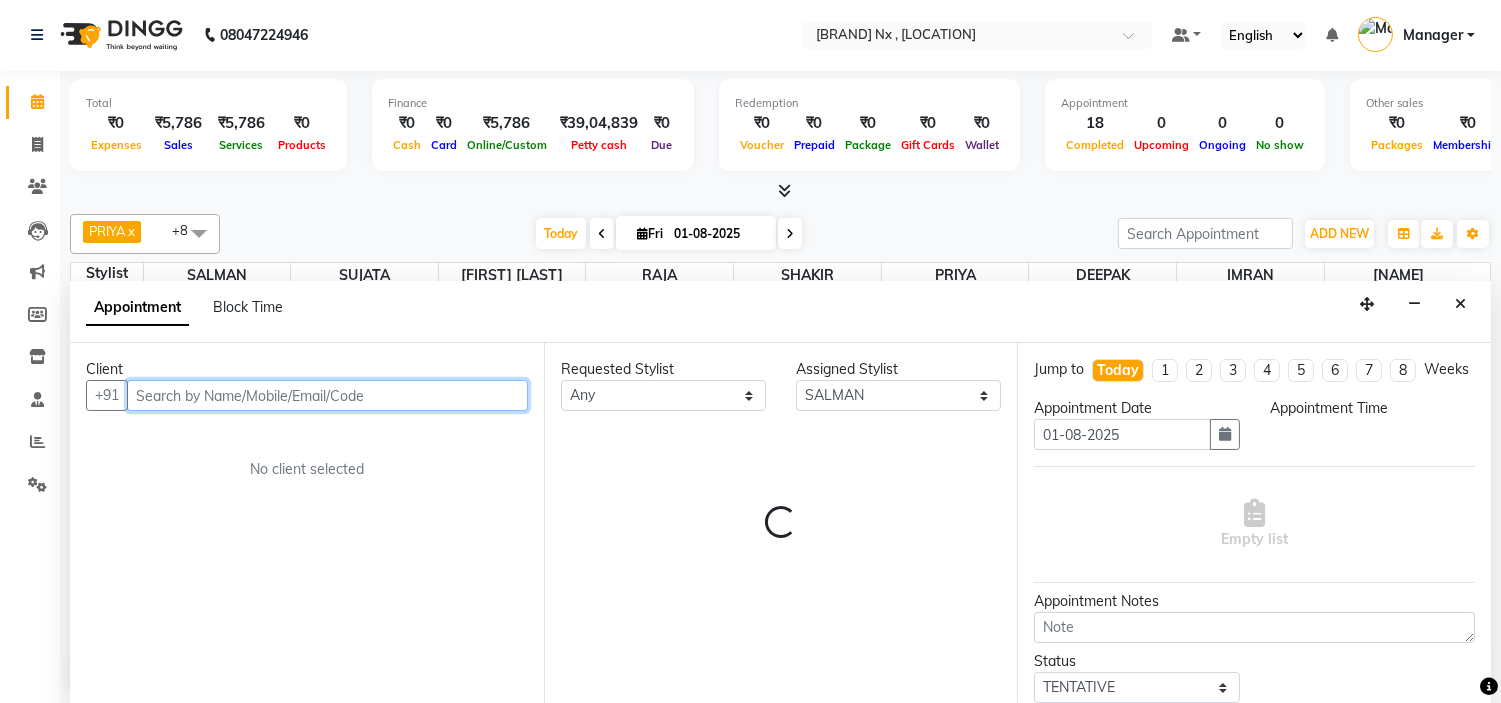 select on "1050" 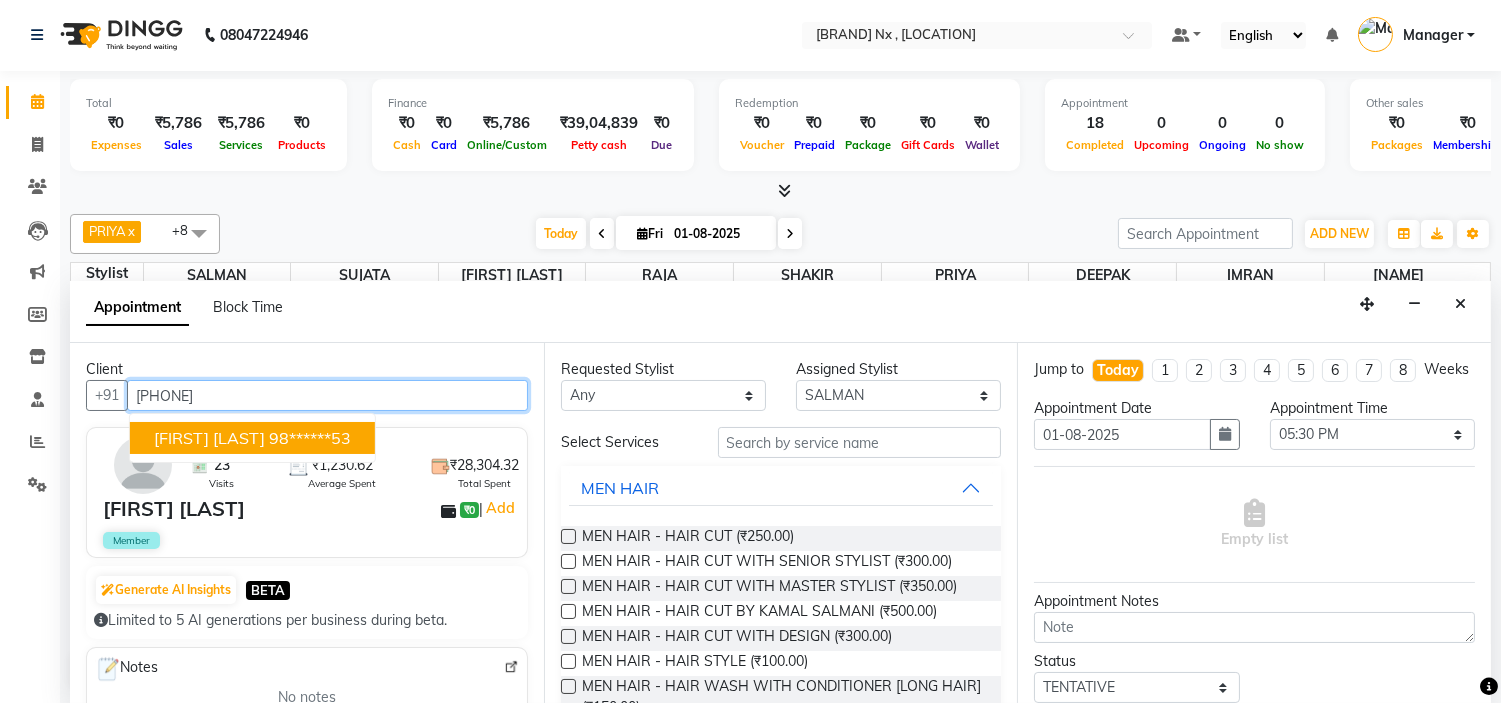 click on "NIRMIT TERVEDI" at bounding box center [209, 438] 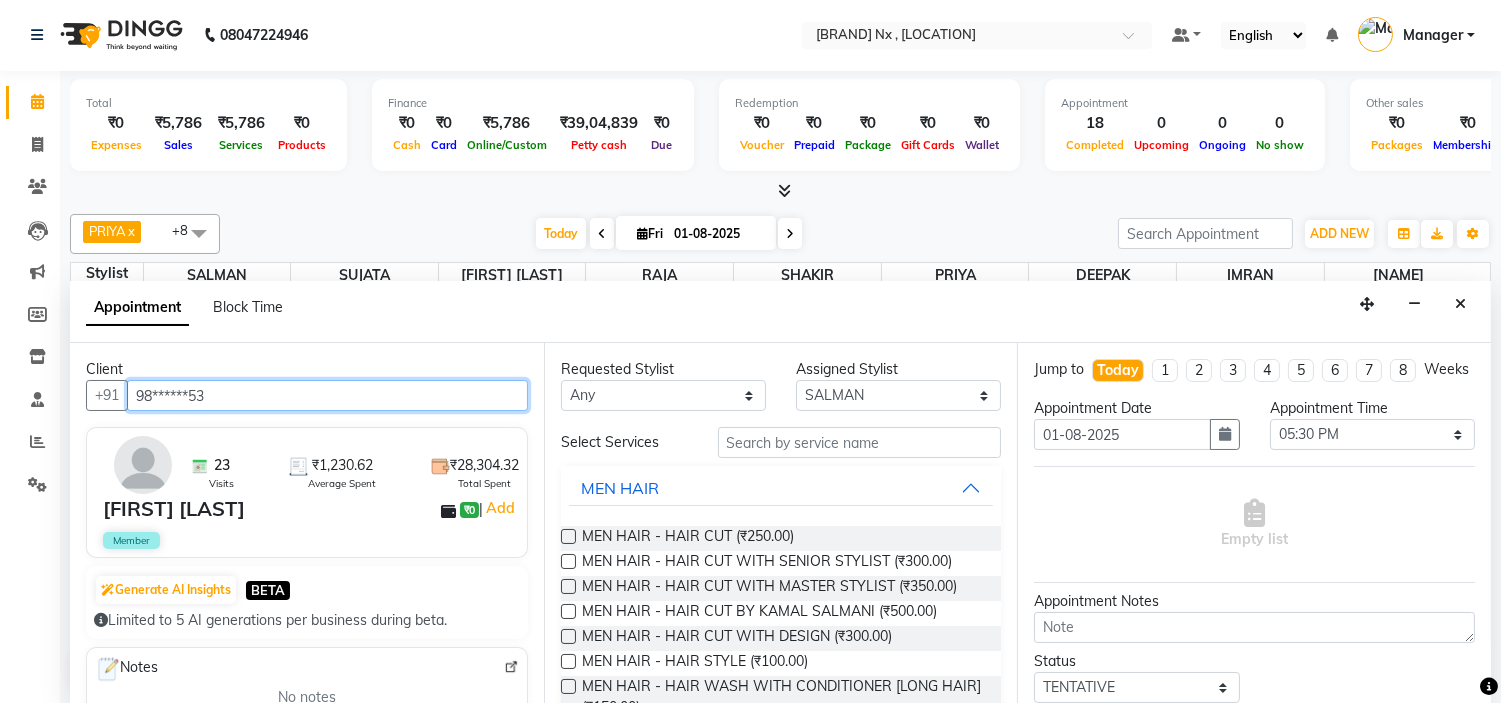 type on "98******53" 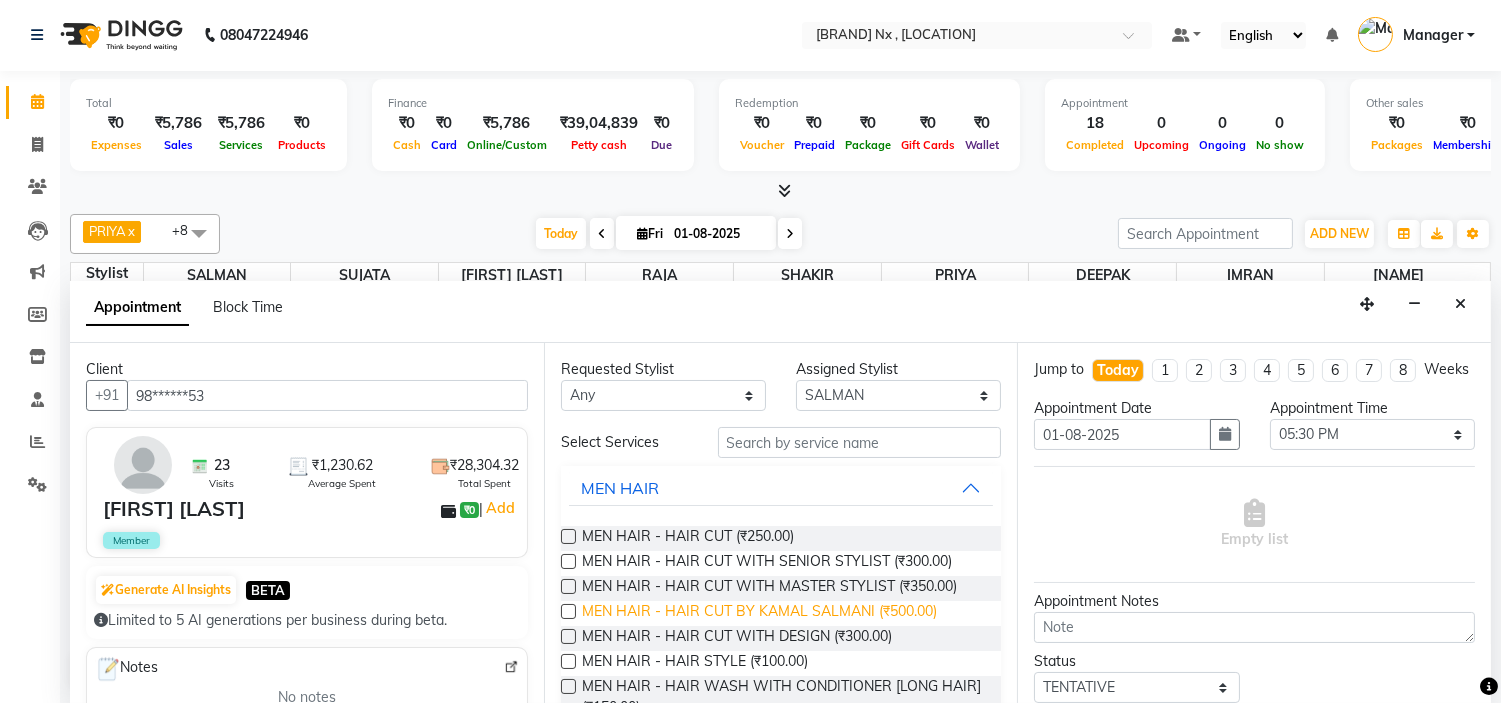 drag, startPoint x: 562, startPoint y: 562, endPoint x: 606, endPoint y: 603, distance: 60.1415 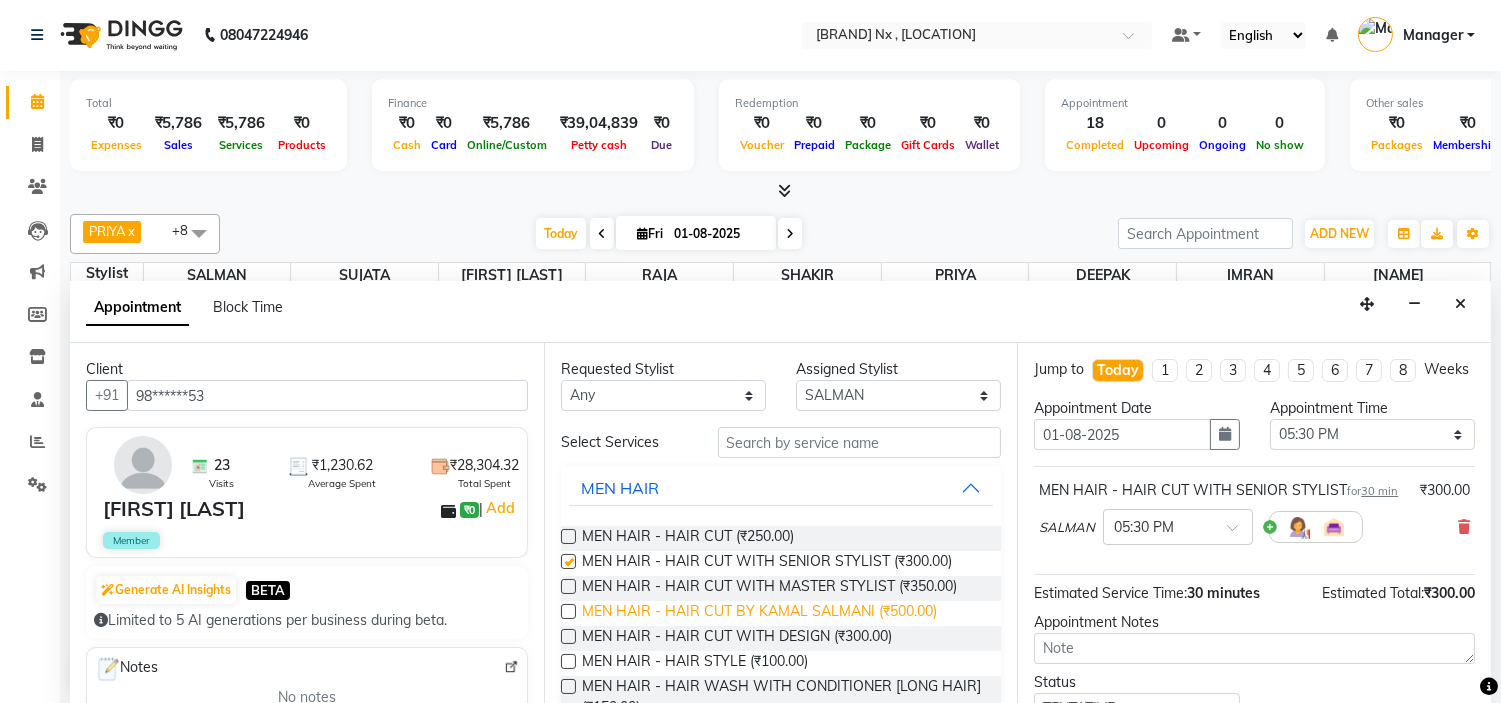 checkbox on "false" 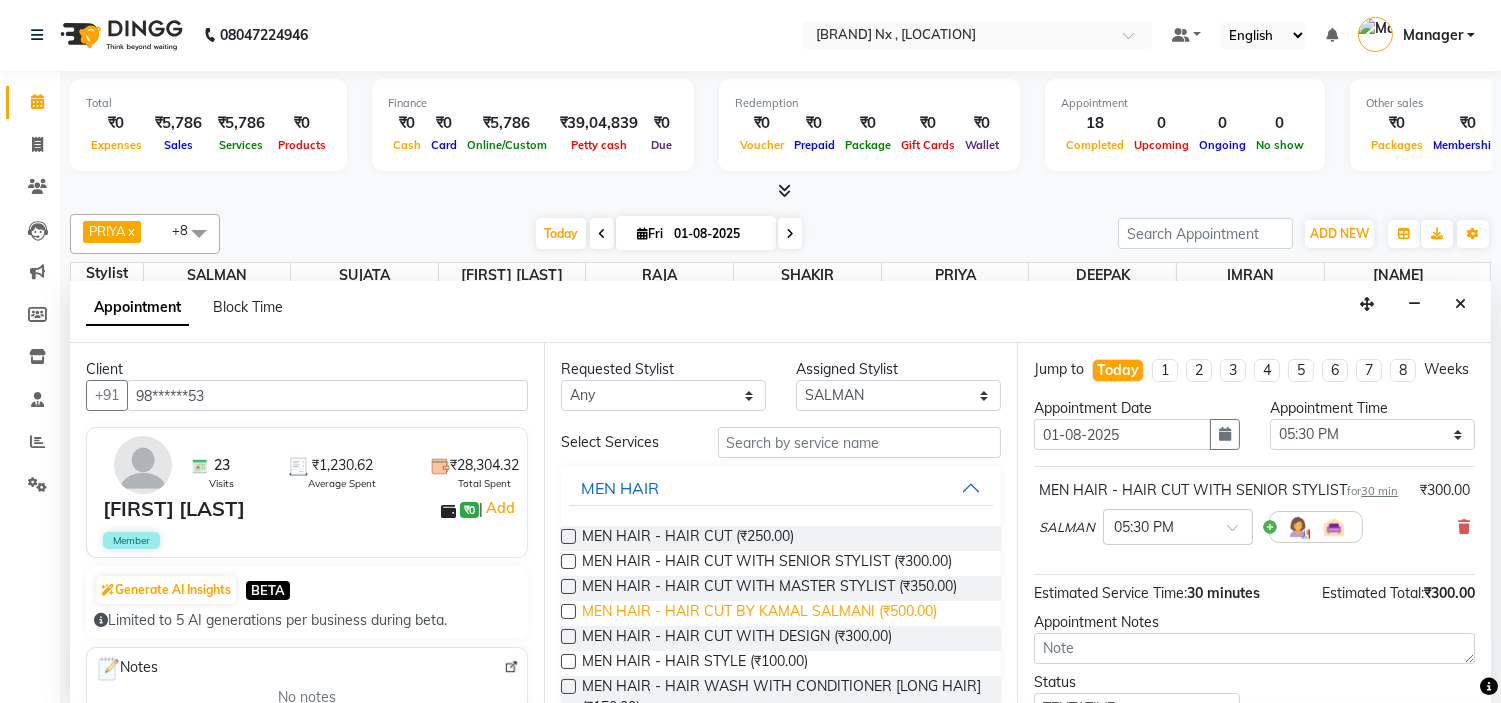 scroll, scrollTop: 333, scrollLeft: 0, axis: vertical 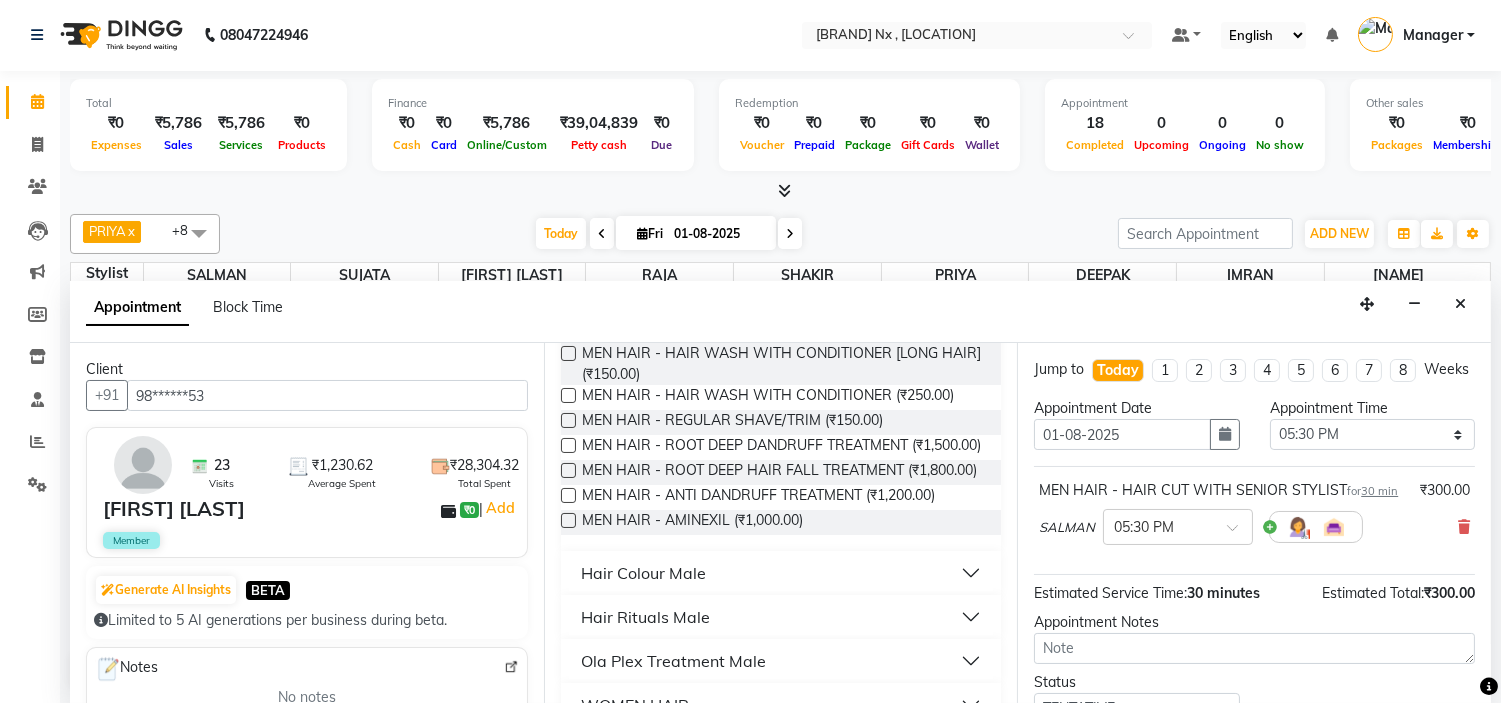 click at bounding box center [568, 420] 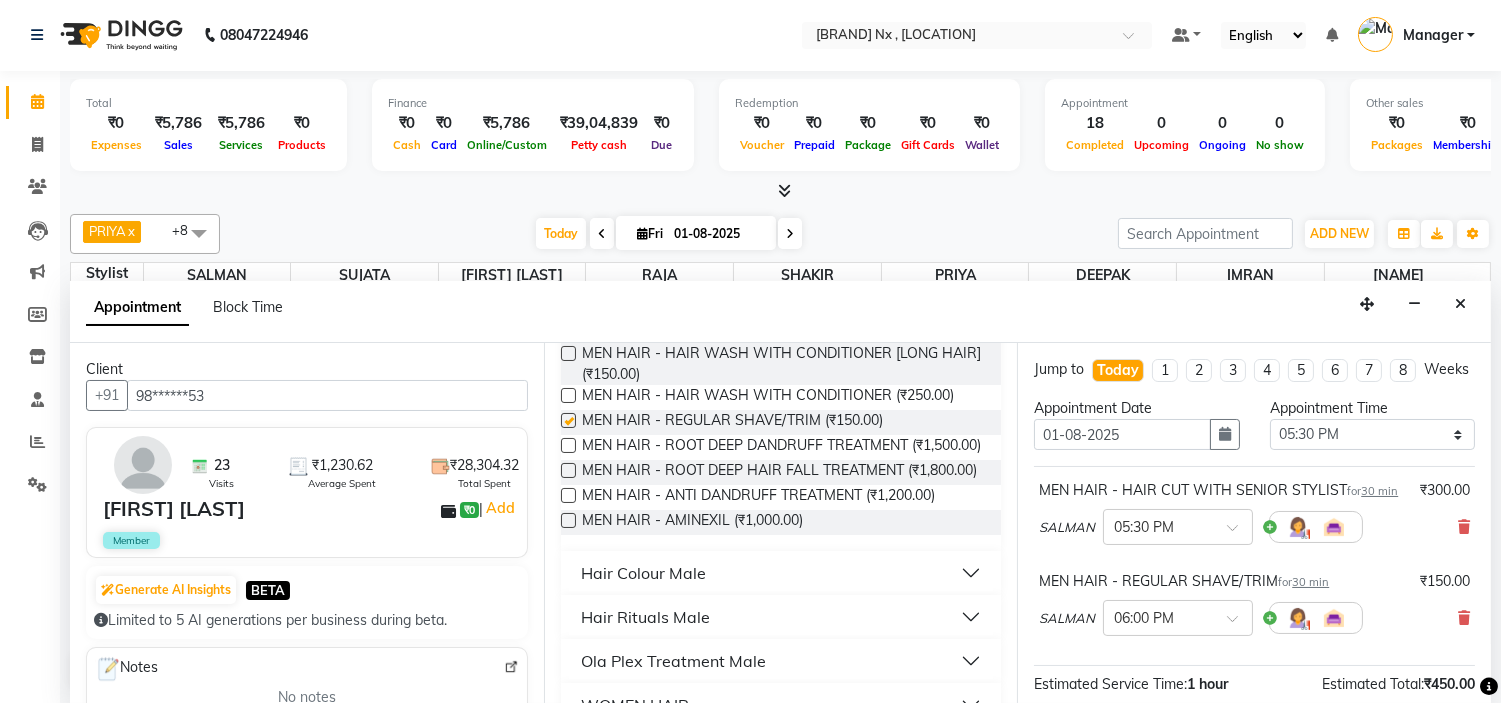 checkbox on "false" 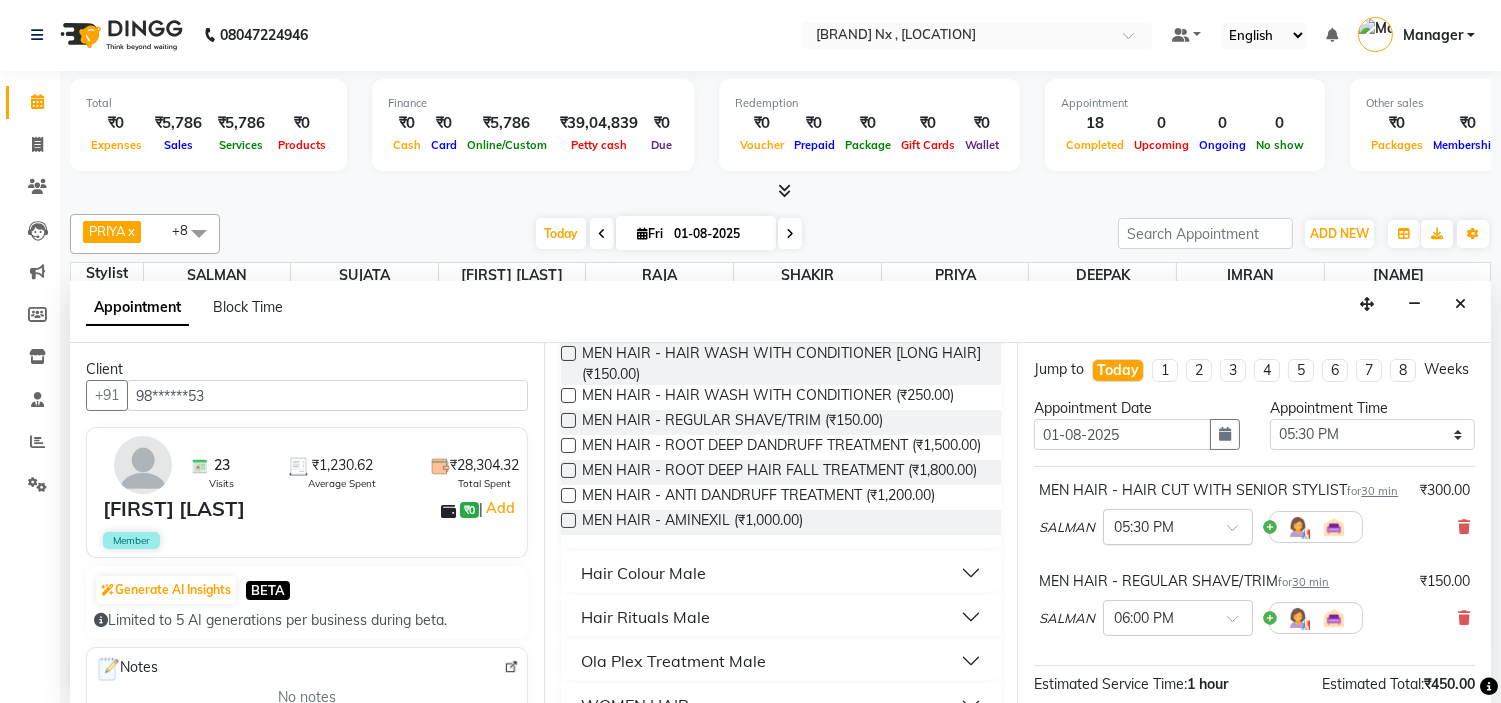 scroll, scrollTop: 277, scrollLeft: 0, axis: vertical 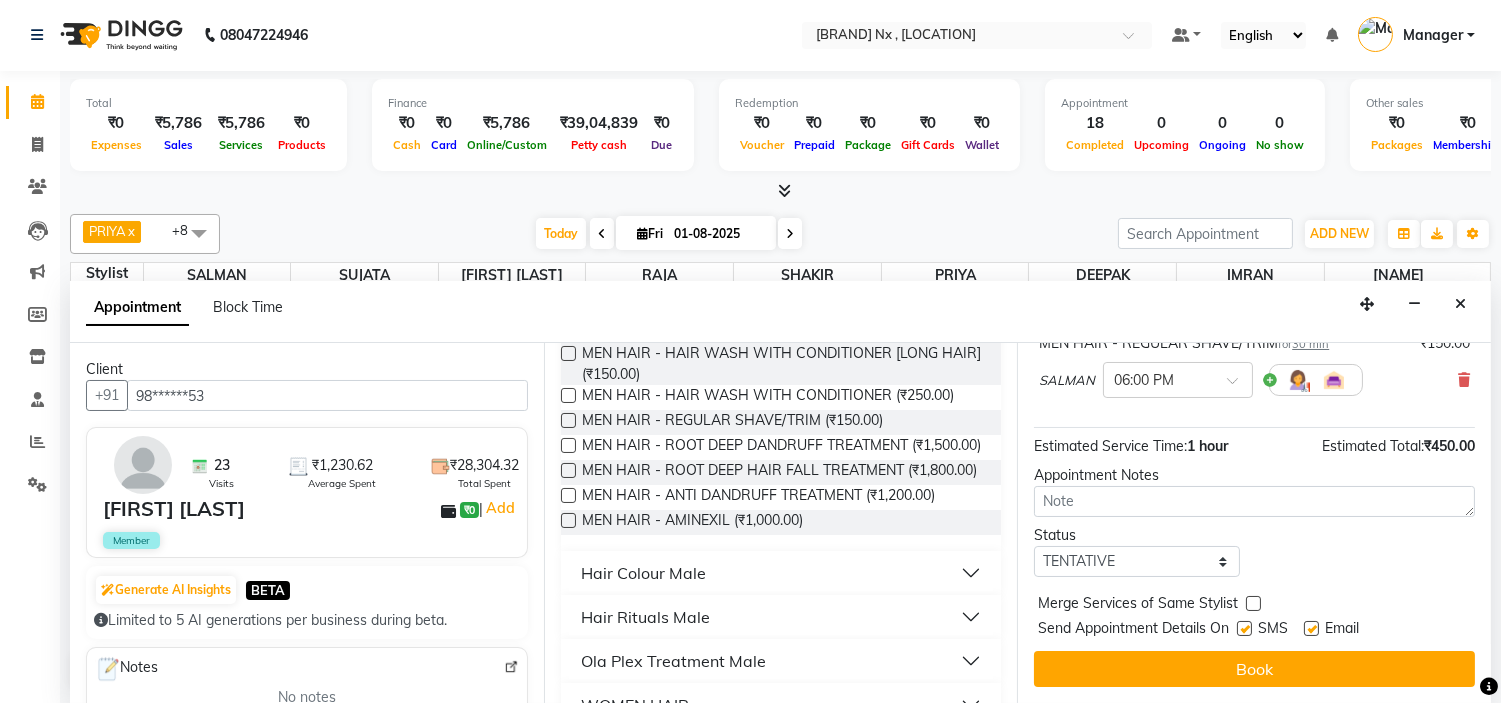 drag, startPoint x: 1248, startPoint y: 626, endPoint x: 1271, endPoint y: 641, distance: 27.45906 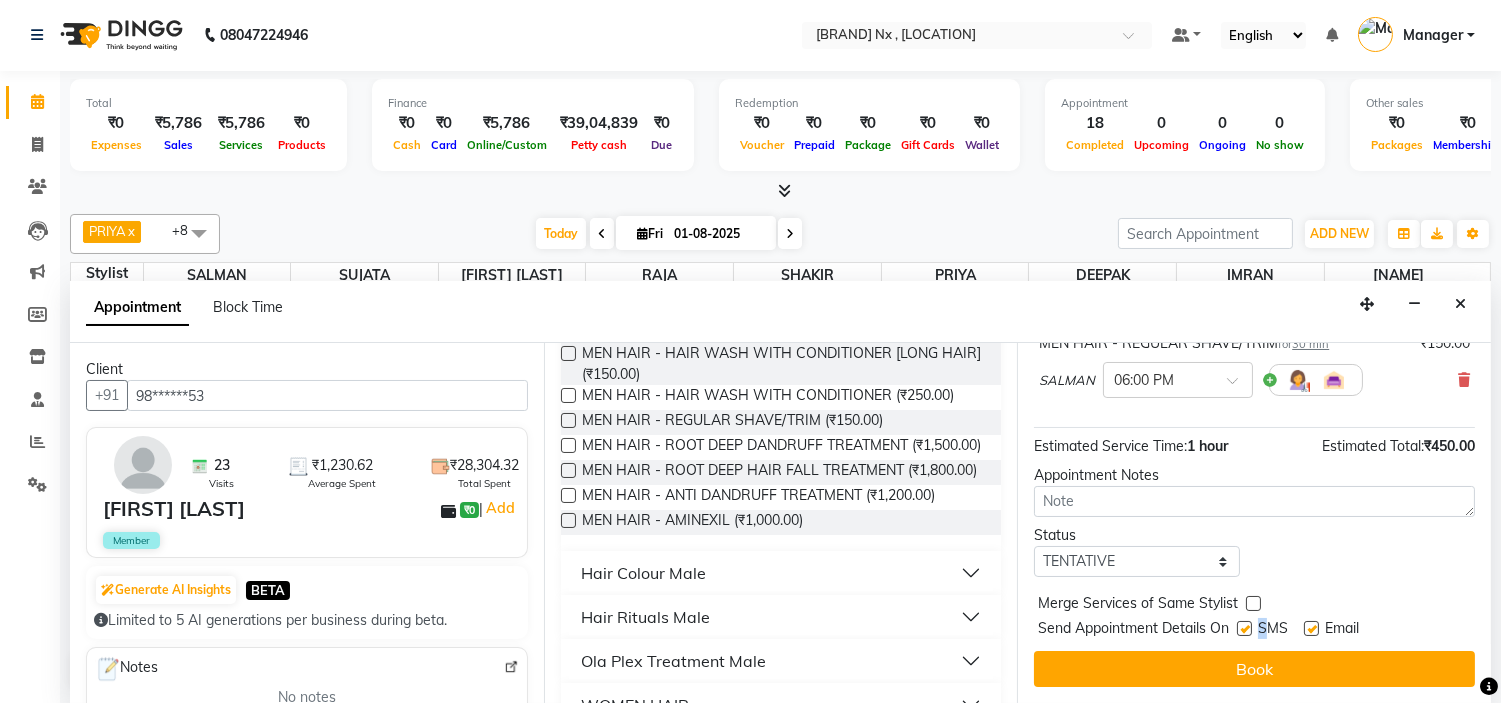 click at bounding box center [1244, 628] 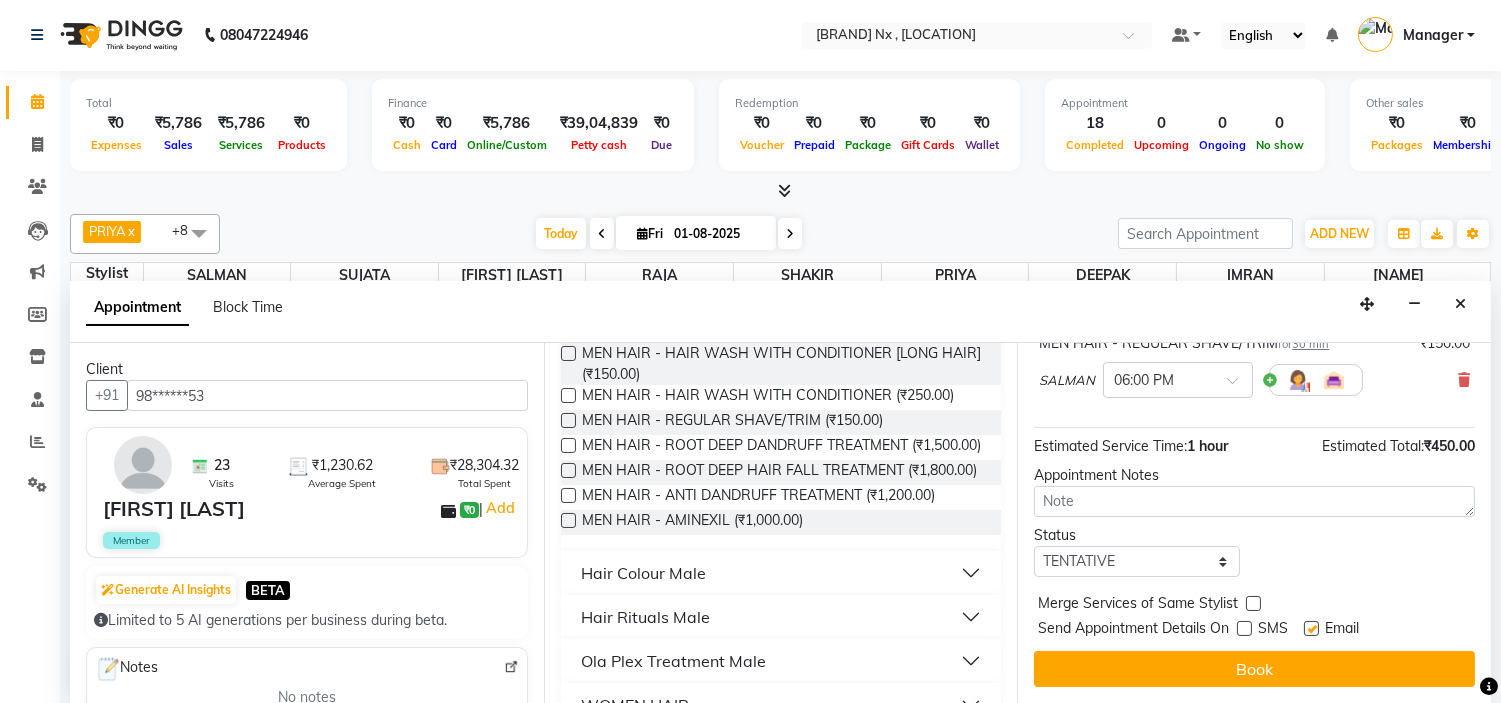 drag, startPoint x: 1306, startPoint y: 624, endPoint x: 1302, endPoint y: 640, distance: 16.492422 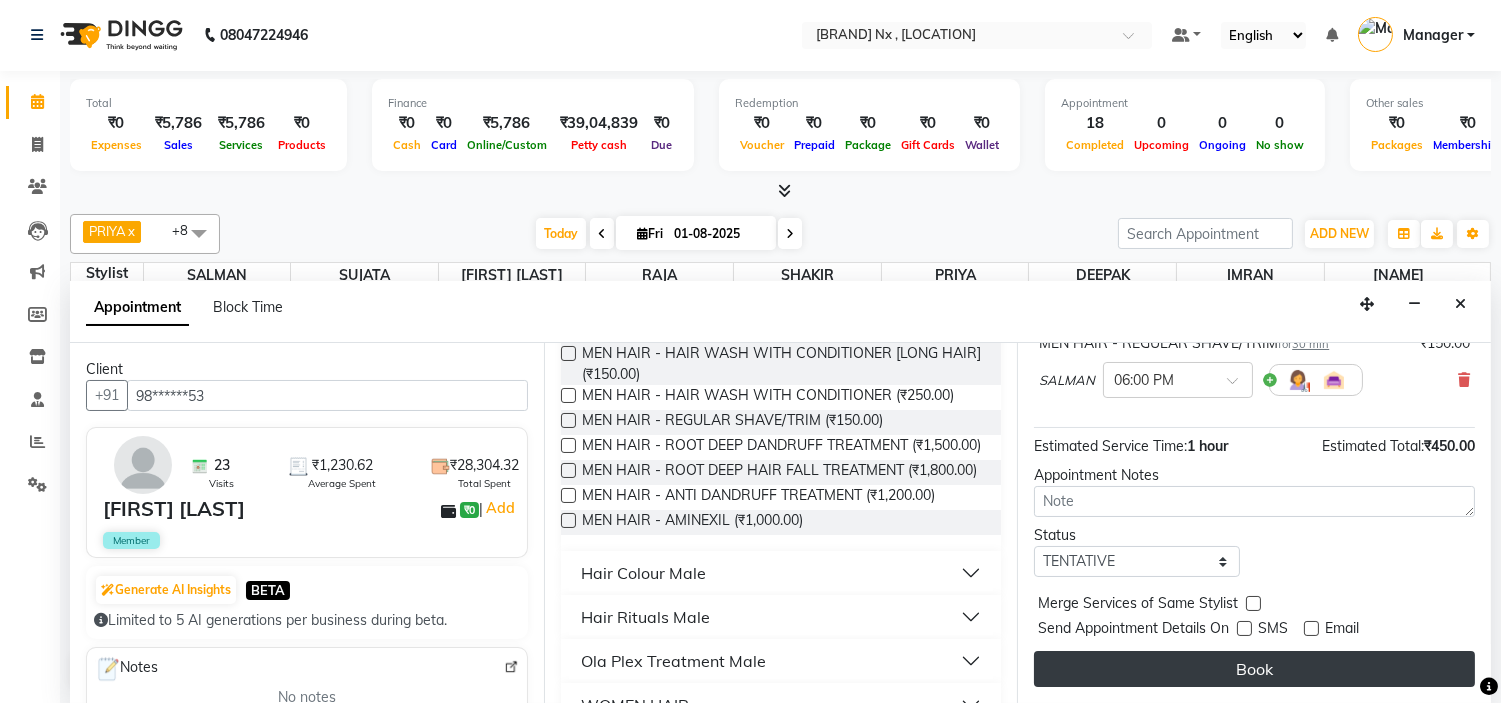 click on "Book" at bounding box center (1254, 669) 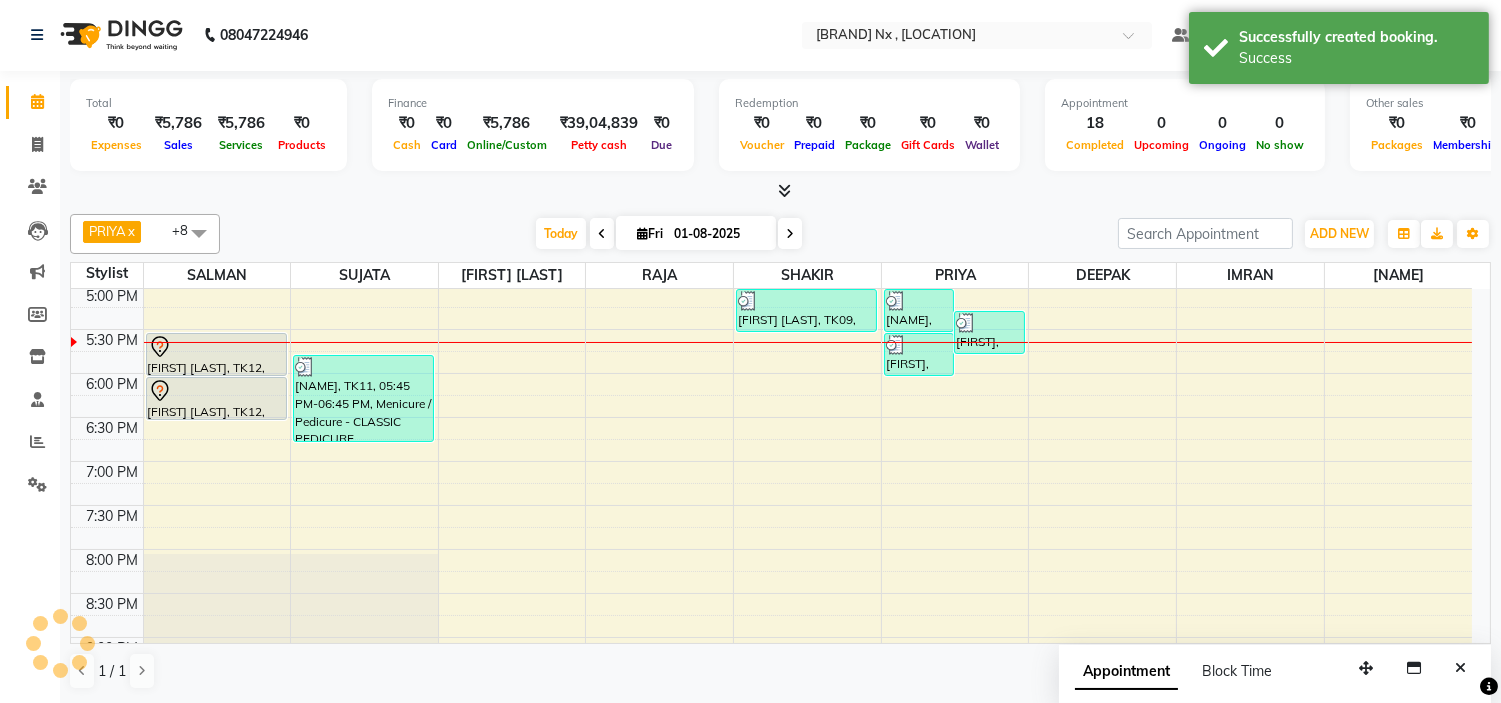 scroll, scrollTop: 0, scrollLeft: 0, axis: both 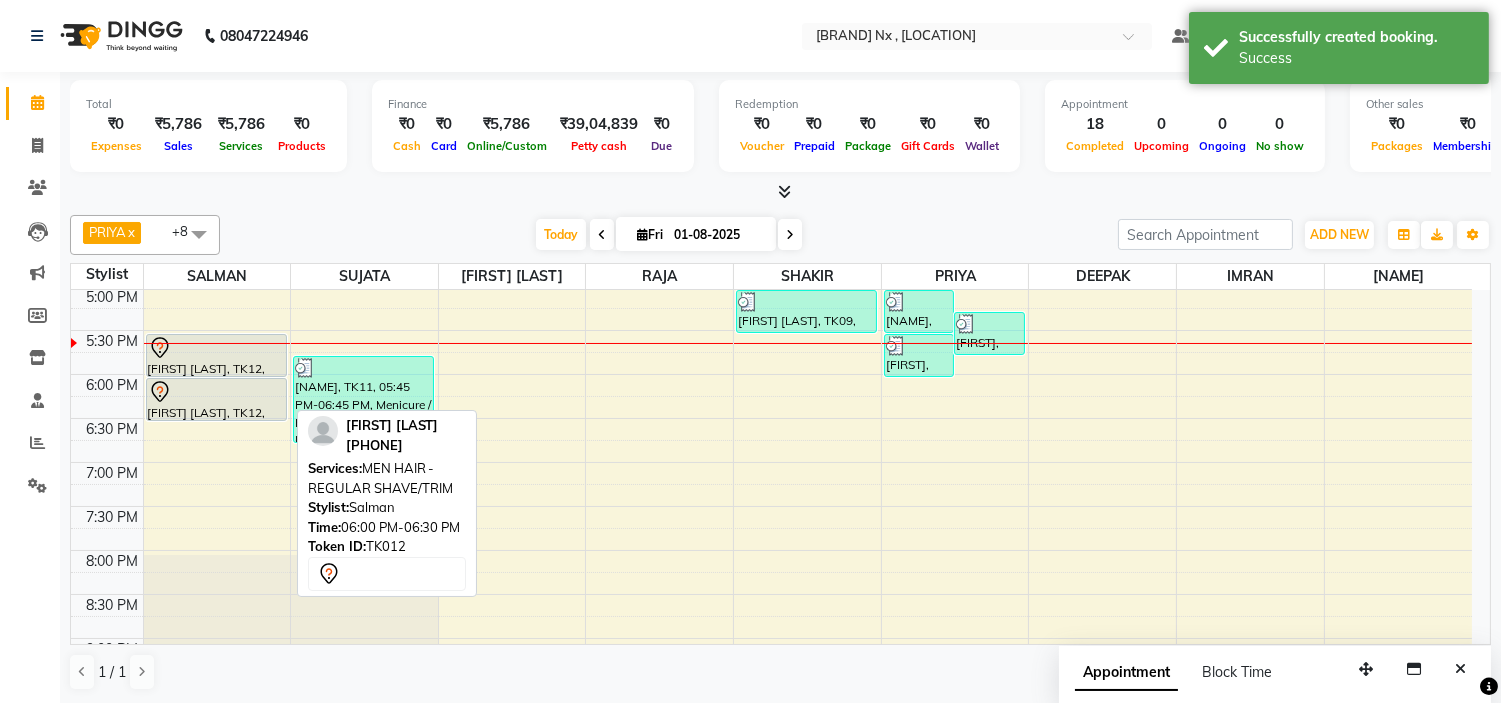 click at bounding box center (216, 392) 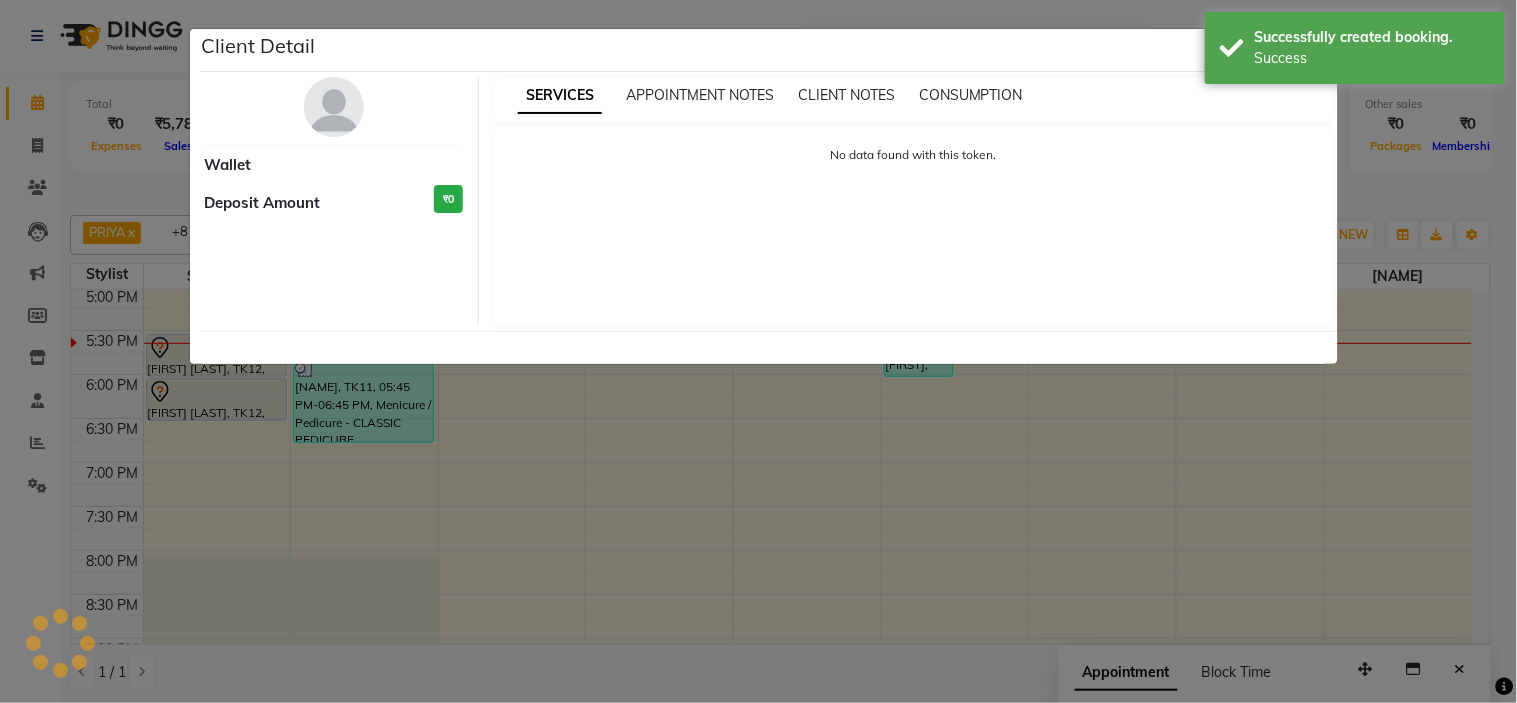 select on "7" 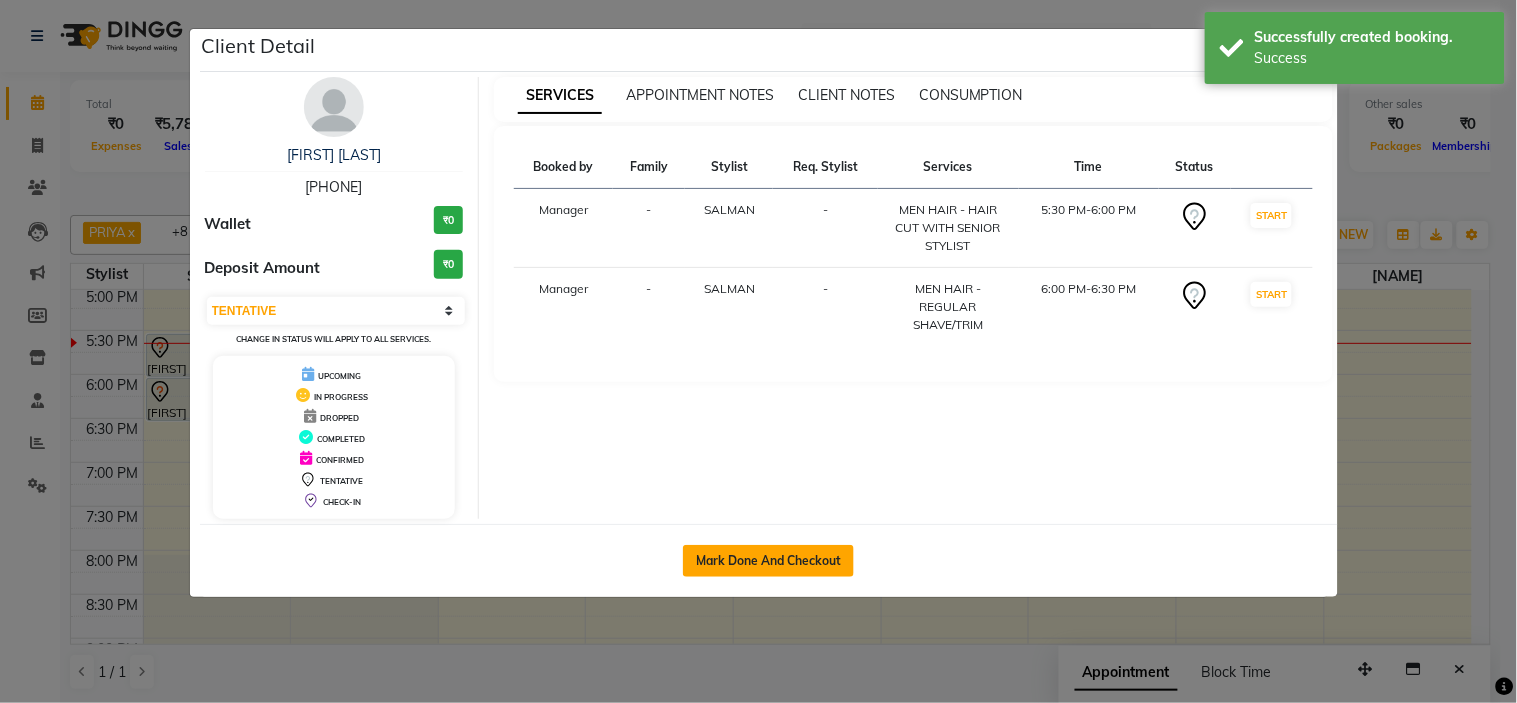 click on "Mark Done And Checkout" 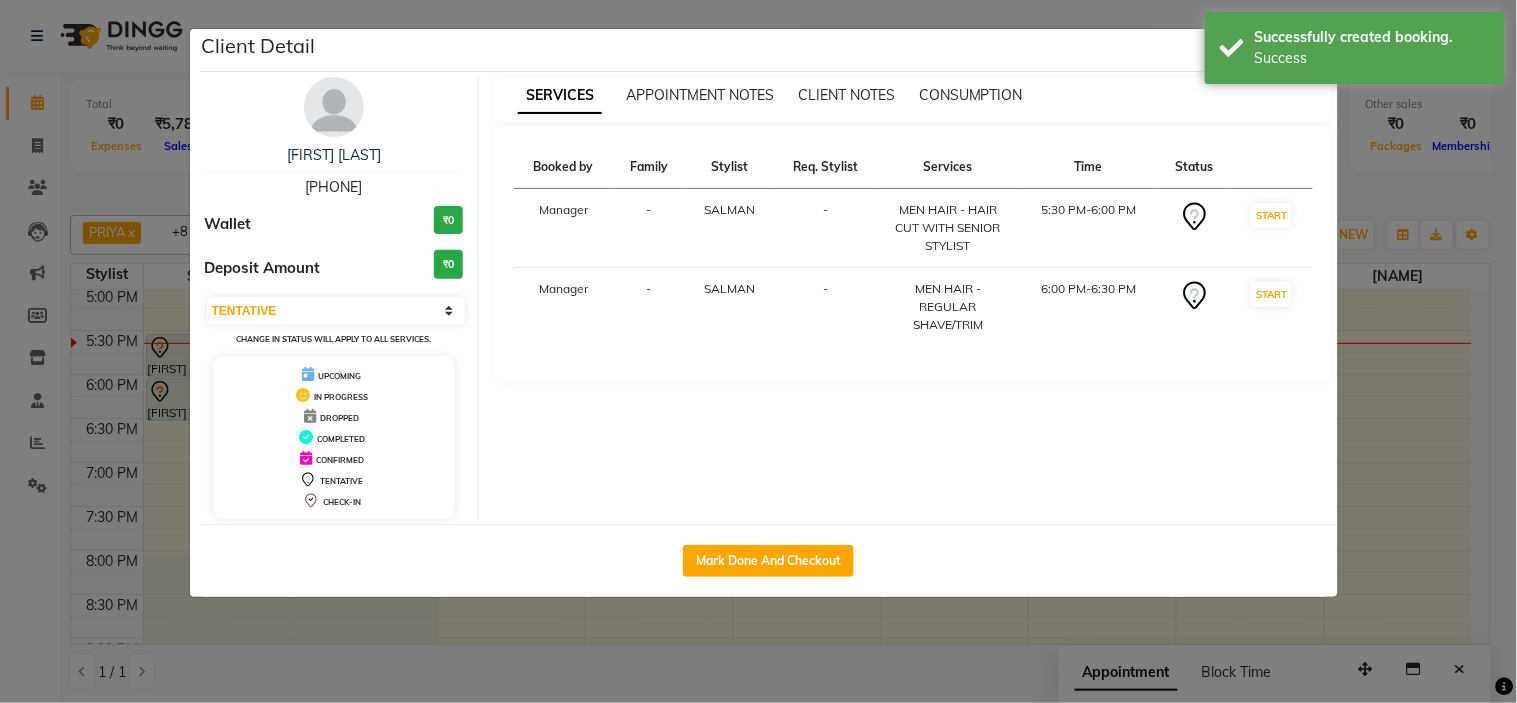 select on "service" 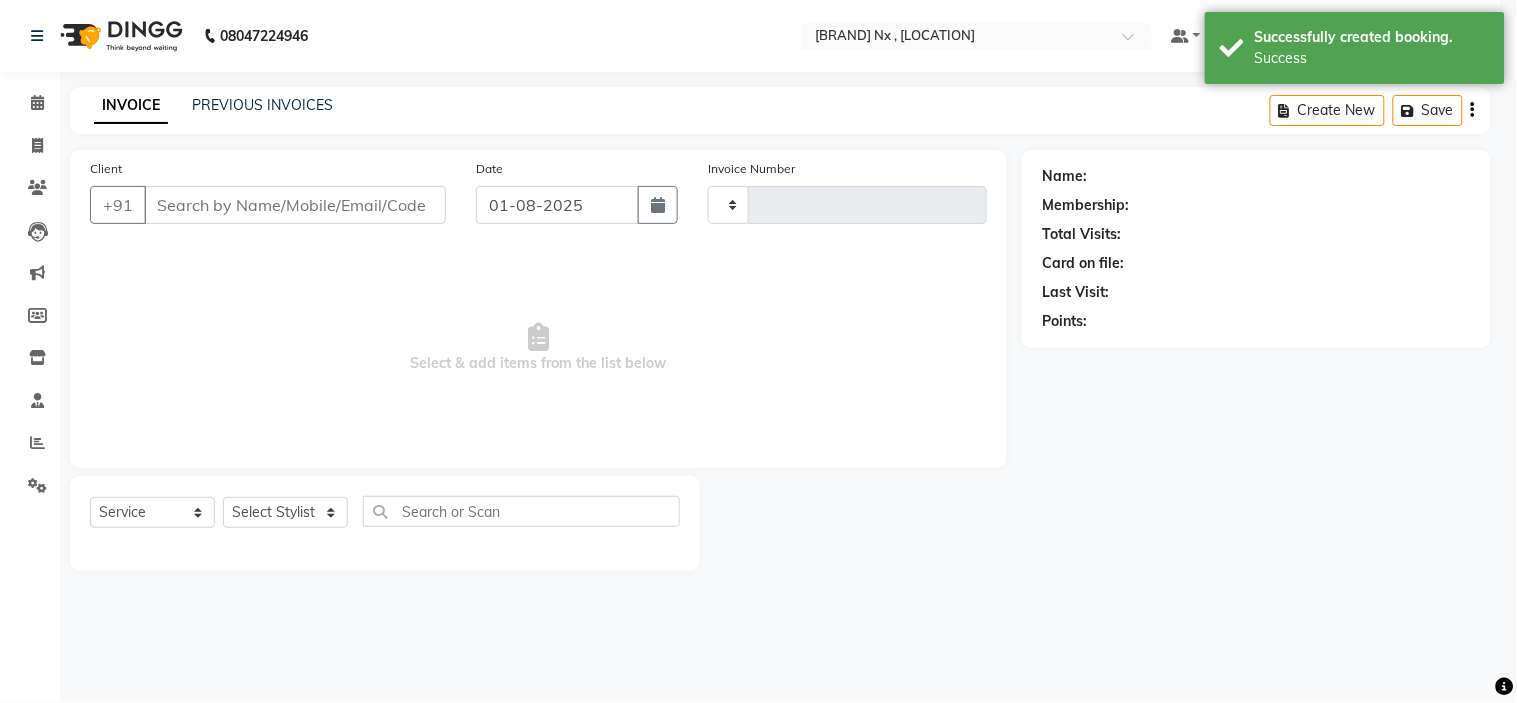 type on "0879" 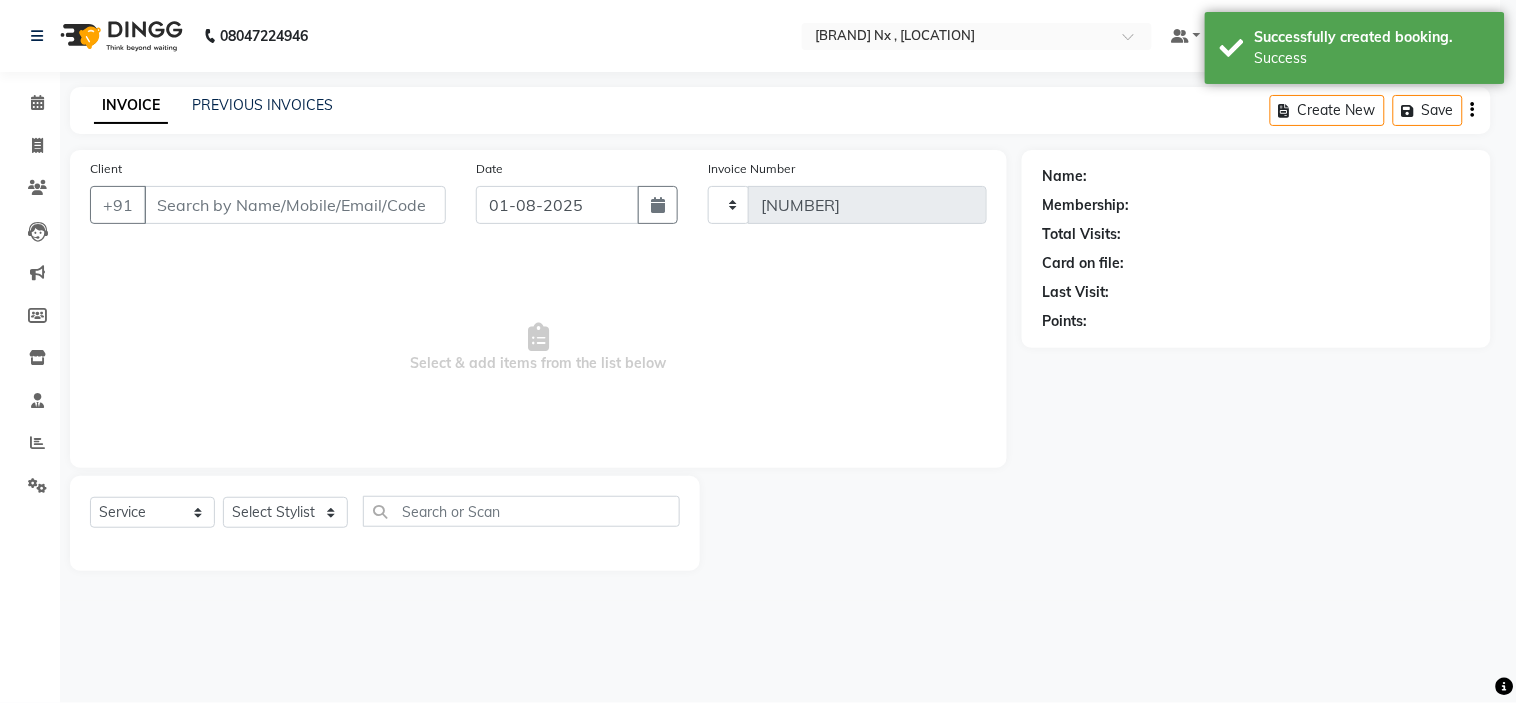 select on "778" 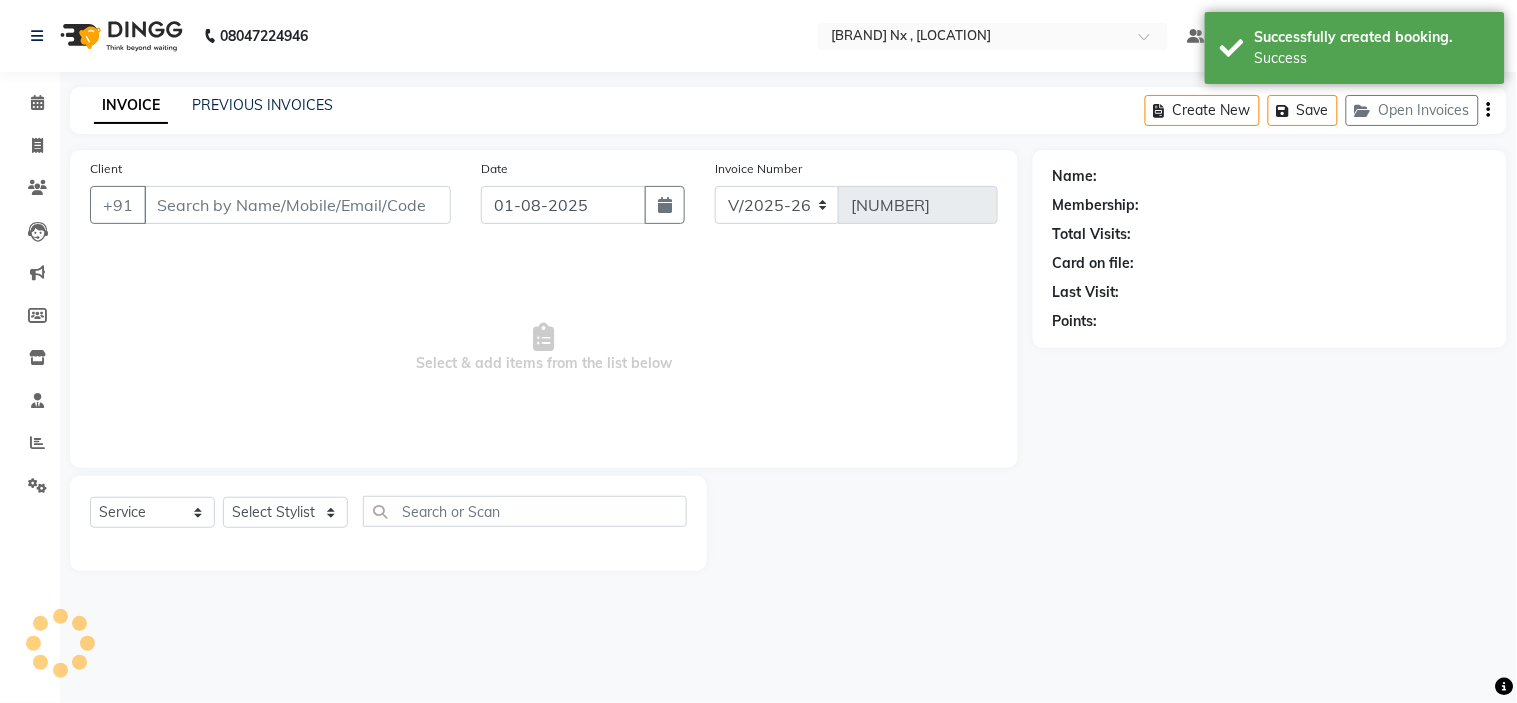 type on "98******53" 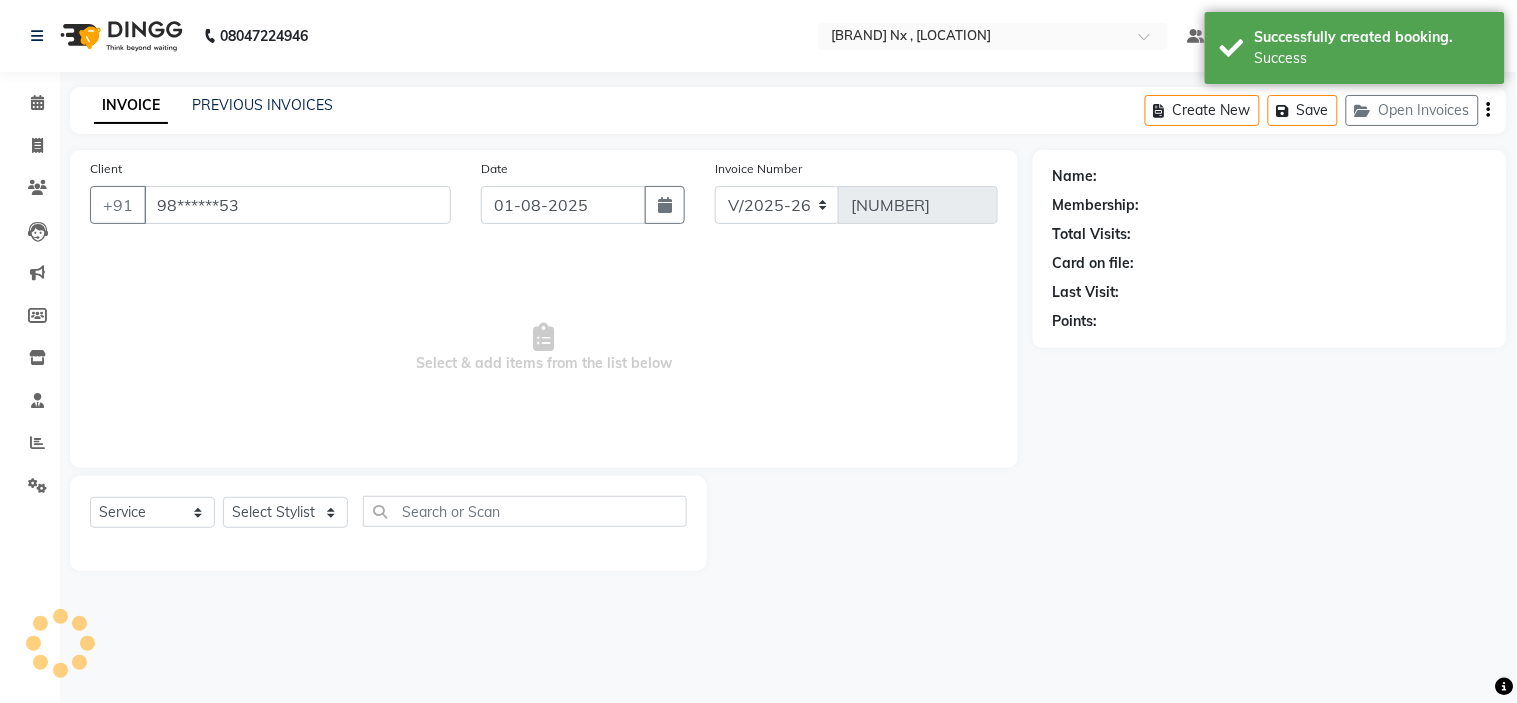 select on "12971" 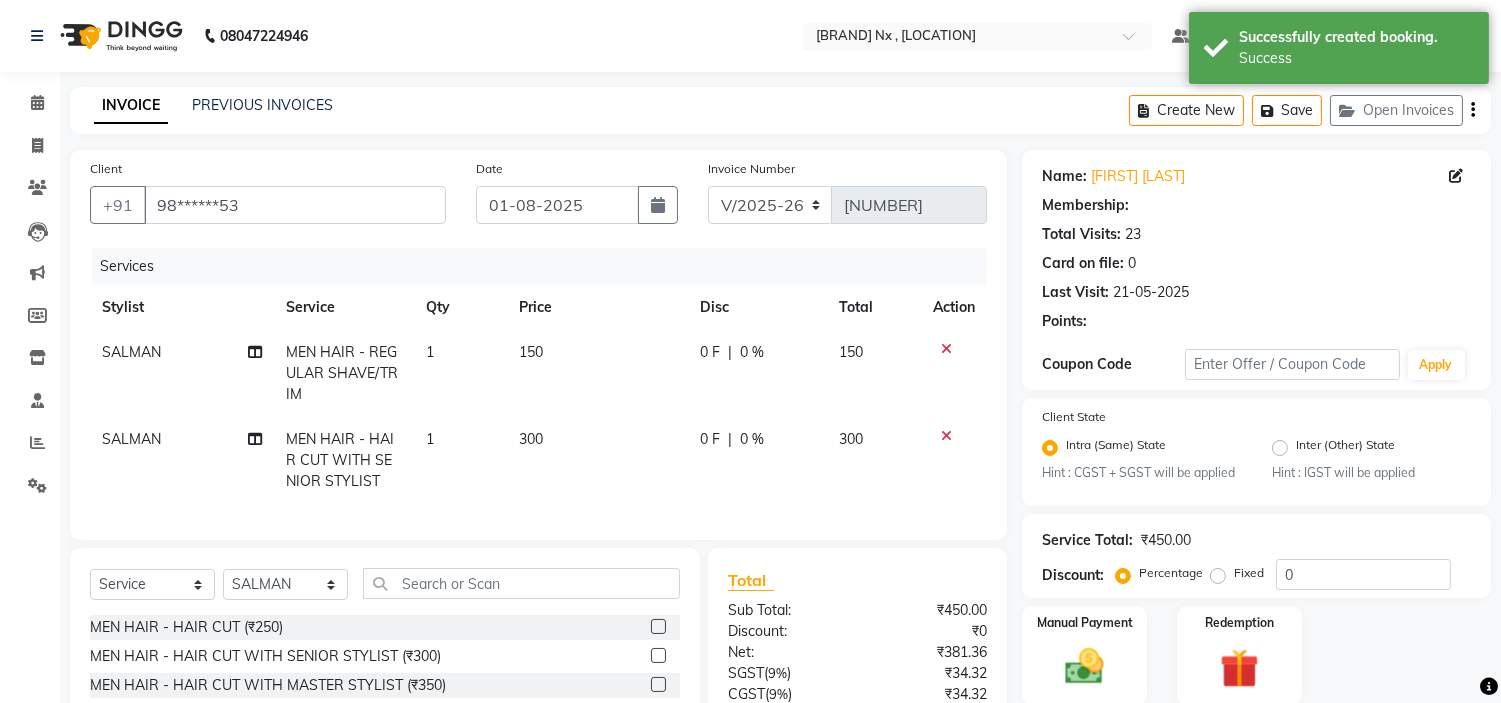 select on "1: Object" 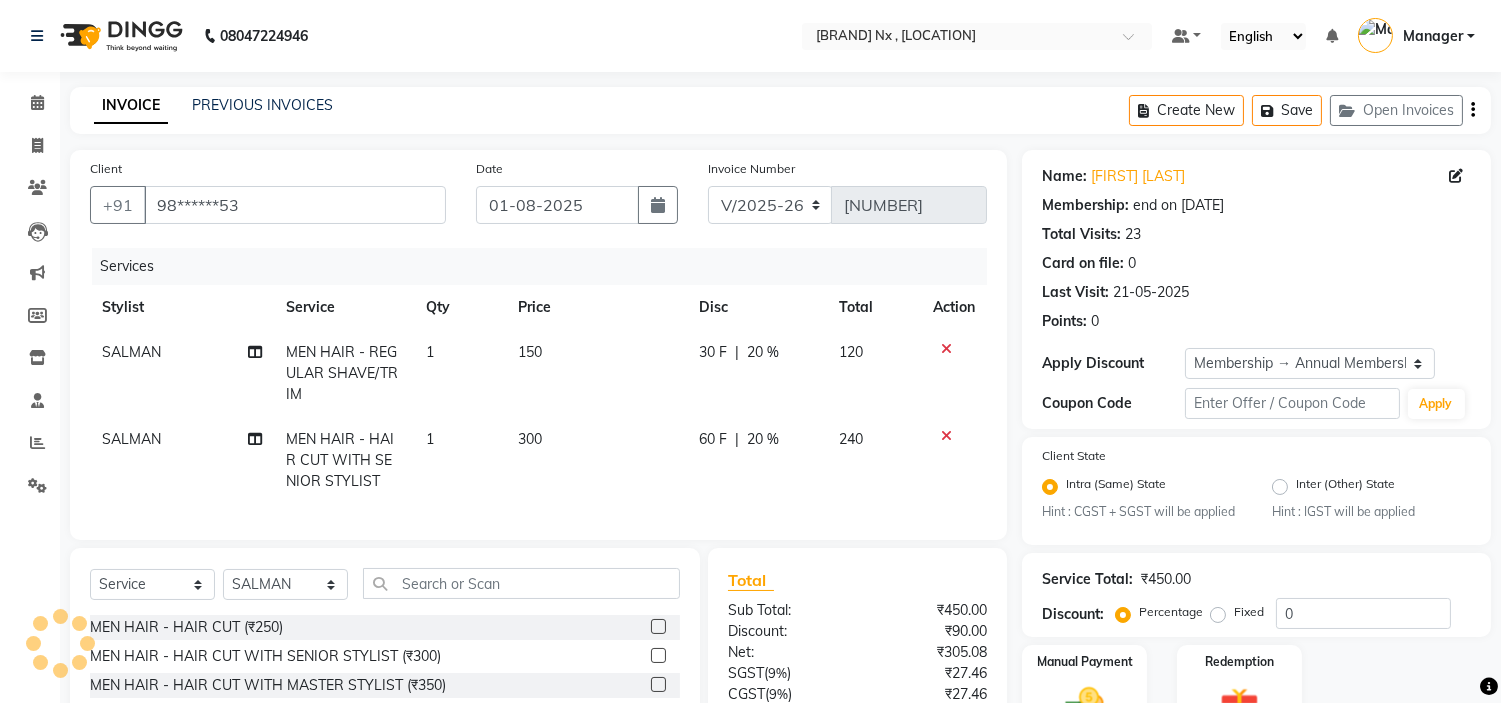 type on "20" 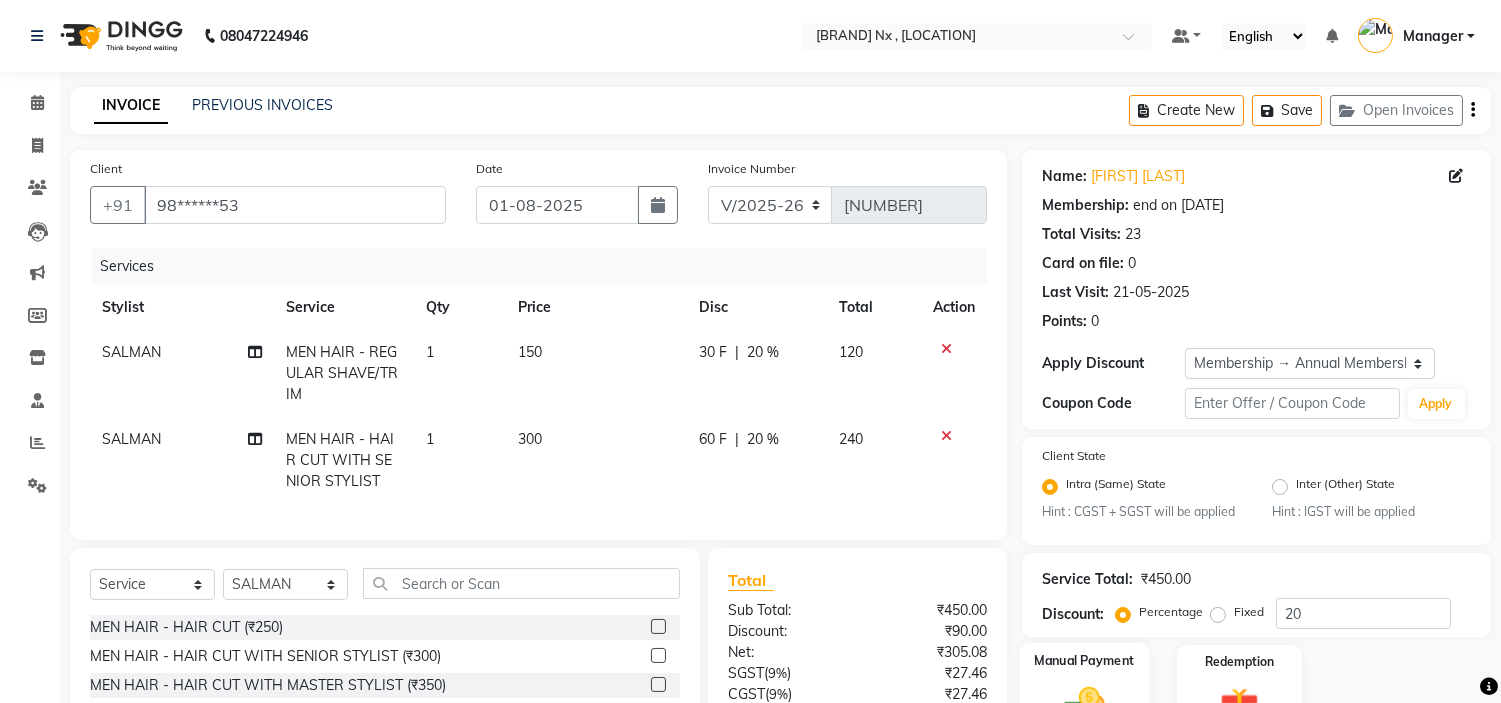 scroll, scrollTop: 186, scrollLeft: 0, axis: vertical 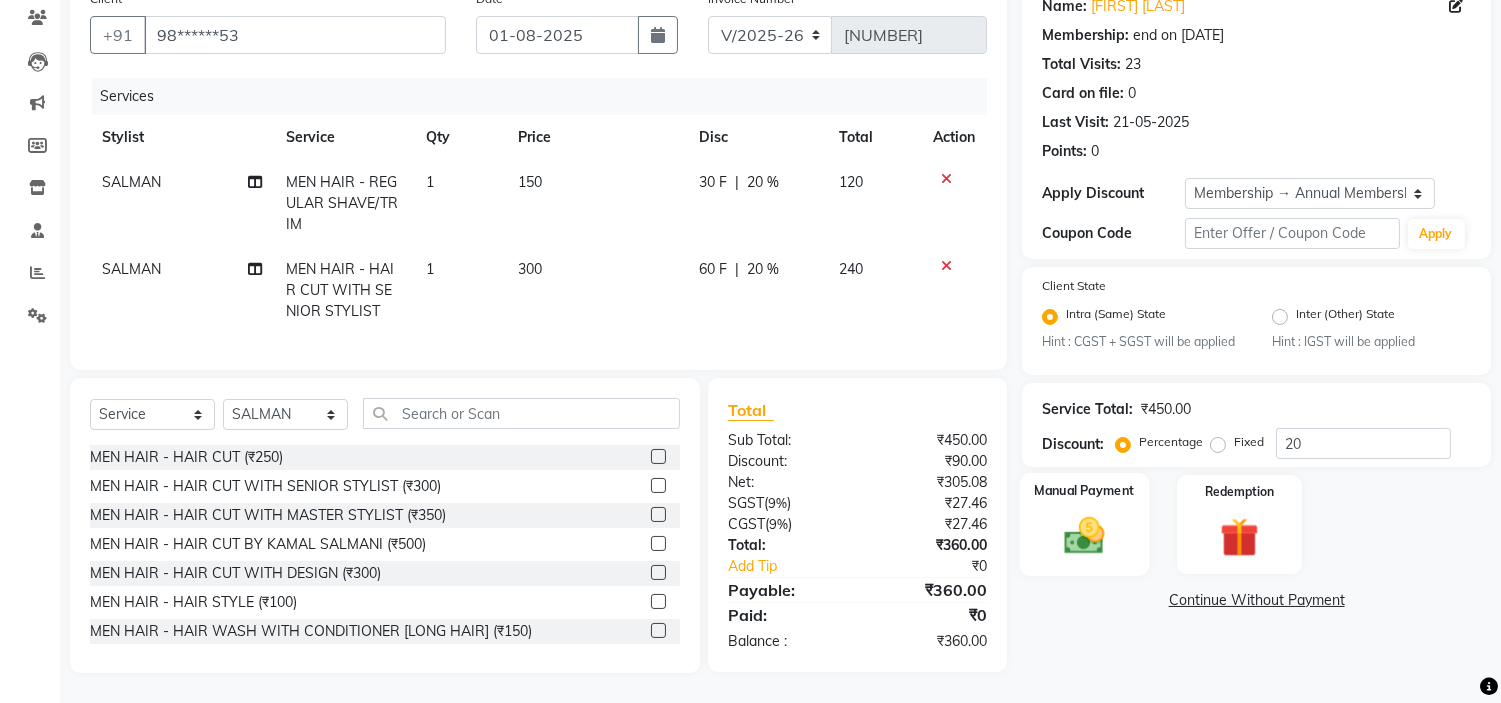 click 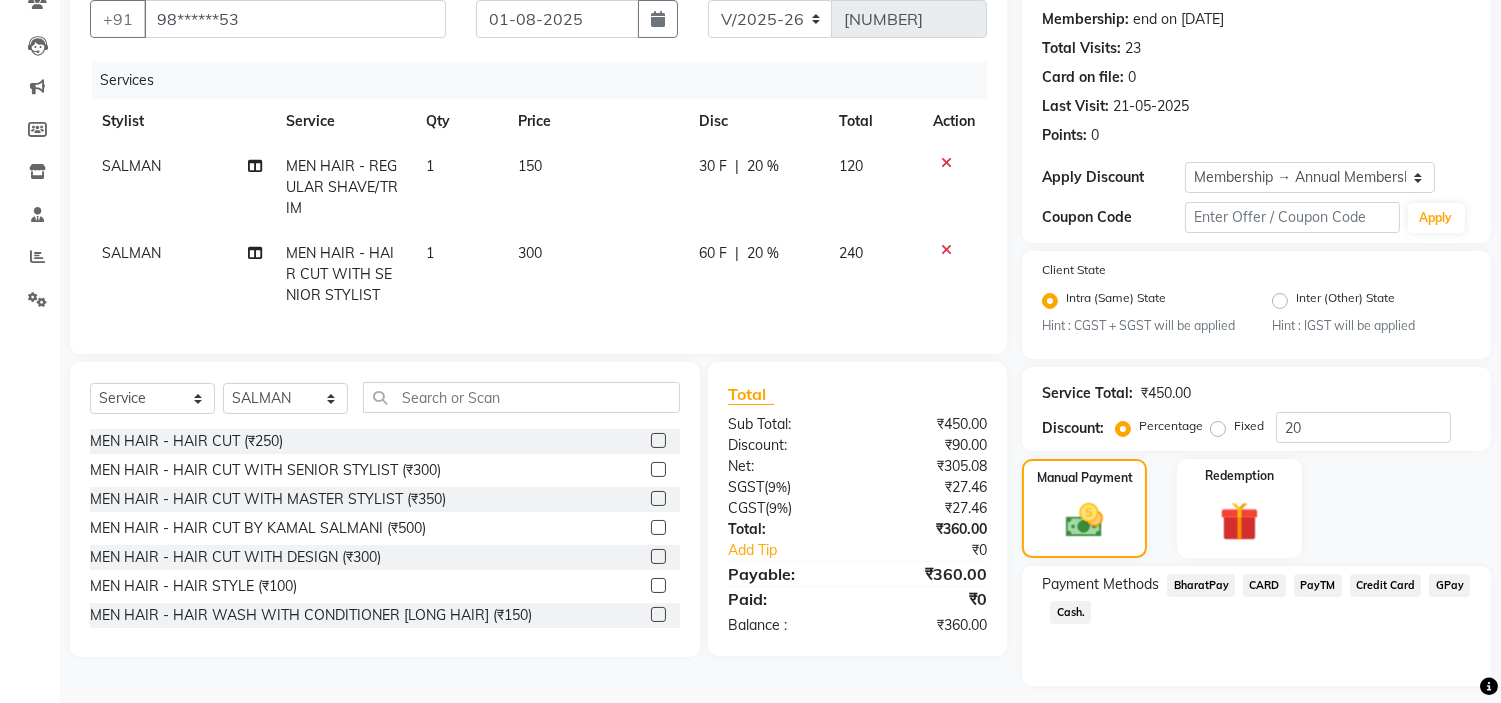 scroll, scrollTop: 240, scrollLeft: 0, axis: vertical 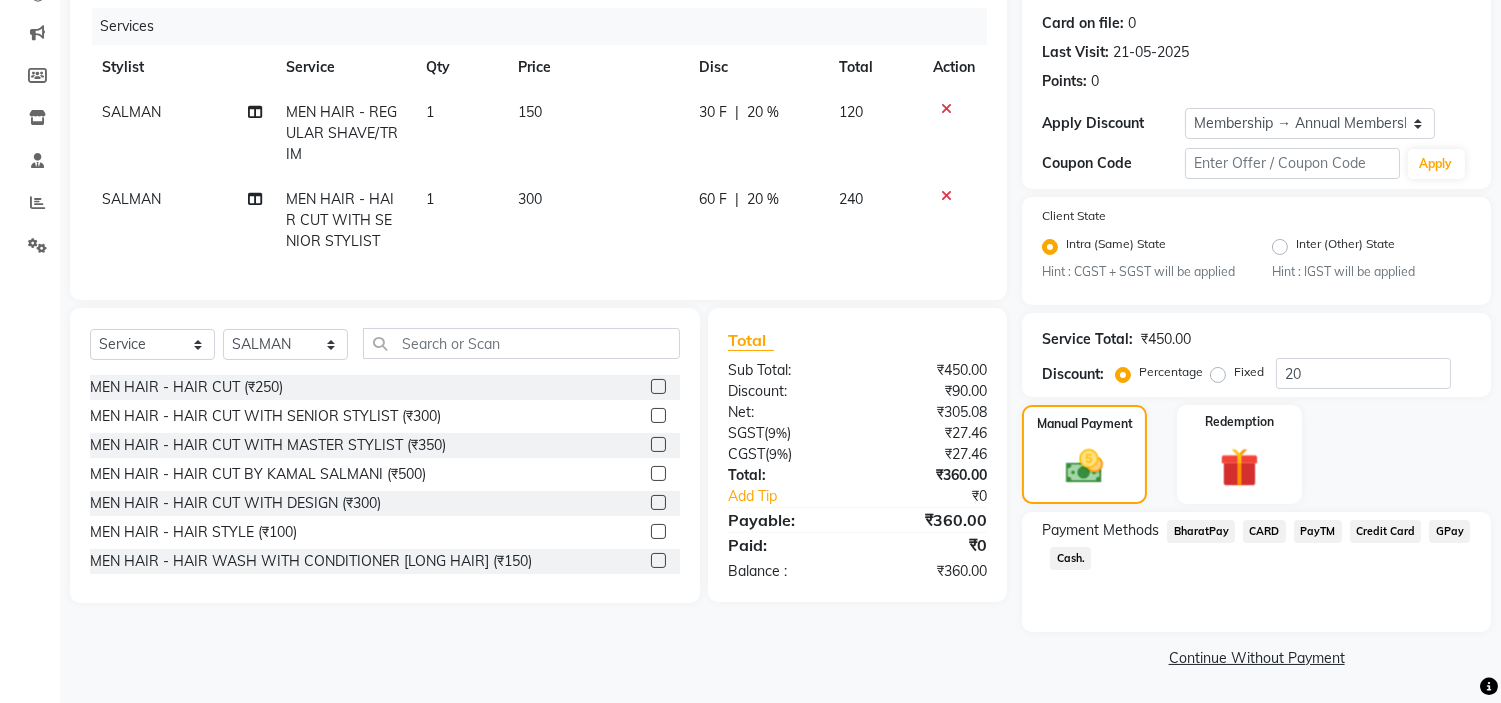 click on "CARD" 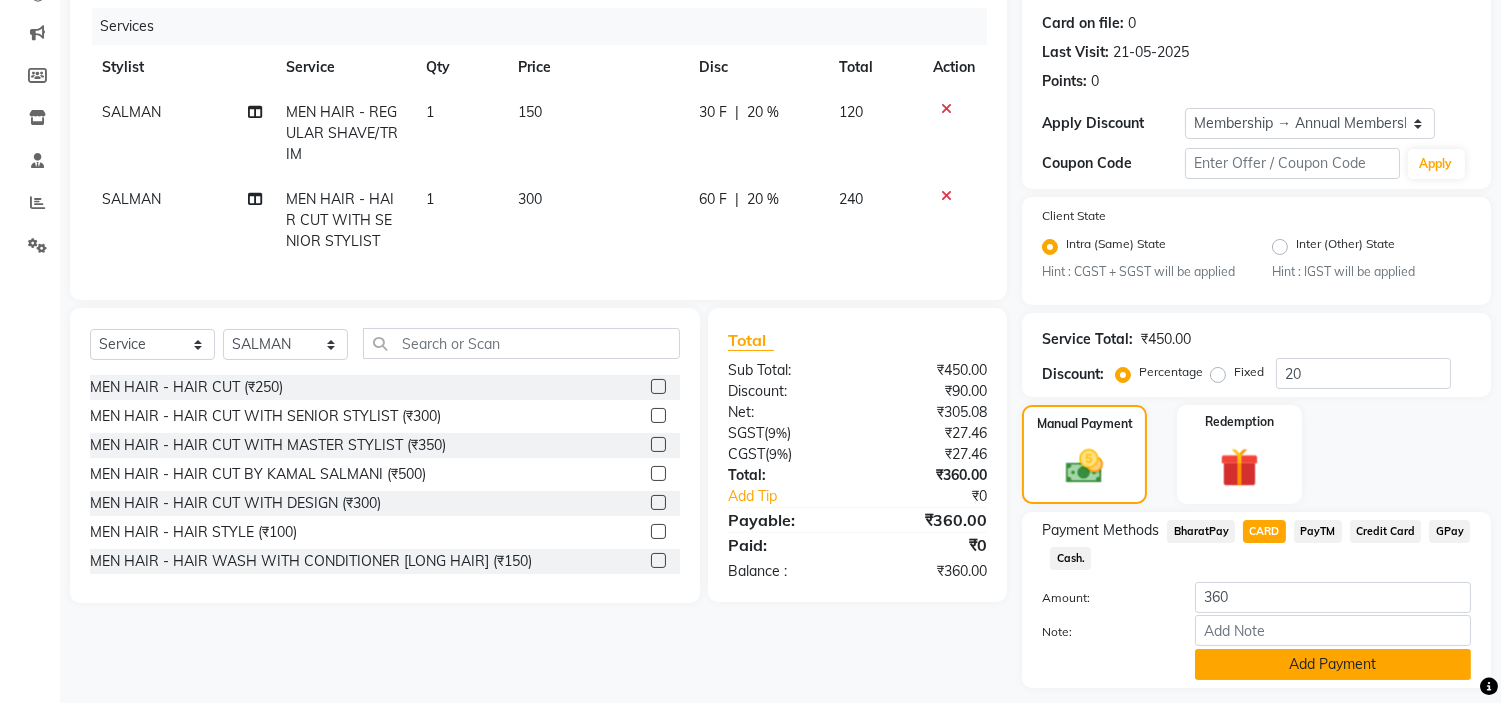 scroll, scrollTop: 296, scrollLeft: 0, axis: vertical 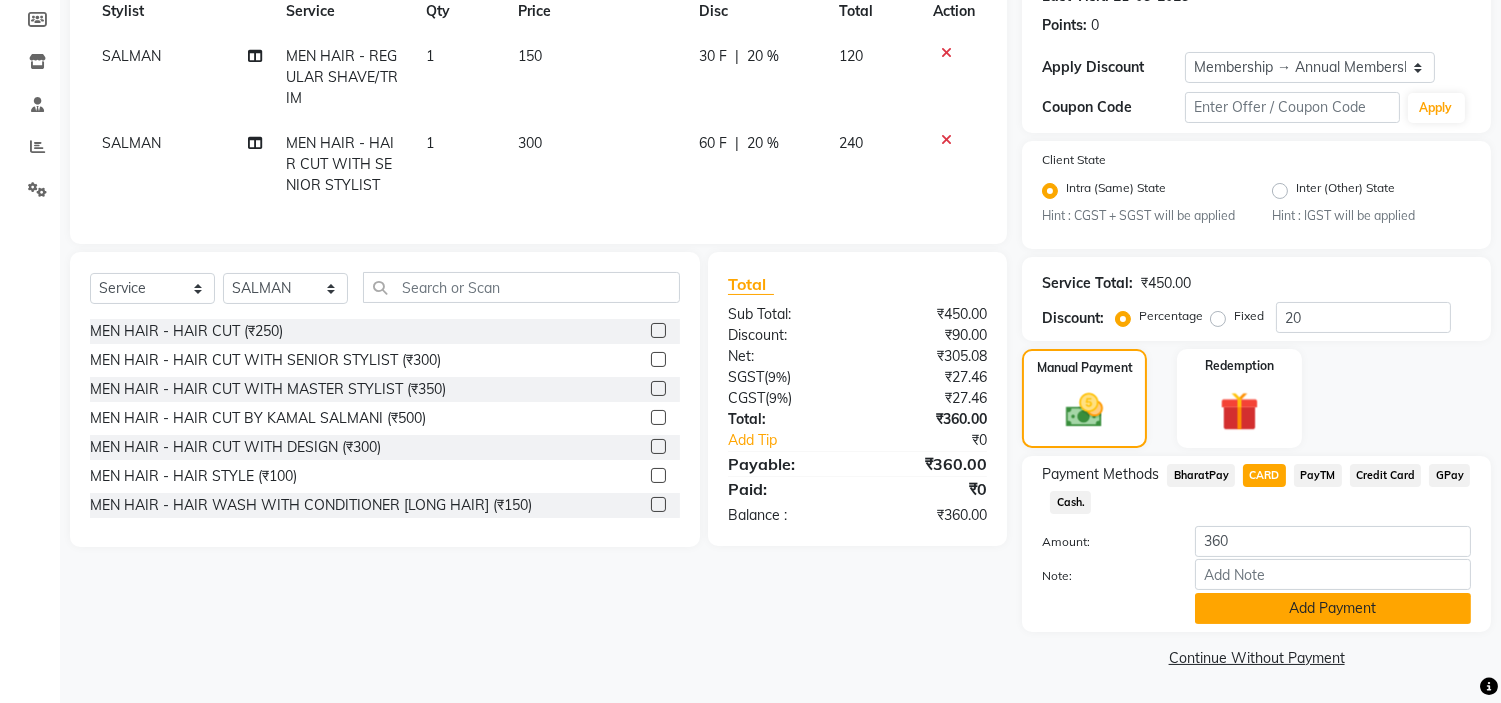 click on "Add Payment" 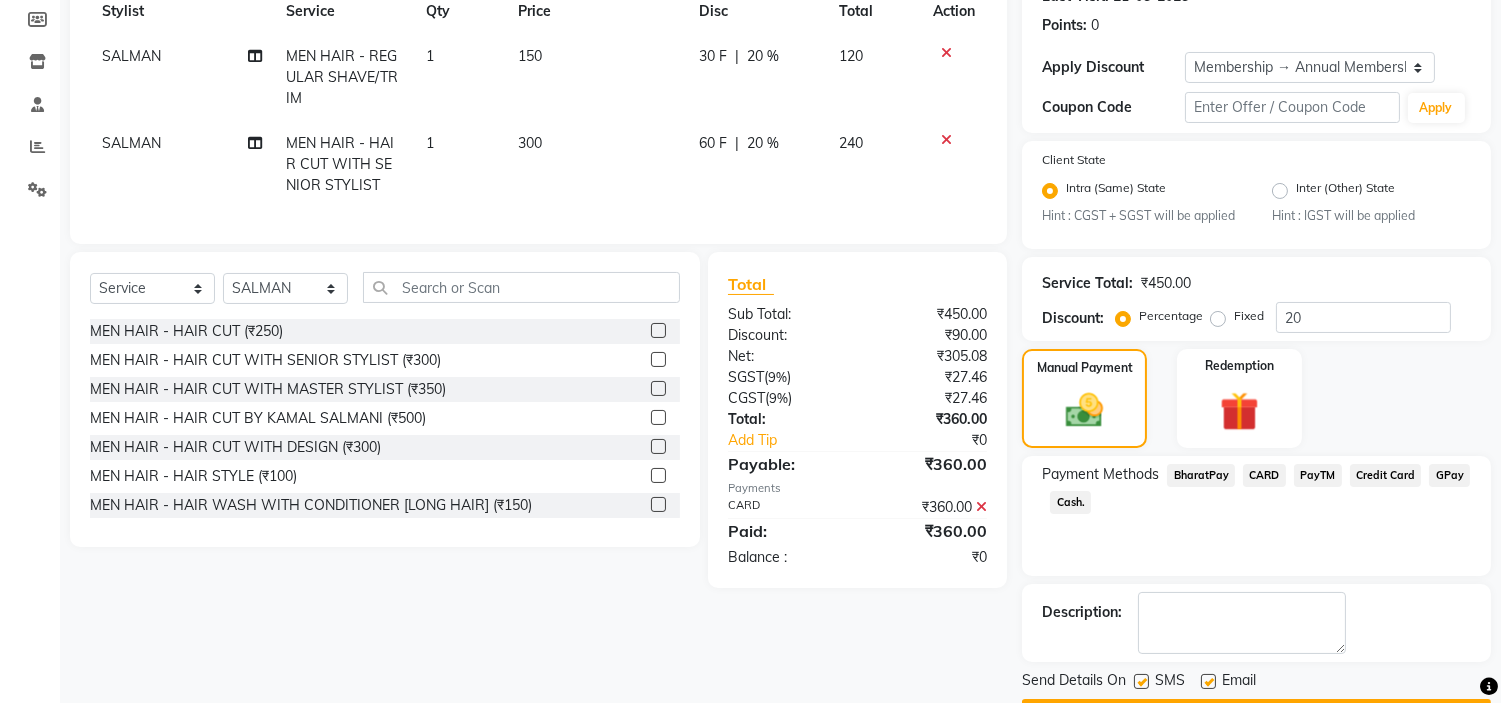 scroll, scrollTop: 353, scrollLeft: 0, axis: vertical 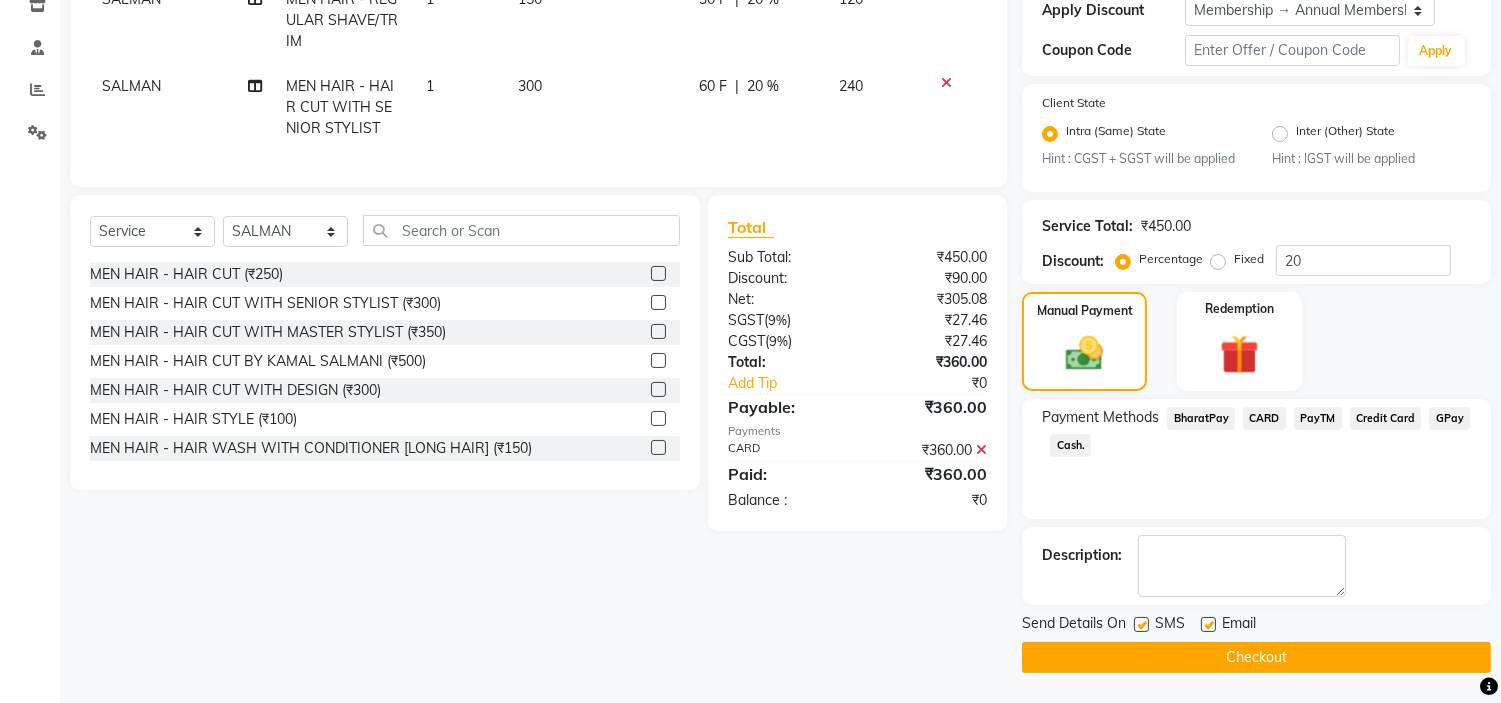 click on "Checkout" 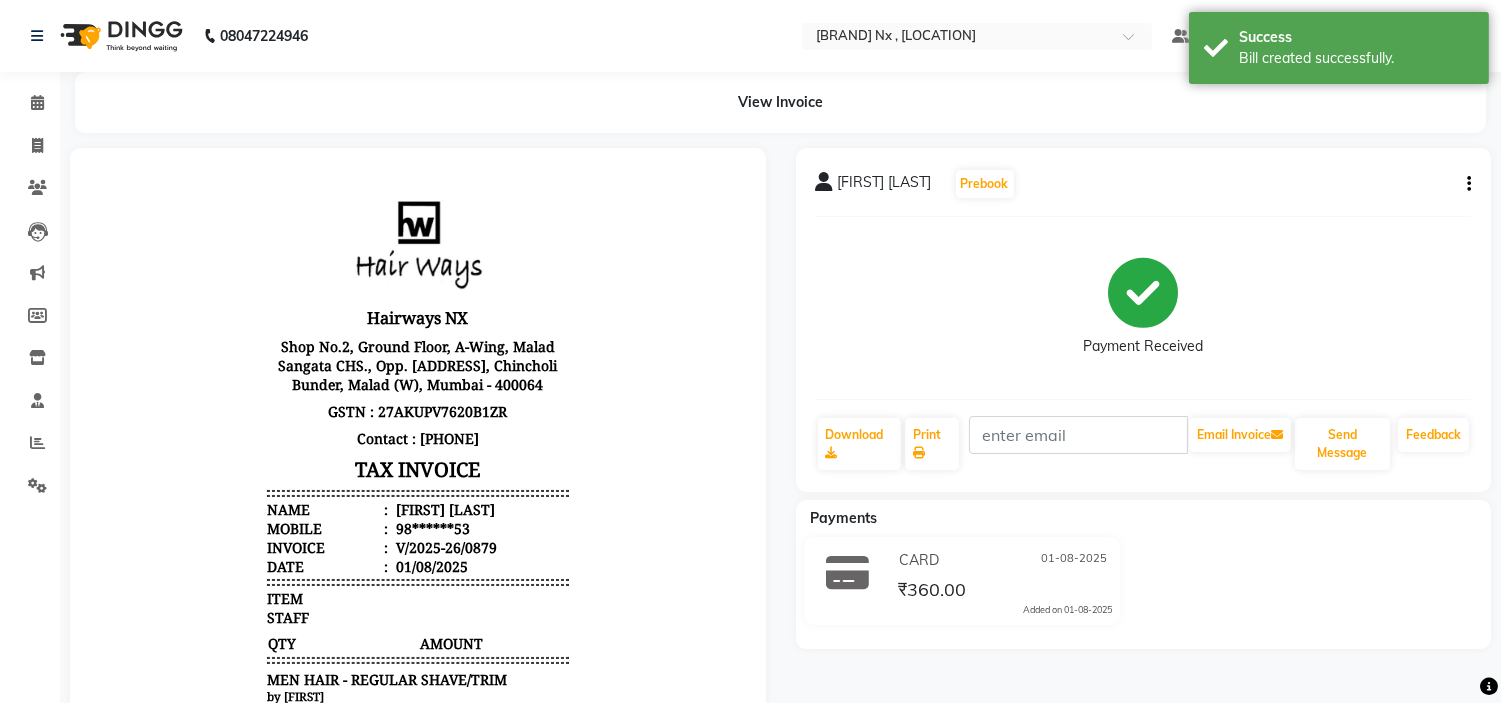 scroll, scrollTop: 0, scrollLeft: 0, axis: both 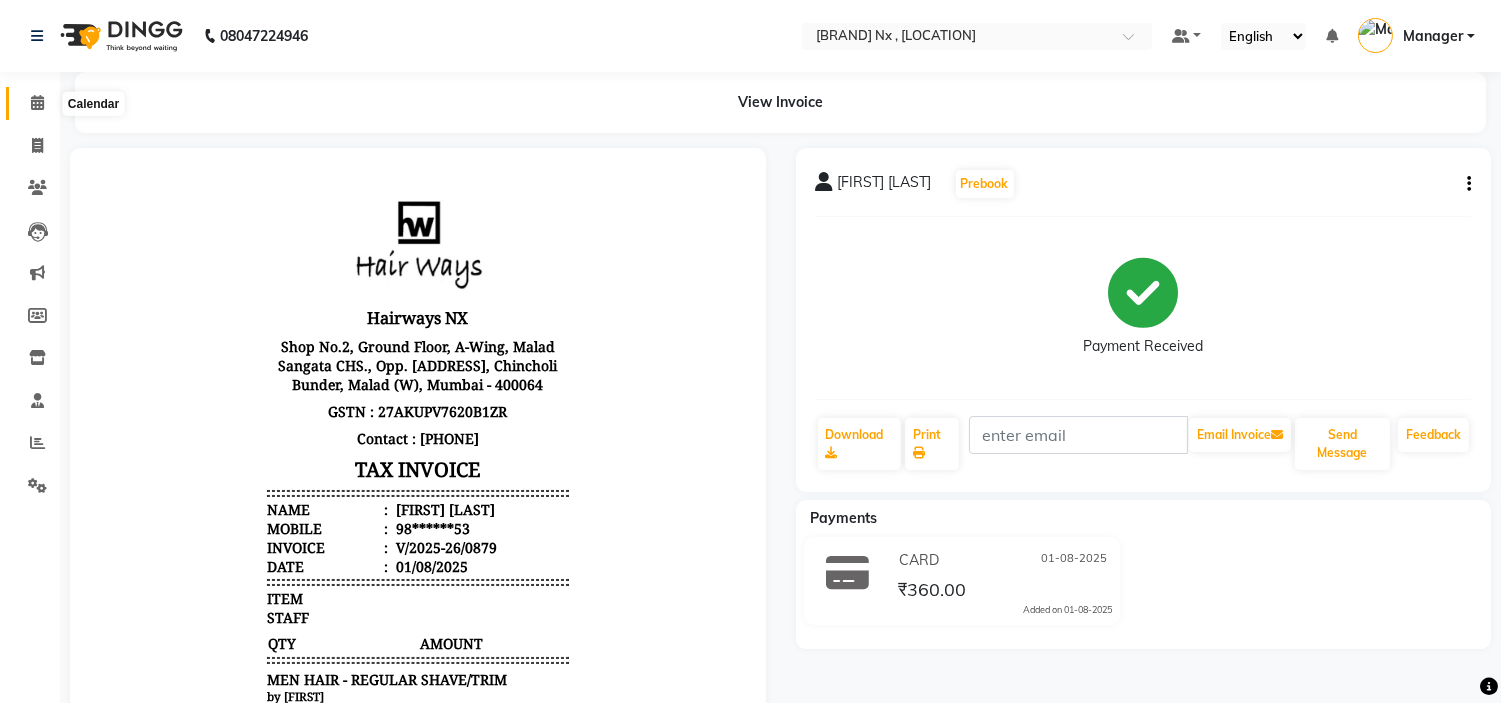 click 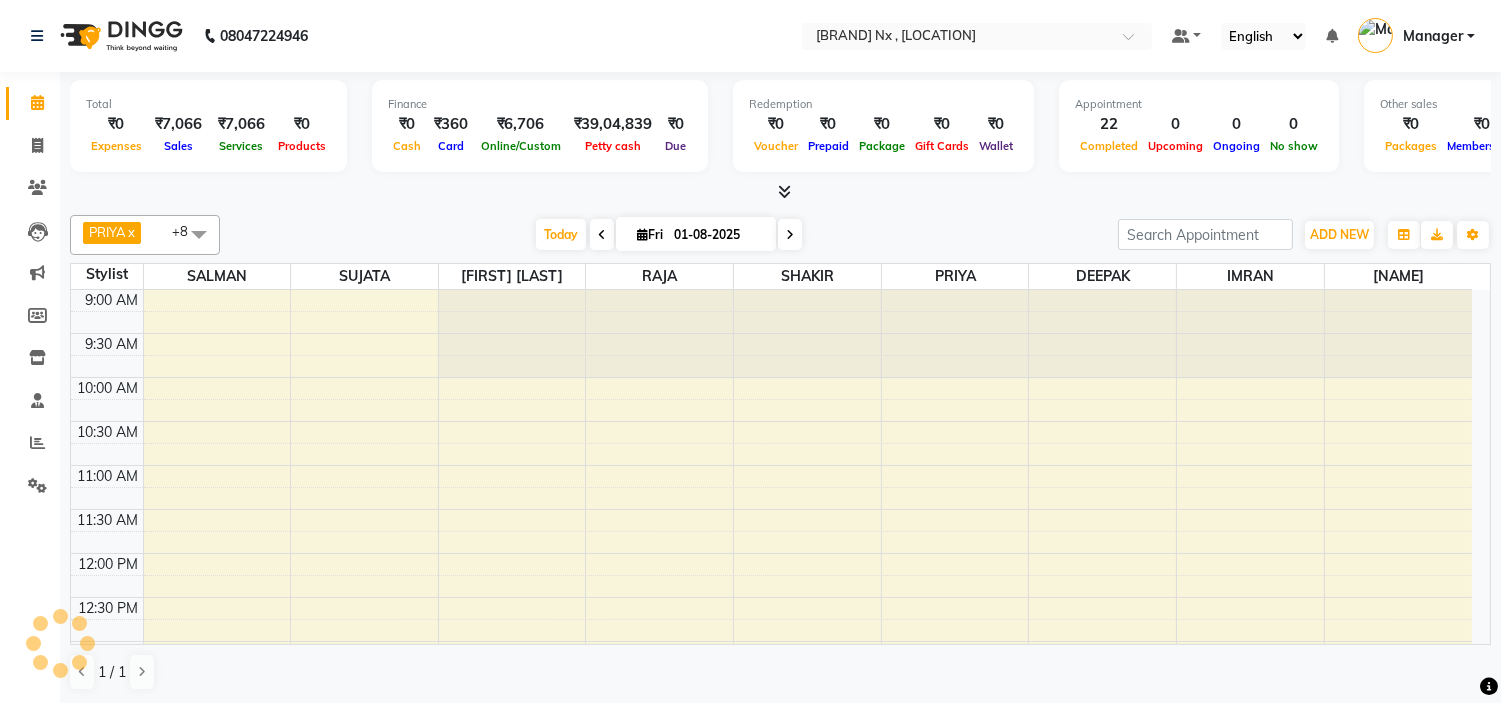 scroll, scrollTop: 0, scrollLeft: 0, axis: both 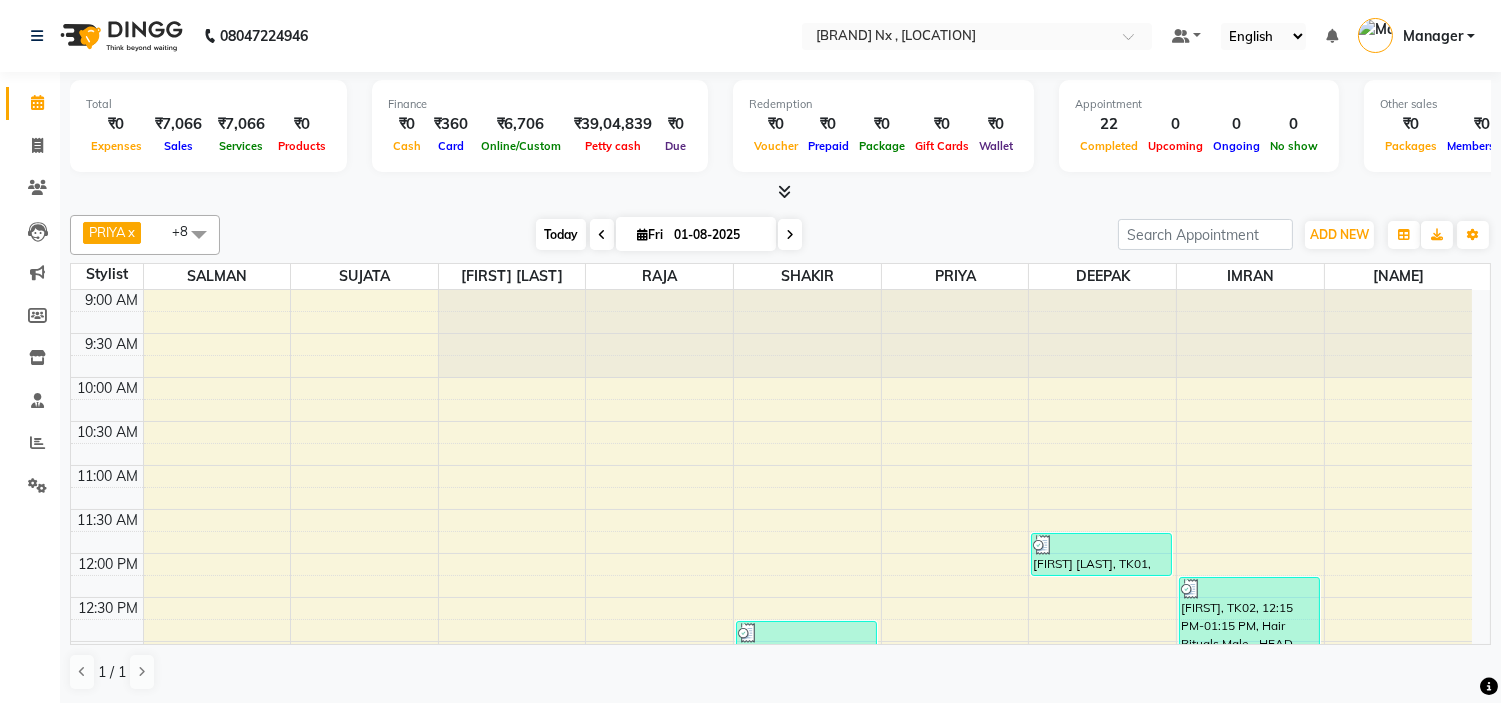 click on "Today" at bounding box center [561, 234] 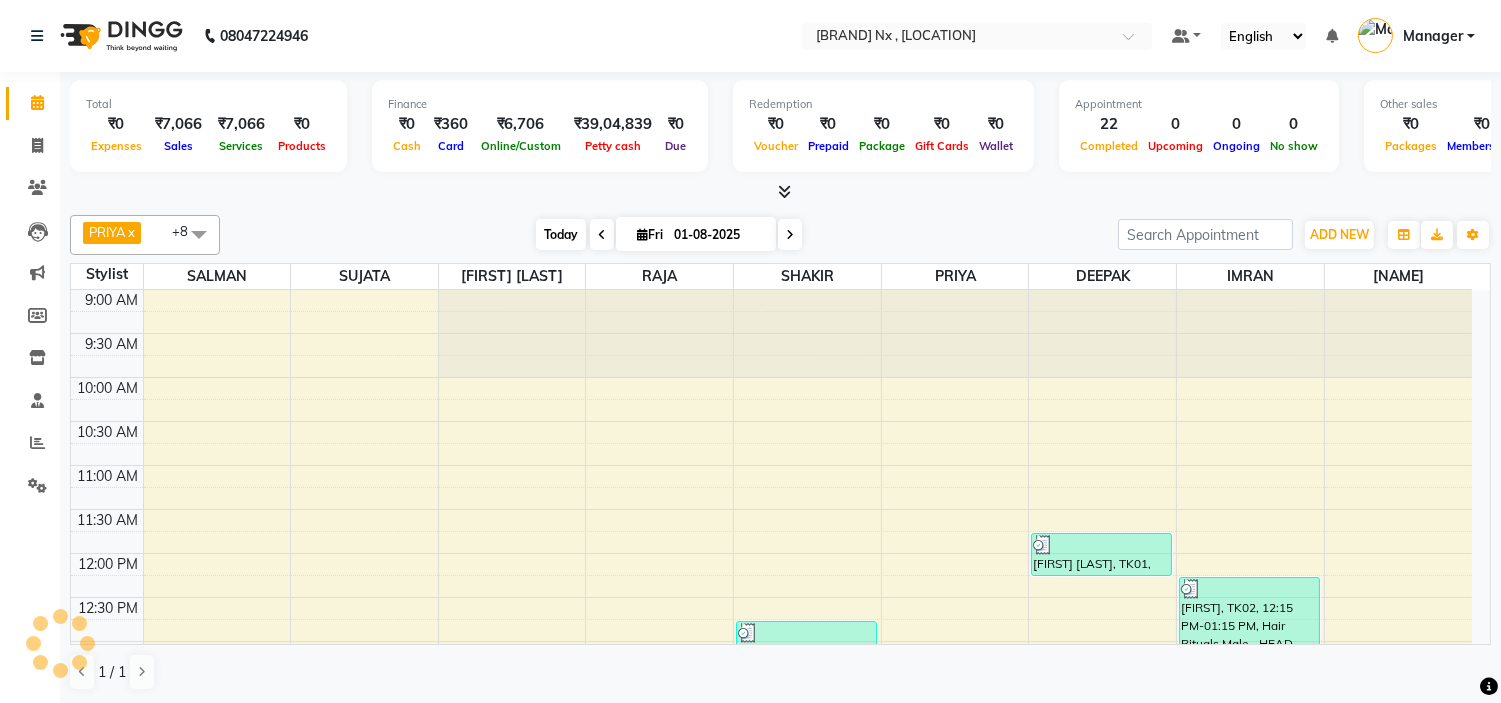 scroll, scrollTop: 707, scrollLeft: 0, axis: vertical 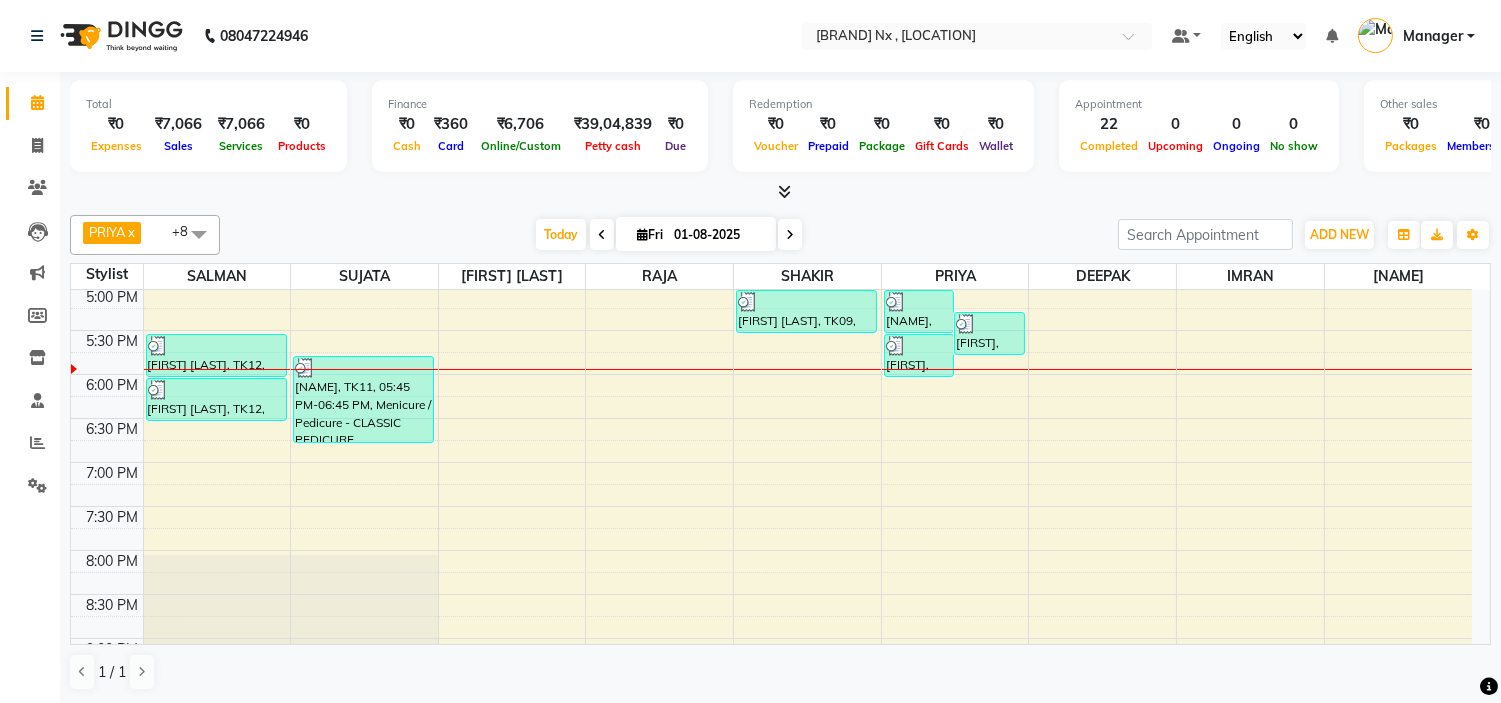 click on "9:00 AM 9:30 AM 10:00 AM 10:30 AM 11:00 AM 11:30 AM 12:00 PM 12:30 PM 1:00 PM 1:30 PM 2:00 PM 2:30 PM 3:00 PM 3:30 PM 4:00 PM 4:30 PM 5:00 PM 5:30 PM 6:00 PM 6:30 PM 7:00 PM 7:30 PM 8:00 PM 8:30 PM 9:00 PM 9:30 PM 10:00 PM 10:30 PM     BHAGYASHREE thakkar, TK06, 01:50 PM-03:20 PM, Colour For Women - ROOT TOUCH UO(INOA) (₹1500)     NIRMIT TERVEDI, TK12, 05:30 PM-06:00 PM, MEN HAIR - HAIR CUT WITH SENIOR STYLIST     NIRMIT TERVEDI, TK12, 06:00 PM-06:30 PM, MEN HAIR - REGULAR SHAVE/TRIM     SHWETA UNHALKAR, TK04, 01:15 PM-01:45 PM, Threading - EYEBROW+UPPERLIP     BHAGYASHREE thakkar, TK06, 04:20 PM-04:50 PM, Nail & Gelish - NAIL CUT FILE & POLISH (₹200)     CHITRA, TK11, 05:45 PM-06:45 PM, Menicure / Pedicure - CLASSIC PEDICURE     Karan, TK05, 01:30 PM-02:00 PM, MEN HAIR - HAIR CUT WITH SENIOR STYLIST     Karan, TK05, 02:00 PM-02:30 PM, MEN HAIR - HAIR CUT WITH SENIOR STYLIST     Karan, TK05, 02:30 PM-03:00 PM, MEN HAIR - REGULAR SHAVE/TRIM" at bounding box center [771, 198] 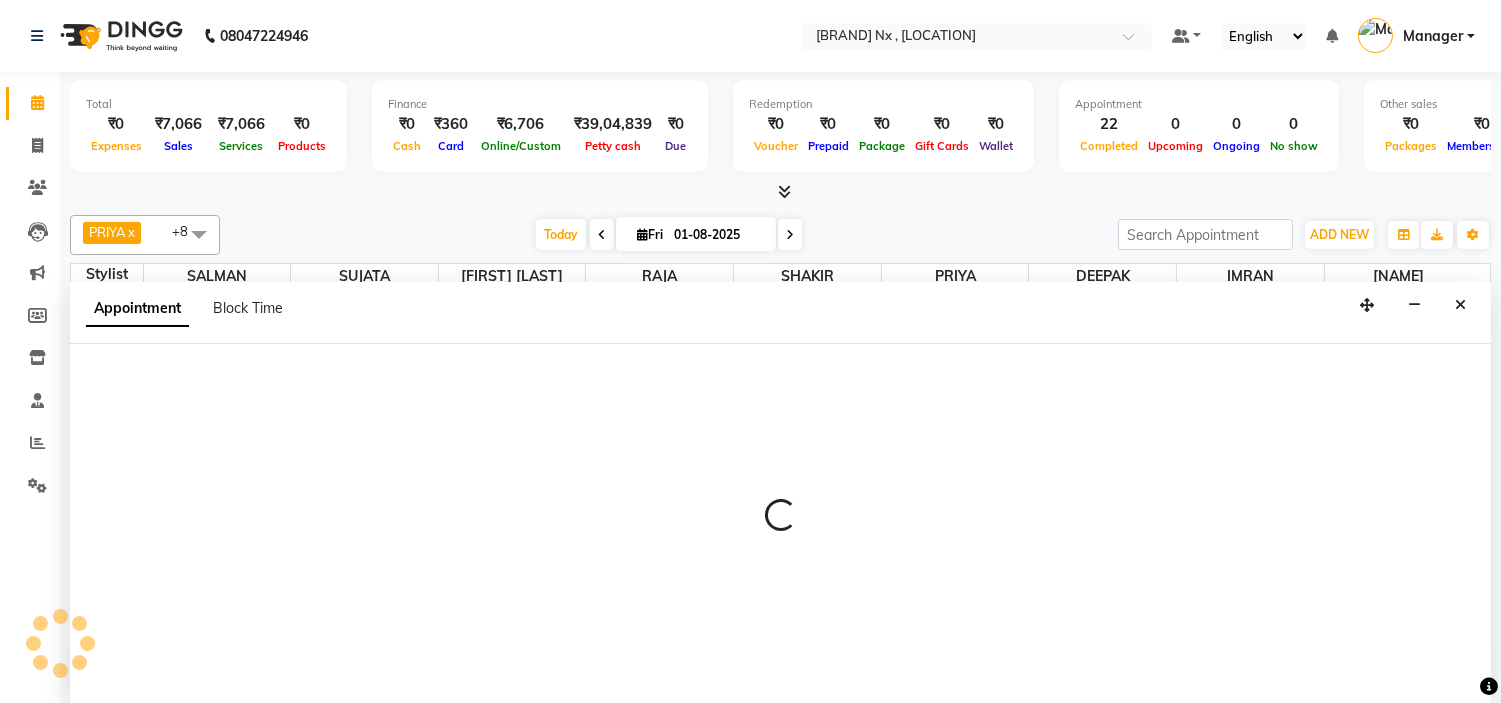 scroll, scrollTop: 1, scrollLeft: 0, axis: vertical 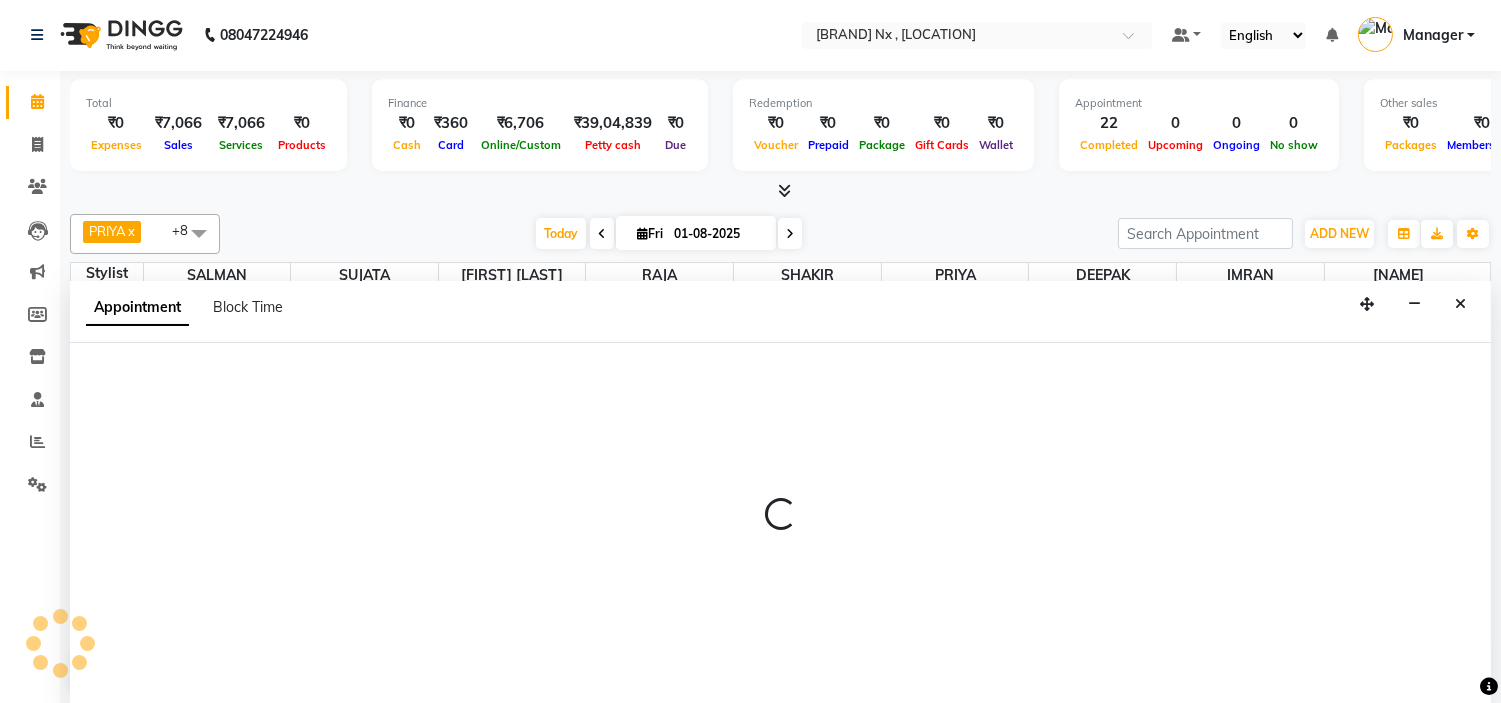 select on "67654" 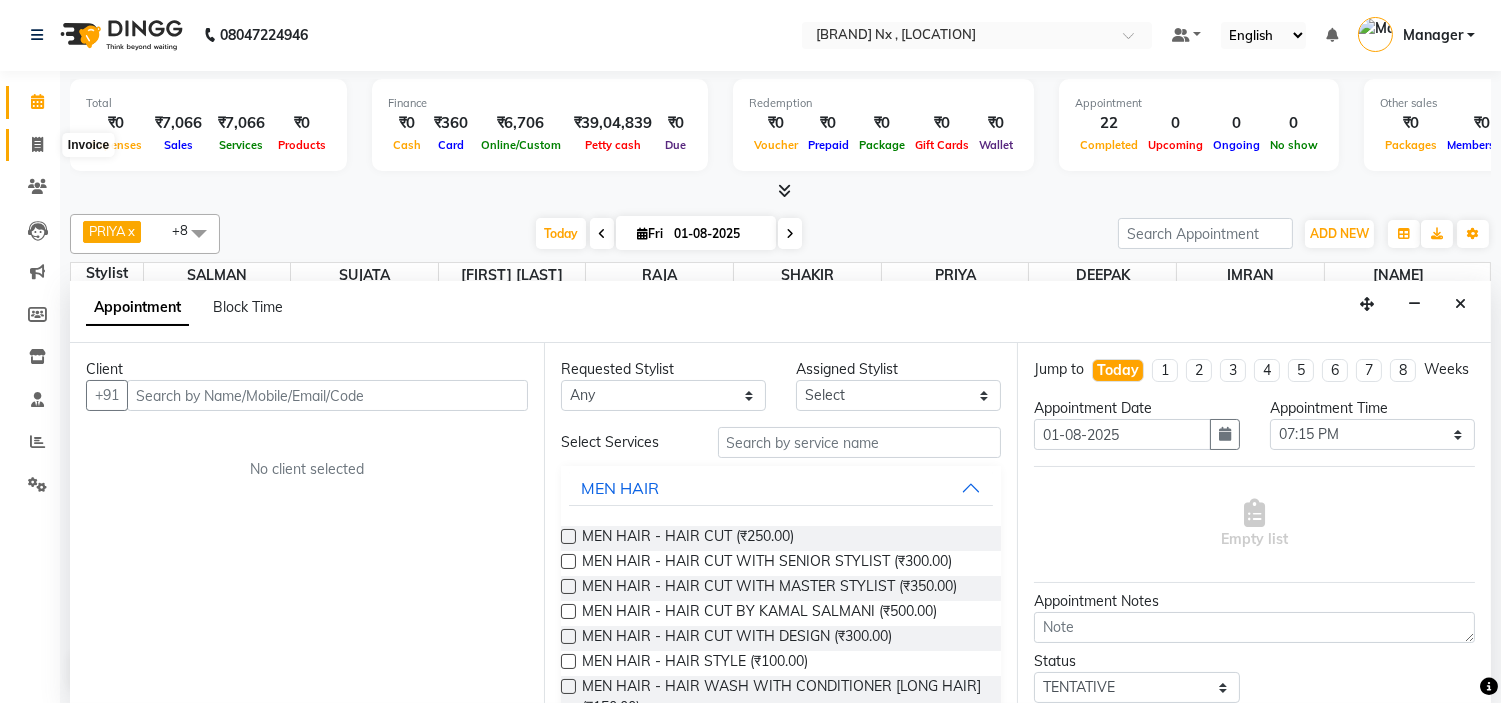 click 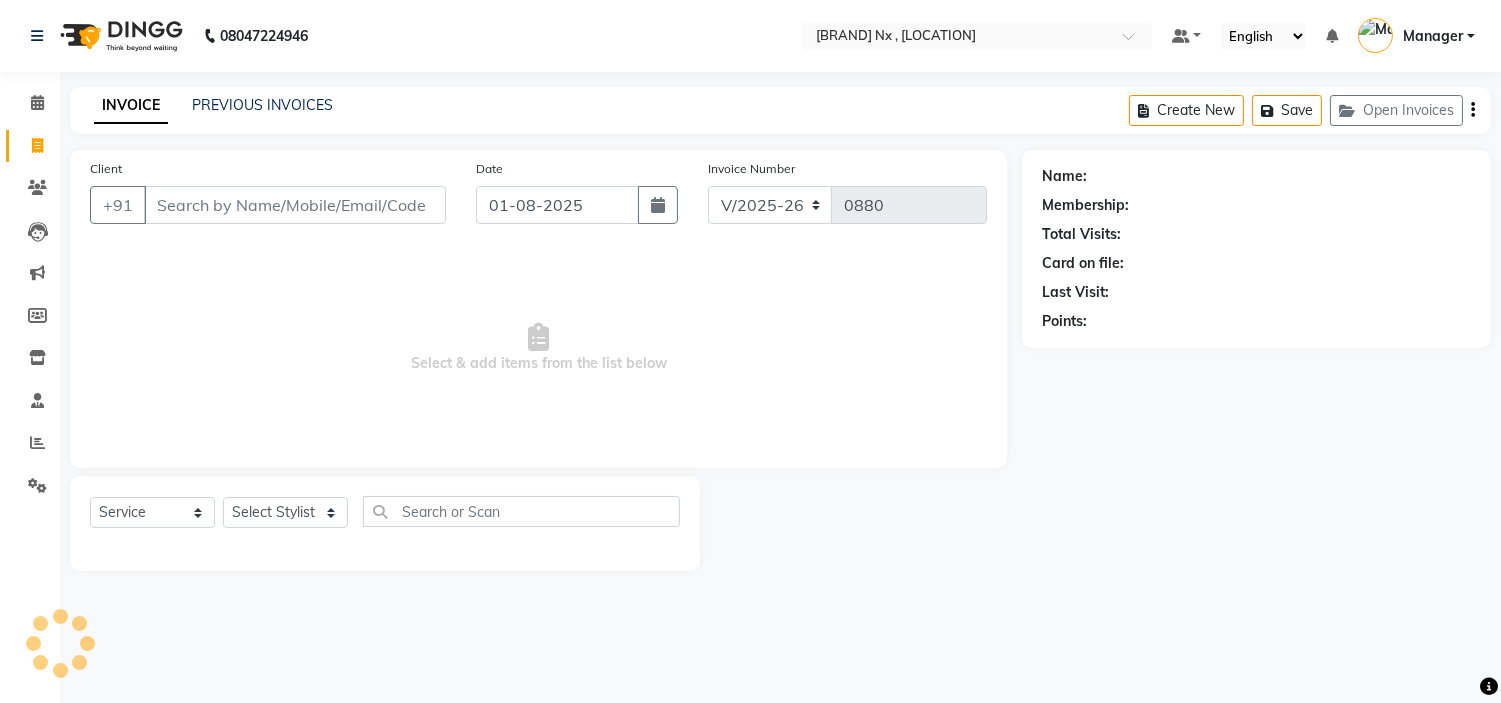 scroll, scrollTop: 0, scrollLeft: 0, axis: both 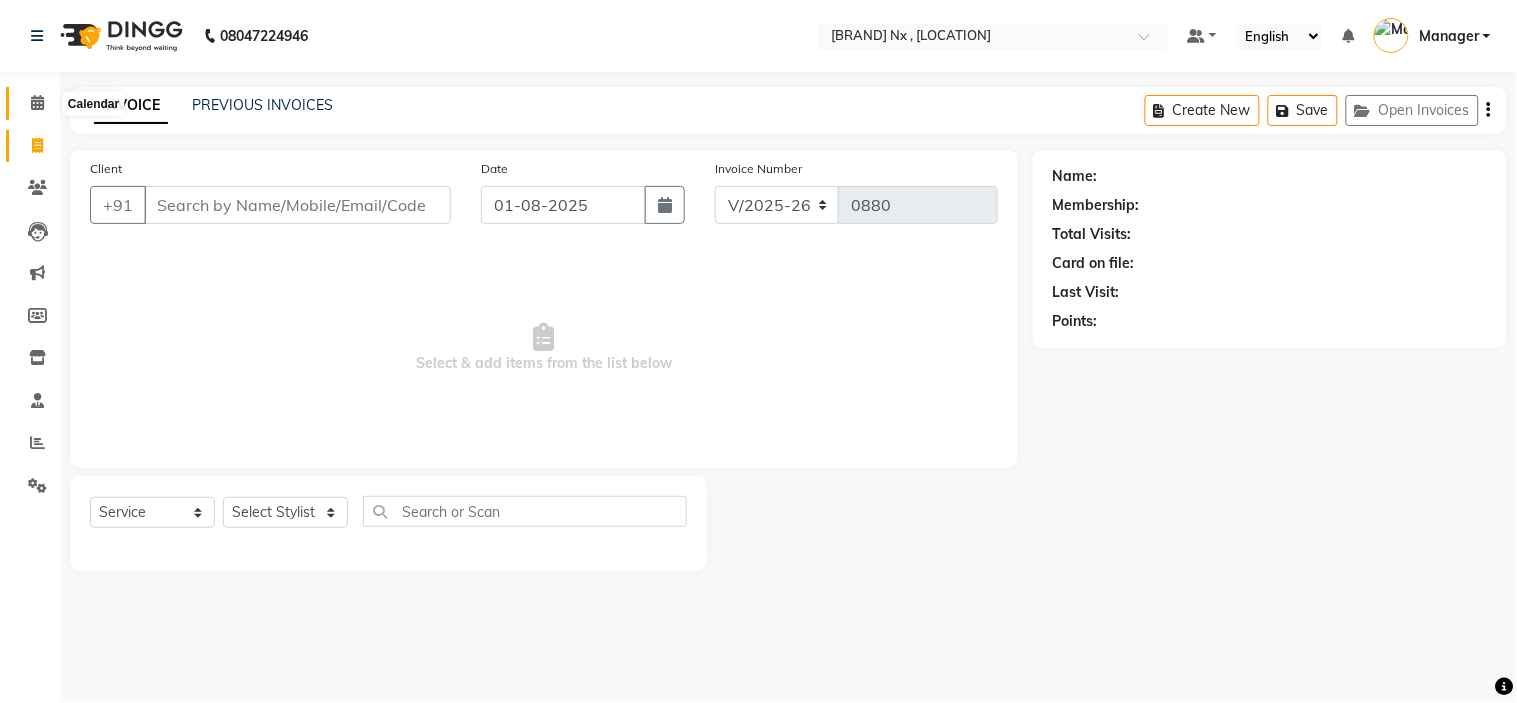 click 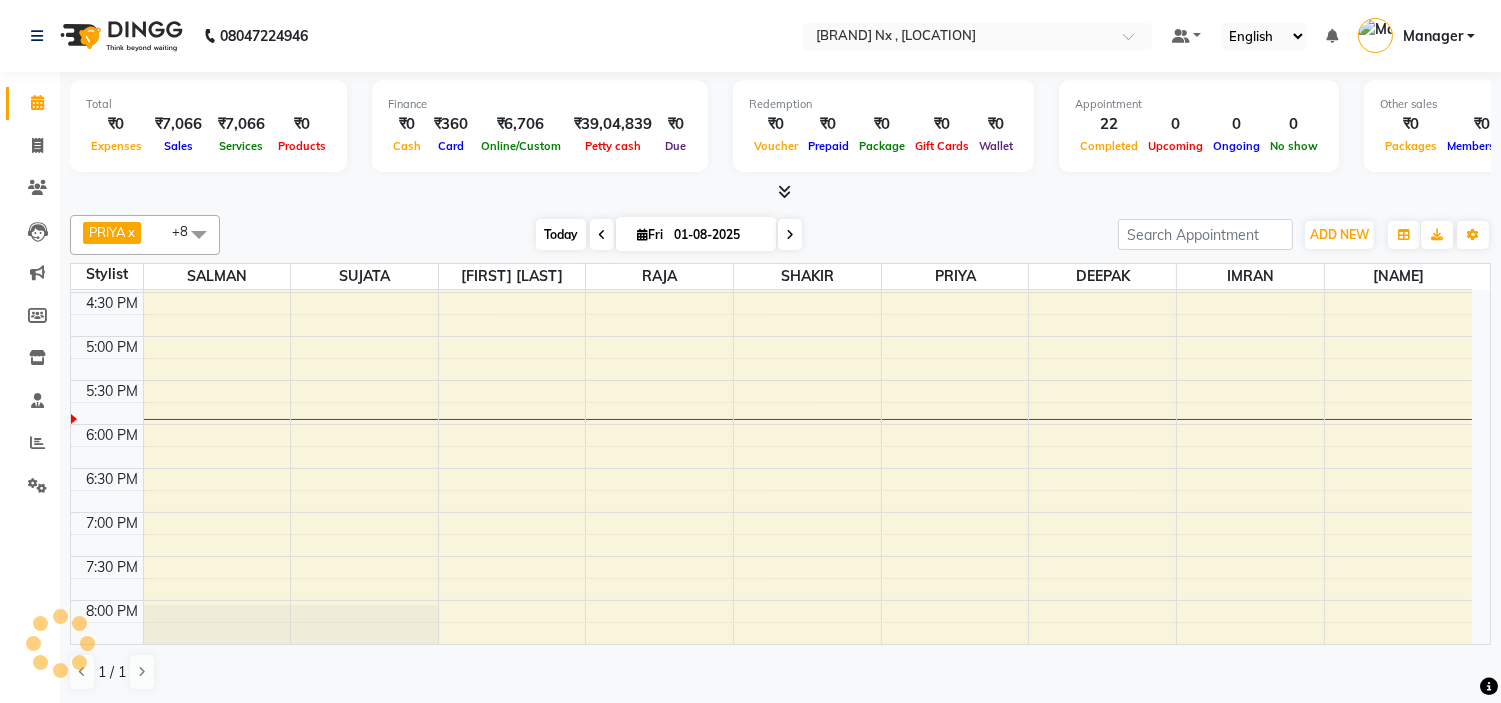 scroll, scrollTop: 0, scrollLeft: 0, axis: both 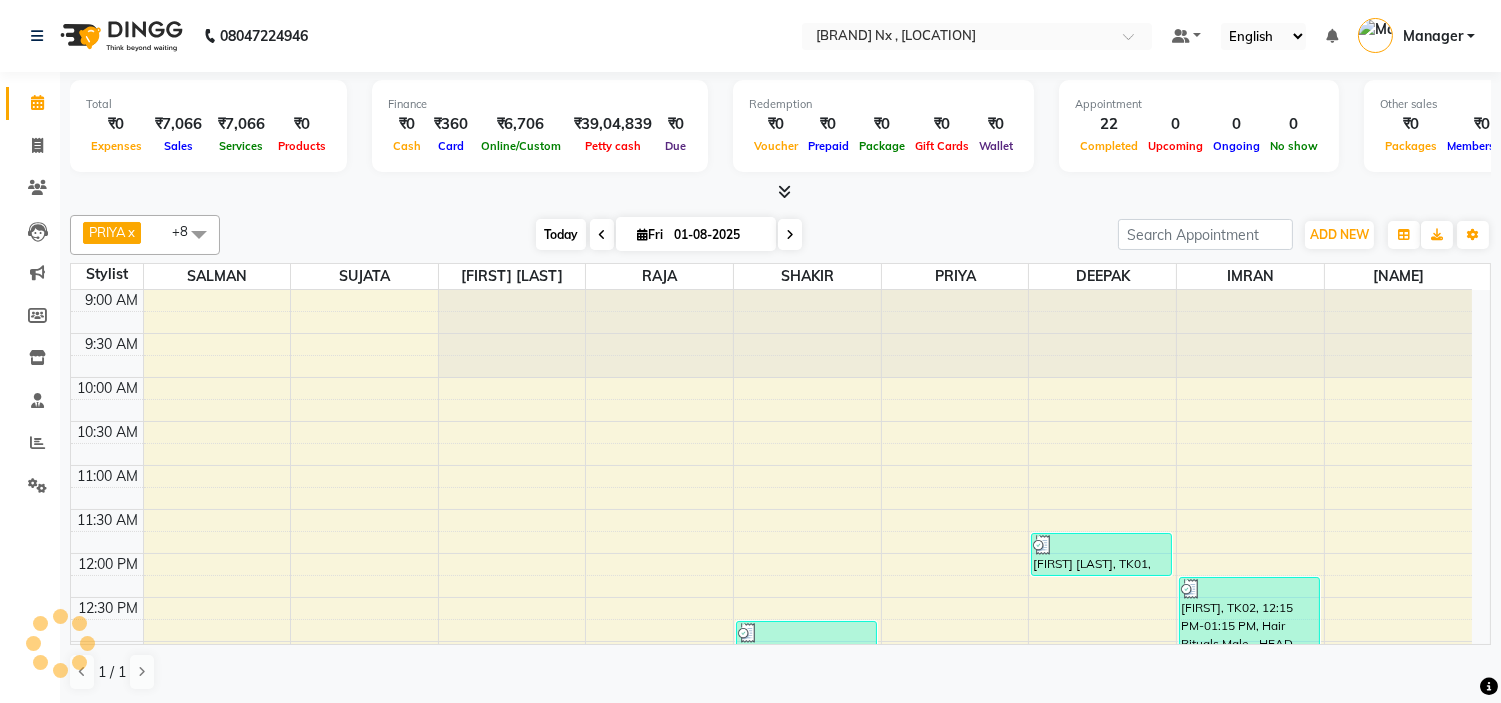 click on "Today" at bounding box center [561, 234] 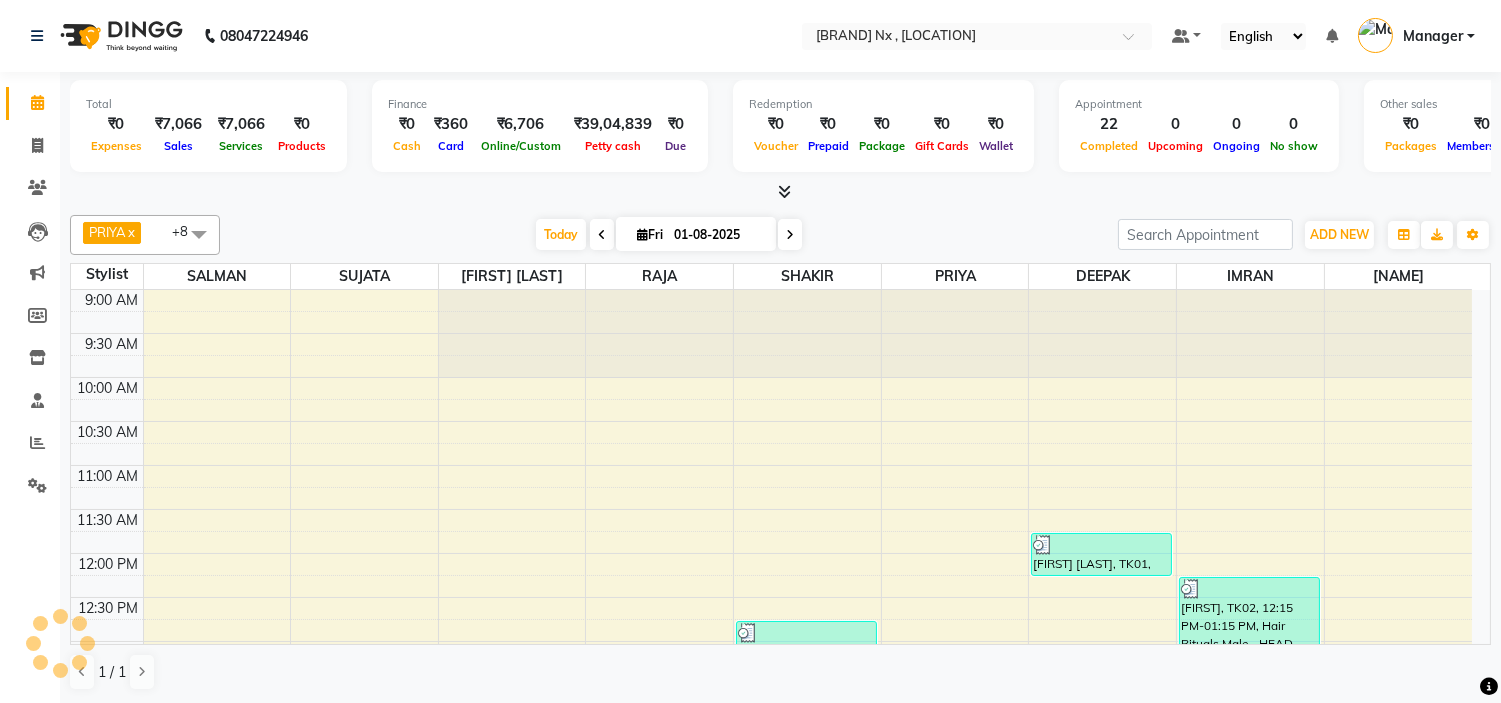 scroll, scrollTop: 707, scrollLeft: 0, axis: vertical 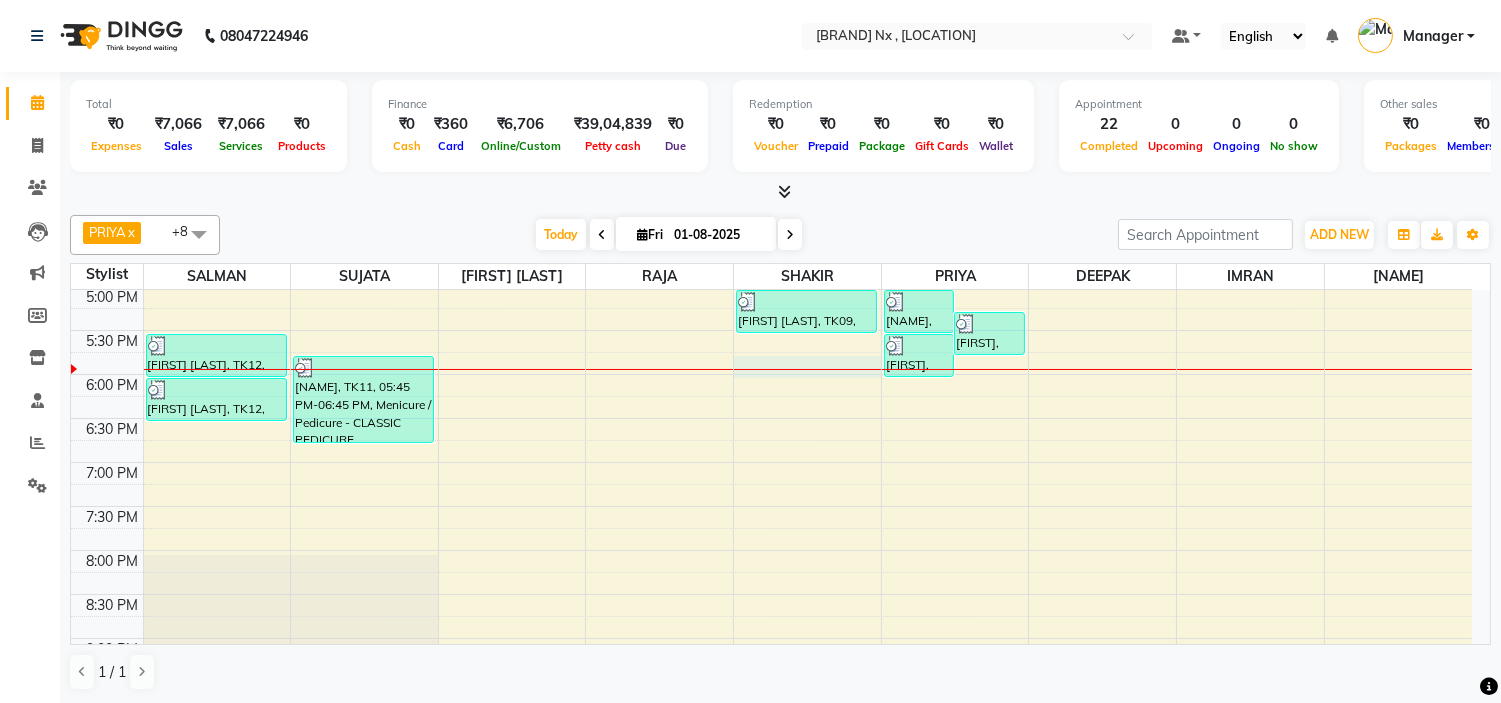 click on "9:00 AM 9:30 AM 10:00 AM 10:30 AM 11:00 AM 11:30 AM 12:00 PM 12:30 PM 1:00 PM 1:30 PM 2:00 PM 2:30 PM 3:00 PM 3:30 PM 4:00 PM 4:30 PM 5:00 PM 5:30 PM 6:00 PM 6:30 PM 7:00 PM 7:30 PM 8:00 PM 8:30 PM 9:00 PM 9:30 PM 10:00 PM 10:30 PM     BHAGYASHREE thakkar, TK06, 01:50 PM-03:20 PM, Colour For Women - ROOT TOUCH UO(INOA) (₹1500)     NIRMIT TERVEDI, TK12, 05:30 PM-06:00 PM, MEN HAIR - HAIR CUT WITH SENIOR STYLIST     NIRMIT TERVEDI, TK12, 06:00 PM-06:30 PM, MEN HAIR - REGULAR SHAVE/TRIM     SHWETA UNHALKAR, TK04, 01:15 PM-01:45 PM, Threading - EYEBROW+UPPERLIP     BHAGYASHREE thakkar, TK06, 04:20 PM-04:50 PM, Nail & Gelish - NAIL CUT FILE & POLISH (₹200)     CHITRA, TK11, 05:45 PM-06:45 PM, Menicure / Pedicure - CLASSIC PEDICURE     Karan, TK05, 01:30 PM-02:00 PM, MEN HAIR - HAIR CUT WITH SENIOR STYLIST     Karan, TK05, 02:00 PM-02:30 PM, MEN HAIR - HAIR CUT WITH SENIOR STYLIST     Karan, TK05, 02:30 PM-03:00 PM, MEN HAIR - REGULAR SHAVE/TRIM" at bounding box center (771, 198) 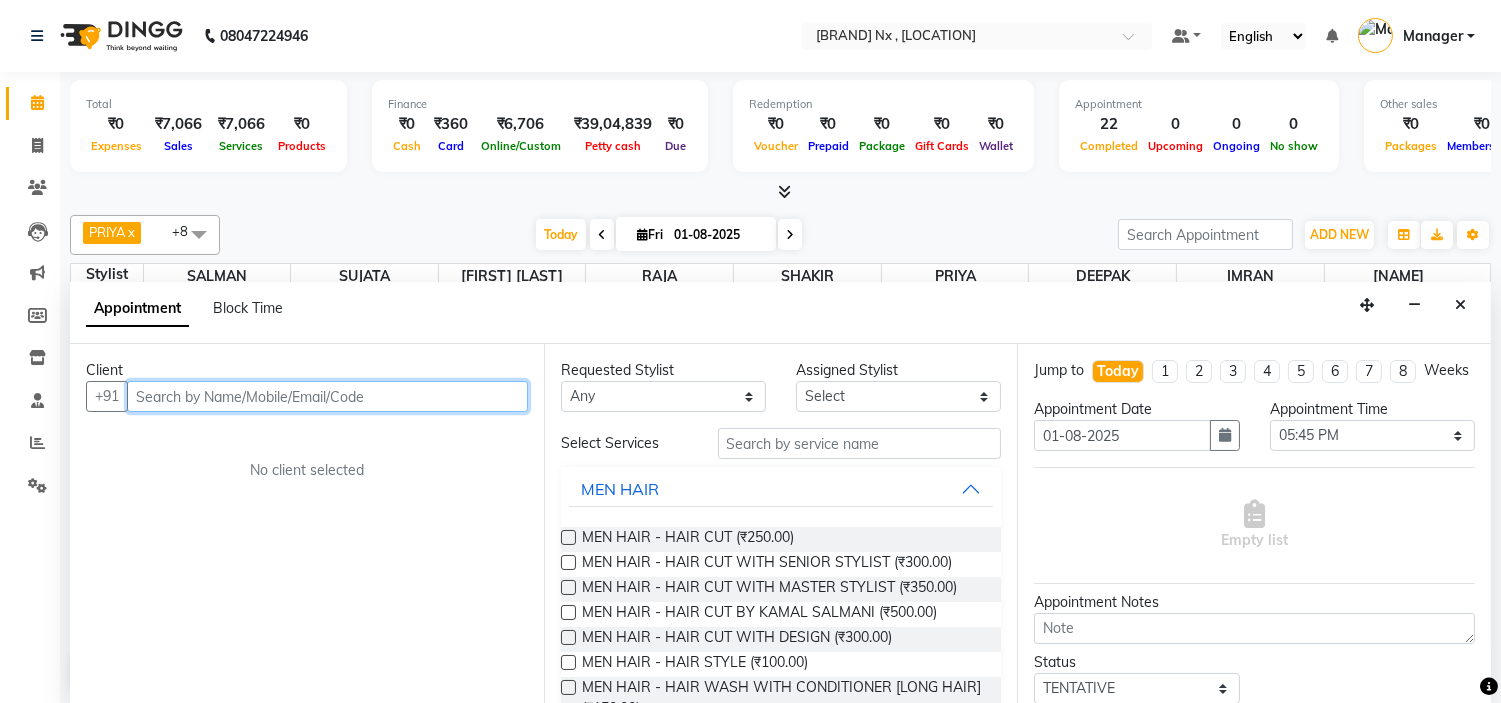 scroll, scrollTop: 1, scrollLeft: 0, axis: vertical 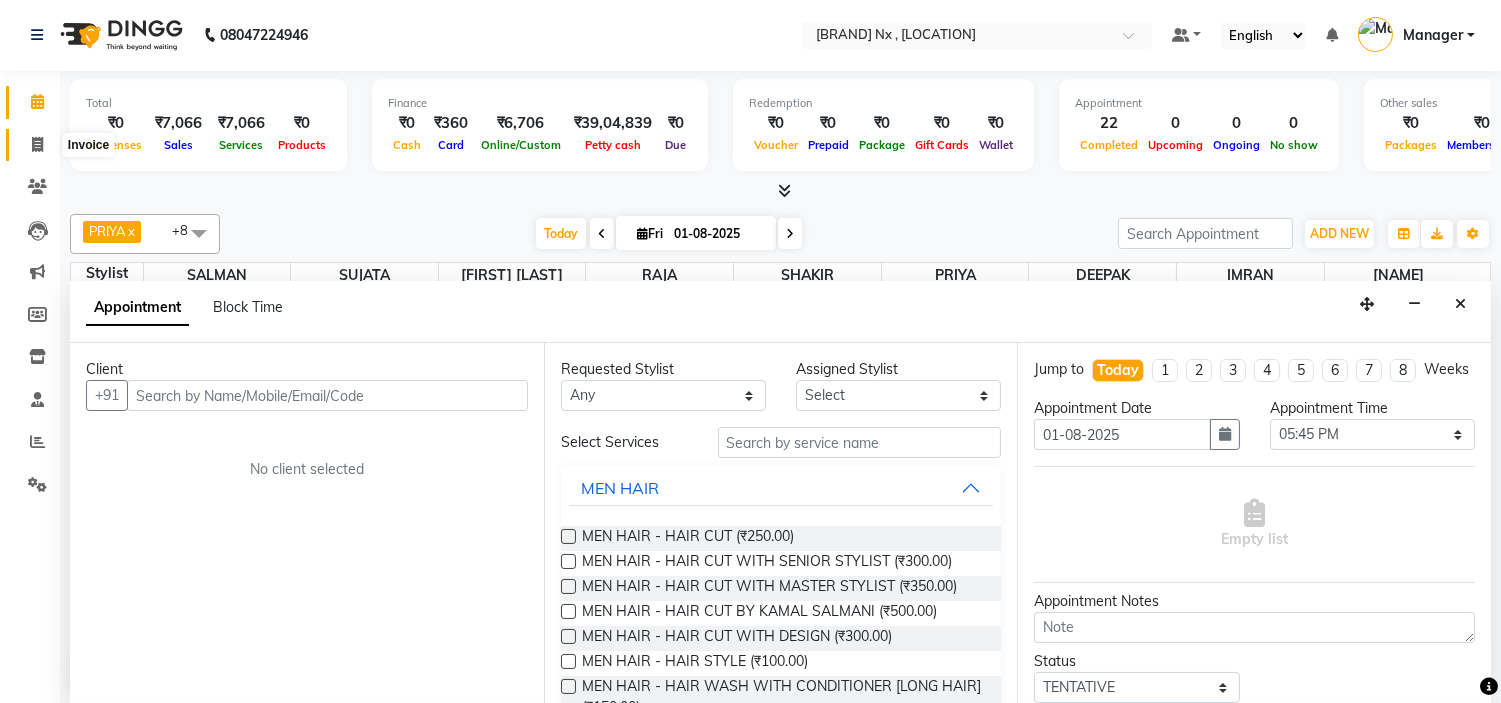 click 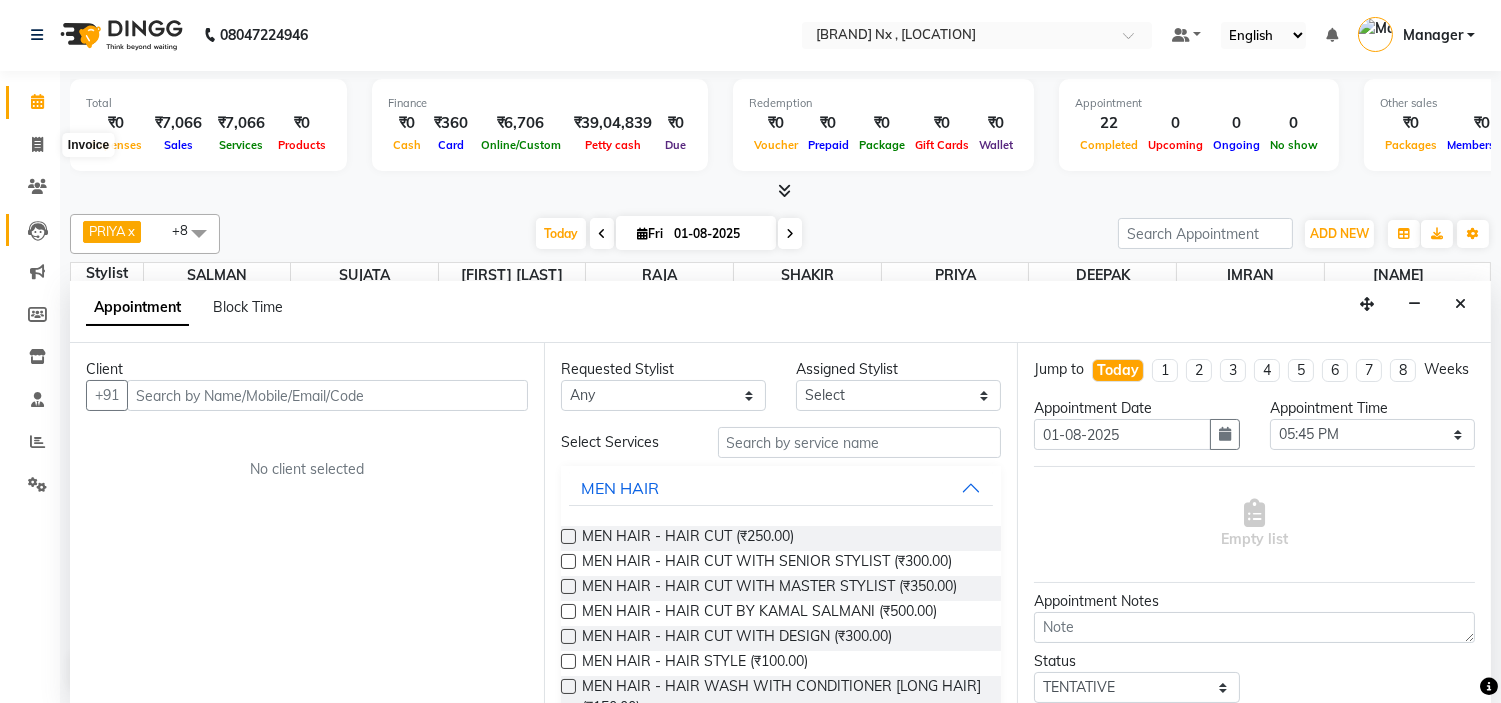 select on "service" 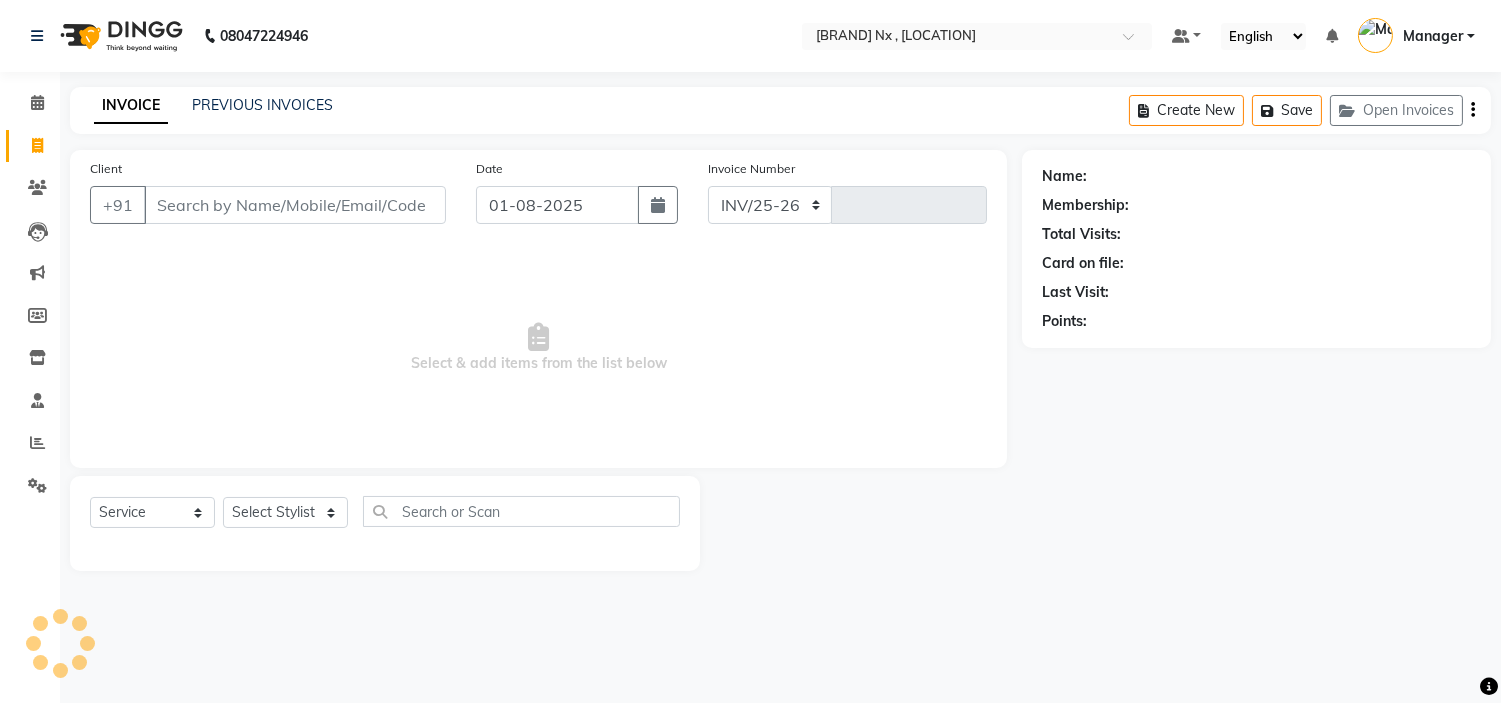 select on "778" 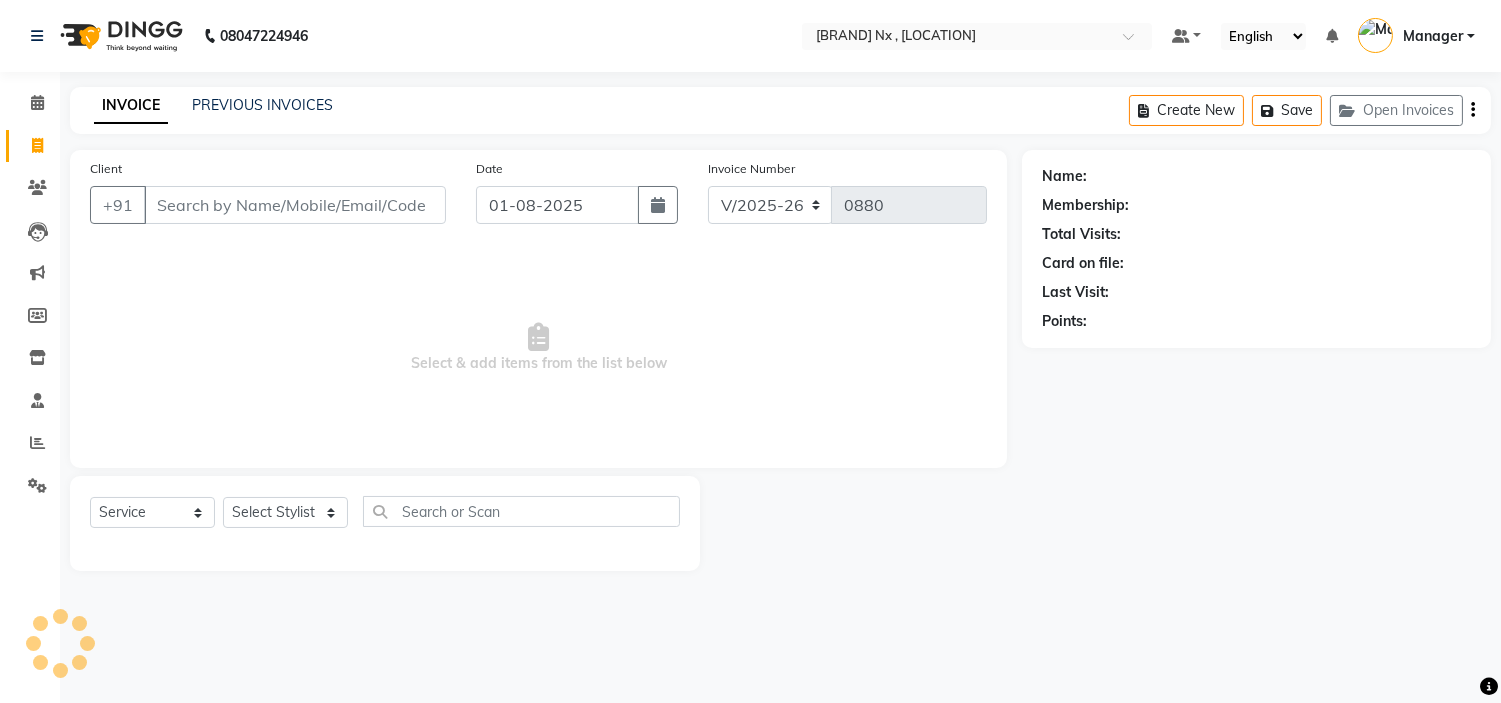 scroll, scrollTop: 0, scrollLeft: 0, axis: both 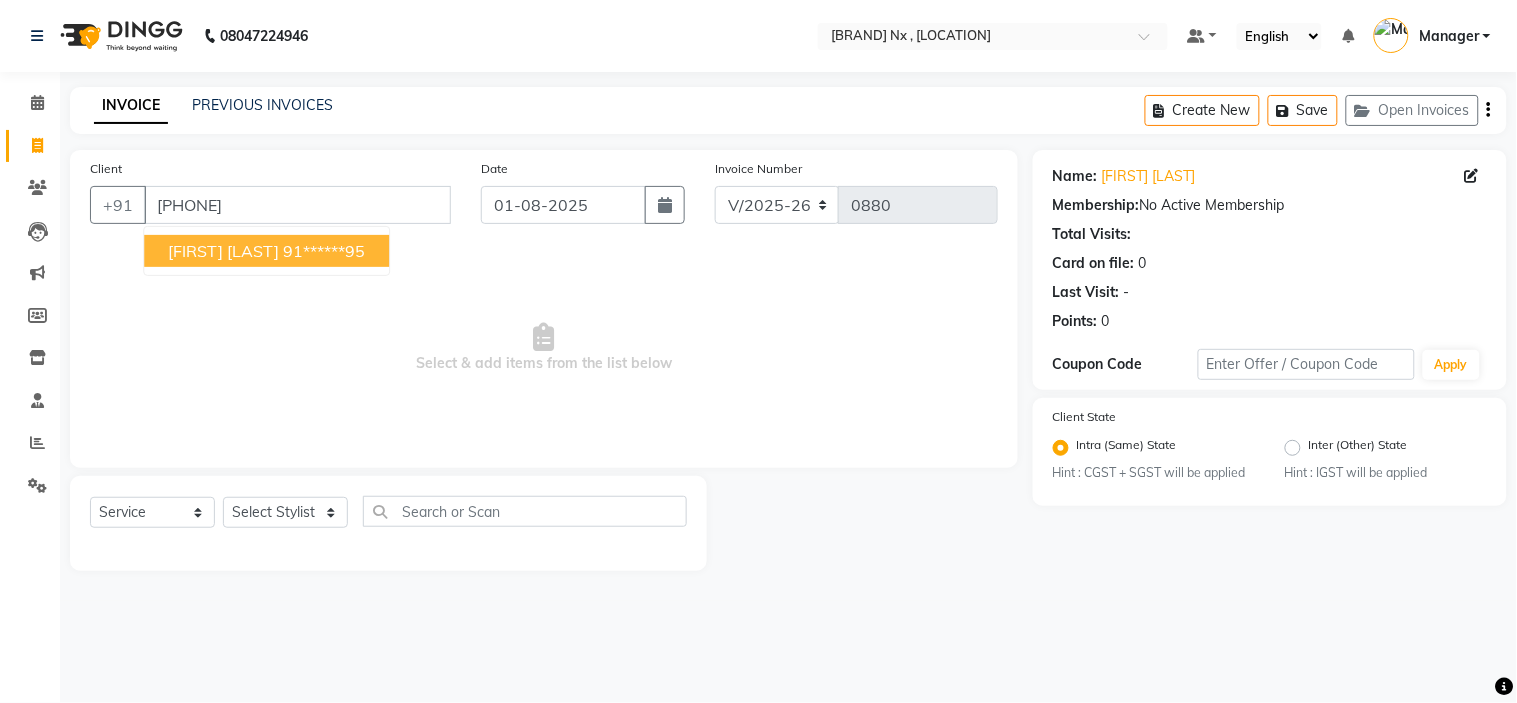 click on "BHUPESH BUHNA" at bounding box center (223, 251) 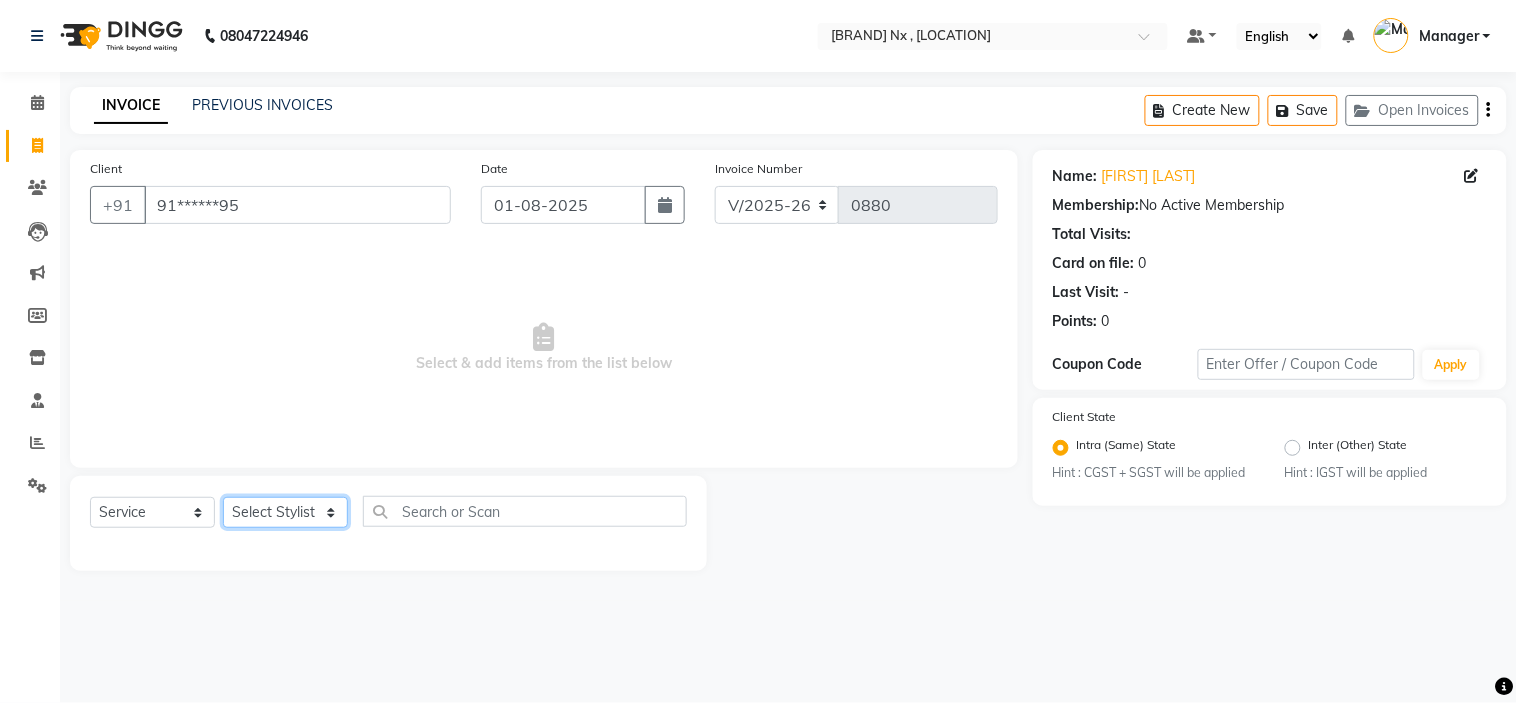 click on "Select Stylist ALIM AZAD DEEPAK IMRAN KAMAL SALMANI KASHISH Manager MUZZAMIL PRIYA PUMMY RAJA  SALMAN SHAKIR  SUDHIR SUJATA TALIB UMAR" 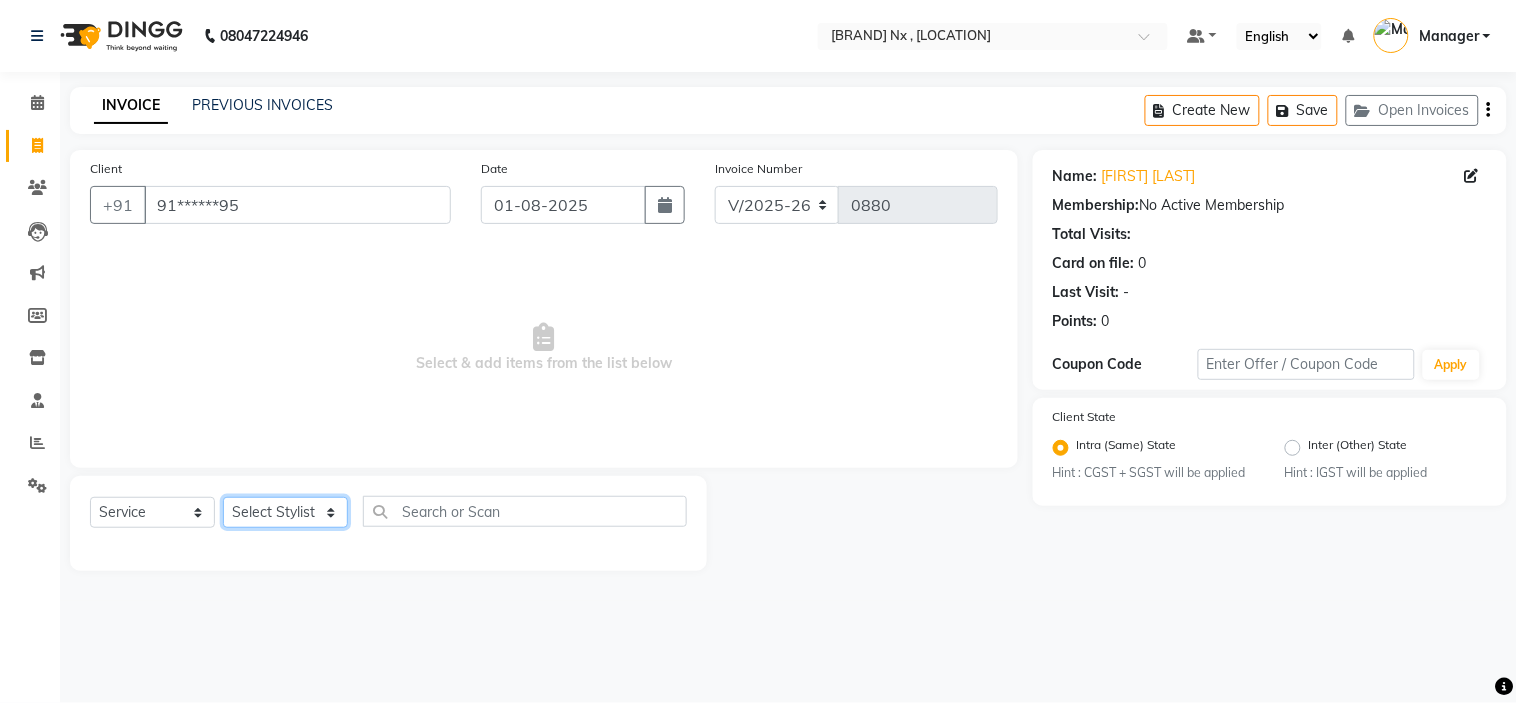 select on "67654" 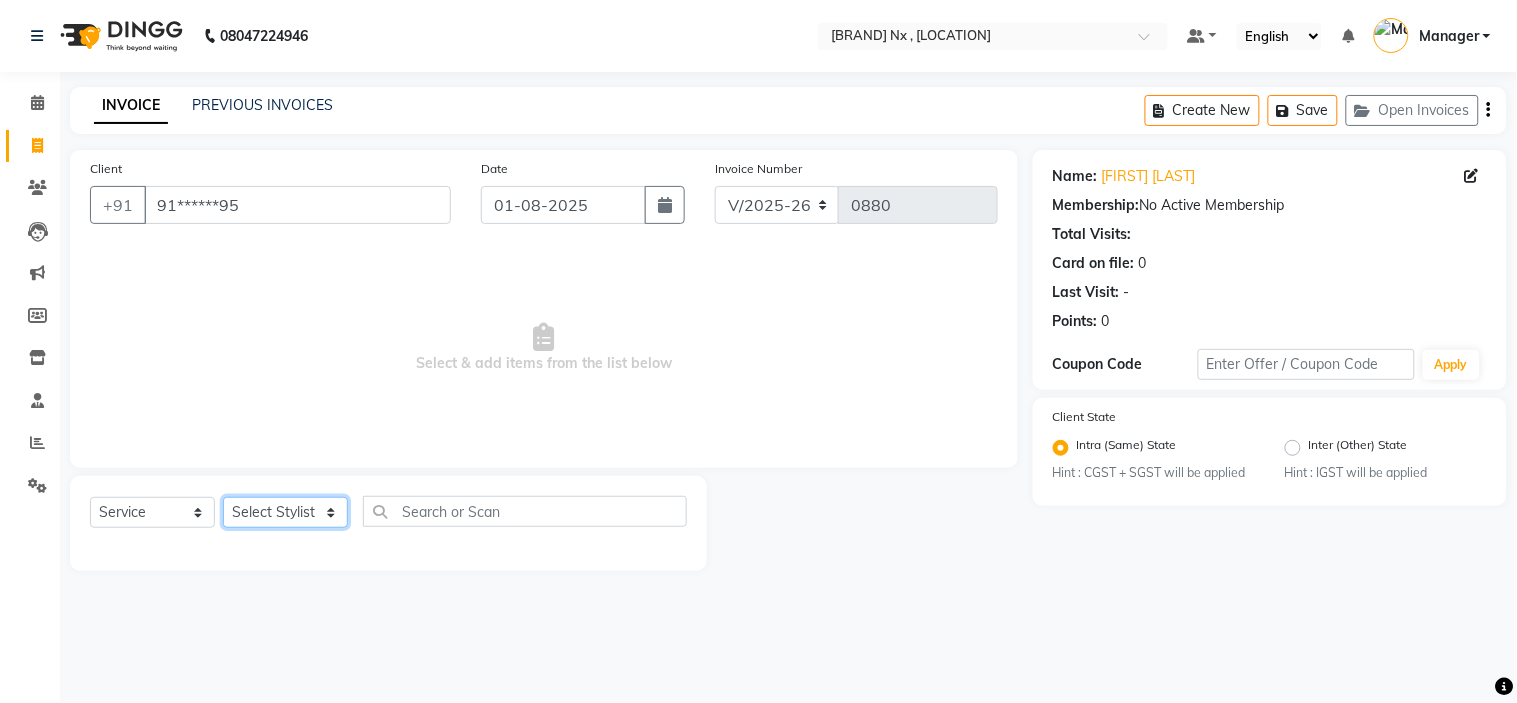 click on "Select Stylist ALIM AZAD DEEPAK IMRAN KAMAL SALMANI KASHISH Manager MUZZAMIL PRIYA PUMMY RAJA  SALMAN SHAKIR  SUDHIR SUJATA TALIB UMAR" 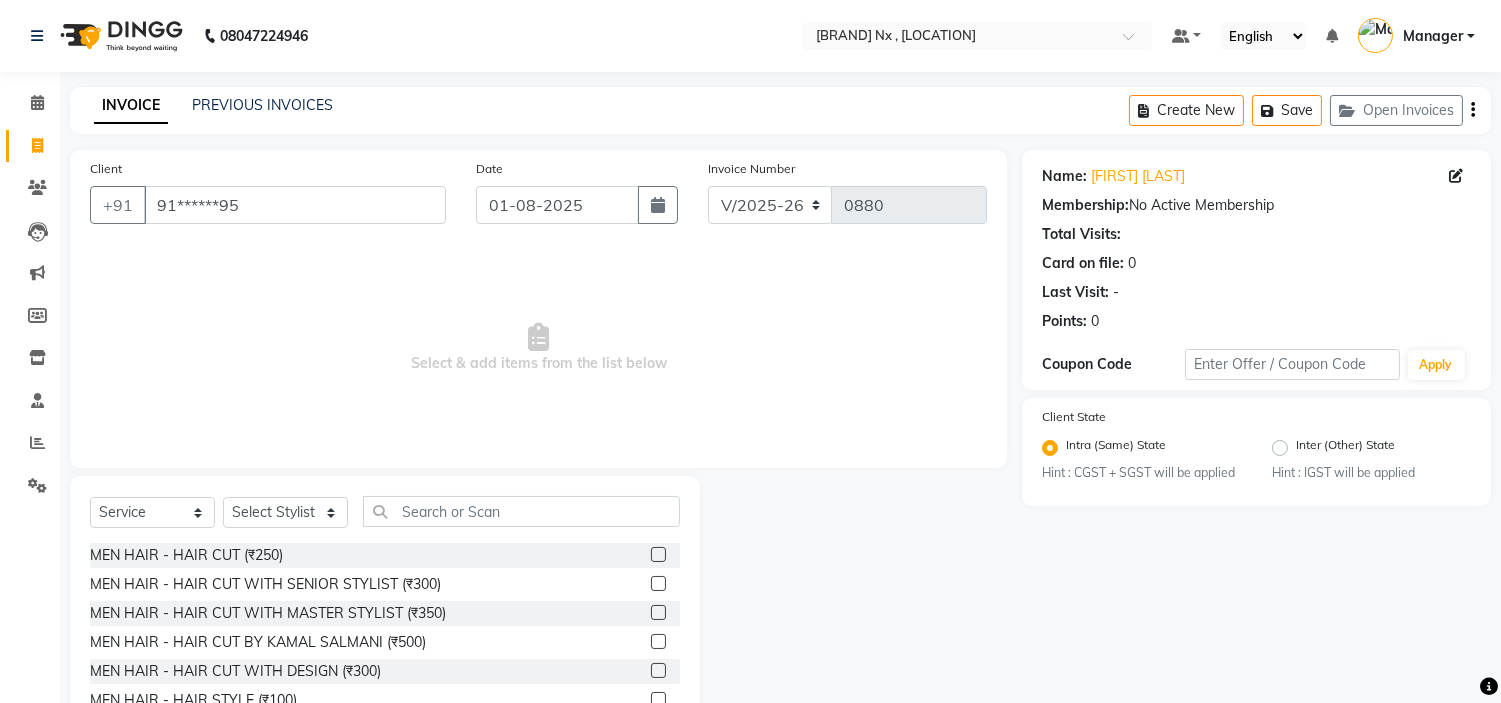 click 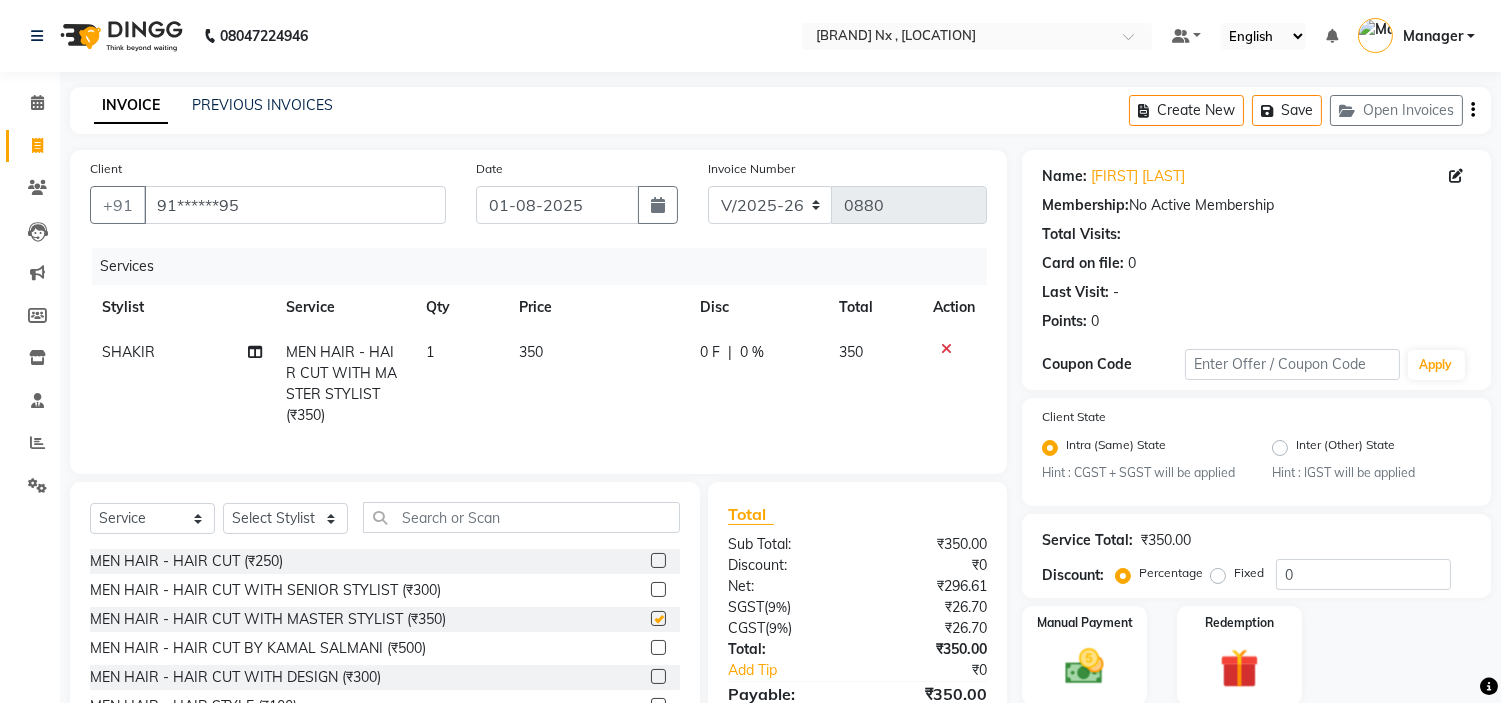 checkbox on "false" 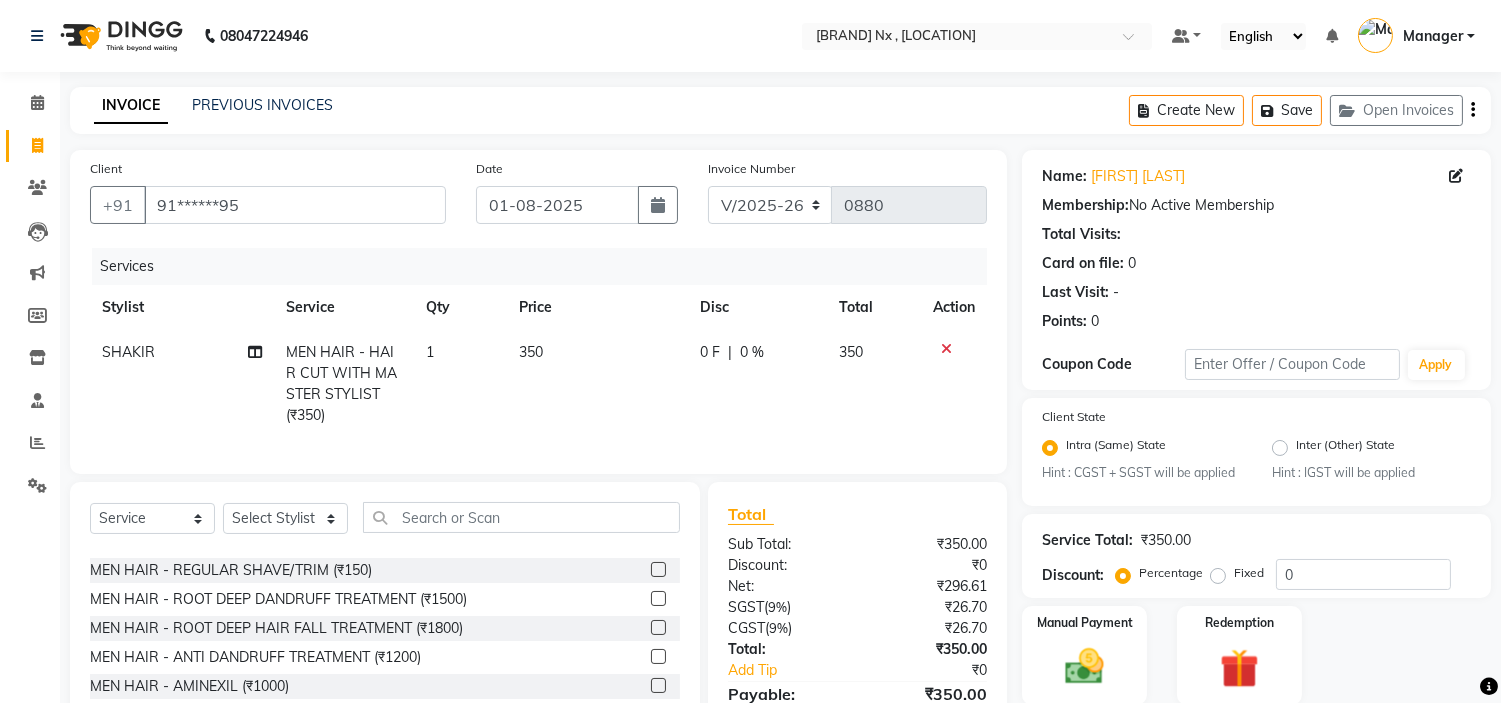scroll, scrollTop: 222, scrollLeft: 0, axis: vertical 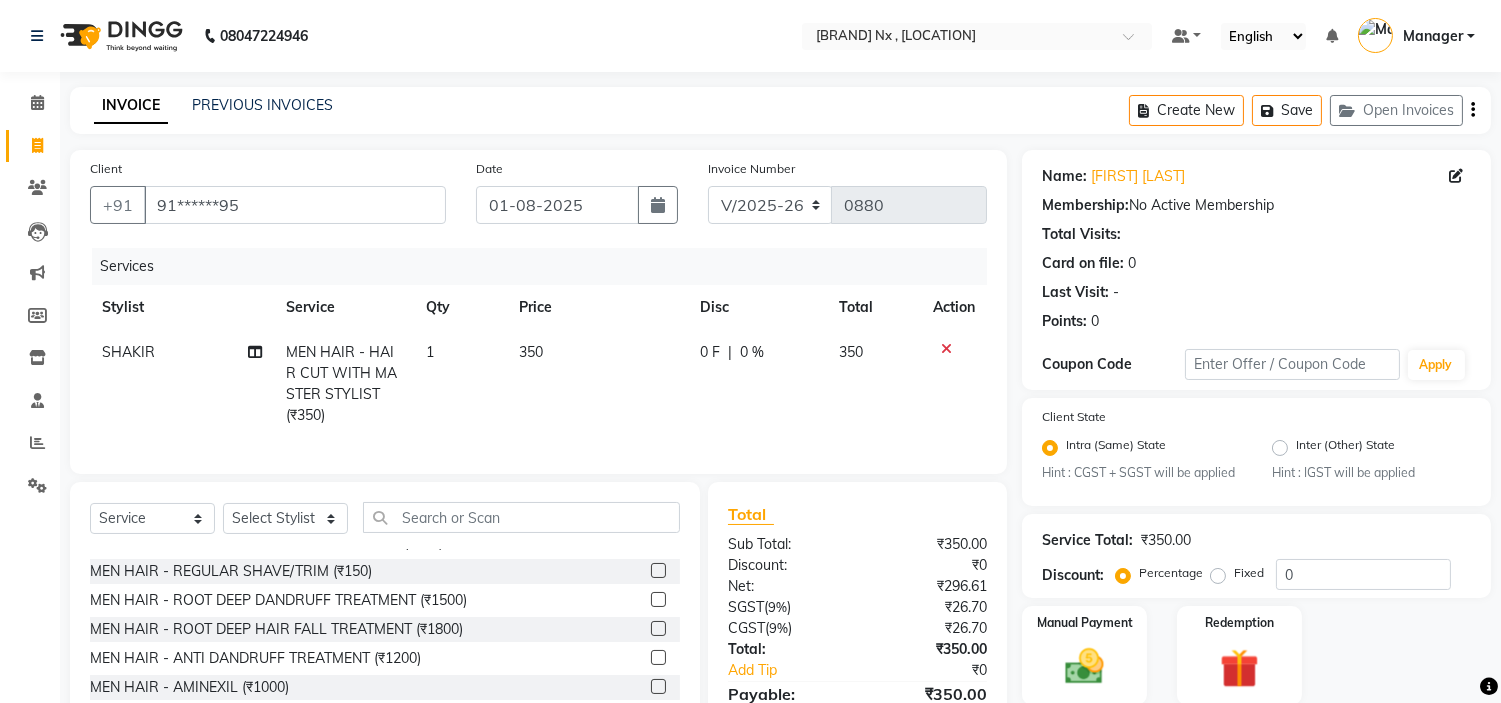 click 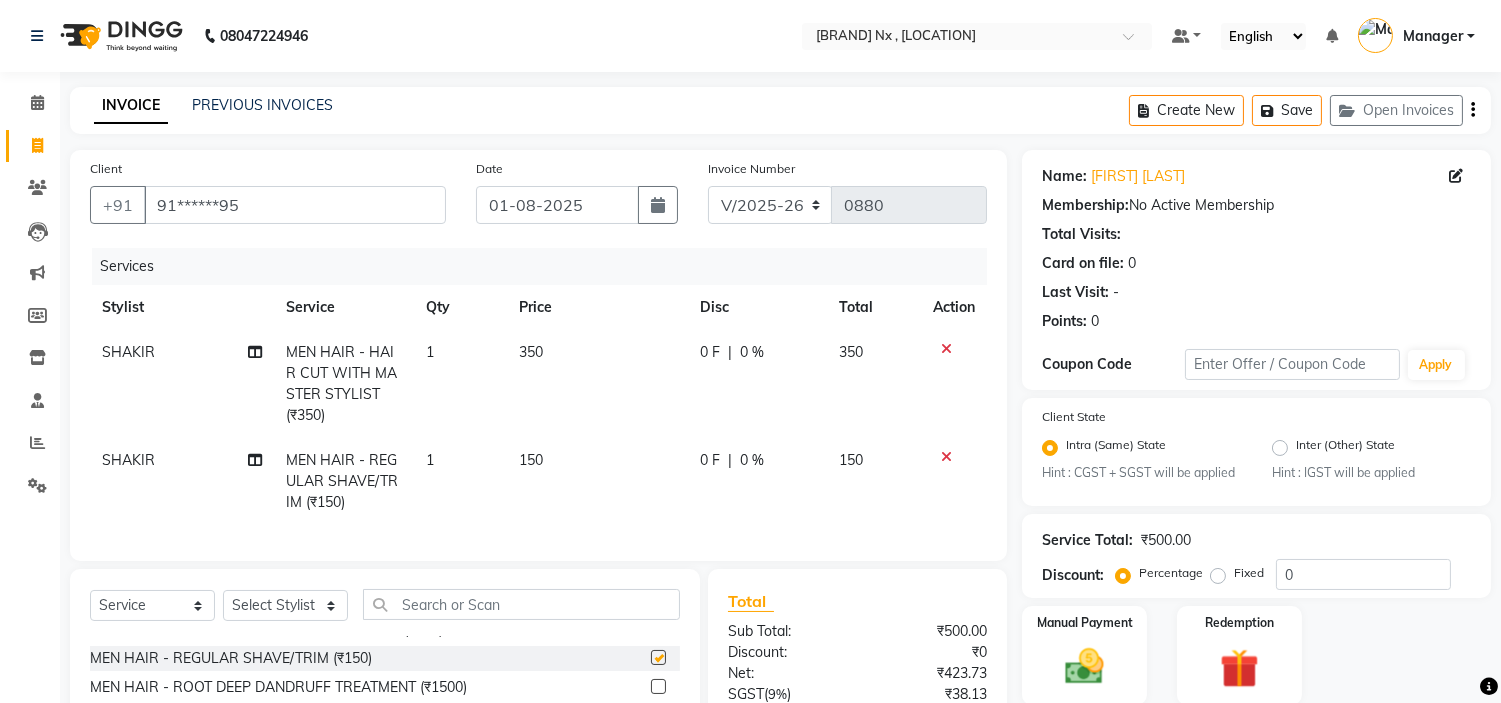 checkbox on "false" 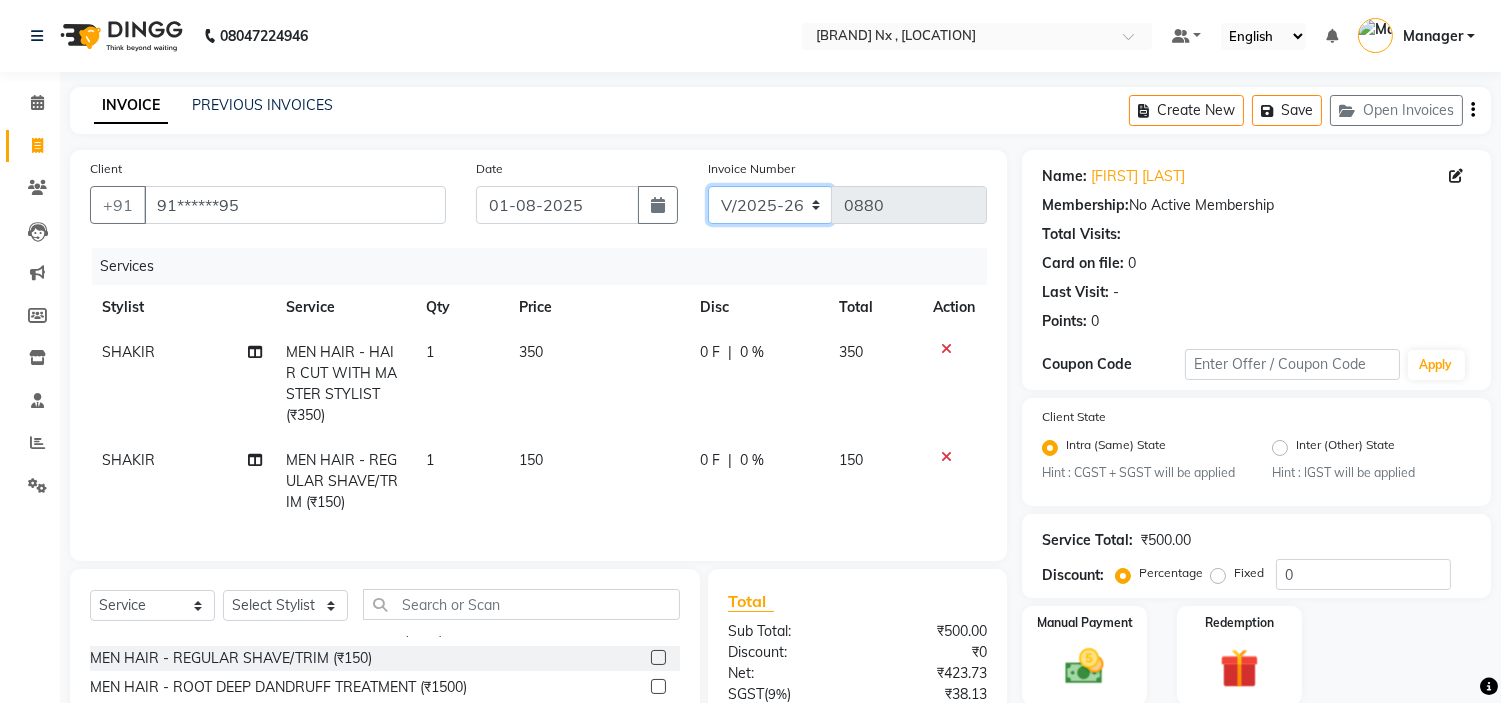 drag, startPoint x: 750, startPoint y: 192, endPoint x: 752, endPoint y: 206, distance: 14.142136 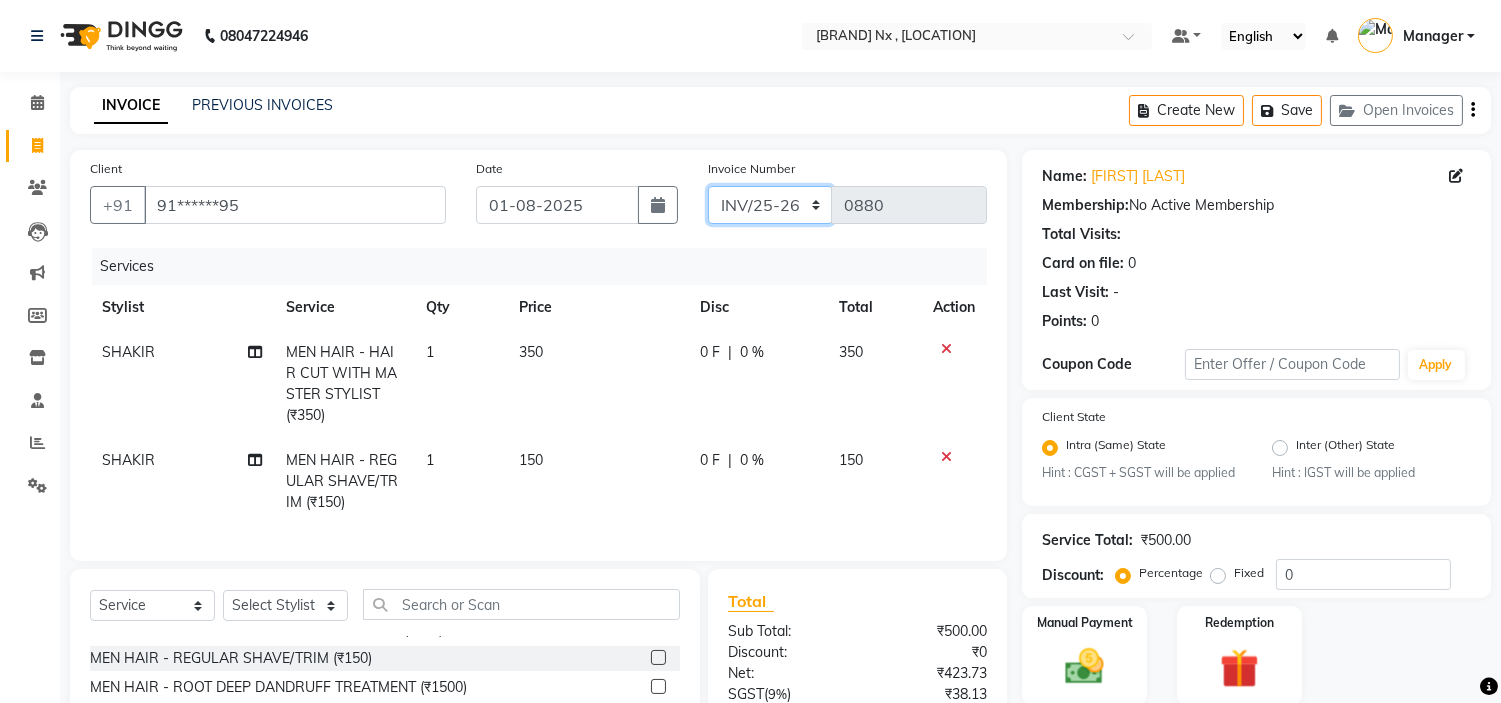 click on "INV/25-26 V/2025-26" 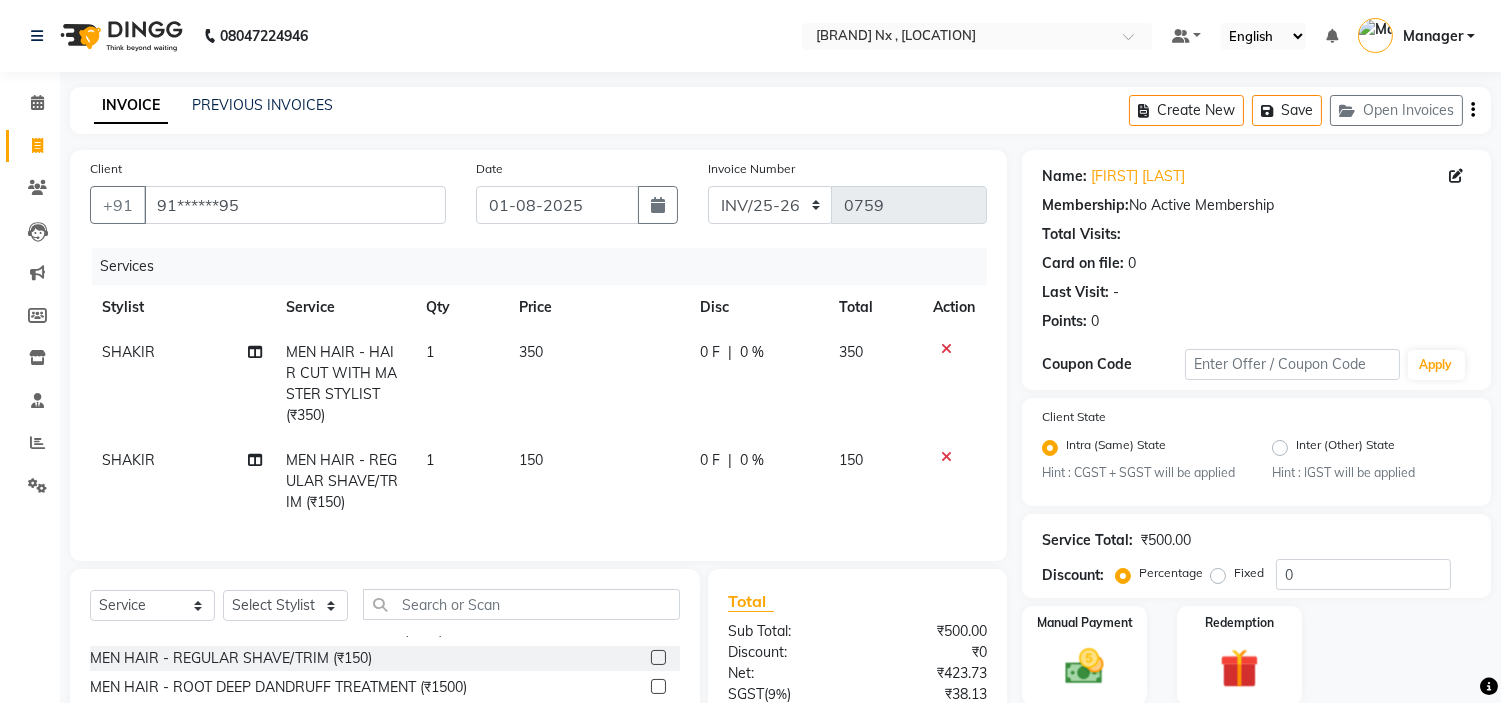 click on "Create New   Save   Open Invoices" 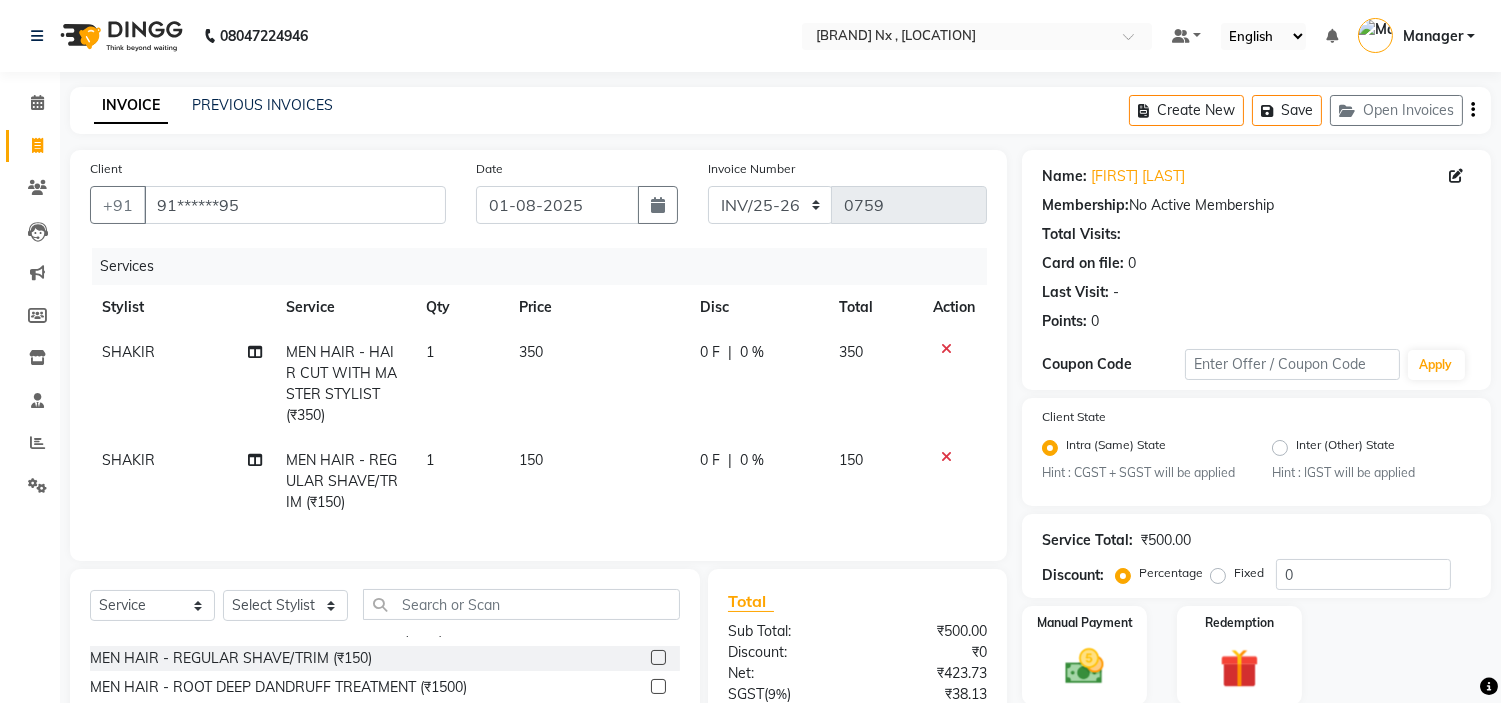 click 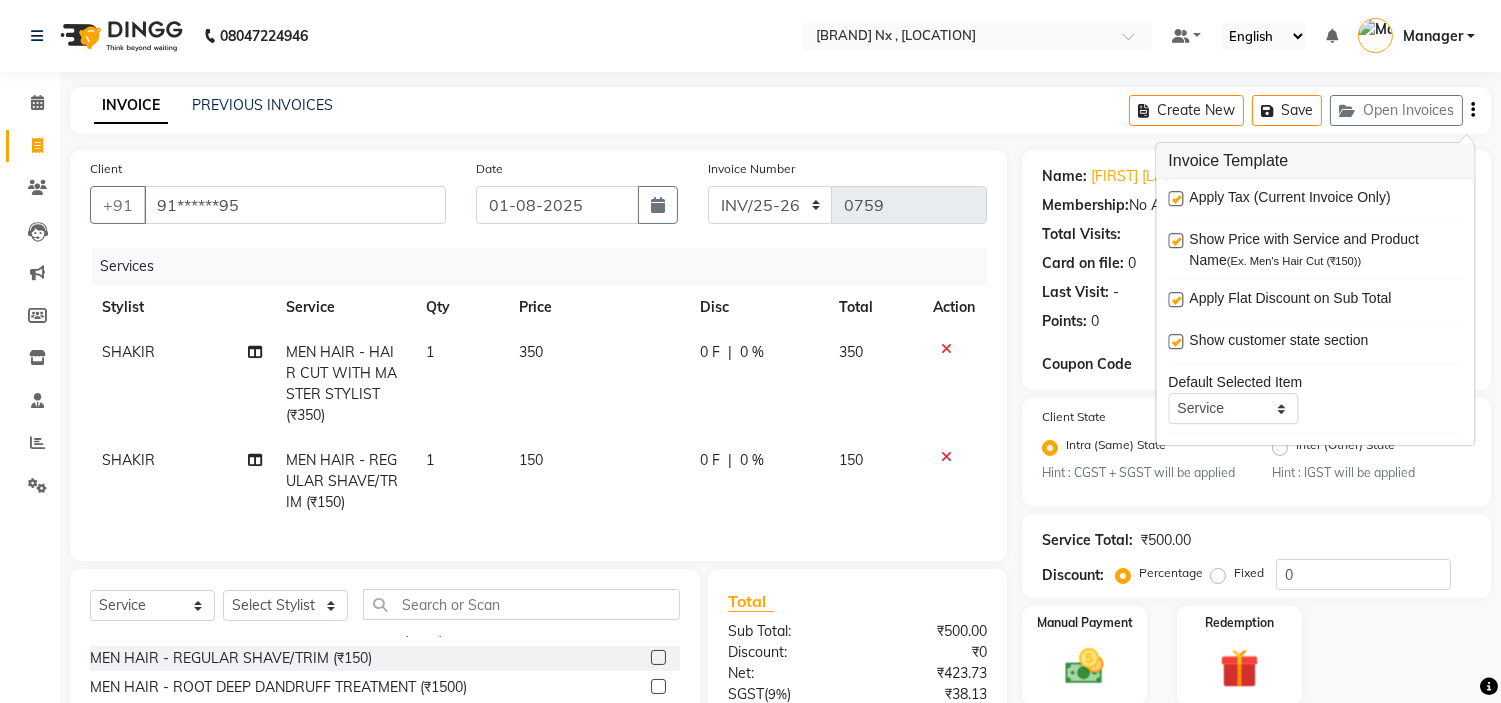 click at bounding box center (1175, 198) 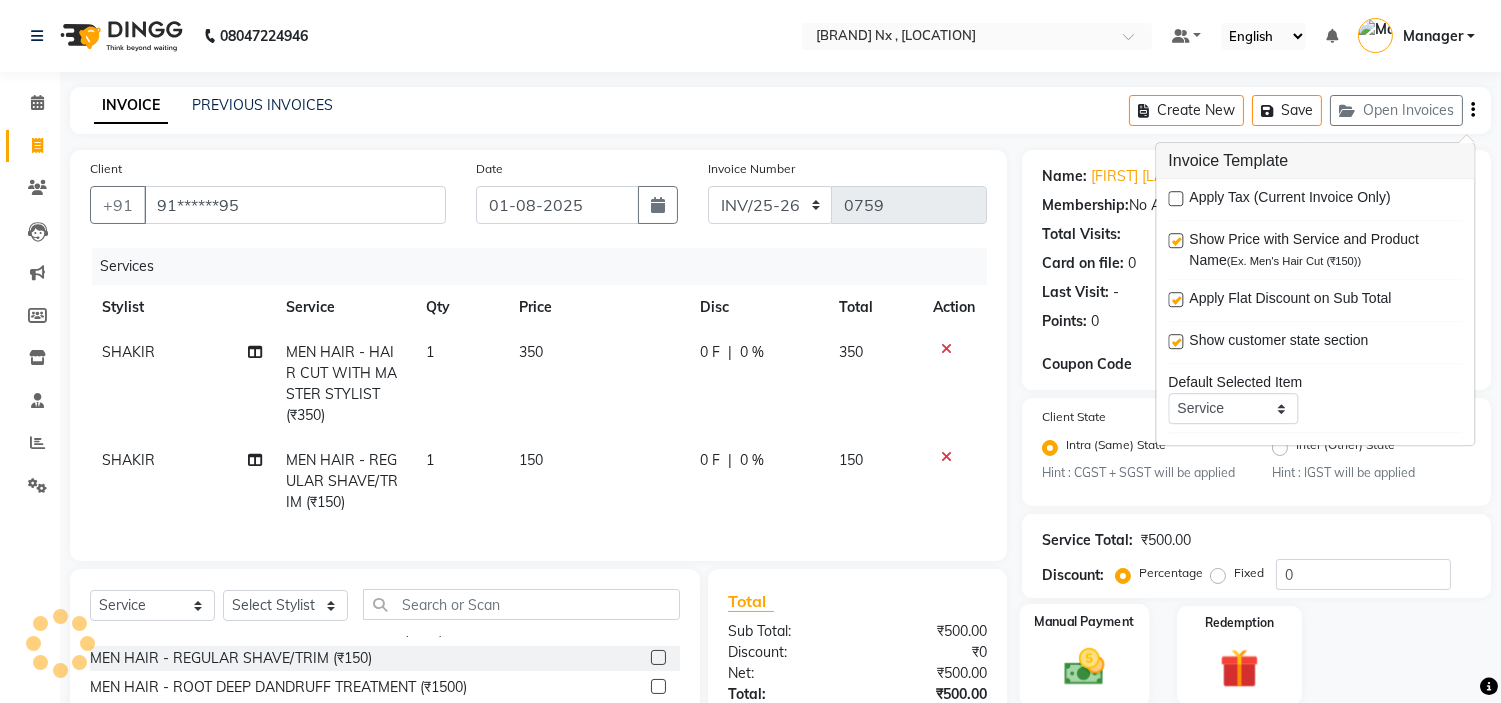 scroll, scrollTop: 207, scrollLeft: 0, axis: vertical 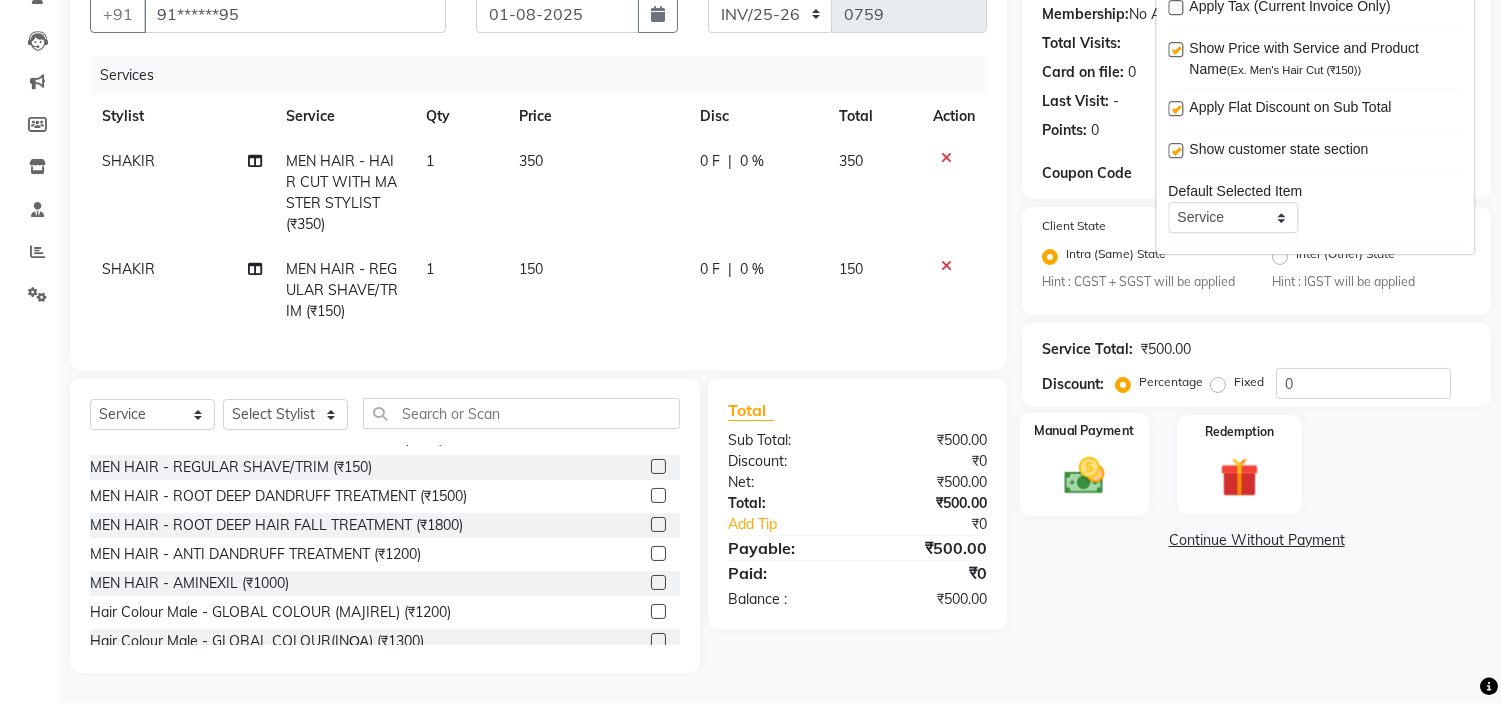 click on "Manual Payment" 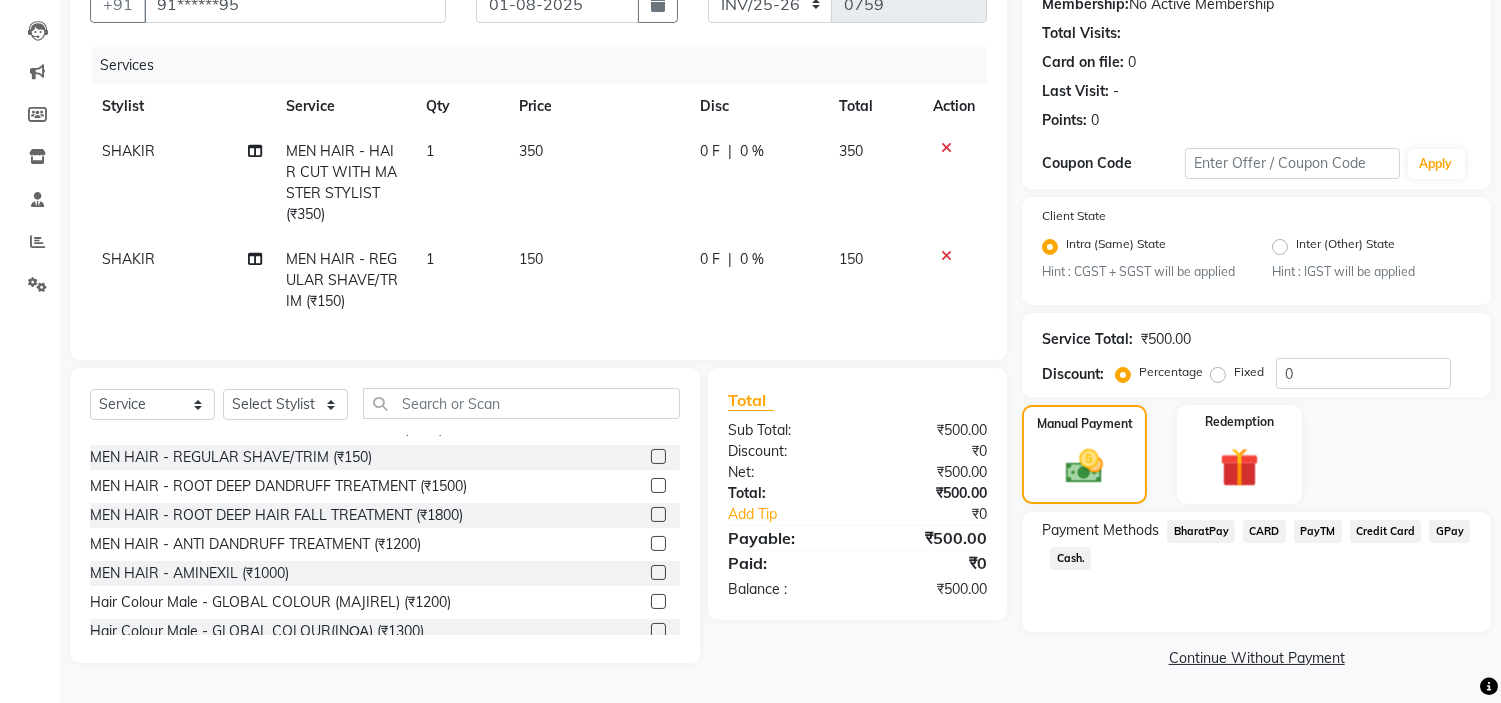 click on "Cash." 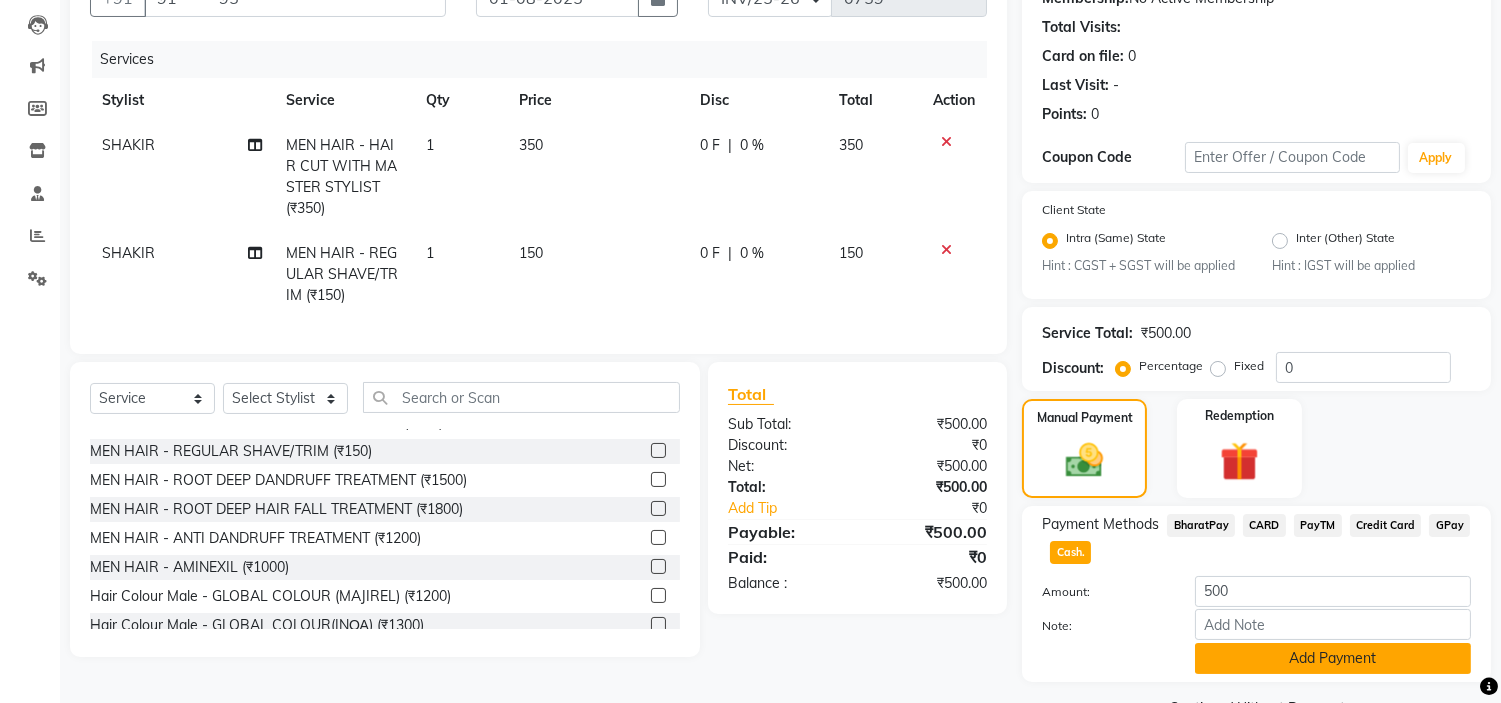 scroll, scrollTop: 257, scrollLeft: 0, axis: vertical 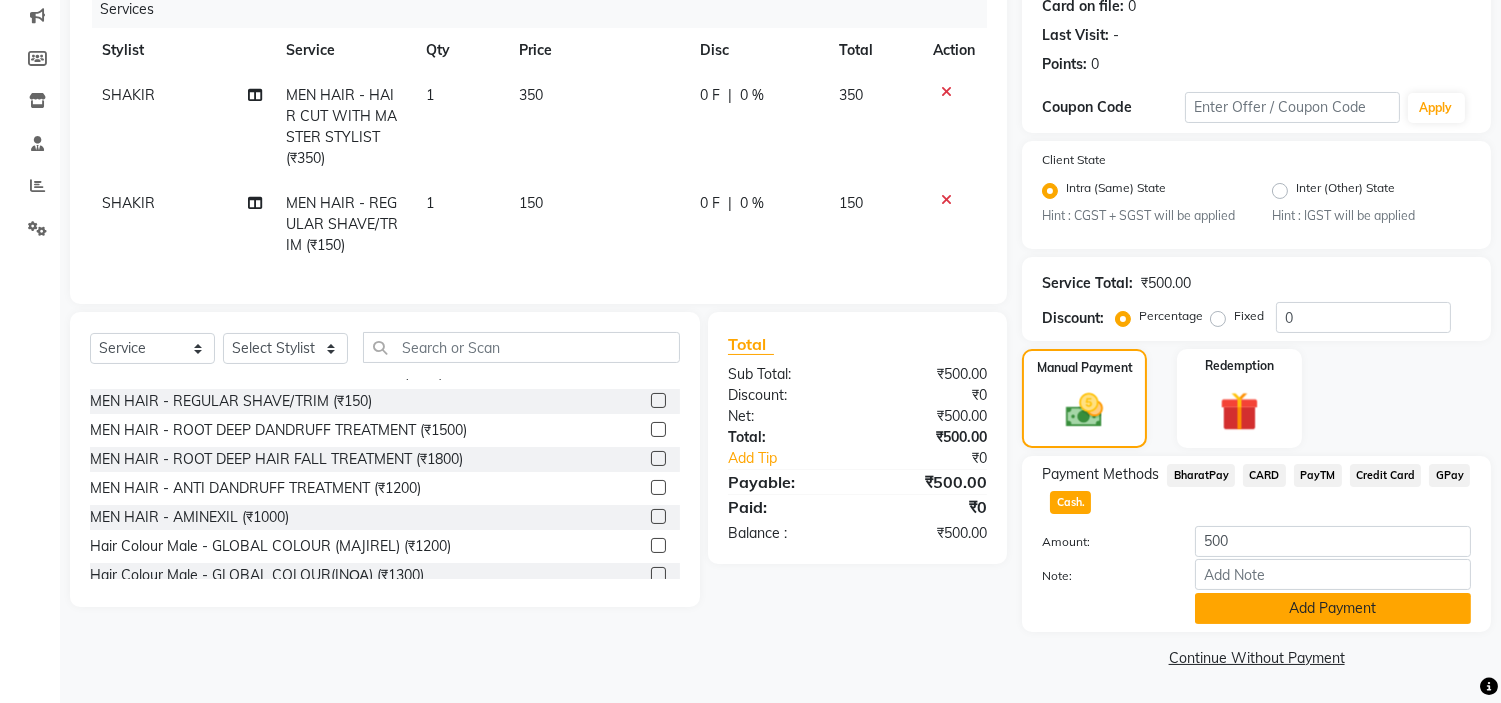 click on "Add Payment" 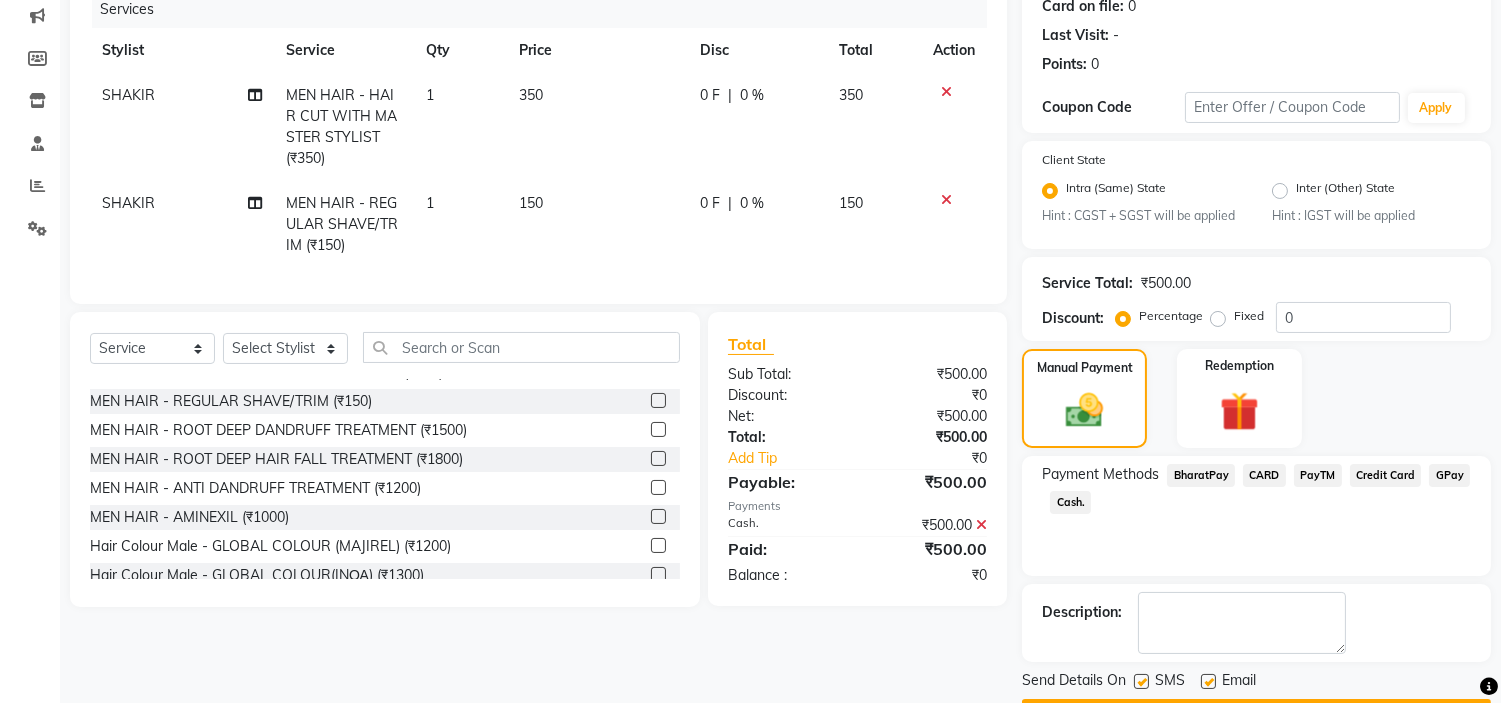 scroll, scrollTop: 314, scrollLeft: 0, axis: vertical 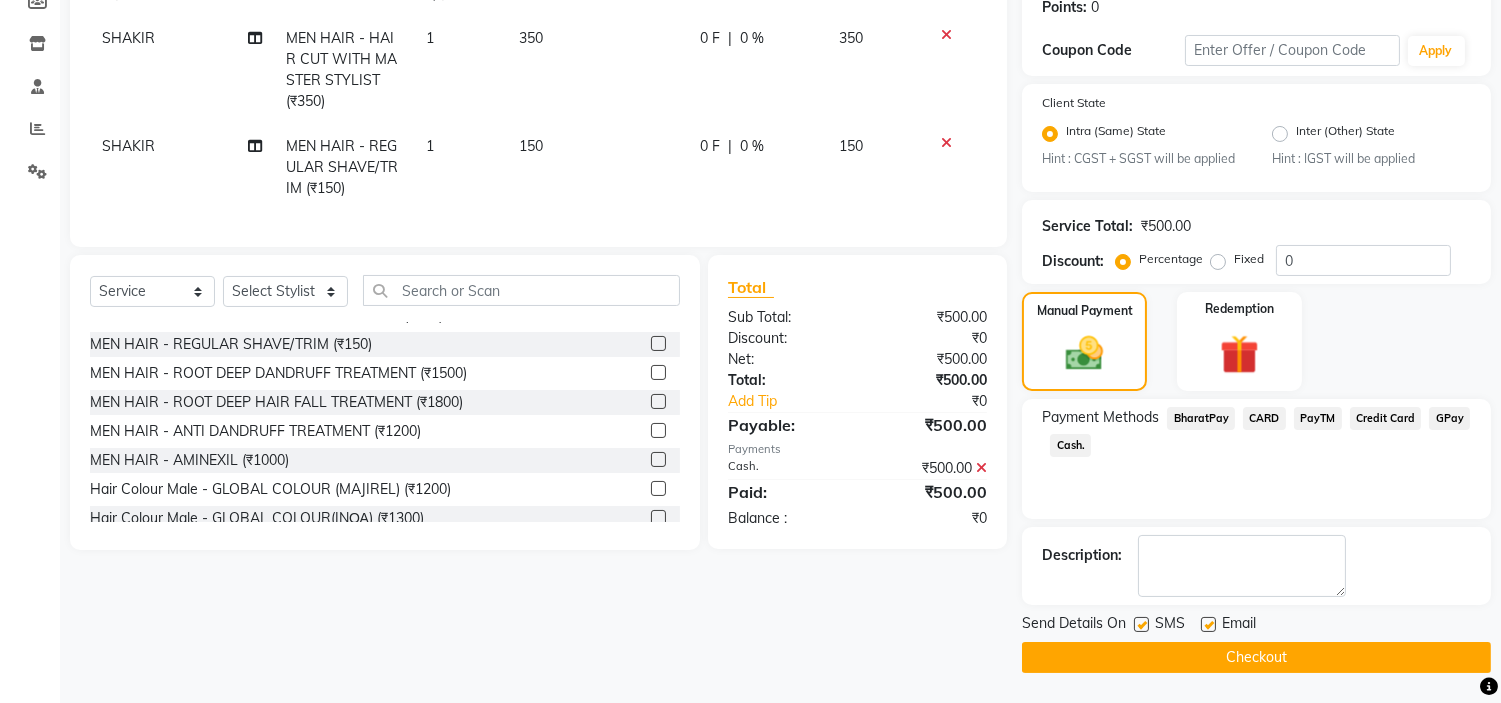 drag, startPoint x: 1143, startPoint y: 621, endPoint x: 1167, endPoint y: 630, distance: 25.632011 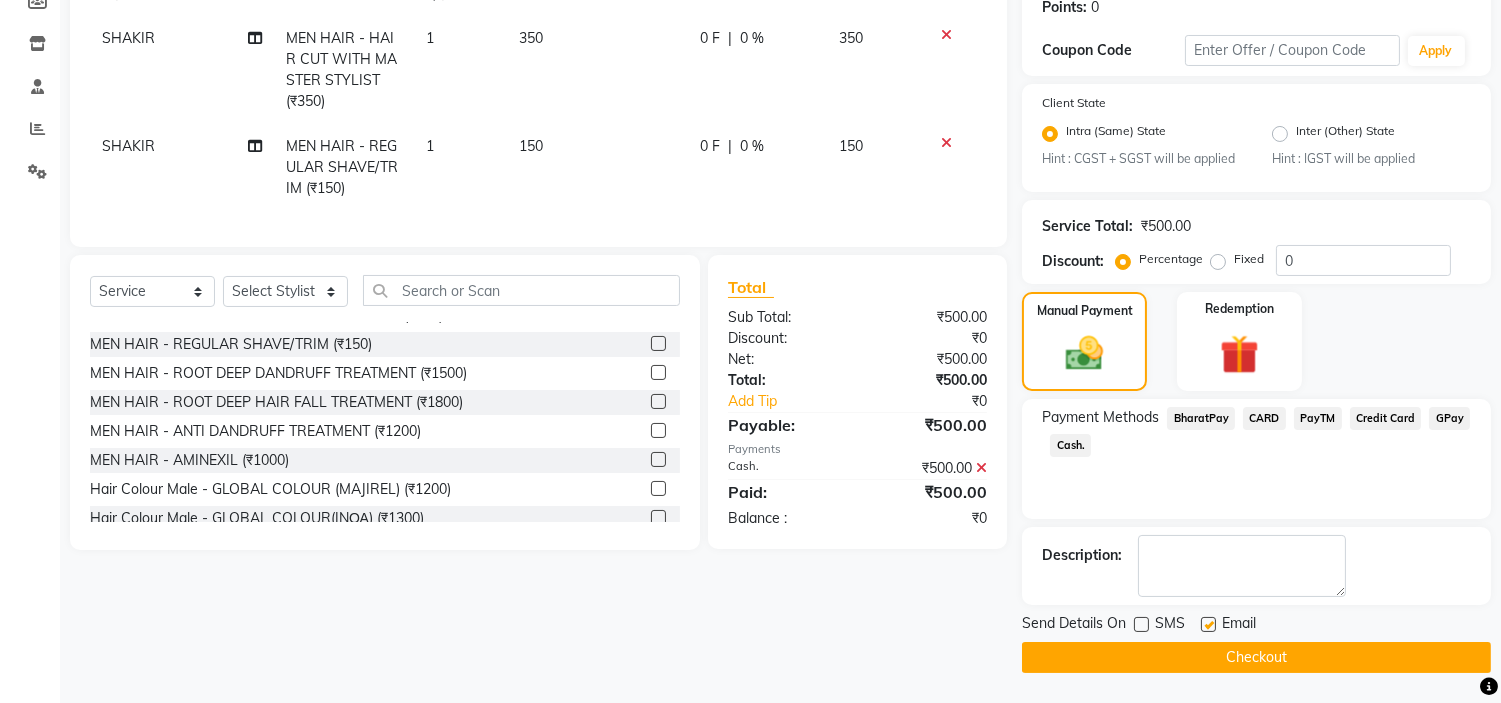 click 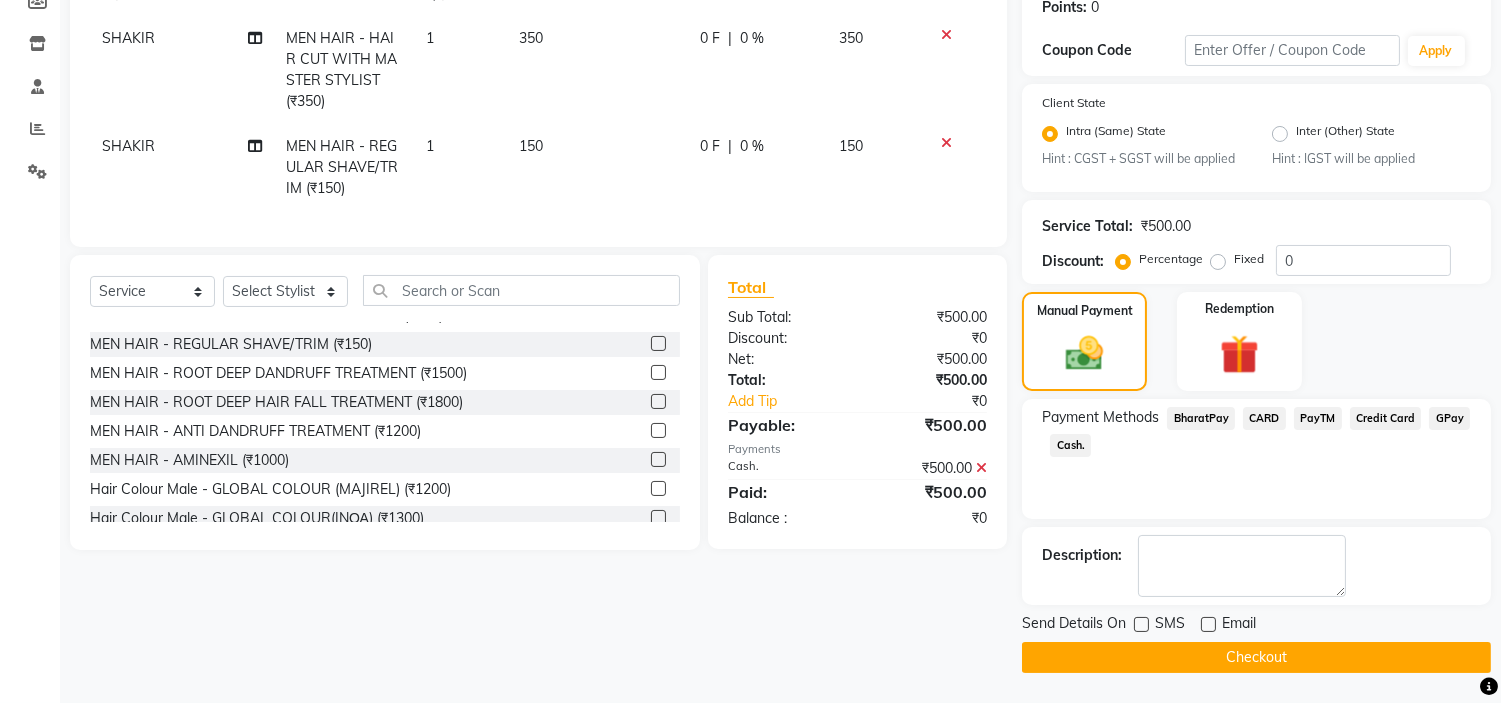 click on "Checkout" 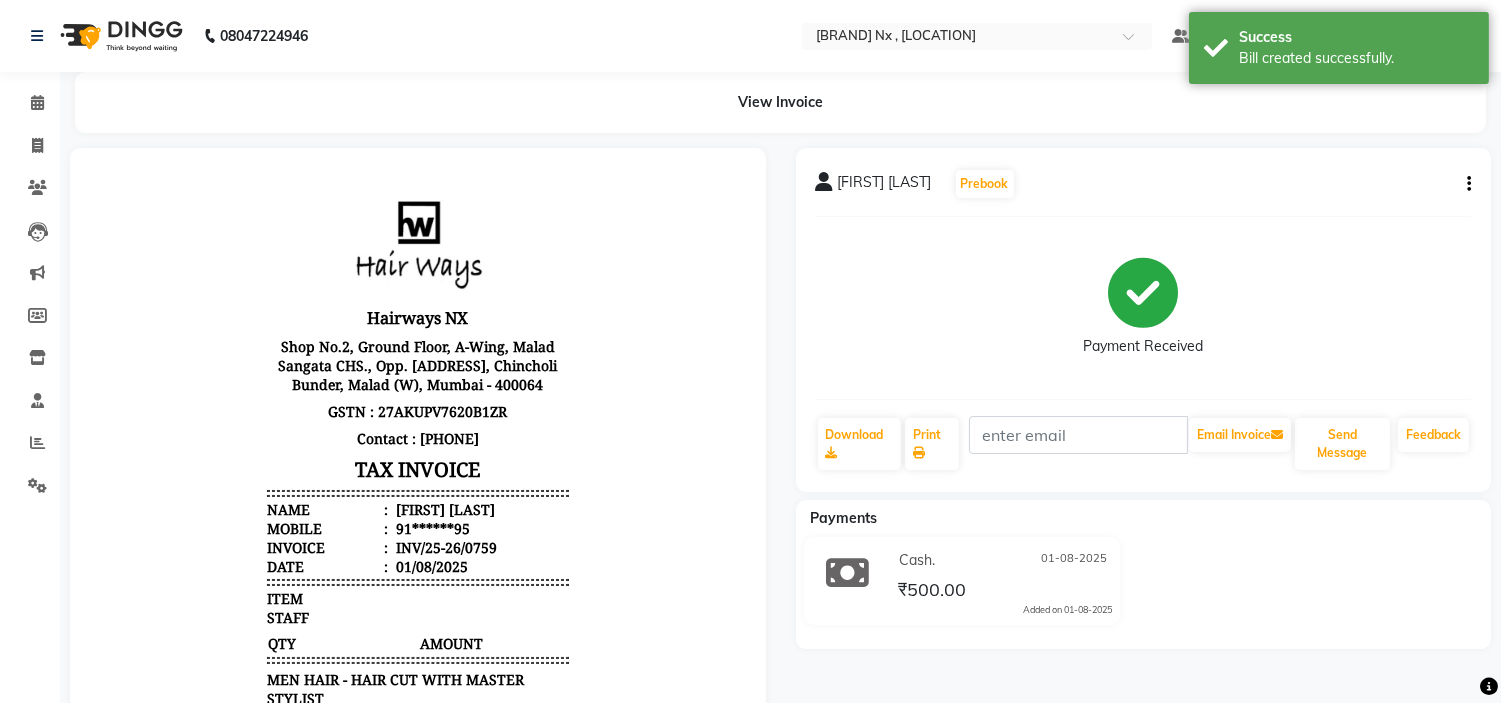scroll, scrollTop: 0, scrollLeft: 0, axis: both 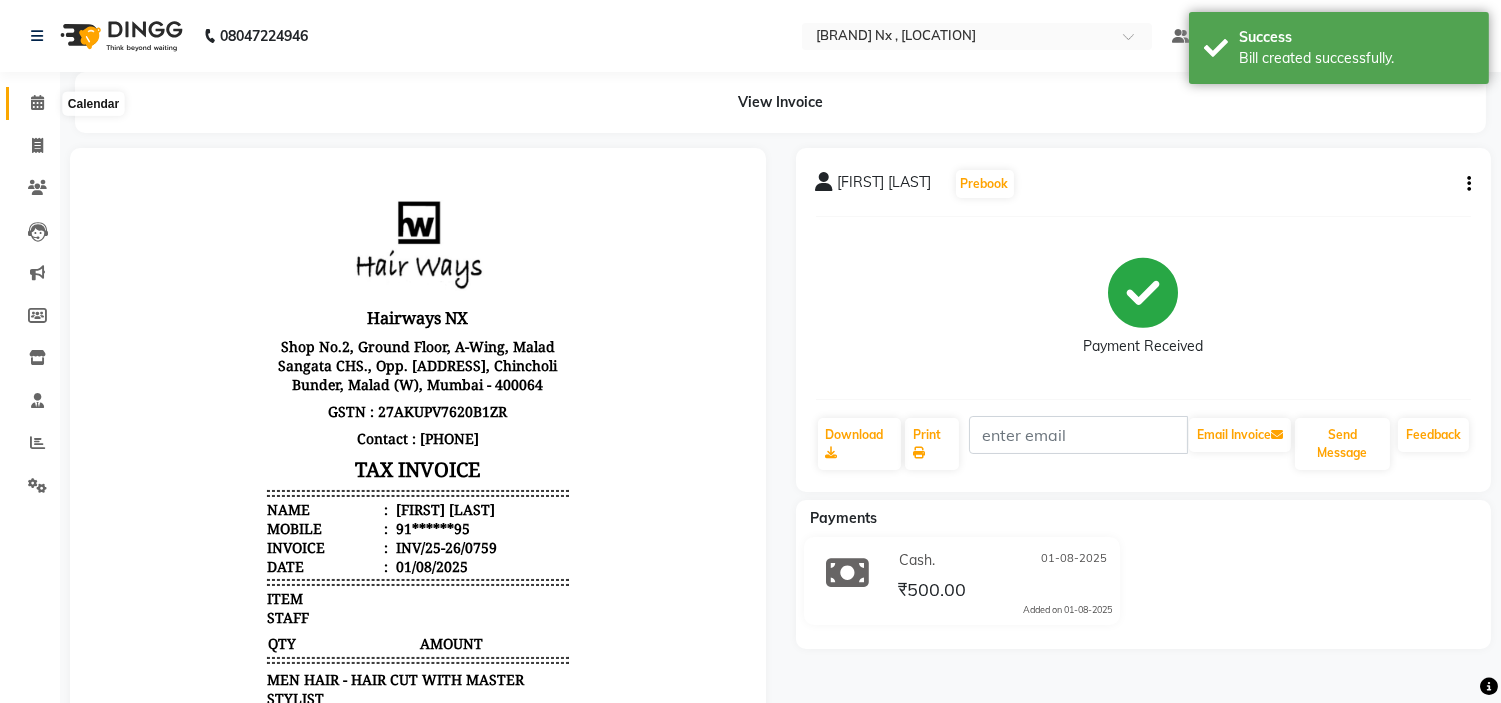 click 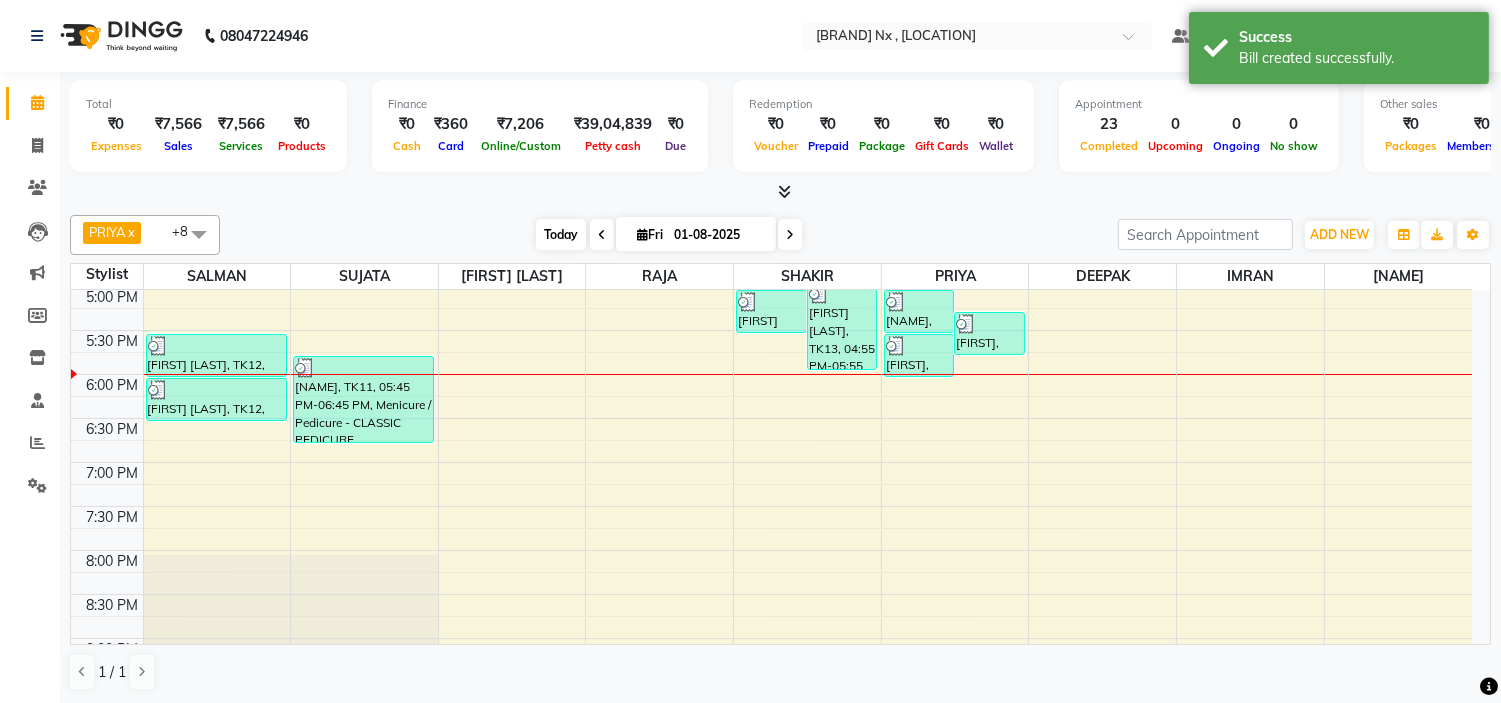 click on "Today" at bounding box center (561, 234) 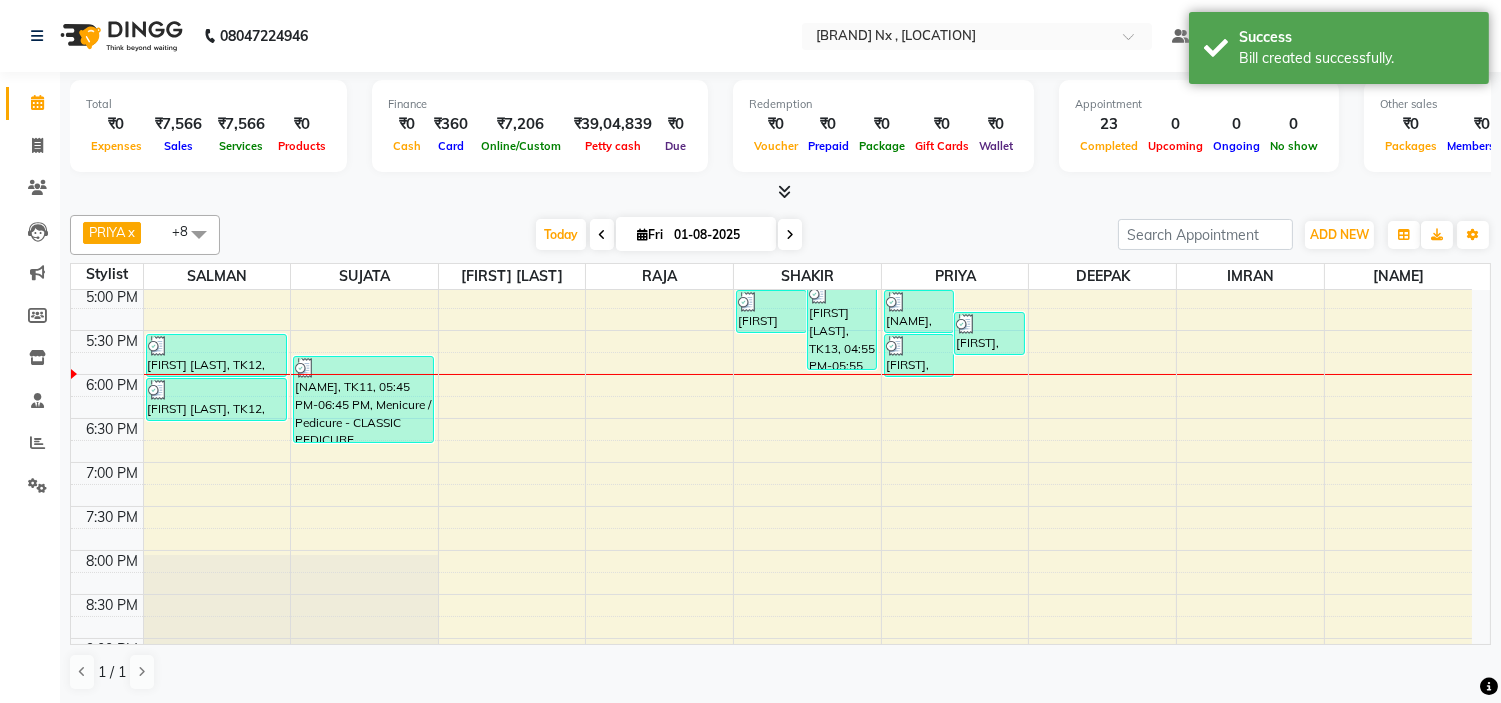 scroll, scrollTop: 707, scrollLeft: 0, axis: vertical 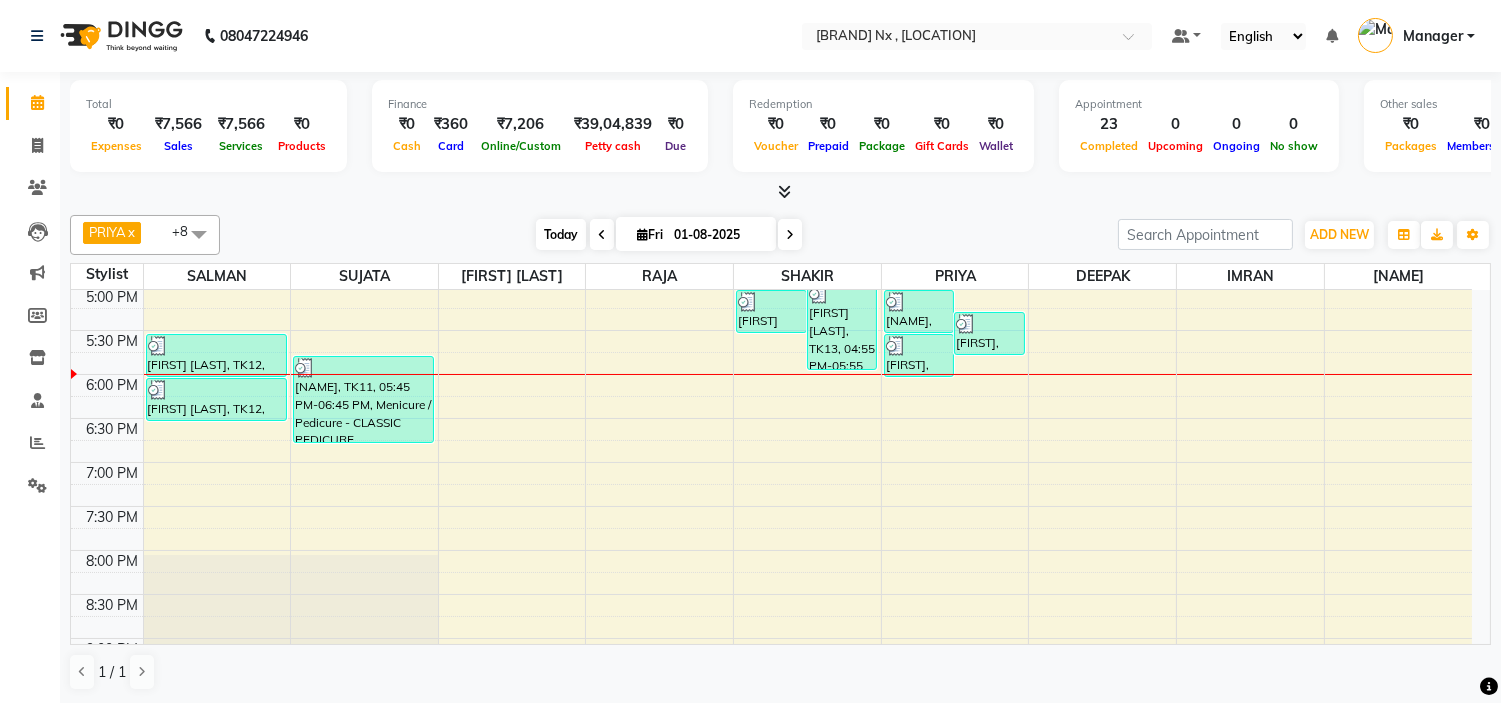 click on "Today" at bounding box center [561, 234] 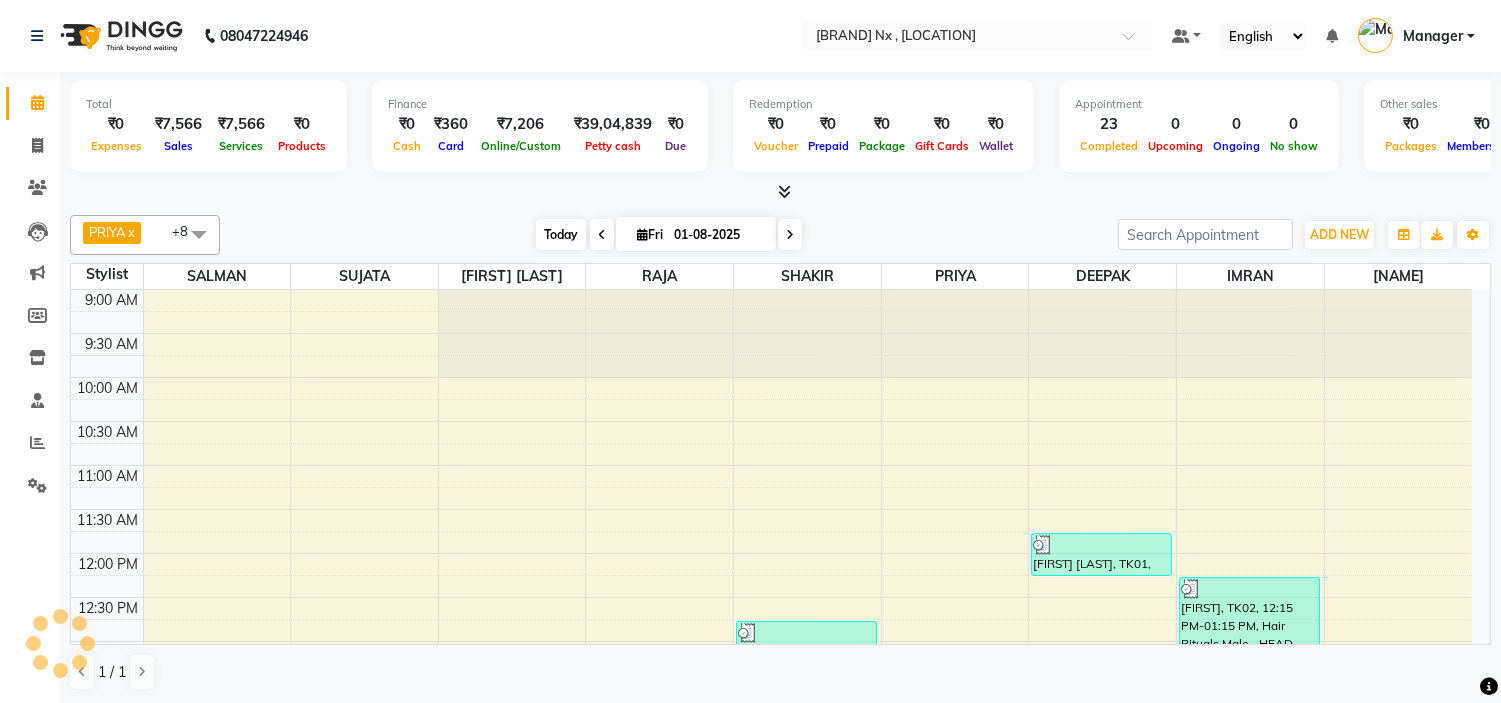 scroll, scrollTop: 707, scrollLeft: 0, axis: vertical 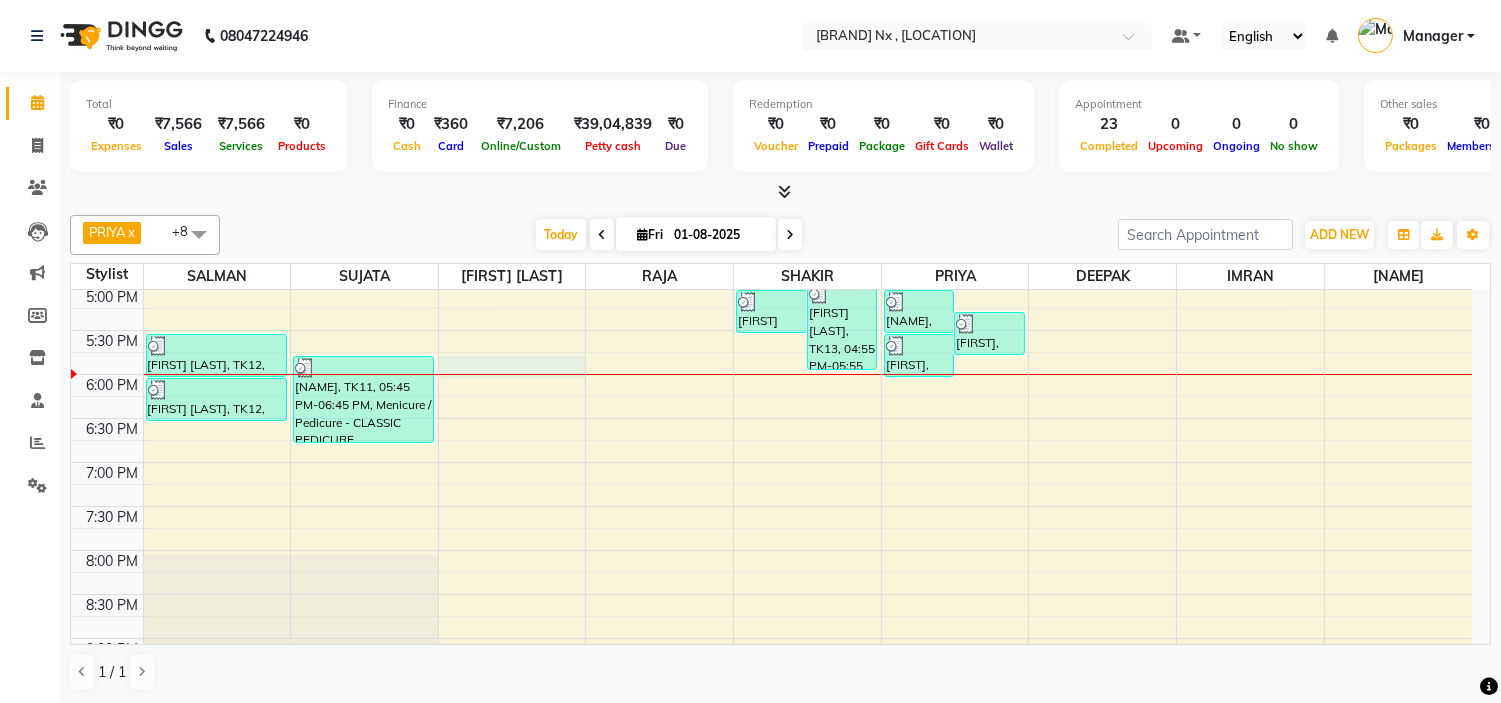 click on "9:00 AM 9:30 AM 10:00 AM 10:30 AM 11:00 AM 11:30 AM 12:00 PM 12:30 PM 1:00 PM 1:30 PM 2:00 PM 2:30 PM 3:00 PM 3:30 PM 4:00 PM 4:30 PM 5:00 PM 5:30 PM 6:00 PM 6:30 PM 7:00 PM 7:30 PM 8:00 PM 8:30 PM 9:00 PM 9:30 PM 10:00 PM 10:30 PM     BHAGYASHREE thakkar, TK06, 01:50 PM-03:20 PM, Colour For Women - ROOT TOUCH UO(INOA) (₹1500)     NIRMIT TERVEDI, TK12, 05:30 PM-06:00 PM, MEN HAIR - HAIR CUT WITH SENIOR STYLIST     NIRMIT TERVEDI, TK12, 06:00 PM-06:30 PM, MEN HAIR - REGULAR SHAVE/TRIM     SHWETA UNHALKAR, TK04, 01:15 PM-01:45 PM, Threading - EYEBROW+UPPERLIP     BHAGYASHREE thakkar, TK06, 04:20 PM-04:50 PM, Nail & Gelish - NAIL CUT FILE & POLISH (₹200)     CHITRA, TK11, 05:45 PM-06:45 PM, Menicure / Pedicure - CLASSIC PEDICURE     Karan, TK05, 01:30 PM-02:00 PM, MEN HAIR - HAIR CUT WITH SENIOR STYLIST     Karan, TK05, 02:00 PM-02:30 PM, MEN HAIR - HAIR CUT WITH SENIOR STYLIST     Karan, TK05, 02:30 PM-03:00 PM, MEN HAIR - REGULAR SHAVE/TRIM" at bounding box center [771, 198] 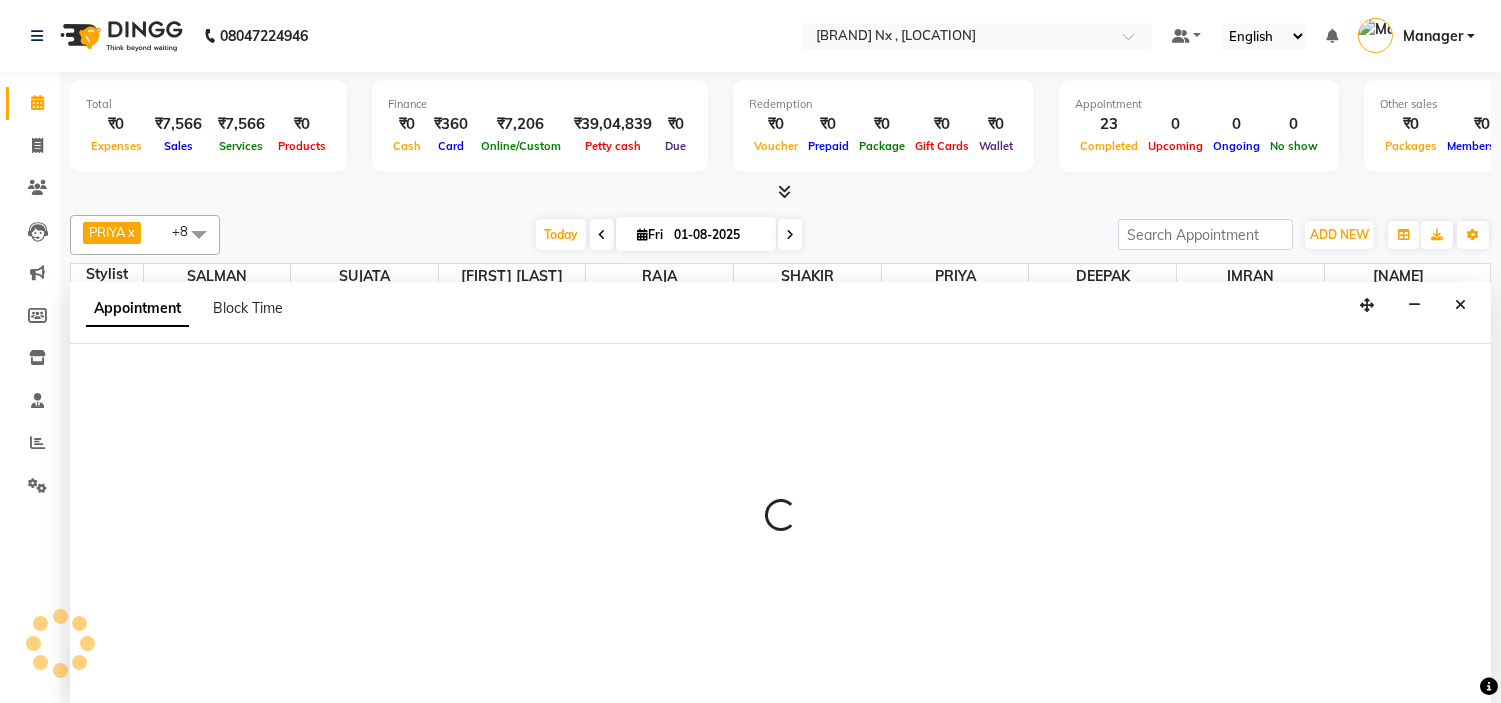 scroll, scrollTop: 1, scrollLeft: 0, axis: vertical 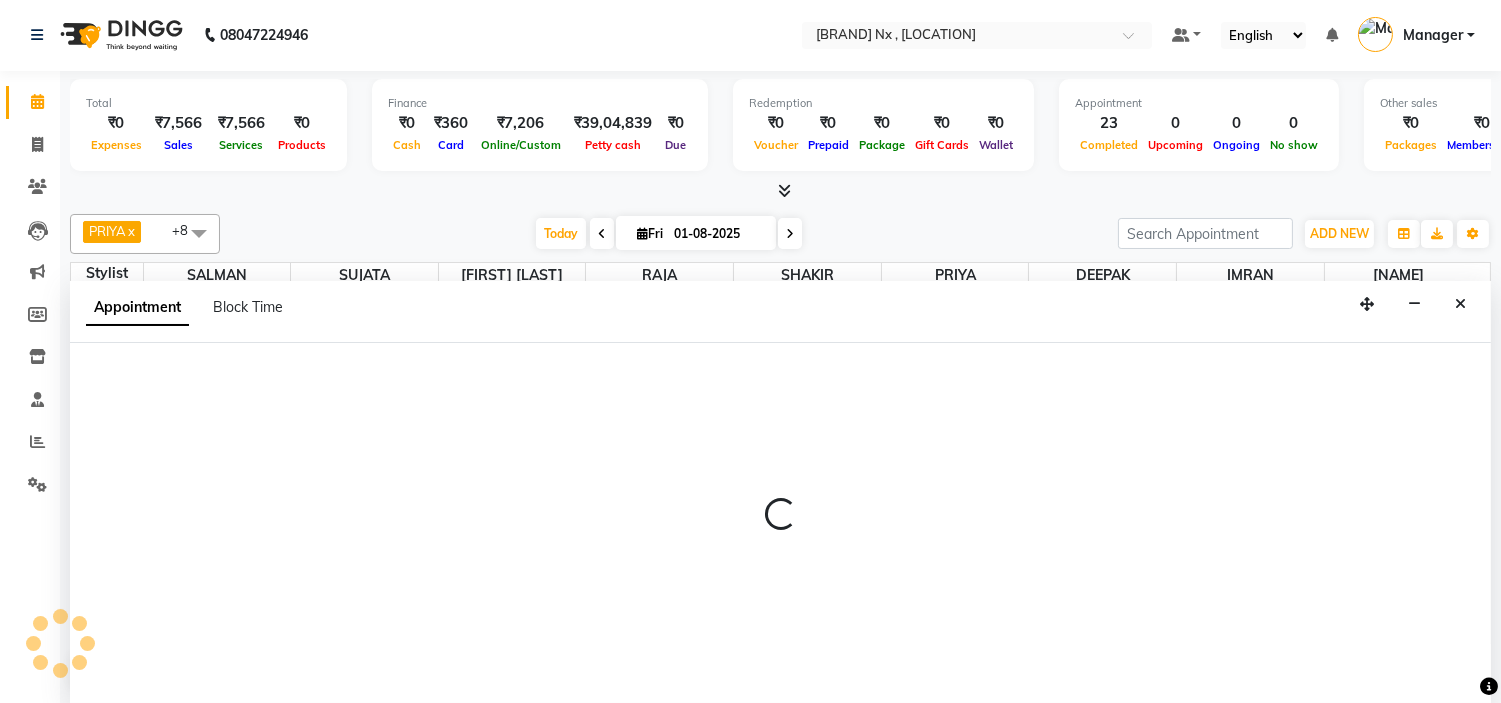 select on "13247" 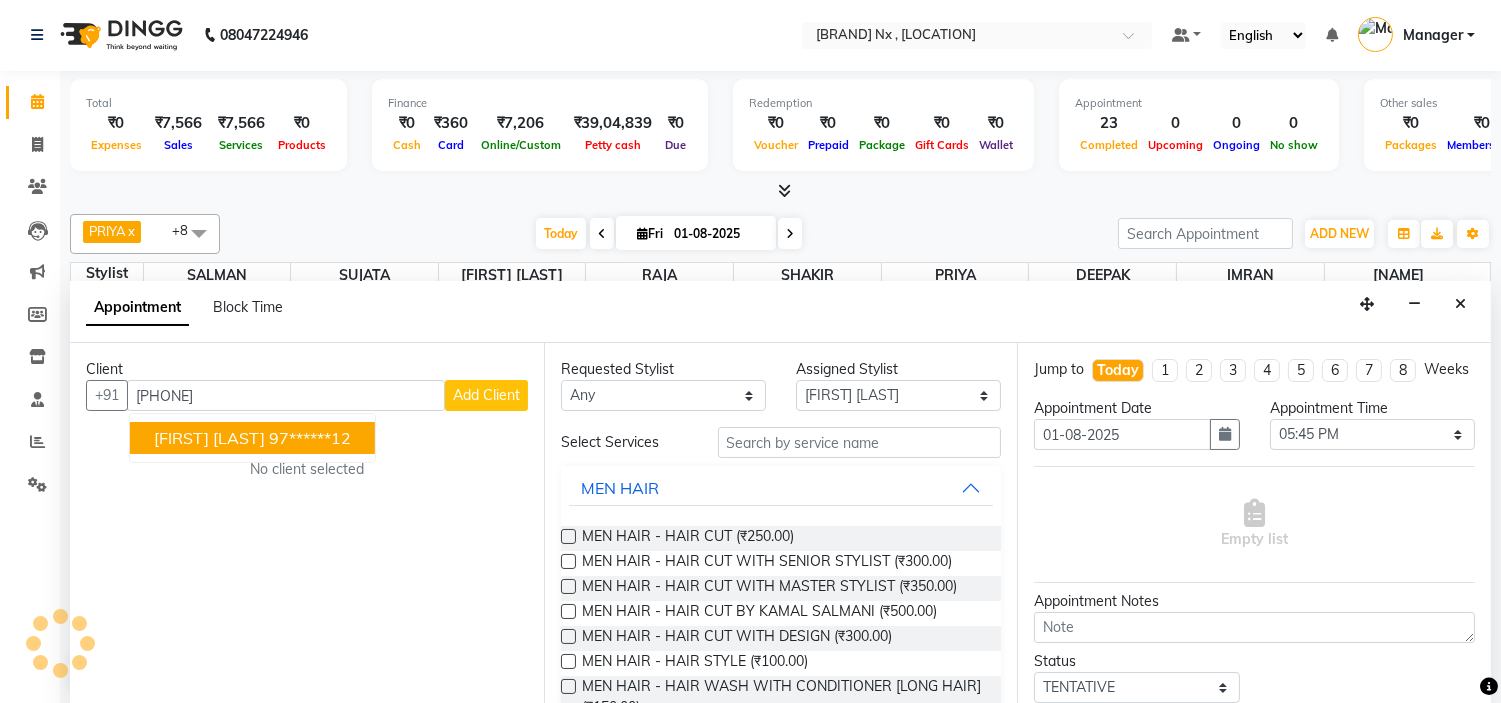 click on "SUDESH GUGALE" at bounding box center [209, 438] 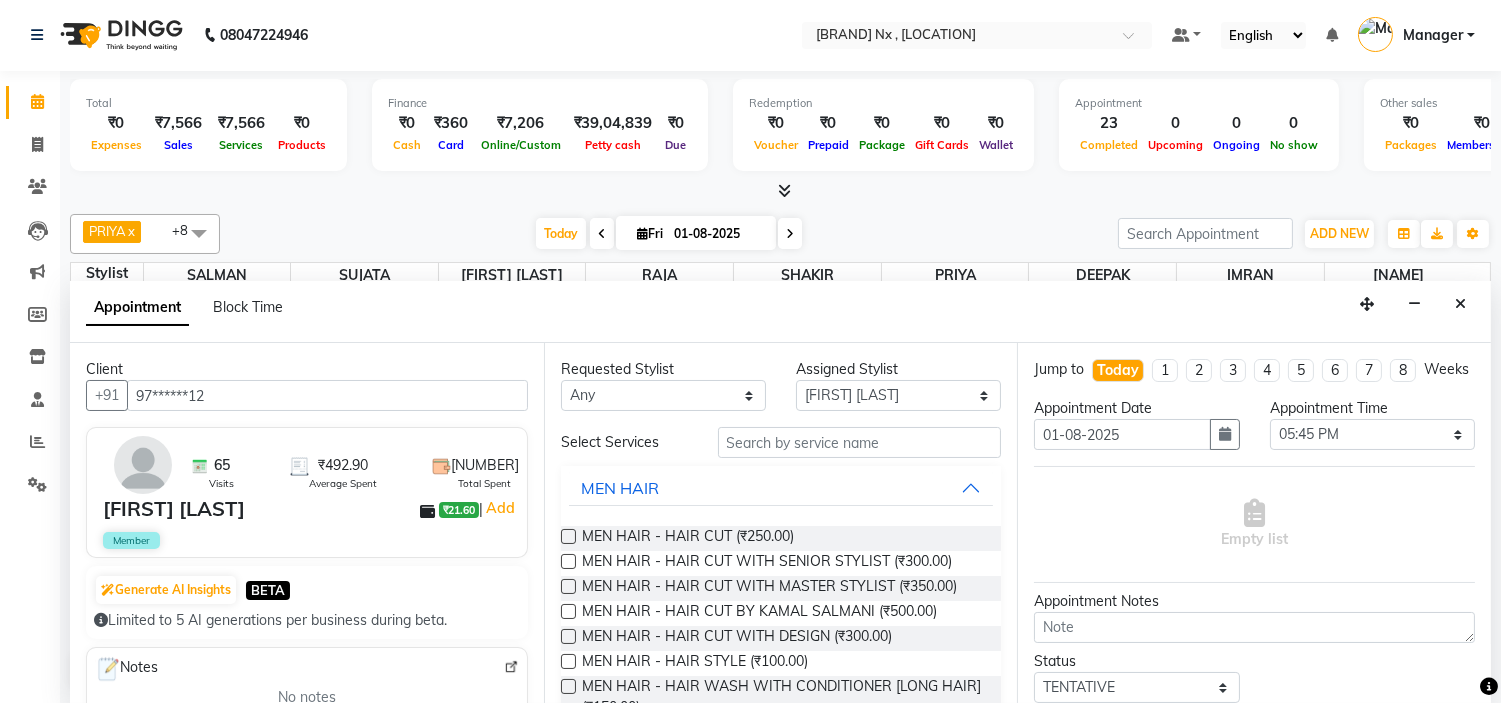 type on "97******12" 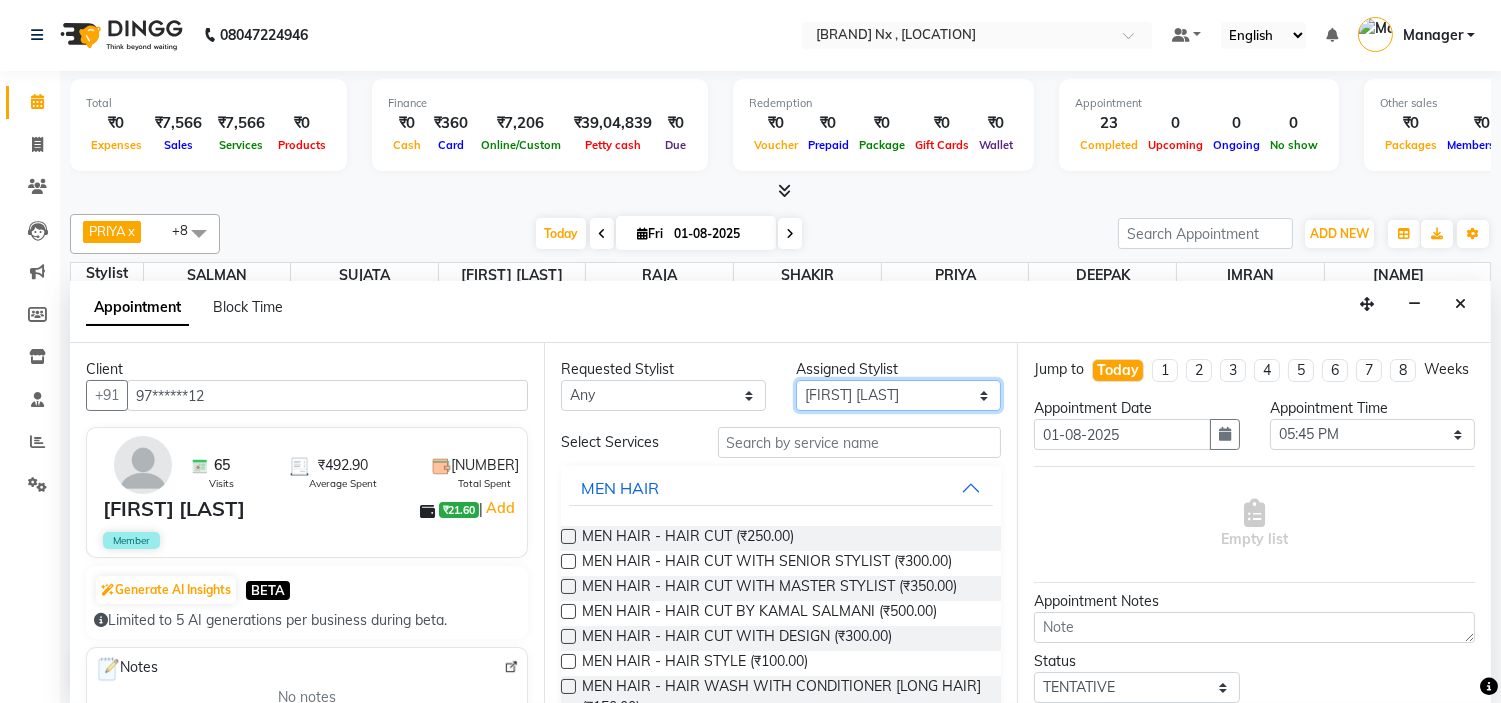 click on "Select ALIM AZAD DEEPAK IMRAN KAMAL SALMANI KASHISH Manager MUZZAMIL PRIYA PUMMY RAJA  SALMAN SHAKIR  SUDHIR SUJATA TALIB UMAR" at bounding box center (898, 395) 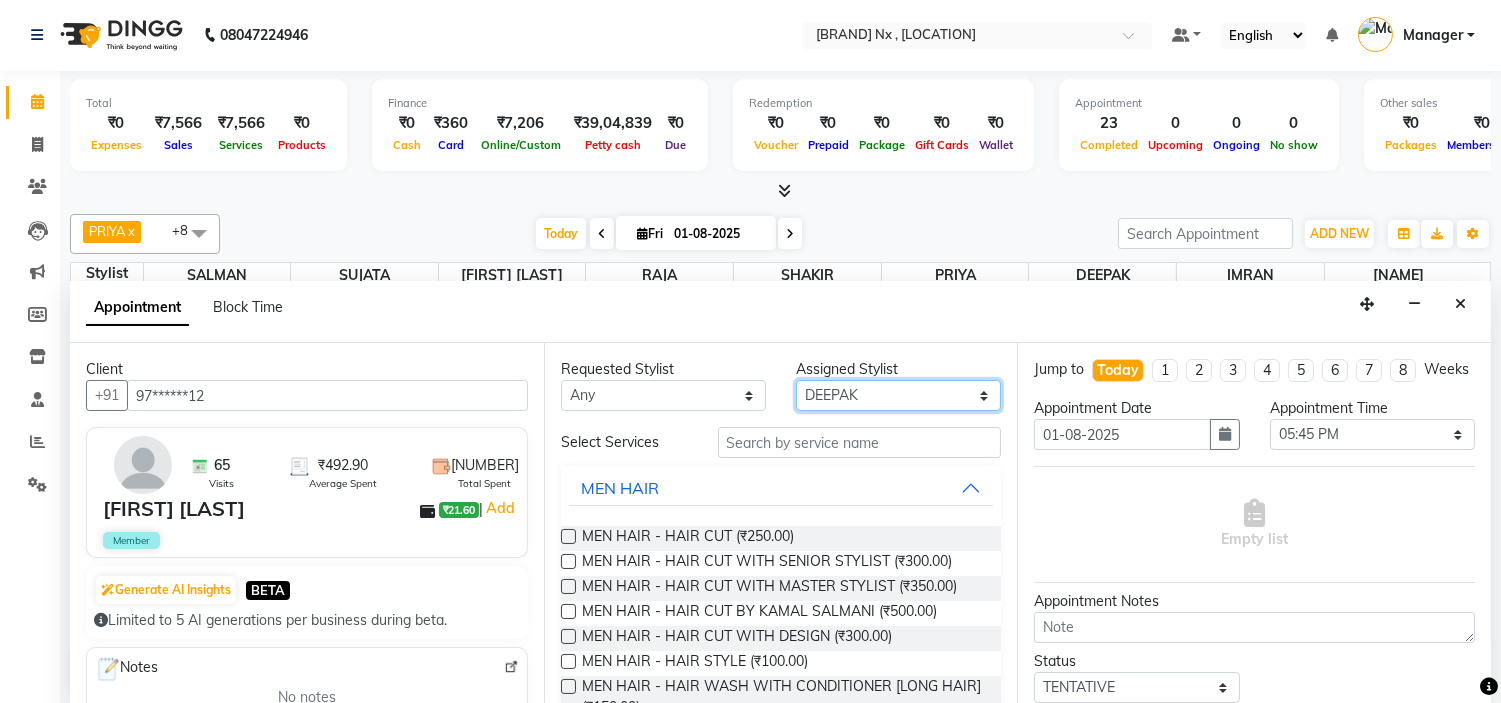 click on "Select ALIM AZAD DEEPAK IMRAN KAMAL SALMANI KASHISH Manager MUZZAMIL PRIYA PUMMY RAJA  SALMAN SHAKIR  SUDHIR SUJATA TALIB UMAR" at bounding box center (898, 395) 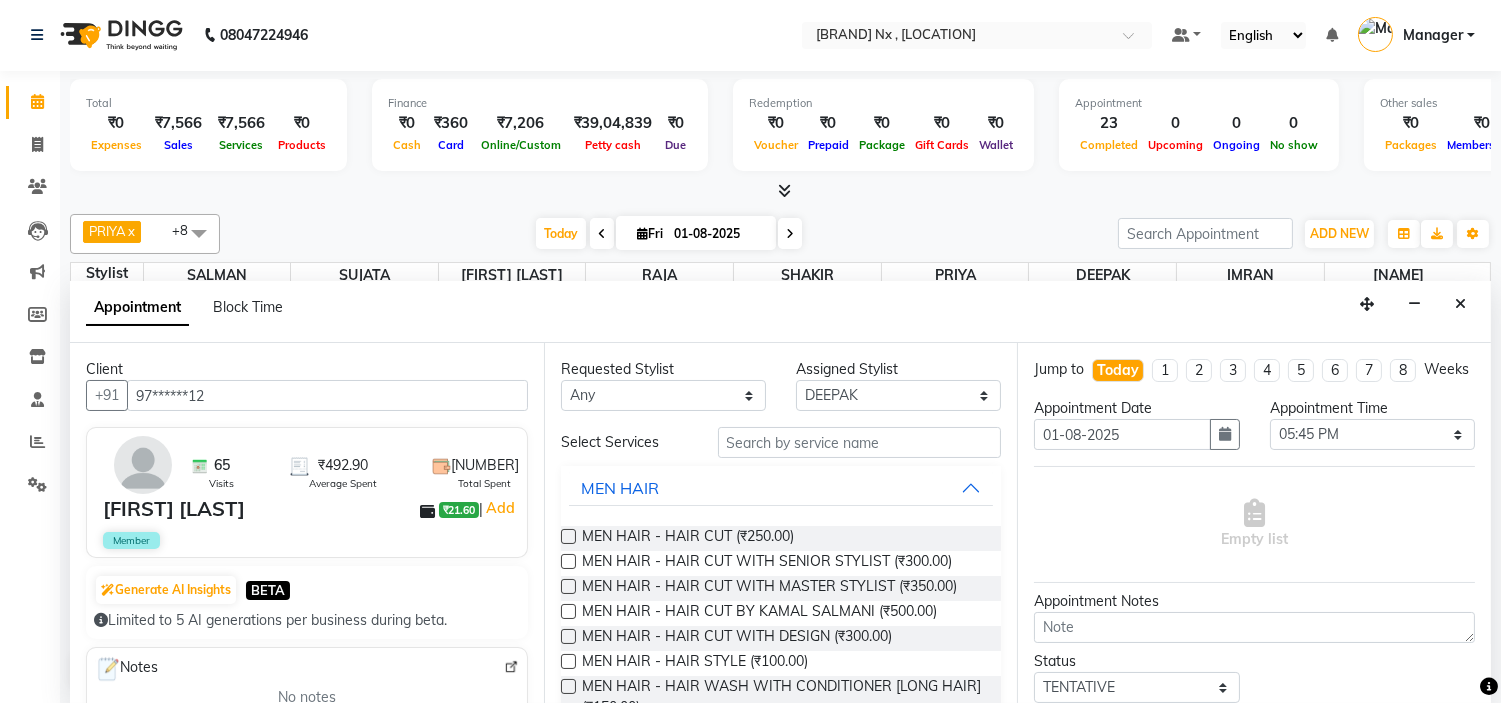 click at bounding box center [568, 536] 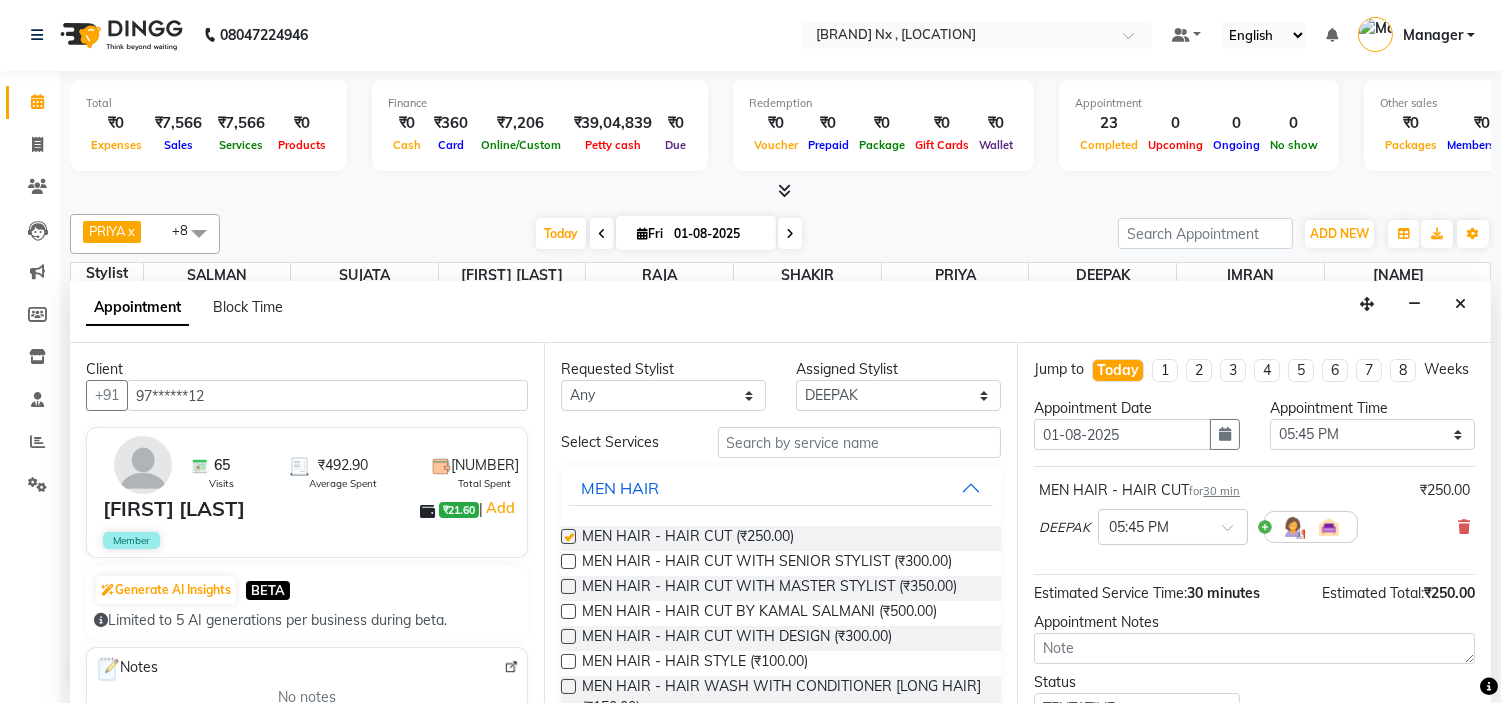 checkbox on "false" 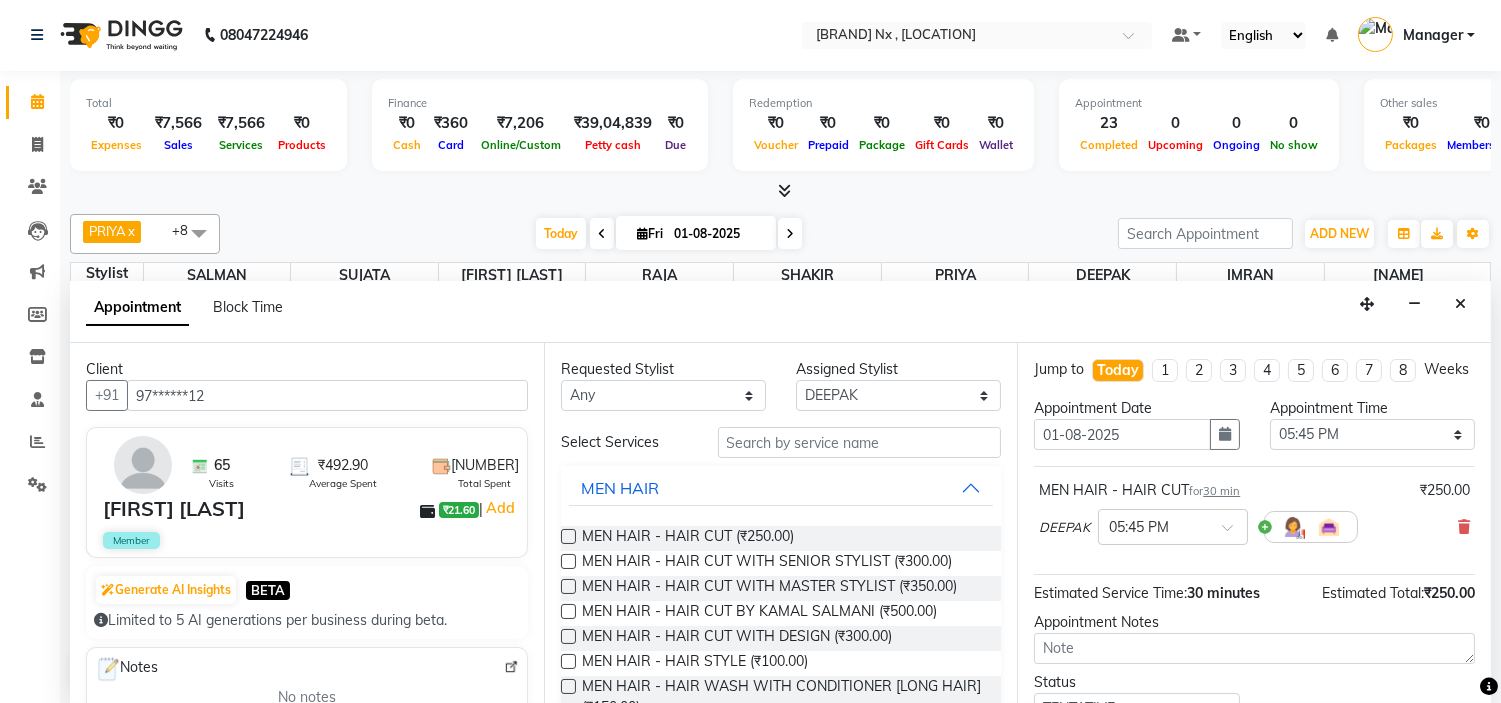 scroll, scrollTop: 165, scrollLeft: 0, axis: vertical 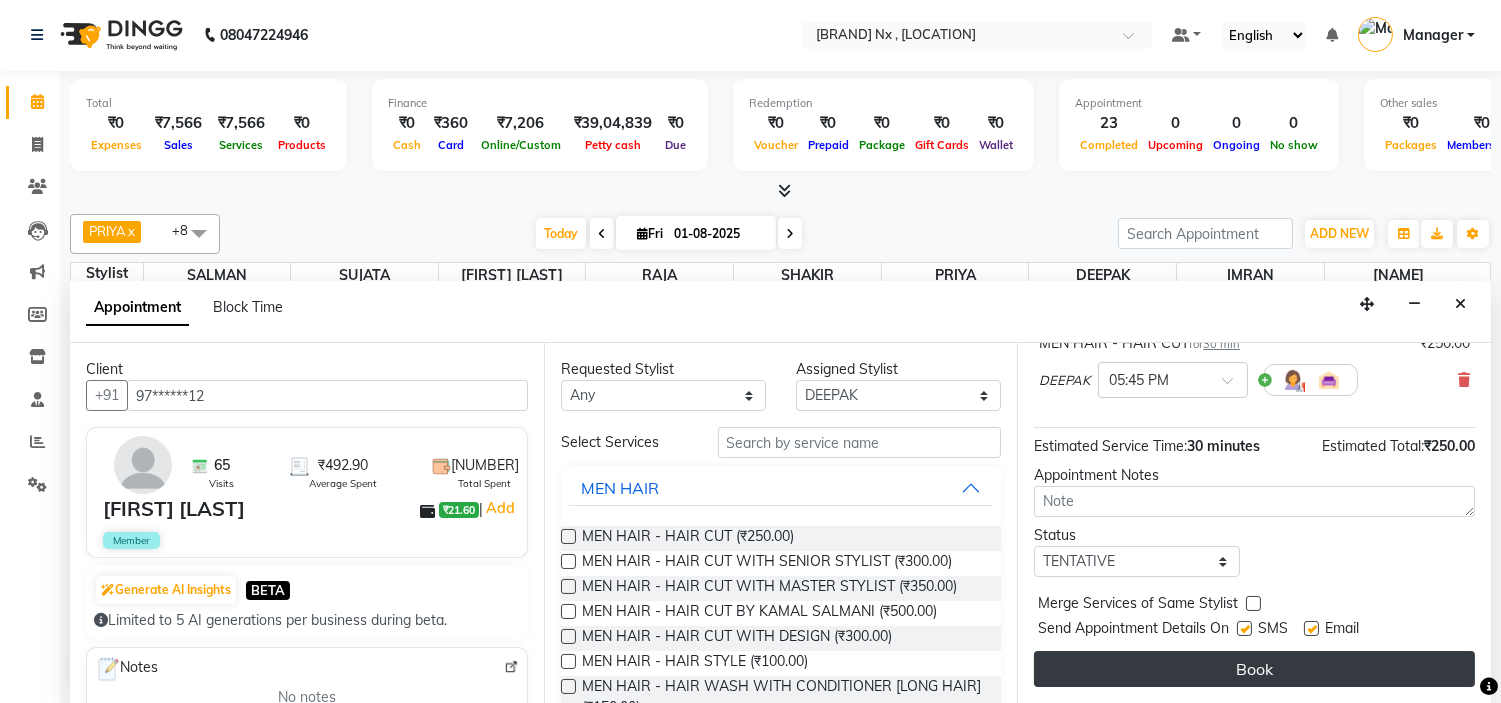 drag, startPoint x: 1245, startPoint y: 628, endPoint x: 1323, endPoint y: 658, distance: 83.57033 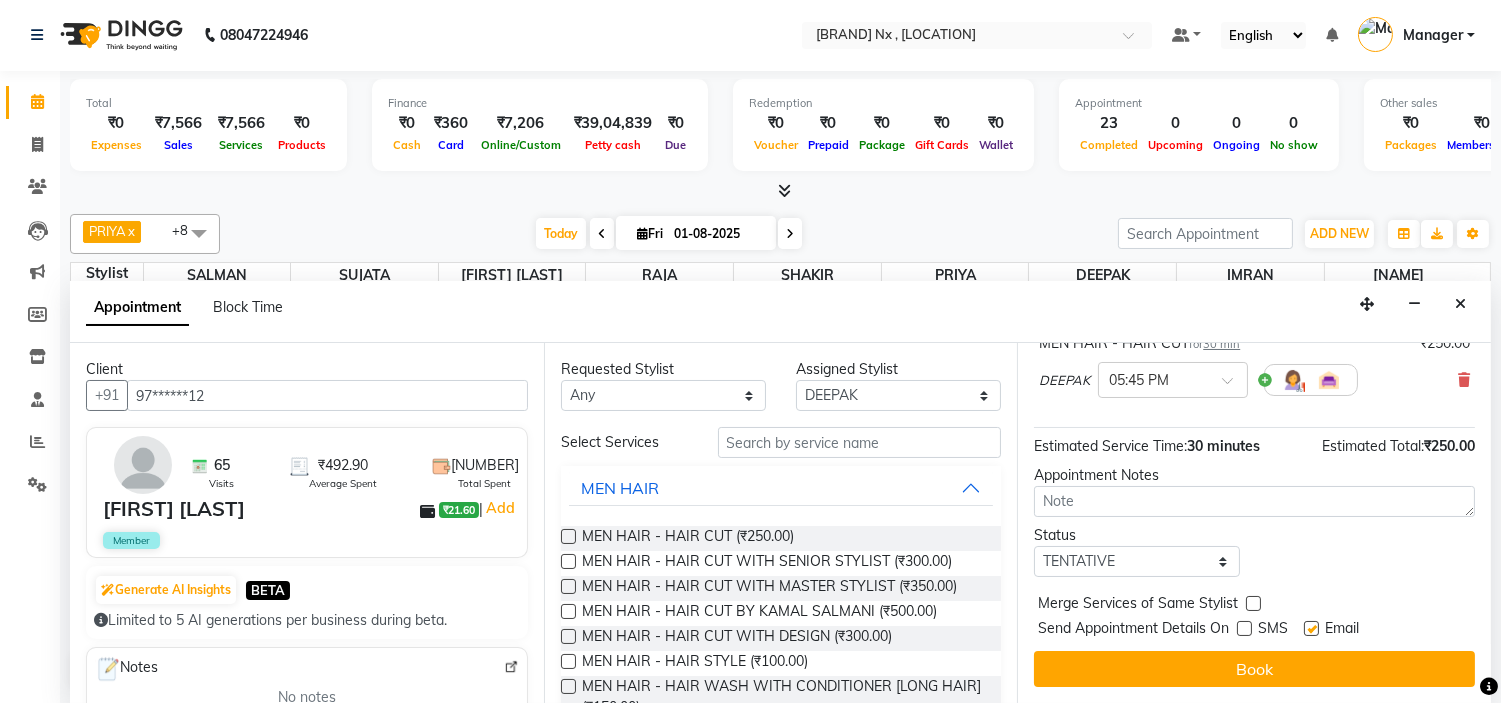 click at bounding box center (1311, 628) 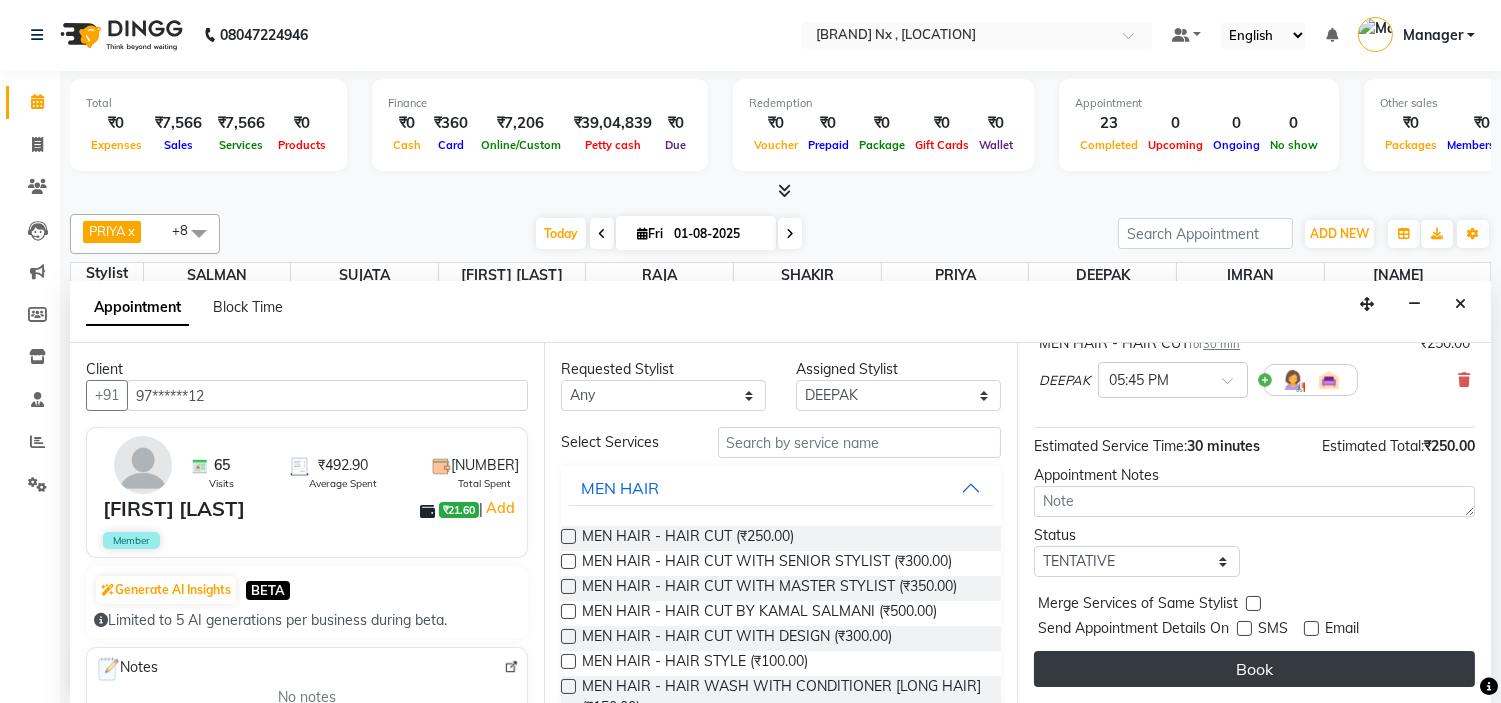 click on "Book" at bounding box center [1254, 669] 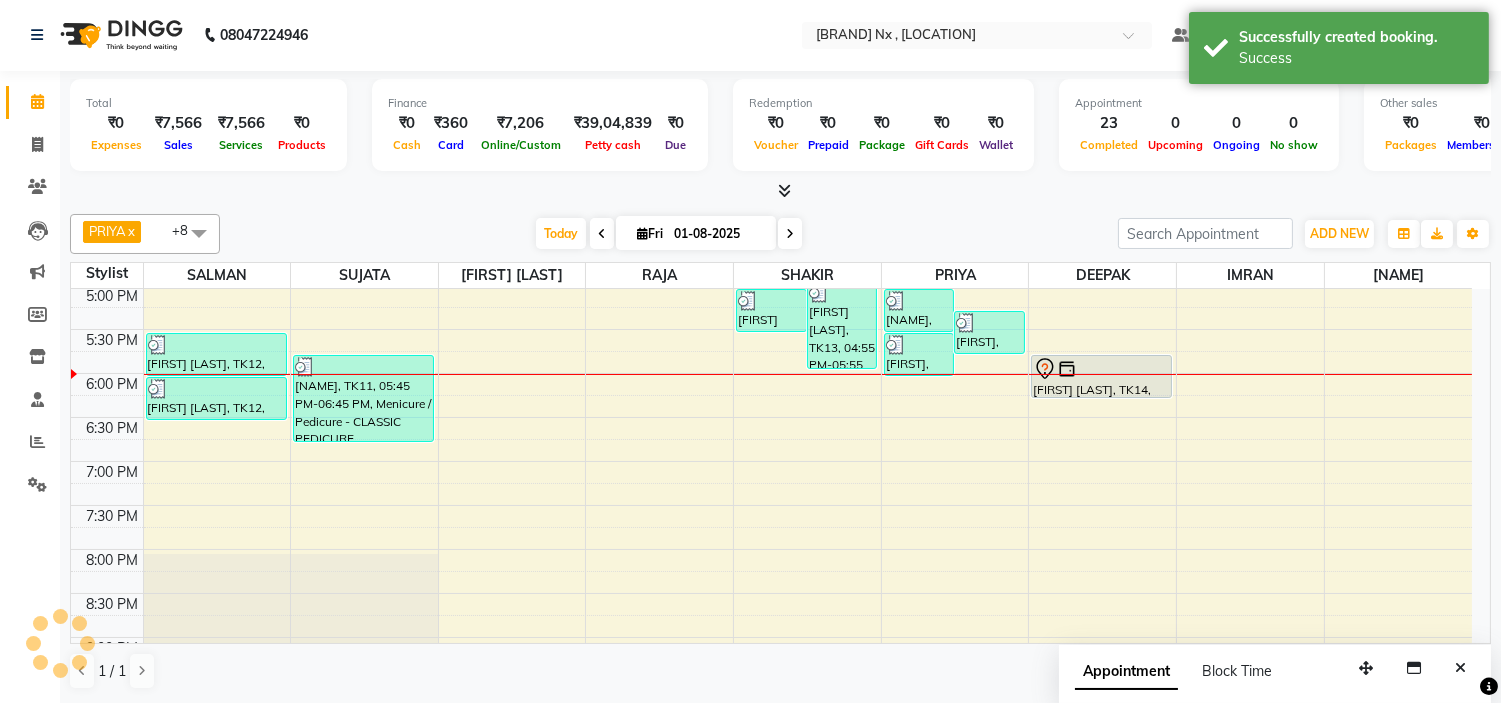 scroll, scrollTop: 0, scrollLeft: 0, axis: both 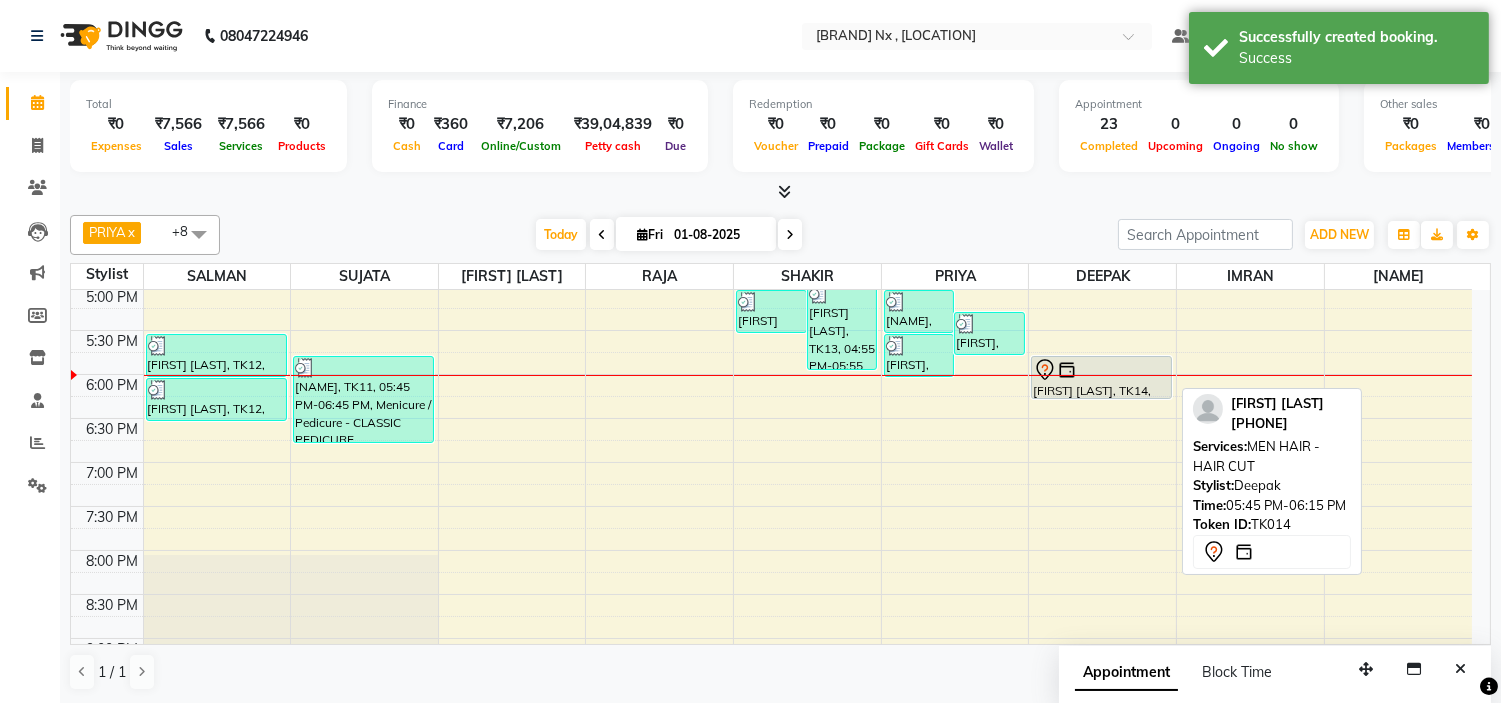 click on "[FIRST] [LAST], TK14, 05:45 PM-06:15 PM, MEN HAIR - HAIR CUT" at bounding box center [1101, 377] 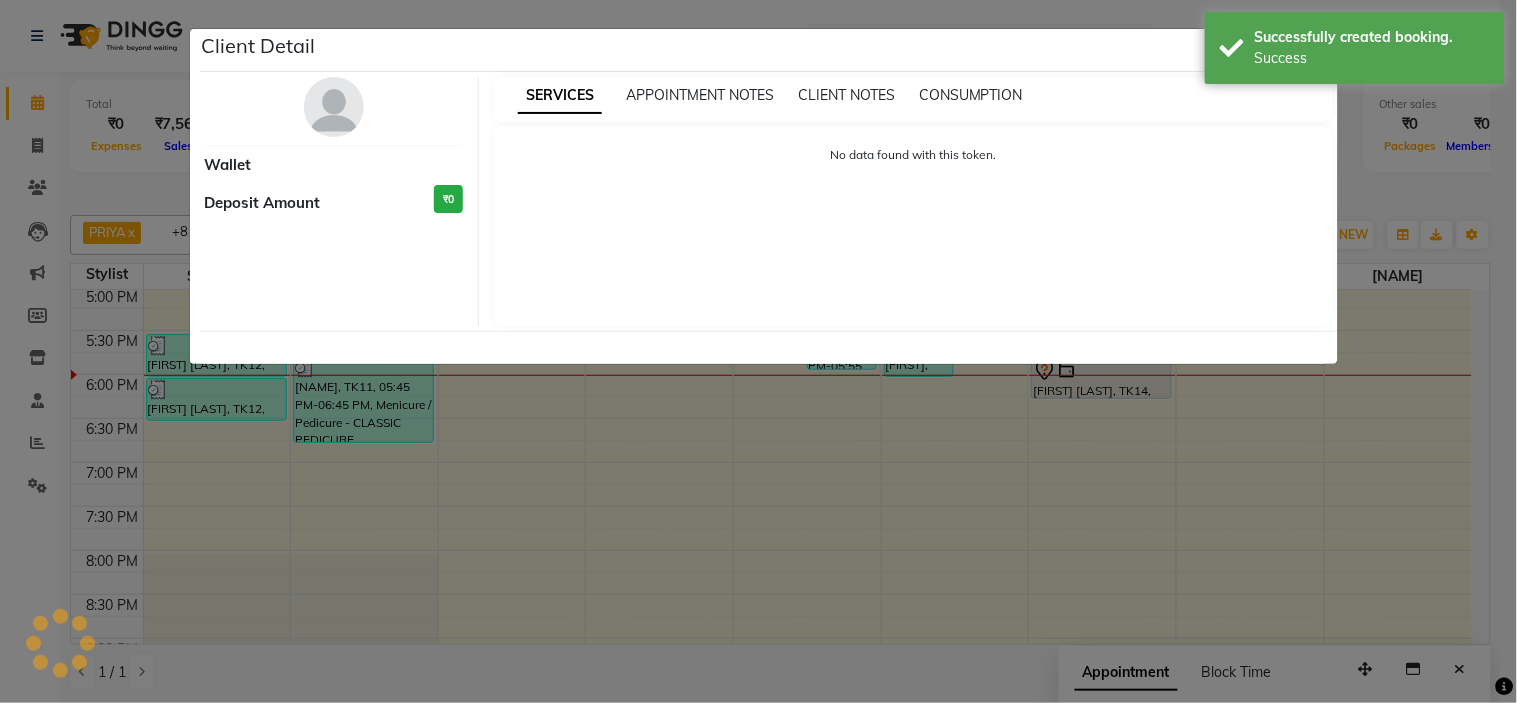 select on "7" 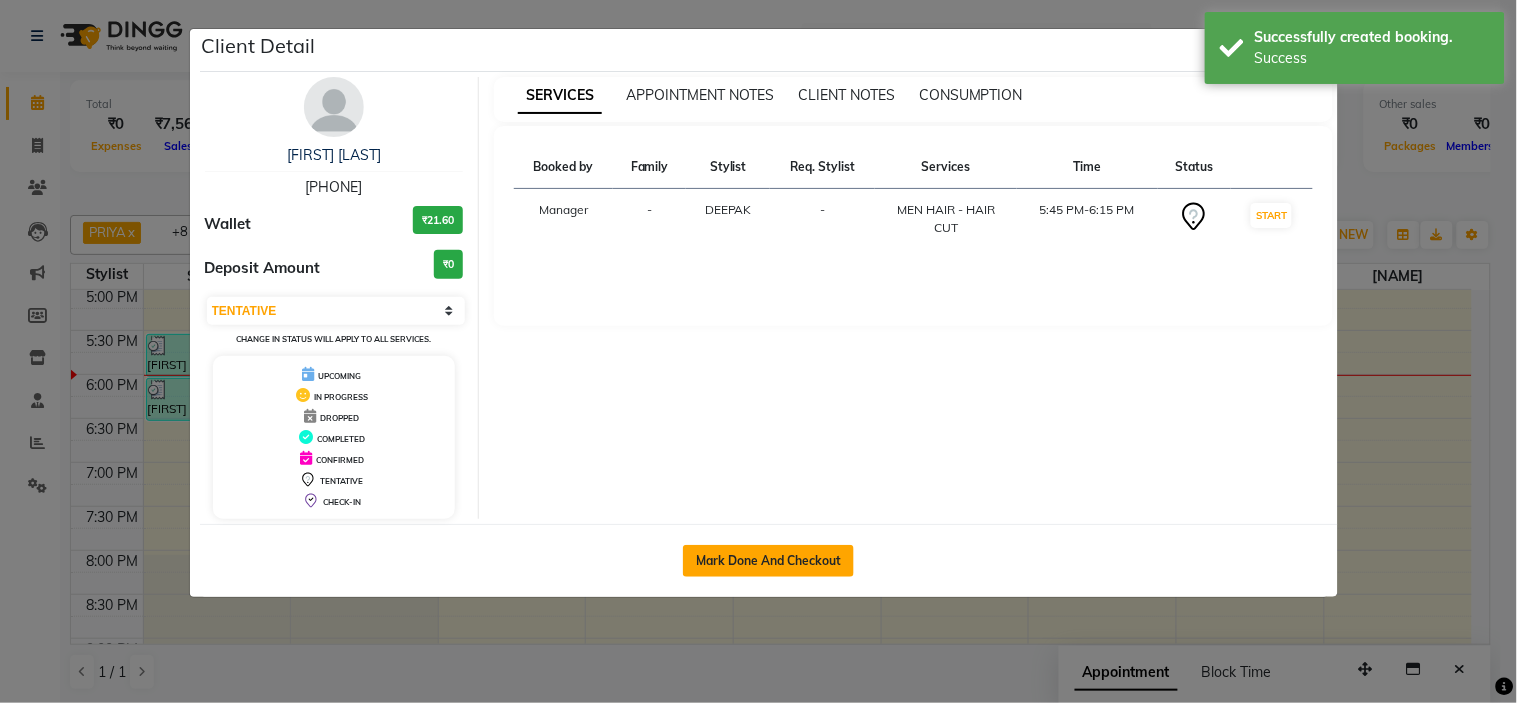 click on "Mark Done And Checkout" 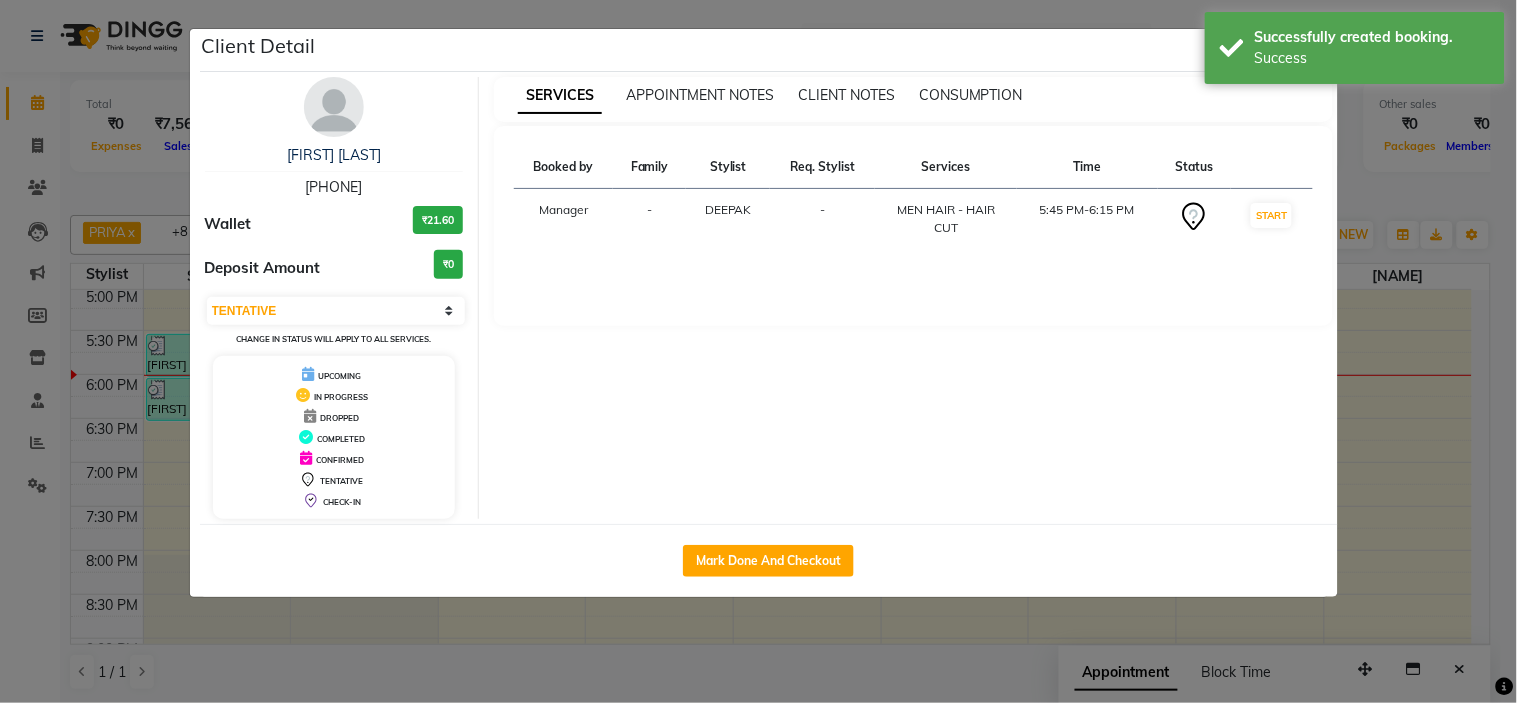 select on "service" 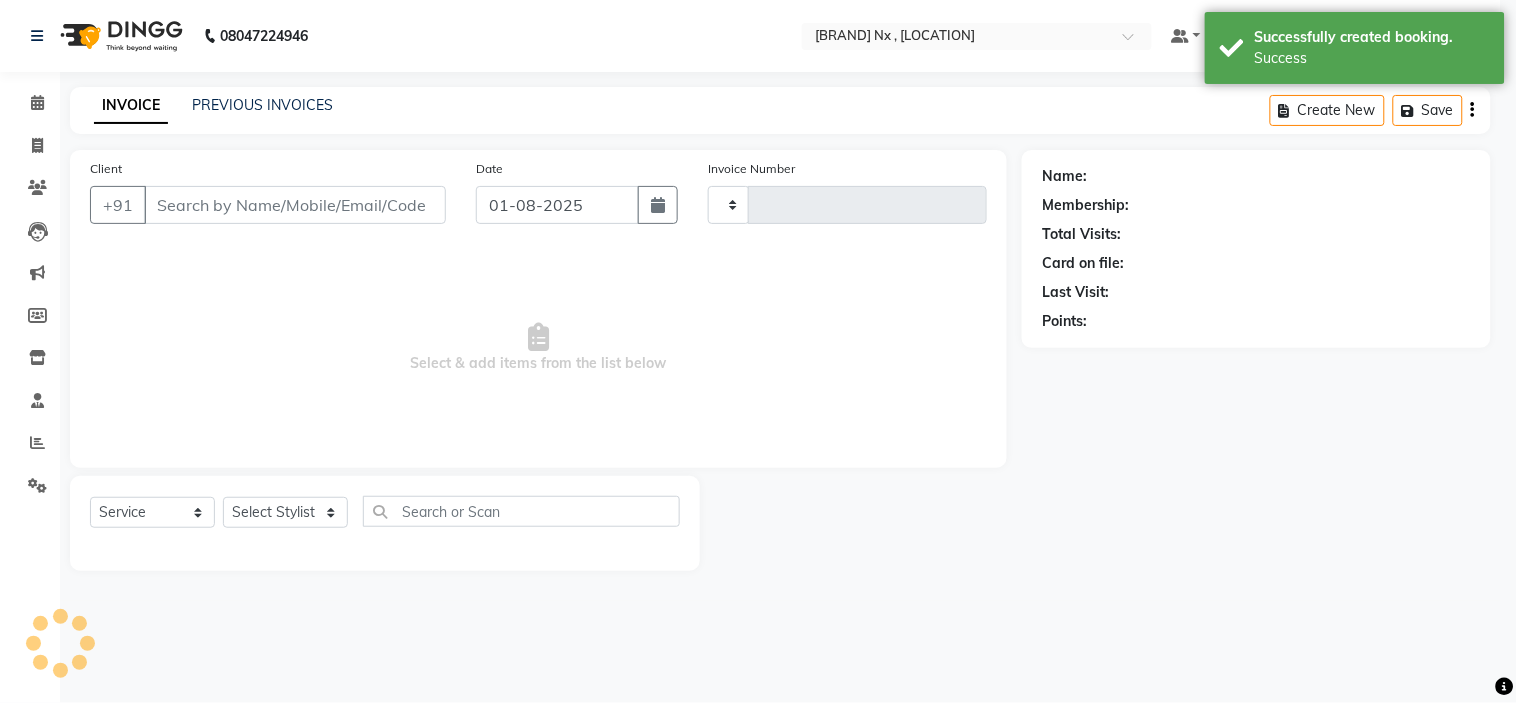 type on "0880" 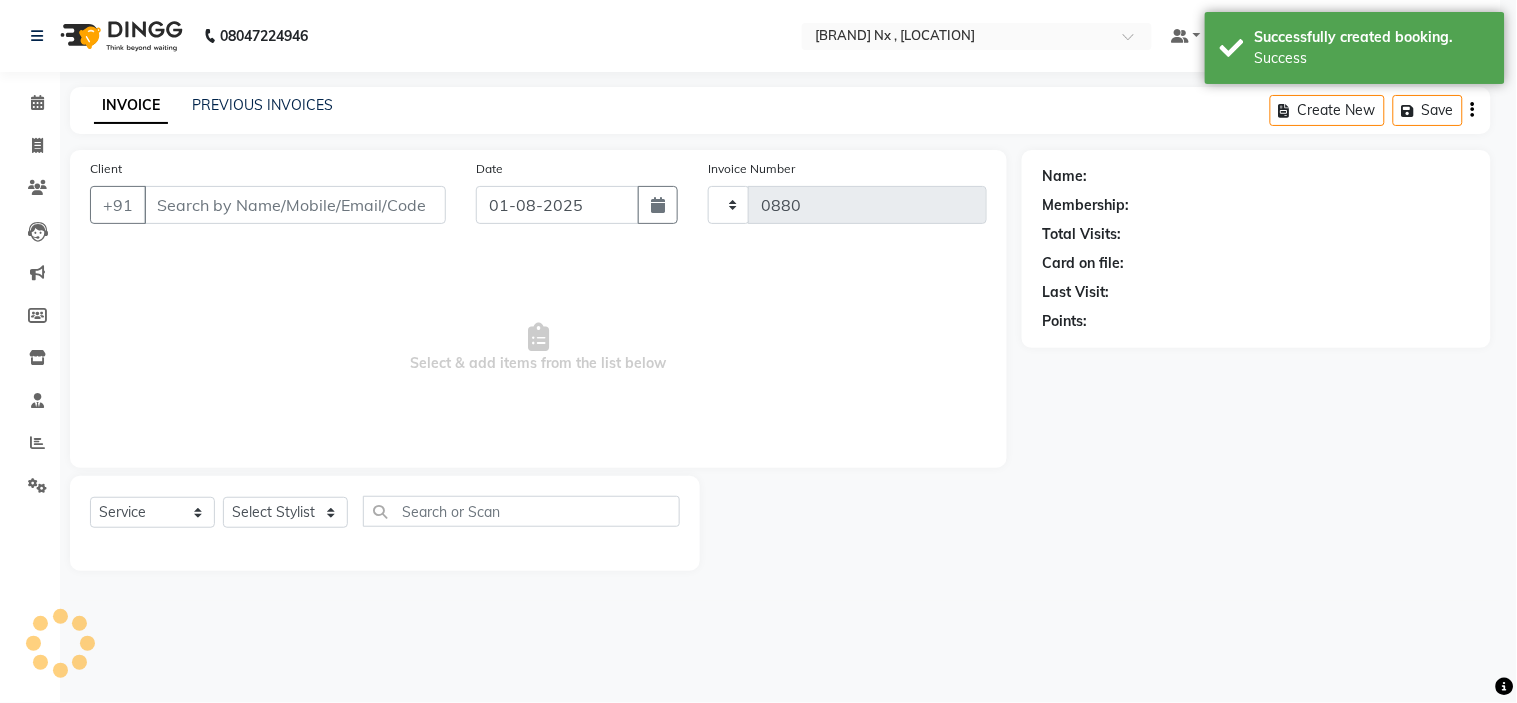 select on "778" 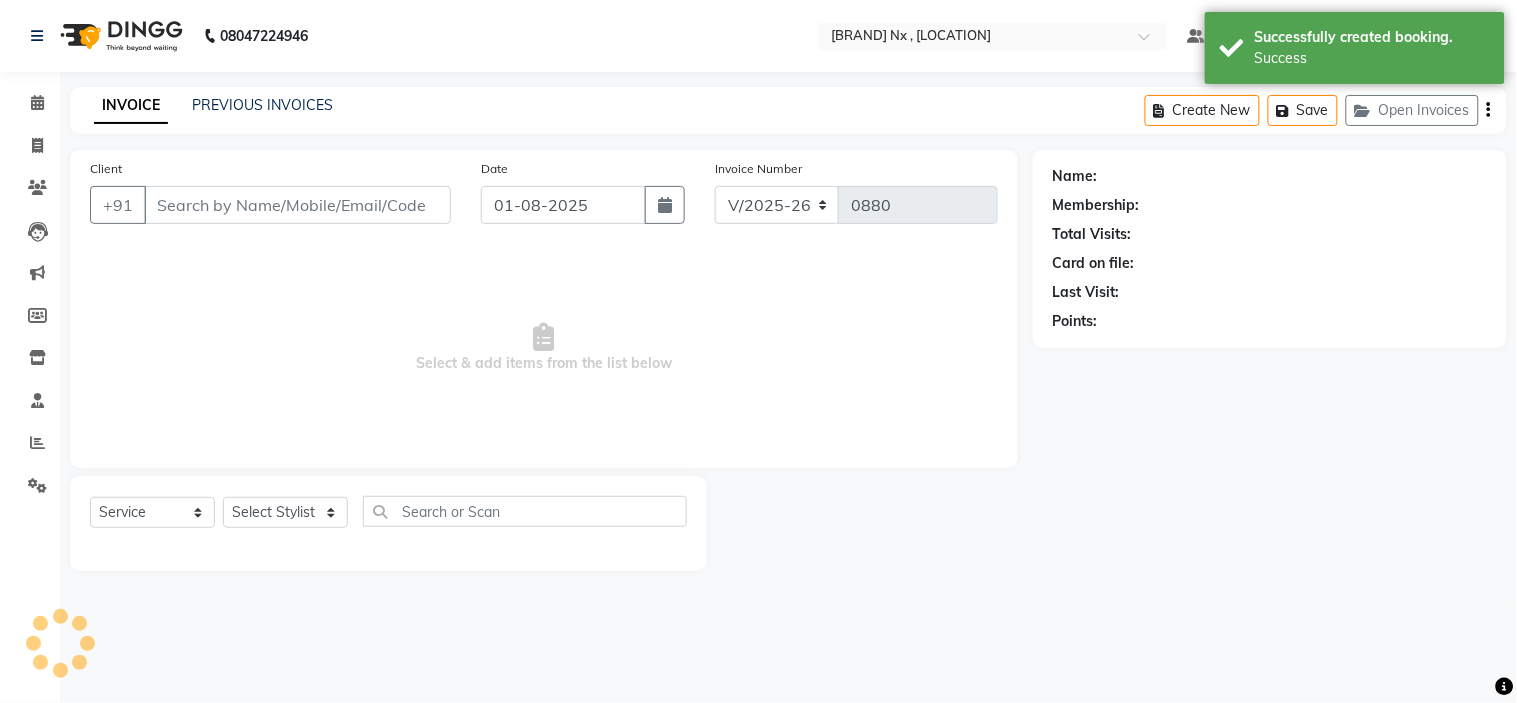 type on "97******12" 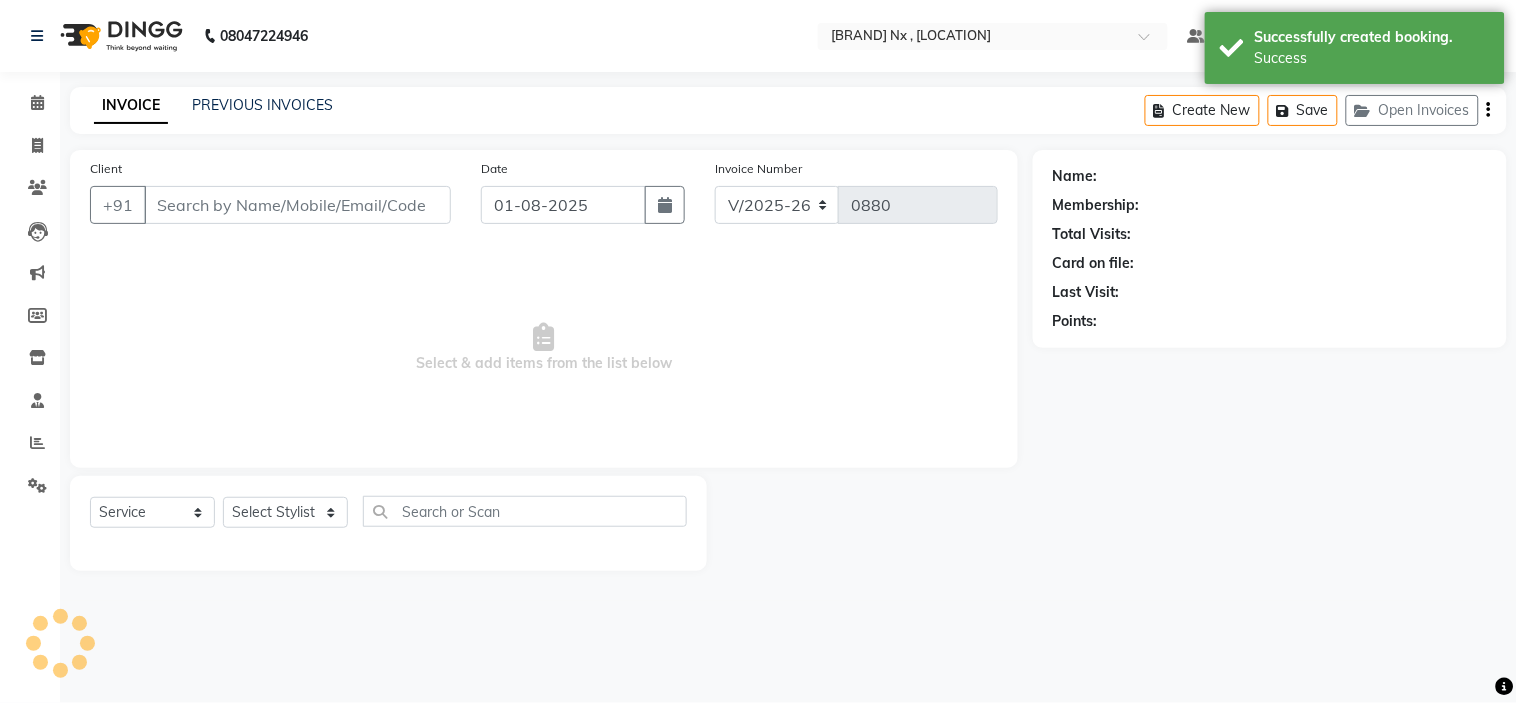 select on "86028" 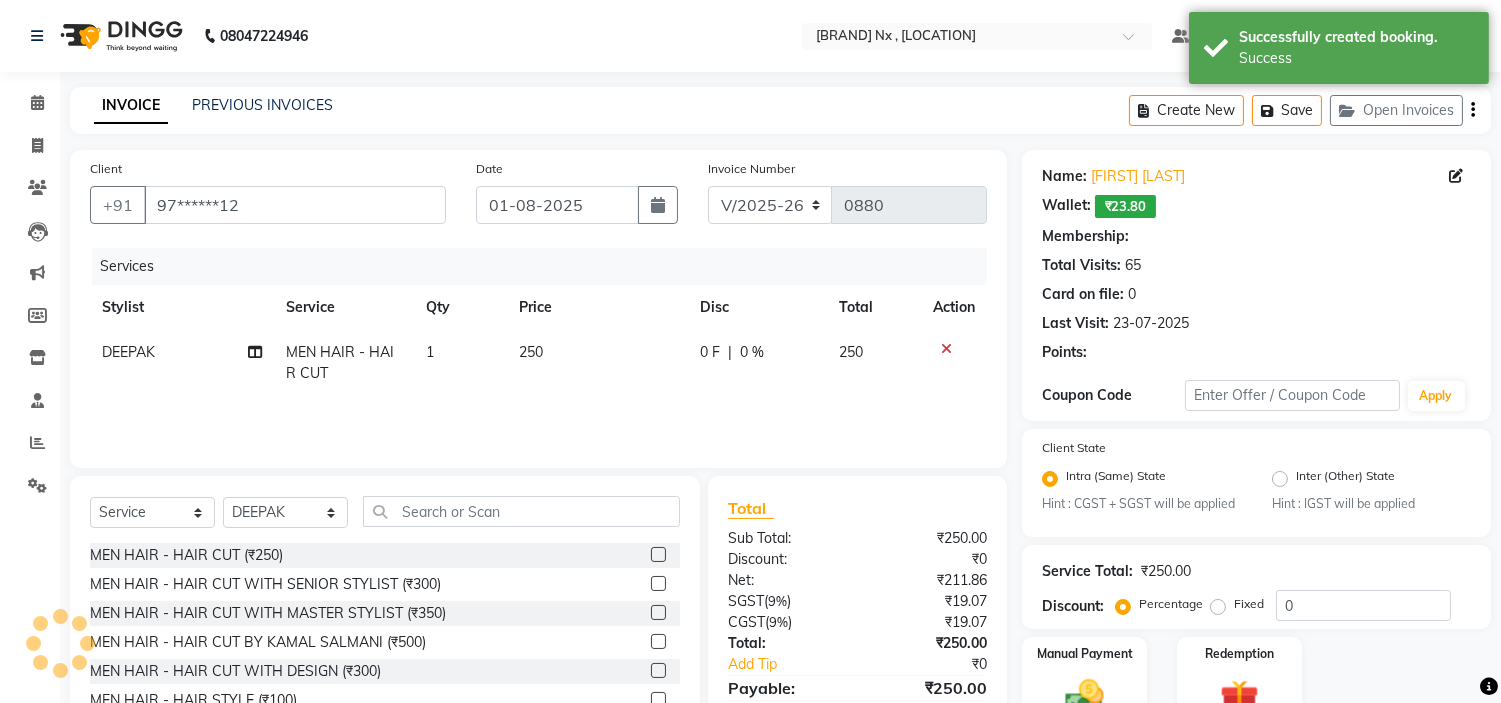 type on "20" 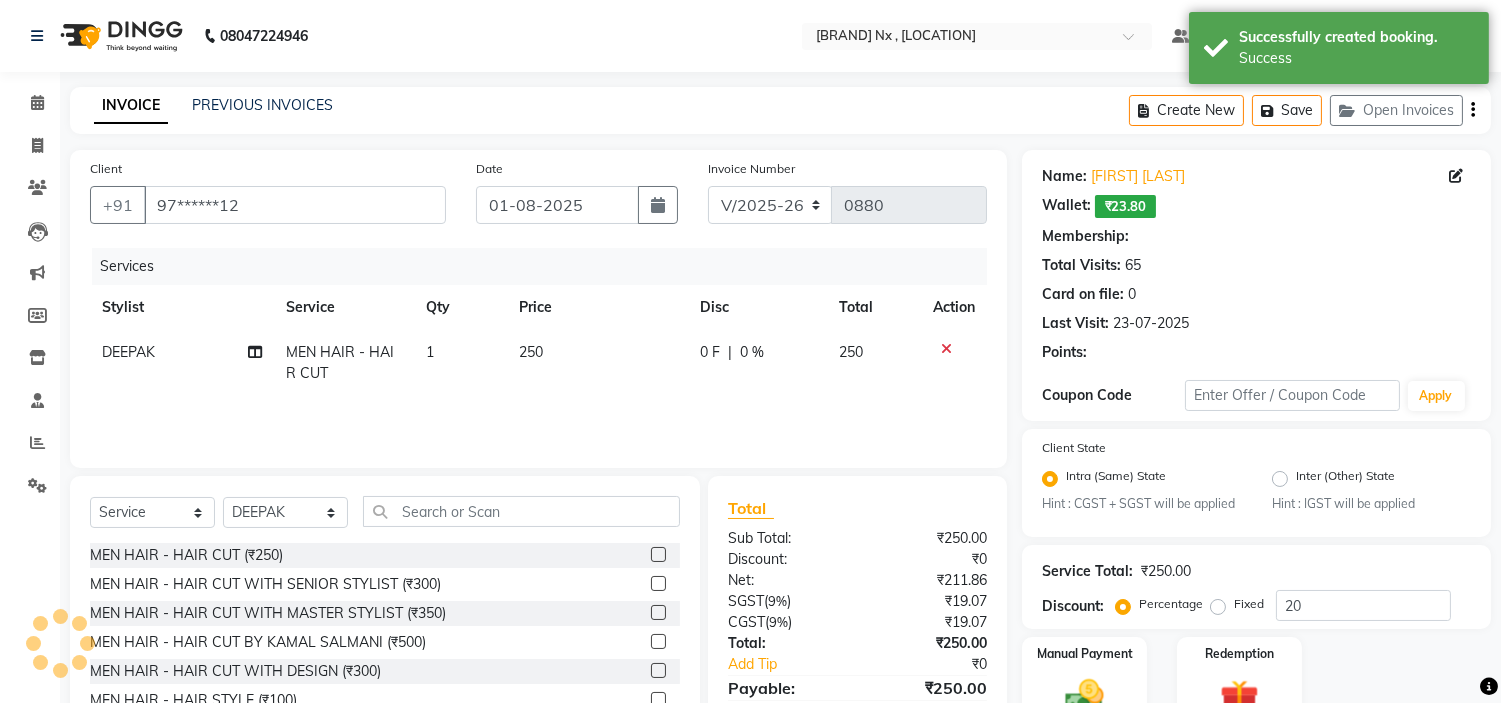 select on "1: Object" 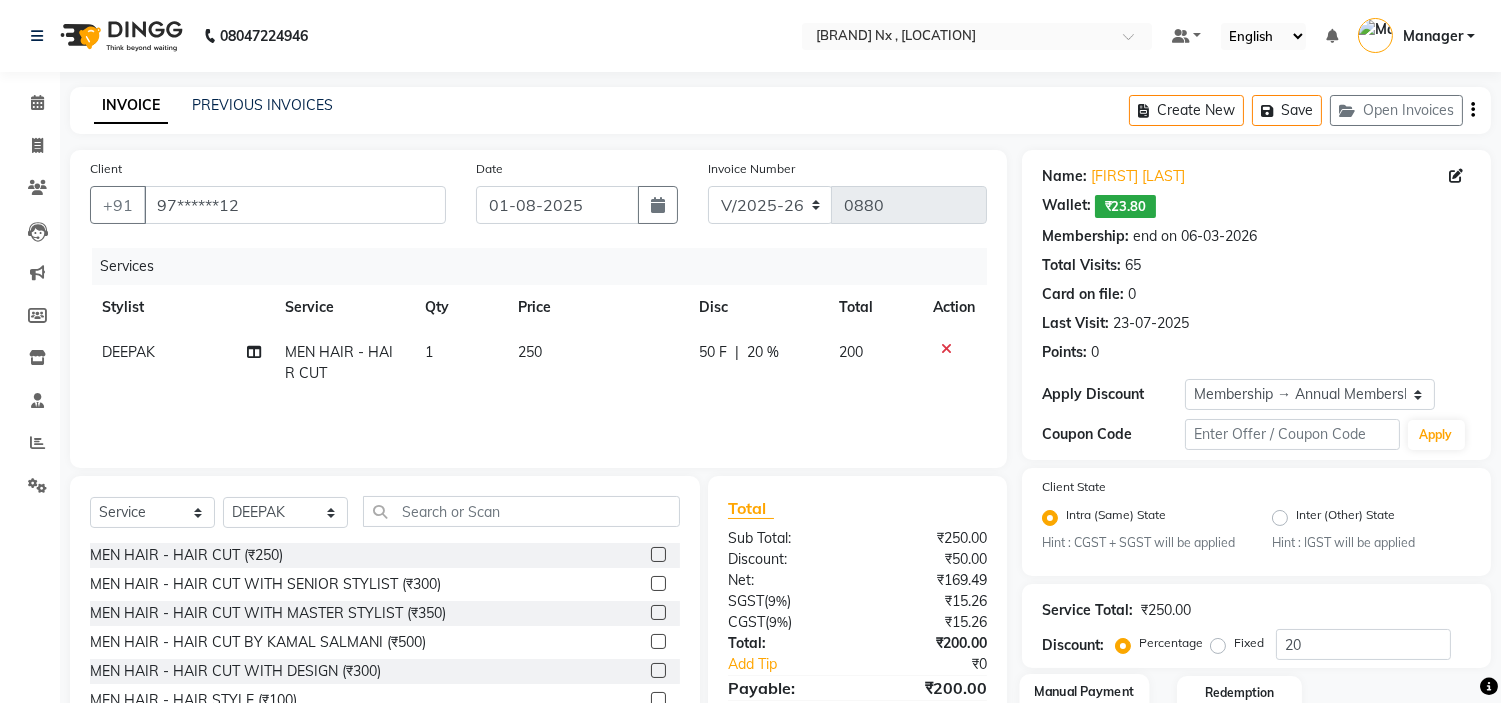 scroll, scrollTop: 142, scrollLeft: 0, axis: vertical 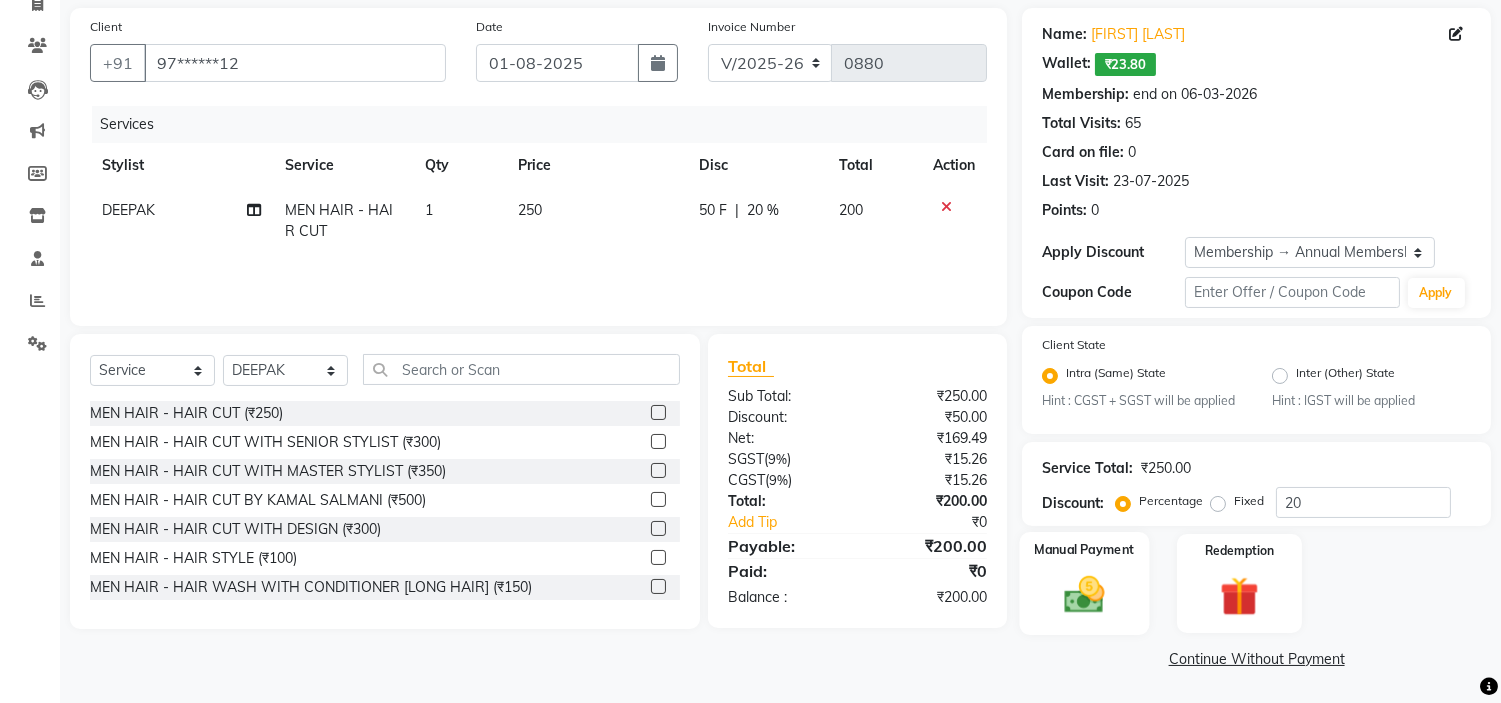 click 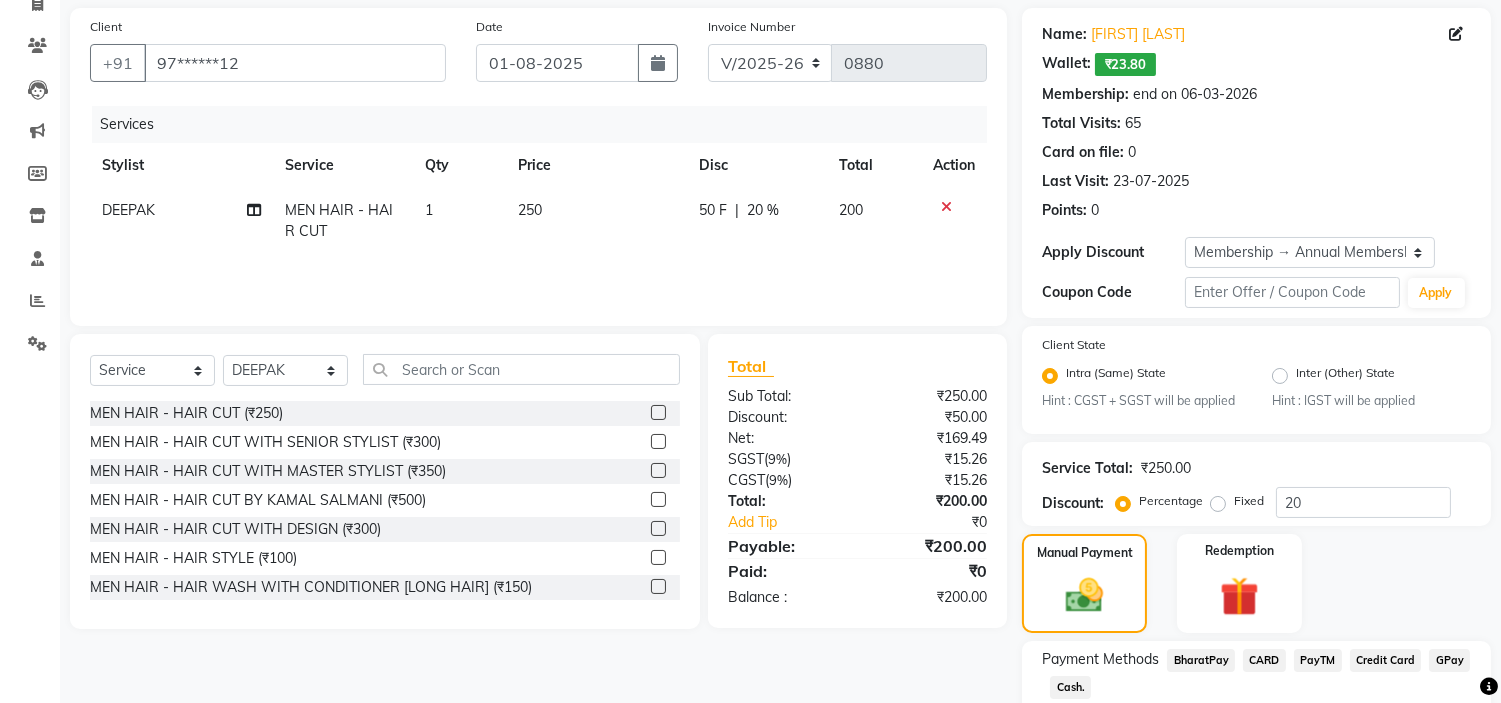 scroll, scrollTop: 271, scrollLeft: 0, axis: vertical 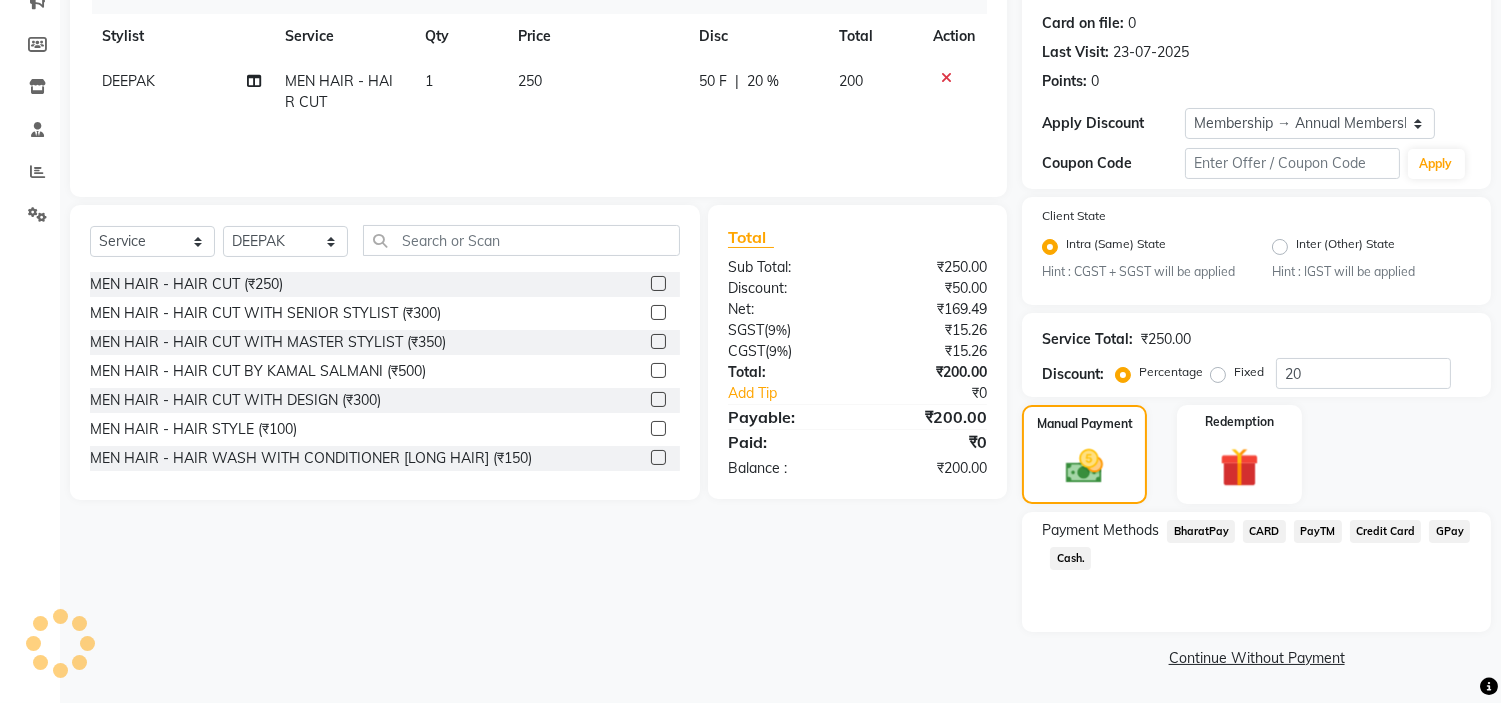 click on "GPay" 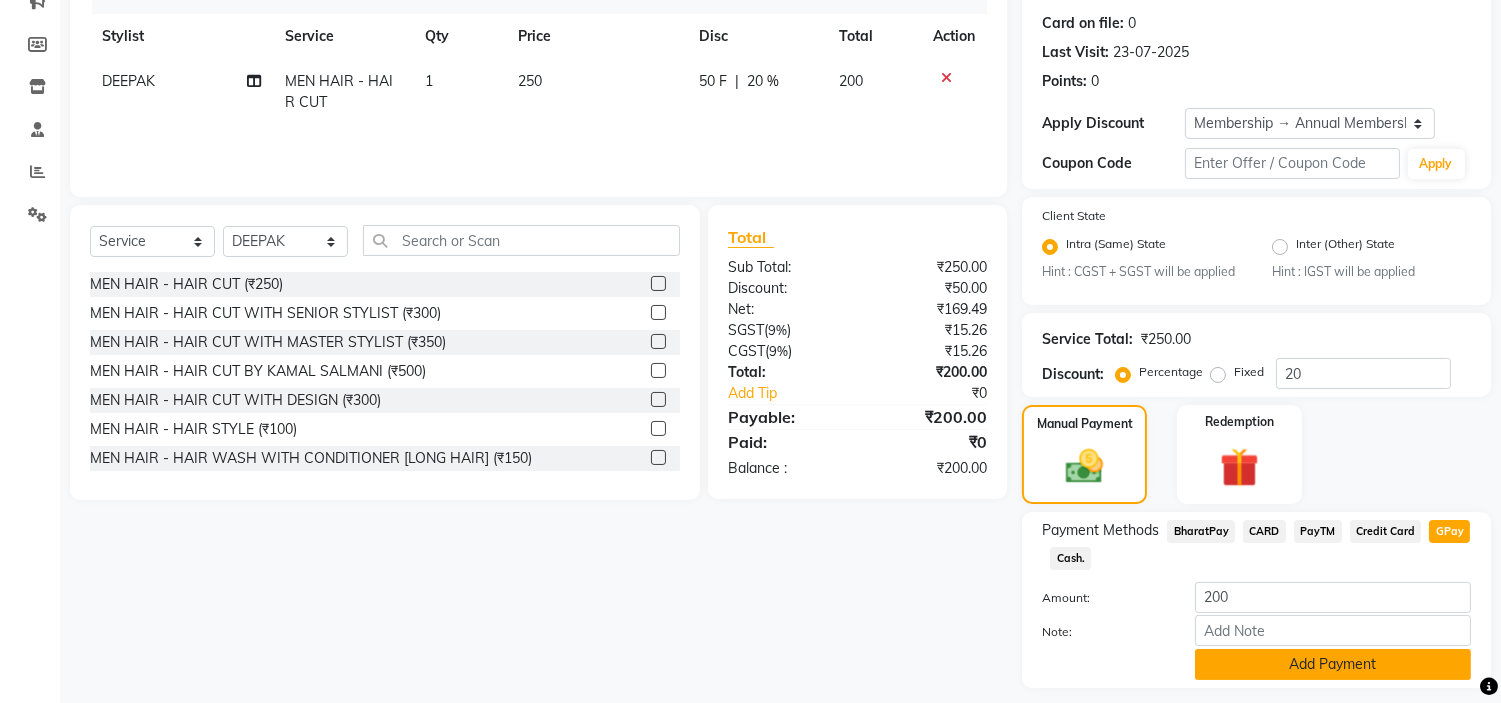 scroll, scrollTop: 327, scrollLeft: 0, axis: vertical 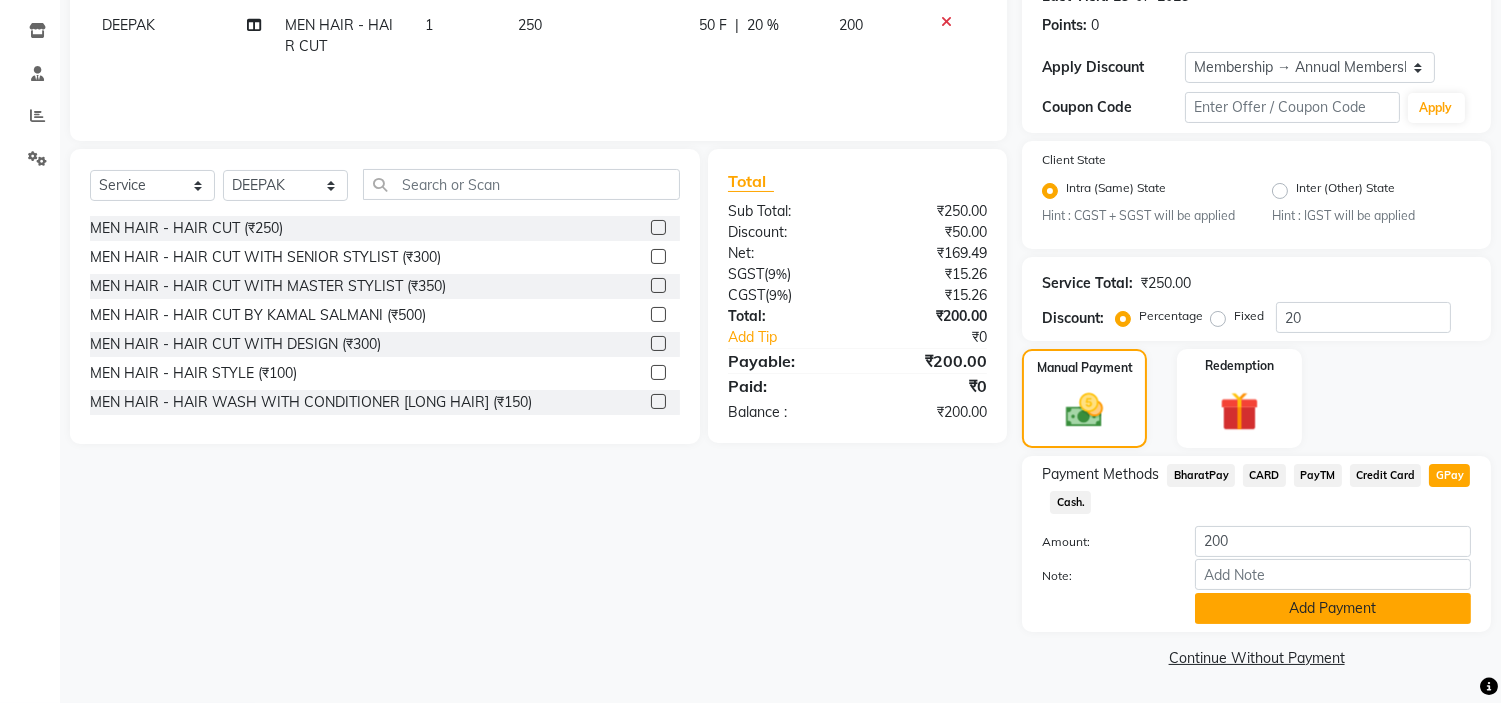 click on "Add Payment" 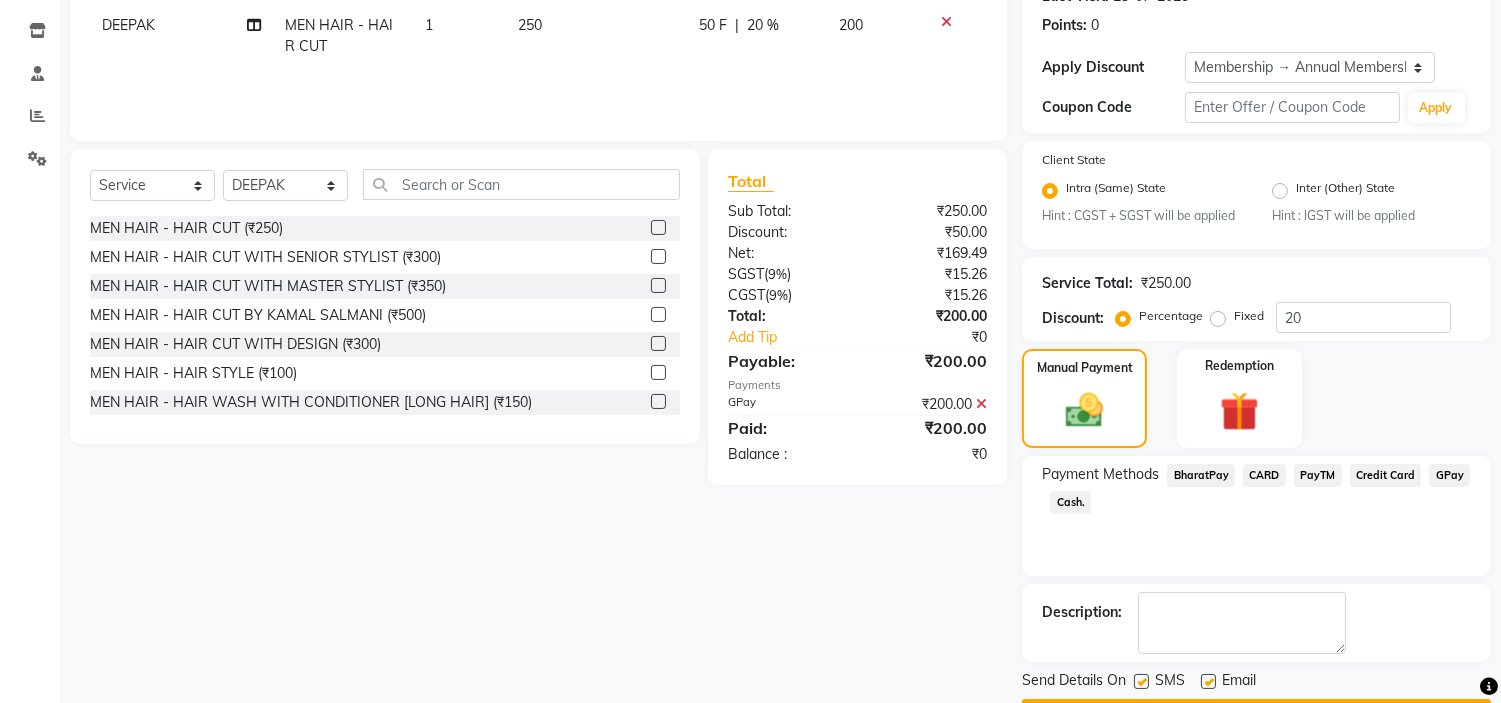 scroll, scrollTop: 383, scrollLeft: 0, axis: vertical 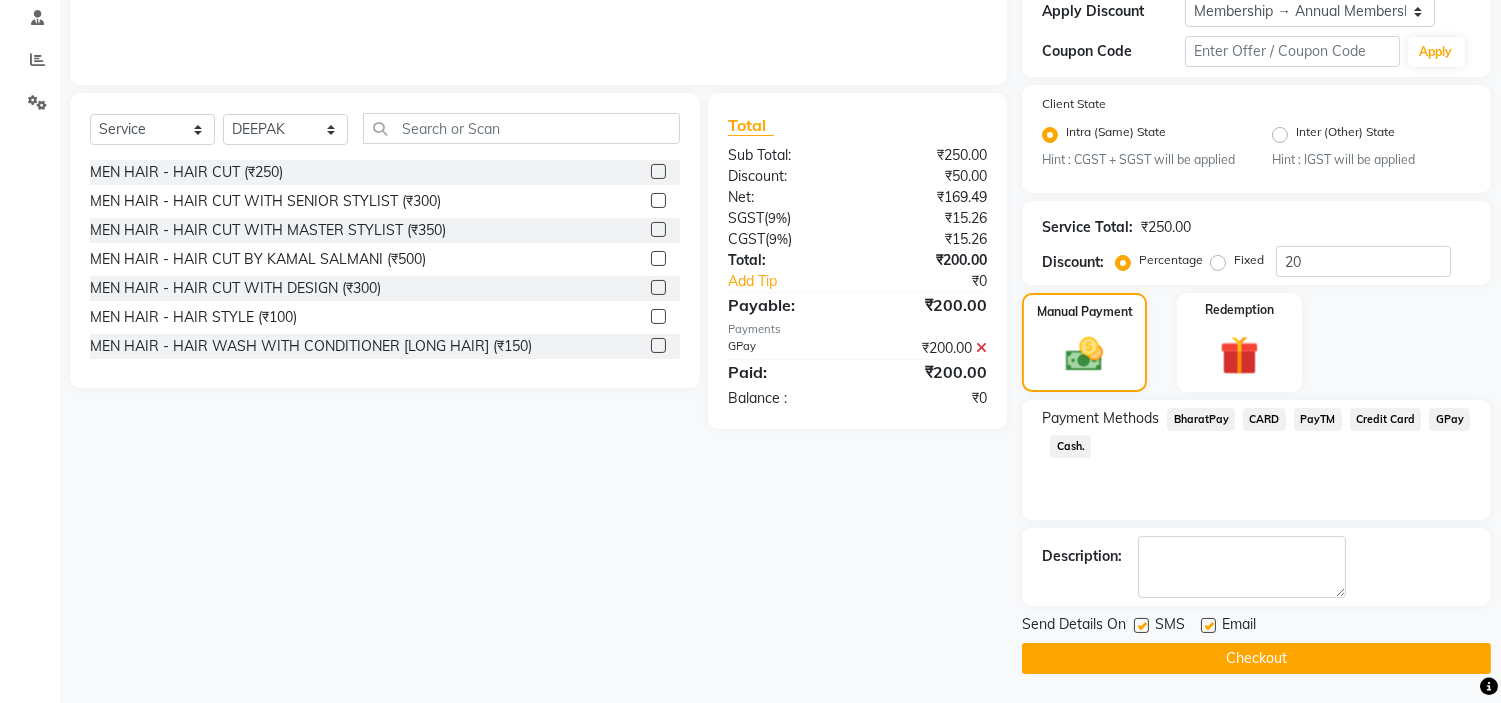 click on "Checkout" 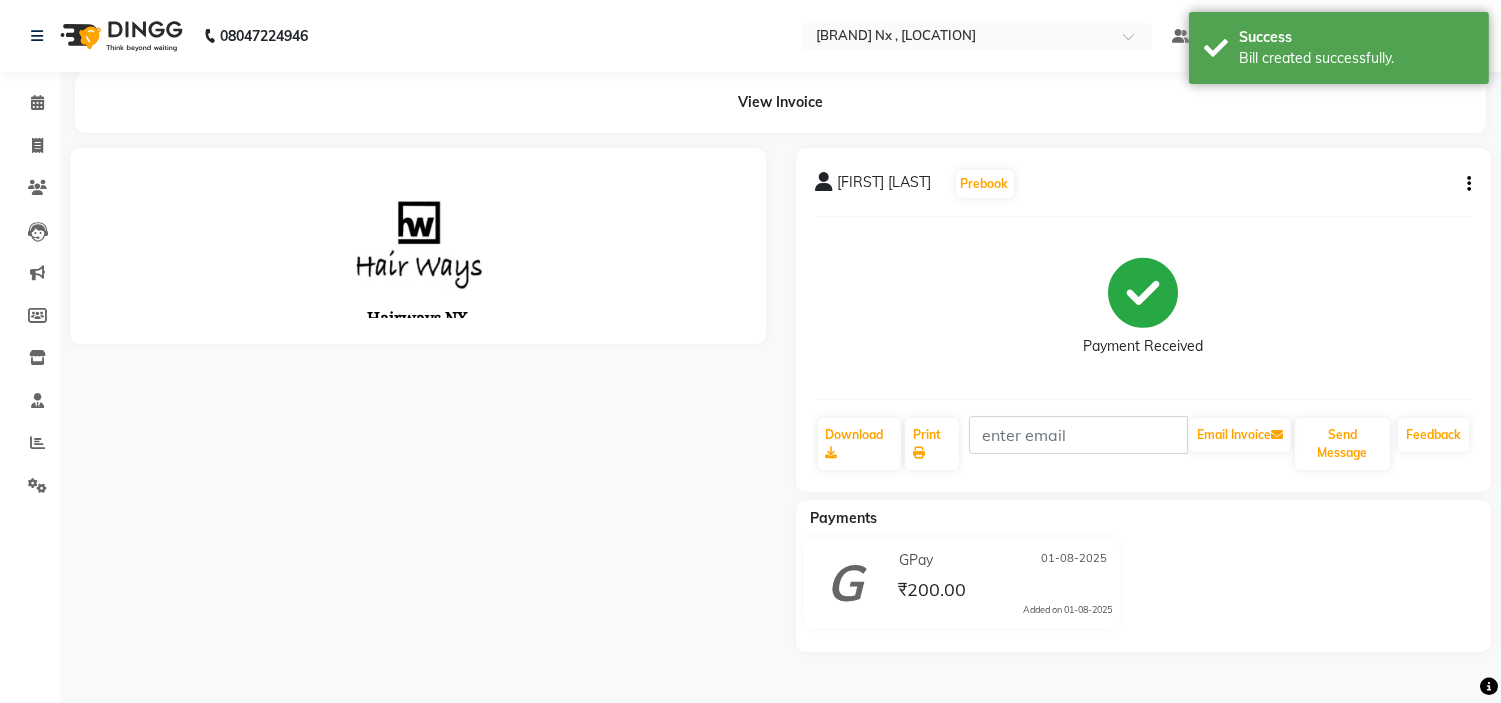 scroll, scrollTop: 0, scrollLeft: 0, axis: both 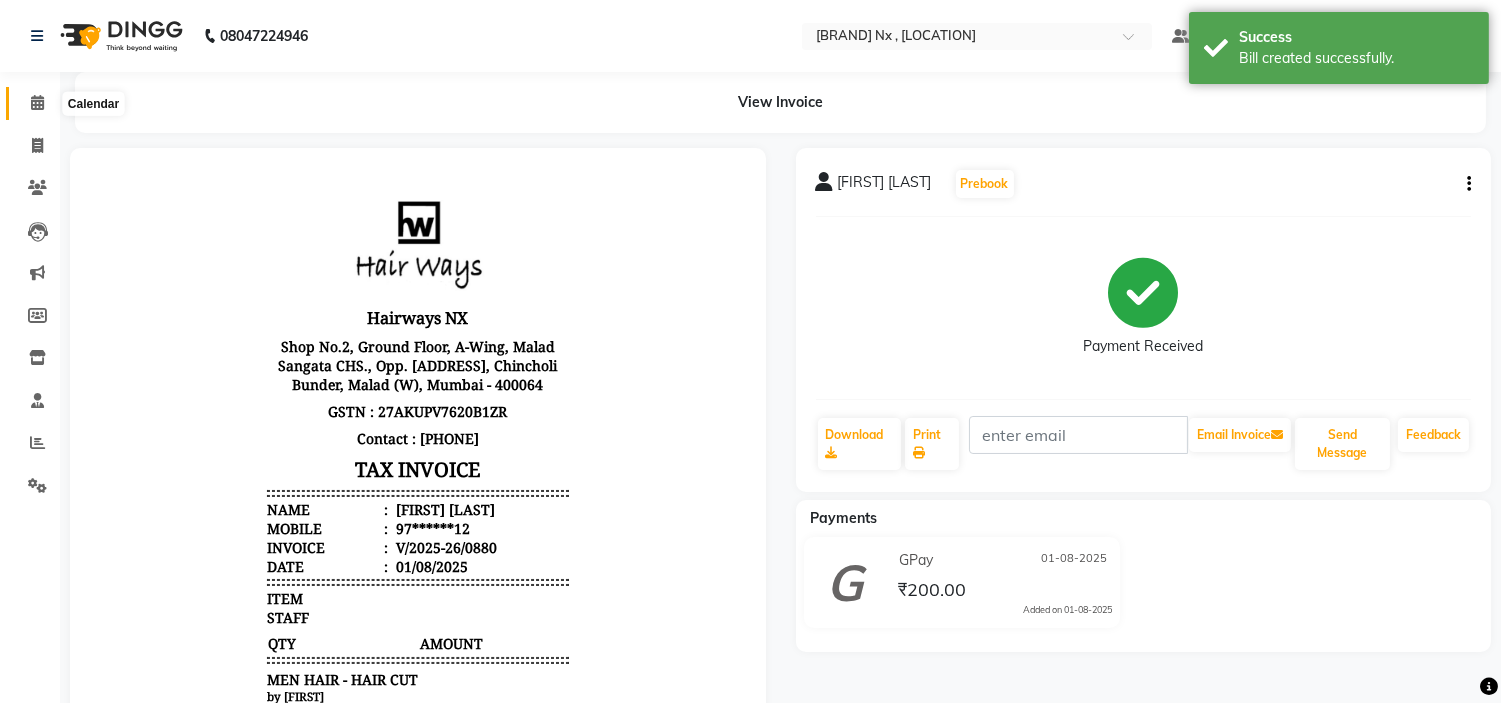 click 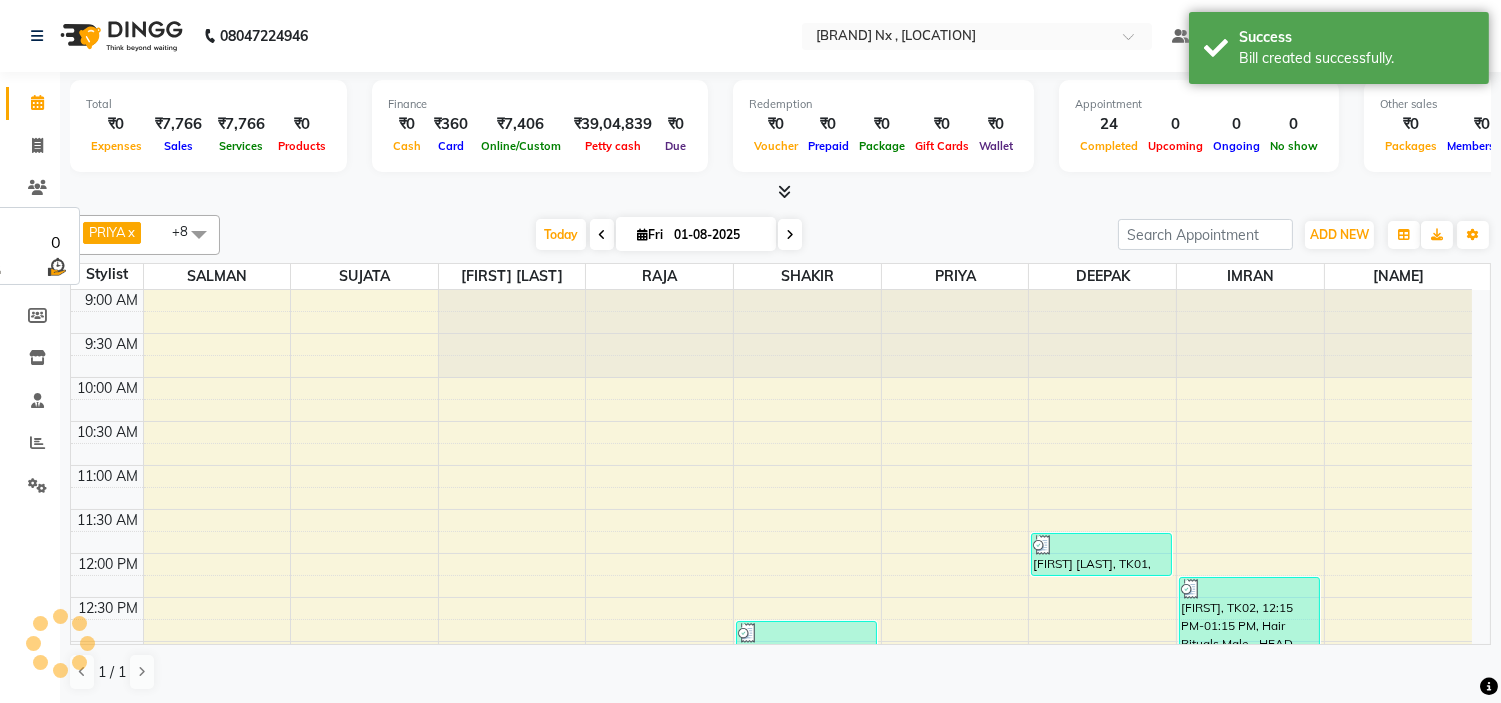 scroll, scrollTop: 0, scrollLeft: 0, axis: both 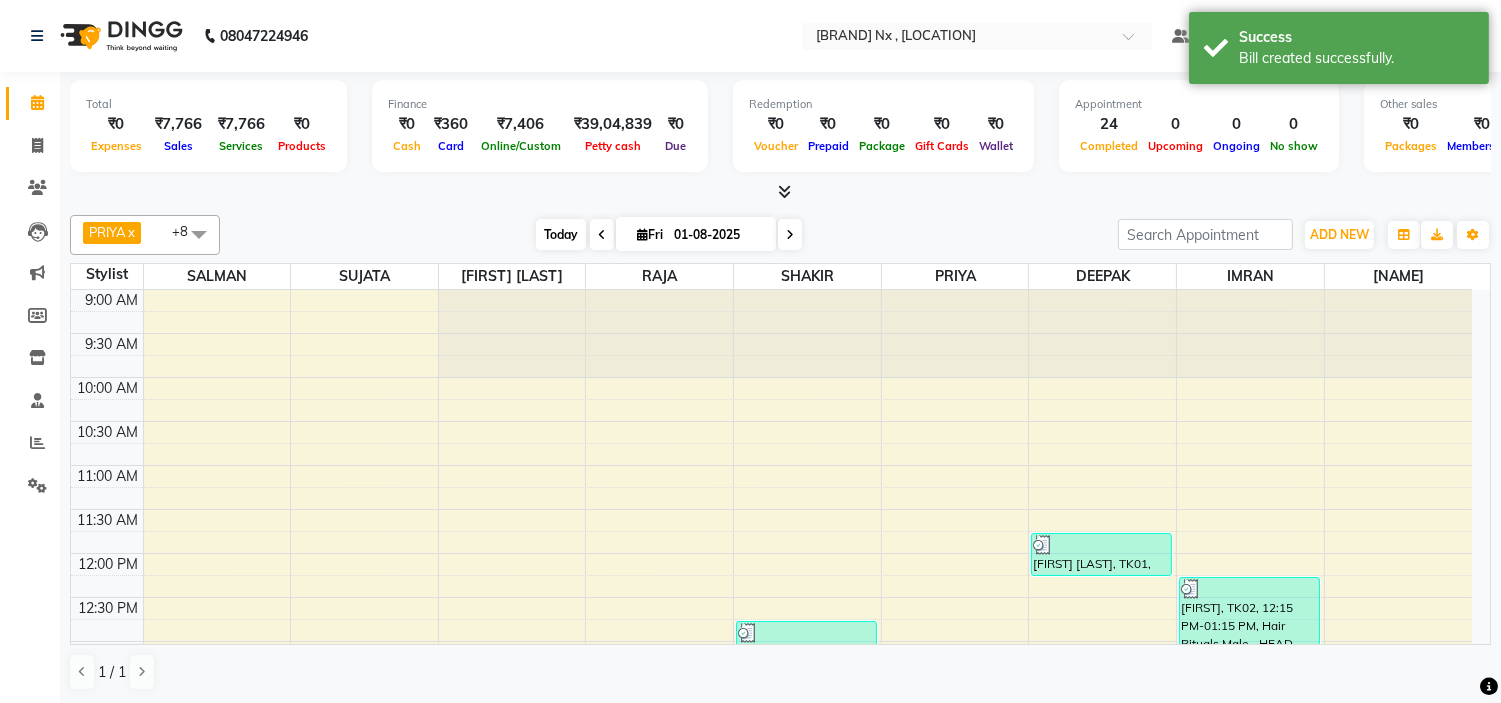 click on "Today" at bounding box center [561, 234] 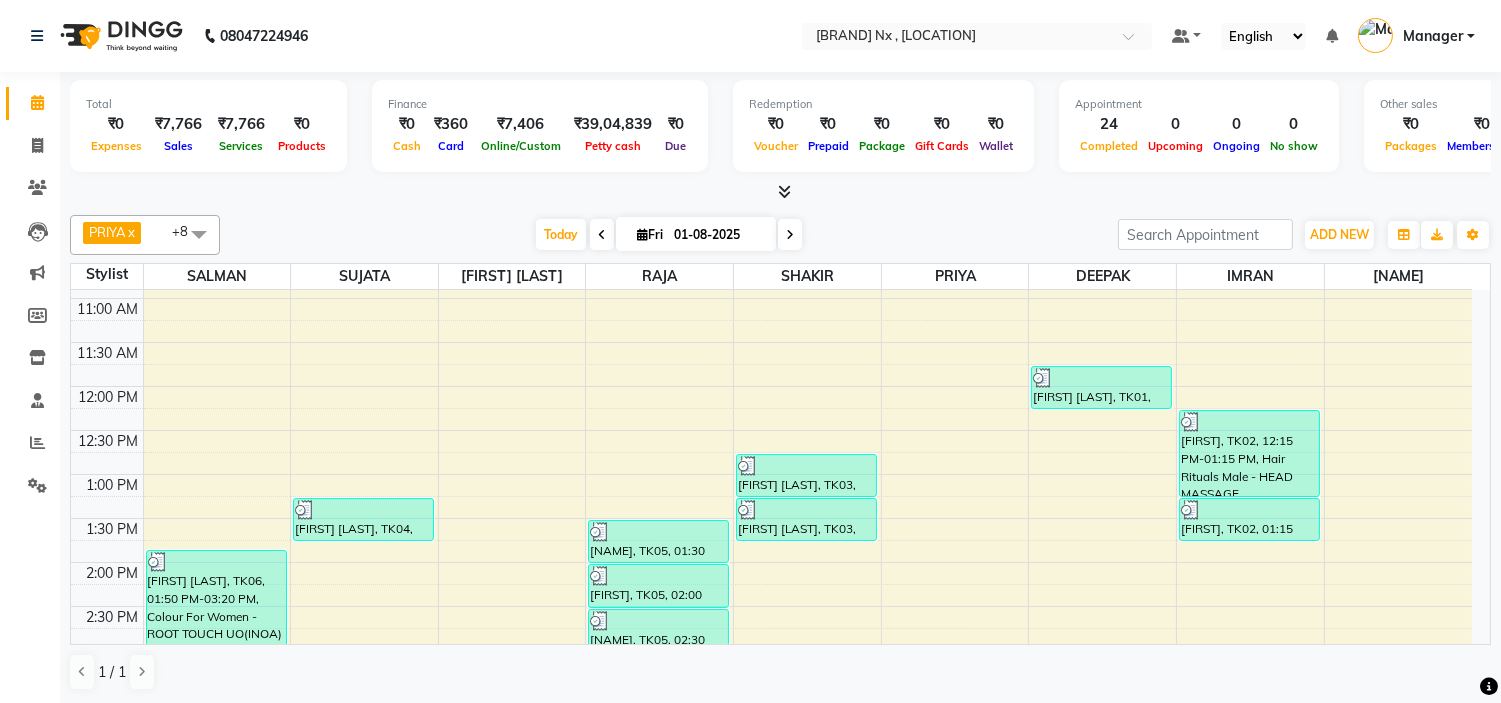 scroll, scrollTop: 0, scrollLeft: 0, axis: both 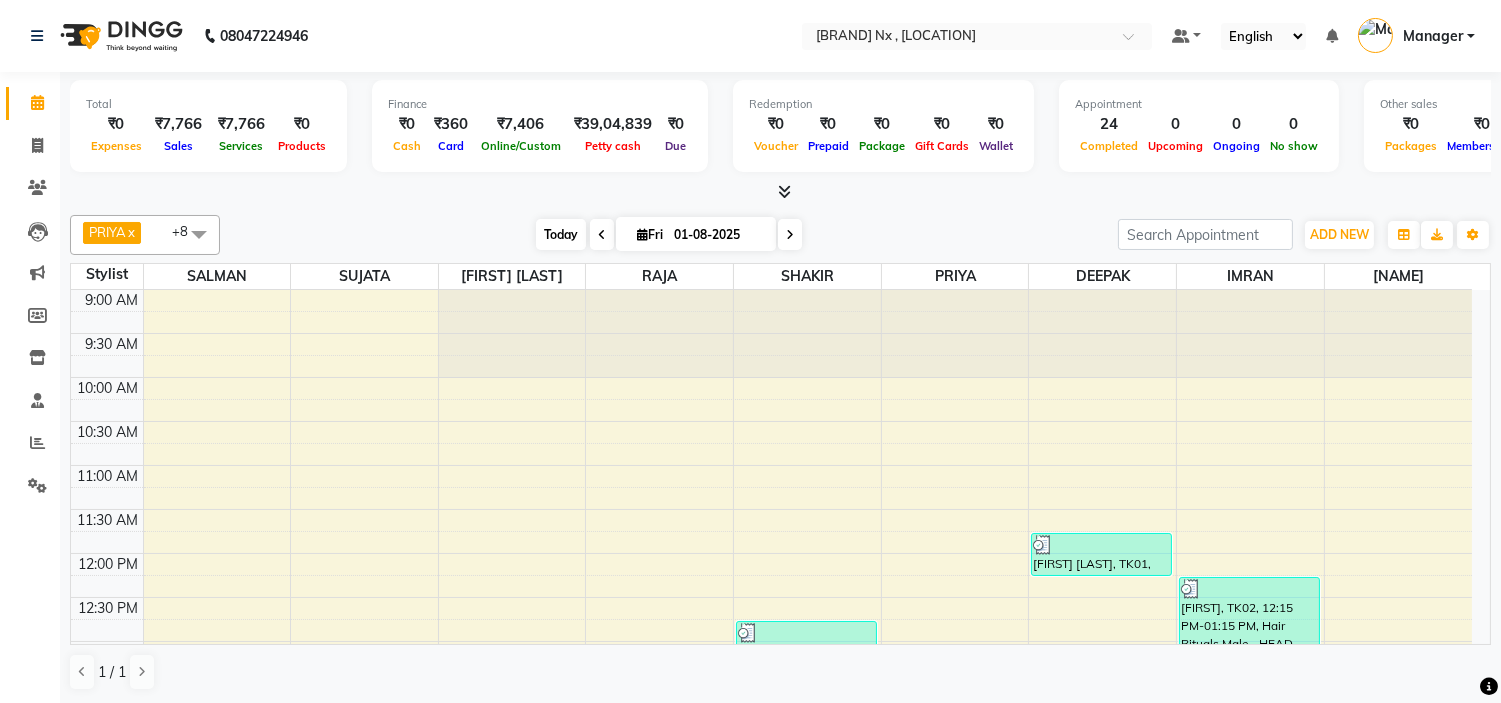 click on "Today" at bounding box center (561, 234) 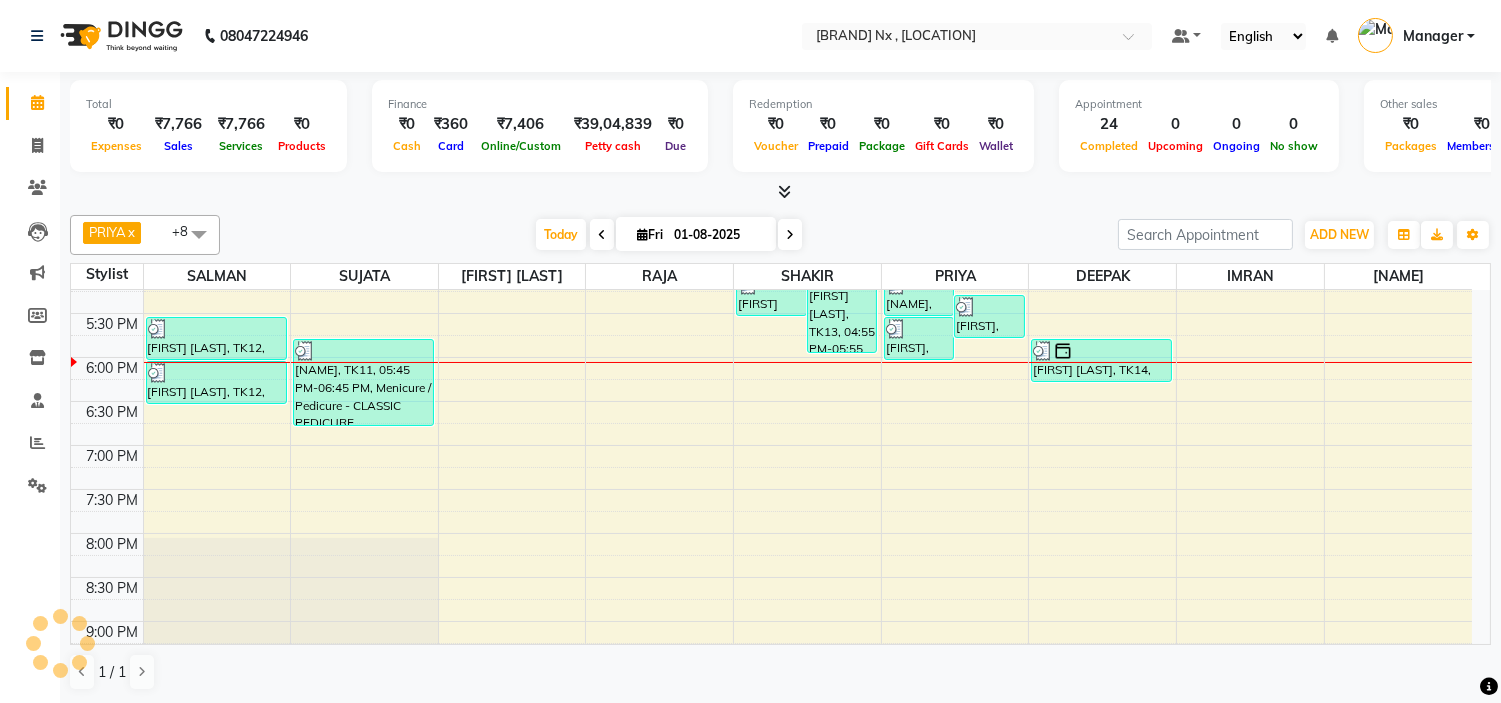 scroll, scrollTop: 685, scrollLeft: 0, axis: vertical 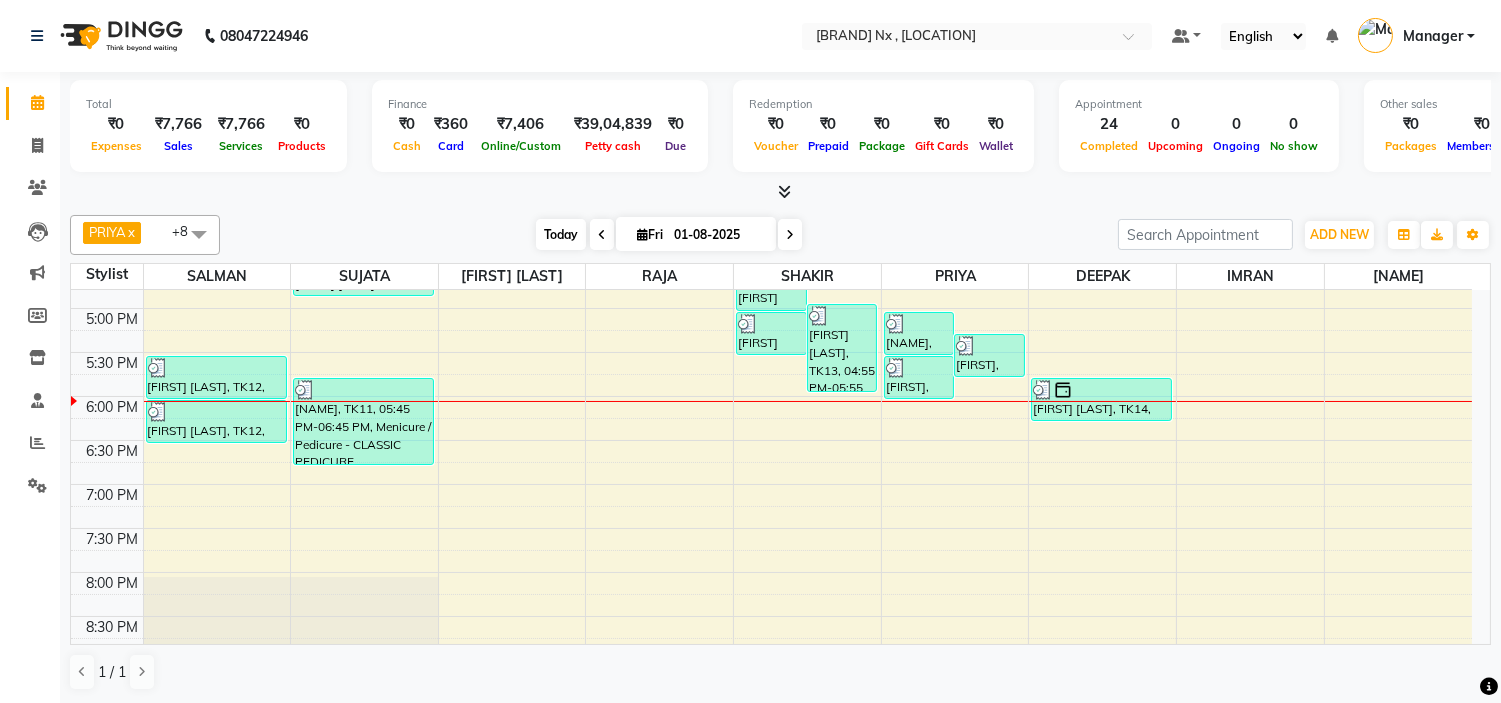 click on "Today" at bounding box center [561, 234] 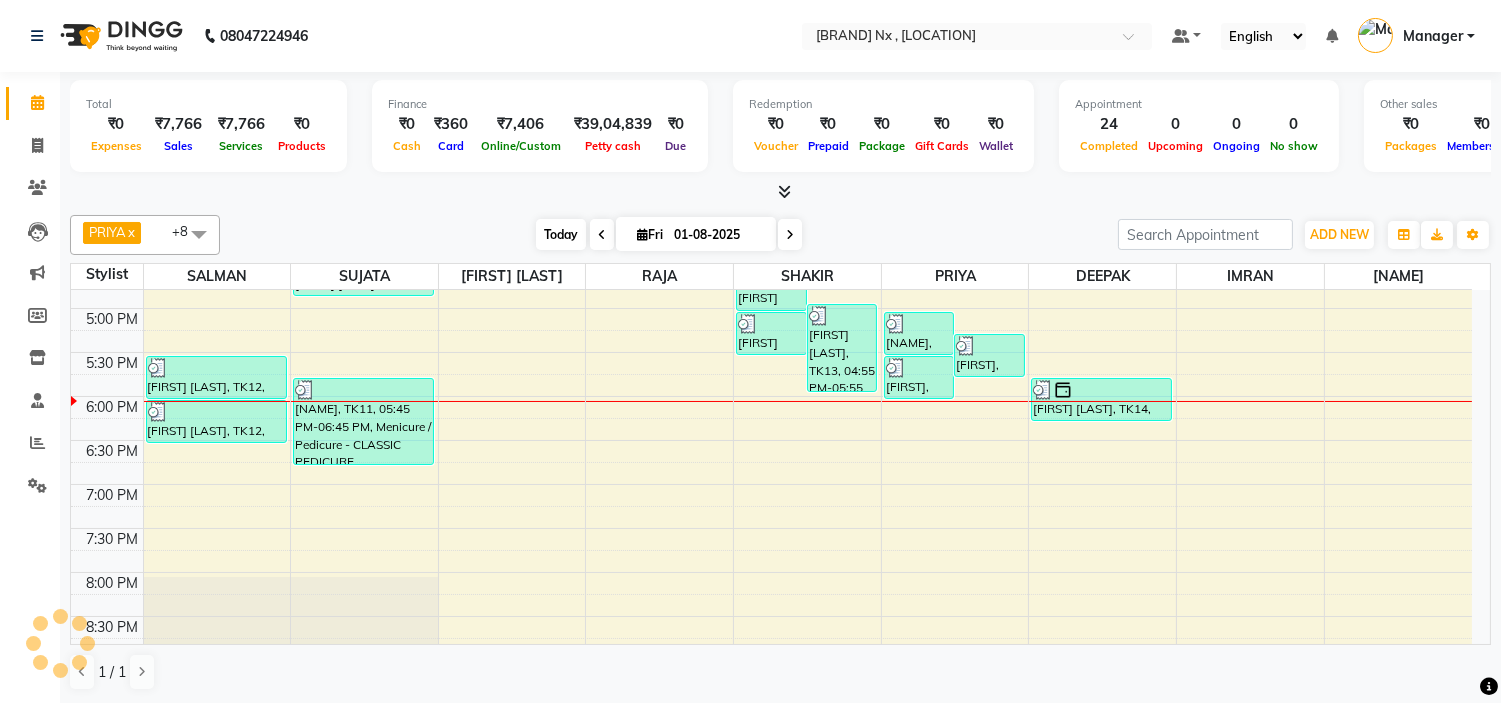 scroll, scrollTop: 796, scrollLeft: 0, axis: vertical 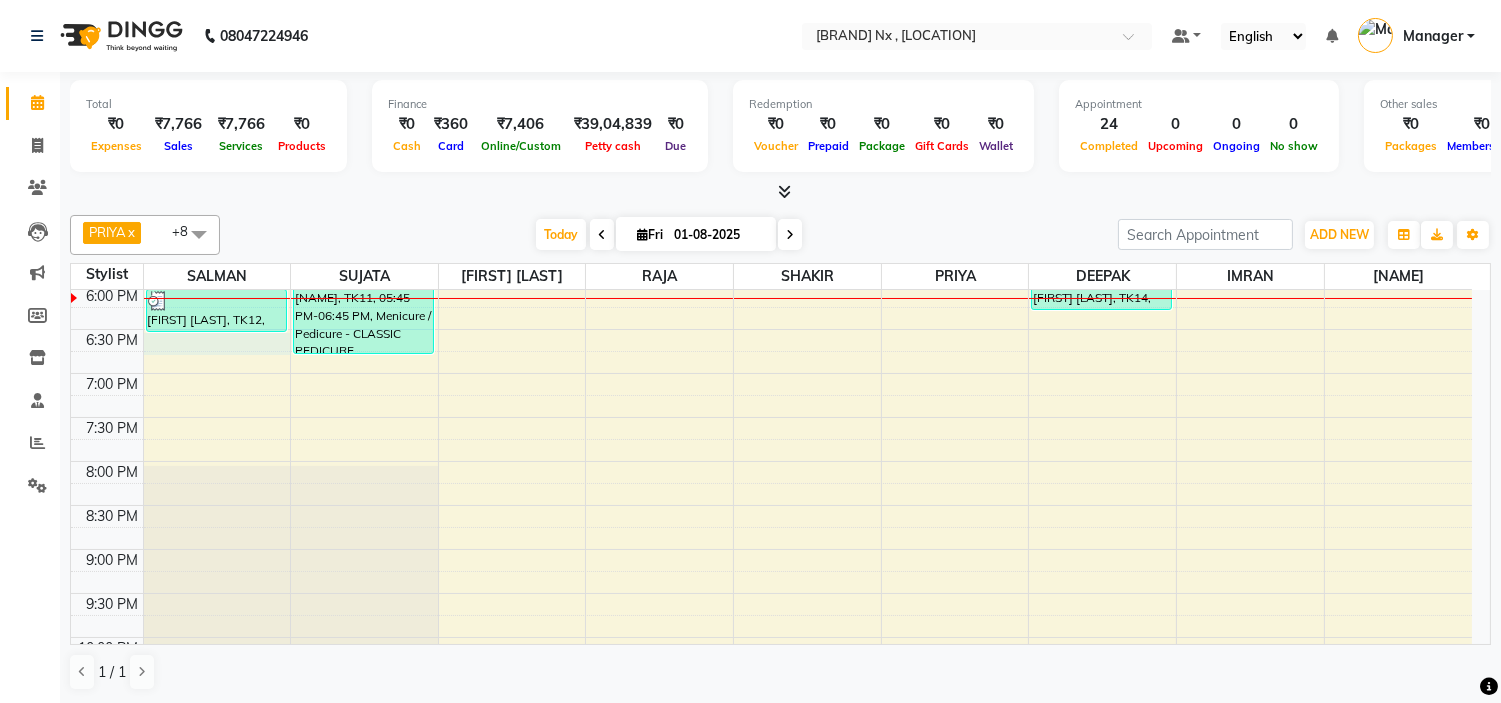 click on "9:00 AM 9:30 AM 10:00 AM 10:30 AM 11:00 AM 11:30 AM 12:00 PM 12:30 PM 1:00 PM 1:30 PM 2:00 PM 2:30 PM 3:00 PM 3:30 PM 4:00 PM 4:30 PM 5:00 PM 5:30 PM 6:00 PM 6:30 PM 7:00 PM 7:30 PM 8:00 PM 8:30 PM 9:00 PM 9:30 PM 10:00 PM 10:30 PM     BHAGYASHREE thakkar, TK06, 01:50 PM-03:20 PM, Colour For Women - ROOT TOUCH UO(INOA) (₹1500)     NIRMIT TERVEDI, TK12, 05:30 PM-06:00 PM, MEN HAIR - HAIR CUT WITH SENIOR STYLIST     NIRMIT TERVEDI, TK12, 06:00 PM-06:30 PM, MEN HAIR - REGULAR SHAVE/TRIM     SHWETA UNHALKAR, TK04, 01:15 PM-01:45 PM, Threading - EYEBROW+UPPERLIP     BHAGYASHREE thakkar, TK06, 04:20 PM-04:50 PM, Nail & Gelish - NAIL CUT FILE & POLISH (₹200)     CHITRA, TK11, 05:45 PM-06:45 PM, Menicure / Pedicure - CLASSIC PEDICURE     Karan, TK05, 01:30 PM-02:00 PM, MEN HAIR - HAIR CUT WITH SENIOR STYLIST     Karan, TK05, 02:00 PM-02:30 PM, MEN HAIR - HAIR CUT WITH SENIOR STYLIST     Karan, TK05, 02:30 PM-03:00 PM, MEN HAIR - REGULAR SHAVE/TRIM" at bounding box center [771, 109] 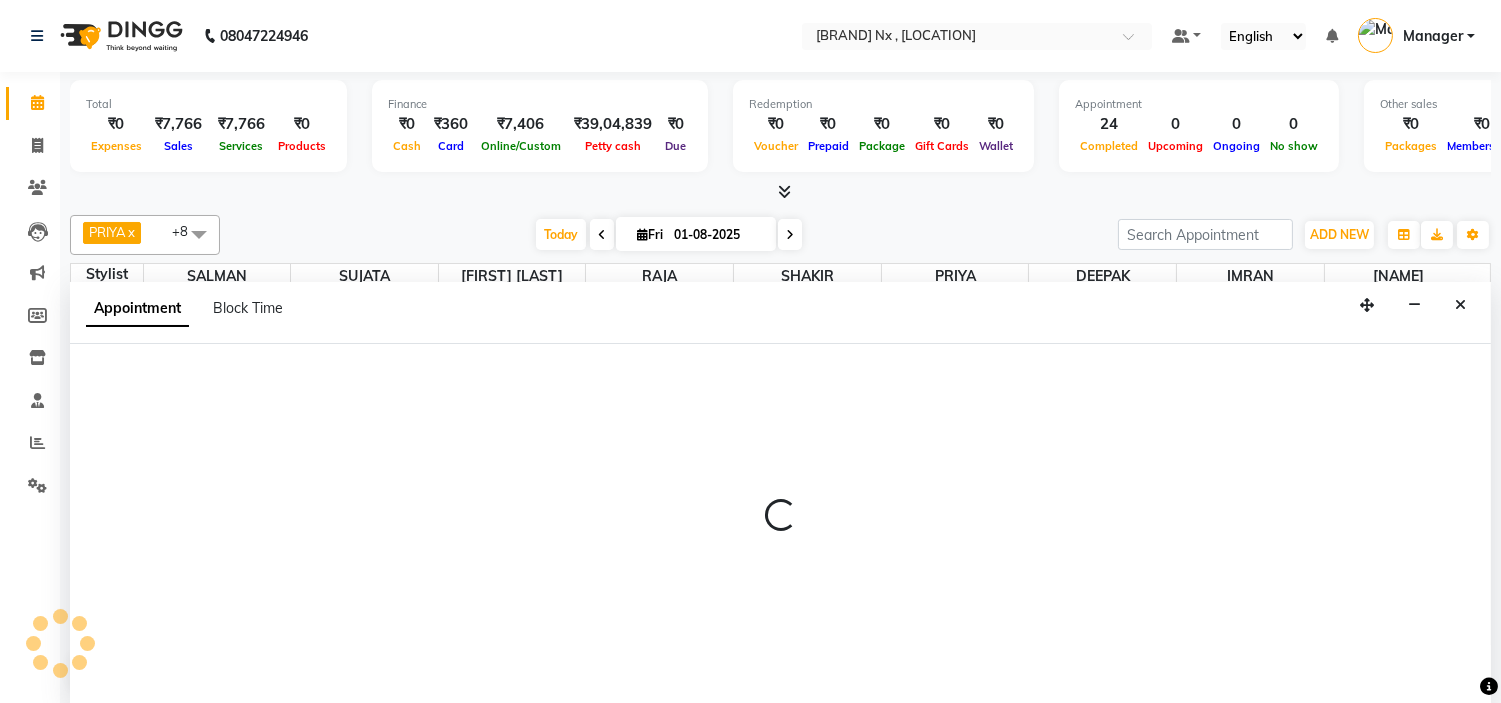 scroll, scrollTop: 1, scrollLeft: 0, axis: vertical 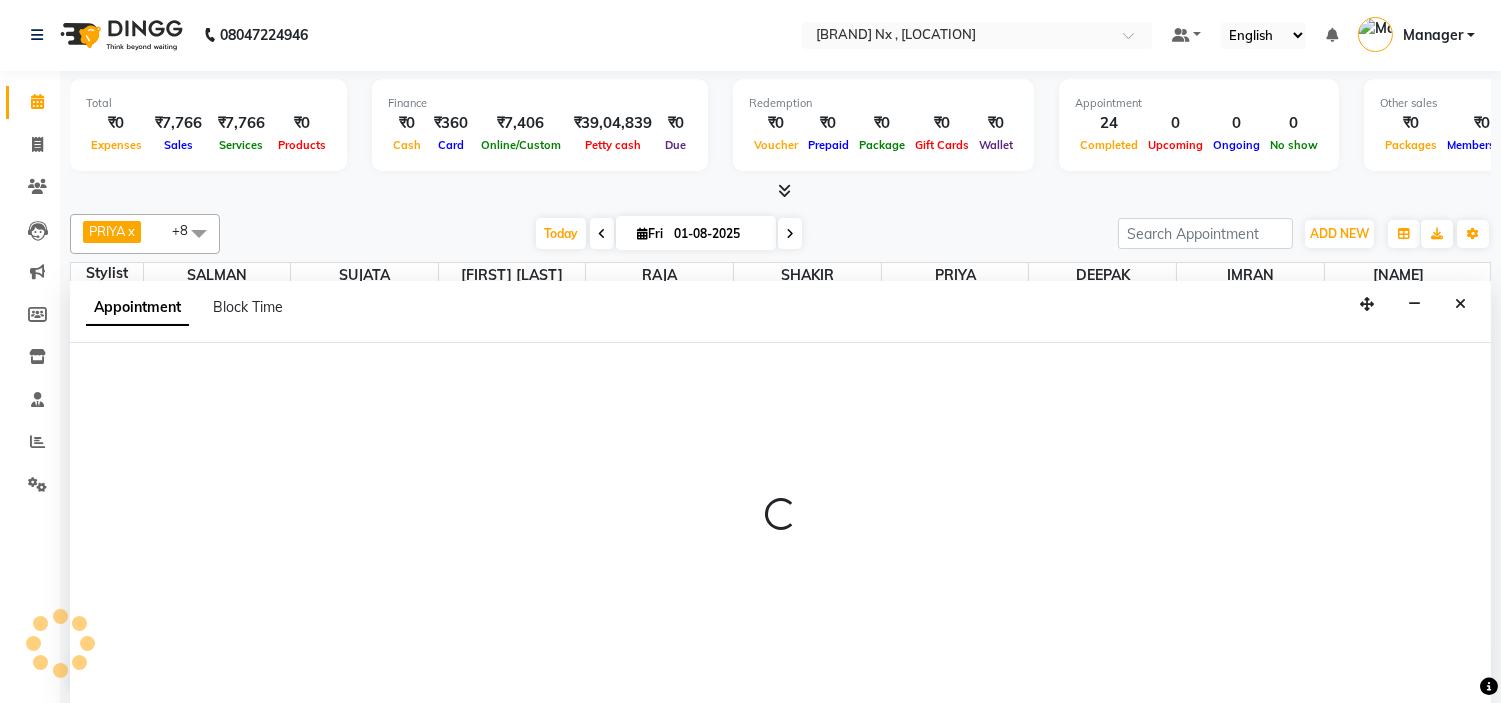select on "12971" 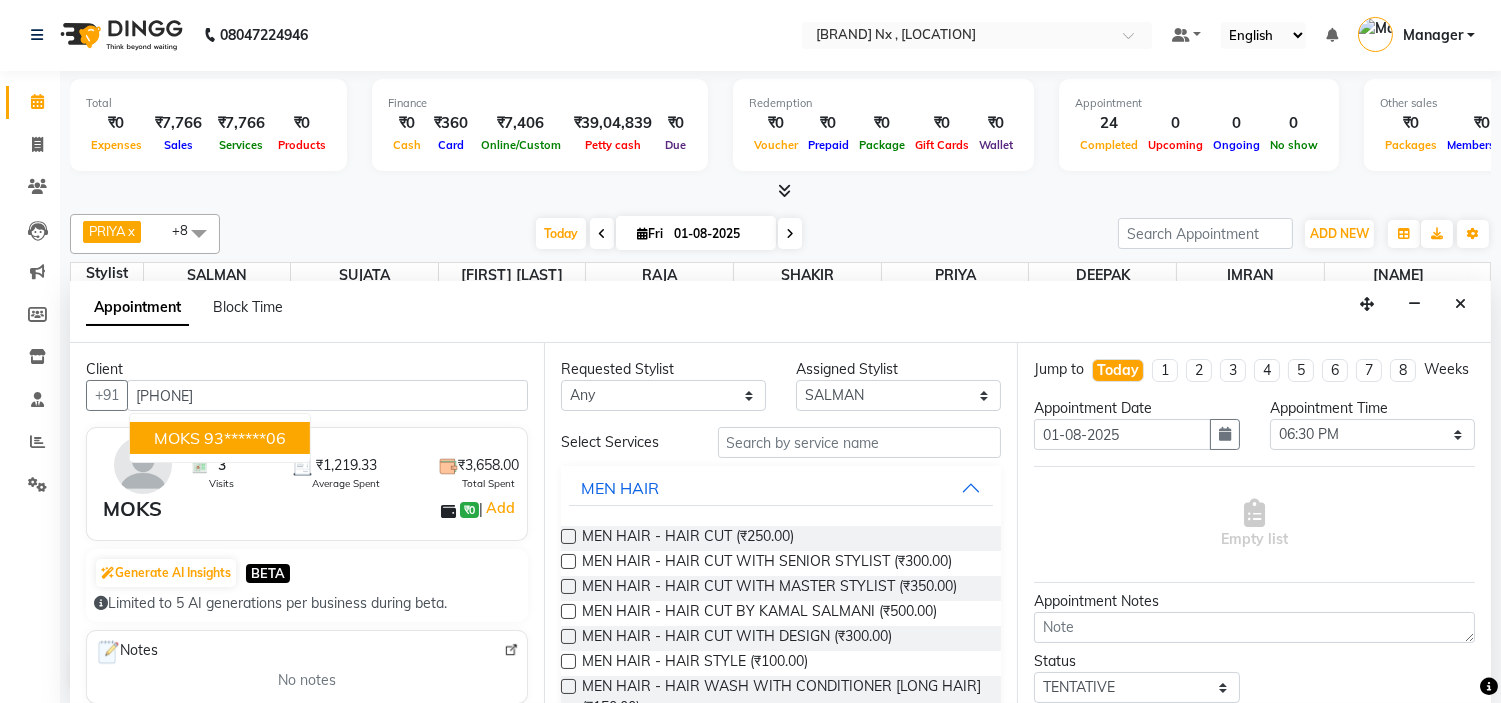 click on "93******06" at bounding box center (245, 438) 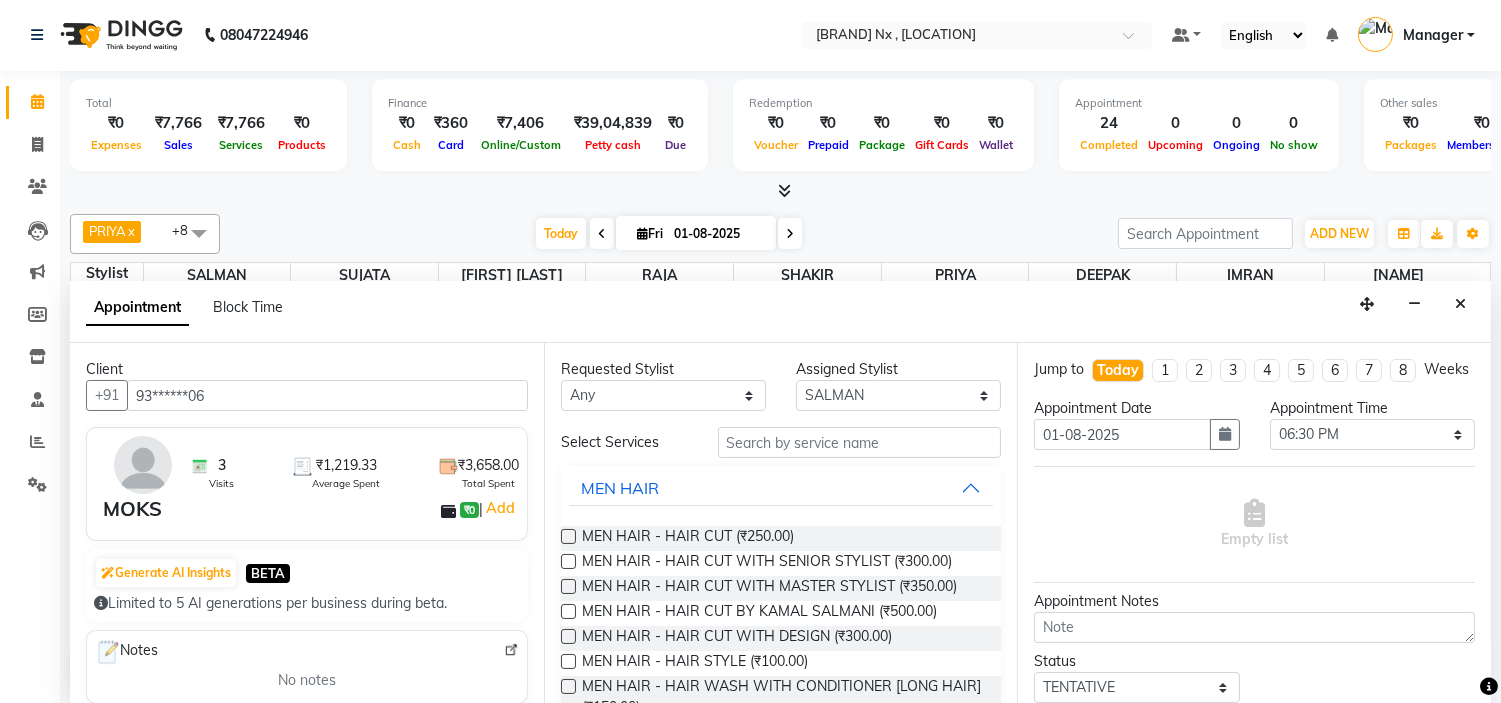 type on "93******06" 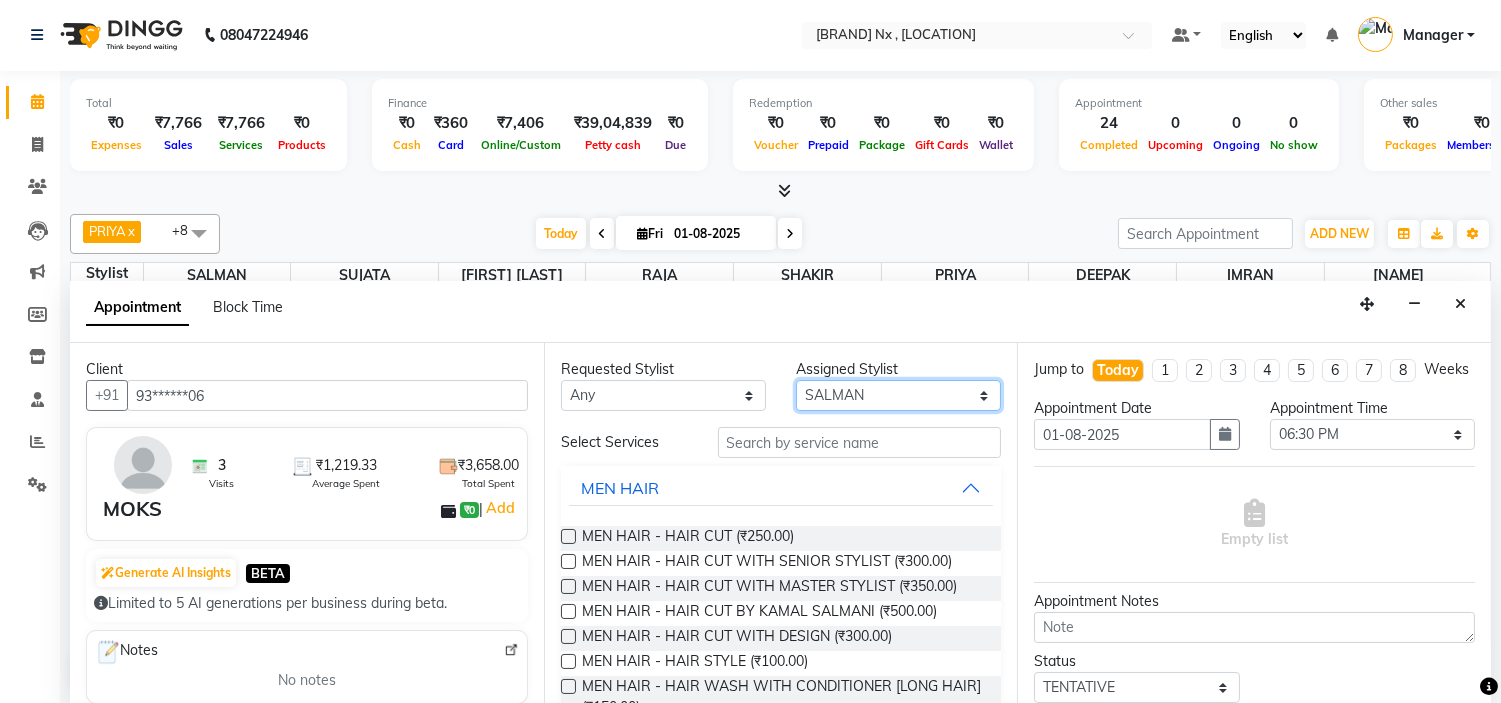 click on "Select ALIM AZAD DEEPAK IMRAN KAMAL SALMANI KASHISH Manager MUZZAMIL PRIYA PUMMY RAJA  SALMAN SHAKIR  SUDHIR SUJATA TALIB UMAR" at bounding box center [898, 395] 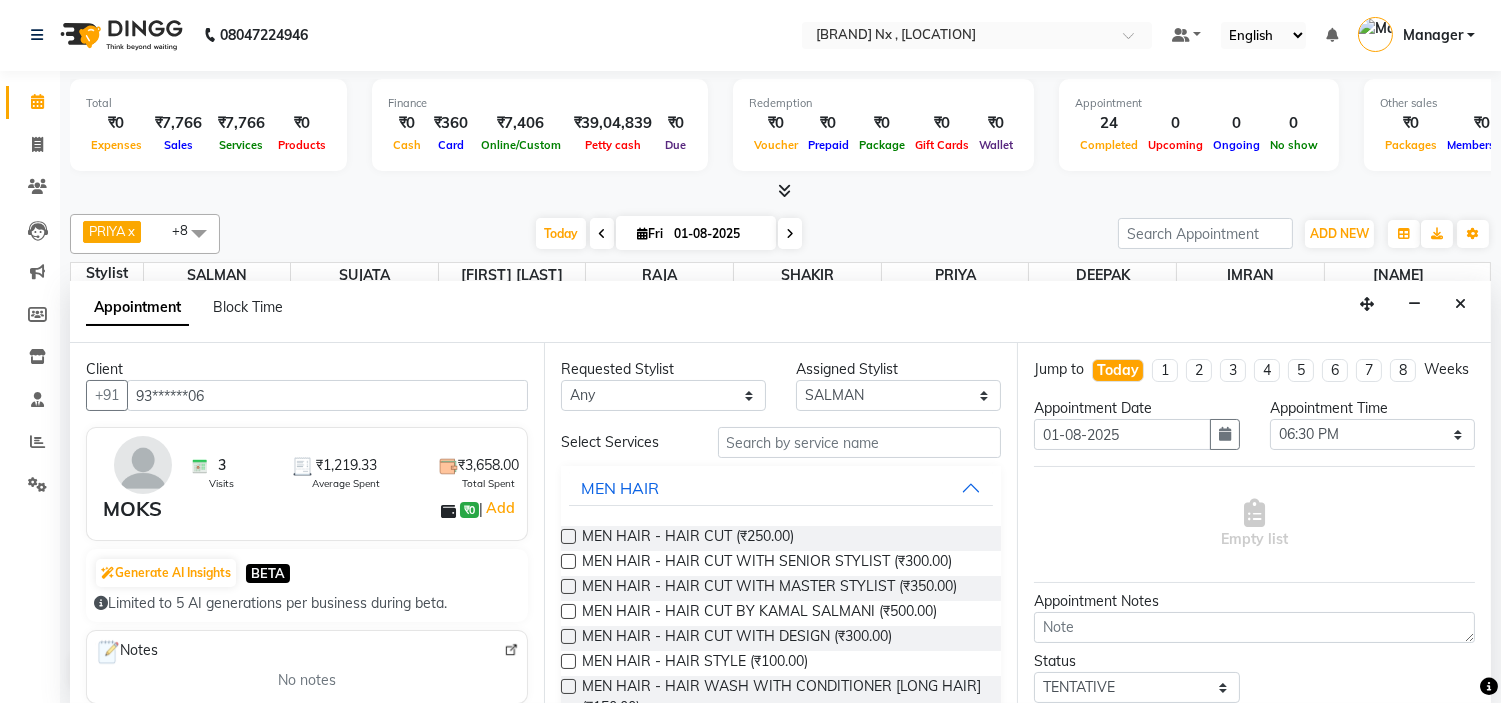 click at bounding box center (568, 561) 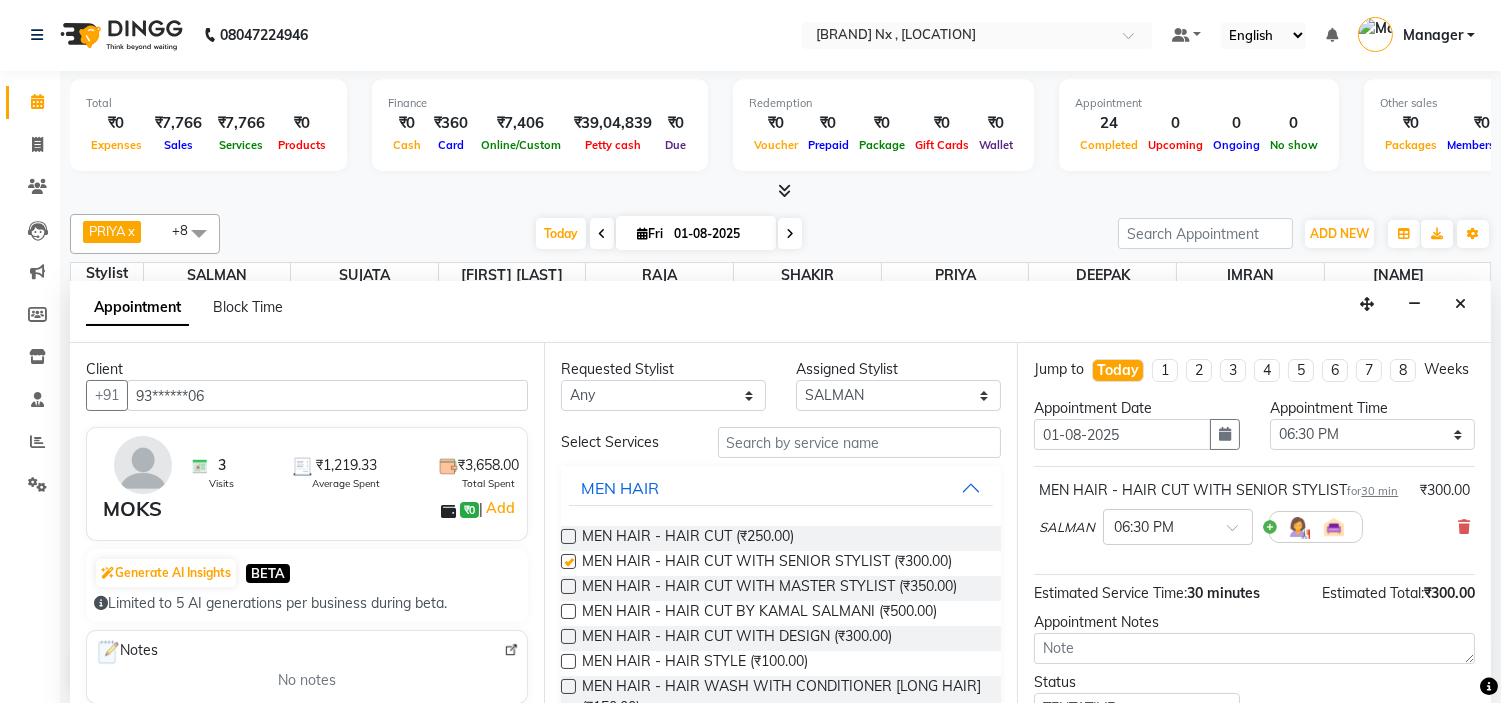 checkbox on "false" 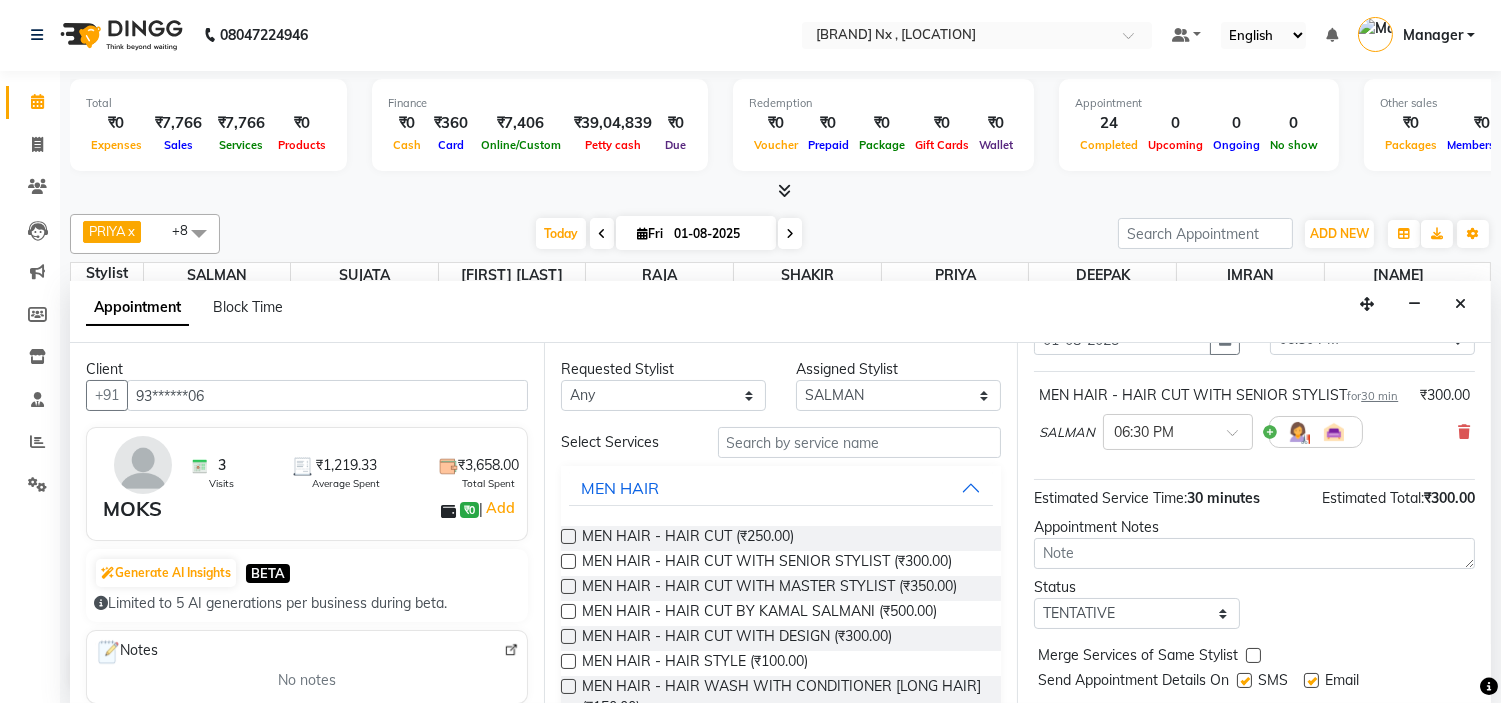 scroll, scrollTop: 186, scrollLeft: 0, axis: vertical 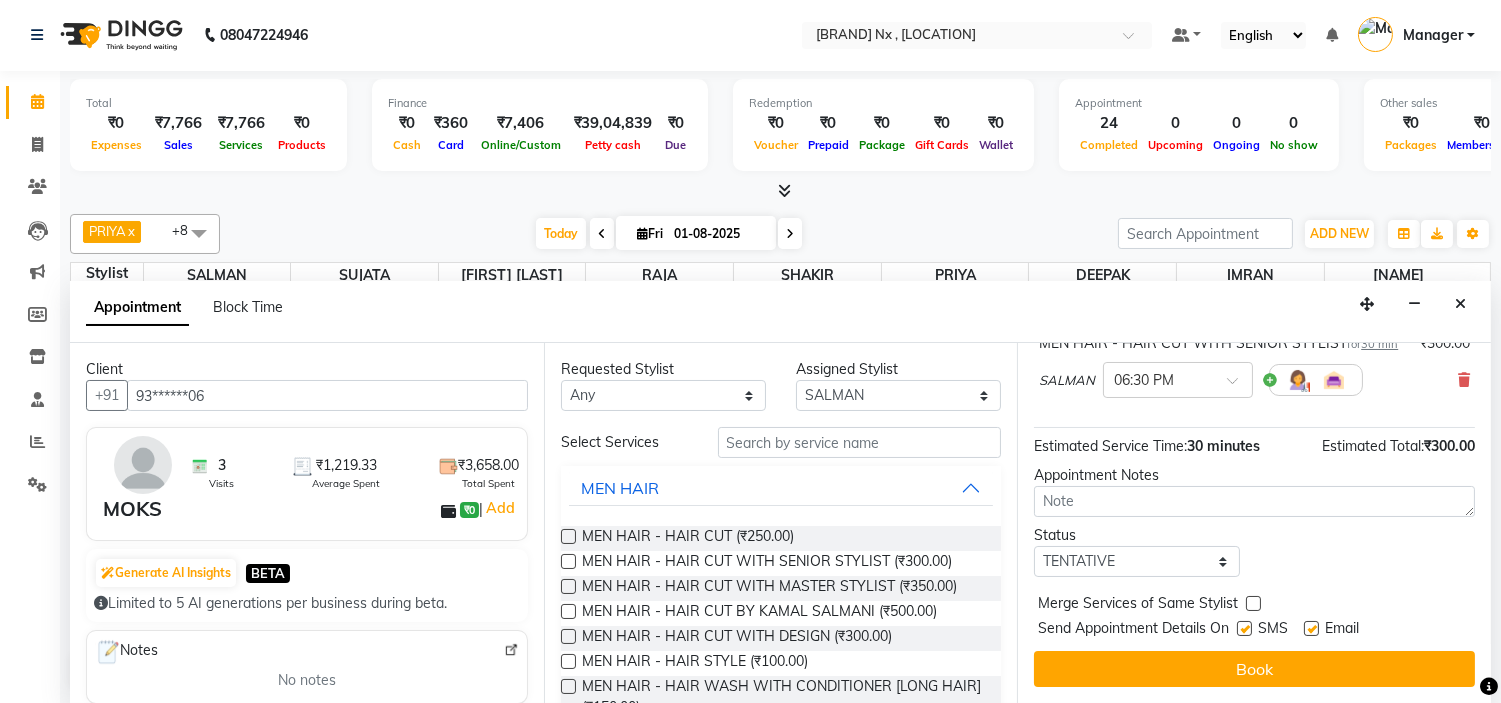click at bounding box center [1311, 628] 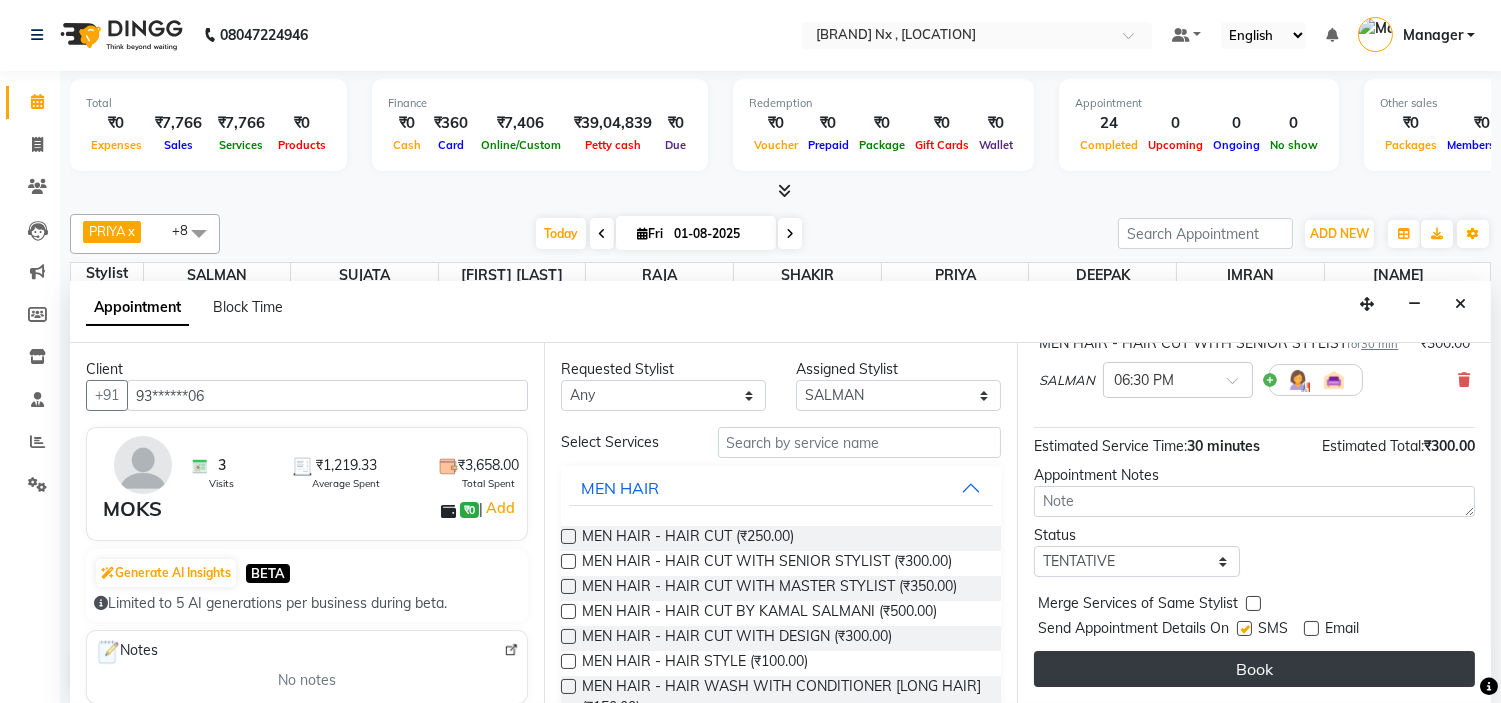 drag, startPoint x: 1243, startPoint y: 624, endPoint x: 1250, endPoint y: 656, distance: 32.75668 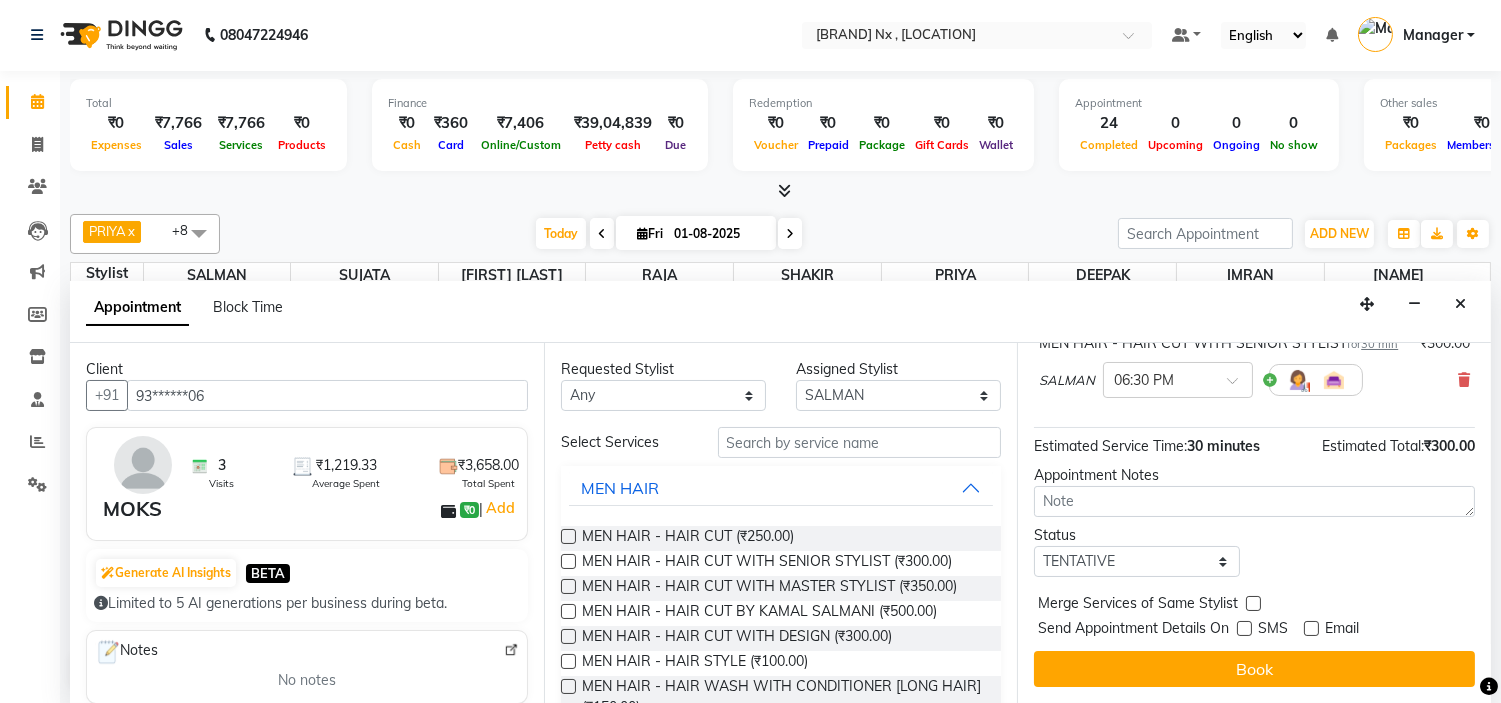 click on "Book" at bounding box center (1254, 669) 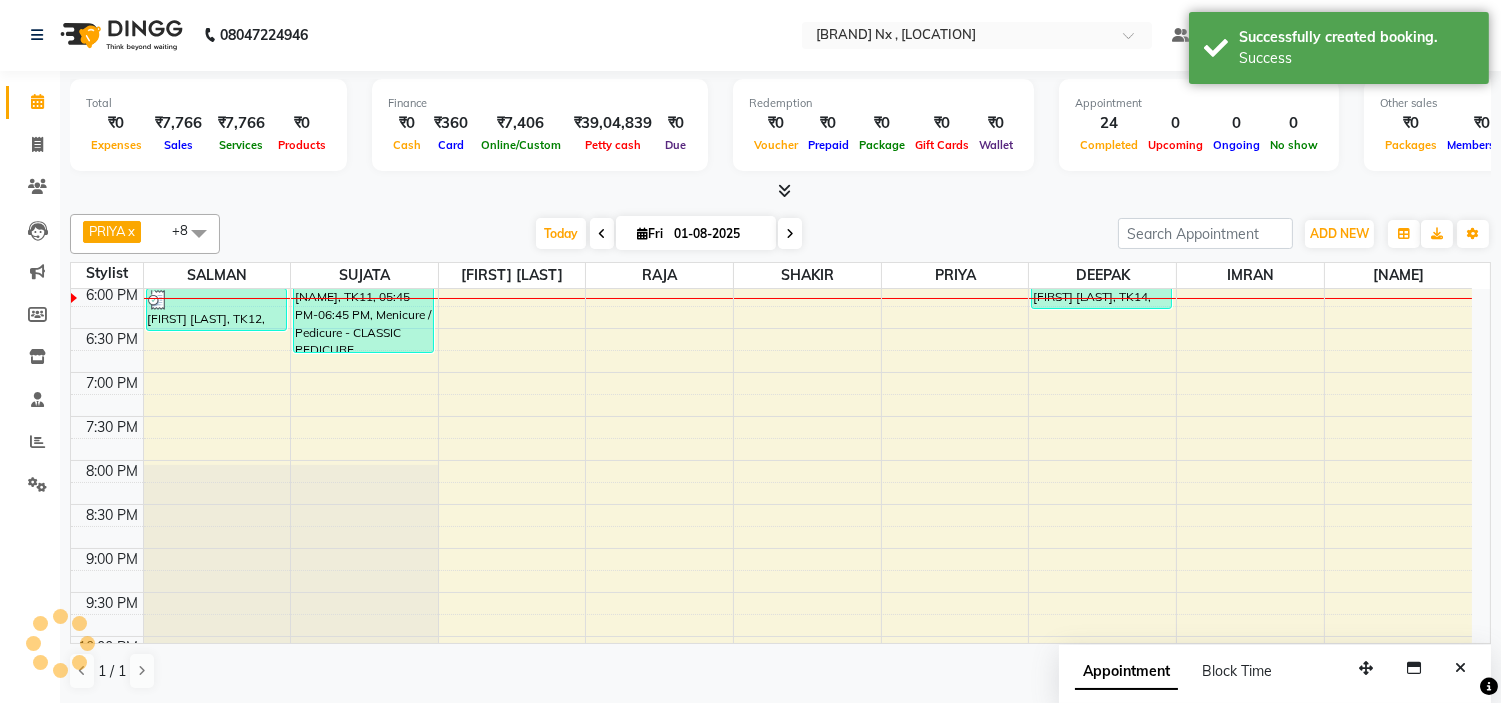 scroll, scrollTop: 0, scrollLeft: 0, axis: both 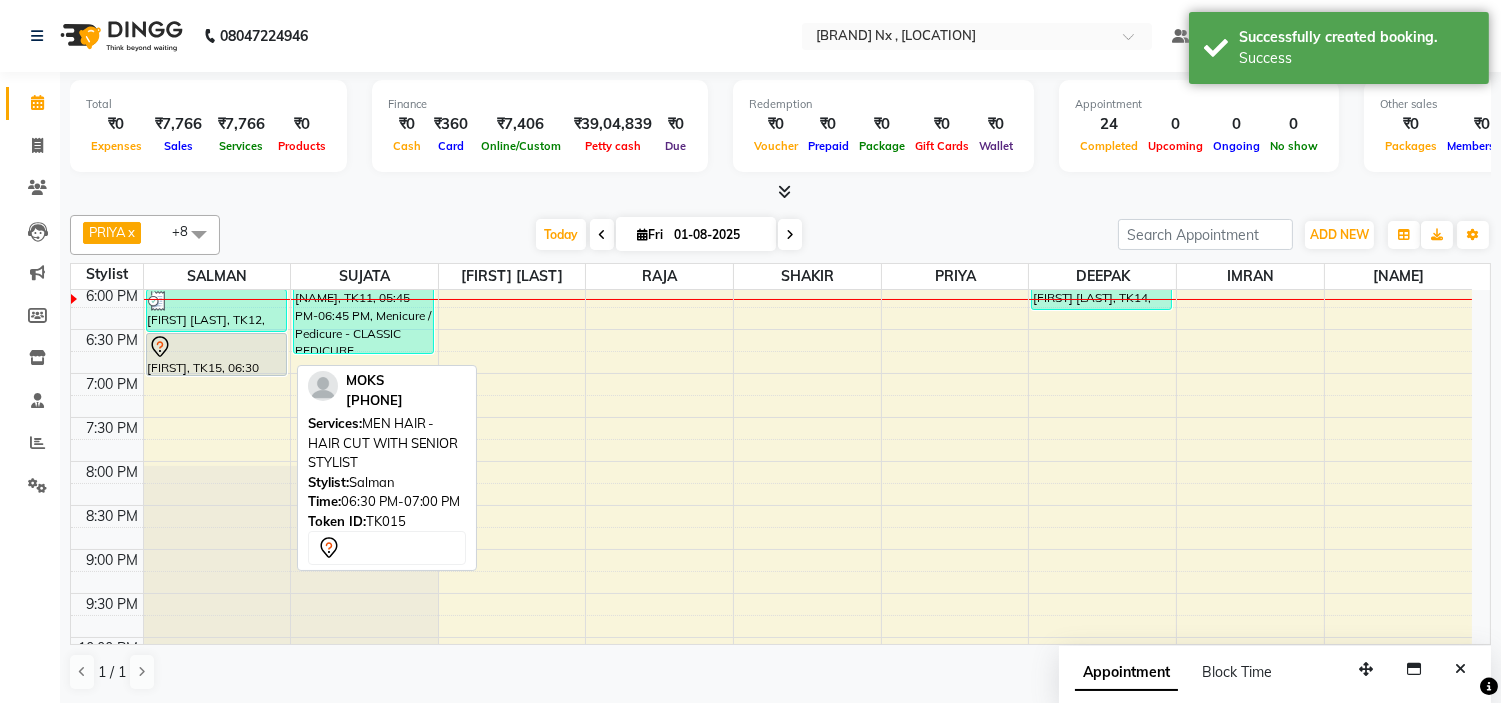 click on "[FIRST], TK15, 06:30 PM-07:00 PM, MEN HAIR - HAIR CUT WITH SENIOR STYLIST" at bounding box center [216, 354] 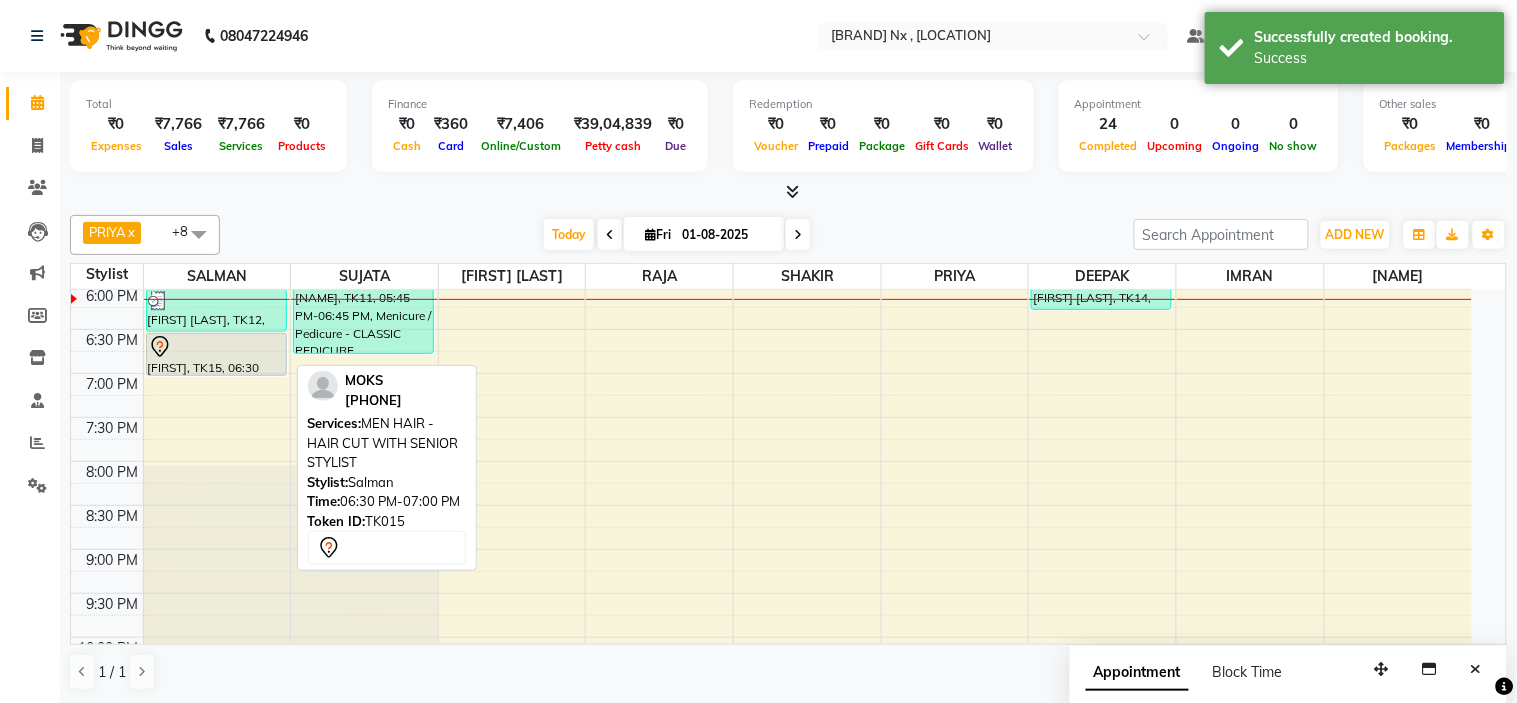 select on "7" 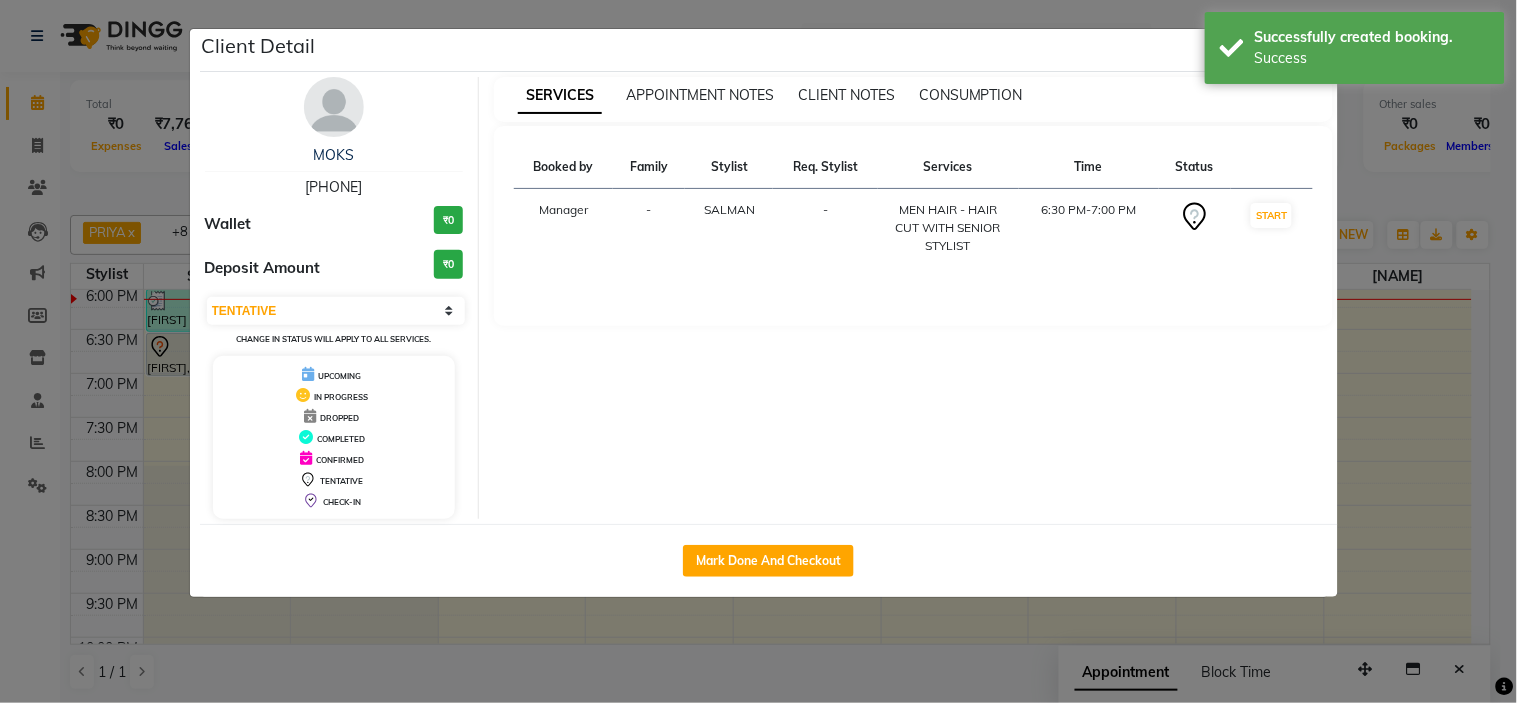 drag, startPoint x: 751, startPoint y: 572, endPoint x: 807, endPoint y: 625, distance: 77.10383 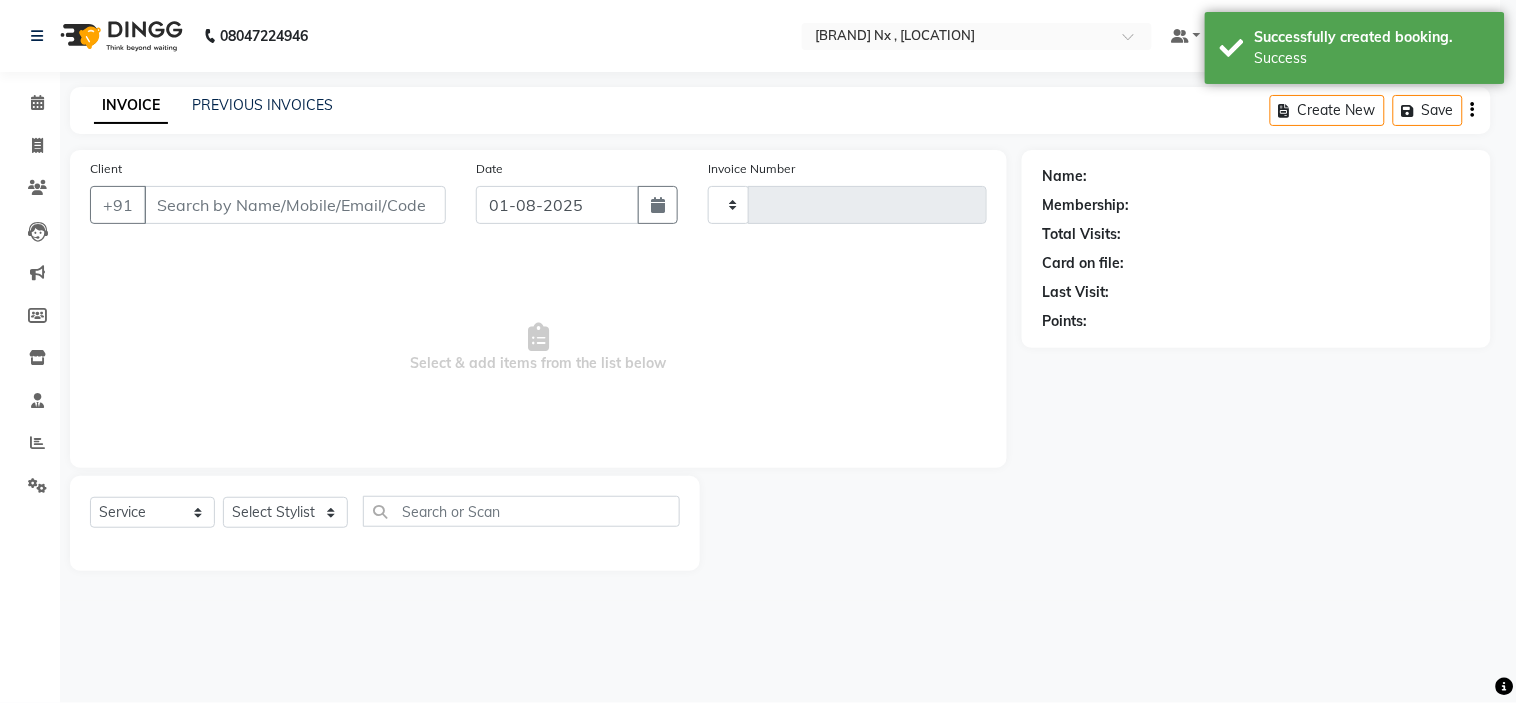 type on "0881" 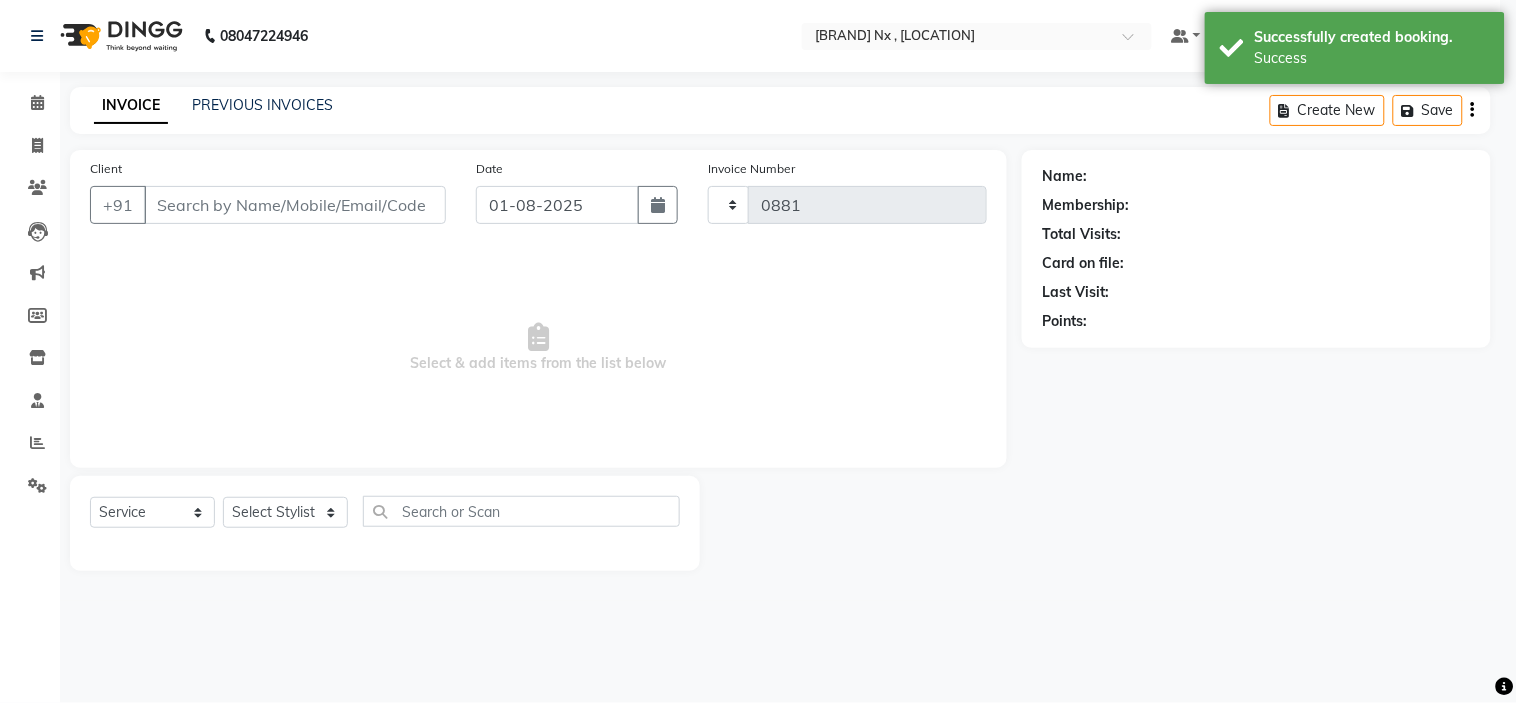 select on "778" 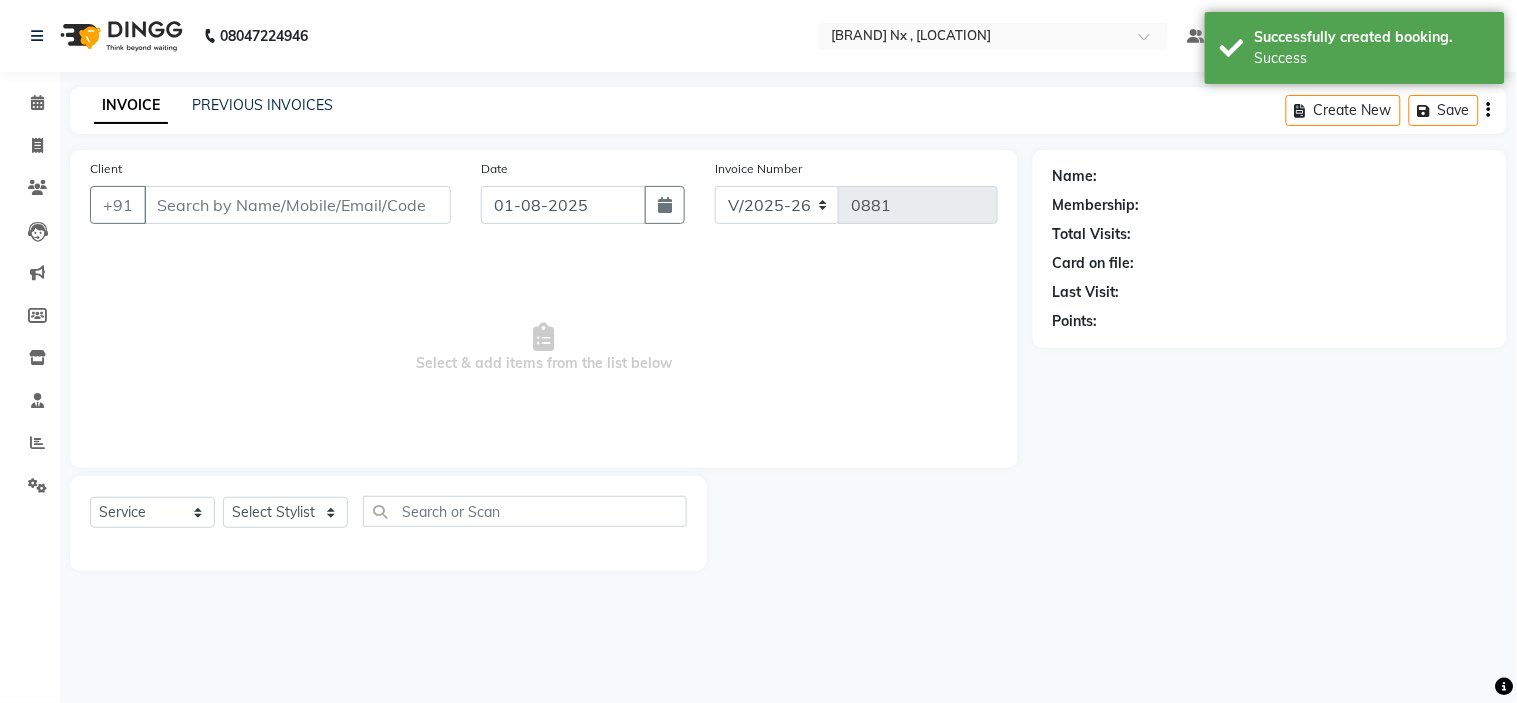 type on "93******06" 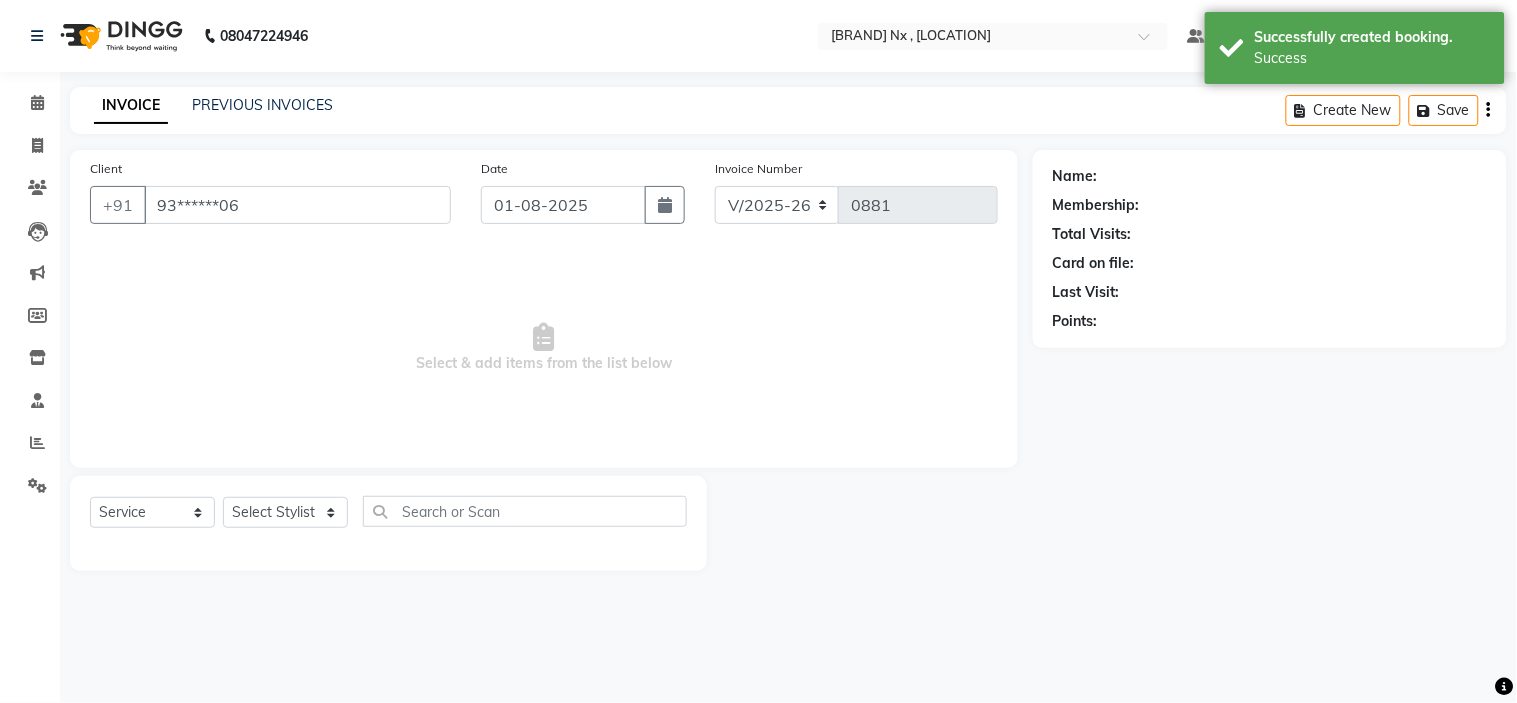 select on "12971" 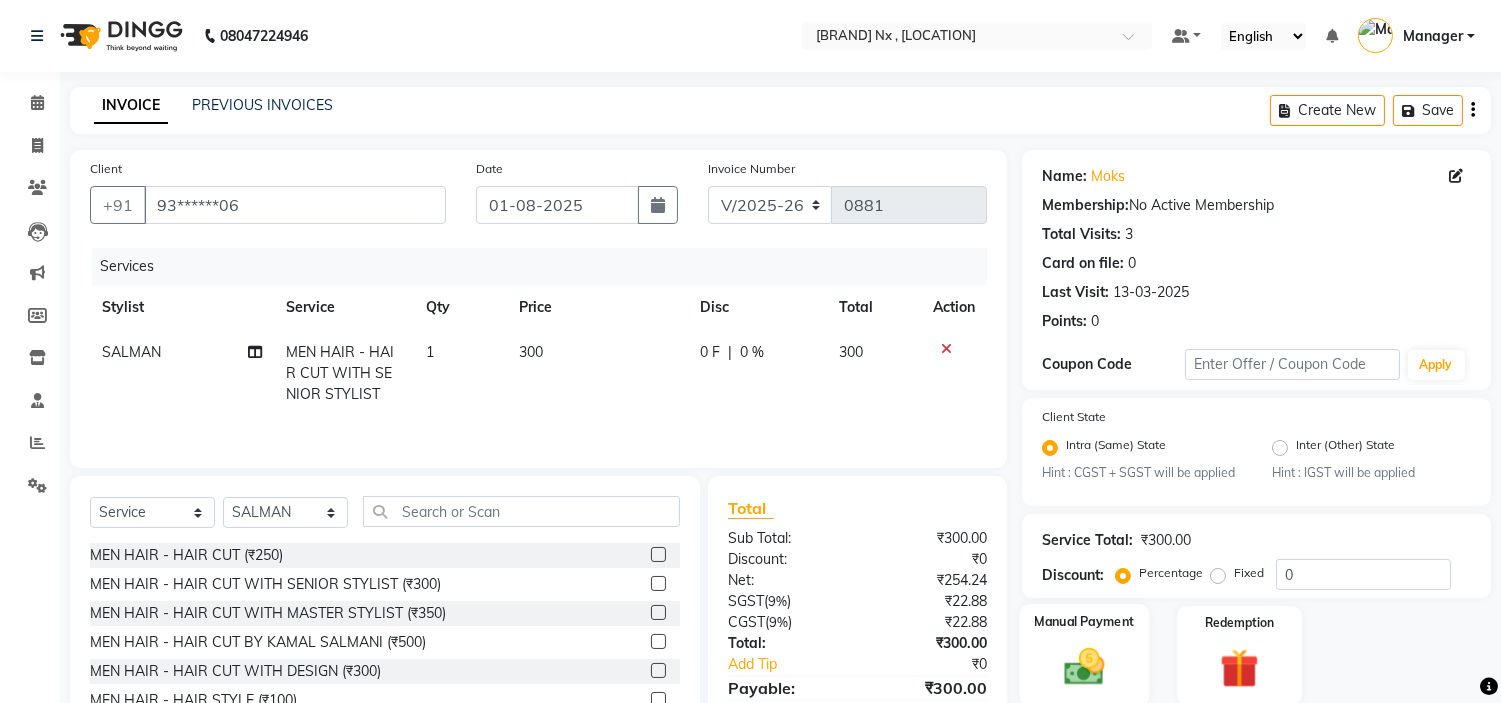 scroll, scrollTop: 100, scrollLeft: 0, axis: vertical 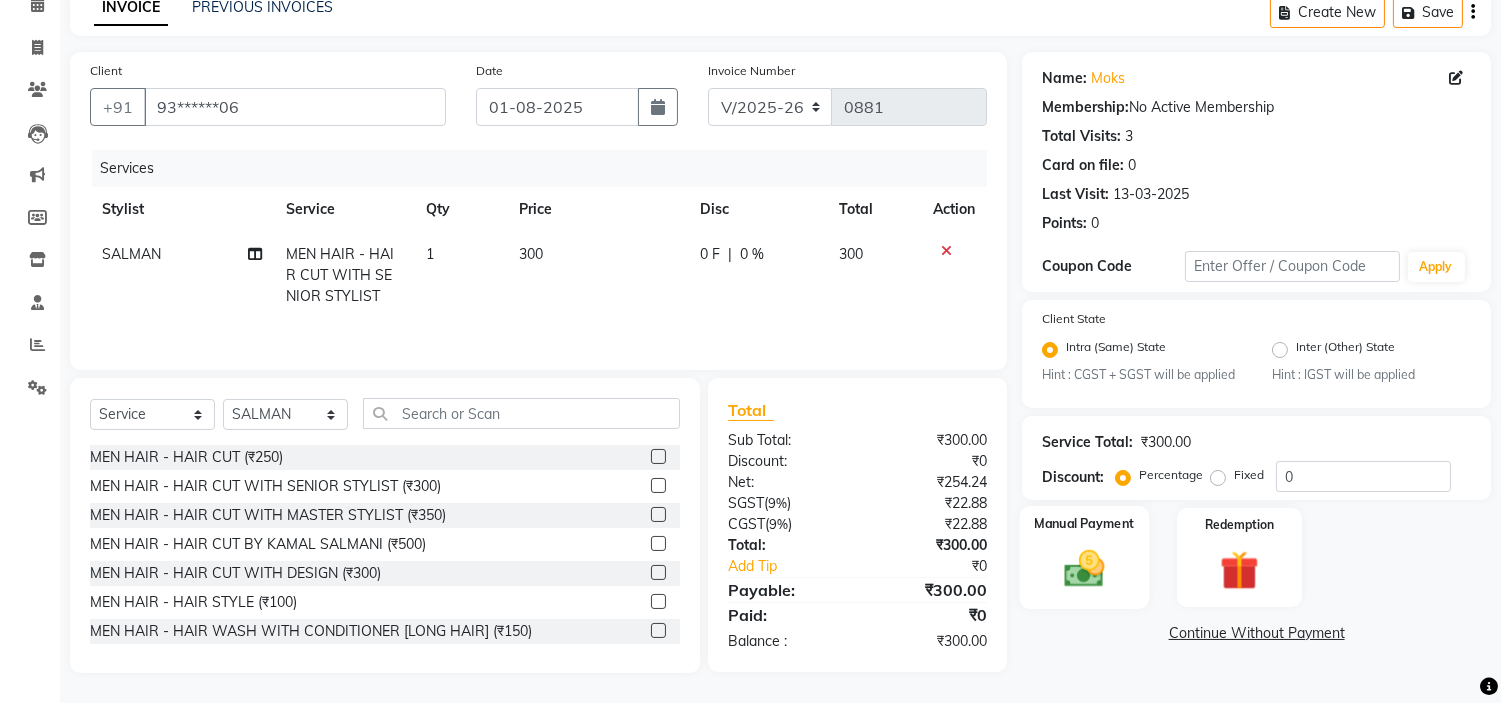 click 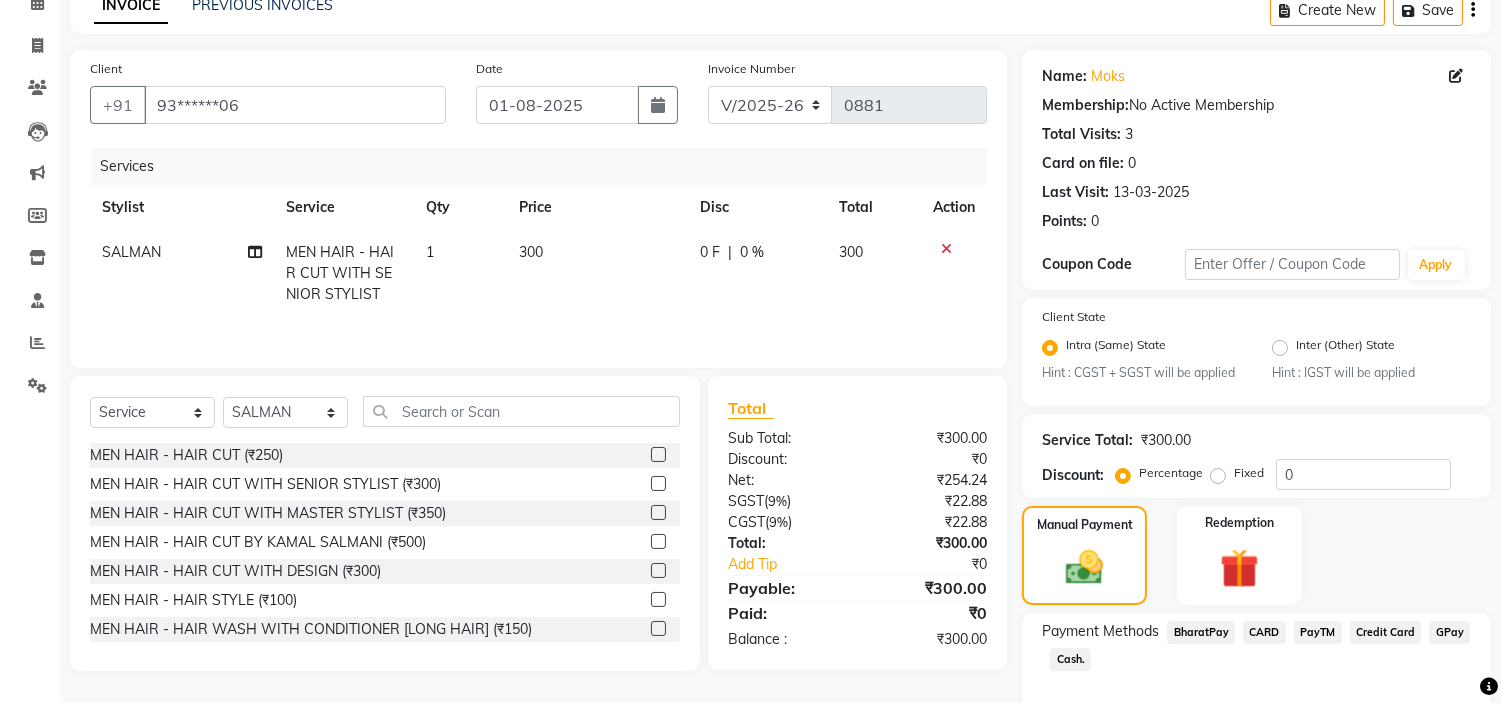scroll, scrollTop: 201, scrollLeft: 0, axis: vertical 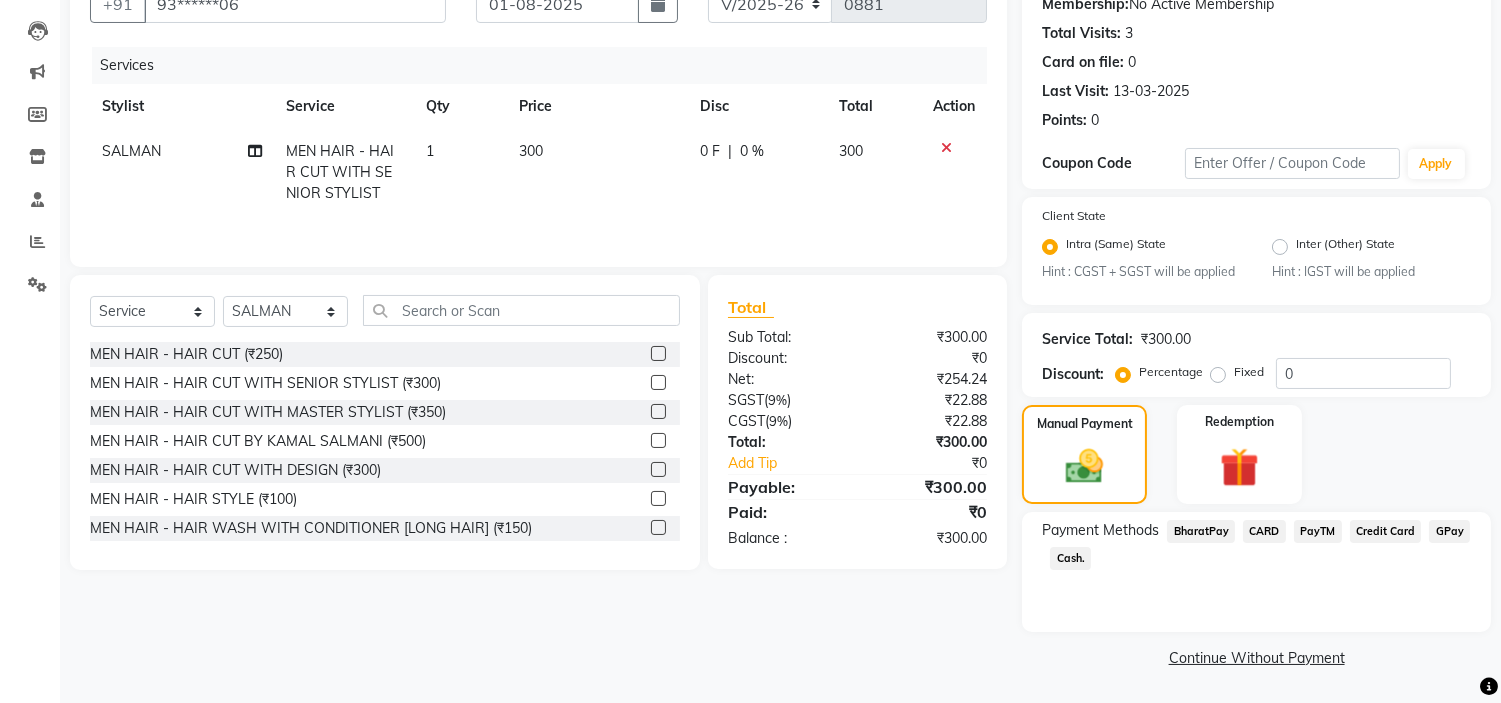 click on "GPay" 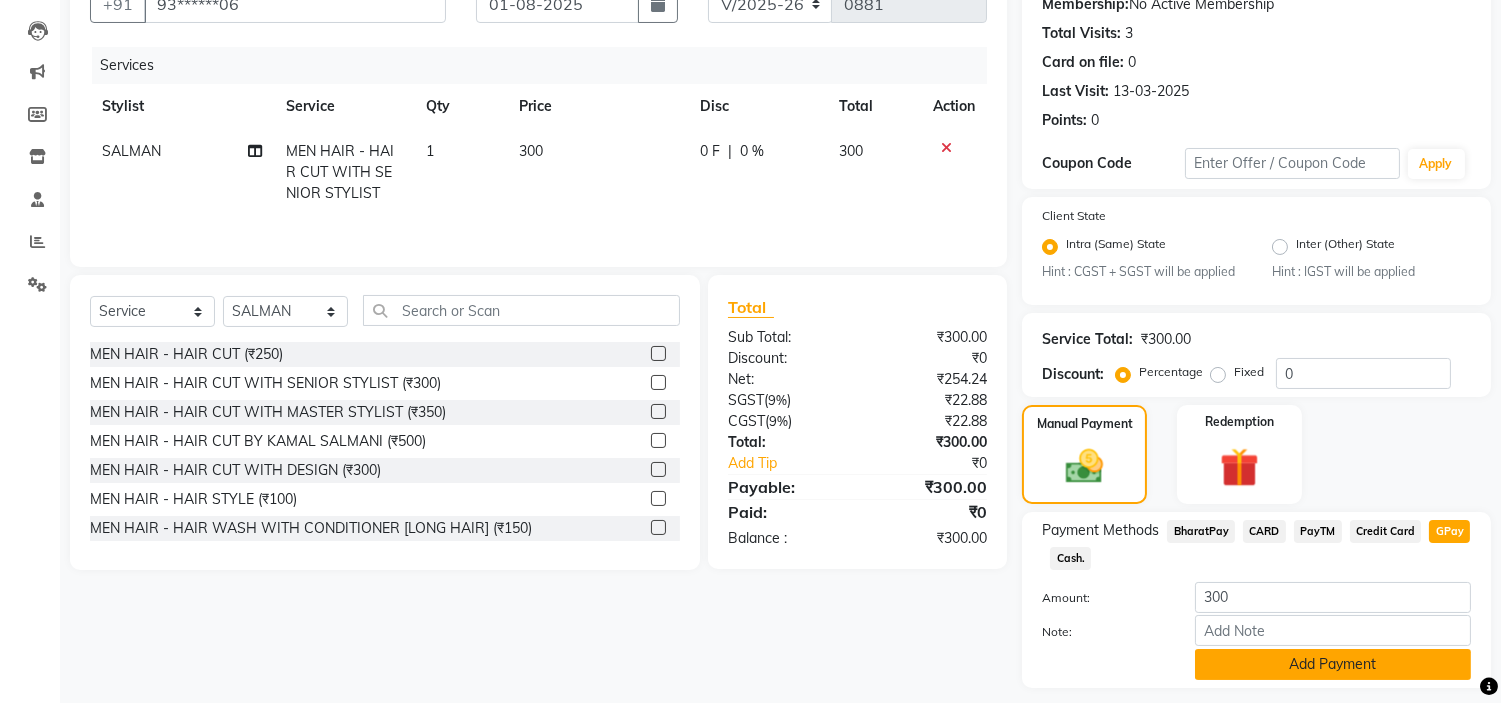 click on "Add Payment" 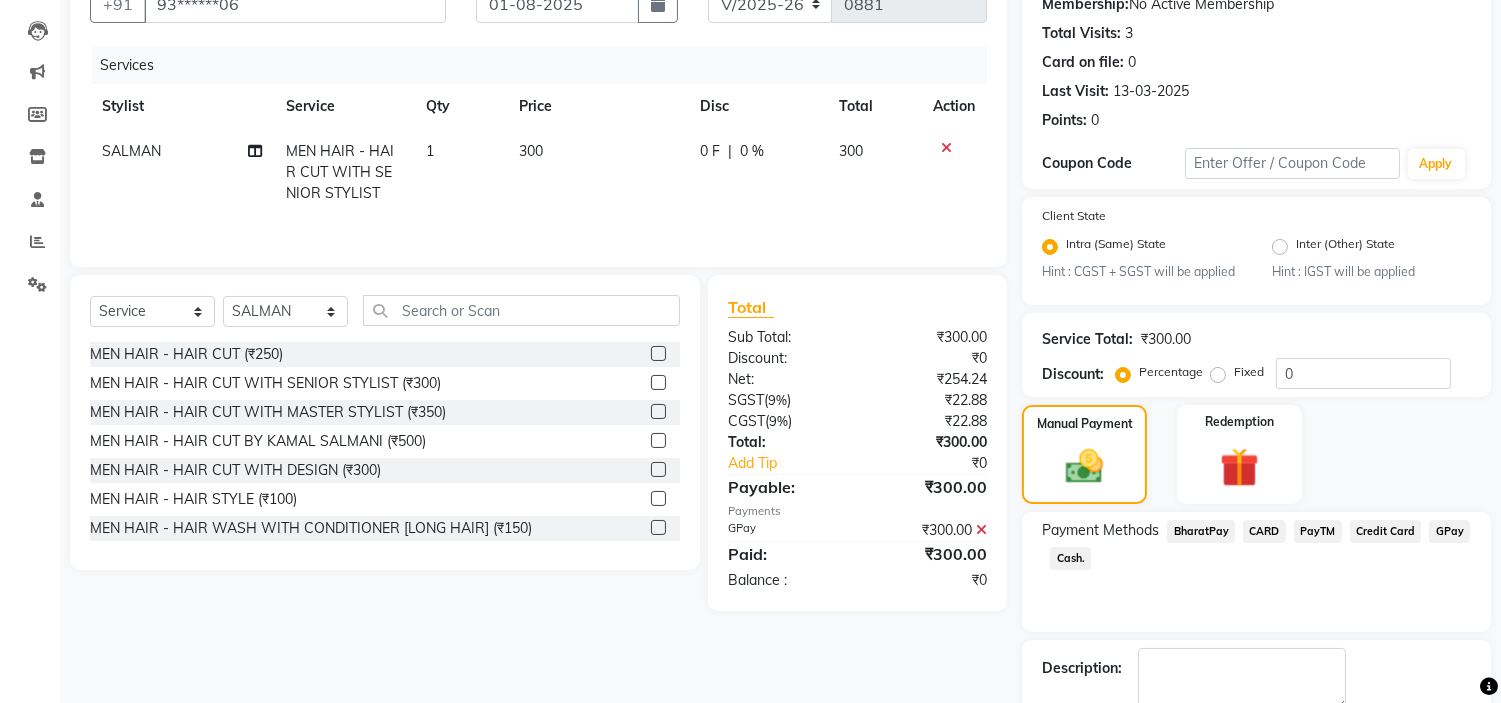 scroll, scrollTop: 314, scrollLeft: 0, axis: vertical 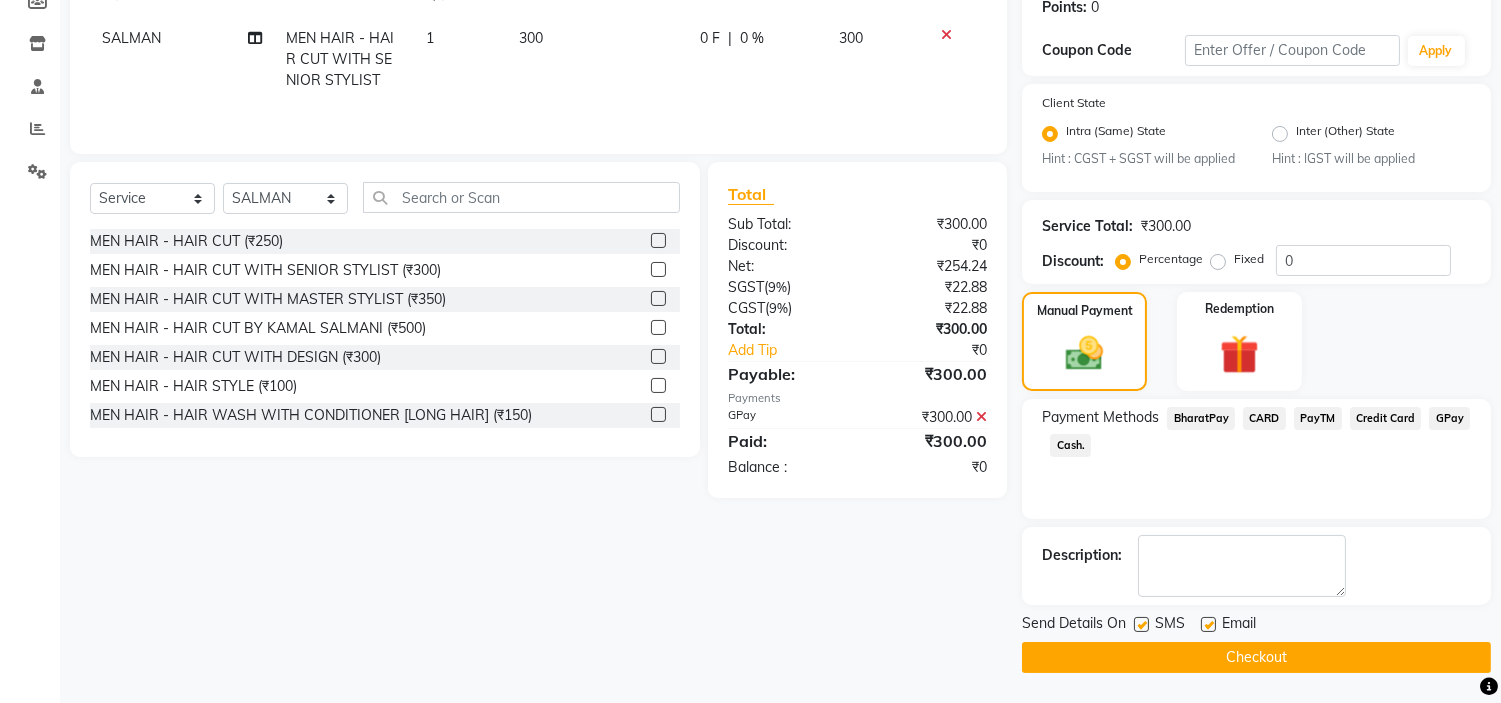 click on "Checkout" 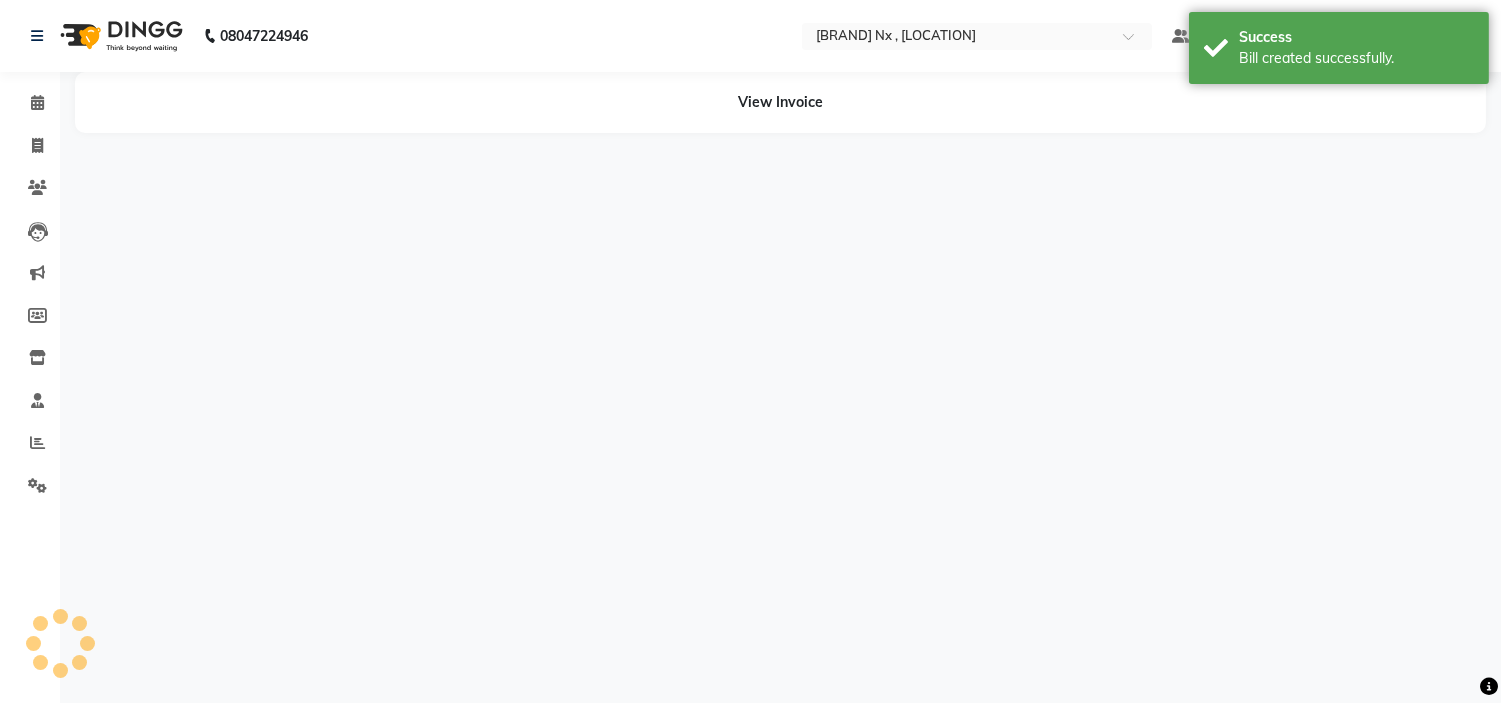 scroll, scrollTop: 0, scrollLeft: 0, axis: both 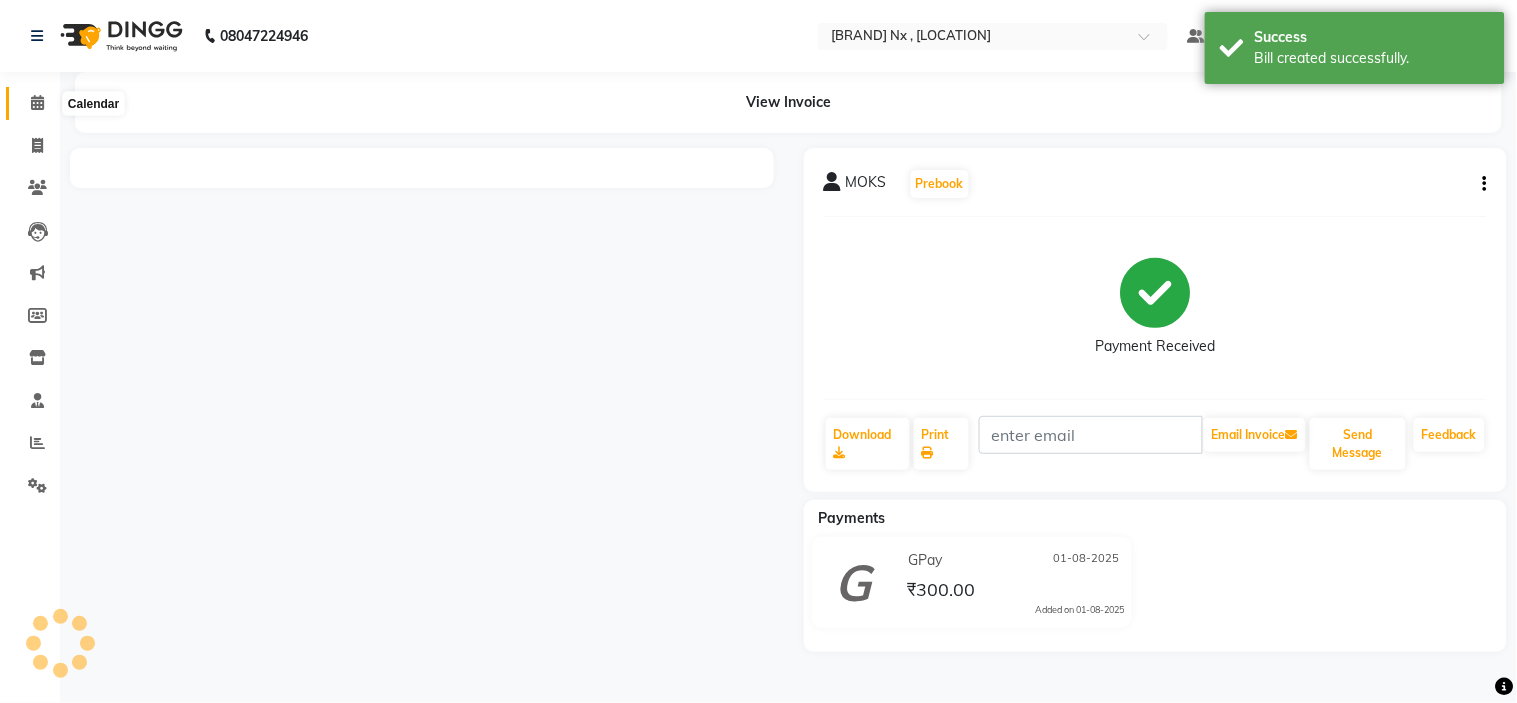 click 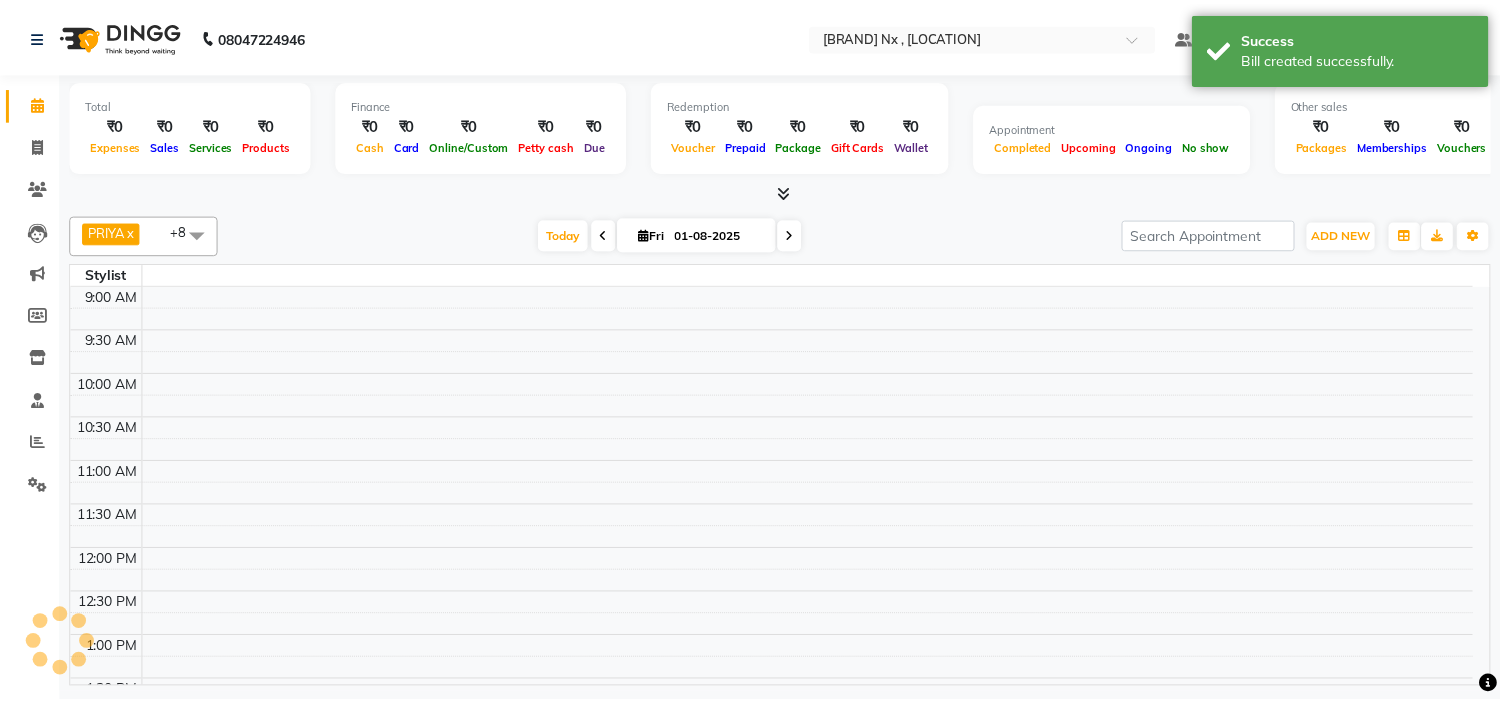 scroll, scrollTop: 0, scrollLeft: 0, axis: both 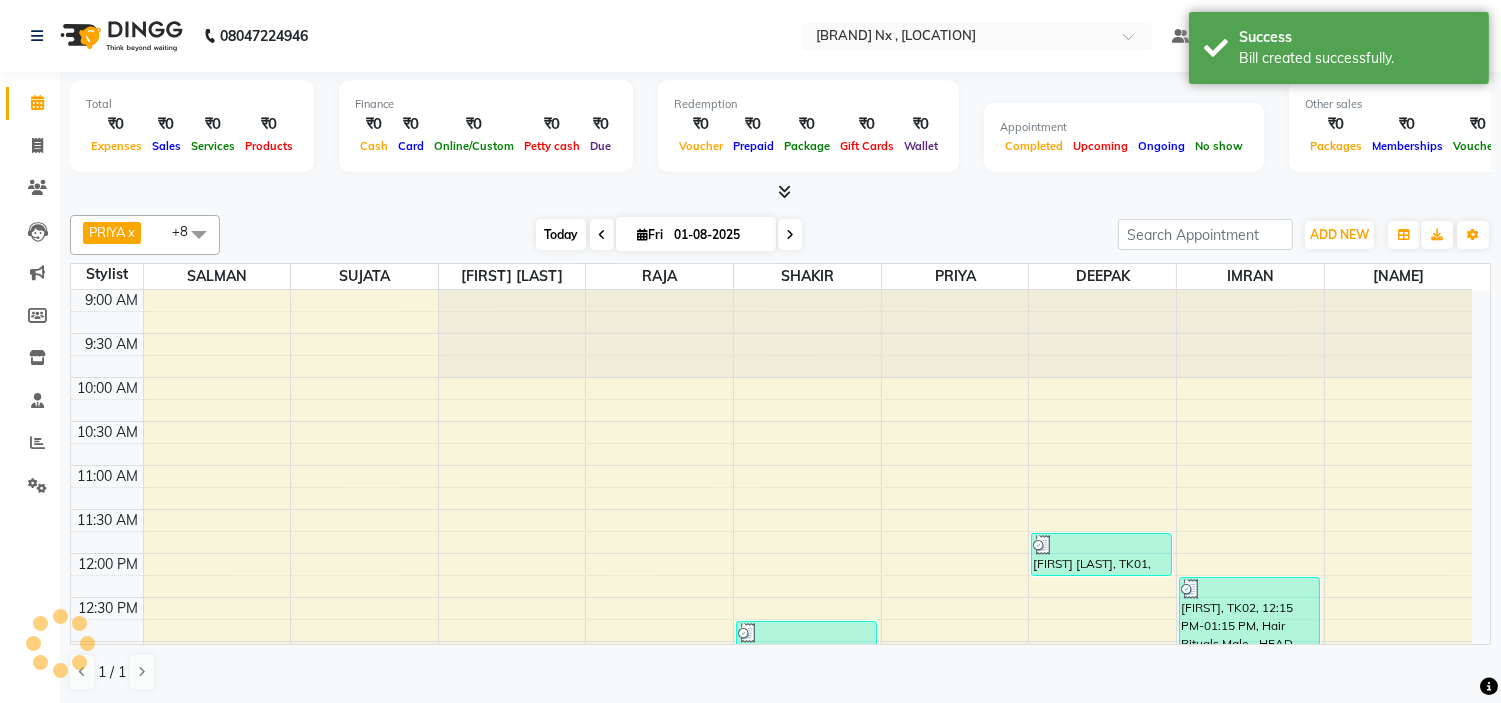 click on "Today" at bounding box center [561, 234] 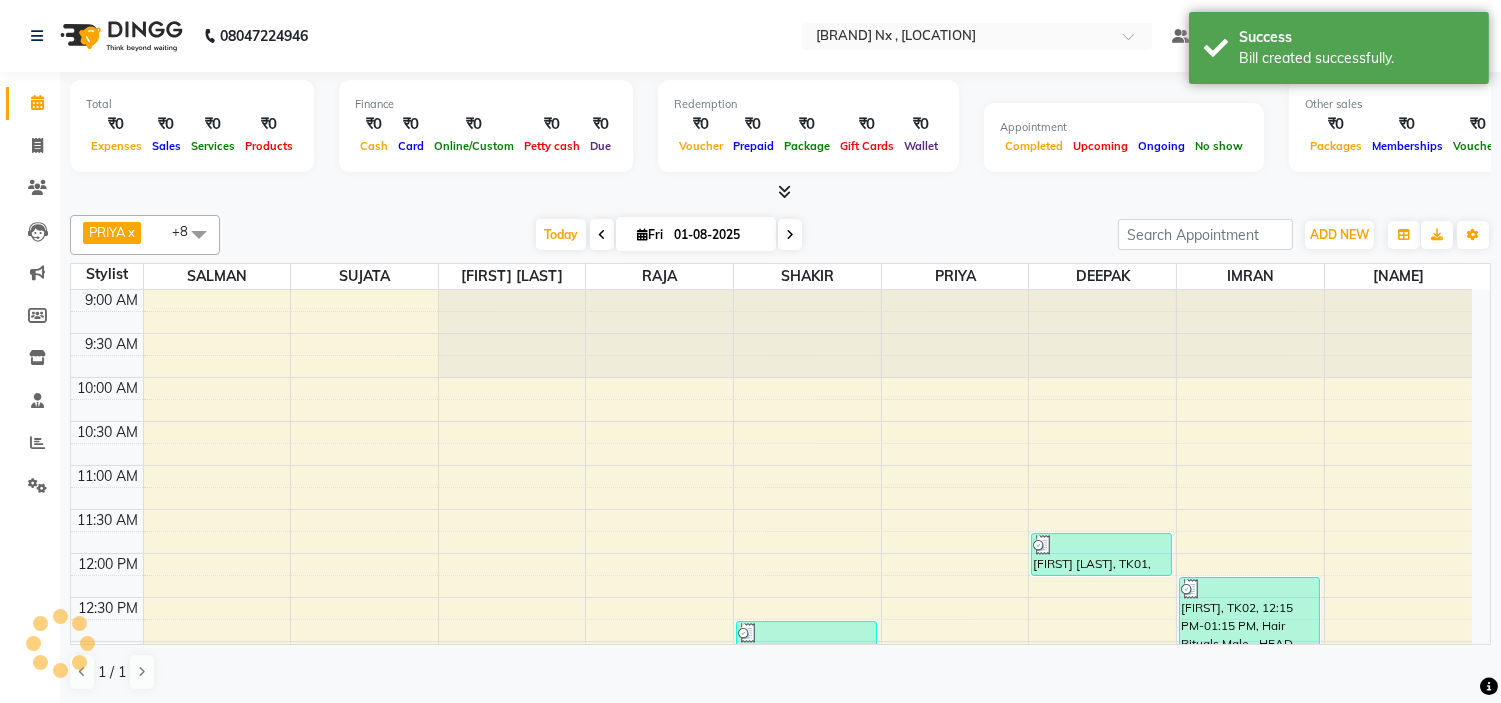 scroll, scrollTop: 796, scrollLeft: 0, axis: vertical 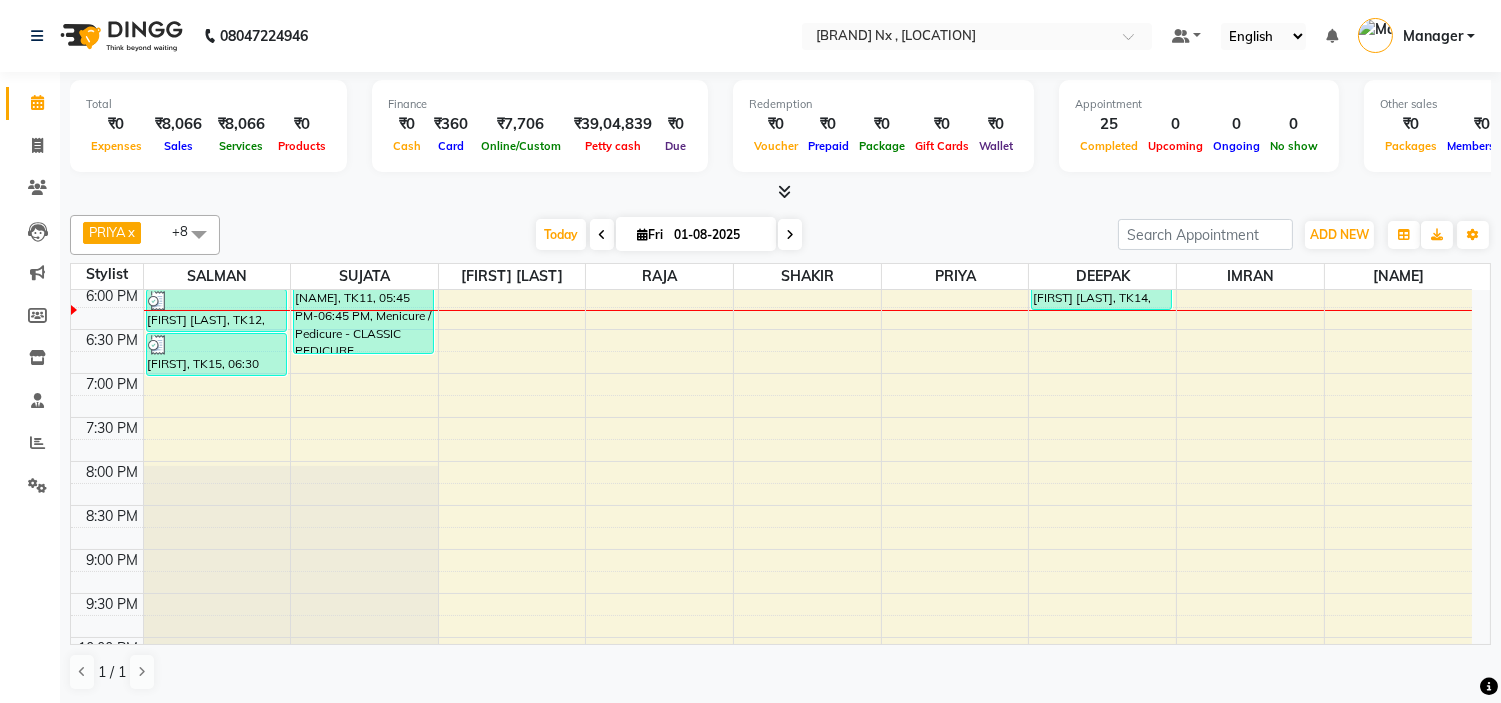click at bounding box center (659, 310) 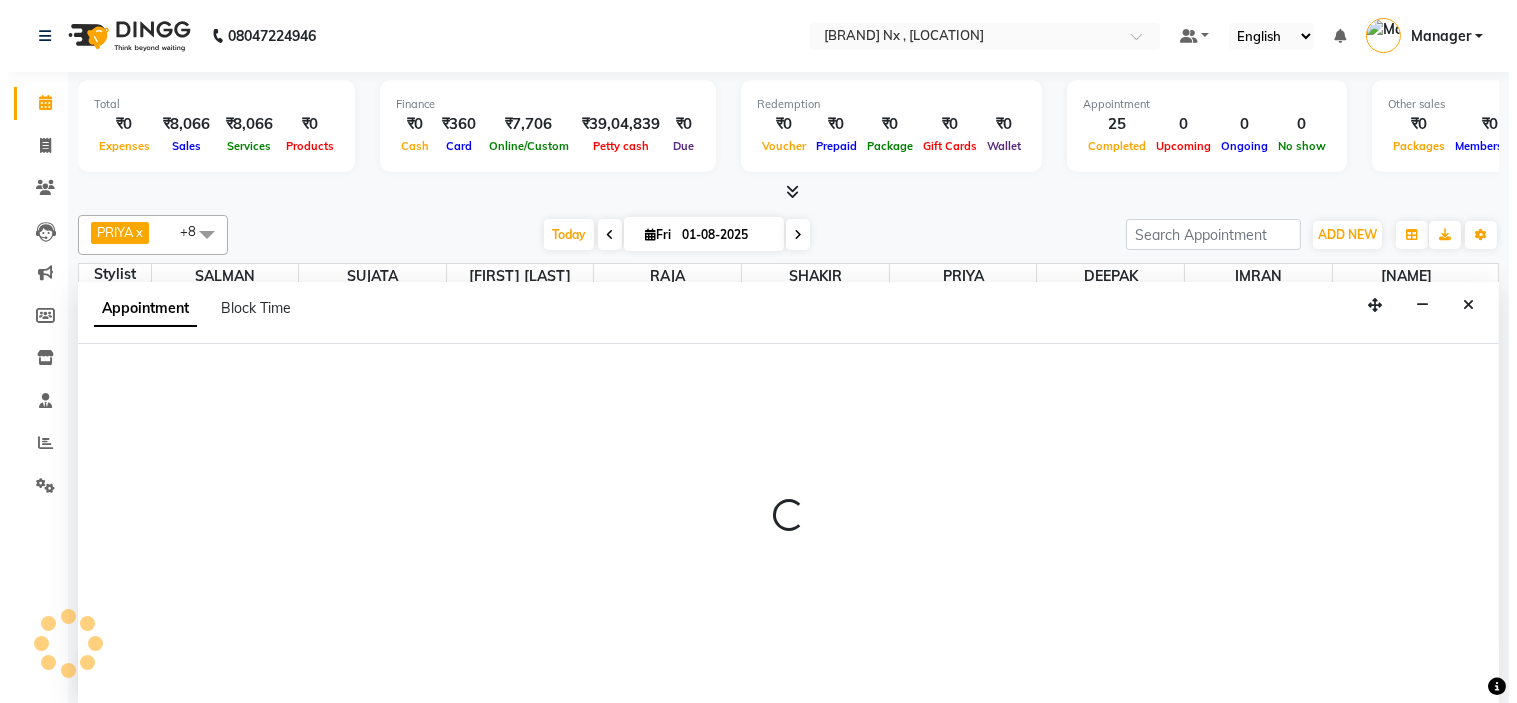 scroll, scrollTop: 1, scrollLeft: 0, axis: vertical 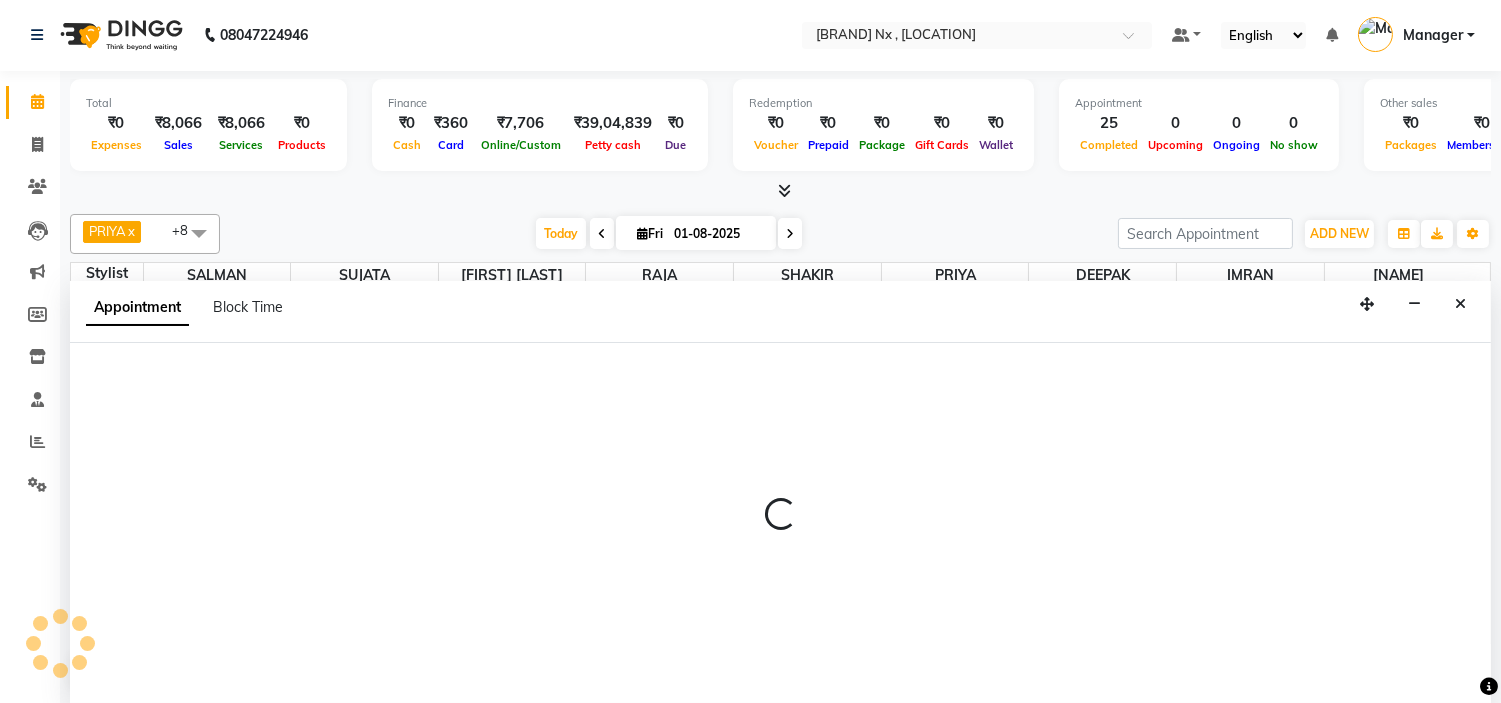 select on "66431" 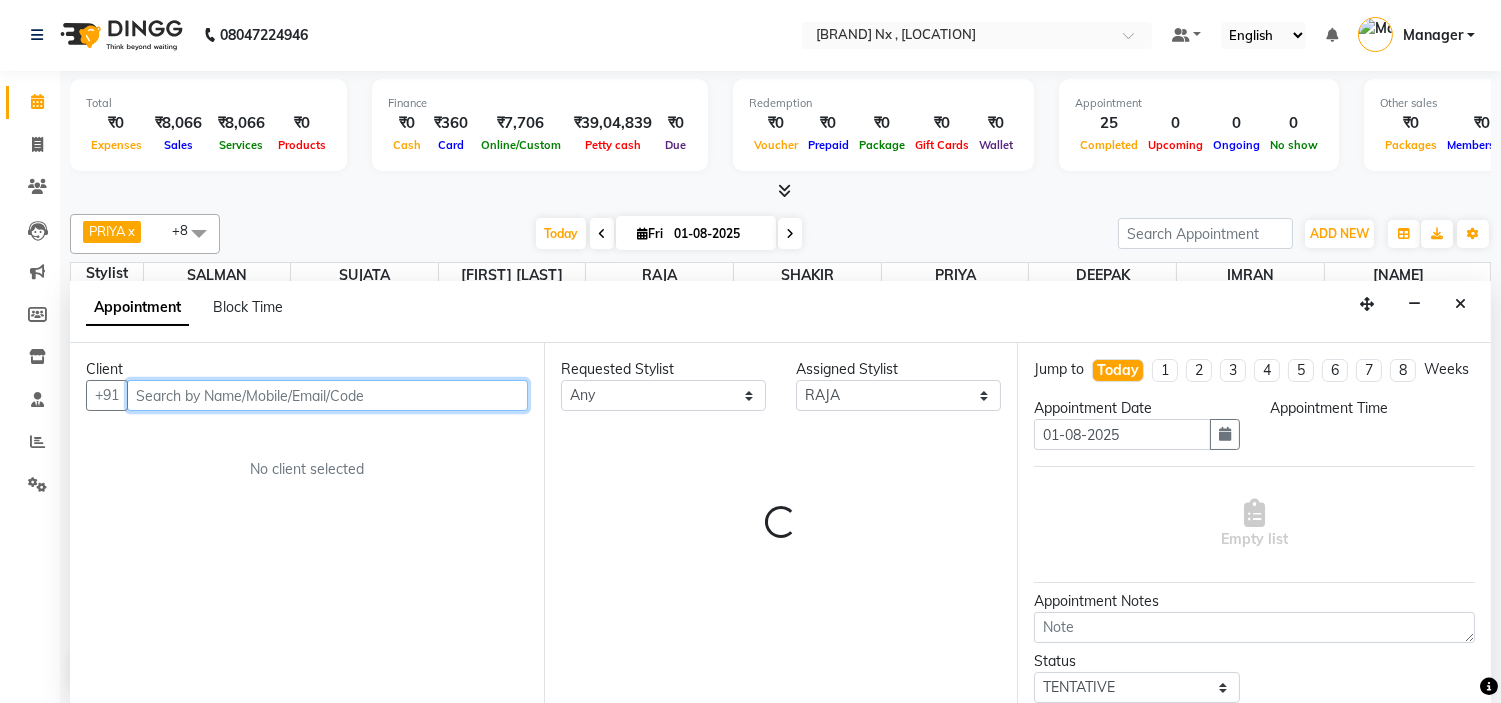select on "1080" 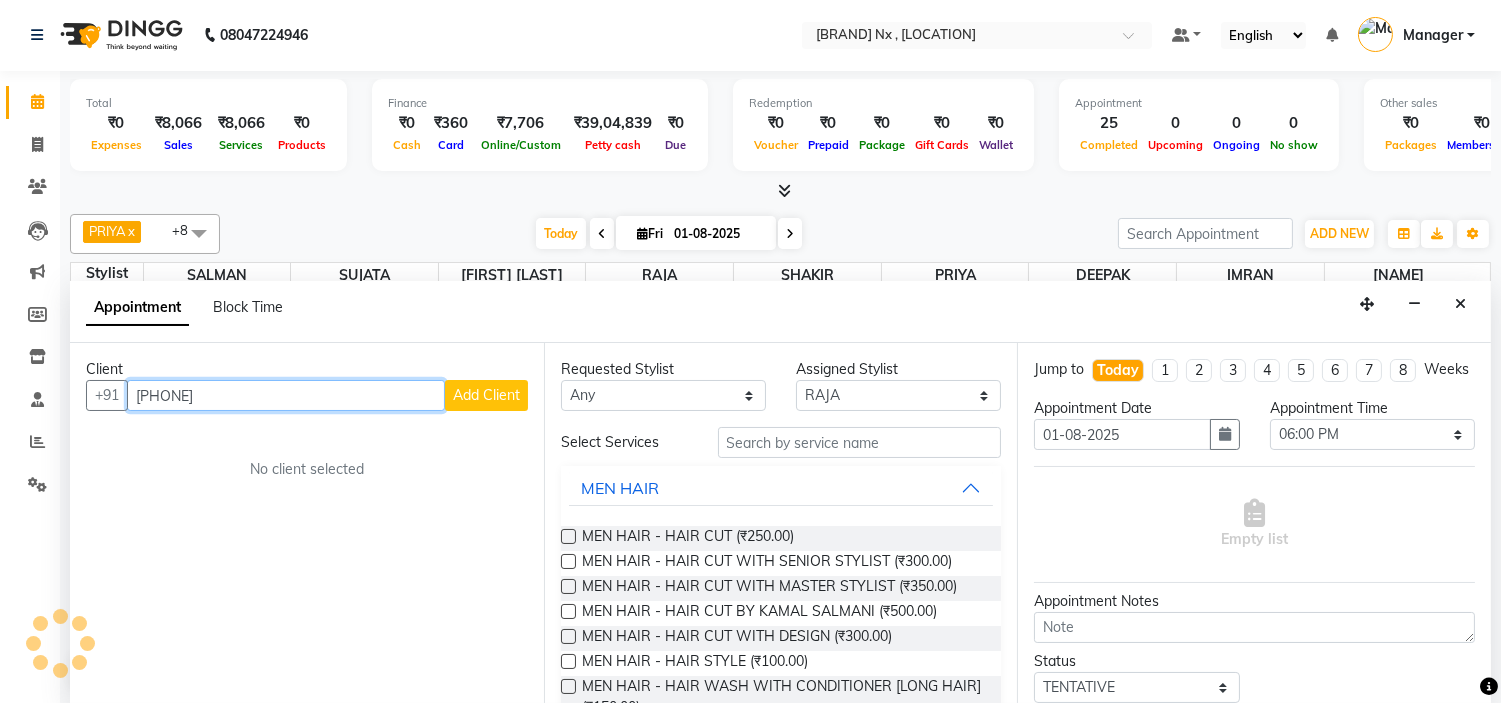 type on "8860416817" 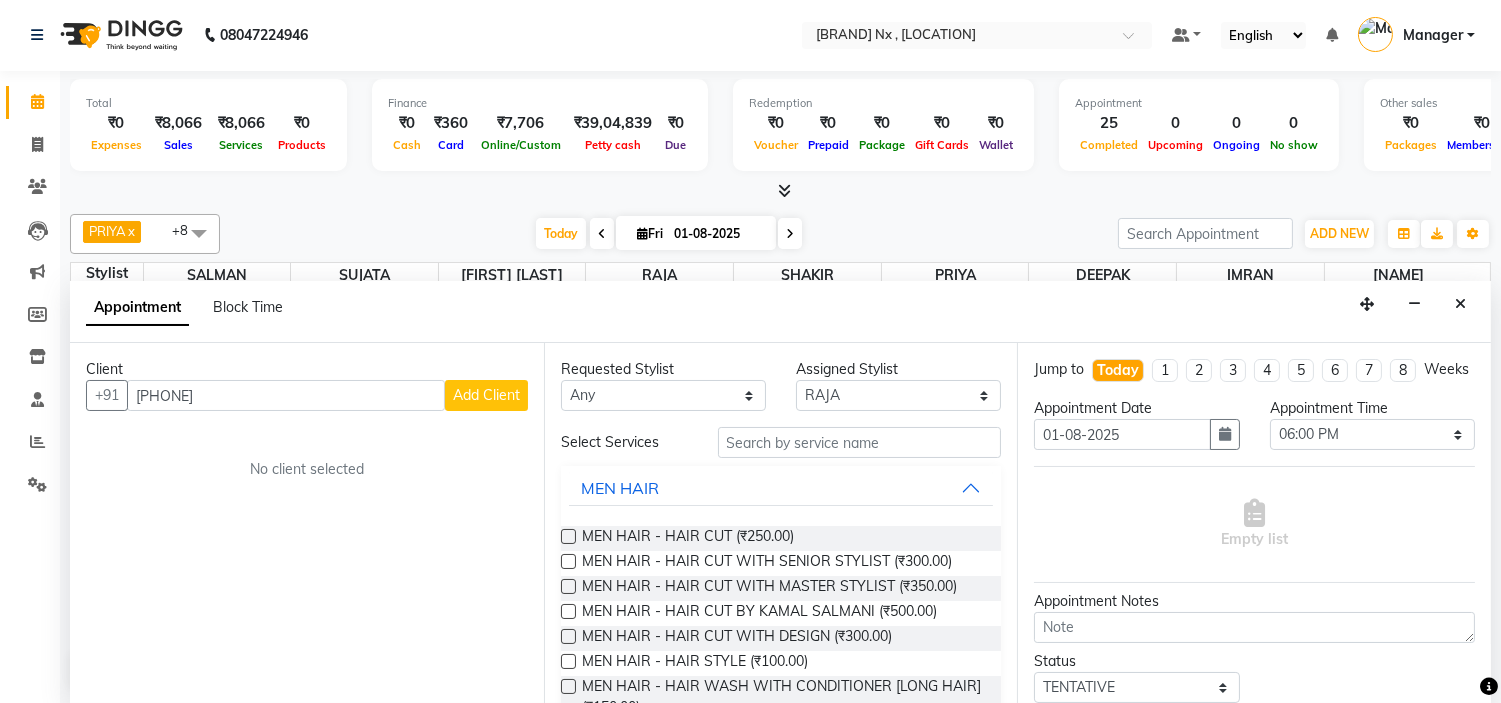 click on "Add Client" at bounding box center [486, 395] 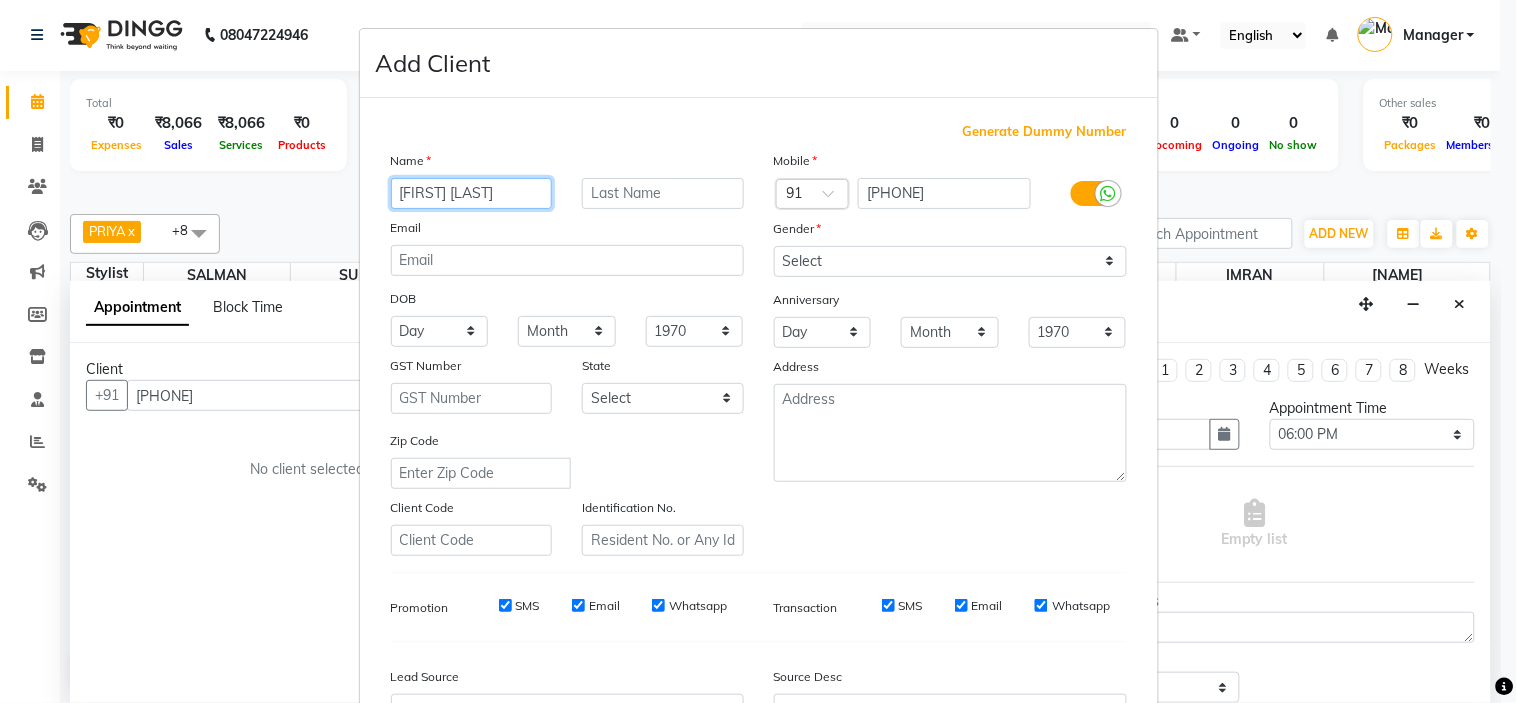 type on "SHASHWAT JAIN" 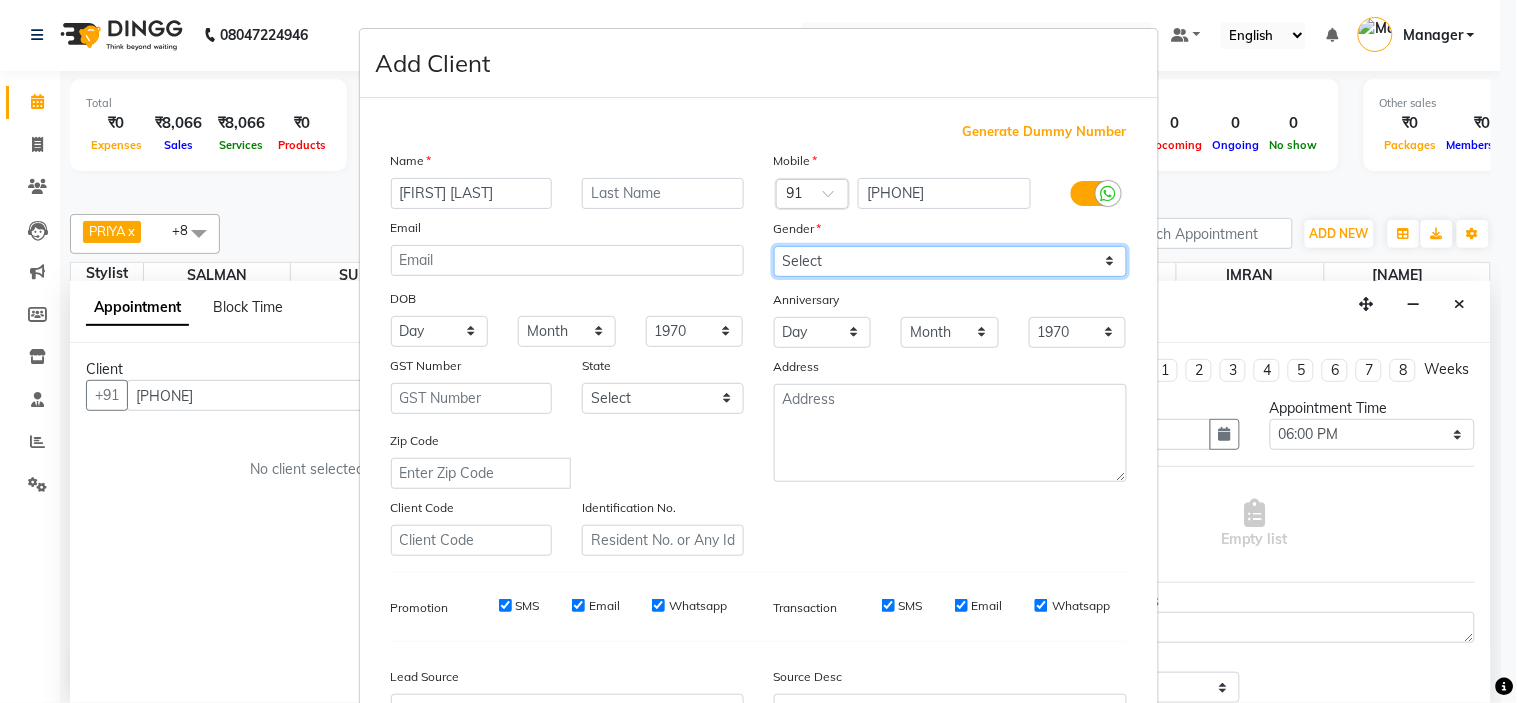 click on "Select Male Female Other Prefer Not To Say" at bounding box center [950, 261] 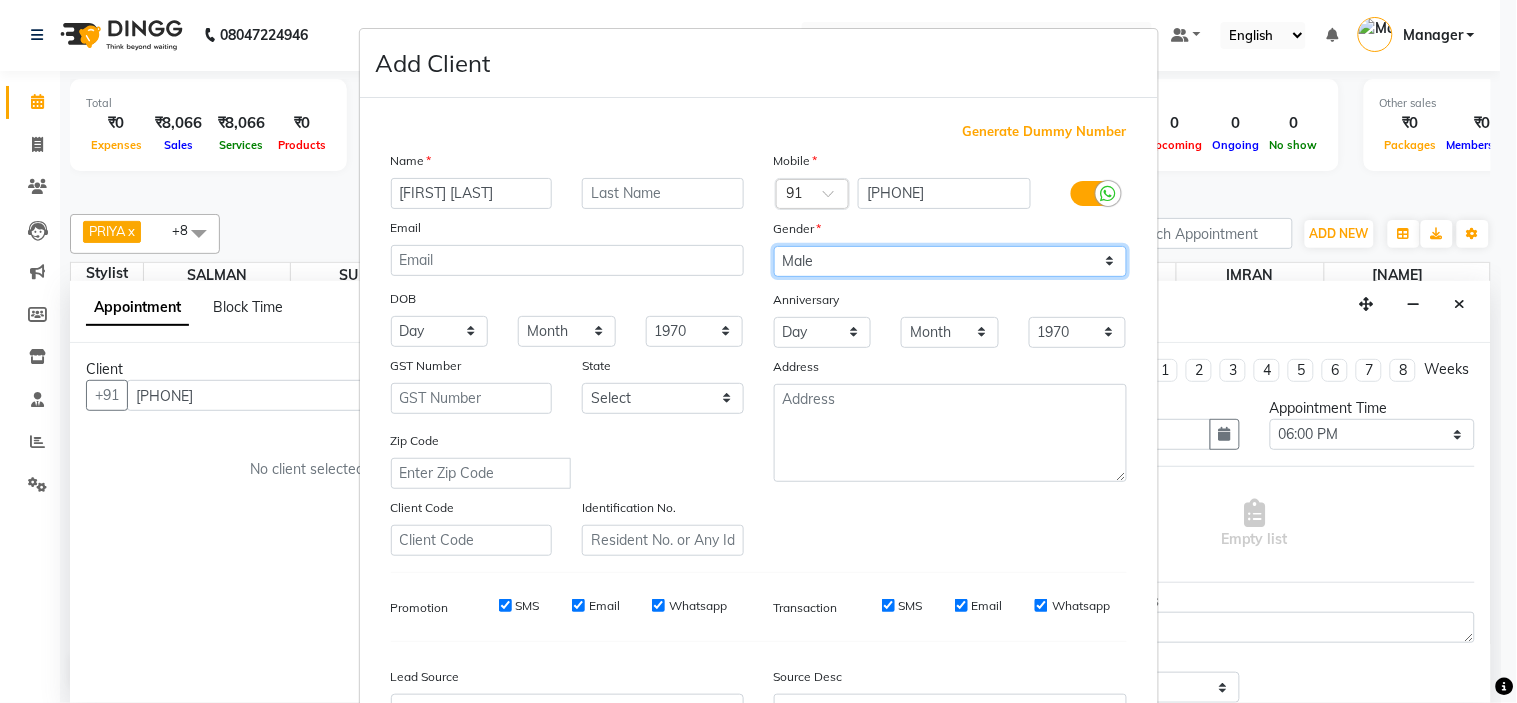 click on "Select Male Female Other Prefer Not To Say" at bounding box center (950, 261) 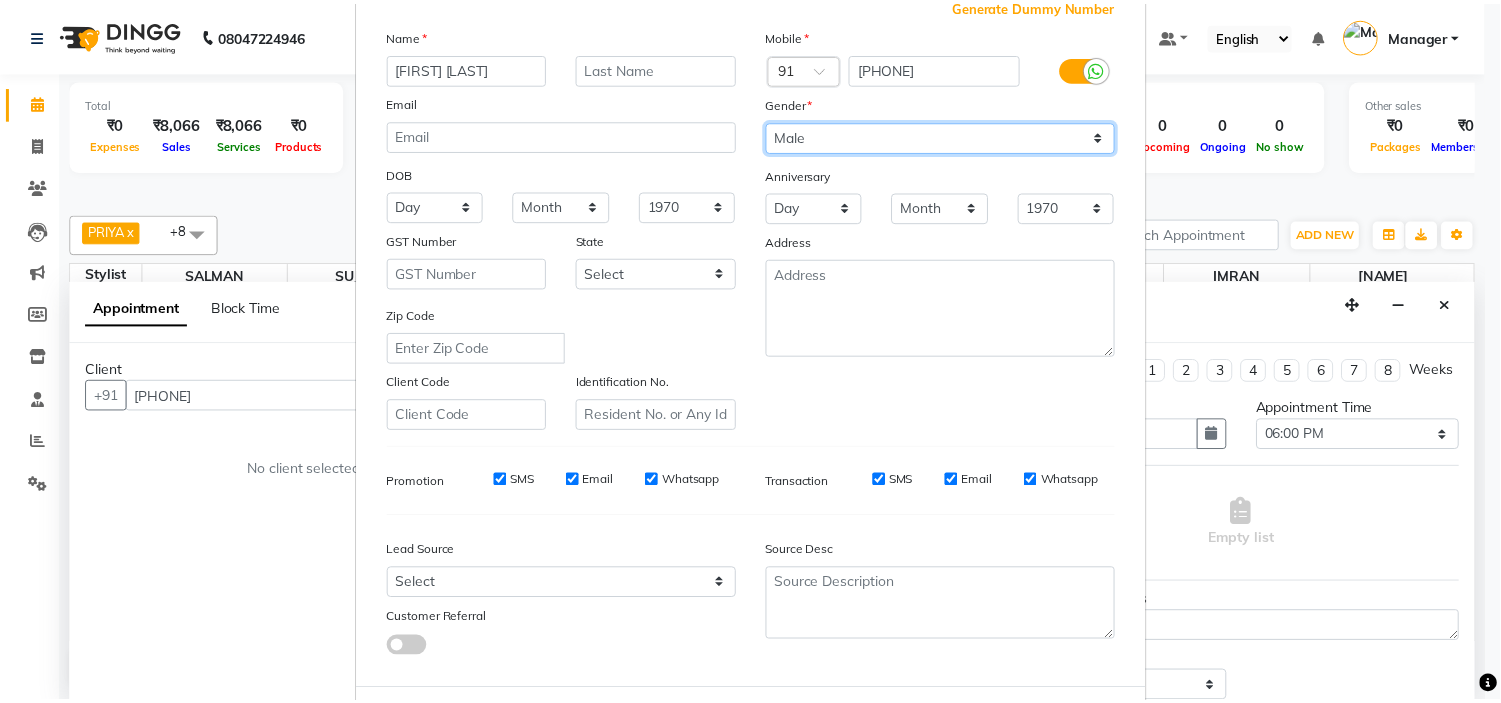 scroll, scrollTop: 221, scrollLeft: 0, axis: vertical 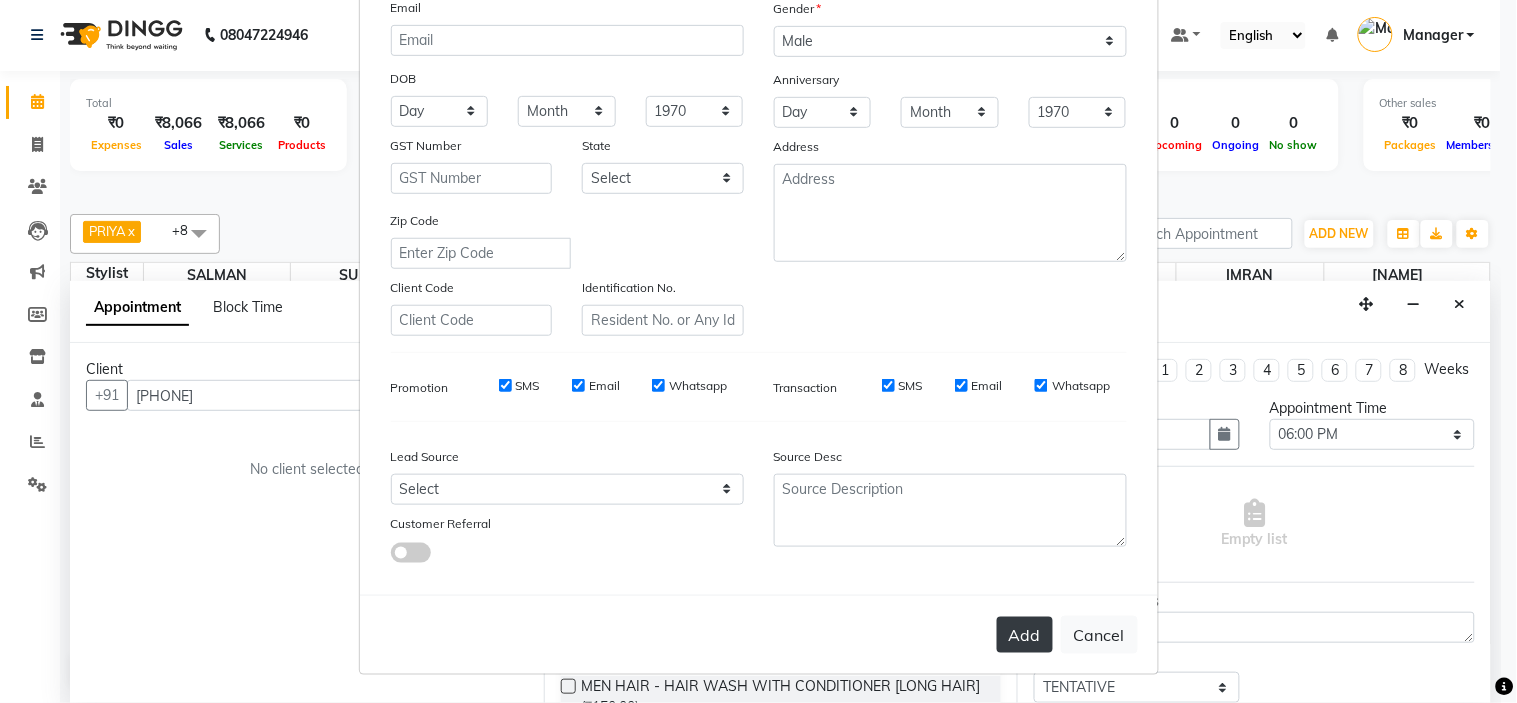 click on "Add" at bounding box center (1025, 635) 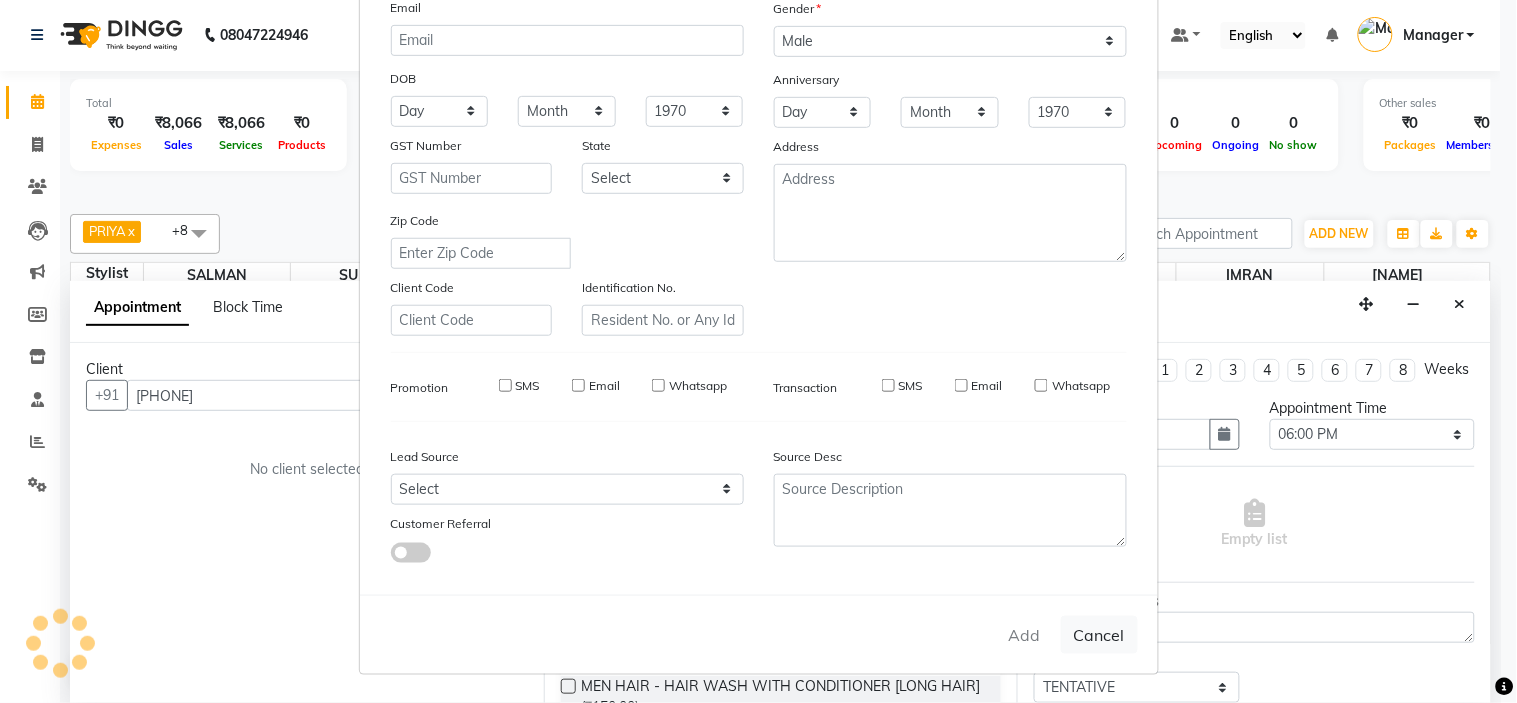 type on "88******17" 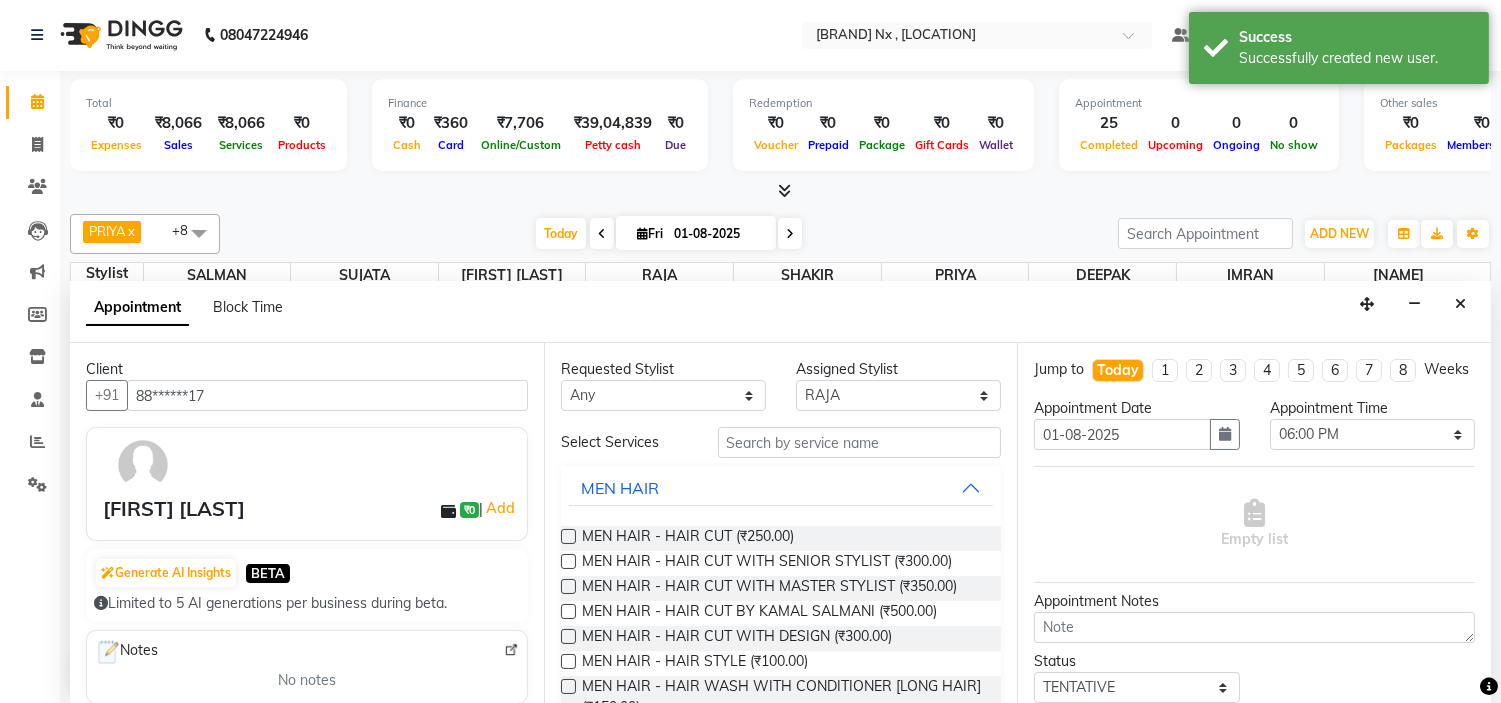 click at bounding box center (568, 561) 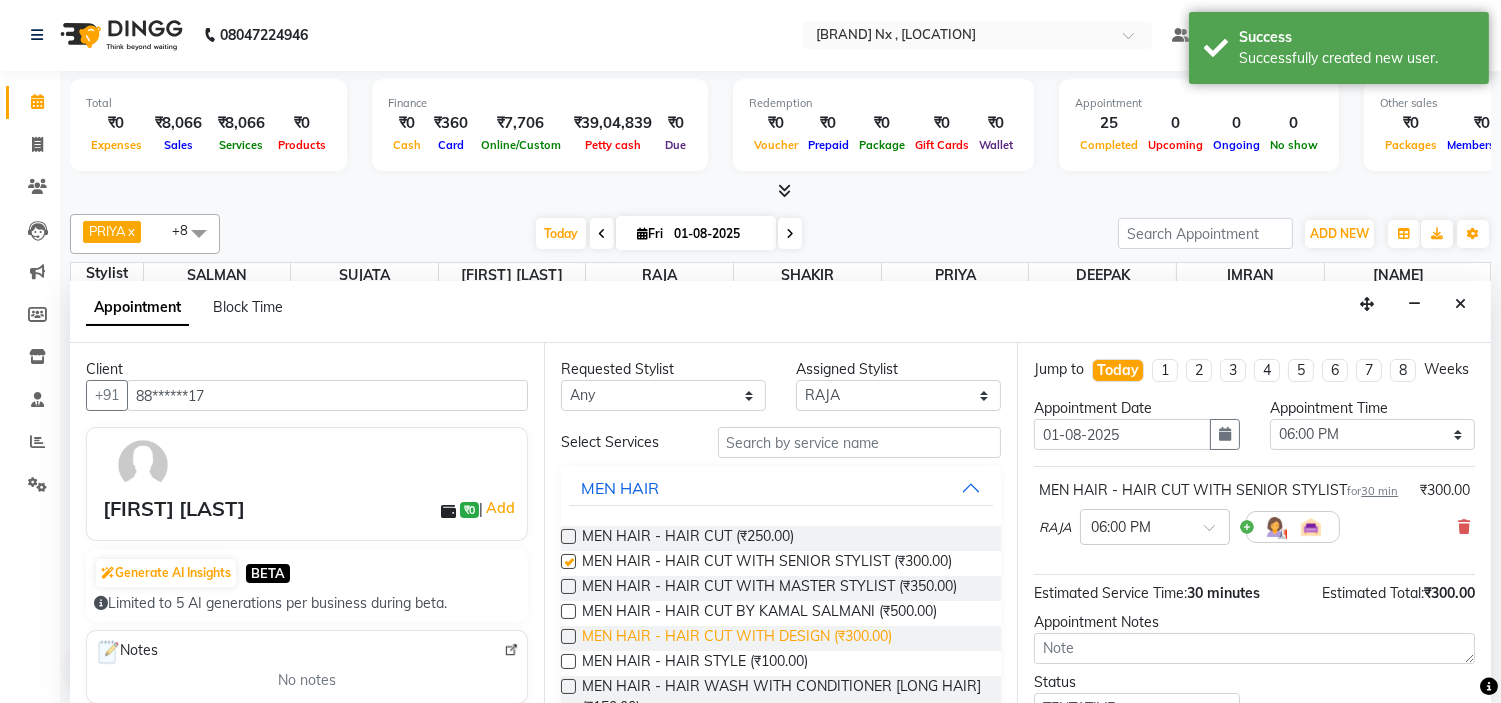 scroll, scrollTop: 111, scrollLeft: 0, axis: vertical 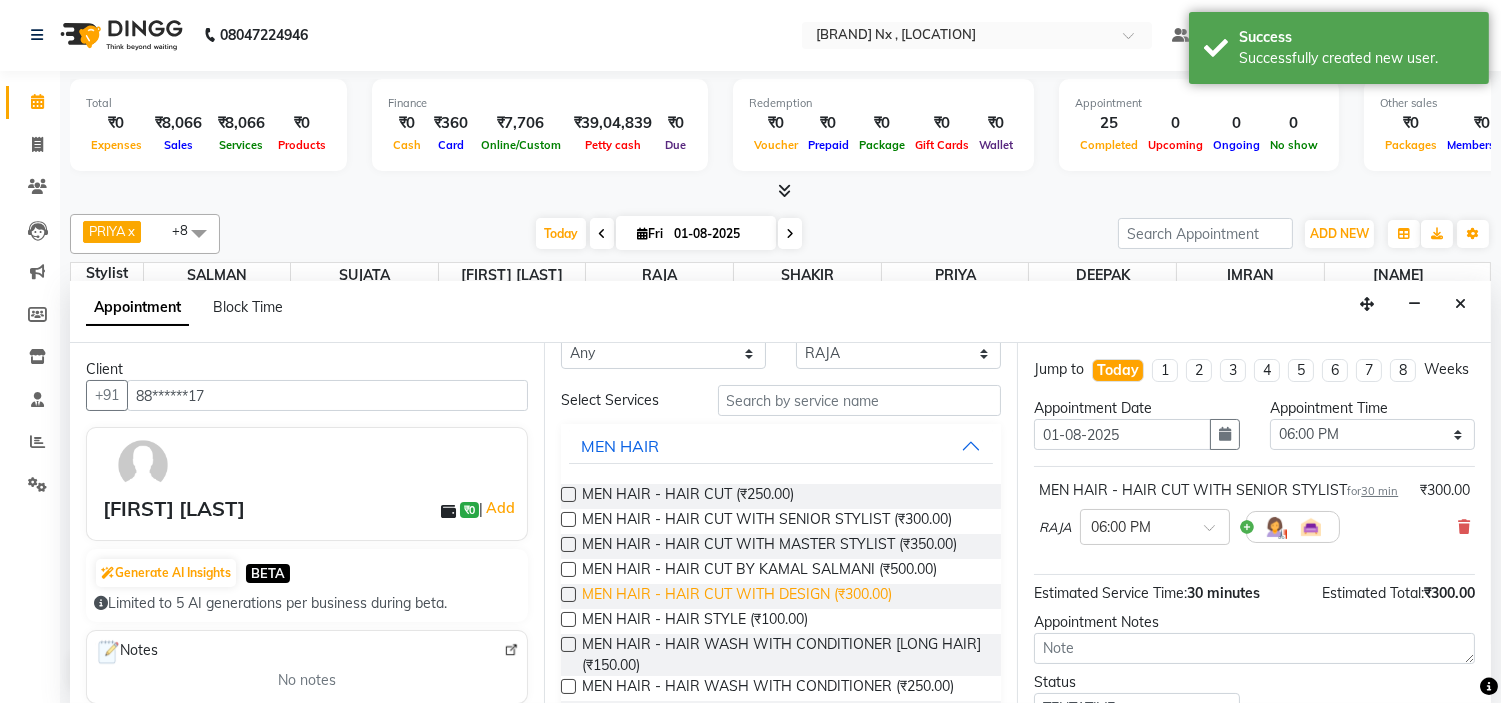 checkbox on "false" 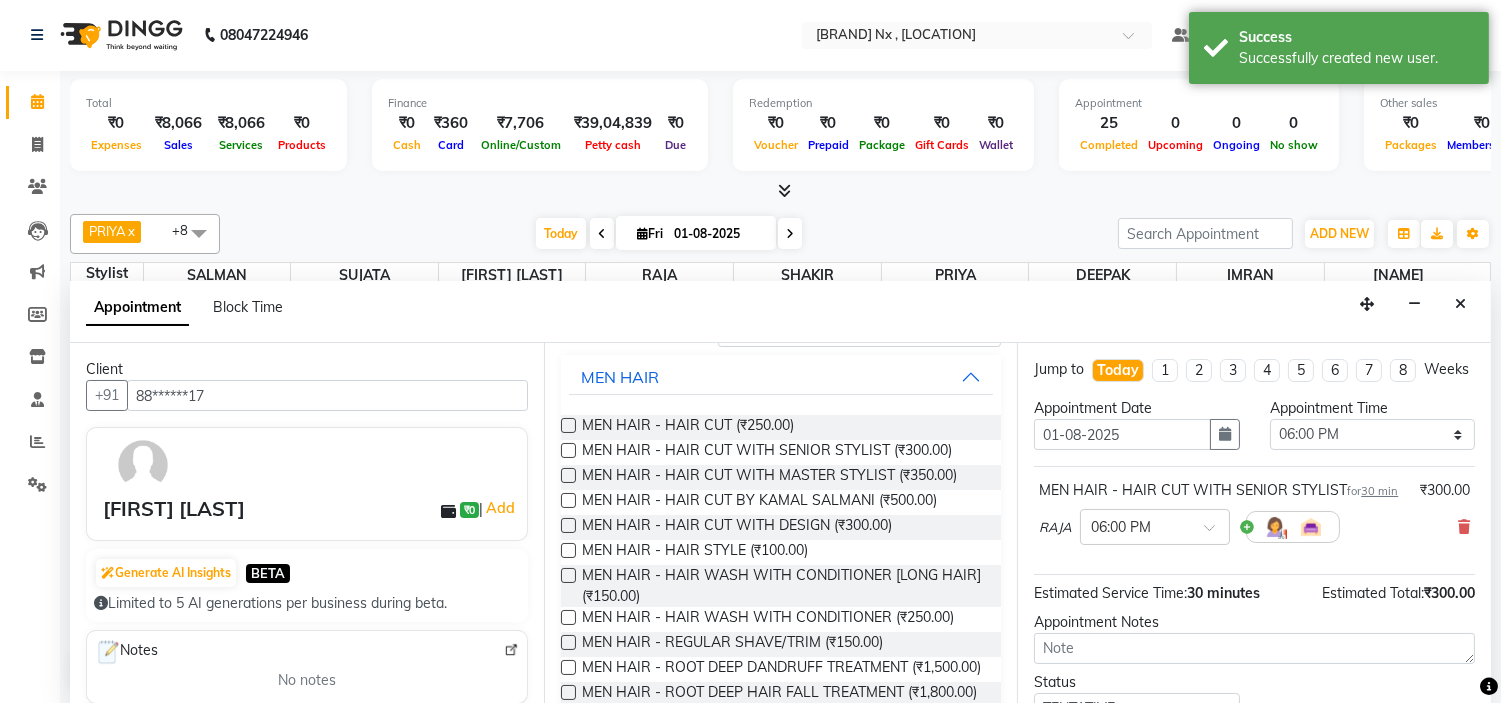 click at bounding box center (568, 642) 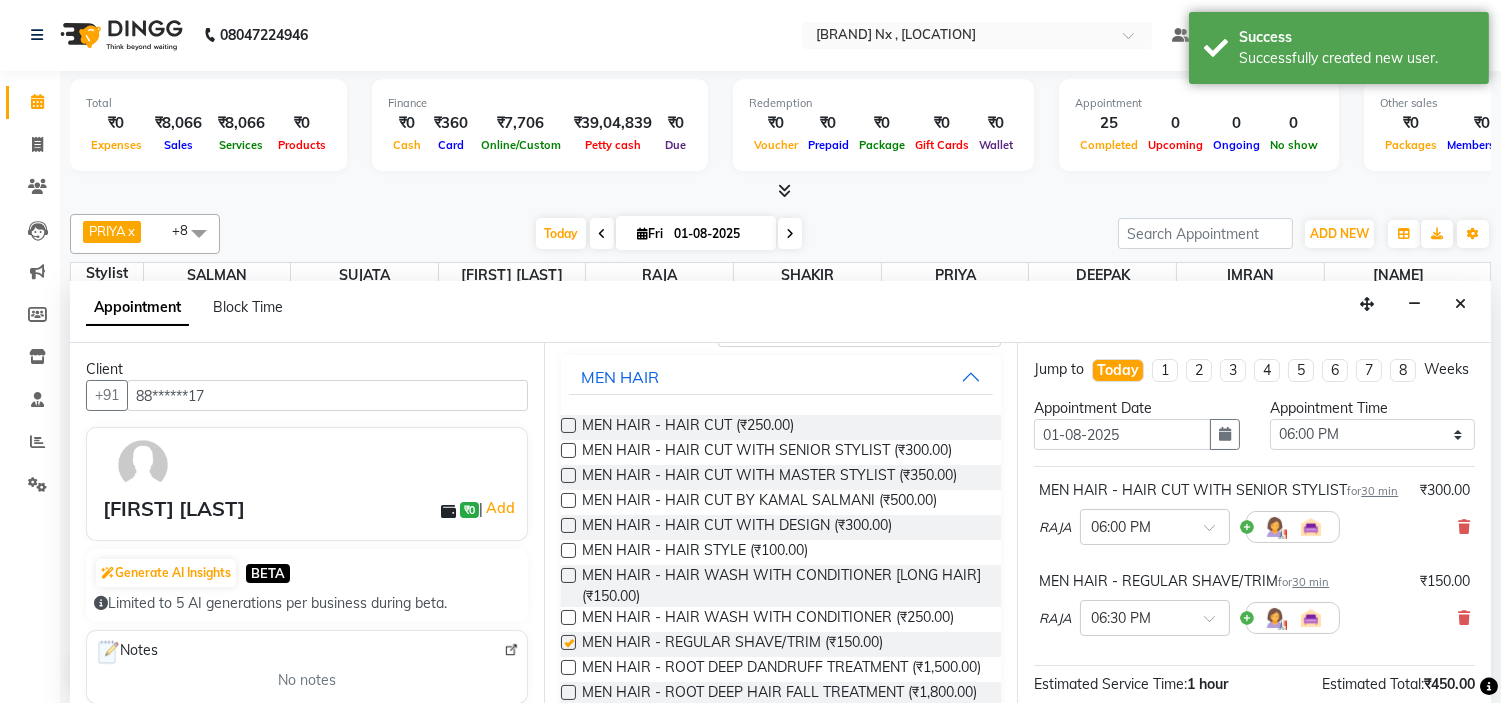 checkbox on "false" 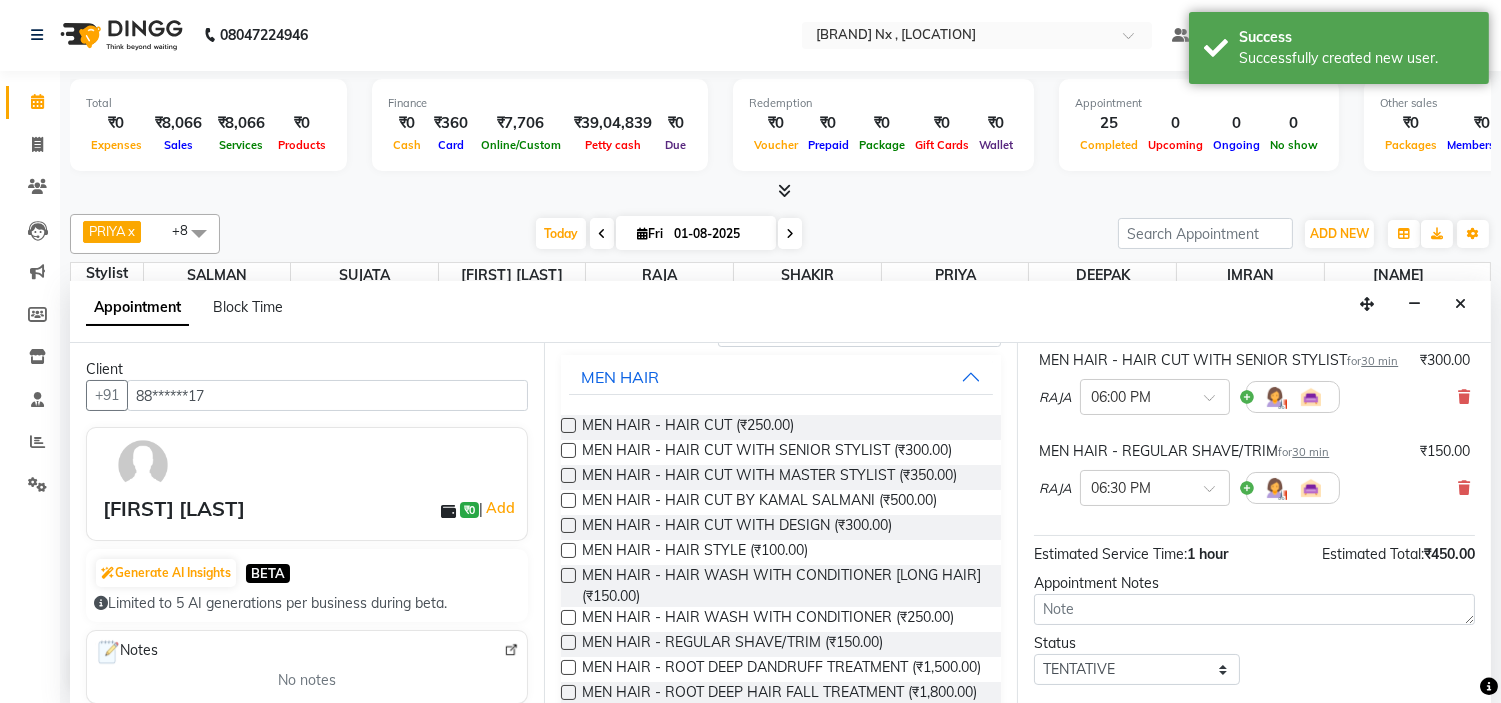 scroll, scrollTop: 277, scrollLeft: 0, axis: vertical 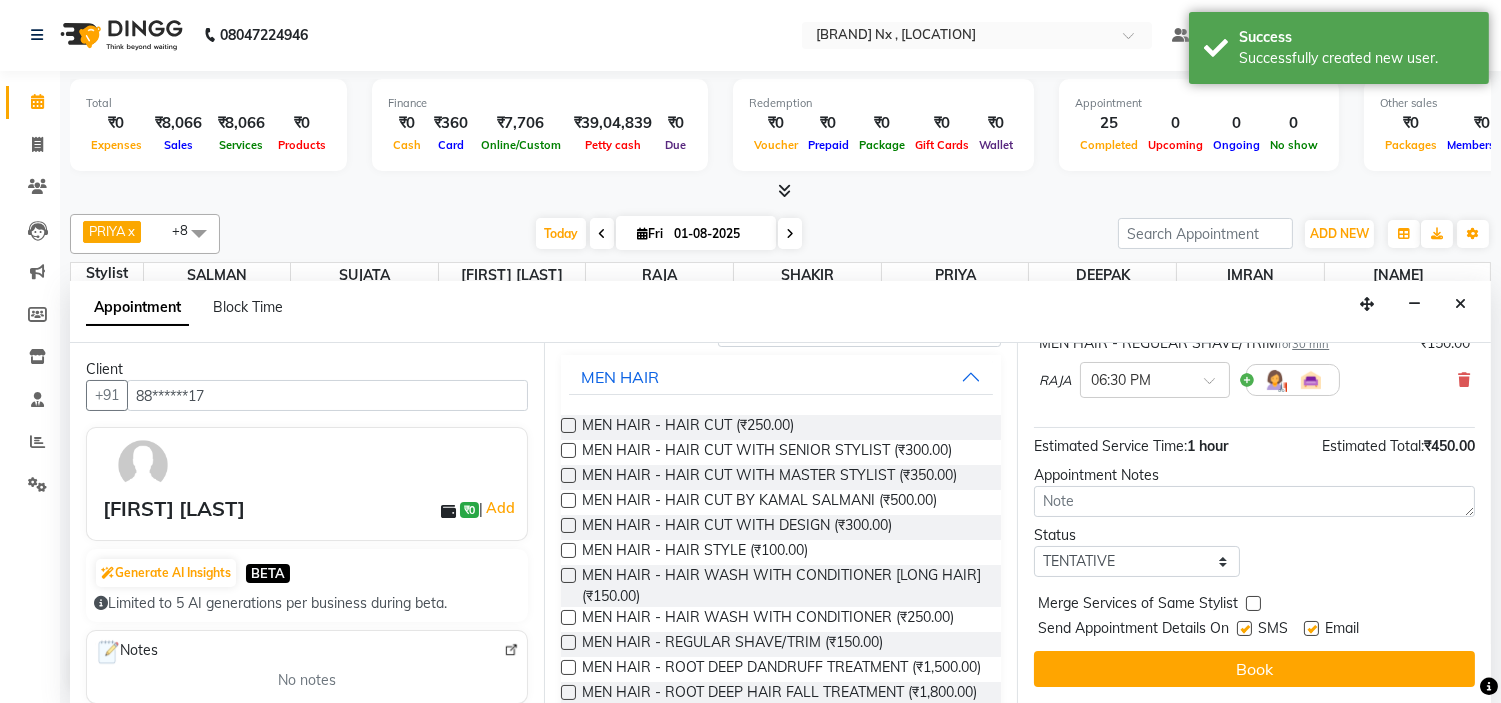click at bounding box center [1244, 628] 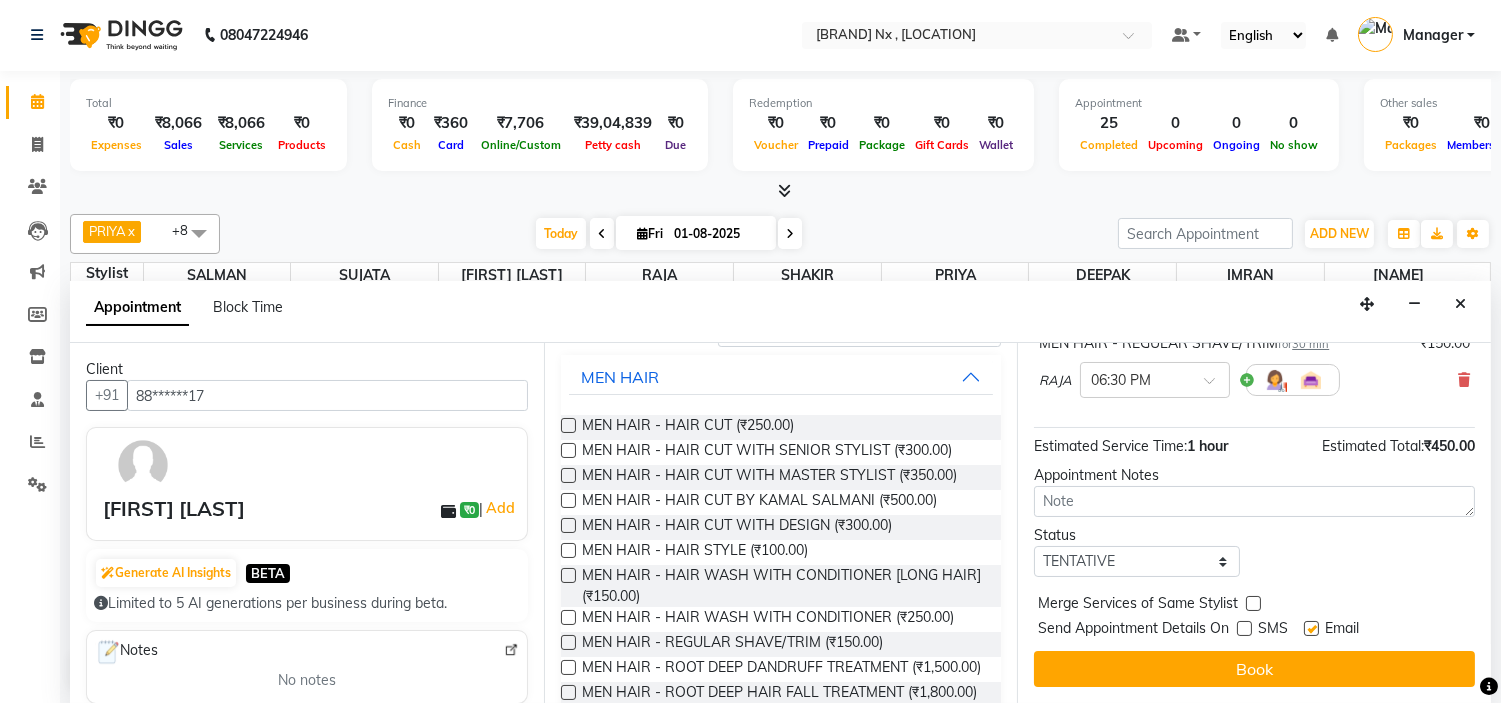 click at bounding box center [1311, 628] 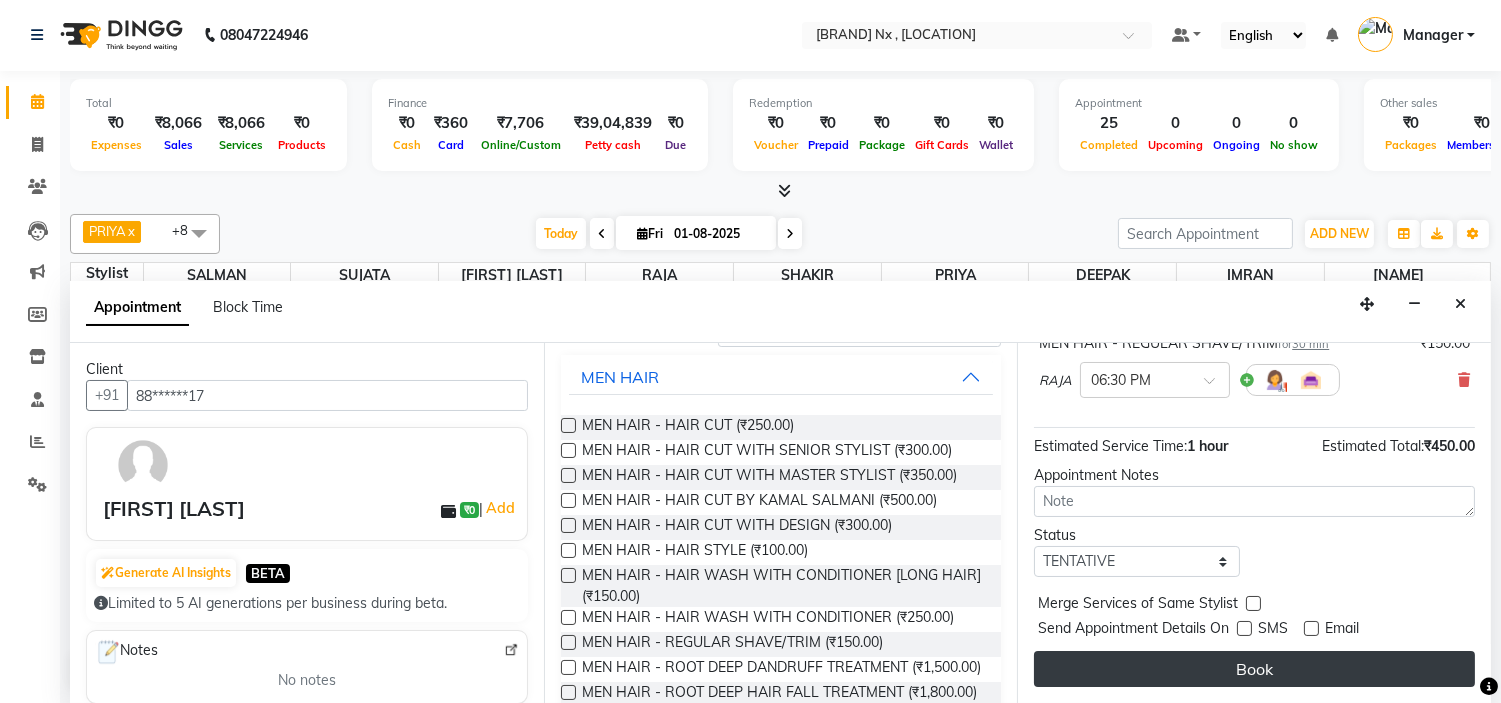 click on "Book" at bounding box center (1254, 669) 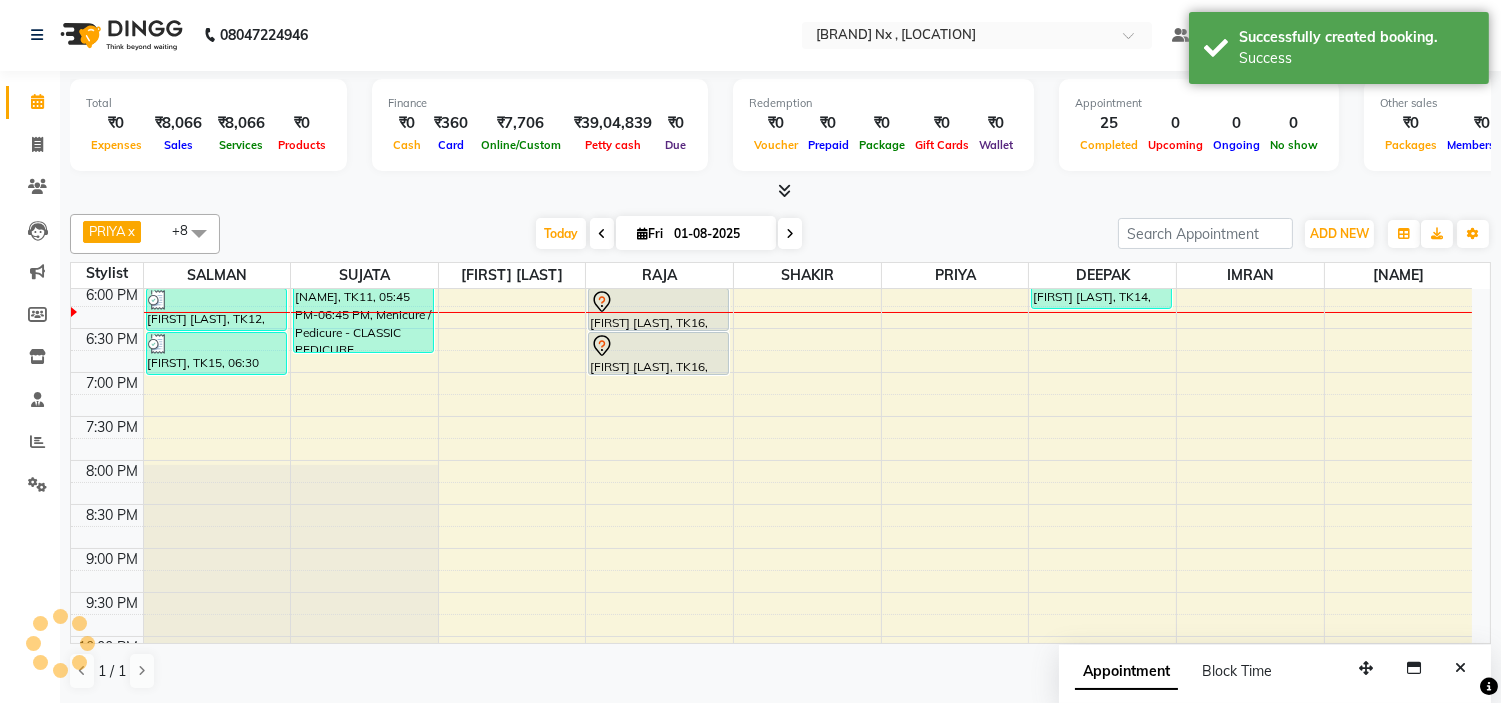scroll, scrollTop: 0, scrollLeft: 0, axis: both 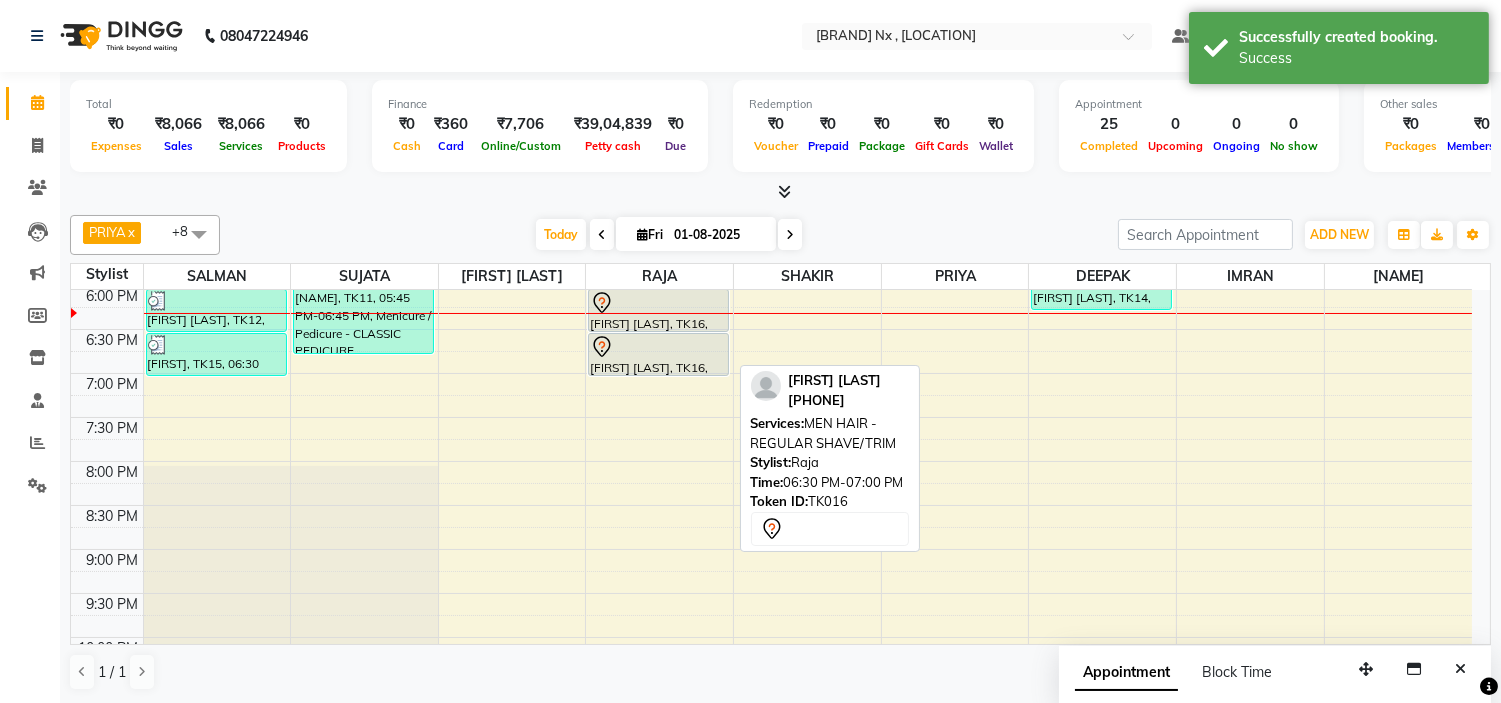 click at bounding box center [658, 347] 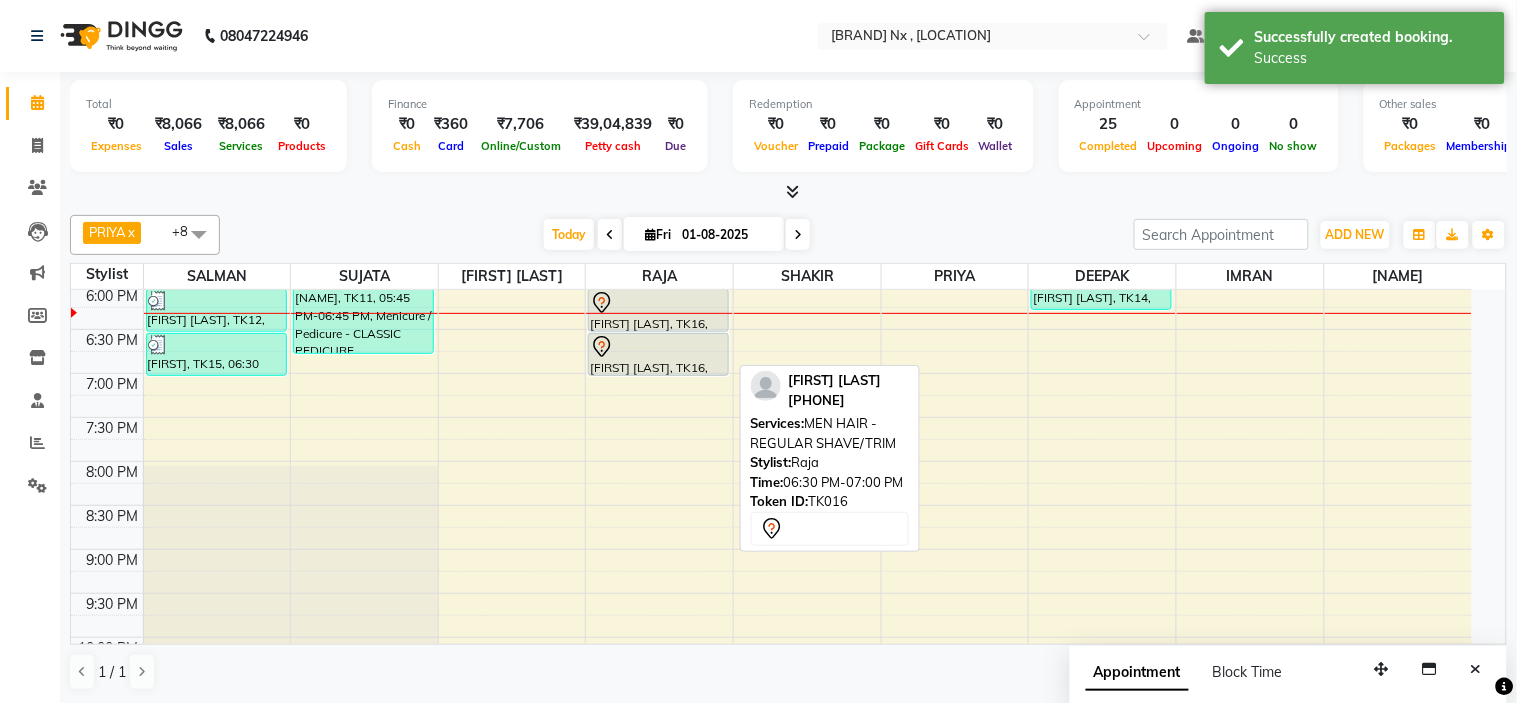 select on "7" 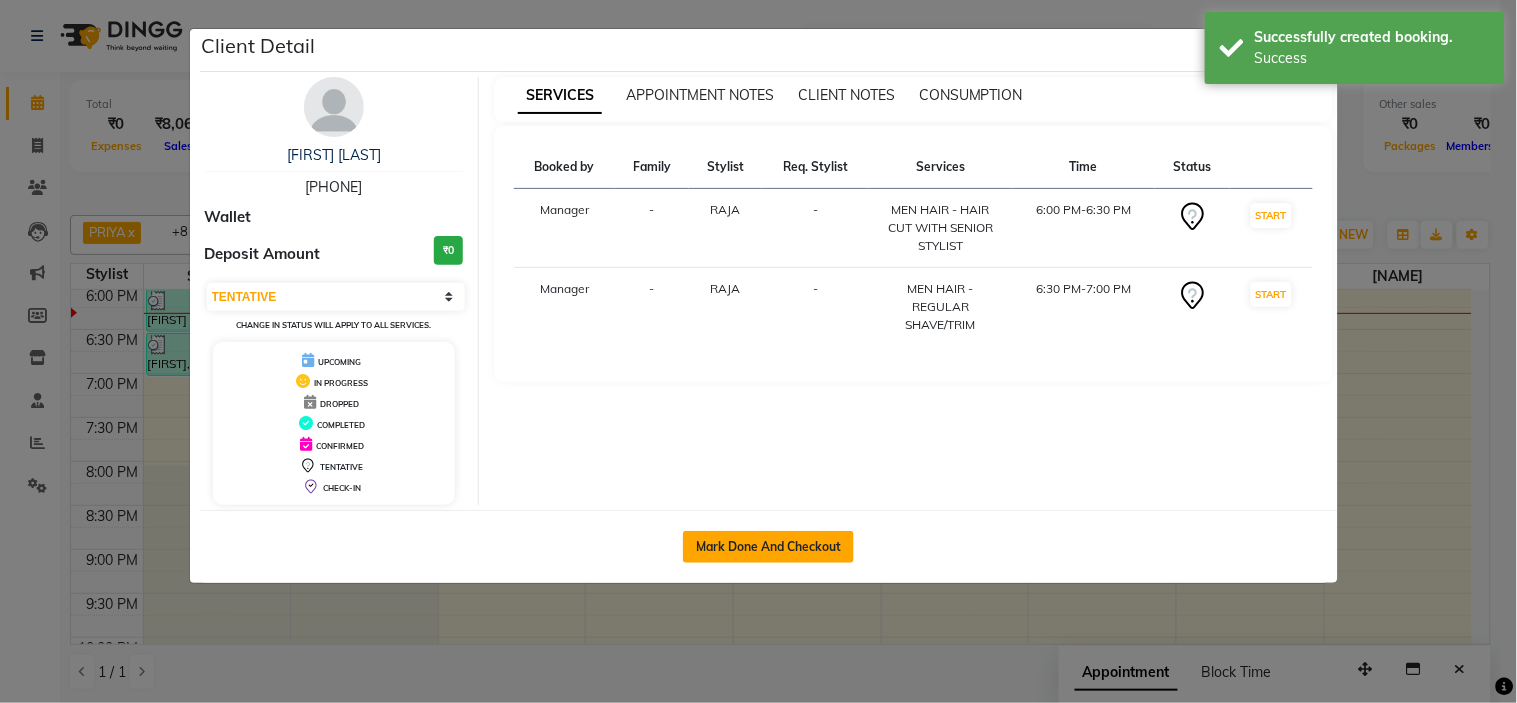 click on "Mark Done And Checkout" 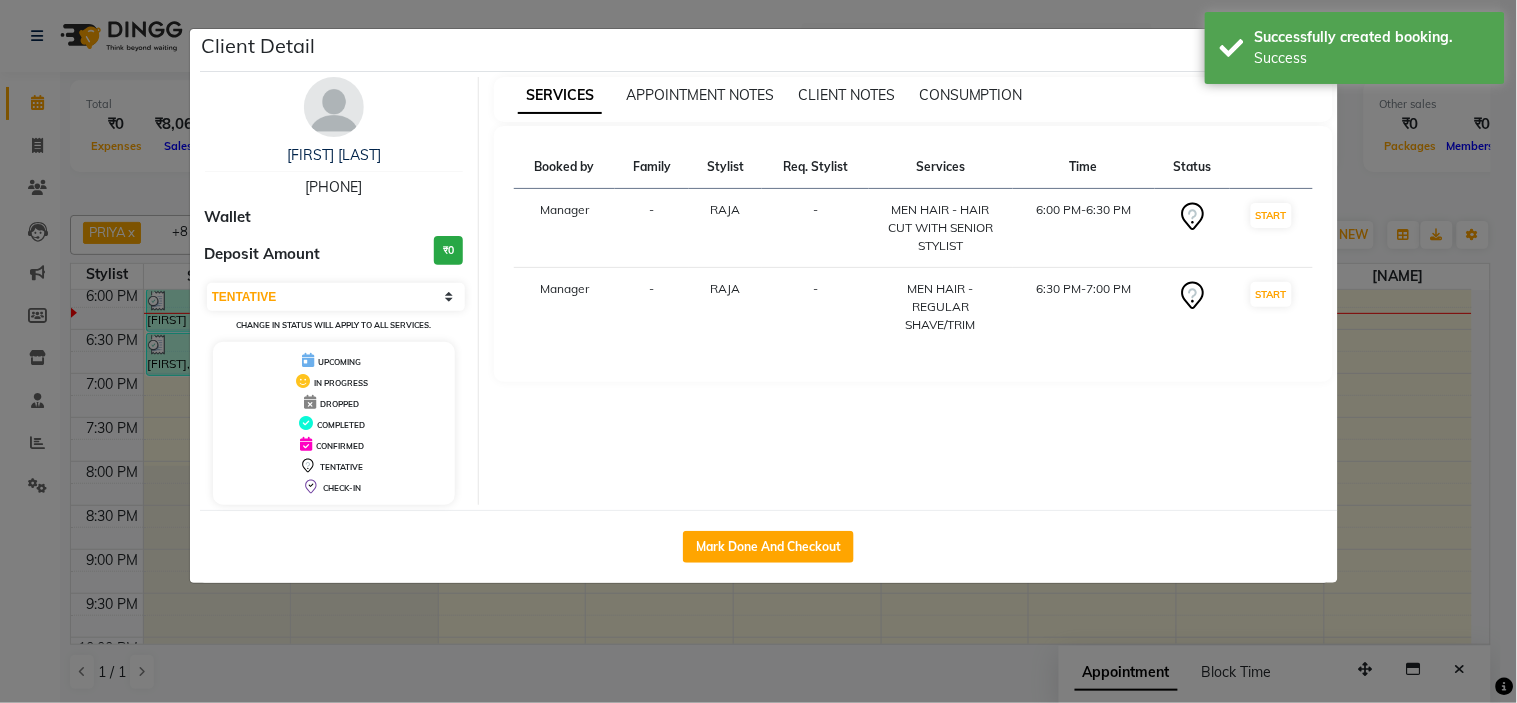 select on "service" 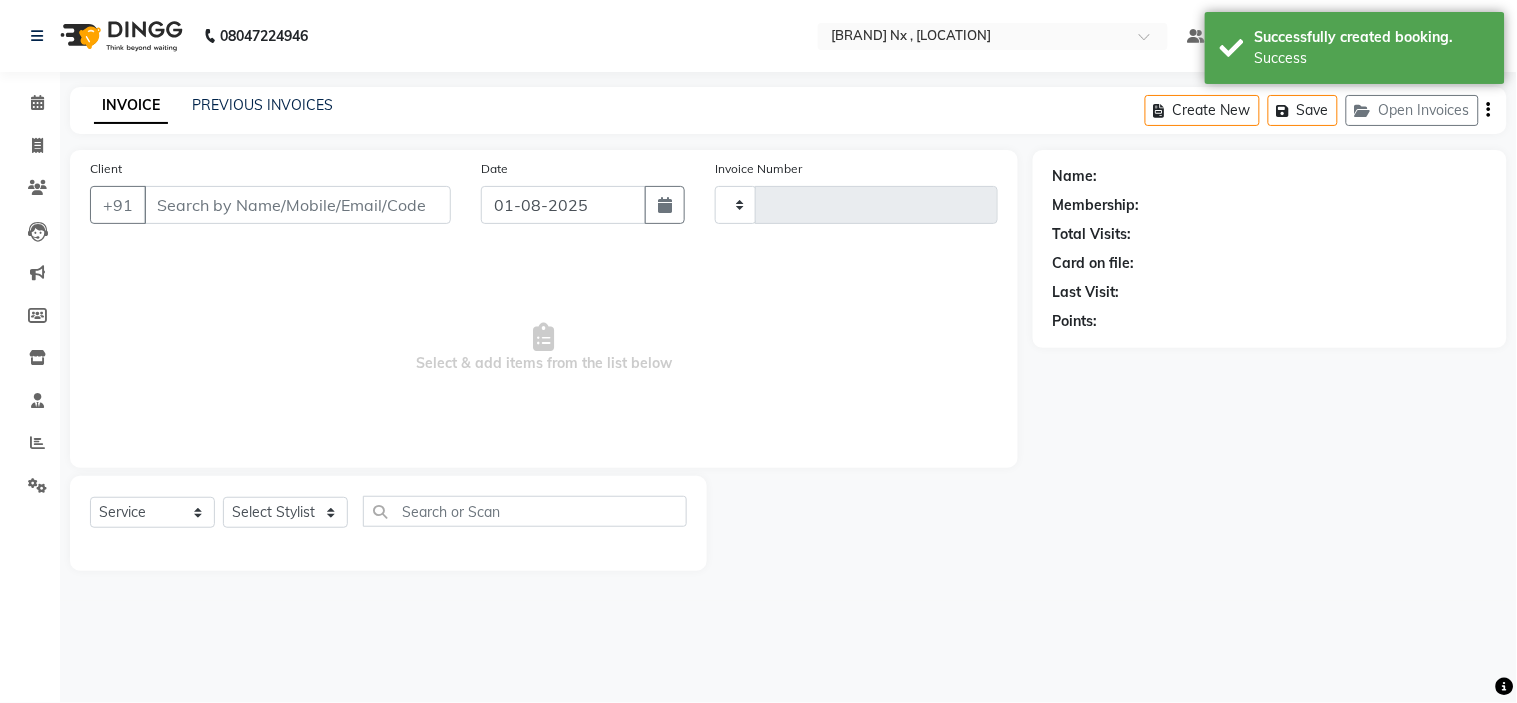 type on "0882" 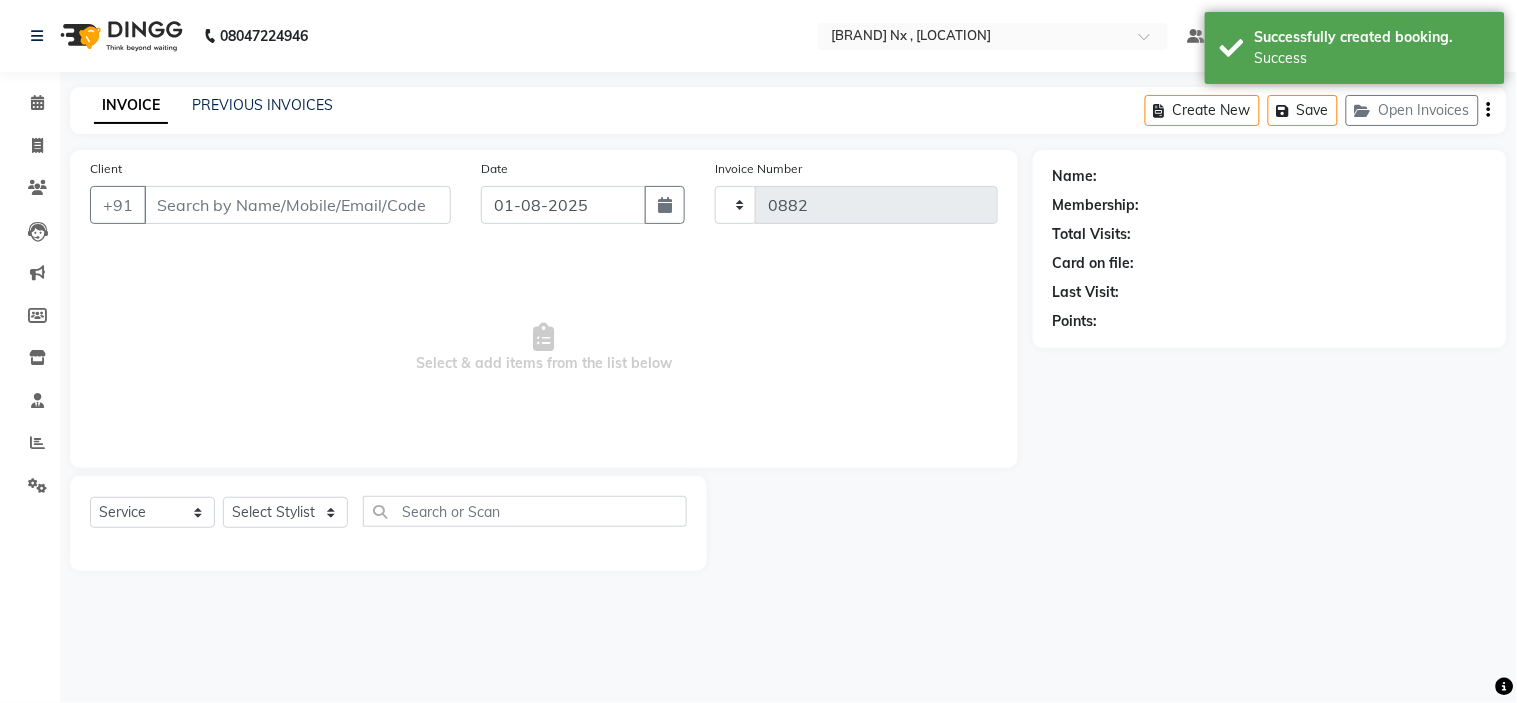 select on "778" 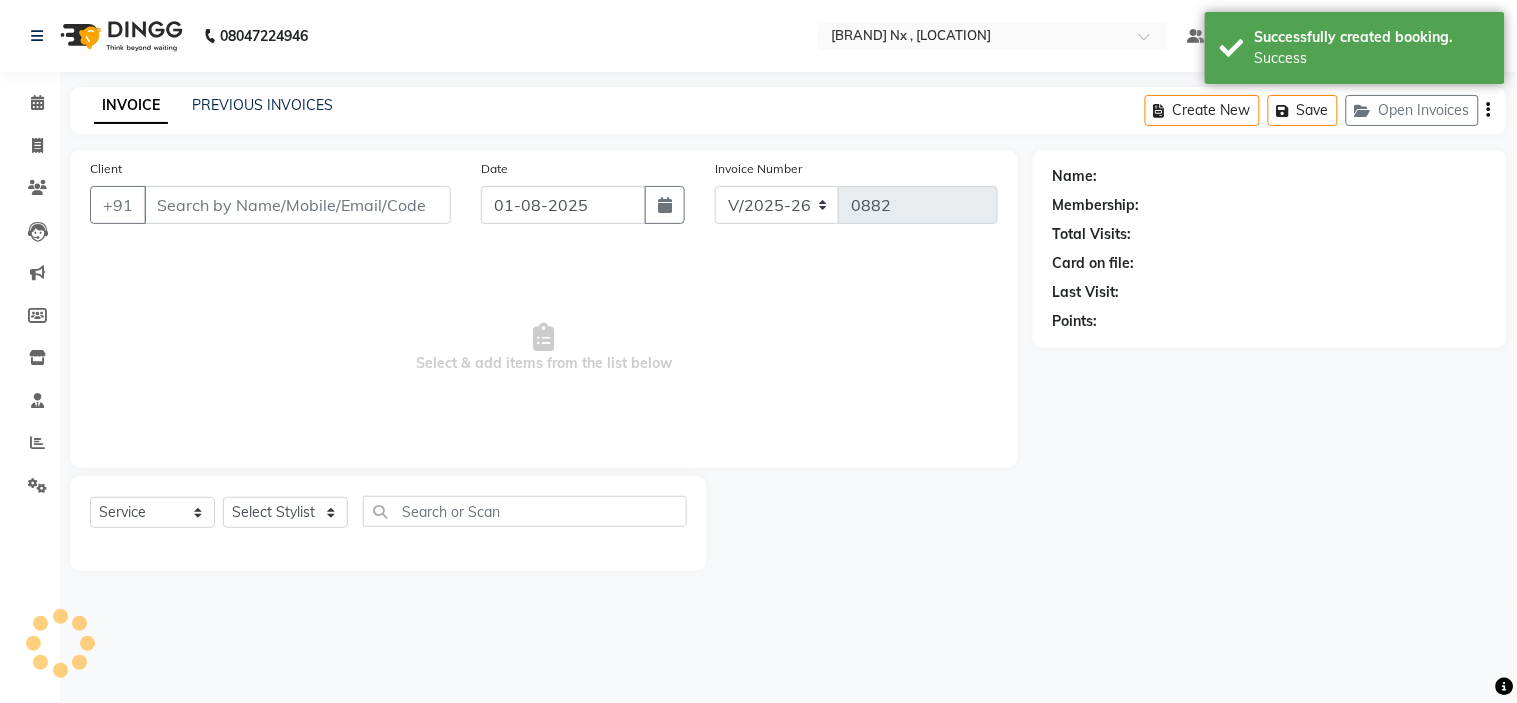 type on "88******17" 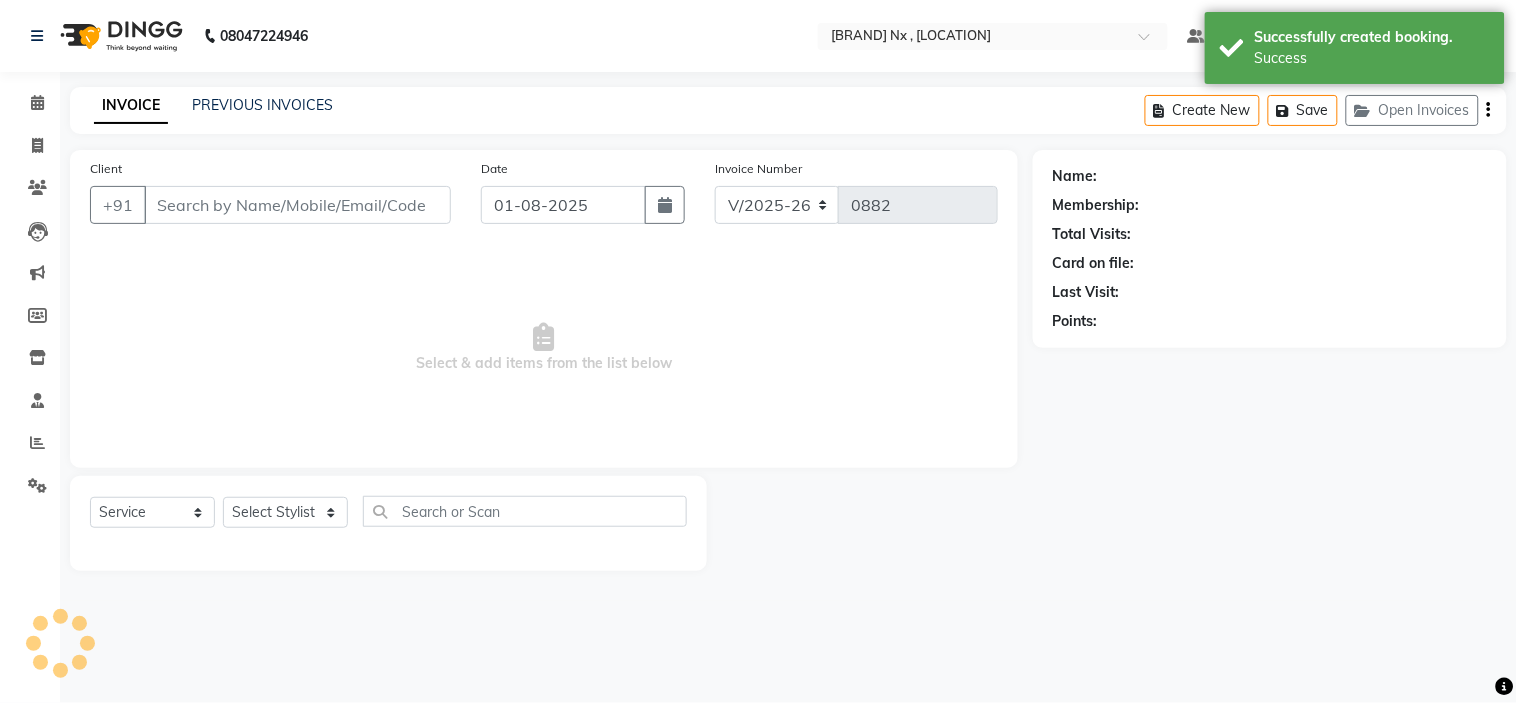 select on "66431" 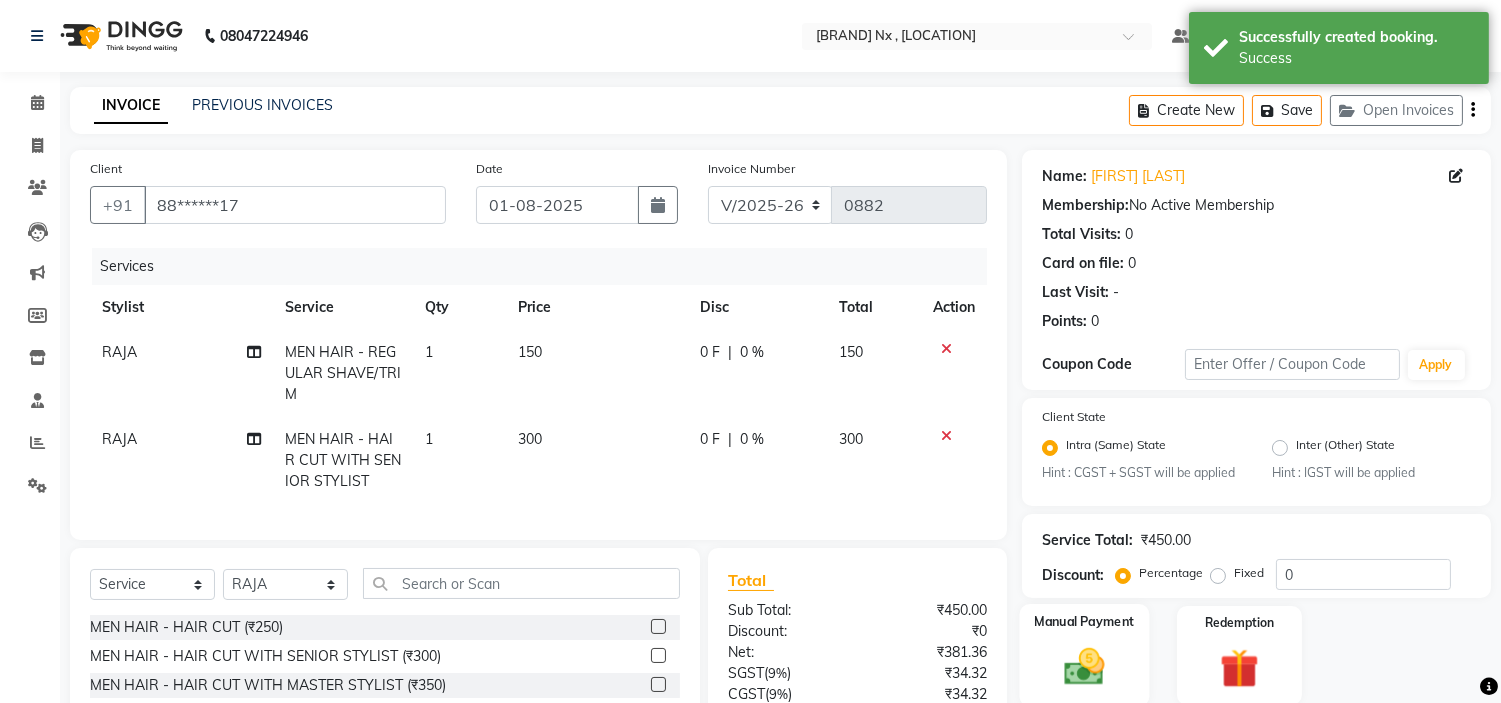 scroll, scrollTop: 186, scrollLeft: 0, axis: vertical 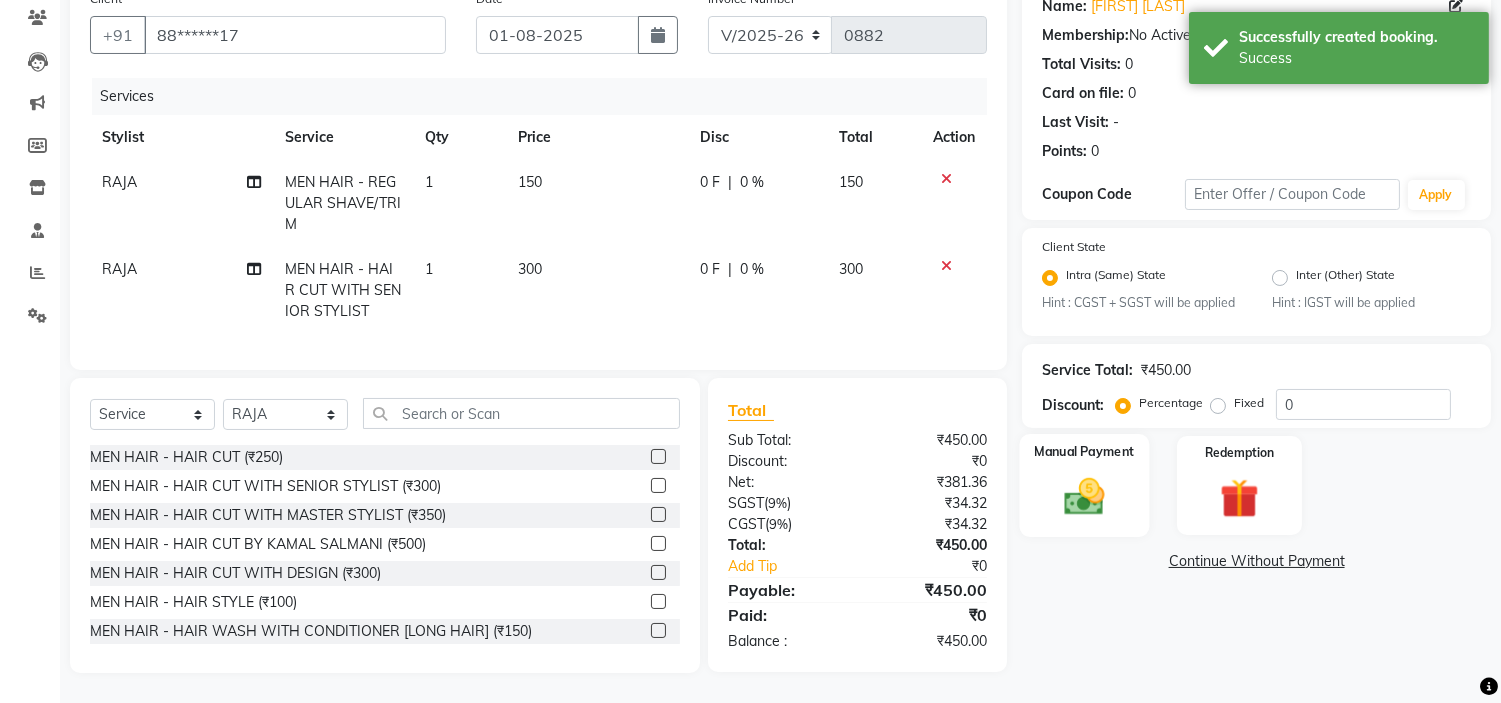 click 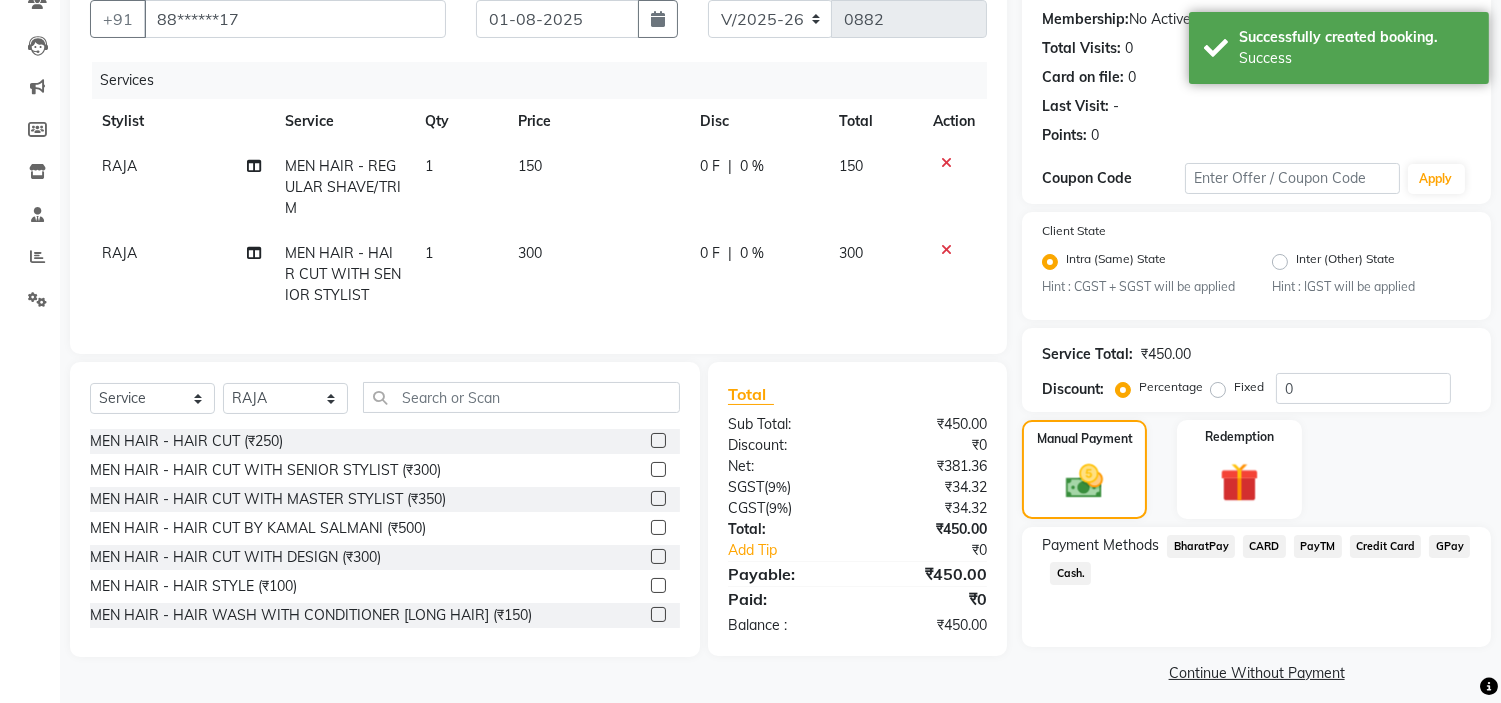 scroll, scrollTop: 201, scrollLeft: 0, axis: vertical 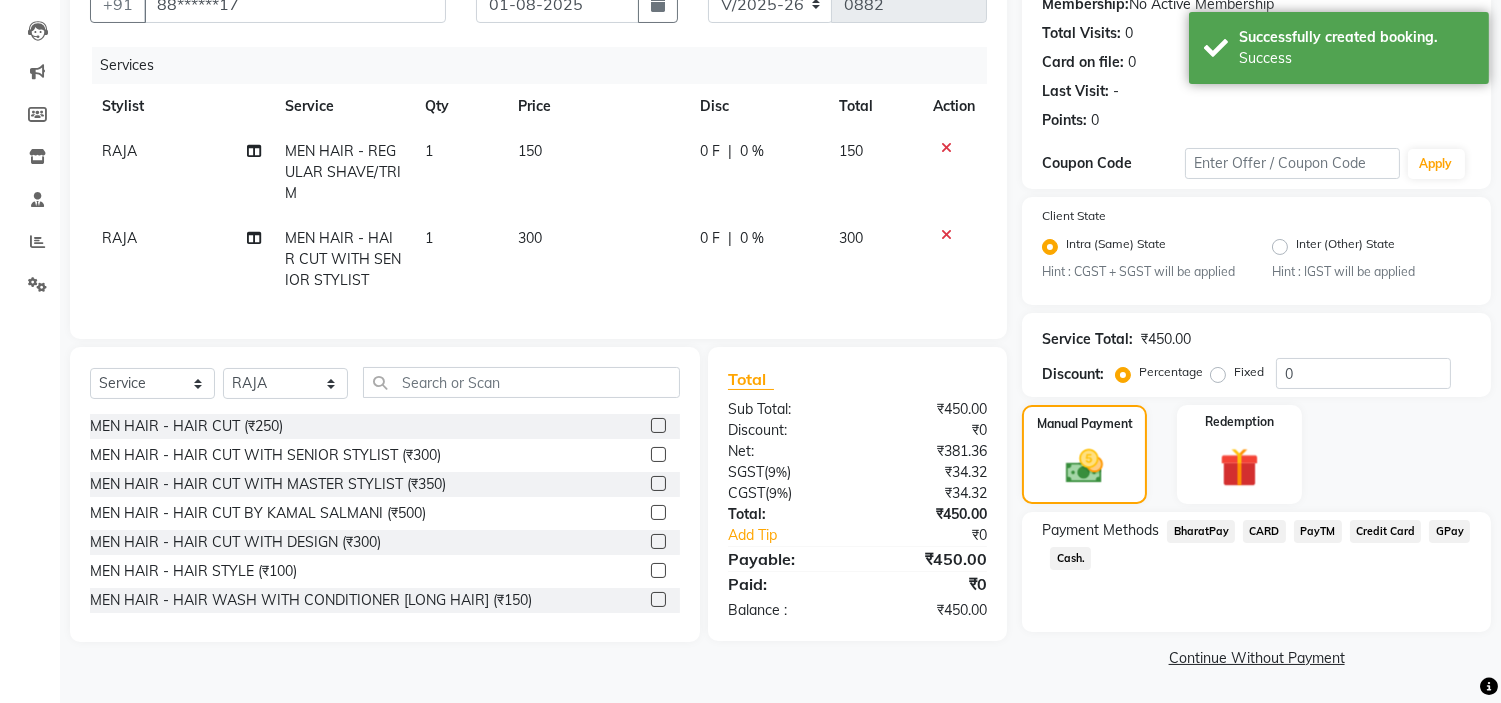 click on "GPay" 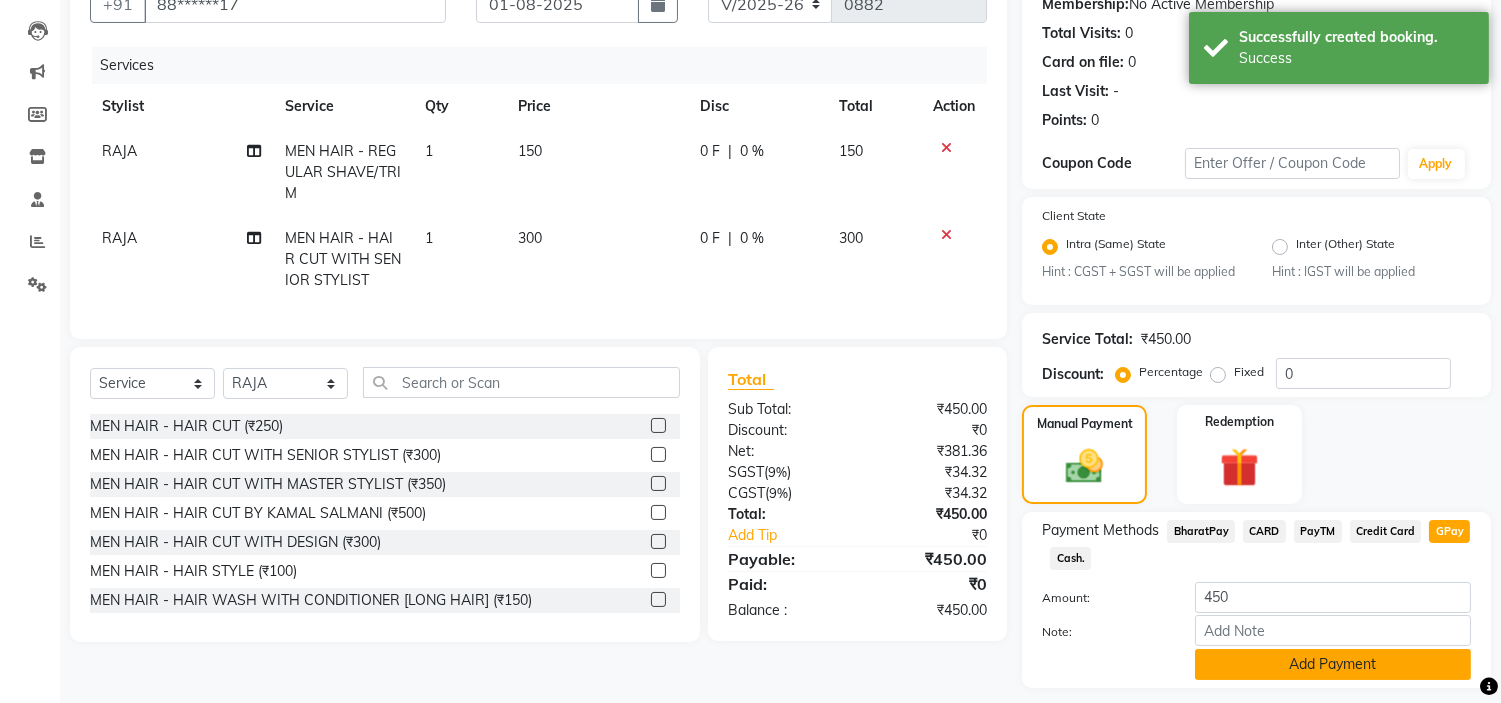 click on "Add Payment" 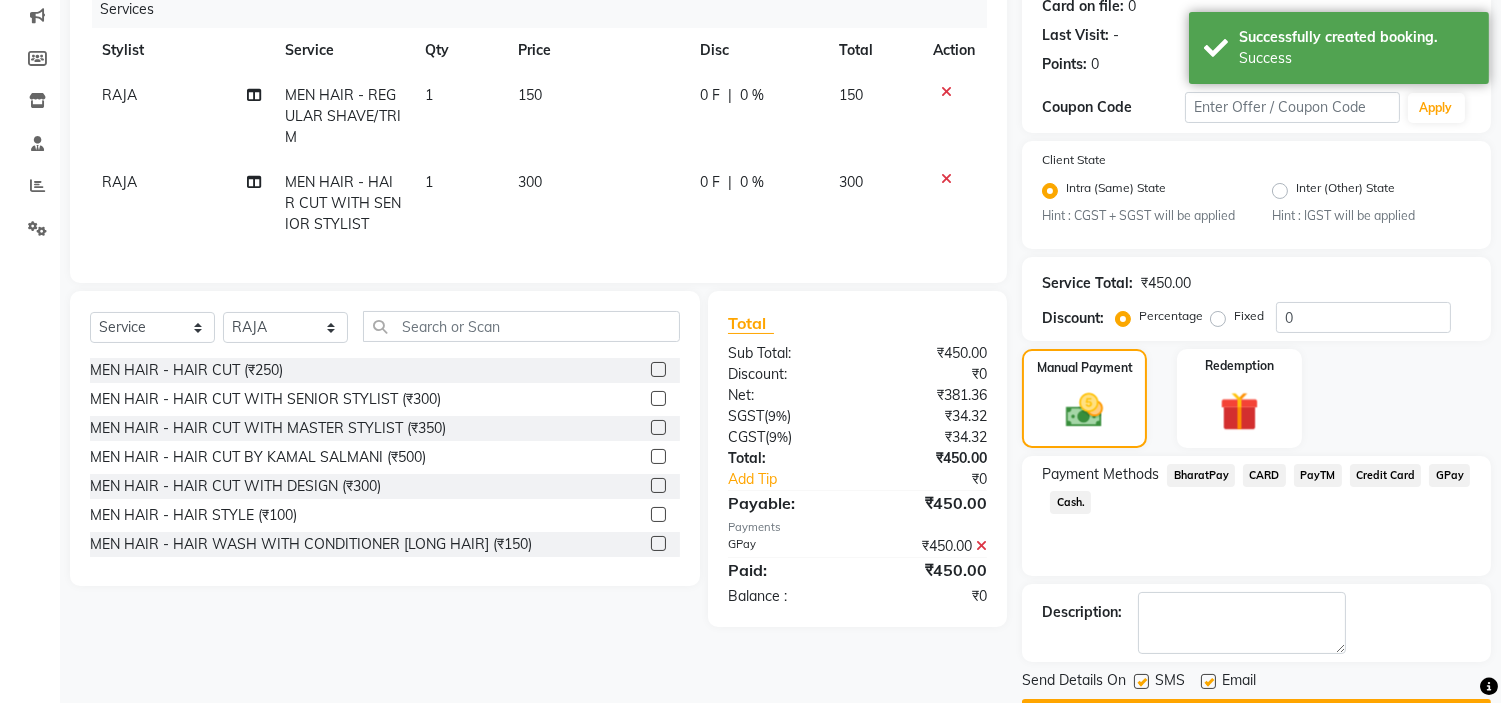 scroll, scrollTop: 314, scrollLeft: 0, axis: vertical 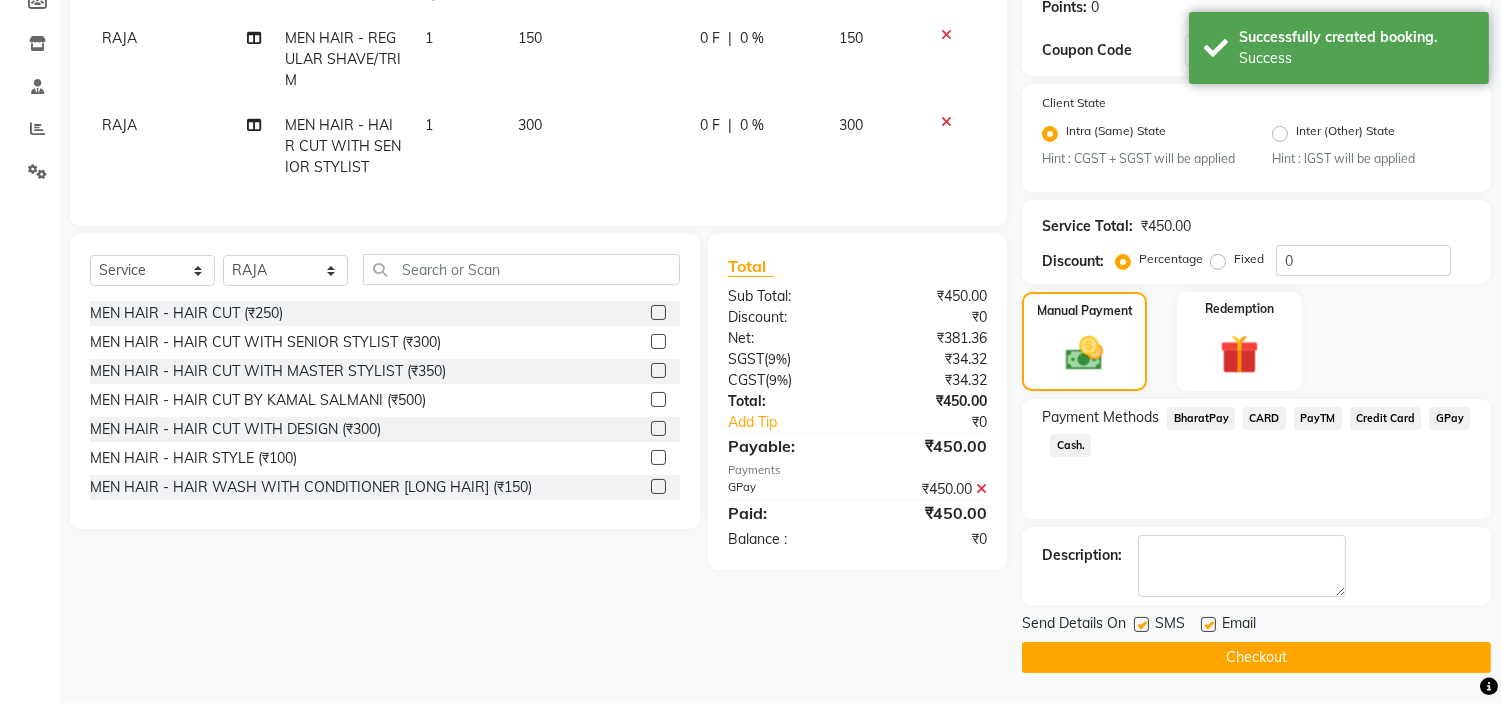 click on "Checkout" 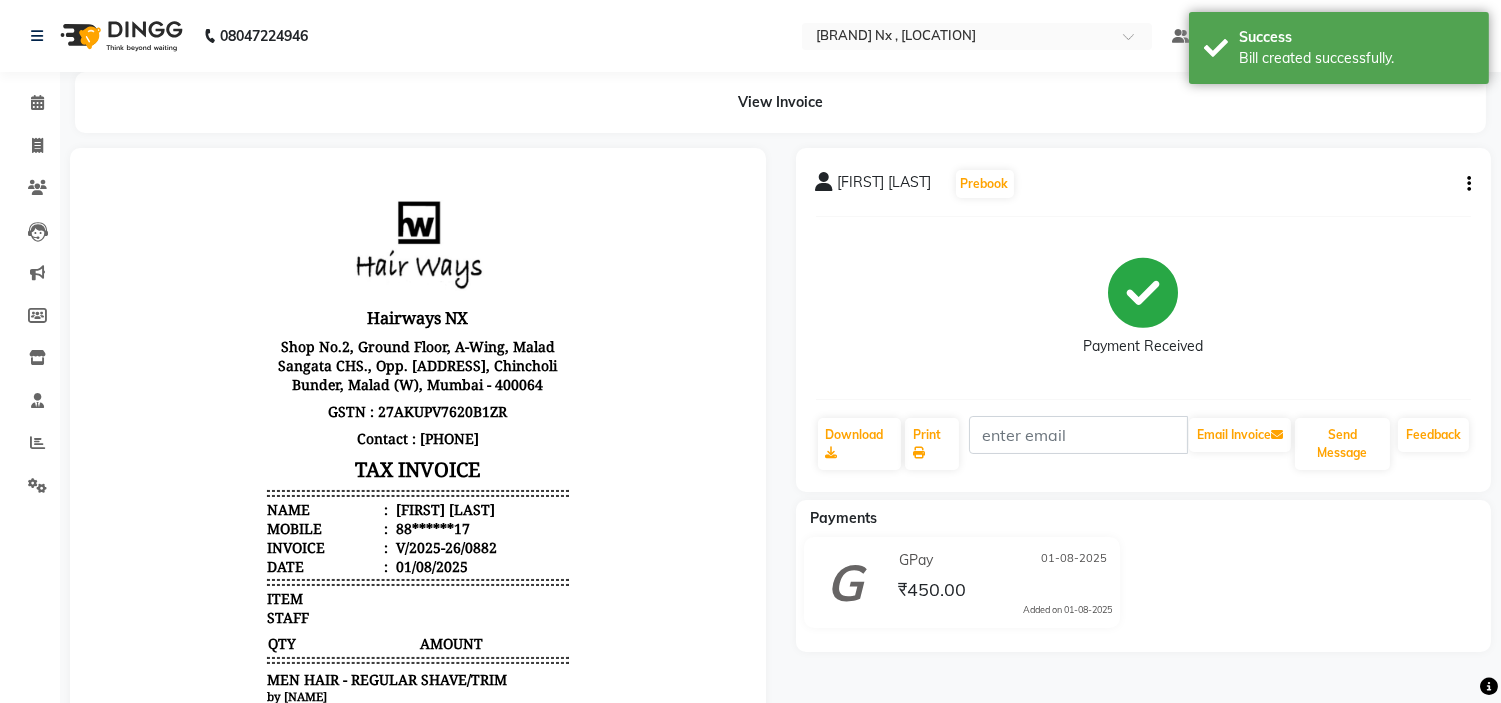 scroll, scrollTop: 0, scrollLeft: 0, axis: both 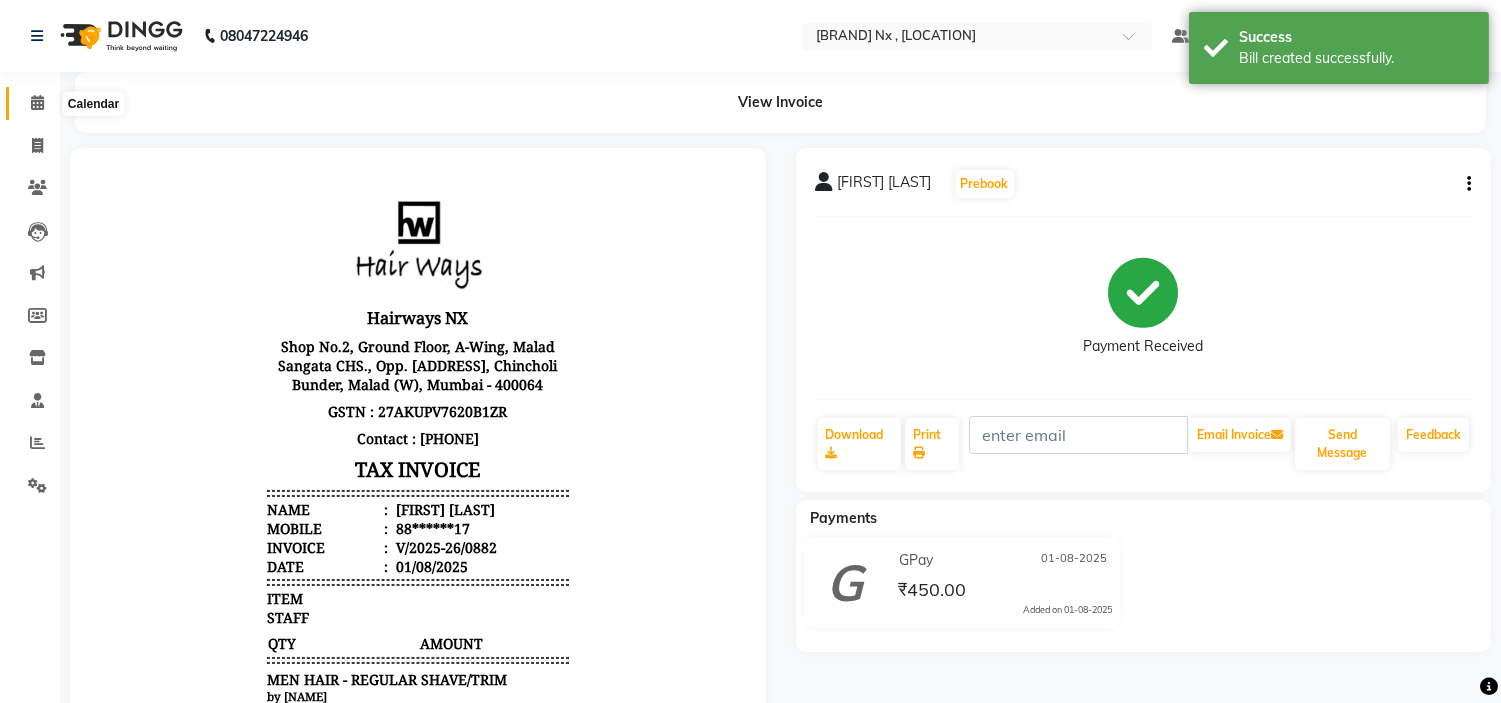 click 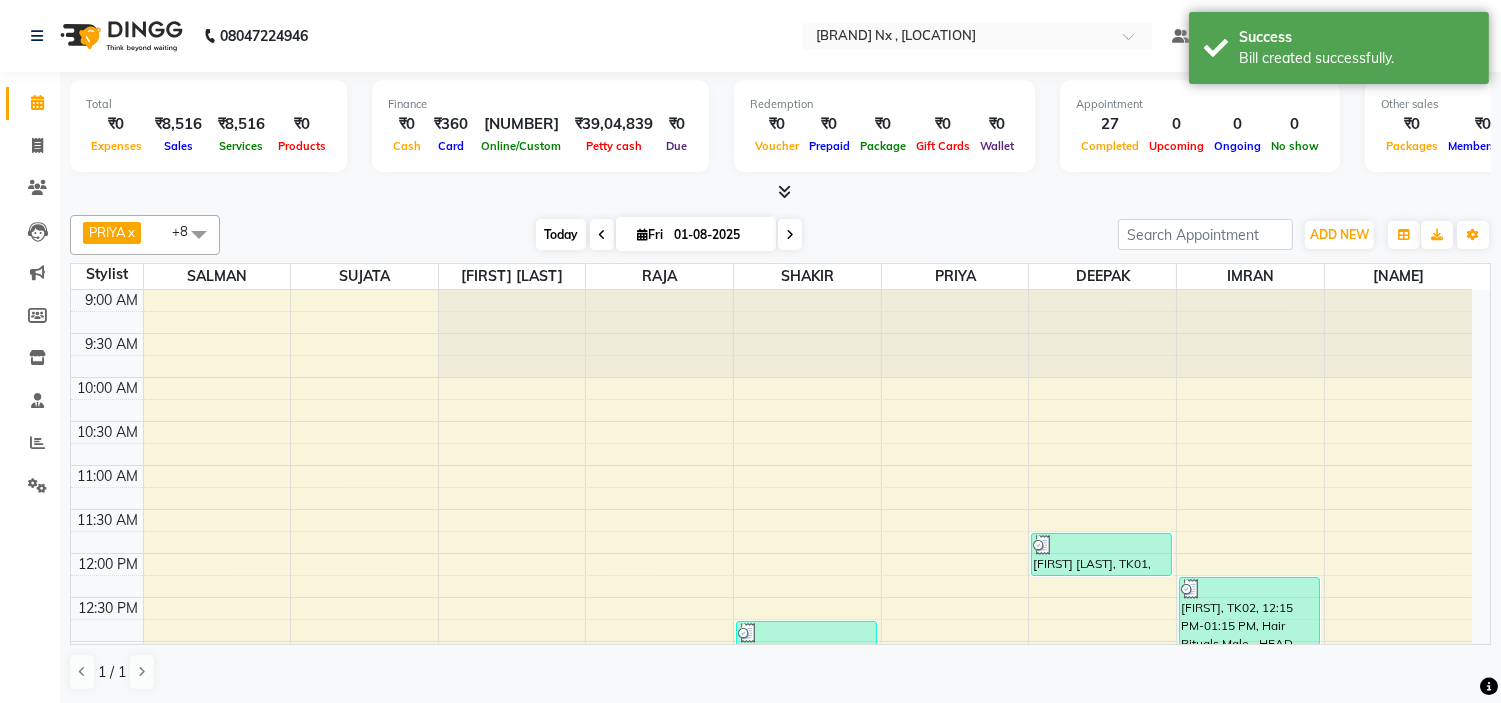 click on "Today" at bounding box center [561, 234] 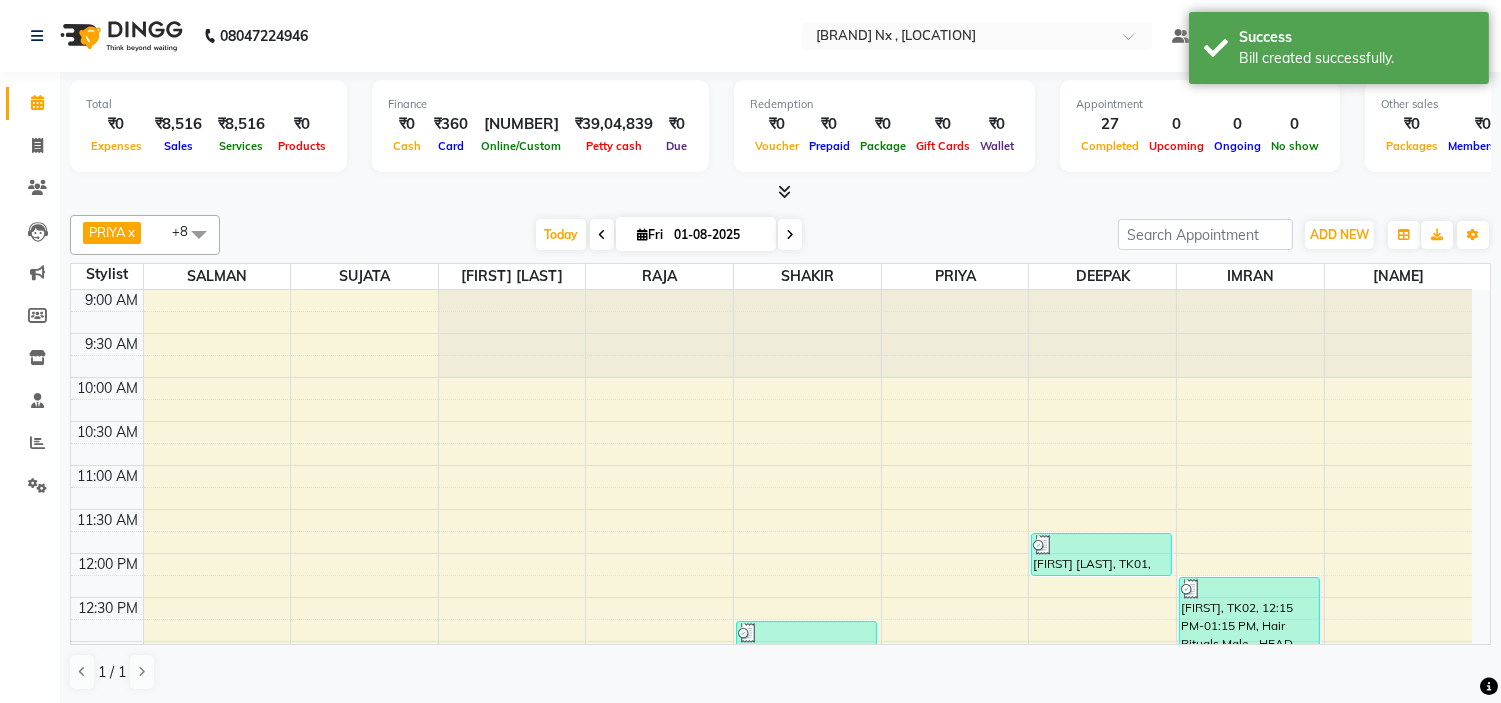 scroll, scrollTop: 796, scrollLeft: 0, axis: vertical 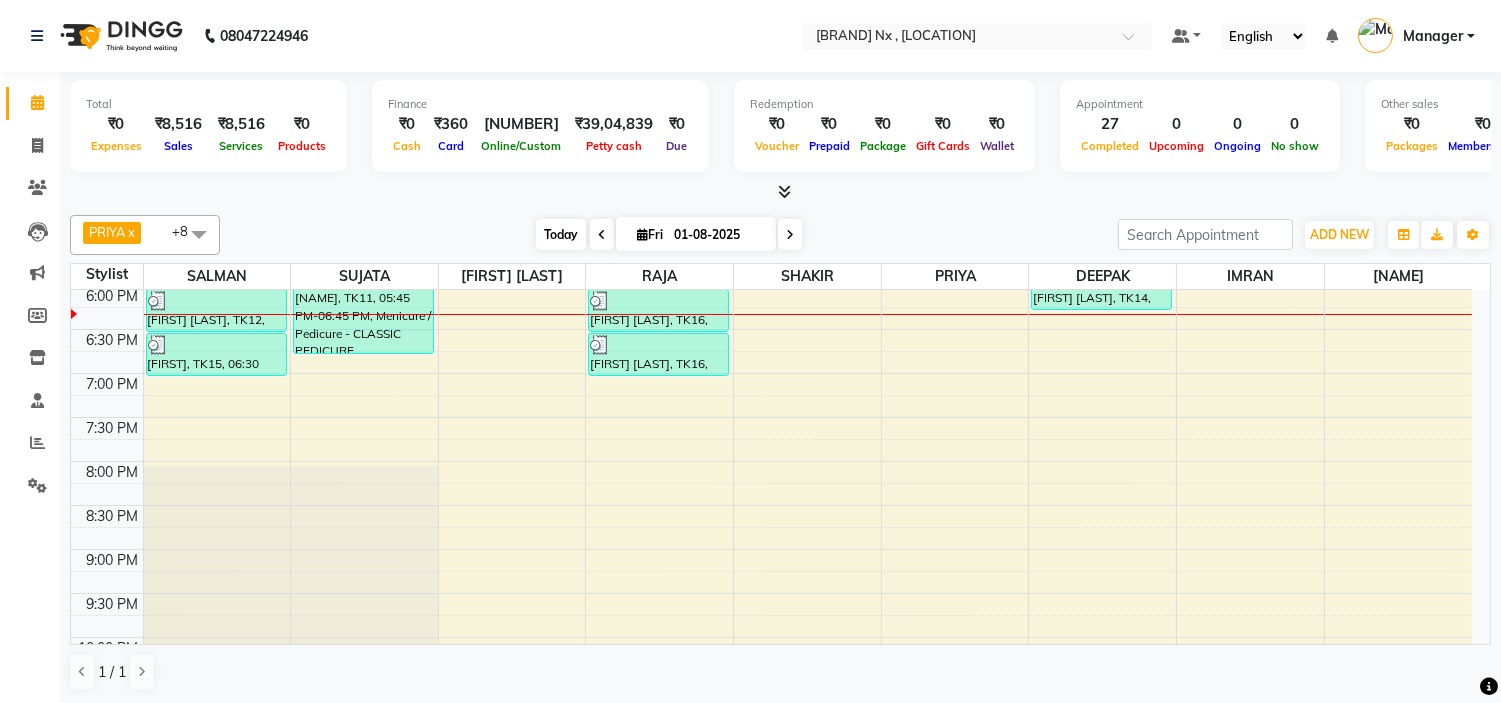 click on "Today" at bounding box center (561, 234) 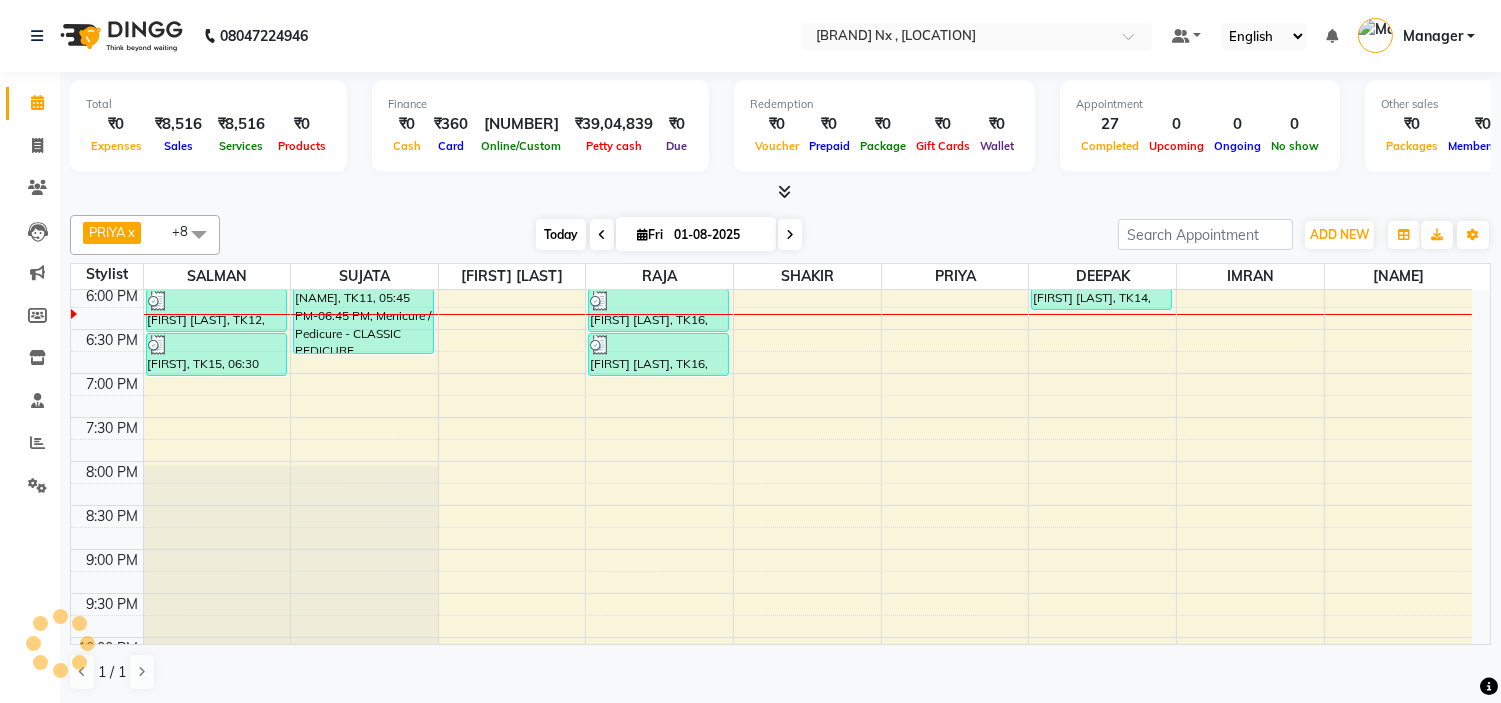 scroll, scrollTop: 796, scrollLeft: 0, axis: vertical 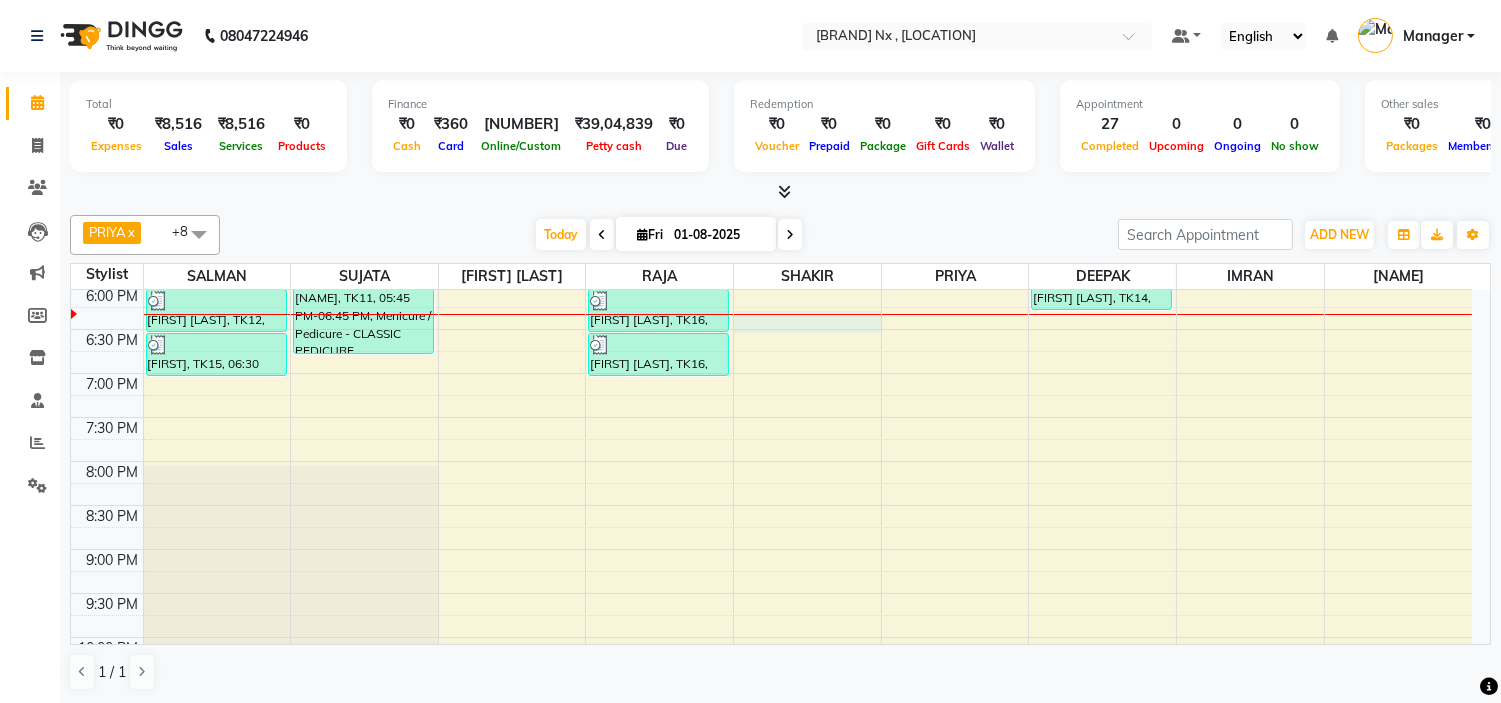 click on "9:00 AM 9:30 AM 10:00 AM 10:30 AM 11:00 AM 11:30 AM 12:00 PM 12:30 PM 1:00 PM 1:30 PM 2:00 PM 2:30 PM 3:00 PM 3:30 PM 4:00 PM 4:30 PM 5:00 PM 5:30 PM 6:00 PM 6:30 PM 7:00 PM 7:30 PM 8:00 PM 8:30 PM 9:00 PM 9:30 PM 10:00 PM 10:30 PM     BHAGYASHREE thakkar, TK06, 01:50 PM-03:20 PM, Colour For Women - ROOT TOUCH UO(INOA) (₹1500)     NIRMIT TERVEDI, TK12, 05:30 PM-06:00 PM, MEN HAIR - HAIR CUT WITH SENIOR STYLIST     NIRMIT TERVEDI, TK12, 06:00 PM-06:30 PM, MEN HAIR - REGULAR SHAVE/TRIM     MOKS, TK15, 06:30 PM-07:00 PM, MEN HAIR - HAIR CUT WITH SENIOR STYLIST     SHWETA UNHALKAR, TK04, 01:15 PM-01:45 PM, Threading - EYEBROW+UPPERLIP     BHAGYASHREE thakkar, TK06, 04:20 PM-04:50 PM, Nail & Gelish - NAIL CUT FILE & POLISH (₹200)     CHITRA, TK11, 05:45 PM-06:45 PM, Menicure / Pedicure - CLASSIC PEDICURE     Karan, TK05, 01:30 PM-02:00 PM, MEN HAIR - HAIR CUT WITH SENIOR STYLIST     Karan, TK05, 02:00 PM-02:30 PM, MEN HAIR - HAIR CUT WITH SENIOR STYLIST" at bounding box center [771, 109] 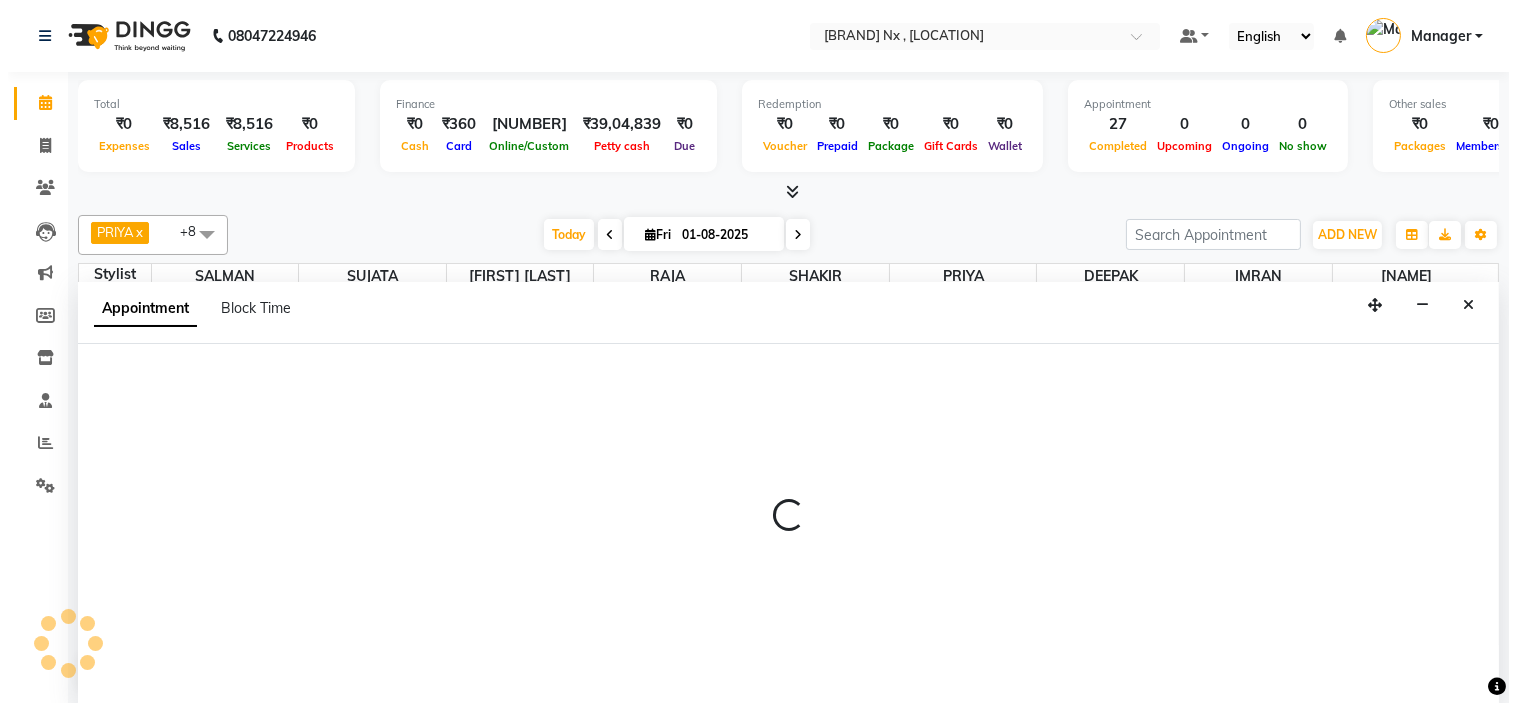 scroll, scrollTop: 1, scrollLeft: 0, axis: vertical 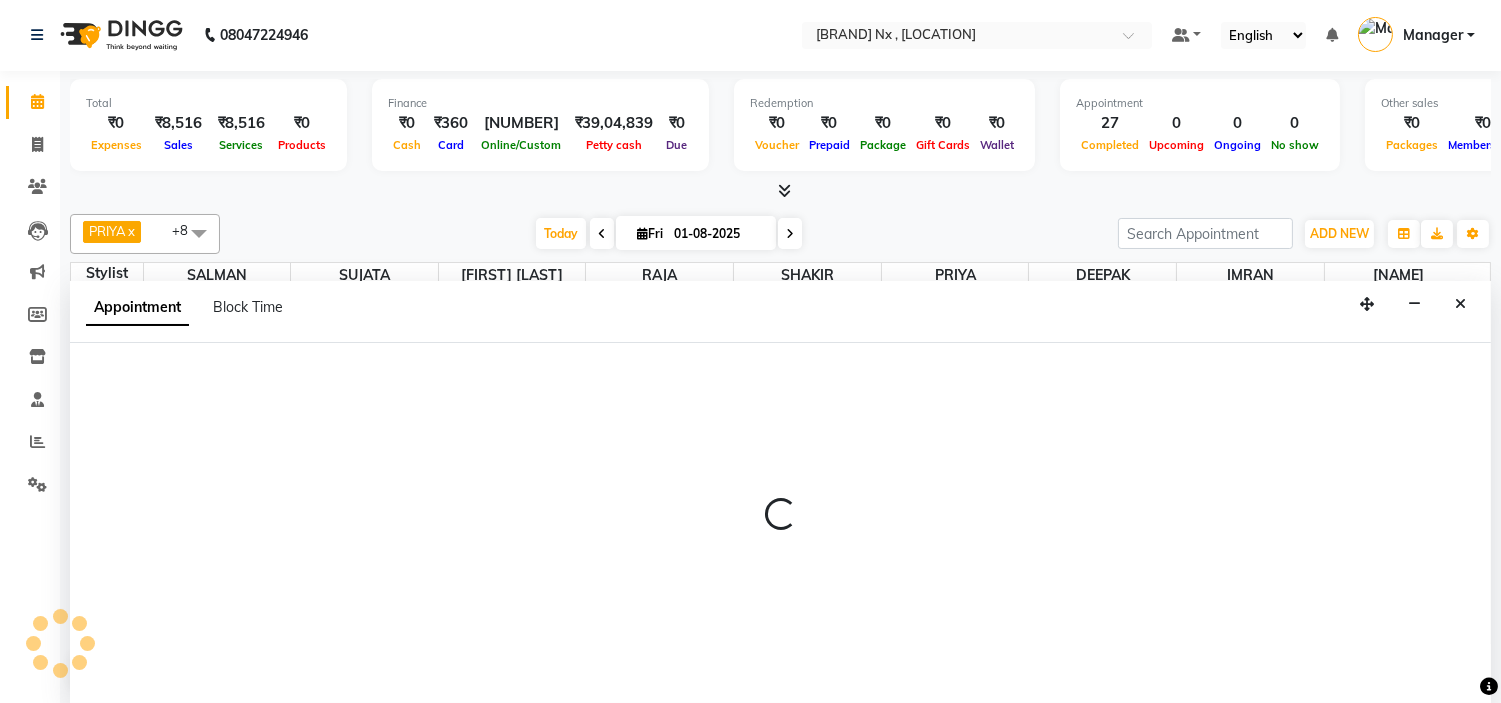 select on "67654" 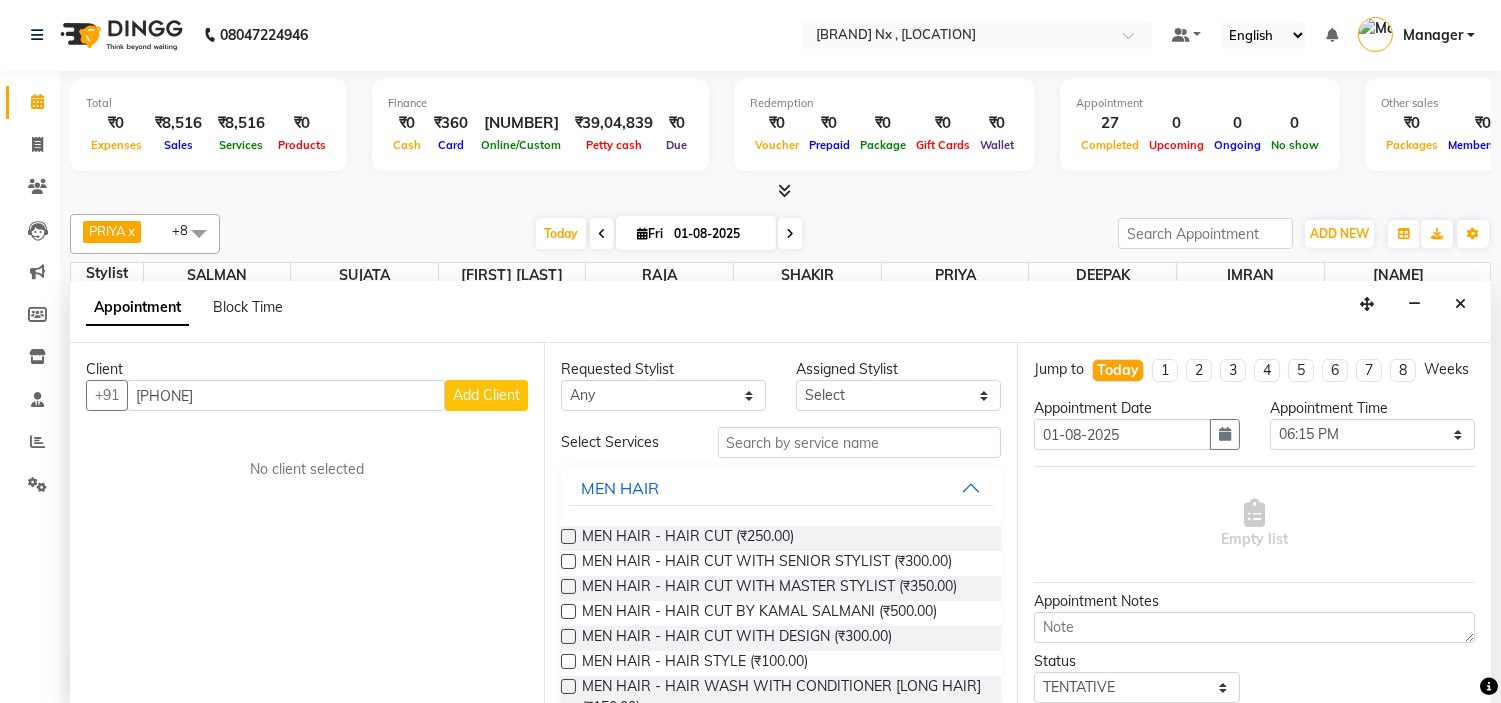 type on "8104600910" 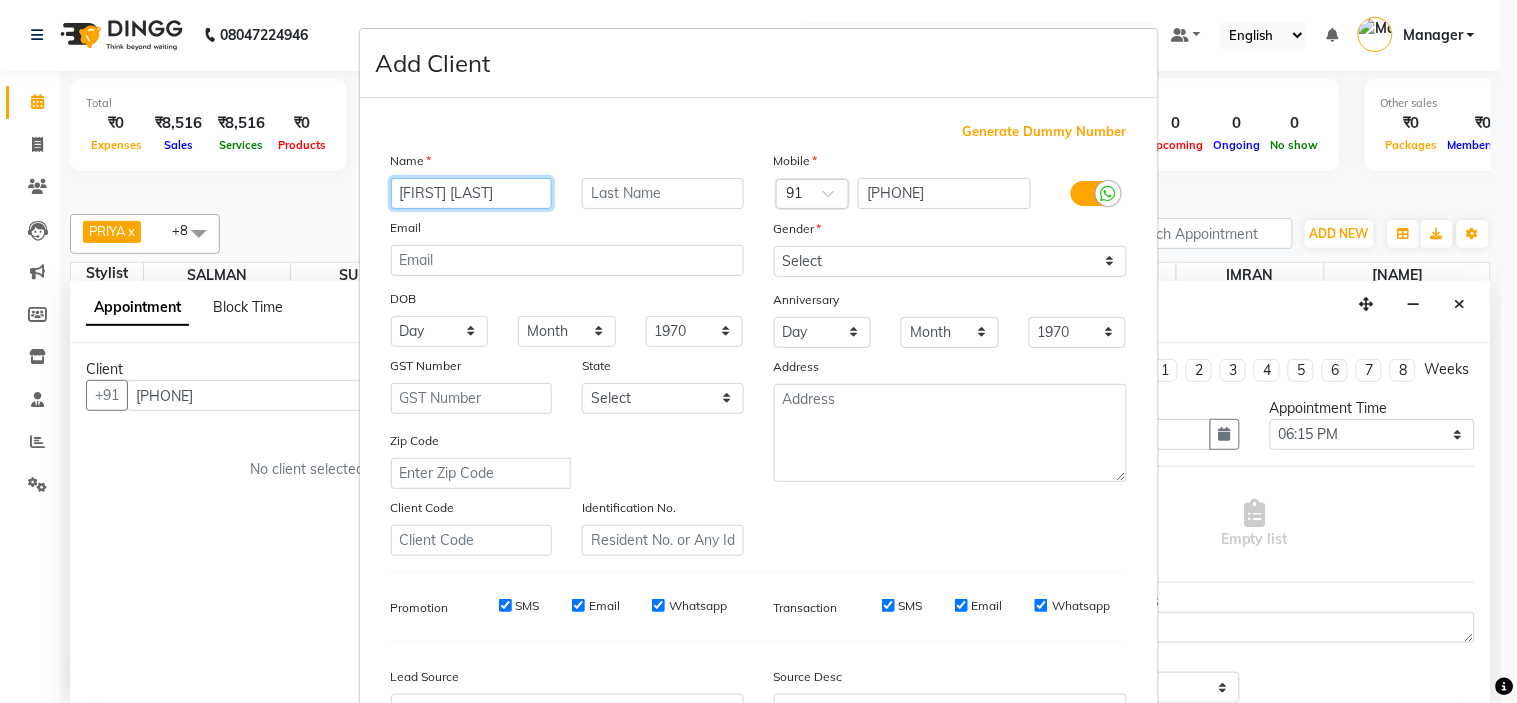 type on "MOHIT DANI" 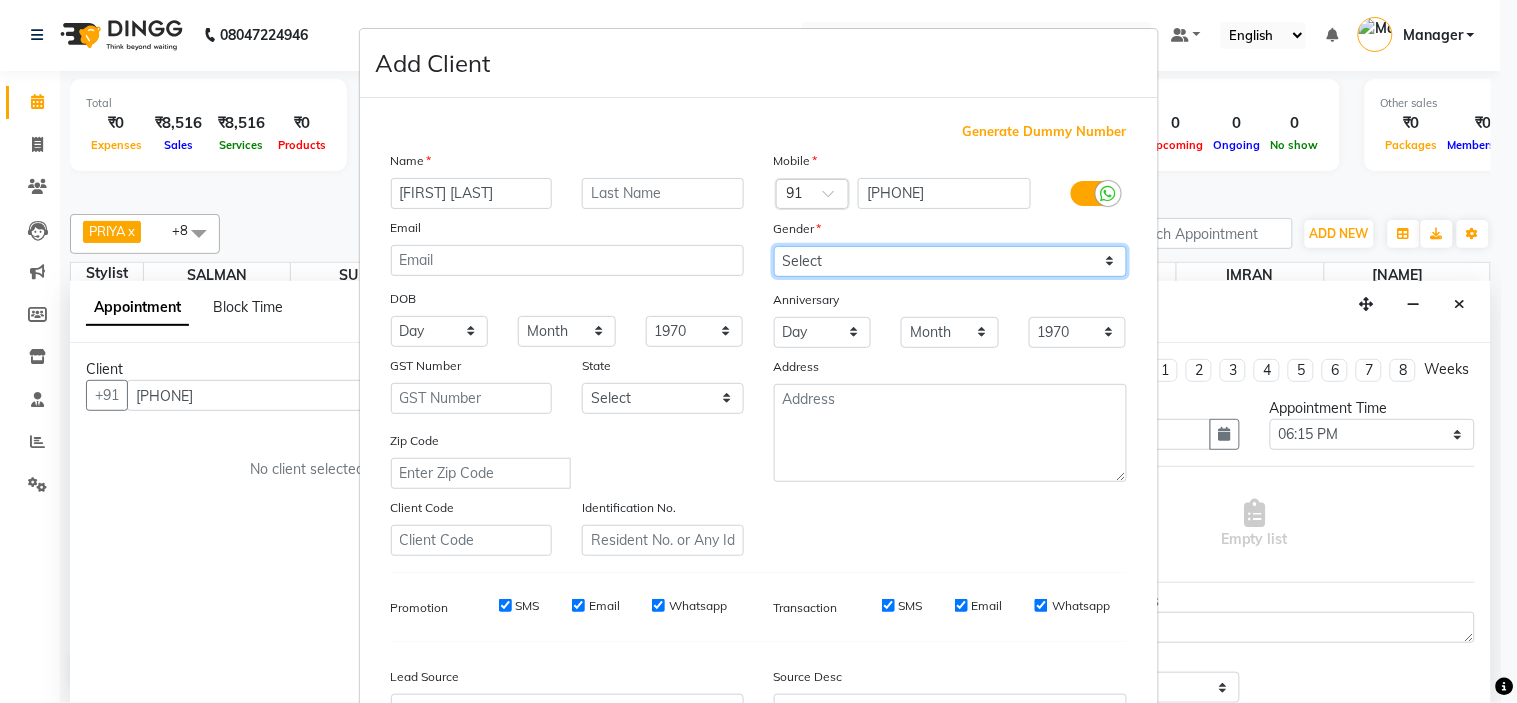 click on "Select Male Female Other Prefer Not To Say" at bounding box center [950, 261] 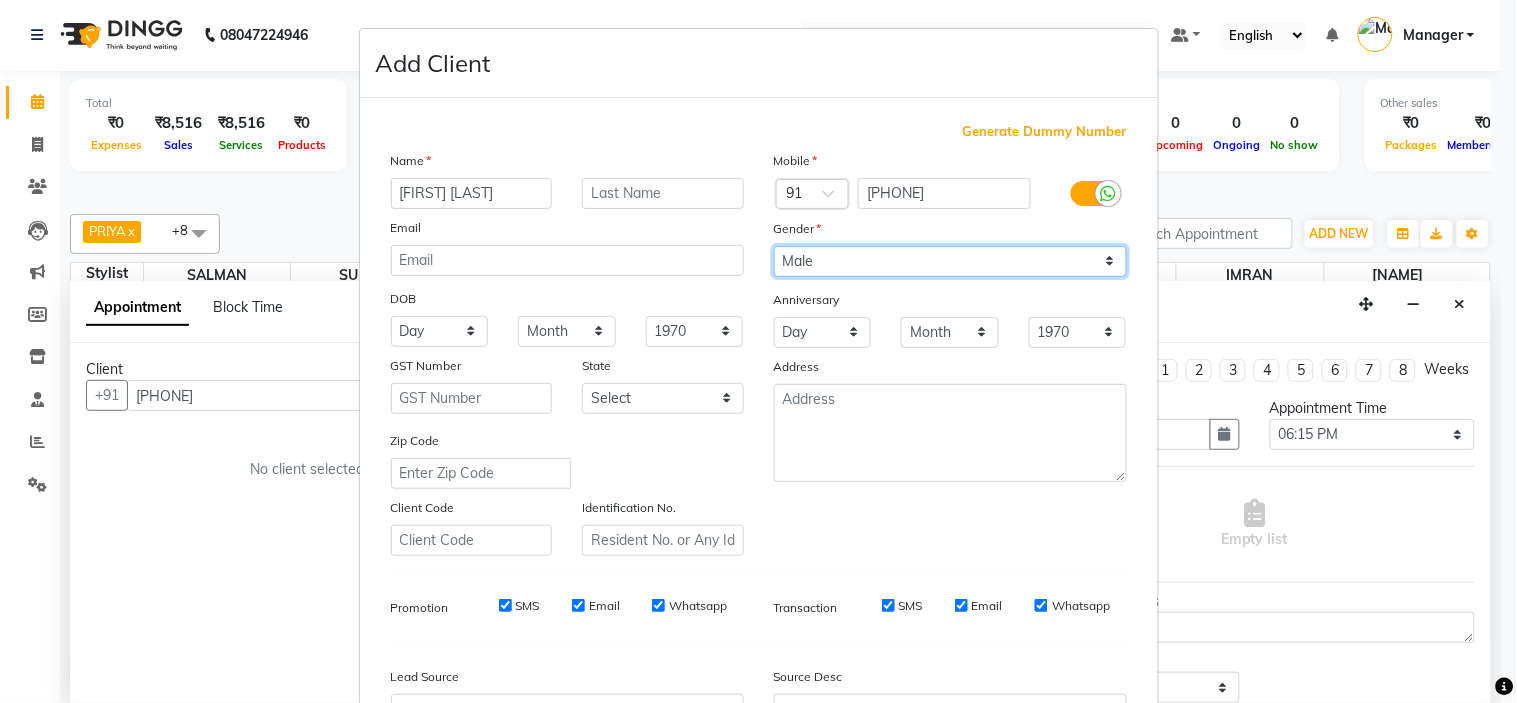click on "Select Male Female Other Prefer Not To Say" at bounding box center (950, 261) 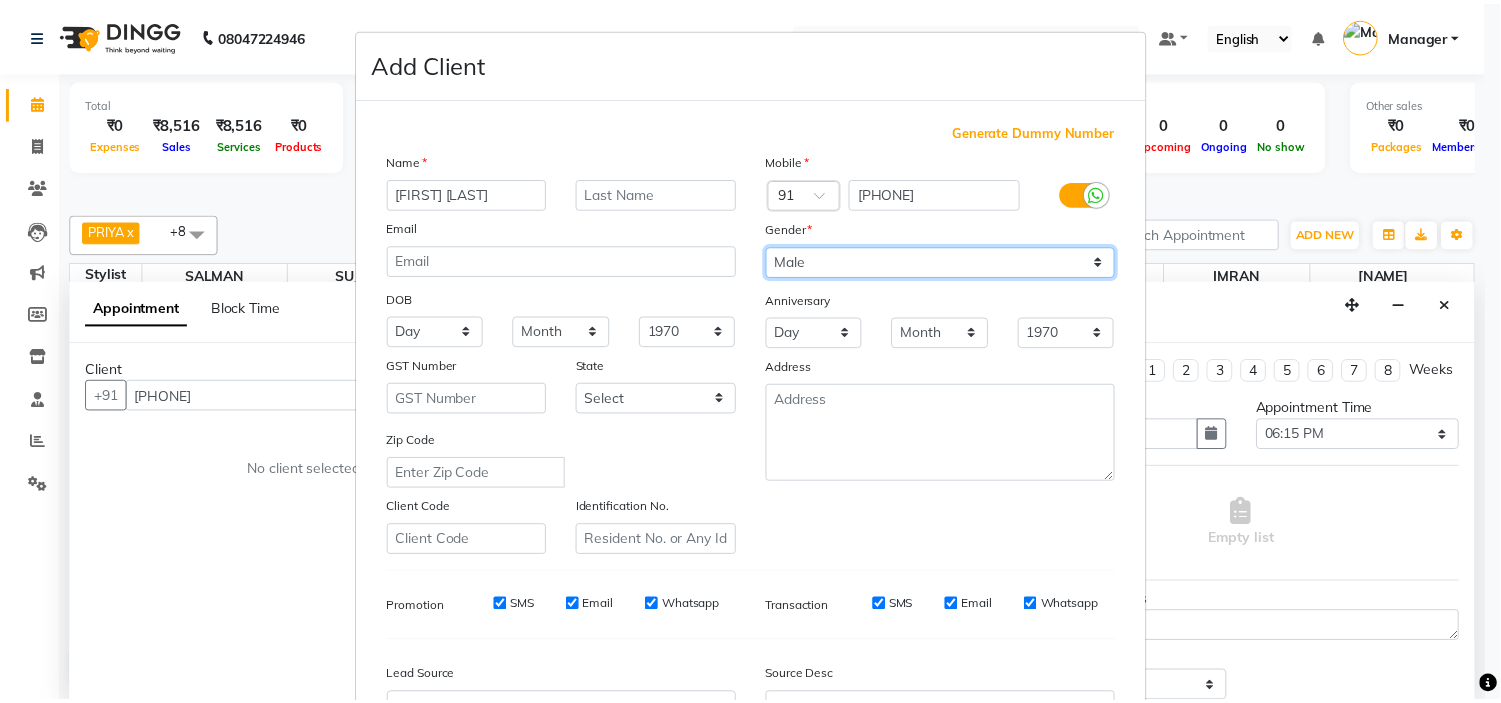 scroll, scrollTop: 221, scrollLeft: 0, axis: vertical 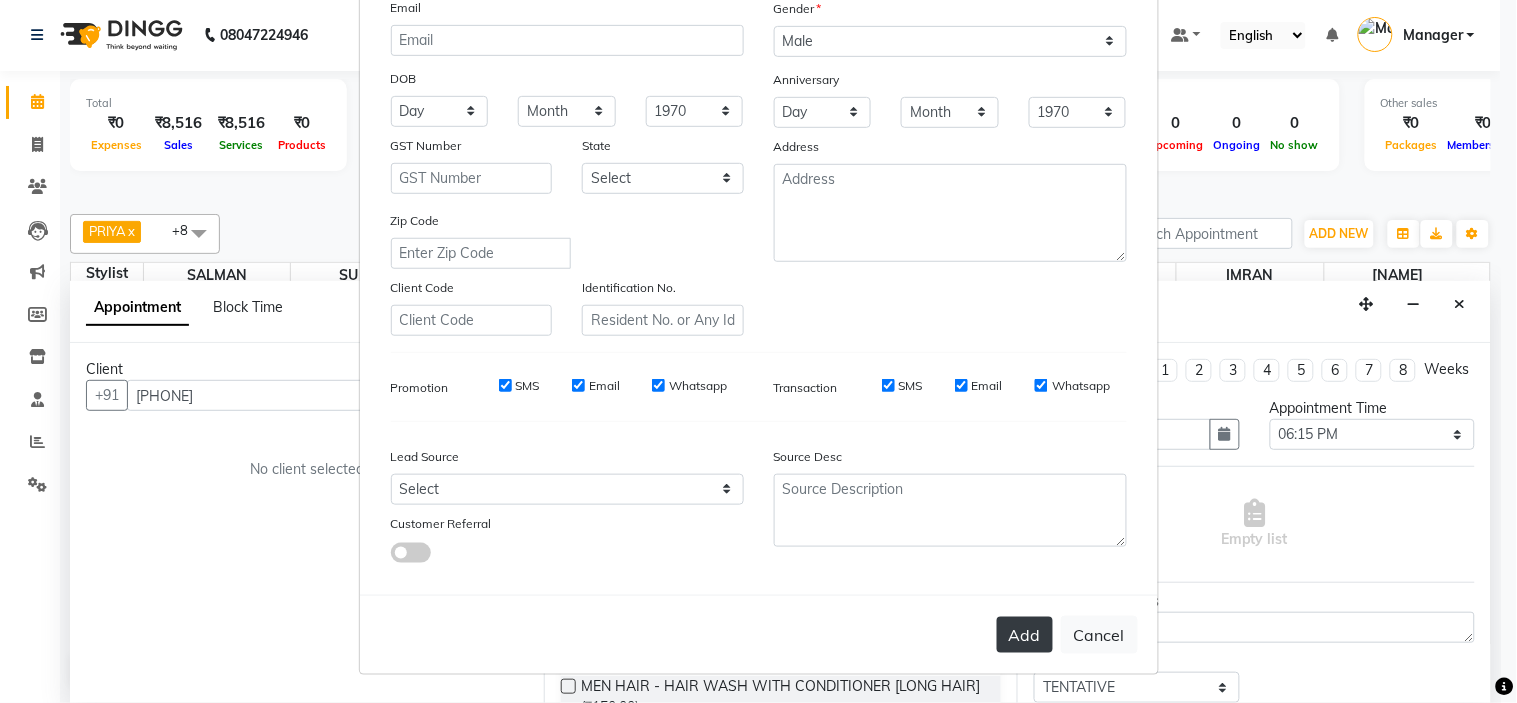 click on "Add" at bounding box center [1025, 635] 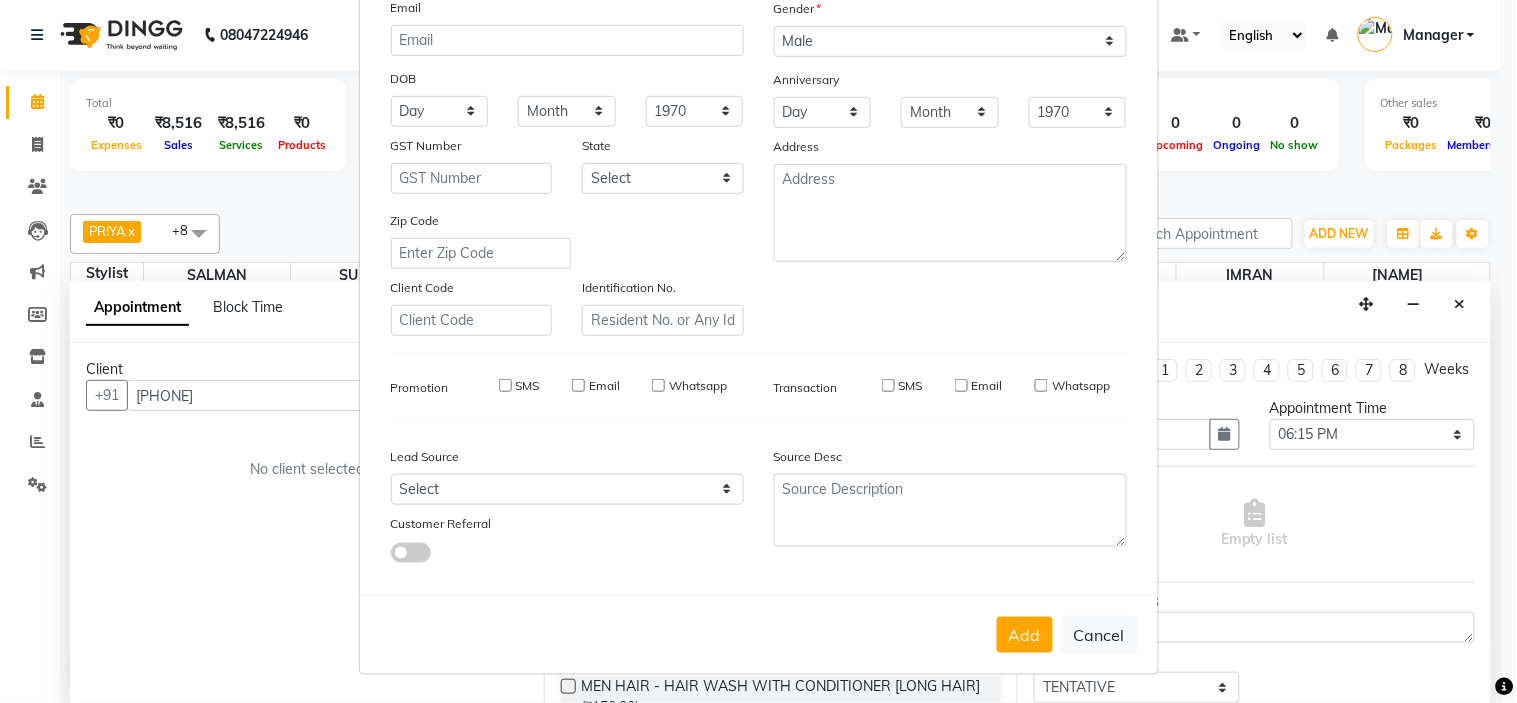 type on "81******10" 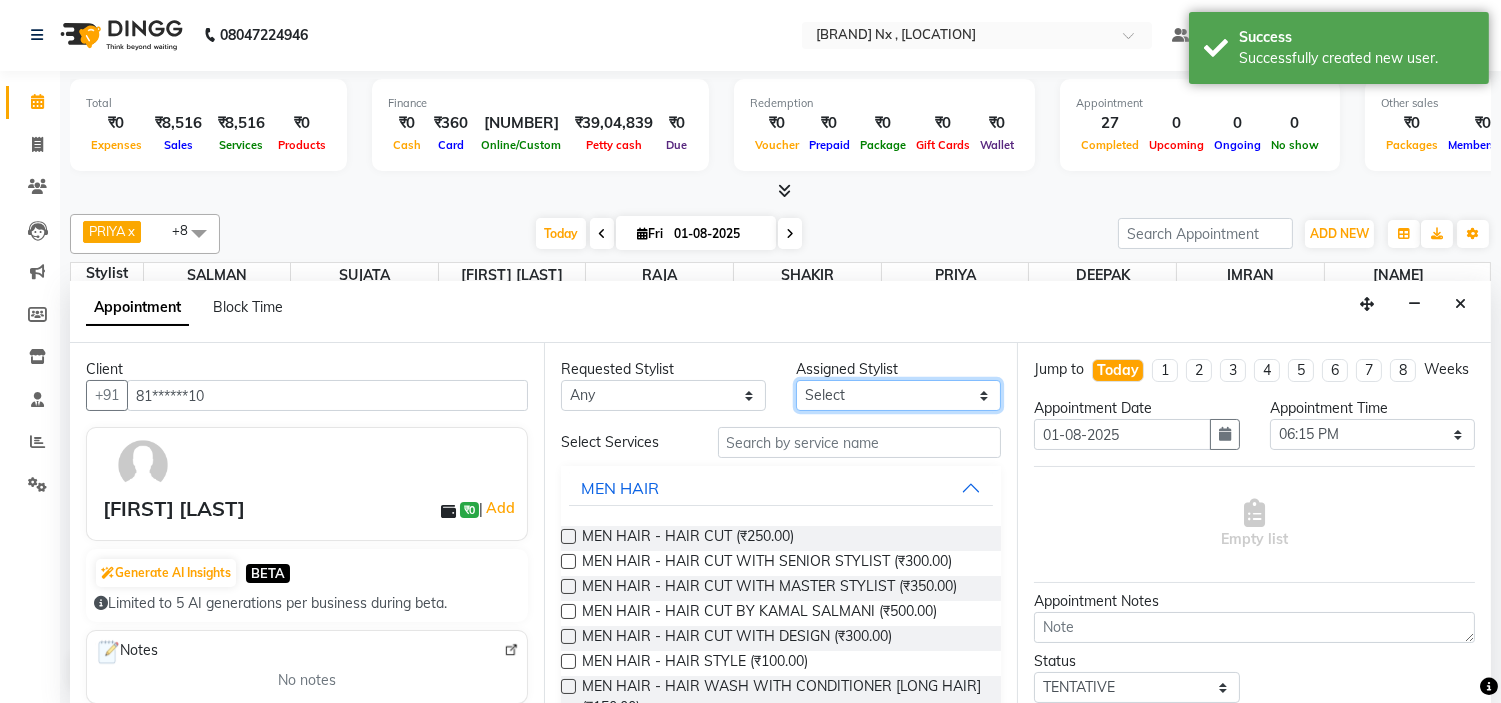 click on "Select ALIM AZAD DEEPAK IMRAN KAMAL SALMANI KASHISH Manager MUZZAMIL PRIYA PUMMY RAJA  SALMAN SHAKIR  SUDHIR SUJATA TALIB UMAR" at bounding box center (898, 395) 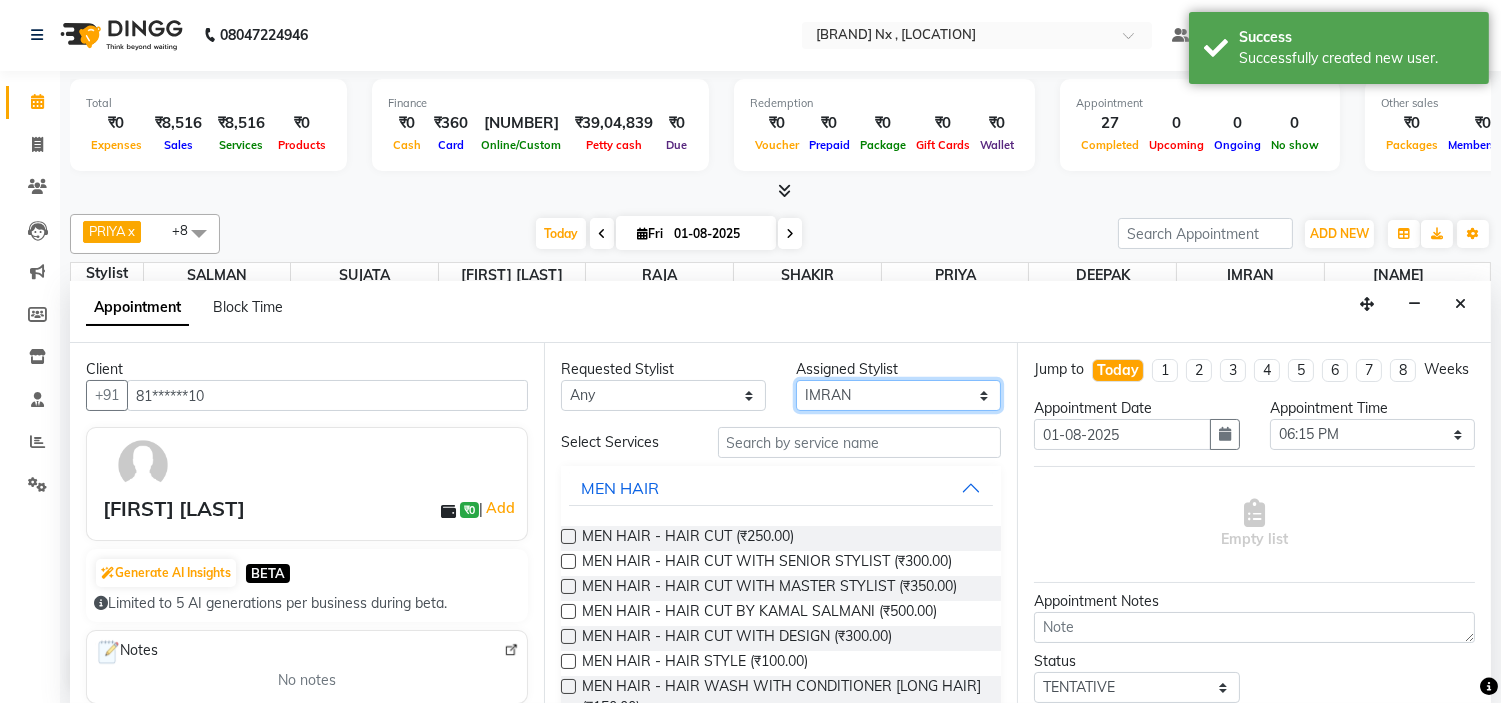 click on "Select ALIM AZAD DEEPAK IMRAN KAMAL SALMANI KASHISH Manager MUZZAMIL PRIYA PUMMY RAJA  SALMAN SHAKIR  SUDHIR SUJATA TALIB UMAR" at bounding box center (898, 395) 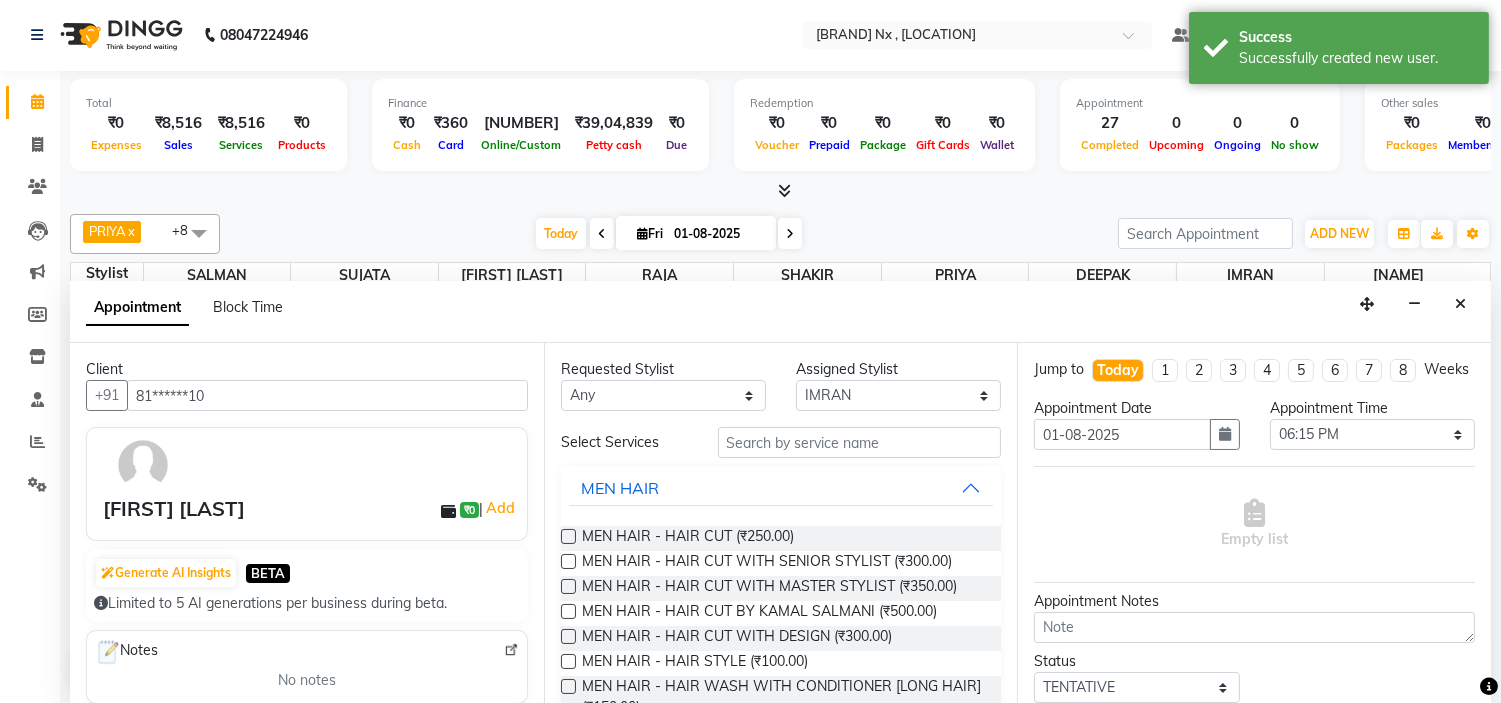 click at bounding box center (568, 536) 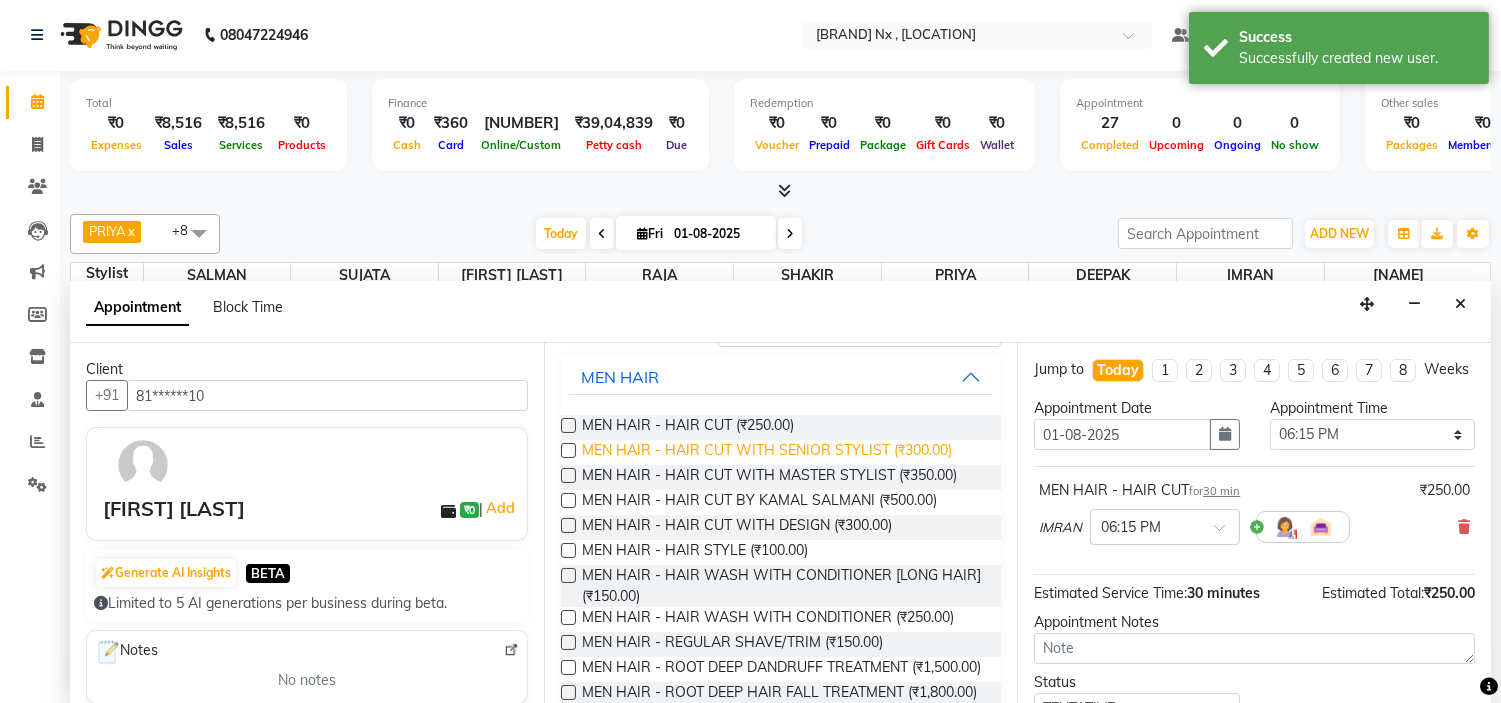 scroll, scrollTop: 222, scrollLeft: 0, axis: vertical 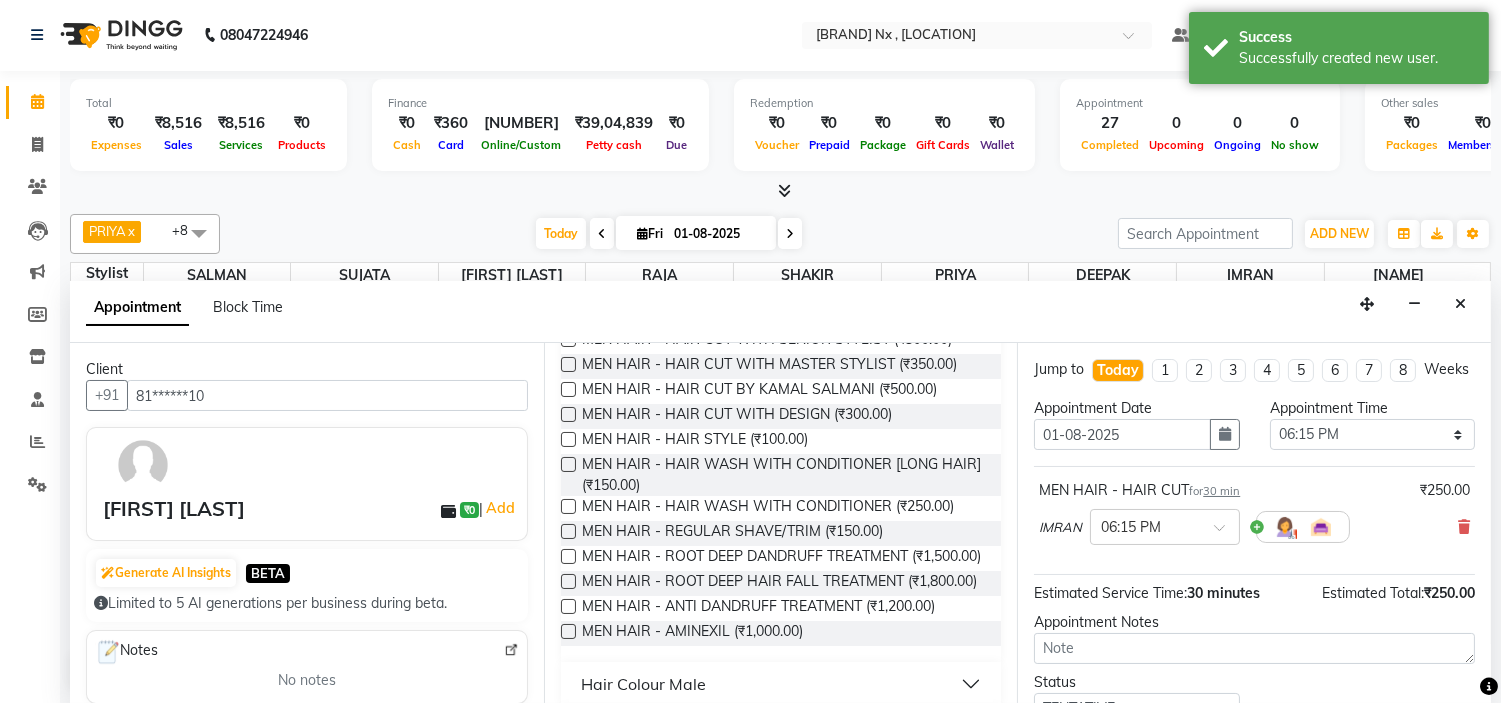 click at bounding box center [568, 531] 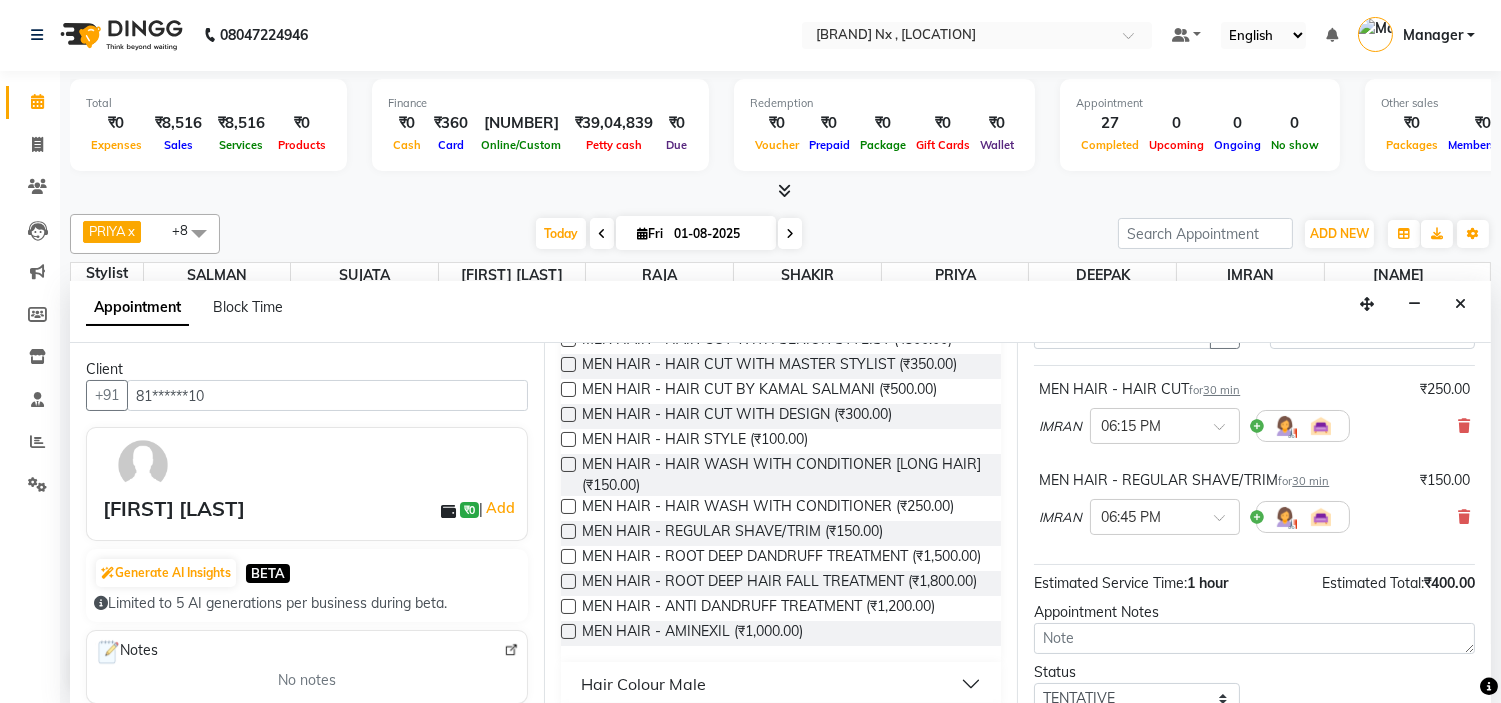 scroll, scrollTop: 256, scrollLeft: 0, axis: vertical 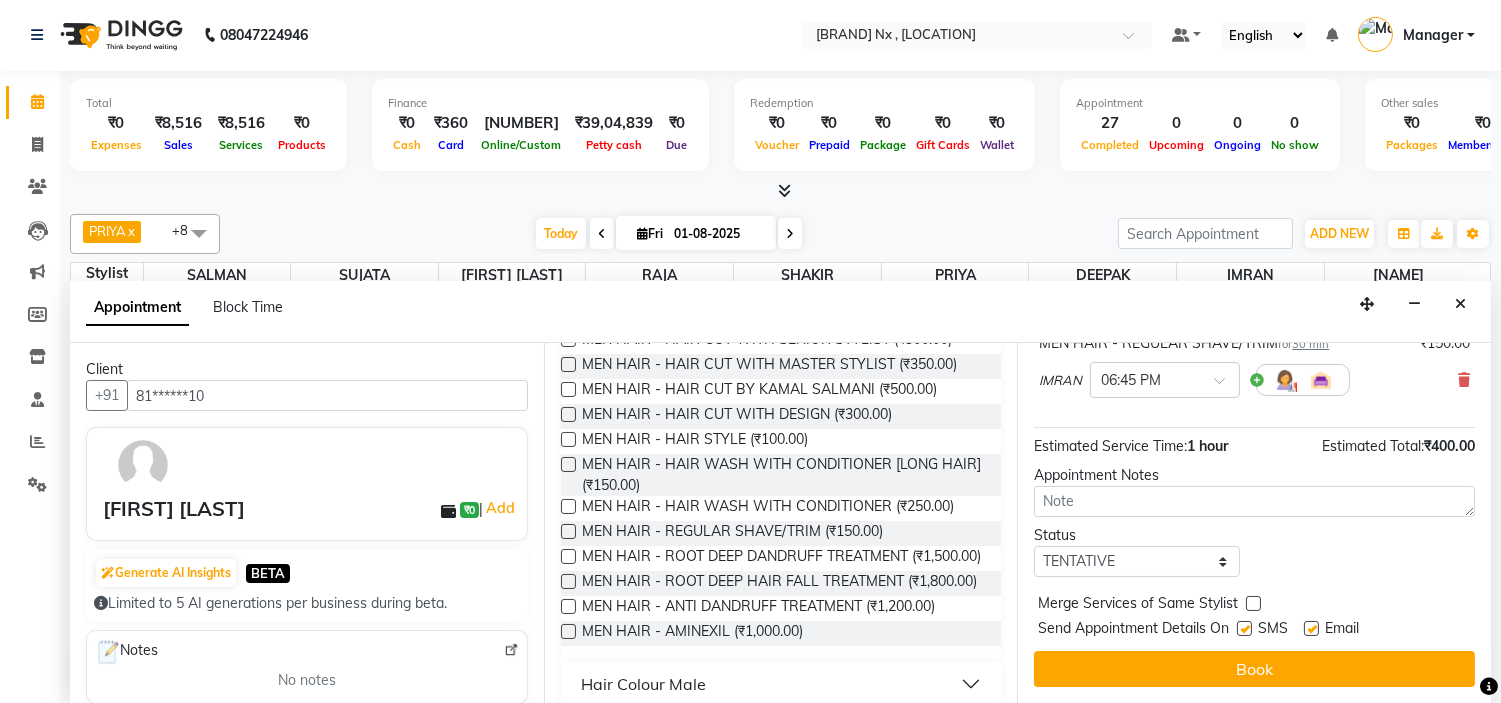 click at bounding box center (1244, 628) 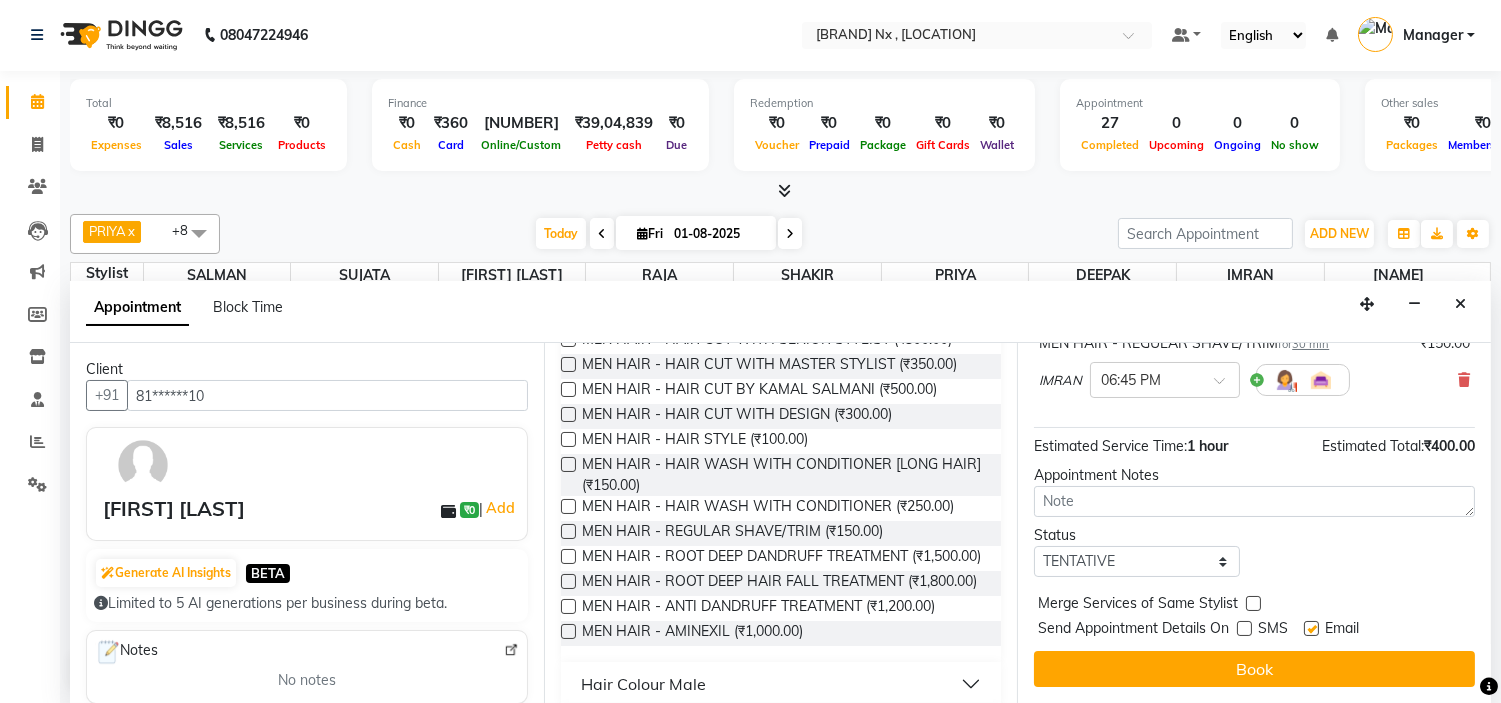 drag, startPoint x: 1313, startPoint y: 628, endPoint x: 1305, endPoint y: 658, distance: 31.04835 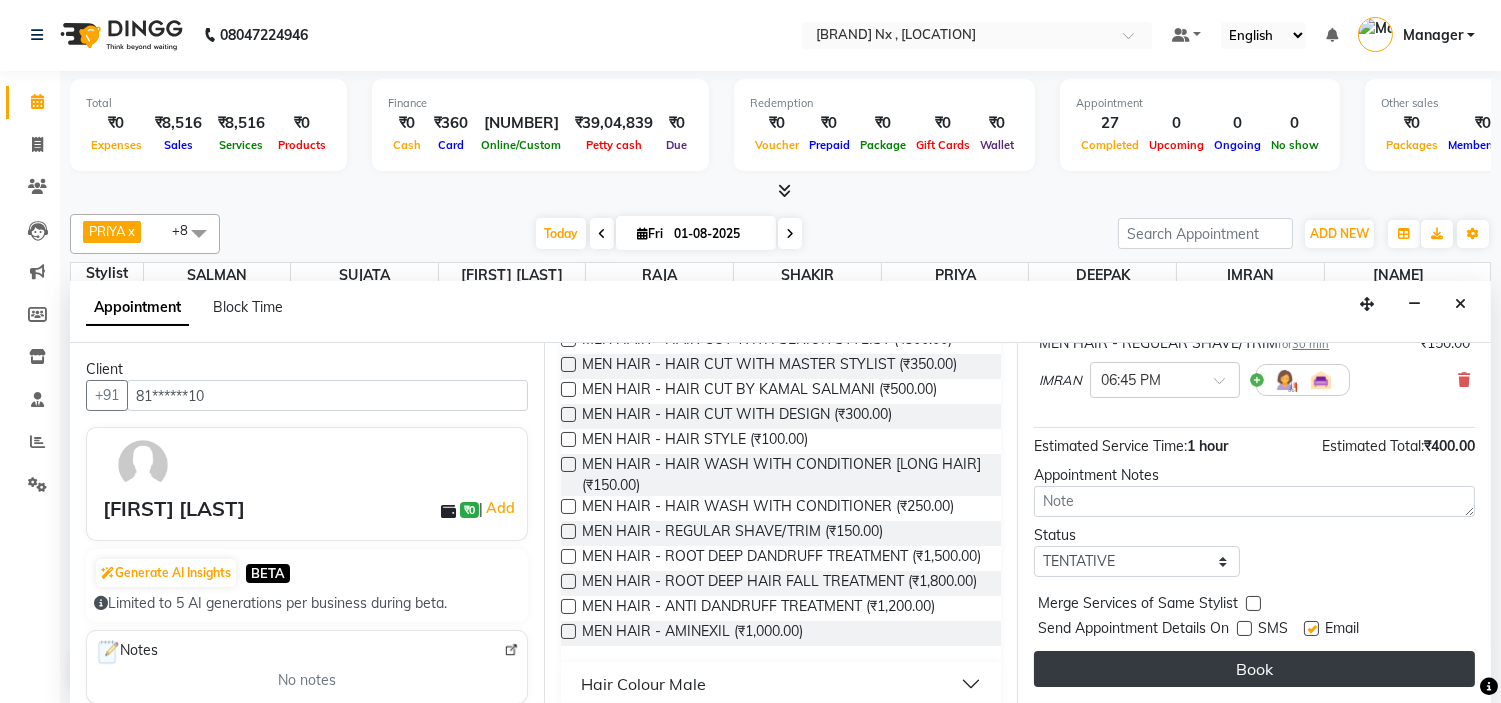 click at bounding box center [1311, 628] 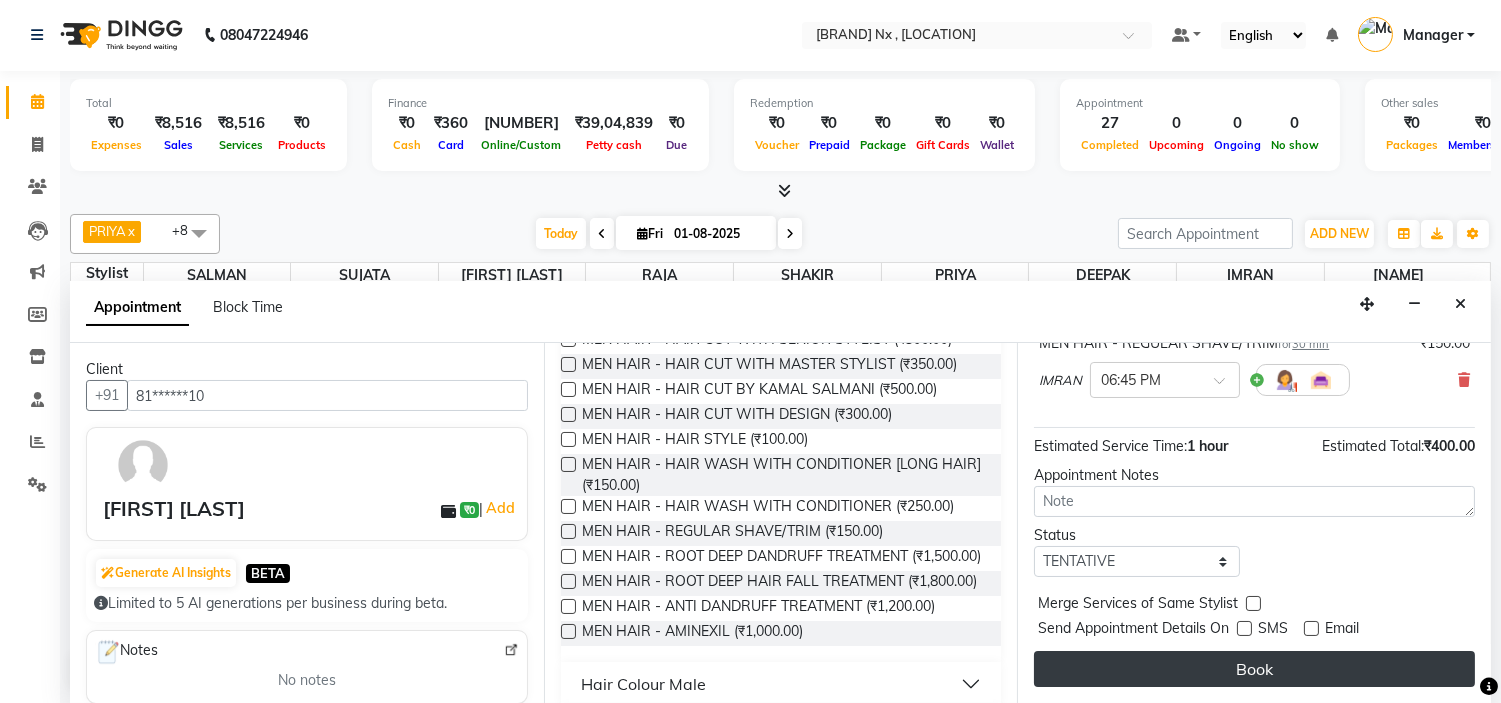 click on "Book" at bounding box center [1254, 669] 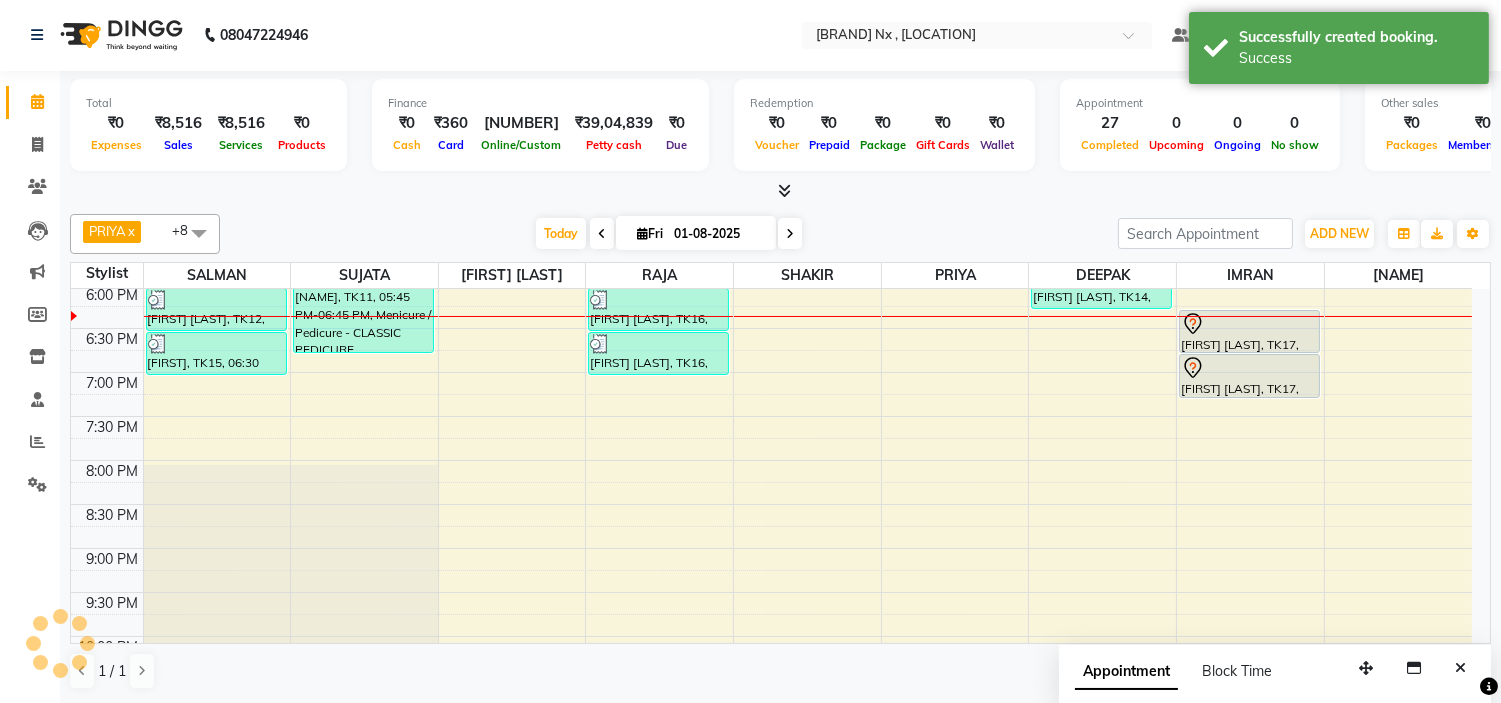 scroll, scrollTop: 0, scrollLeft: 0, axis: both 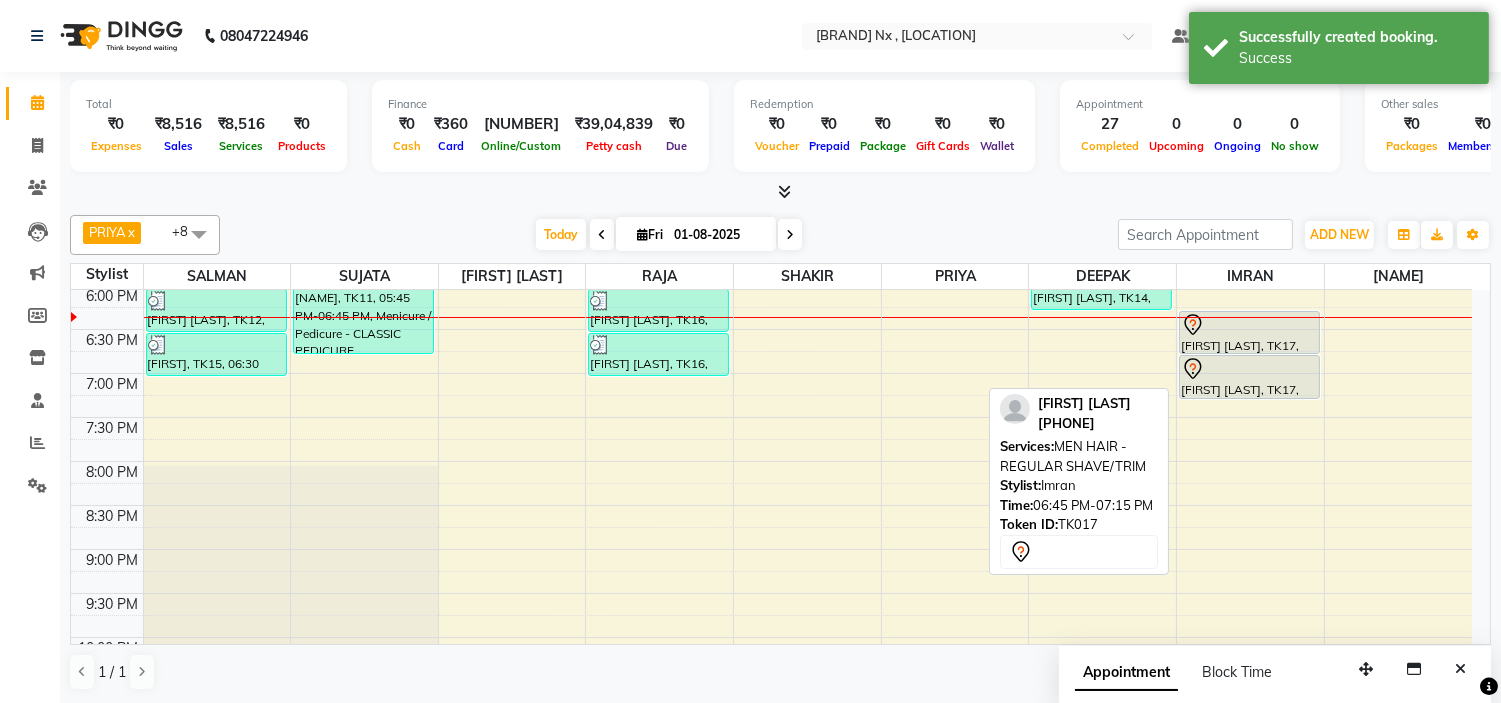 click at bounding box center (1249, 369) 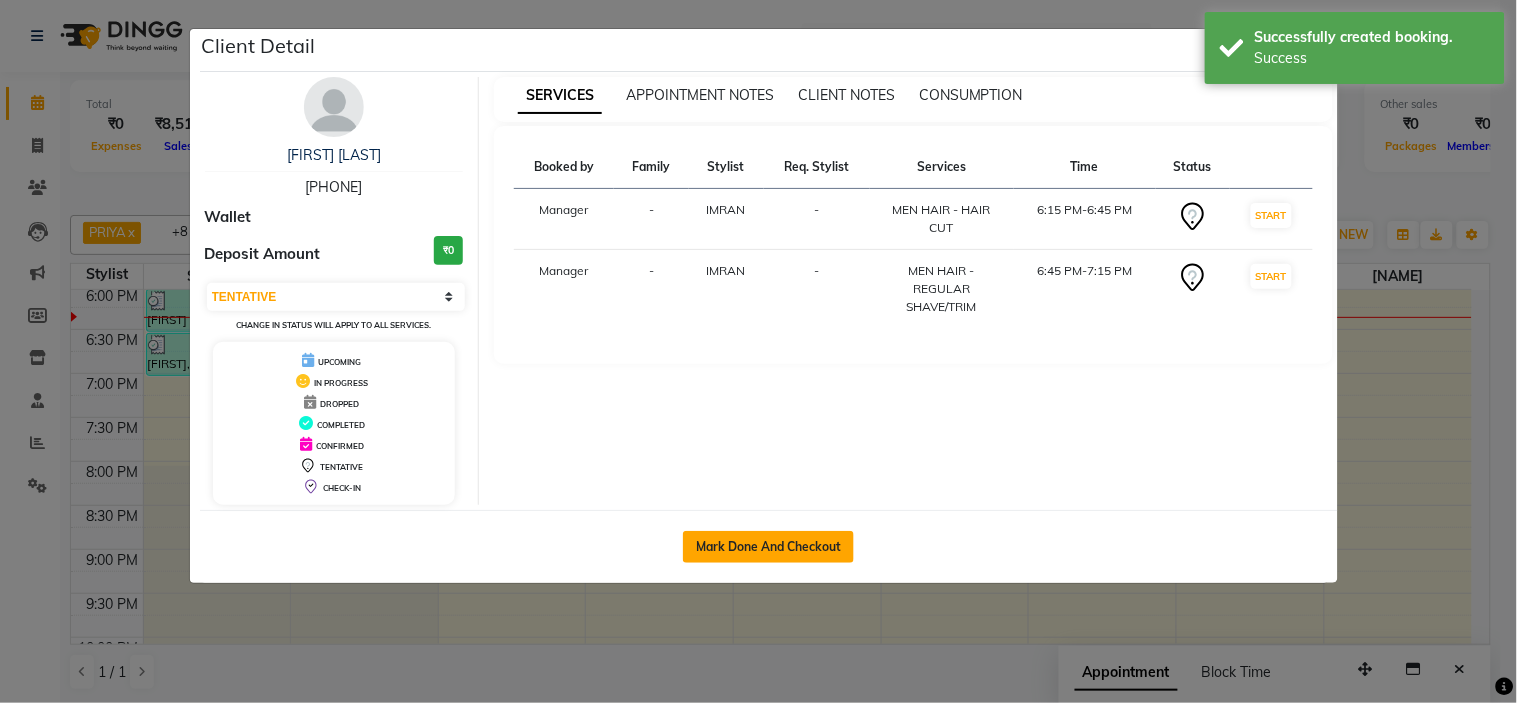 click on "Mark Done And Checkout" 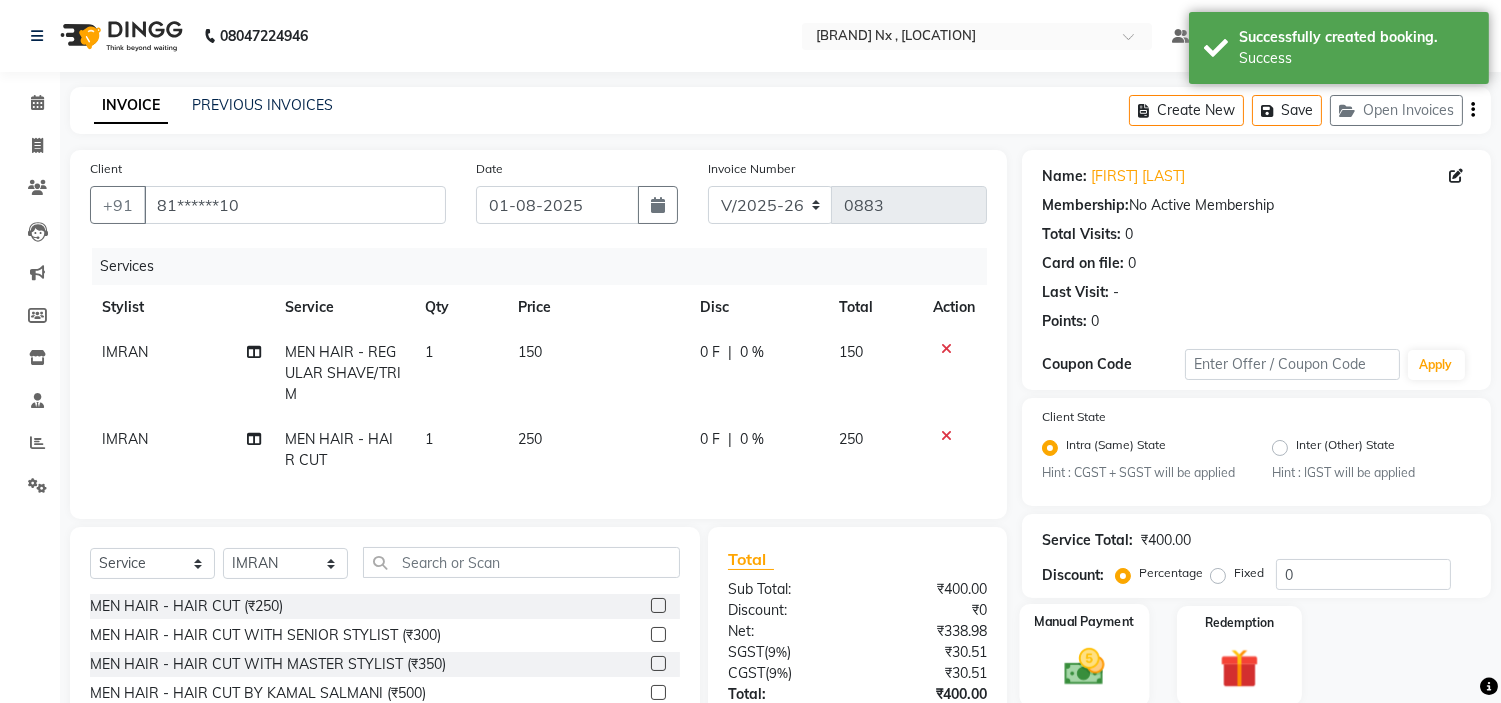 scroll, scrollTop: 165, scrollLeft: 0, axis: vertical 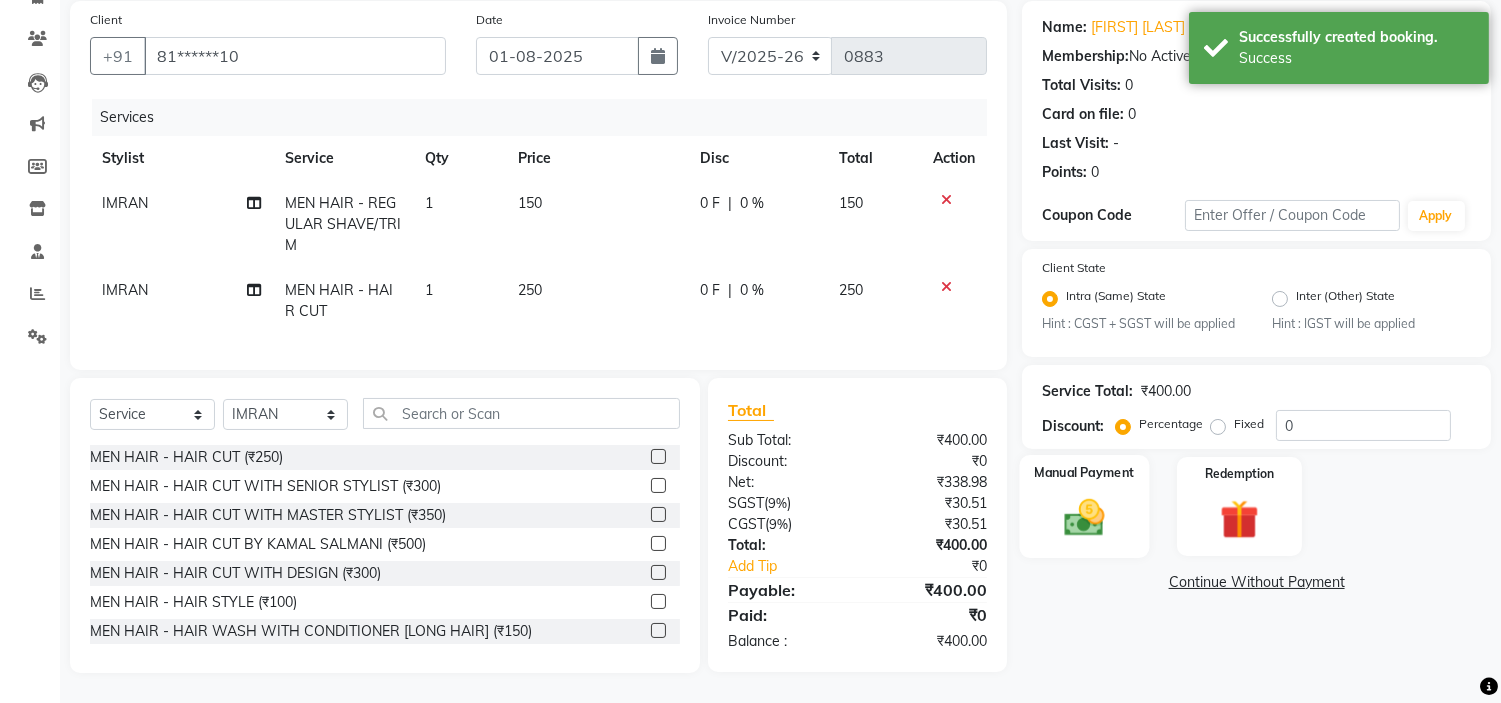 click 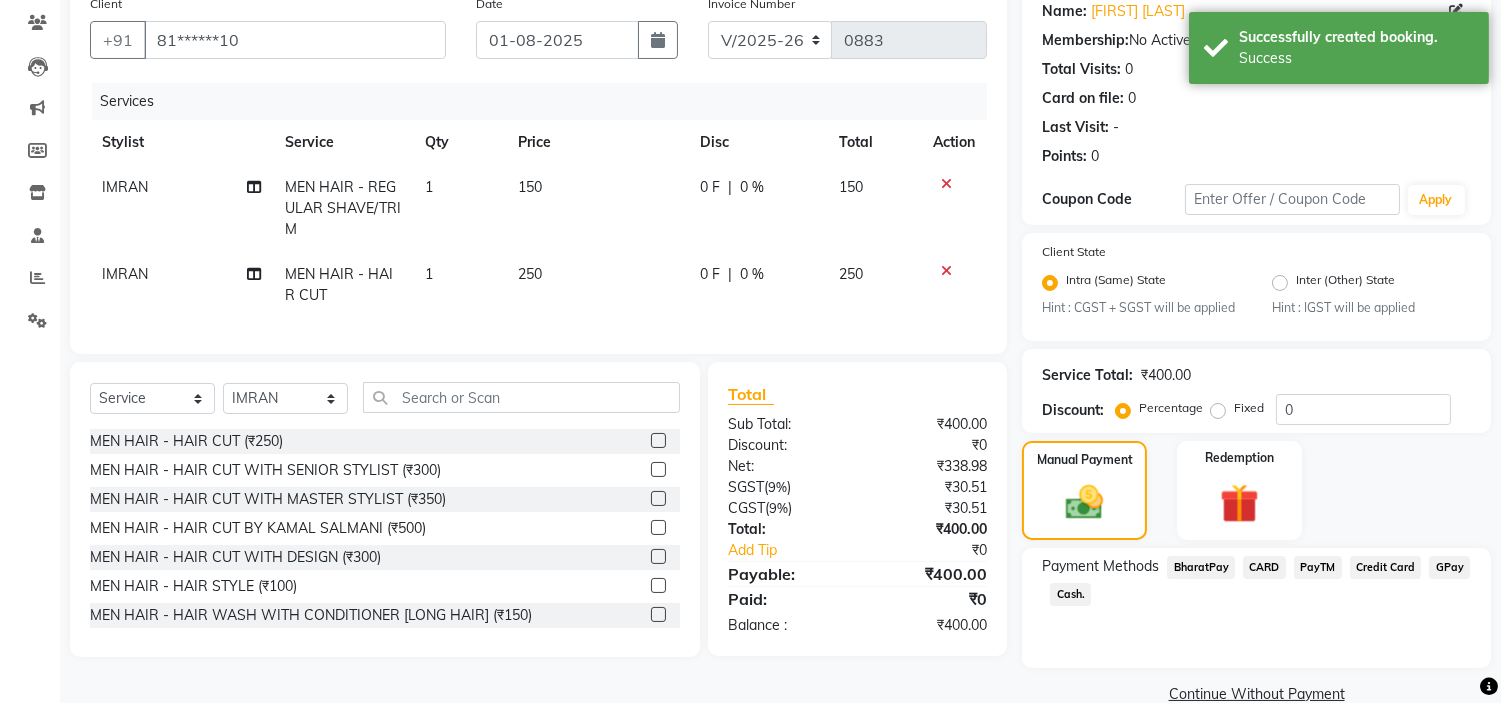 scroll, scrollTop: 201, scrollLeft: 0, axis: vertical 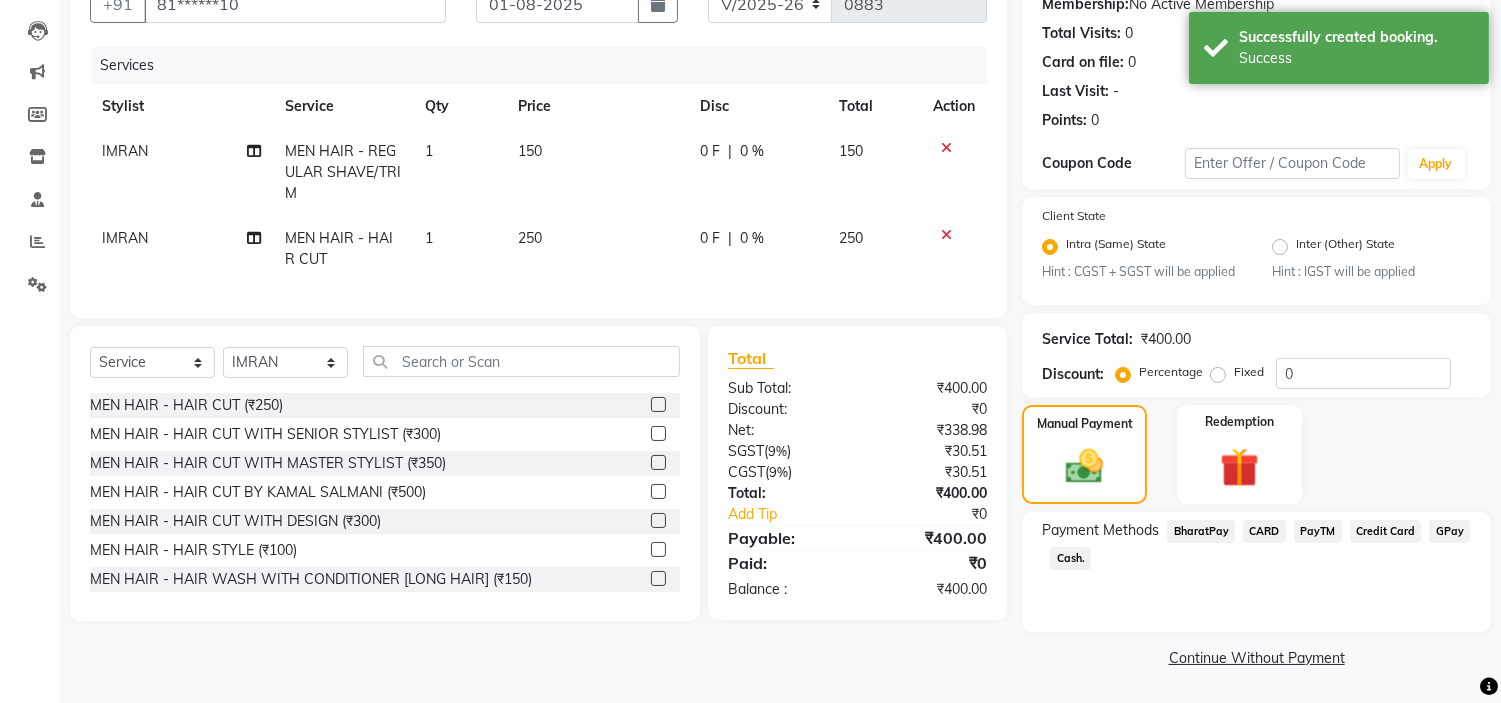 click on "GPay" 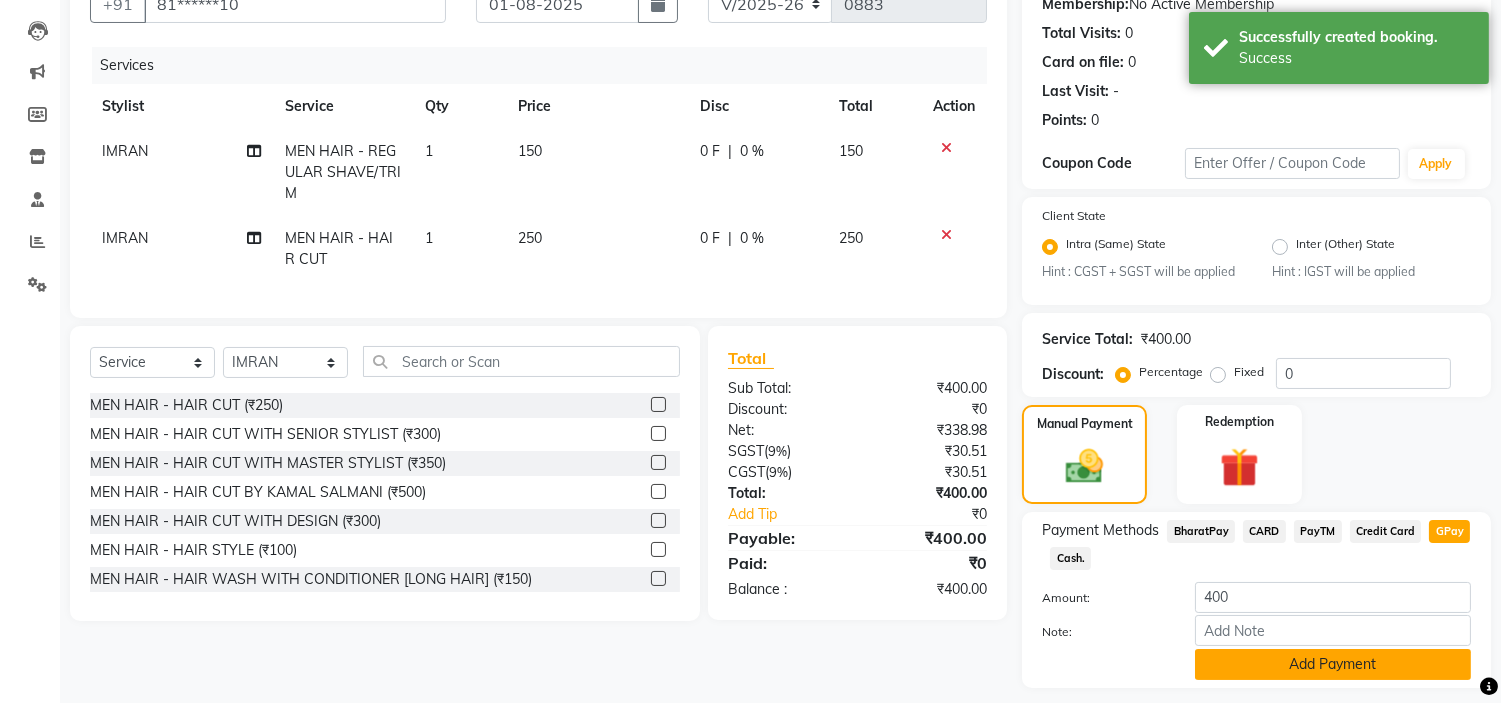 scroll, scrollTop: 257, scrollLeft: 0, axis: vertical 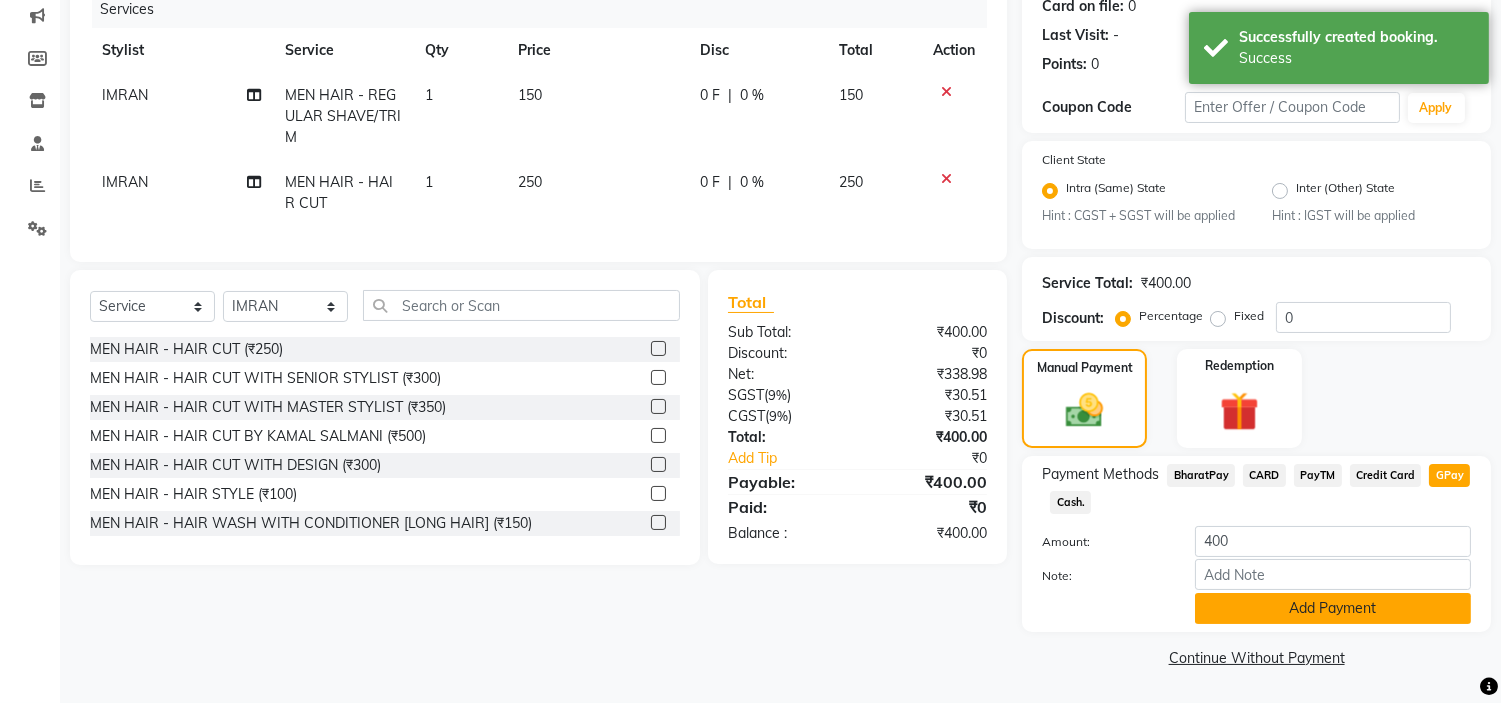 click on "Add Payment" 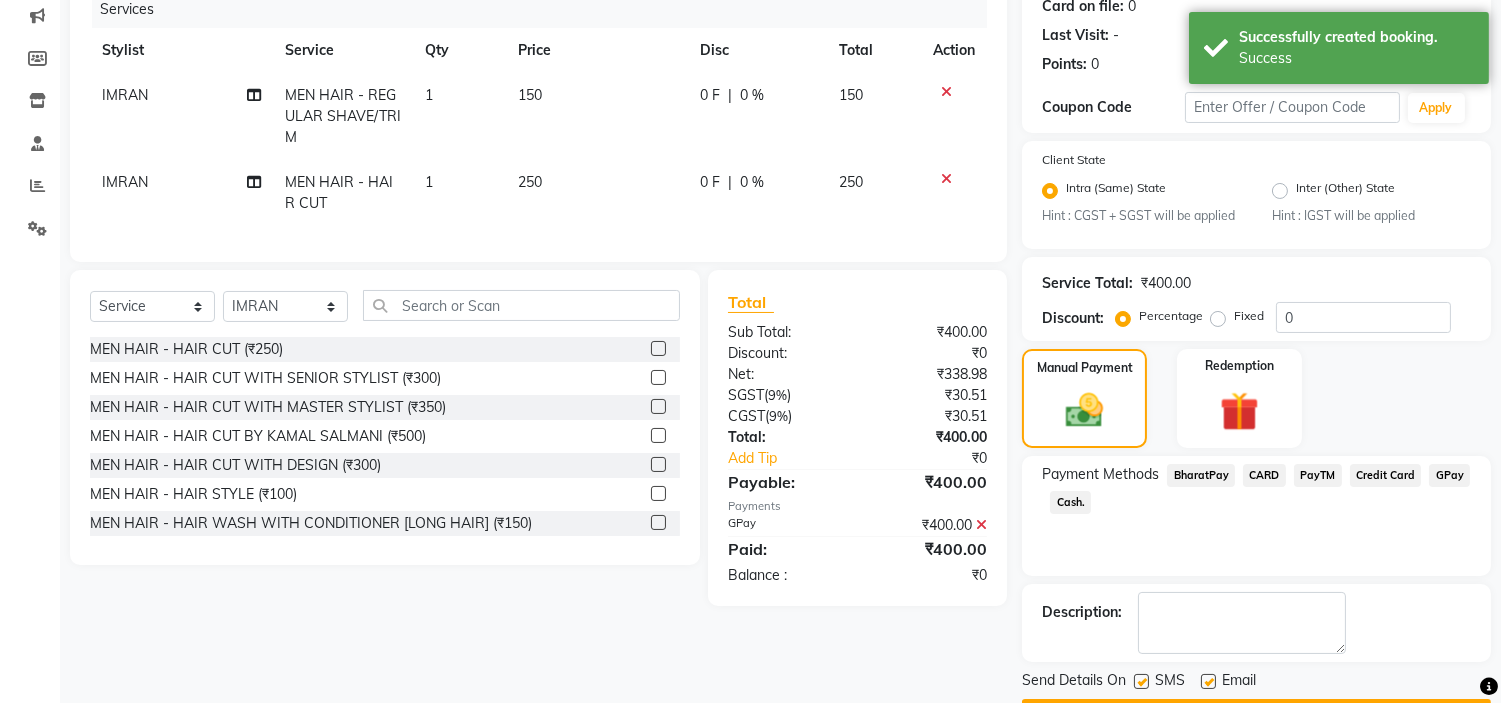 click on "Checkout" 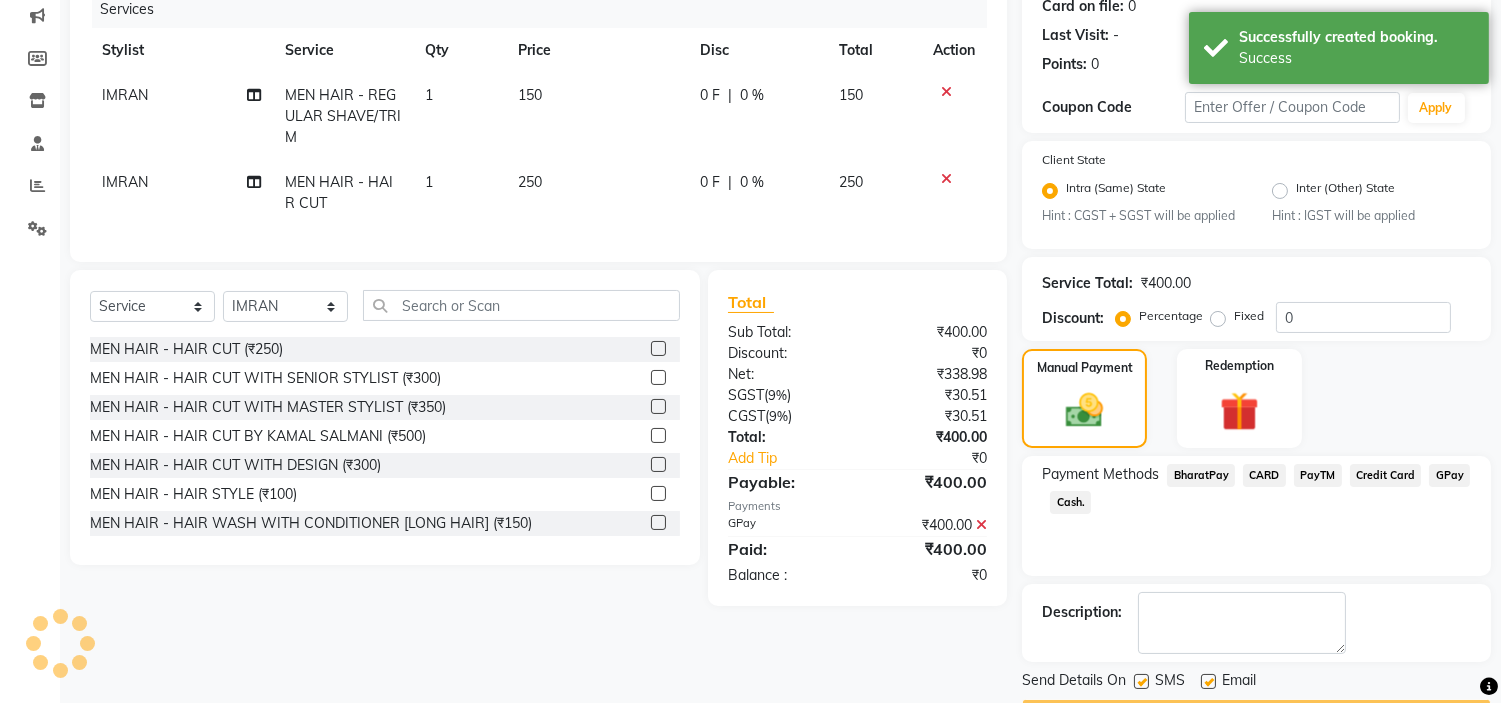 scroll, scrollTop: 314, scrollLeft: 0, axis: vertical 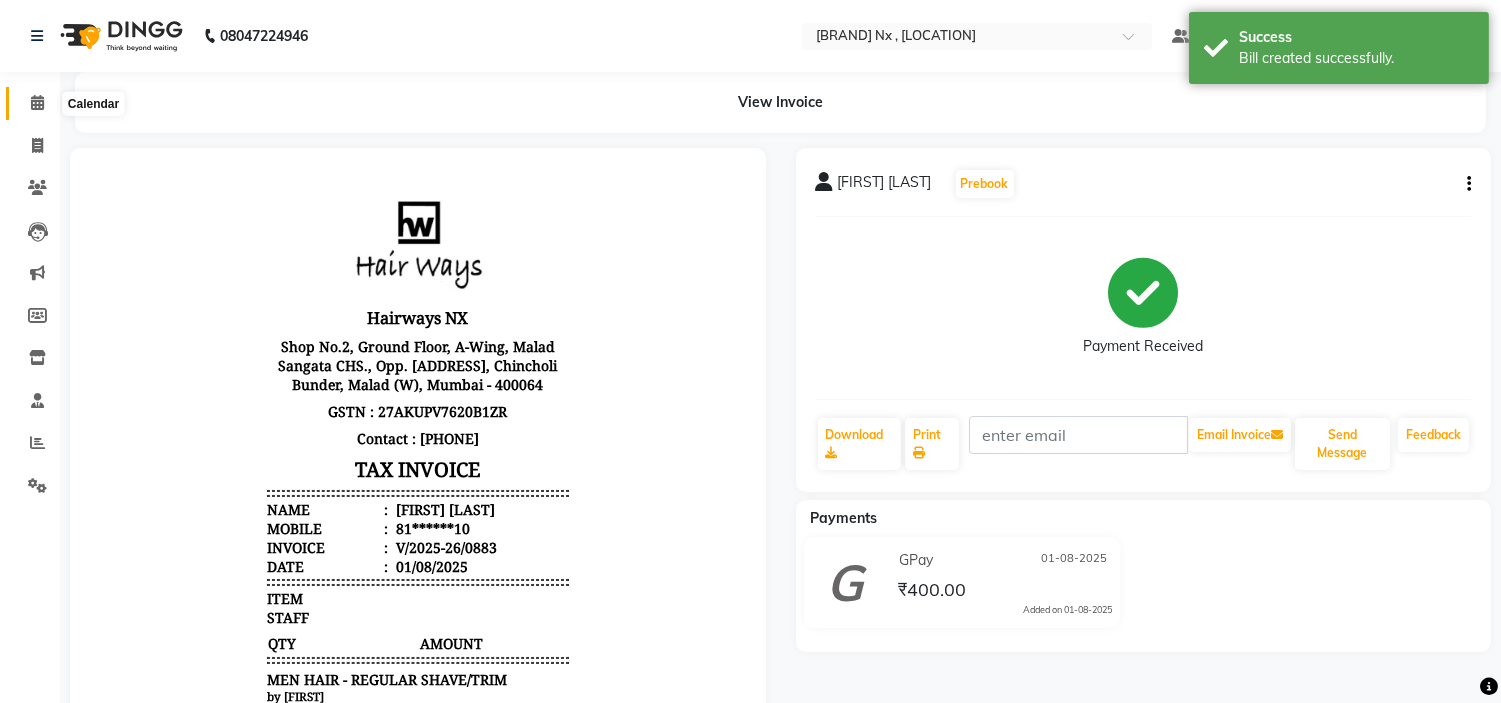click 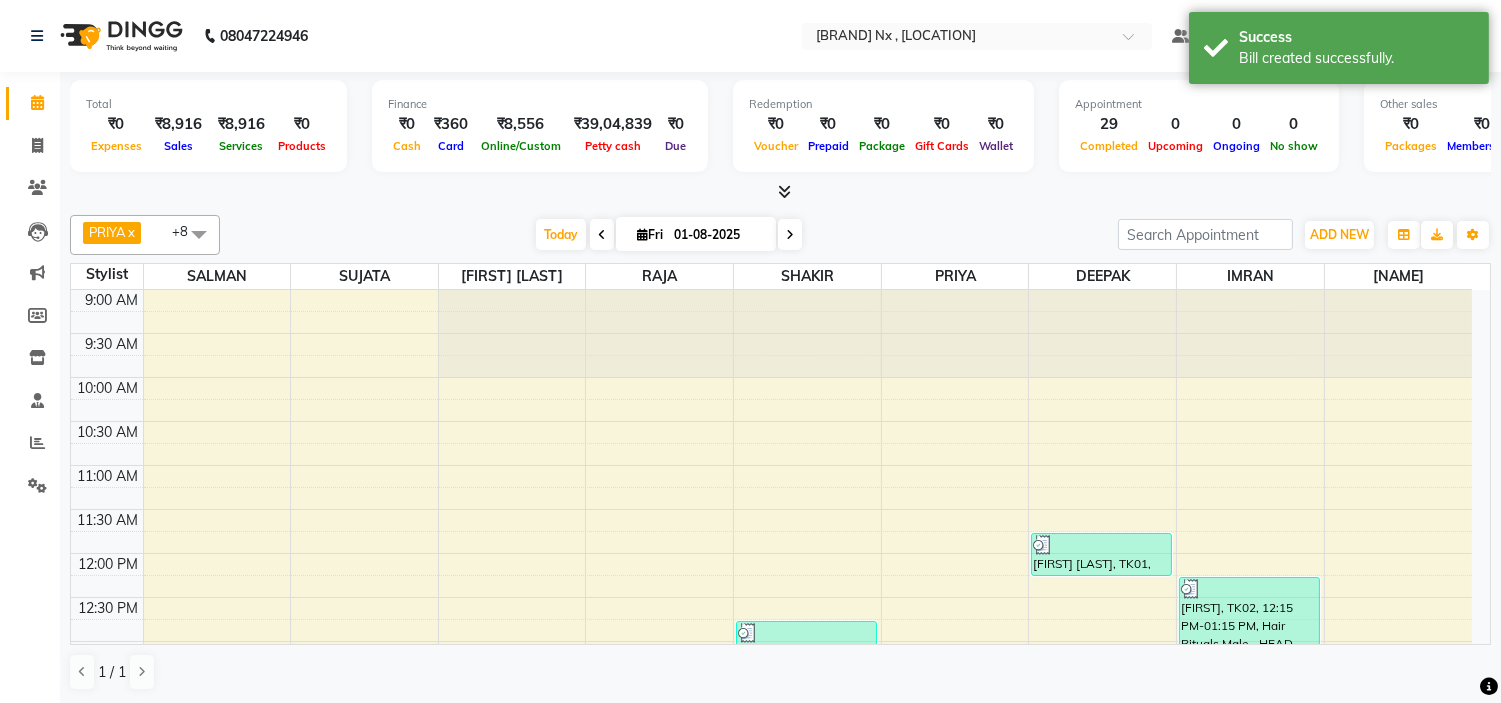 drag, startPoint x: 533, startPoint y: 227, endPoint x: 565, endPoint y: 265, distance: 49.67897 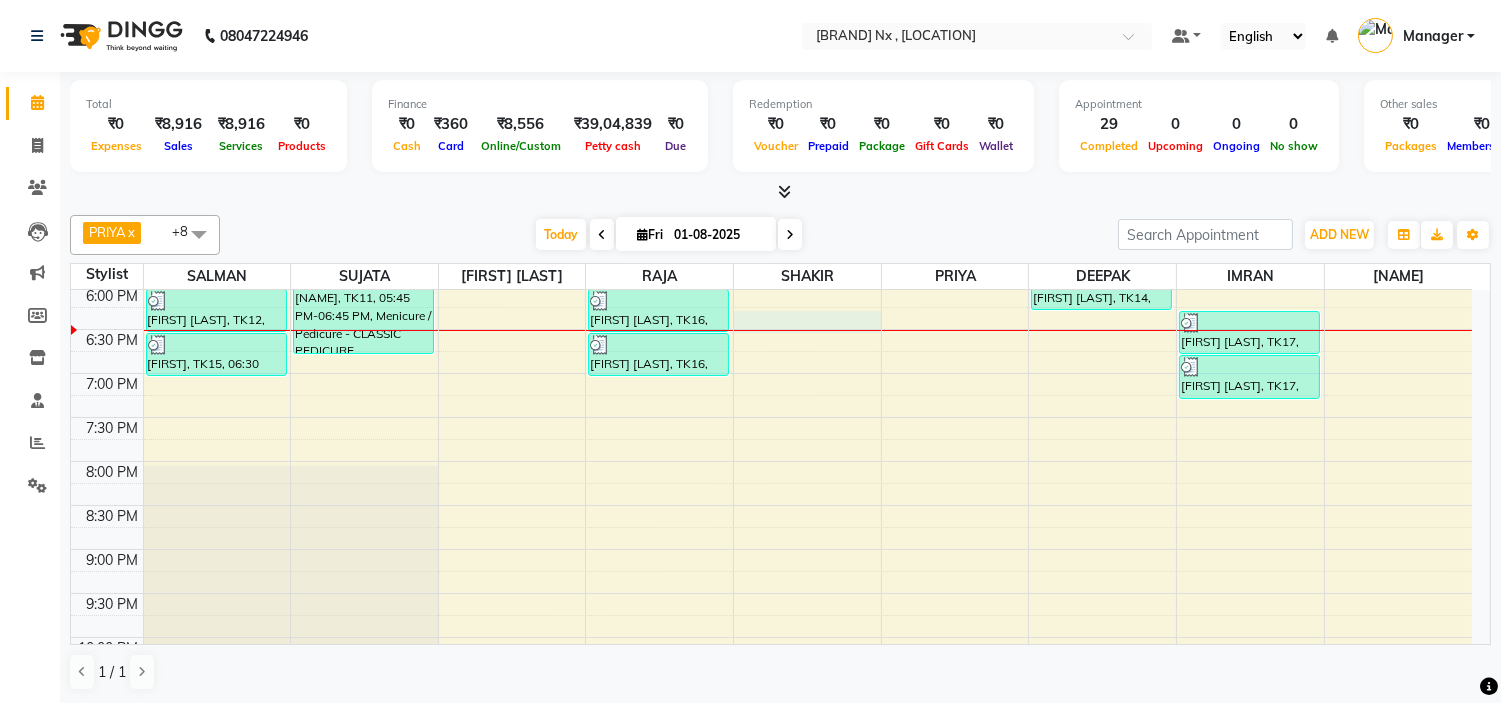click at bounding box center (807, 330) 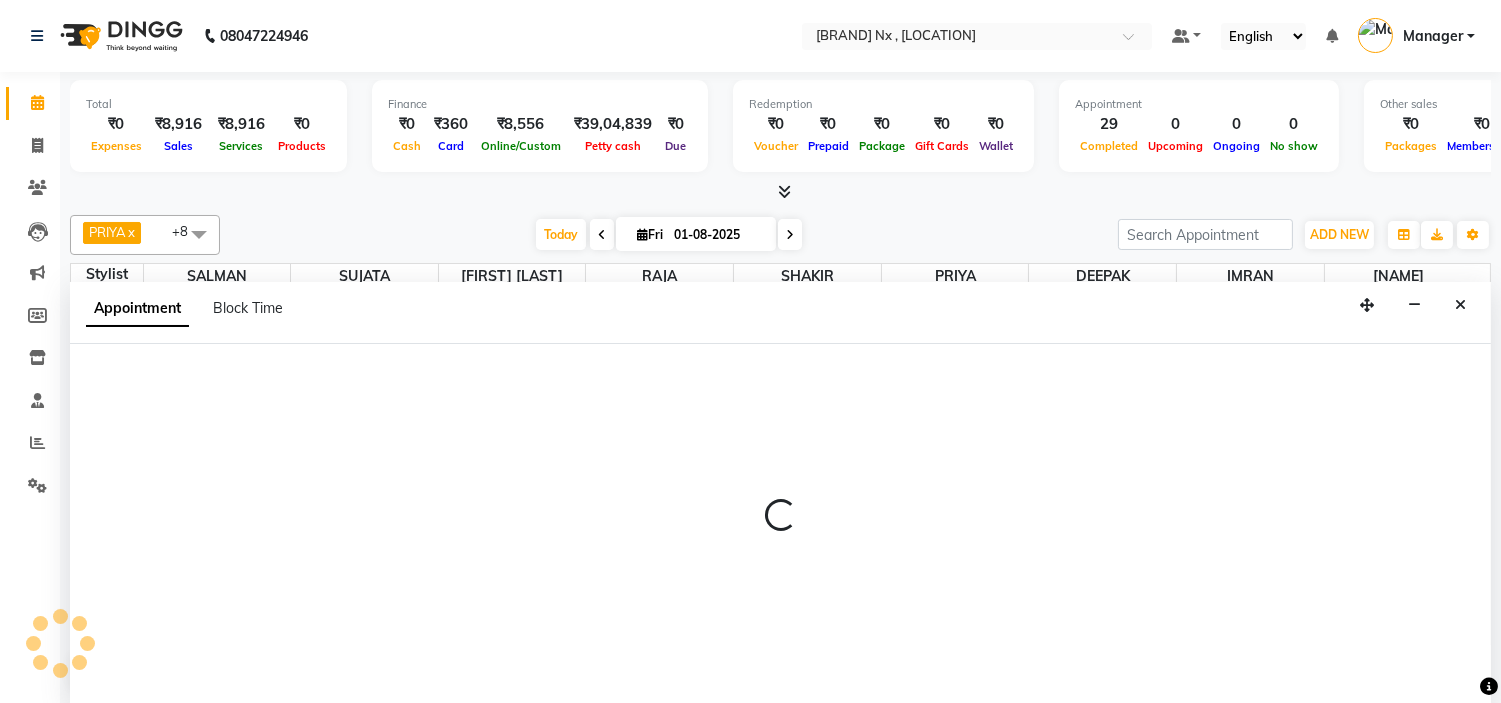 scroll, scrollTop: 1, scrollLeft: 0, axis: vertical 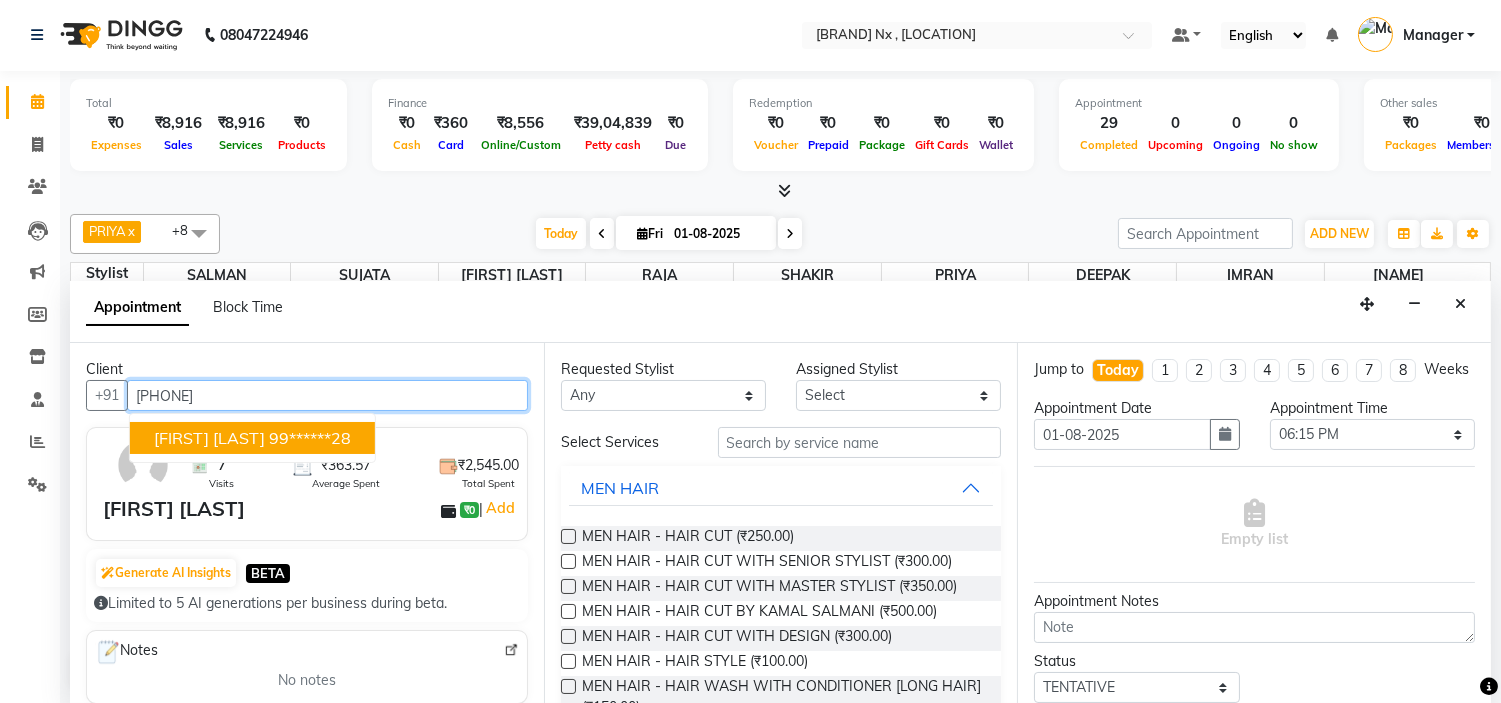 click on "99******28" at bounding box center (310, 438) 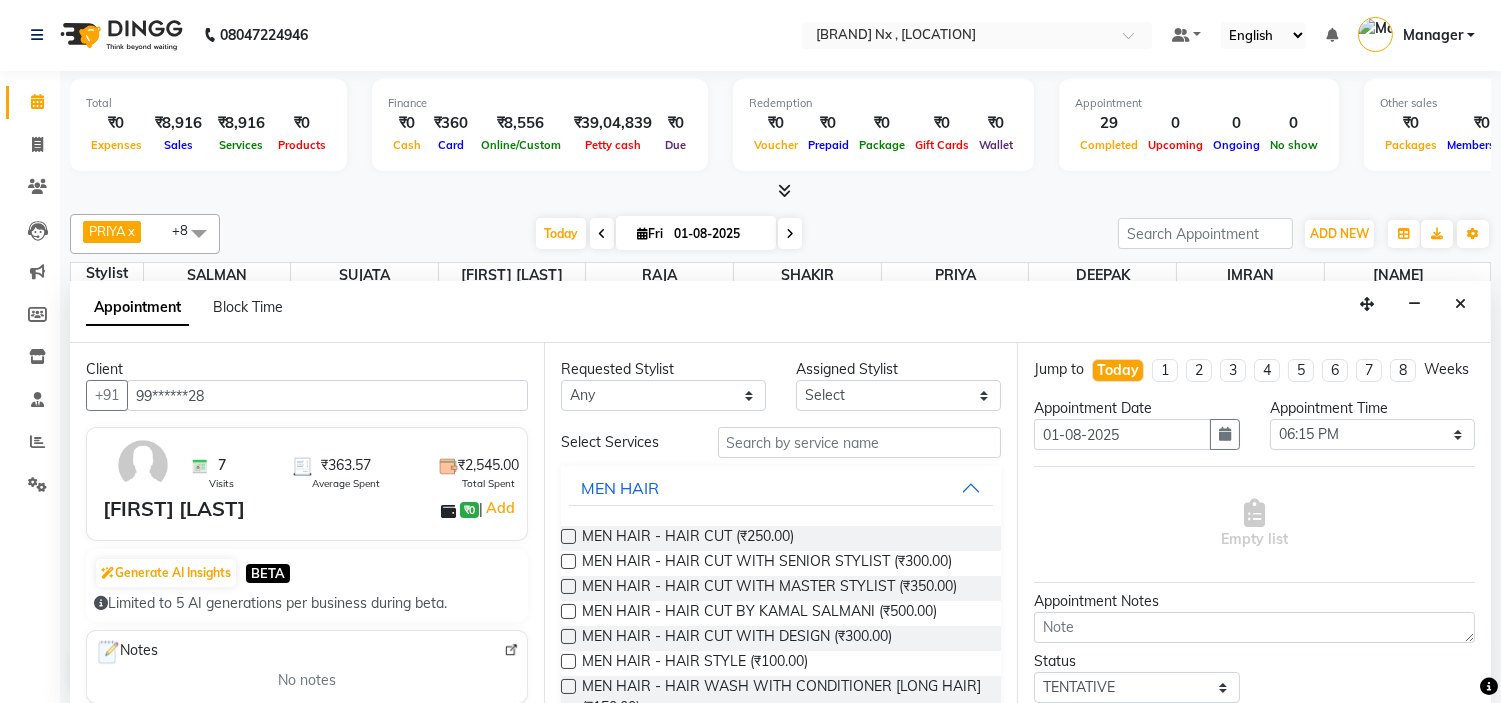 click at bounding box center [568, 586] 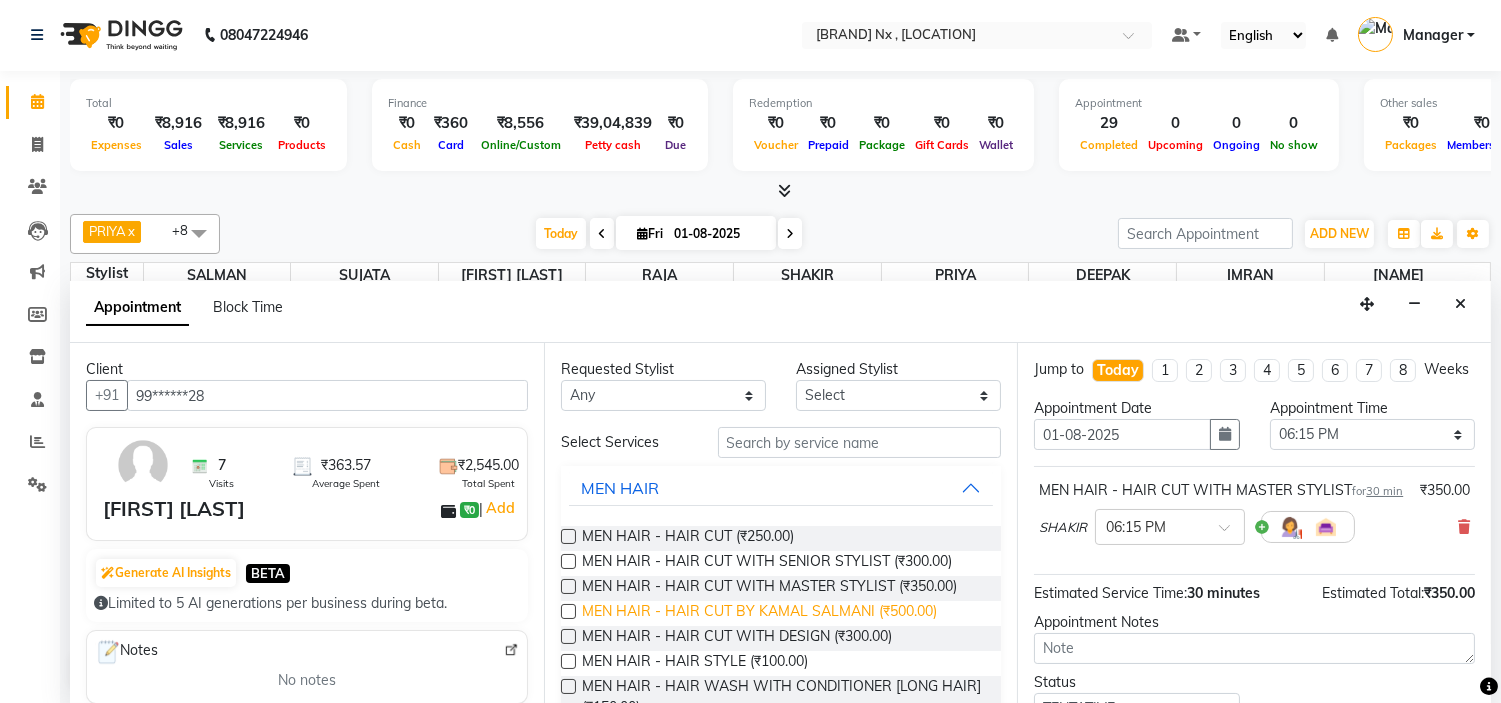 scroll, scrollTop: 111, scrollLeft: 0, axis: vertical 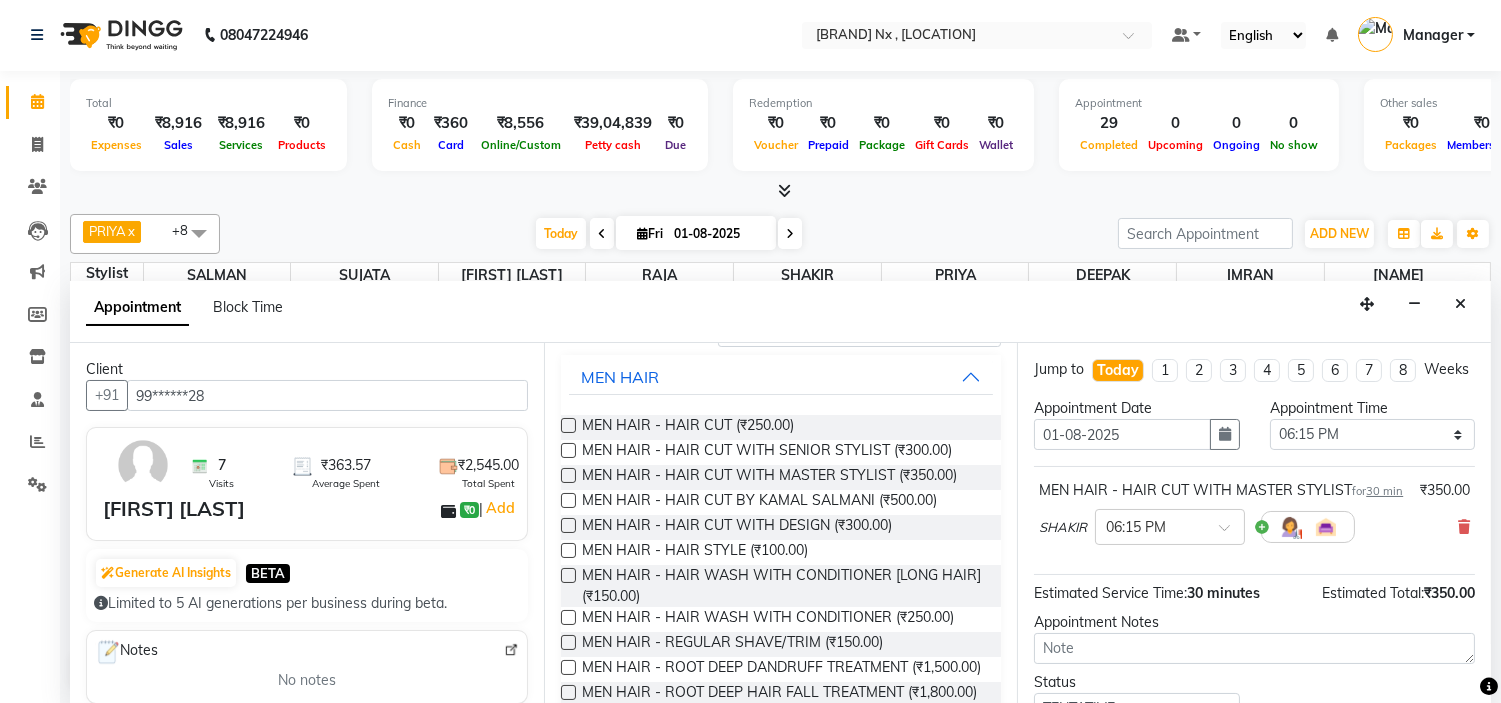 click at bounding box center [568, 642] 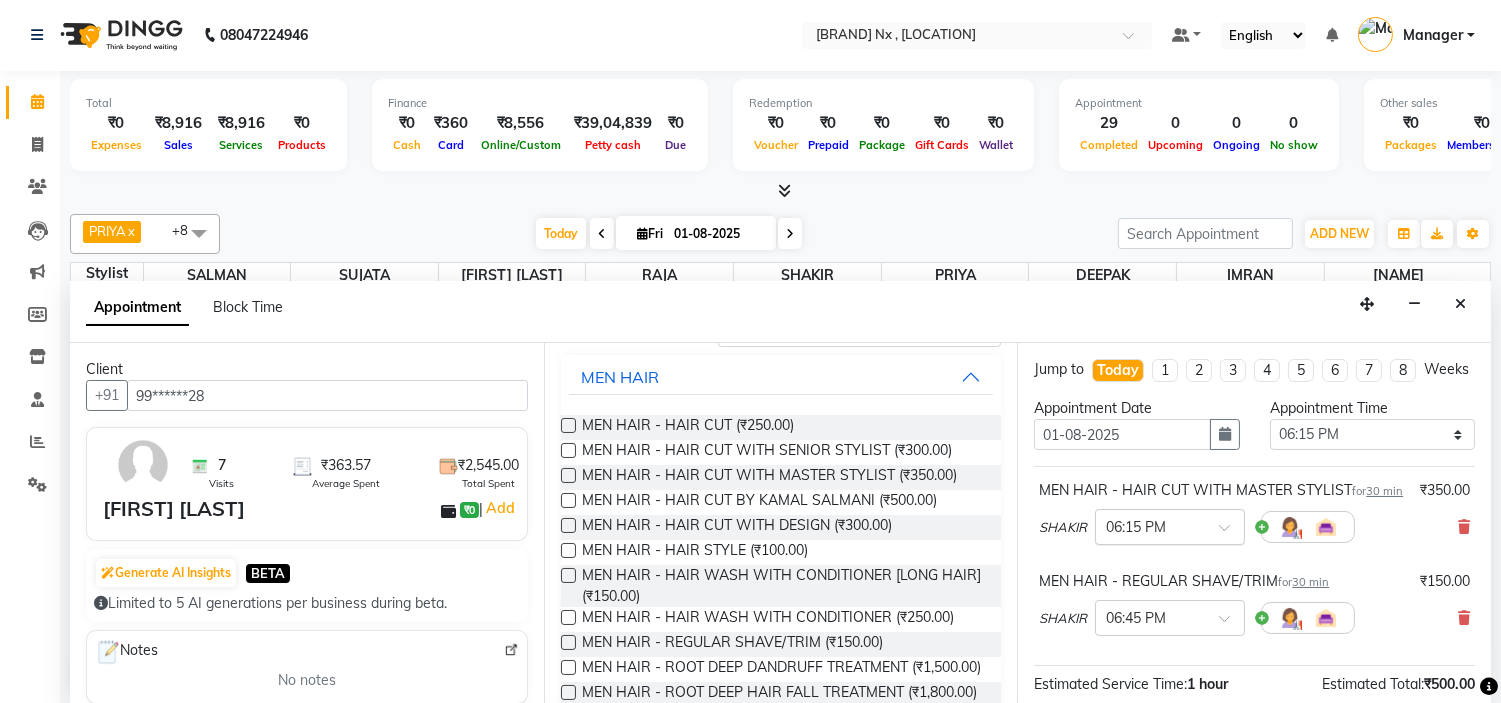 scroll, scrollTop: 277, scrollLeft: 0, axis: vertical 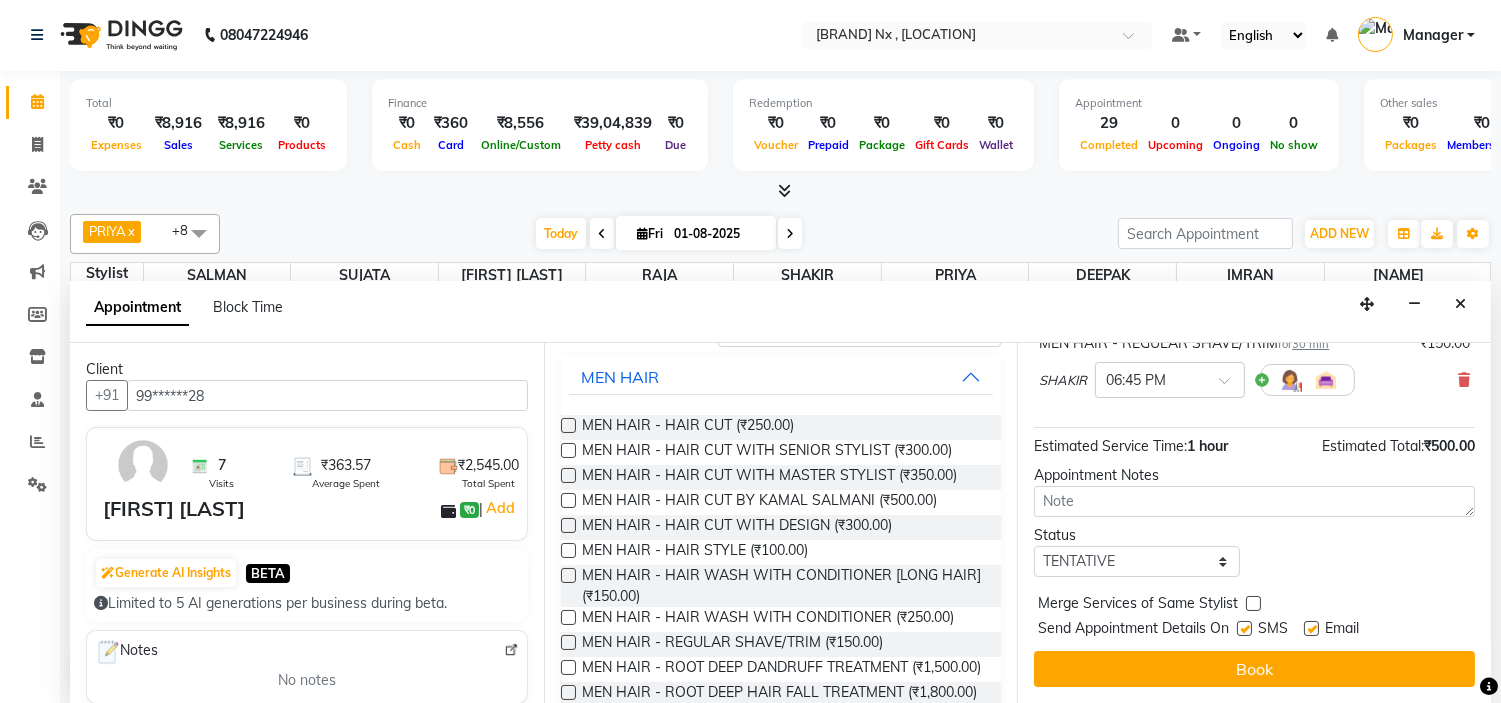 click at bounding box center [1244, 628] 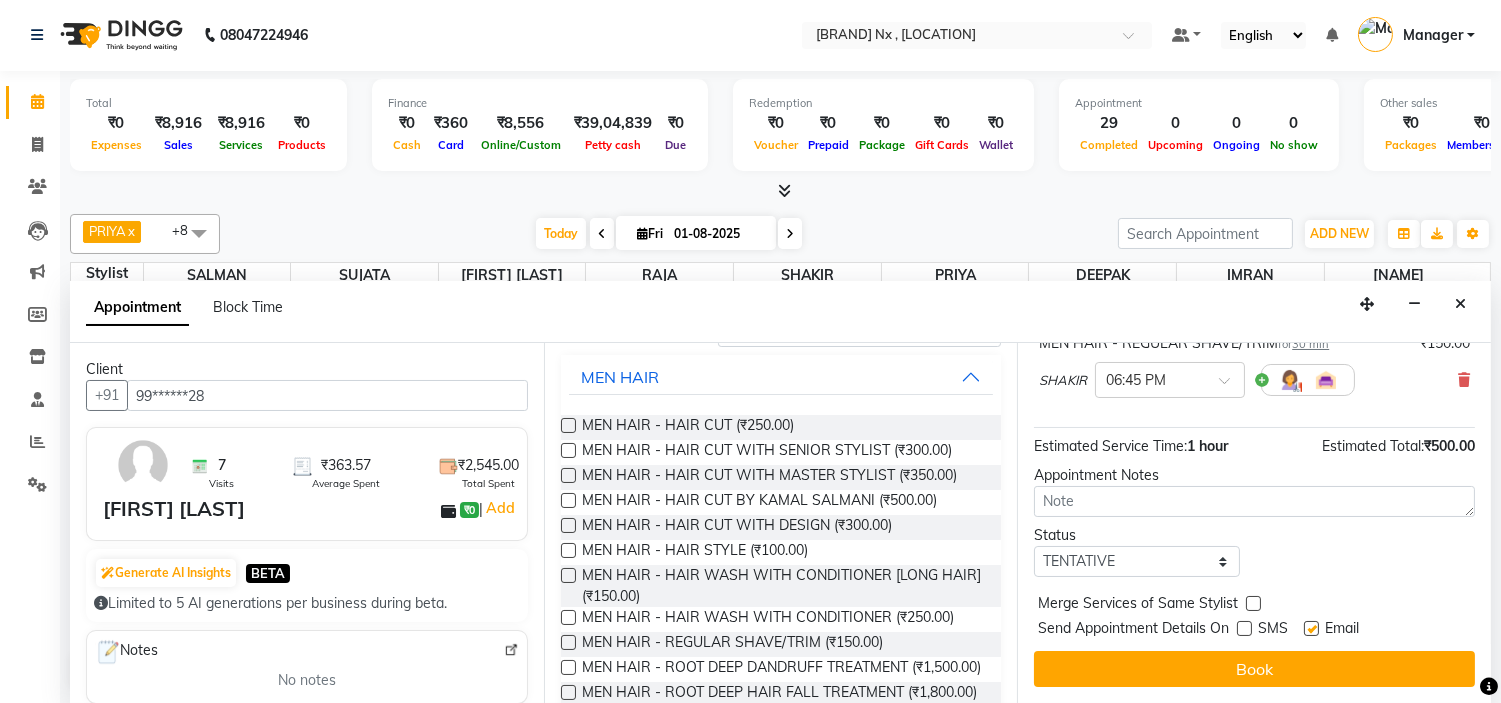 click at bounding box center (1311, 628) 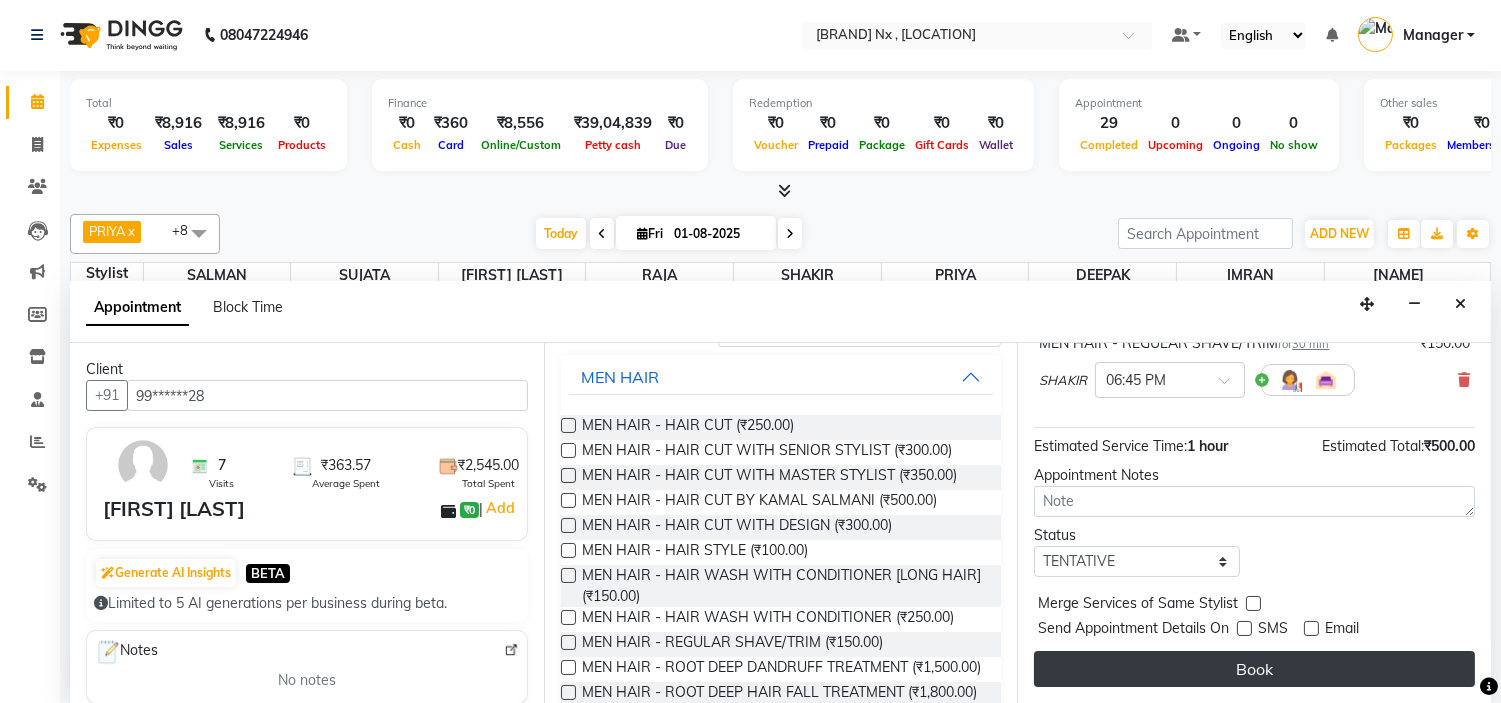 click on "Book" at bounding box center [1254, 669] 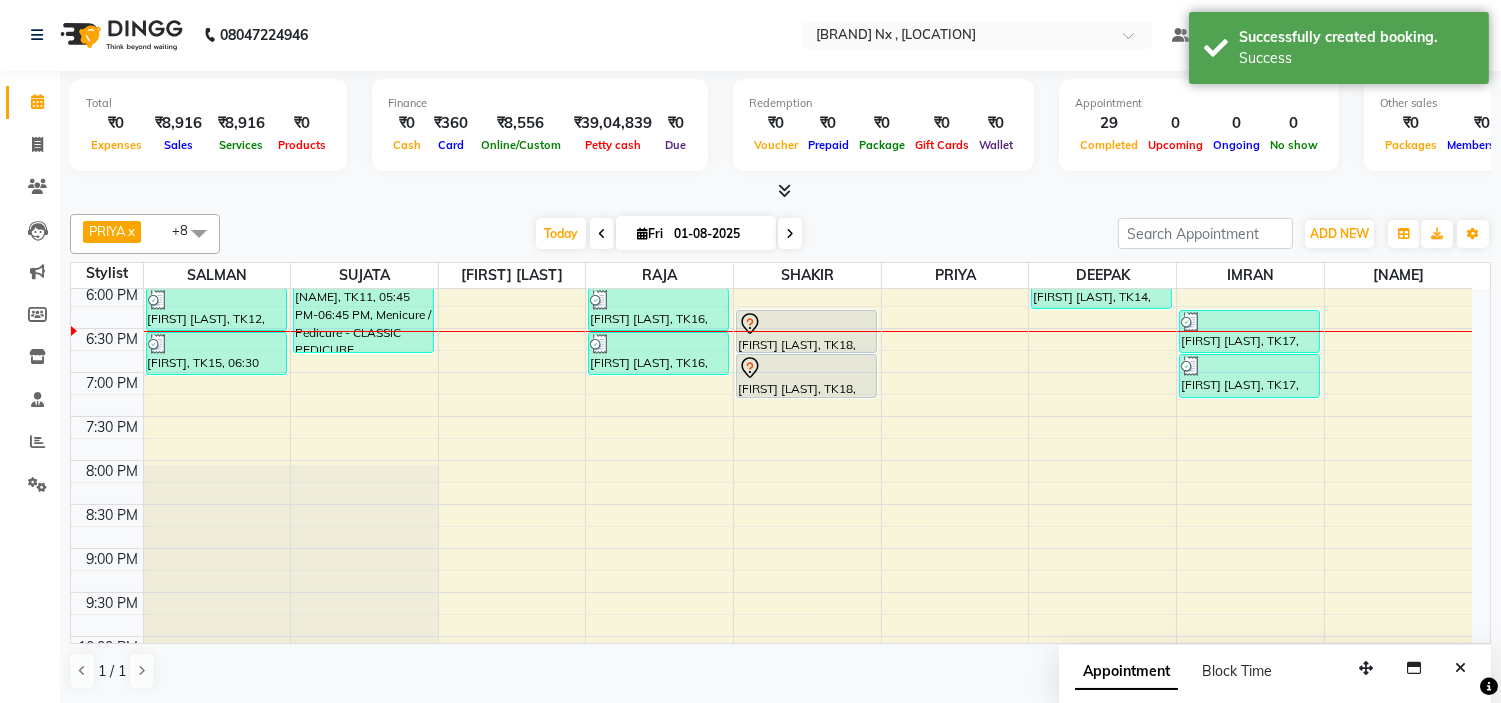 scroll, scrollTop: 0, scrollLeft: 0, axis: both 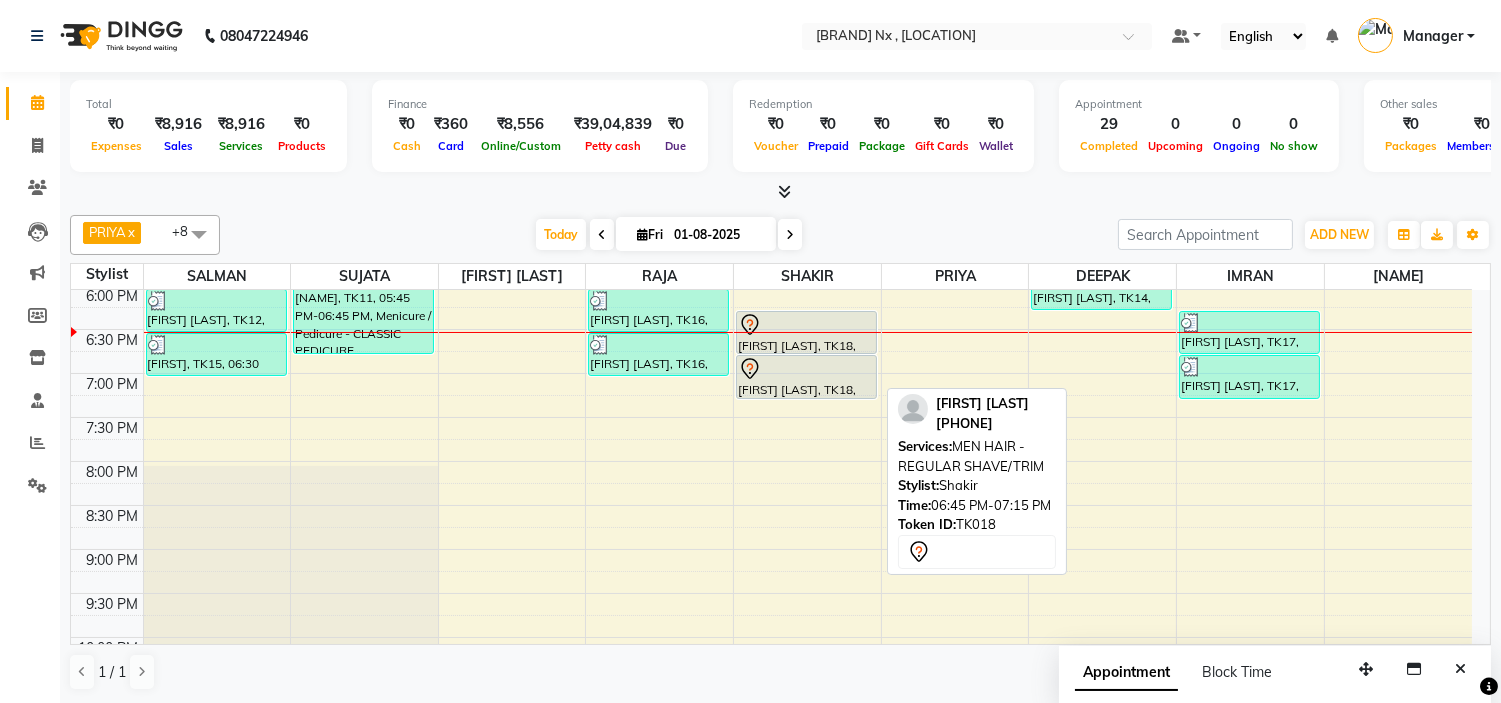 click at bounding box center [806, 369] 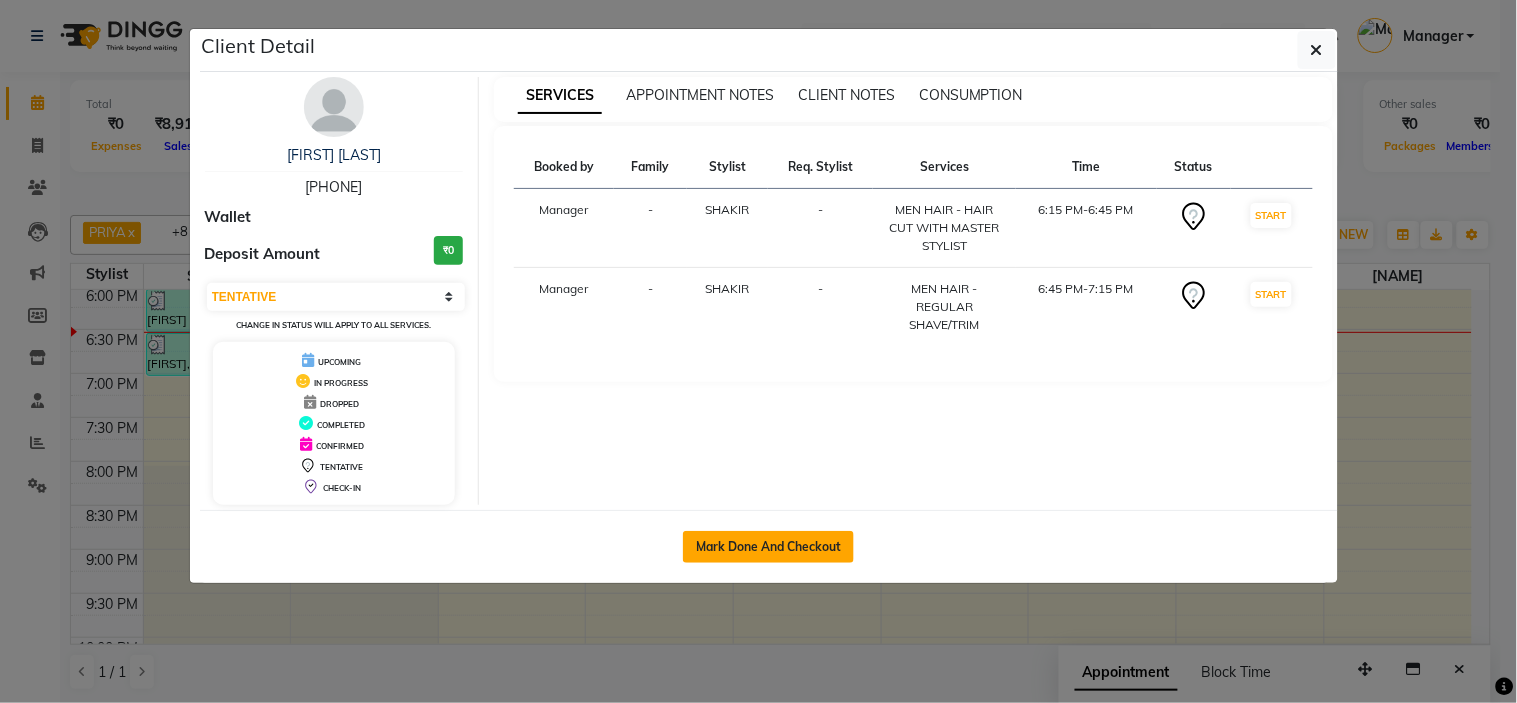 click on "Mark Done And Checkout" 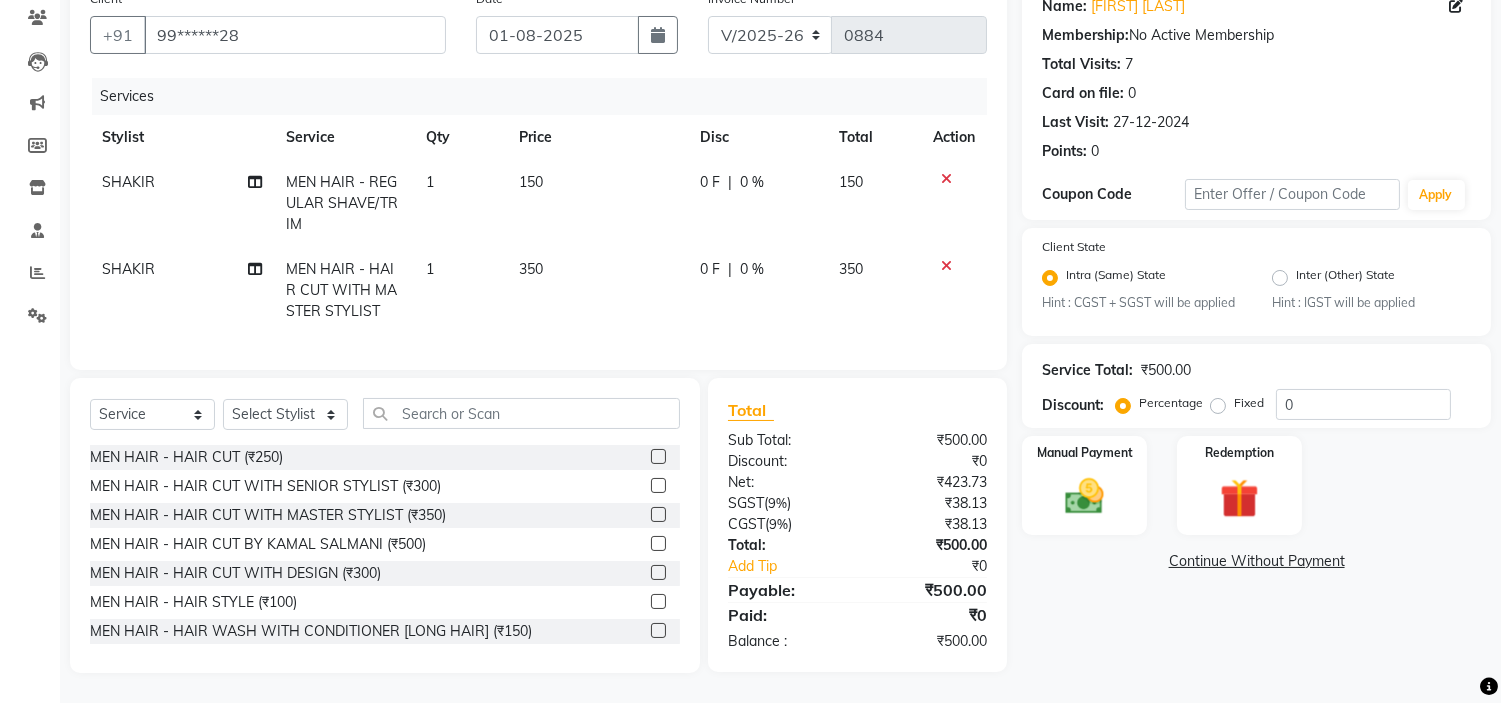 scroll, scrollTop: 0, scrollLeft: 0, axis: both 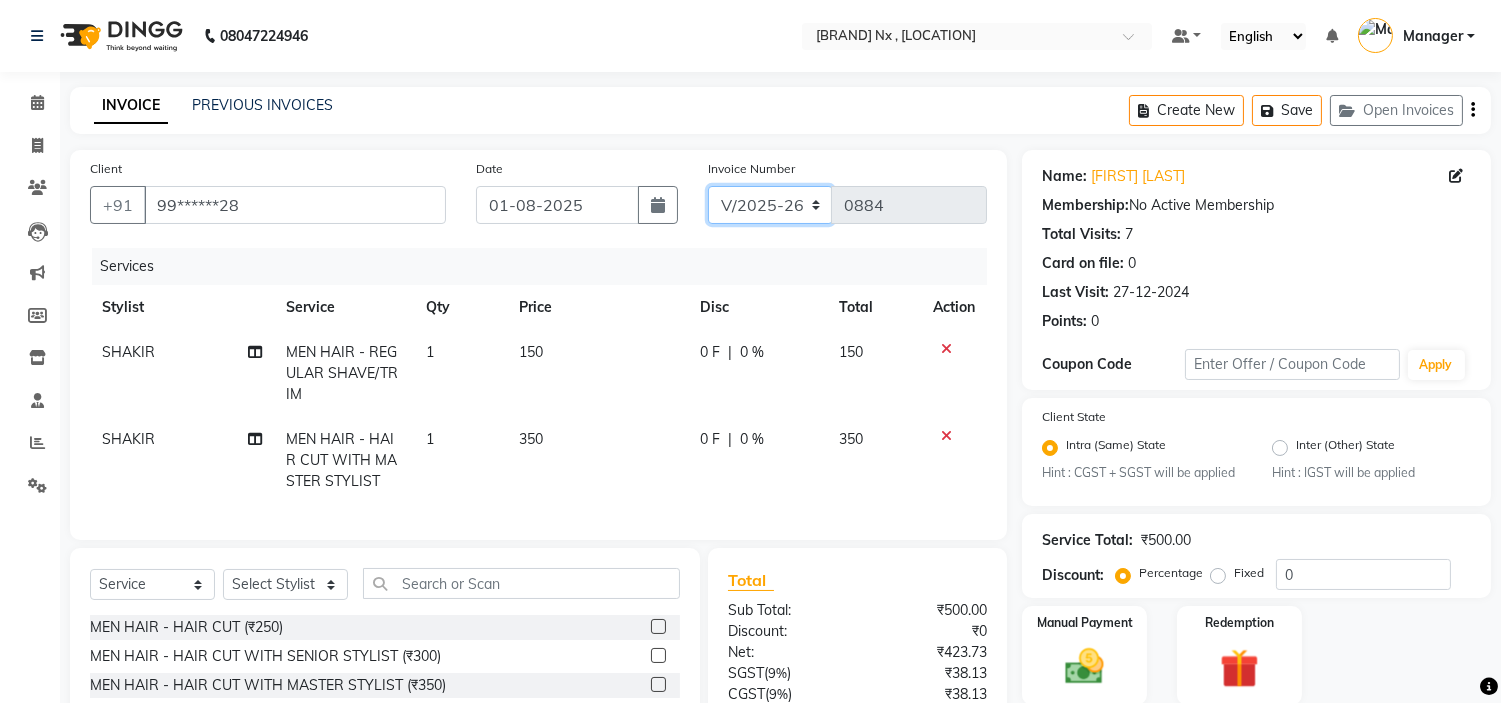 click on "INV/25-26 V/2025-26" 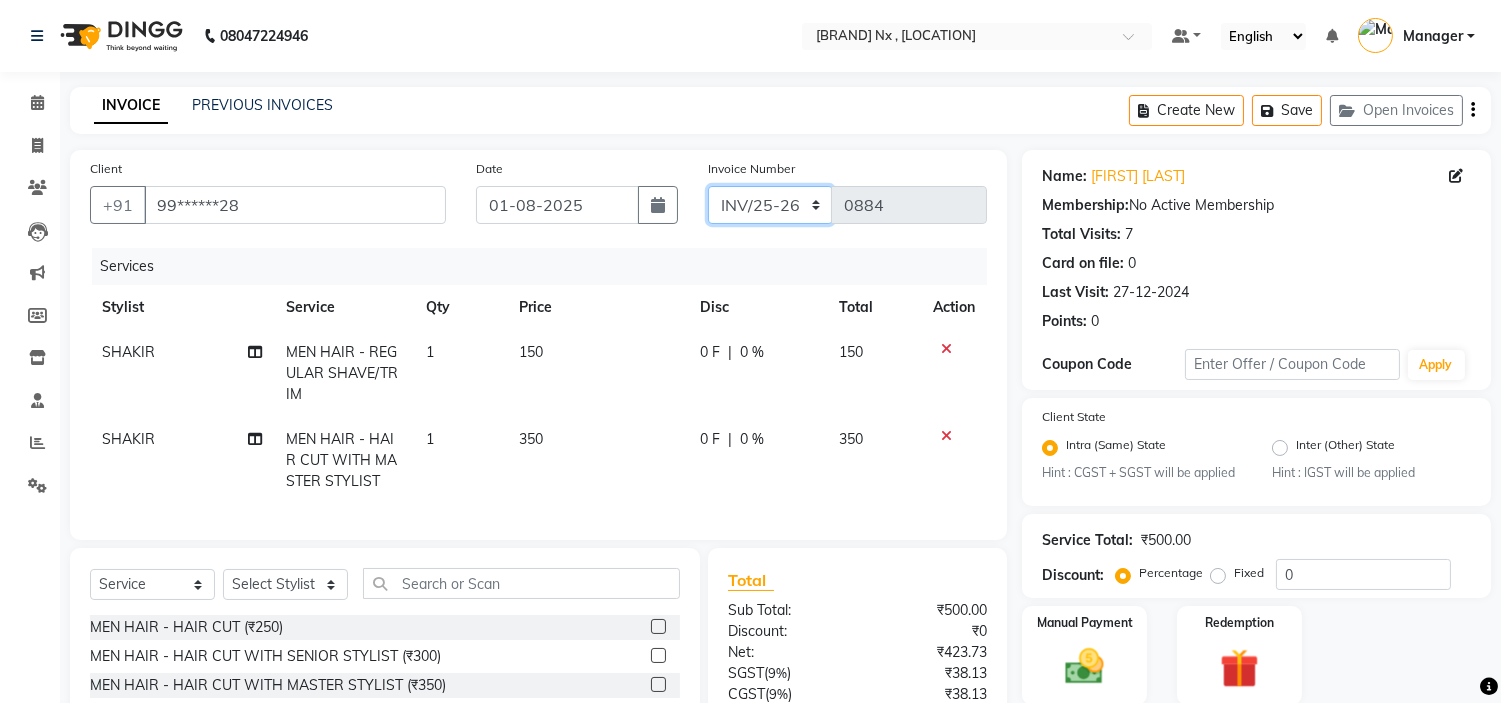 click on "INV/25-26 V/2025-26" 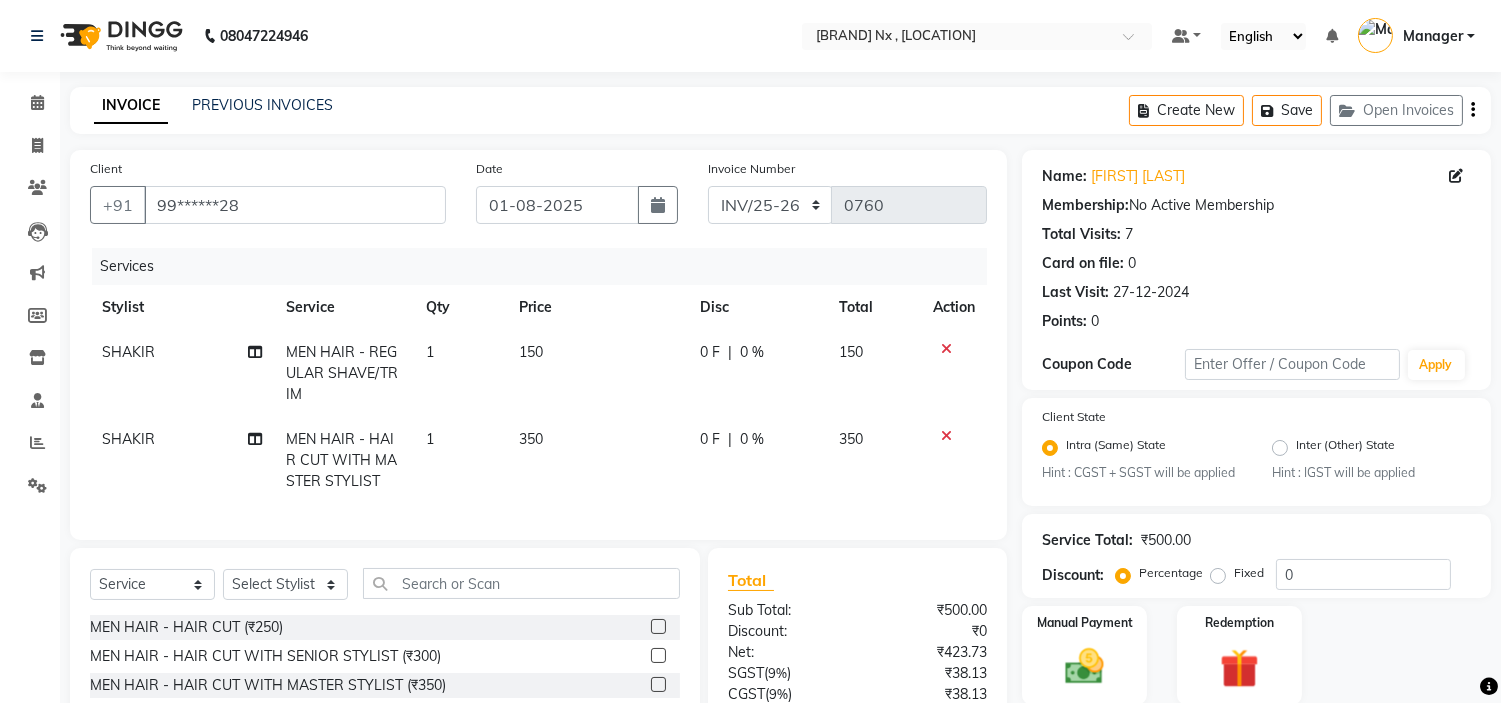 click 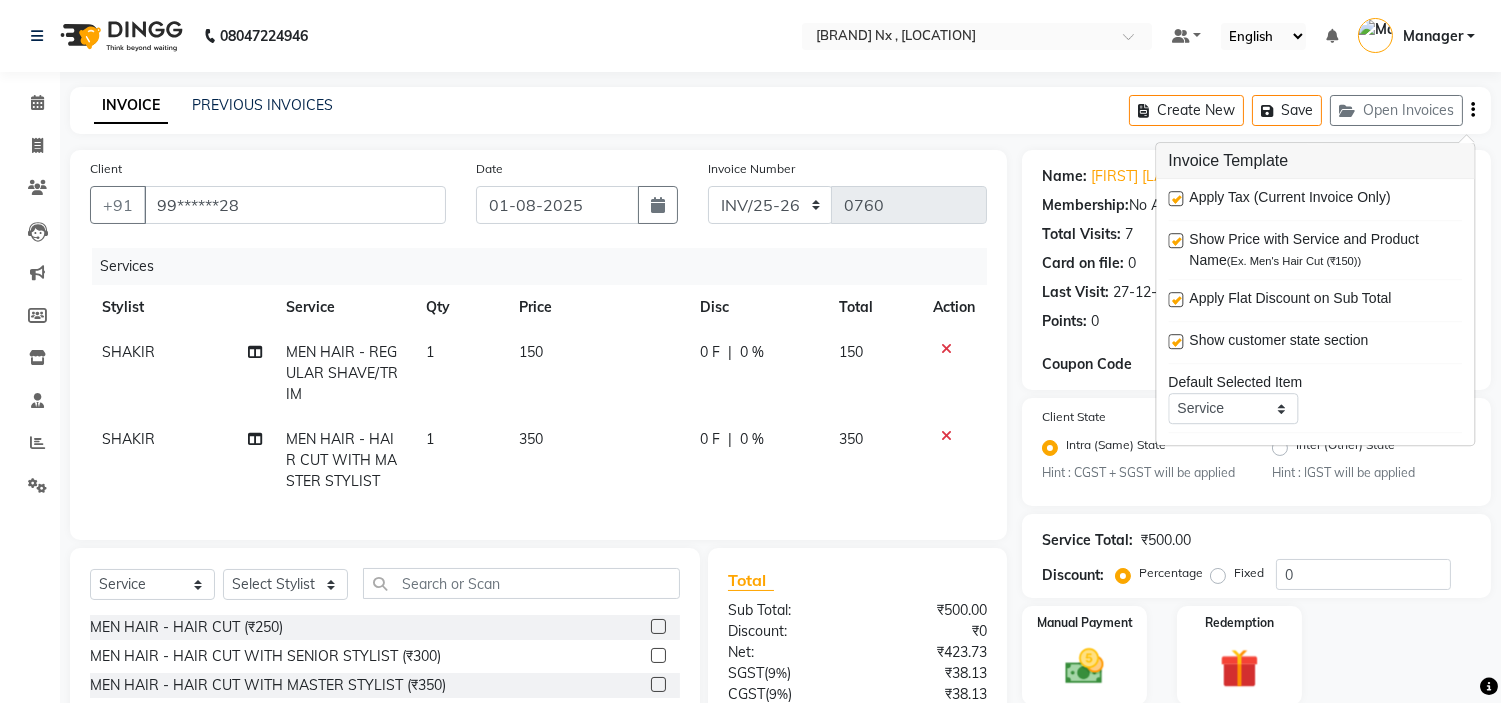 click at bounding box center [1175, 198] 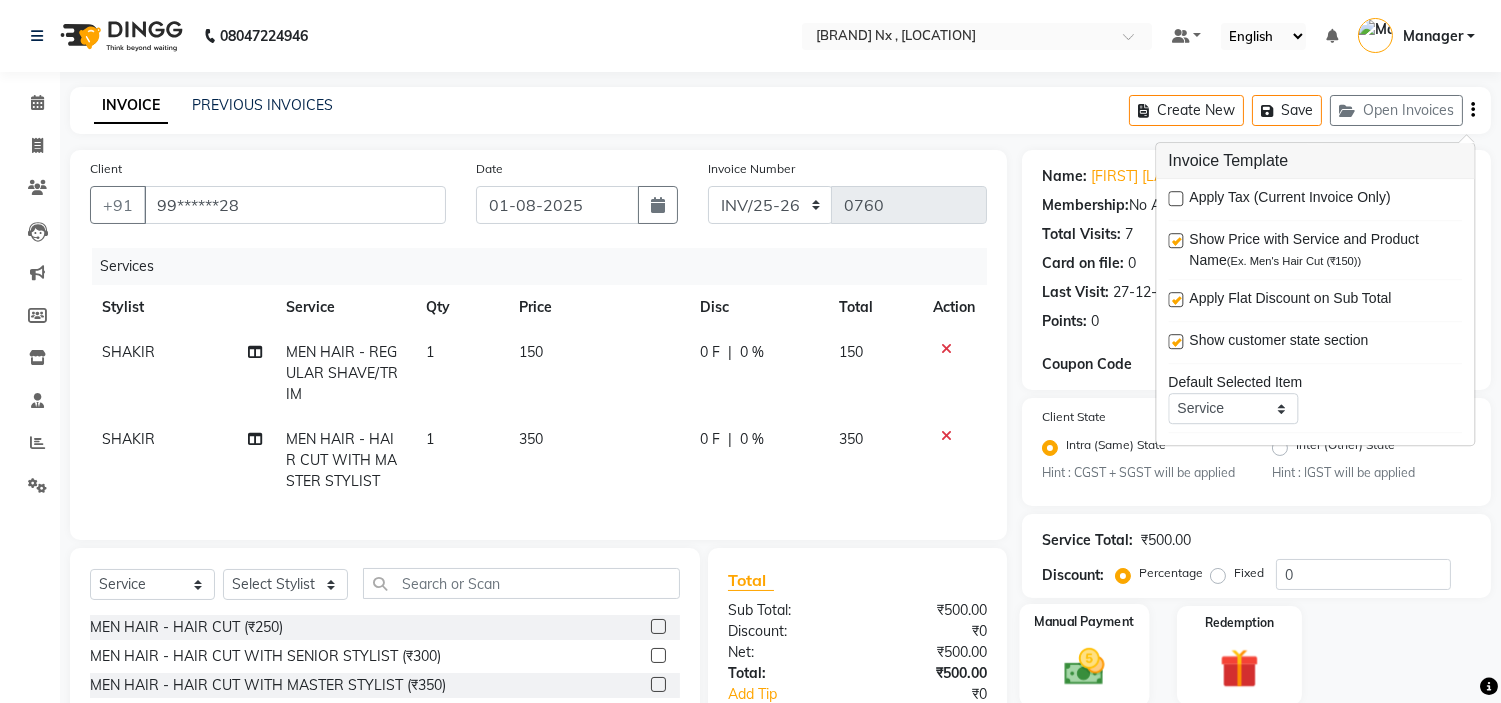 click 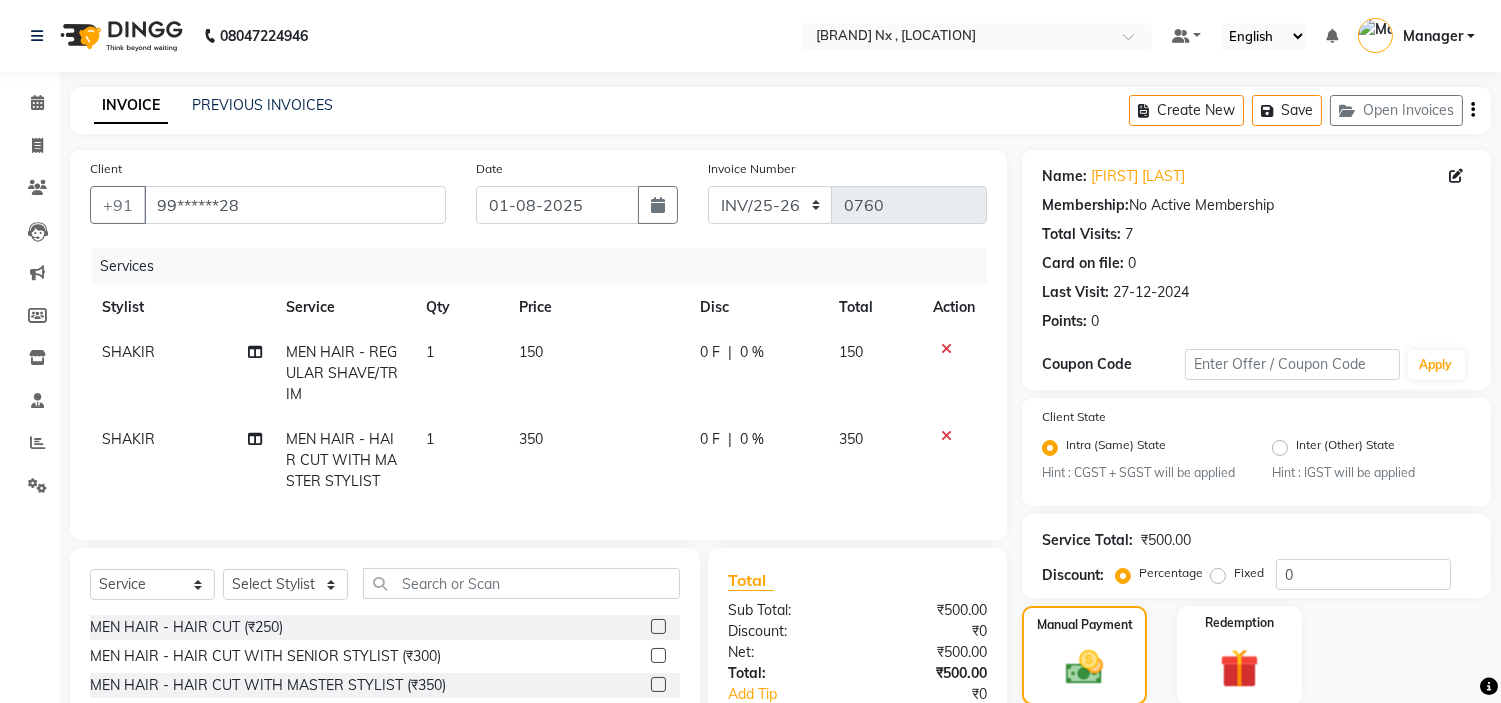 click on "Cash." 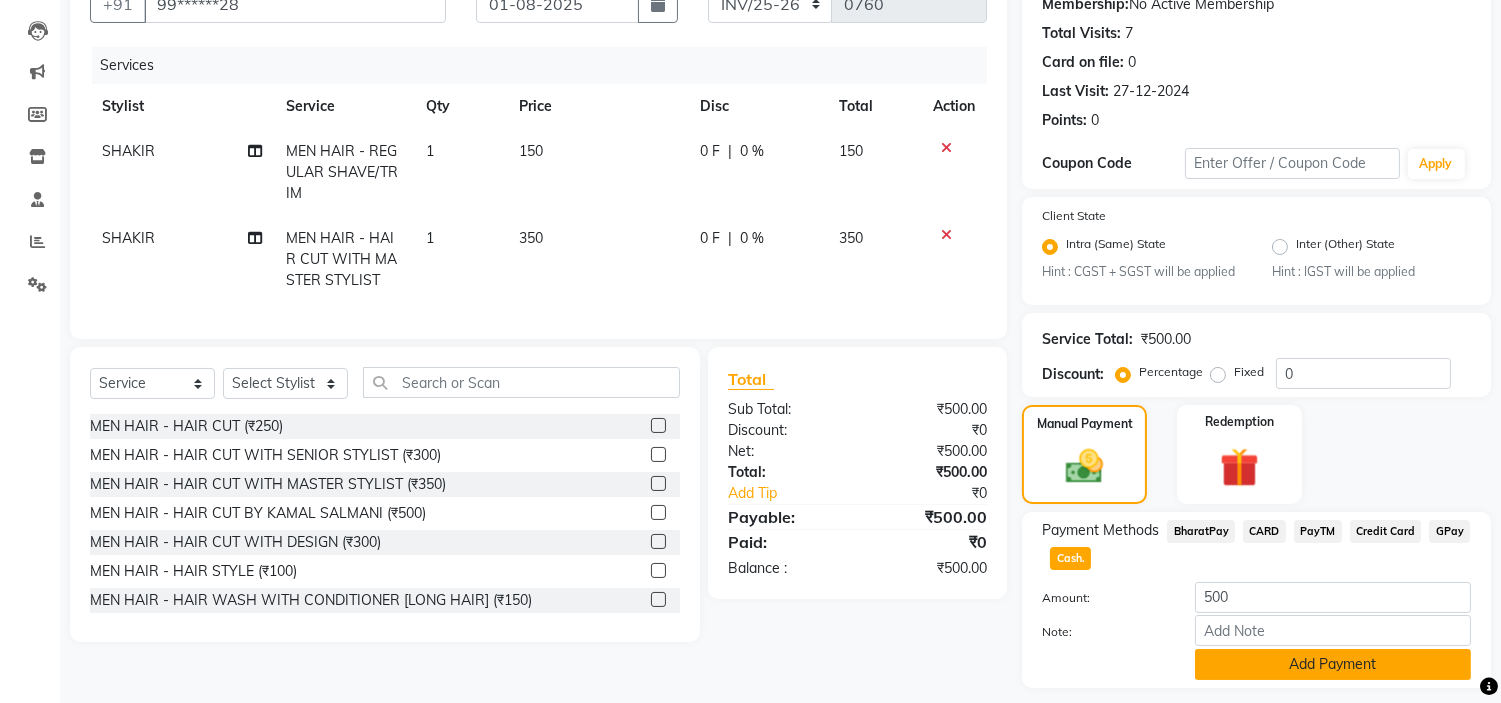 scroll, scrollTop: 257, scrollLeft: 0, axis: vertical 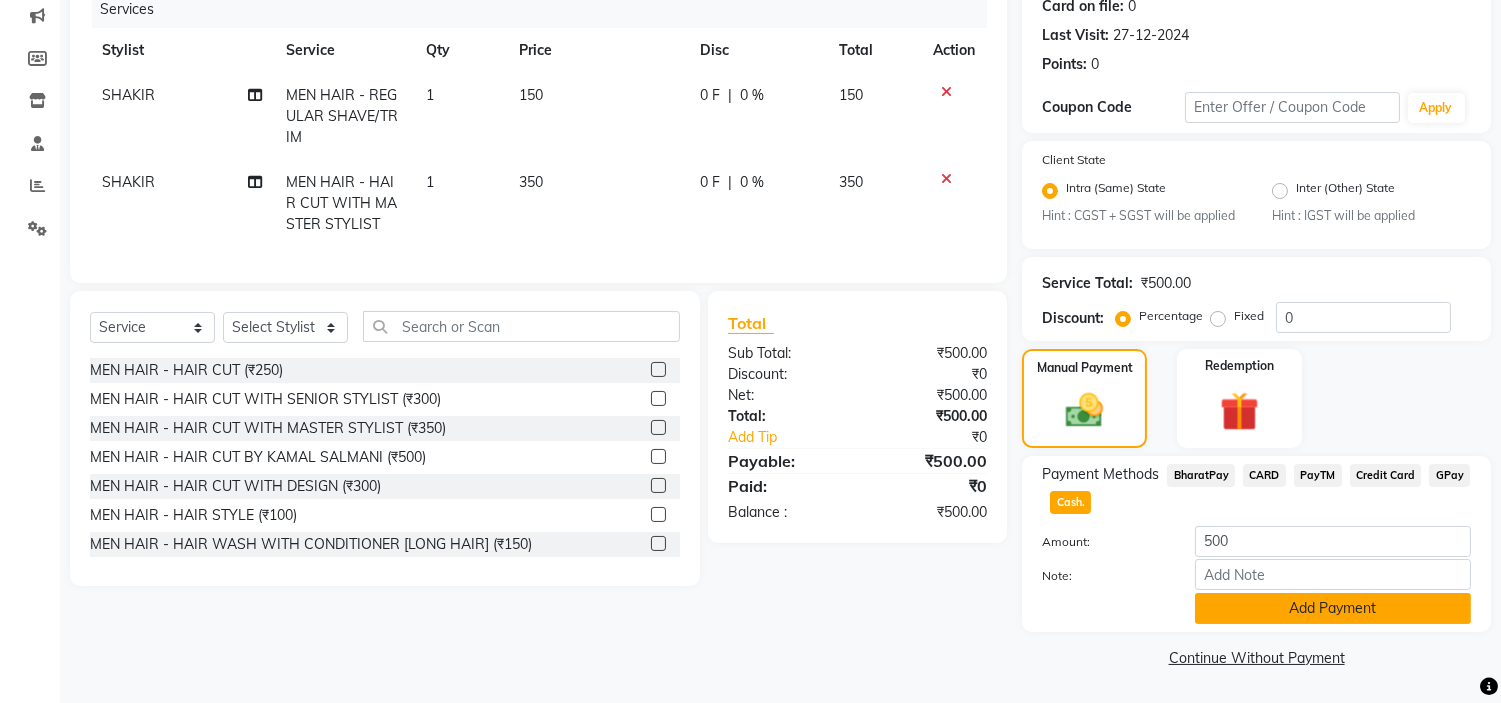 click on "Add Payment" 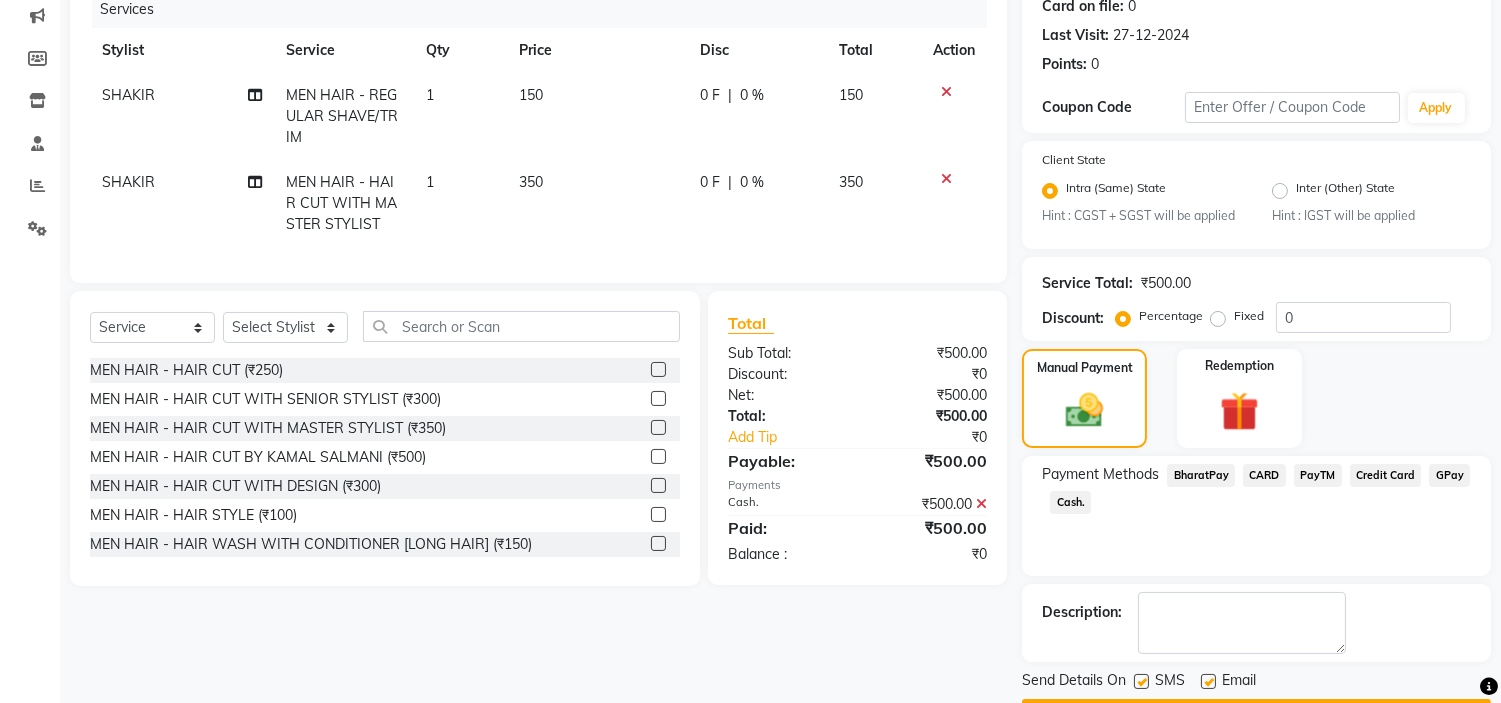 scroll, scrollTop: 314, scrollLeft: 0, axis: vertical 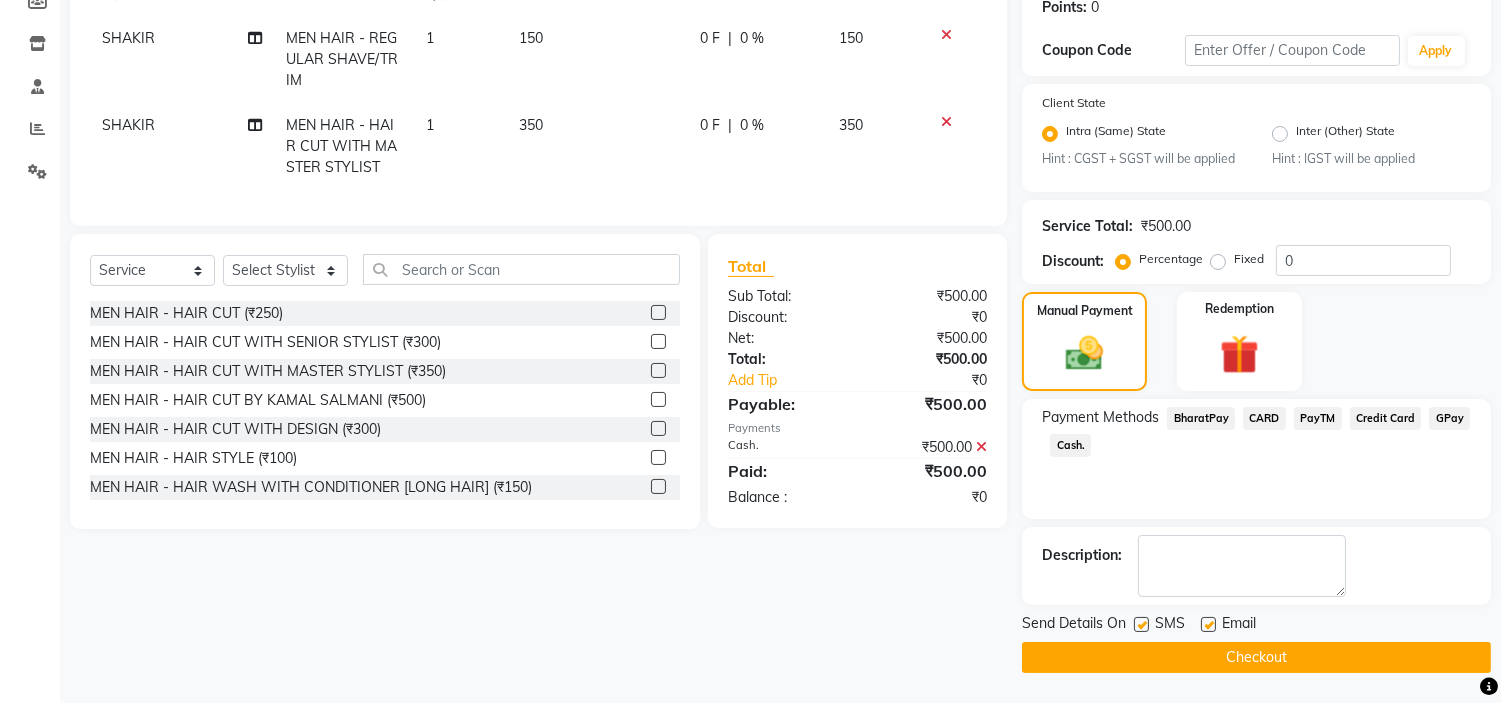 drag, startPoint x: 1143, startPoint y: 625, endPoint x: 1224, endPoint y: 636, distance: 81.7435 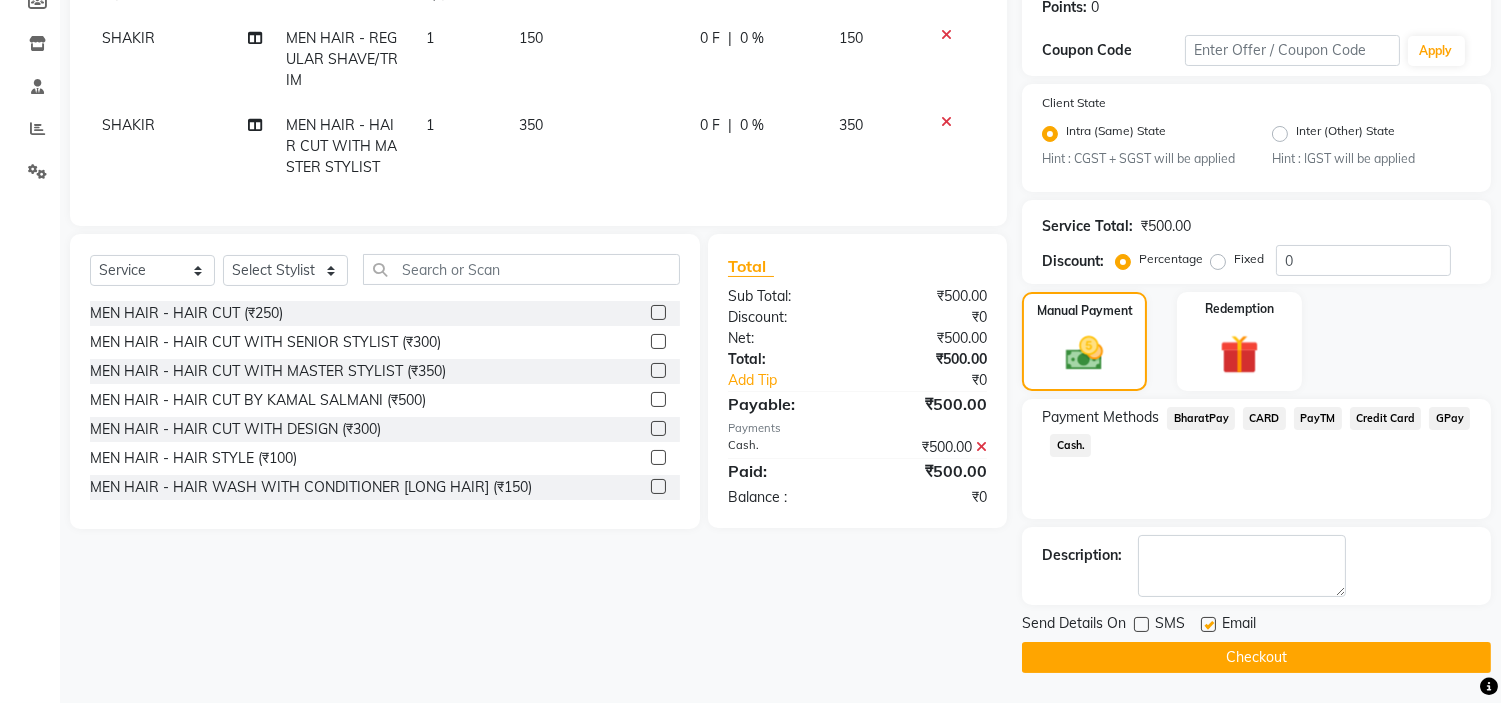 click 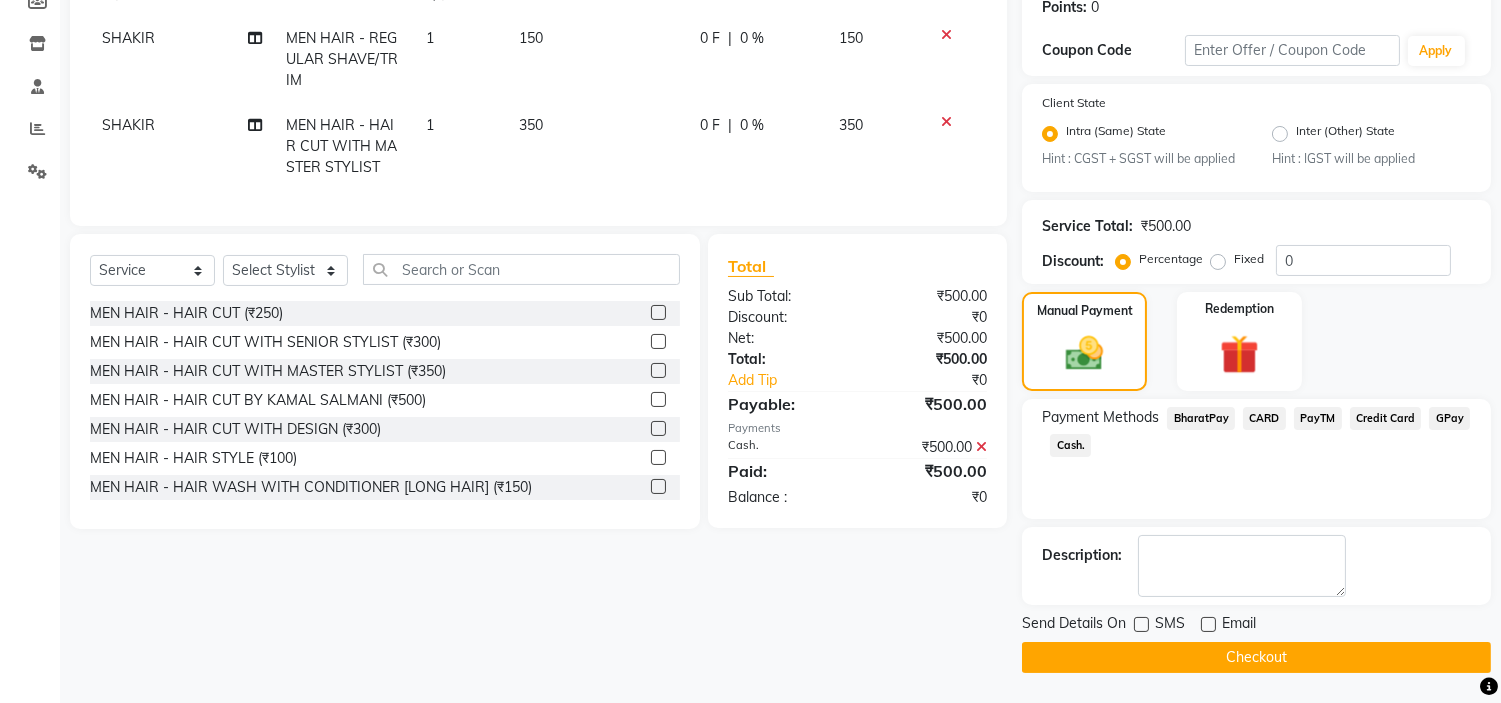 click on "Checkout" 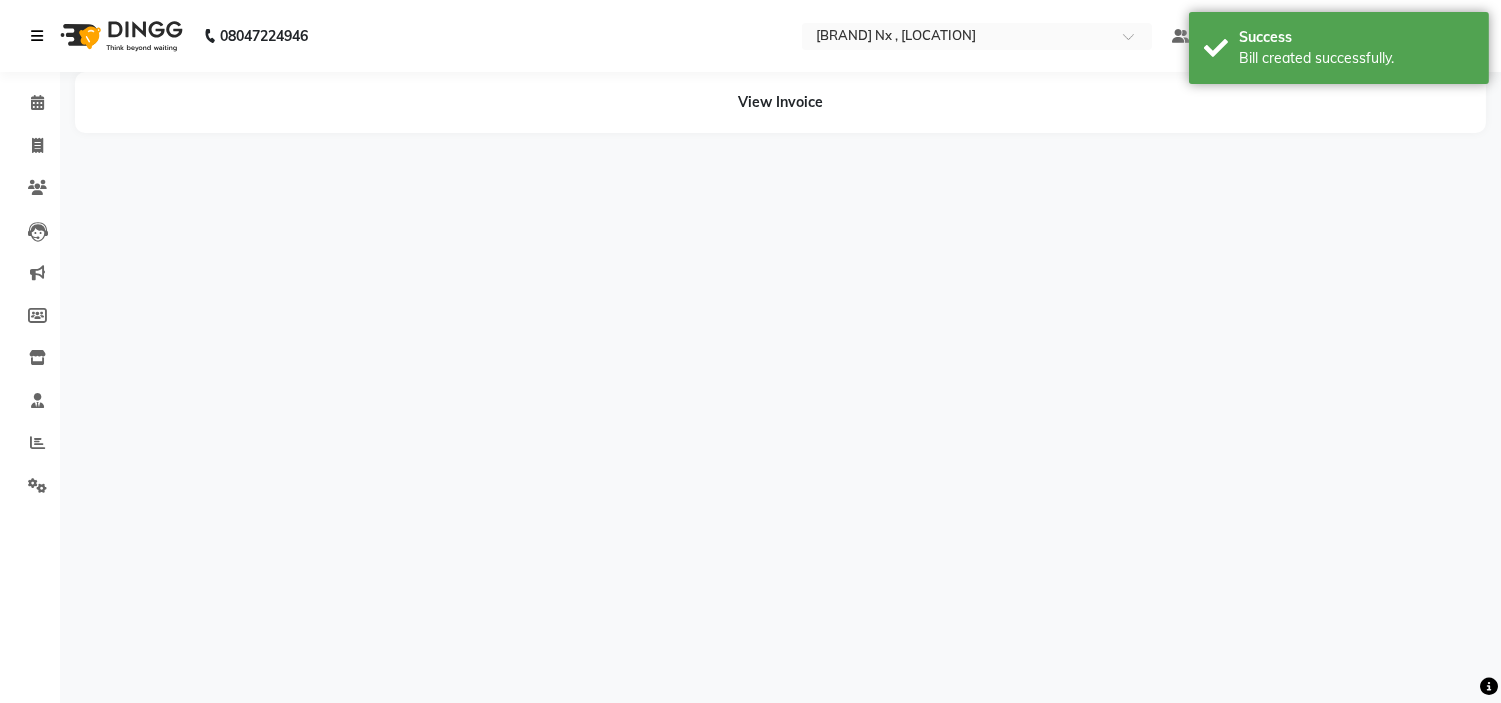 scroll, scrollTop: 0, scrollLeft: 0, axis: both 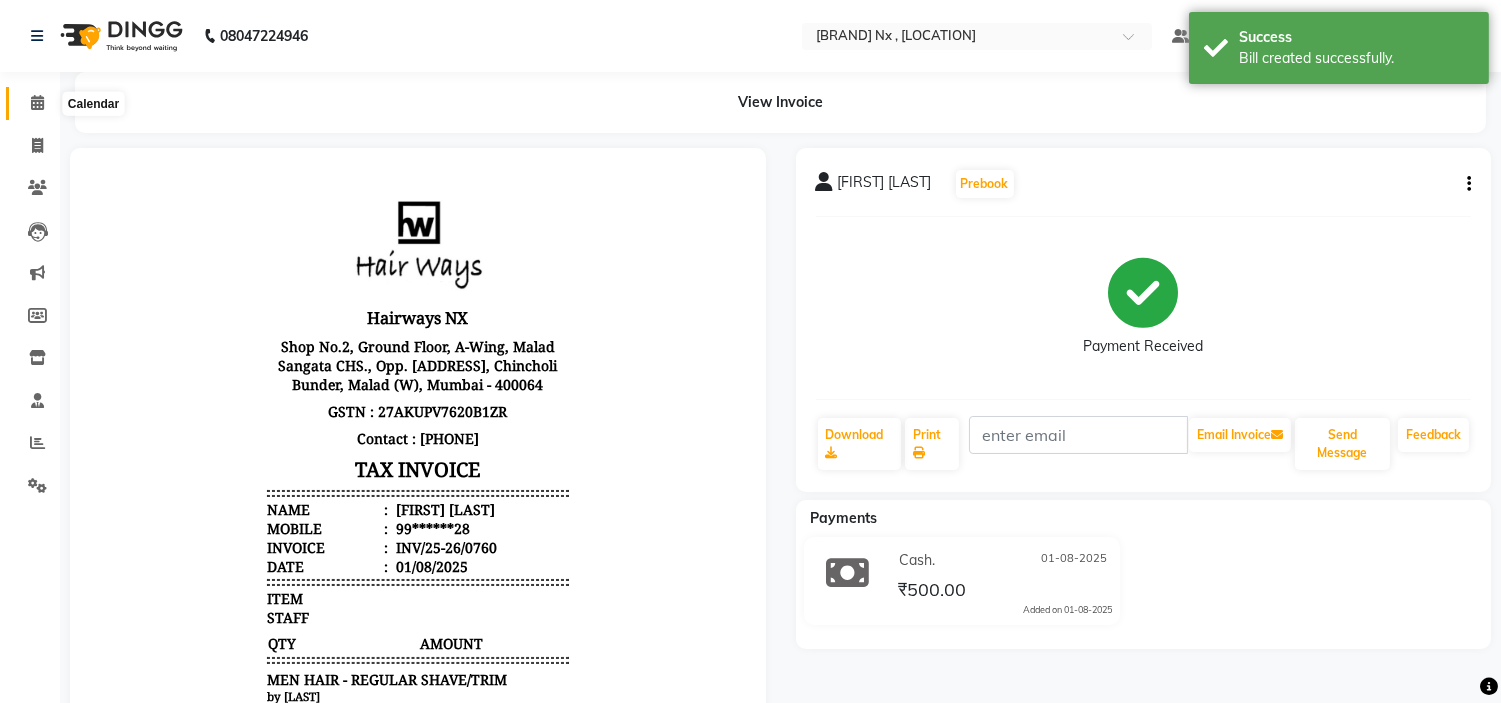 click 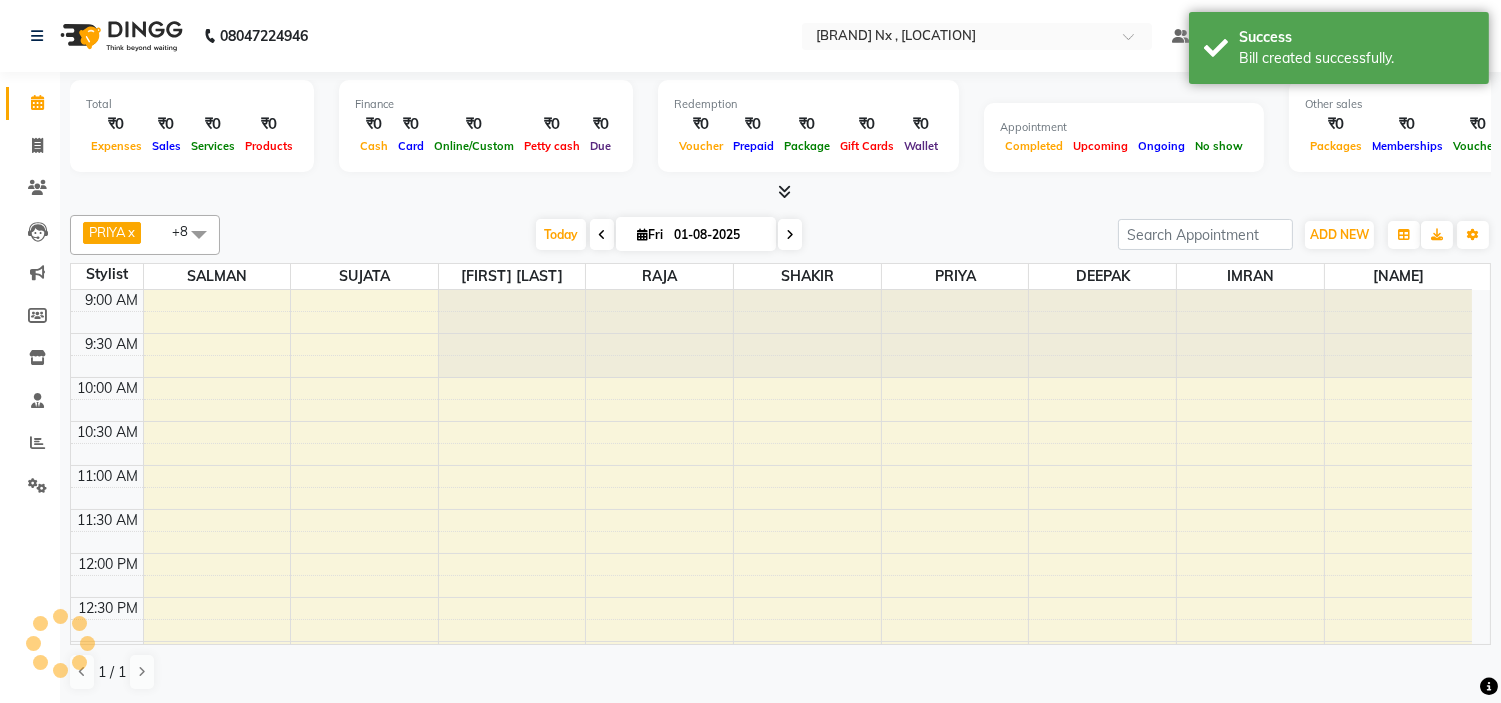 scroll, scrollTop: 796, scrollLeft: 0, axis: vertical 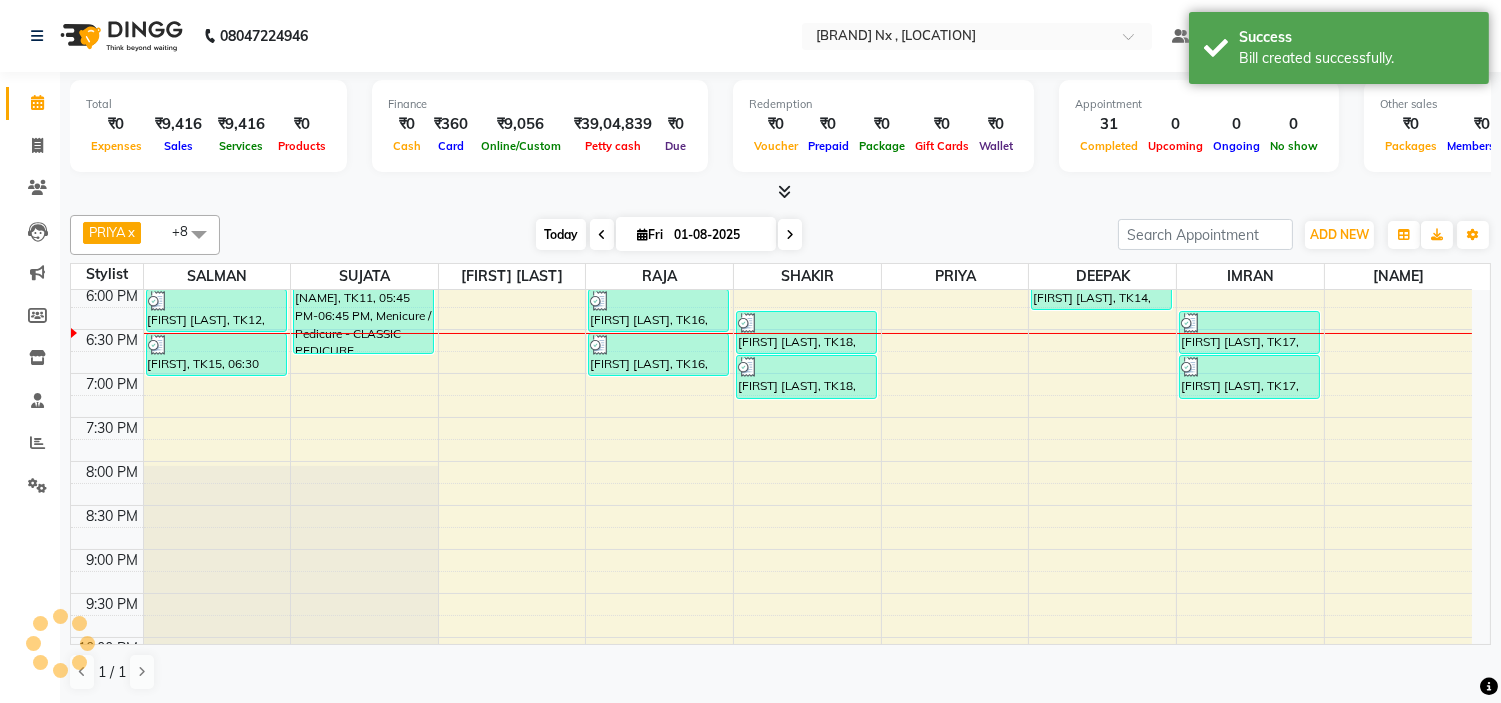 click on "Today" at bounding box center (561, 234) 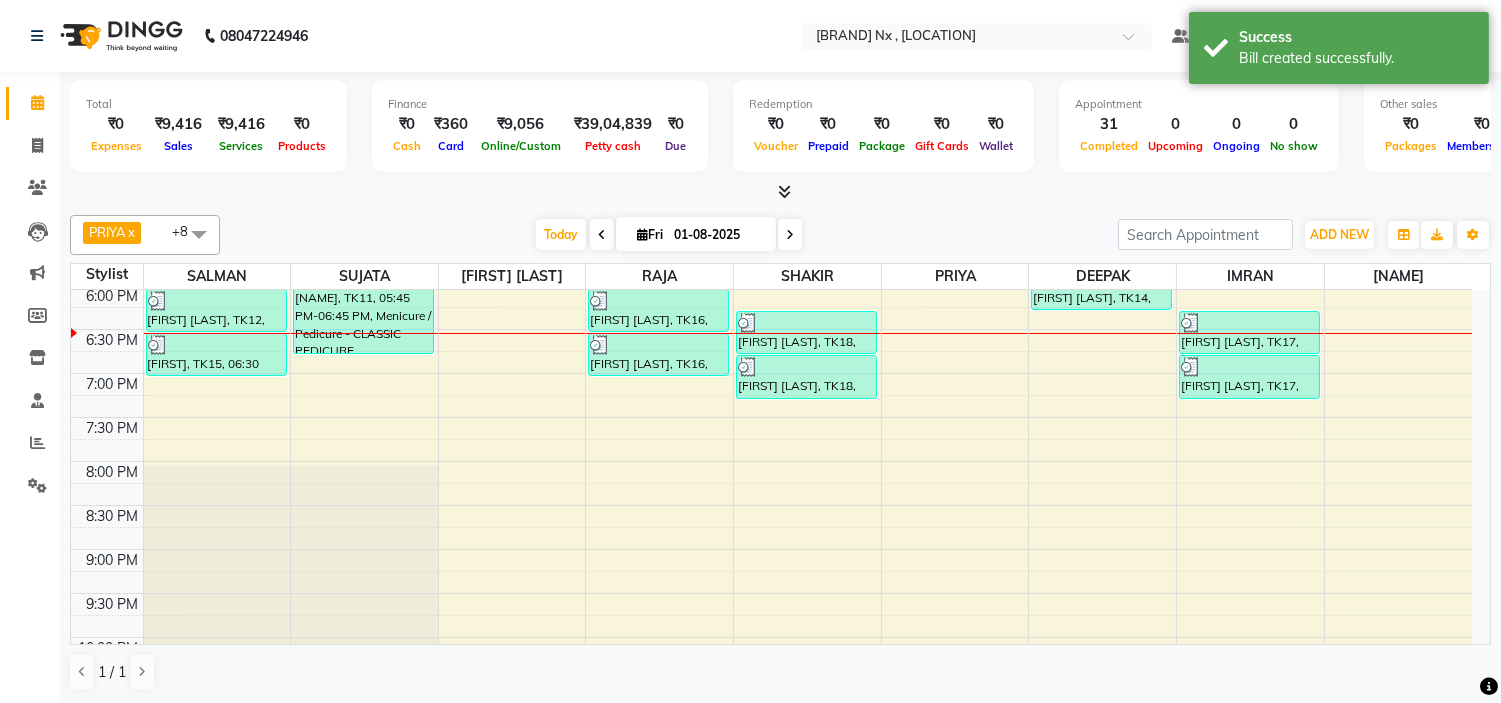 scroll, scrollTop: 796, scrollLeft: 0, axis: vertical 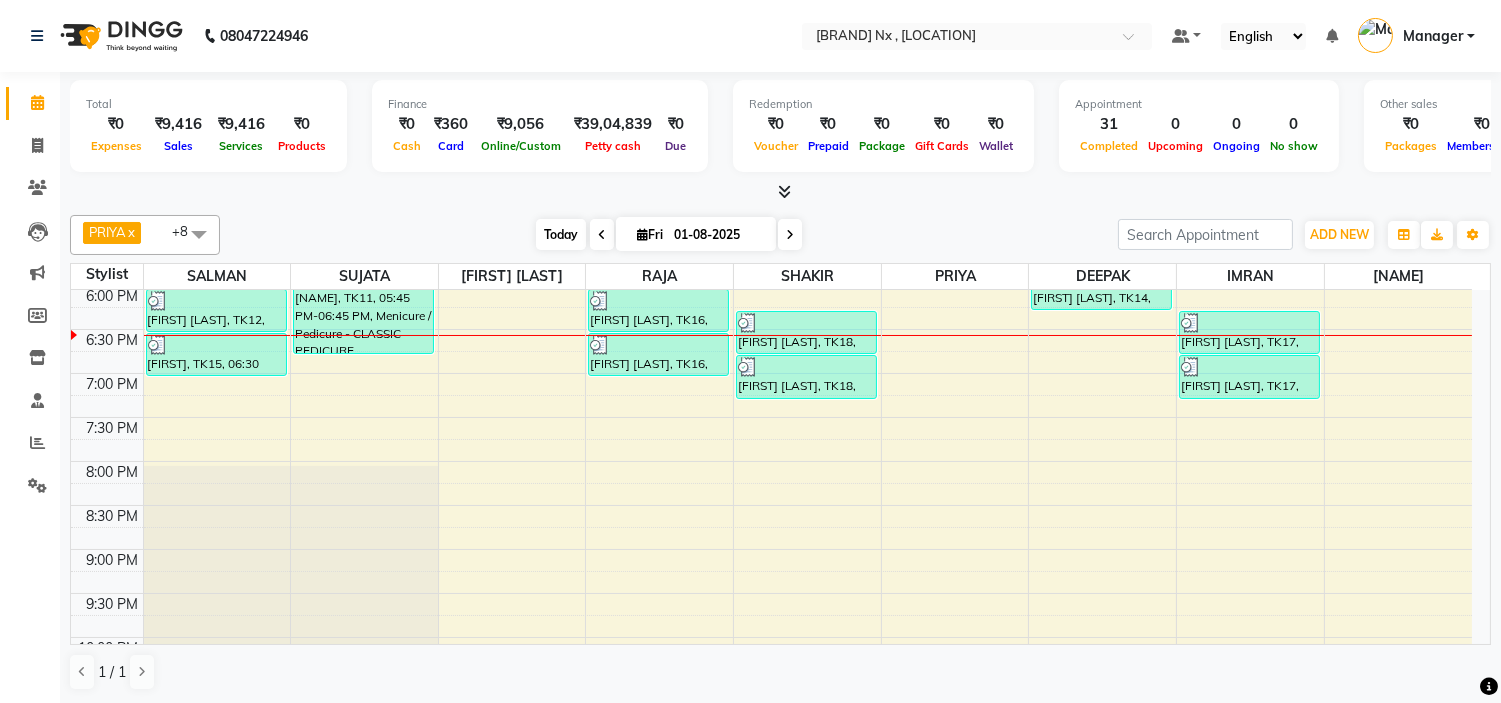 click on "Today" at bounding box center (561, 234) 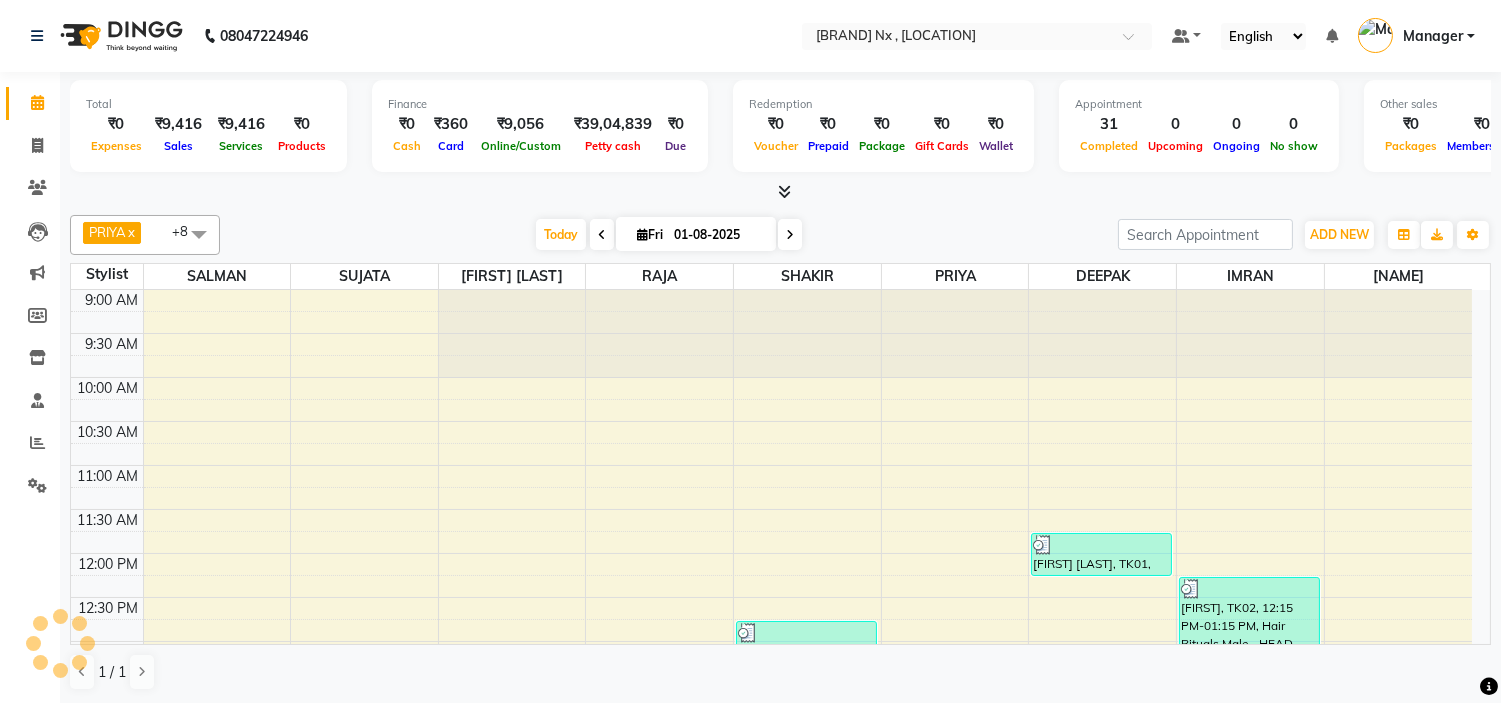 scroll, scrollTop: 796, scrollLeft: 0, axis: vertical 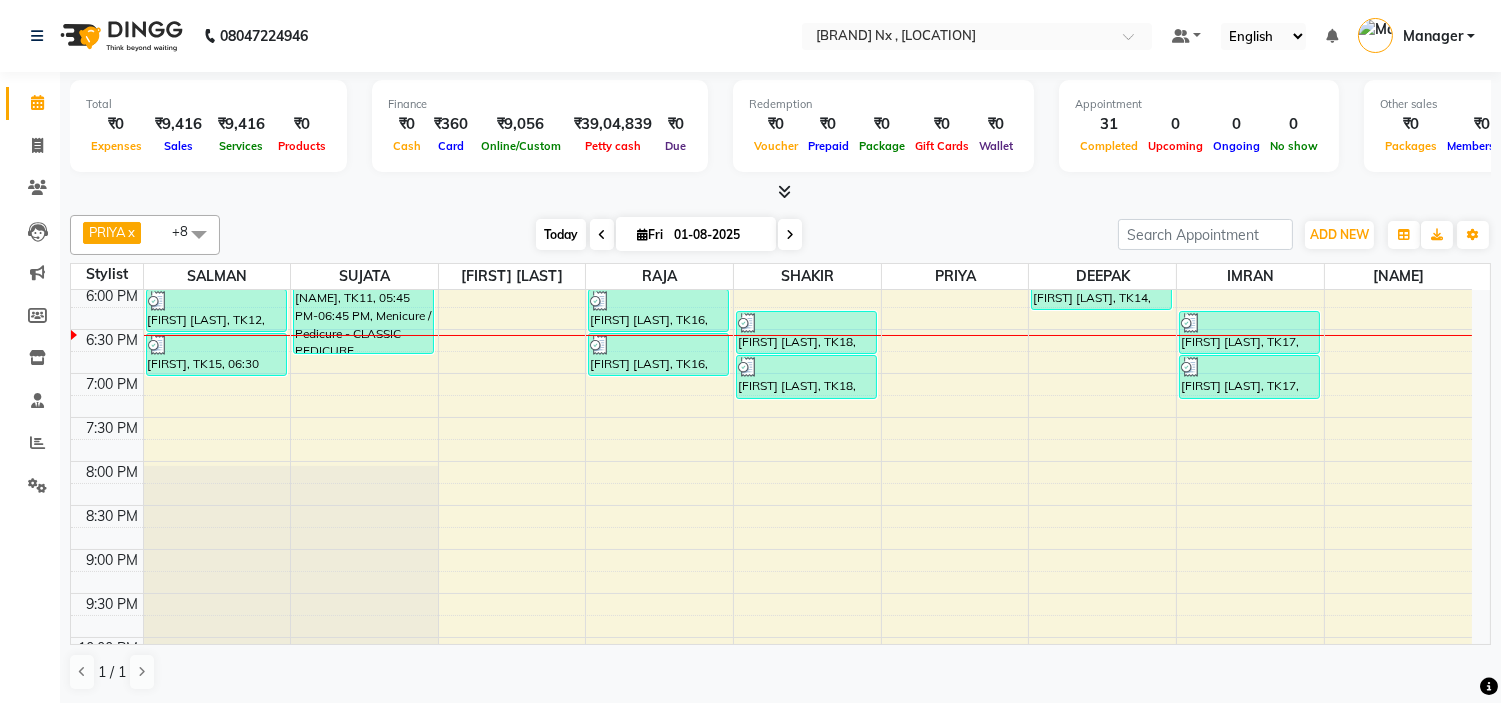 click on "Today" at bounding box center (561, 234) 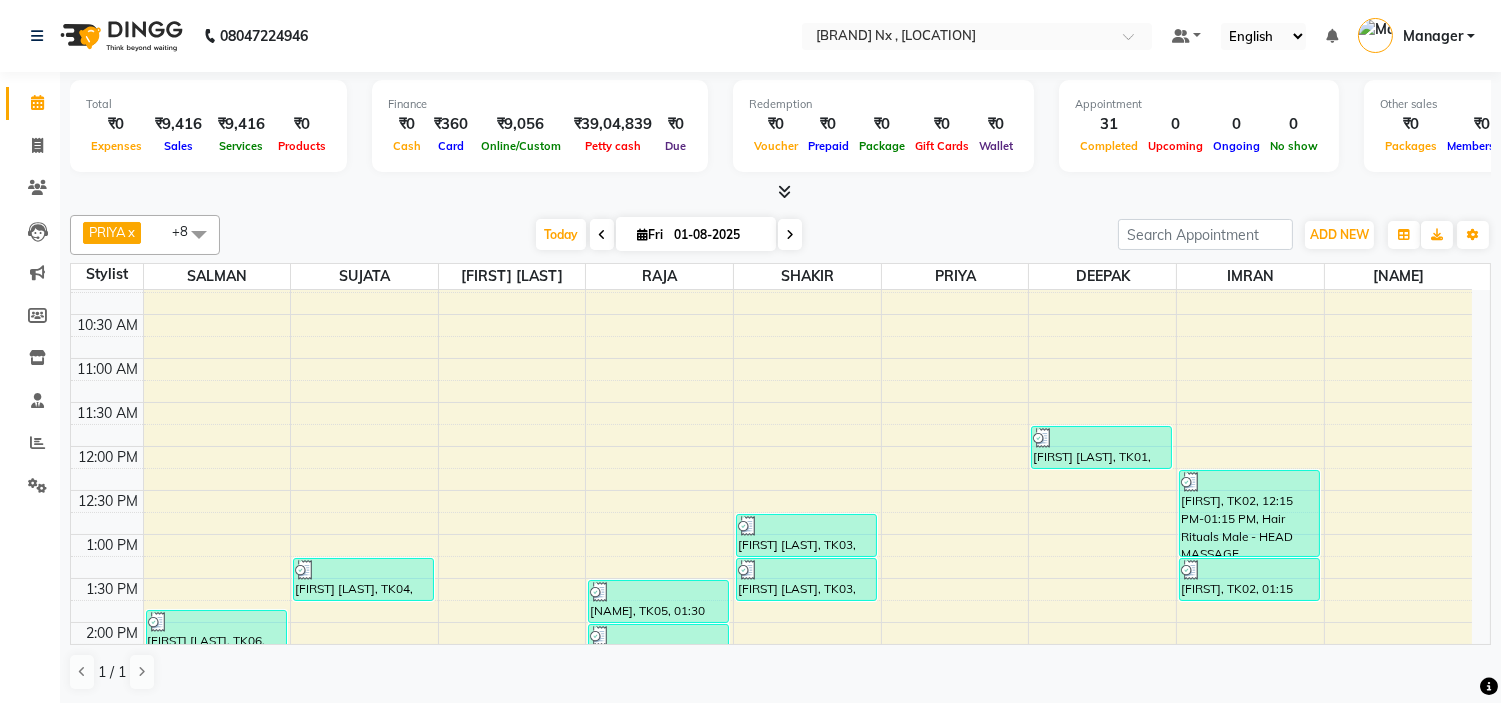 scroll, scrollTop: 0, scrollLeft: 0, axis: both 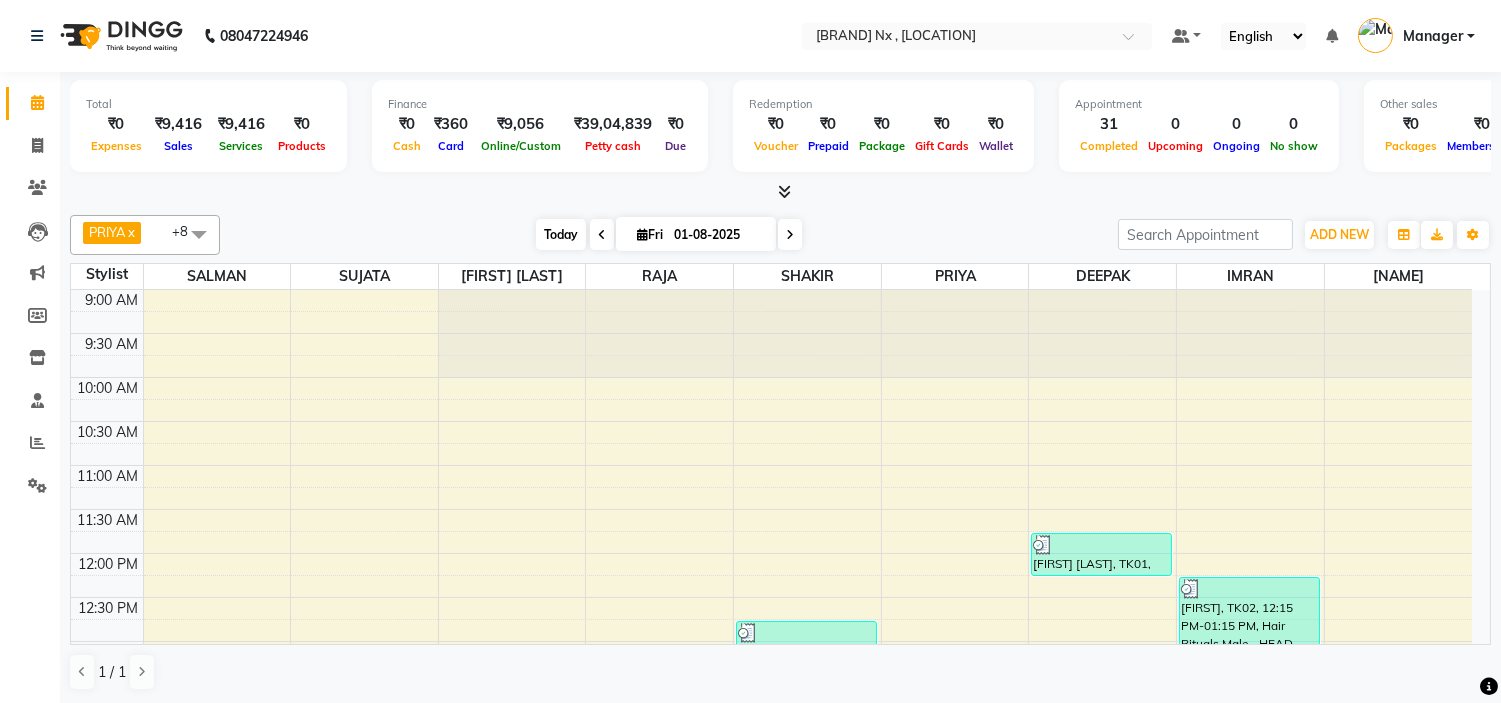 click on "Today" at bounding box center (561, 234) 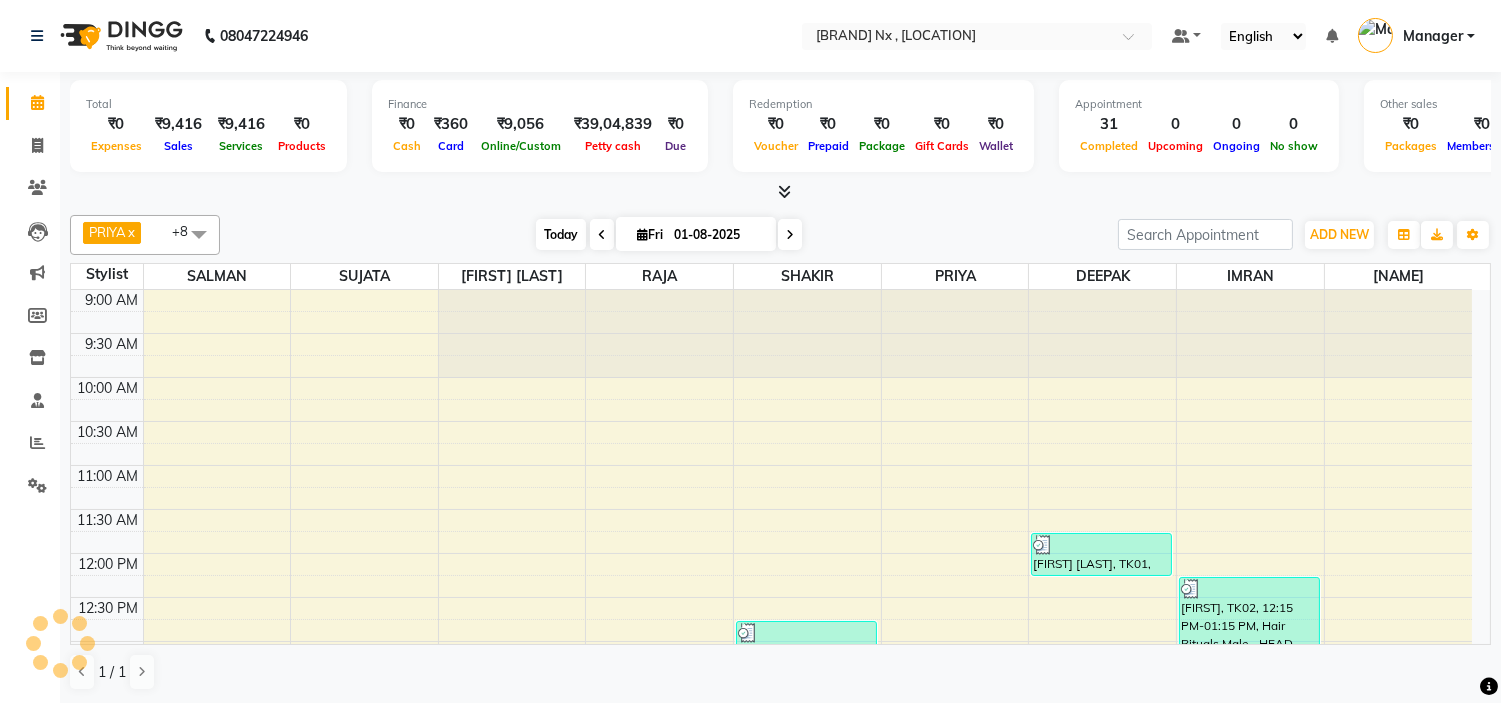 click on "Today" at bounding box center (561, 234) 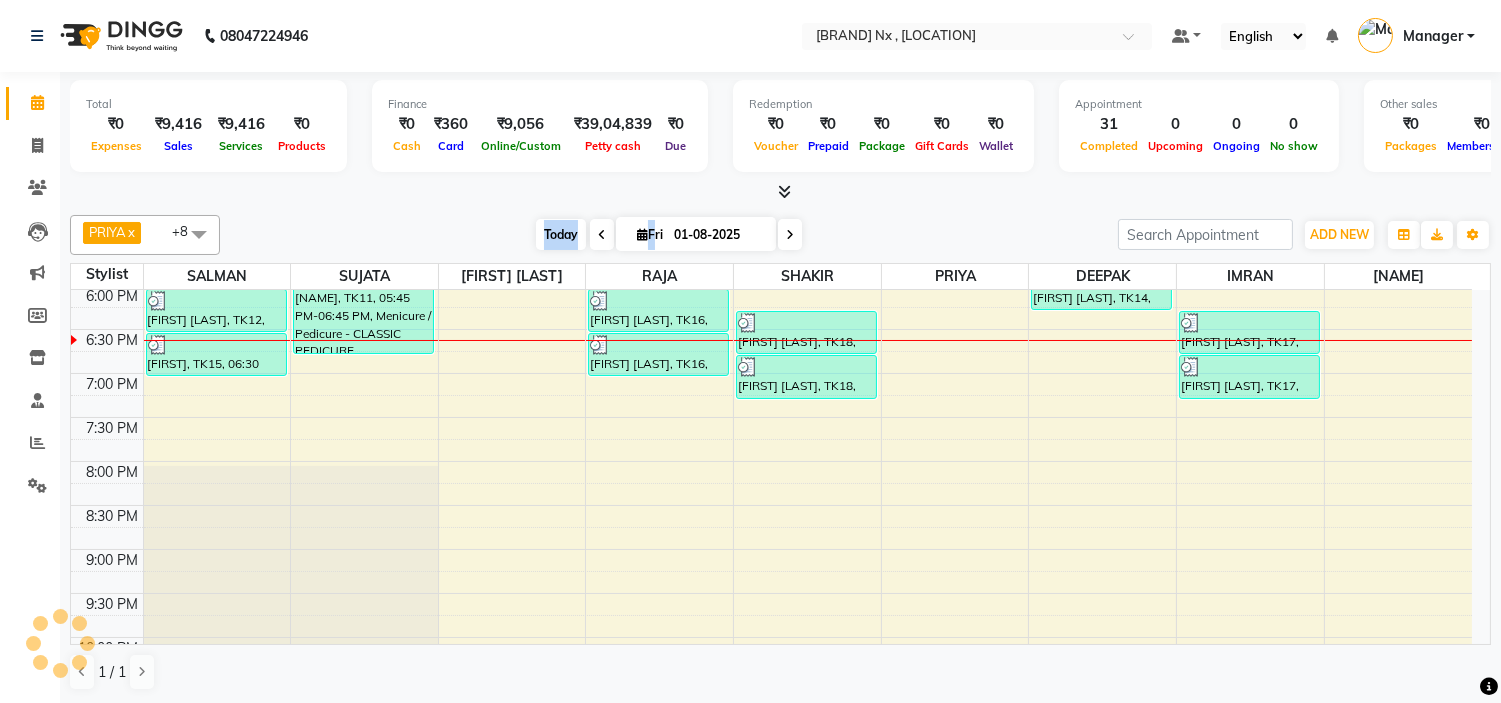 click on "Today" at bounding box center [561, 234] 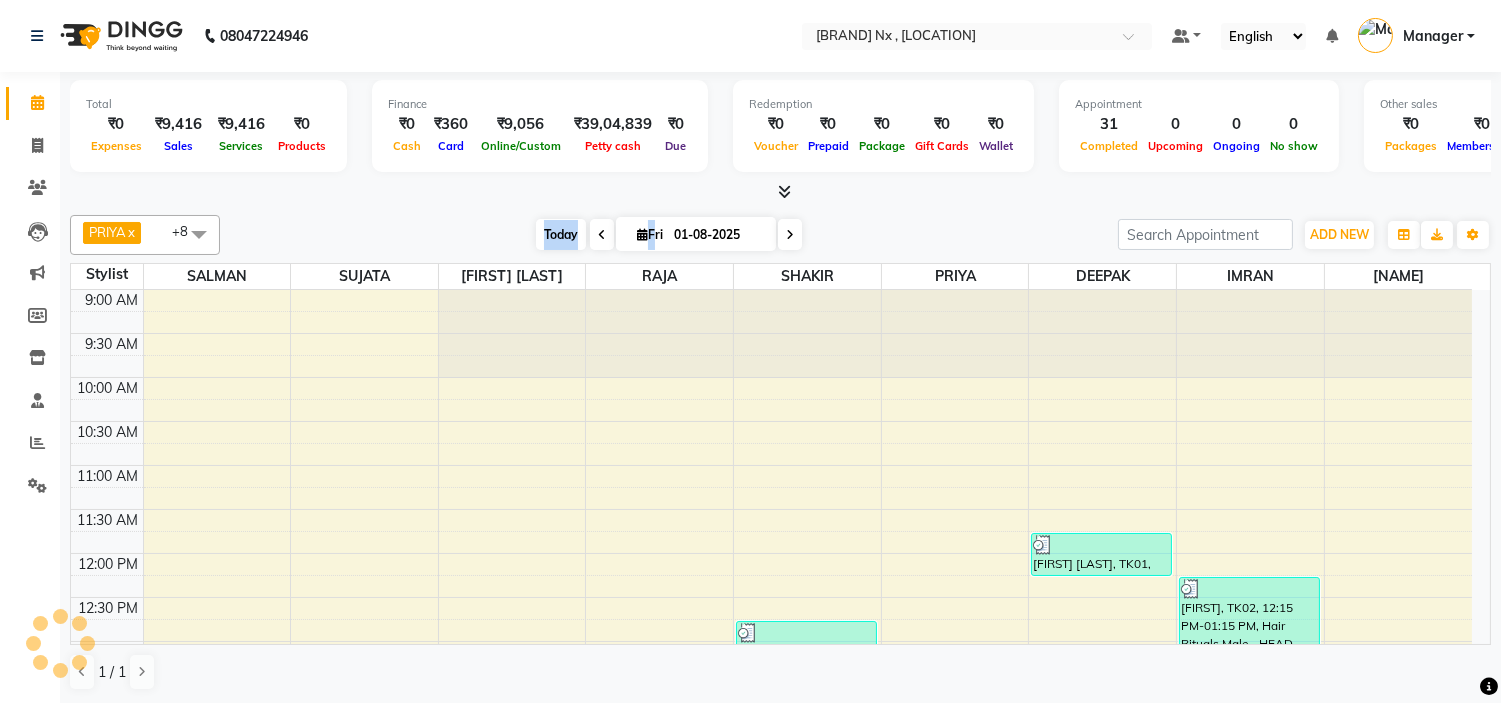 scroll, scrollTop: 796, scrollLeft: 0, axis: vertical 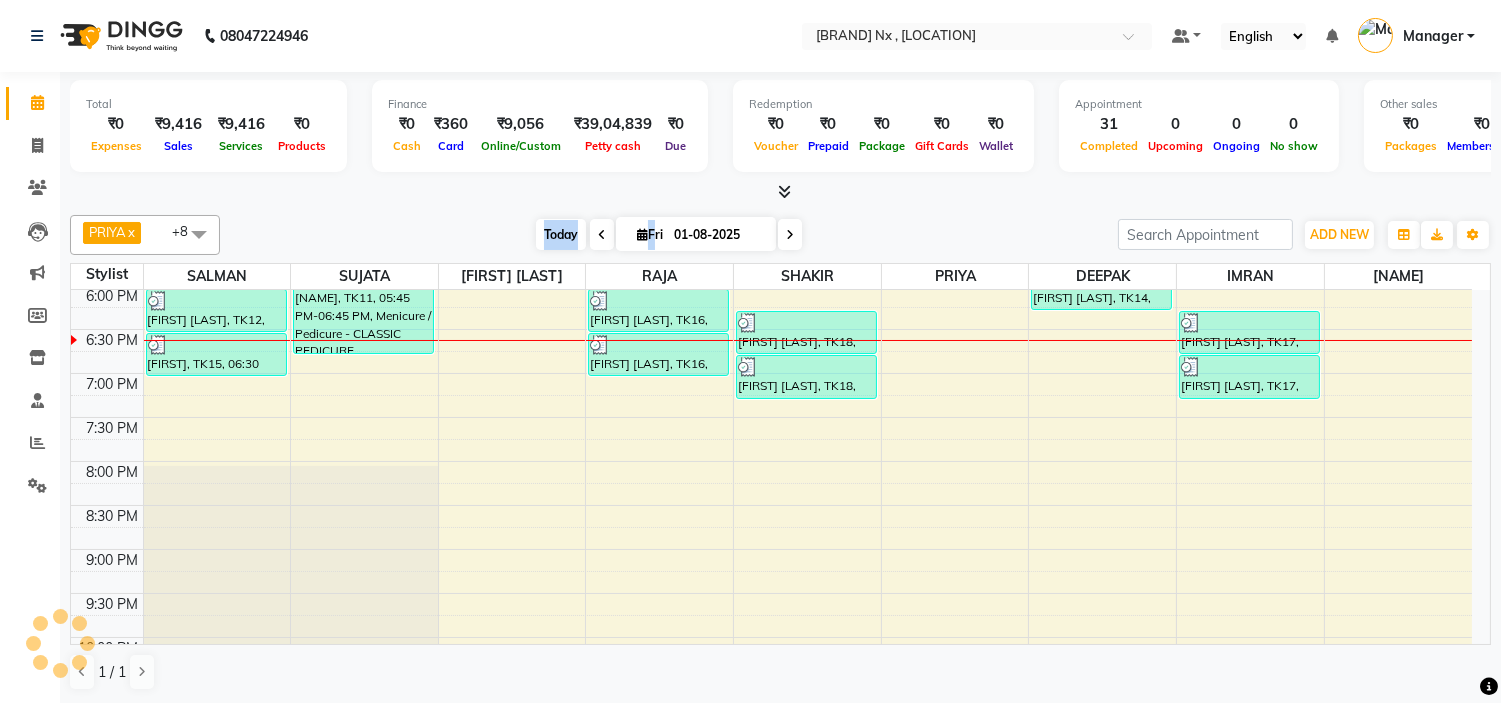 click on "9:00 AM 9:30 AM 10:00 AM 10:30 AM 11:00 AM 11:30 AM 12:00 PM 12:30 PM 1:00 PM 1:30 PM 2:00 PM 2:30 PM 3:00 PM 3:30 PM 4:00 PM 4:30 PM 5:00 PM 5:30 PM 6:00 PM 6:30 PM 7:00 PM 7:30 PM 8:00 PM 8:30 PM 9:00 PM 9:30 PM 10:00 PM 10:30 PM     BHAGYASHREE thakkar, TK06, 01:50 PM-03:20 PM, Colour For Women - ROOT TOUCH UO(INOA) (₹1500)     NIRMIT TERVEDI, TK12, 05:30 PM-06:00 PM, MEN HAIR - HAIR CUT WITH SENIOR STYLIST     NIRMIT TERVEDI, TK12, 06:00 PM-06:30 PM, MEN HAIR - REGULAR SHAVE/TRIM     MOKS, TK15, 06:30 PM-07:00 PM, MEN HAIR - HAIR CUT WITH SENIOR STYLIST     SHWETA UNHALKAR, TK04, 01:15 PM-01:45 PM, Threading - EYEBROW+UPPERLIP     BHAGYASHREE thakkar, TK06, 04:20 PM-04:50 PM, Nail & Gelish - NAIL CUT FILE & POLISH (₹200)     CHITRA, TK11, 05:45 PM-06:45 PM, Menicure / Pedicure - CLASSIC PEDICURE     Karan, TK05, 01:30 PM-02:00 PM, MEN HAIR - HAIR CUT WITH SENIOR STYLIST     Karan, TK05, 02:00 PM-02:30 PM, MEN HAIR - HAIR CUT WITH SENIOR STYLIST" at bounding box center [771, 109] 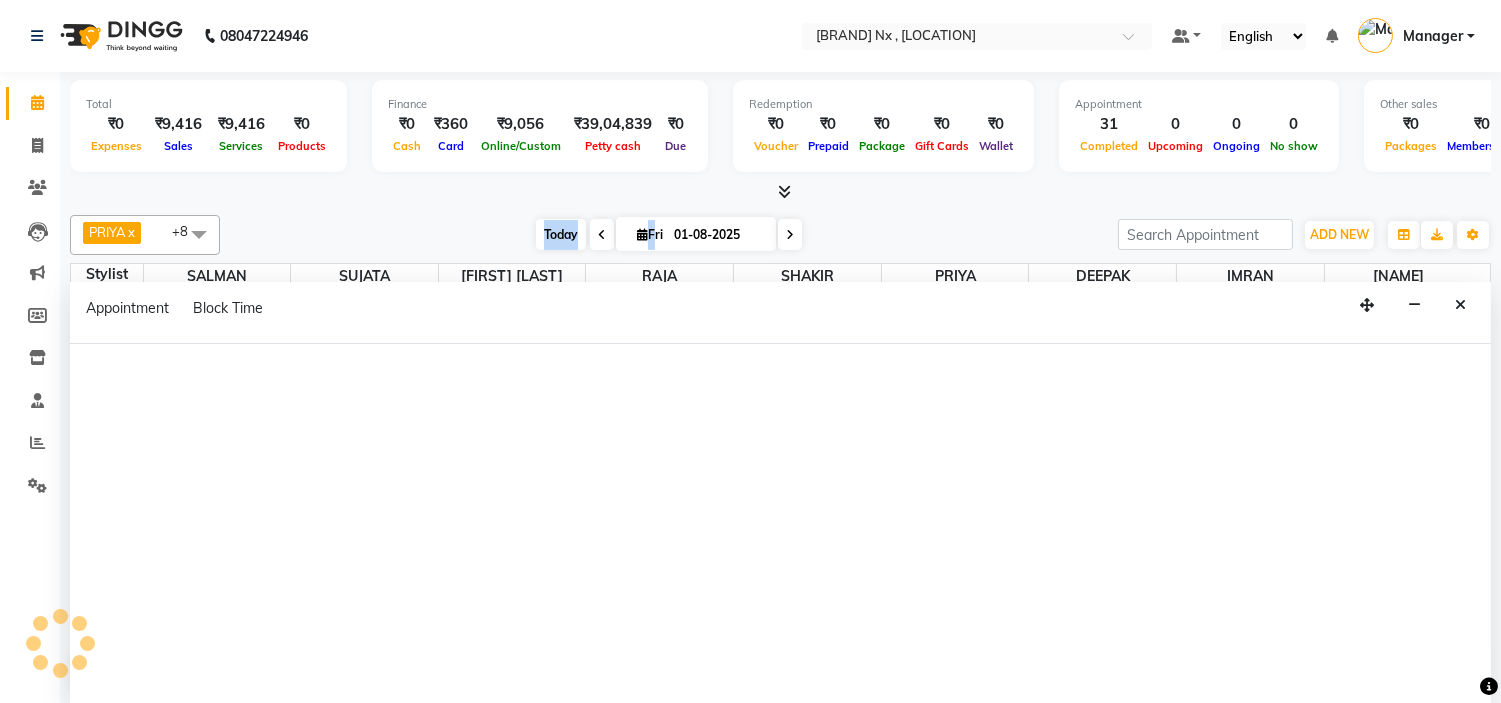 click on "Today" at bounding box center (561, 234) 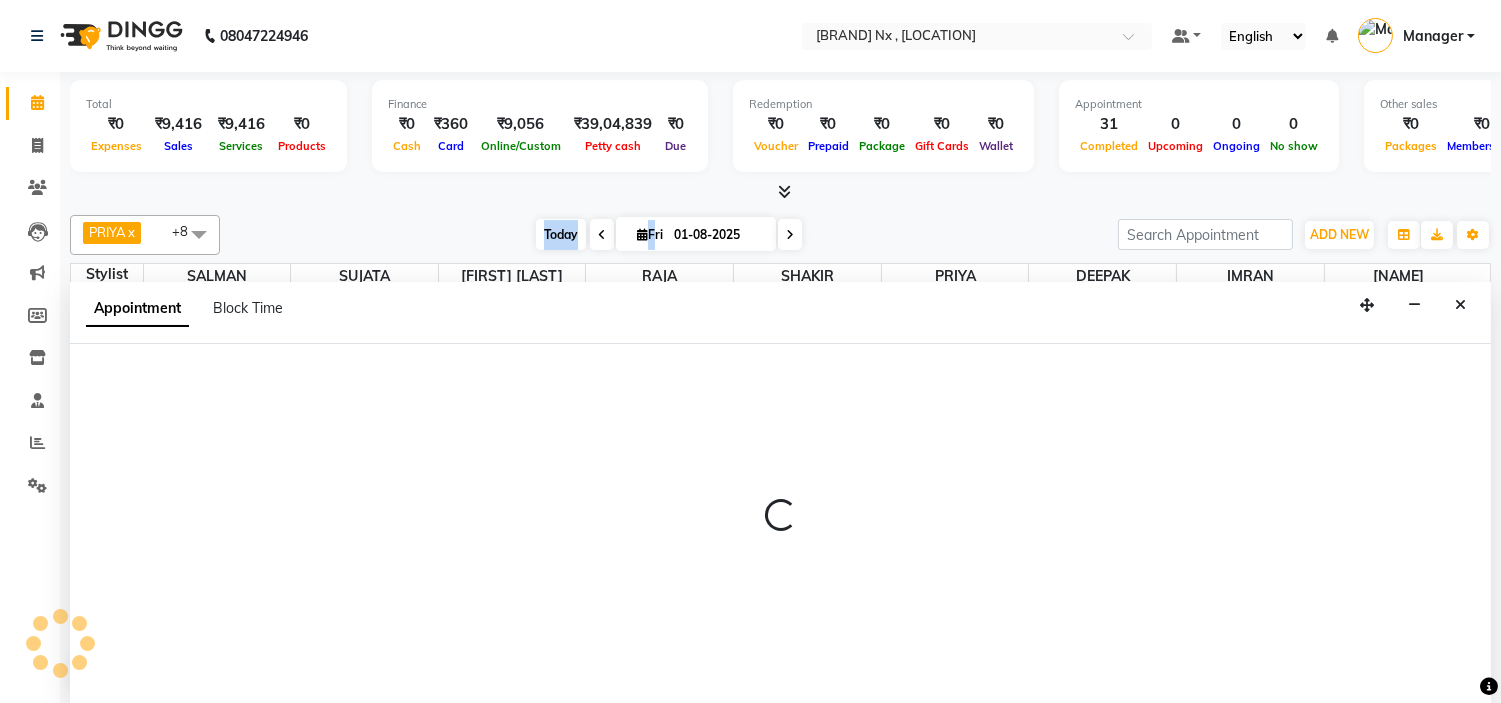scroll, scrollTop: 1, scrollLeft: 0, axis: vertical 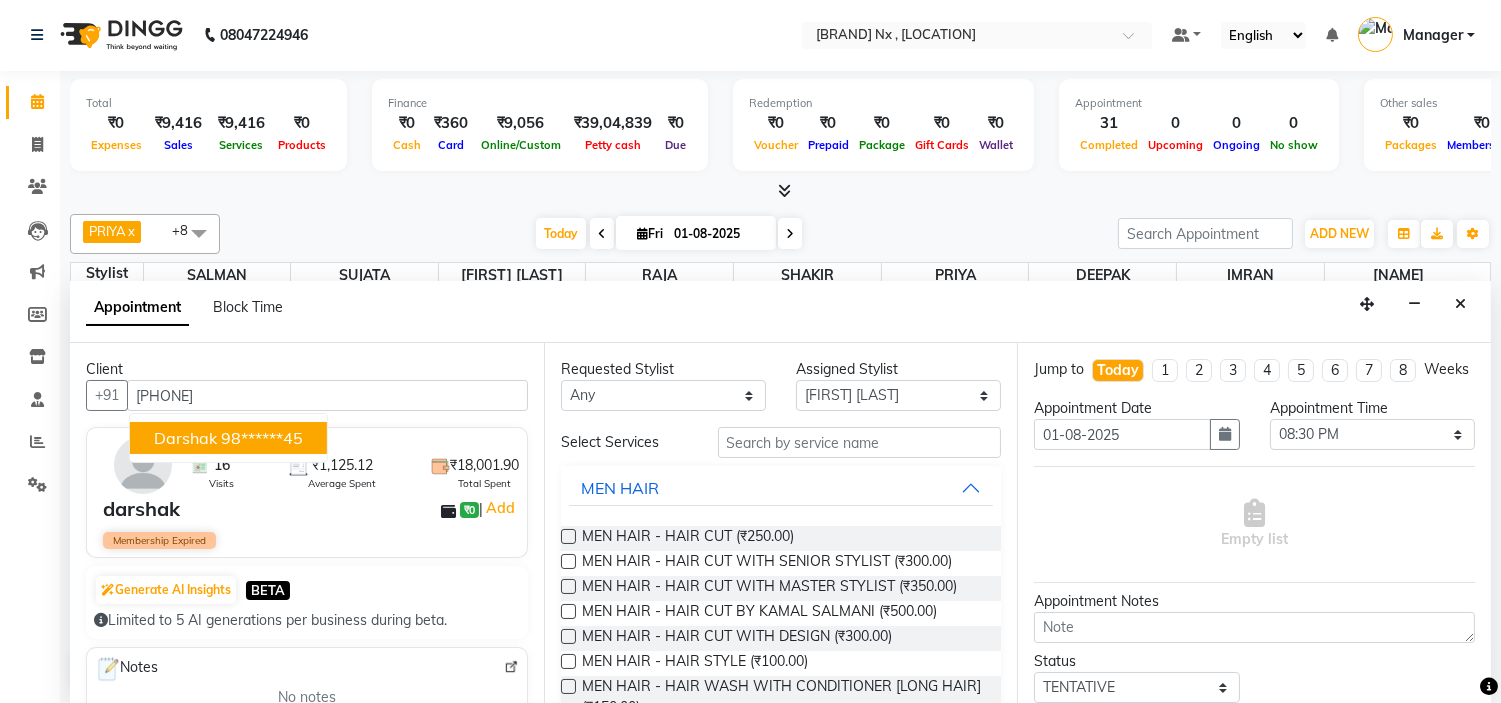 click on "98******45" at bounding box center (262, 438) 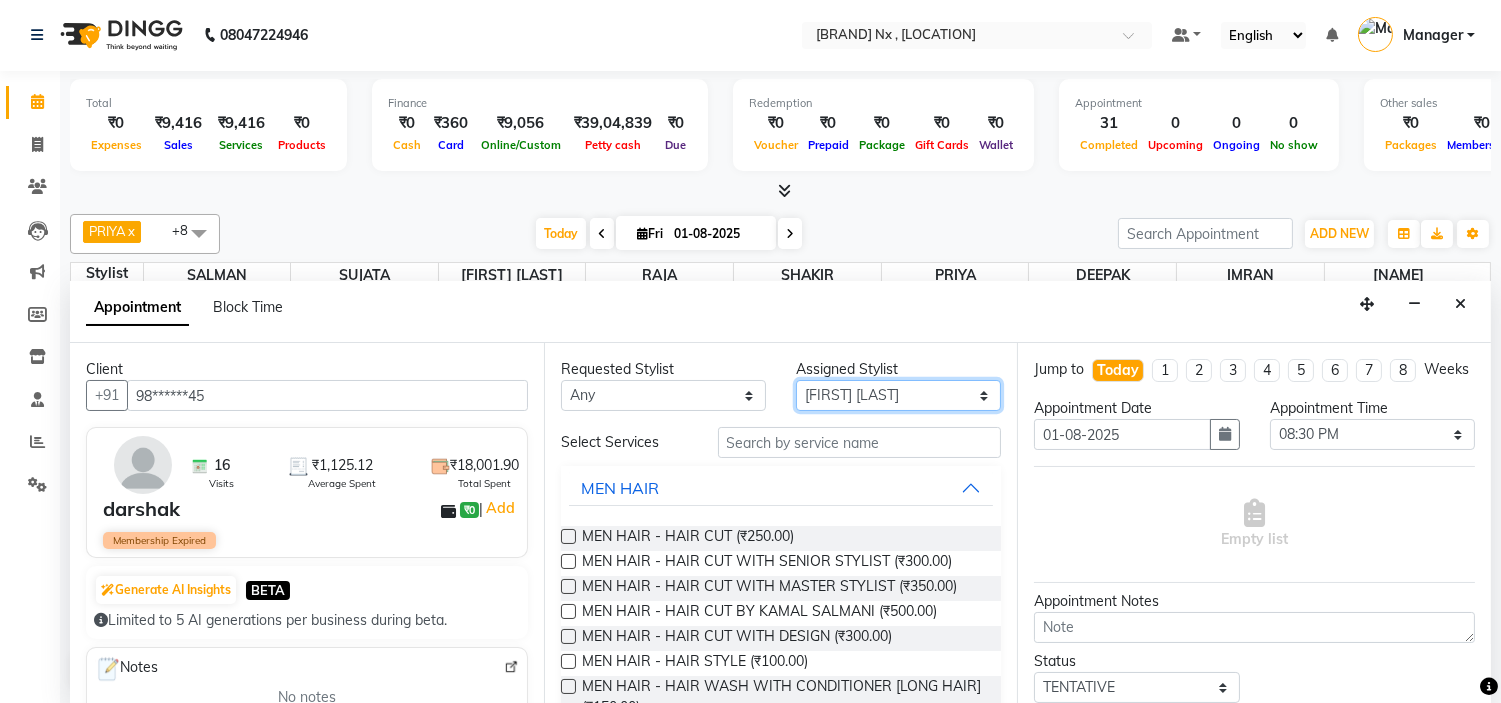 click on "Select ALIM AZAD DEEPAK IMRAN KAMAL SALMANI KASHISH Manager MUZZAMIL PRIYA PUMMY RAJA  SALMAN SHAKIR  SUDHIR SUJATA TALIB UMAR" at bounding box center (898, 395) 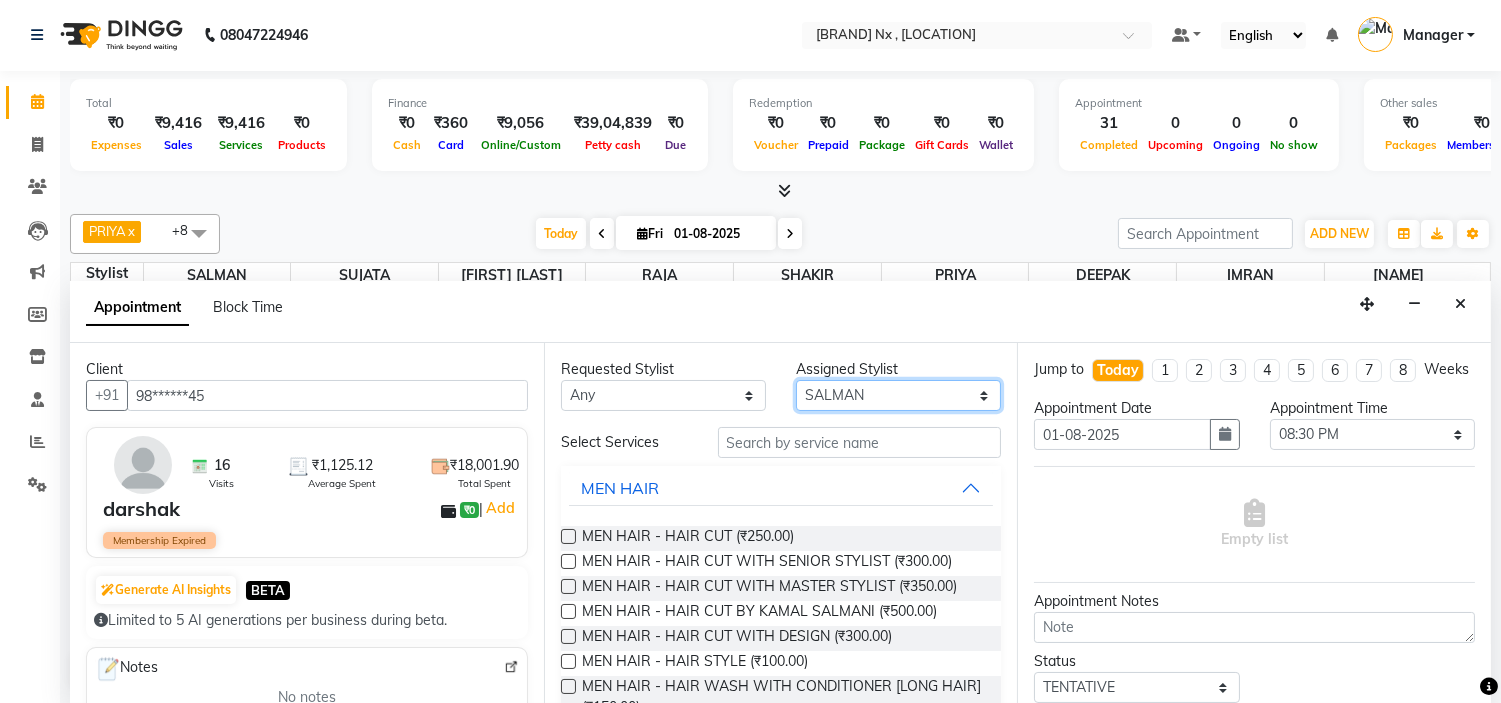 click on "Select ALIM AZAD DEEPAK IMRAN KAMAL SALMANI KASHISH Manager MUZZAMIL PRIYA PUMMY RAJA  SALMAN SHAKIR  SUDHIR SUJATA TALIB UMAR" at bounding box center (898, 395) 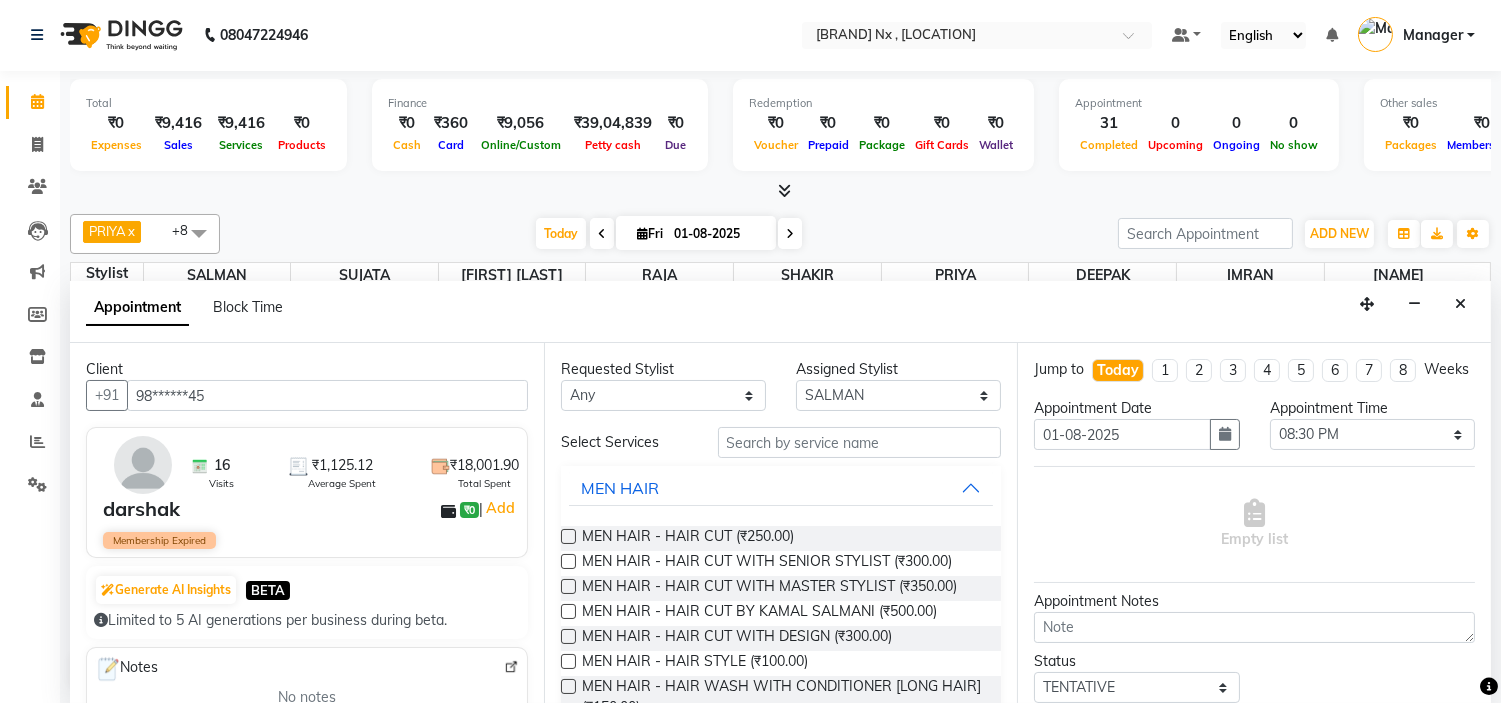click at bounding box center [568, 561] 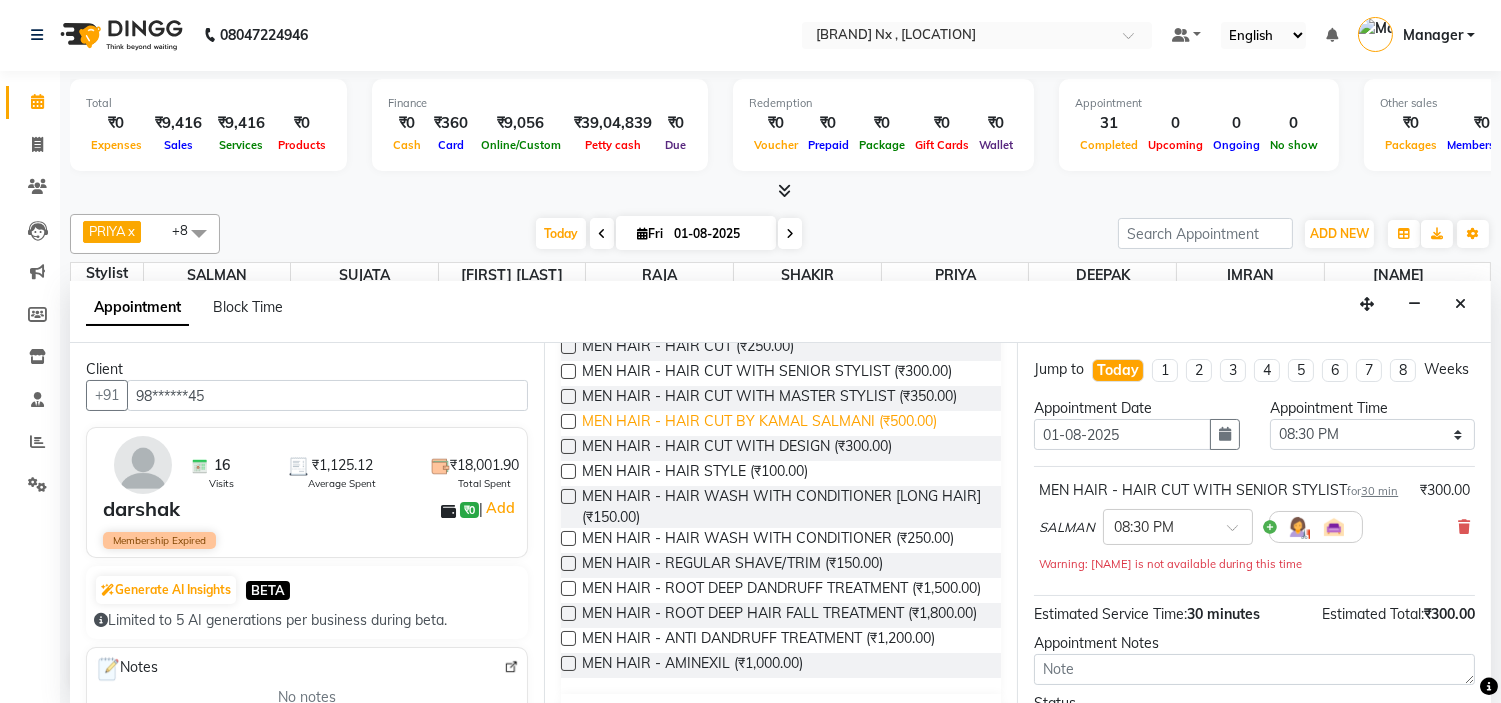 scroll, scrollTop: 222, scrollLeft: 0, axis: vertical 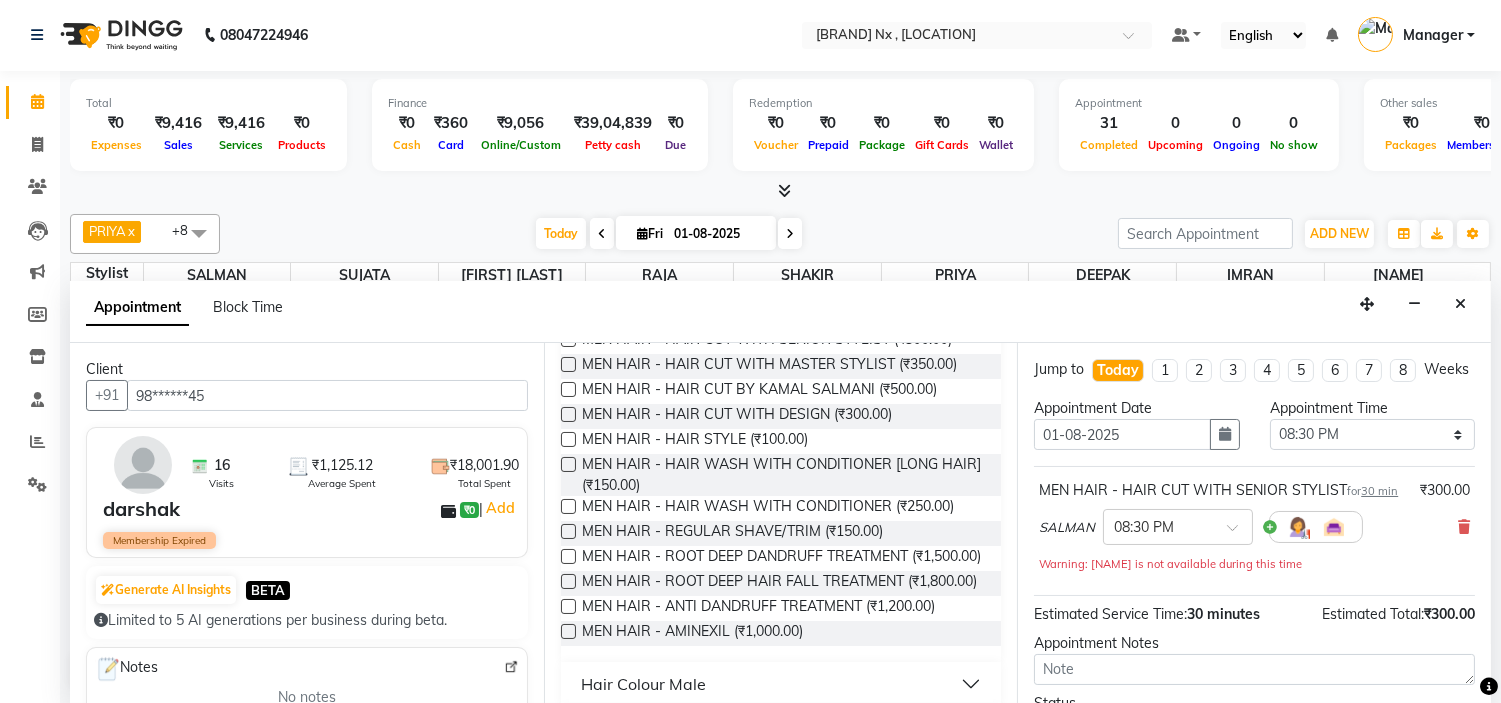 click at bounding box center (568, 531) 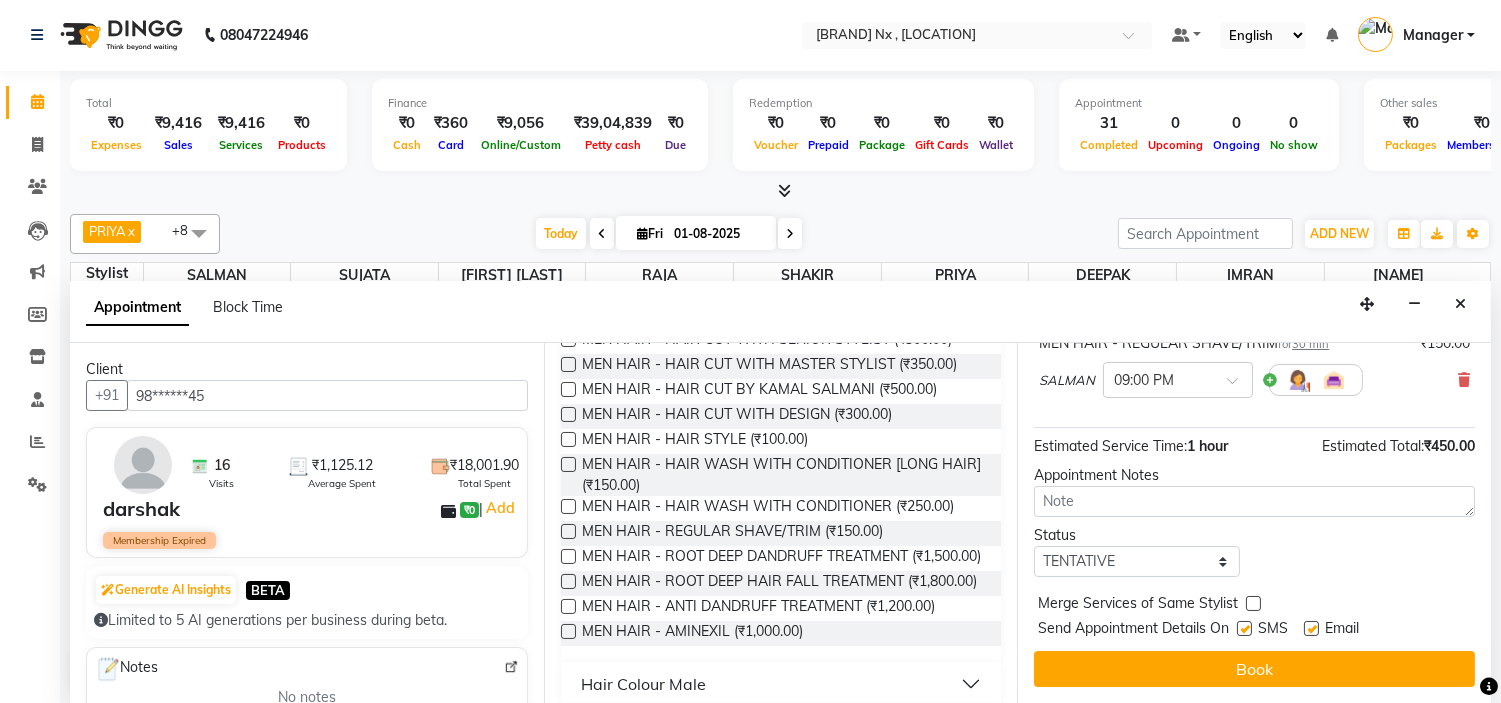 scroll, scrollTop: 298, scrollLeft: 0, axis: vertical 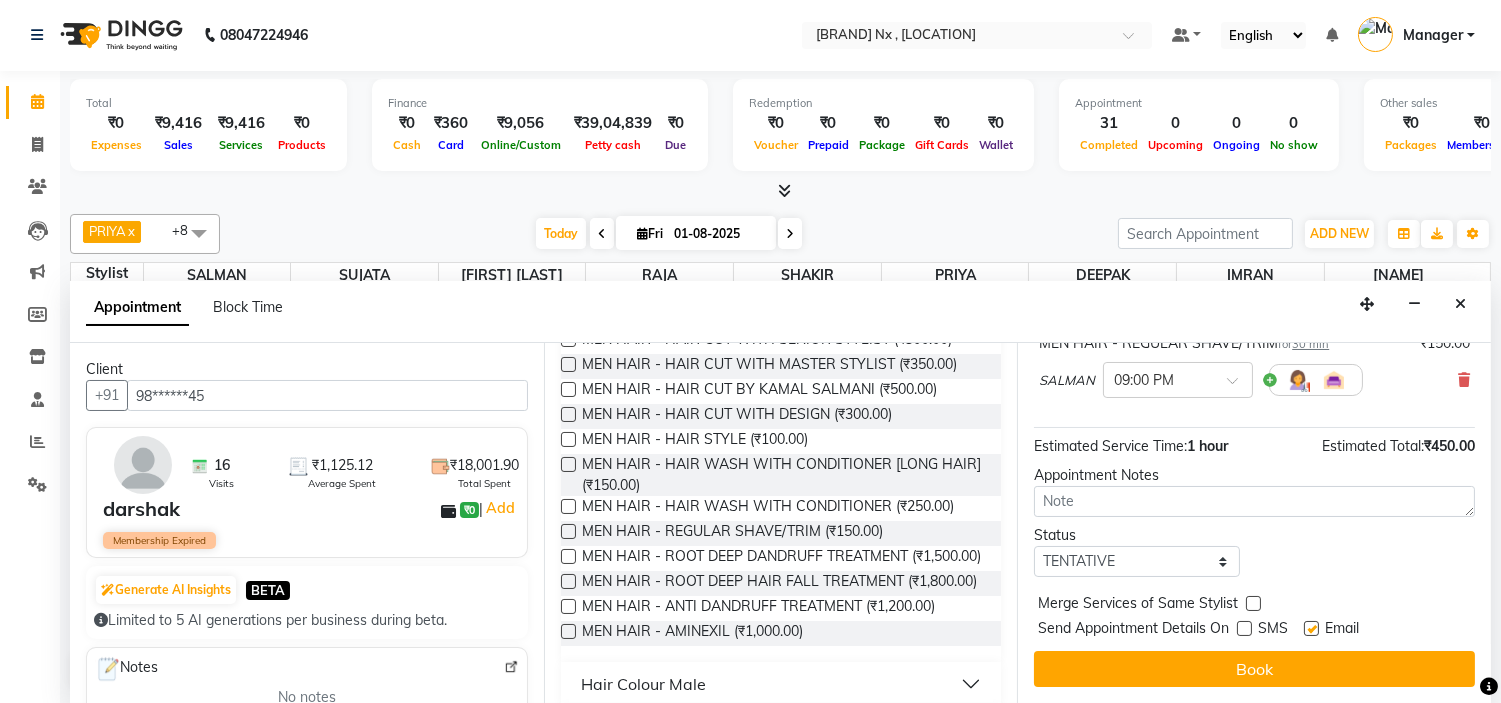 click at bounding box center [1311, 628] 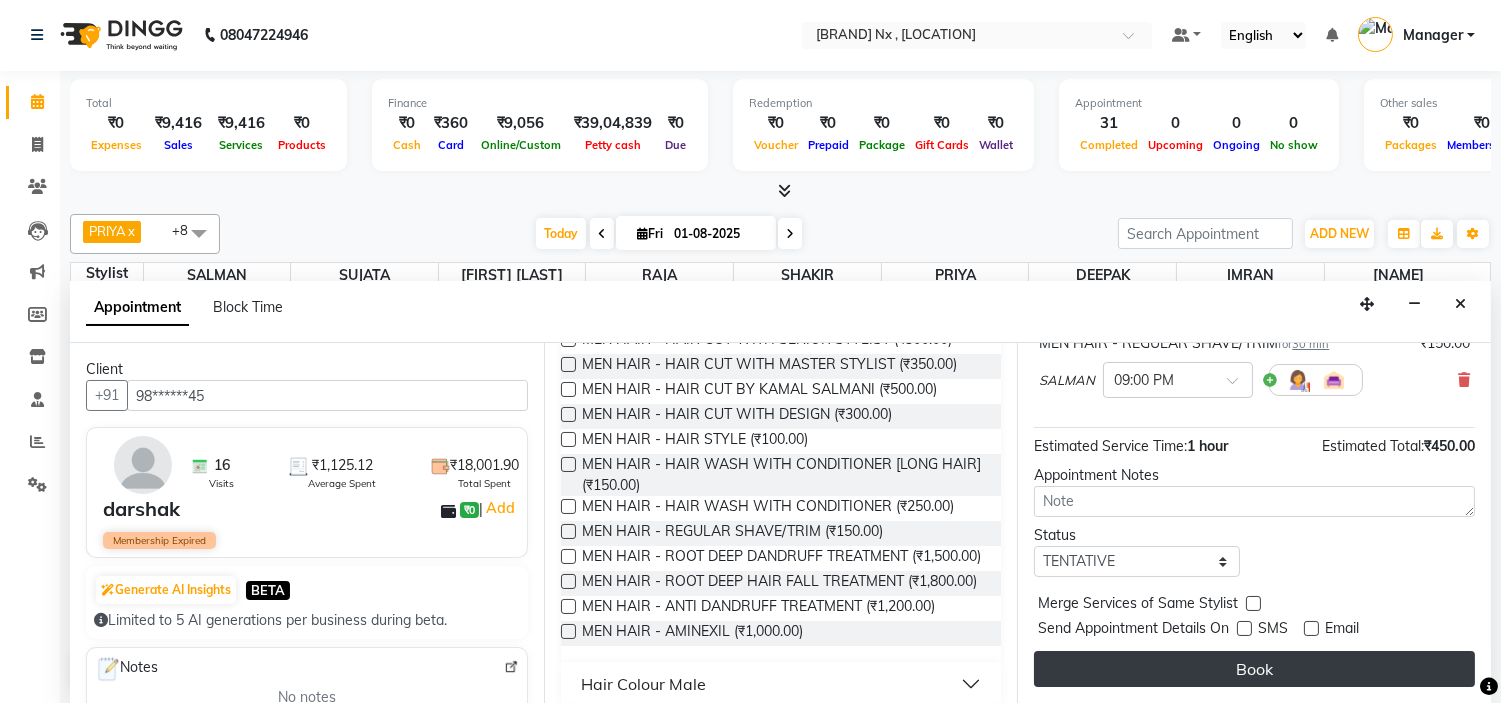 click on "Book" at bounding box center [1254, 669] 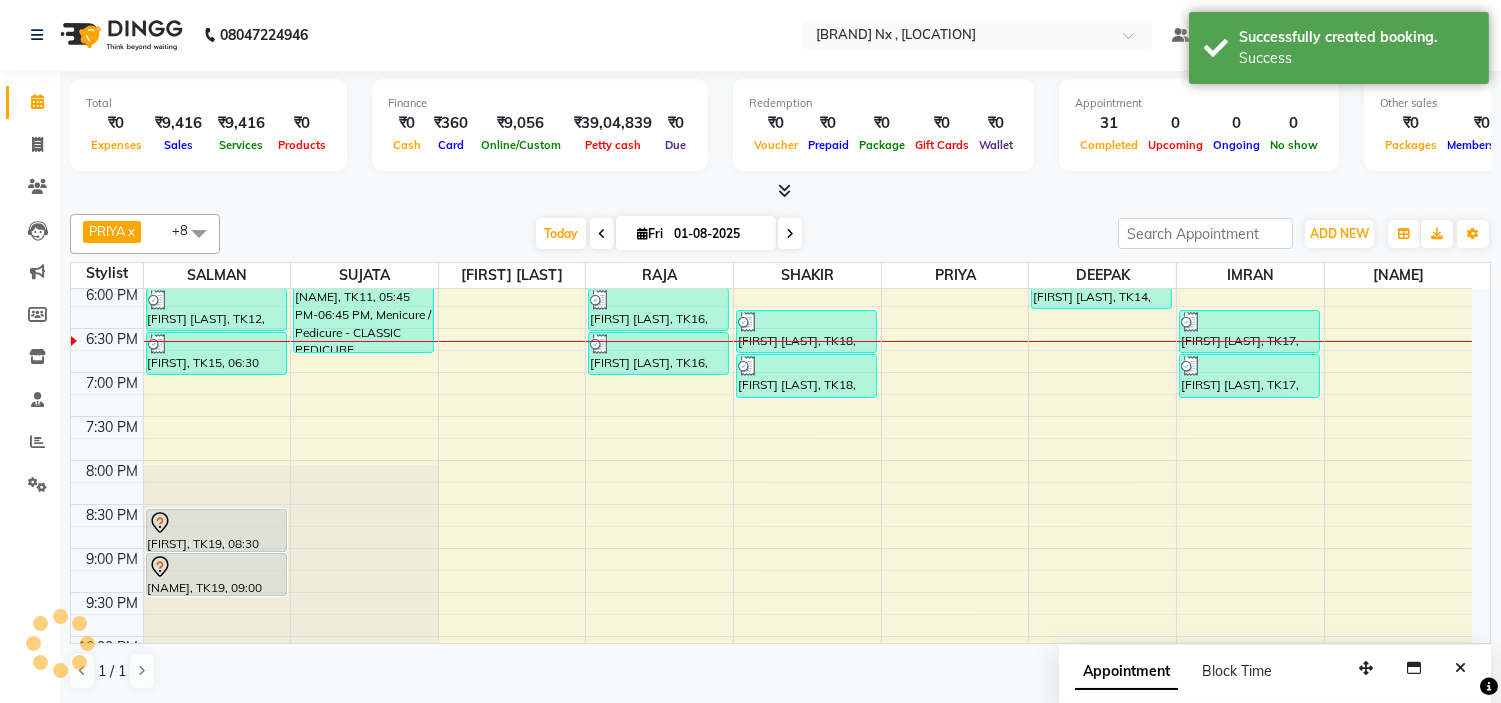 scroll, scrollTop: 0, scrollLeft: 0, axis: both 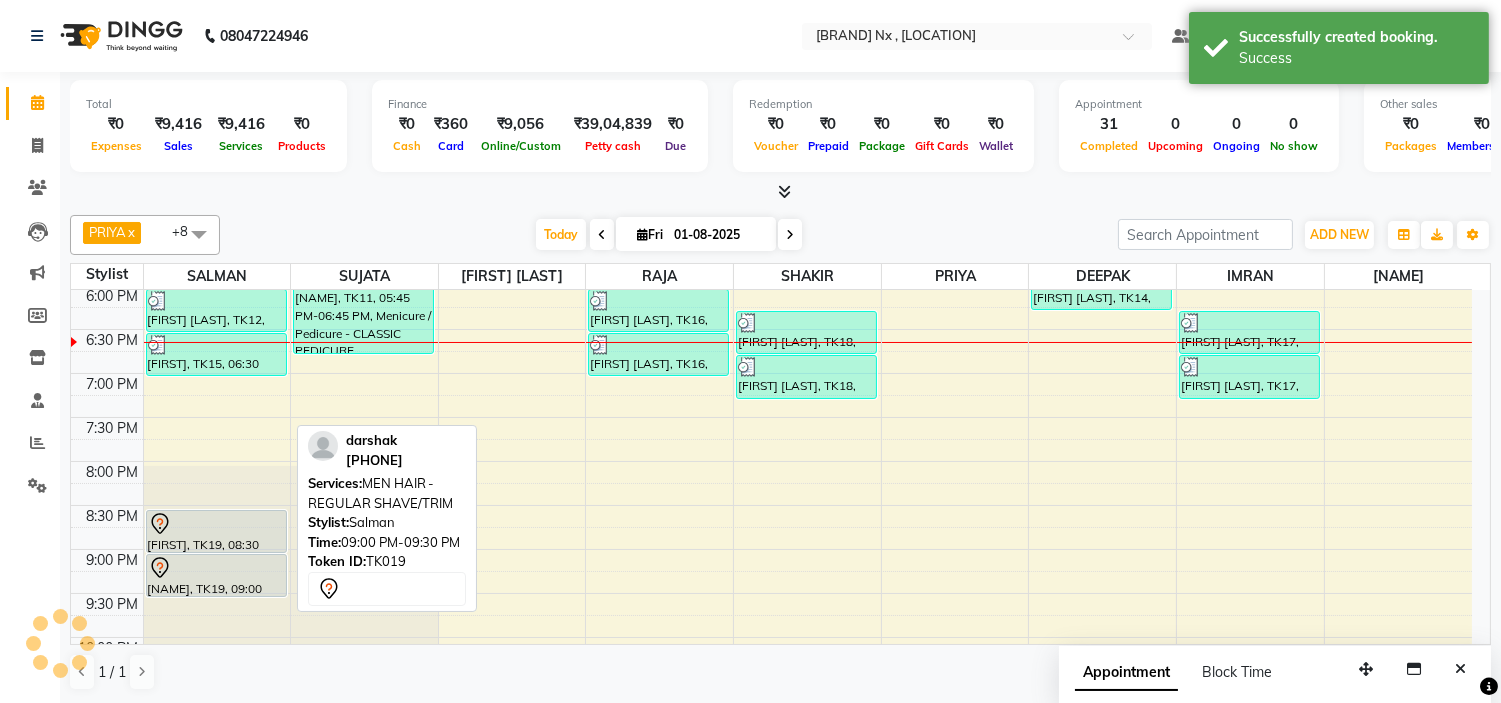 click at bounding box center (216, 568) 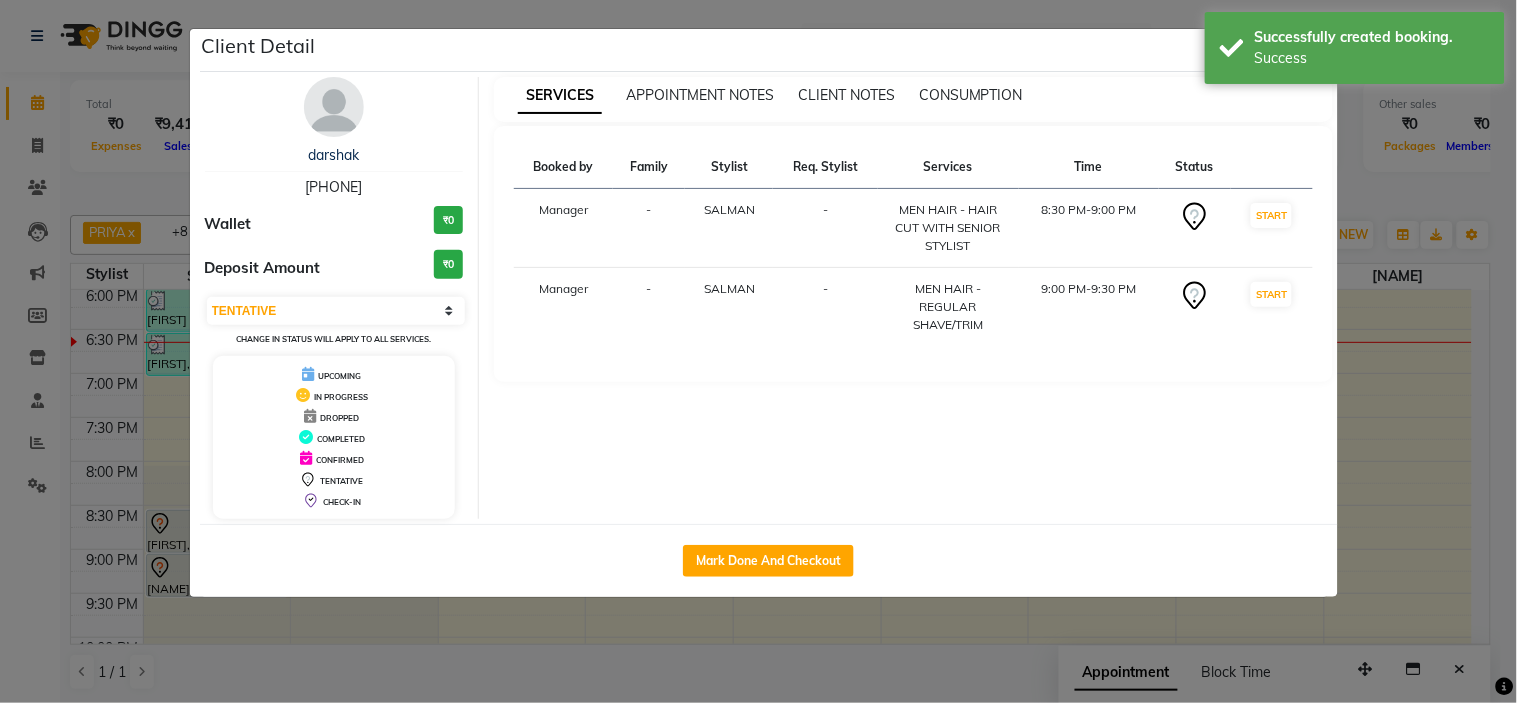 click on "Mark Done And Checkout" 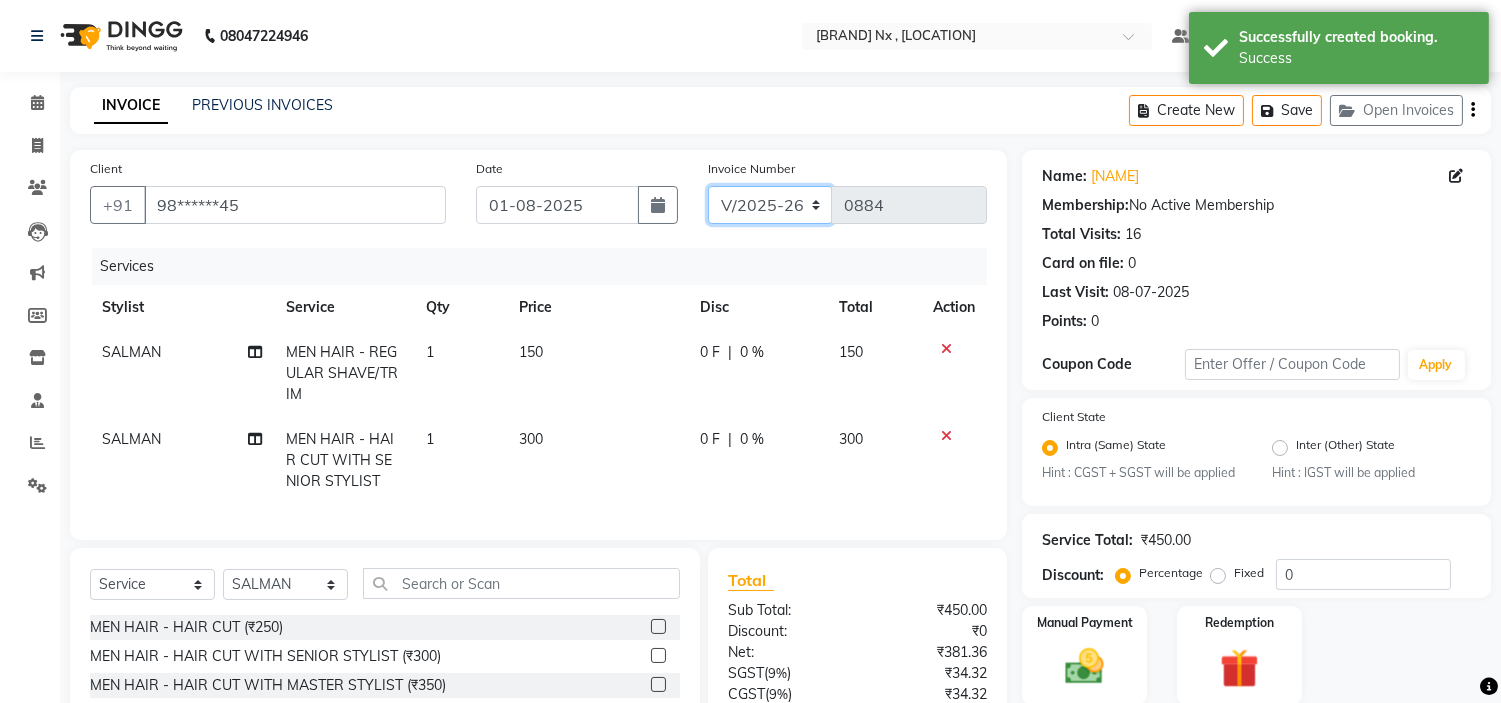 click on "INV/25-26 V/2025-26" 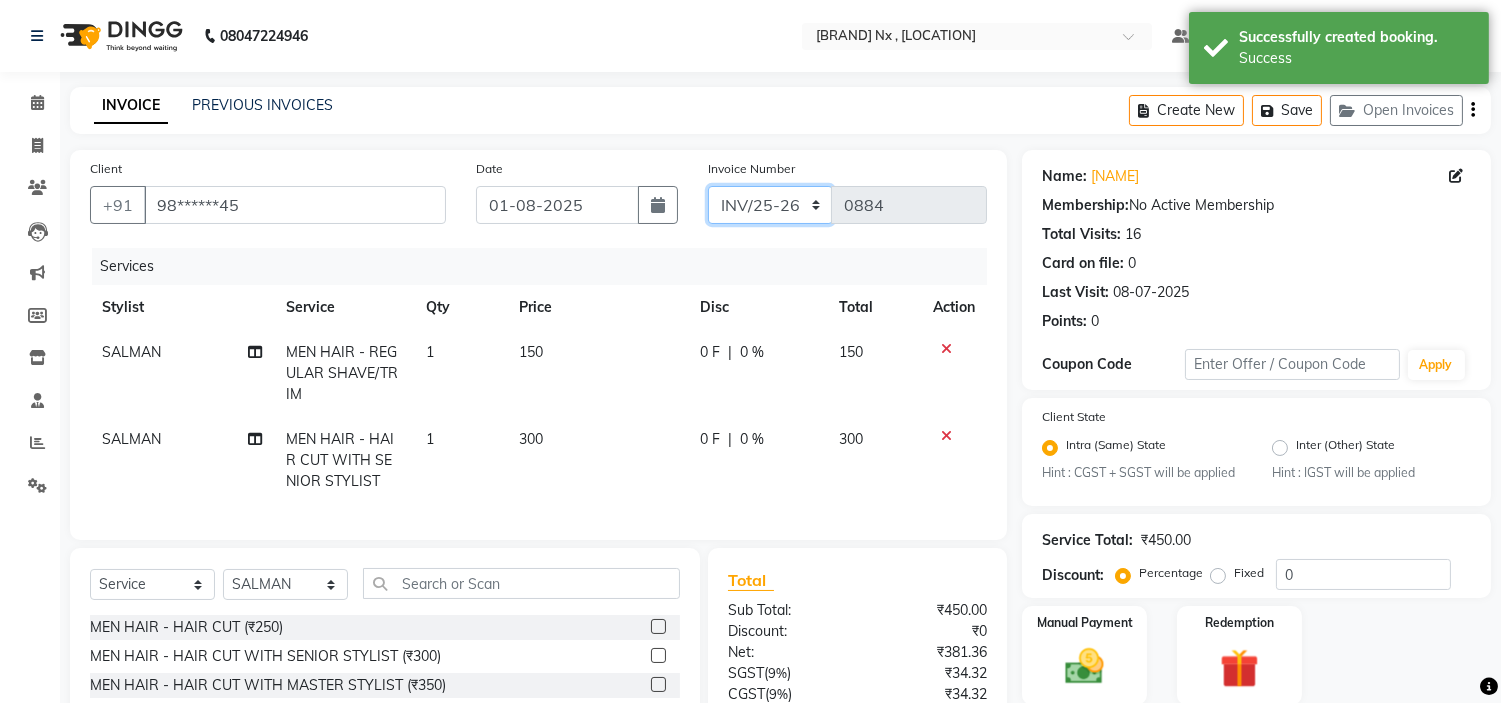 click on "INV/25-26 V/2025-26" 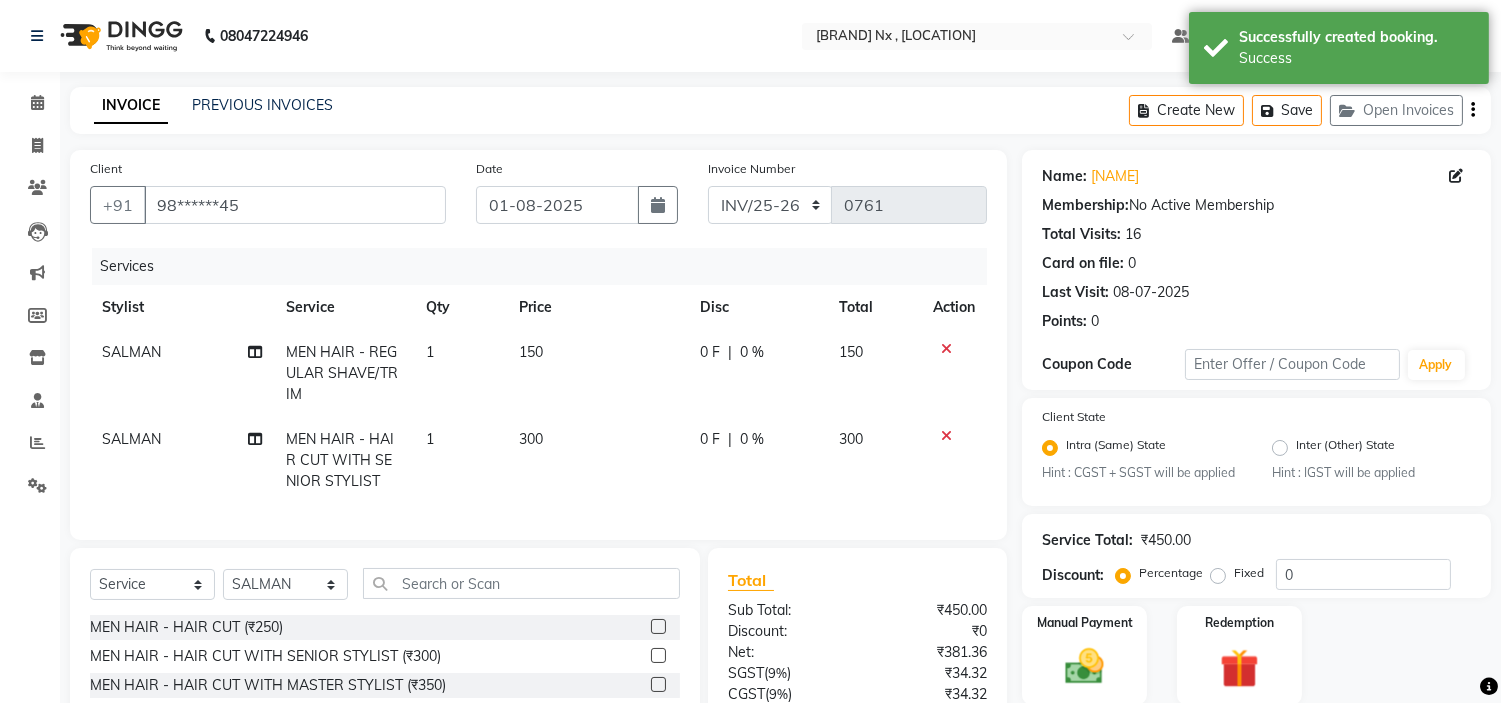 click 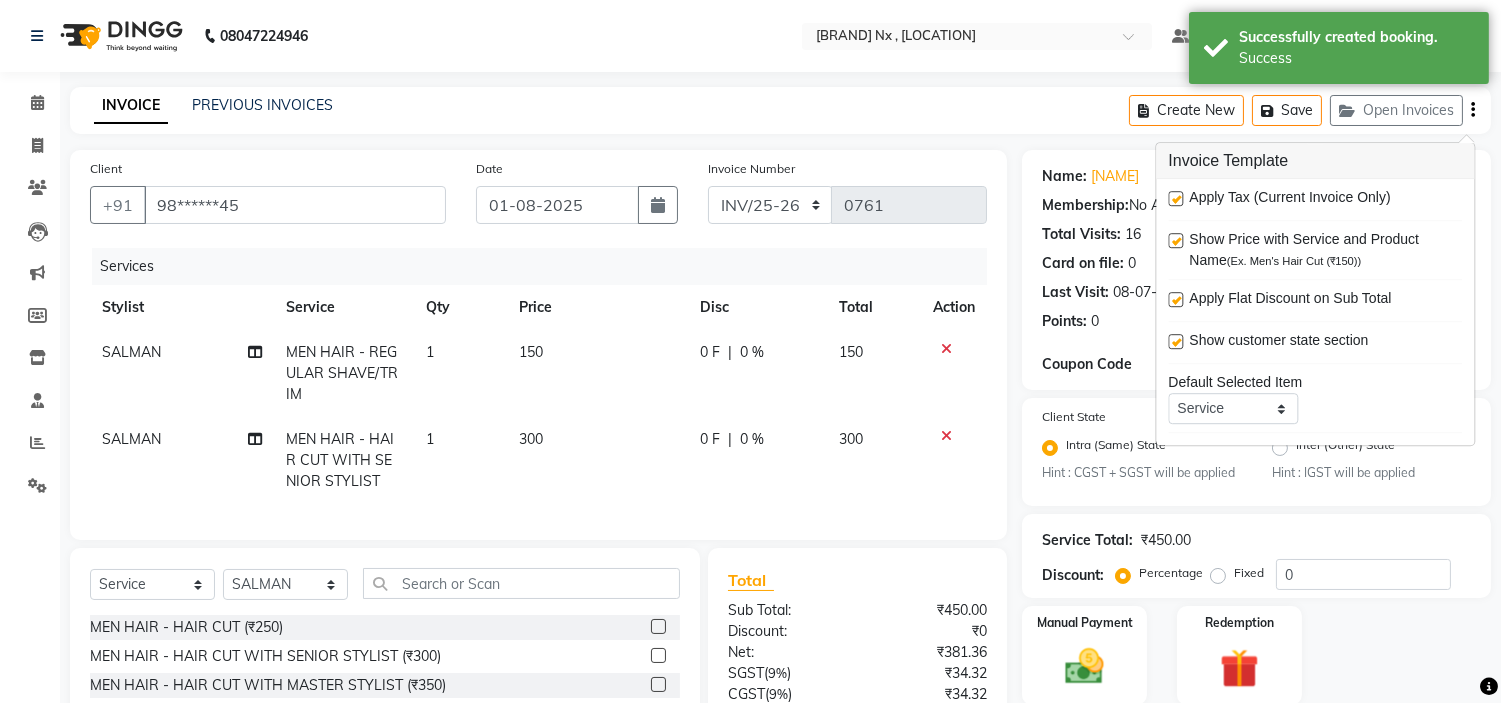 click on "Apply Tax (Current Invoice Only)" at bounding box center (1315, 199) 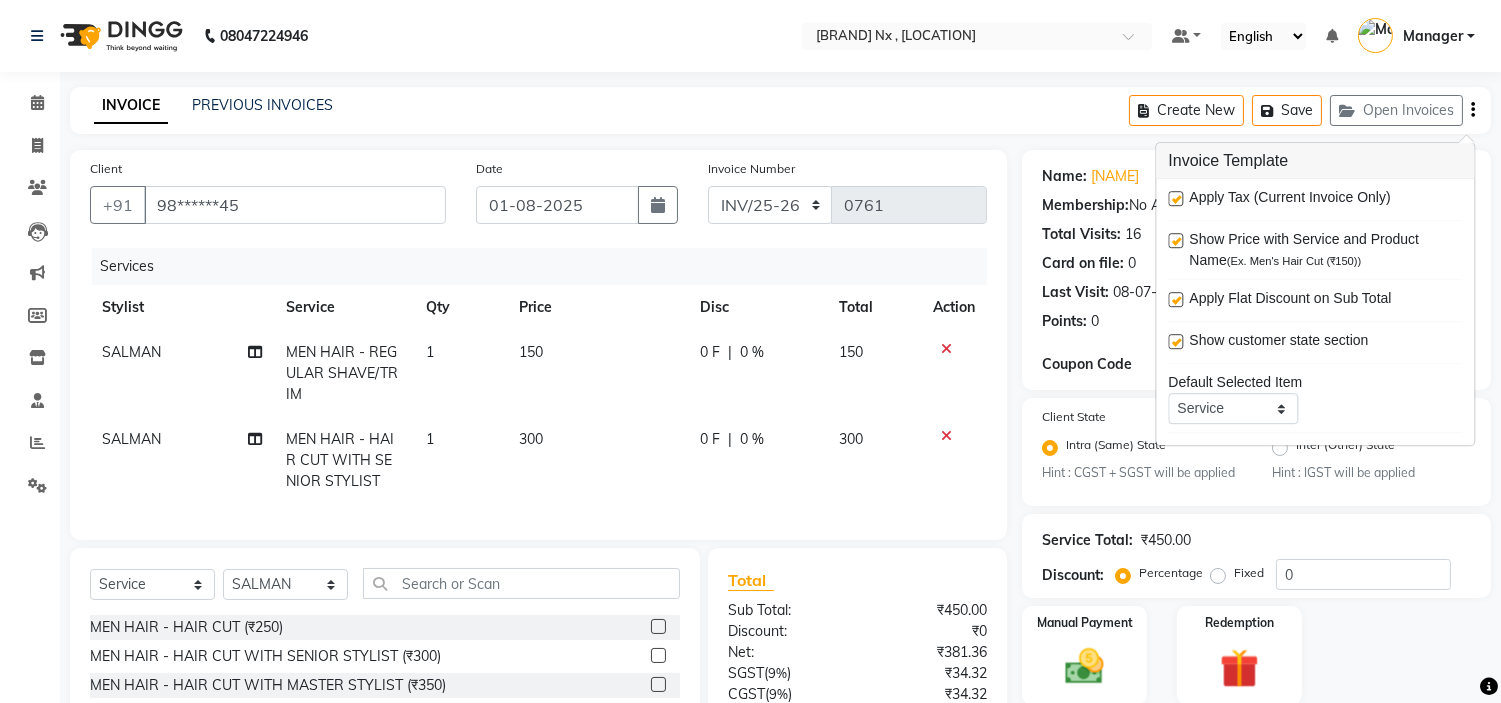 click at bounding box center [1175, 198] 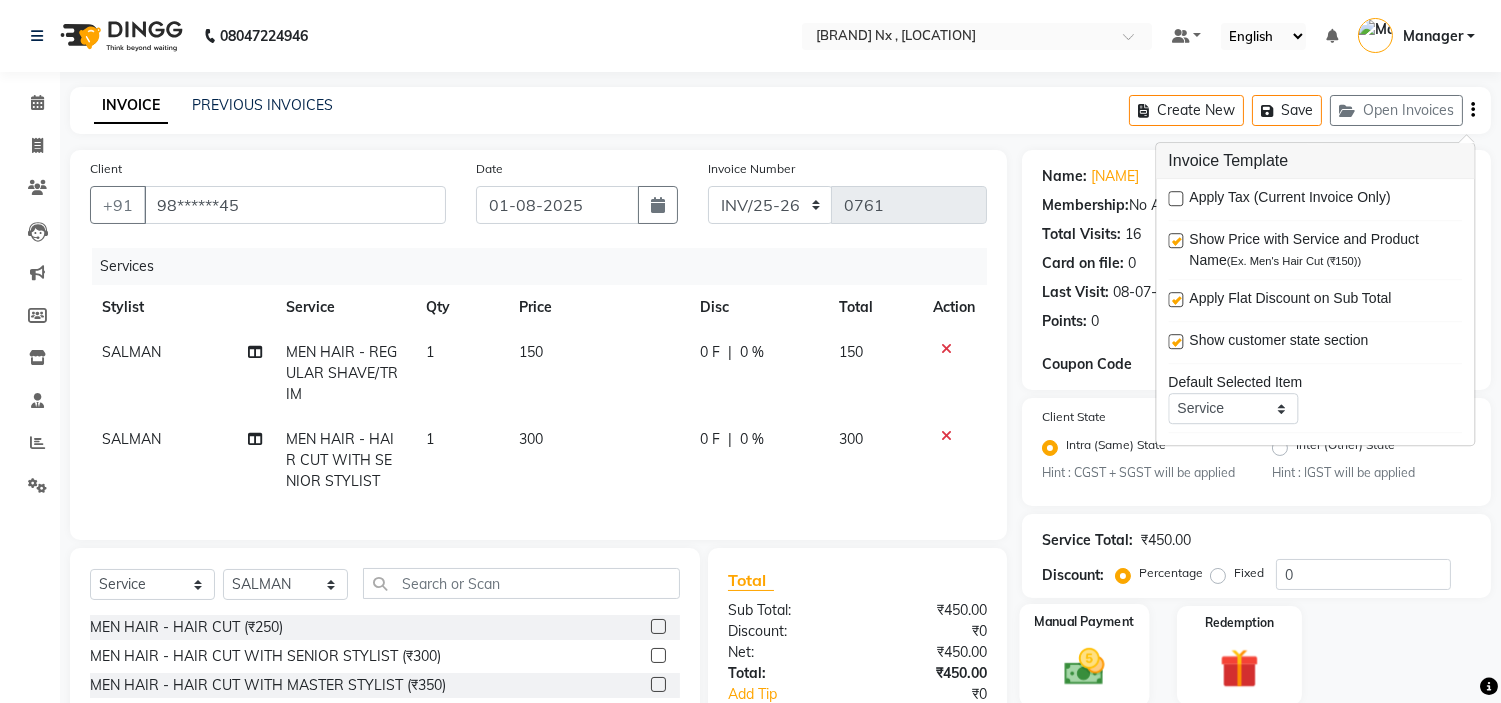 click 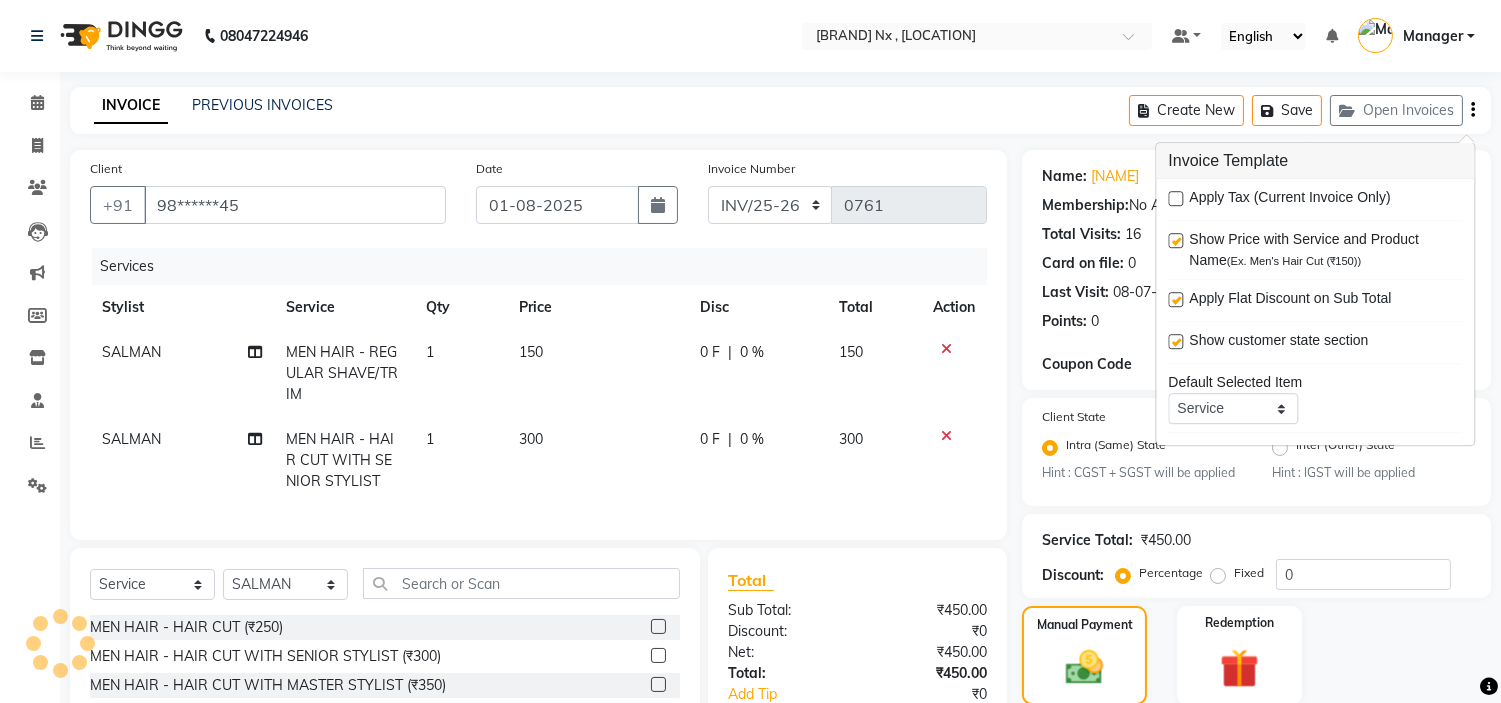click on "Cash." 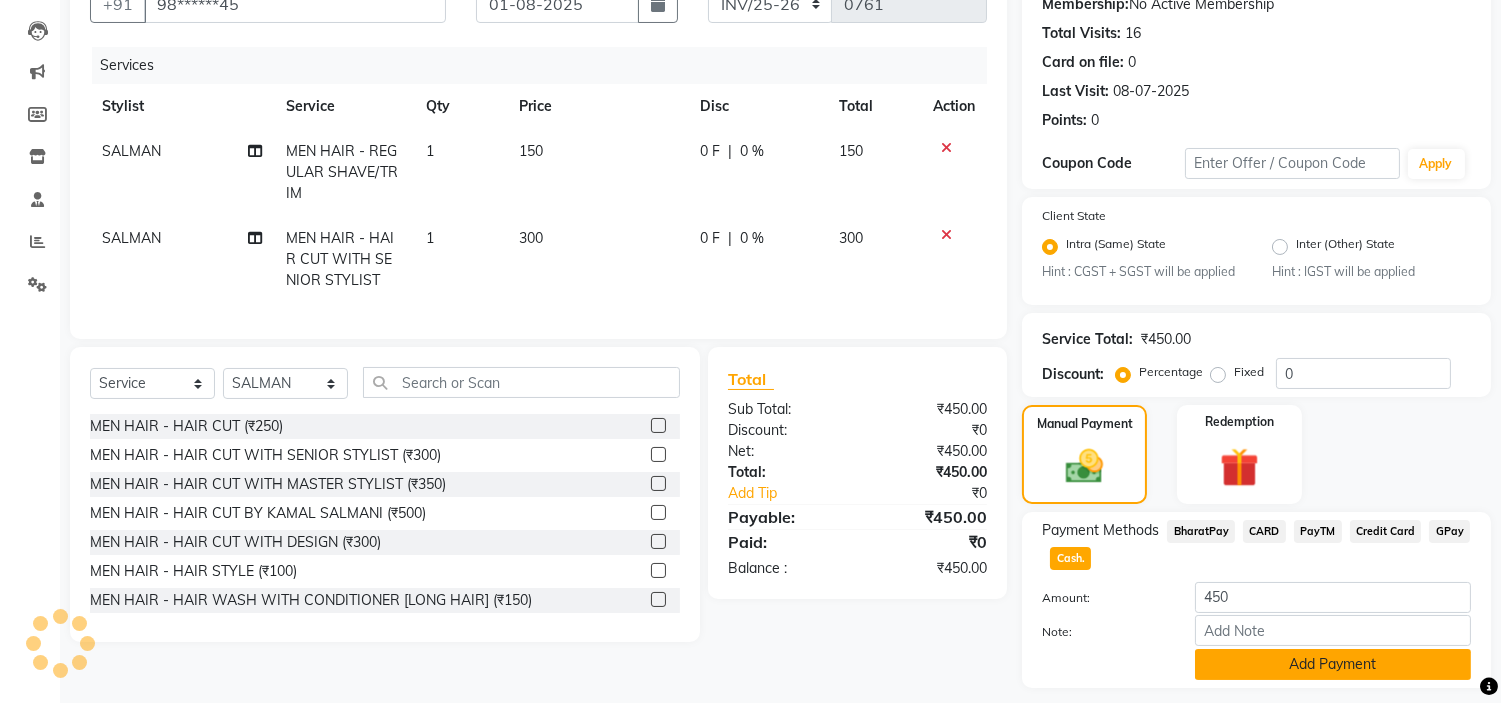 click on "Add Payment" 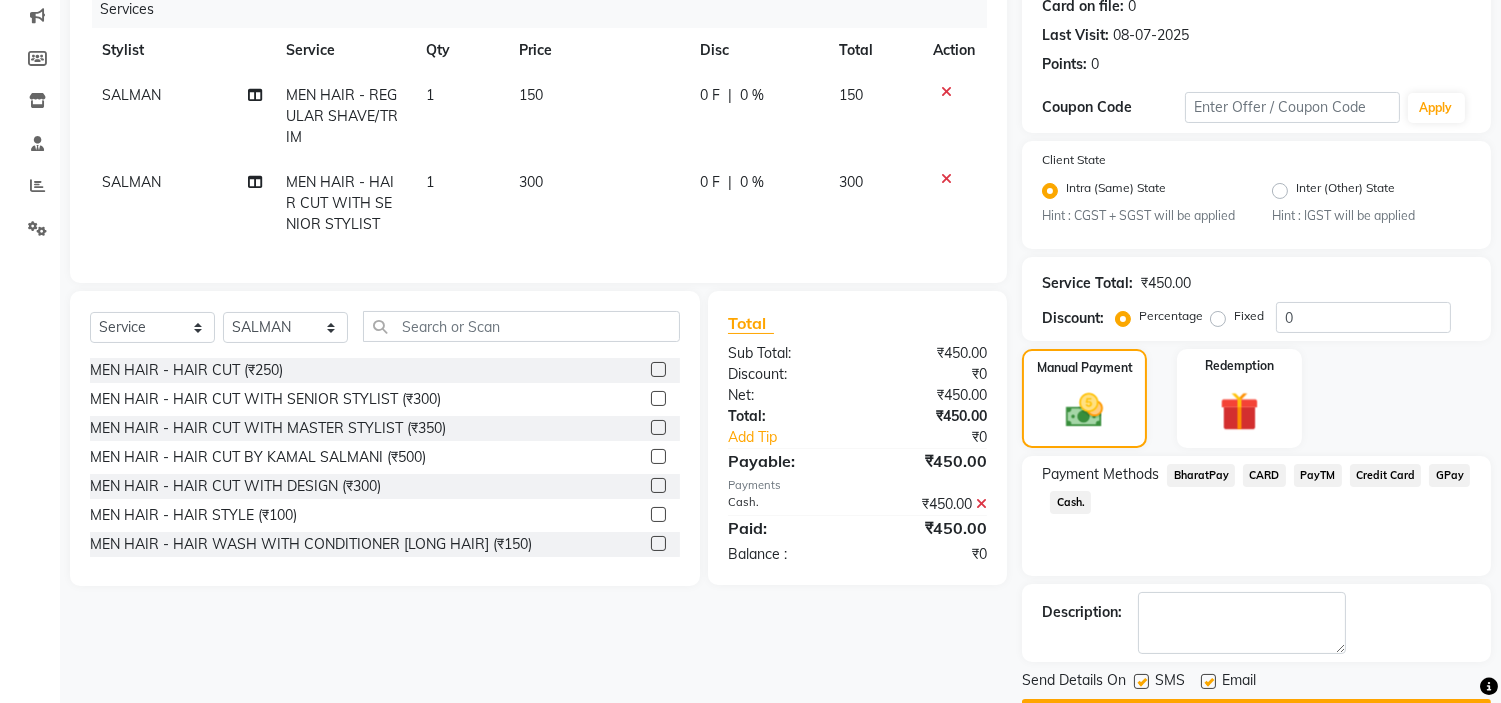 scroll, scrollTop: 314, scrollLeft: 0, axis: vertical 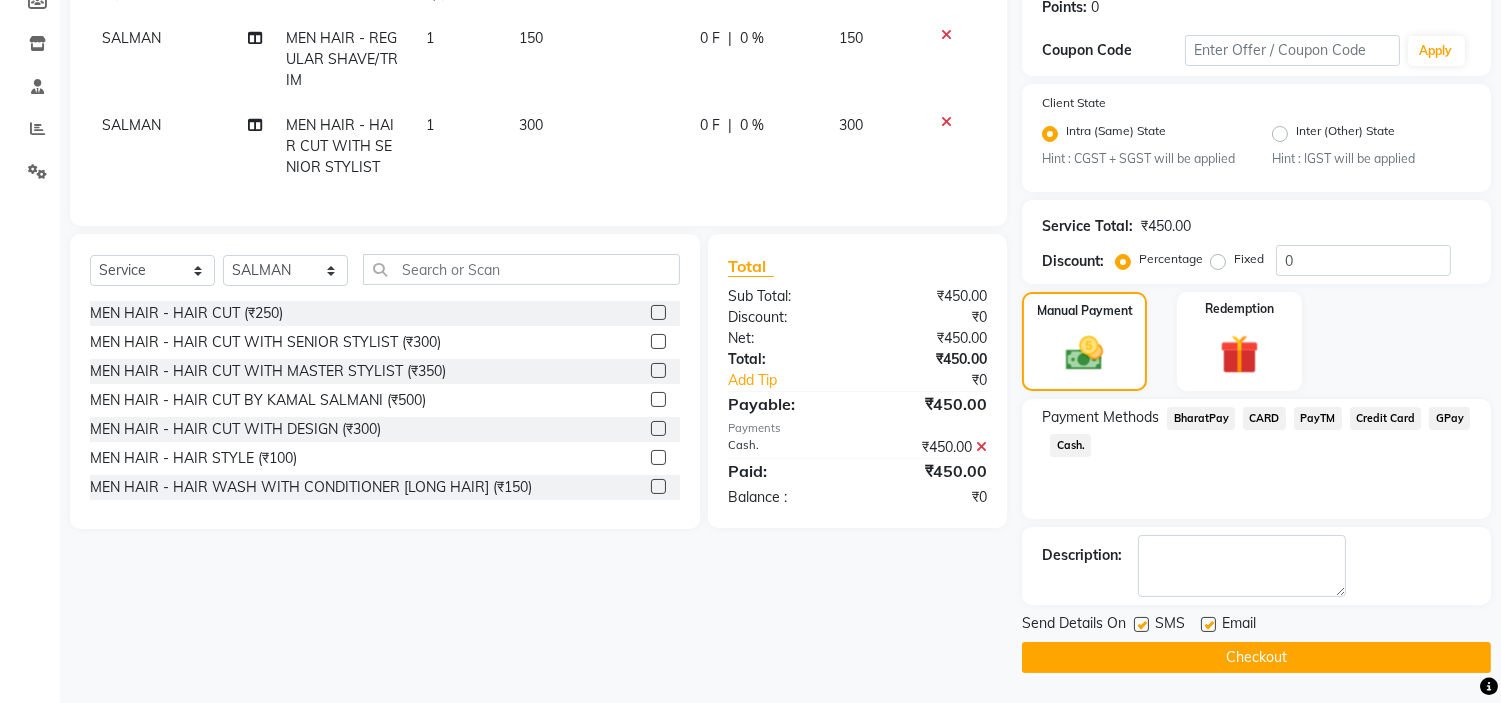 drag, startPoint x: 1143, startPoint y: 622, endPoint x: 1212, endPoint y: 653, distance: 75.643906 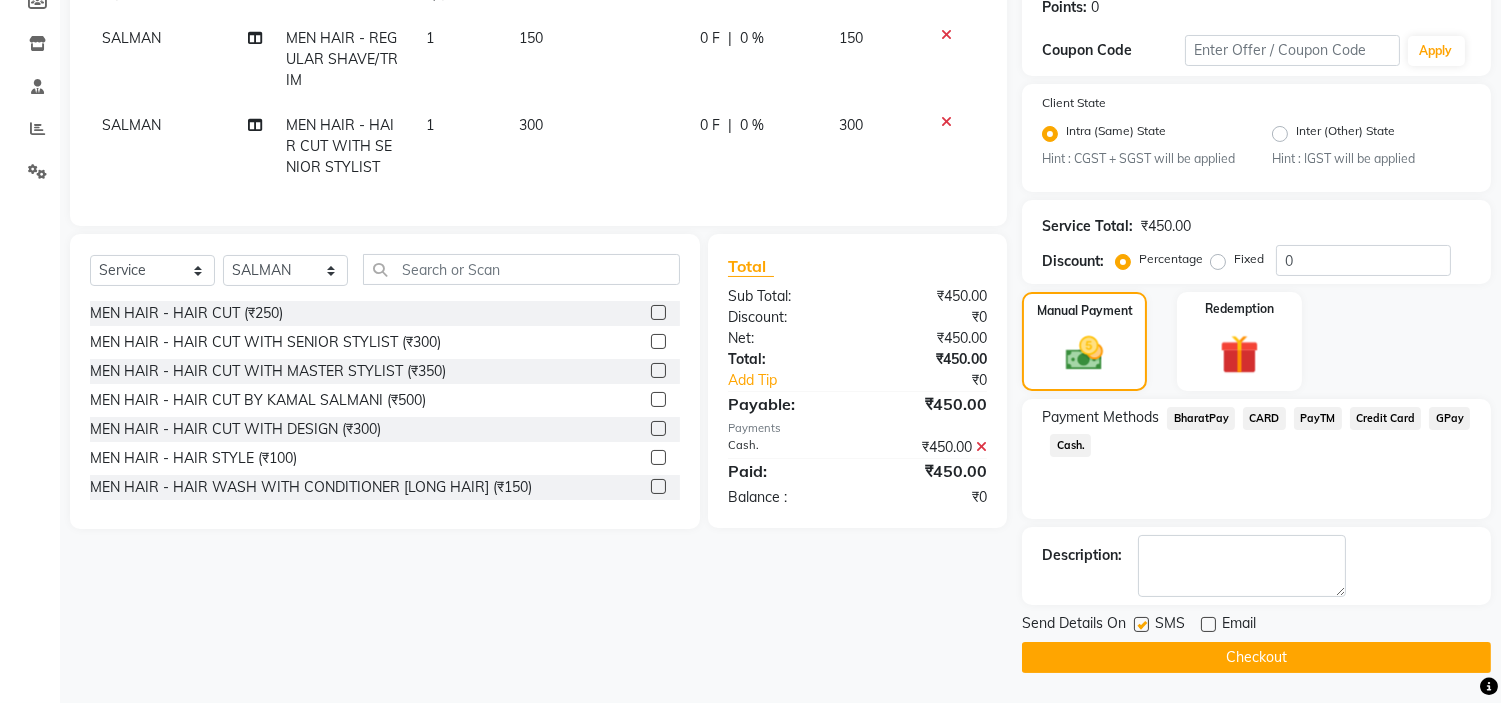 click 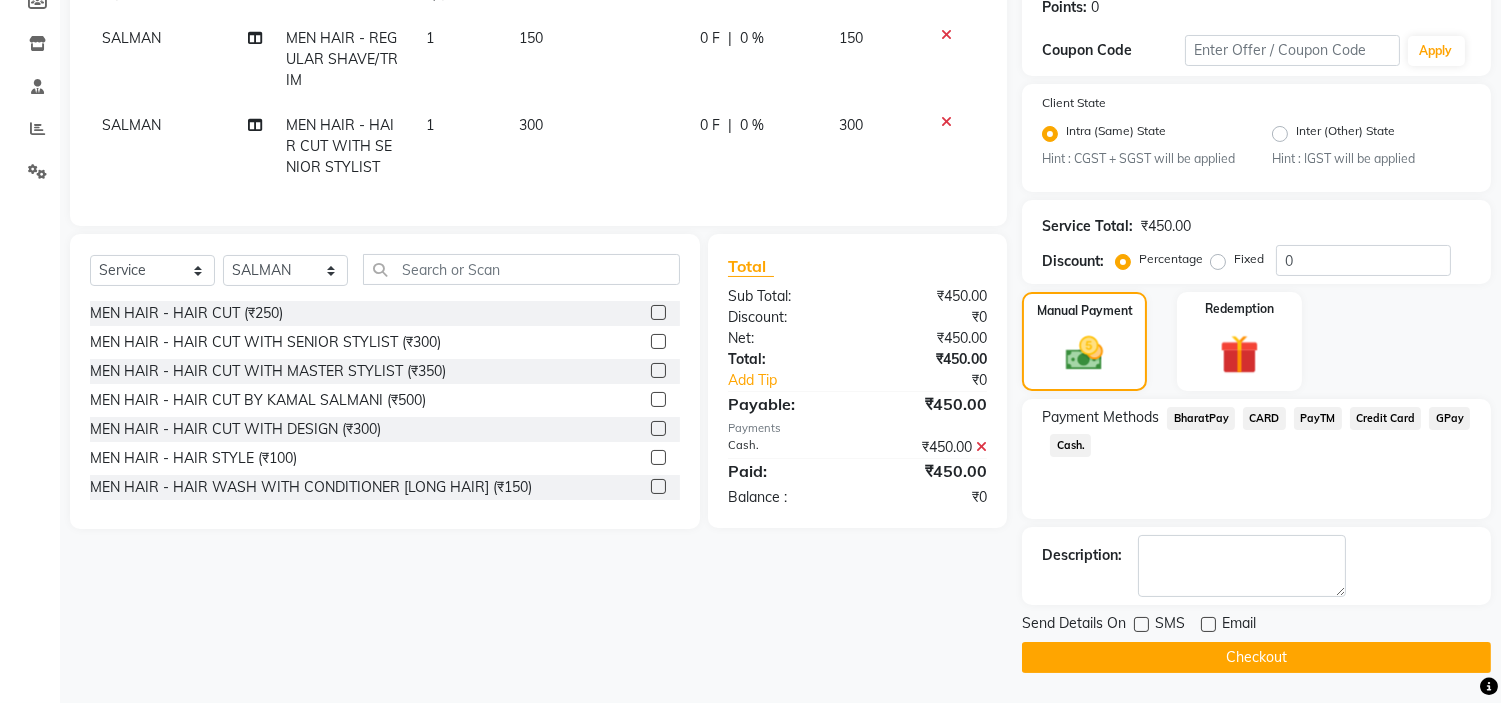 click on "Checkout" 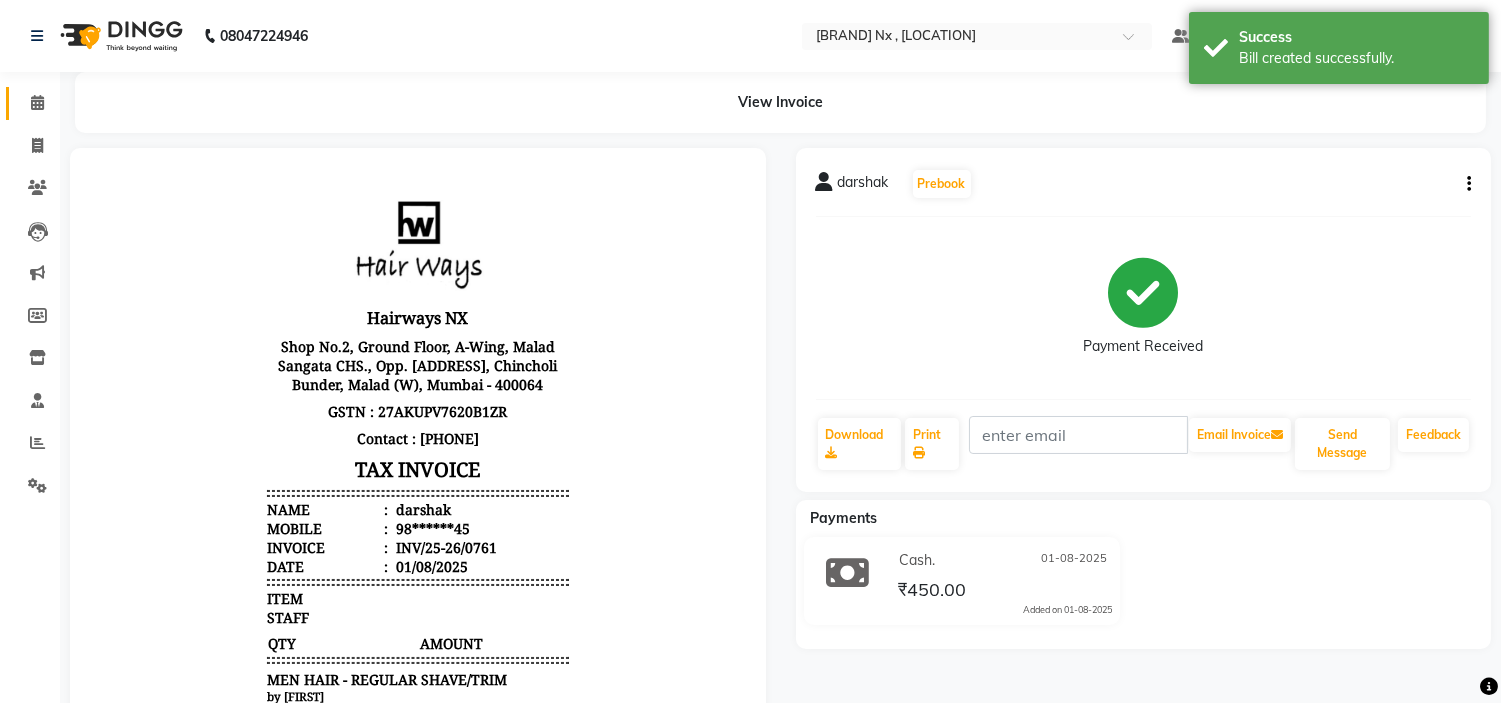 scroll, scrollTop: 0, scrollLeft: 0, axis: both 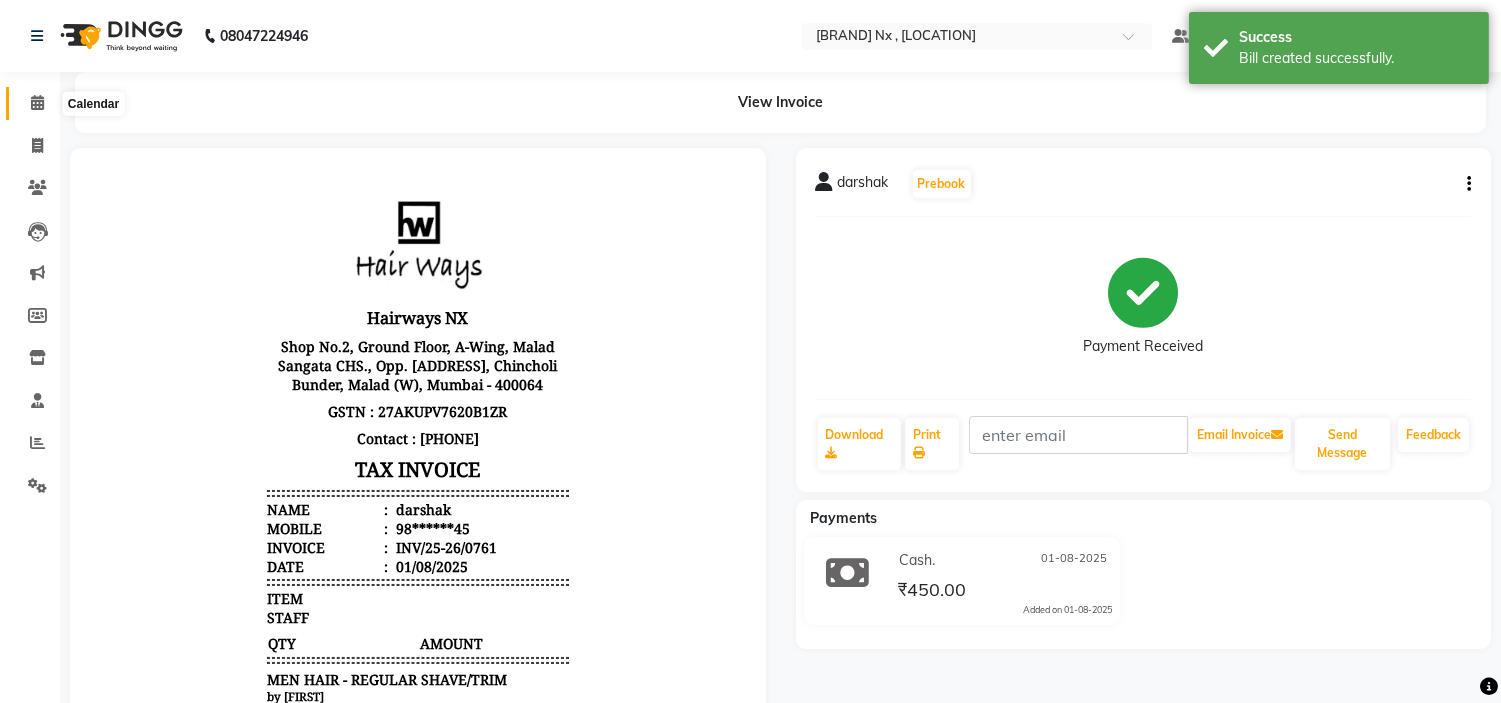 click 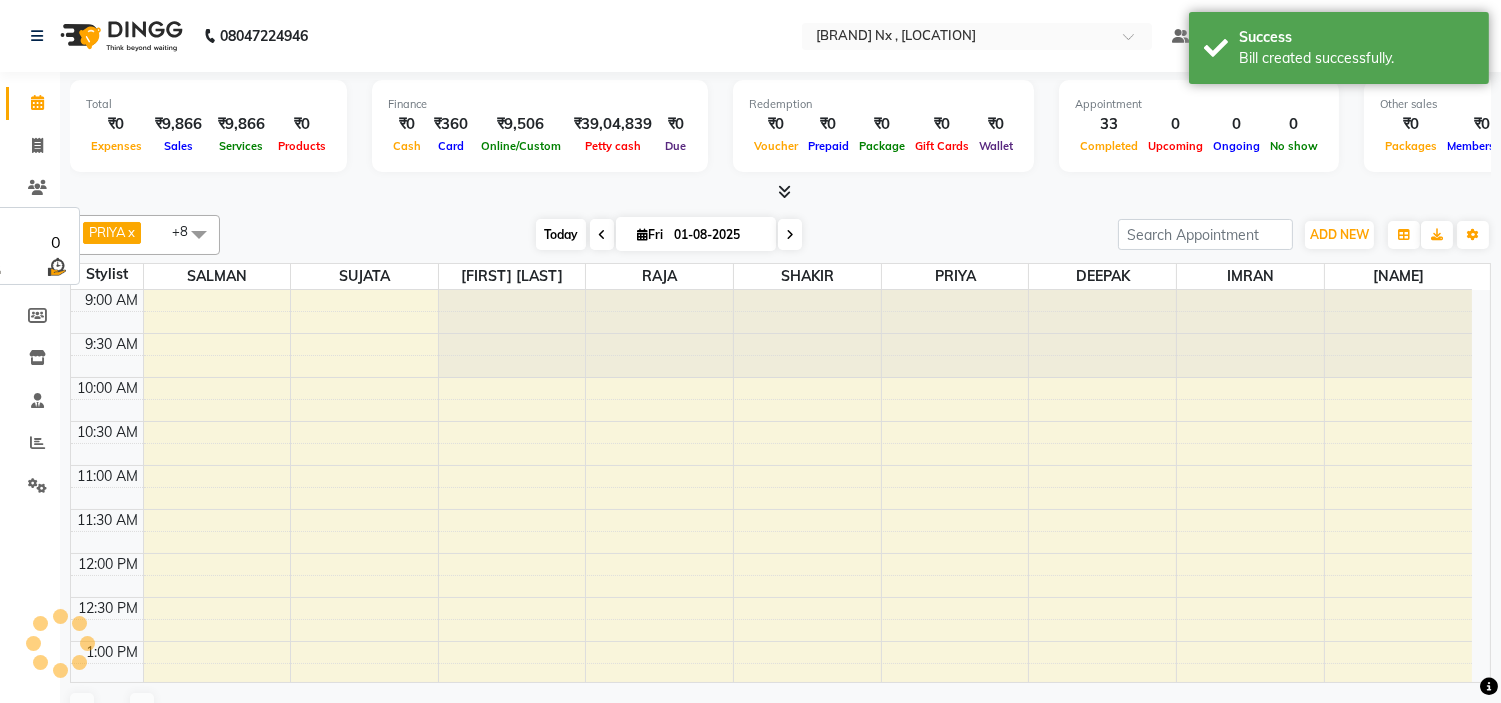 scroll, scrollTop: 0, scrollLeft: 0, axis: both 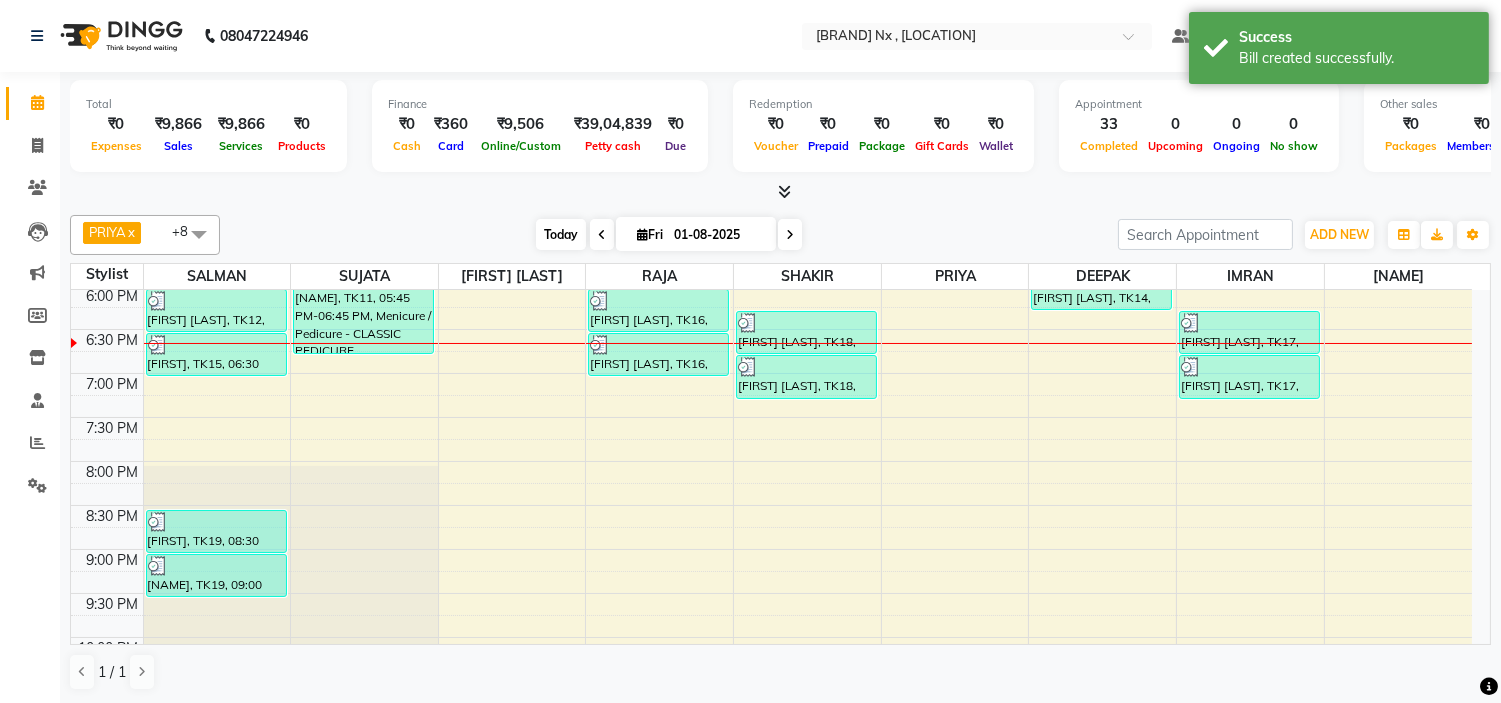 click on "Today" at bounding box center (561, 234) 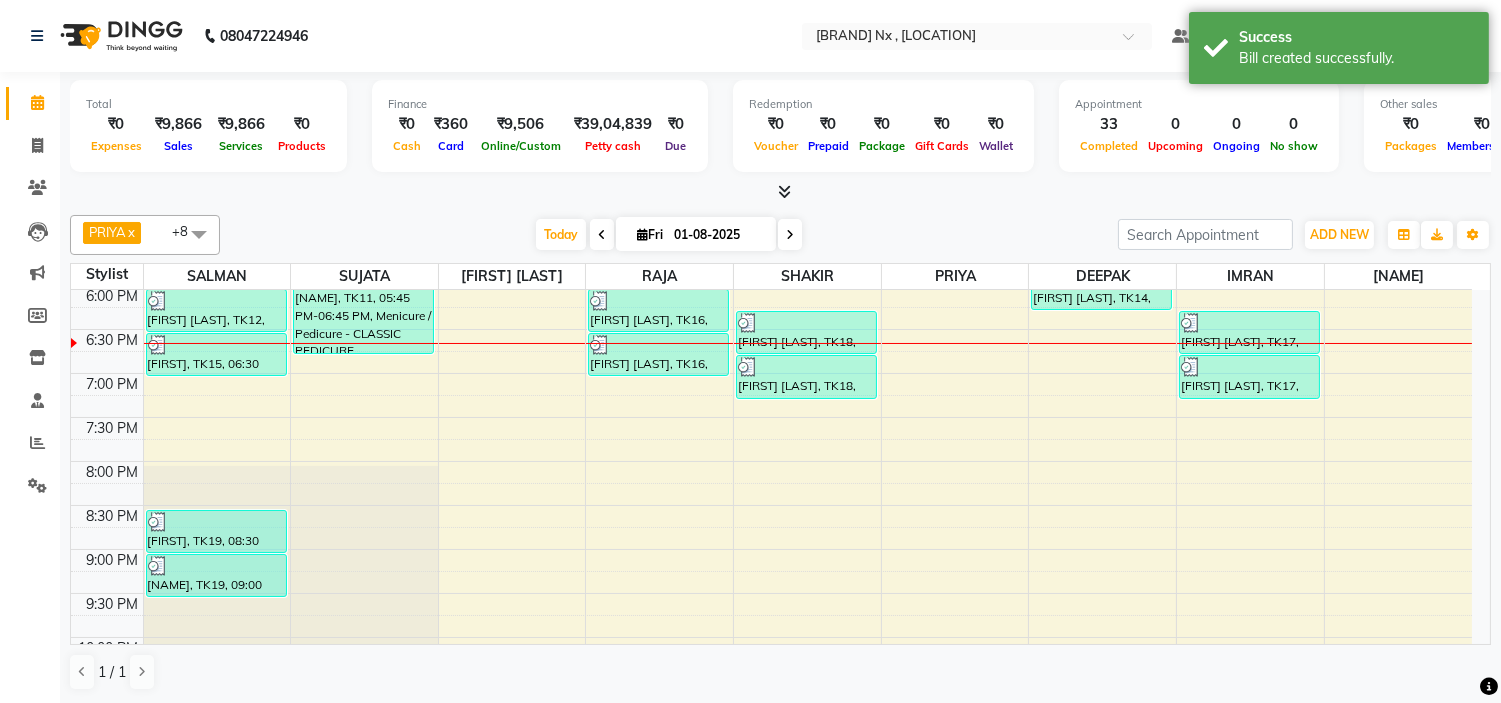 scroll, scrollTop: 796, scrollLeft: 0, axis: vertical 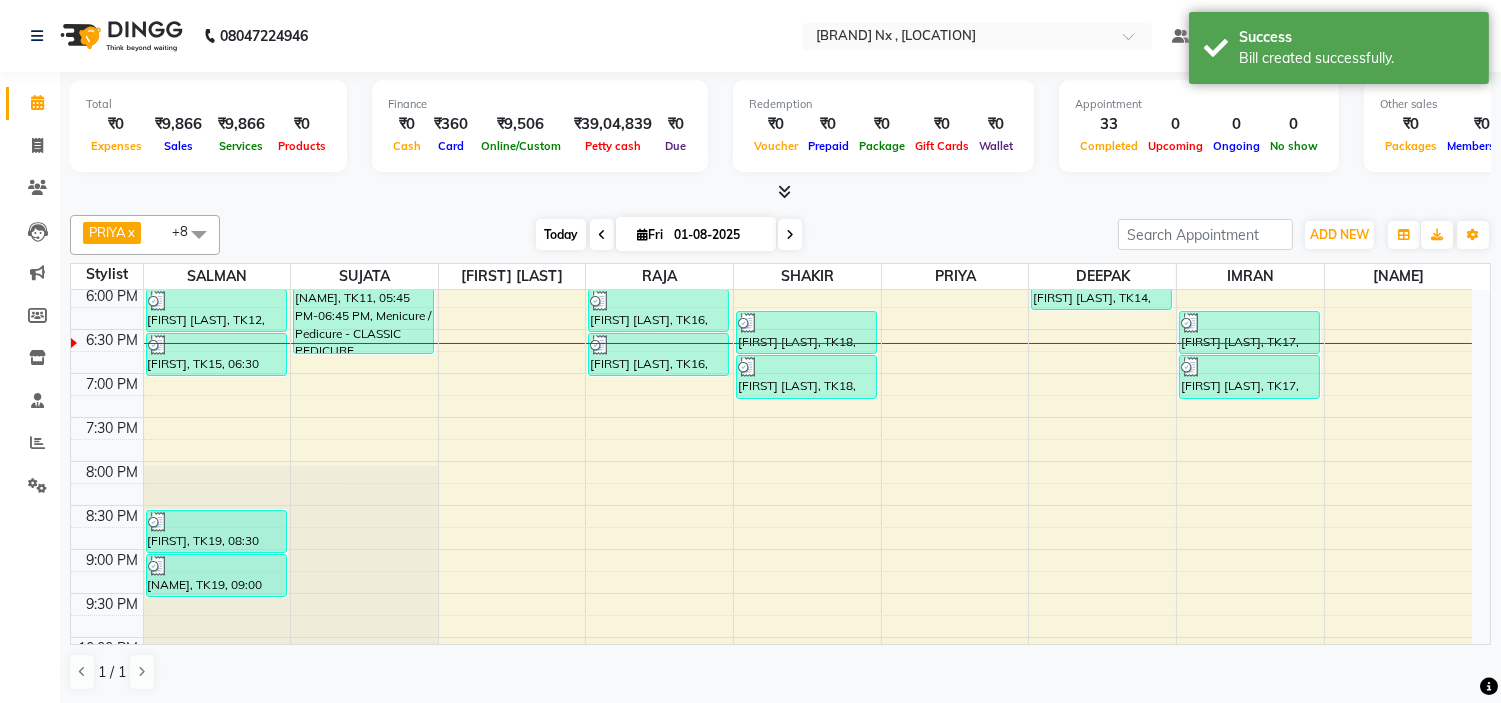 click on "Today" at bounding box center (561, 234) 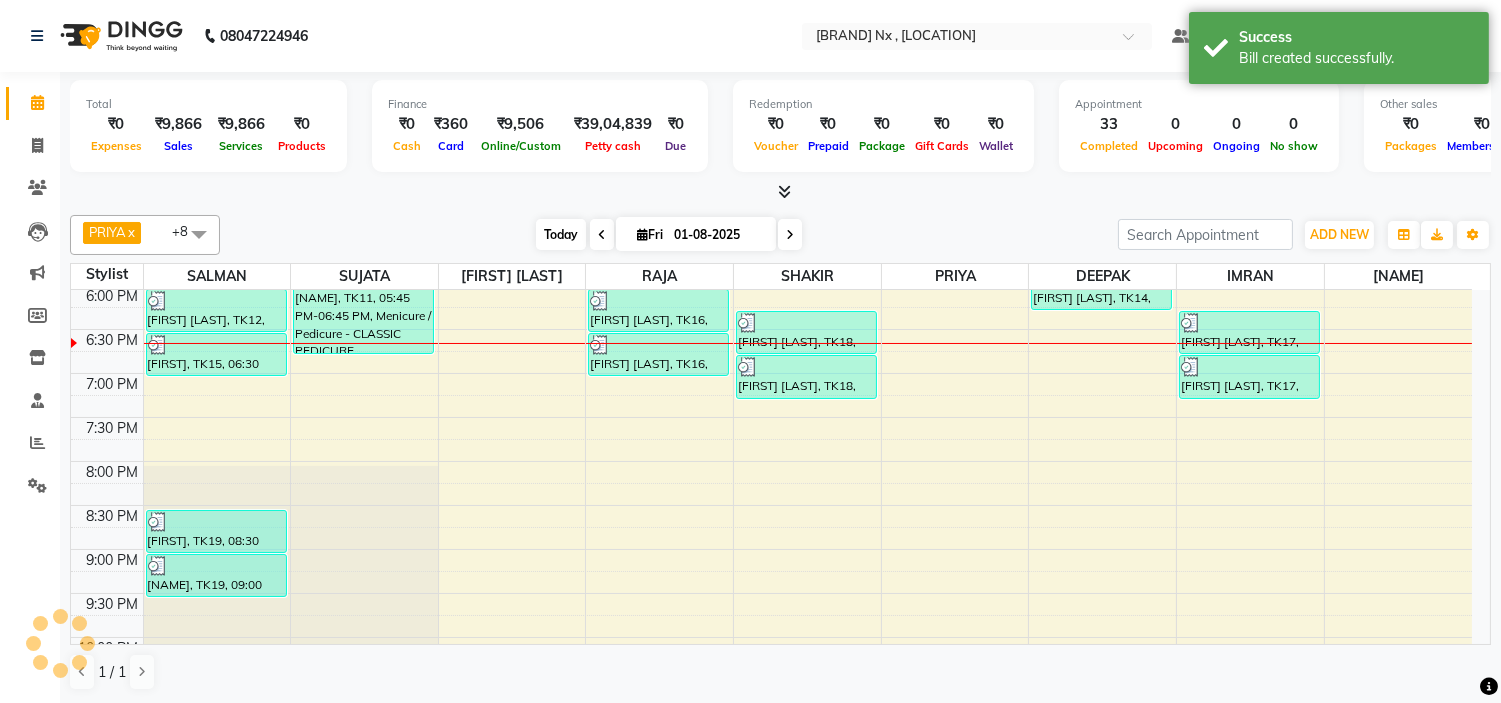 scroll, scrollTop: 796, scrollLeft: 0, axis: vertical 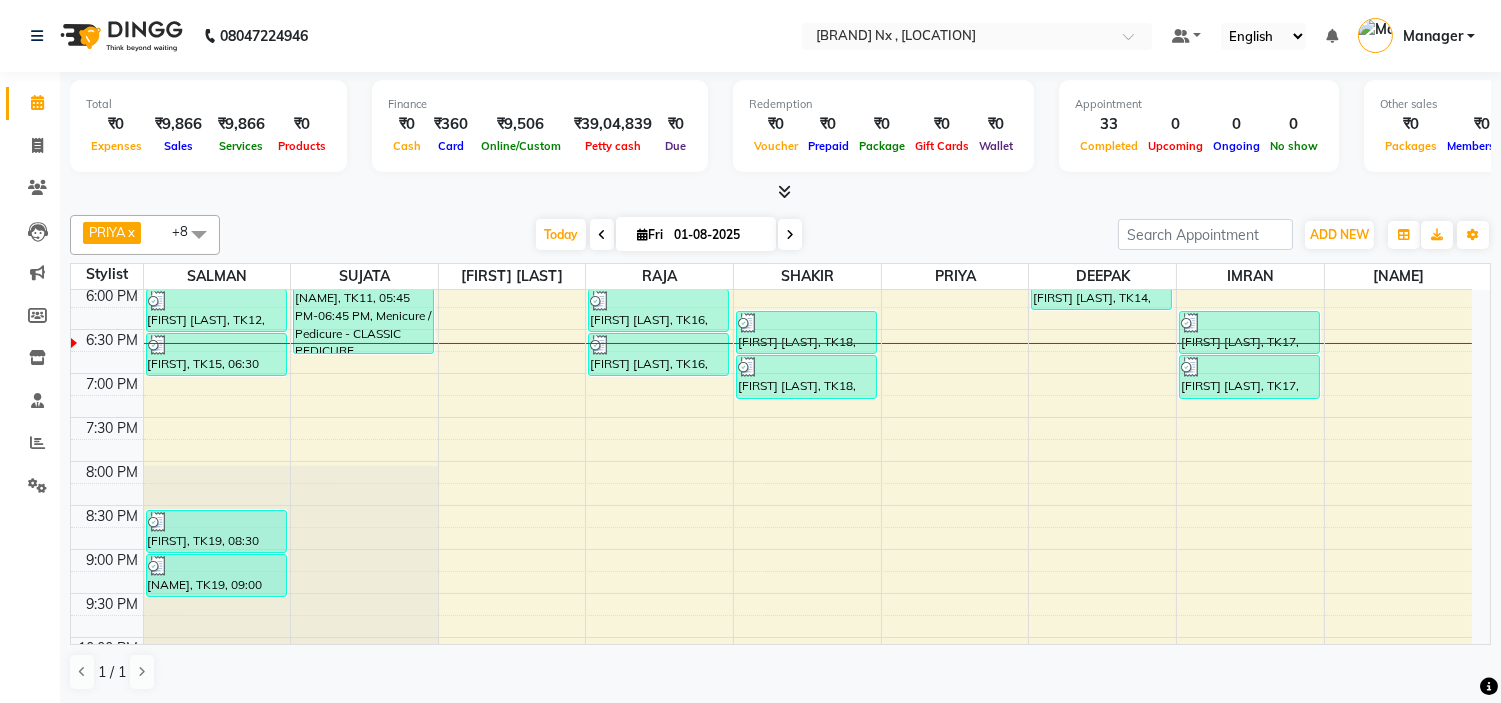 click on "9:00 AM 9:30 AM 10:00 AM 10:30 AM 11:00 AM 11:30 AM 12:00 PM 12:30 PM 1:00 PM 1:30 PM 2:00 PM 2:30 PM 3:00 PM 3:30 PM 4:00 PM 4:30 PM 5:00 PM 5:30 PM 6:00 PM 6:30 PM 7:00 PM 7:30 PM 8:00 PM 8:30 PM 9:00 PM 9:30 PM 10:00 PM 10:30 PM     [FIRST] [LAST], TK06, 01:50 PM-03:20 PM, Colour For Women - ROOT TOUCH UO(INOA) (₹1500)     [FIRST] [LAST], TK12, 05:30 PM-06:00 PM, MEN HAIR - HAIR CUT WITH SENIOR STYLIST     [FIRST] [LAST], TK12, 06:00 PM-06:30 PM, MEN HAIR - REGULAR SHAVE/TRIM     [FIRST], TK15, 06:30 PM-07:00 PM, MEN HAIR - HAIR CUT WITH SENIOR STYLIST     [FIRST], TK19, 08:30 PM-09:00 PM, MEN HAIR - HAIR CUT WITH SENIOR STYLIST     [FIRST], TK19, 09:00 PM-09:30 PM, MEN HAIR - REGULAR SHAVE/TRIM     [FIRST] [LAST], TK04, 01:15 PM-01:45 PM, Threading - EYEBROW+UPPERLIP     [FIRST] [LAST], TK06, 04:20 PM-04:50 PM, Nail & Gelish - NAIL CUT FILE & POLISH (₹200)     [FIRST], TK11, 05:45 PM-06:45 PM, Menicure / Pedicure - CLASSIC PEDICURE" at bounding box center [771, 109] 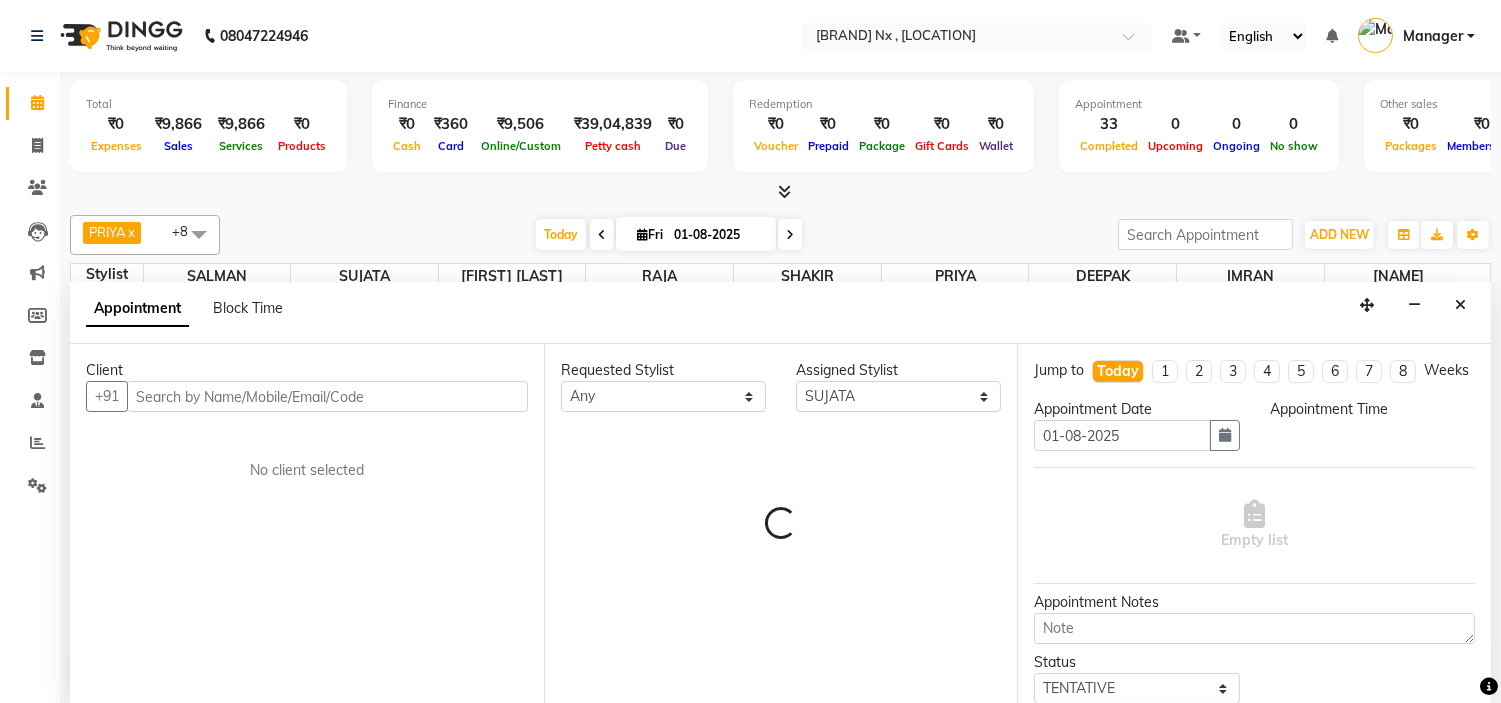 scroll, scrollTop: 1, scrollLeft: 0, axis: vertical 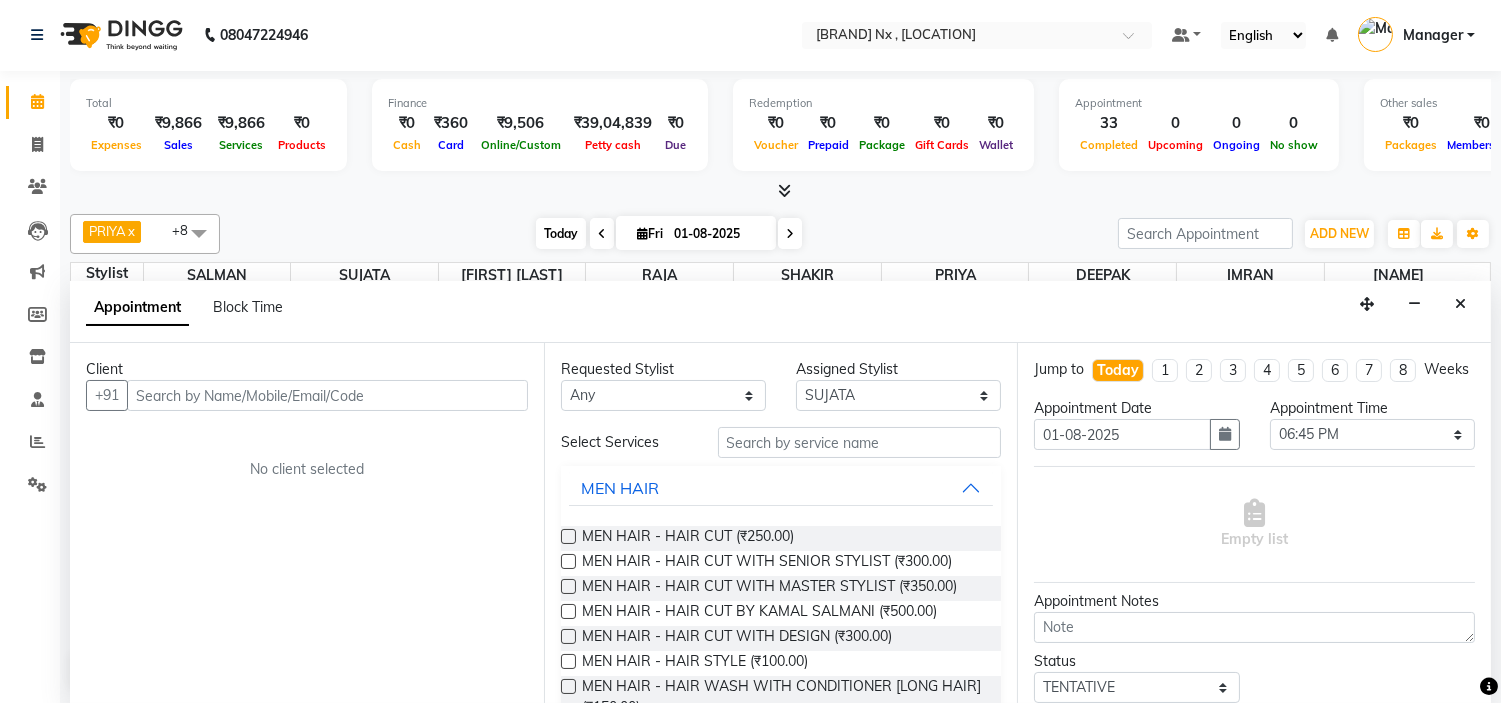 click on "Today" at bounding box center (561, 233) 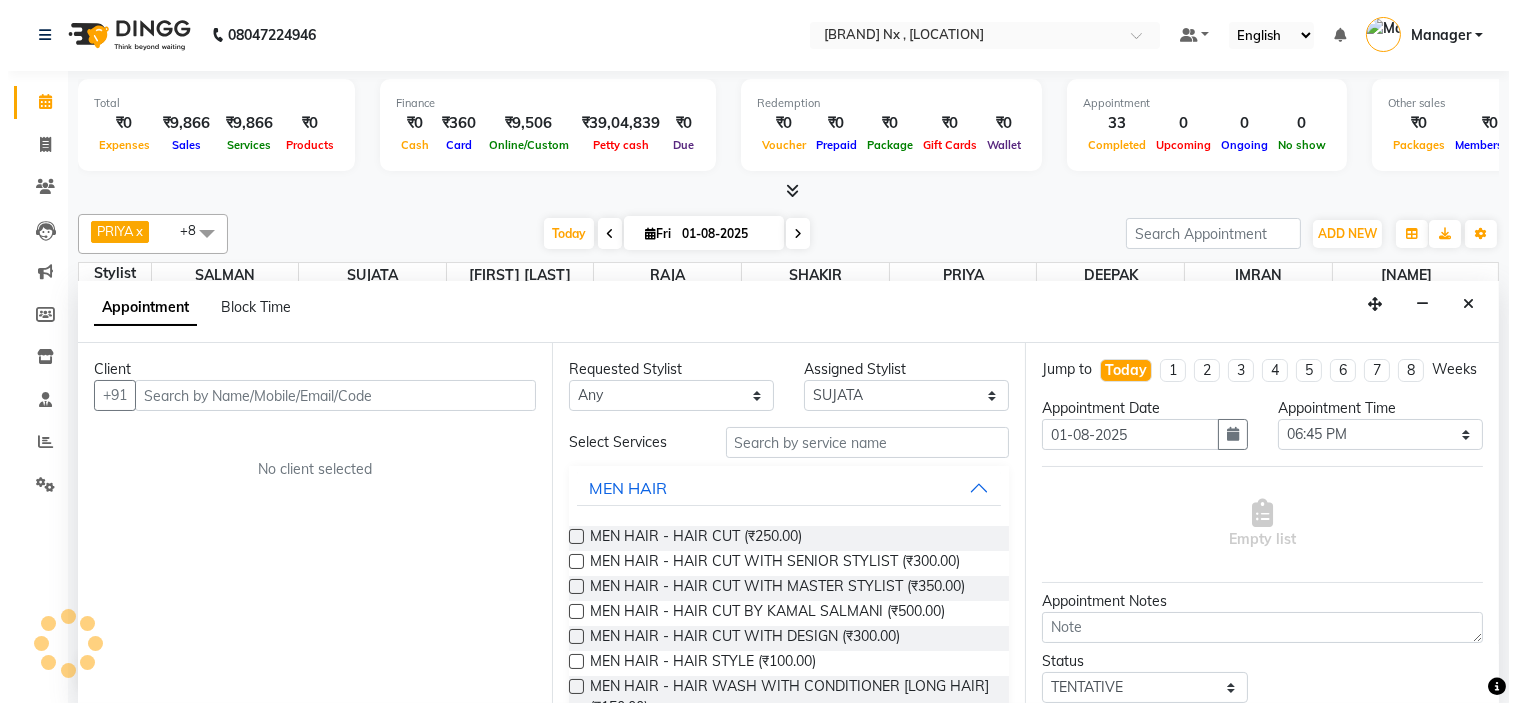scroll, scrollTop: 796, scrollLeft: 0, axis: vertical 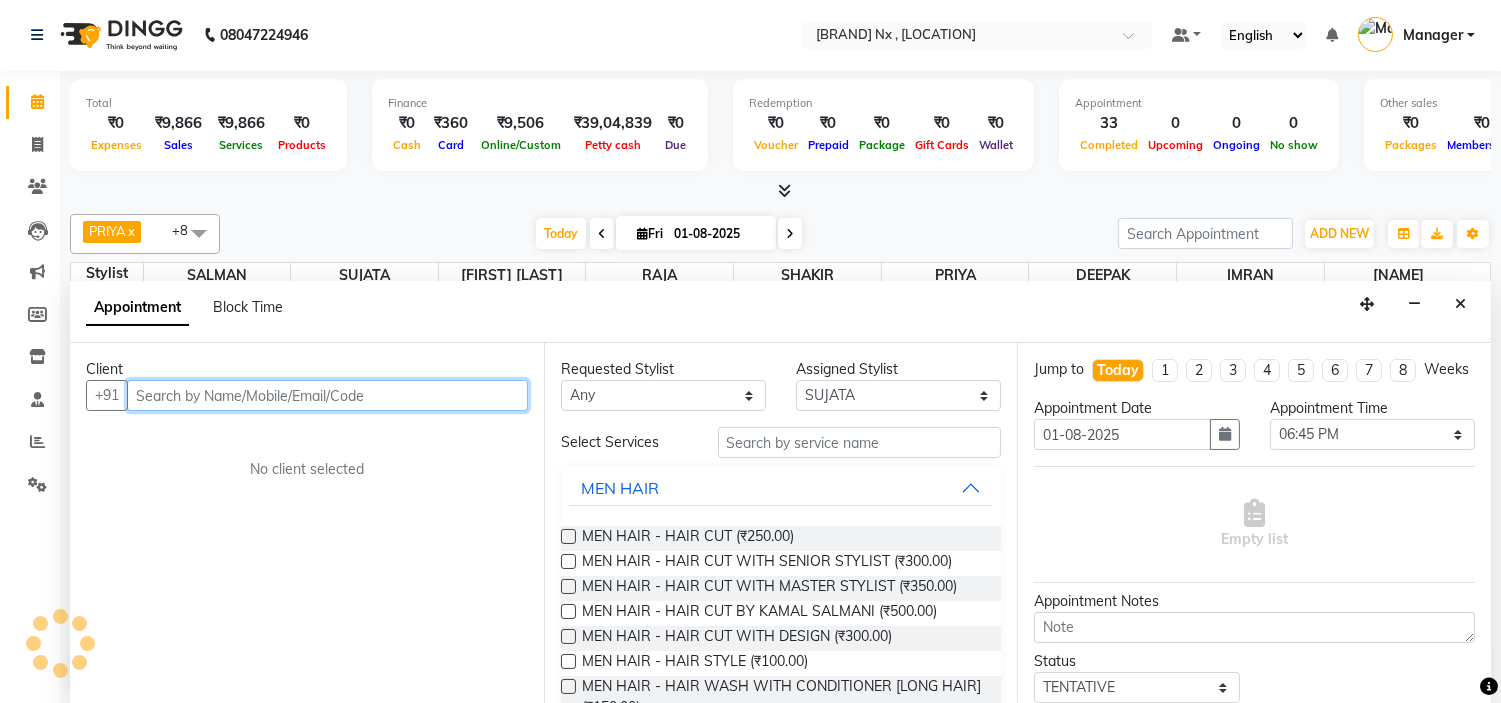 click at bounding box center (327, 395) 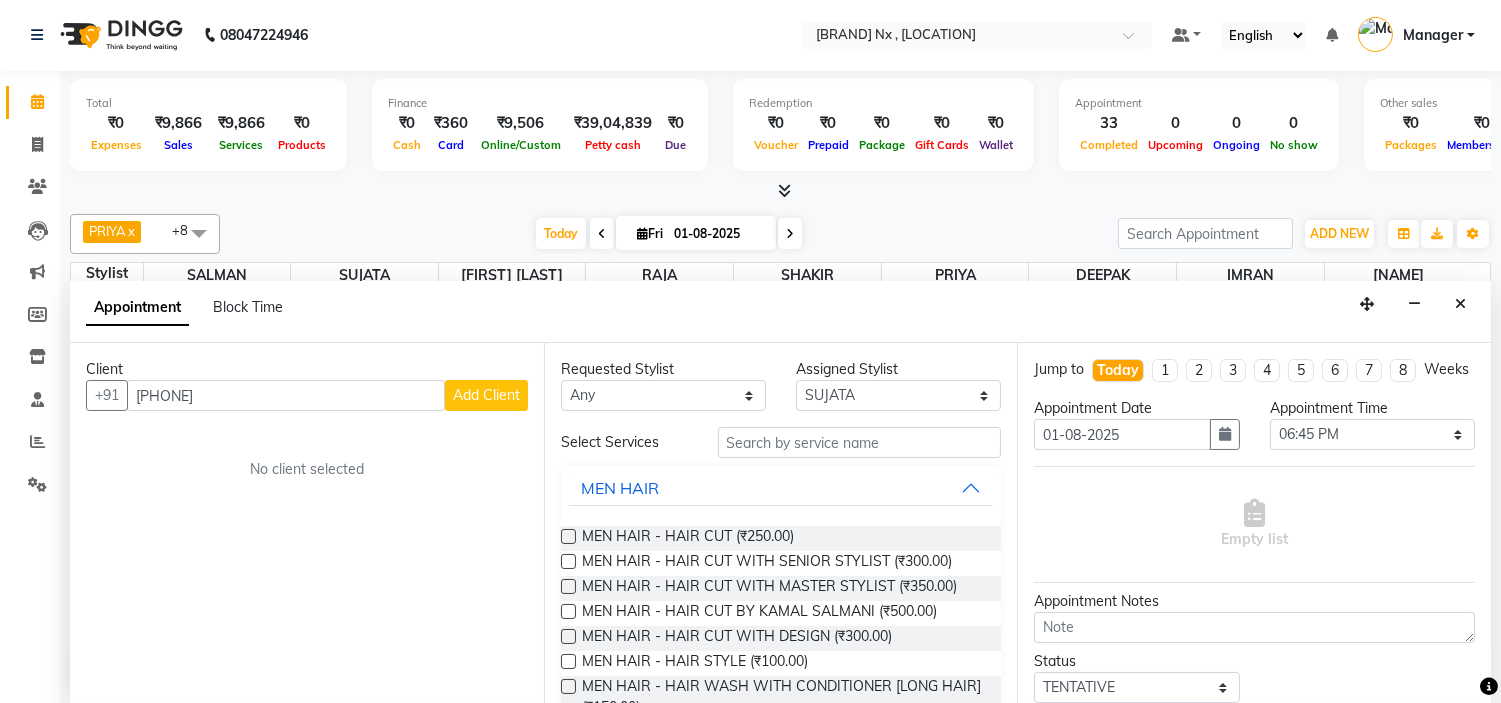 click on "Add Client" at bounding box center (486, 395) 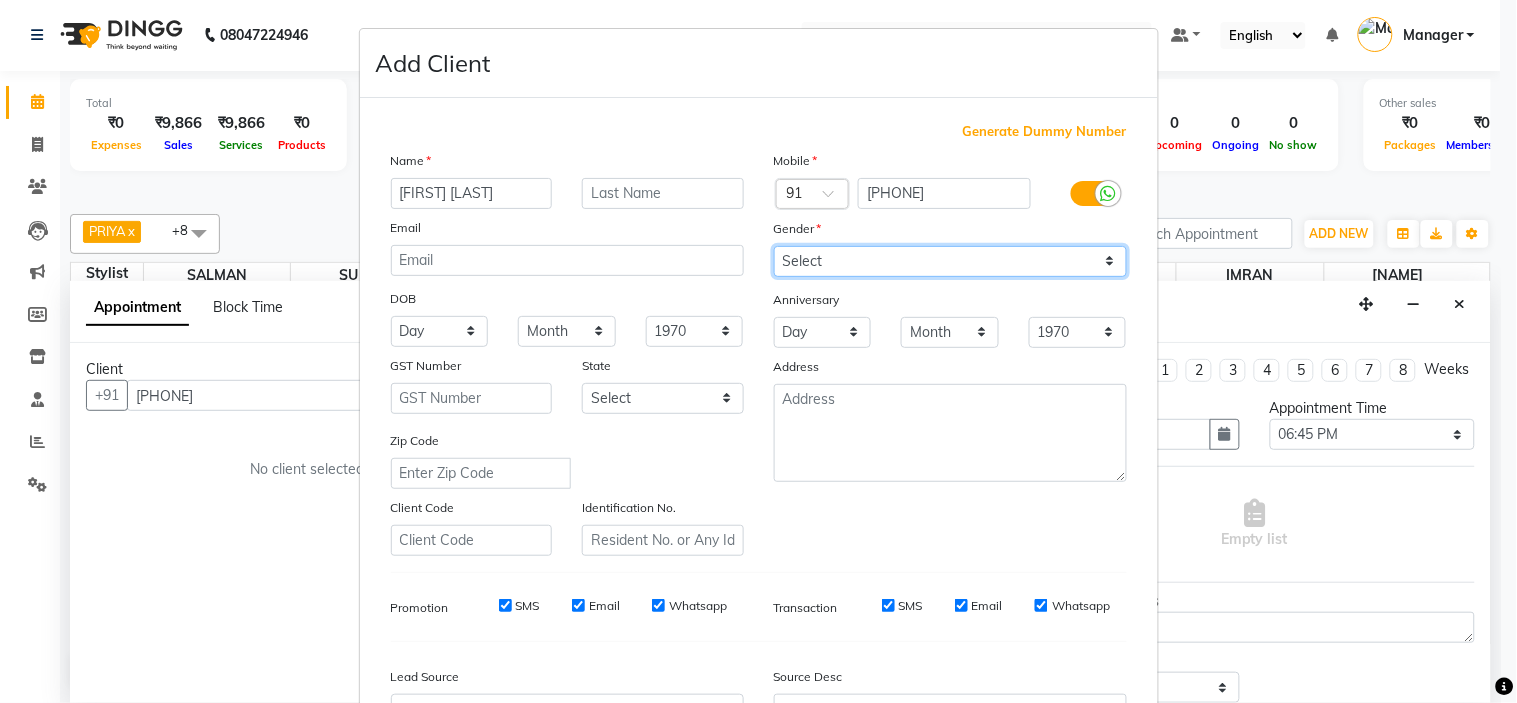 click on "Select Male Female Other Prefer Not To Say" at bounding box center (950, 261) 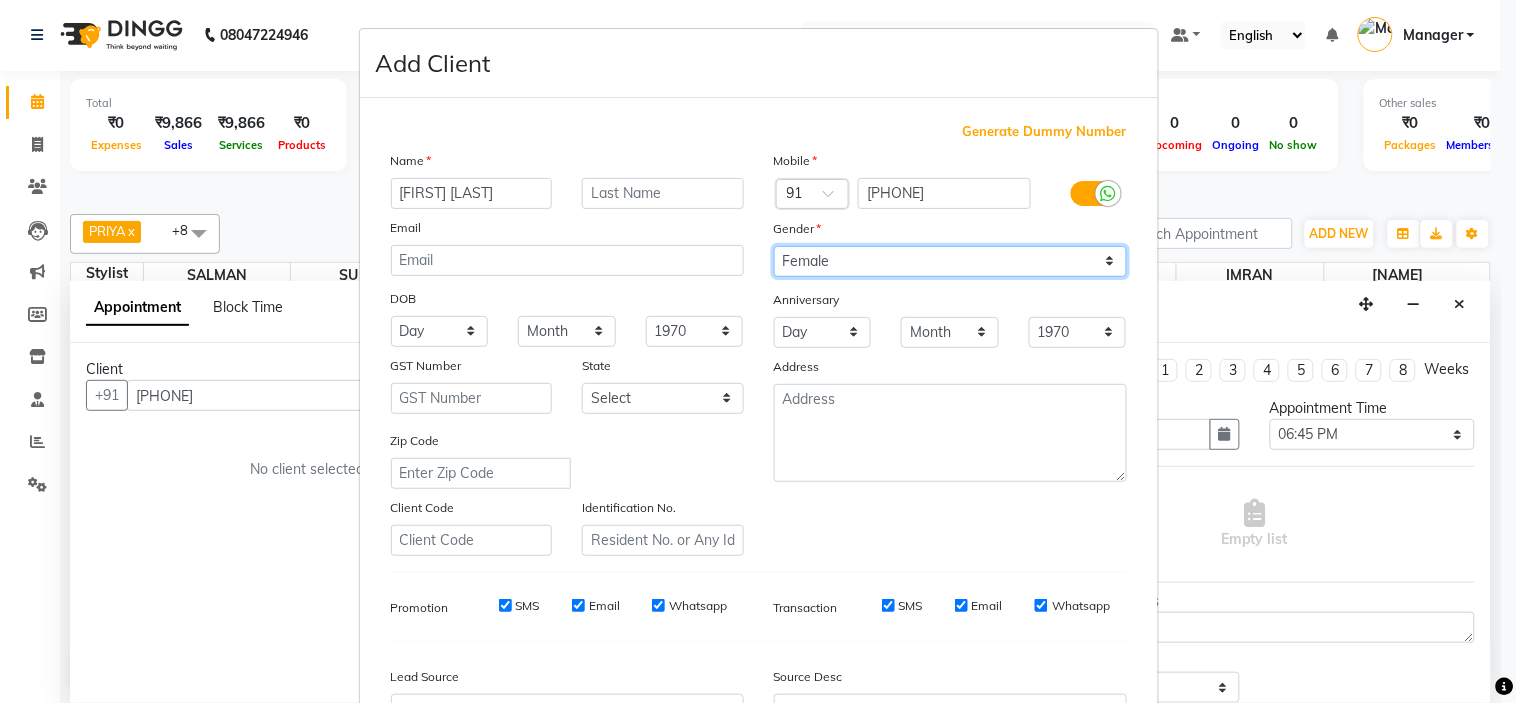 click on "Select Male Female Other Prefer Not To Say" at bounding box center (950, 261) 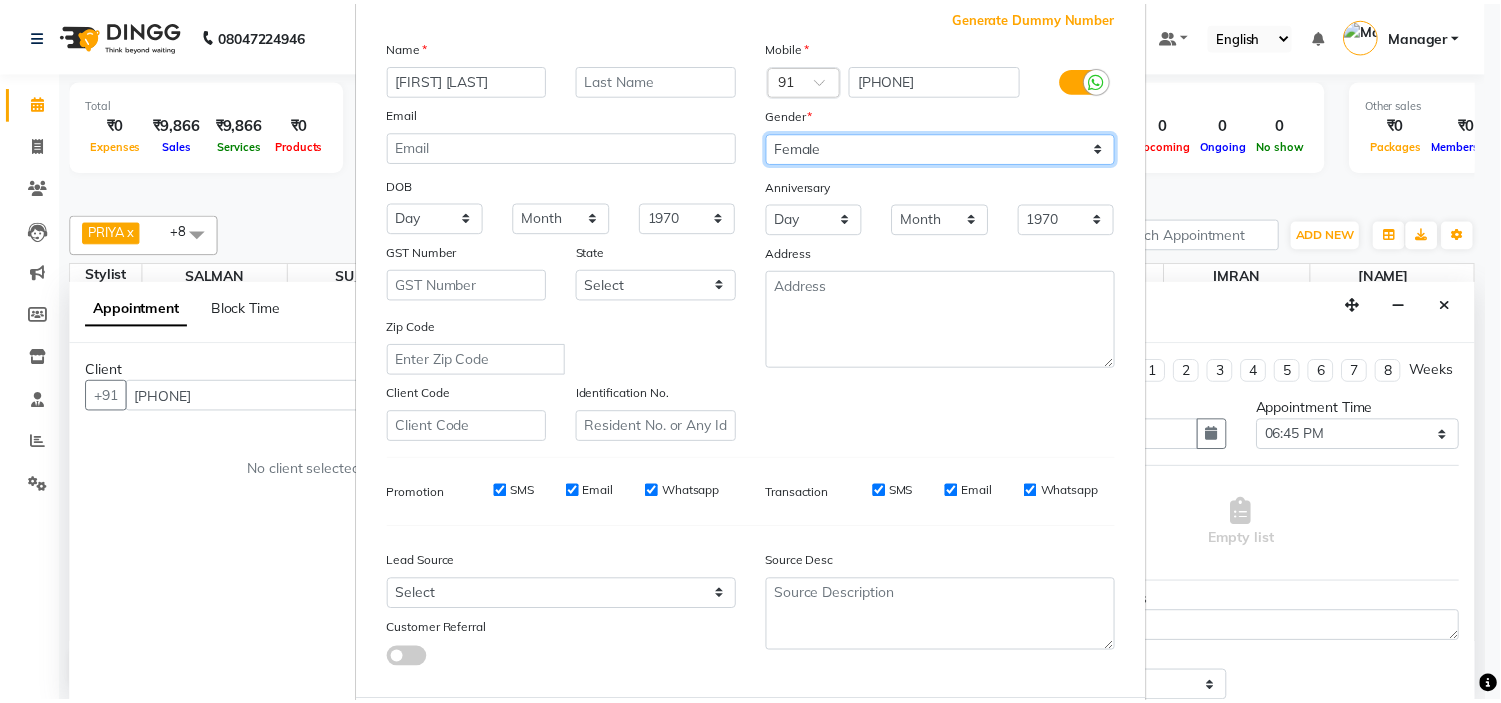scroll, scrollTop: 221, scrollLeft: 0, axis: vertical 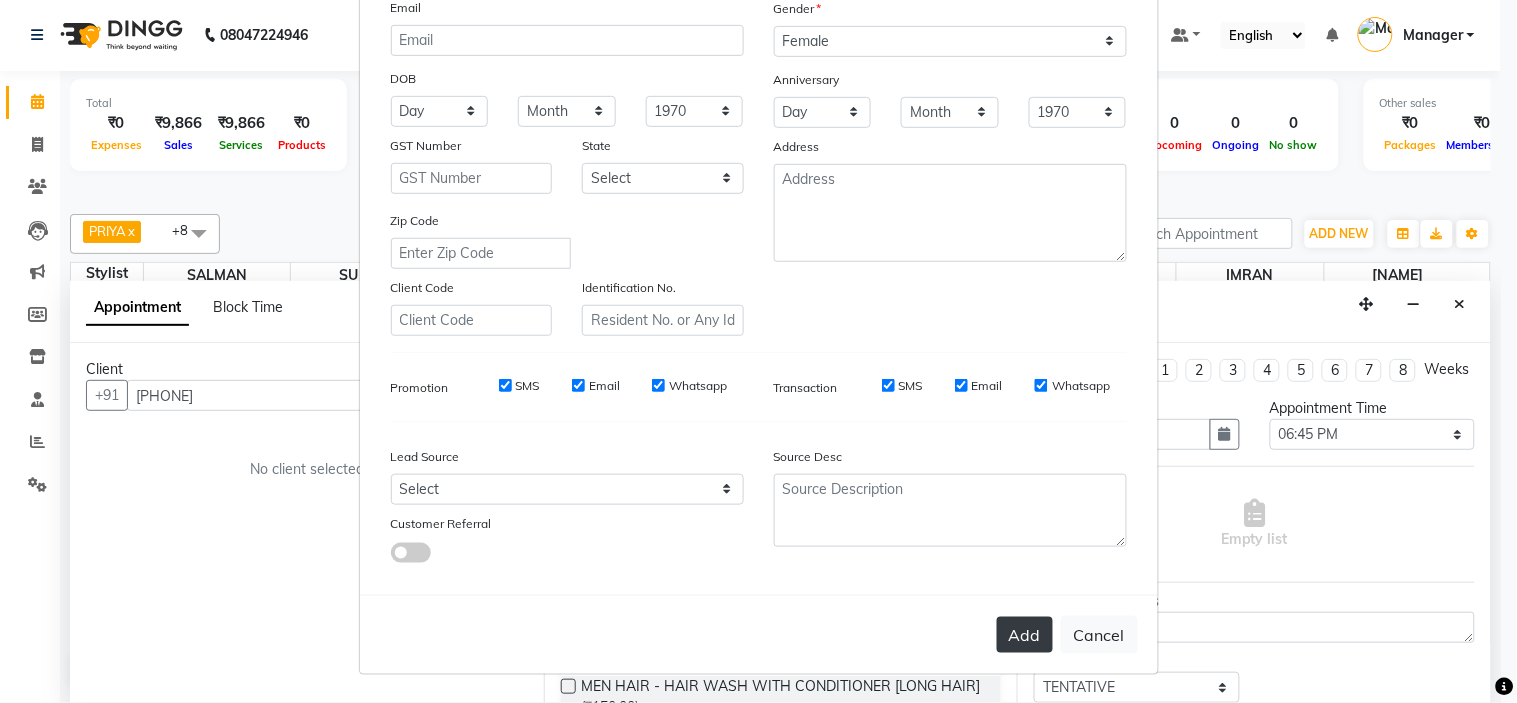 click on "Add" at bounding box center (1025, 635) 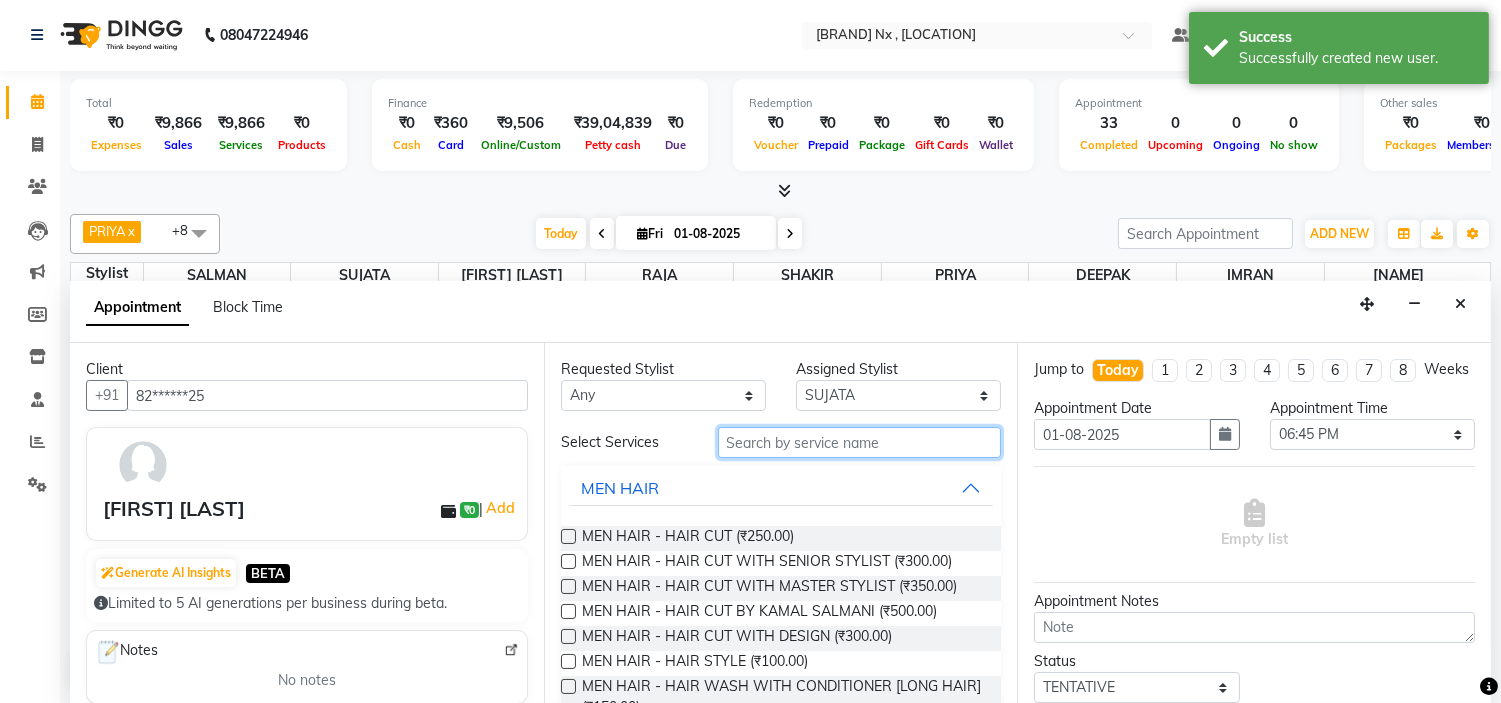click at bounding box center (860, 442) 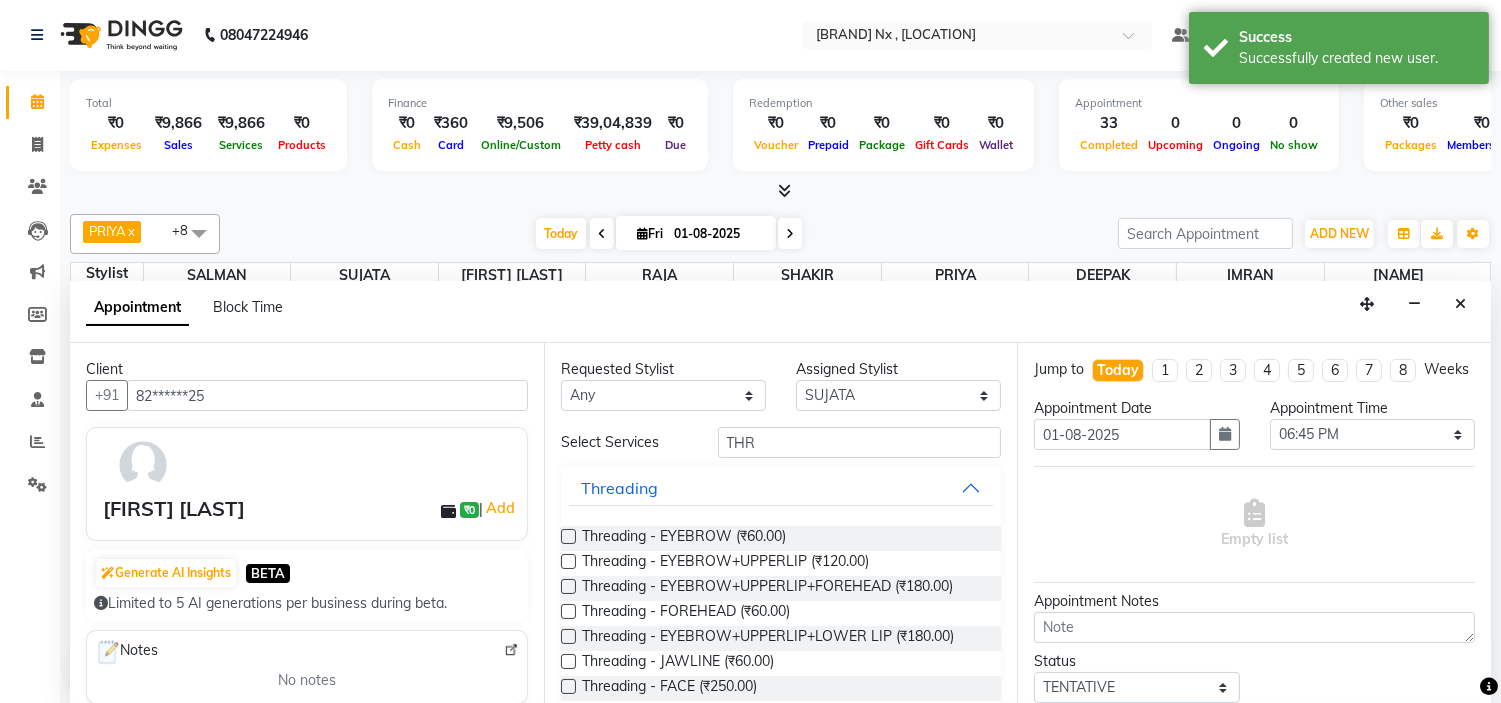 click at bounding box center [568, 586] 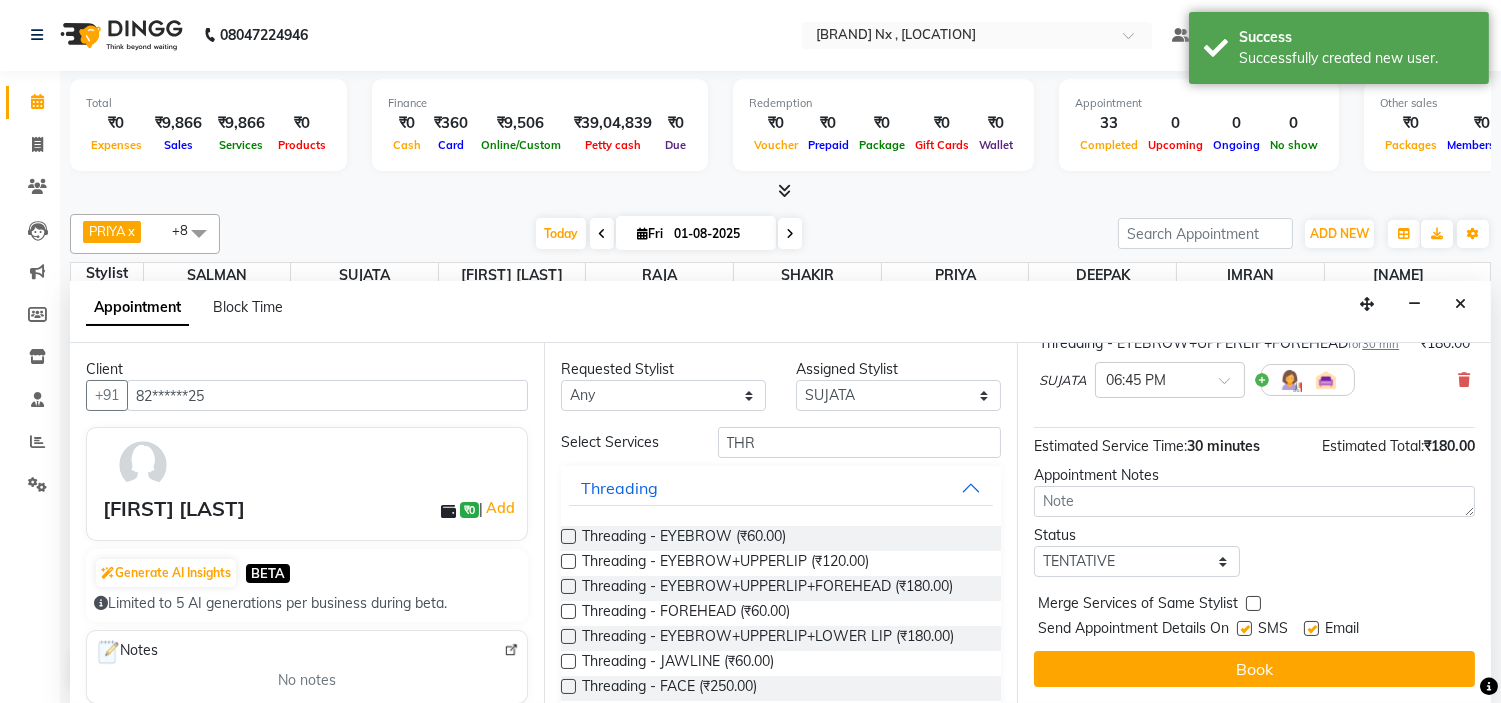 scroll, scrollTop: 186, scrollLeft: 0, axis: vertical 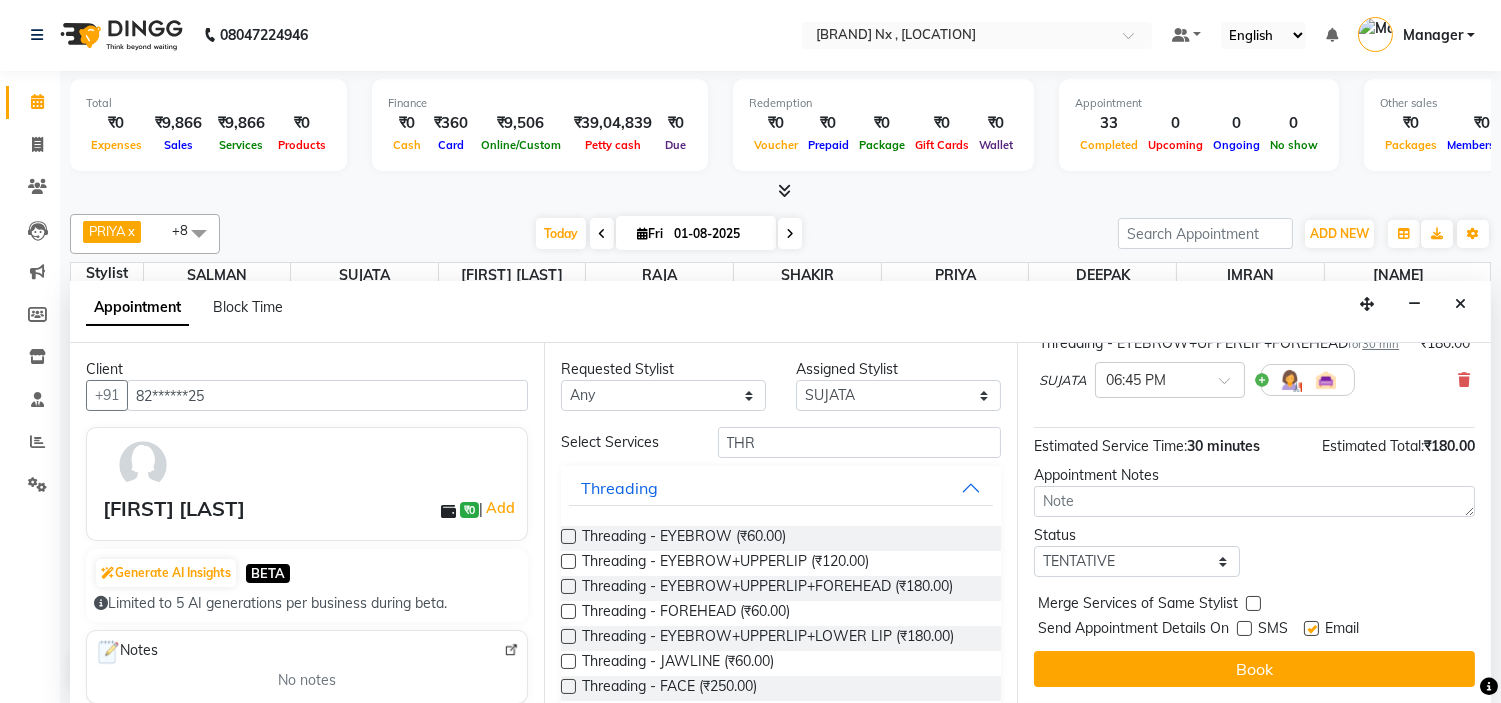 click at bounding box center (1311, 628) 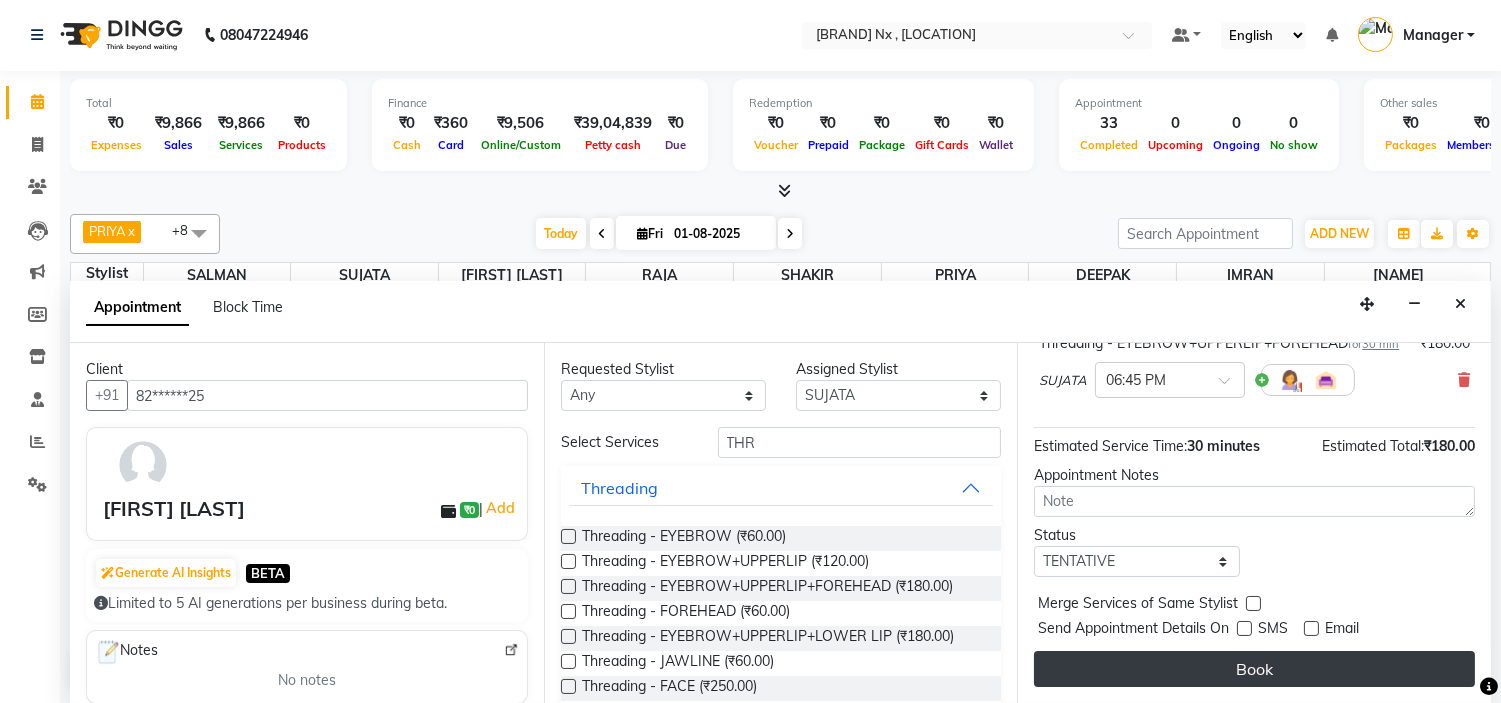 click on "Book" at bounding box center (1254, 669) 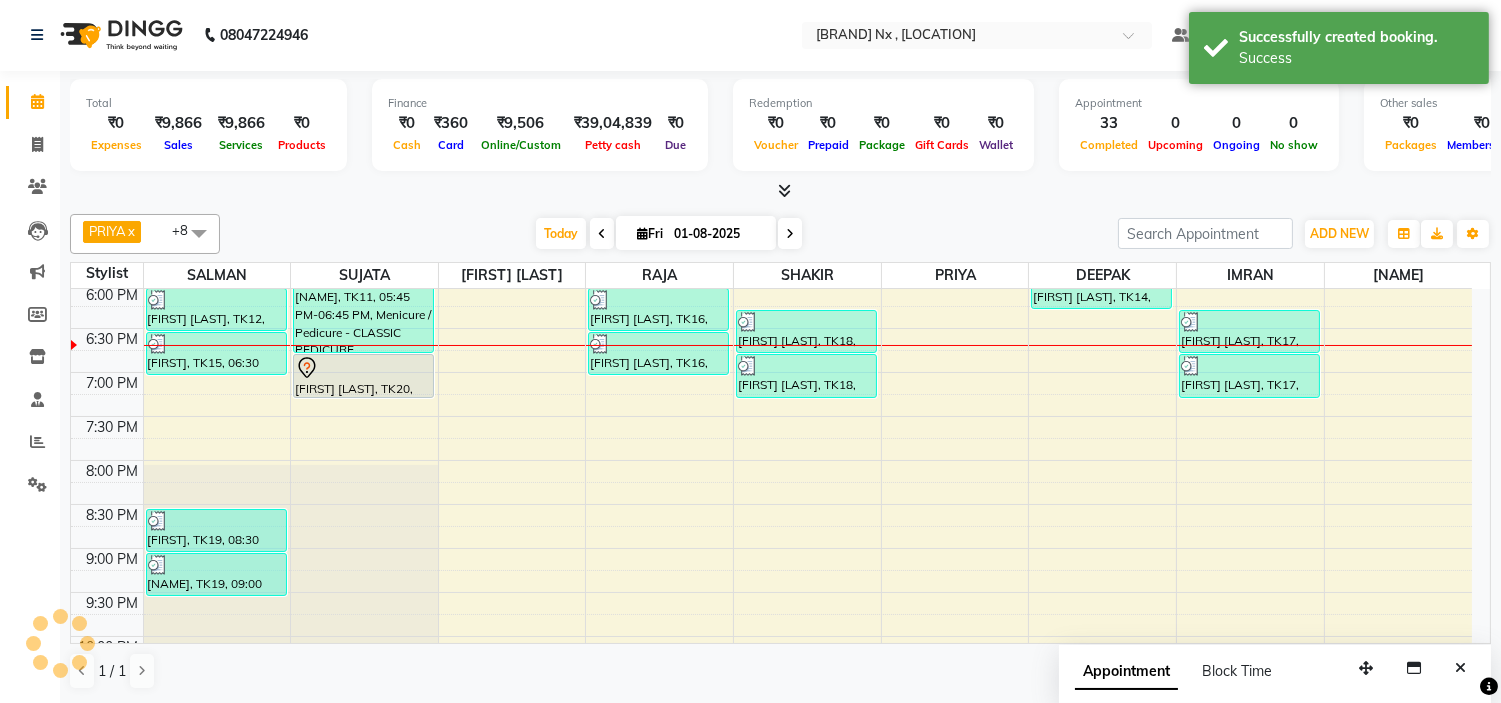 scroll, scrollTop: 0, scrollLeft: 0, axis: both 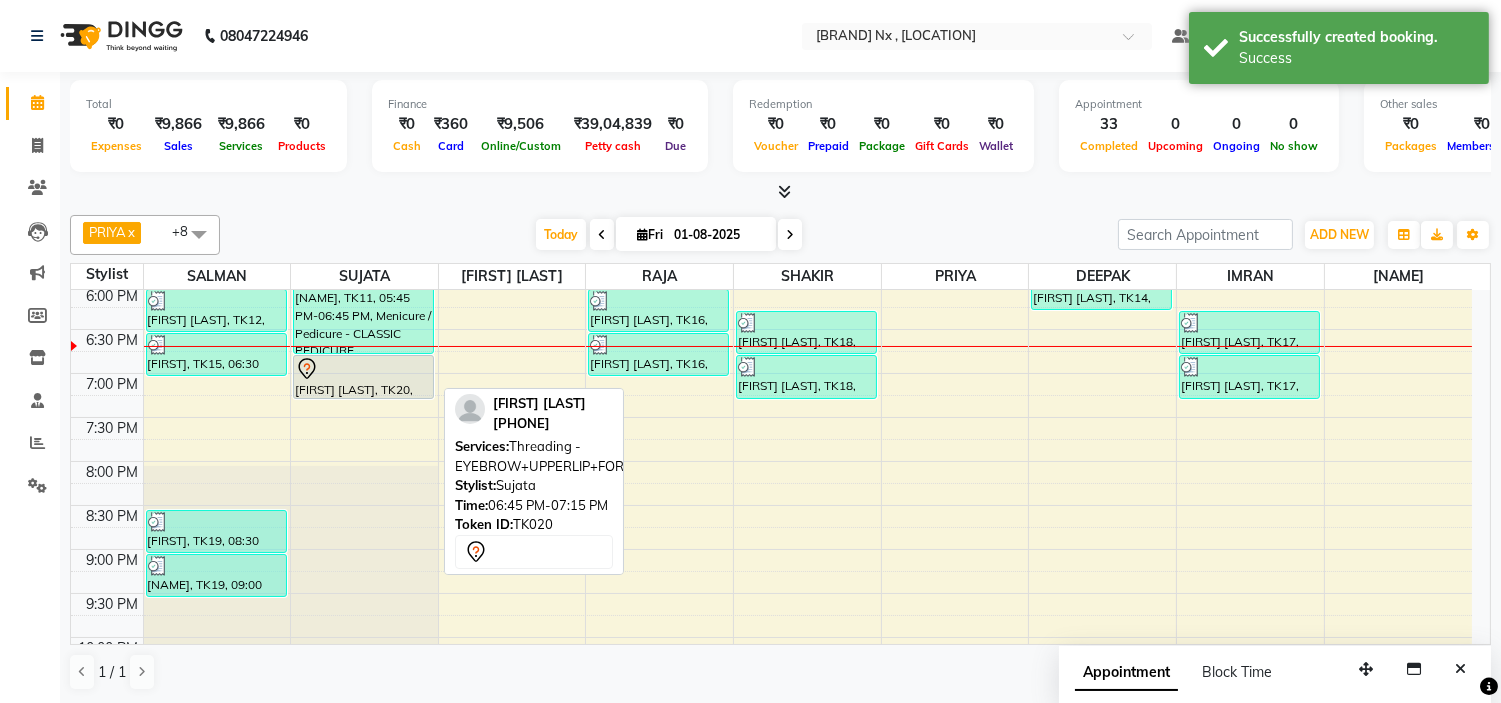 click on "[FIRST] [LAST], TK20, 06:45 PM-07:15 PM, Threading - EYEBROW+UPPERLIP+FOREHEAD" at bounding box center (363, 377) 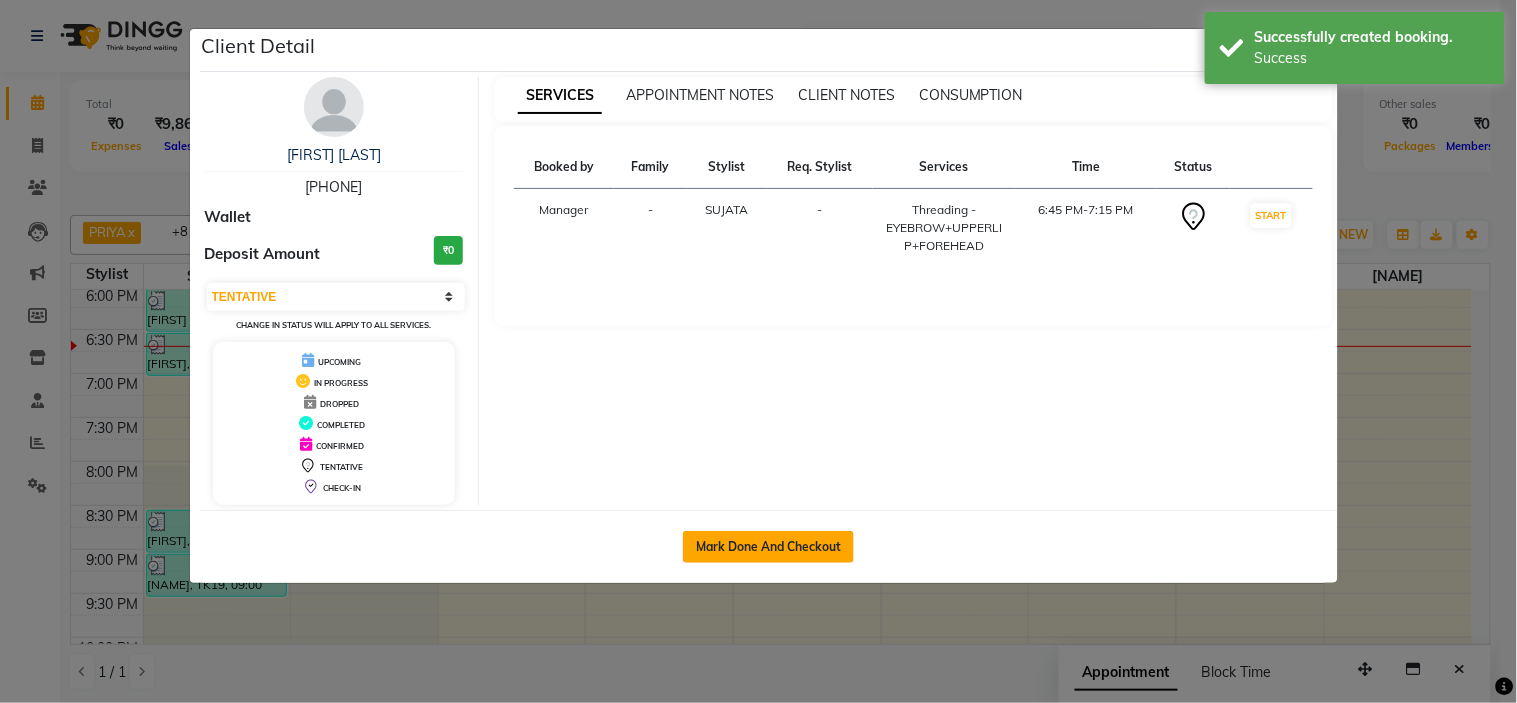 click on "Mark Done And Checkout" 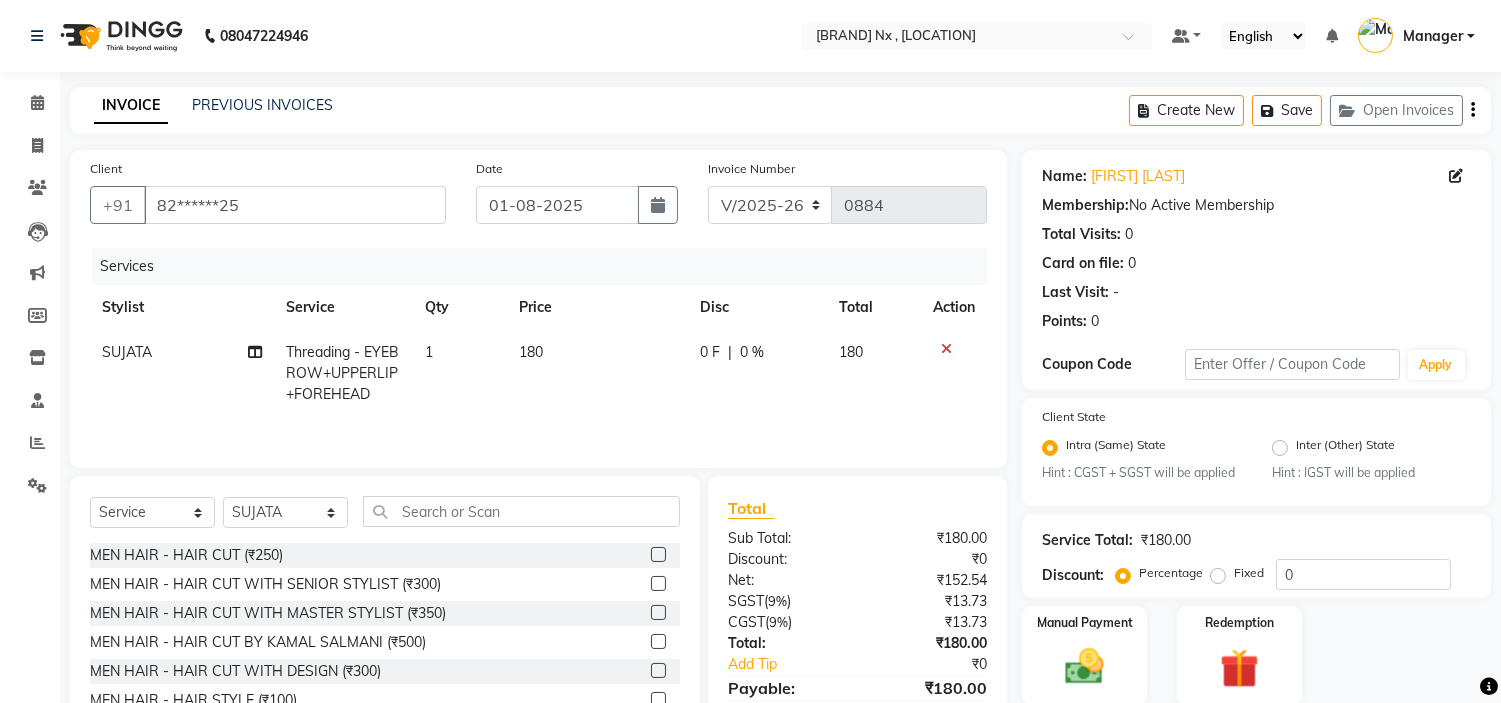 scroll, scrollTop: 100, scrollLeft: 0, axis: vertical 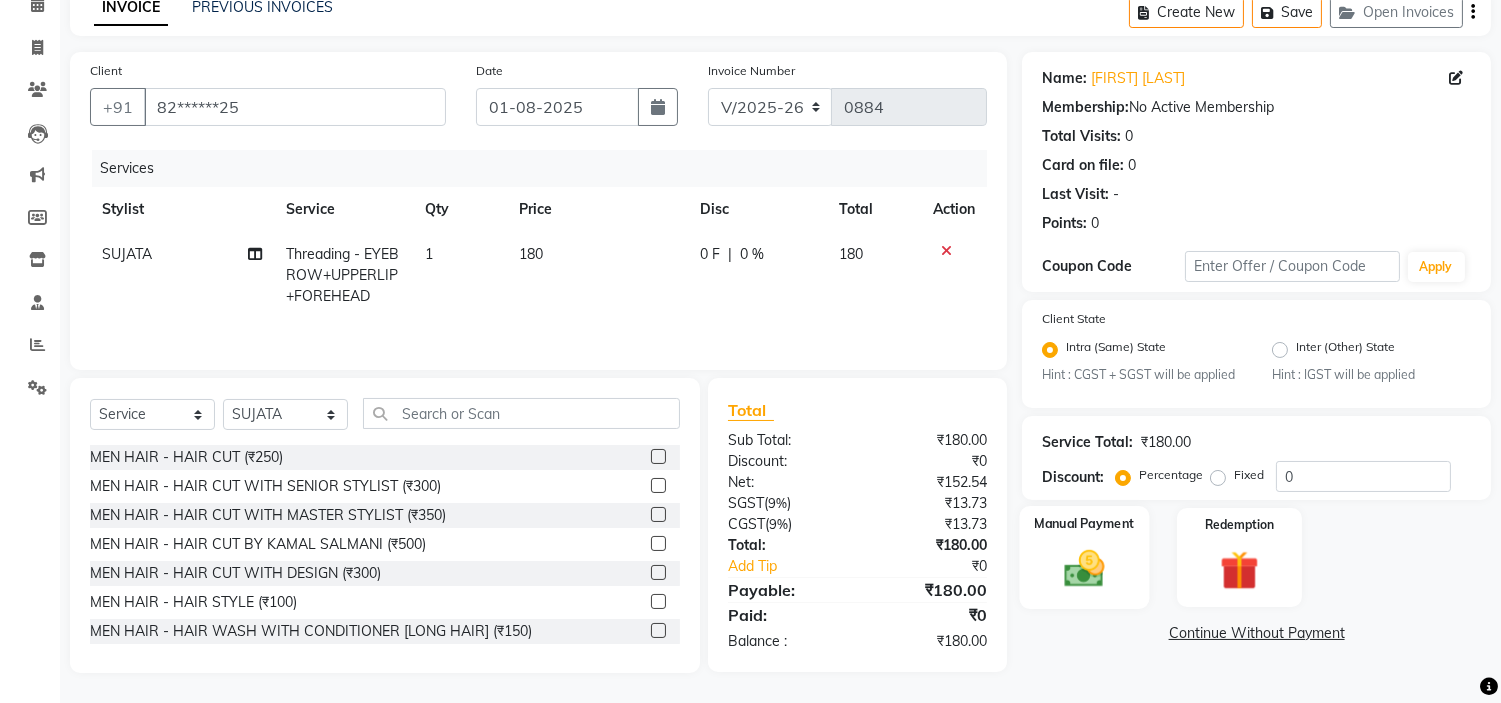 click 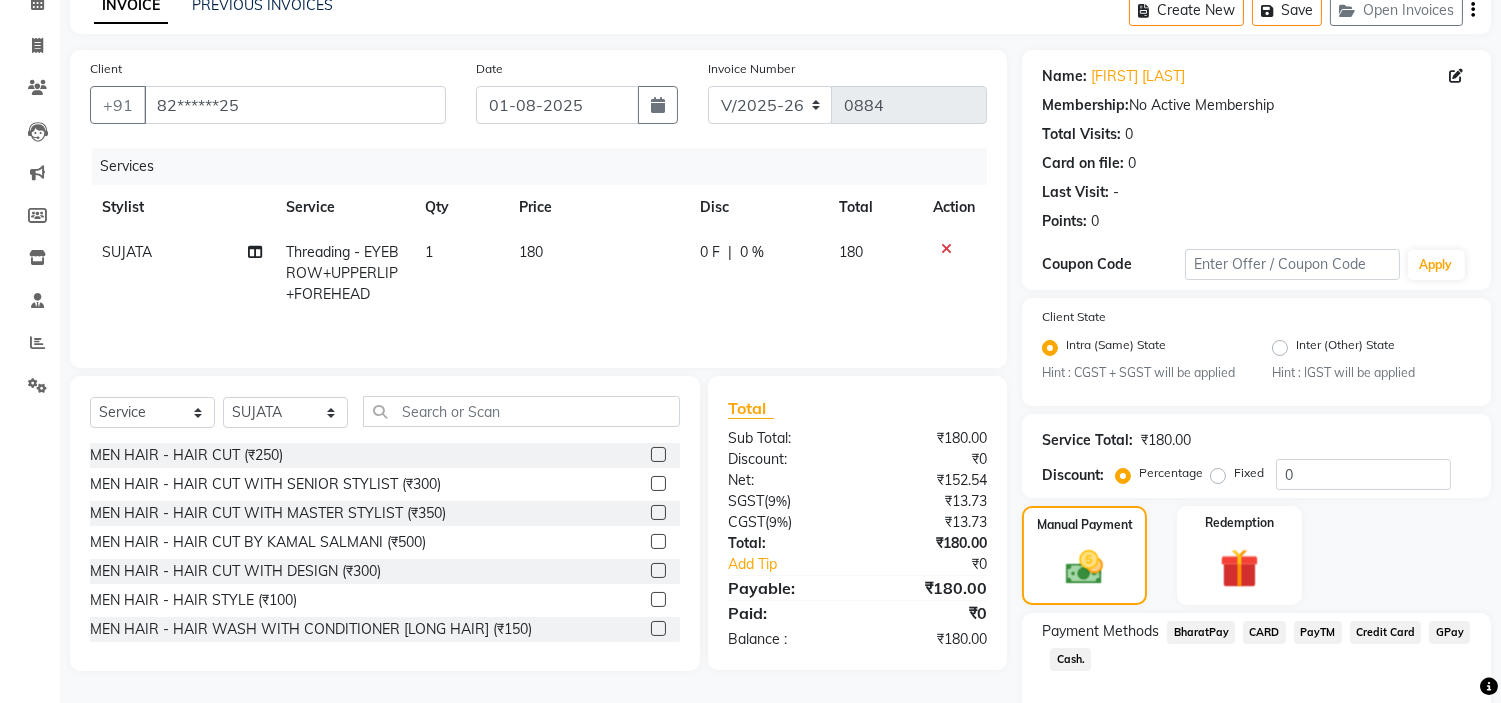 scroll, scrollTop: 201, scrollLeft: 0, axis: vertical 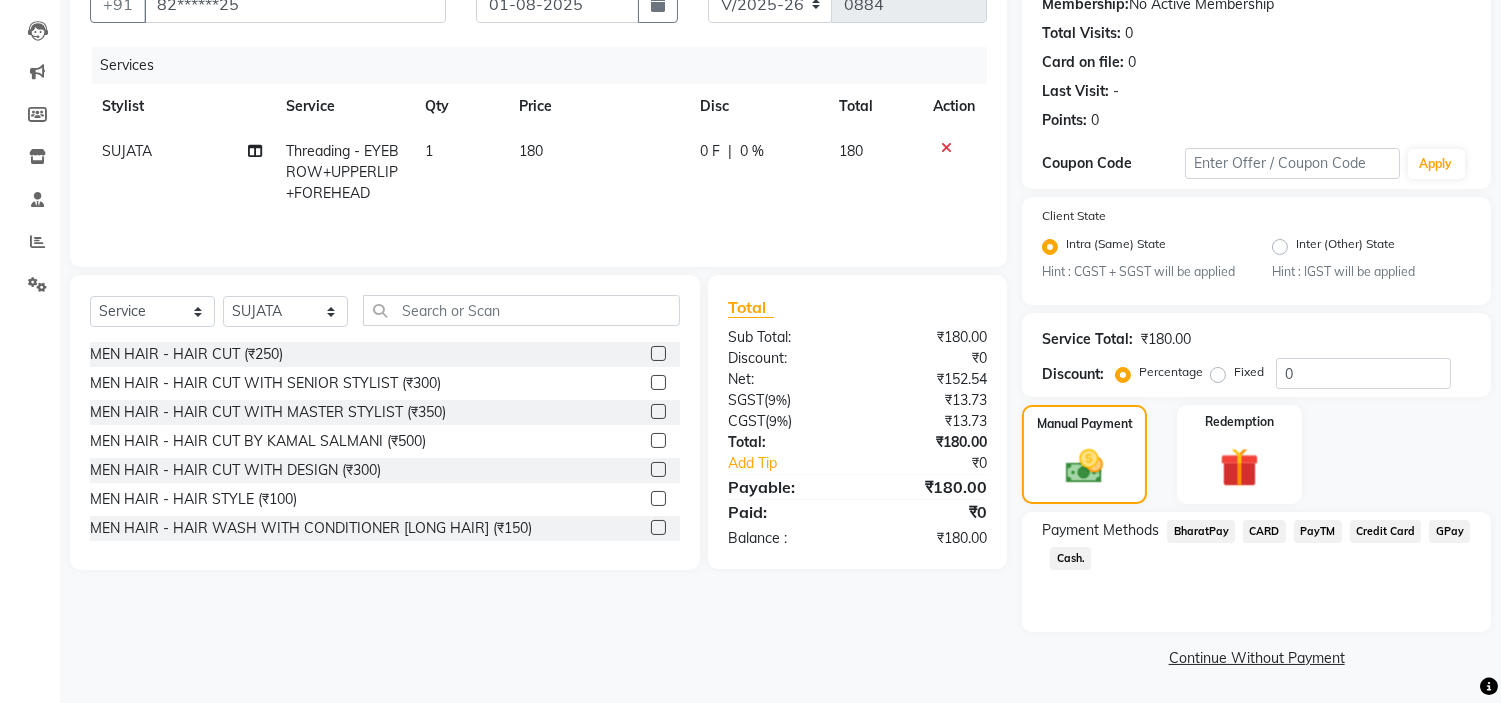 click on "GPay" 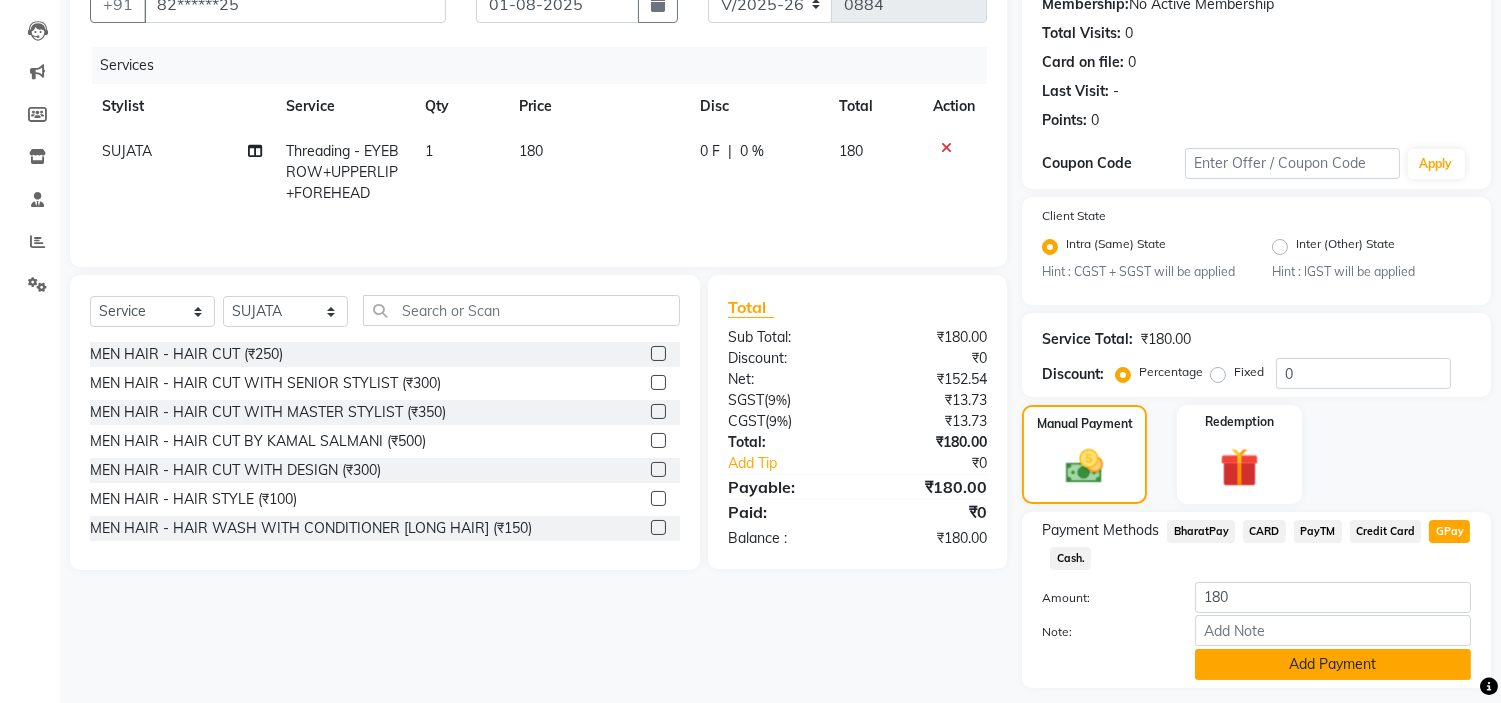 click on "Add Payment" 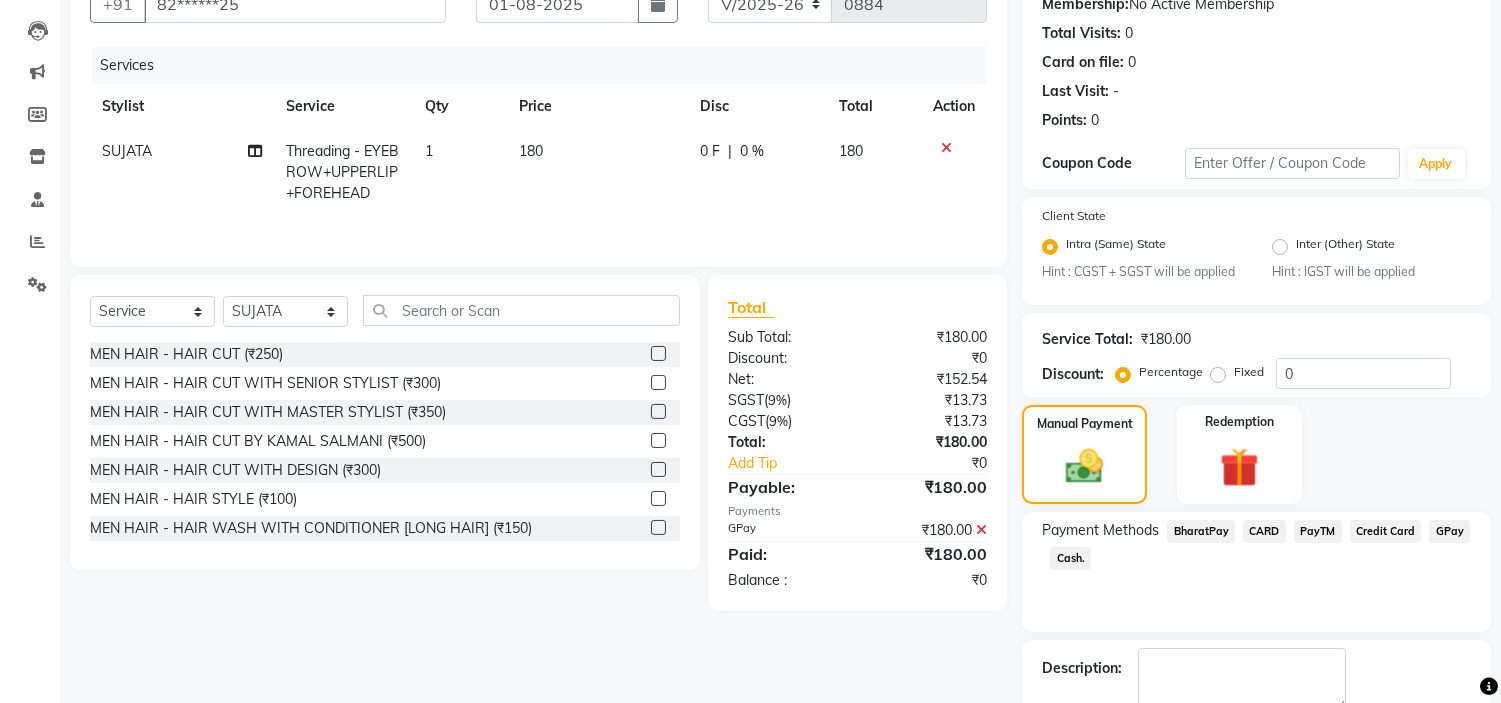 scroll, scrollTop: 257, scrollLeft: 0, axis: vertical 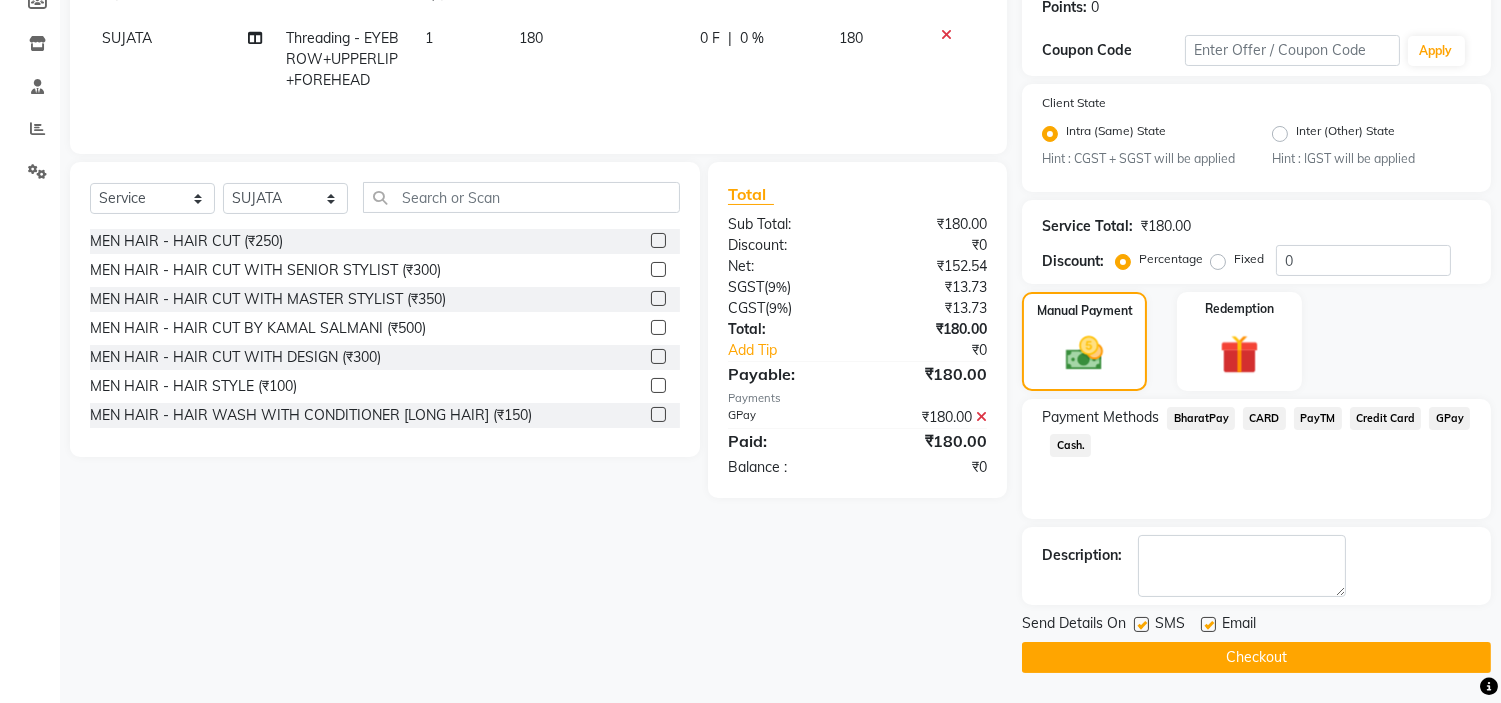 click on "Checkout" 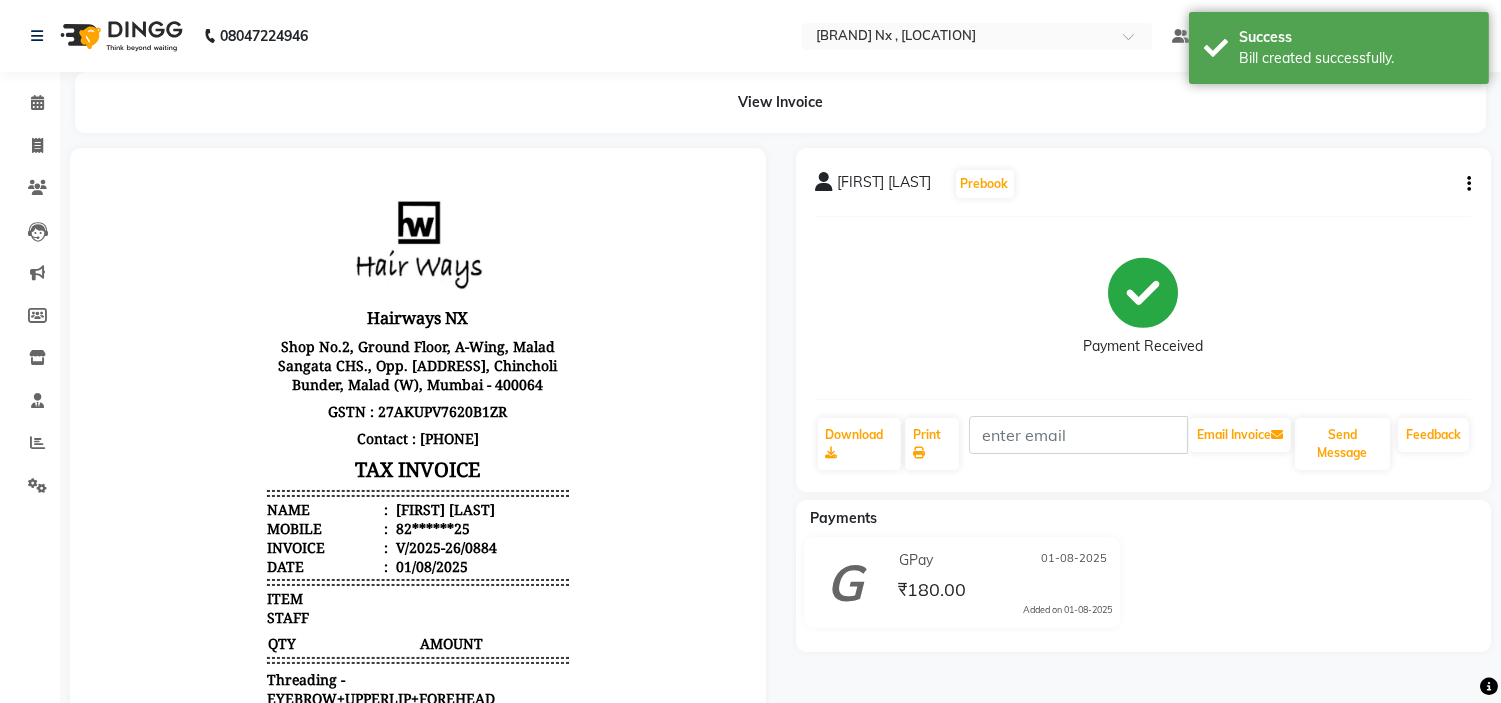 scroll, scrollTop: 0, scrollLeft: 0, axis: both 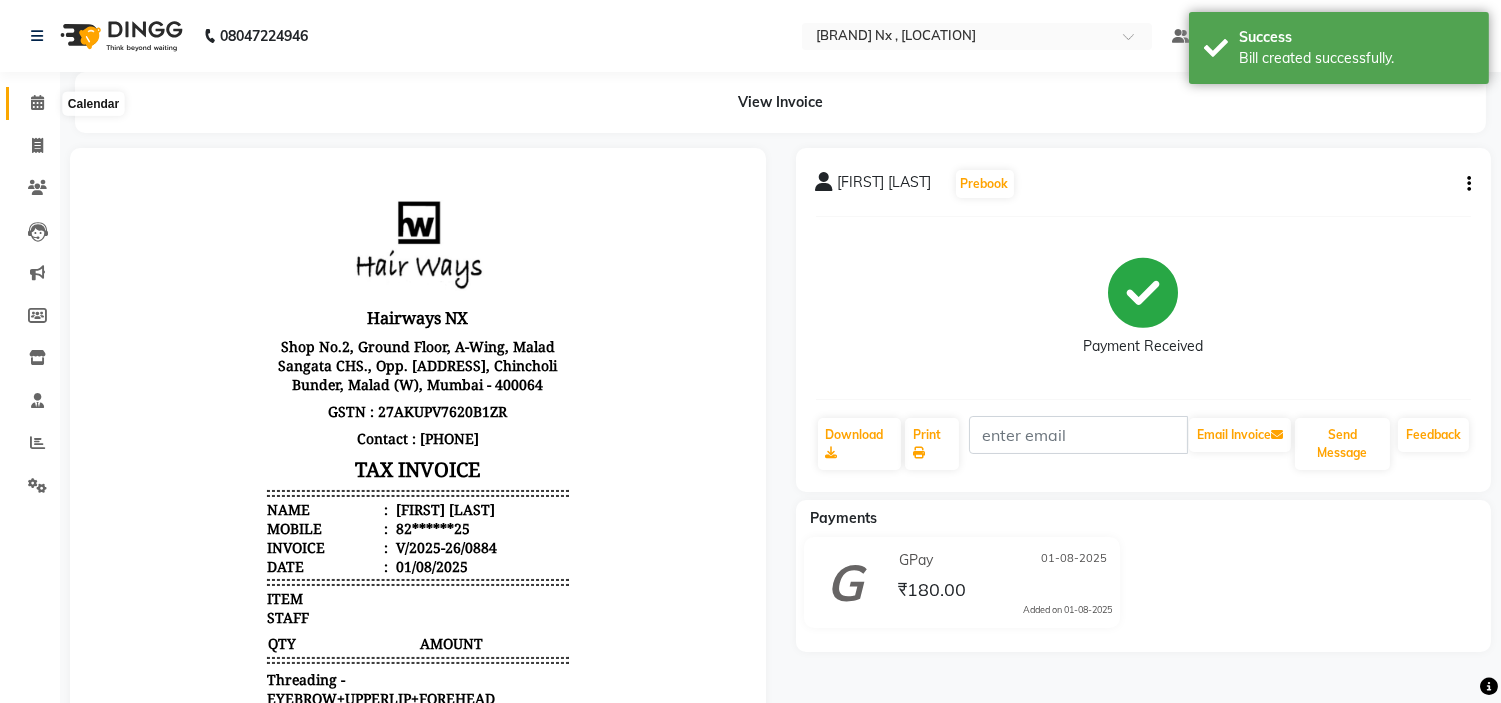click 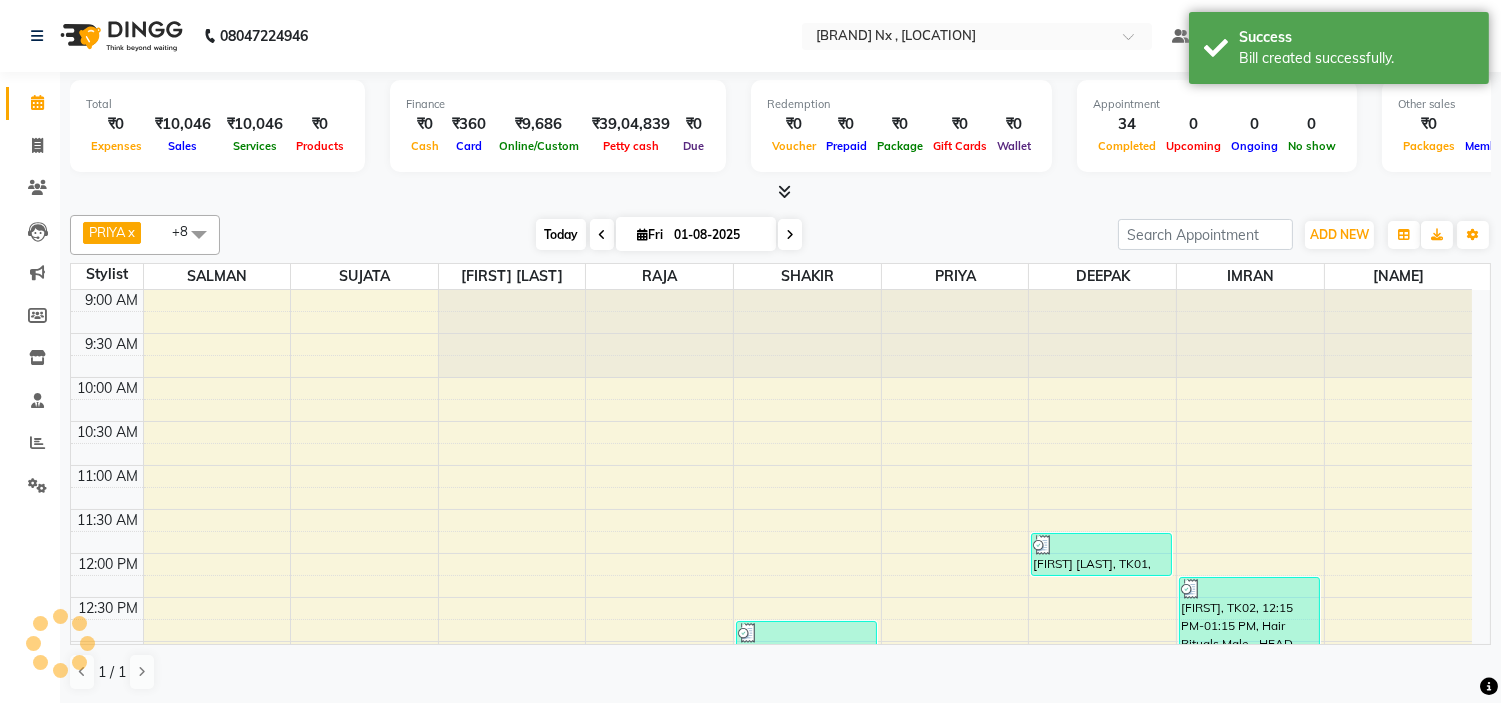click on "Today" at bounding box center (561, 234) 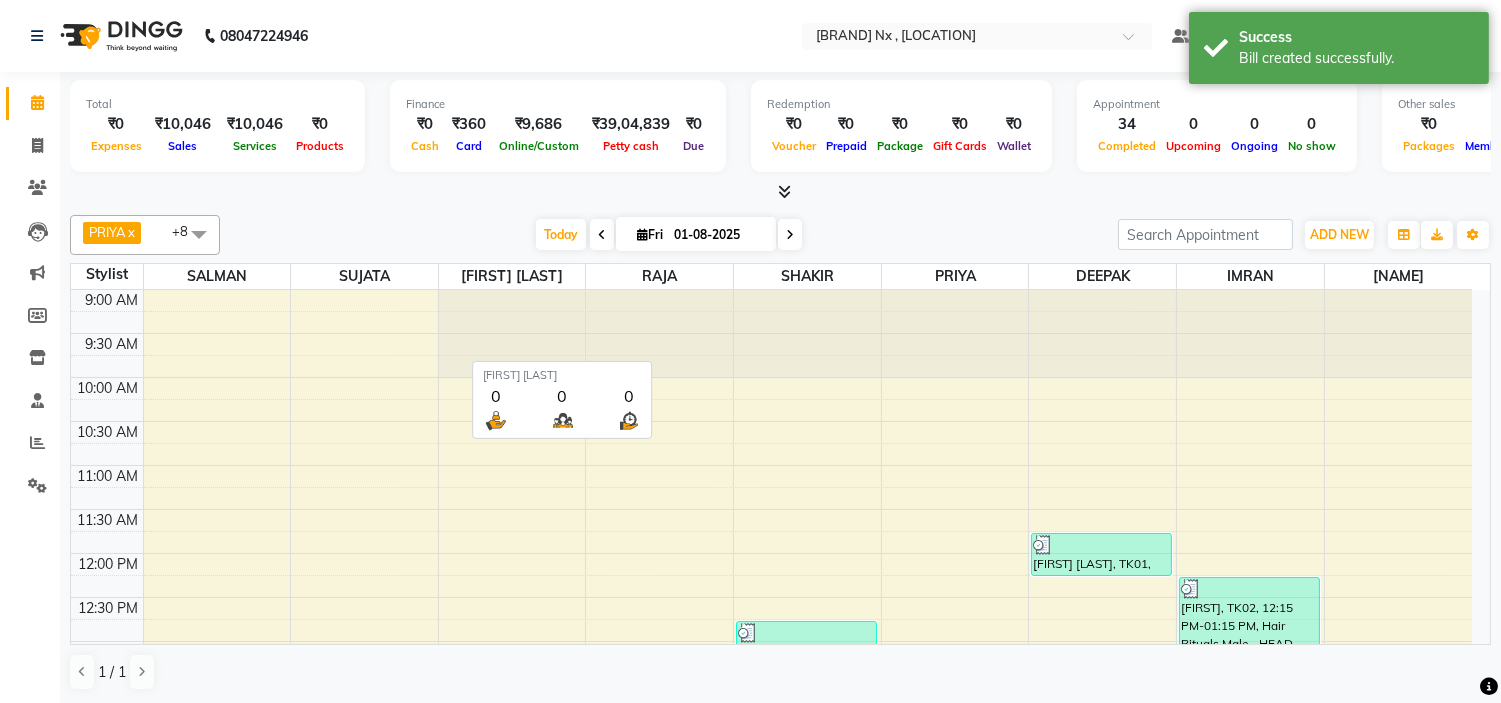 scroll, scrollTop: 796, scrollLeft: 0, axis: vertical 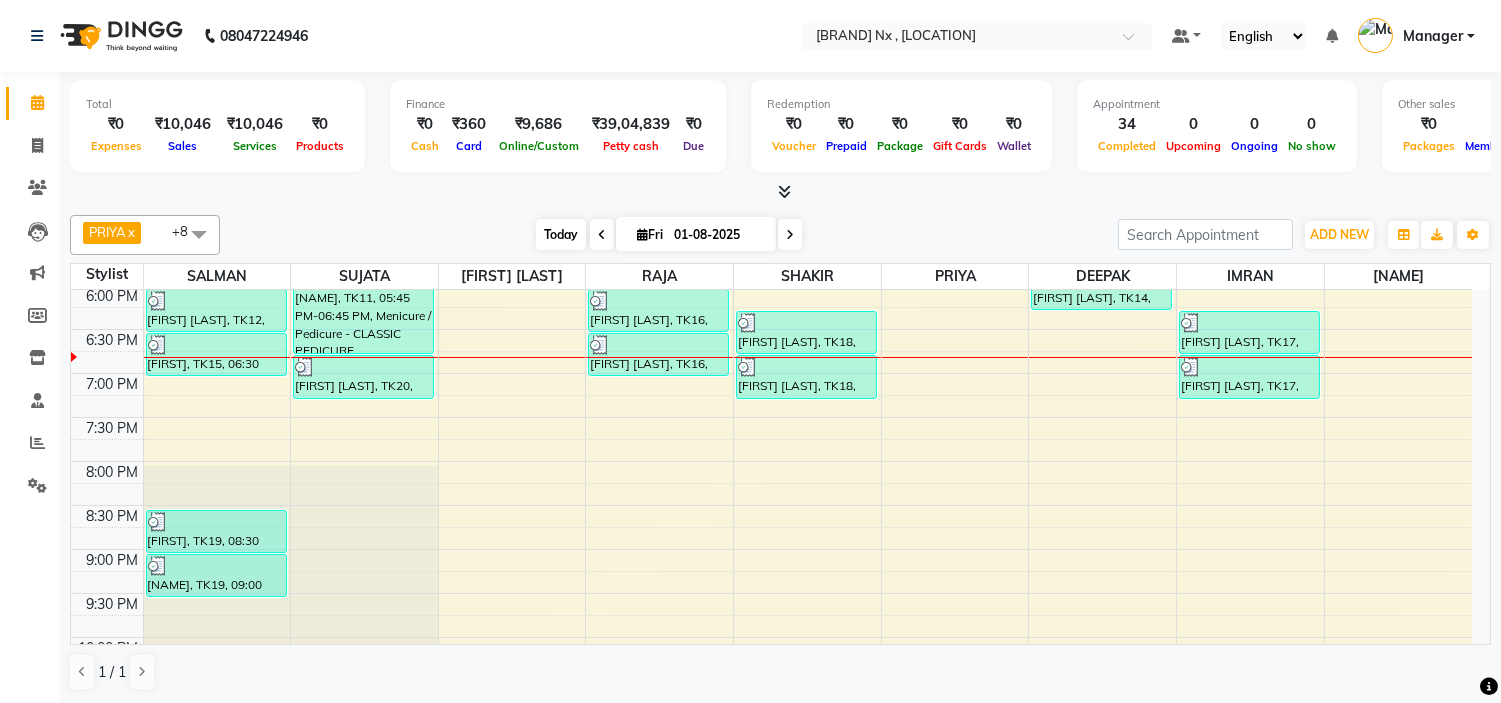 click on "Today" at bounding box center (561, 234) 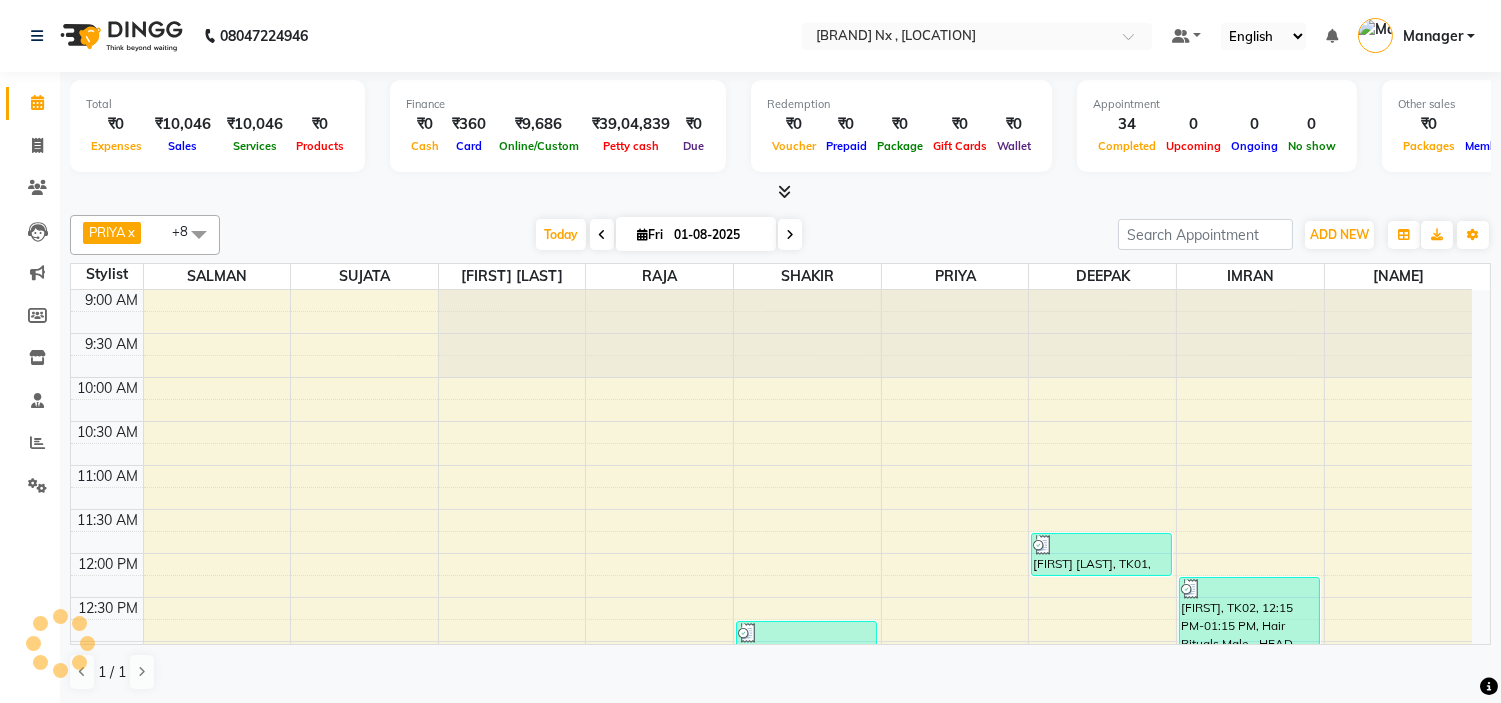 scroll, scrollTop: 796, scrollLeft: 0, axis: vertical 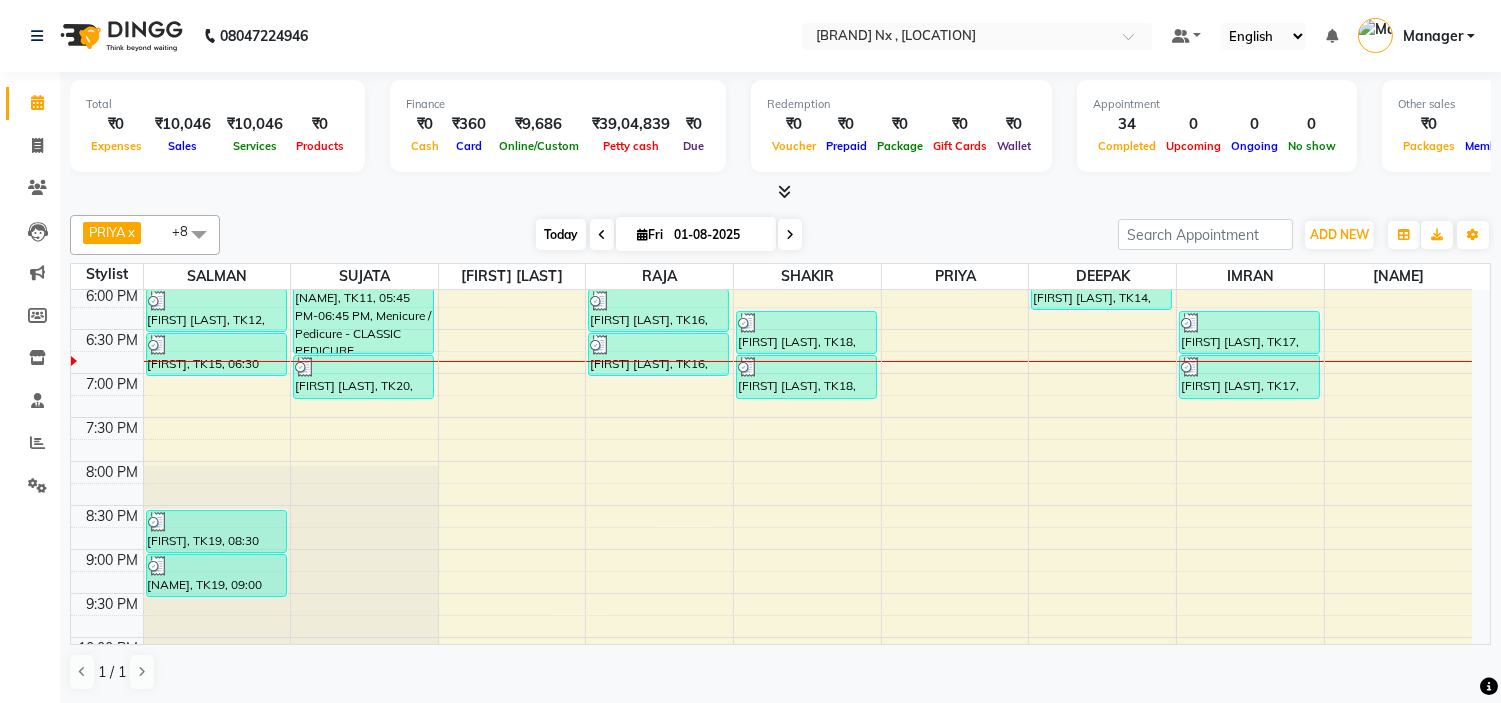 click on "Today" at bounding box center (561, 234) 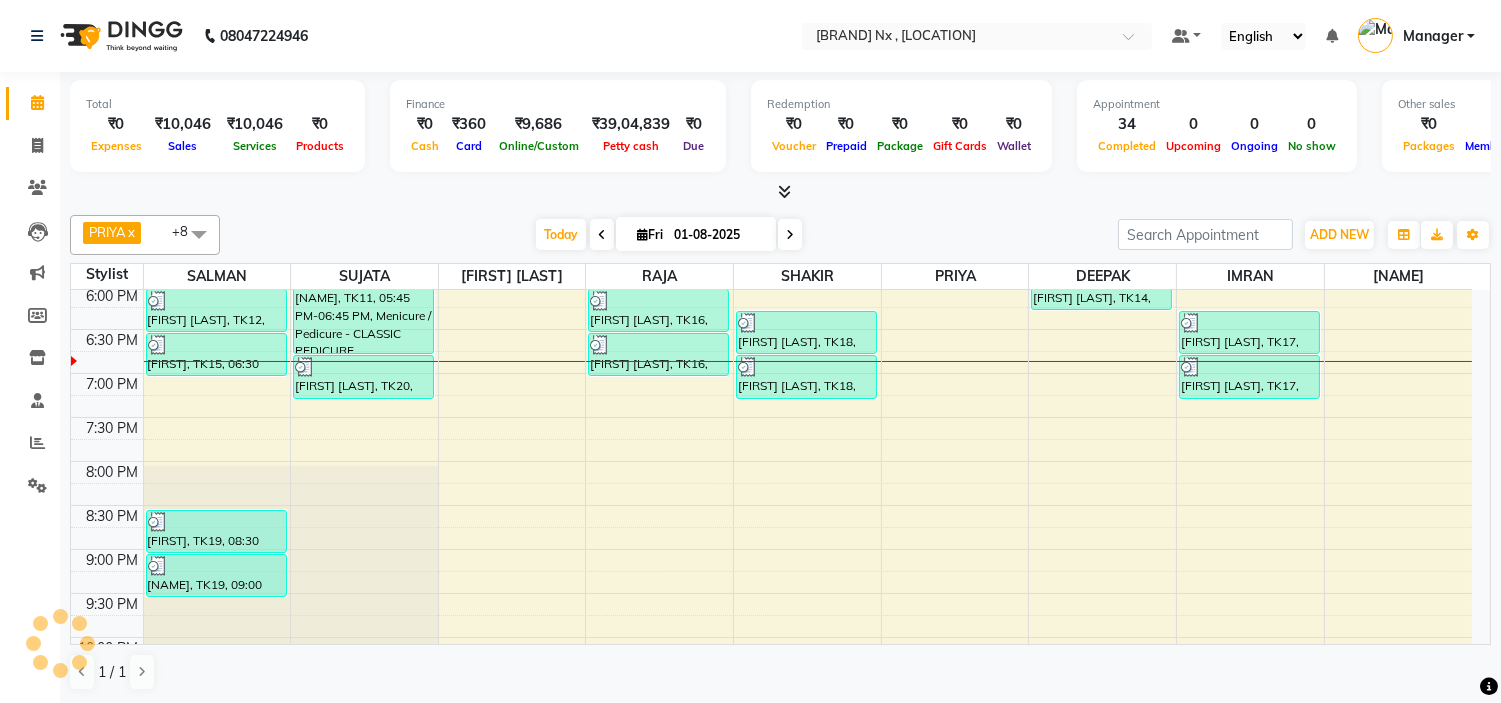 scroll, scrollTop: 796, scrollLeft: 0, axis: vertical 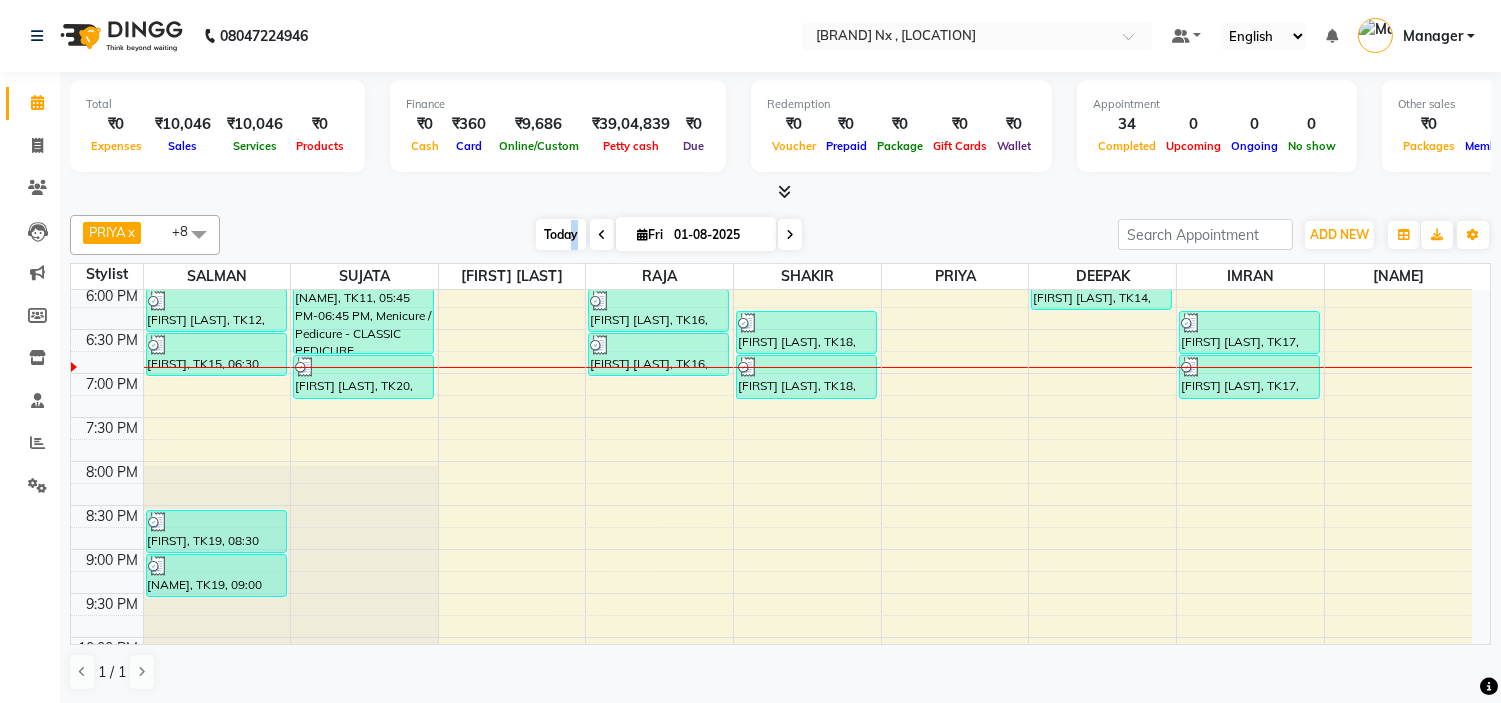 click on "Today" at bounding box center (561, 234) 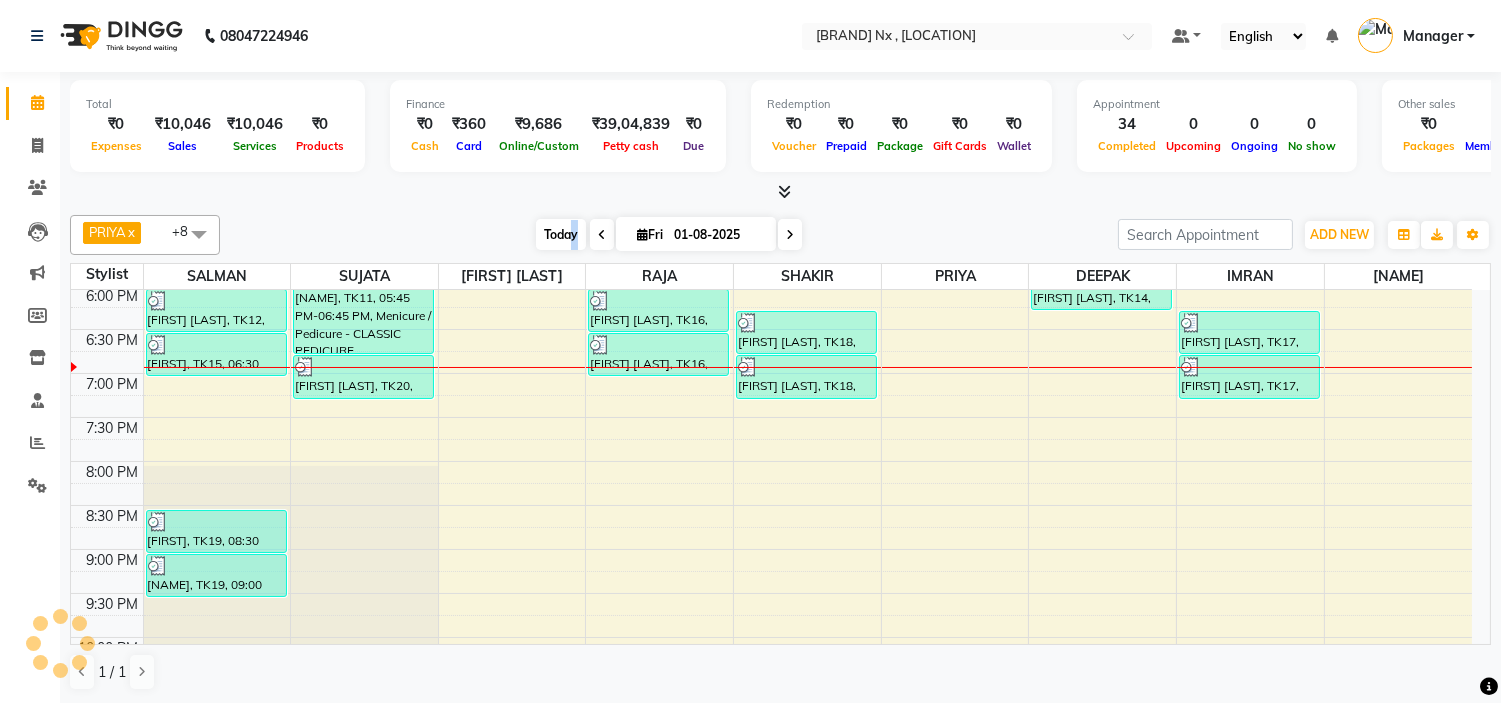 scroll, scrollTop: 796, scrollLeft: 0, axis: vertical 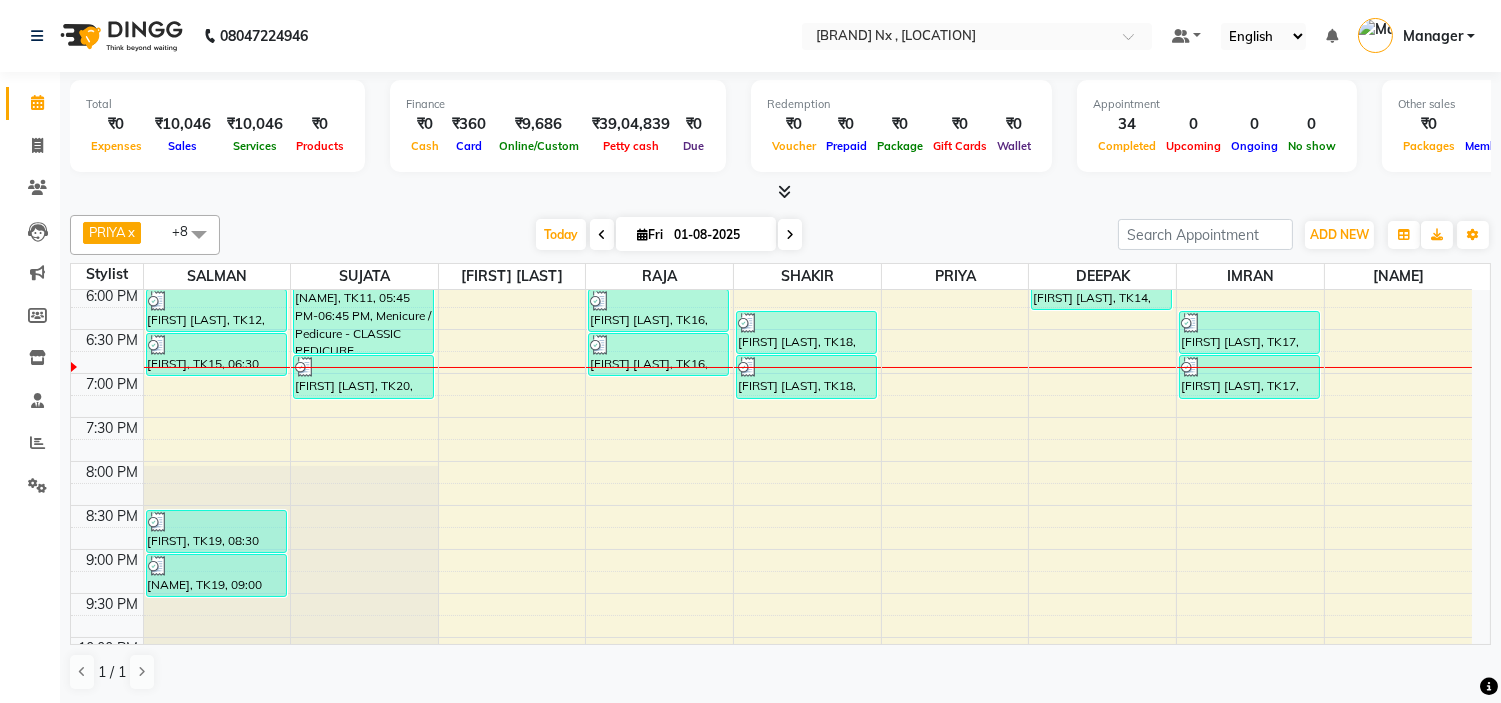 click on "PRIYA  x RAJA   x SALMAN  x SHAKIR   x SUJATA  x MUZZAMIL  x DEEPAK  x IMRAN  x KAMAL SALMANI  x +8 Select All ALIM AZAD DEEPAK IMRAN KAMAL SALMANI KASHISH Manager MUZZAMIL PRIYA PUMMY RAJA  SALMAN SHAKIR  SUDHIR SUJATA TALIB UMAR Today  Fri 01-08-2025 Toggle Dropdown Add Appointment Add Invoice Add Expense Add Attendance Add Client Toggle Dropdown Add Appointment Add Invoice Add Expense Add Attendance Add Client ADD NEW Toggle Dropdown Add Appointment Add Invoice Add Expense Add Attendance Add Client PRIYA  x RAJA   x SALMAN  x SHAKIR   x SUJATA  x MUZZAMIL  x DEEPAK  x IMRAN  x KAMAL SALMANI  x +8 Select All ALIM AZAD DEEPAK IMRAN KAMAL SALMANI KASHISH Manager MUZZAMIL PRIYA PUMMY RAJA  SALMAN SHAKIR  SUDHIR SUJATA TALIB UMAR Group By  Staff View   Room View  View as Vertical  Vertical - Week View  Horizontal  Horizontal - Week View  List  Toggle Dropdown Calendar Settings Manage Tags   Arrange Stylists   Reset Stylists  Full Screen  Show Available Stylist  Appointment Form Zoom 100% 17" 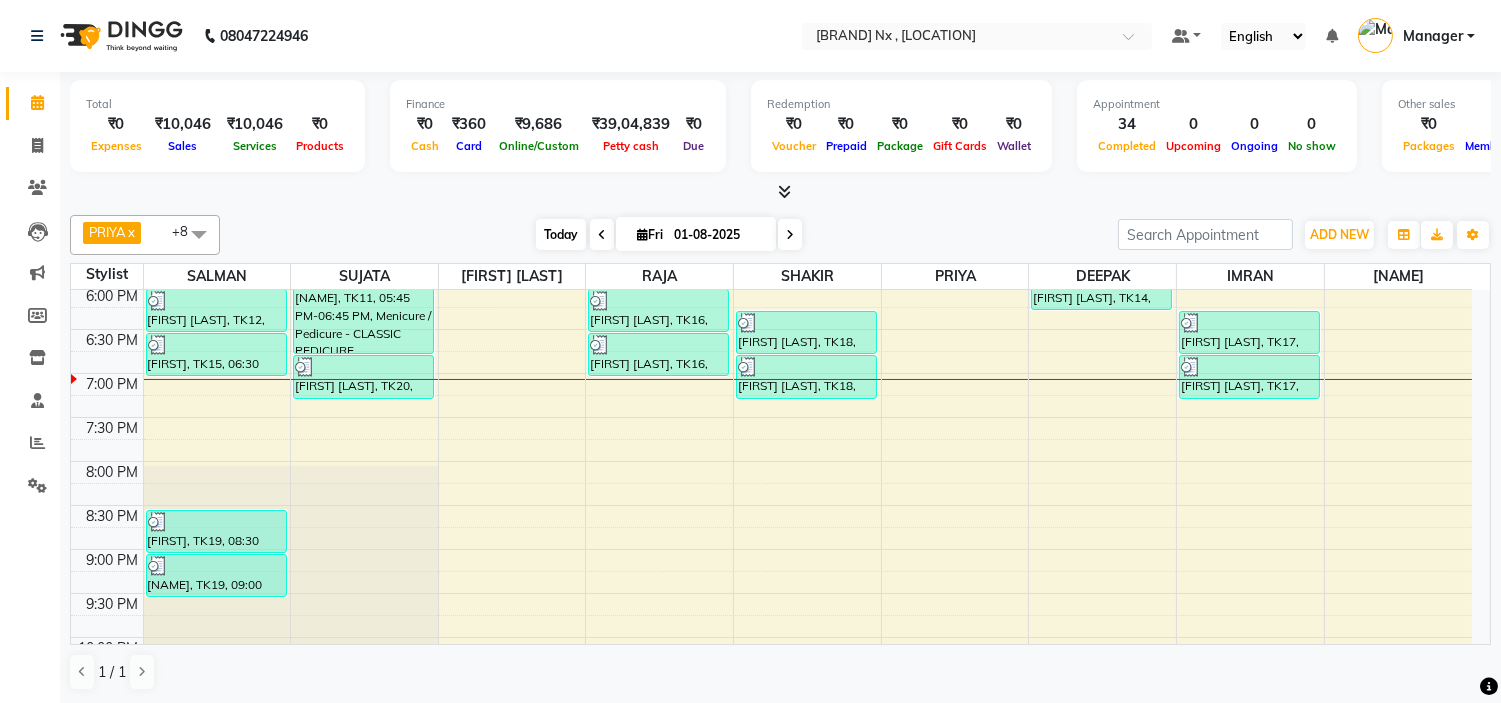 click on "Today" at bounding box center [561, 234] 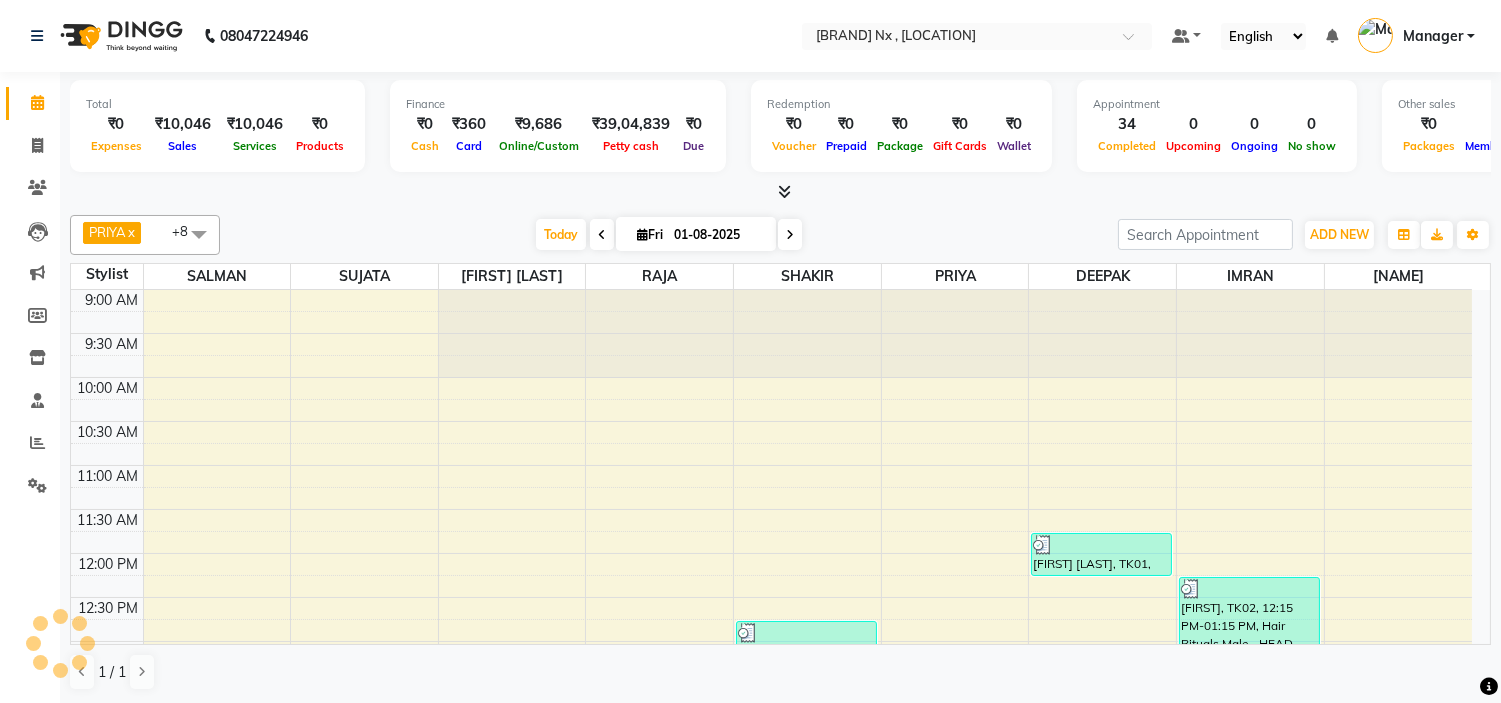 scroll, scrollTop: 882, scrollLeft: 0, axis: vertical 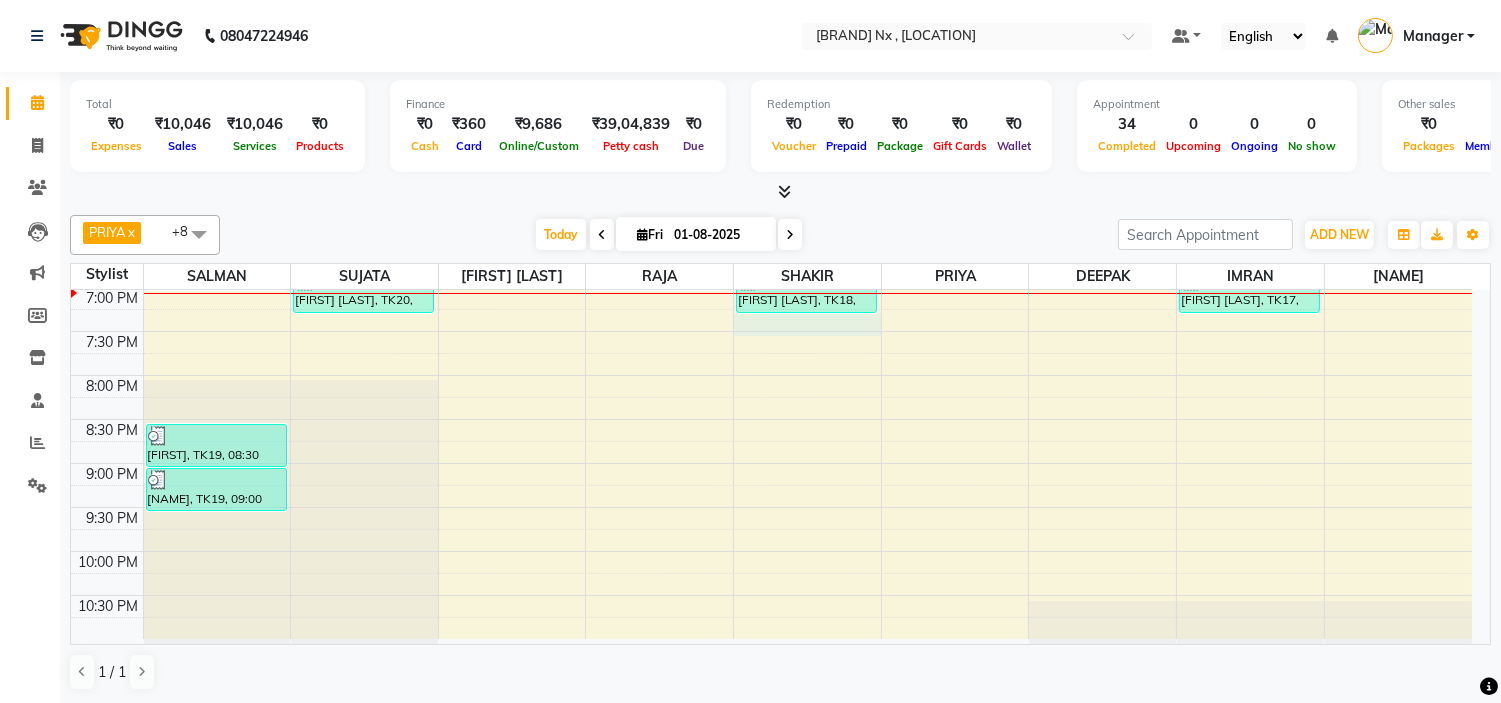 click on "9:00 AM 9:30 AM 10:00 AM 10:30 AM 11:00 AM 11:30 AM 12:00 PM 12:30 PM 1:00 PM 1:30 PM 2:00 PM 2:30 PM 3:00 PM 3:30 PM 4:00 PM 4:30 PM 5:00 PM 5:30 PM 6:00 PM 6:30 PM 7:00 PM 7:30 PM 8:00 PM 8:30 PM 9:00 PM 9:30 PM 10:00 PM 10:30 PM     [FIRST] [LAST], TK06, 01:50 PM-03:20 PM, Colour For Women - ROOT TOUCH UO(INOA) (₹1500)     [FIRST] [LAST], TK12, 05:30 PM-06:00 PM, MEN HAIR - HAIR CUT WITH SENIOR STYLIST     [FIRST] [LAST], TK12, 06:00 PM-06:30 PM, MEN HAIR - REGULAR SHAVE/TRIM     [FIRST], TK15, 06:30 PM-07:00 PM, MEN HAIR - HAIR CUT WITH SENIOR STYLIST     [FIRST], TK19, 08:30 PM-09:00 PM, MEN HAIR - HAIR CUT WITH SENIOR STYLIST     [FIRST], TK19, 09:00 PM-09:30 PM, MEN HAIR - REGULAR SHAVE/TRIM     [FIRST] [LAST], TK04, 01:15 PM-01:45 PM, Threading - EYEBROW+UPPERLIP     [FIRST] [LAST], TK06, 04:20 PM-04:50 PM, Nail & Gelish - NAIL CUT FILE & POLISH (₹200)     [FIRST], TK11, 05:45 PM-06:45 PM, Menicure / Pedicure - CLASSIC PEDICURE" at bounding box center [771, 23] 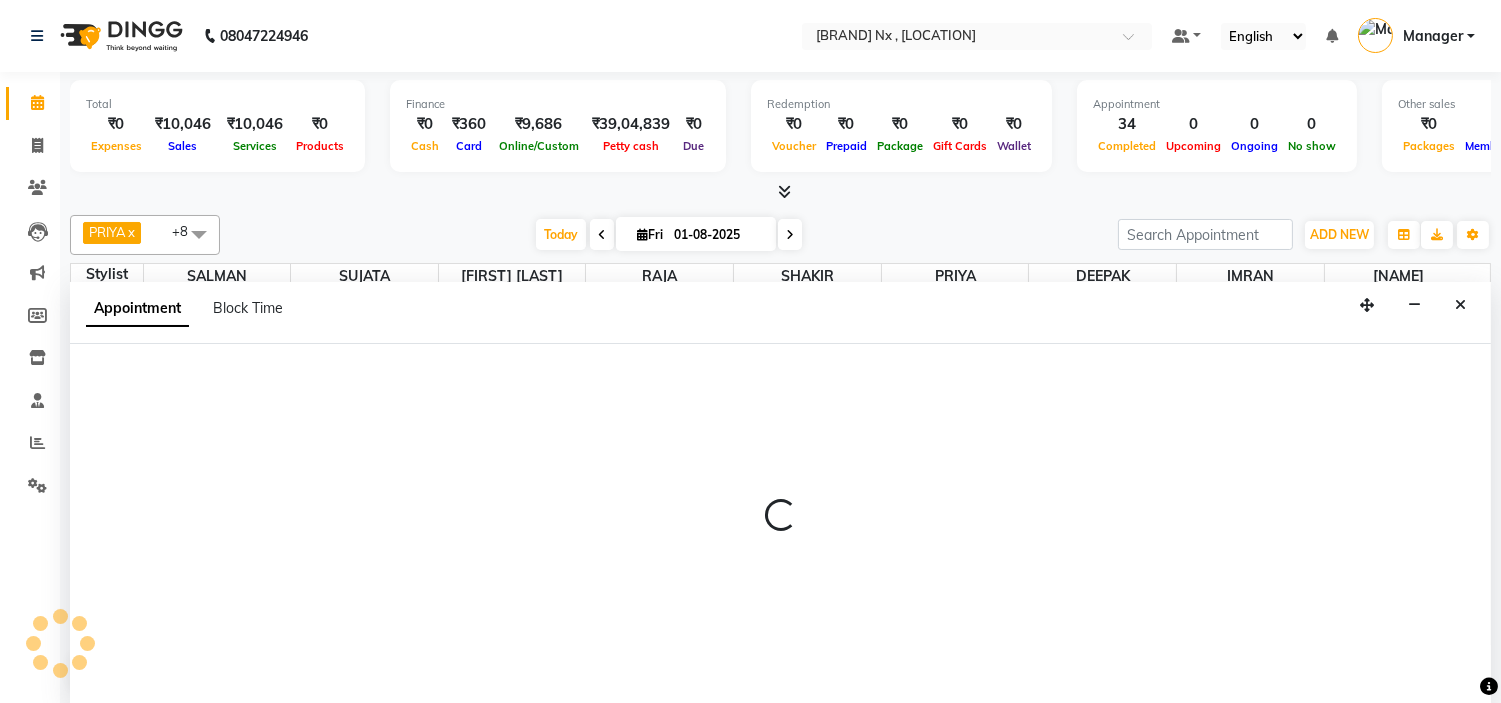 scroll, scrollTop: 1, scrollLeft: 0, axis: vertical 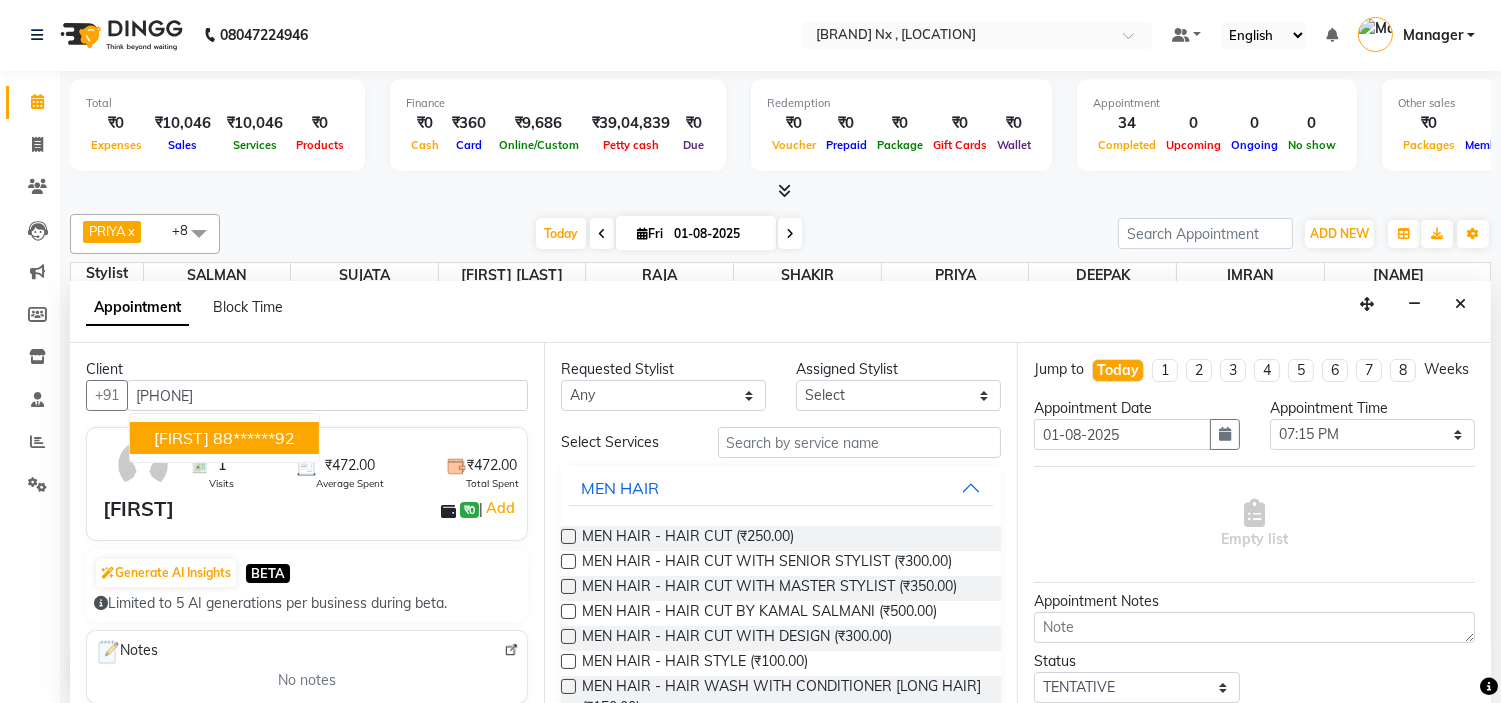 click on "SUJAY  88******92" at bounding box center (224, 438) 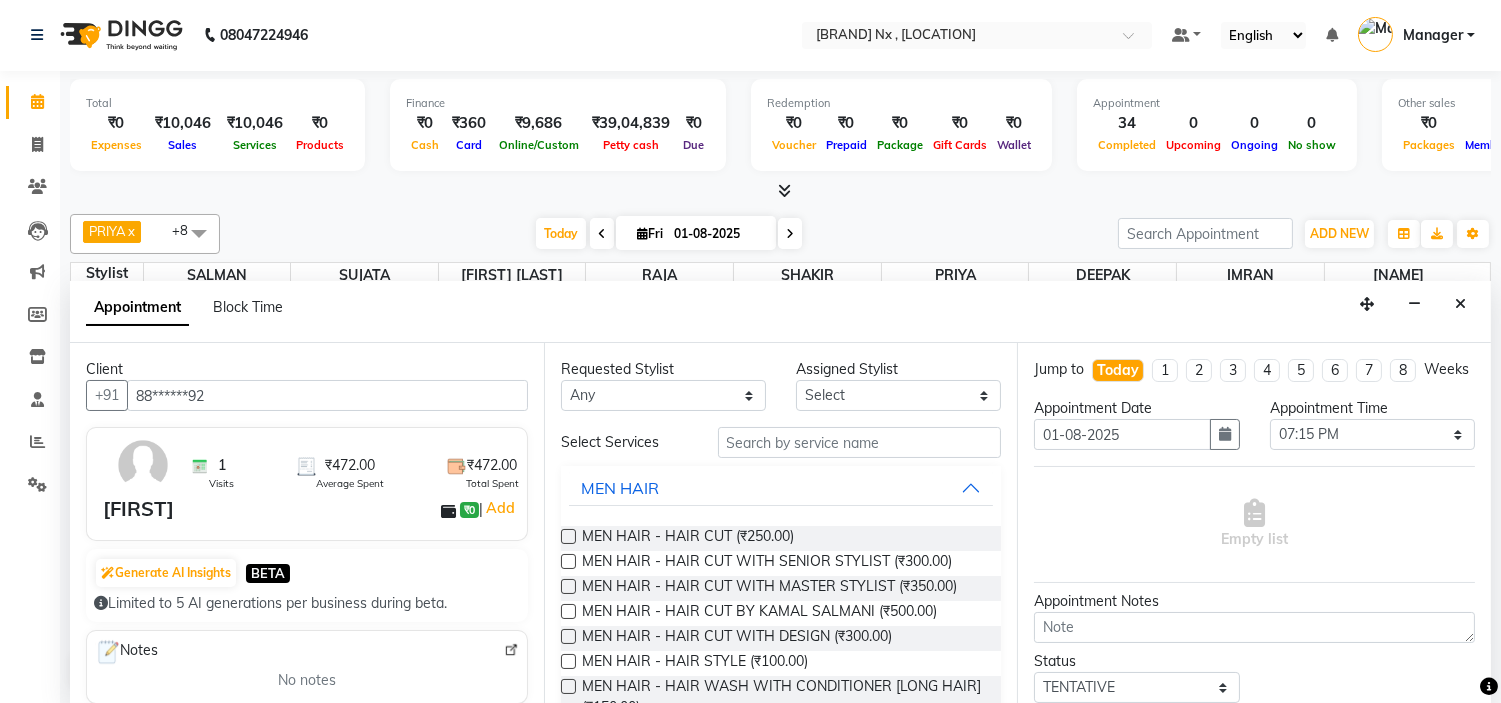 click at bounding box center [568, 586] 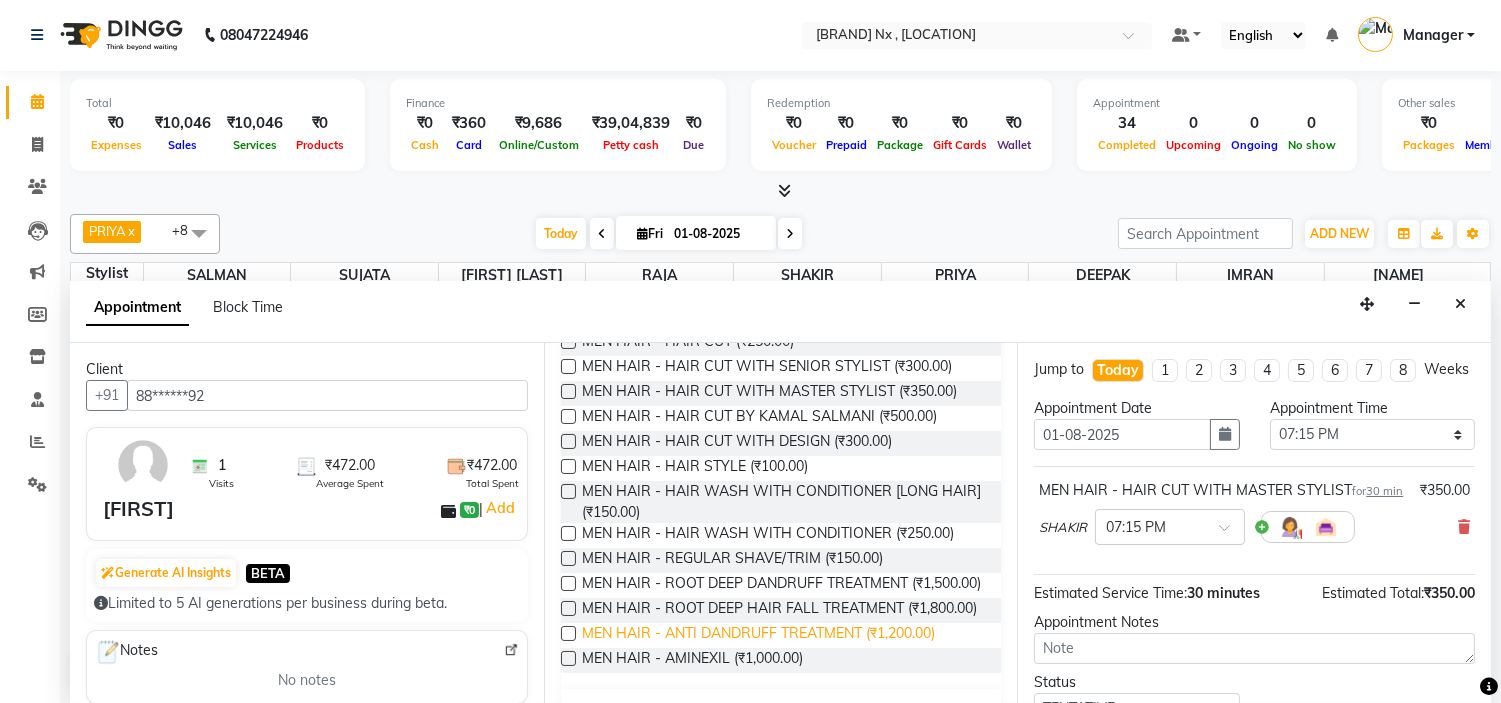 scroll, scrollTop: 222, scrollLeft: 0, axis: vertical 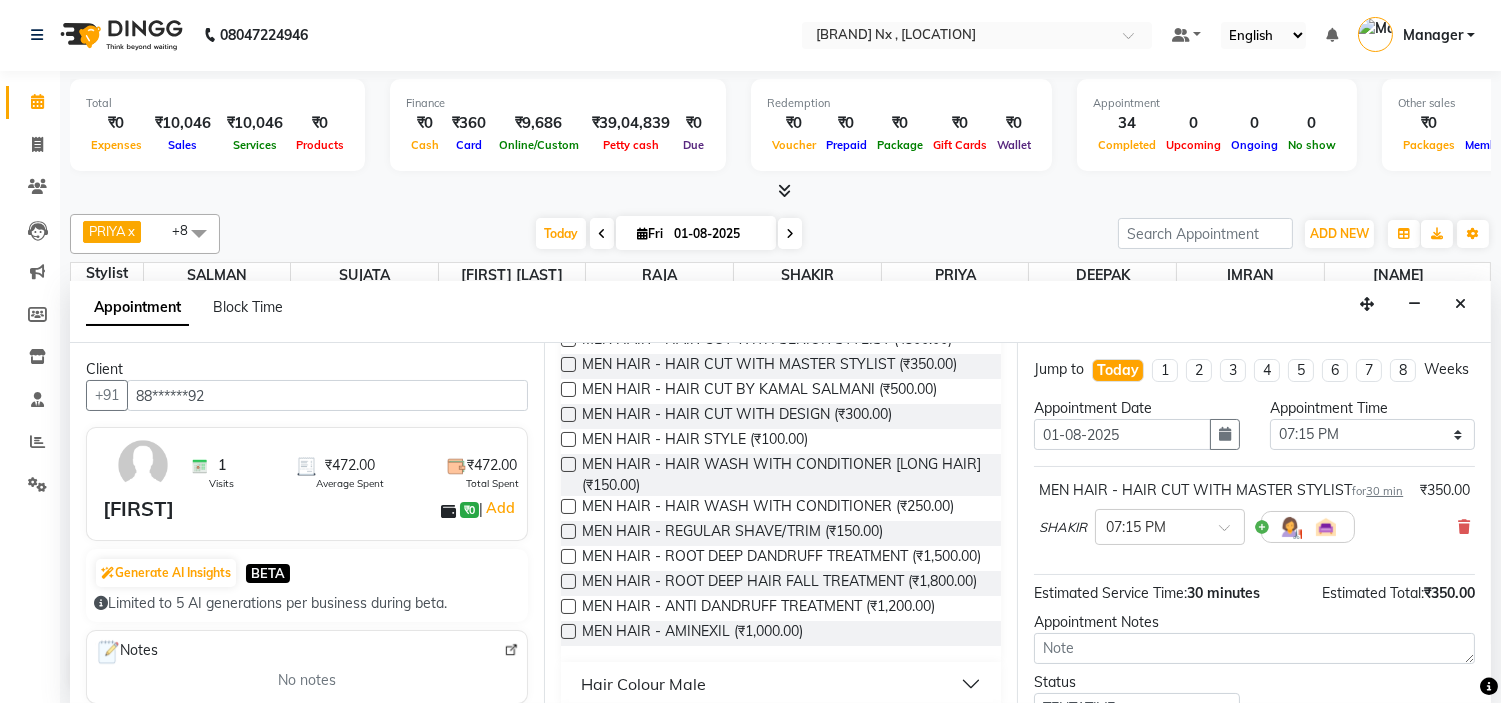 click at bounding box center (568, 531) 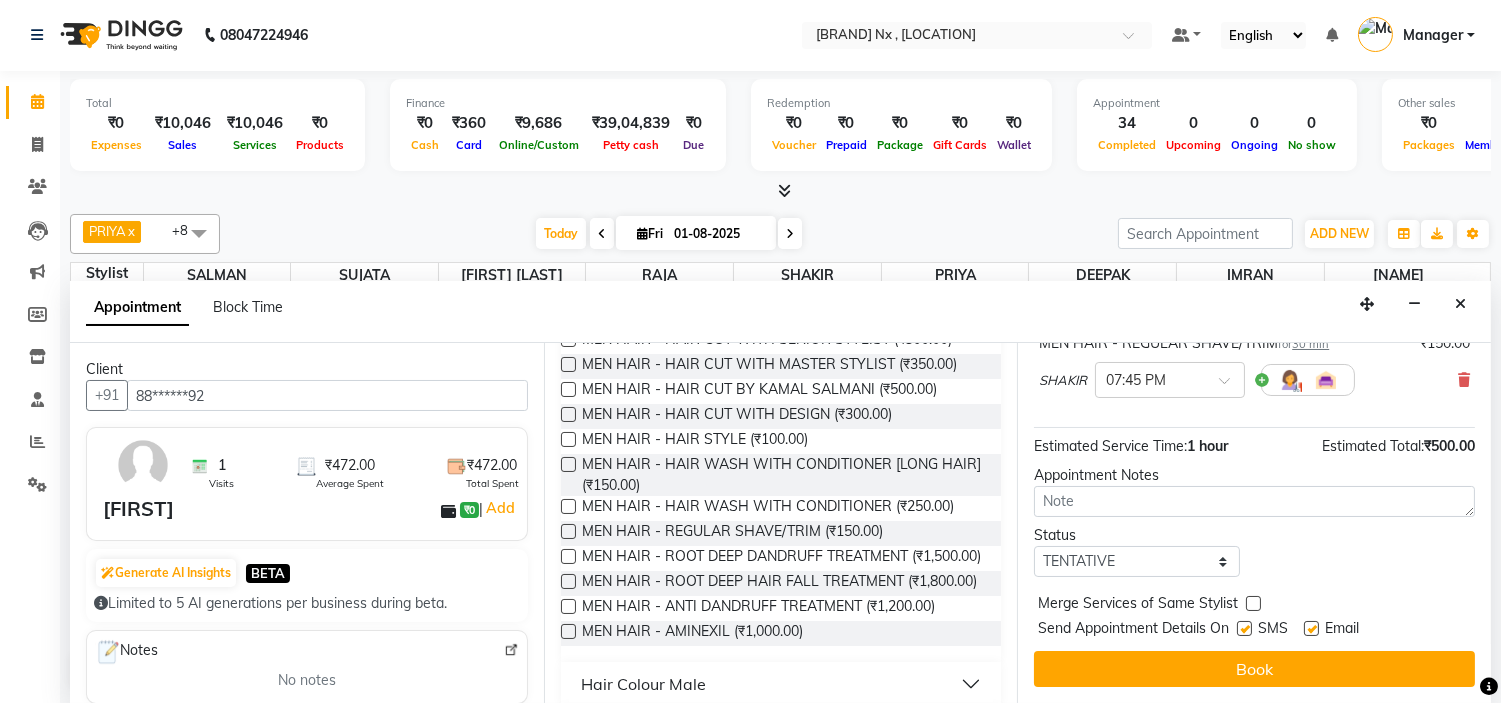 scroll, scrollTop: 277, scrollLeft: 0, axis: vertical 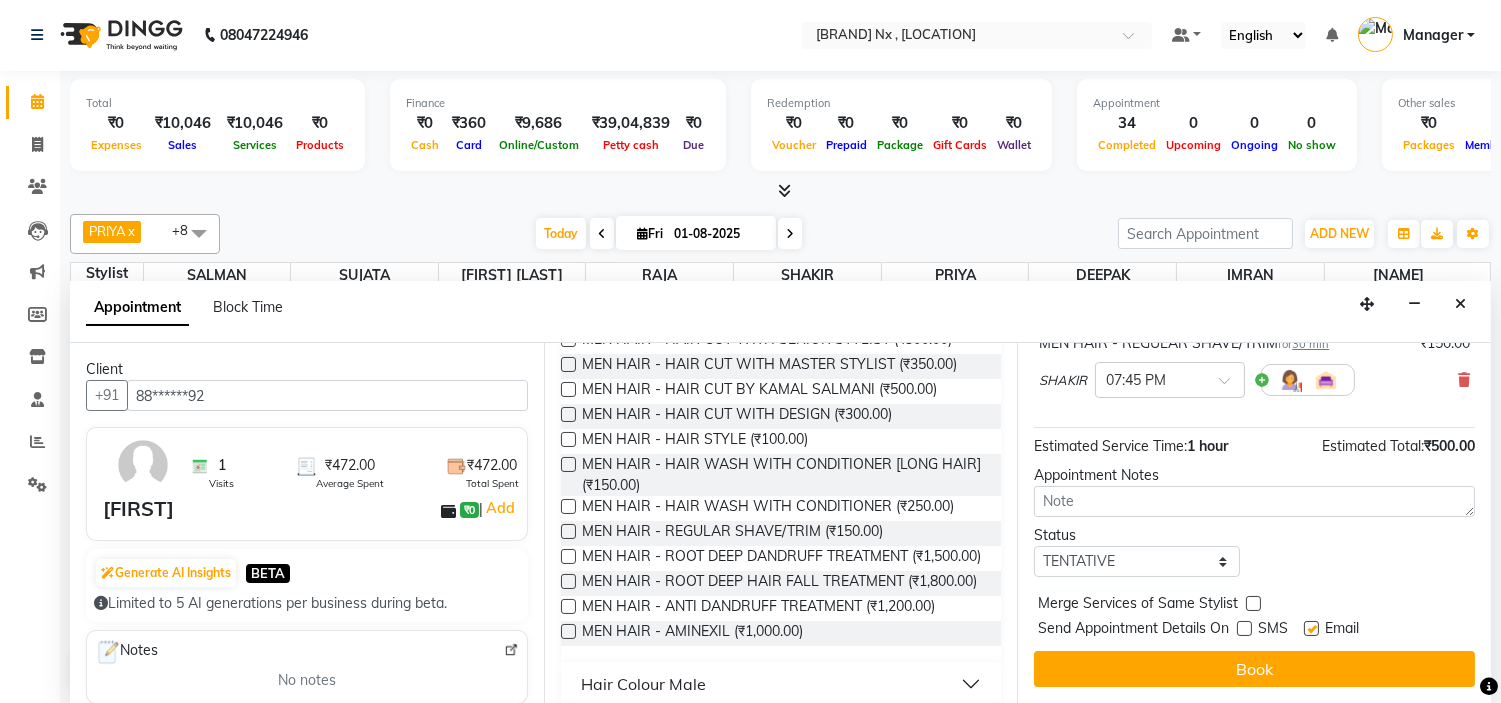 click at bounding box center [1311, 628] 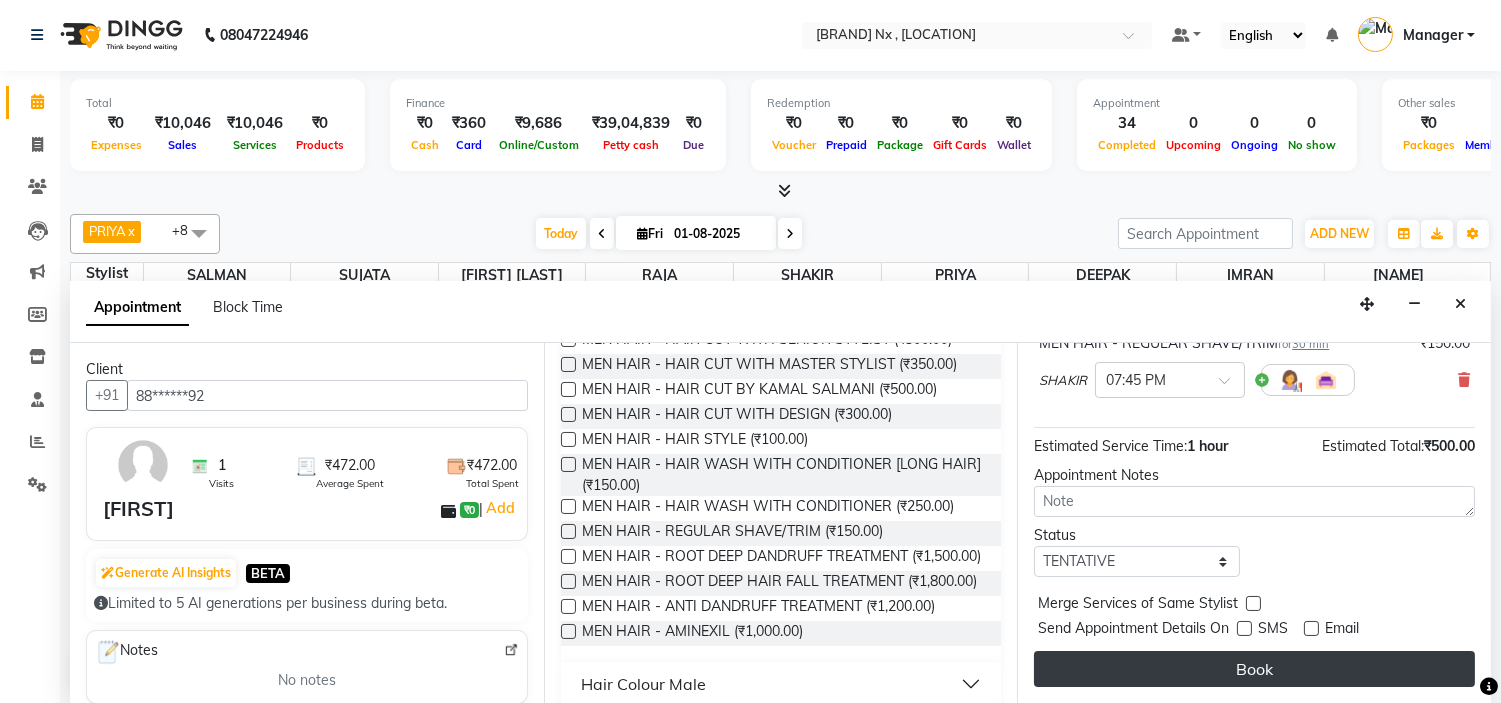 click on "Book" at bounding box center (1254, 669) 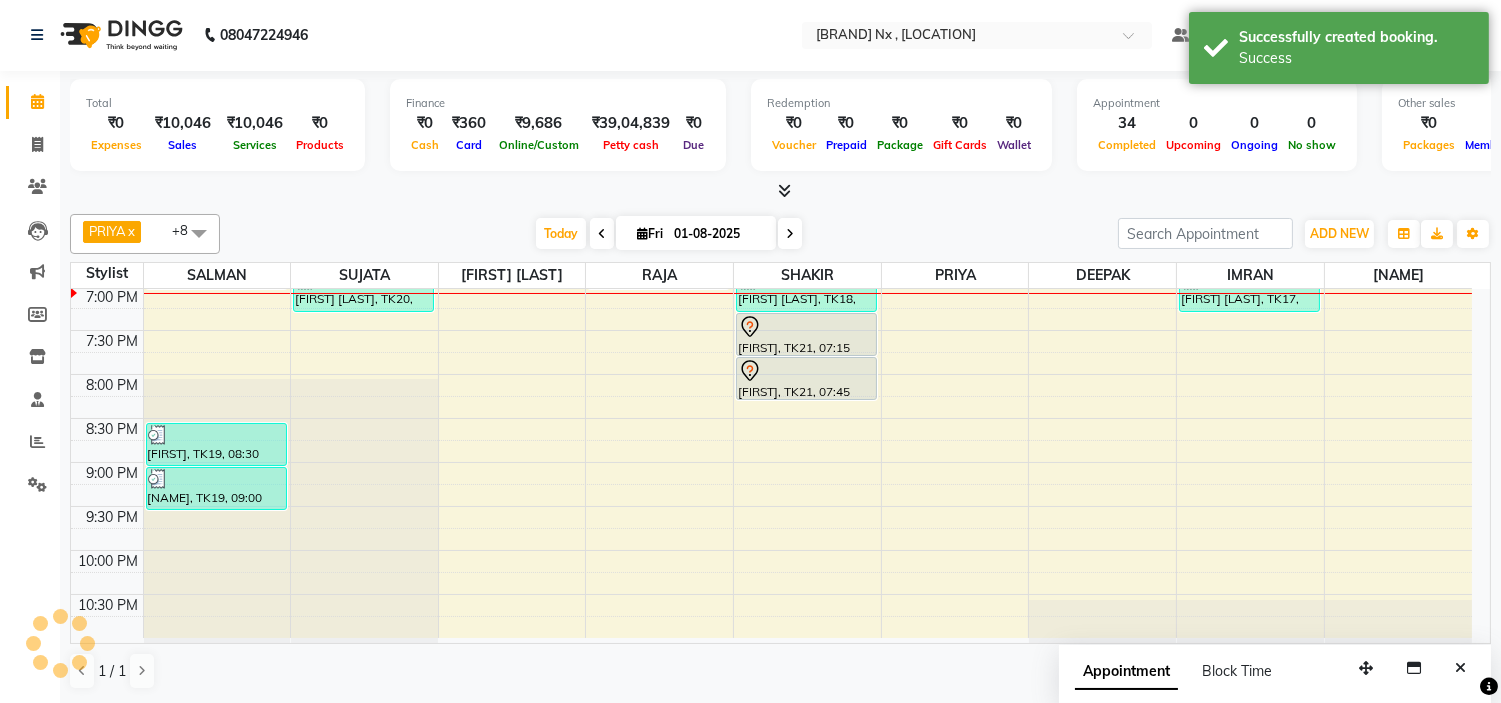 scroll, scrollTop: 0, scrollLeft: 0, axis: both 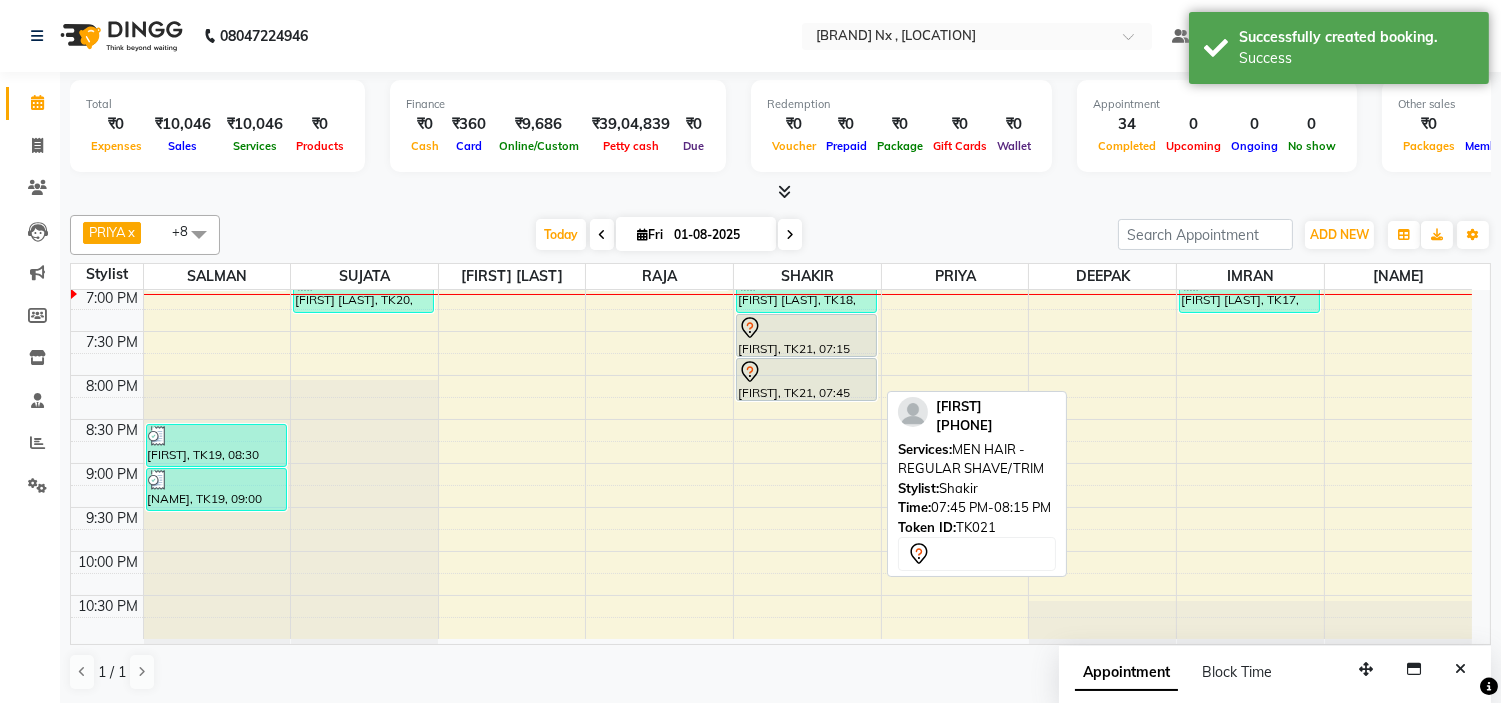 click at bounding box center [806, 372] 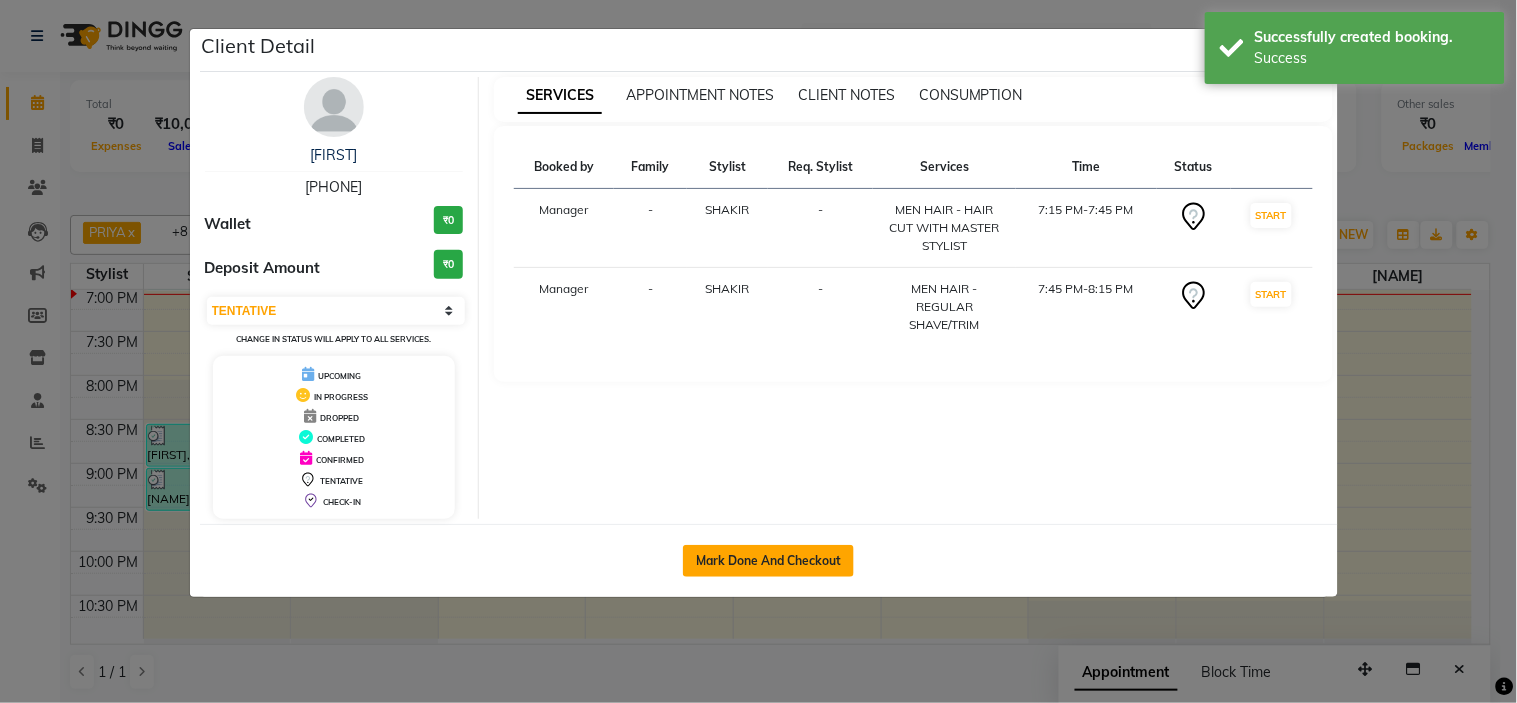click on "Mark Done And Checkout" 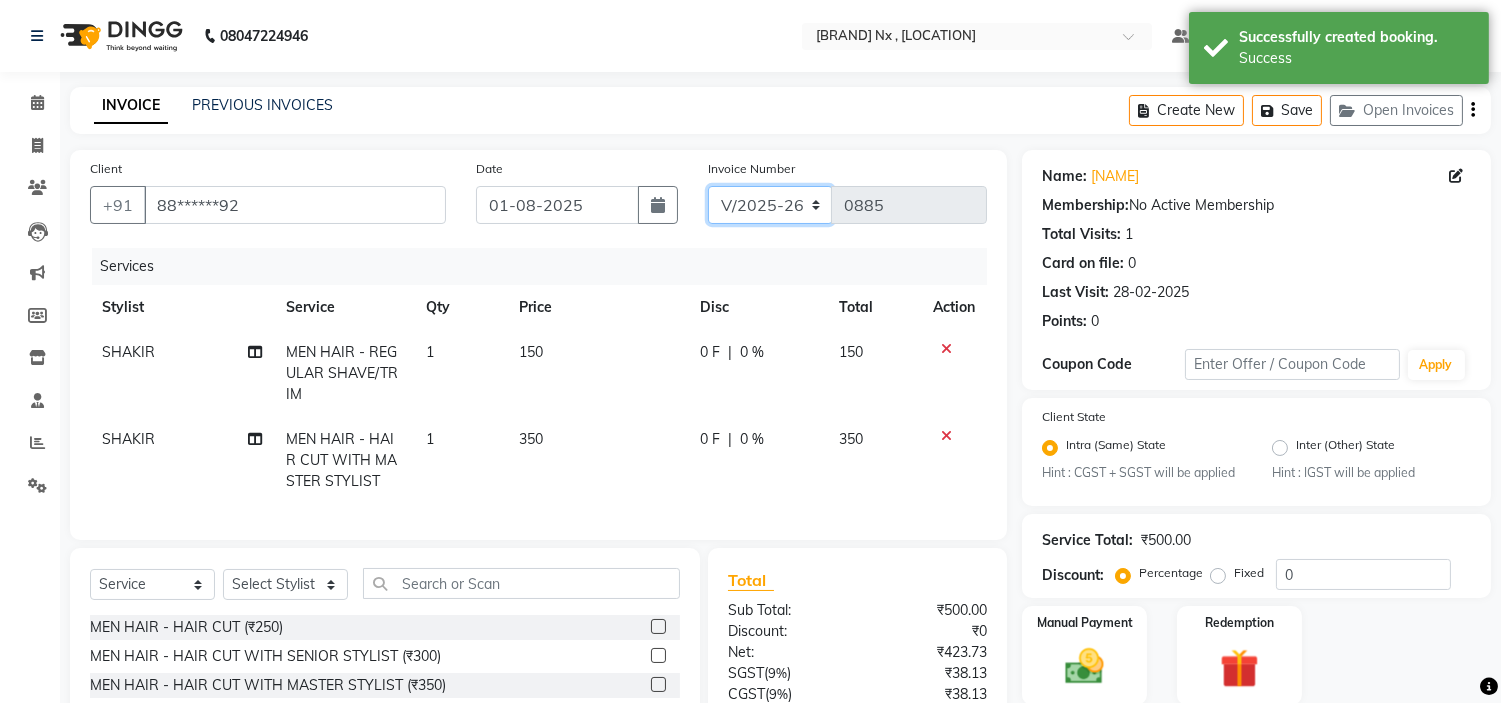 drag, startPoint x: 745, startPoint y: 203, endPoint x: 741, endPoint y: 221, distance: 18.439089 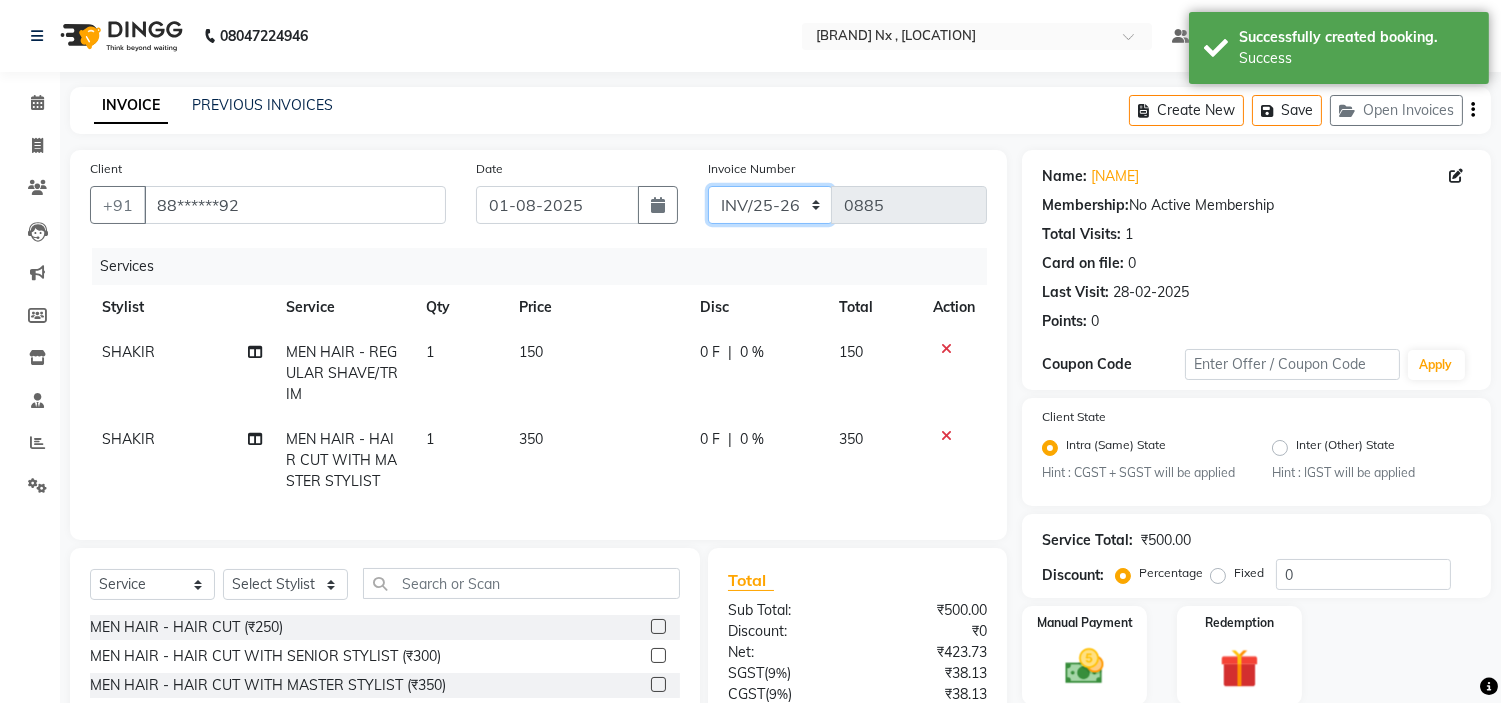 click on "INV/25-26 V/2025-26" 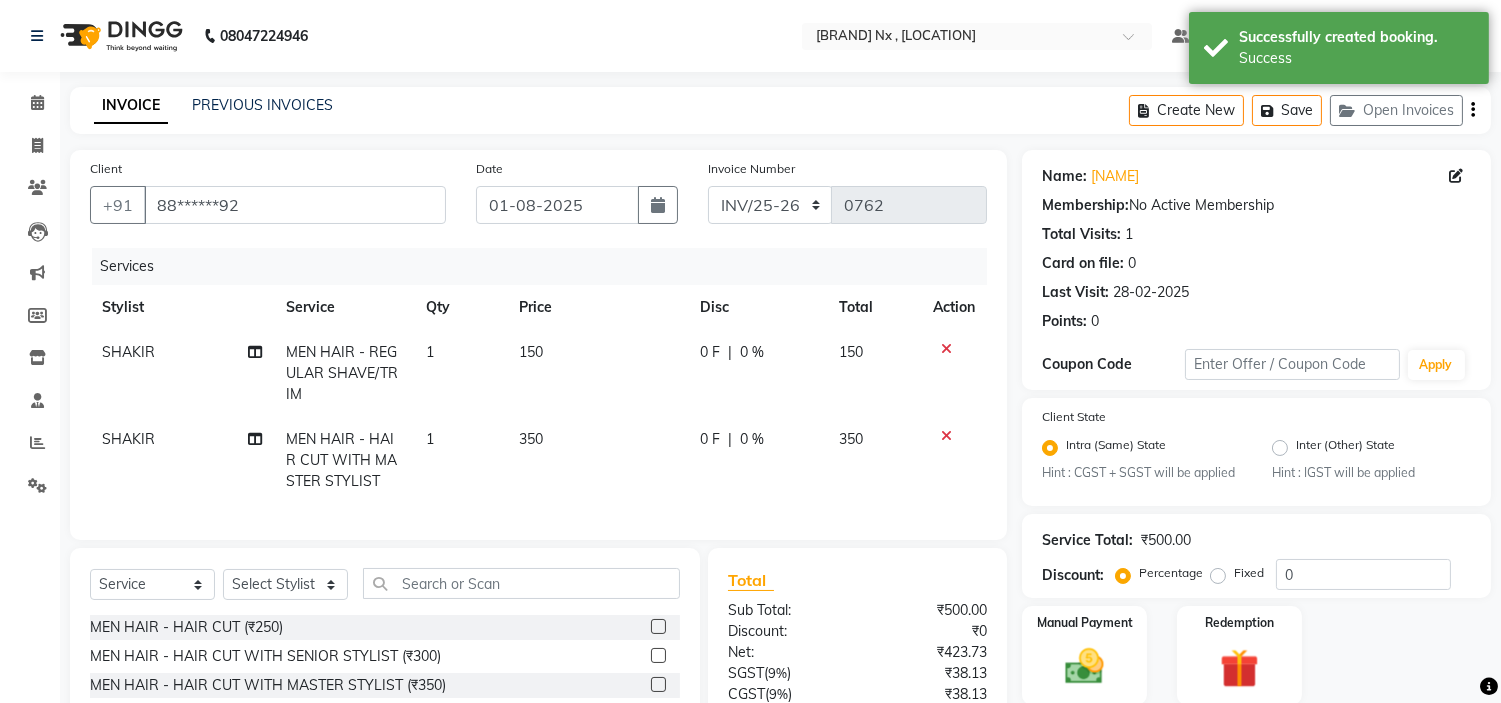 click 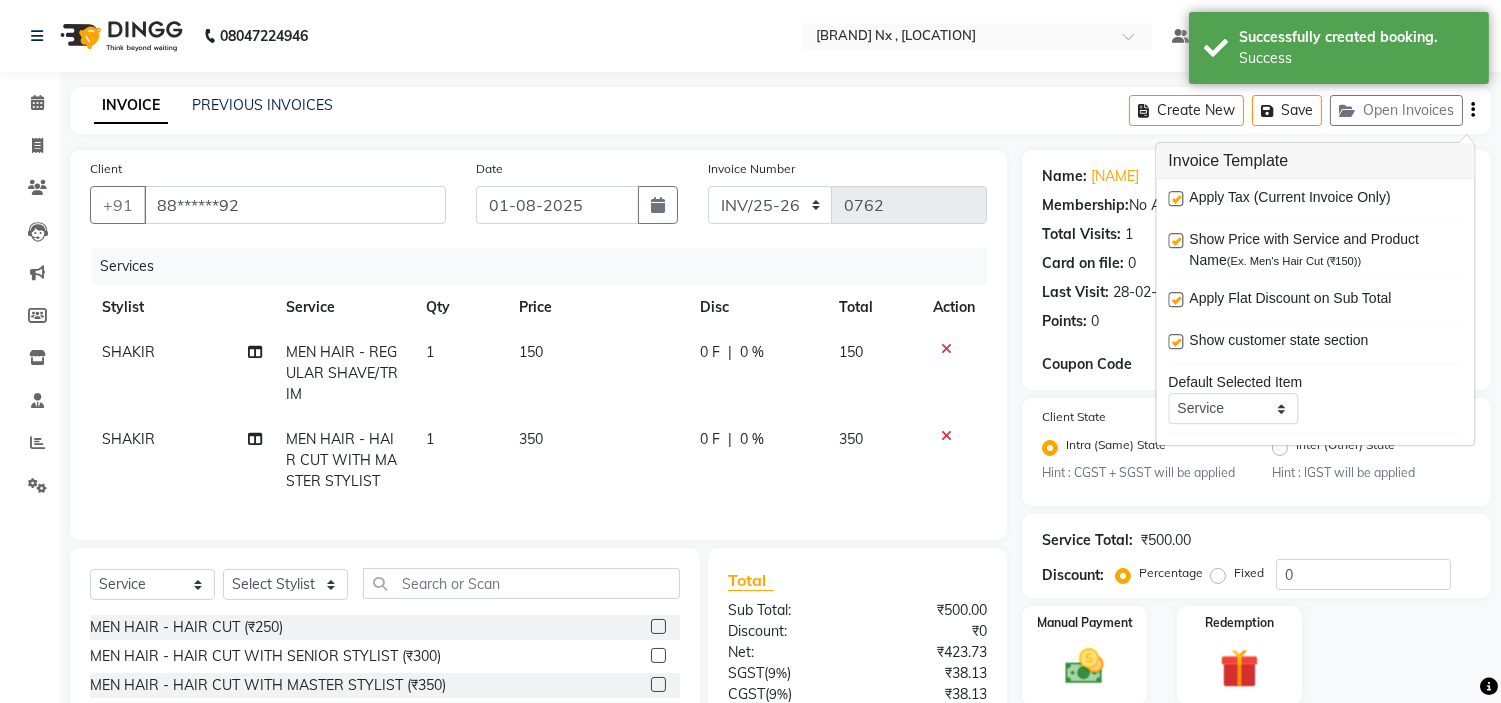 click at bounding box center (1175, 198) 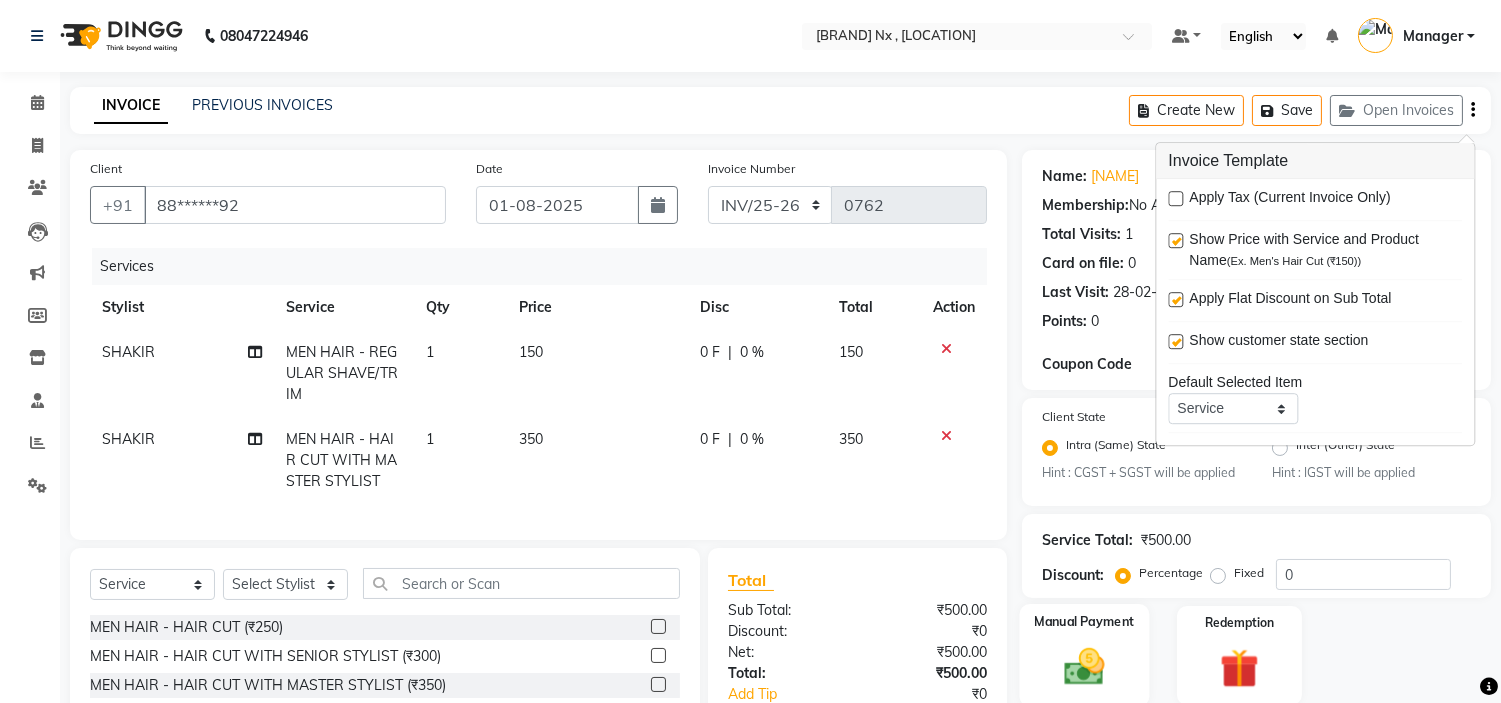 click 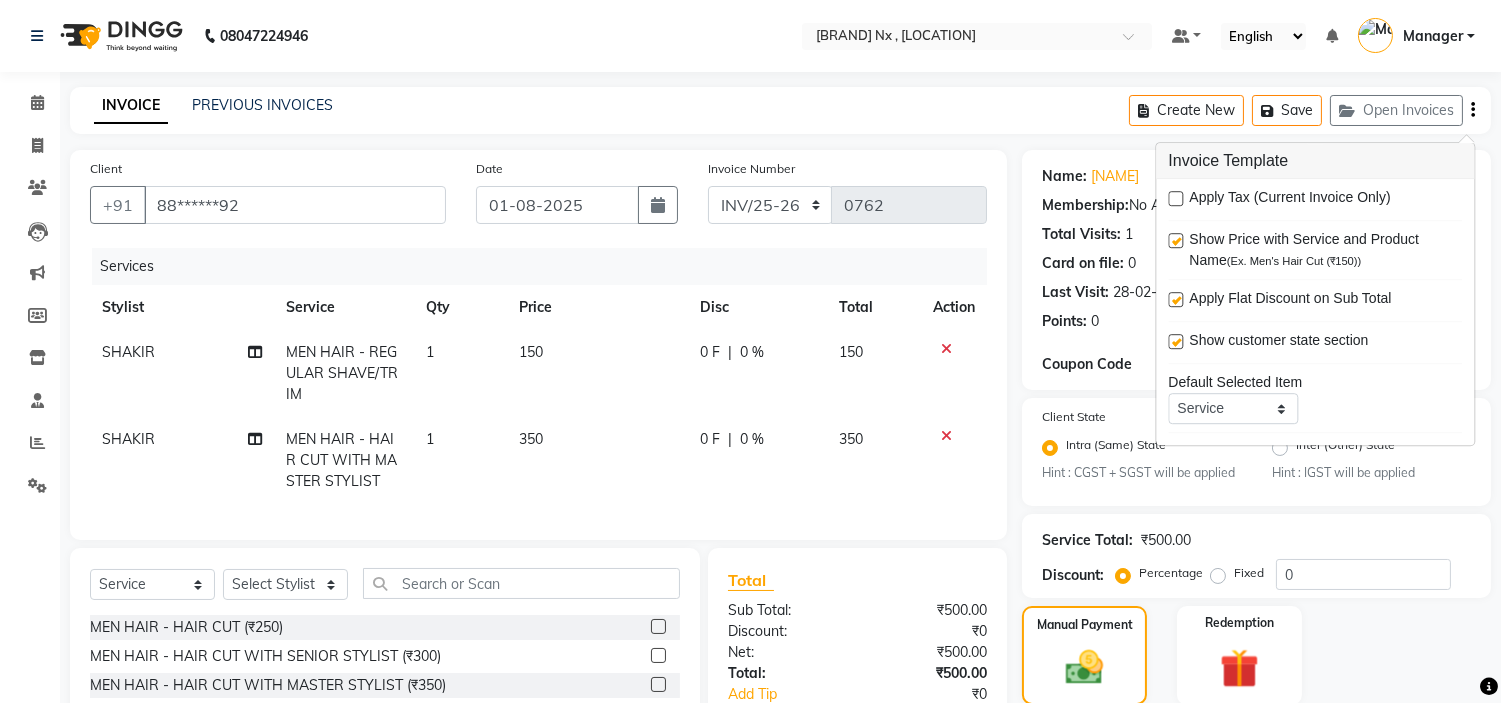 click on "Cash." 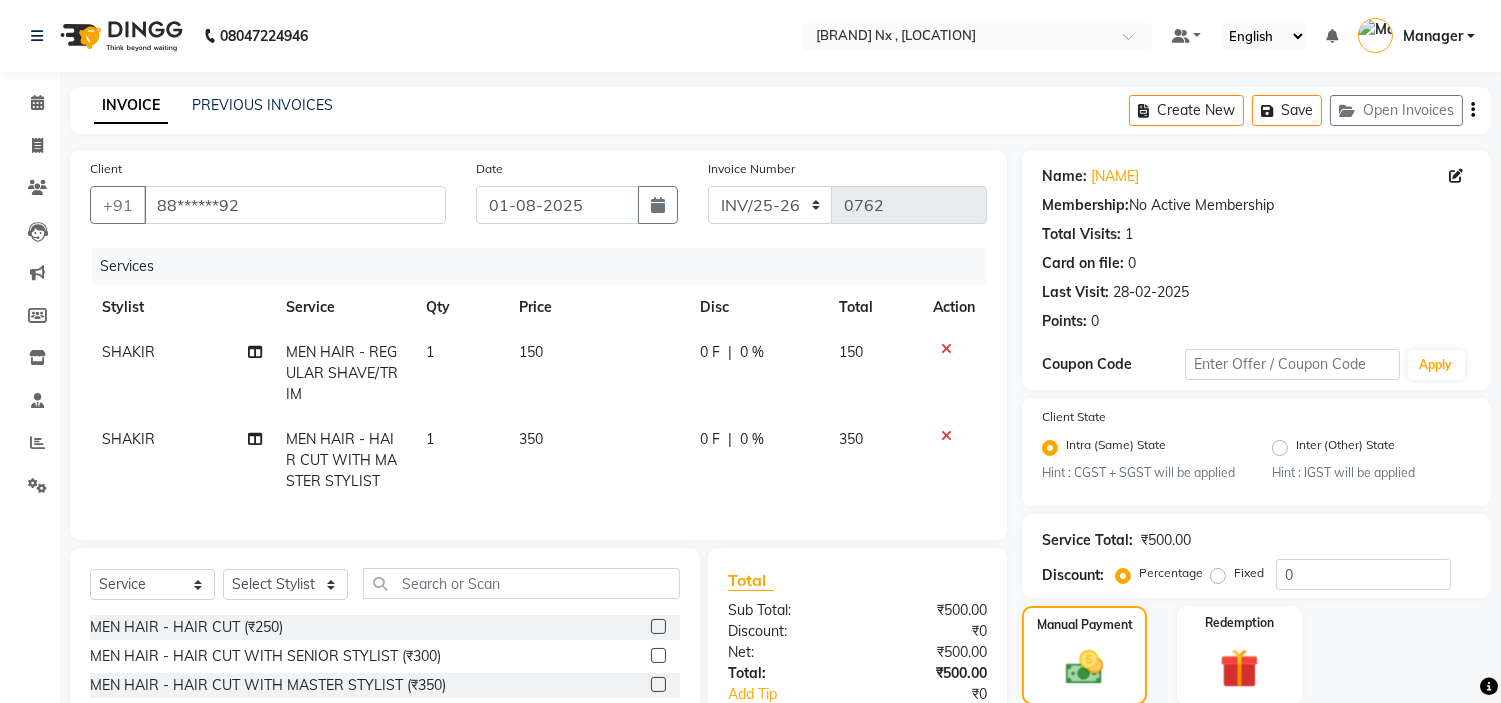 click on "Add Payment" 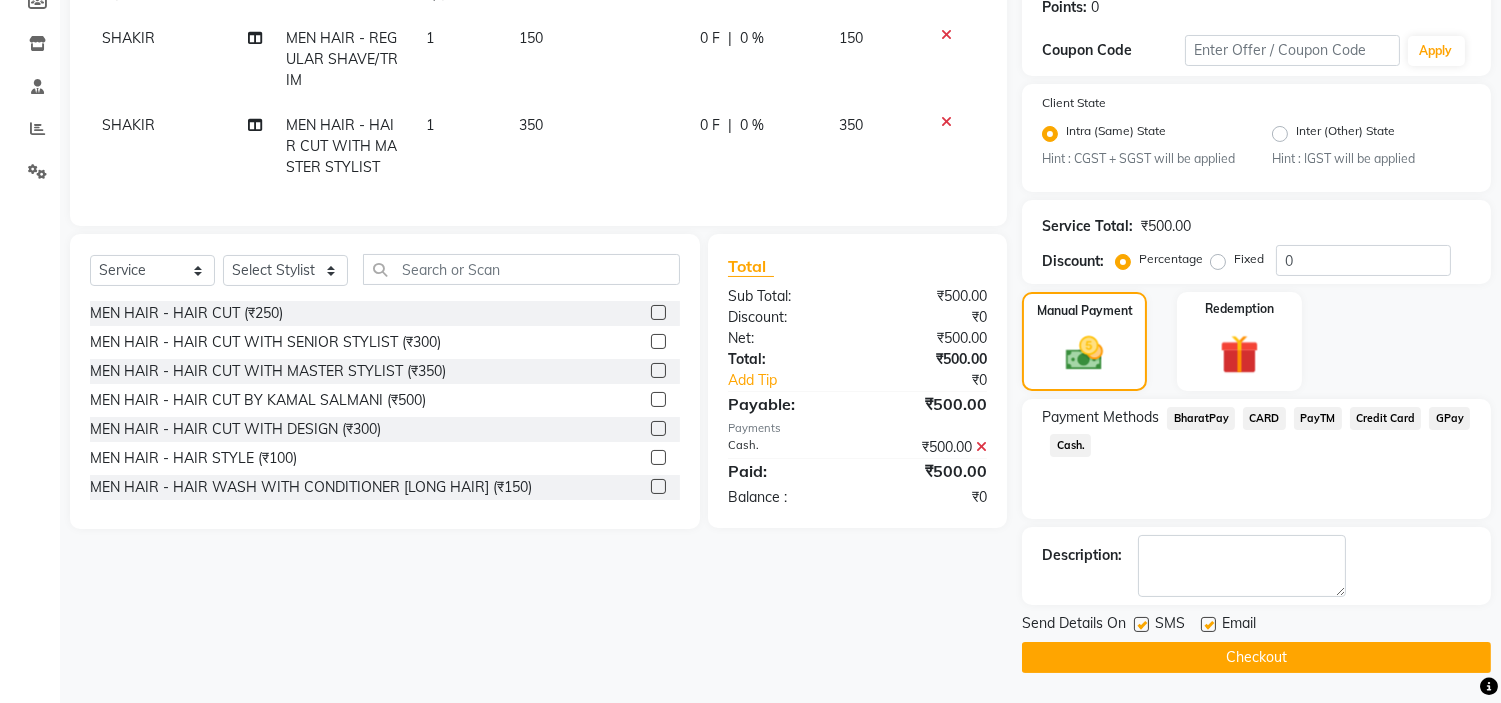 drag, startPoint x: 1142, startPoint y: 625, endPoint x: 1180, endPoint y: 642, distance: 41.62932 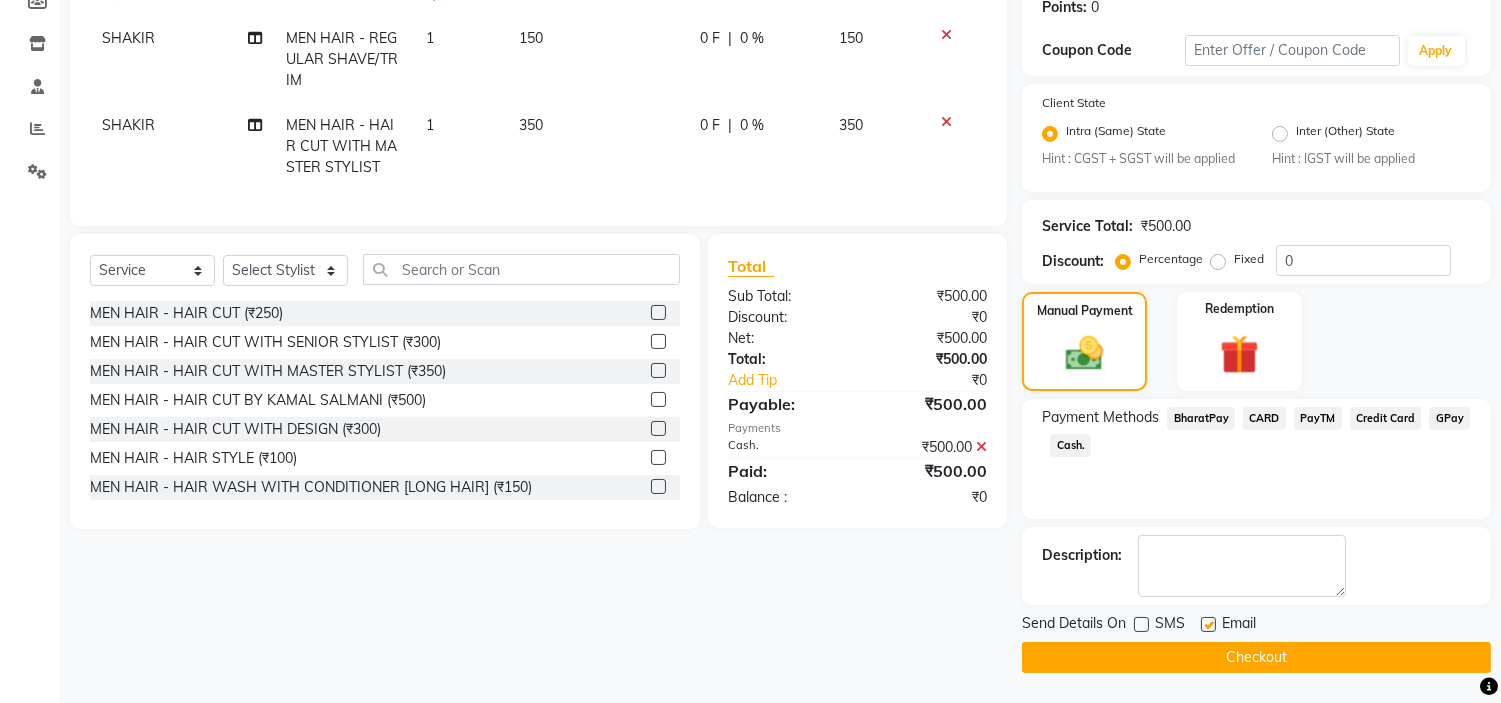 click 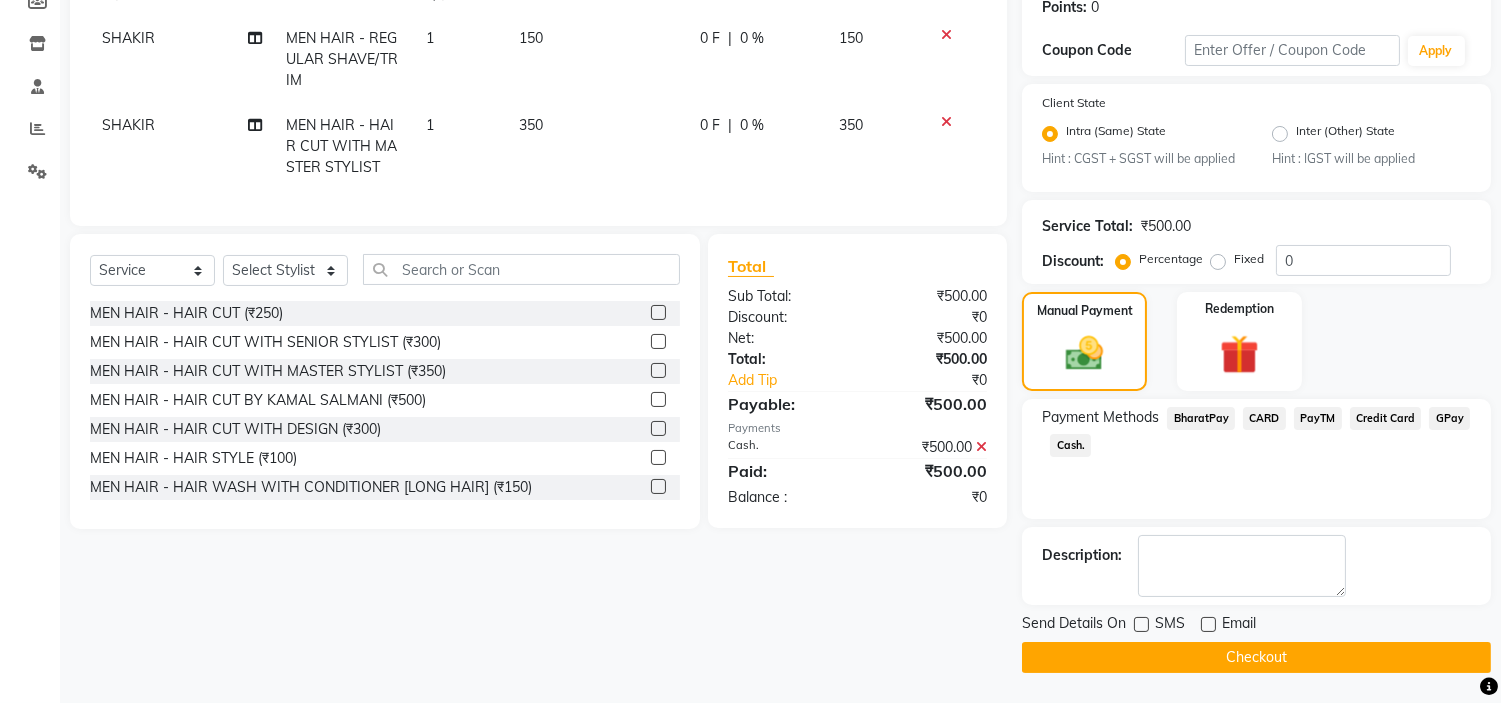 click on "Checkout" 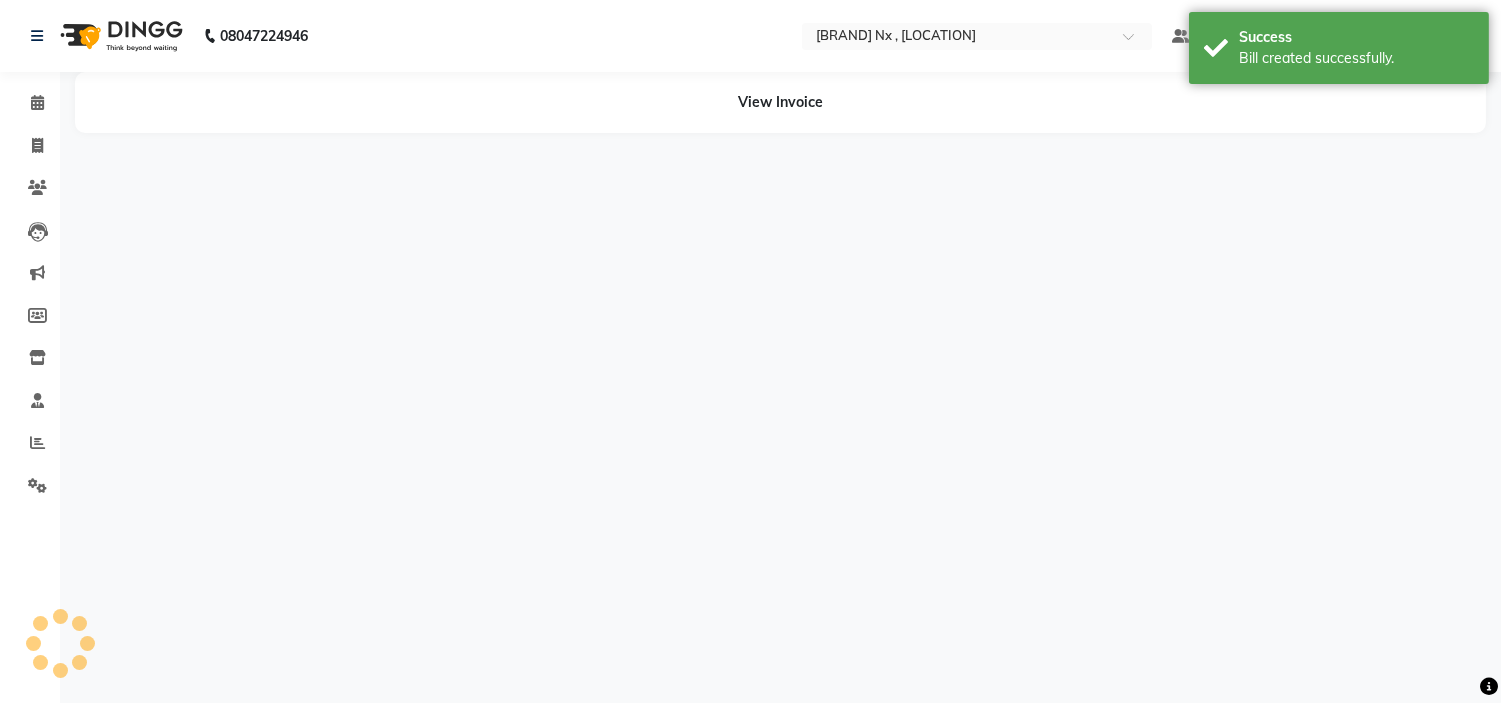scroll, scrollTop: 0, scrollLeft: 0, axis: both 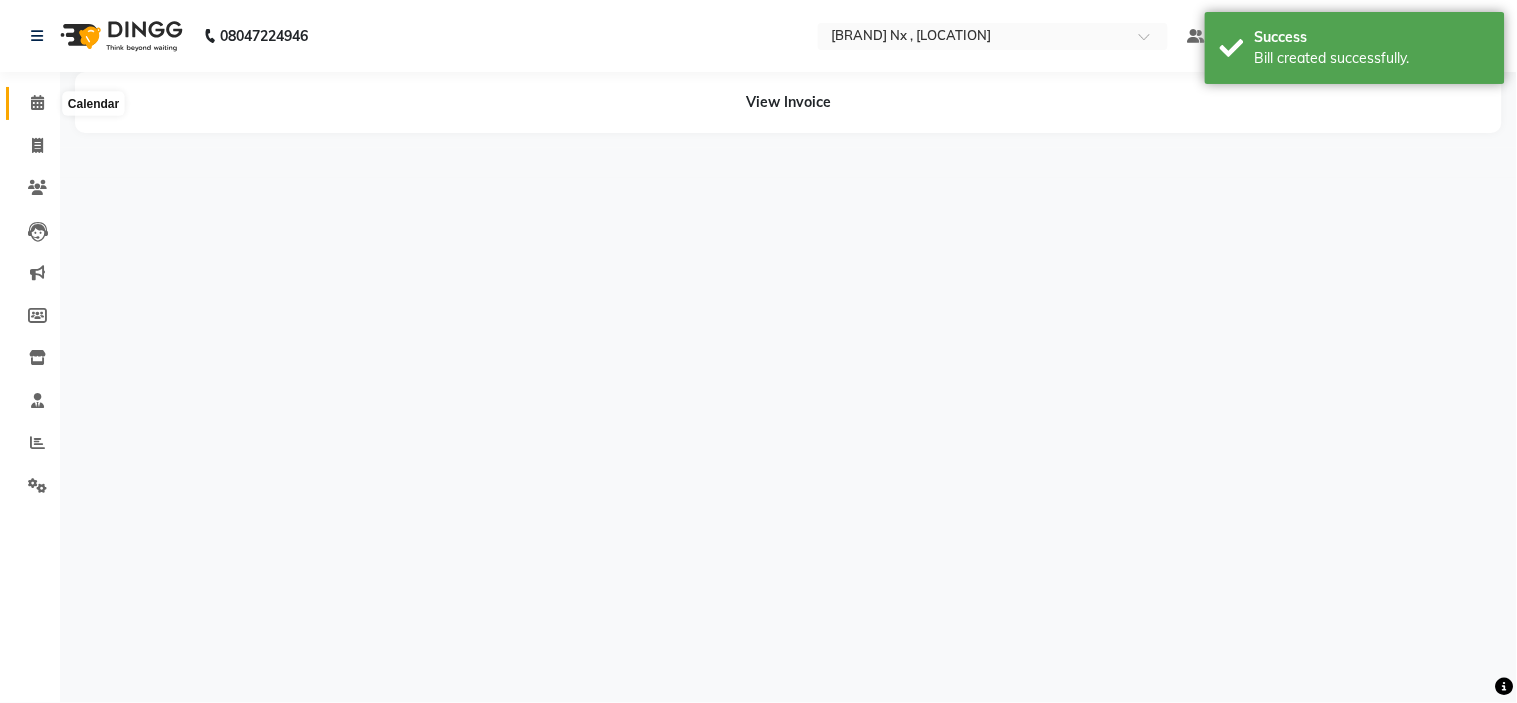 click 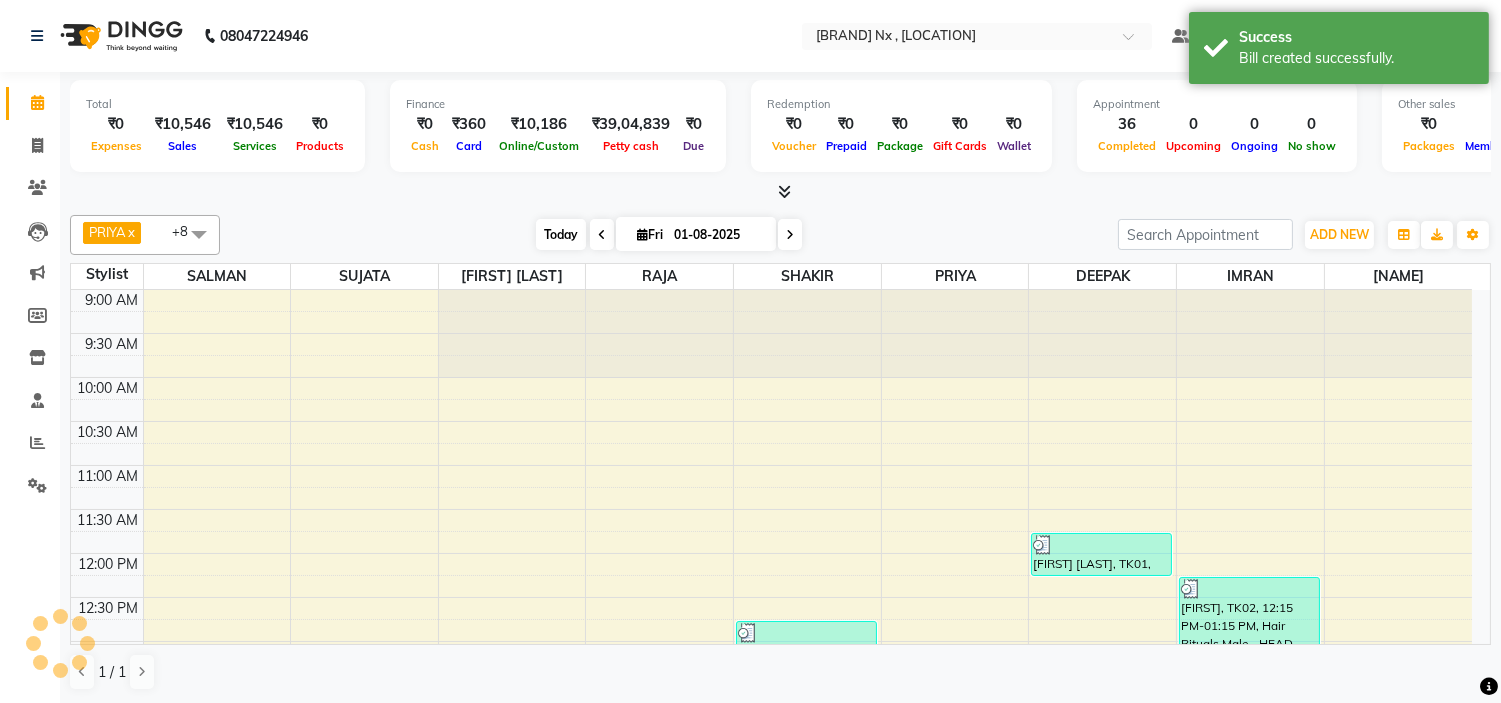 click on "Today" at bounding box center (561, 234) 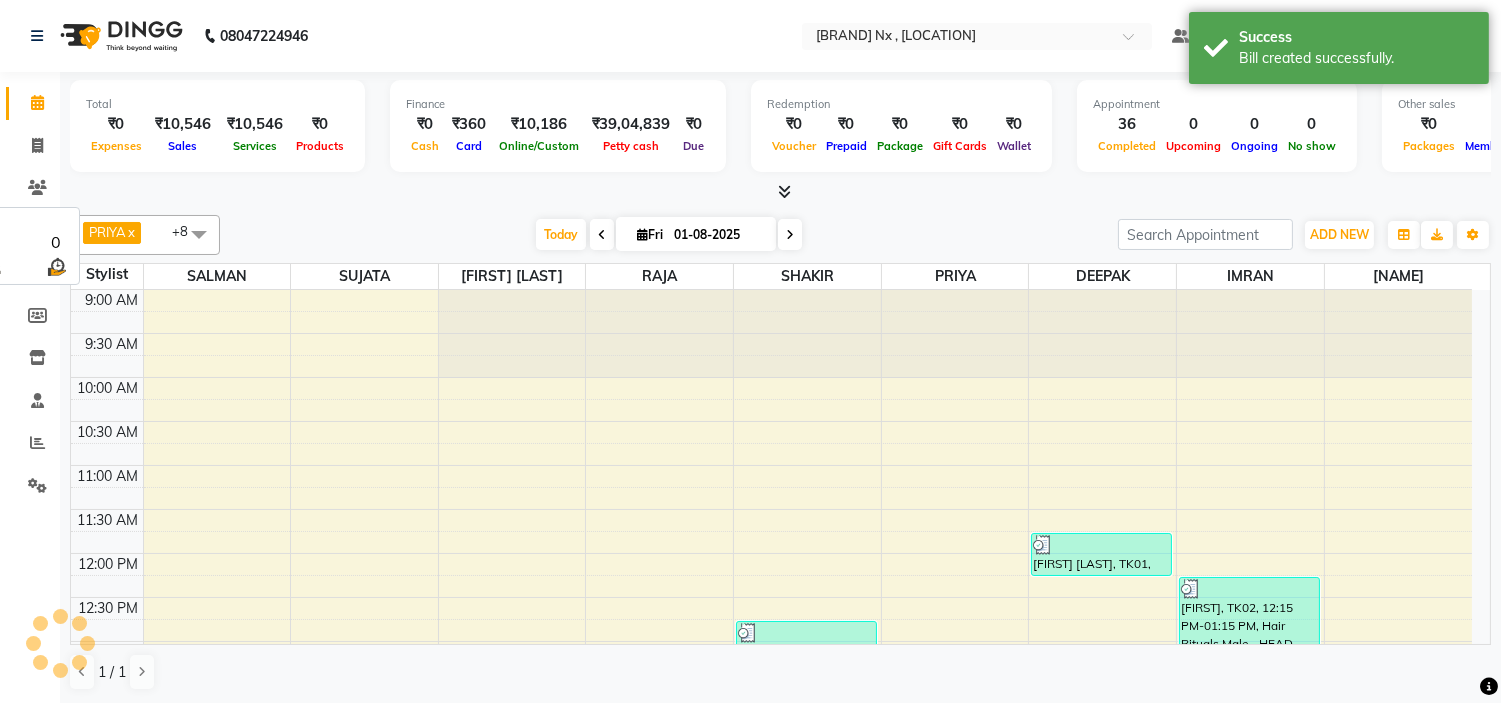 scroll, scrollTop: 882, scrollLeft: 0, axis: vertical 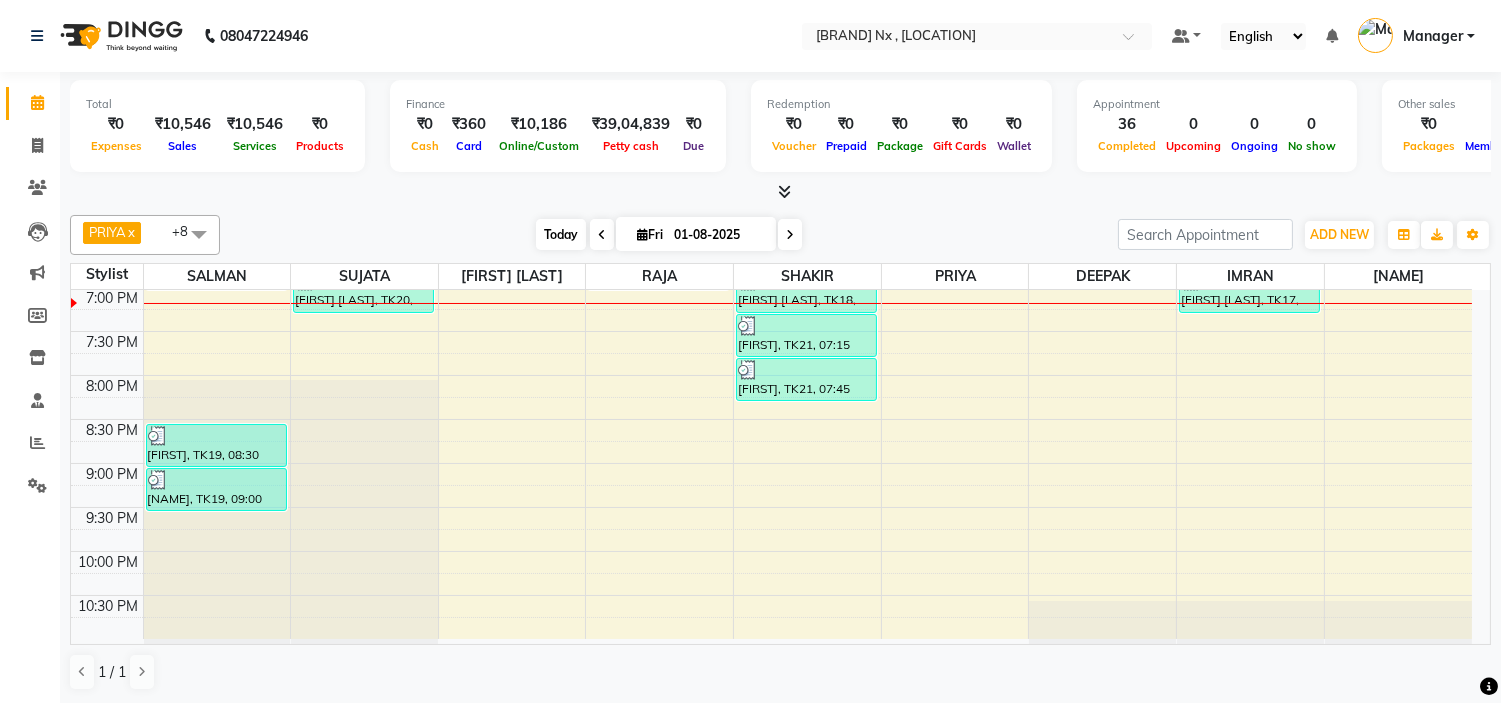 click on "Today" at bounding box center [561, 234] 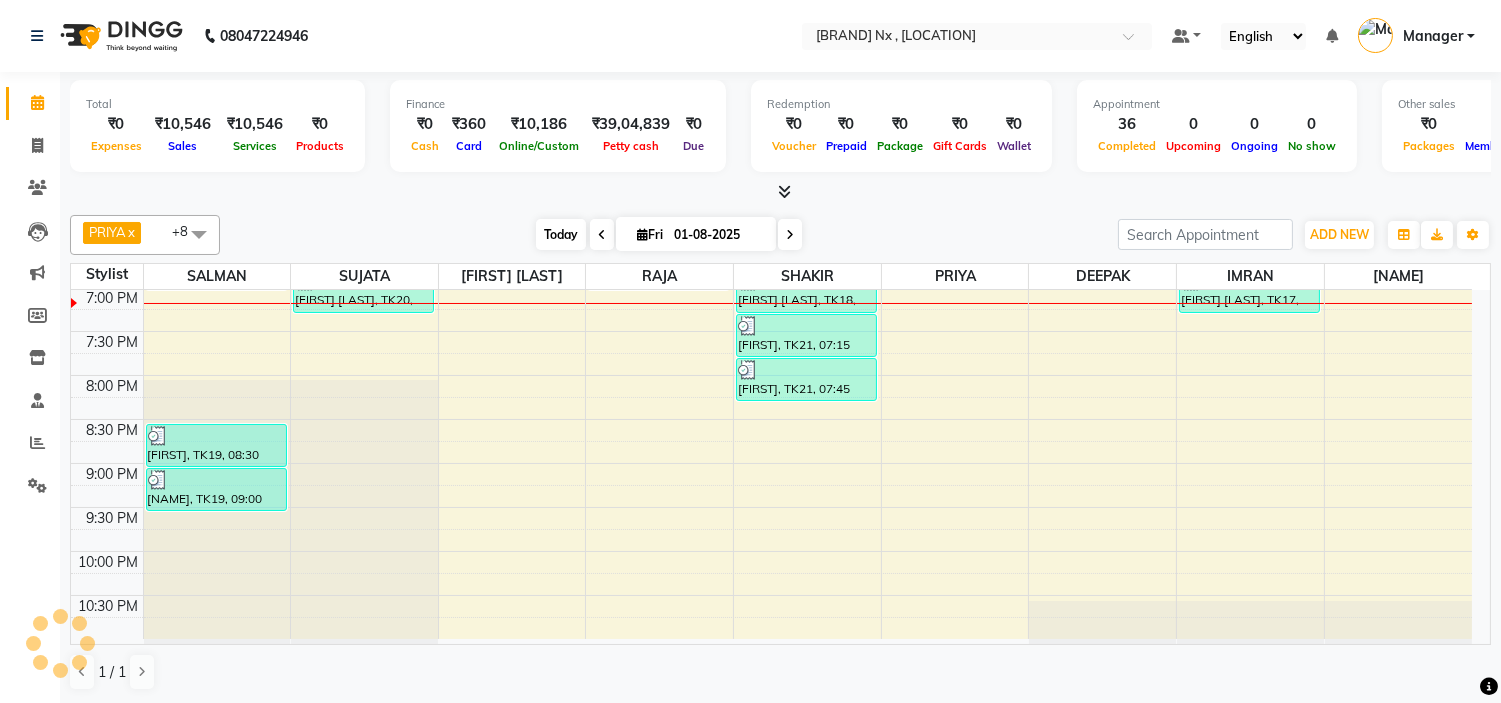 scroll, scrollTop: 882, scrollLeft: 0, axis: vertical 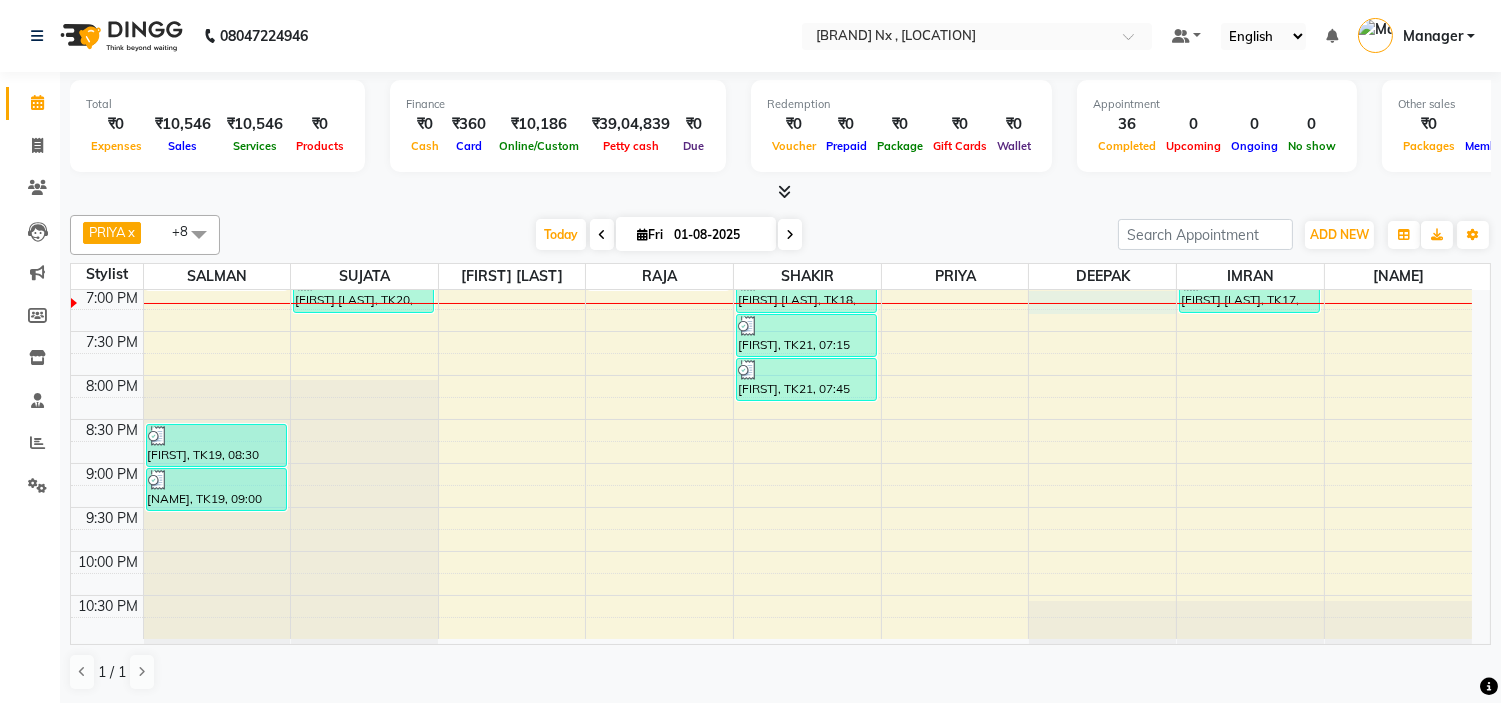 click on "9:00 AM 9:30 AM 10:00 AM 10:30 AM 11:00 AM 11:30 AM 12:00 PM 12:30 PM 1:00 PM 1:30 PM 2:00 PM 2:30 PM 3:00 PM 3:30 PM 4:00 PM 4:30 PM 5:00 PM 5:30 PM 6:00 PM 6:30 PM 7:00 PM 7:30 PM 8:00 PM 8:30 PM 9:00 PM 9:30 PM 10:00 PM 10:30 PM     [FIRST] [LAST], TK06, 01:50 PM-03:20 PM, Colour For Women - ROOT TOUCH UO(INOA) (₹1500)     [FIRST] [LAST], TK12, 05:30 PM-06:00 PM, MEN HAIR - HAIR CUT WITH SENIOR STYLIST     [FIRST] [LAST], TK12, 06:00 PM-06:30 PM, MEN HAIR - REGULAR SHAVE/TRIM     [FIRST], TK15, 06:30 PM-07:00 PM, MEN HAIR - HAIR CUT WITH SENIOR STYLIST     [FIRST], TK19, 08:30 PM-09:00 PM, MEN HAIR - HAIR CUT WITH SENIOR STYLIST     [FIRST], TK19, 09:00 PM-09:30 PM, MEN HAIR - REGULAR SHAVE/TRIM     [FIRST] [LAST], TK04, 01:15 PM-01:45 PM, Threading - EYEBROW+UPPERLIP     [FIRST] [LAST], TK06, 04:20 PM-04:50 PM, Nail & Gelish - NAIL CUT FILE & POLISH (₹200)     [FIRST], TK11, 05:45 PM-06:45 PM, Menicure / Pedicure - CLASSIC PEDICURE" at bounding box center [771, 23] 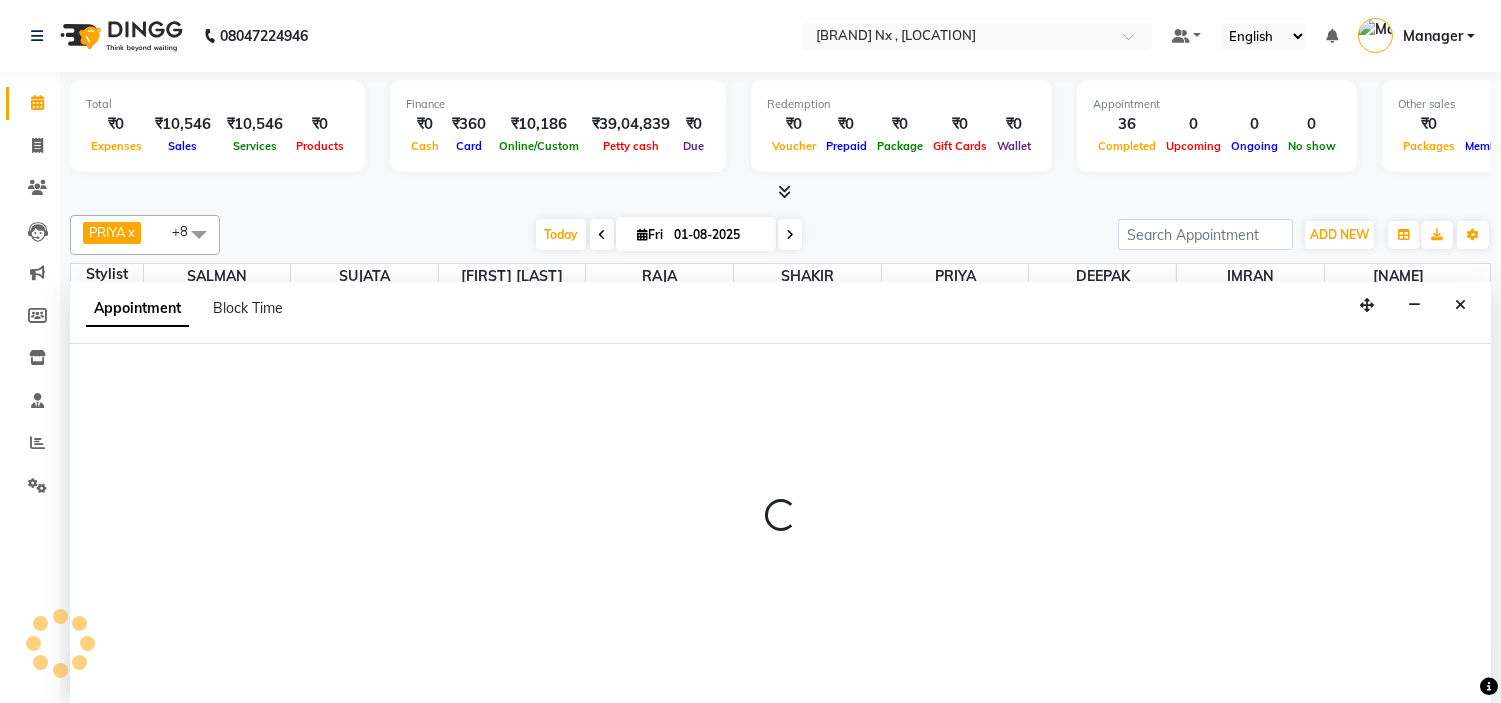 scroll, scrollTop: 1, scrollLeft: 0, axis: vertical 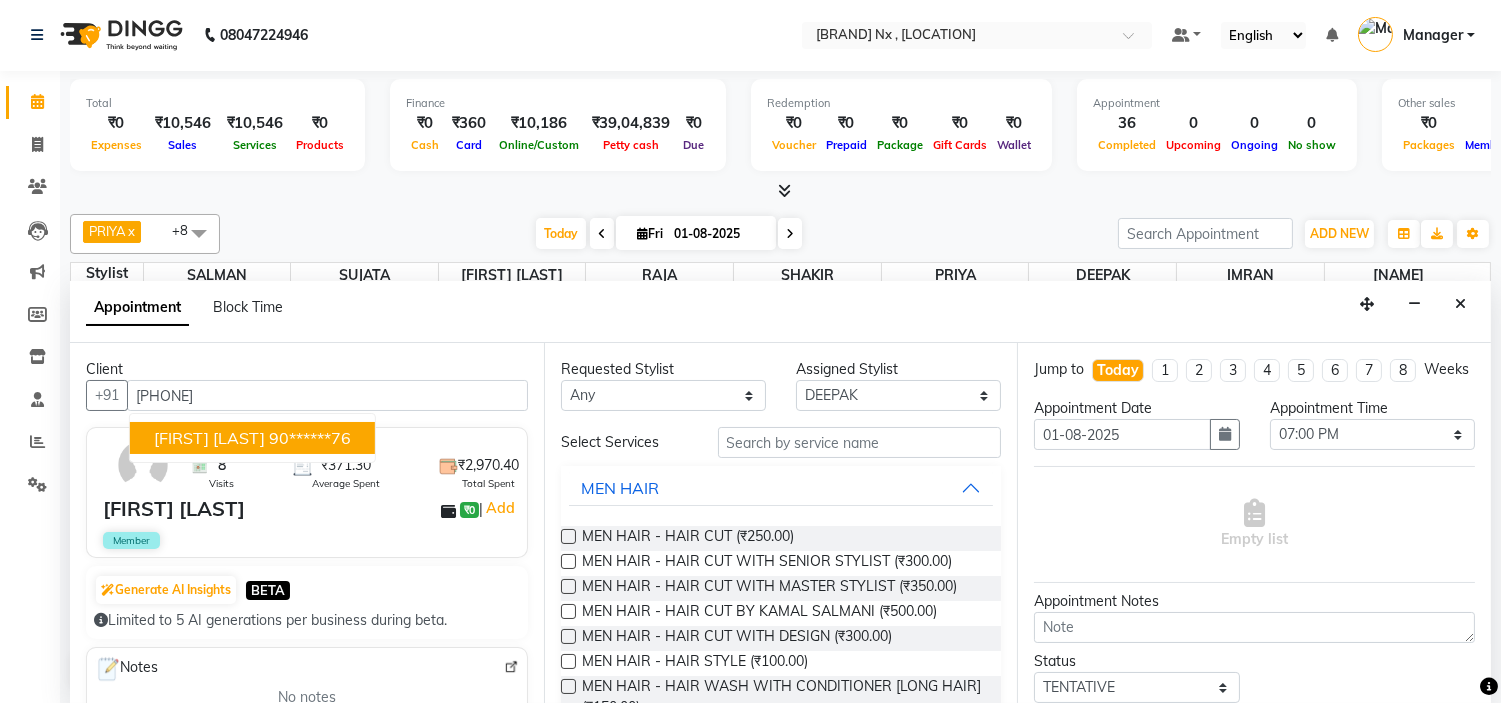 click on "ANMOL AGARWAL" at bounding box center [209, 438] 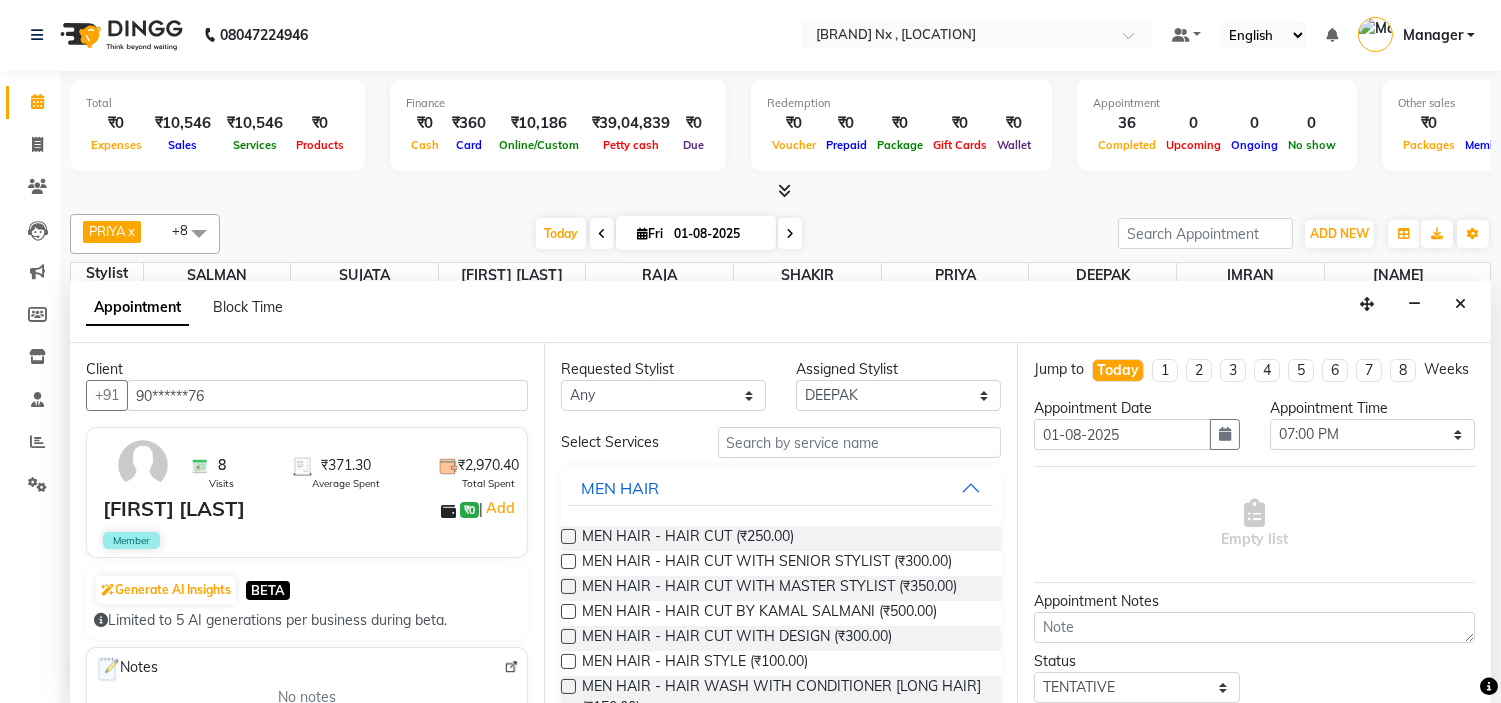 click at bounding box center (568, 536) 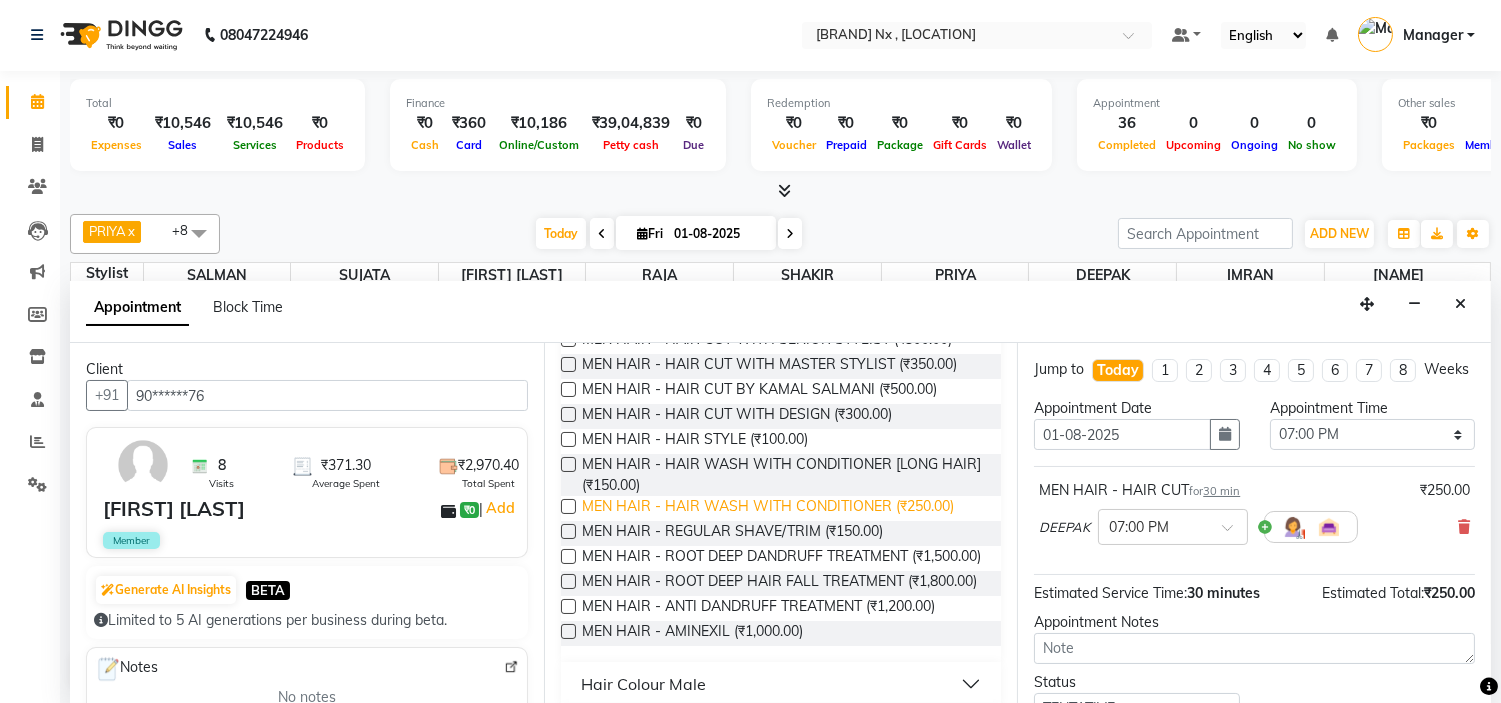 scroll, scrollTop: 111, scrollLeft: 0, axis: vertical 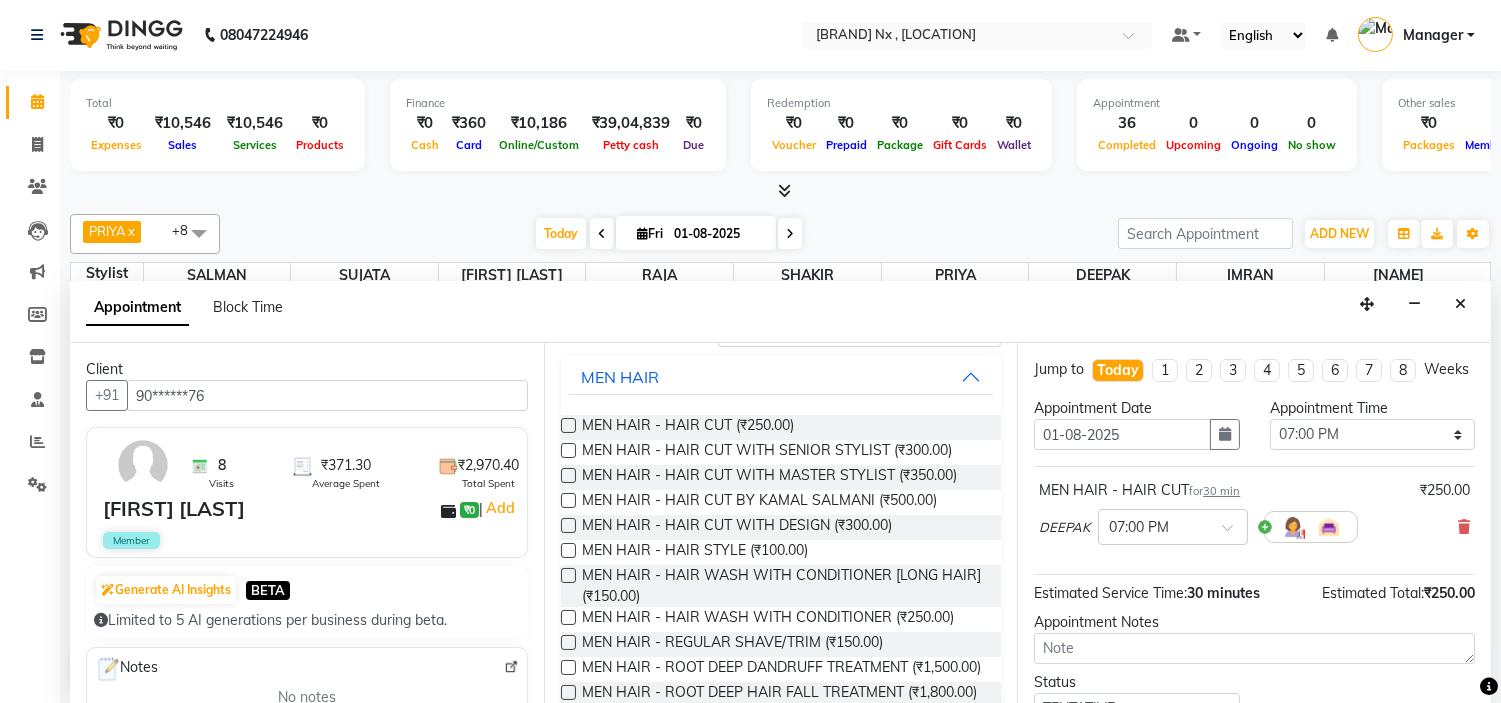click at bounding box center [568, 642] 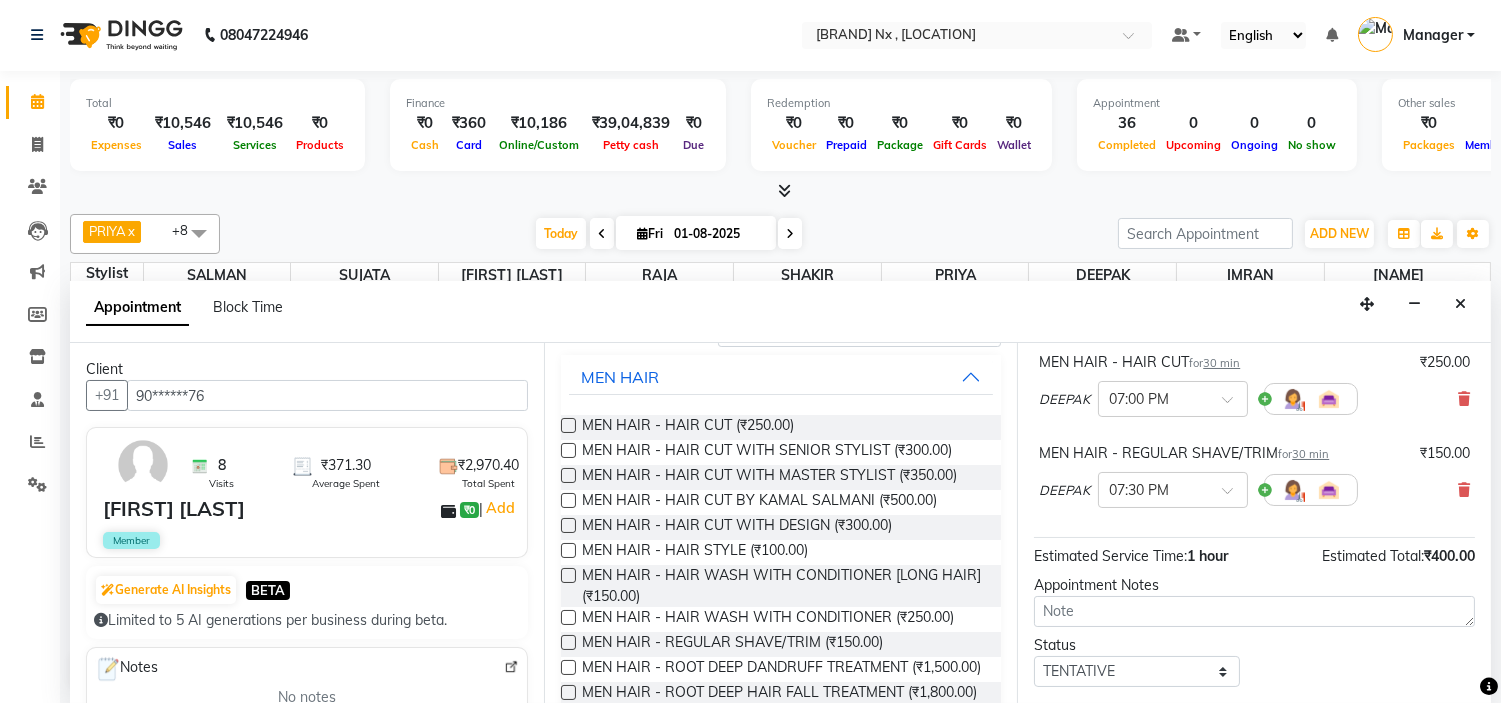 scroll, scrollTop: 256, scrollLeft: 0, axis: vertical 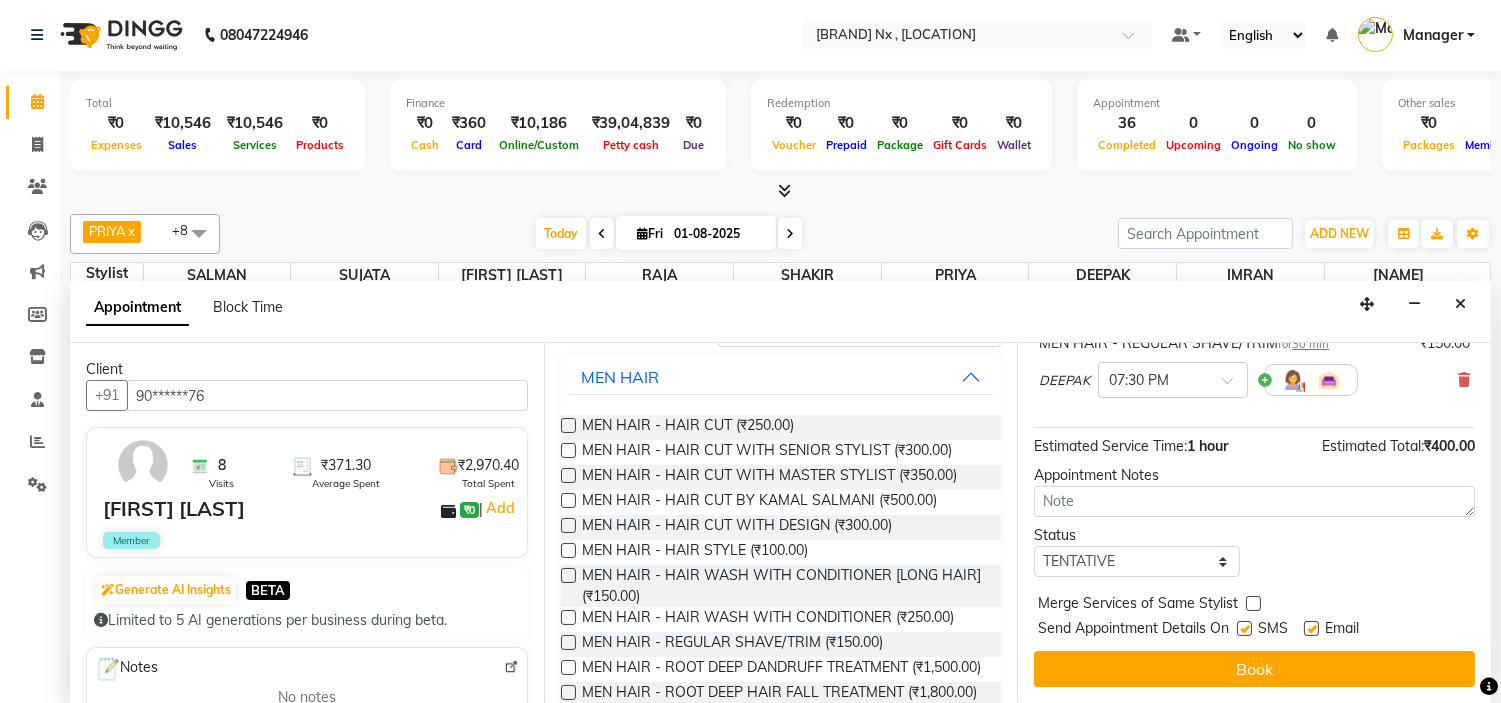 click at bounding box center [1244, 628] 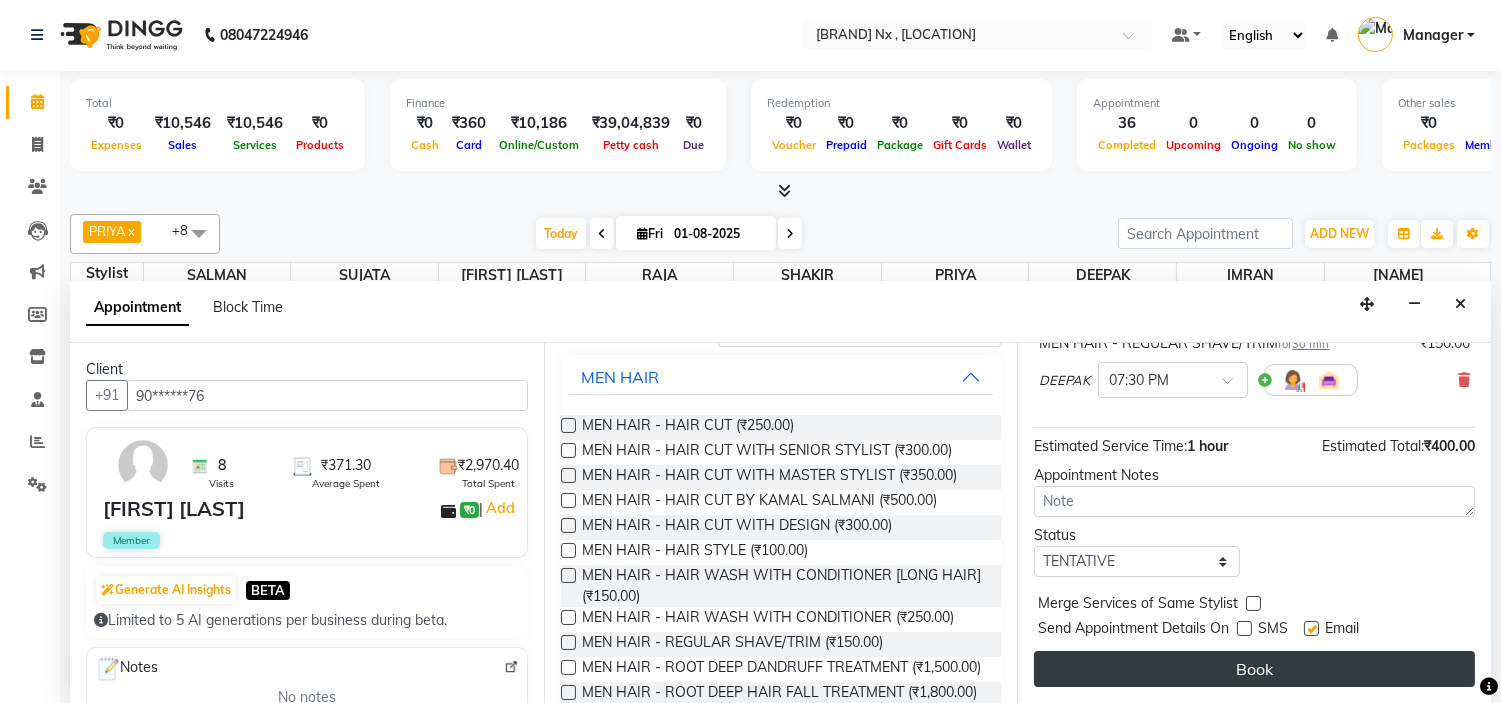 drag, startPoint x: 1307, startPoint y: 622, endPoint x: 1304, endPoint y: 666, distance: 44.102154 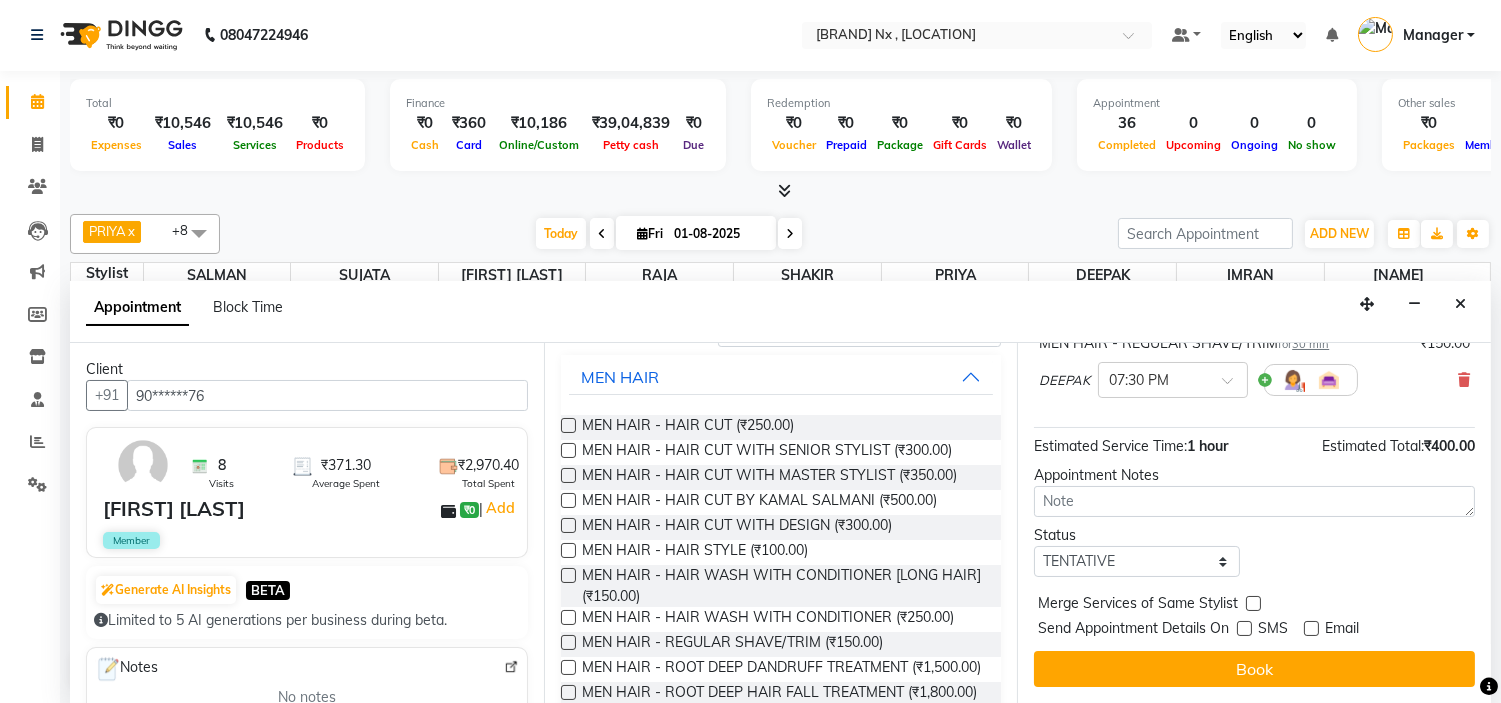 click on "Book" at bounding box center (1254, 669) 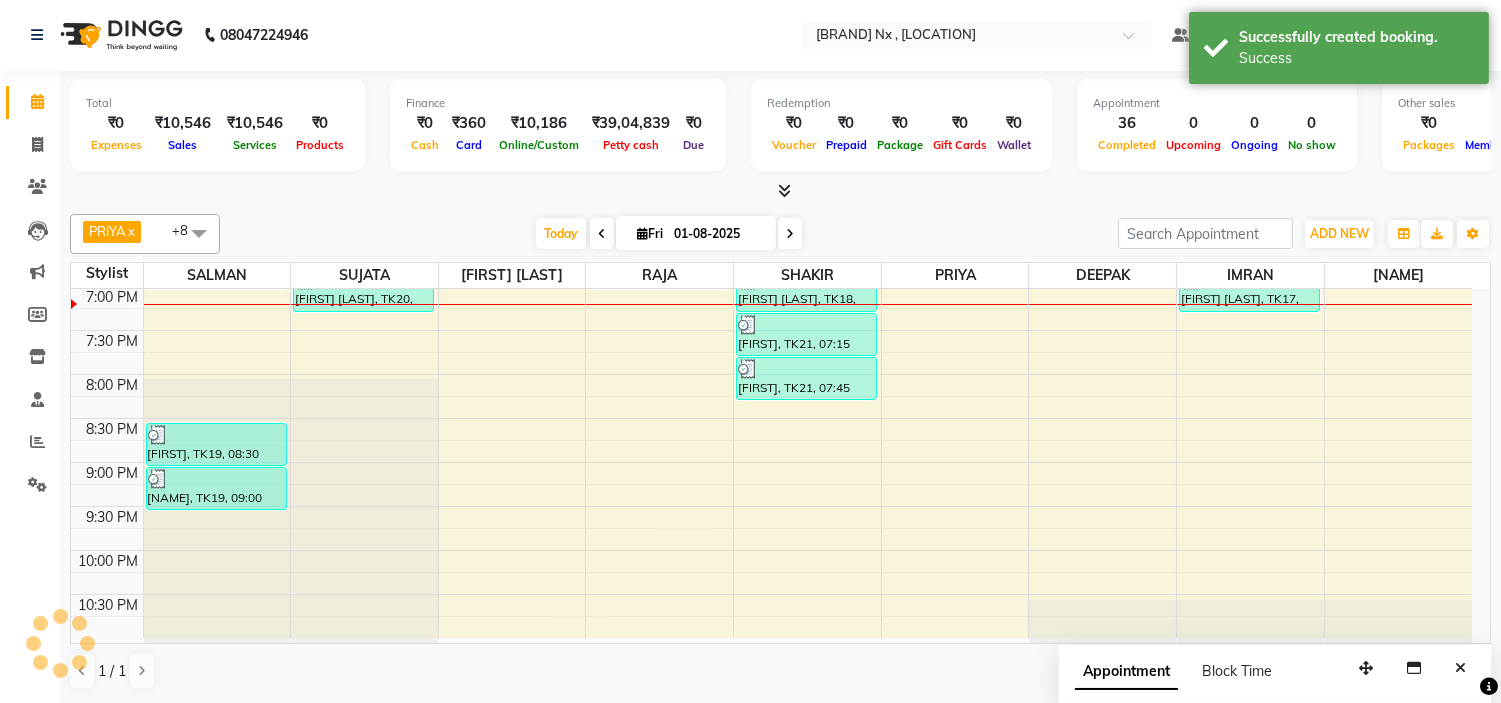 scroll, scrollTop: 0, scrollLeft: 0, axis: both 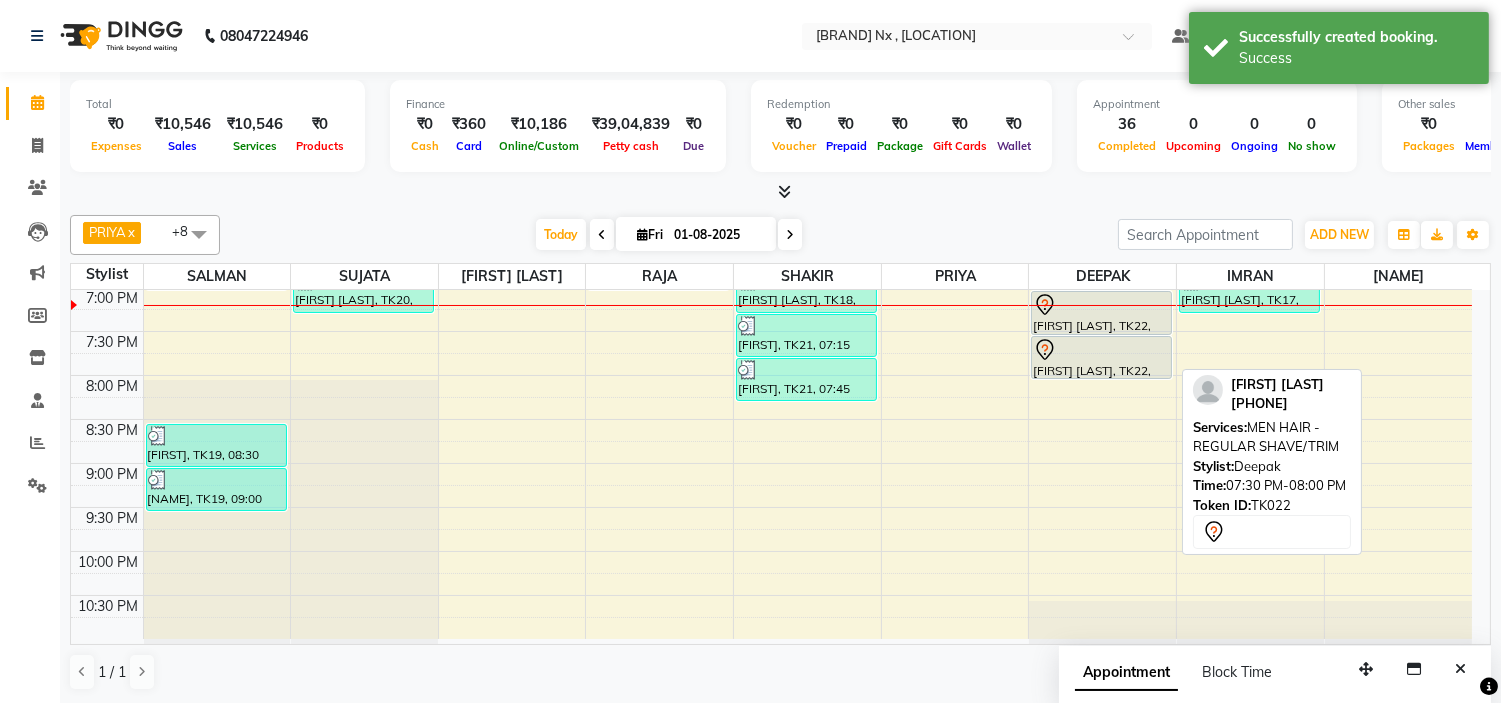 click on "[FIRST] [LAST], TK22, 07:30 PM-08:00 PM, MEN HAIR - REGULAR SHAVE/TRIM" at bounding box center [1101, 357] 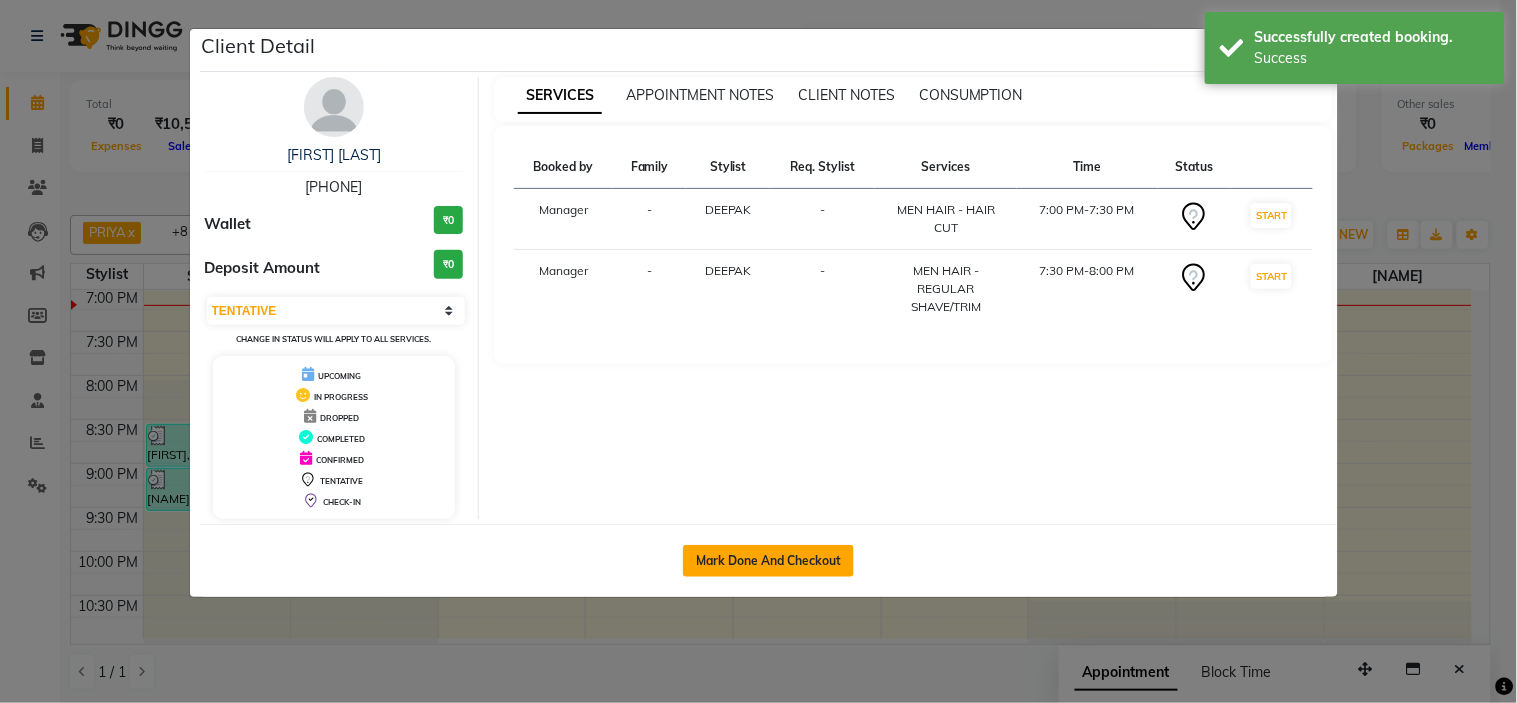 click on "Mark Done And Checkout" 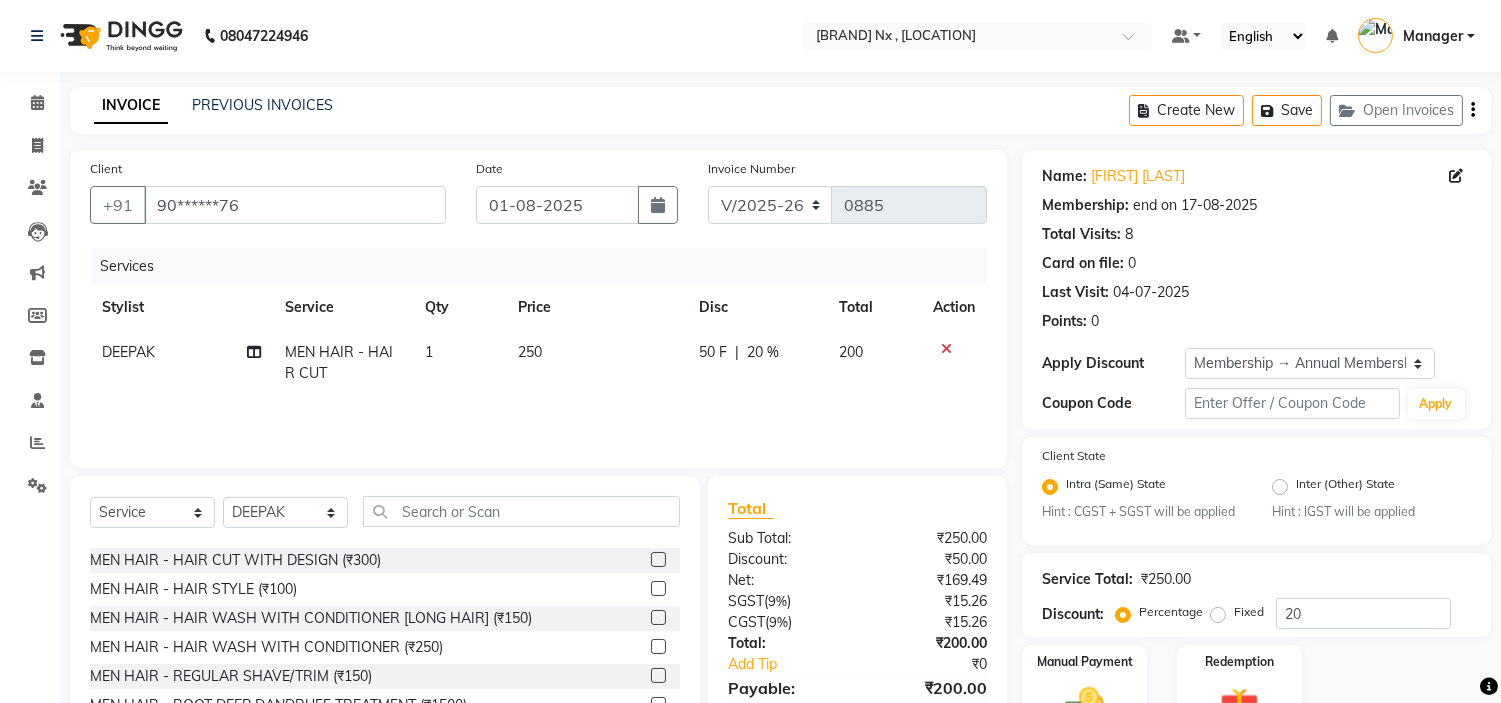 scroll, scrollTop: 222, scrollLeft: 0, axis: vertical 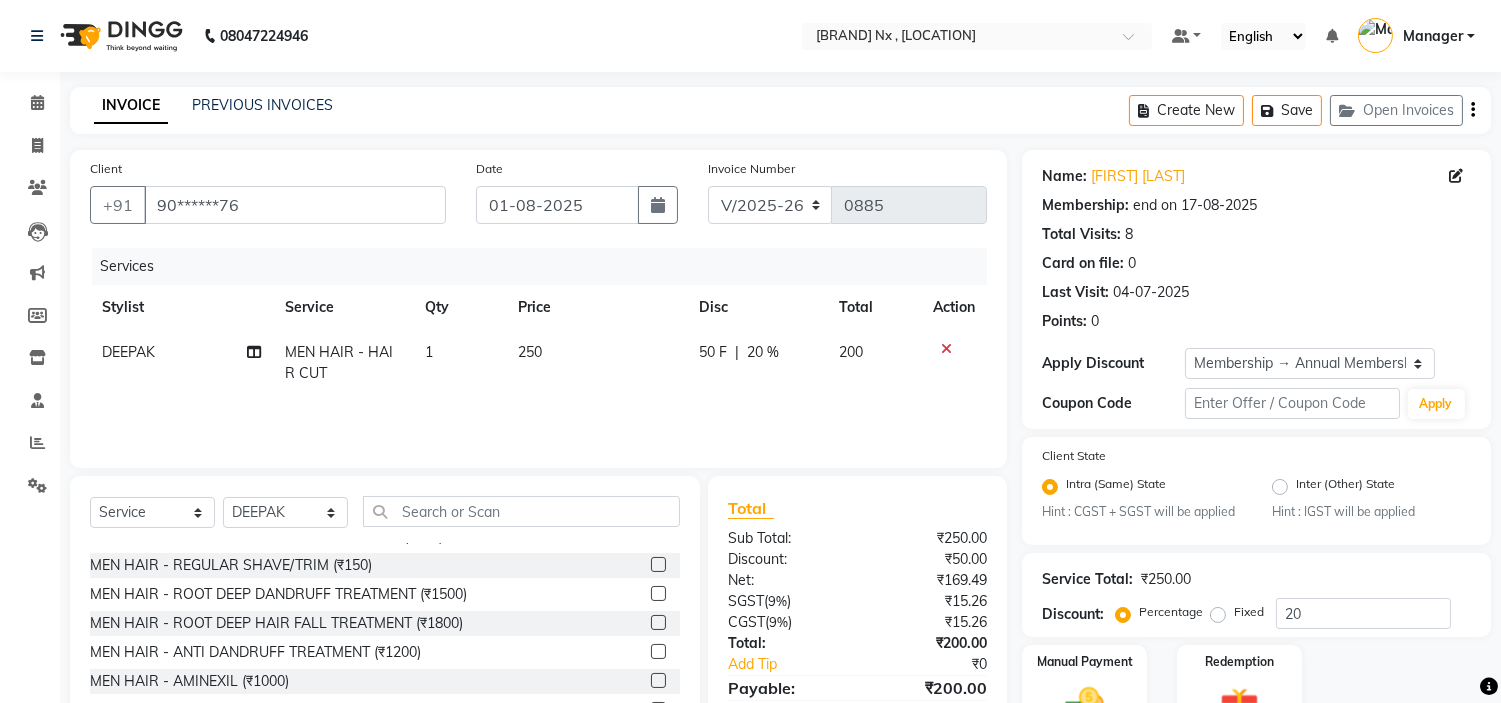 click 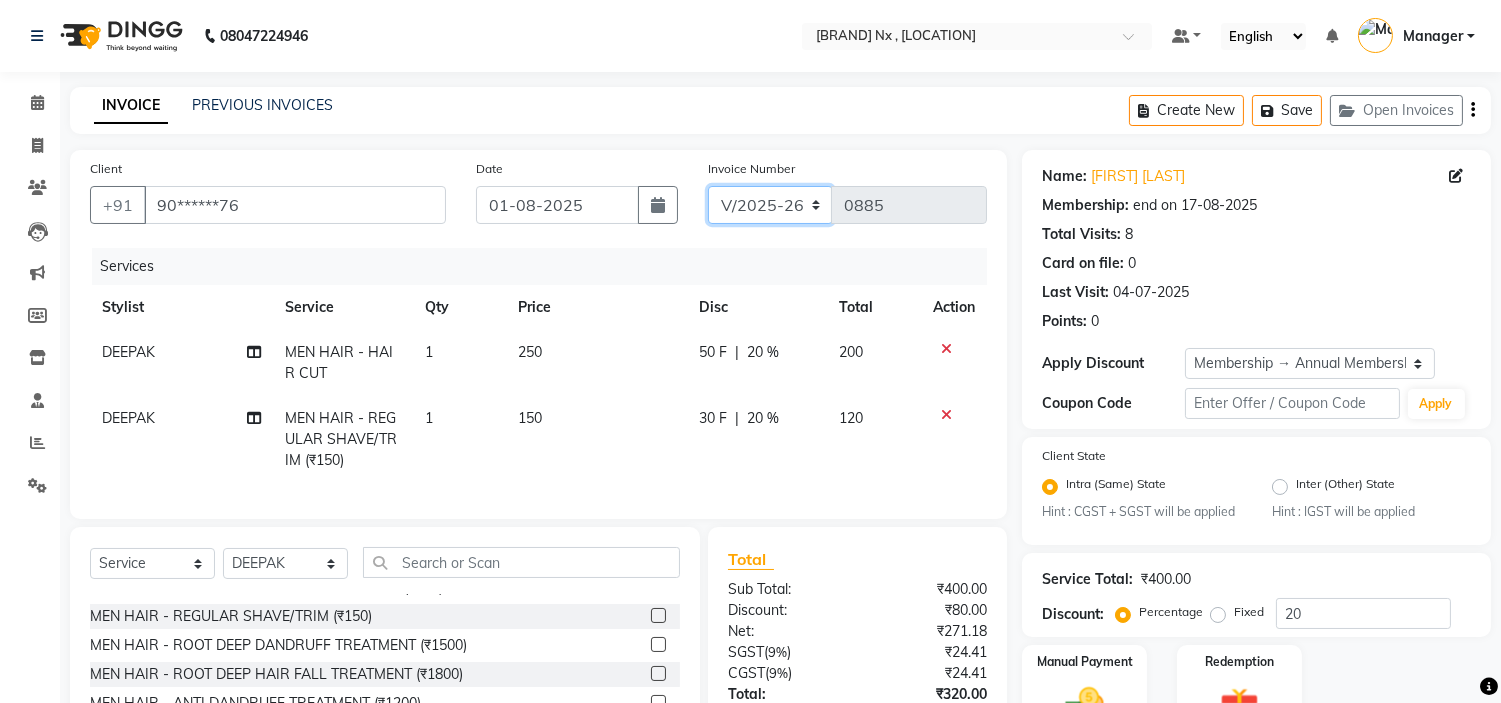 click on "INV/25-26 V/2025-26" 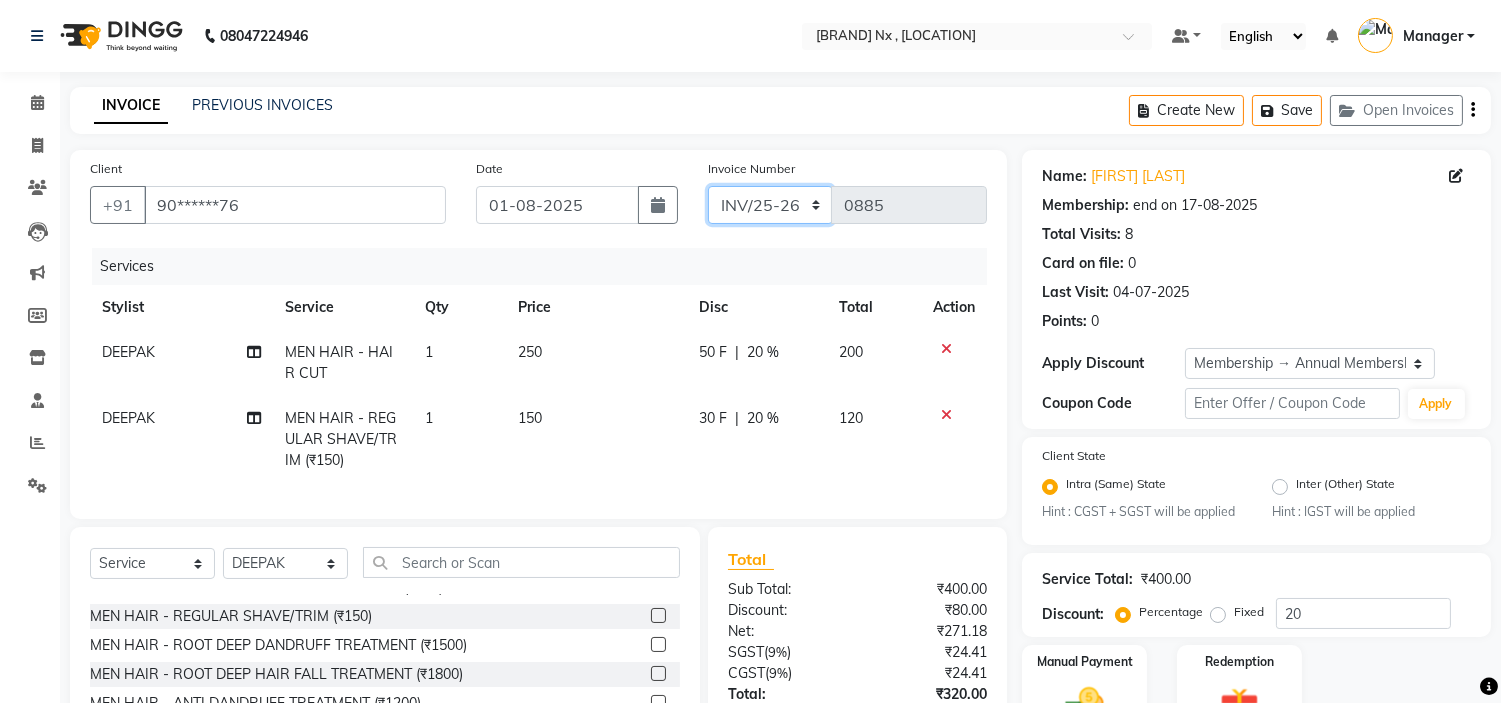 click on "INV/25-26 V/2025-26" 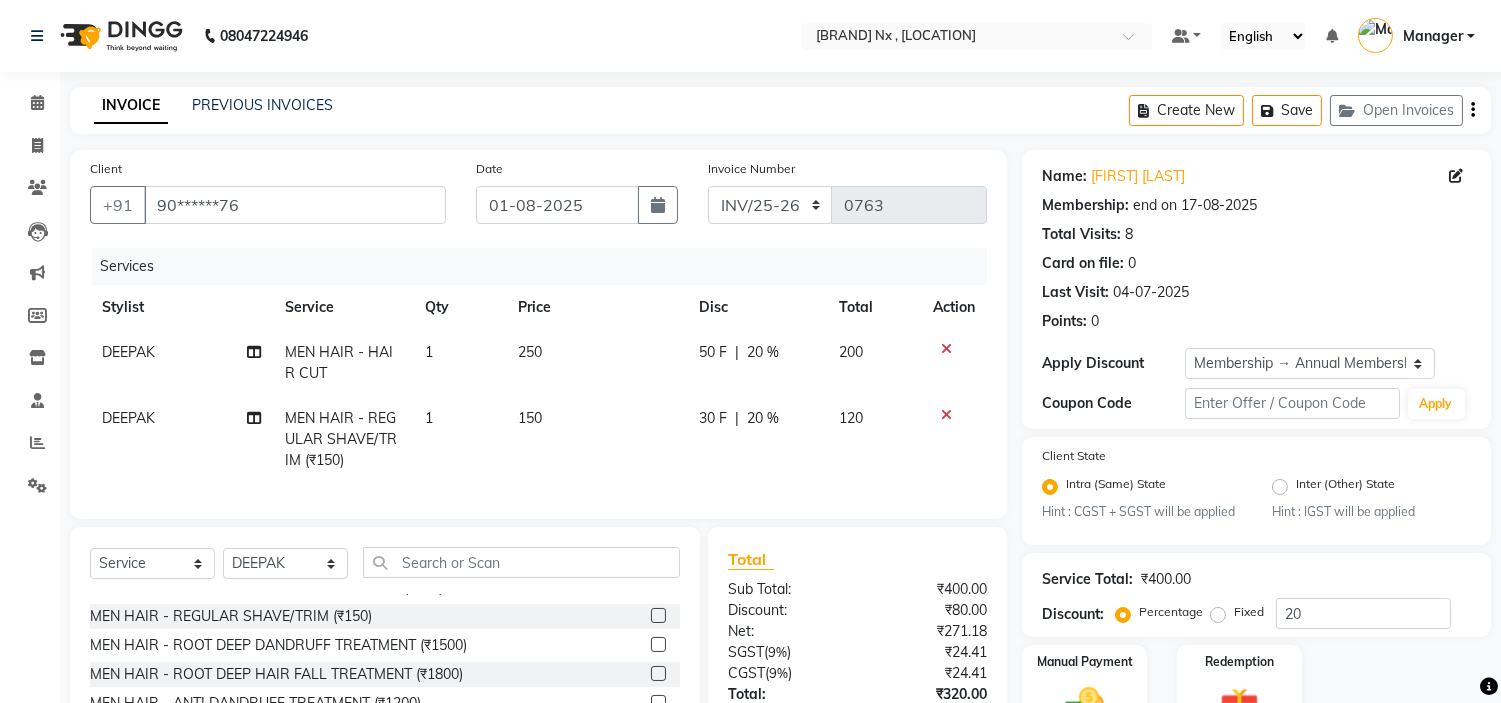click 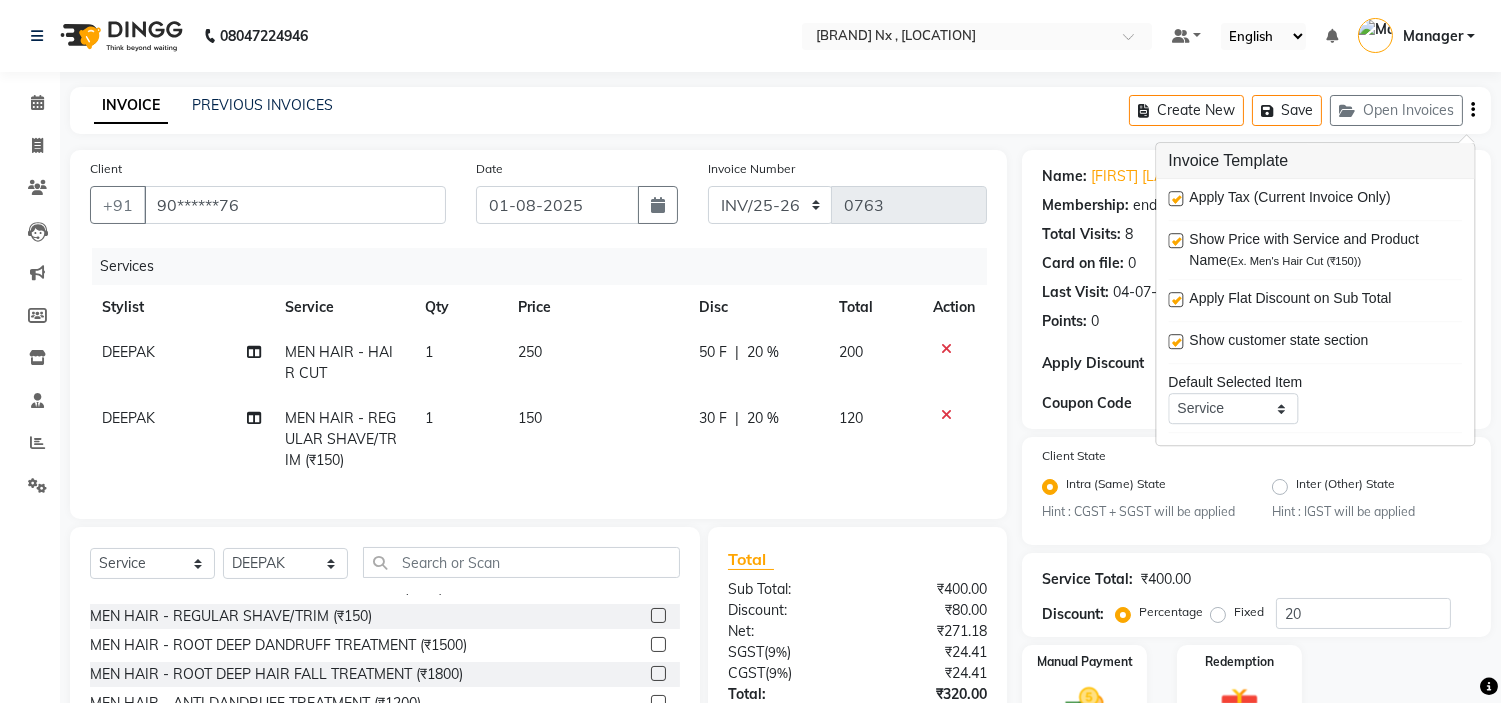 click at bounding box center (1175, 198) 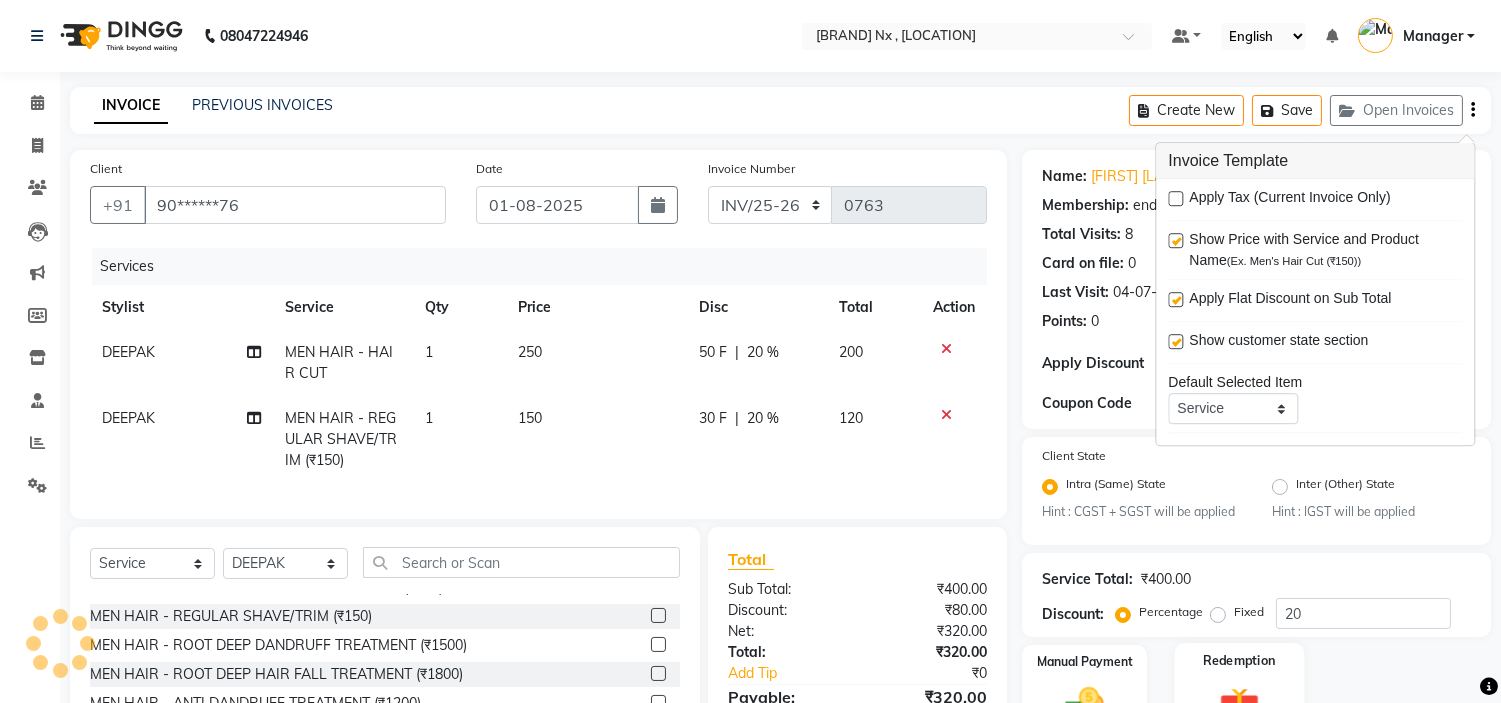 scroll, scrollTop: 165, scrollLeft: 0, axis: vertical 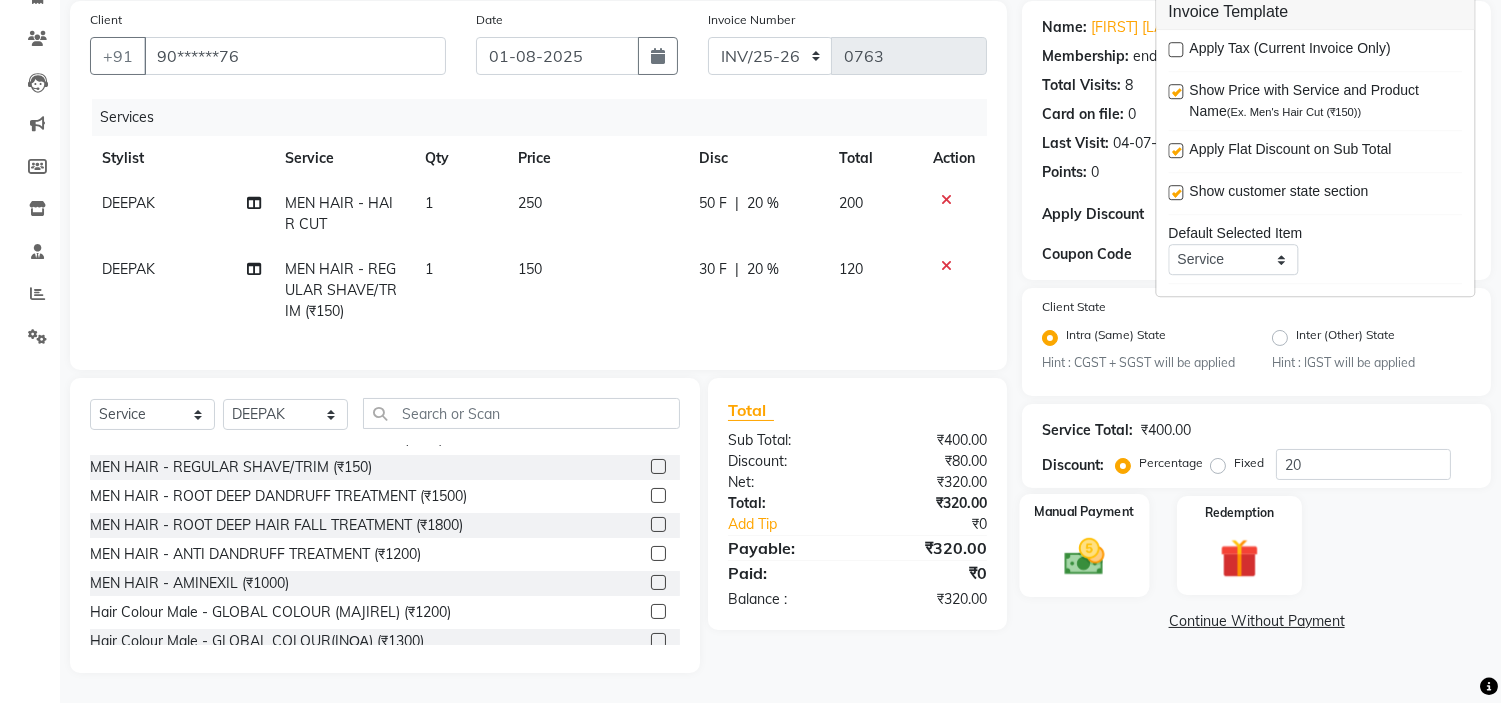 click 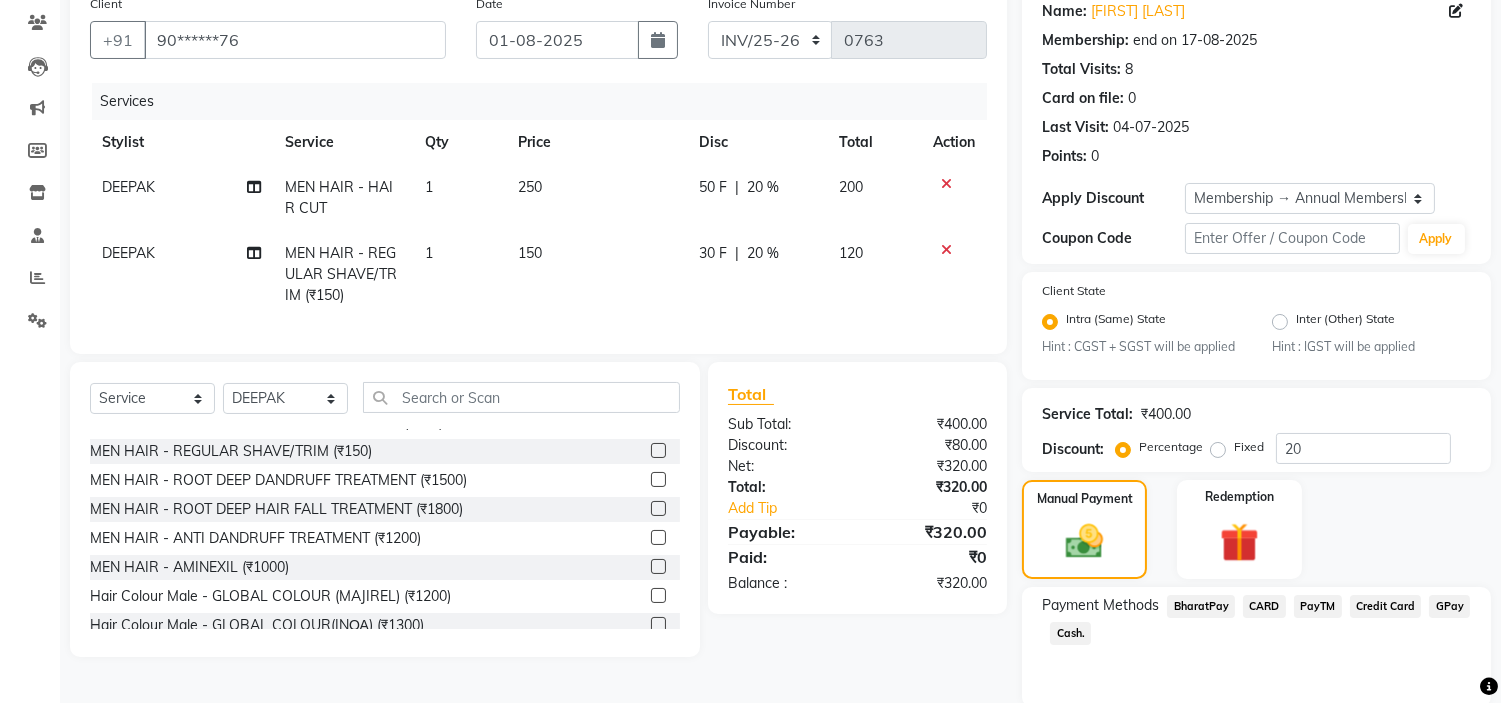 scroll, scrollTop: 240, scrollLeft: 0, axis: vertical 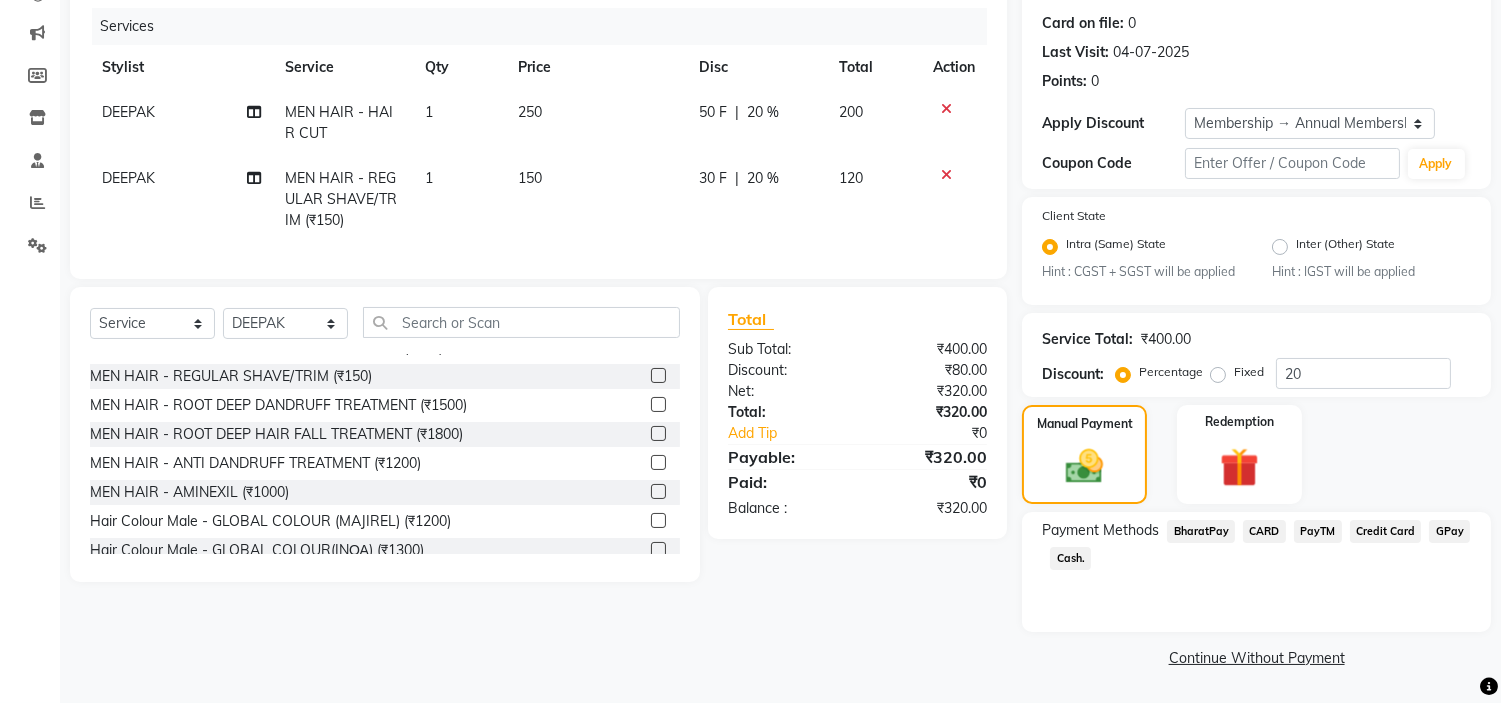 click on "Cash." 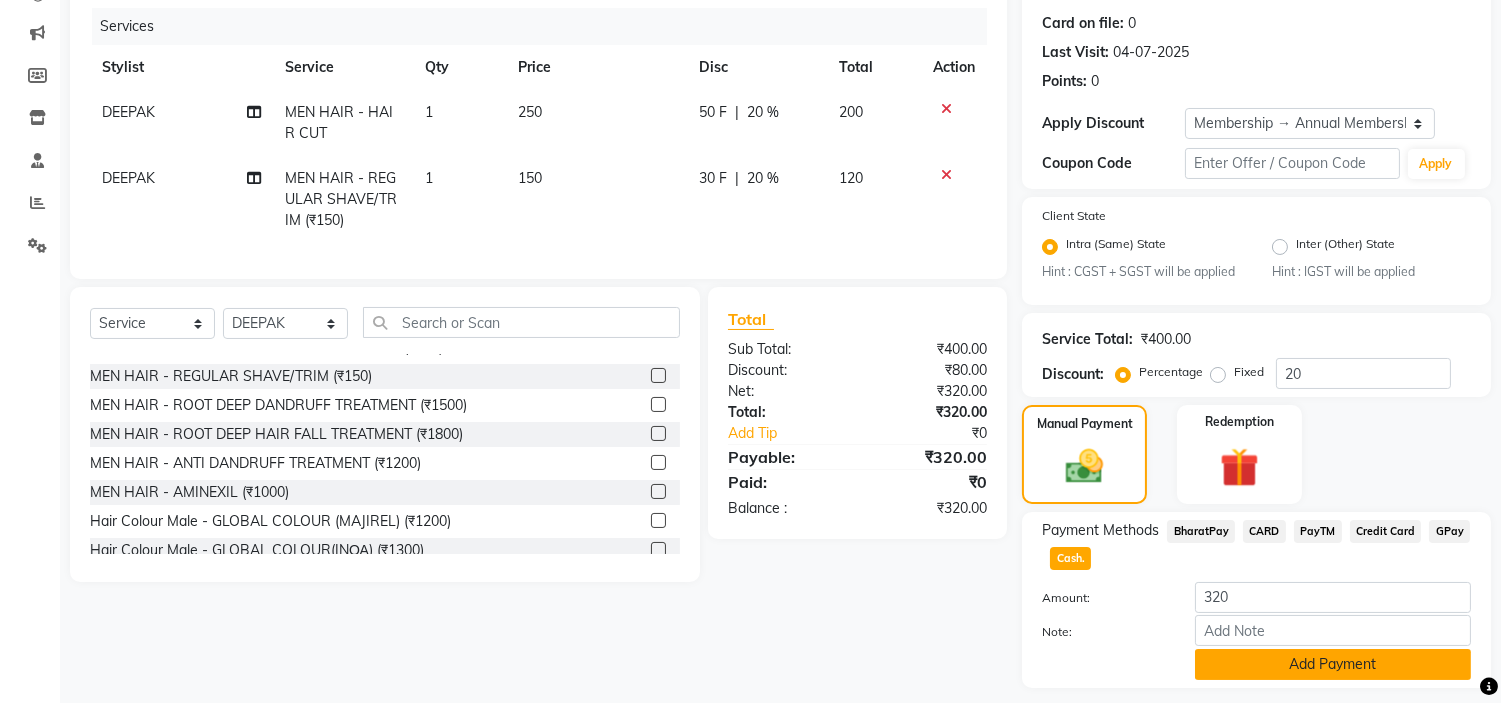 click on "Add Payment" 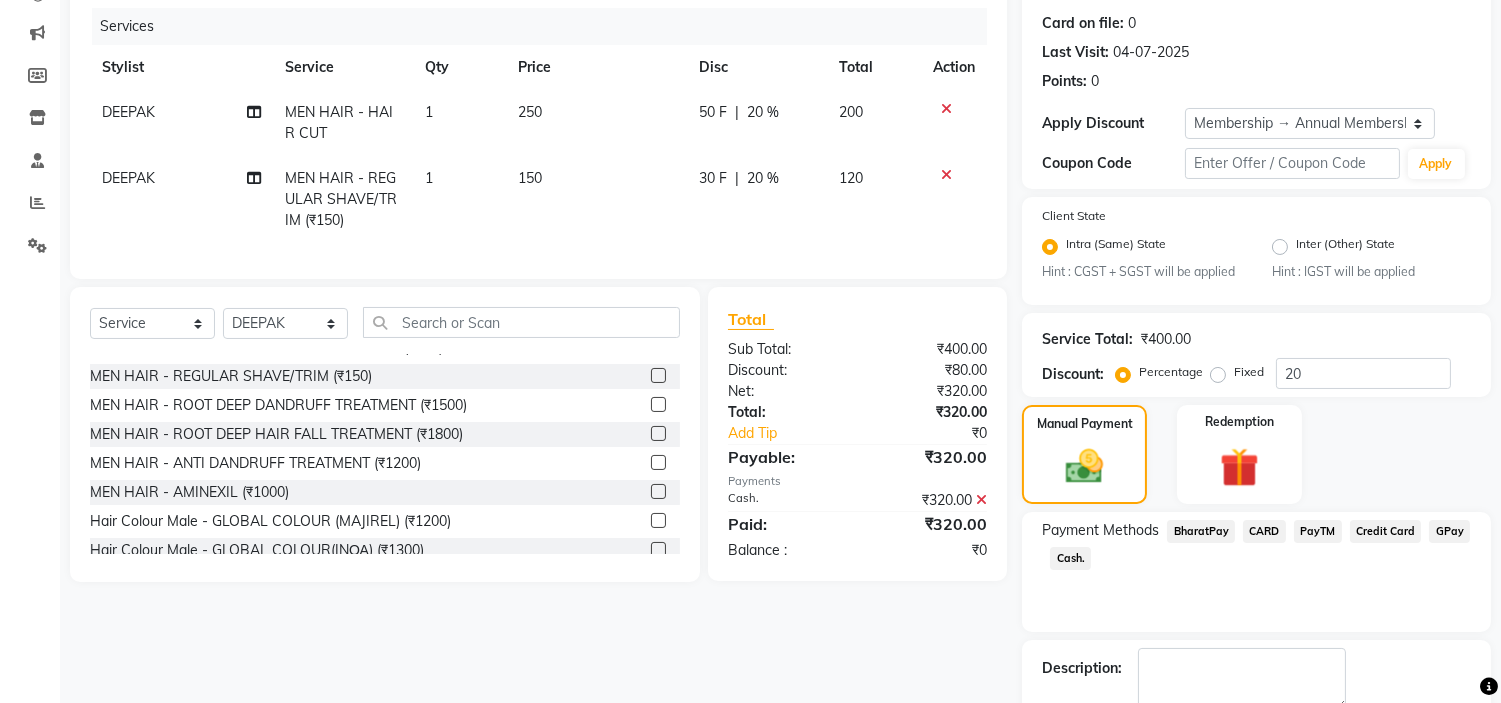 scroll, scrollTop: 296, scrollLeft: 0, axis: vertical 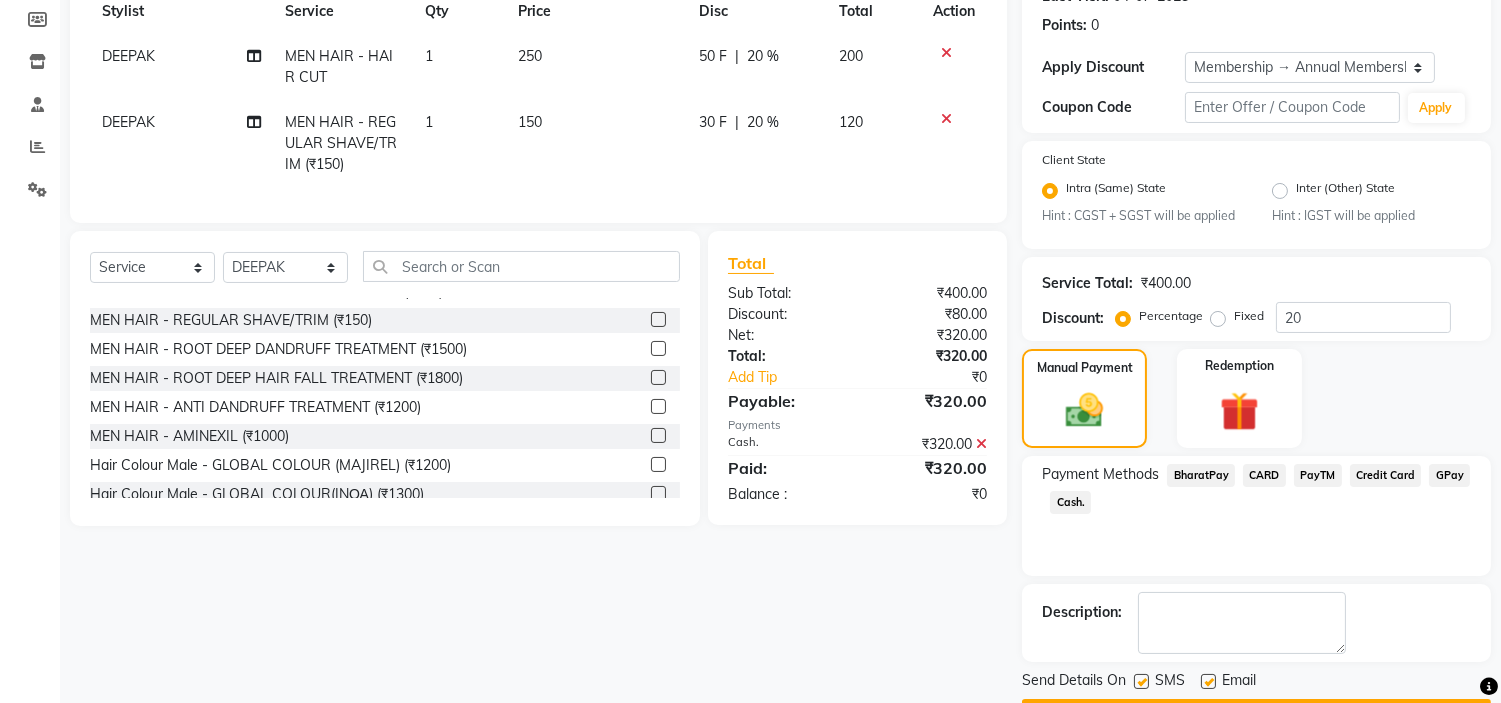 drag, startPoint x: 1141, startPoint y: 681, endPoint x: 1178, endPoint y: 690, distance: 38.078865 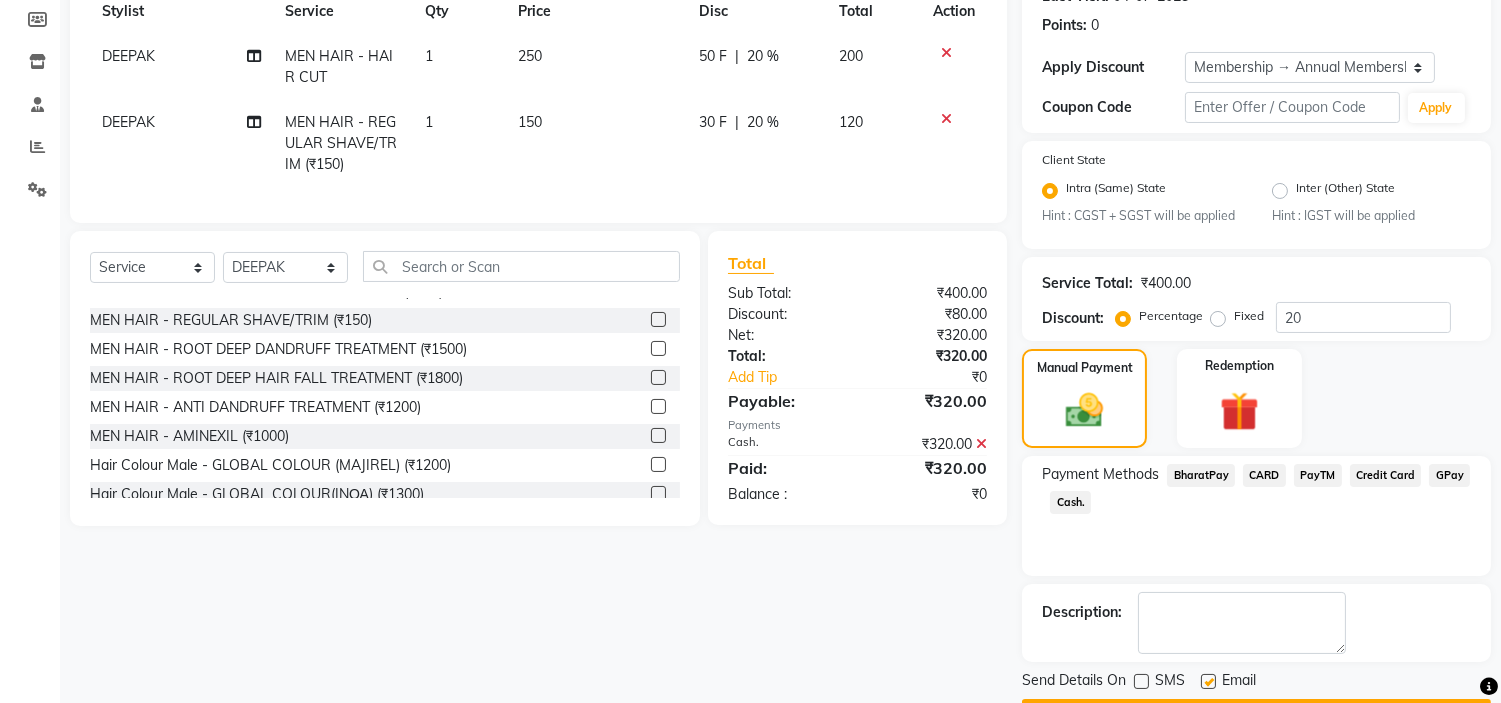 click 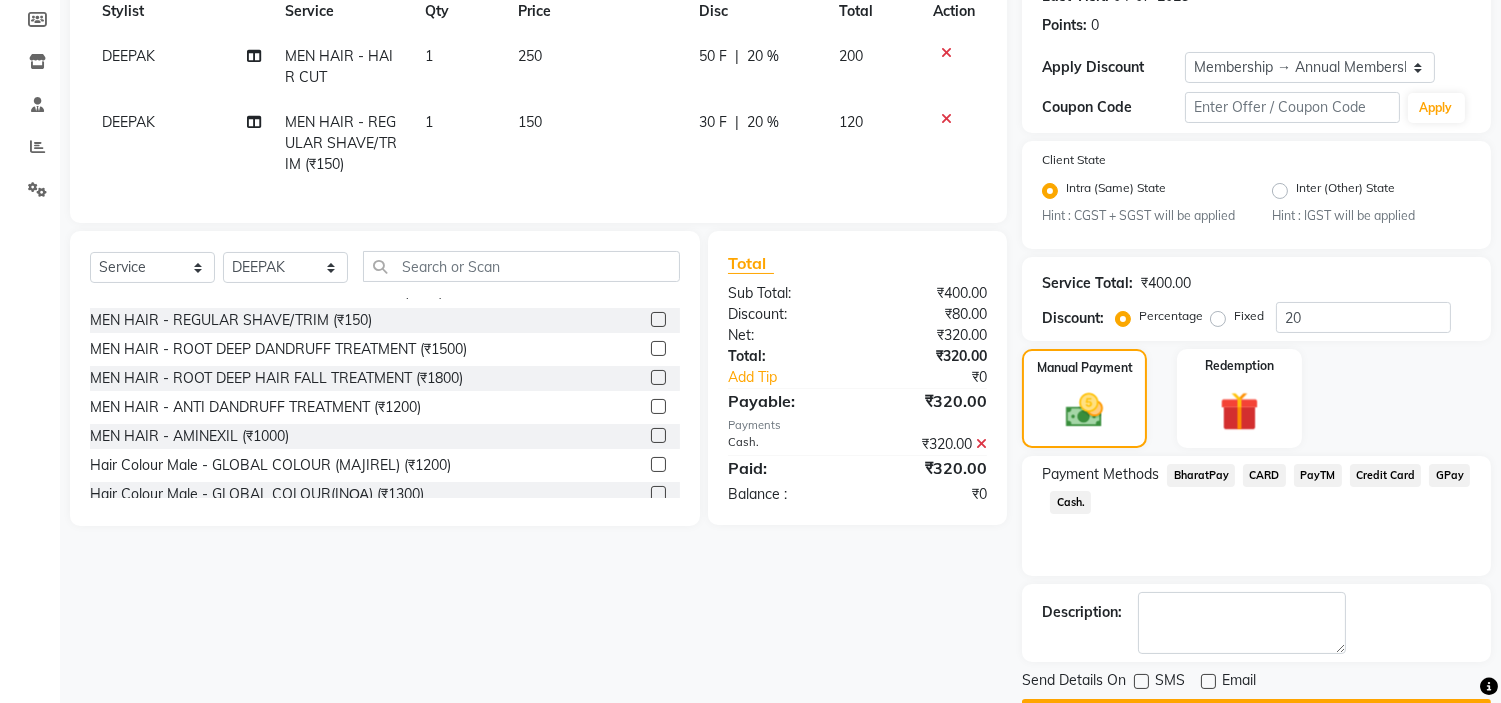 click on "Checkout" 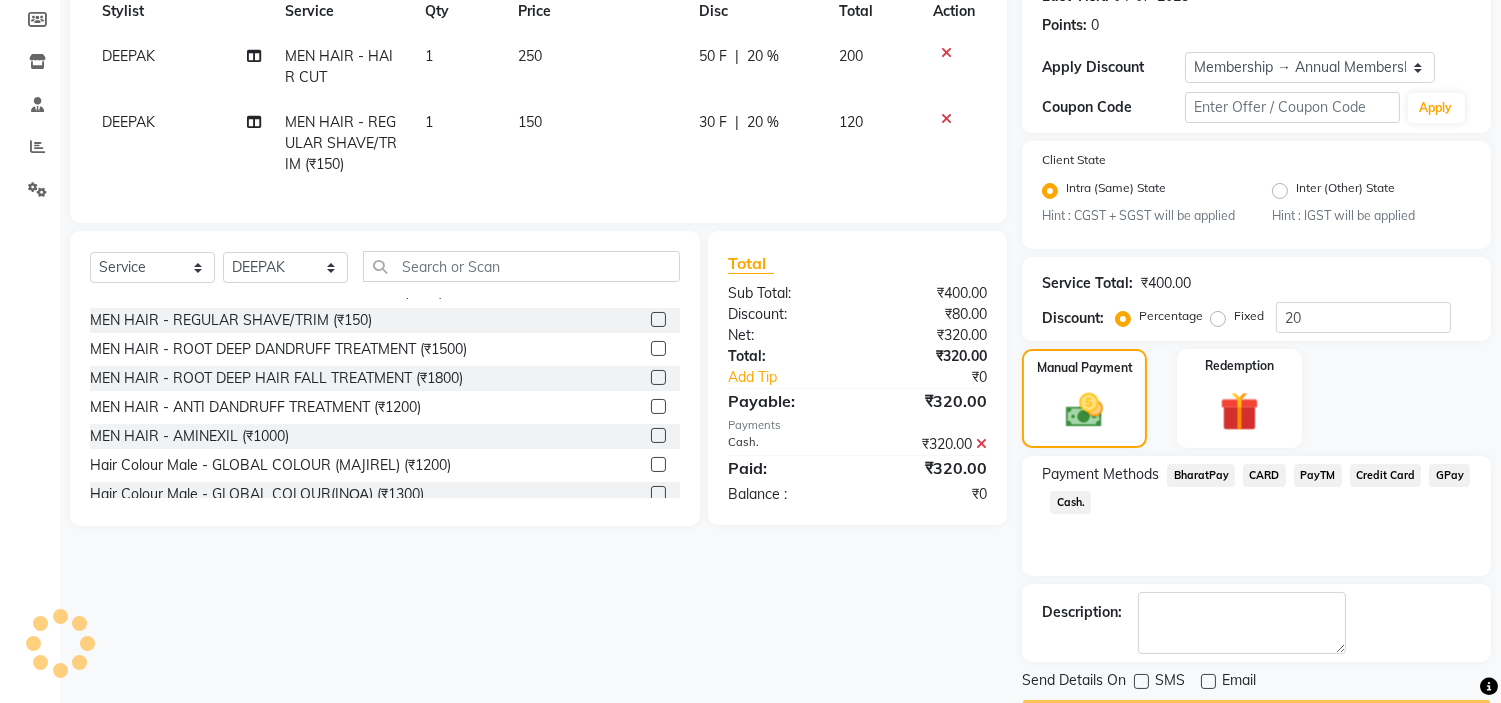scroll, scrollTop: 353, scrollLeft: 0, axis: vertical 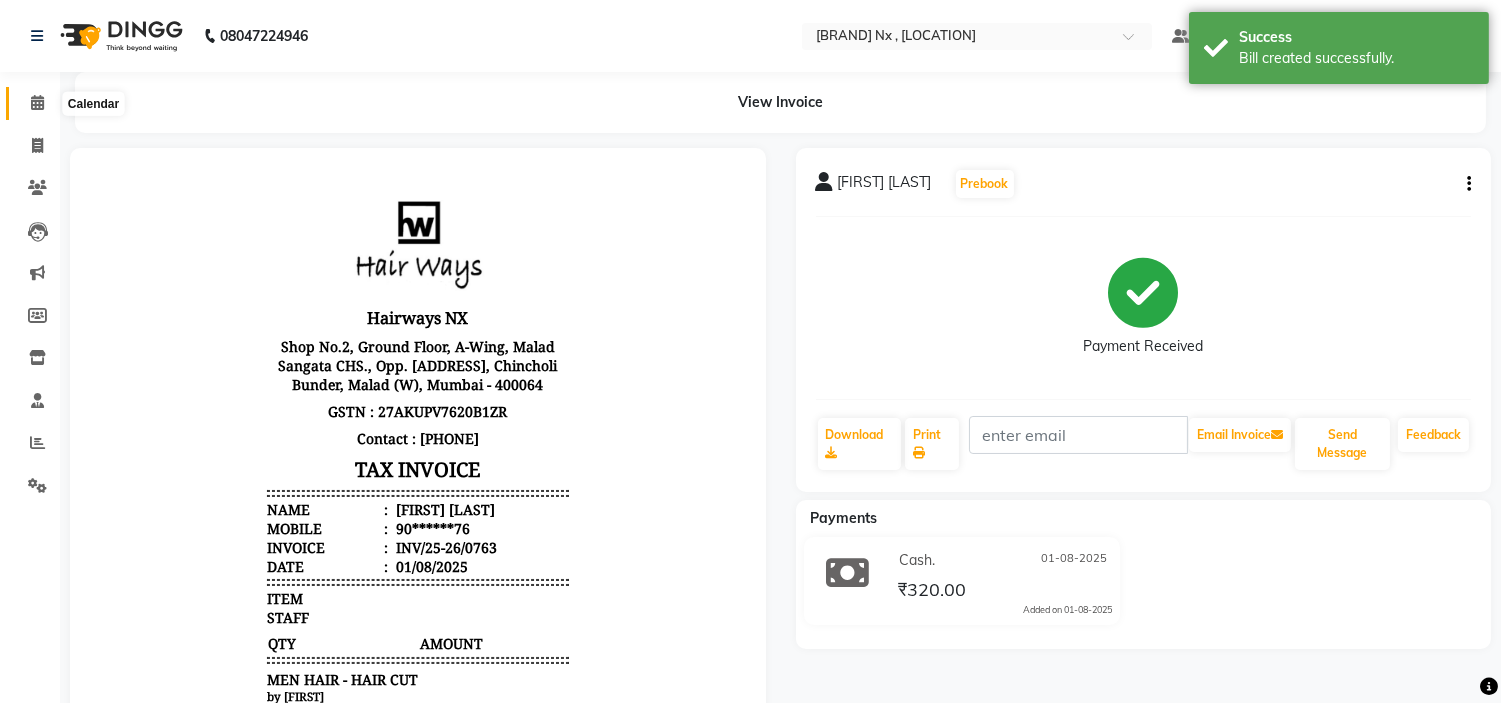 click 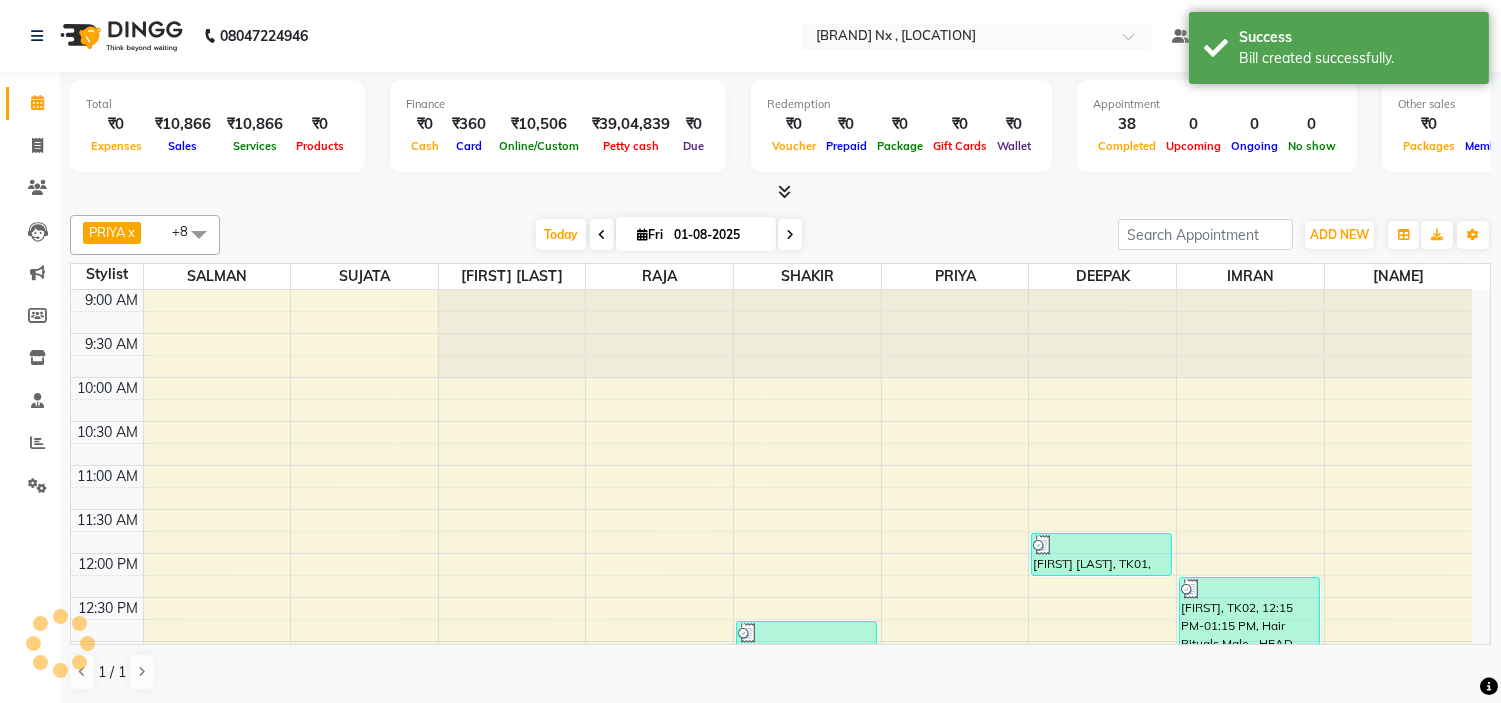 scroll, scrollTop: 0, scrollLeft: 0, axis: both 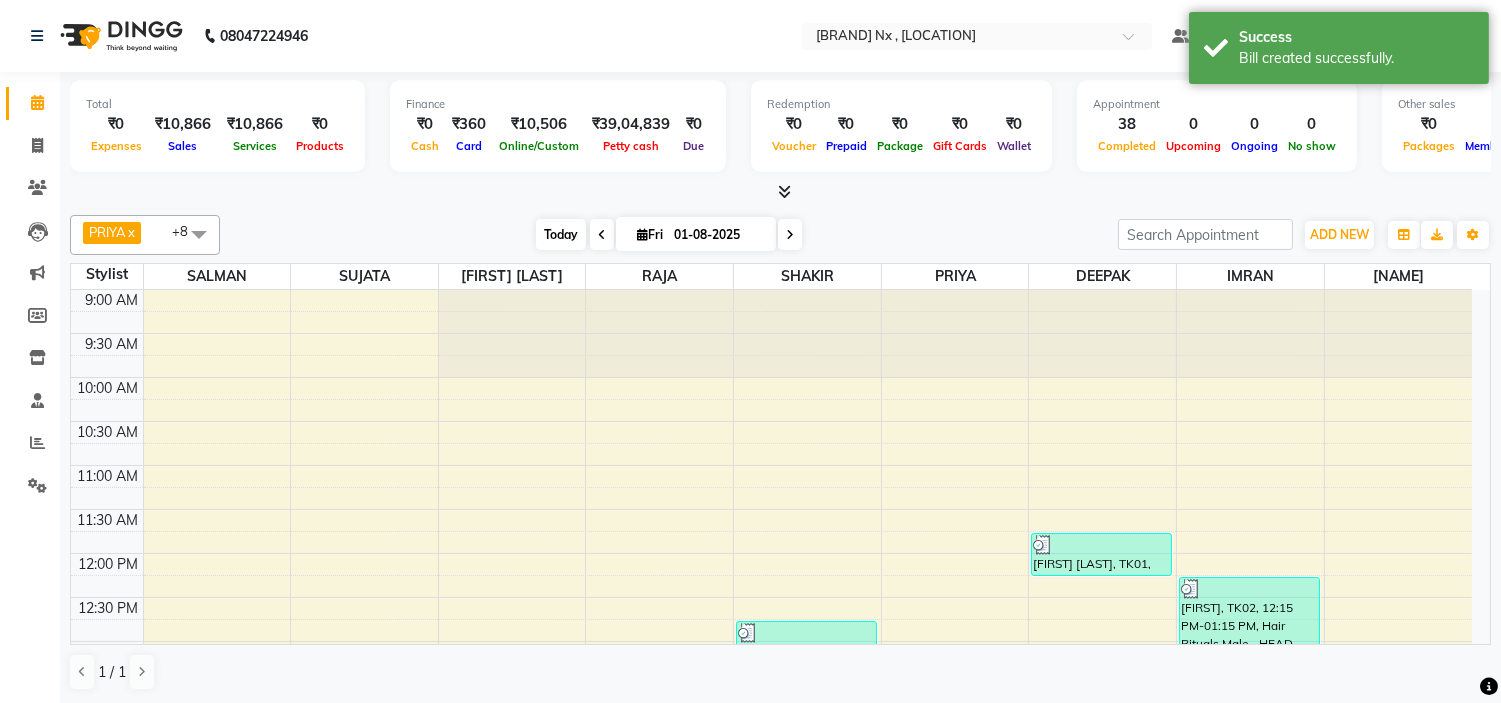 click on "Today" at bounding box center (561, 234) 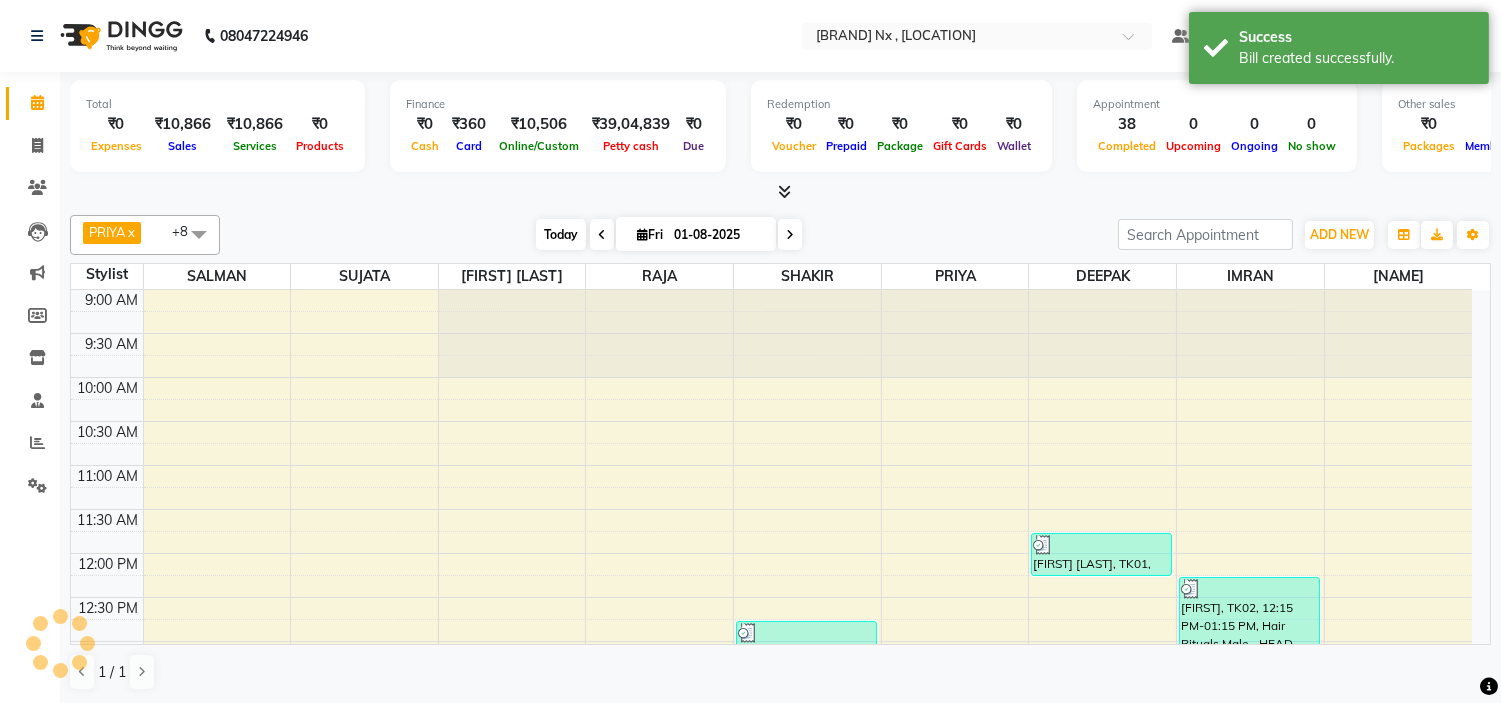 scroll, scrollTop: 882, scrollLeft: 0, axis: vertical 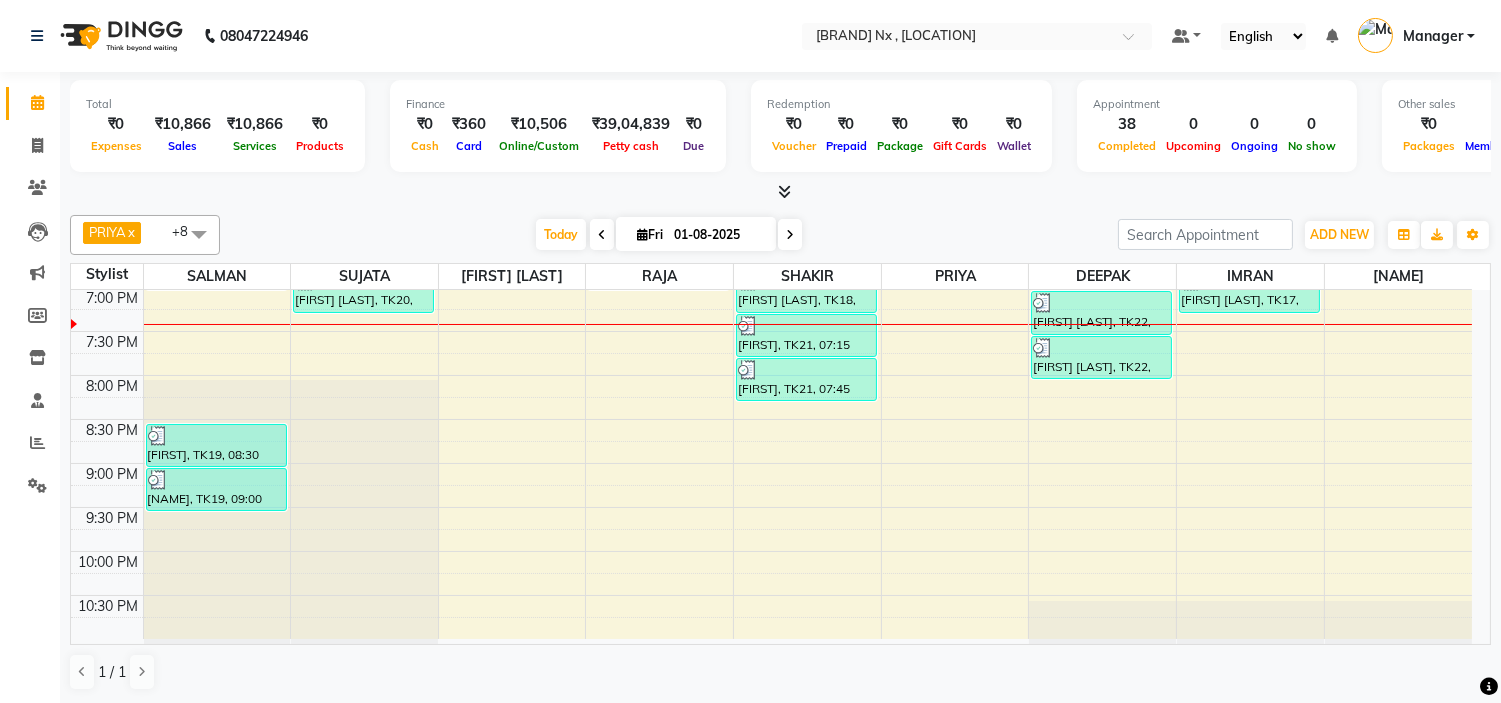 click on "Today" at bounding box center (561, 234) 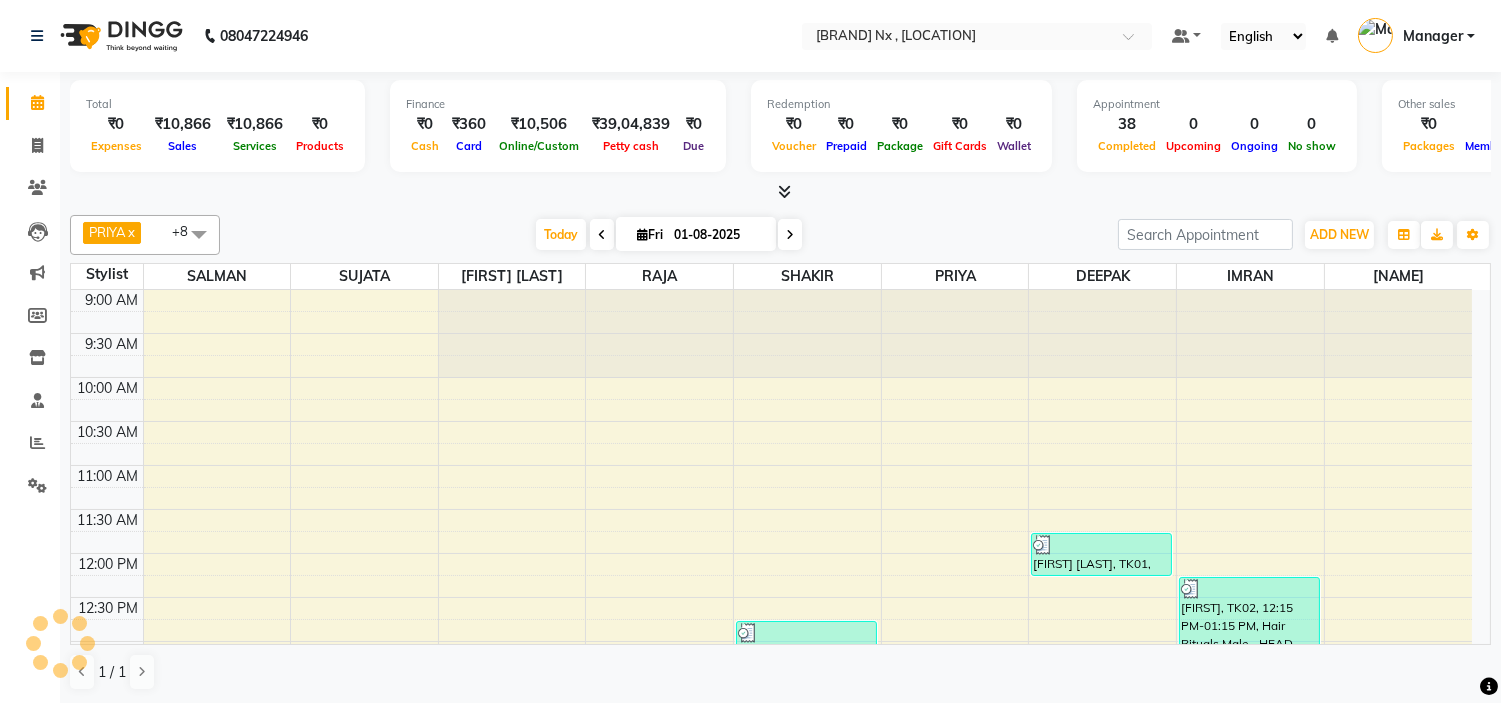 scroll, scrollTop: 882, scrollLeft: 0, axis: vertical 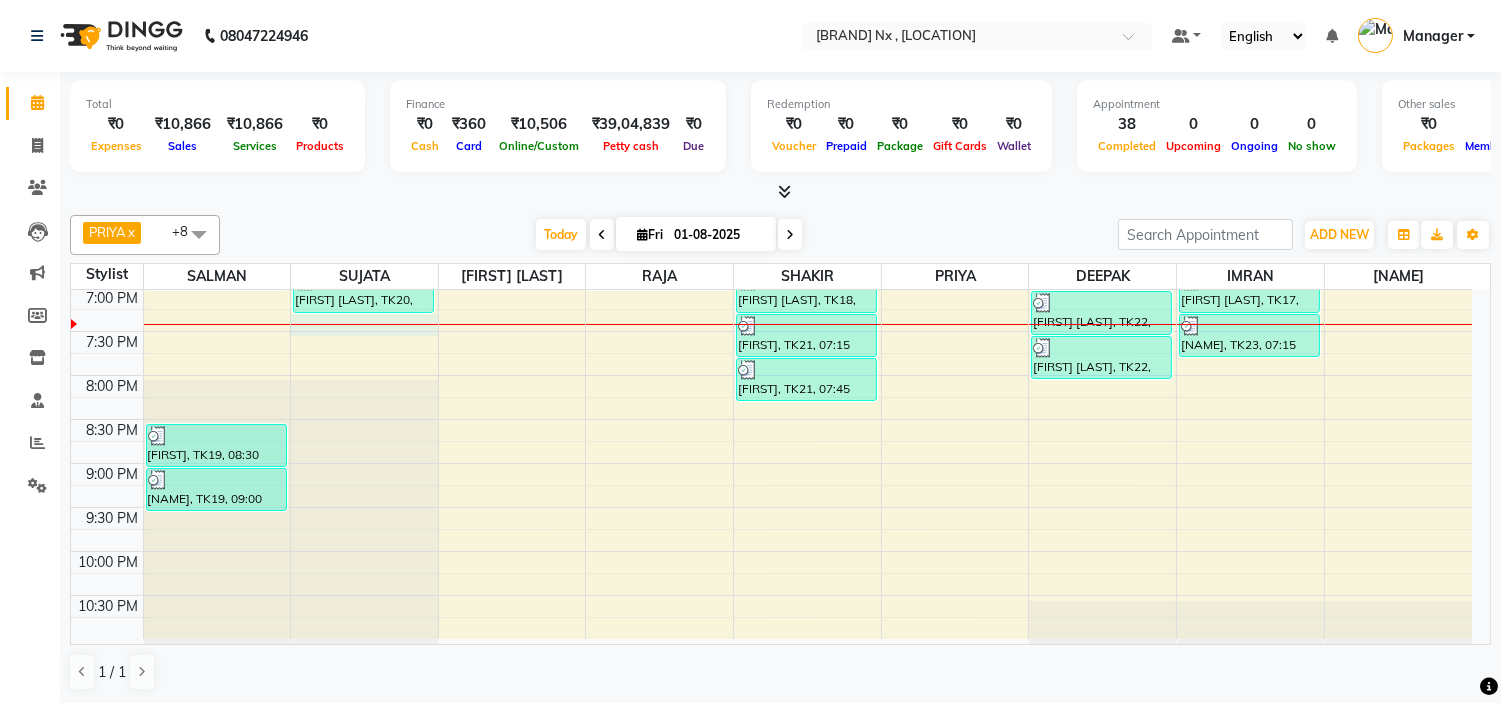 click on "9:00 AM 9:30 AM 10:00 AM 10:30 AM 11:00 AM 11:30 AM 12:00 PM 12:30 PM 1:00 PM 1:30 PM 2:00 PM 2:30 PM 3:00 PM 3:30 PM 4:00 PM 4:30 PM 5:00 PM 5:30 PM 6:00 PM 6:30 PM 7:00 PM 7:30 PM 8:00 PM 8:30 PM 9:00 PM 9:30 PM 10:00 PM 10:30 PM     [FIRST] [LAST], TK06, 01:50 PM-03:20 PM, Colour For Women - ROOT TOUCH UO(INOA) (₹1500)     [FIRST] [LAST], TK12, 05:30 PM-06:00 PM, MEN HAIR - HAIR CUT WITH SENIOR STYLIST     [FIRST] [LAST], TK12, 06:00 PM-06:30 PM, MEN HAIR - REGULAR SHAVE/TRIM     [FIRST], TK15, 06:30 PM-07:00 PM, MEN HAIR - HAIR CUT WITH SENIOR STYLIST     [FIRST], TK19, 08:30 PM-09:00 PM, MEN HAIR - HAIR CUT WITH SENIOR STYLIST     [FIRST], TK19, 09:00 PM-09:30 PM, MEN HAIR - REGULAR SHAVE/TRIM     [FIRST] [LAST], TK04, 01:15 PM-01:45 PM, Threading - EYEBROW+UPPERLIP     [FIRST] [LAST], TK06, 04:20 PM-04:50 PM, Nail & Gelish - NAIL CUT FILE & POLISH (₹200)     [FIRST], TK11, 05:45 PM-06:45 PM, Menicure / Pedicure - CLASSIC PEDICURE" at bounding box center (771, 23) 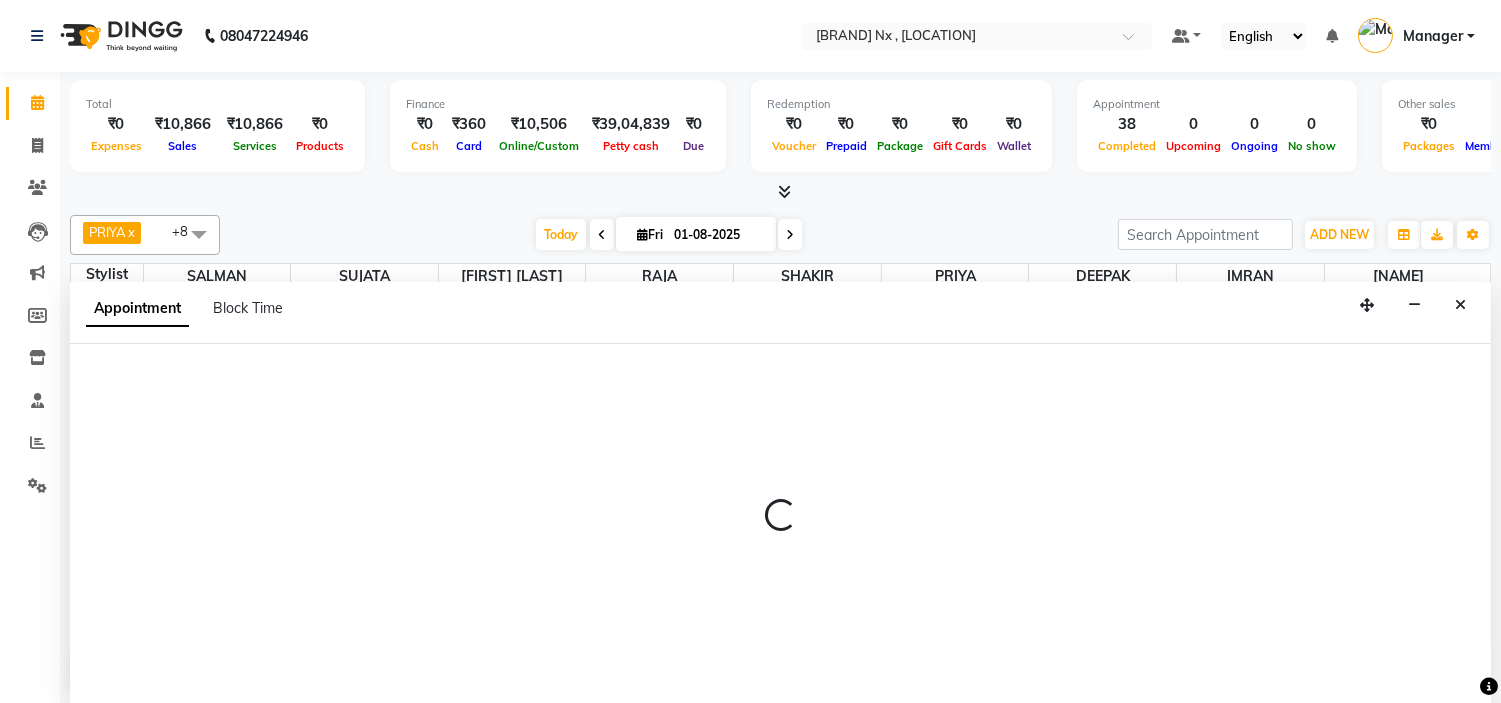 scroll, scrollTop: 1, scrollLeft: 0, axis: vertical 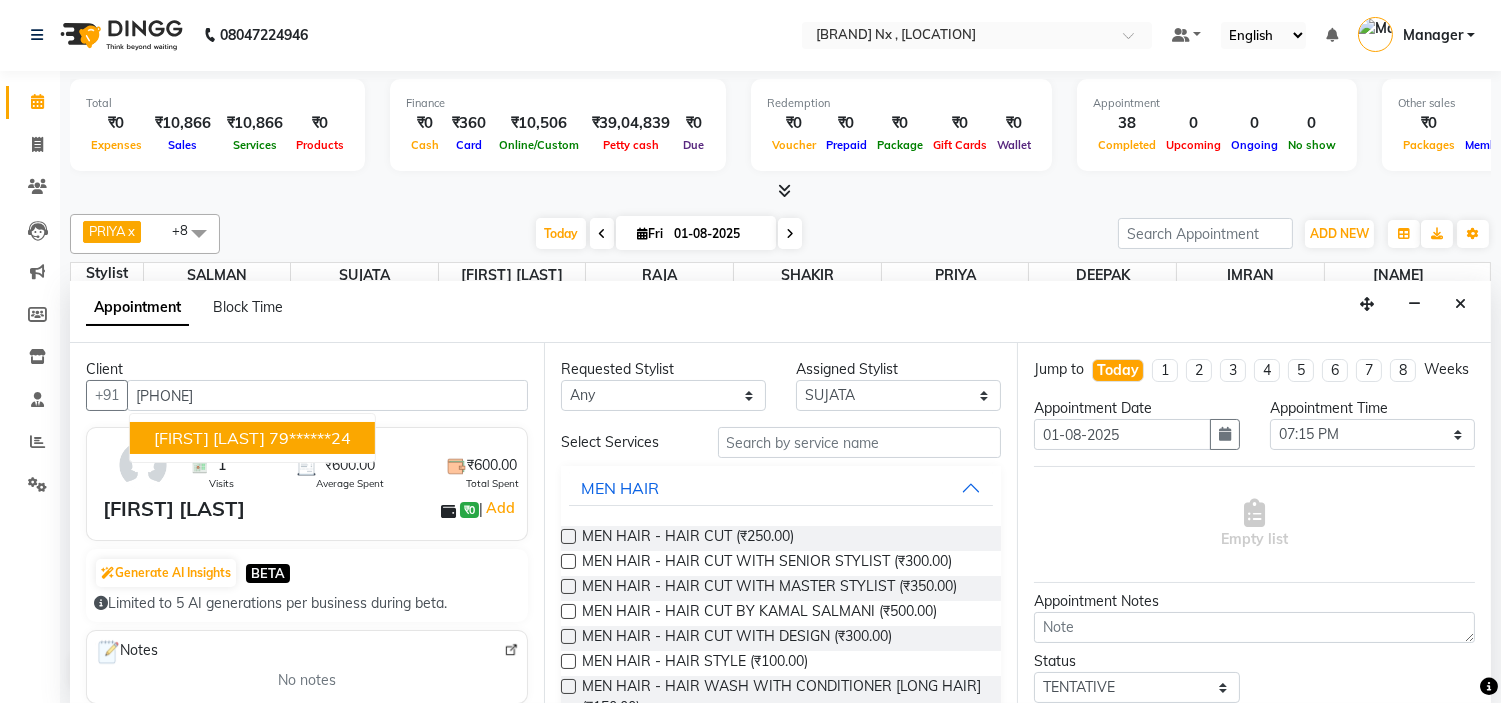 click on "79******24" at bounding box center (310, 438) 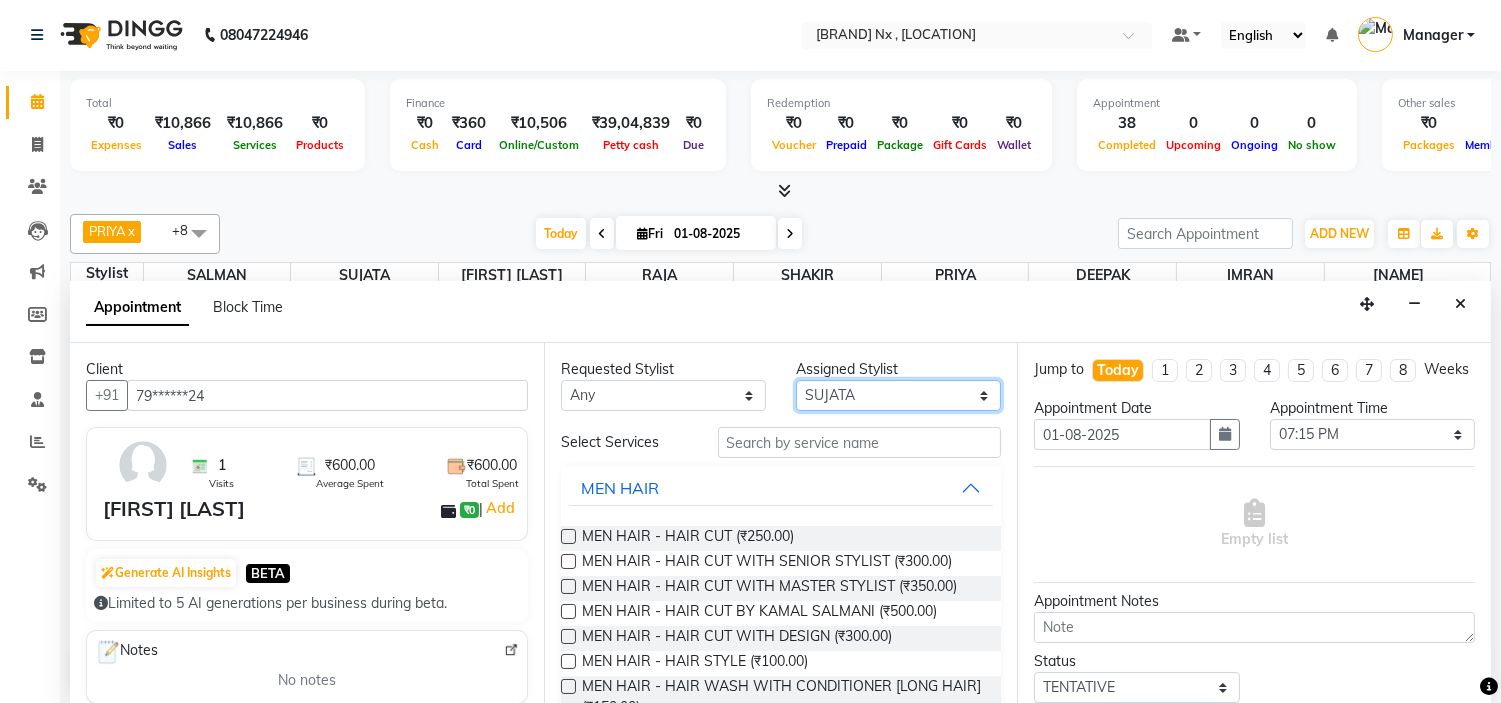 click on "Select ALIM AZAD DEEPAK IMRAN KAMAL SALMANI KASHISH Manager MUZZAMIL PRIYA PUMMY RAJA  SALMAN SHAKIR  SUDHIR SUJATA TALIB UMAR" at bounding box center (898, 395) 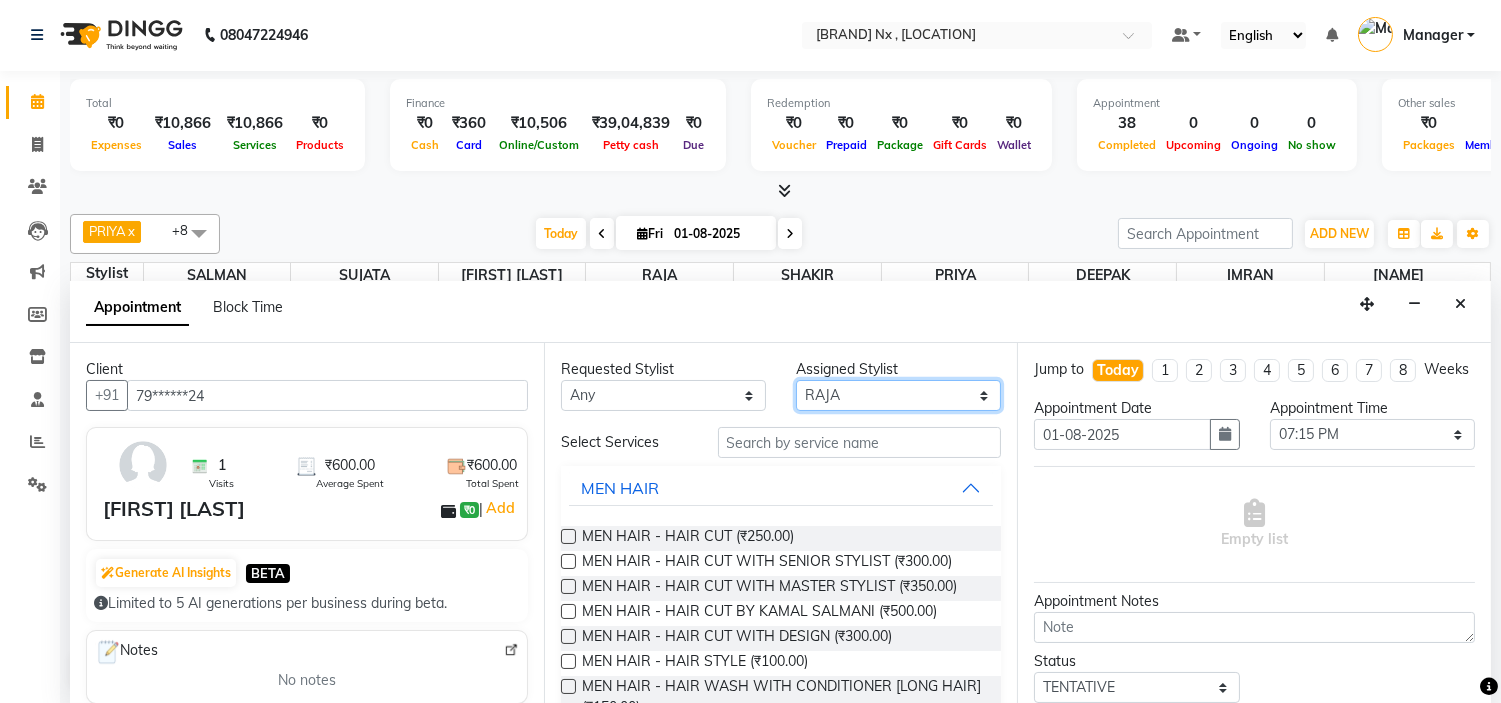 click on "Select ALIM AZAD DEEPAK IMRAN KAMAL SALMANI KASHISH Manager MUZZAMIL PRIYA PUMMY RAJA  SALMAN SHAKIR  SUDHIR SUJATA TALIB UMAR" at bounding box center [898, 395] 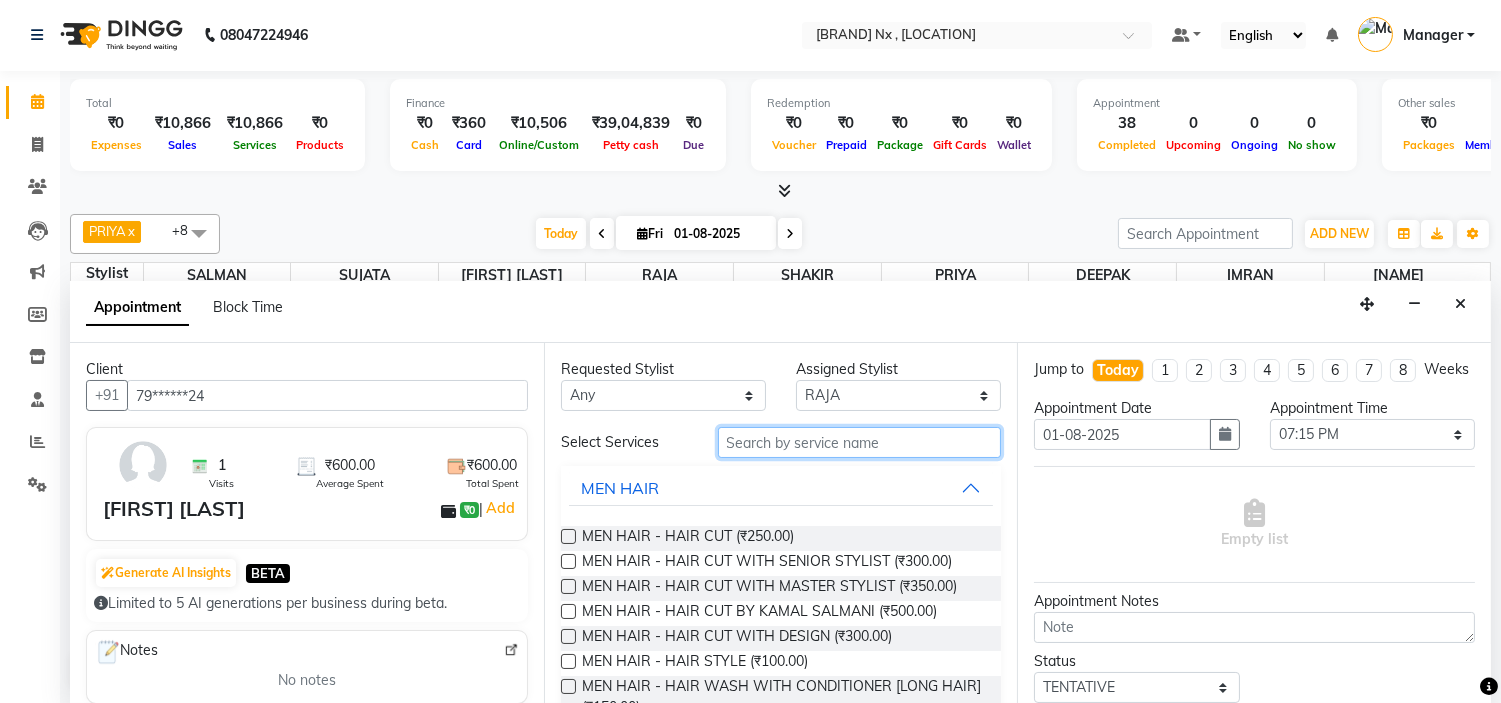 click at bounding box center [860, 442] 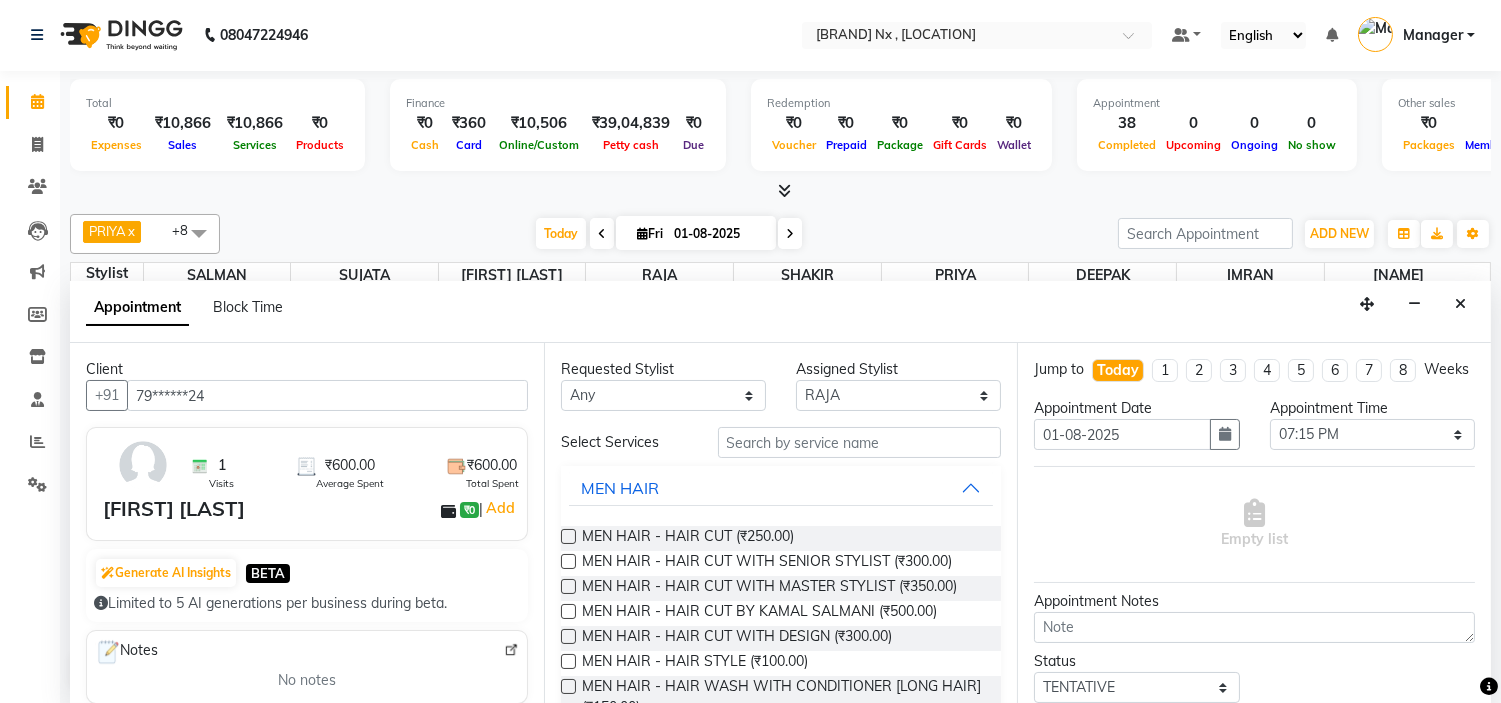 click at bounding box center (568, 561) 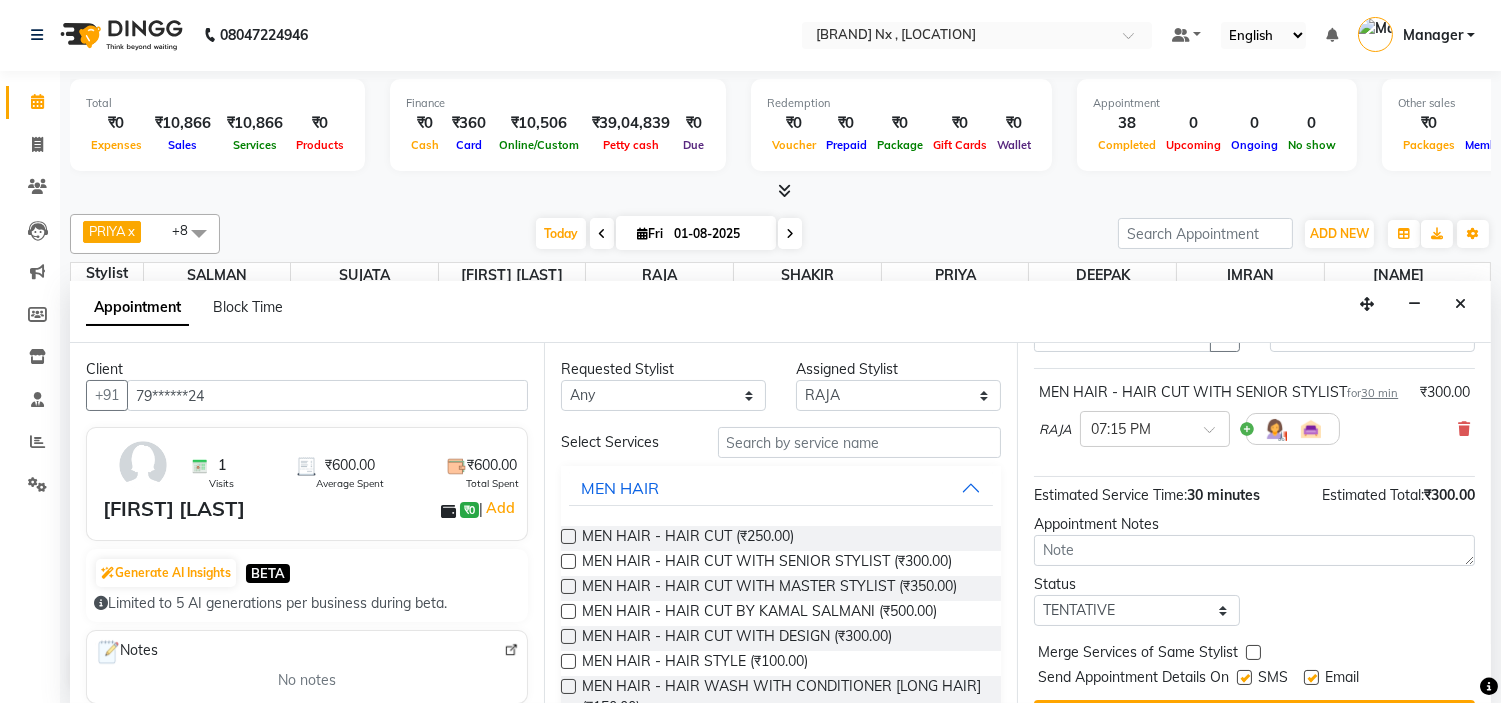 scroll, scrollTop: 186, scrollLeft: 0, axis: vertical 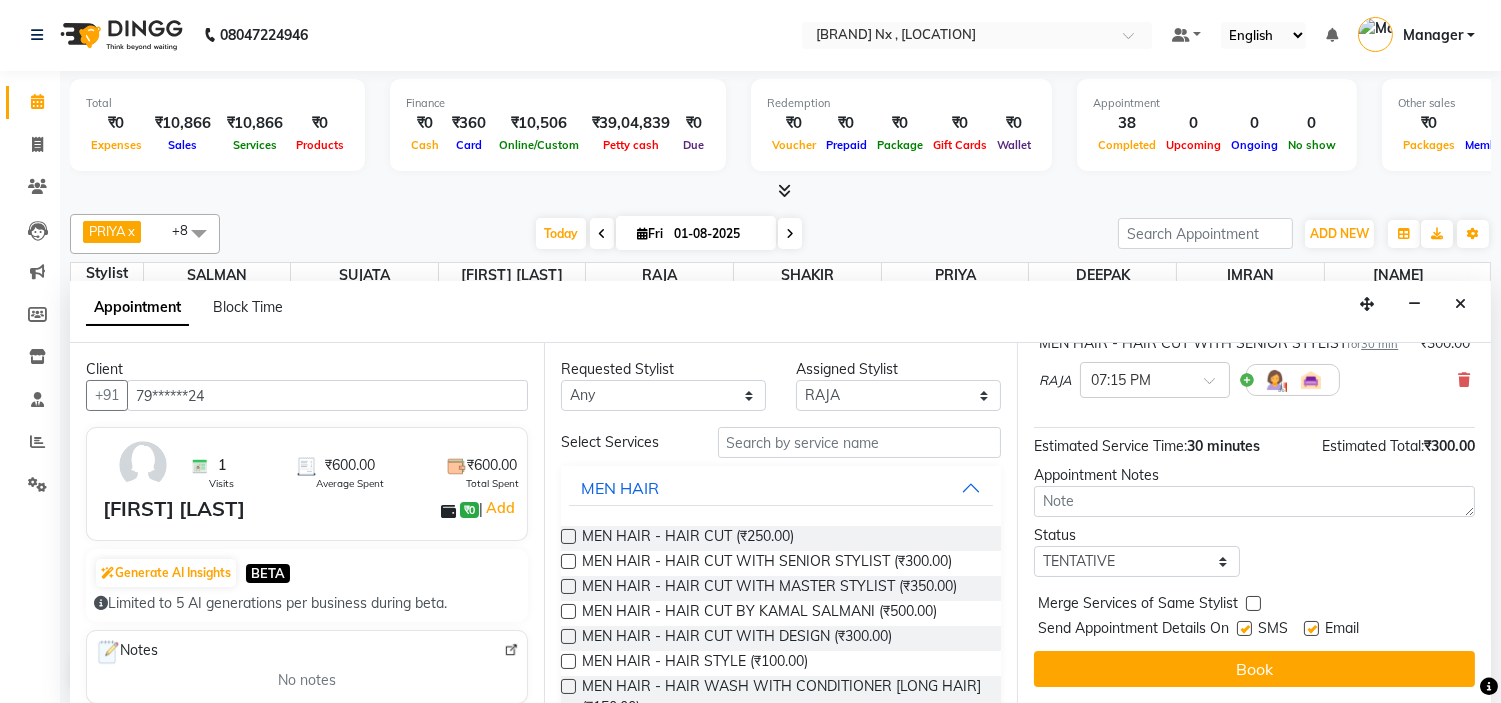click at bounding box center (1244, 628) 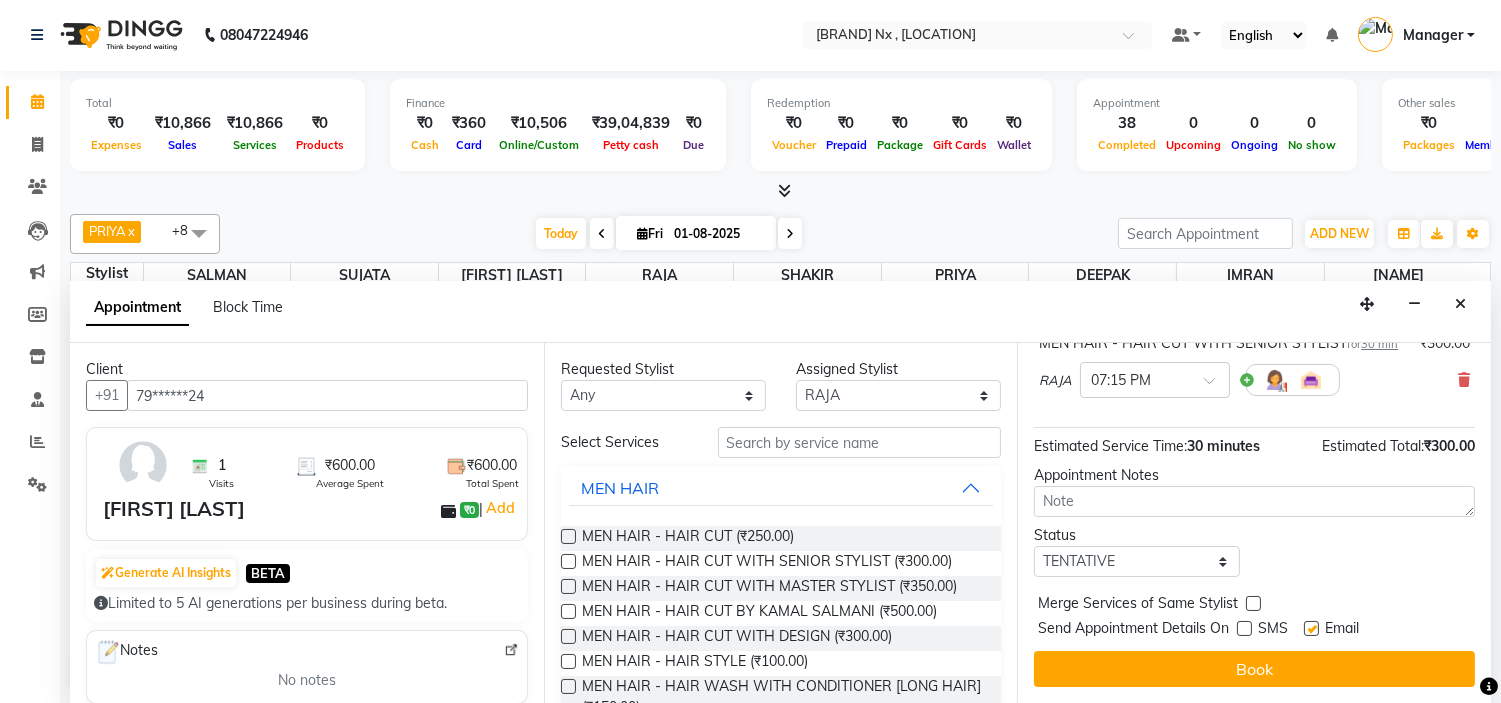 click at bounding box center (1311, 628) 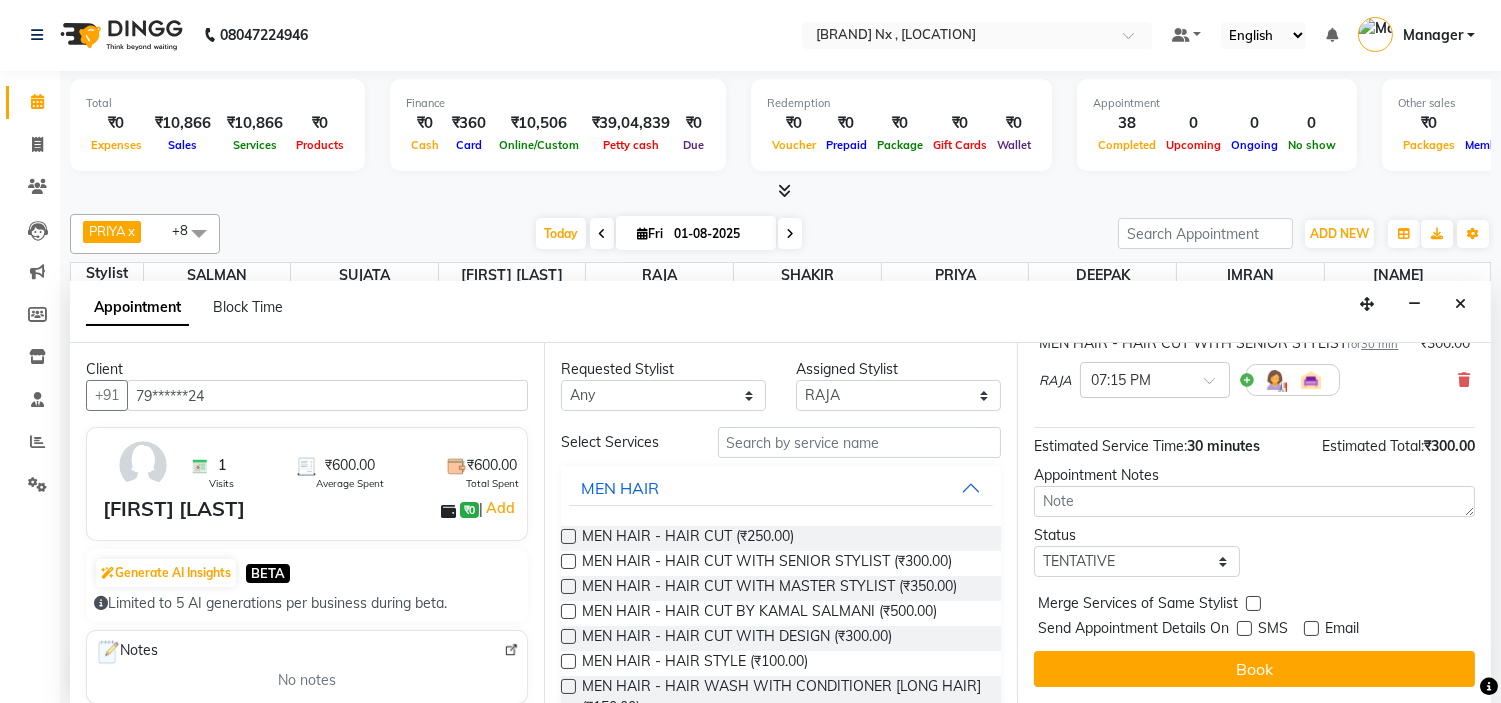 click on "Book" at bounding box center [1254, 669] 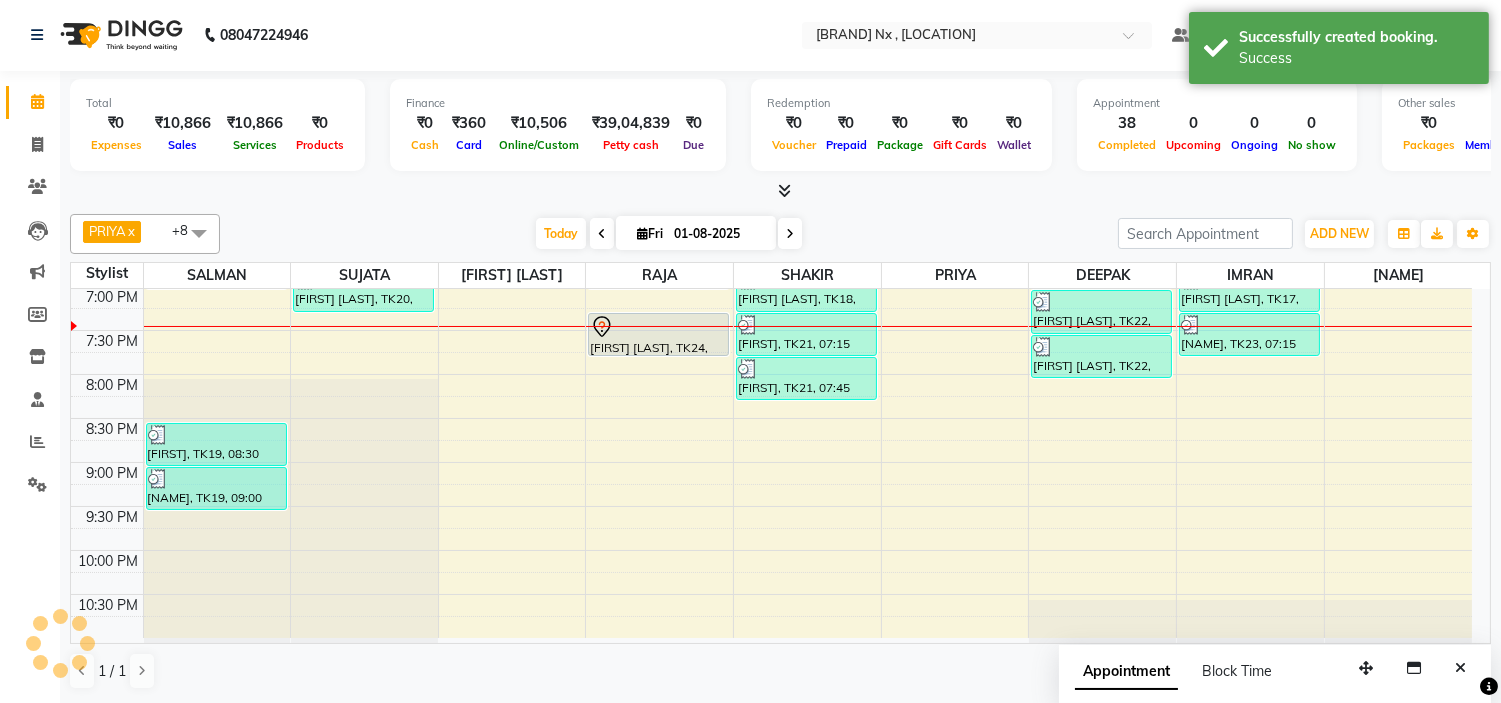 scroll, scrollTop: 0, scrollLeft: 0, axis: both 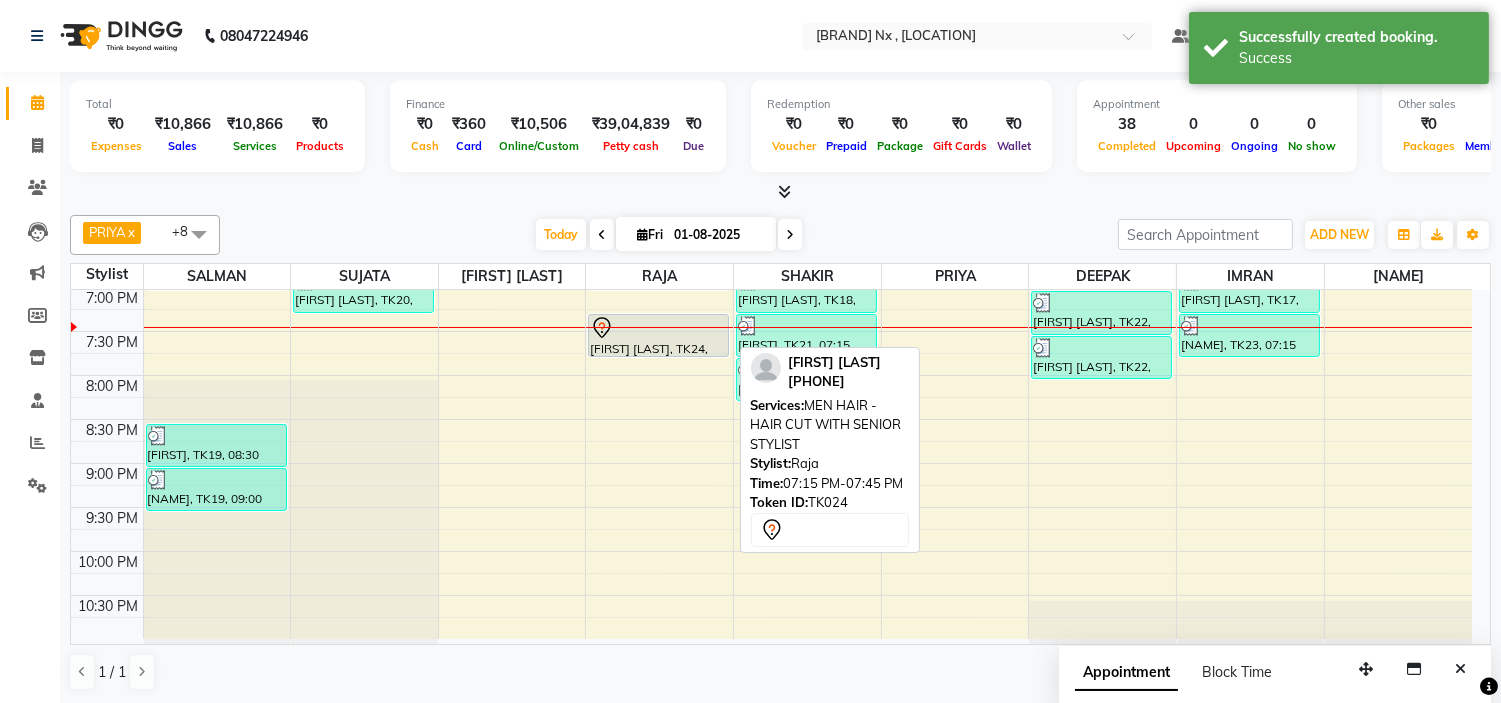click on "[FIRST] [LAST], TK24, 07:15 PM-07:45 PM, MEN HAIR - HAIR CUT WITH SENIOR STYLIST" at bounding box center [658, 335] 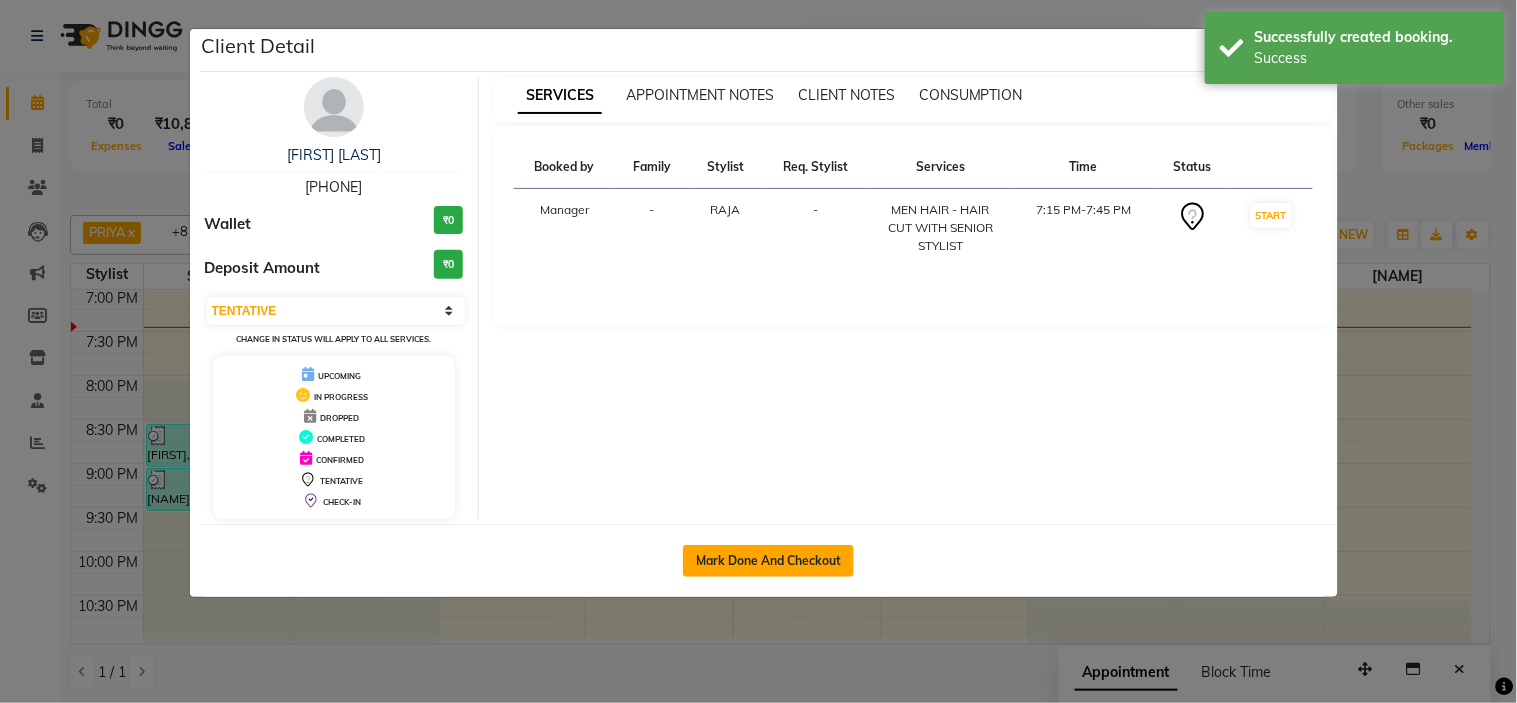 click on "Mark Done And Checkout" 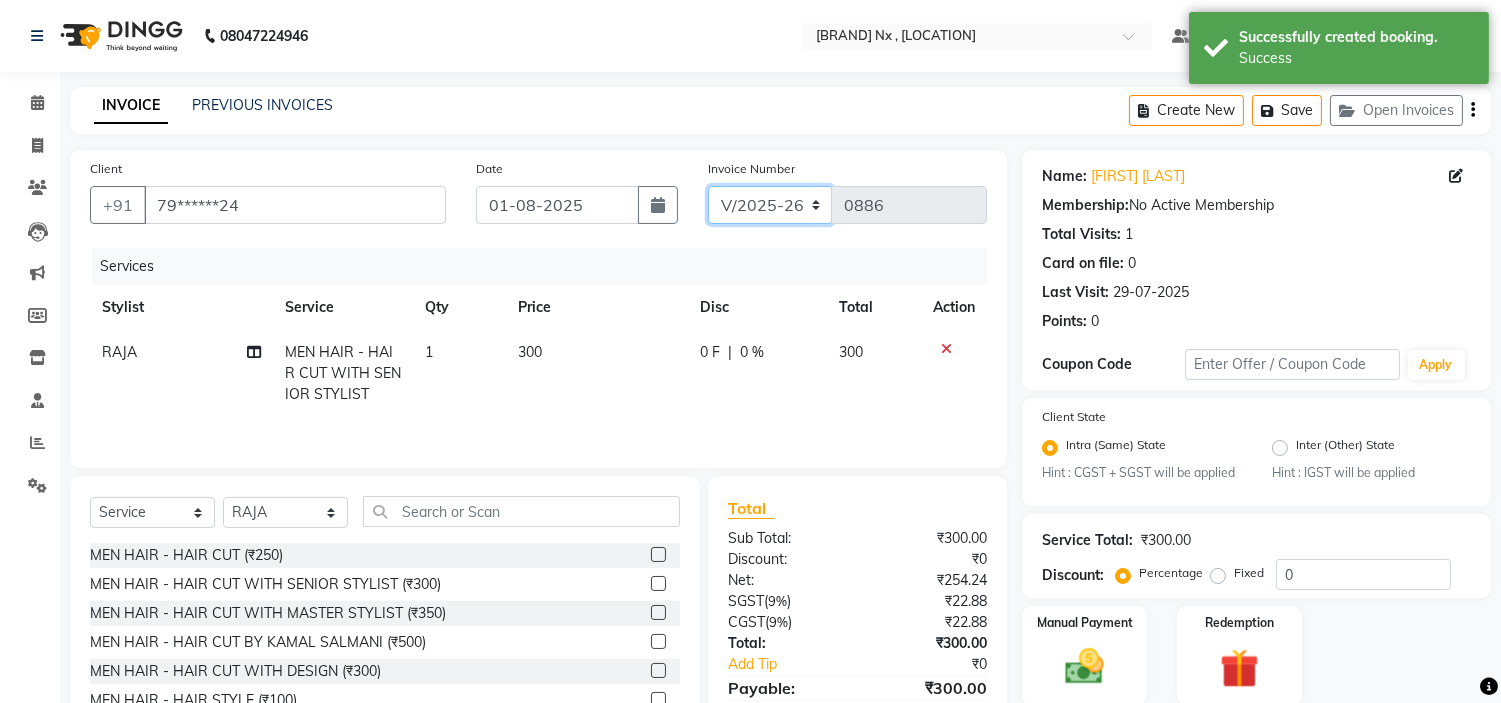 click on "INV/25-26 V/2025-26" 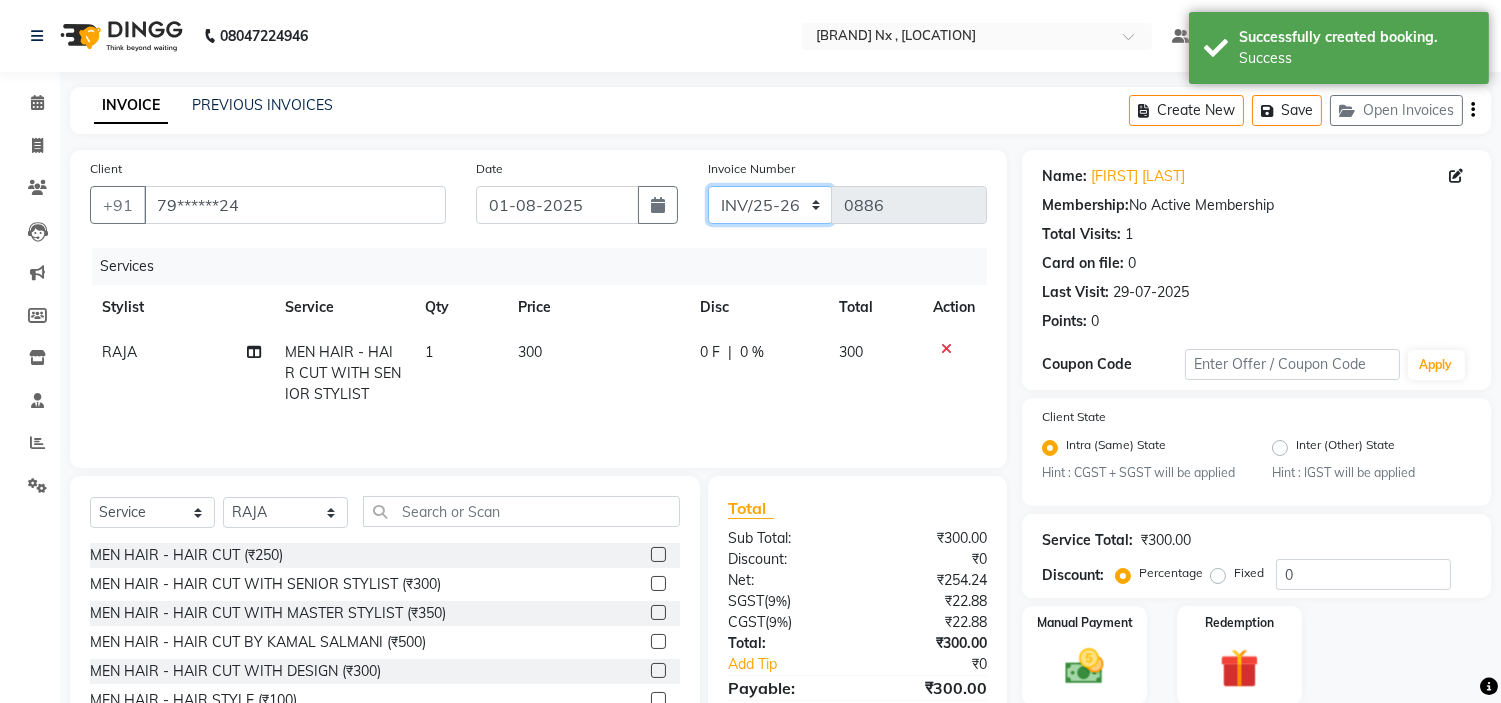 click on "INV/25-26 V/2025-26" 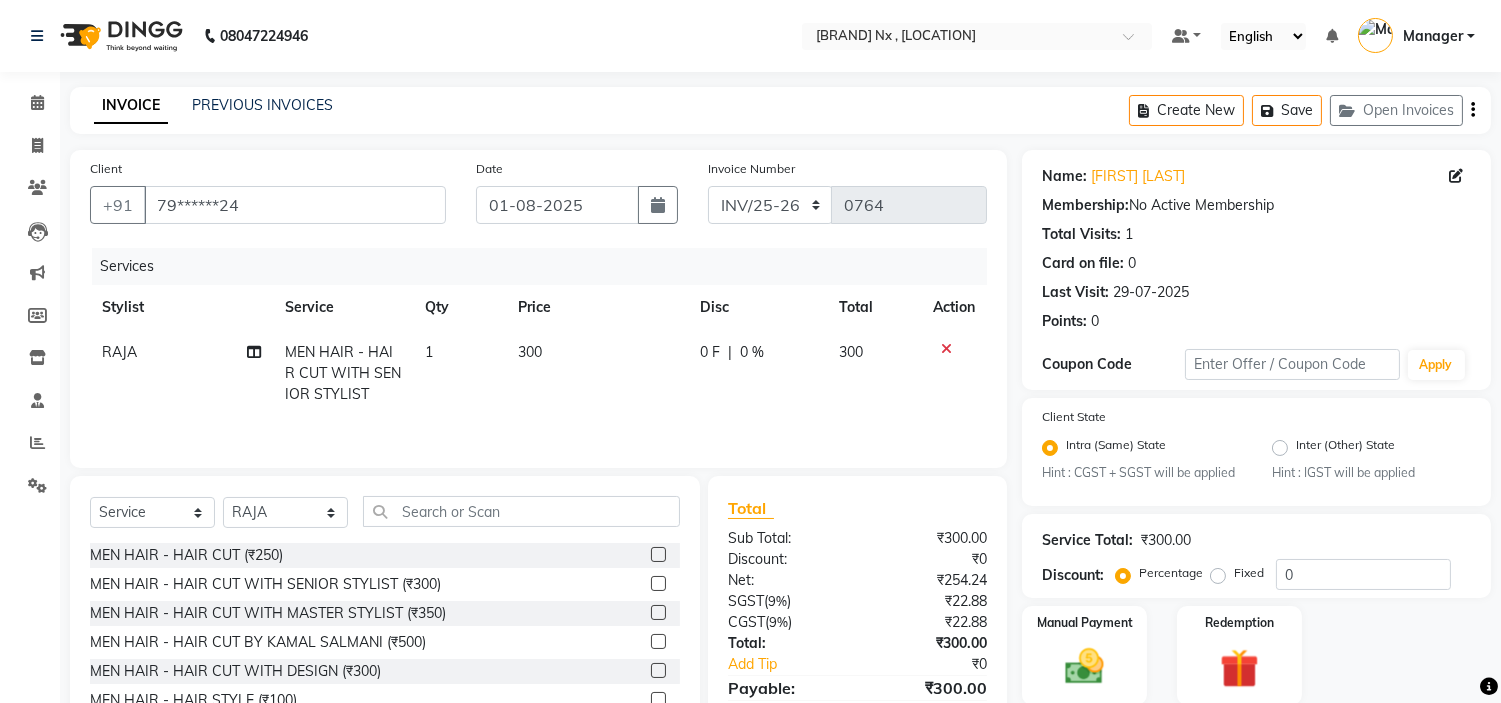 click 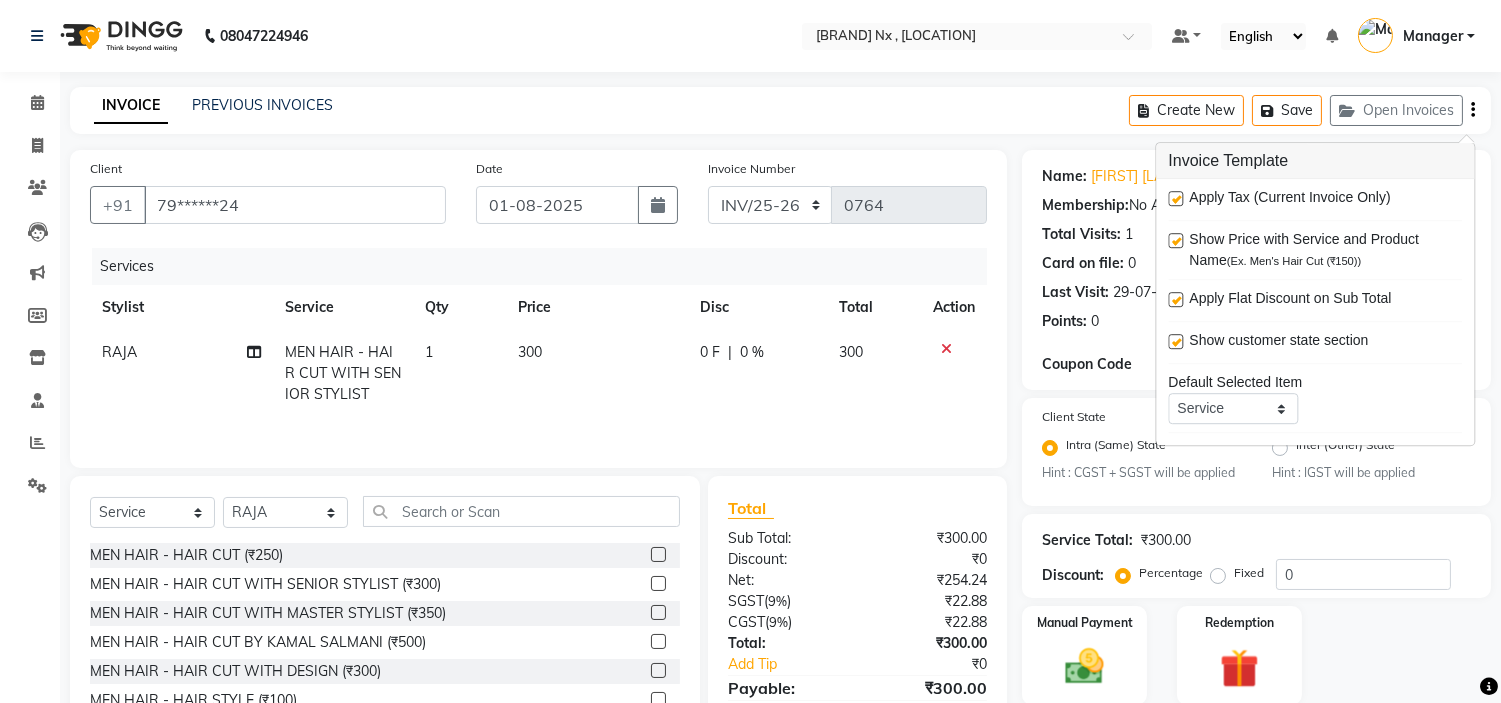 click at bounding box center (1175, 198) 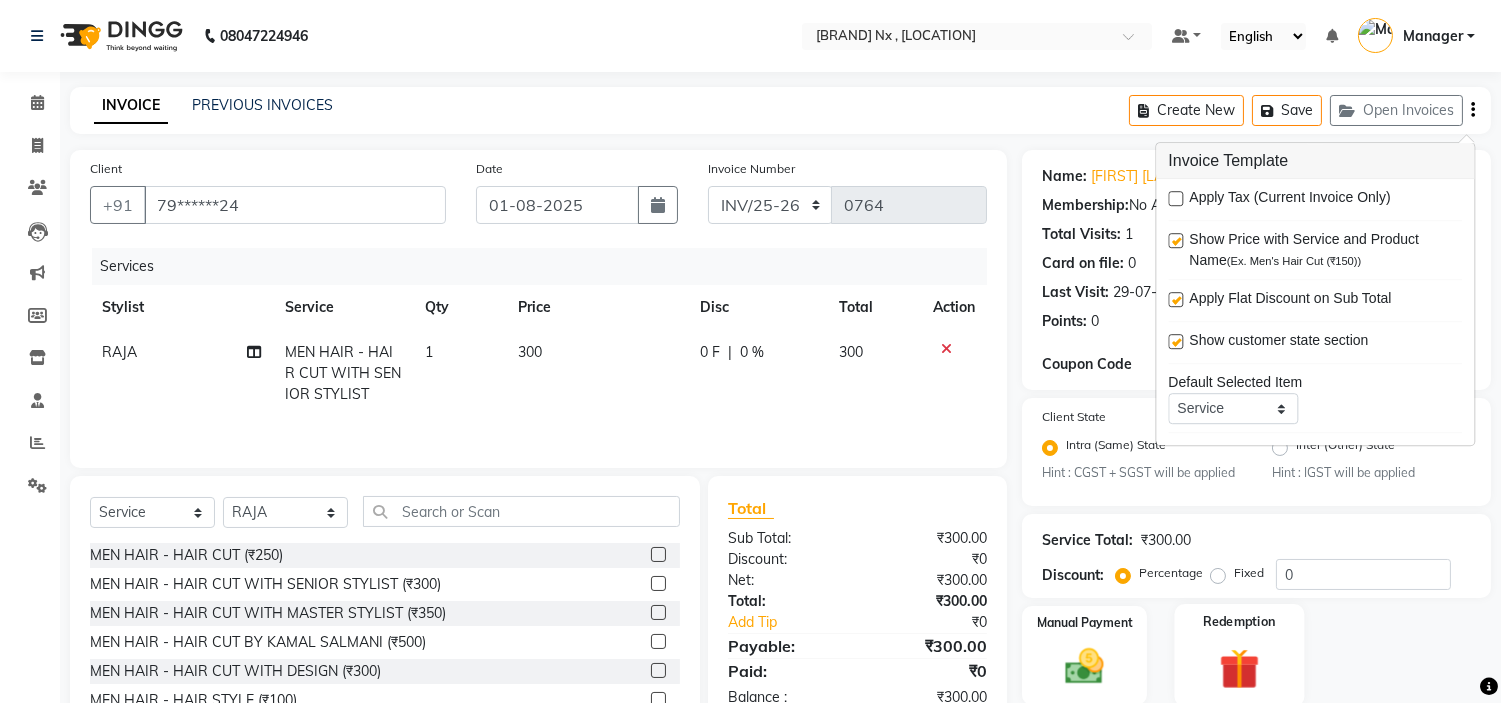 scroll, scrollTop: 100, scrollLeft: 0, axis: vertical 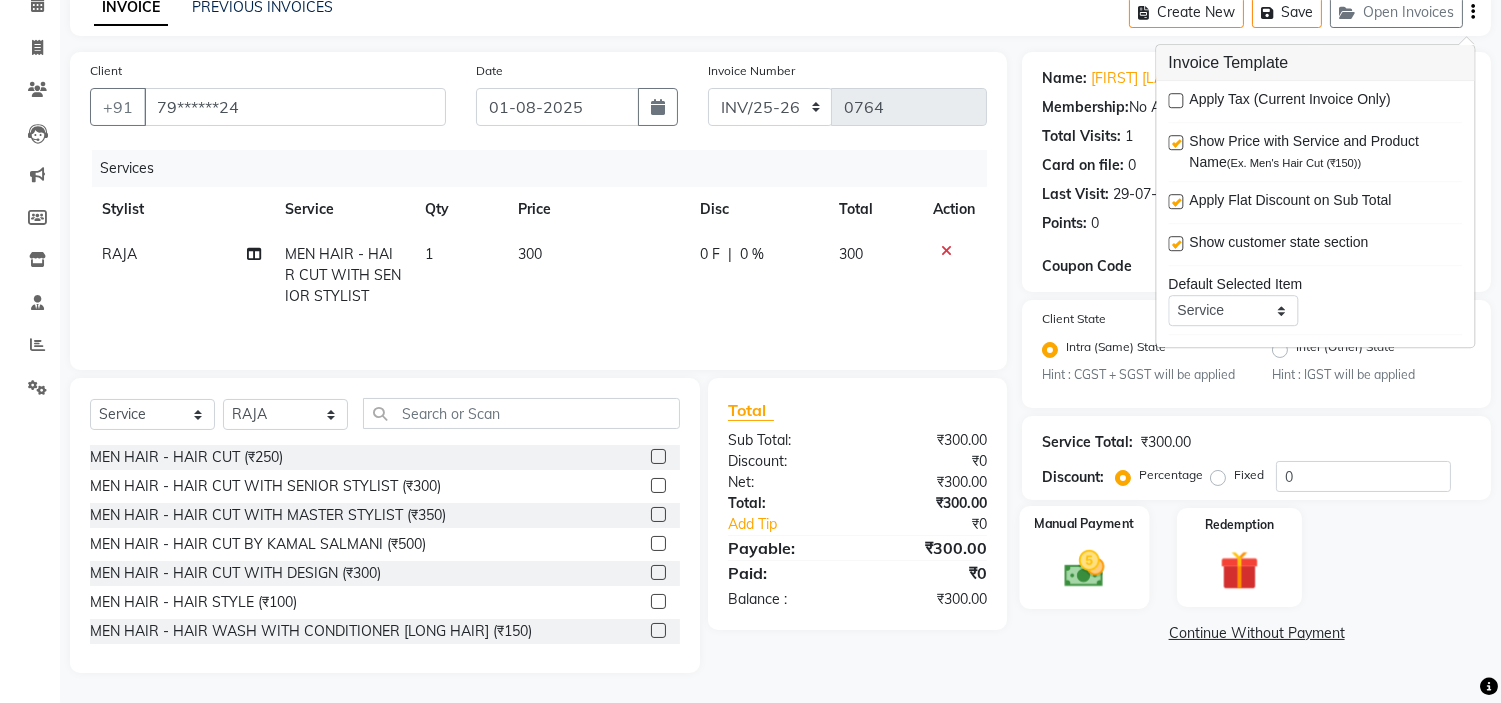 click 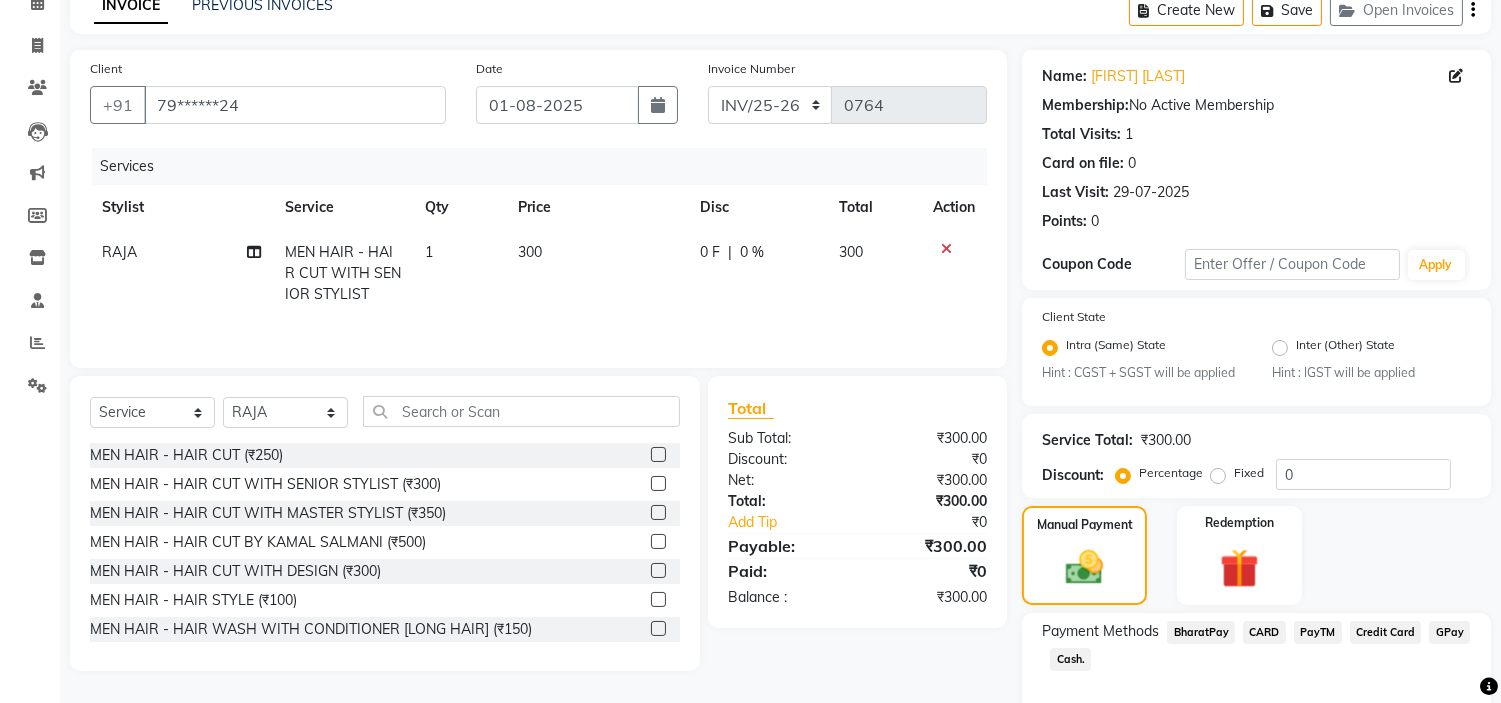 scroll, scrollTop: 201, scrollLeft: 0, axis: vertical 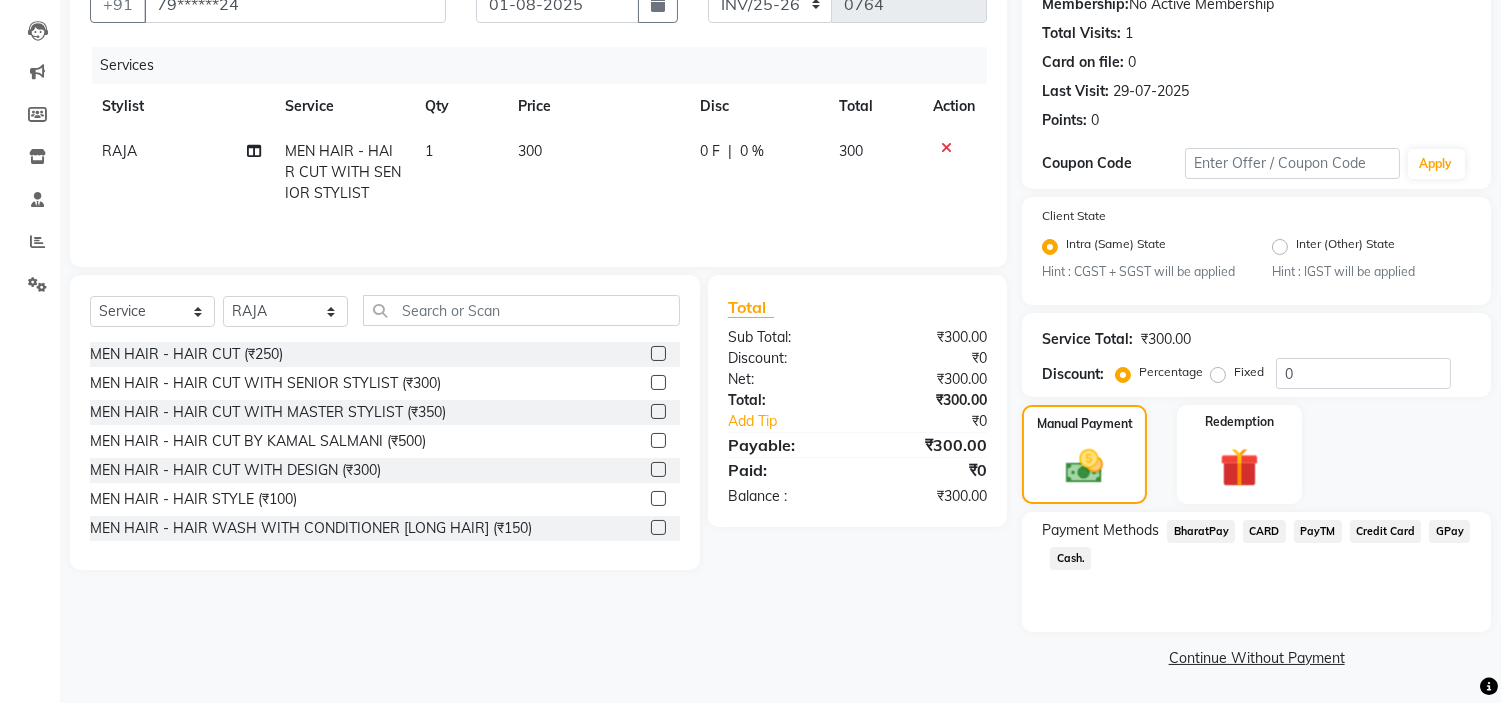 click on "Cash." 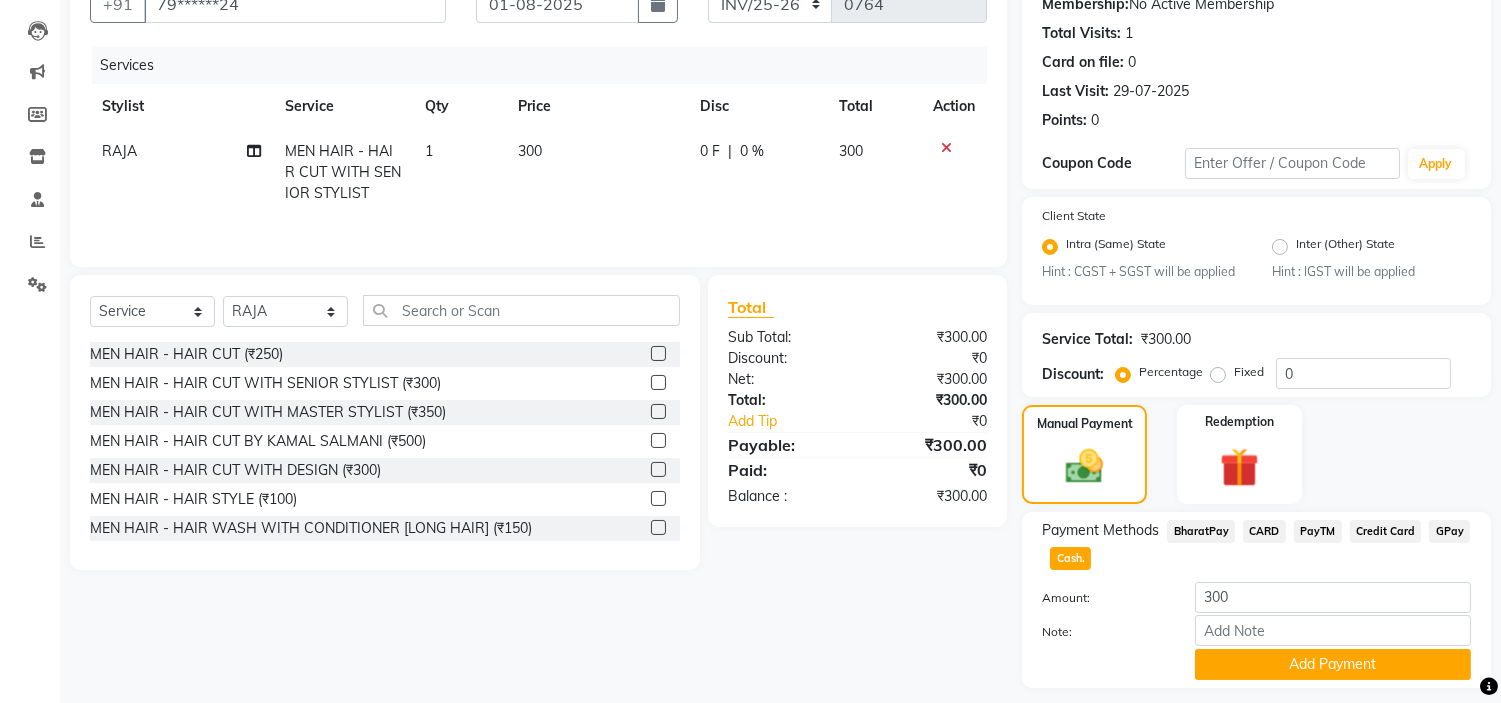 scroll, scrollTop: 257, scrollLeft: 0, axis: vertical 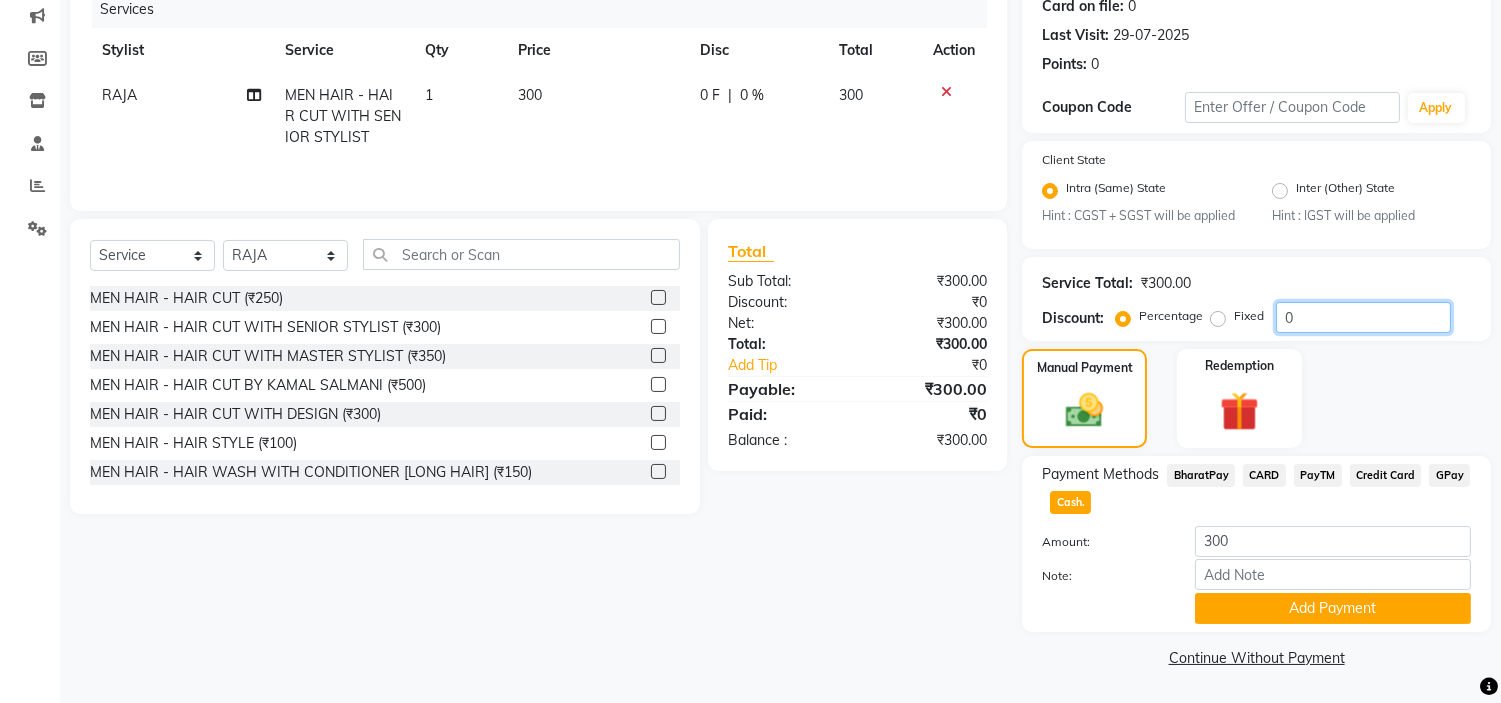 click on "0" 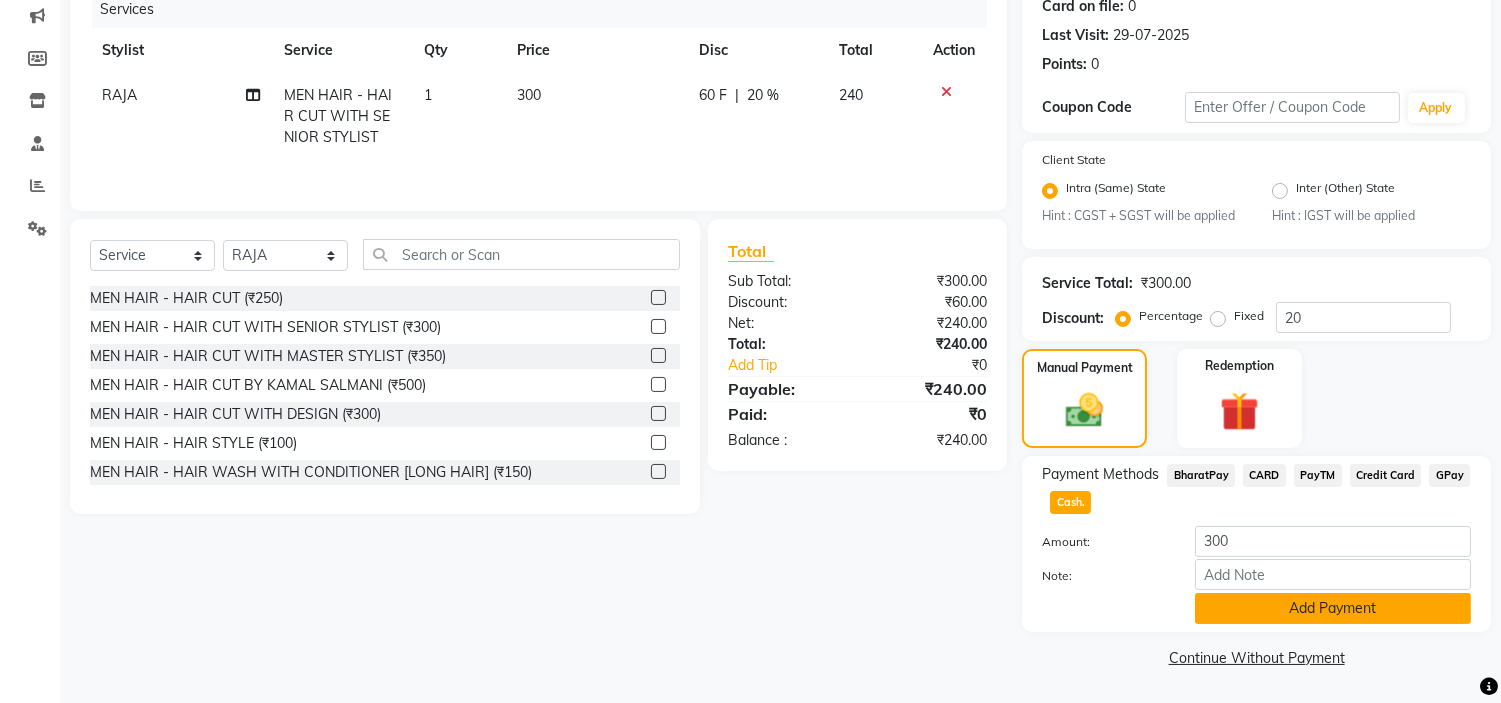 click on "Add Payment" 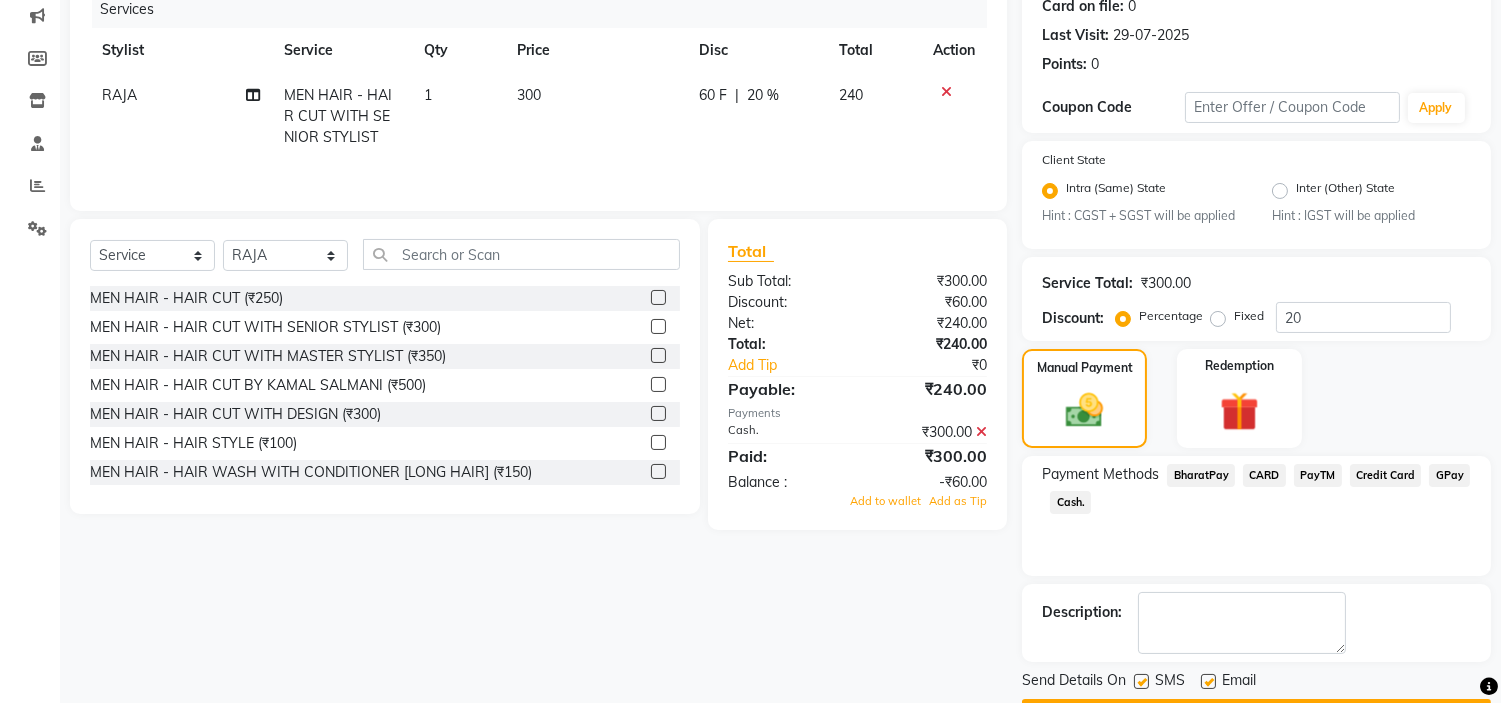 scroll, scrollTop: 314, scrollLeft: 0, axis: vertical 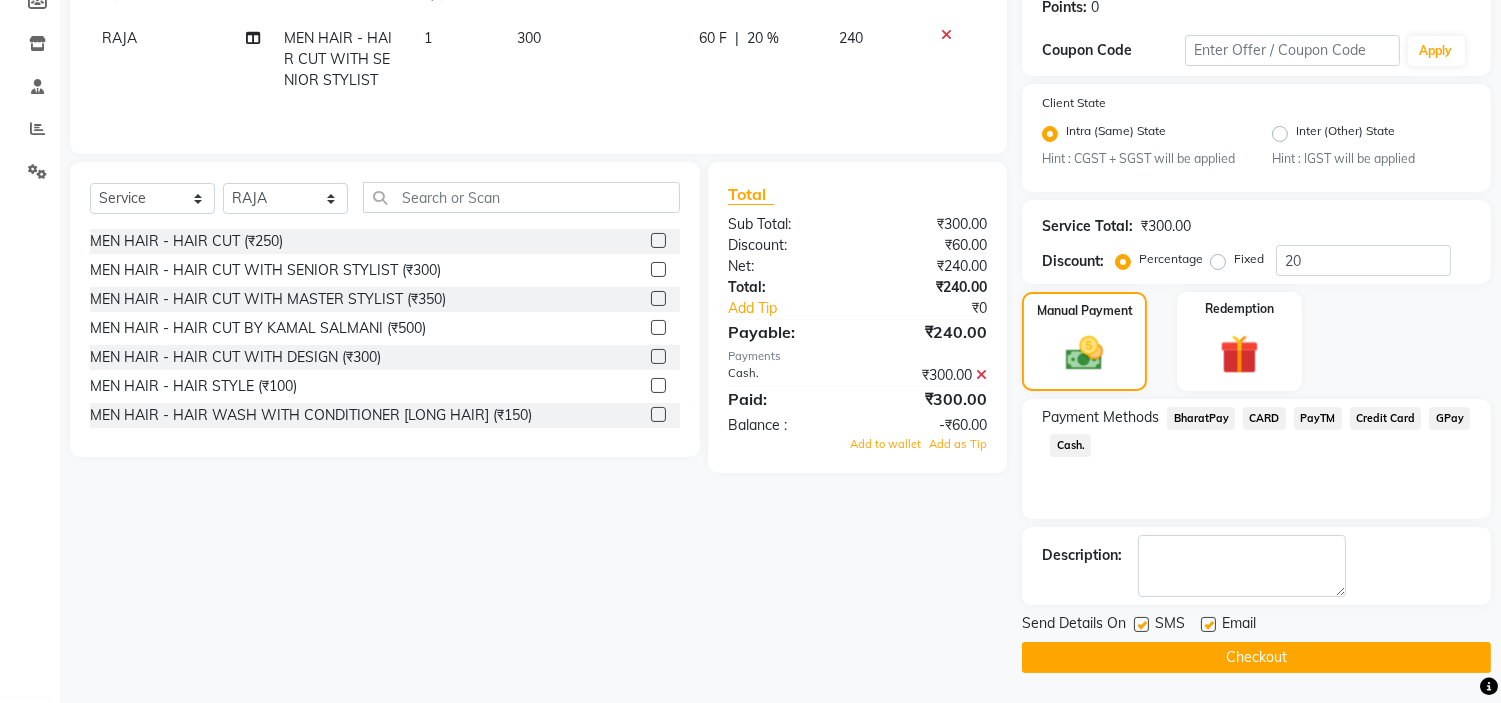 click 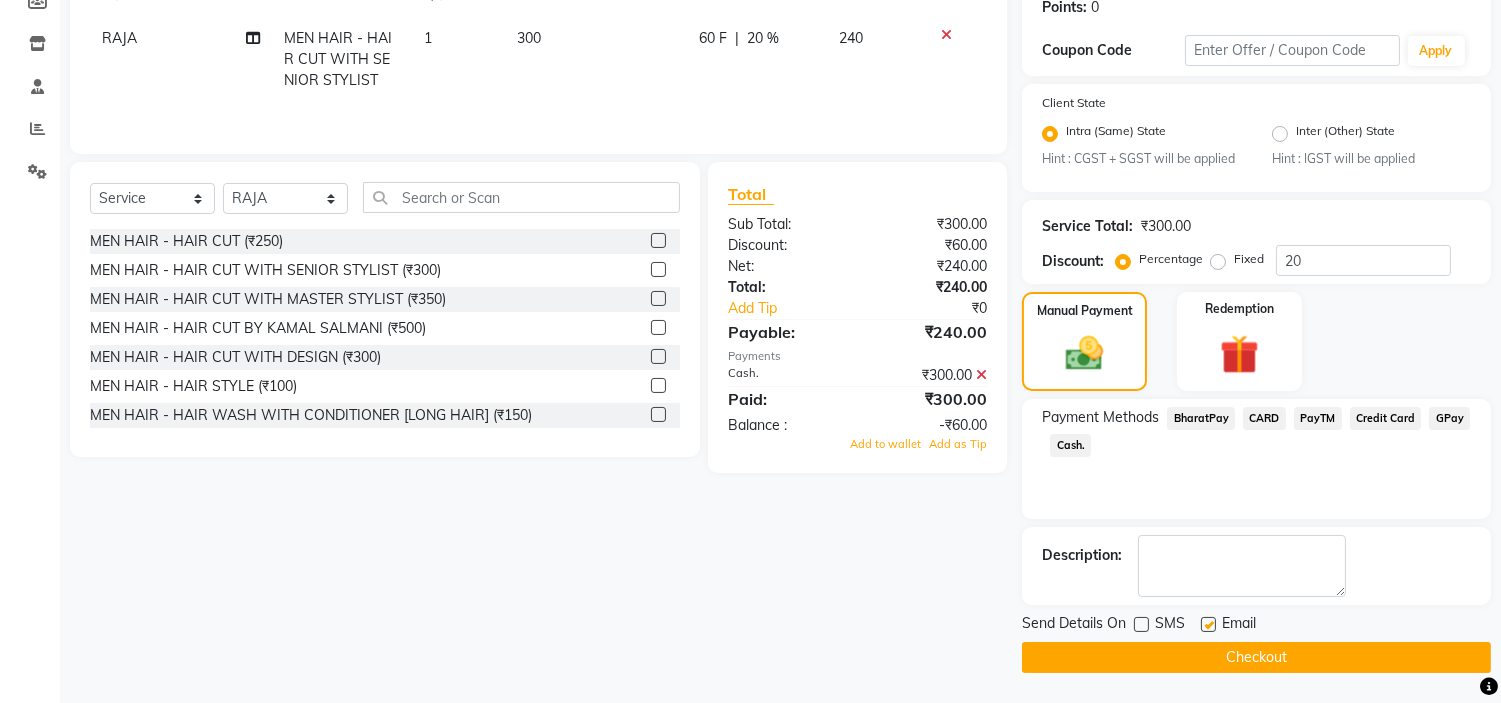 click 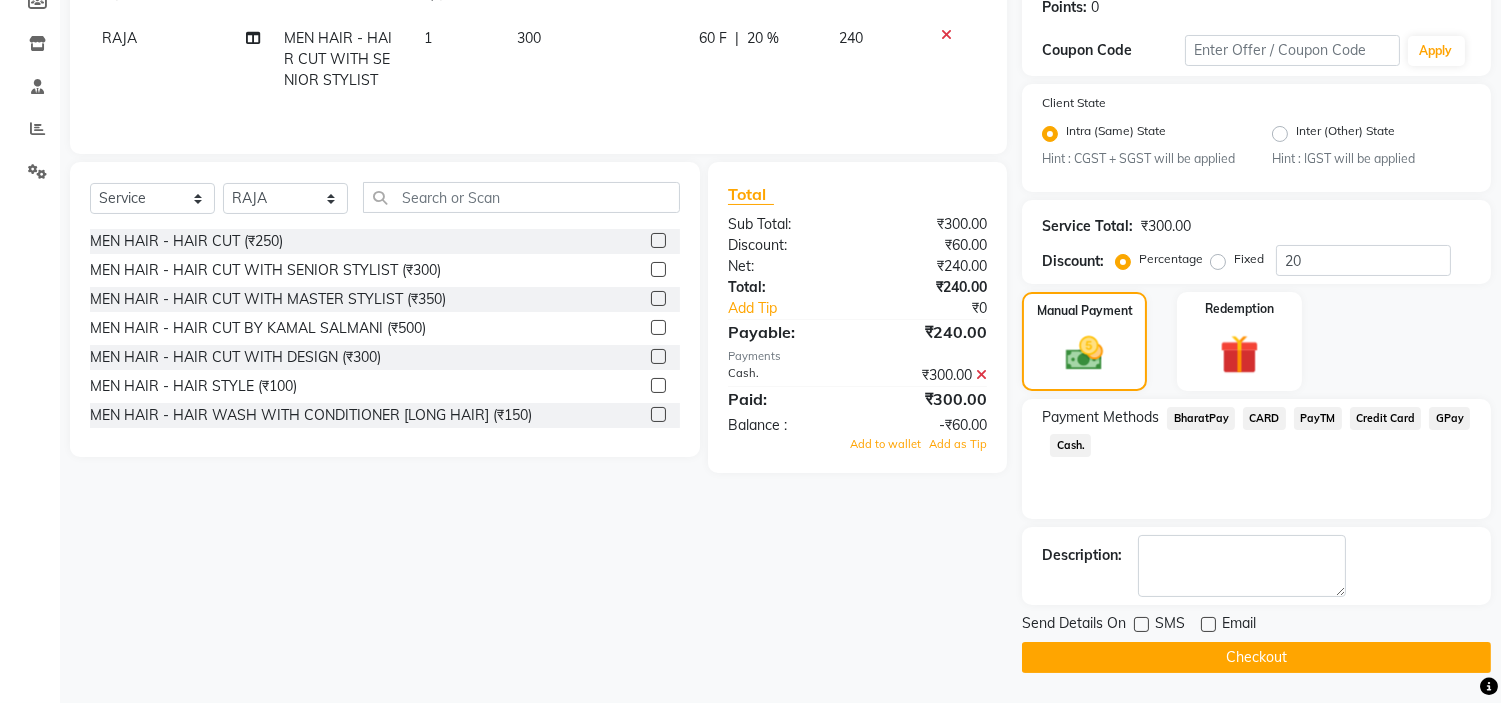 click on "Checkout" 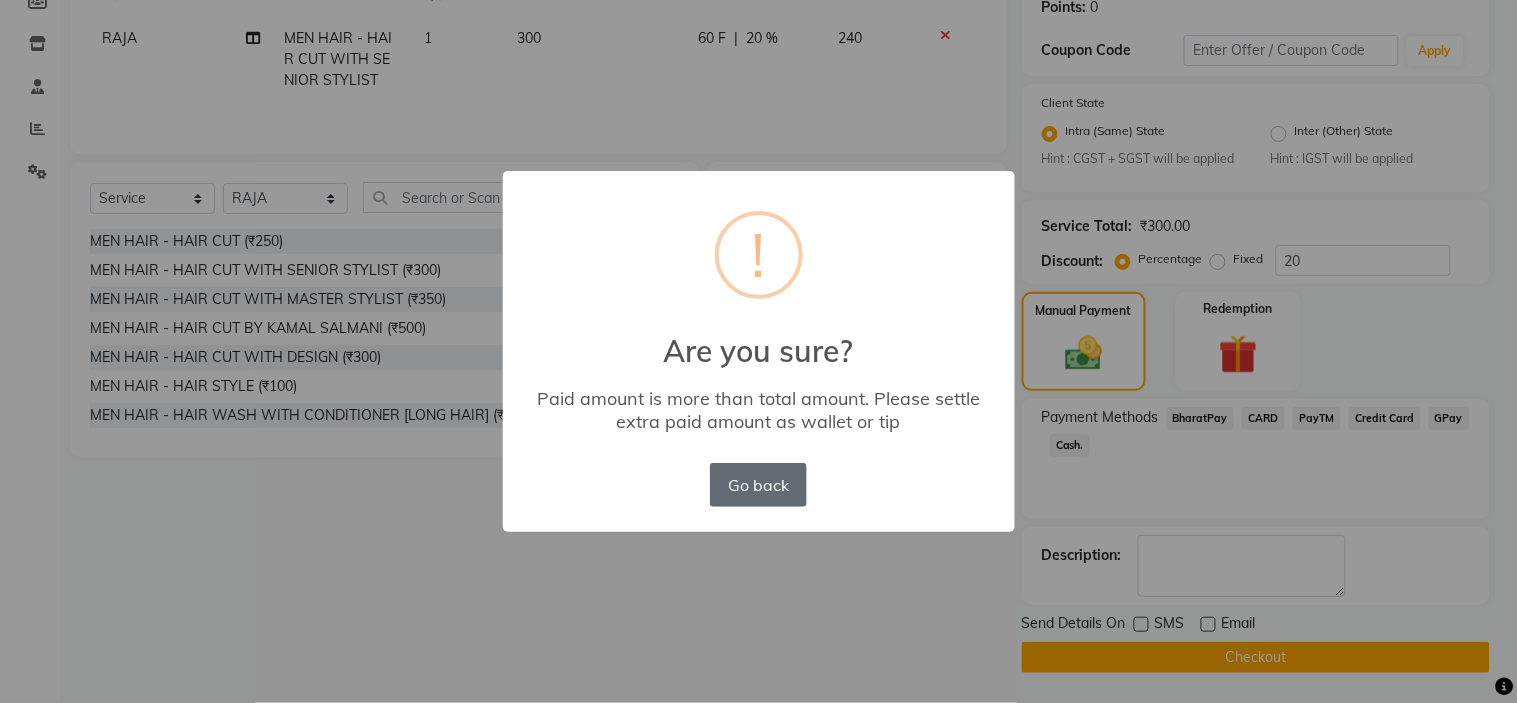 click on "Go back" at bounding box center [758, 485] 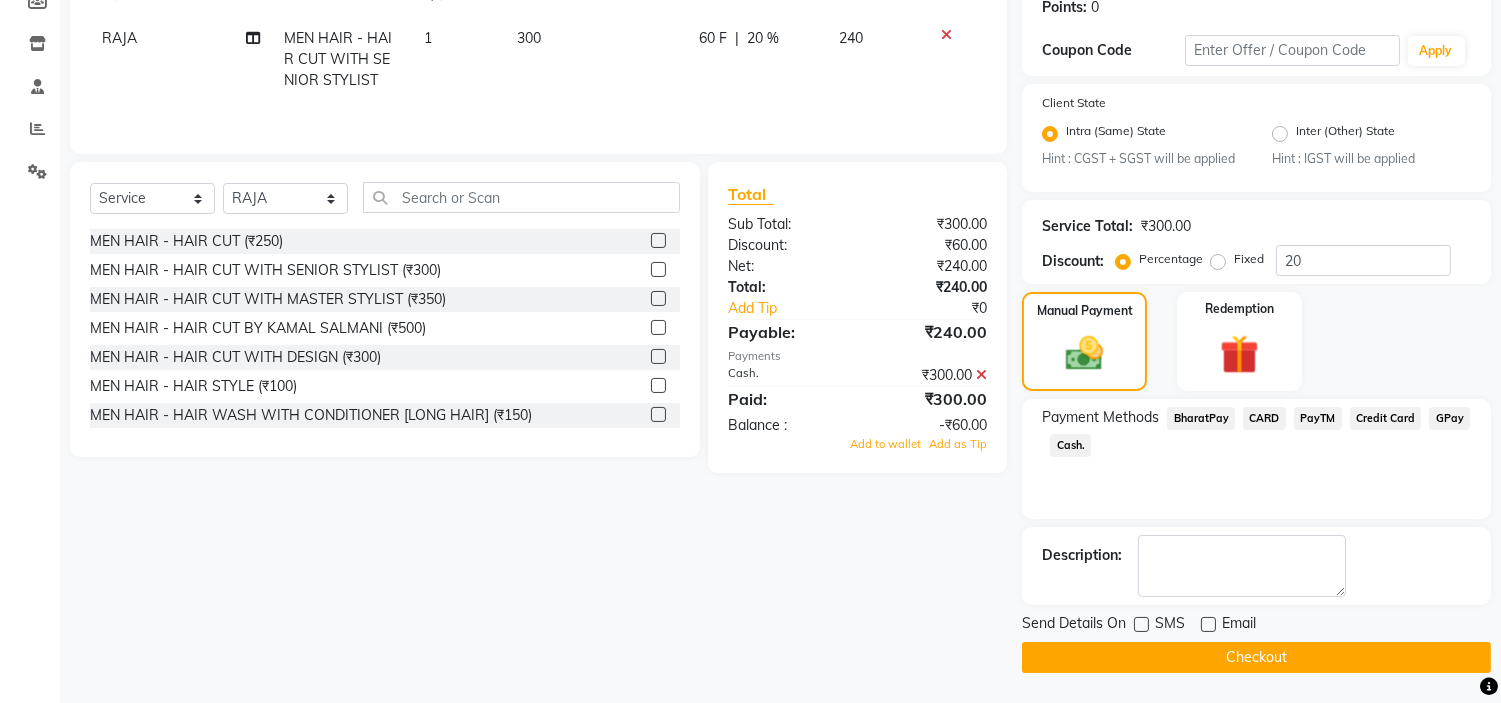 scroll, scrollTop: 0, scrollLeft: 0, axis: both 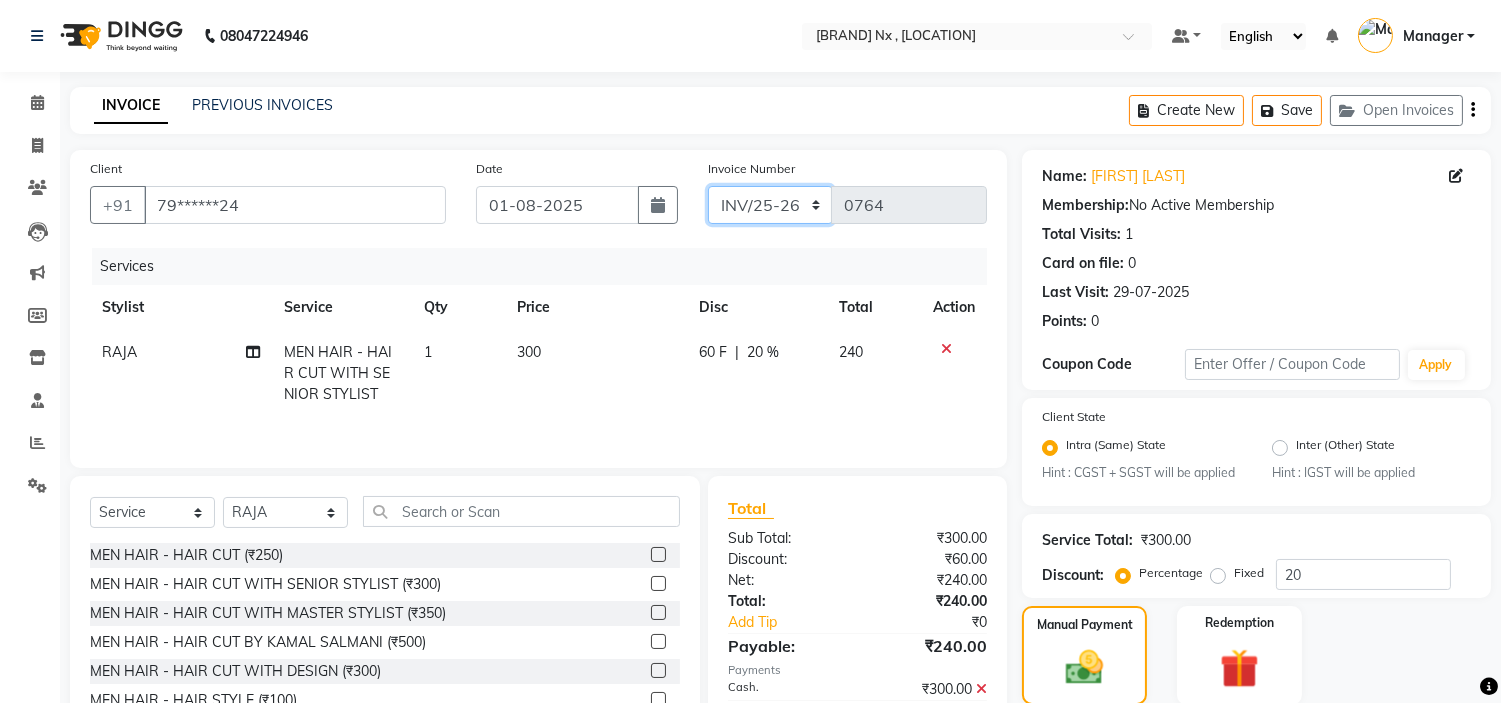 click on "INV/25-26 V/2025-26" 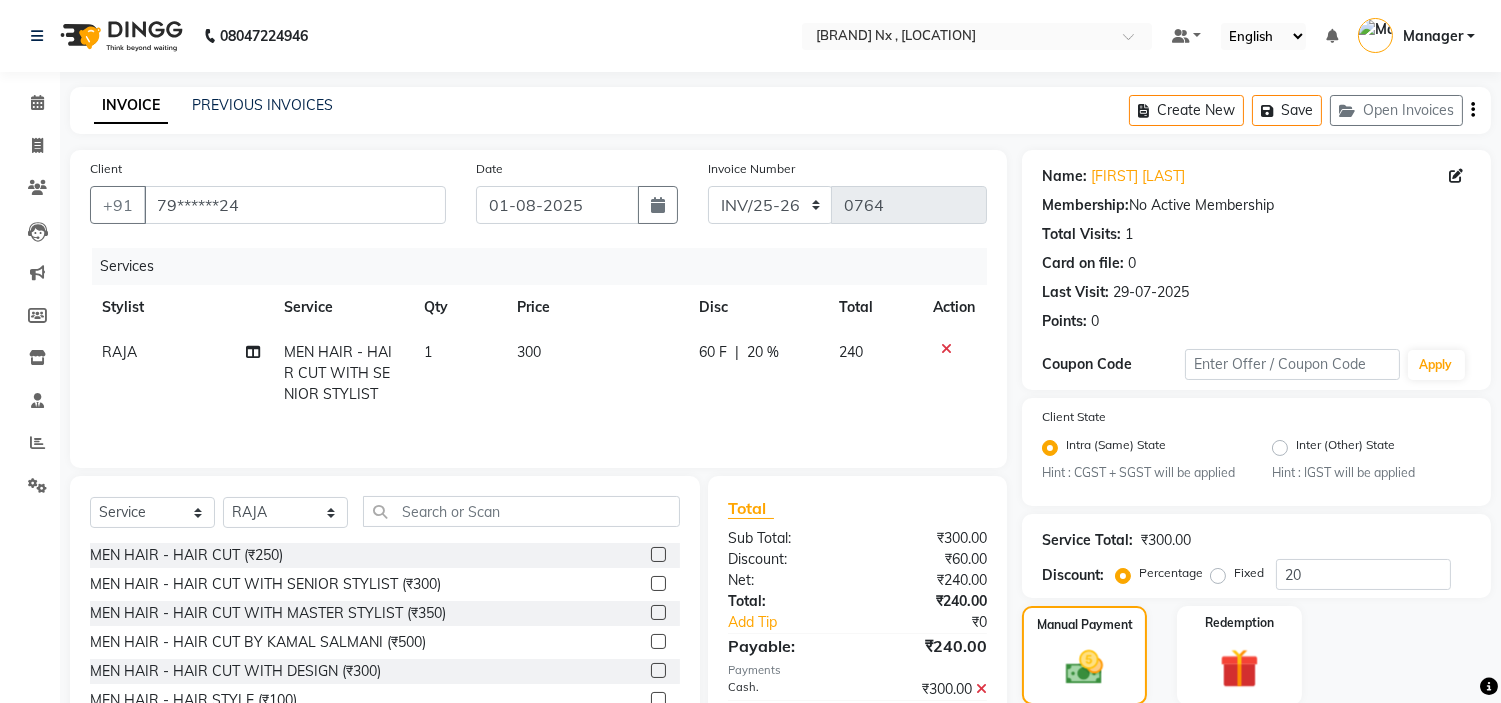 click 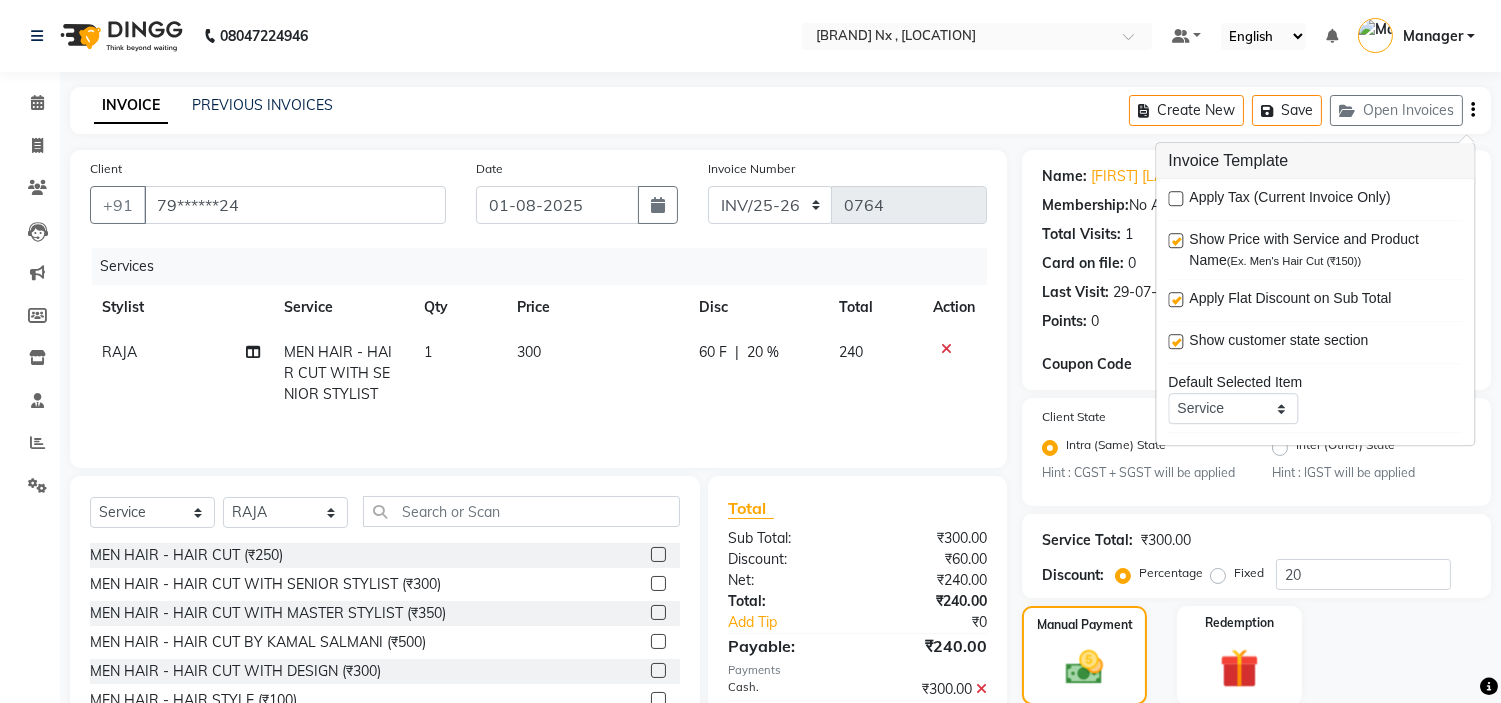 click on "Cash." 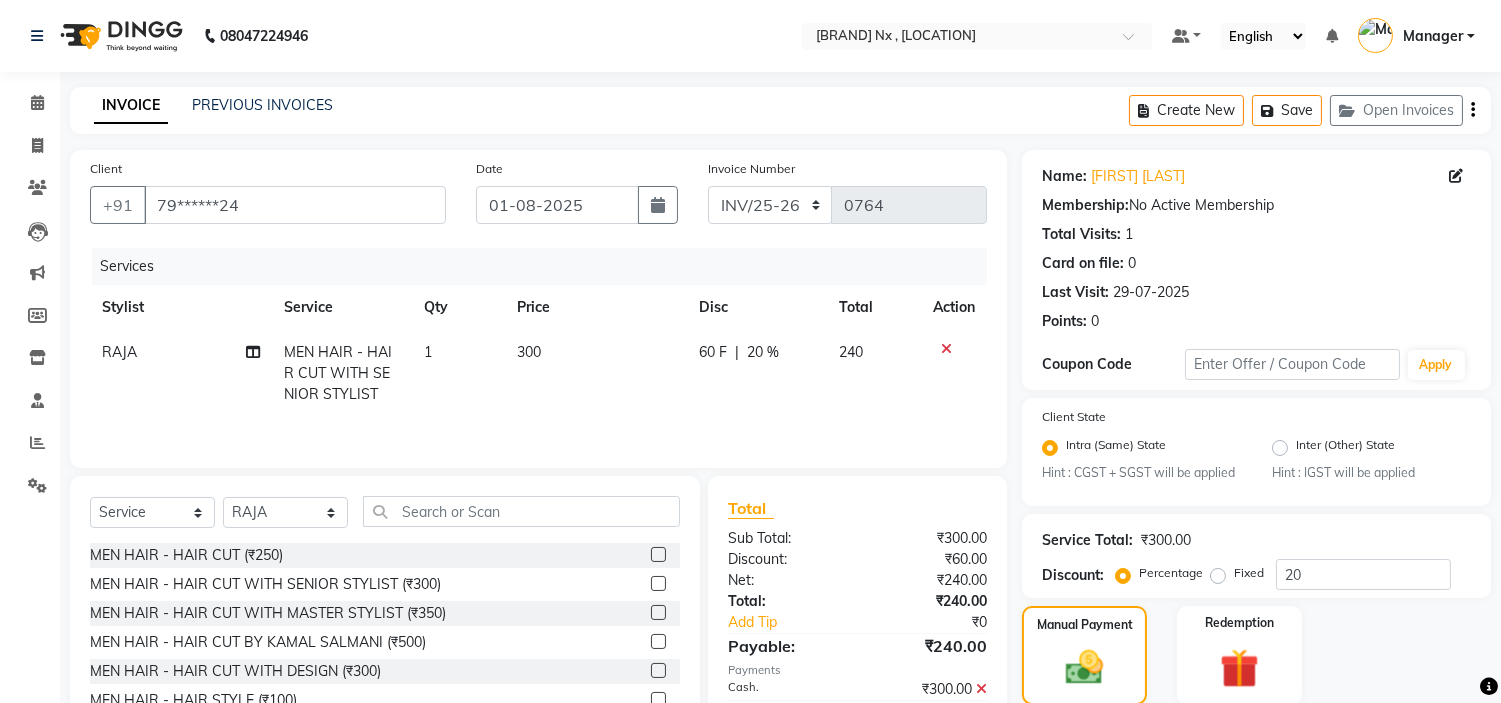 scroll, scrollTop: 314, scrollLeft: 0, axis: vertical 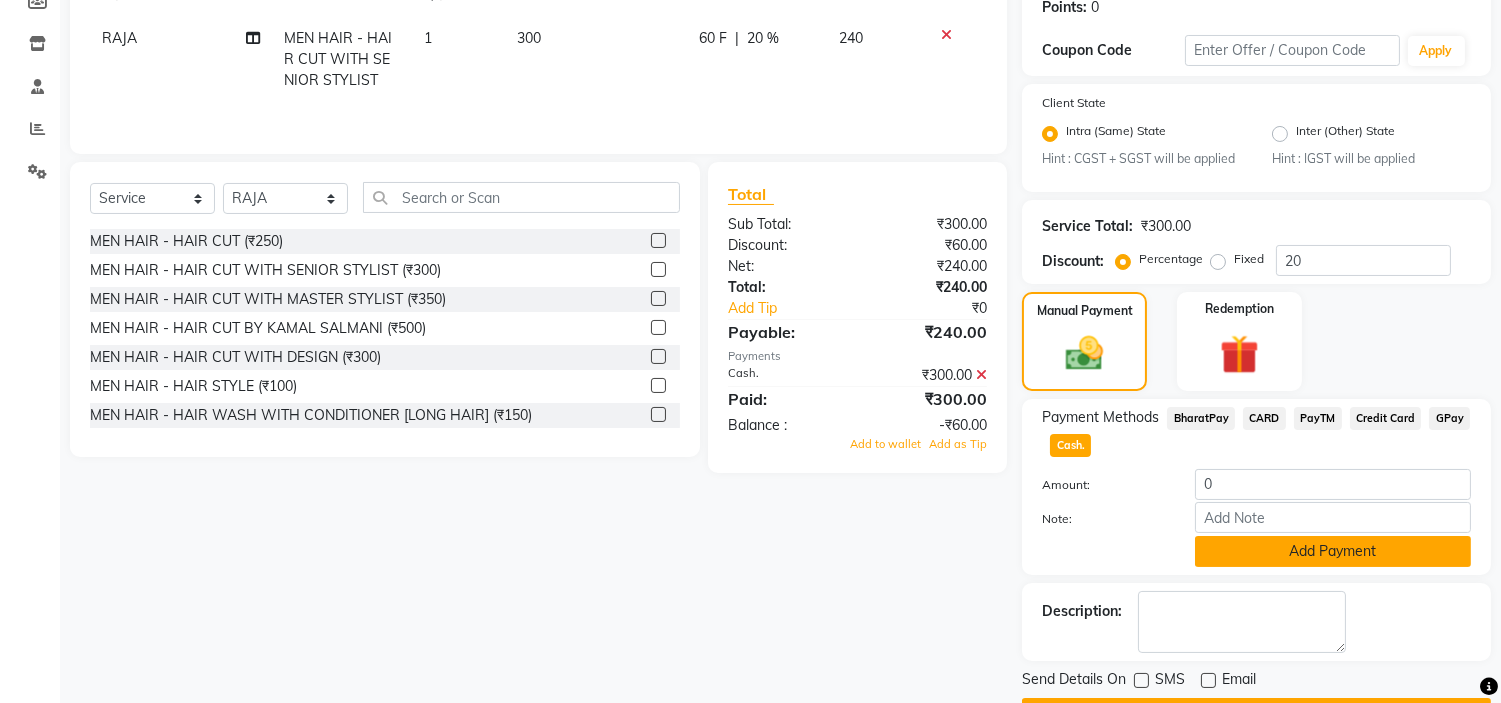 click on "Add Payment" 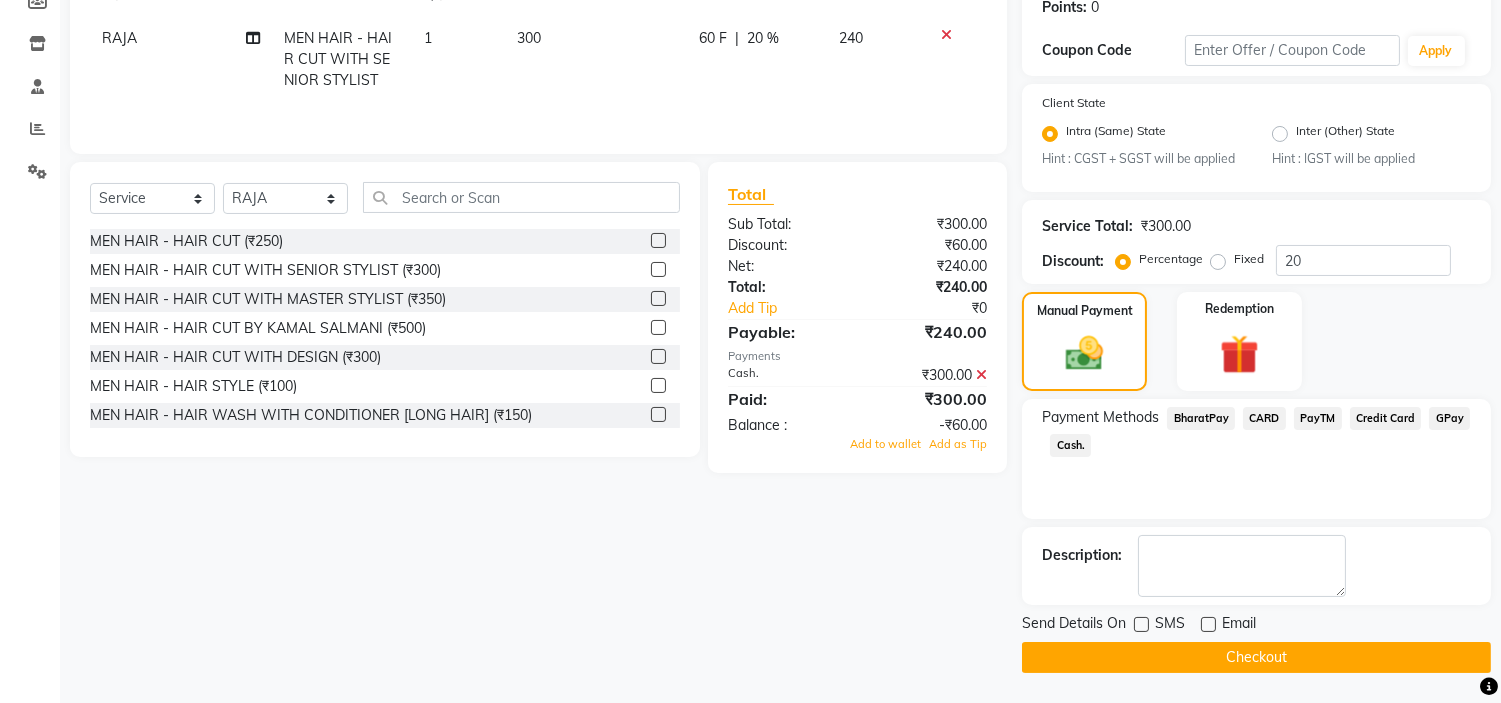 click on "Checkout" 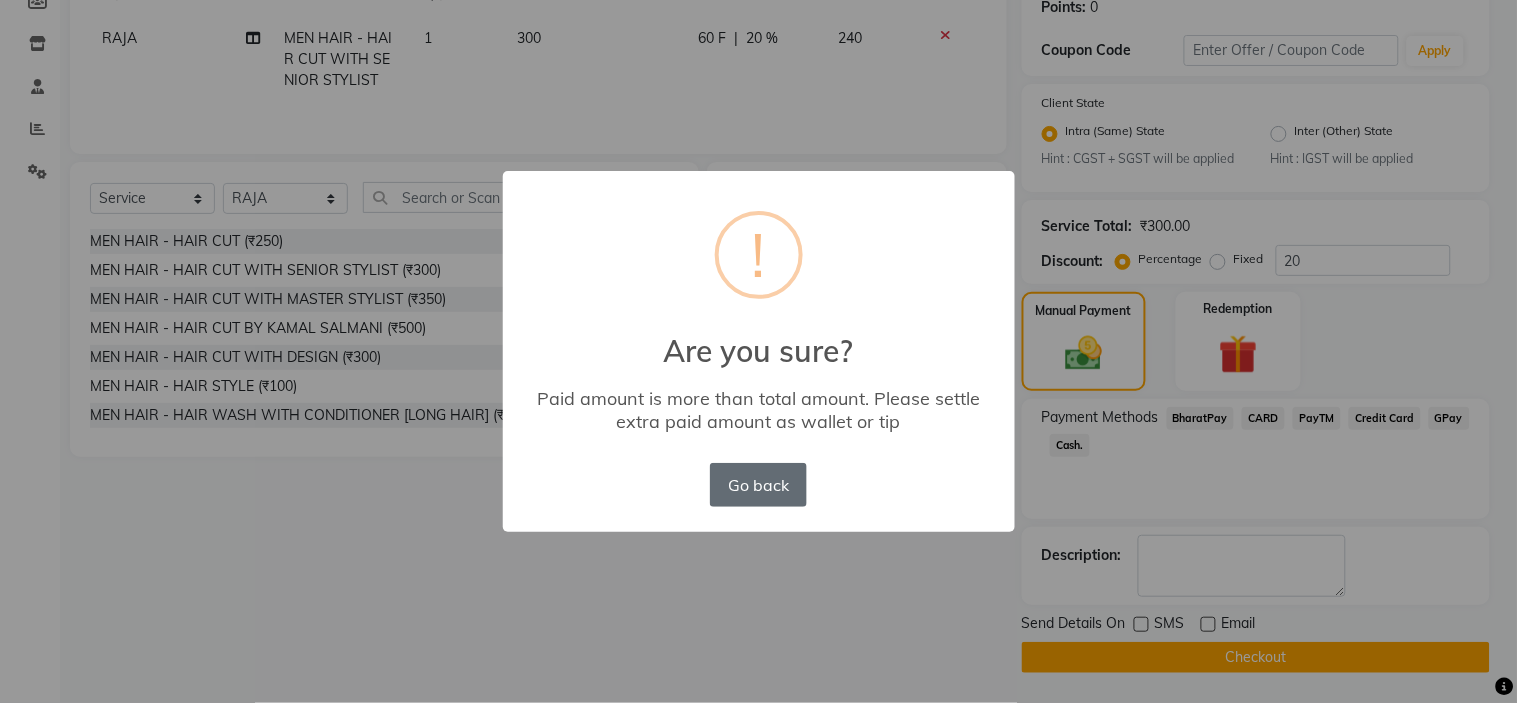 click on "Go back" at bounding box center (758, 485) 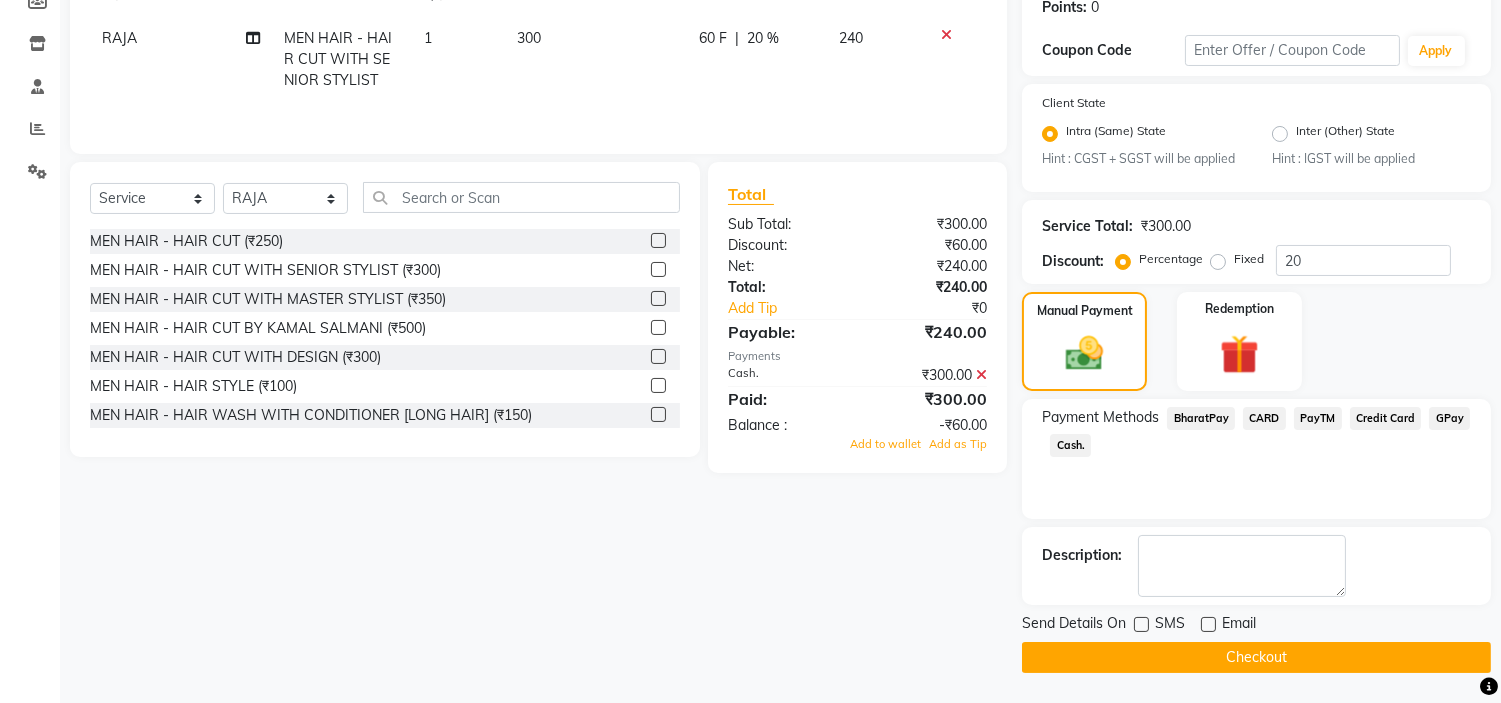 click 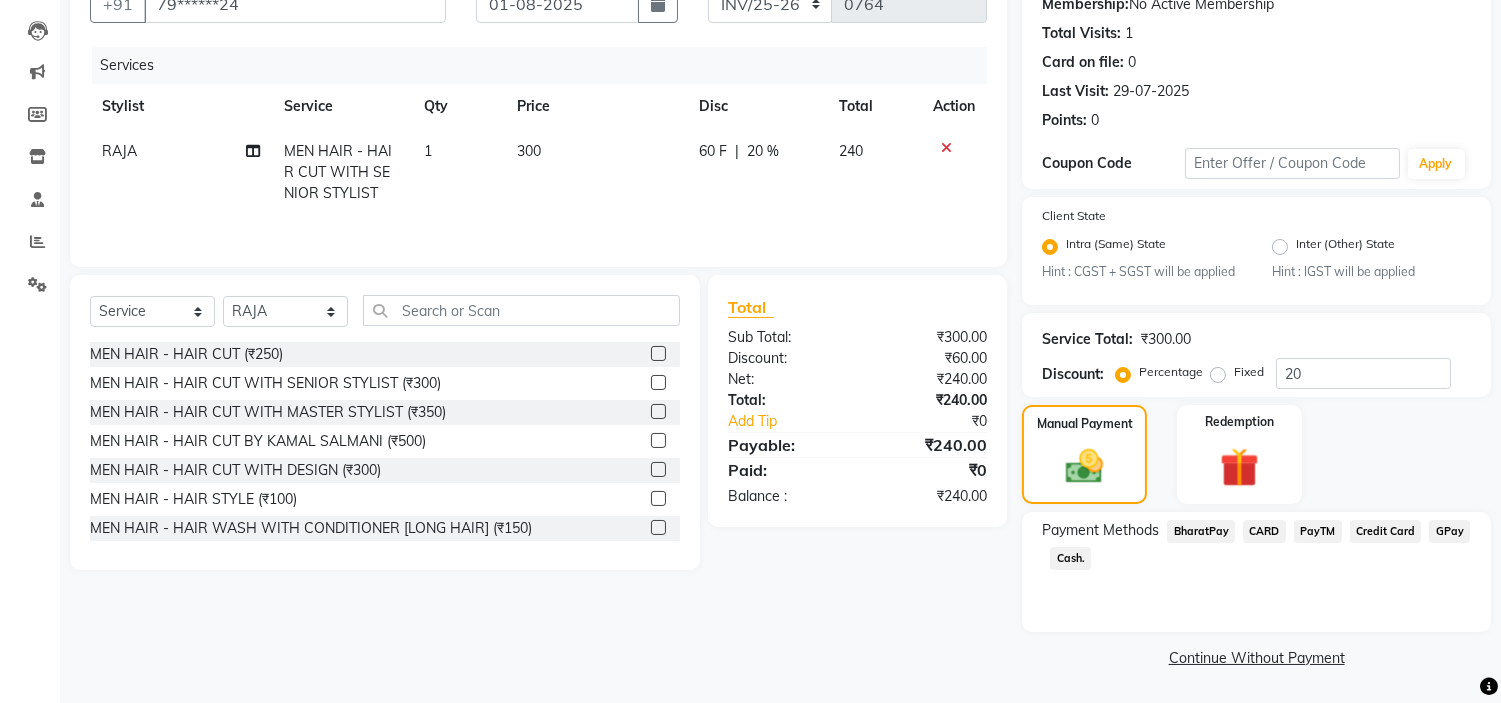 scroll, scrollTop: 201, scrollLeft: 0, axis: vertical 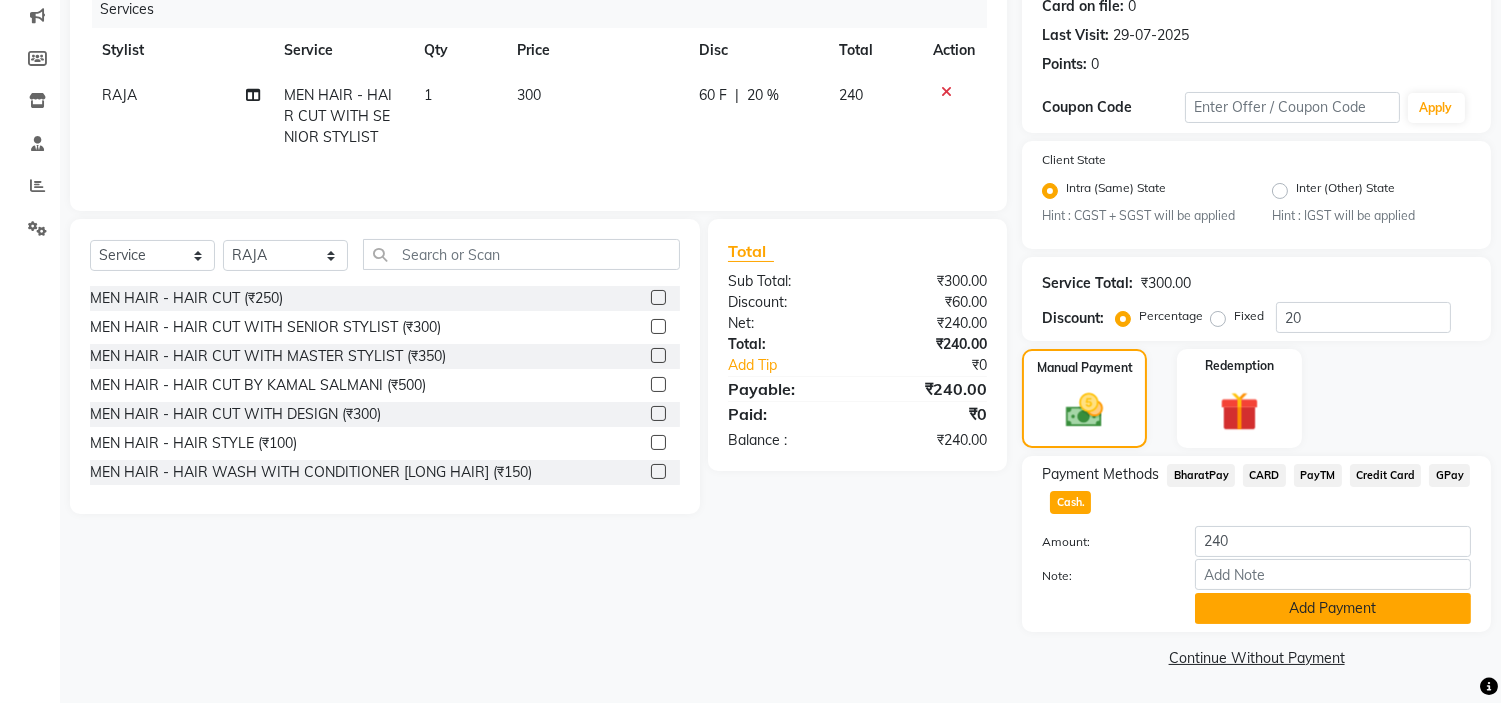 click on "Add Payment" 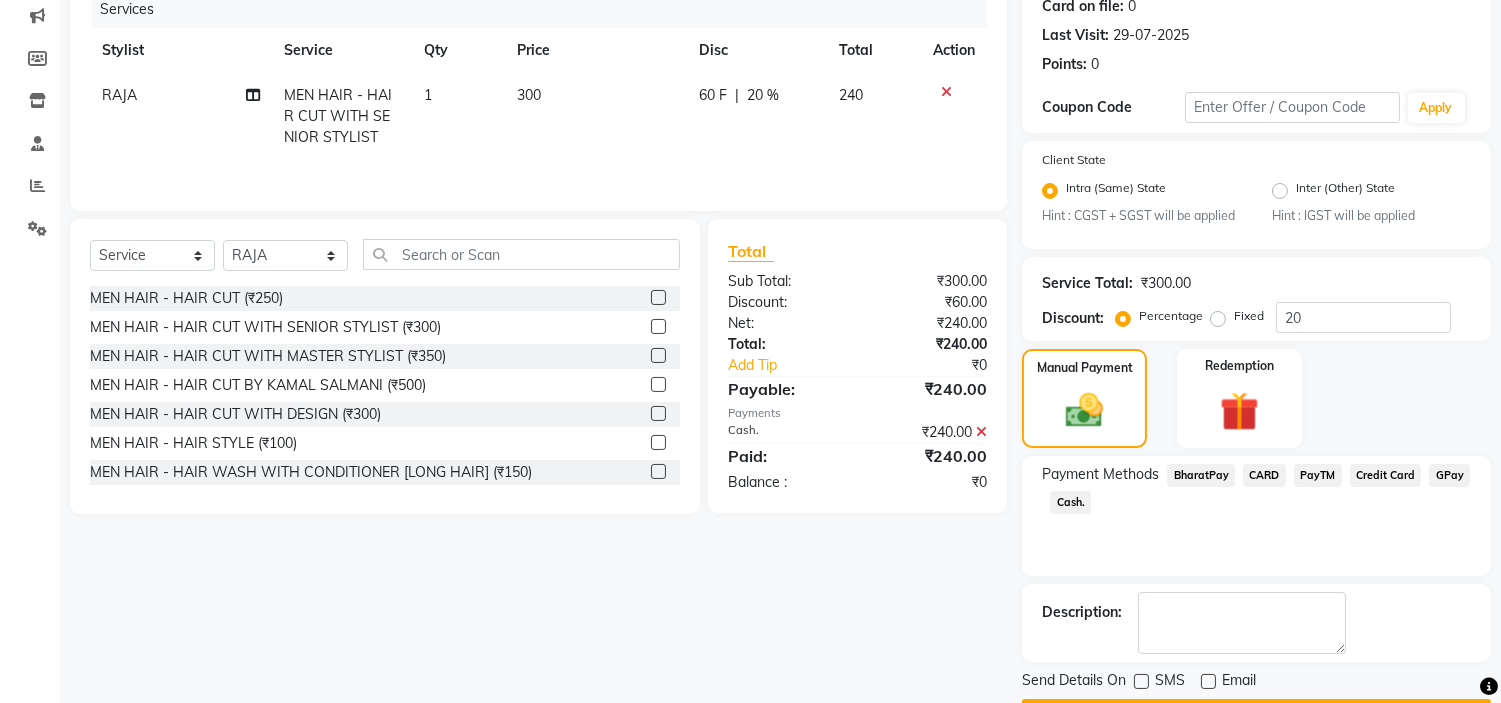 click on "Checkout" 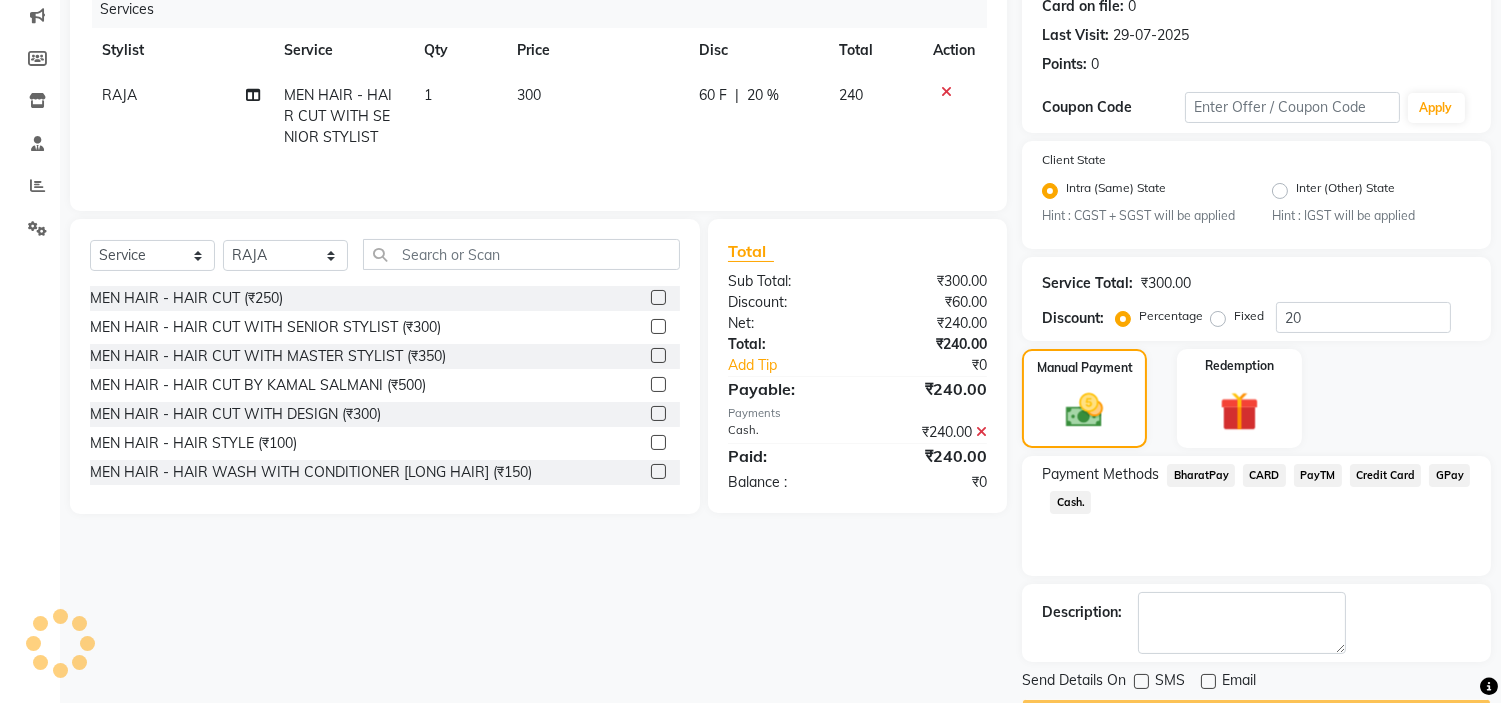 scroll, scrollTop: 314, scrollLeft: 0, axis: vertical 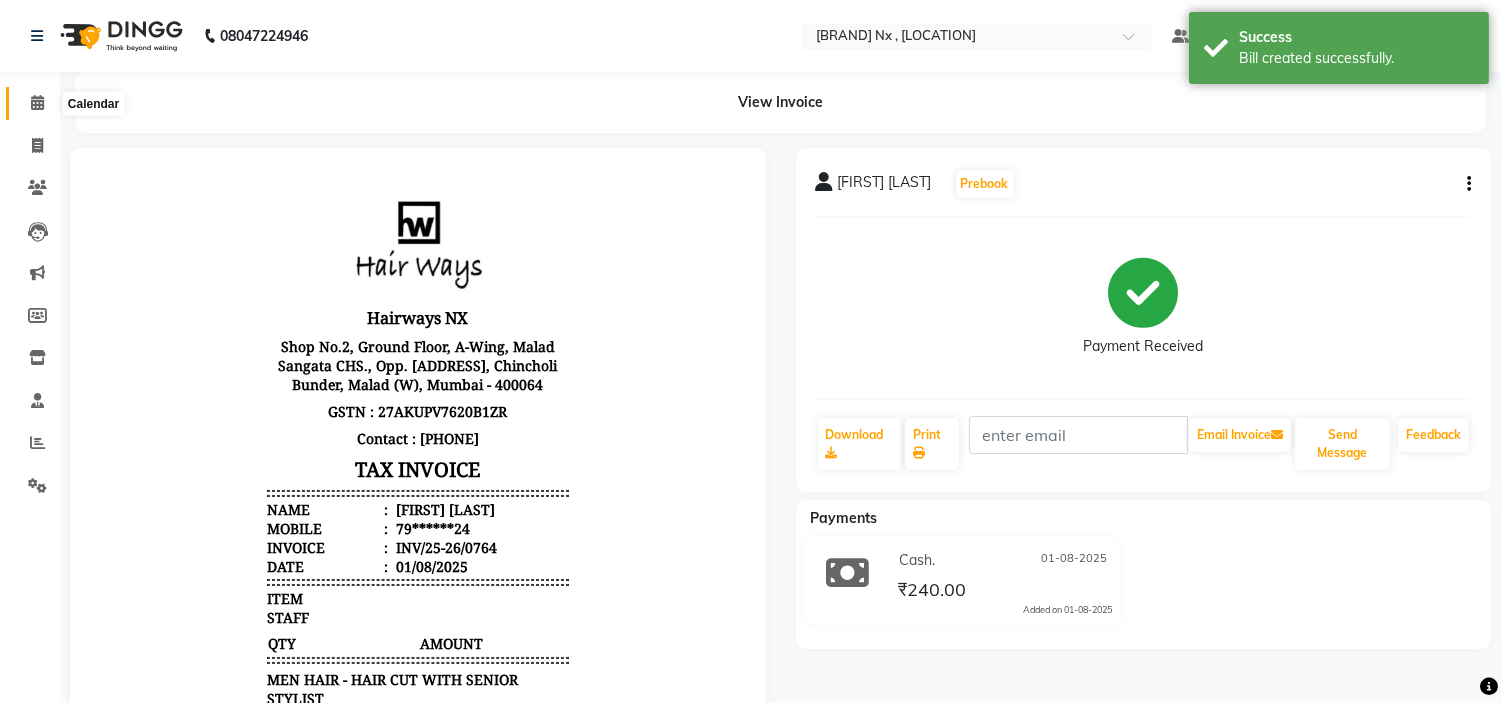drag, startPoint x: 26, startPoint y: 100, endPoint x: 11, endPoint y: 98, distance: 15.132746 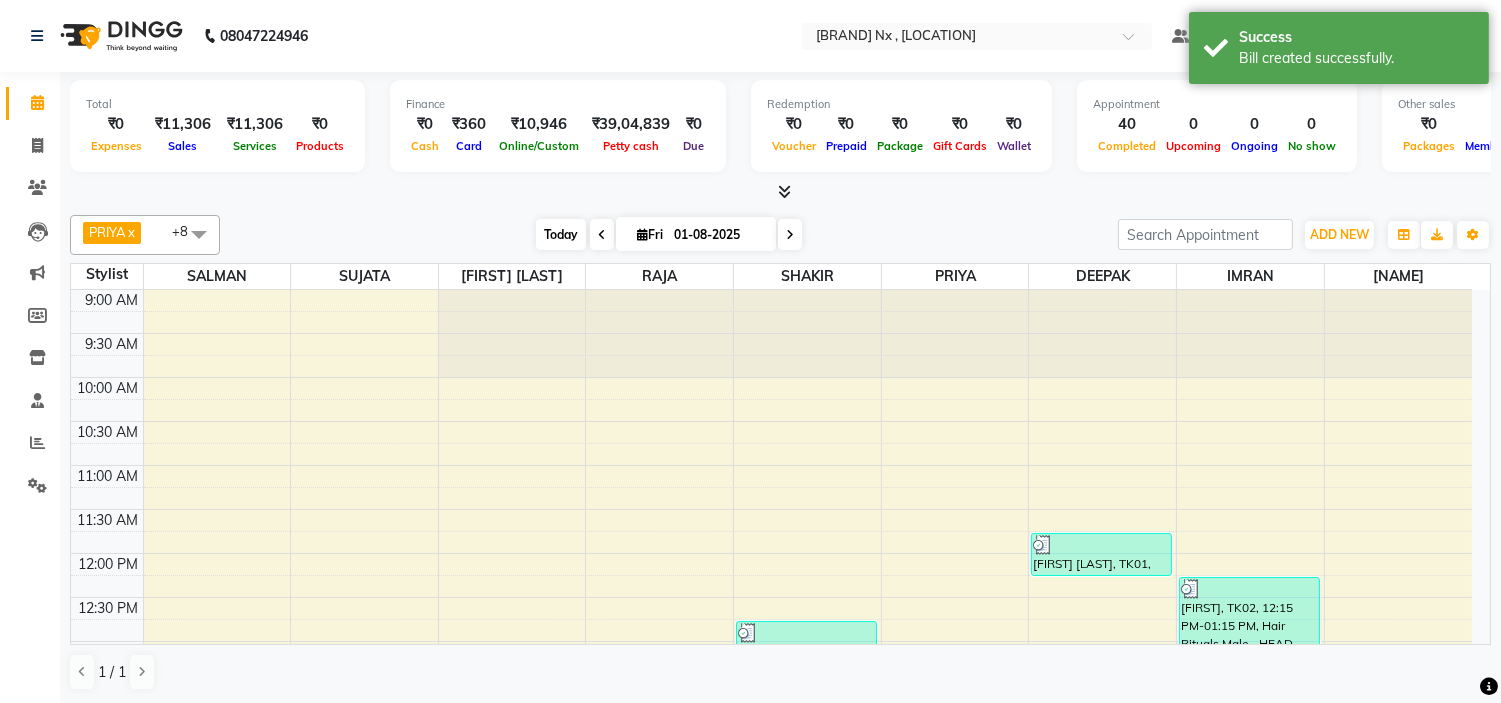 click on "Today" at bounding box center (561, 234) 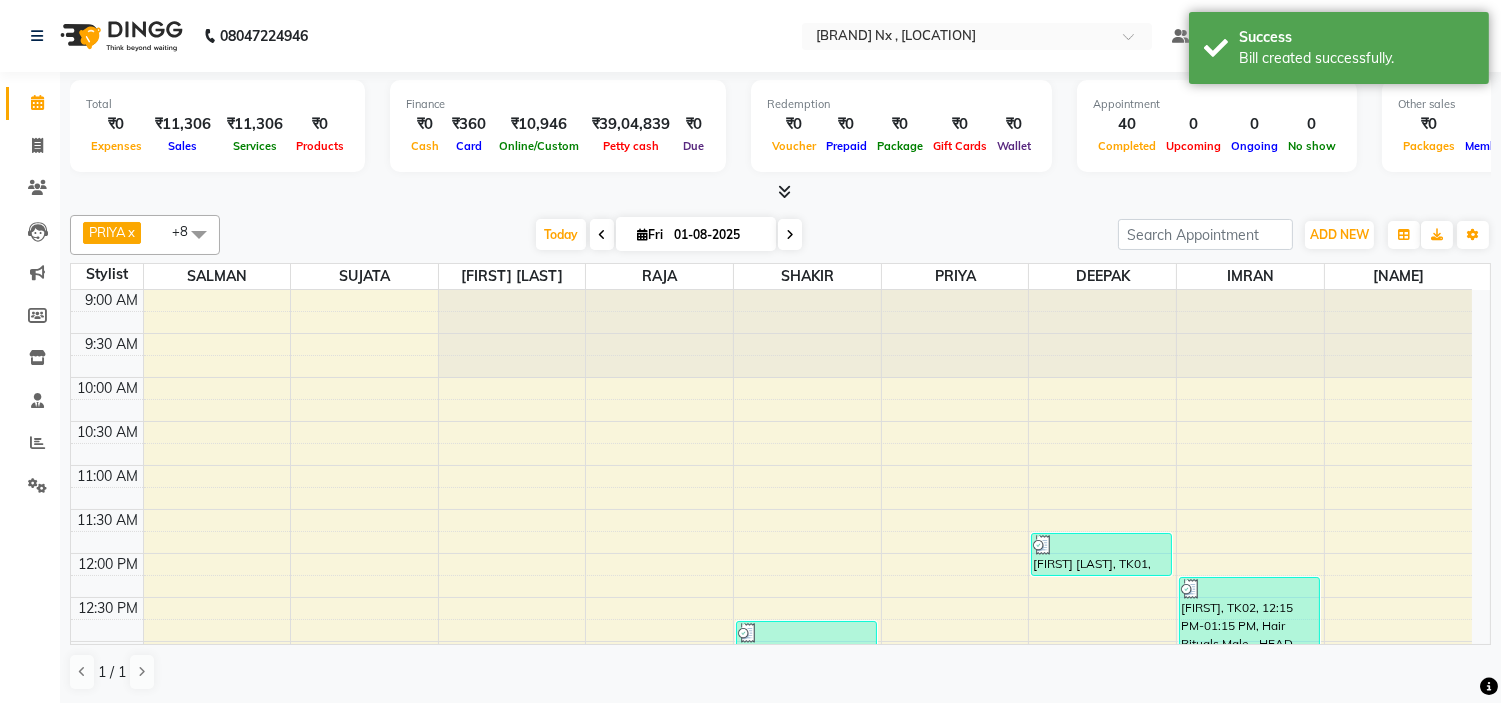 scroll, scrollTop: 882, scrollLeft: 0, axis: vertical 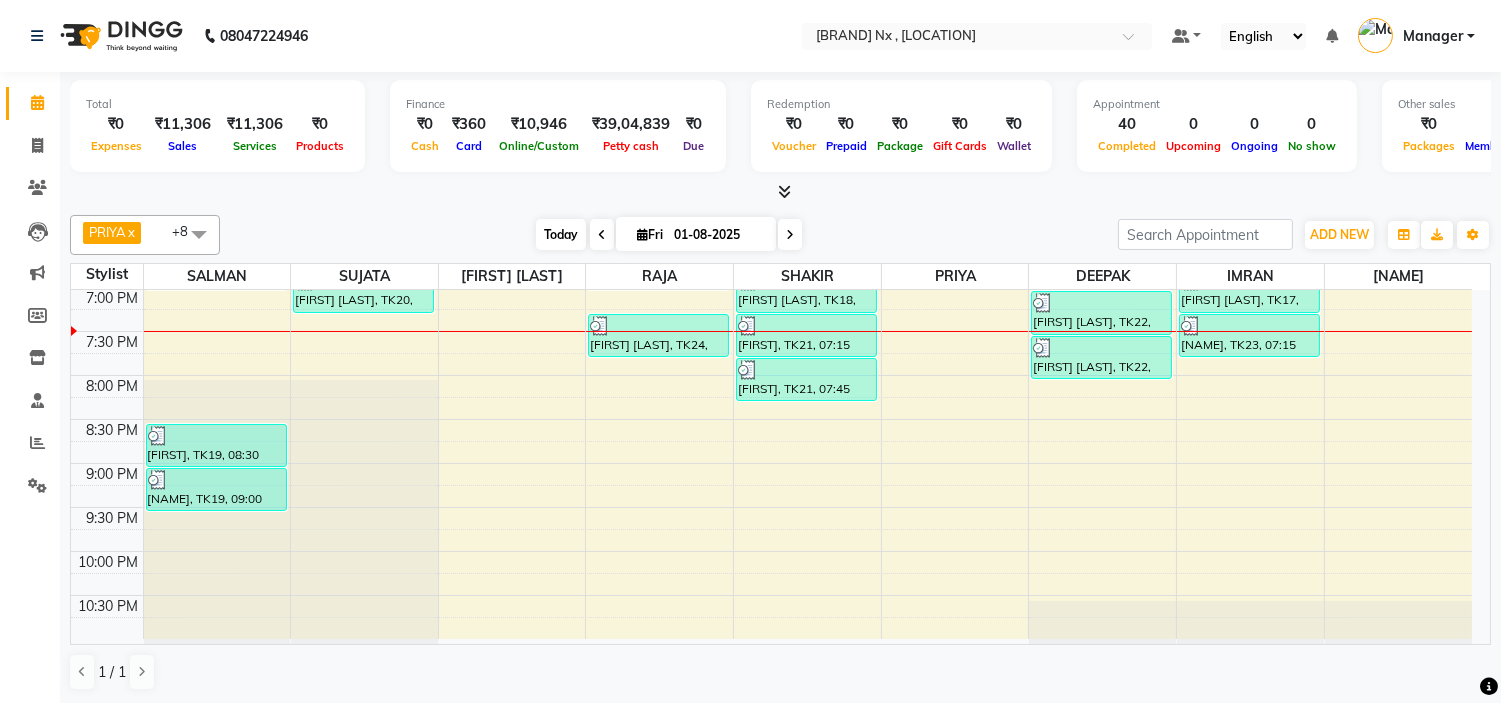 click on "Today" at bounding box center [561, 234] 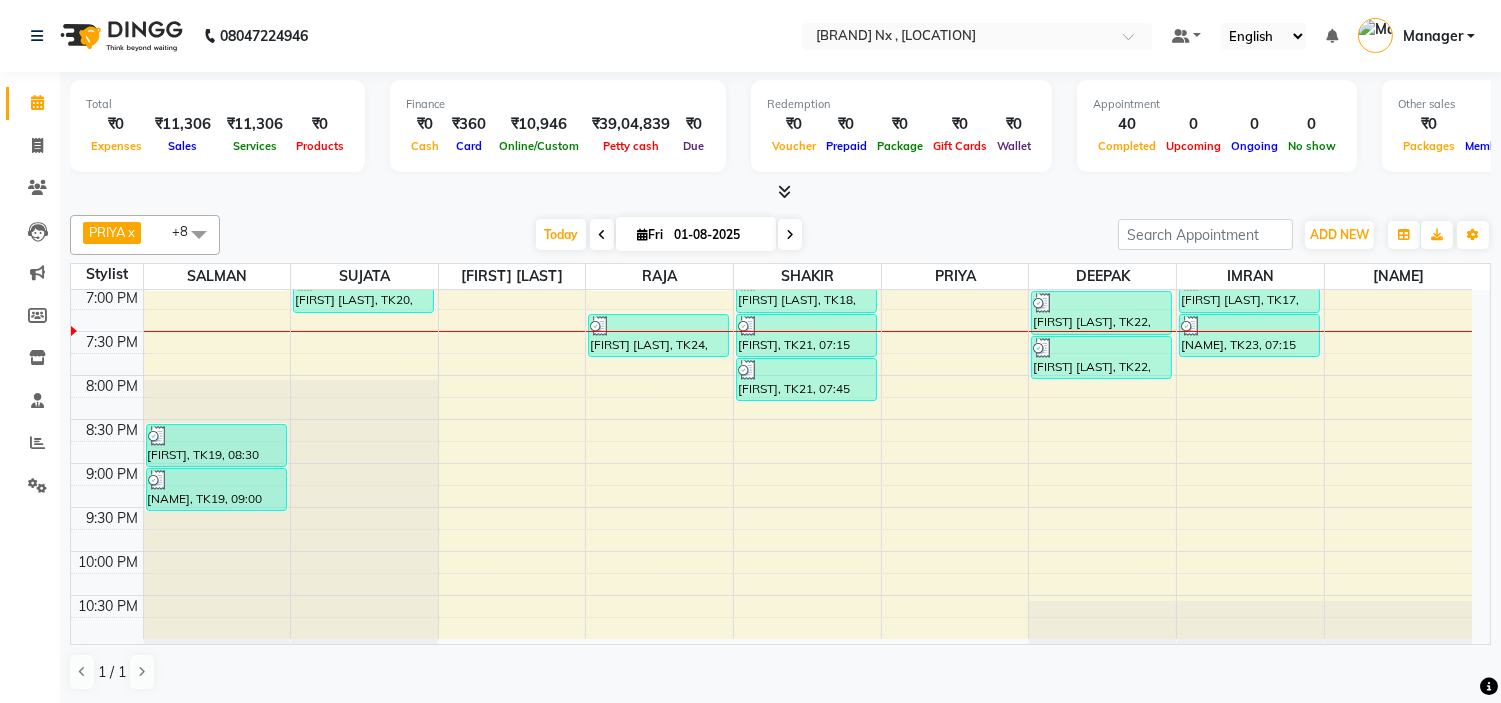 scroll, scrollTop: 882, scrollLeft: 0, axis: vertical 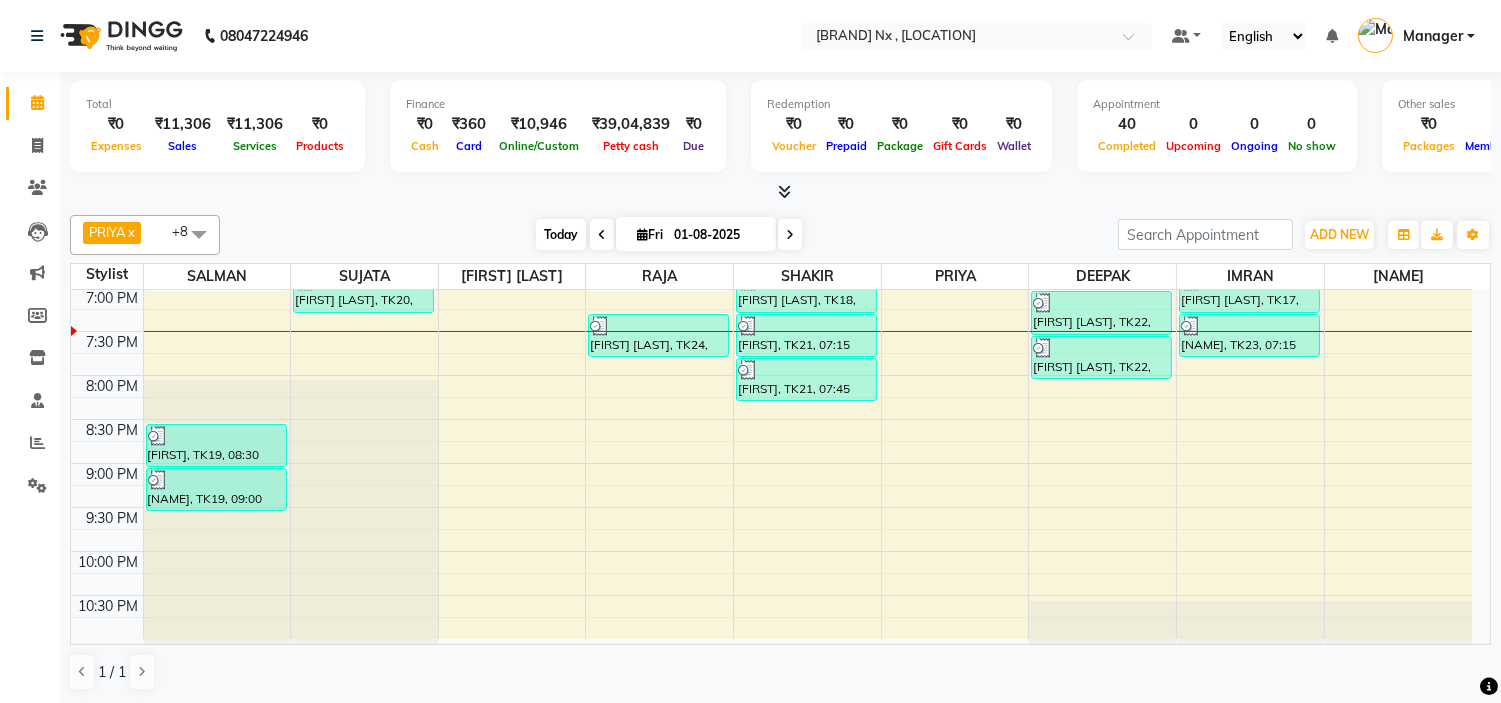 click on "Today" at bounding box center (561, 234) 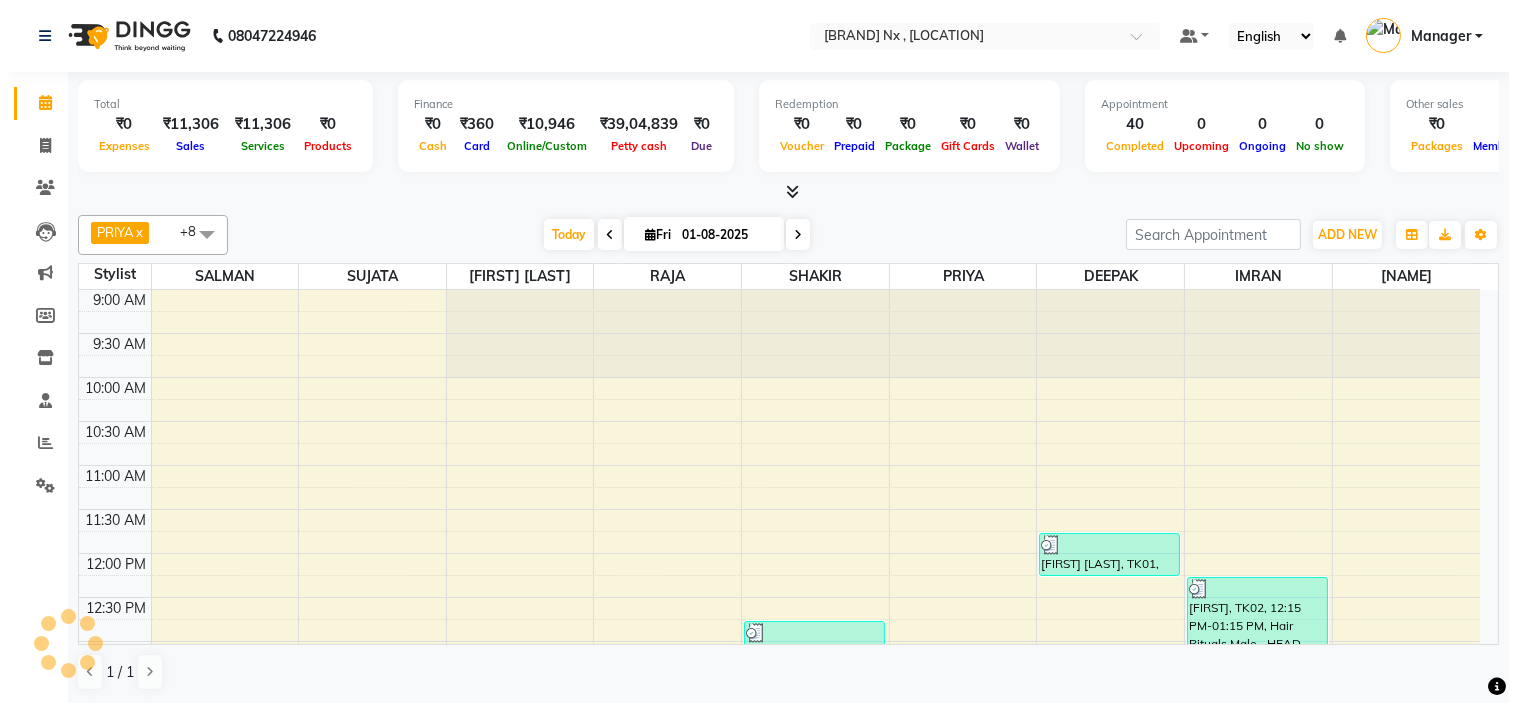 scroll, scrollTop: 882, scrollLeft: 0, axis: vertical 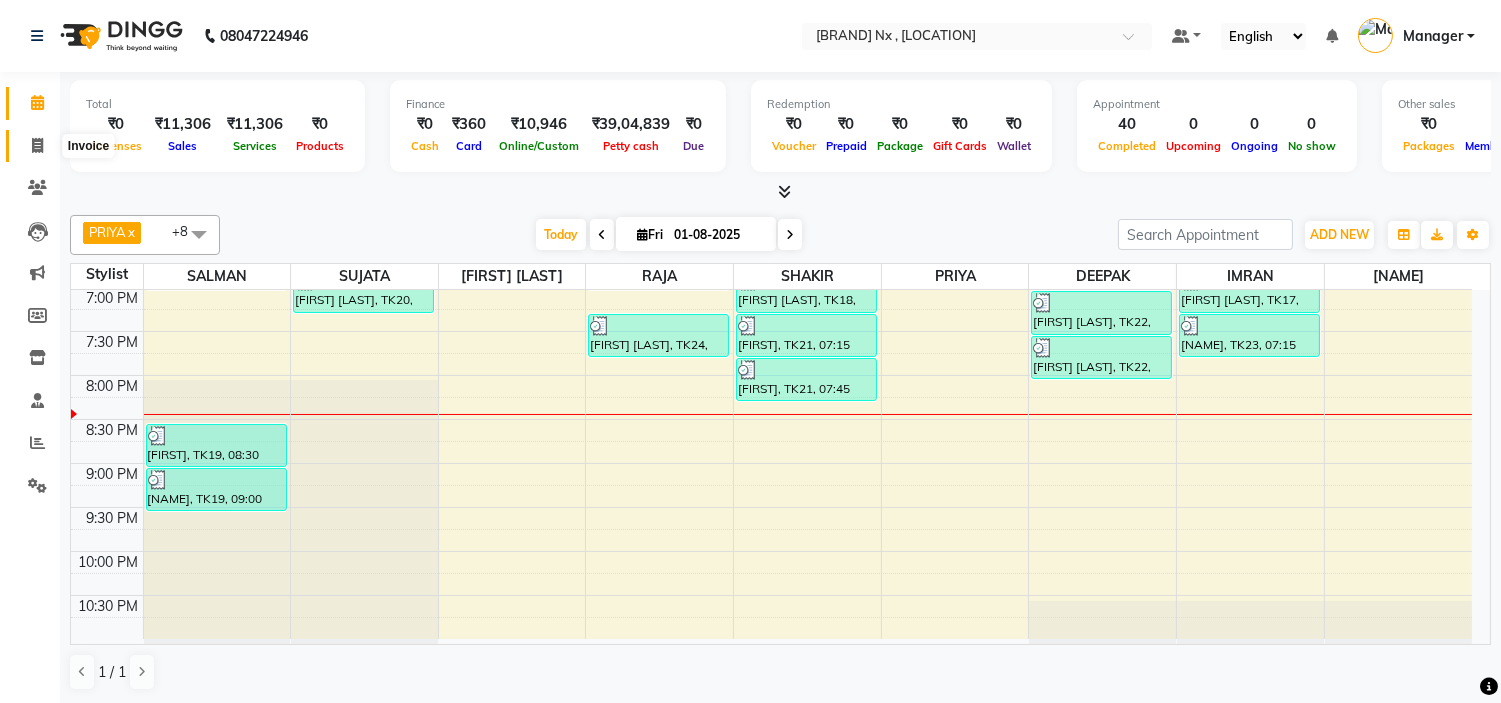 click 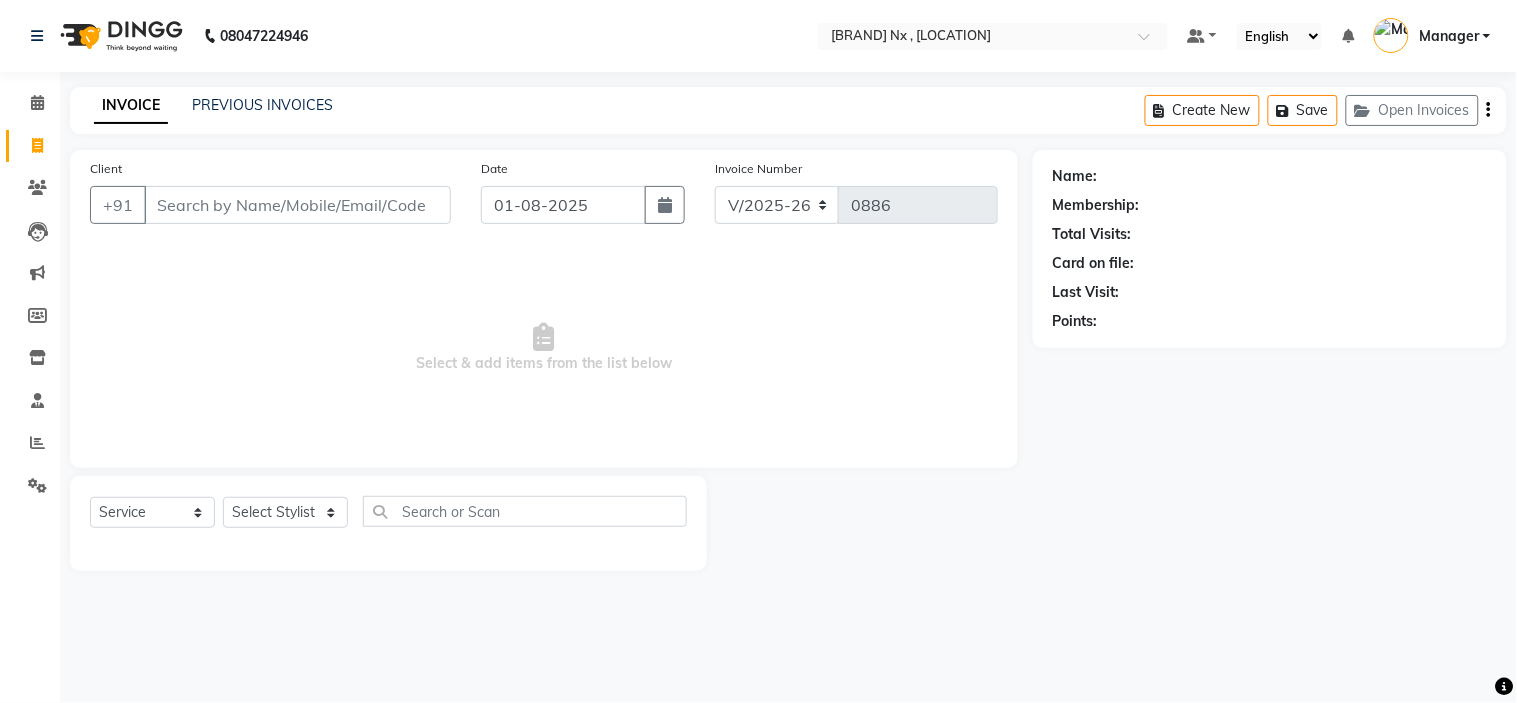 click on "Client" at bounding box center [297, 205] 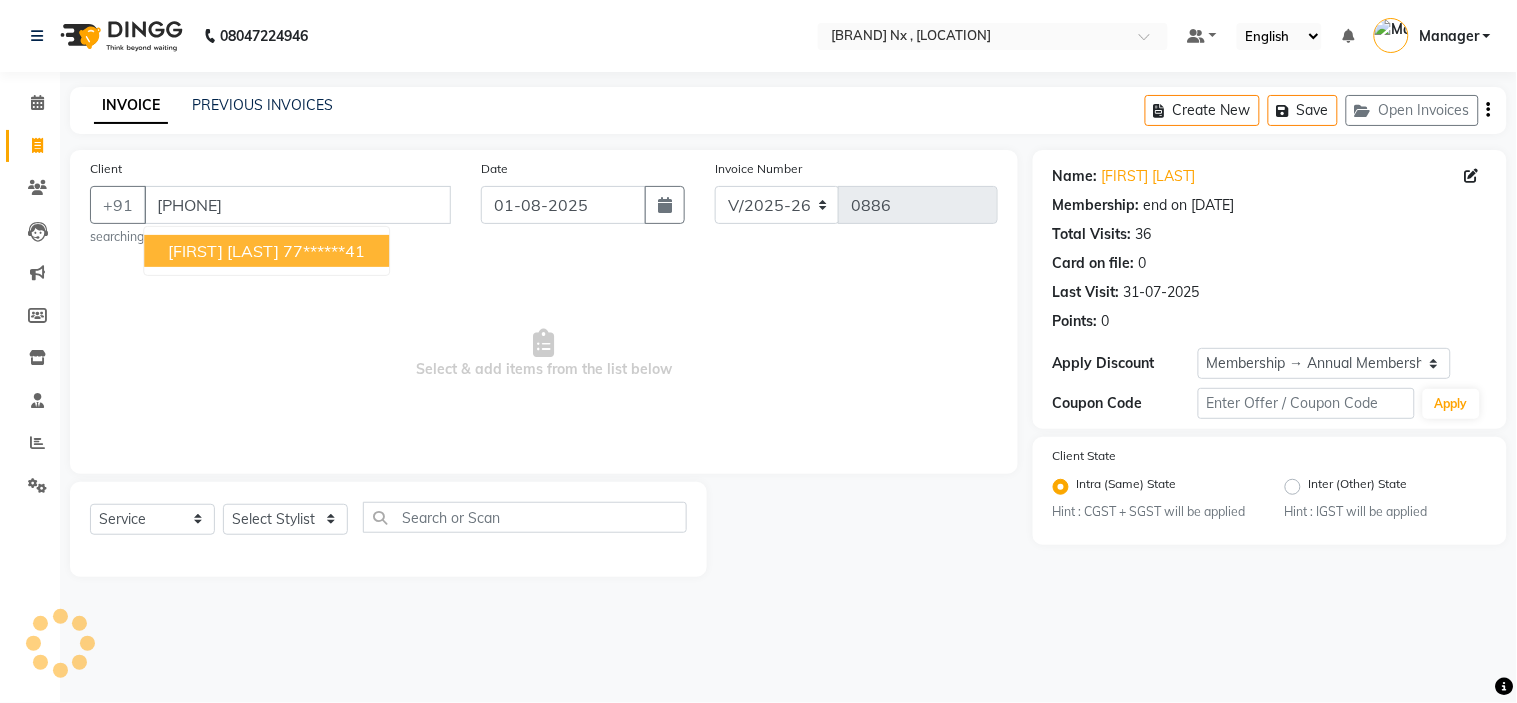 click on "AFZAL MOTIWALA" at bounding box center [223, 251] 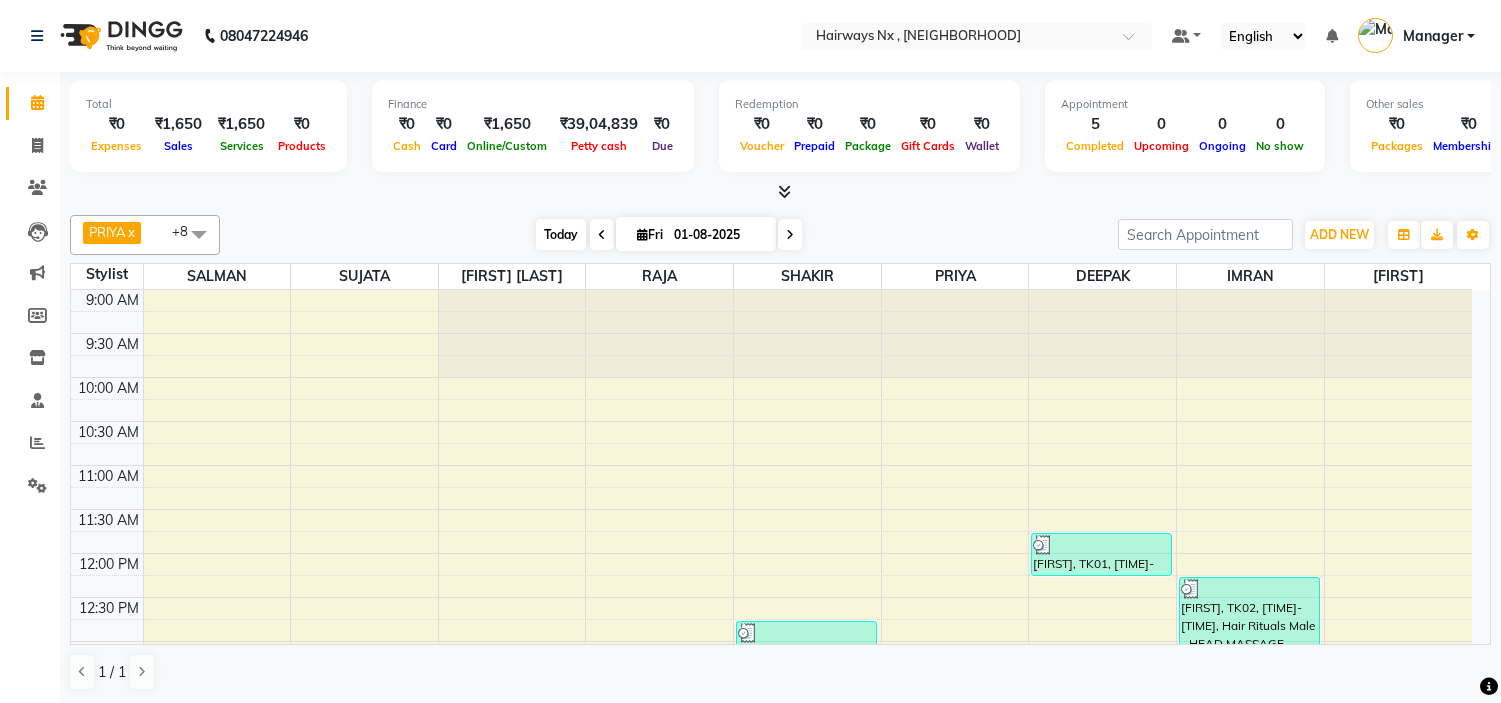 scroll, scrollTop: 0, scrollLeft: 0, axis: both 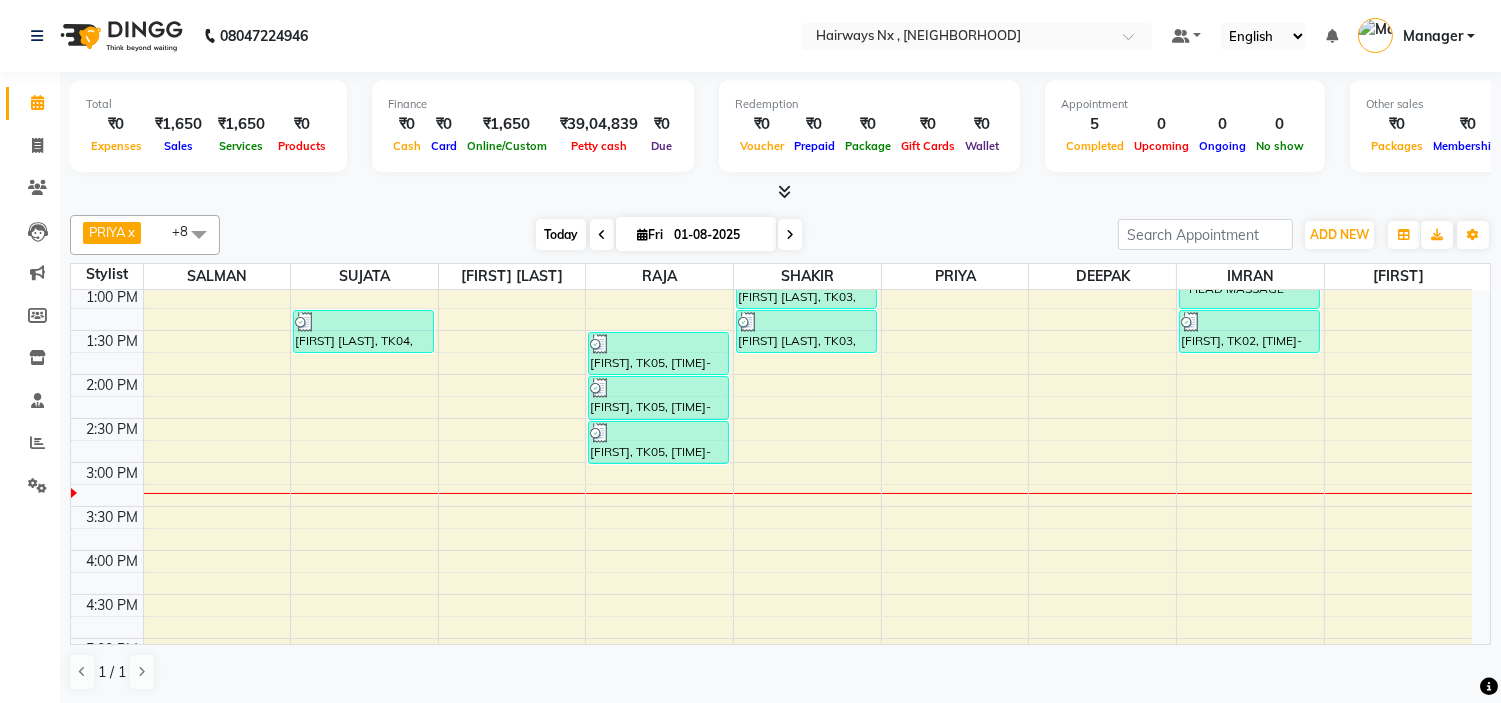 click on "Today" at bounding box center [561, 234] 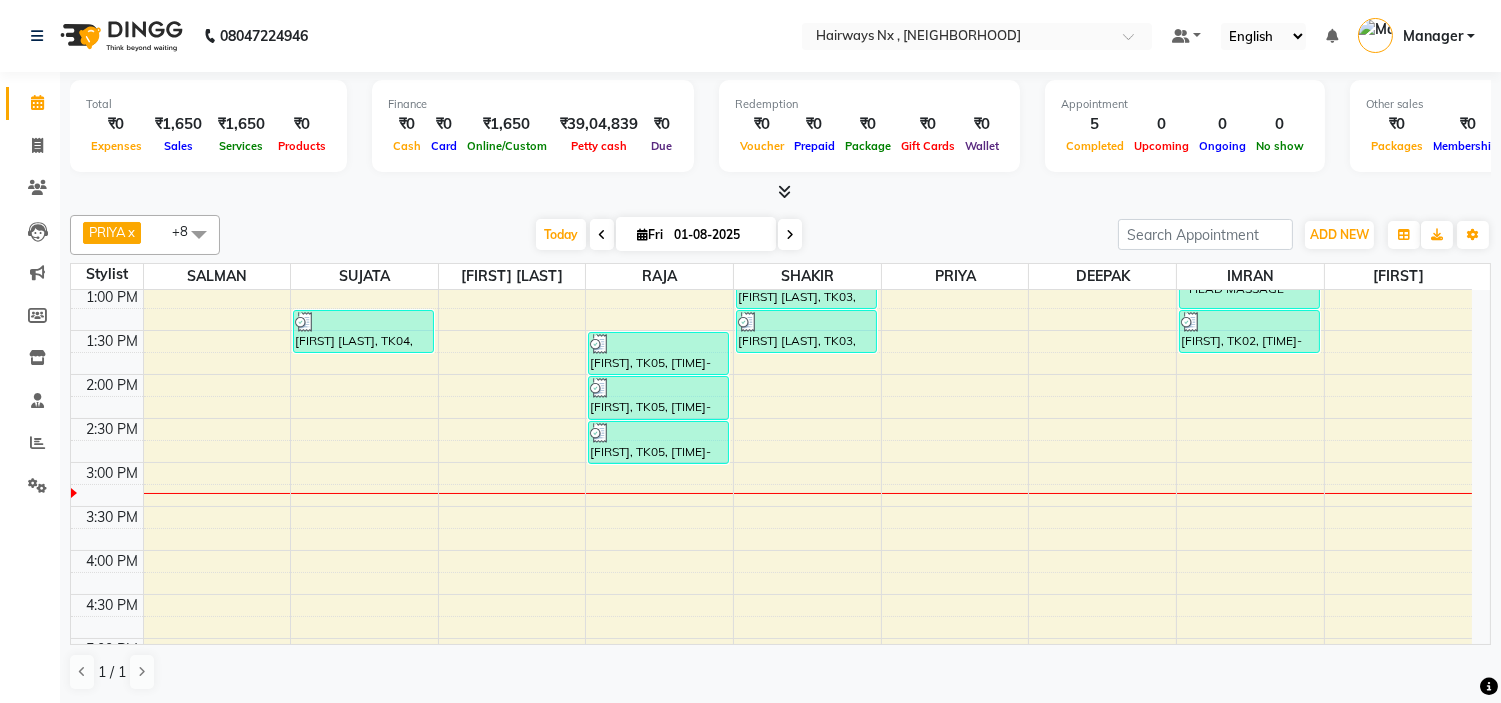 scroll, scrollTop: 531, scrollLeft: 0, axis: vertical 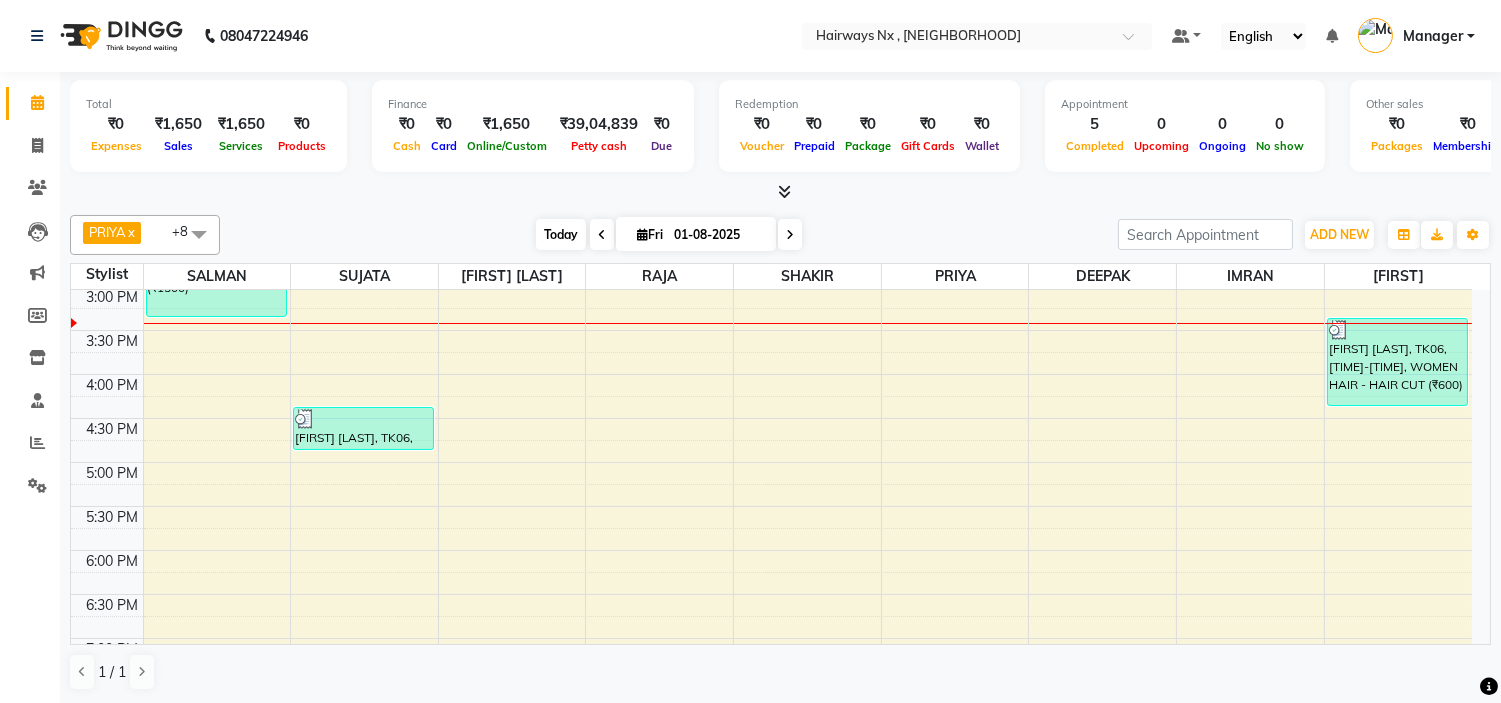 click on "Today" at bounding box center [561, 234] 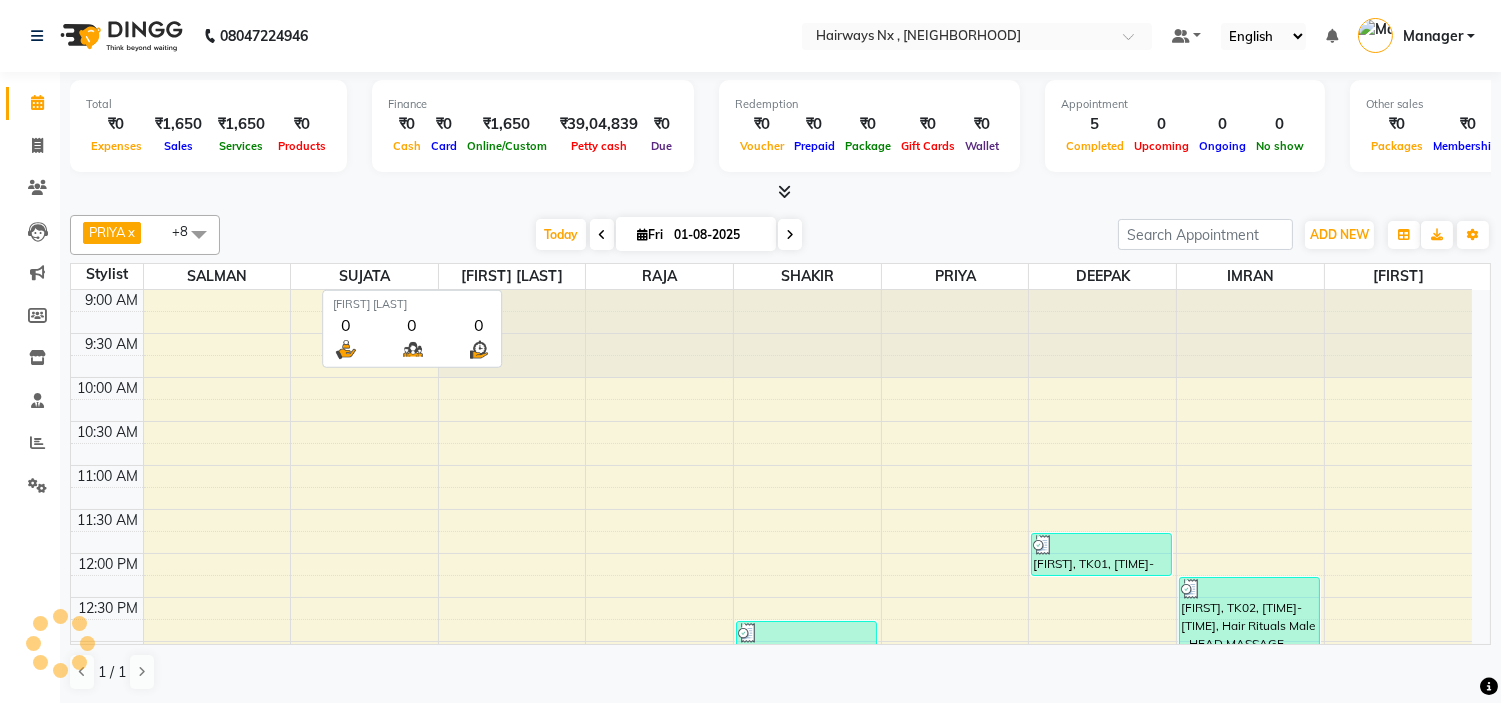 scroll, scrollTop: 531, scrollLeft: 0, axis: vertical 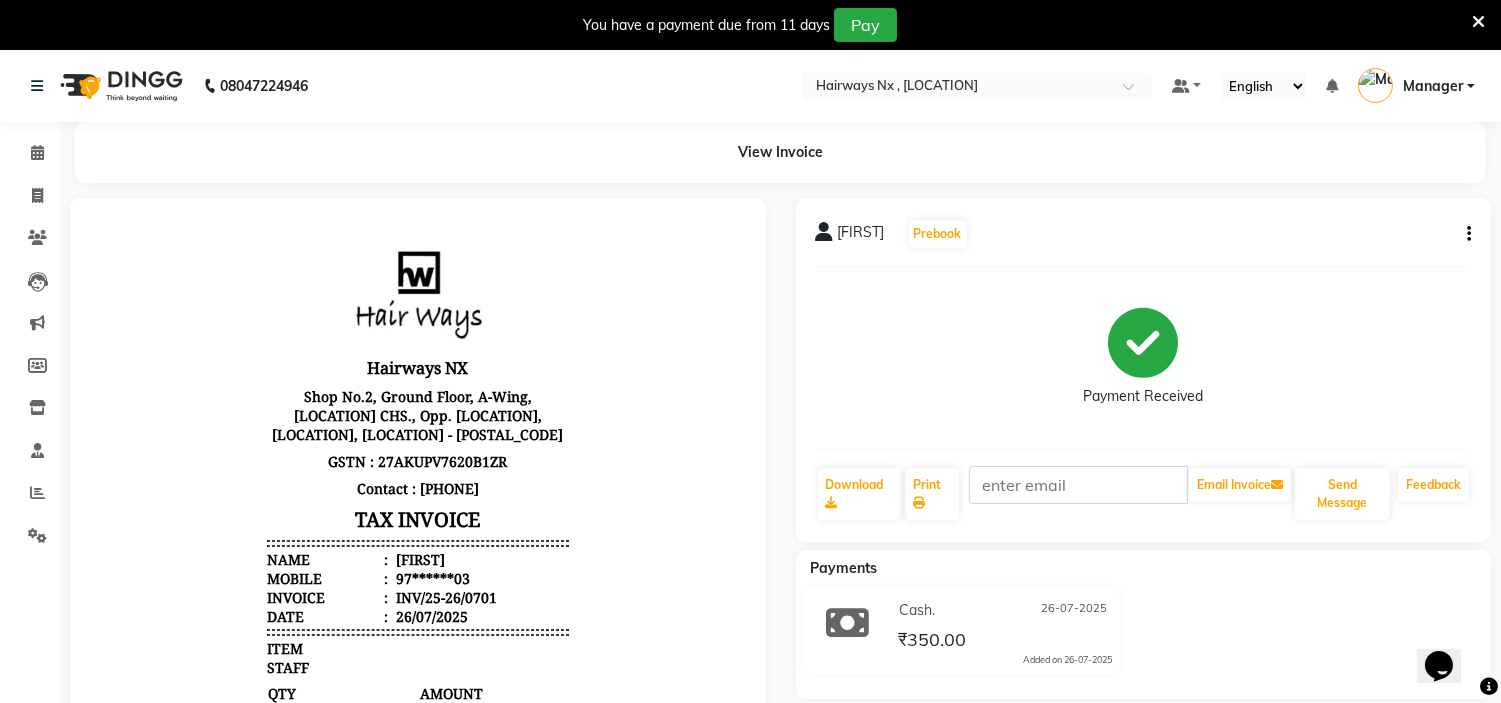click at bounding box center [1478, 22] 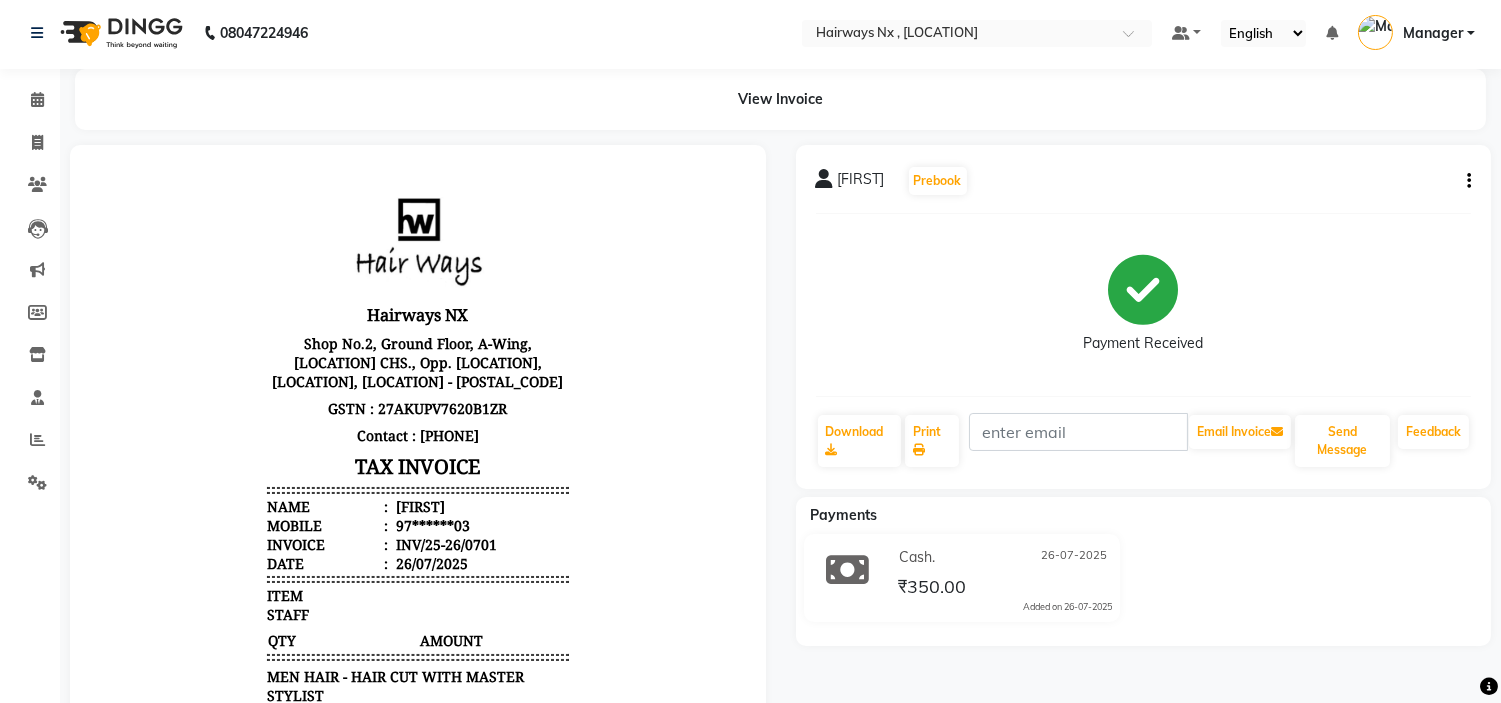 scroll, scrollTop: 0, scrollLeft: 0, axis: both 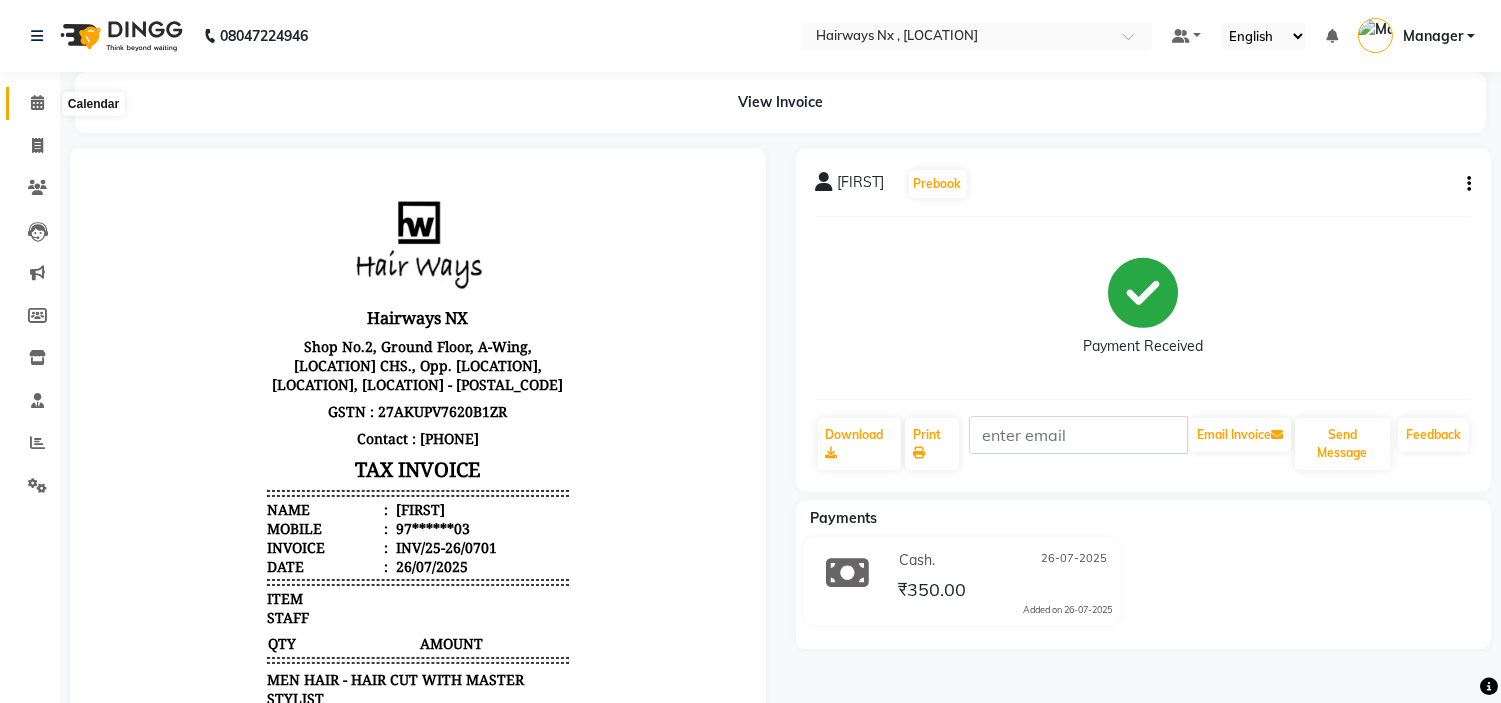 click 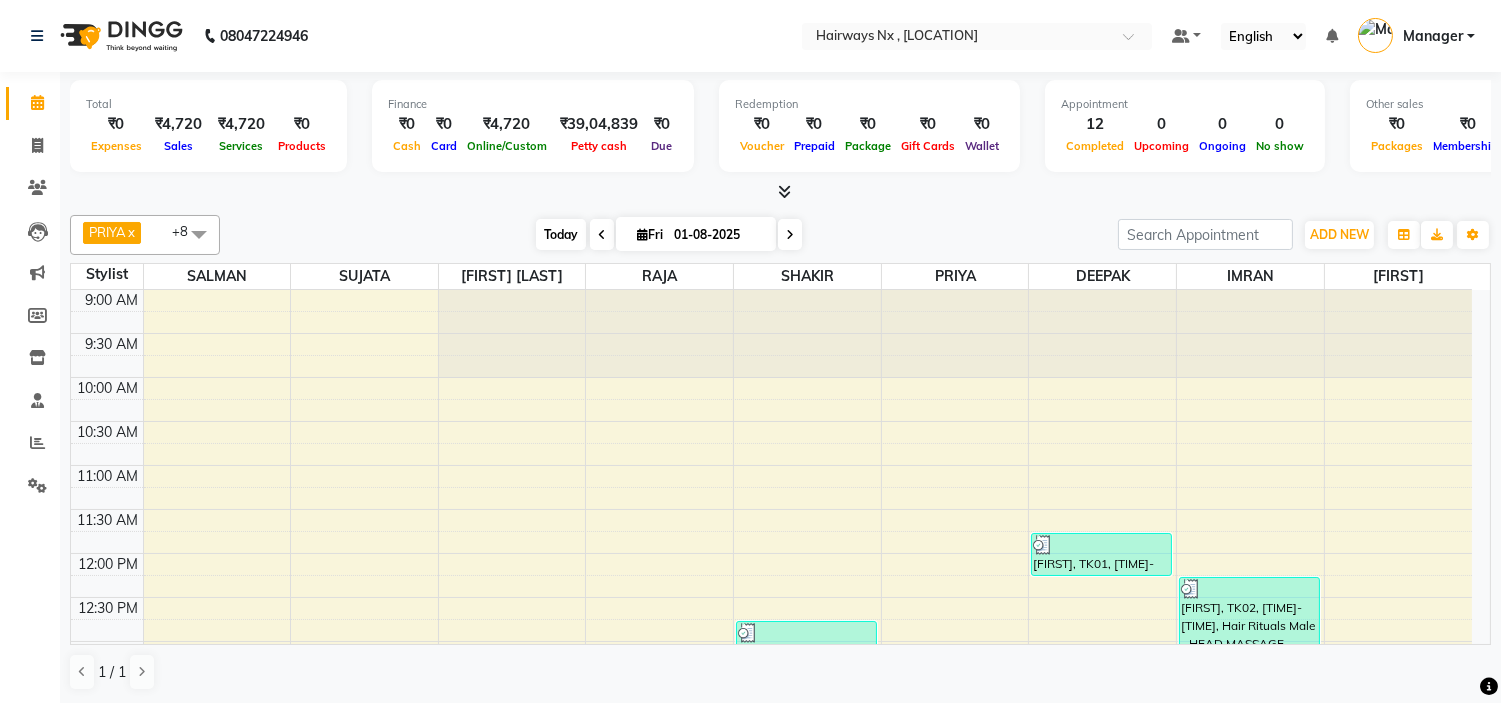 click on "Today" at bounding box center (561, 234) 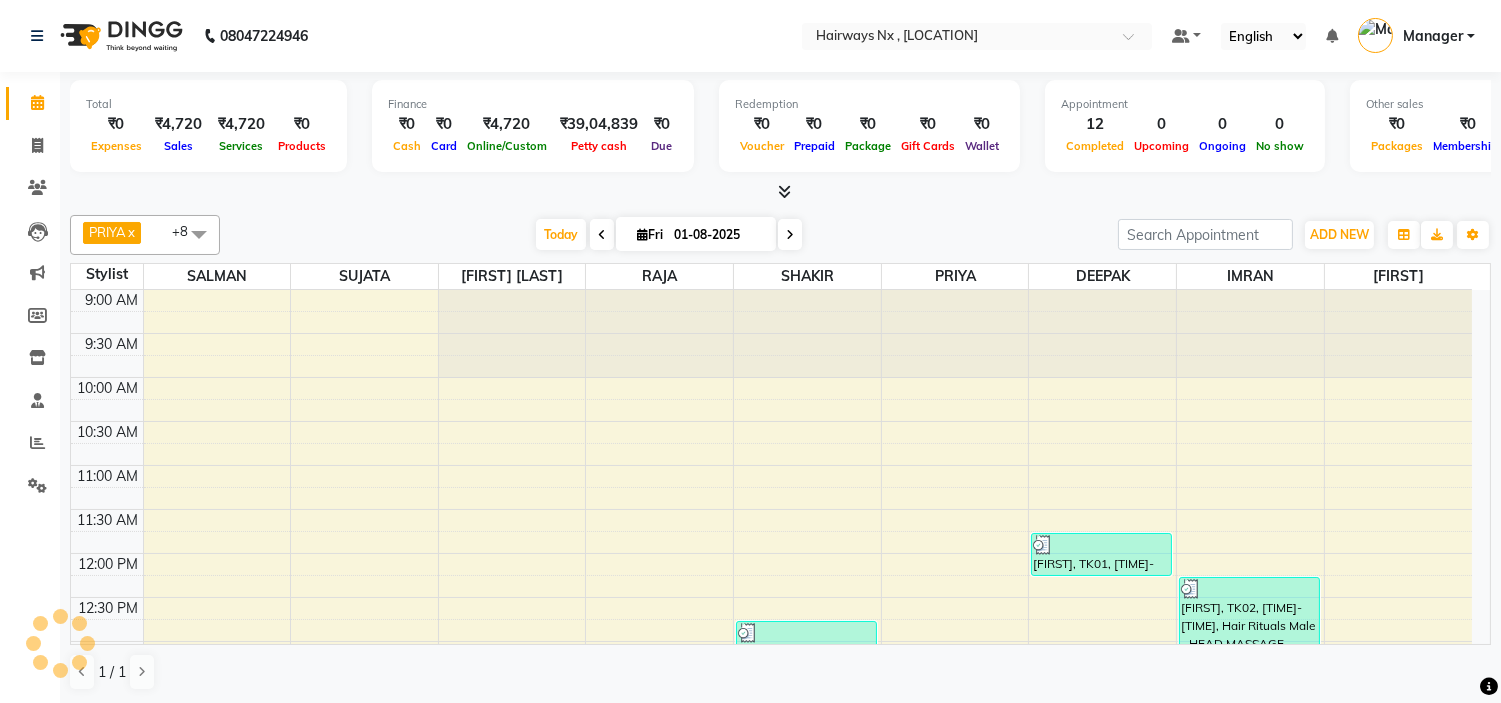 scroll, scrollTop: 531, scrollLeft: 0, axis: vertical 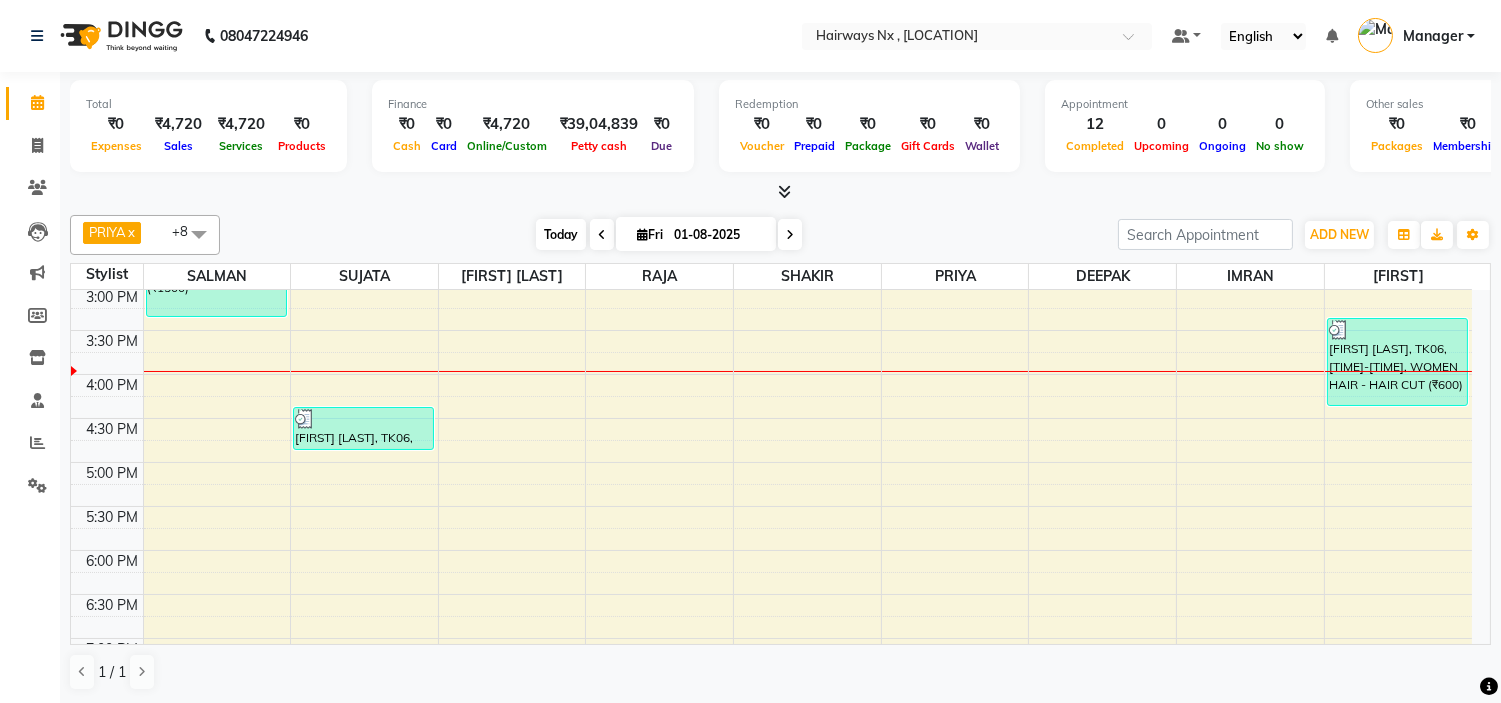 click on "Today" at bounding box center (561, 234) 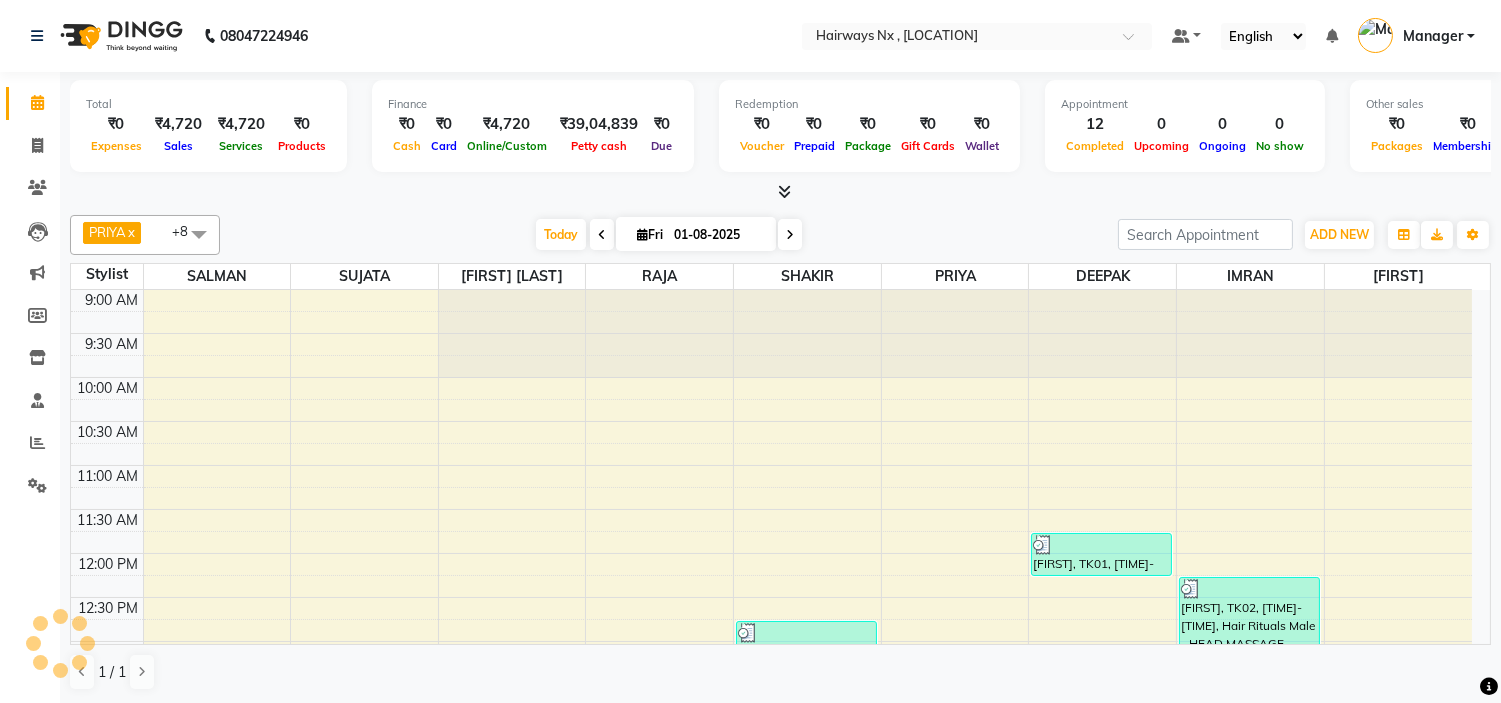 scroll, scrollTop: 531, scrollLeft: 0, axis: vertical 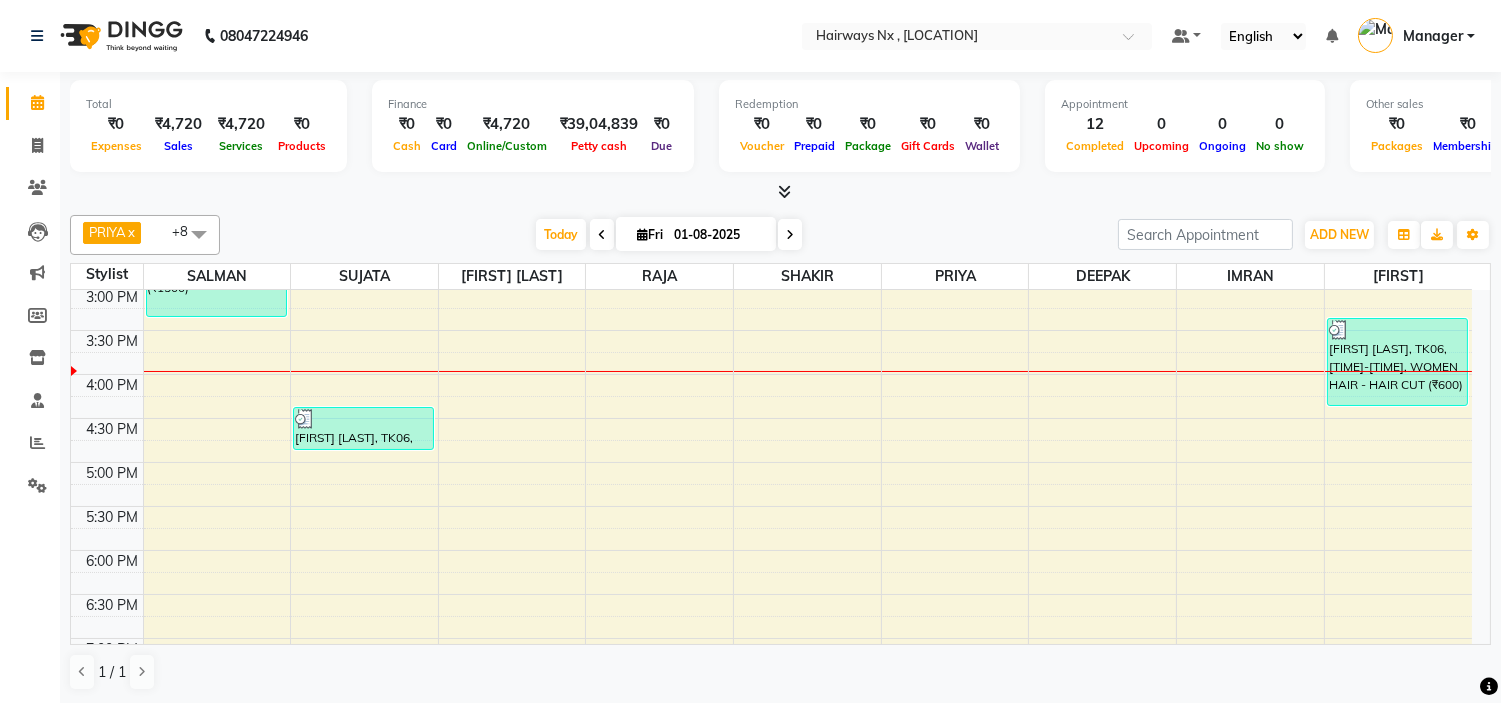 click on "9:00 AM 9:30 AM 10:00 AM 10:30 AM 11:00 AM 11:30 AM 12:00 PM 12:30 PM 1:00 PM 1:30 PM 2:00 PM 2:30 PM 3:00 PM 3:30 PM 4:00 PM 4:30 PM 5:00 PM 5:30 PM 6:00 PM 6:30 PM 7:00 PM 7:30 PM 8:00 PM 8:30 PM 9:00 PM 9:30 PM 10:00 PM 10:30 PM     BHAGYASHREE thakkar, TK06, 01:50 PM-03:20 PM, Colour For Women - ROOT TOUCH UO(INOA) (₹1500)     SHWETA UNHALKAR, TK04, 01:15 PM-01:45 PM, Threading - EYEBROW+UPPERLIP     BHAGYASHREE thakkar, TK06, 04:20 PM-04:50 PM, Nail & Gelish - NAIL CUT FILE & POLISH (₹200)     Karan, TK05, 01:30 PM-02:00 PM, MEN HAIR - HAIR CUT WITH SENIOR STYLIST     Karan, TK05, 02:00 PM-02:30 PM, MEN HAIR - HAIR CUT WITH SENIOR STYLIST     Karan, TK05, 02:30 PM-03:00 PM, MEN HAIR - REGULAR SHAVE/TRIM     PRATIK GEHLOT, TK03, 12:45 PM-01:15 PM, MEN HAIR - HAIR CUT WITH MASTER STYLIST     PRATIK GEHLOT, TK03, 01:15 PM-01:45 PM, MEN HAIR - HAIR CUT WITH MASTER STYLIST     LISHIKA, TK01, 11:45 AM-12:15 PM, MEN HAIR - HAIR CUT     AVIRAL, TK02, 12:15 PM-01:15 PM, Hair Rituals Male - HEAD MASSAGE" at bounding box center (771, 374) 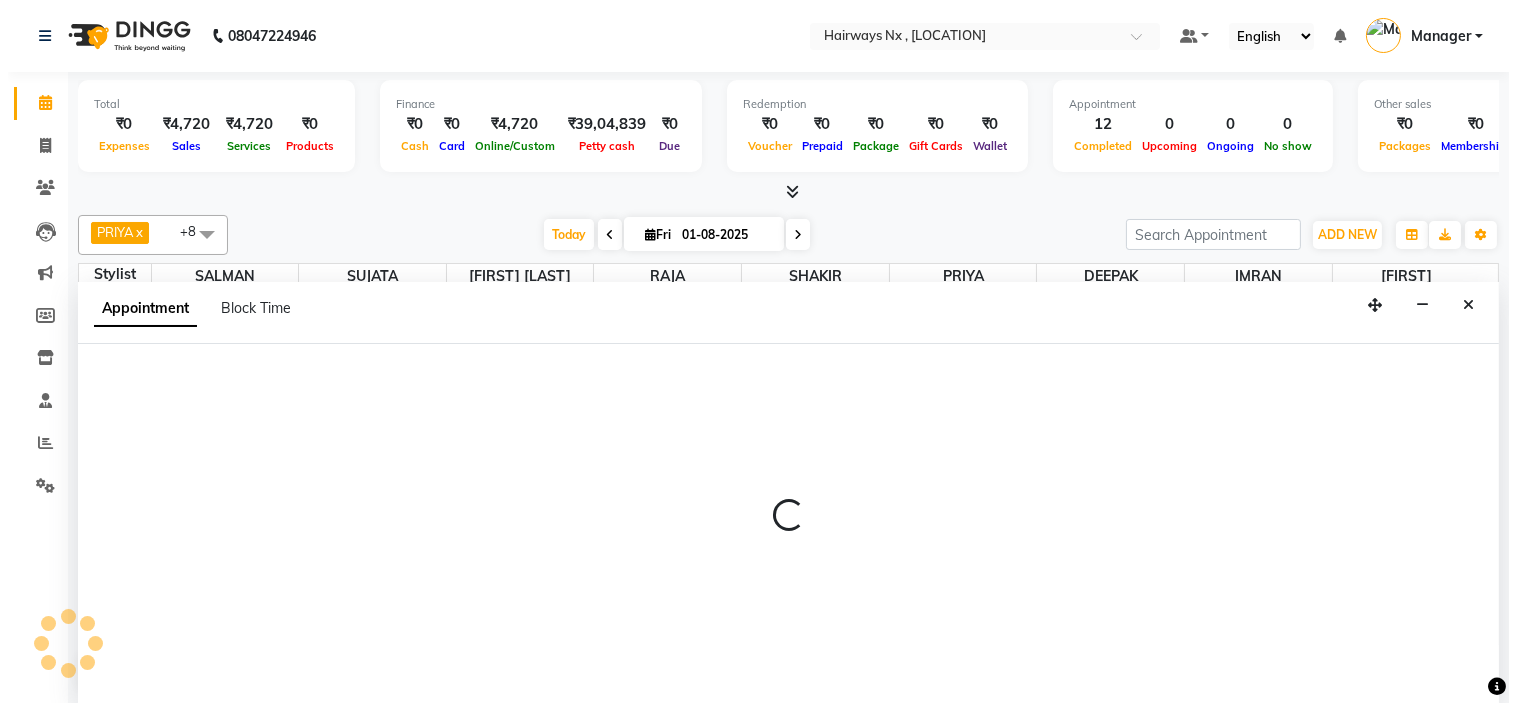 scroll, scrollTop: 1, scrollLeft: 0, axis: vertical 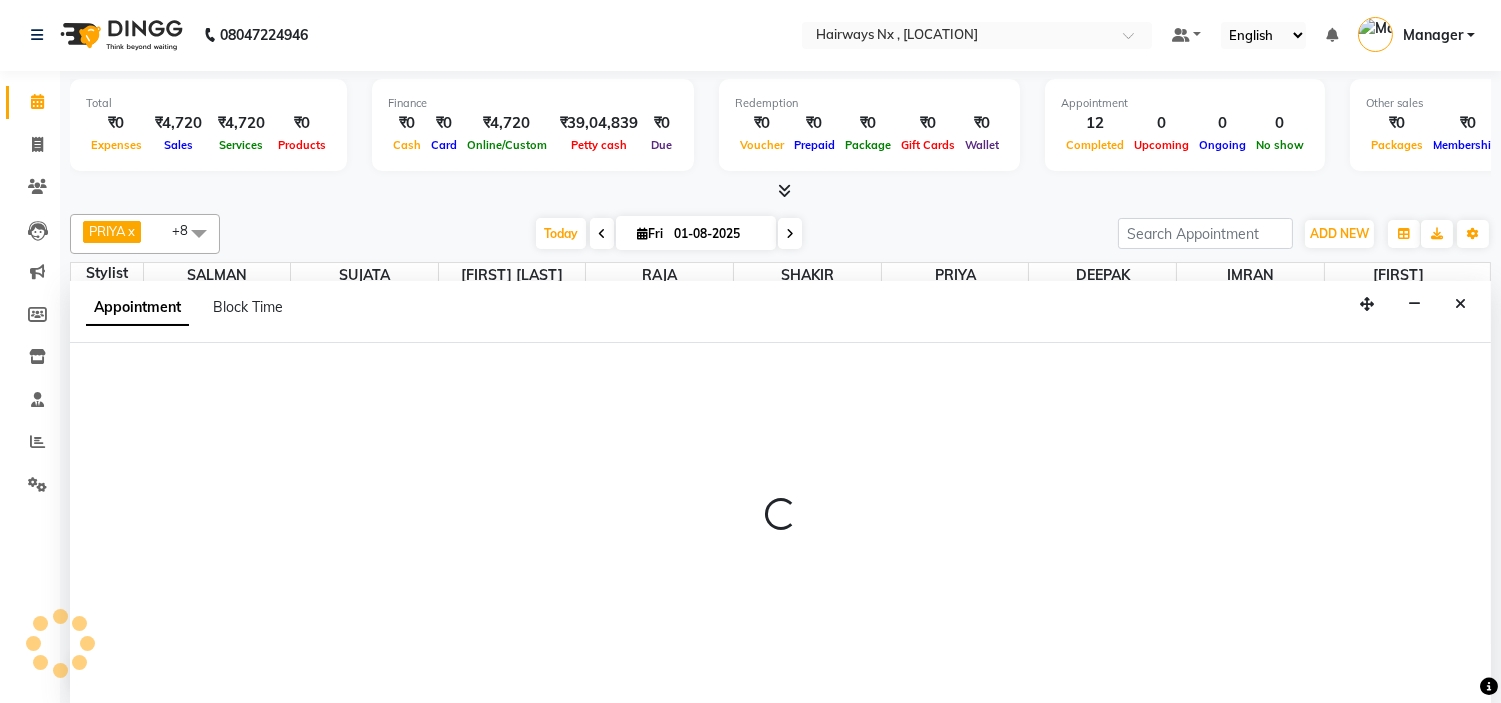select on "76846" 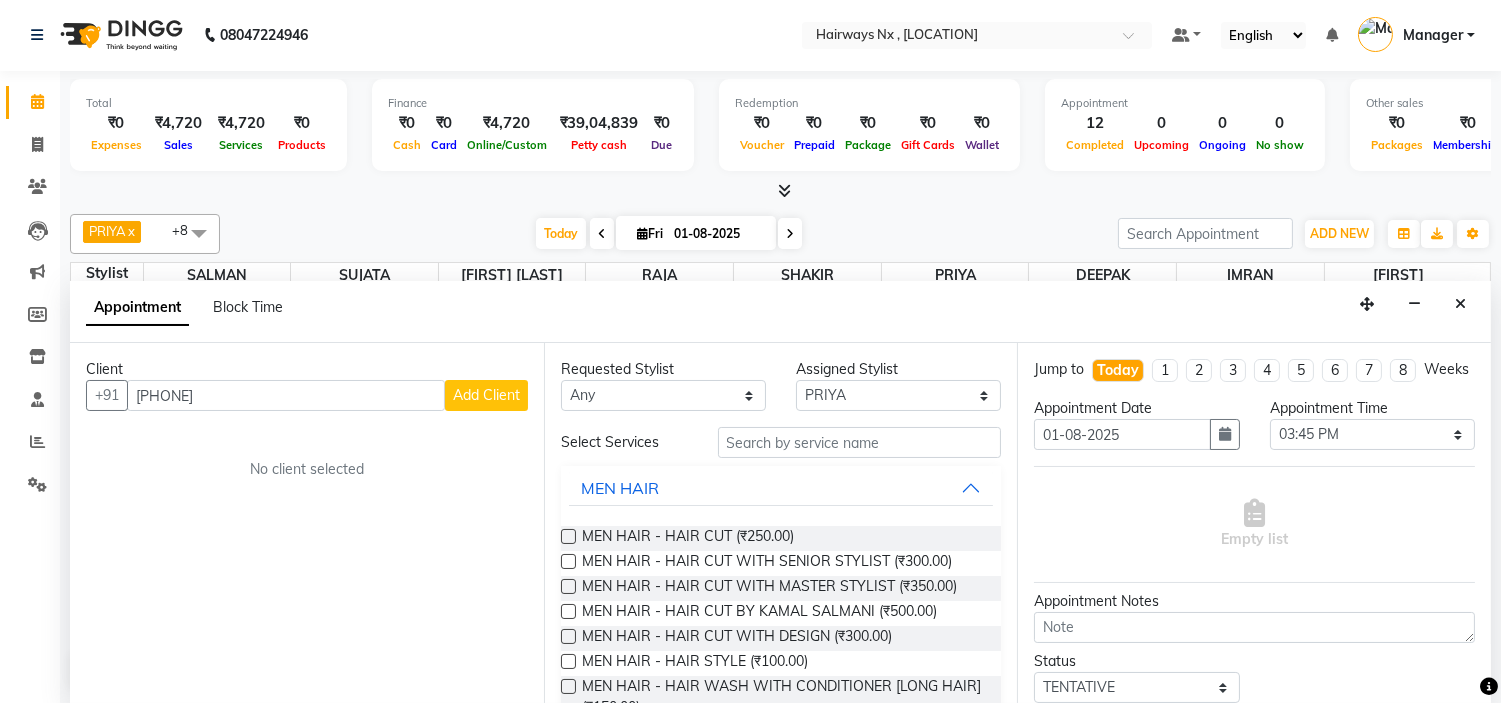 type on "[PHONE]" 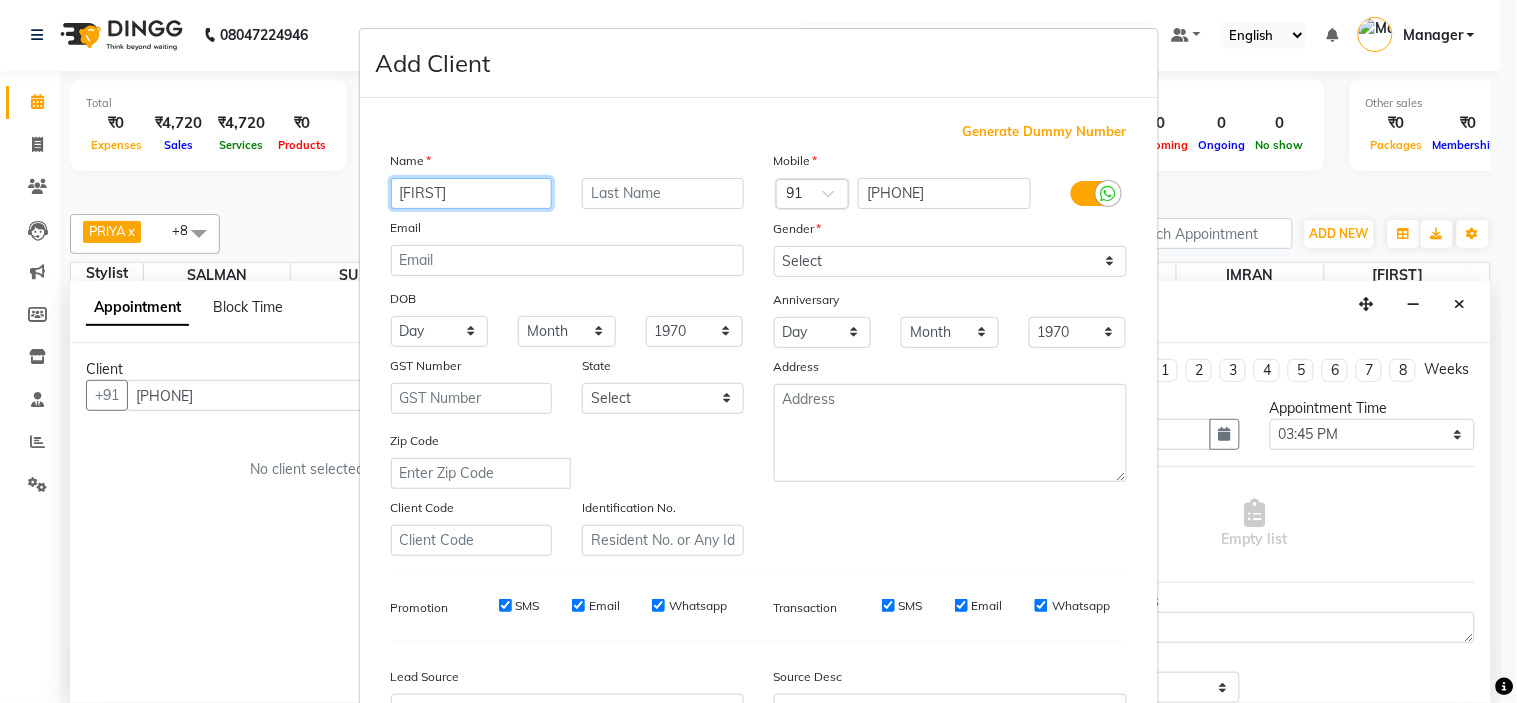 click on "TAJAL" at bounding box center [472, 193] 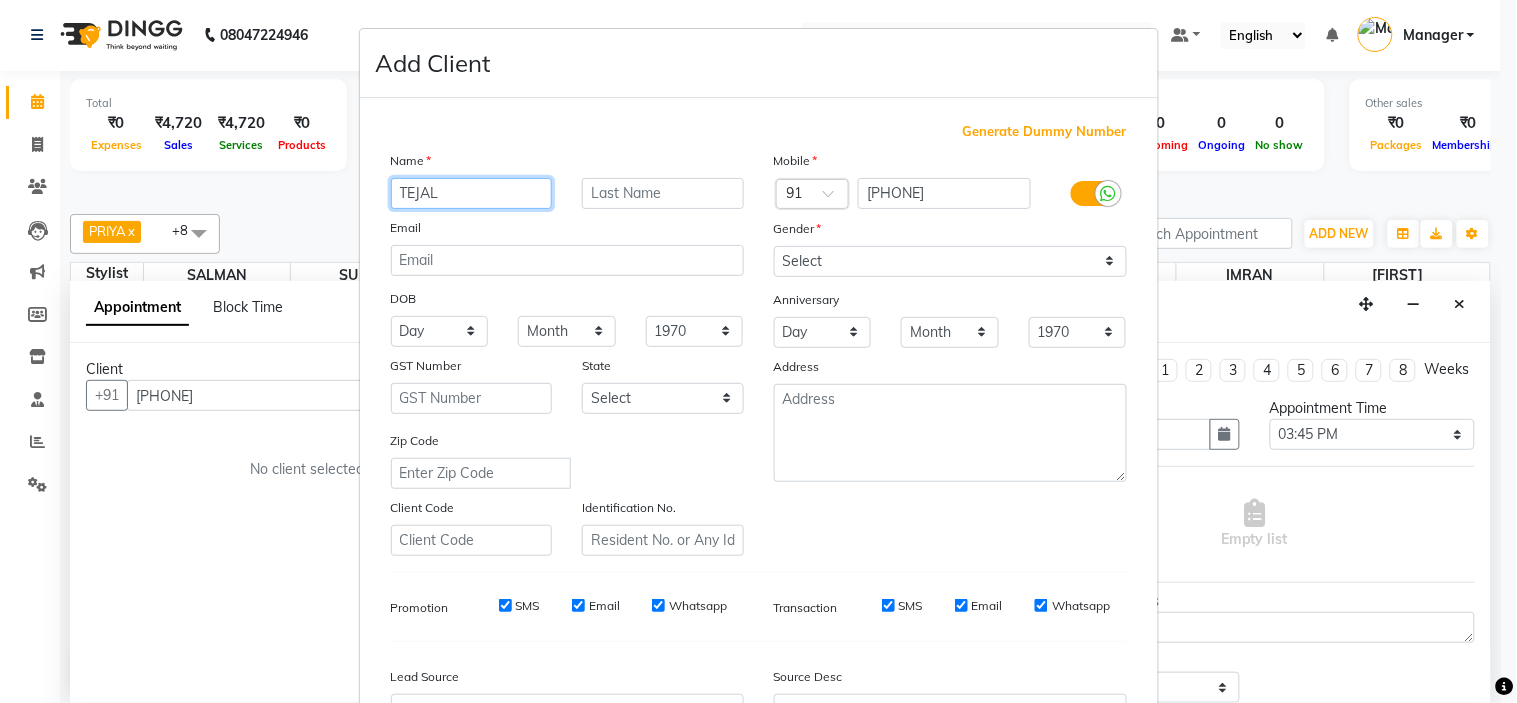 click on "TEJAL" at bounding box center [472, 193] 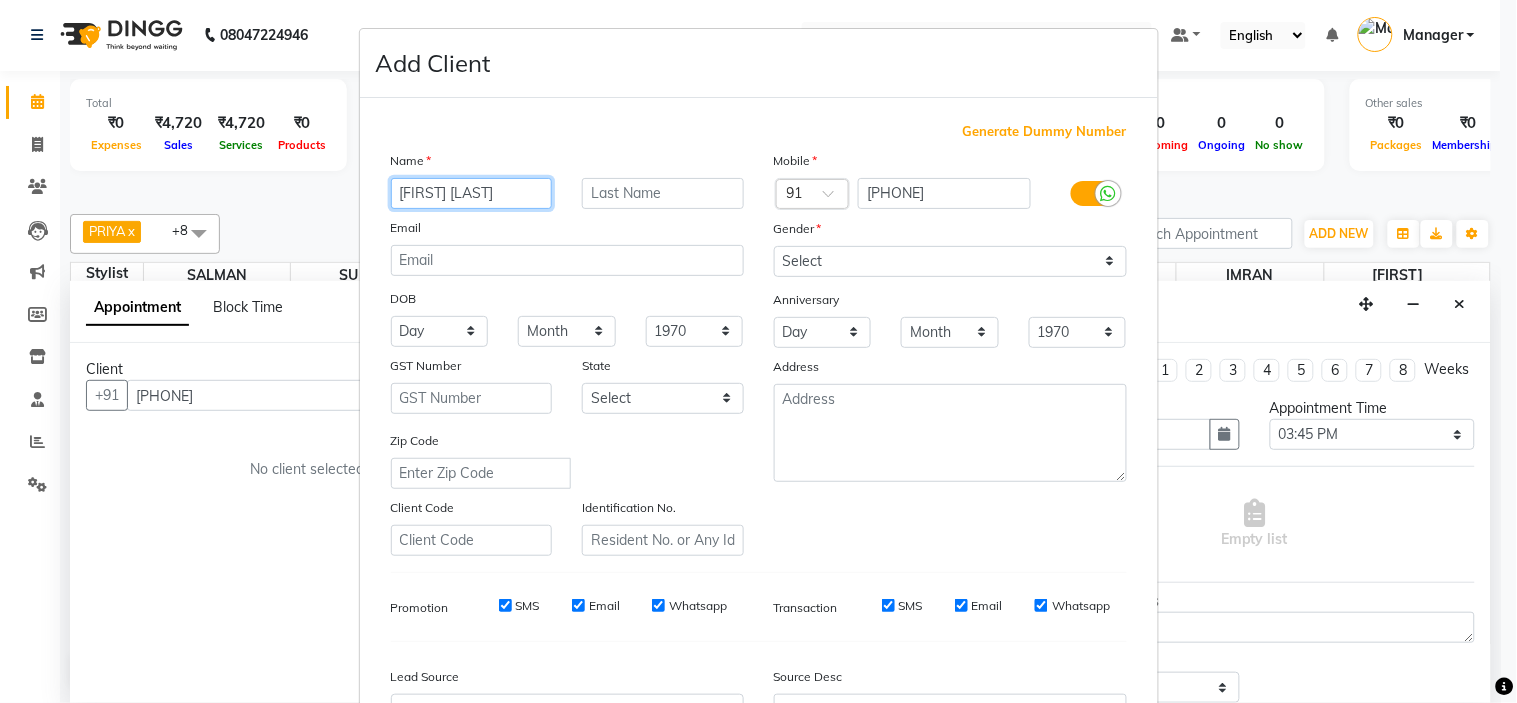 type on "[FIRST] [LAST]" 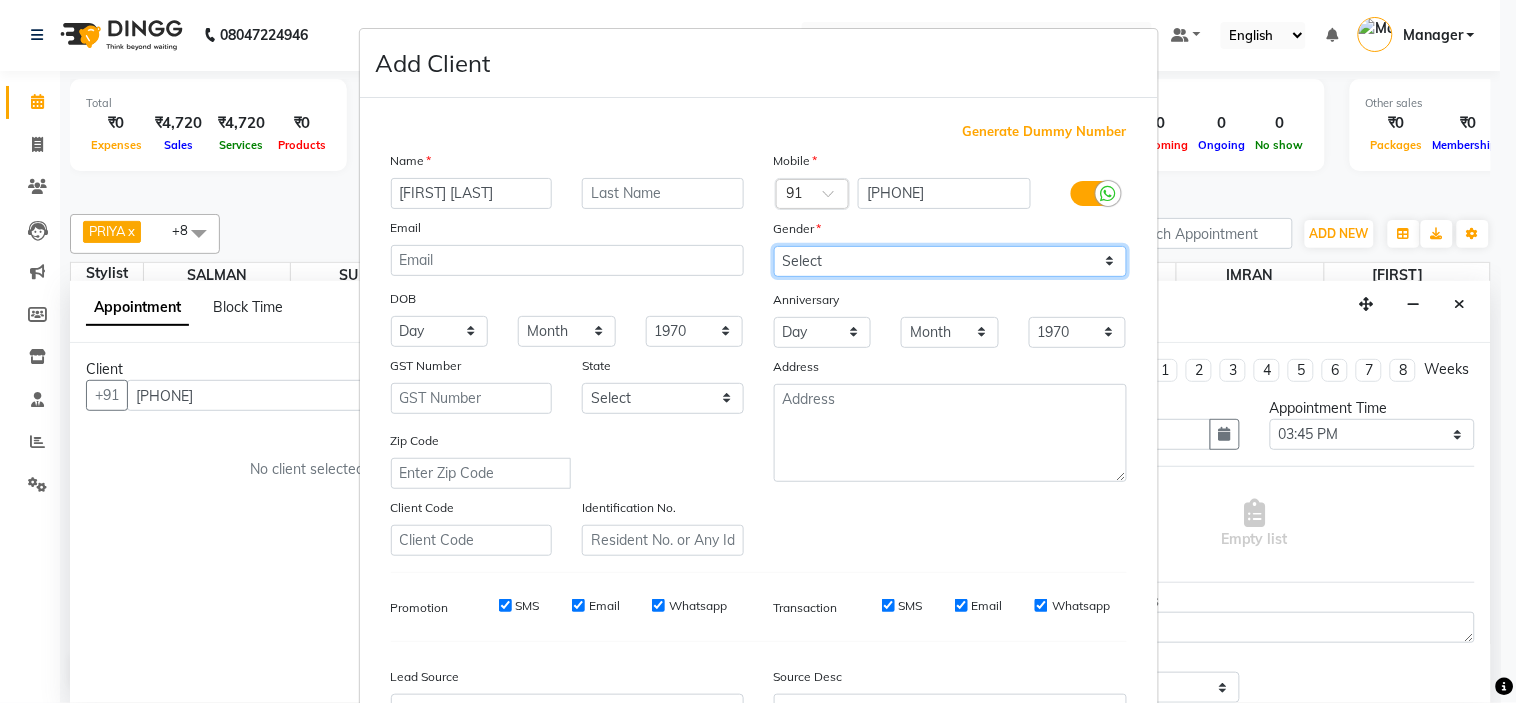 click on "Select Male Female Other Prefer Not To Say" at bounding box center (950, 261) 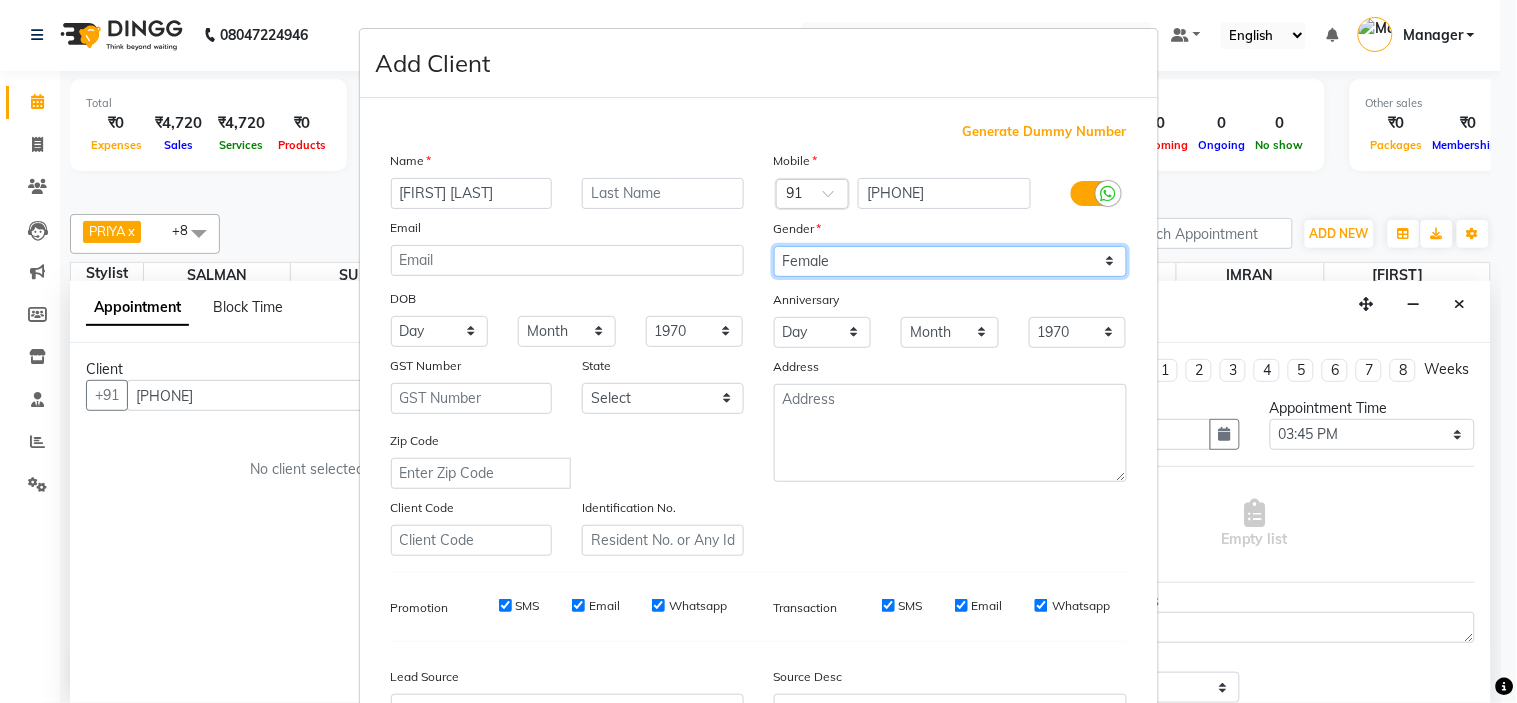 click on "Select Male Female Other Prefer Not To Say" at bounding box center [950, 261] 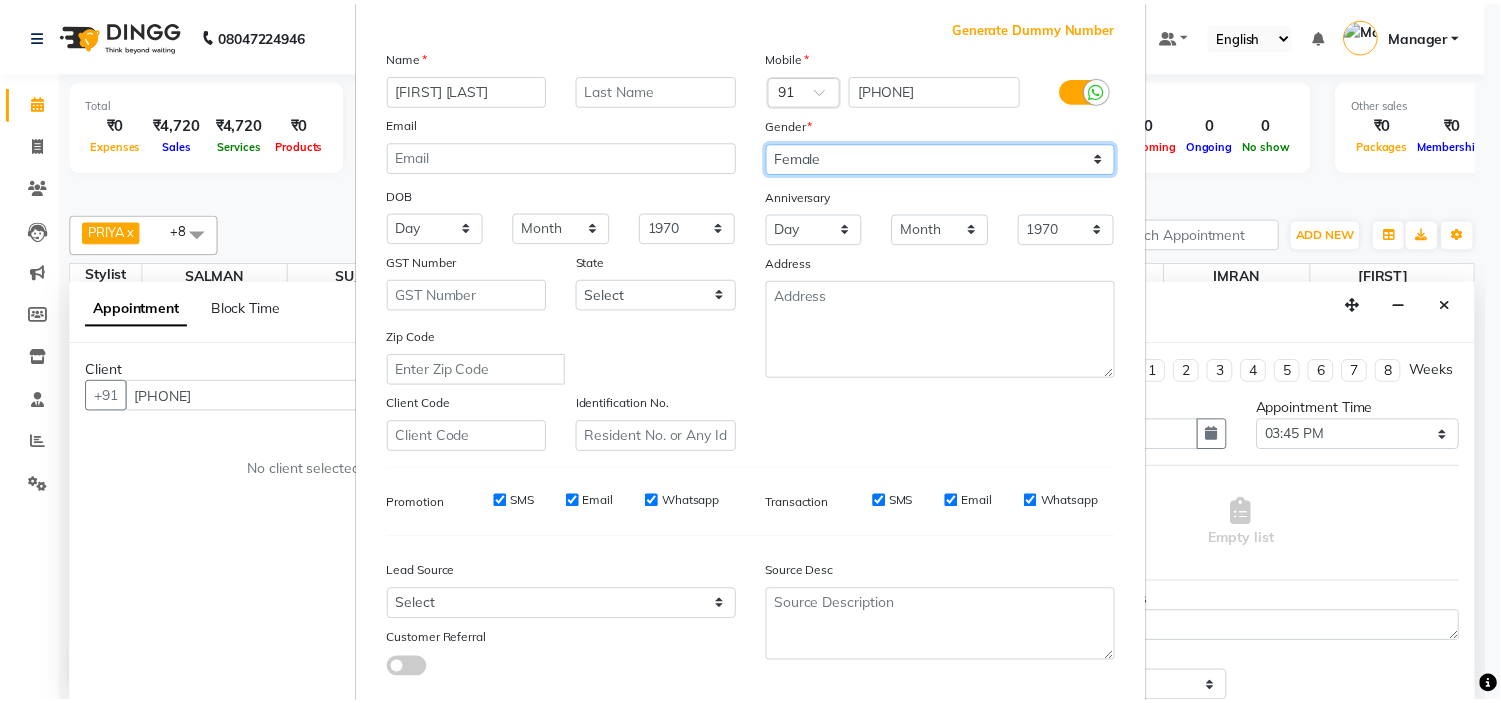 scroll, scrollTop: 221, scrollLeft: 0, axis: vertical 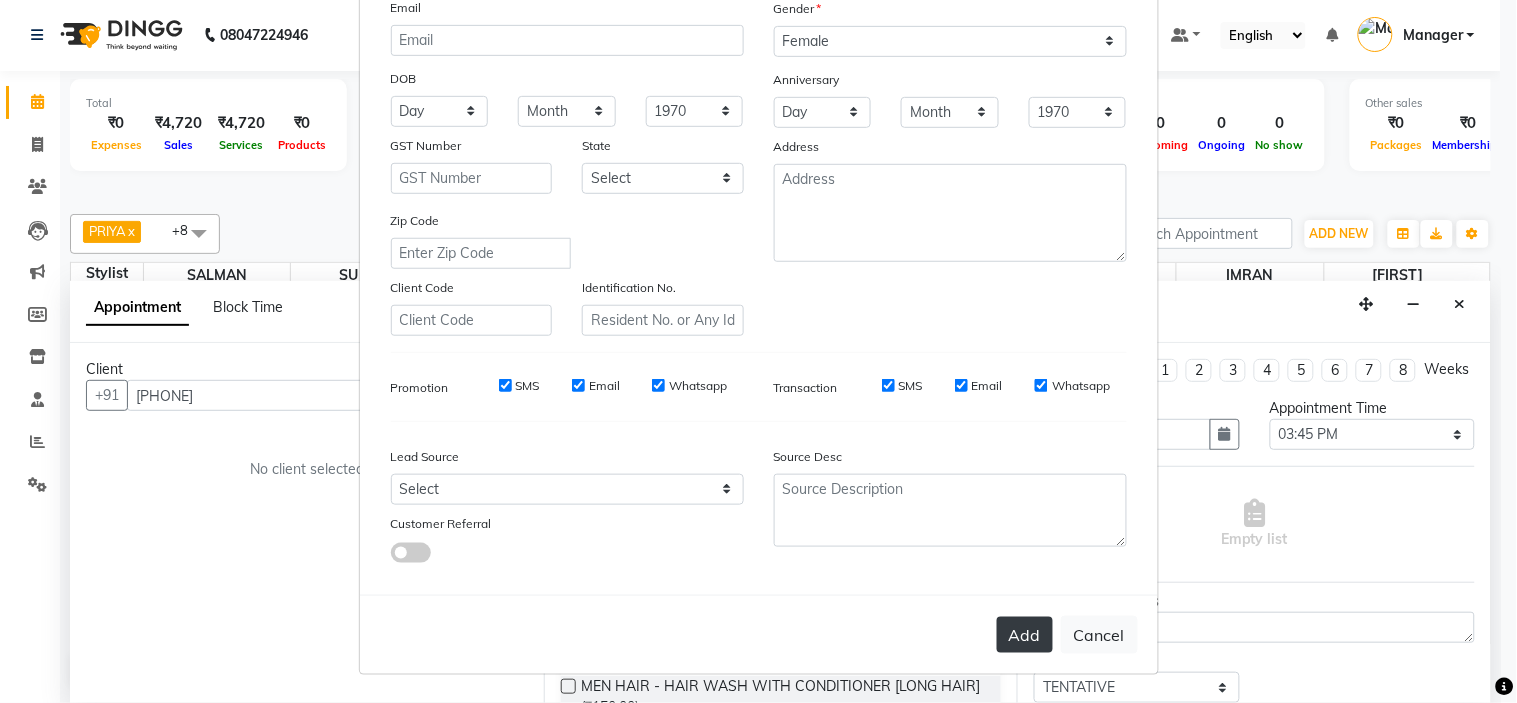 click on "Add" at bounding box center [1025, 635] 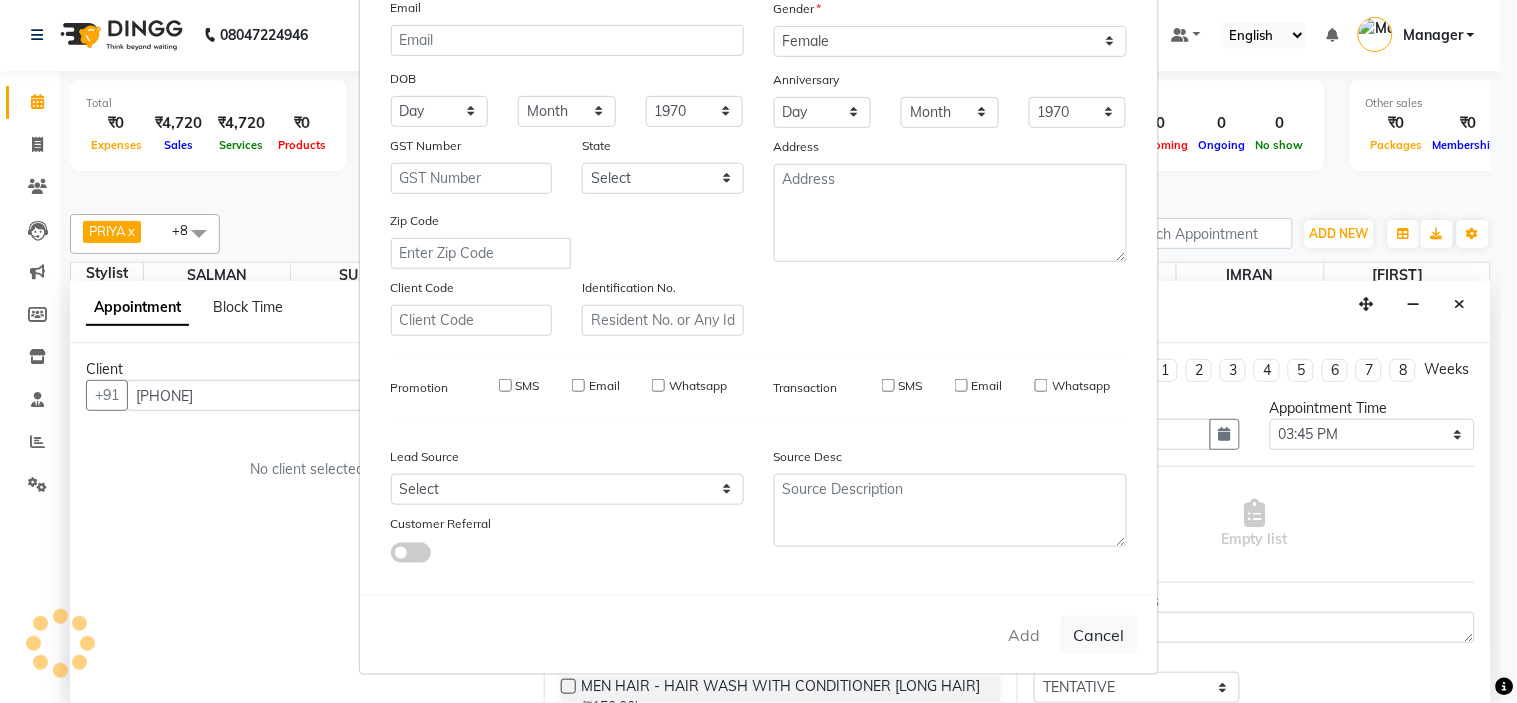 type on "93******12" 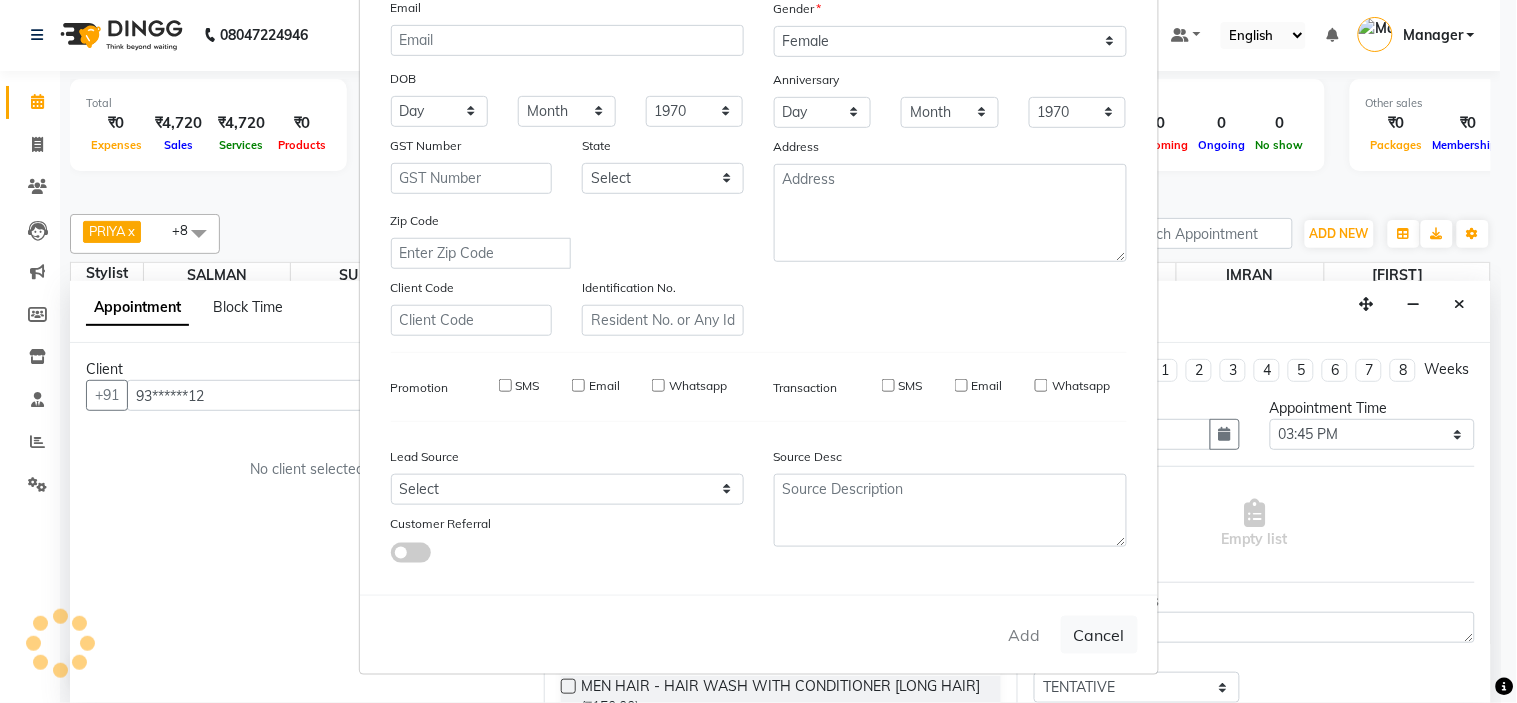 type 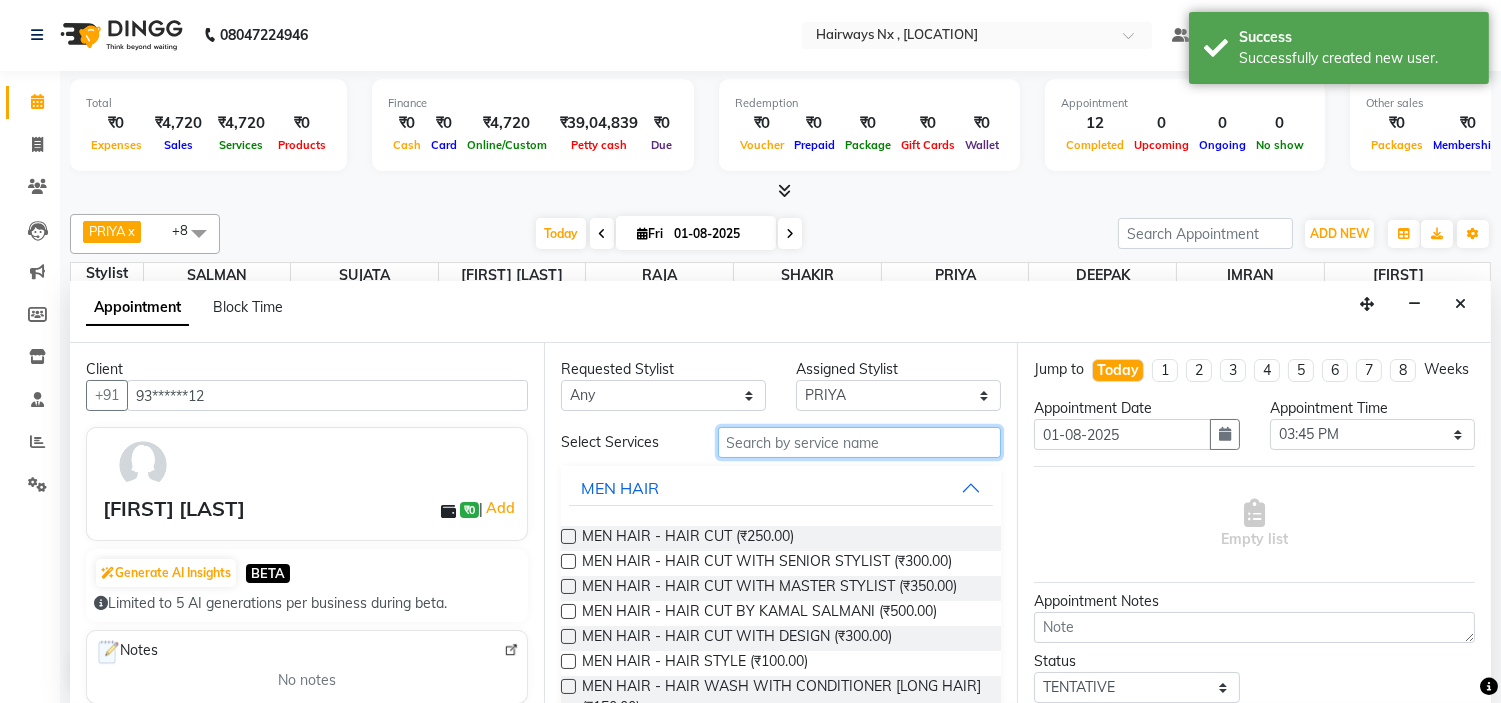 click at bounding box center (860, 442) 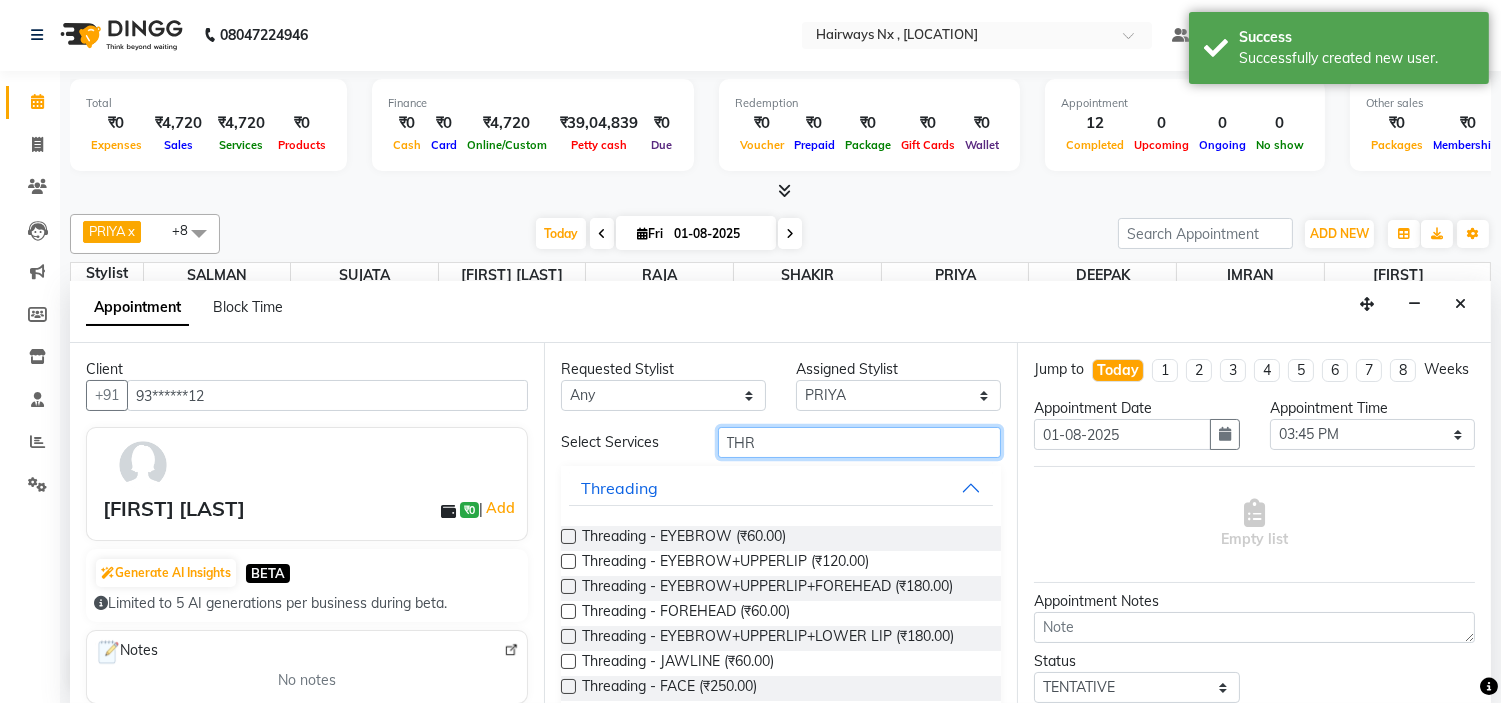 type on "THR" 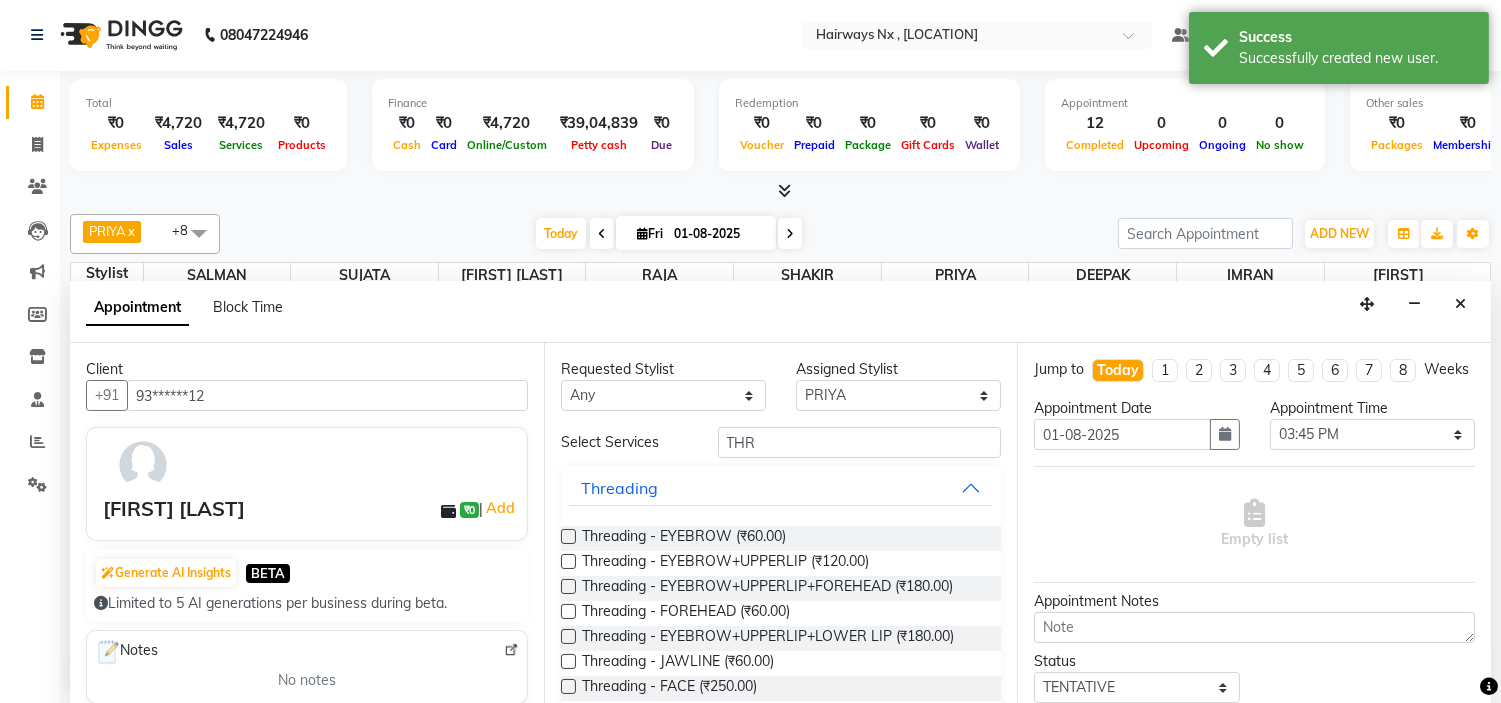 click at bounding box center (568, 561) 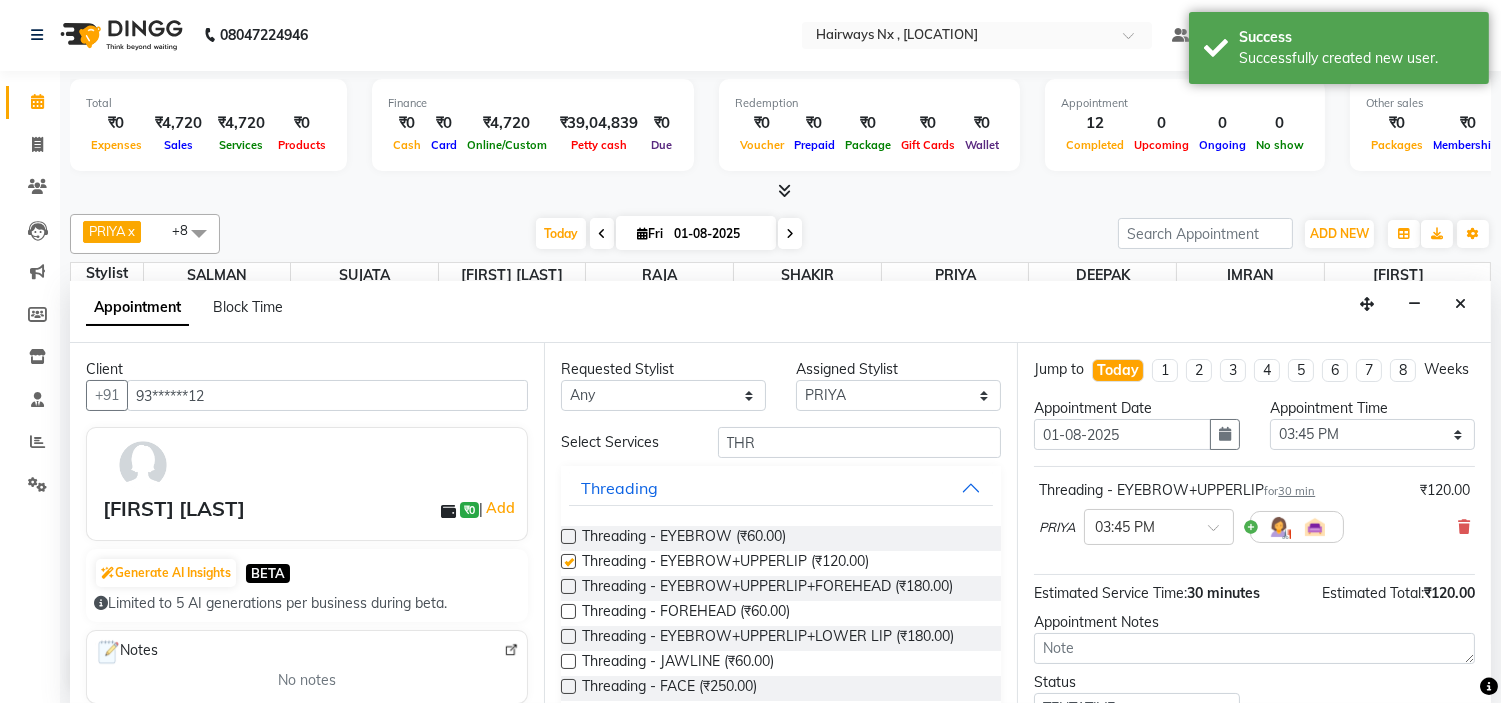 checkbox on "false" 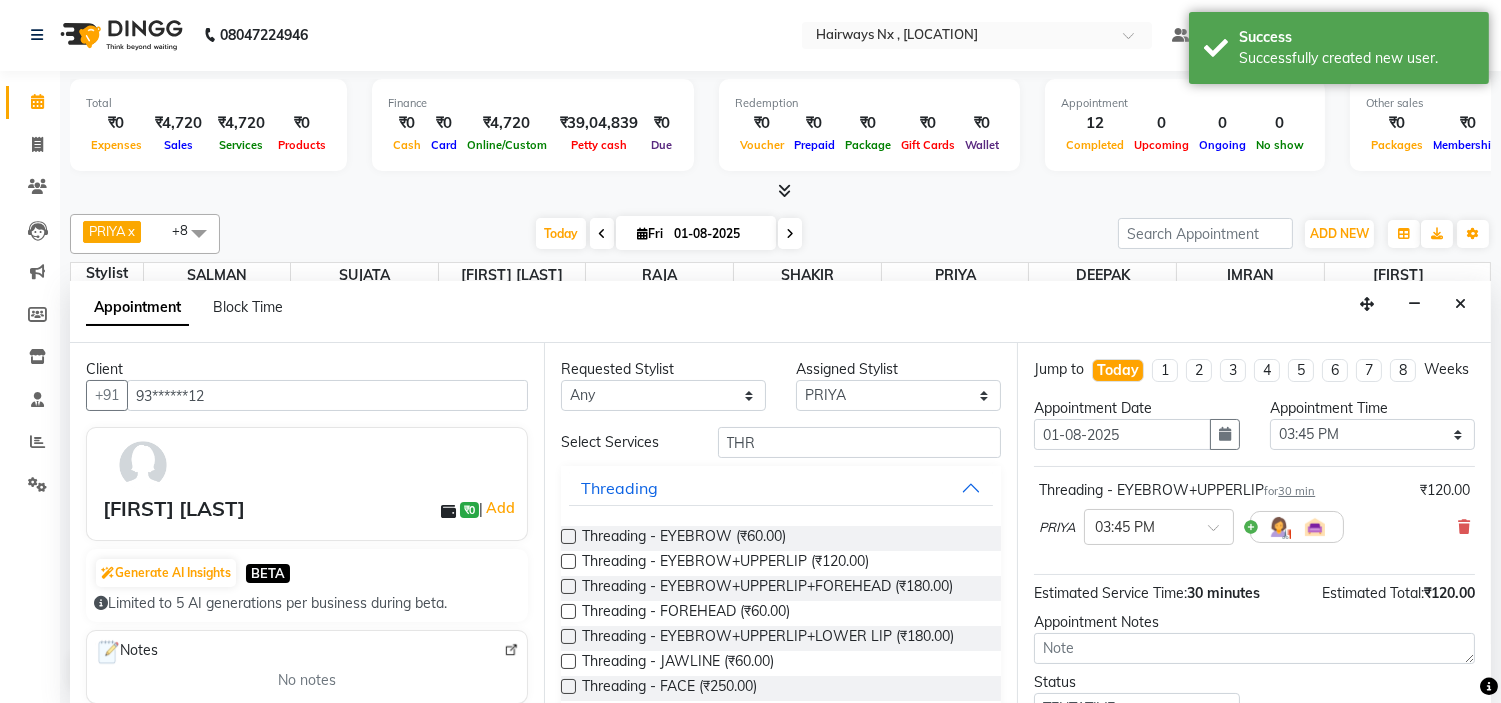 scroll, scrollTop: 165, scrollLeft: 0, axis: vertical 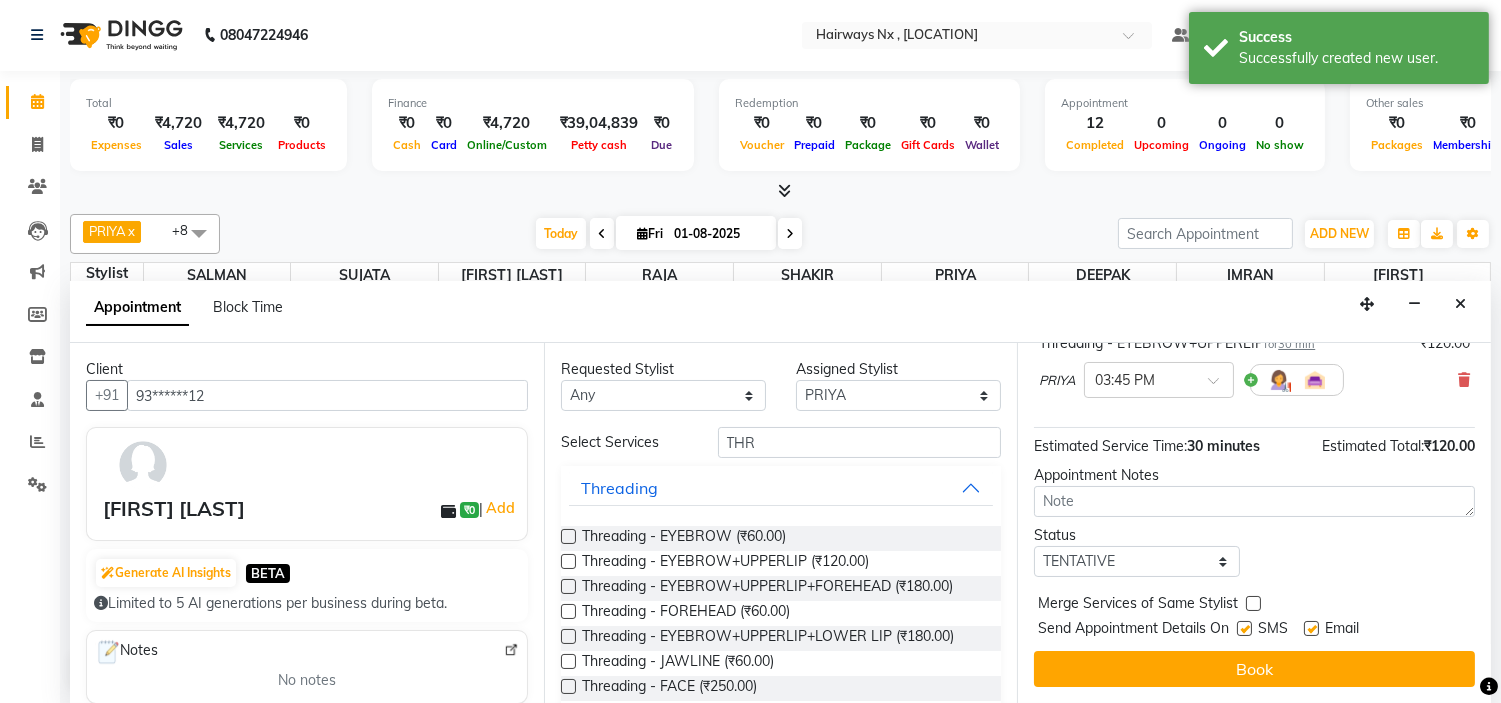 click at bounding box center (1244, 628) 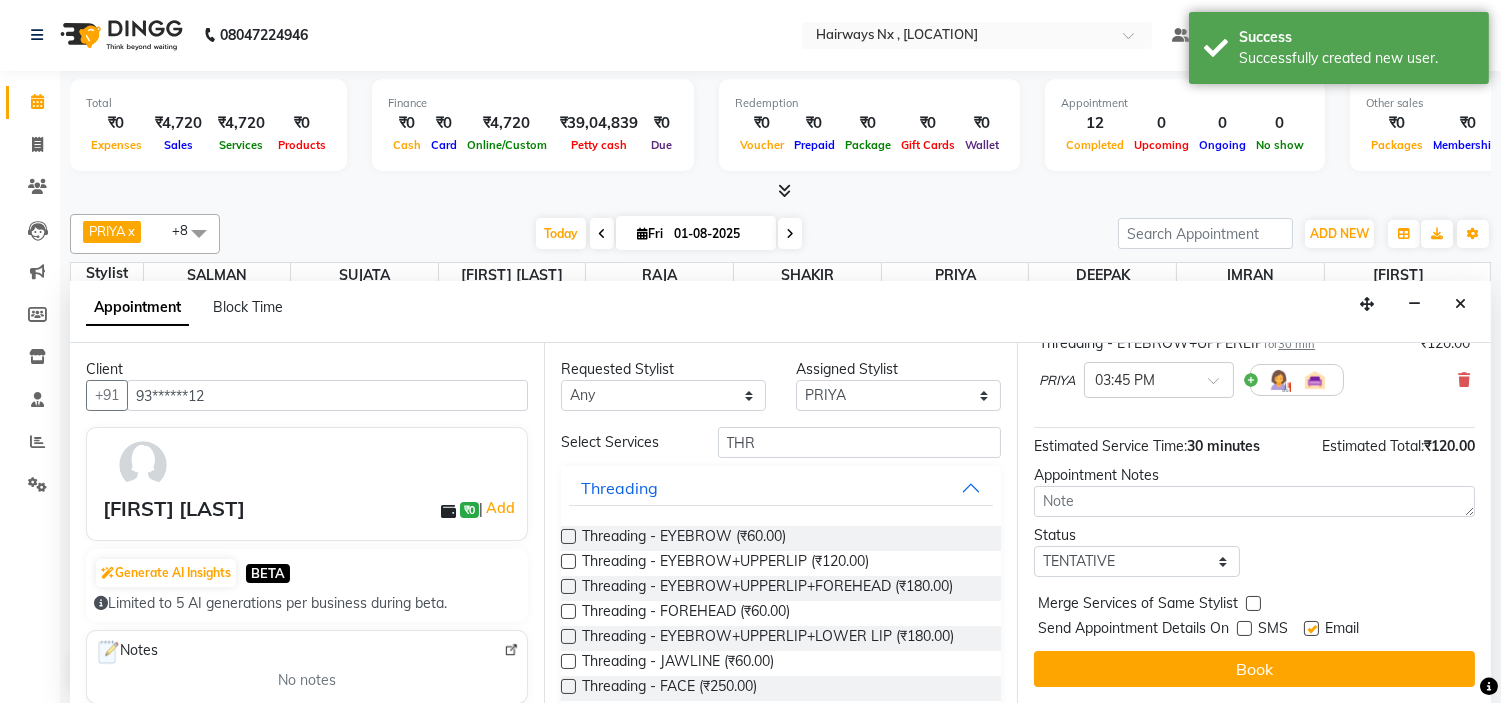 click at bounding box center [1311, 628] 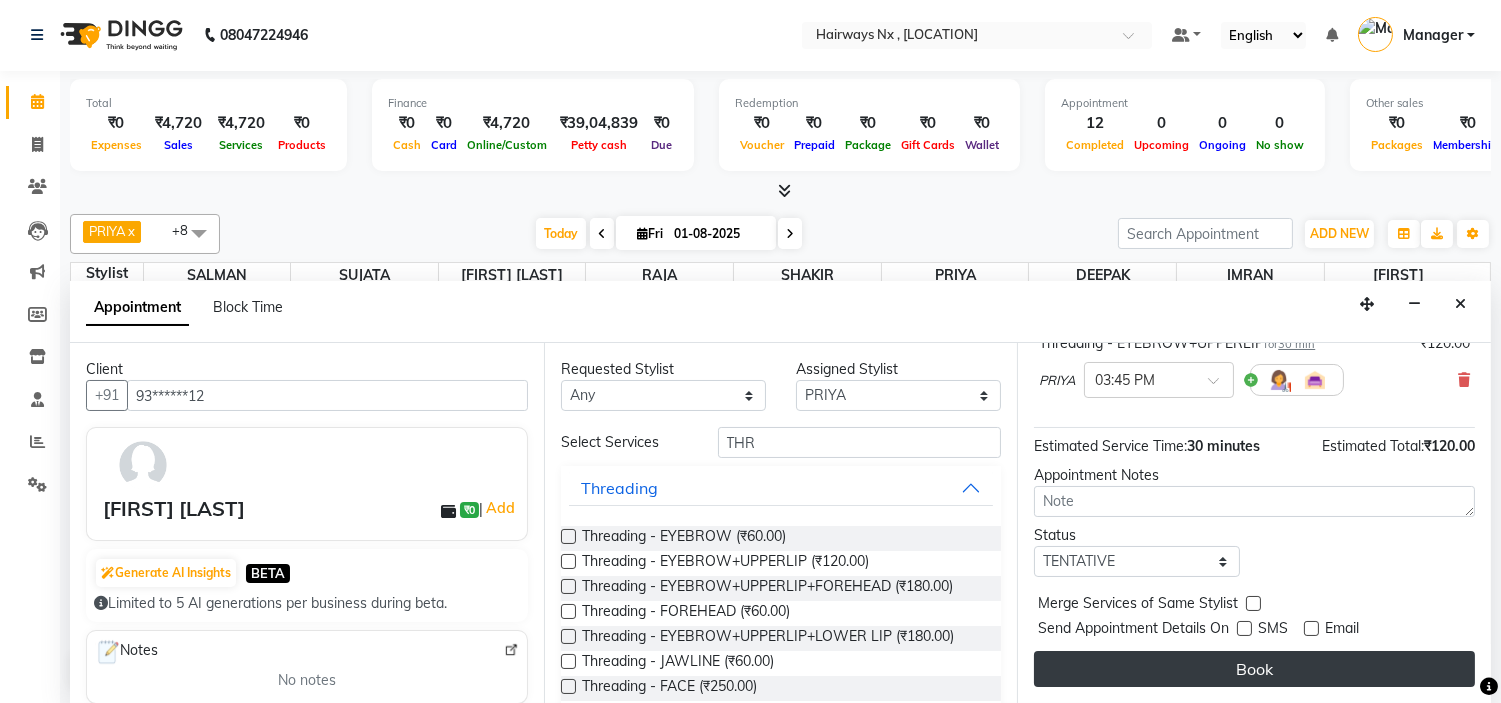 click on "Book" at bounding box center (1254, 669) 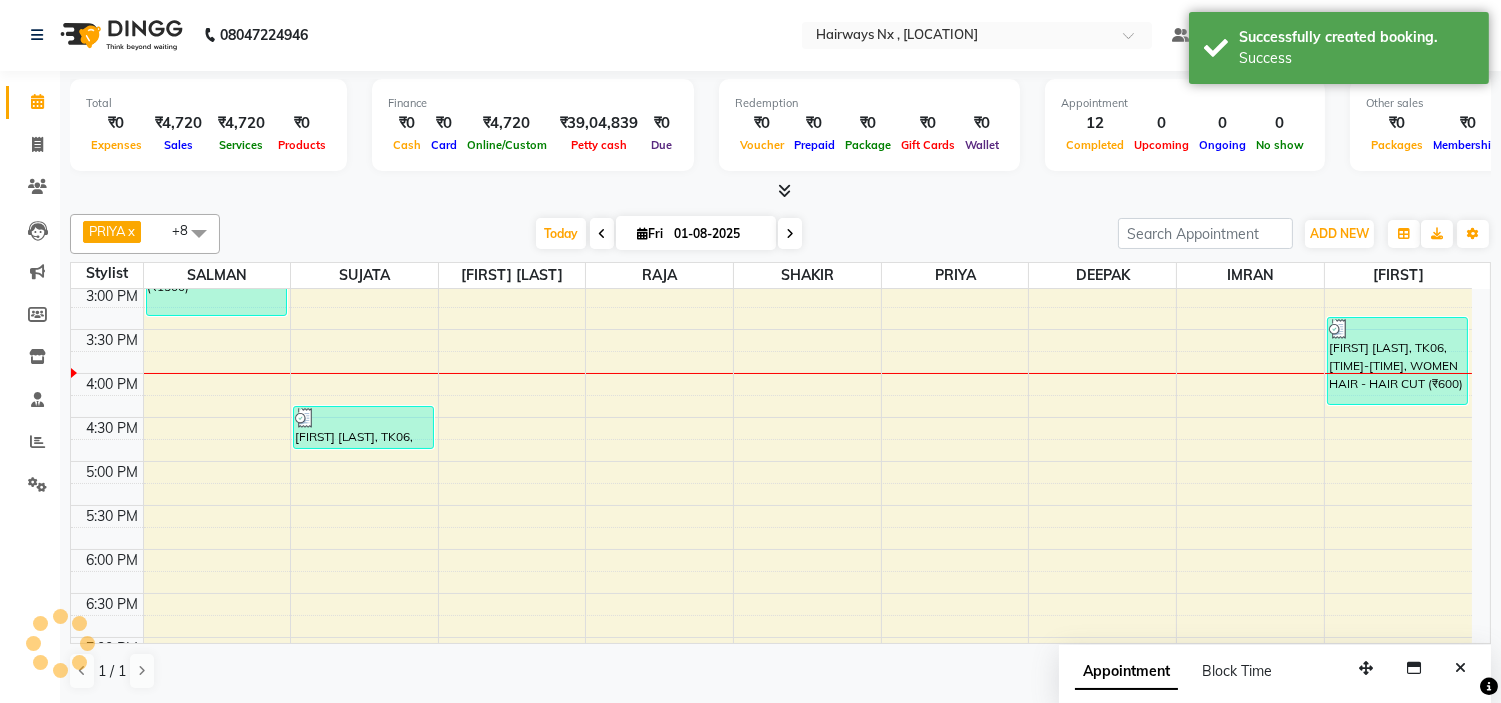 scroll, scrollTop: 0, scrollLeft: 0, axis: both 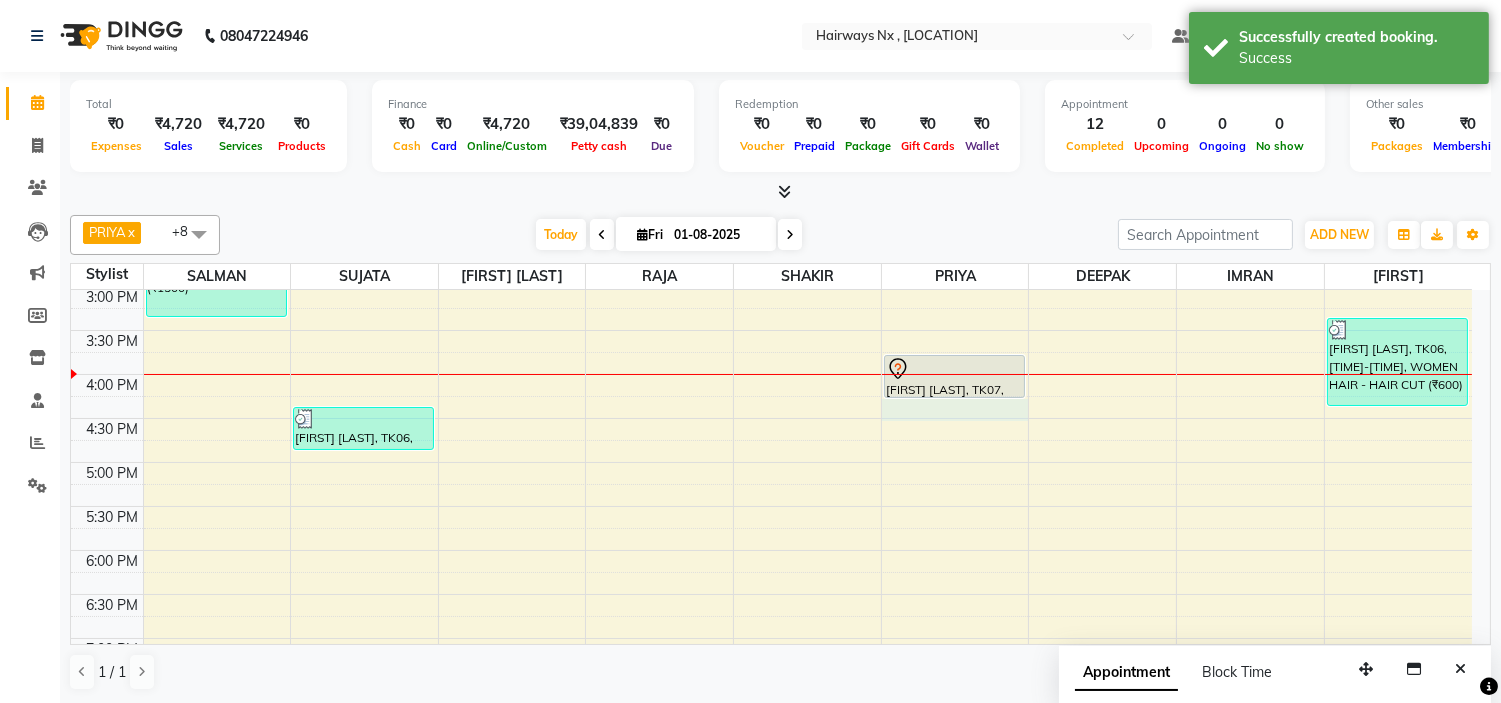 click on "9:00 AM 9:30 AM 10:00 AM 10:30 AM 11:00 AM 11:30 AM 12:00 PM 12:30 PM 1:00 PM 1:30 PM 2:00 PM 2:30 PM 3:00 PM 3:30 PM 4:00 PM 4:30 PM 5:00 PM 5:30 PM 6:00 PM 6:30 PM 7:00 PM 7:30 PM 8:00 PM 8:30 PM 9:00 PM 9:30 PM 10:00 PM 10:30 PM     BHAGYASHREE thakkar, TK06, 01:50 PM-03:20 PM, Colour For Women - ROOT TOUCH UO(INOA) (₹1500)     SHWETA UNHALKAR, TK04, 01:15 PM-01:45 PM, Threading - EYEBROW+UPPERLIP     BHAGYASHREE thakkar, TK06, 04:20 PM-04:50 PM, Nail & Gelish - NAIL CUT FILE & POLISH (₹200)     Karan, TK05, 01:30 PM-02:00 PM, MEN HAIR - HAIR CUT WITH SENIOR STYLIST     Karan, TK05, 02:00 PM-02:30 PM, MEN HAIR - HAIR CUT WITH SENIOR STYLIST     Karan, TK05, 02:30 PM-03:00 PM, MEN HAIR - REGULAR SHAVE/TRIM     PRATIK GEHLOT, TK03, 12:45 PM-01:15 PM, MEN HAIR - HAIR CUT WITH MASTER STYLIST     PRATIK GEHLOT, TK03, 01:15 PM-01:45 PM, MEN HAIR - HAIR CUT WITH MASTER STYLIST             TEJAL KHANNA, TK07, 03:45 PM-04:15 PM, Threading - EYEBROW+UPPERLIP" at bounding box center [771, 374] 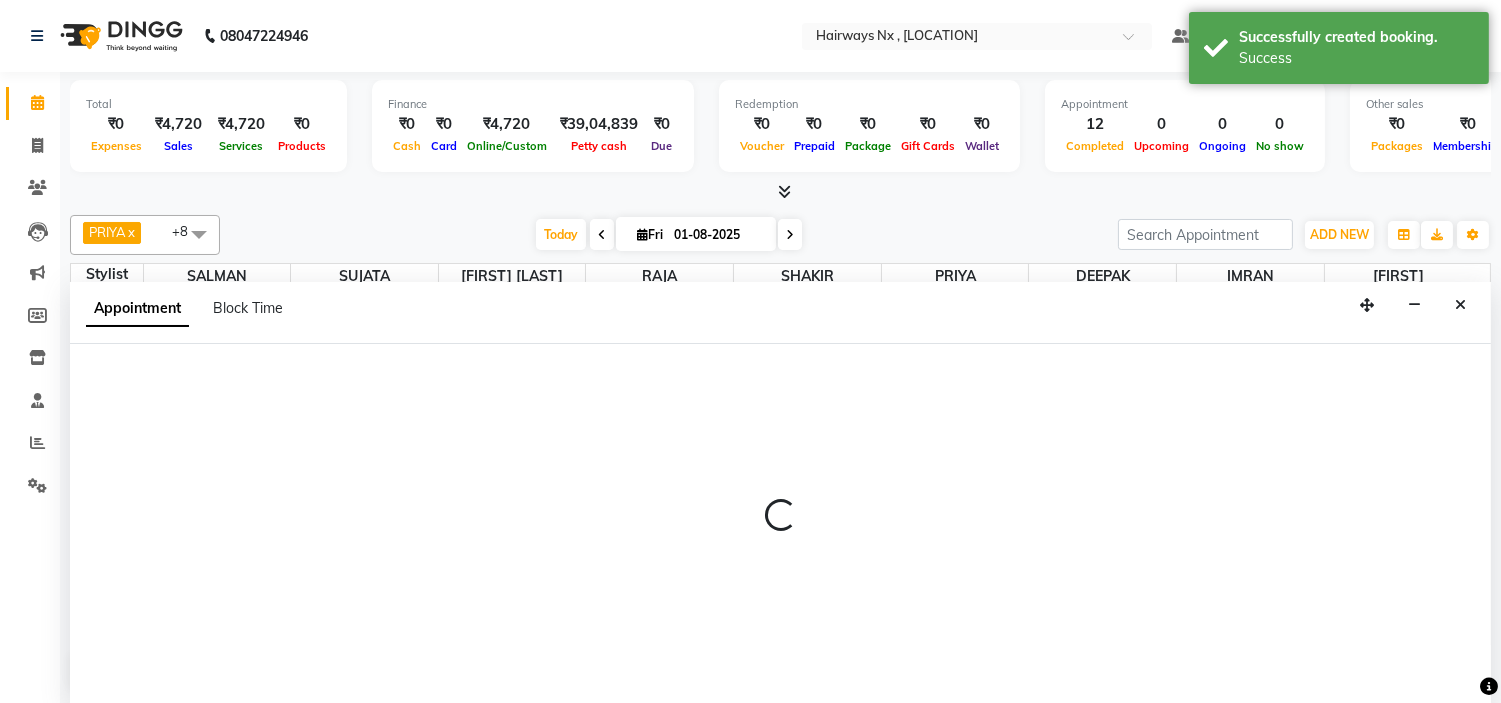 scroll, scrollTop: 1, scrollLeft: 0, axis: vertical 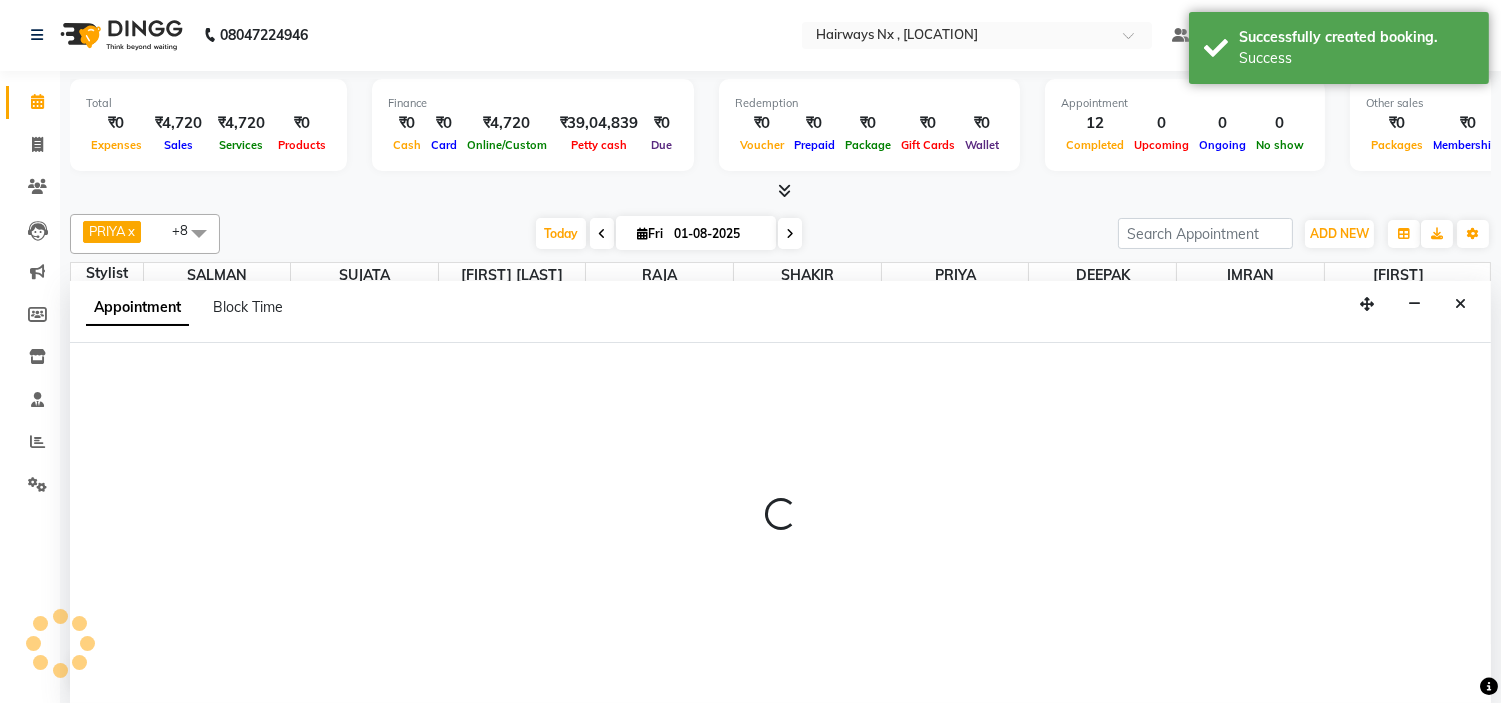select on "76846" 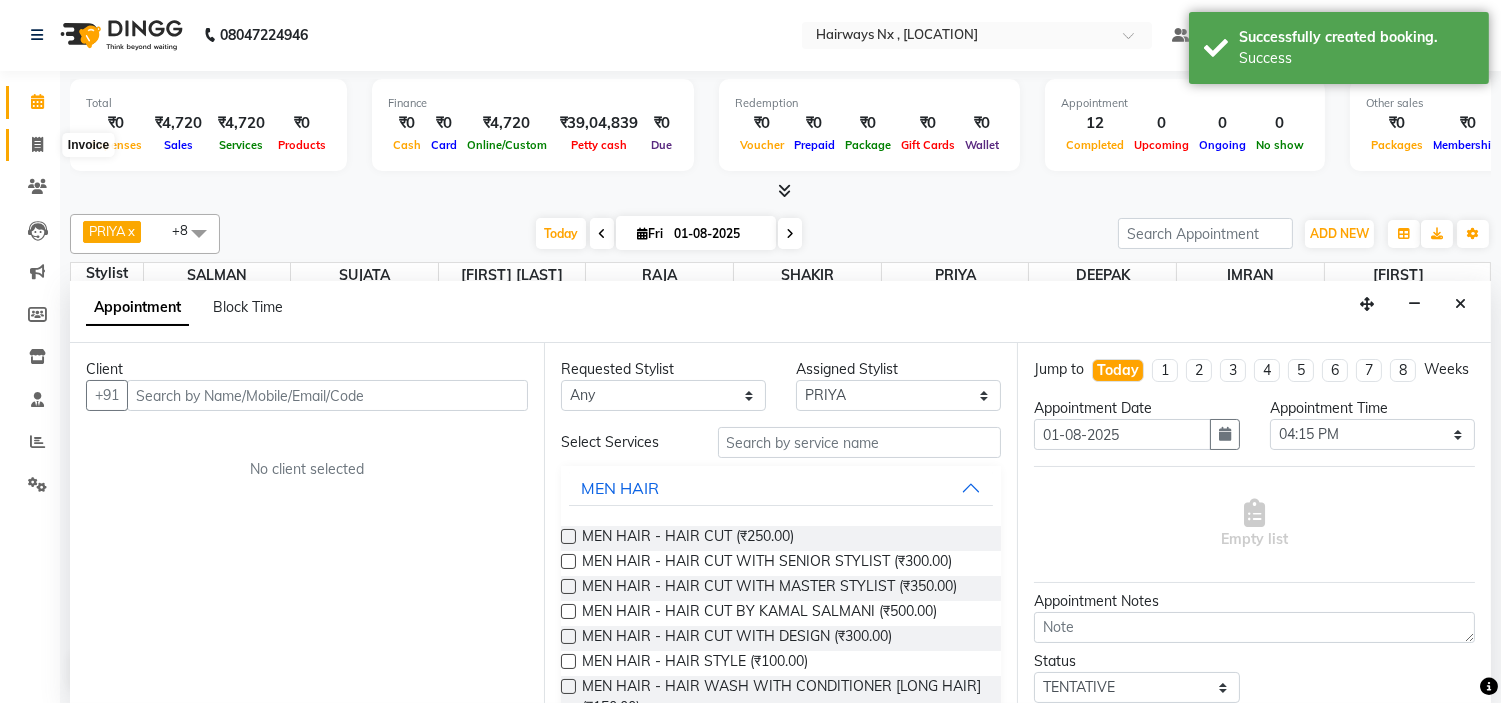click 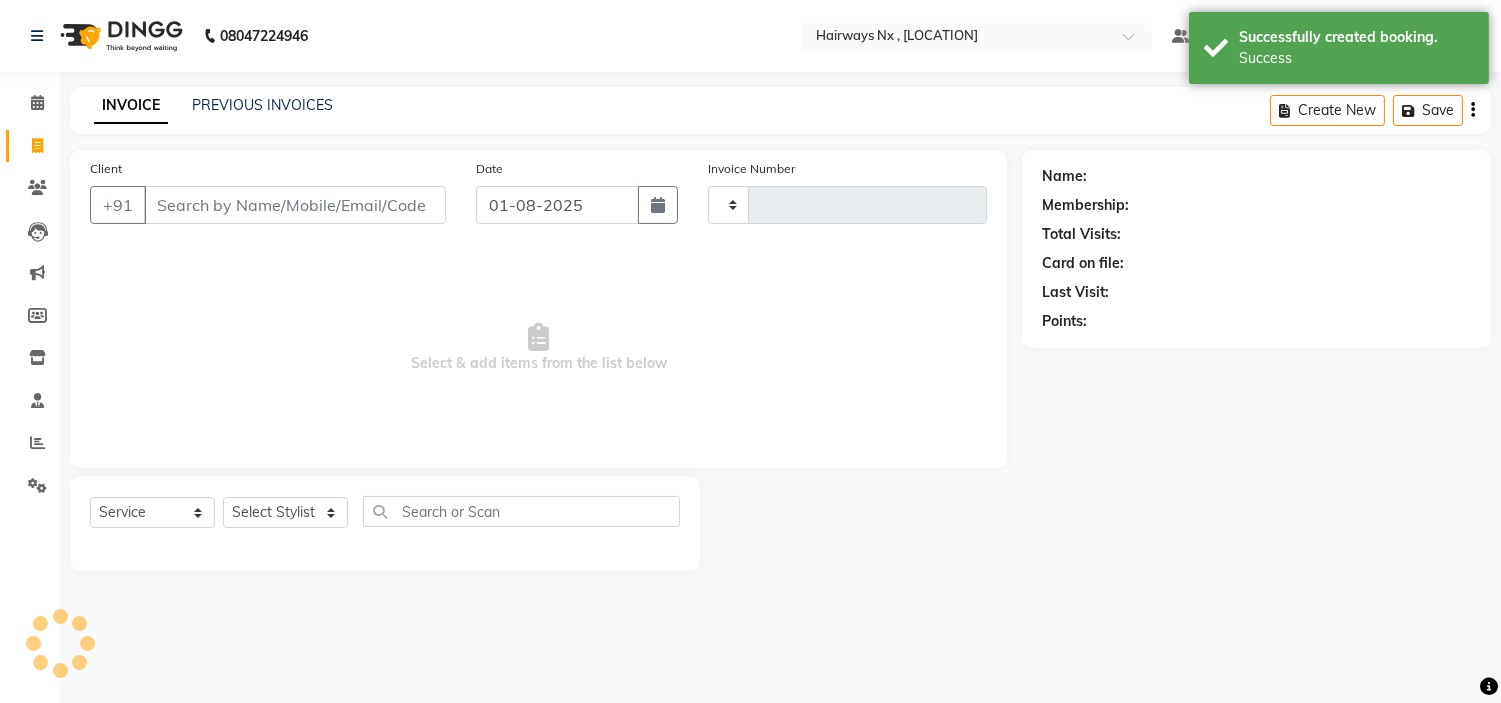 type on "0876" 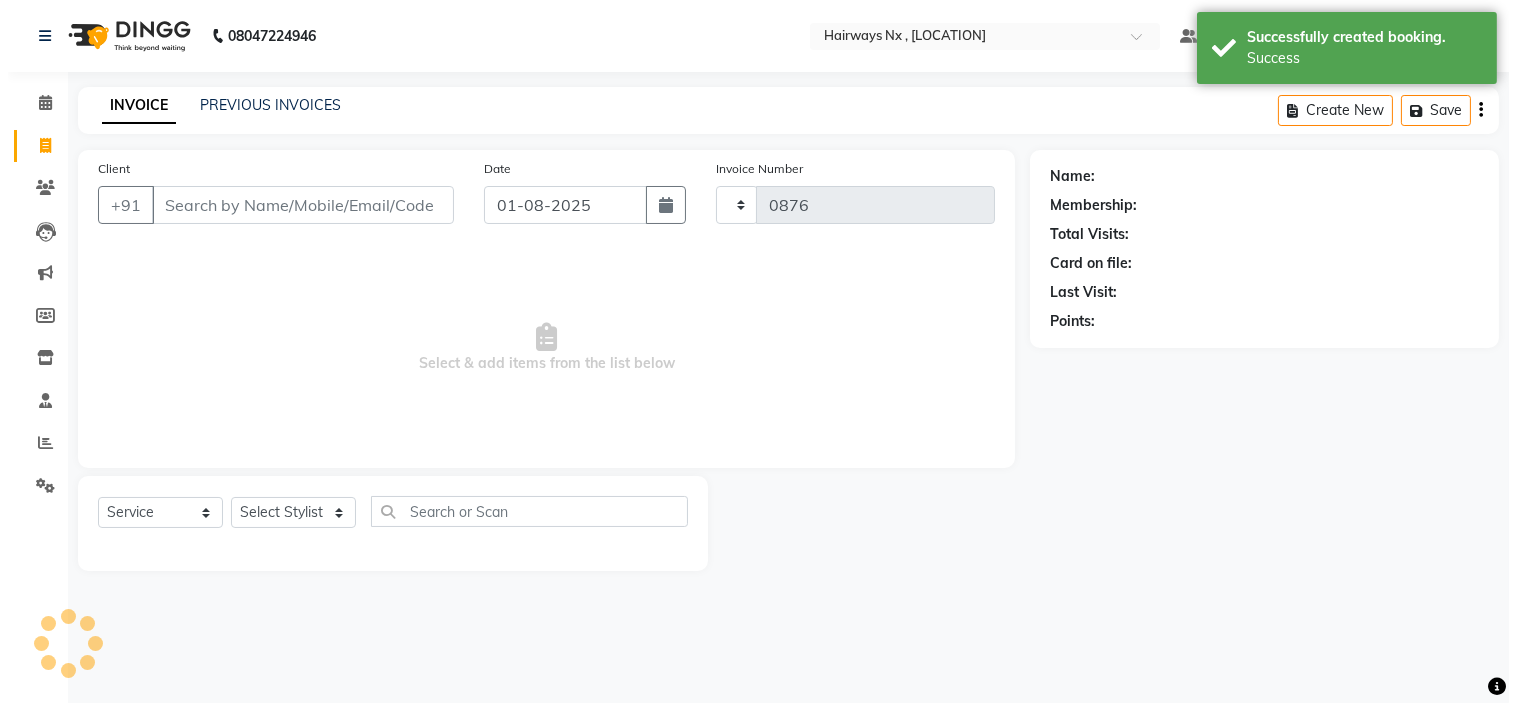 scroll, scrollTop: 0, scrollLeft: 0, axis: both 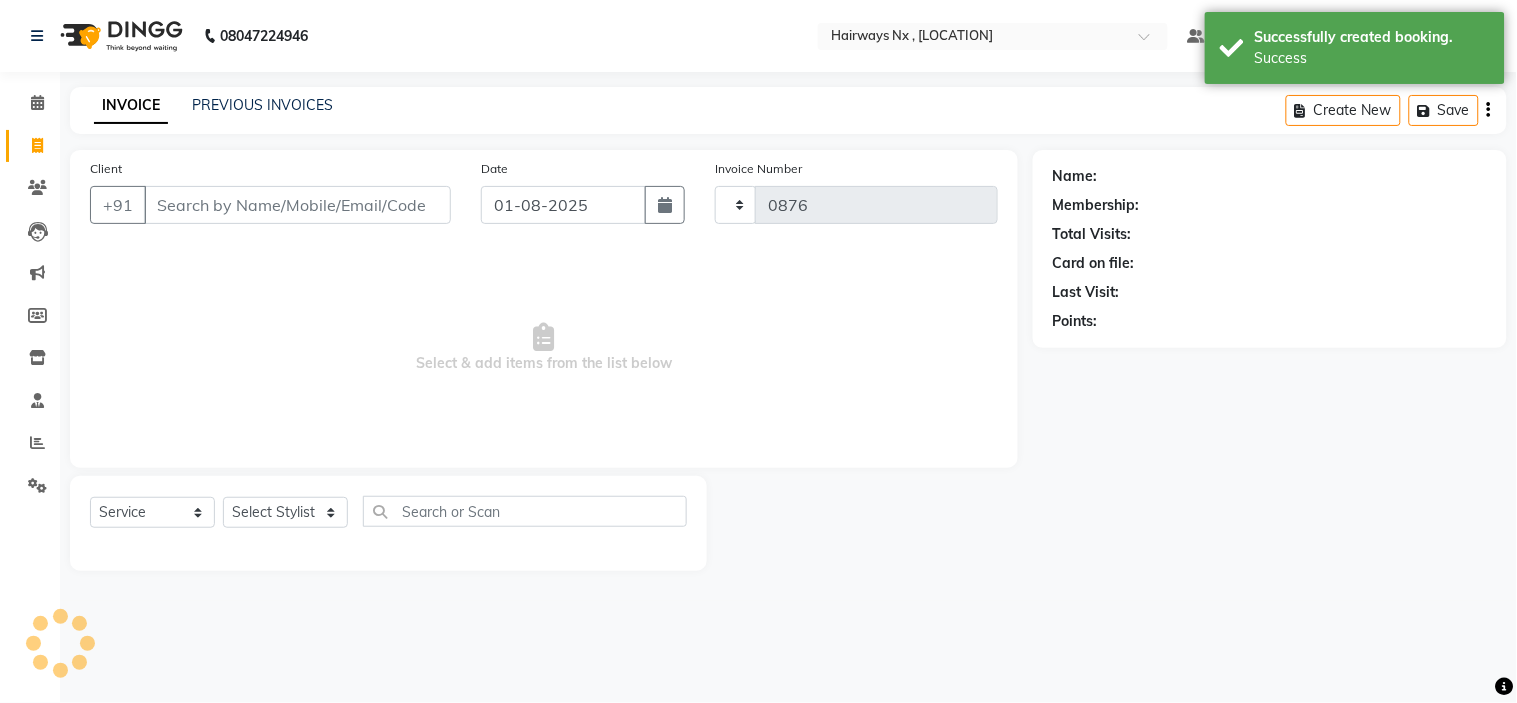 select on "778" 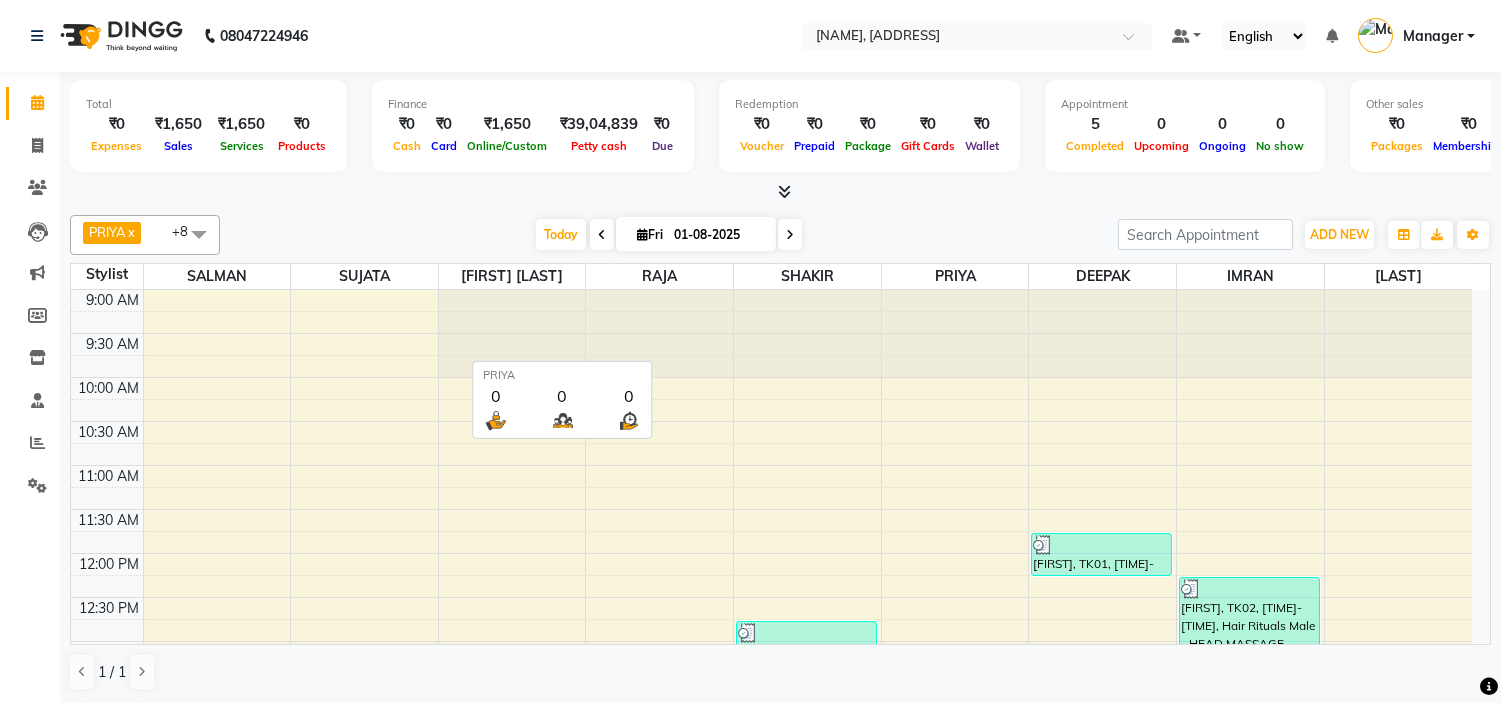 scroll, scrollTop: 0, scrollLeft: 0, axis: both 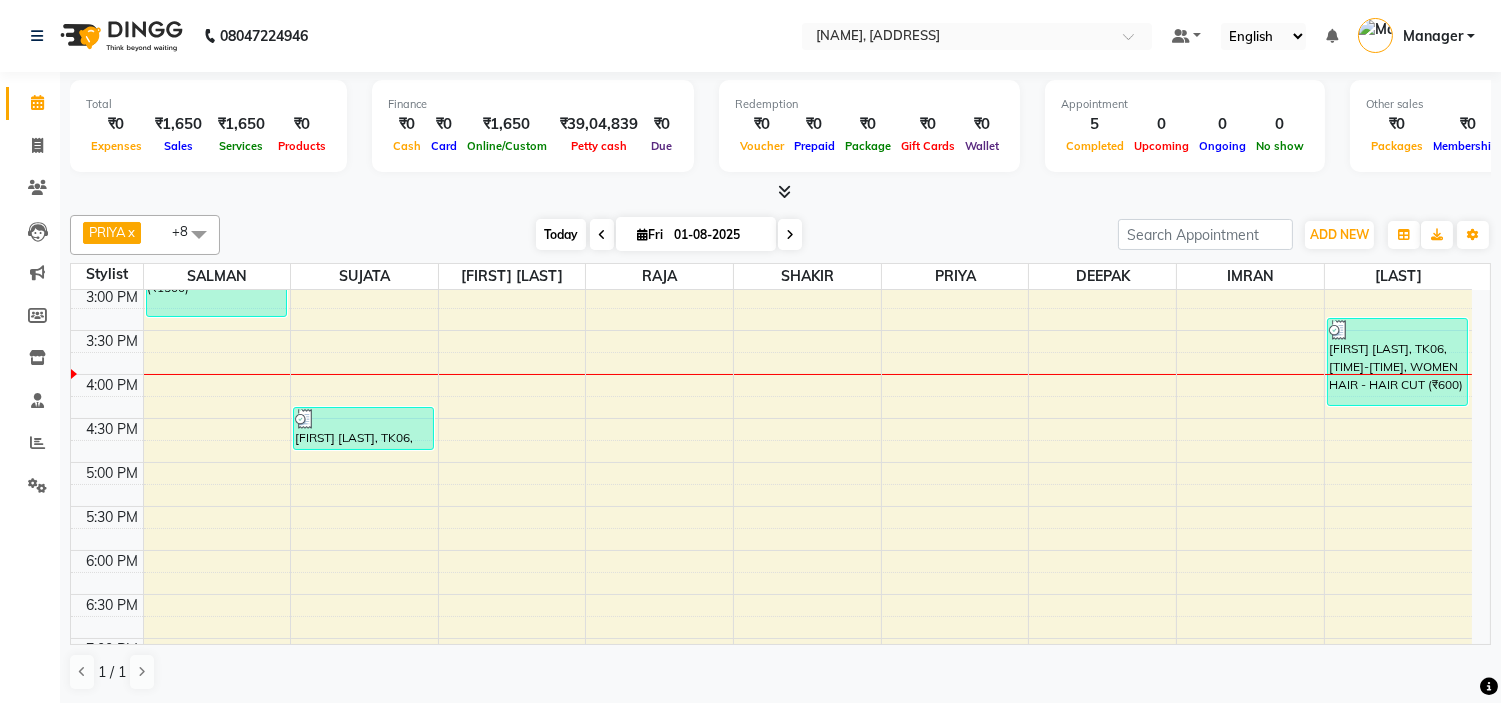 click on "Today" at bounding box center [561, 234] 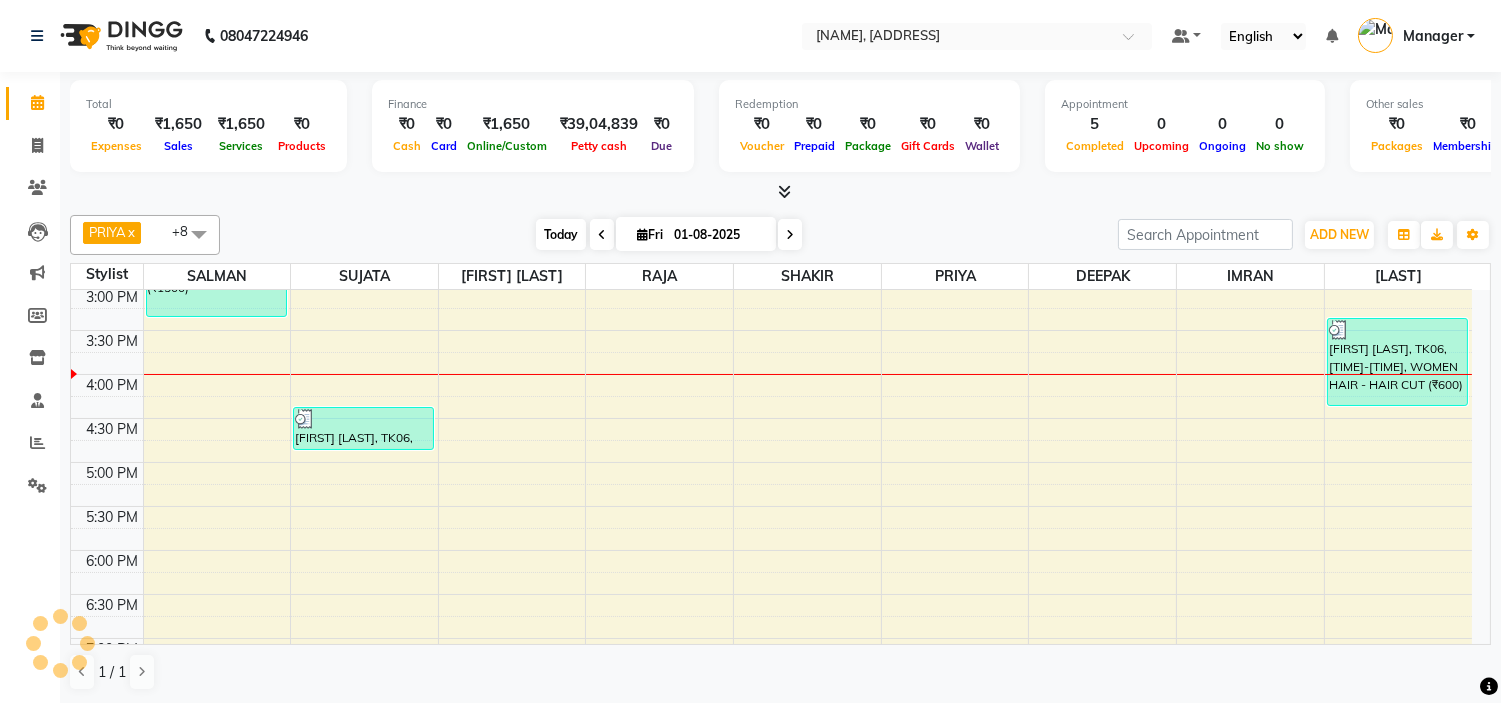 scroll, scrollTop: 531, scrollLeft: 0, axis: vertical 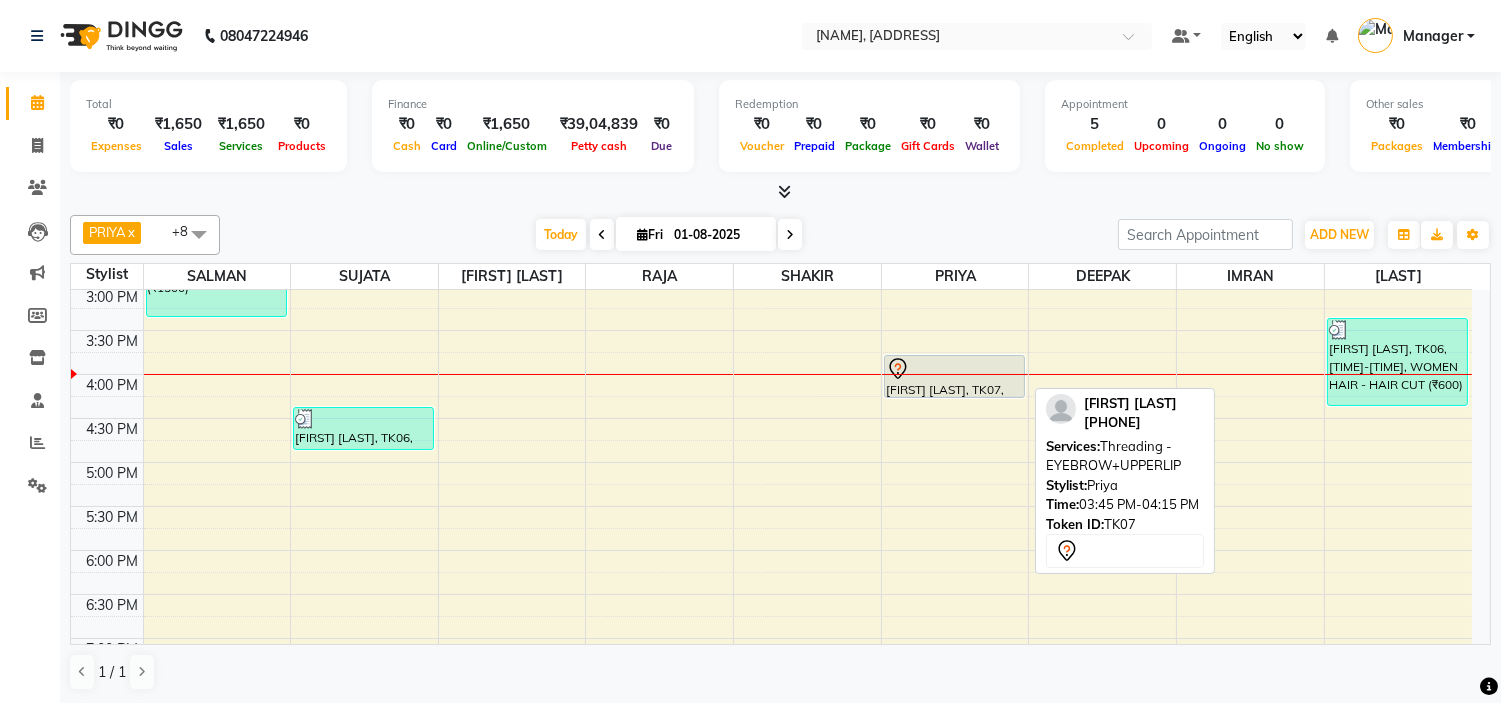 click on "[FIRST] [LAST], TK07, [TIME]-[TIME], Threading - EYEBROW+UPPERLIP" at bounding box center (954, 376) 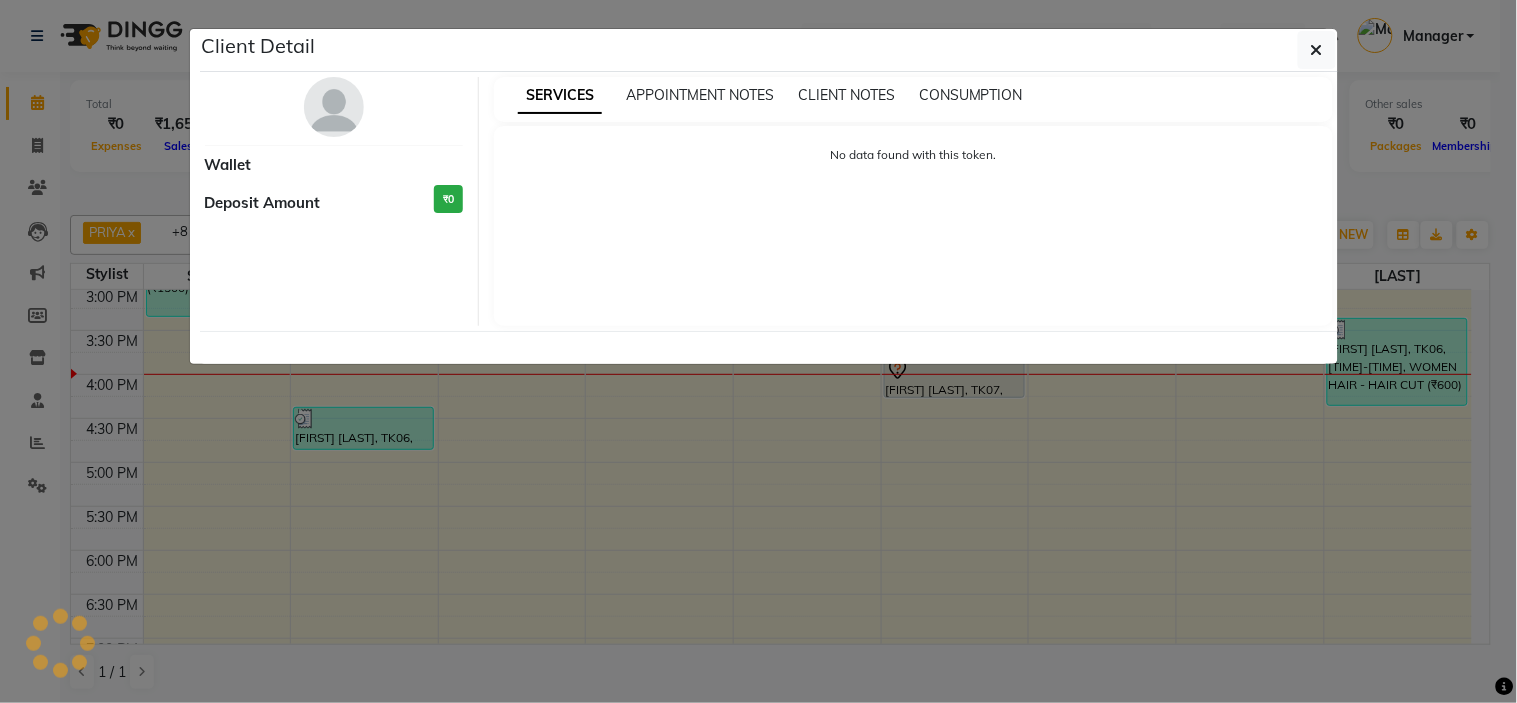 select on "7" 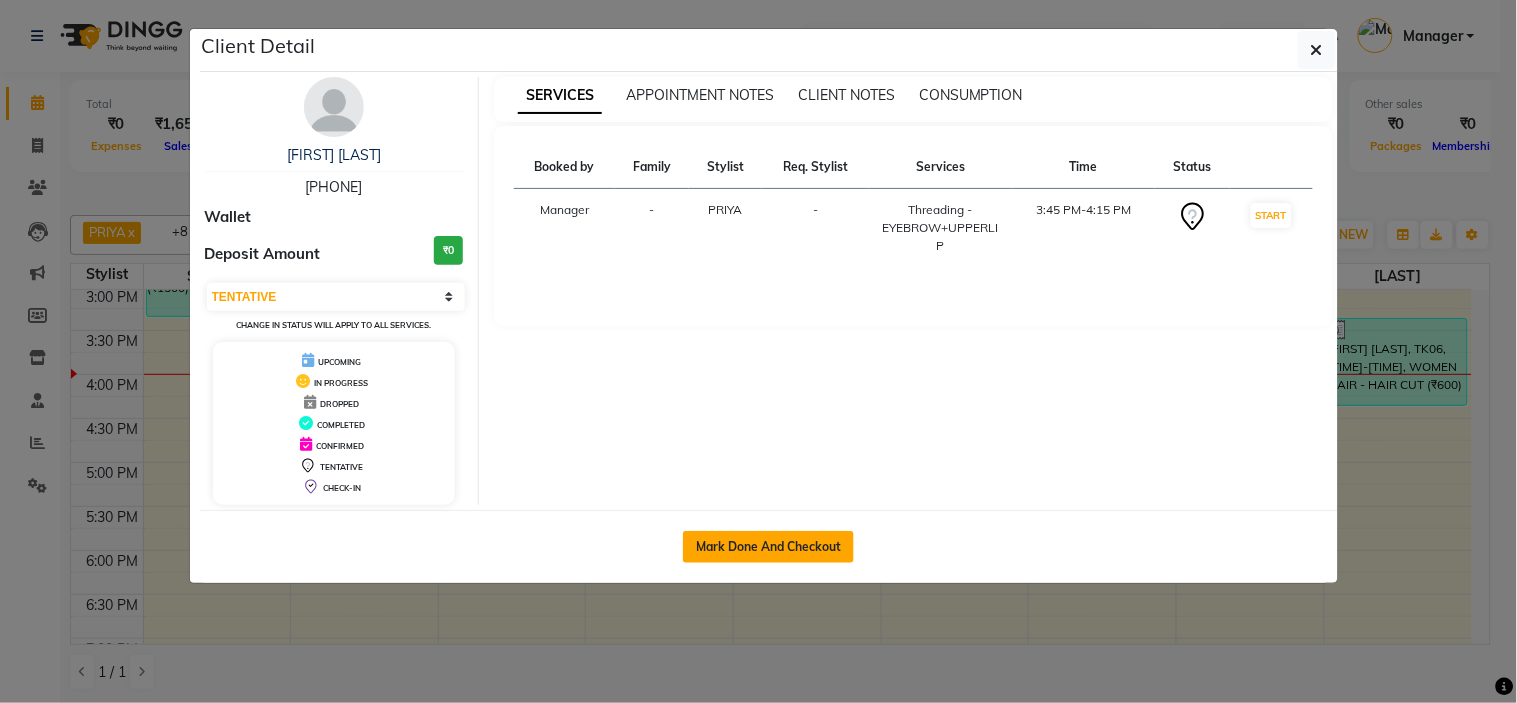 click on "Mark Done And Checkout" 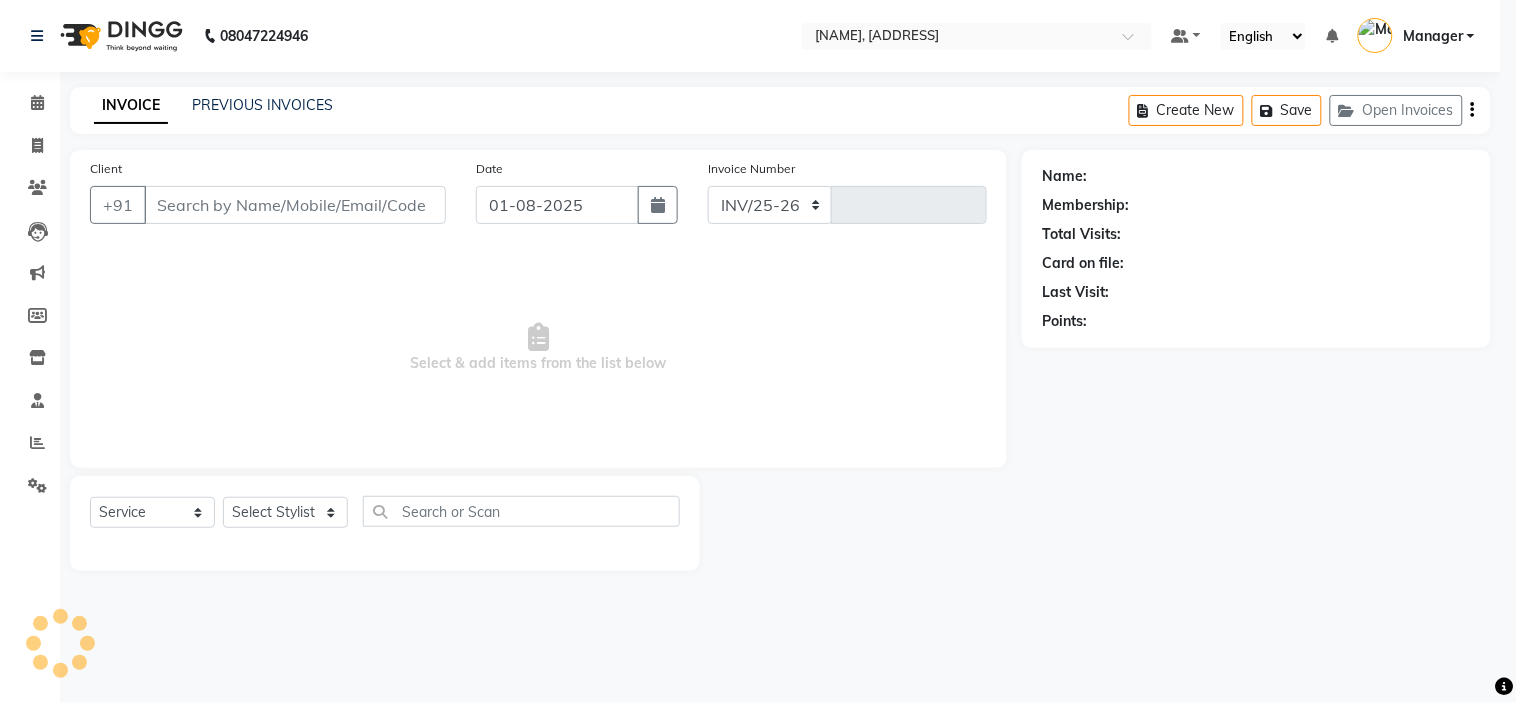 select on "778" 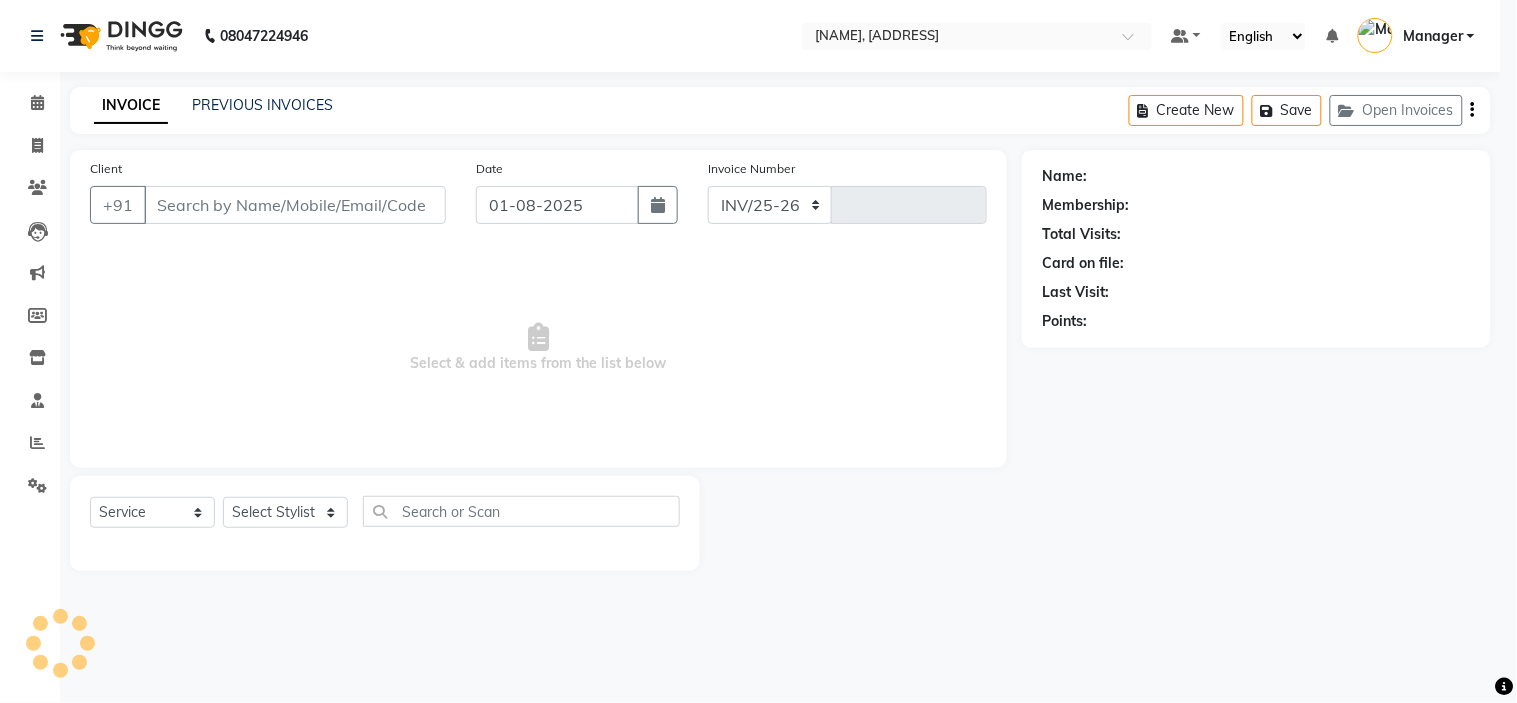 type on "0876" 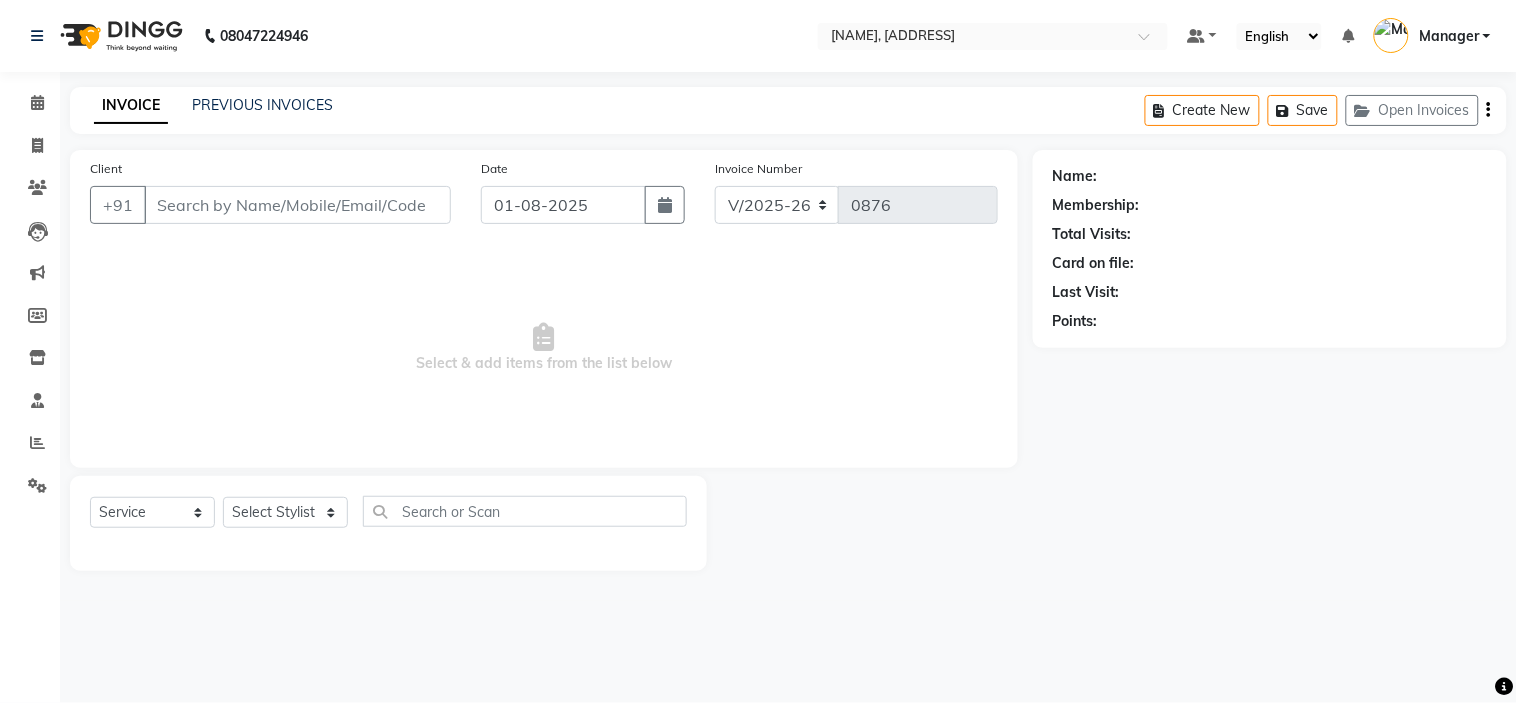 type on "93******12" 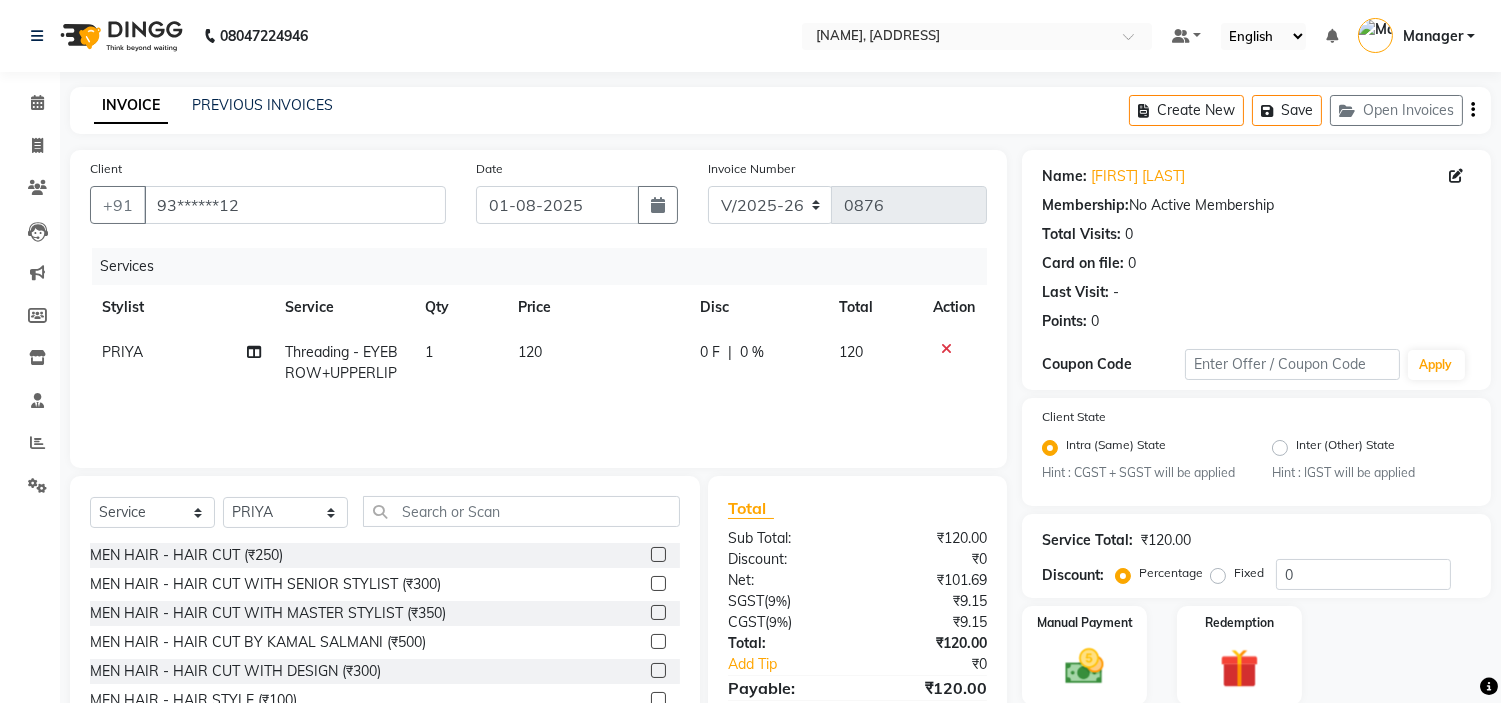 scroll, scrollTop: 97, scrollLeft: 0, axis: vertical 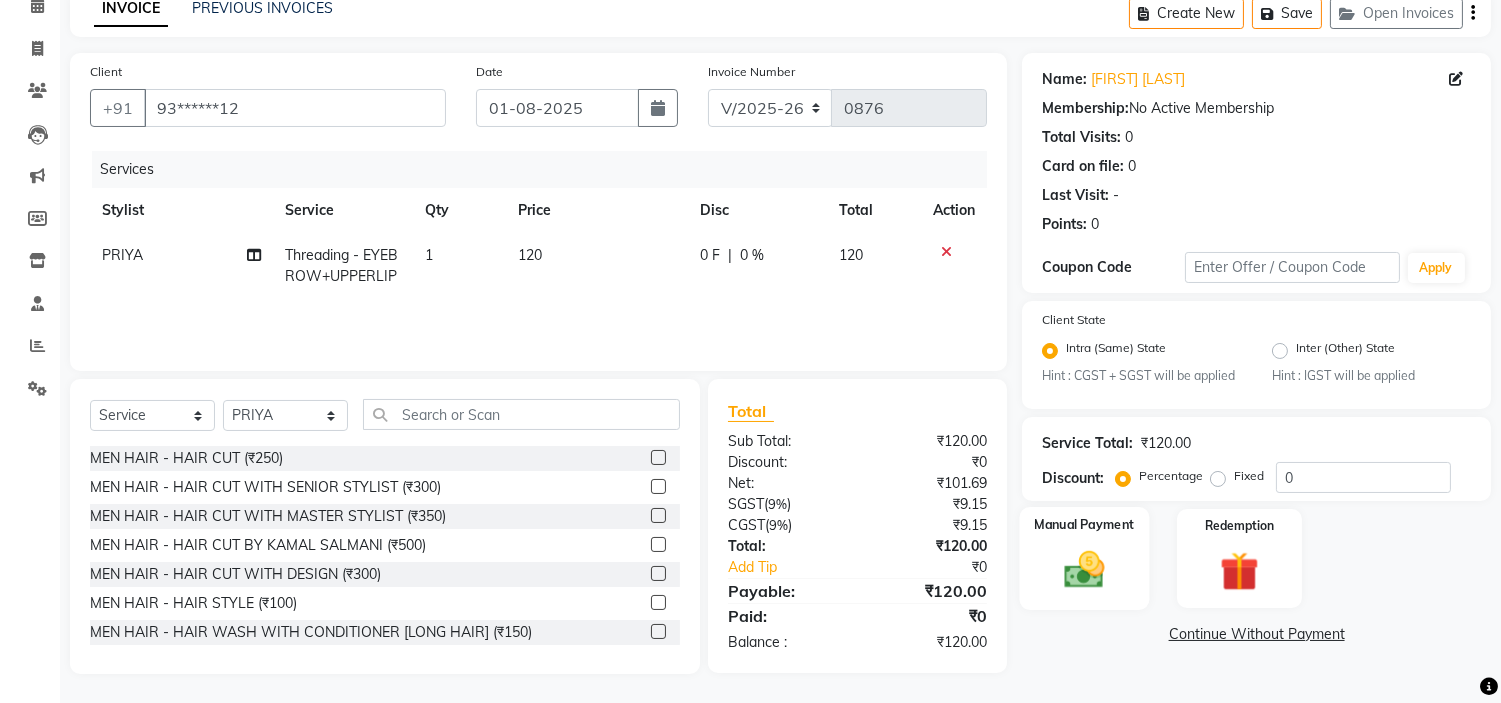 click 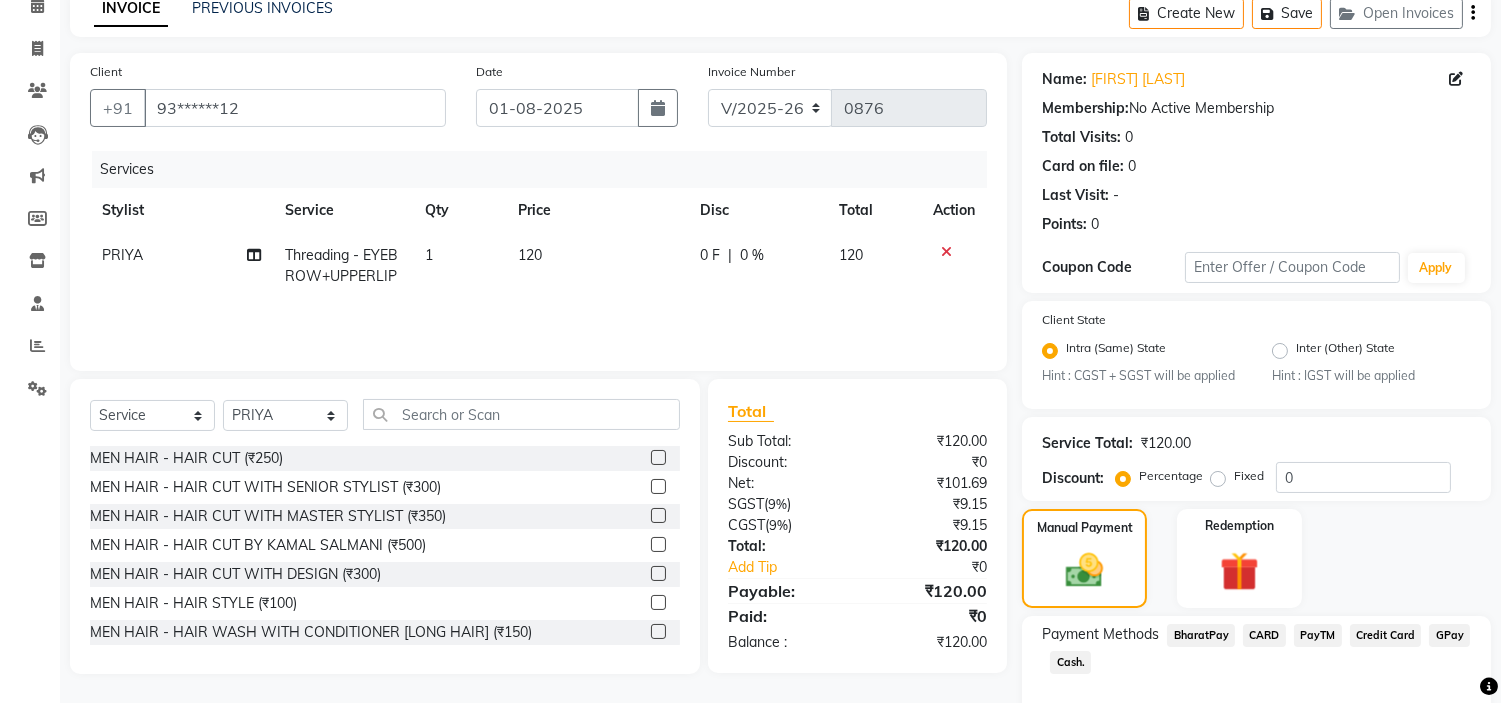 scroll, scrollTop: 201, scrollLeft: 0, axis: vertical 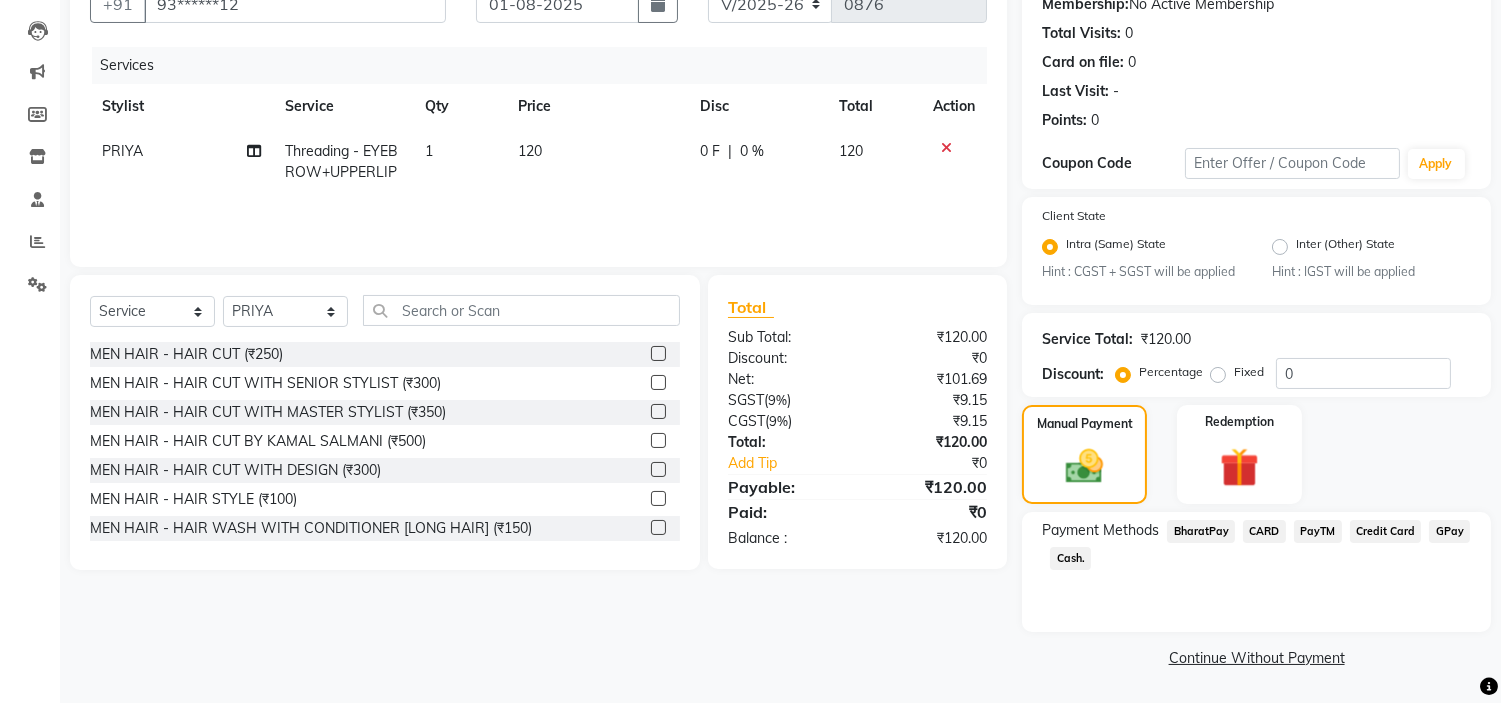 click on "GPay" 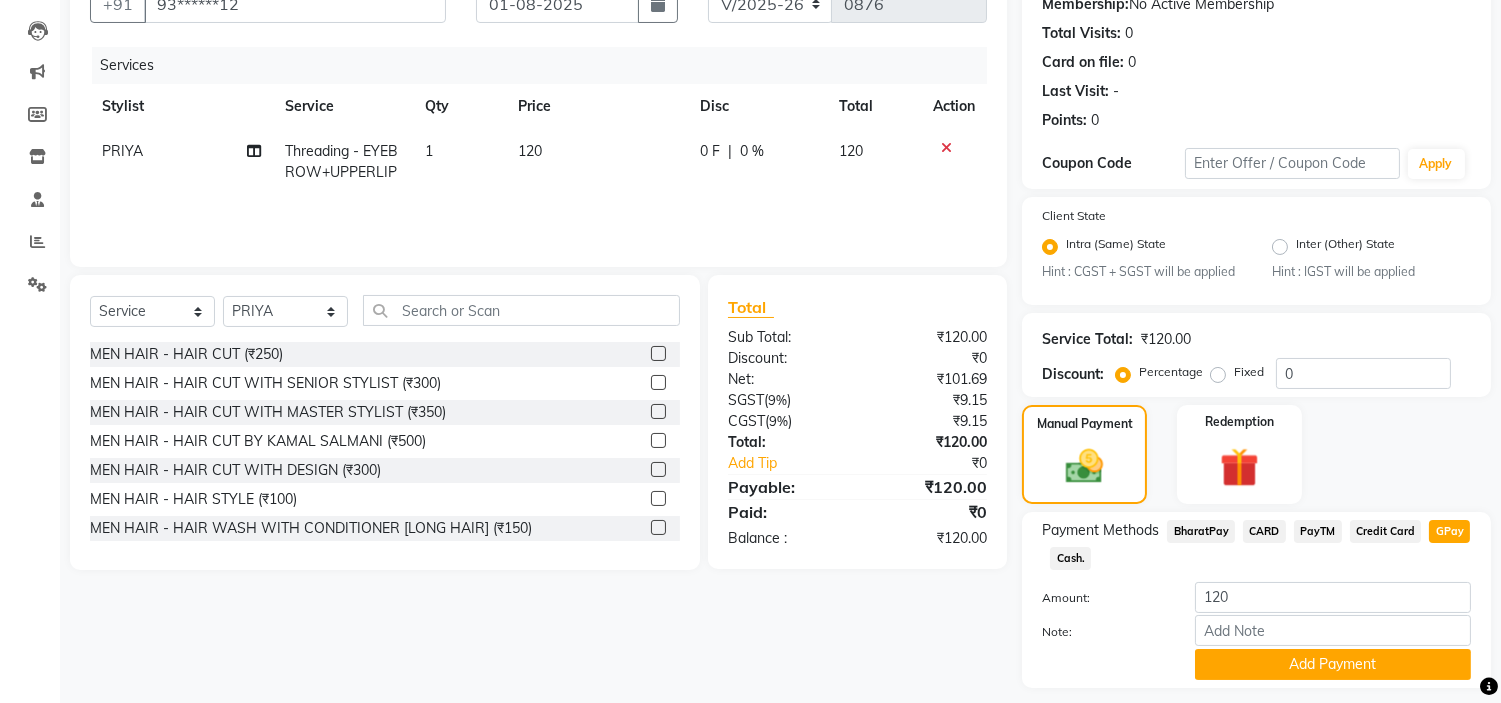 scroll, scrollTop: 257, scrollLeft: 0, axis: vertical 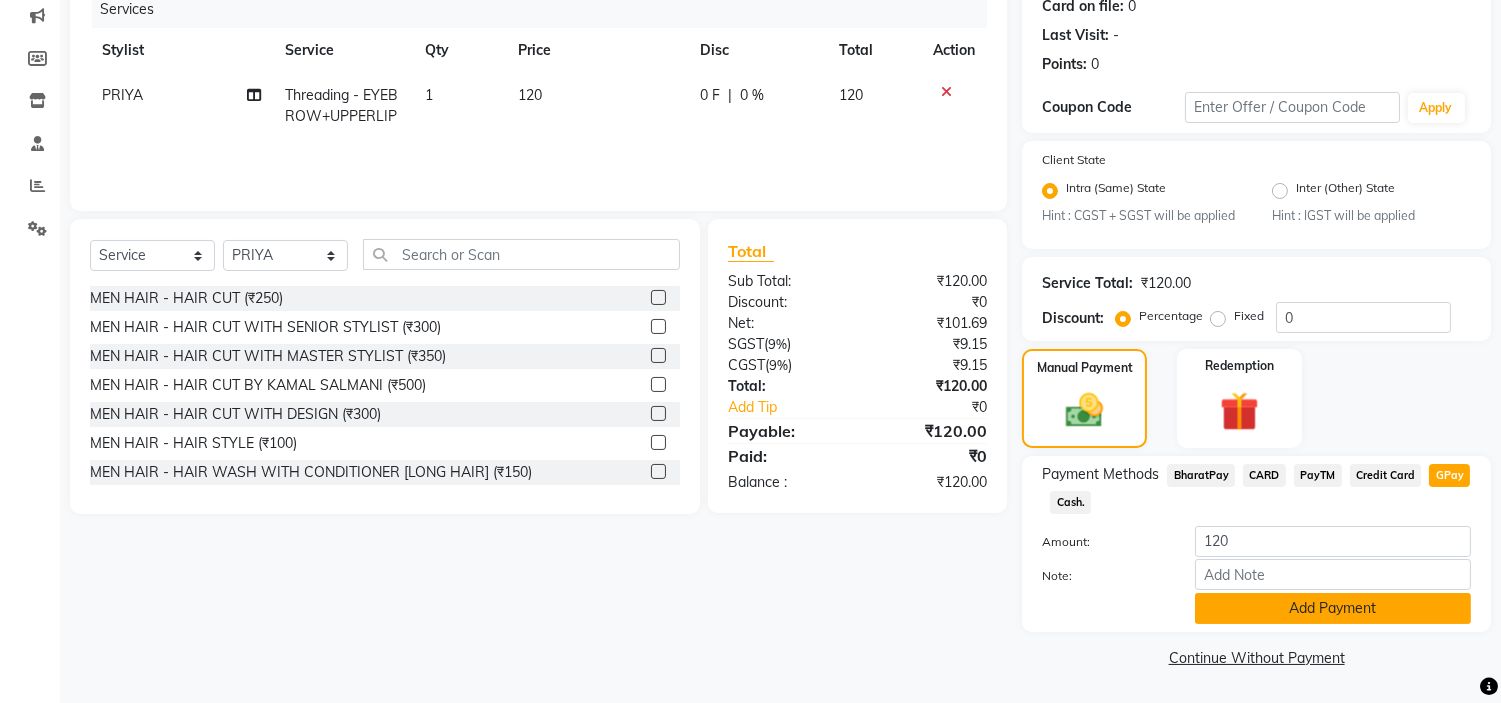click on "Add Payment" 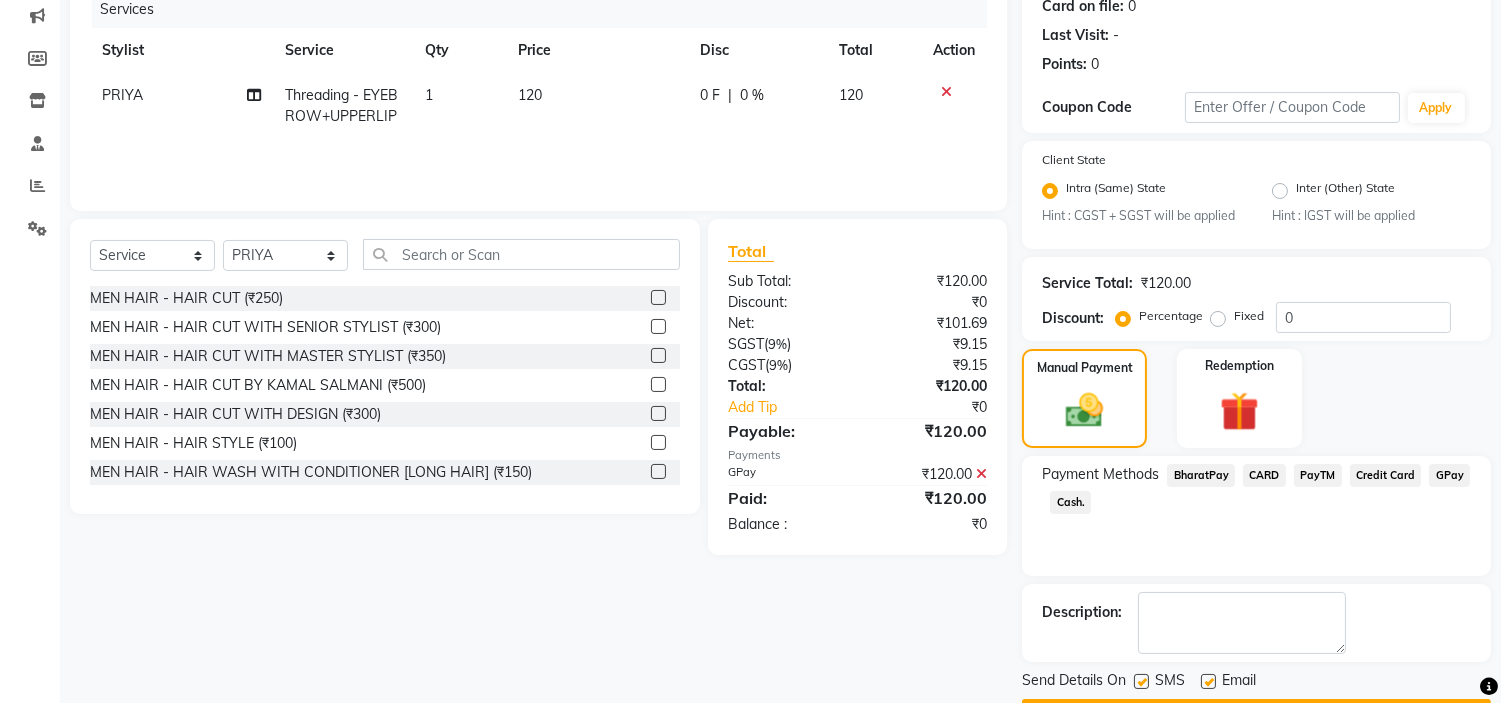scroll, scrollTop: 314, scrollLeft: 0, axis: vertical 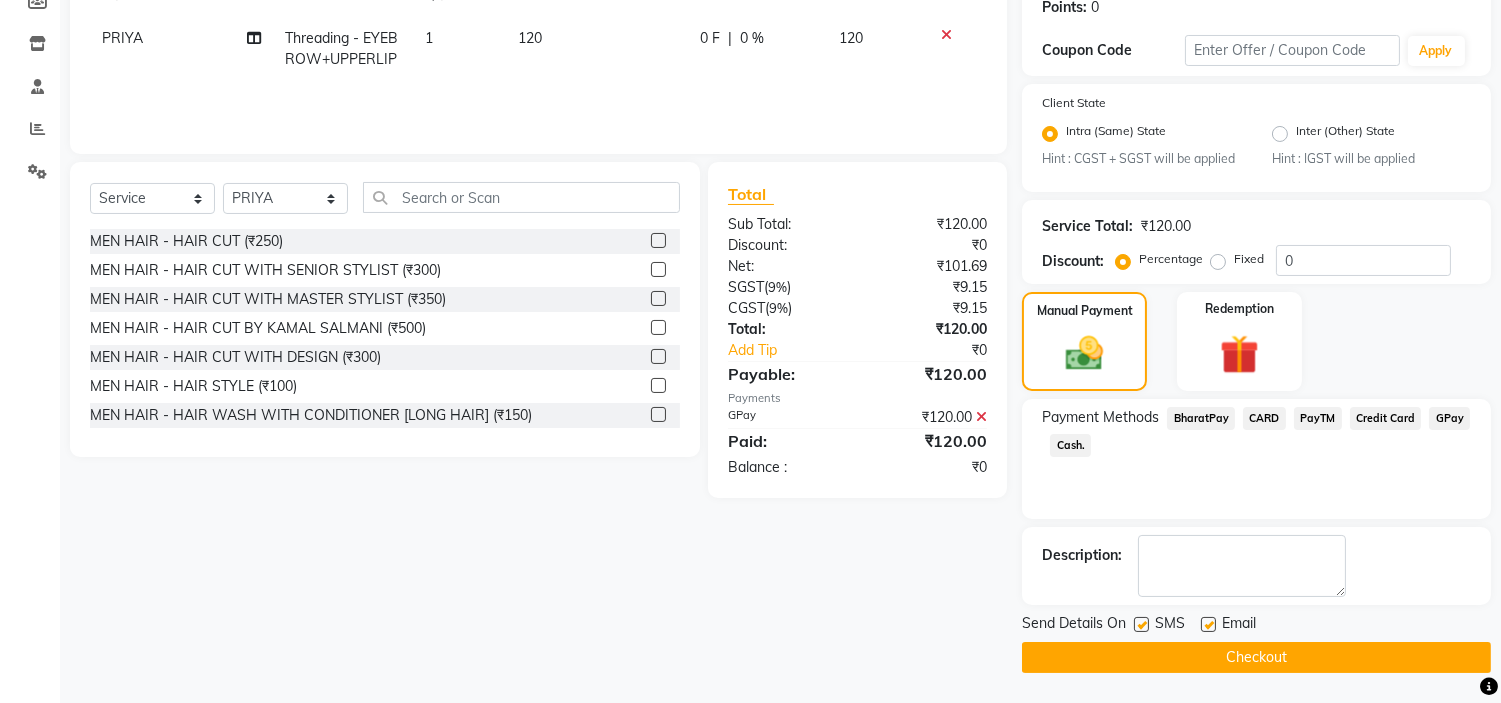 click on "Checkout" 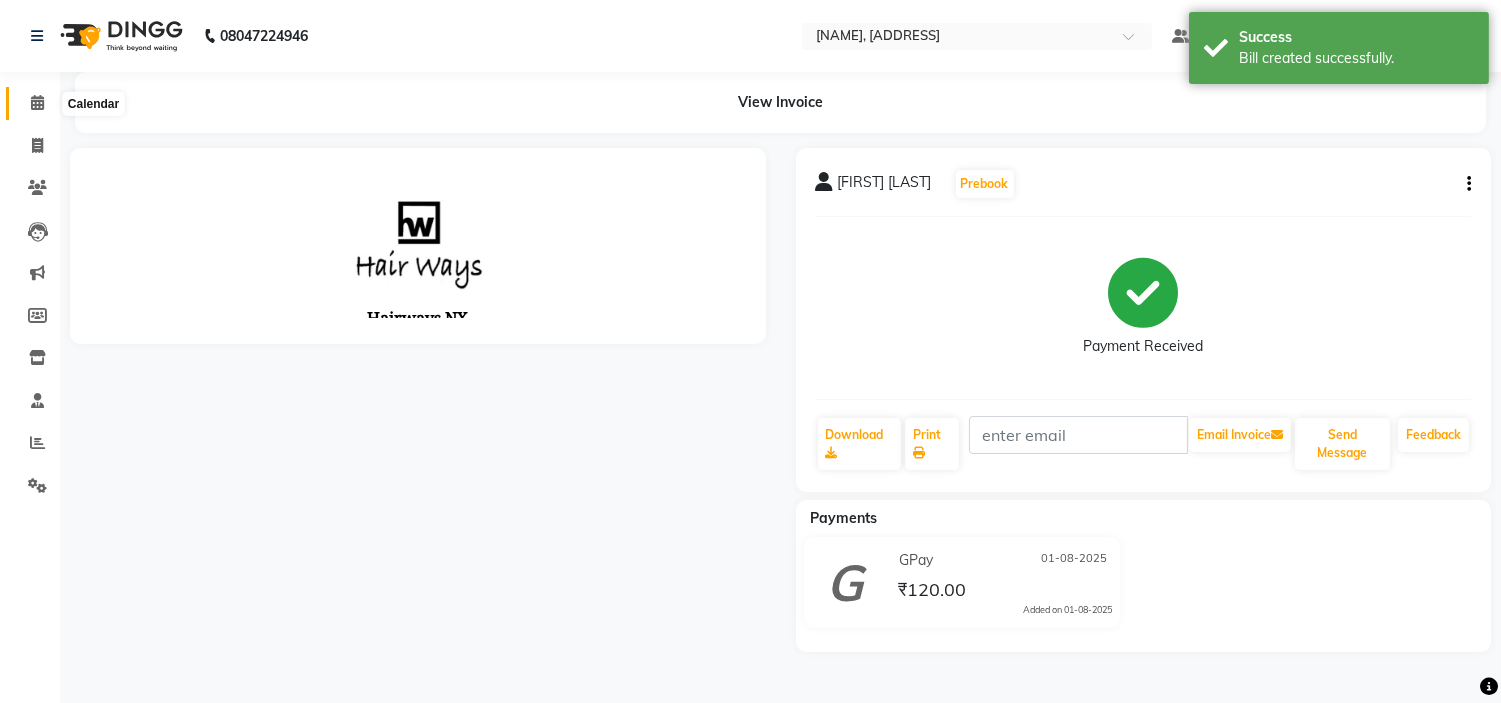 scroll, scrollTop: 0, scrollLeft: 0, axis: both 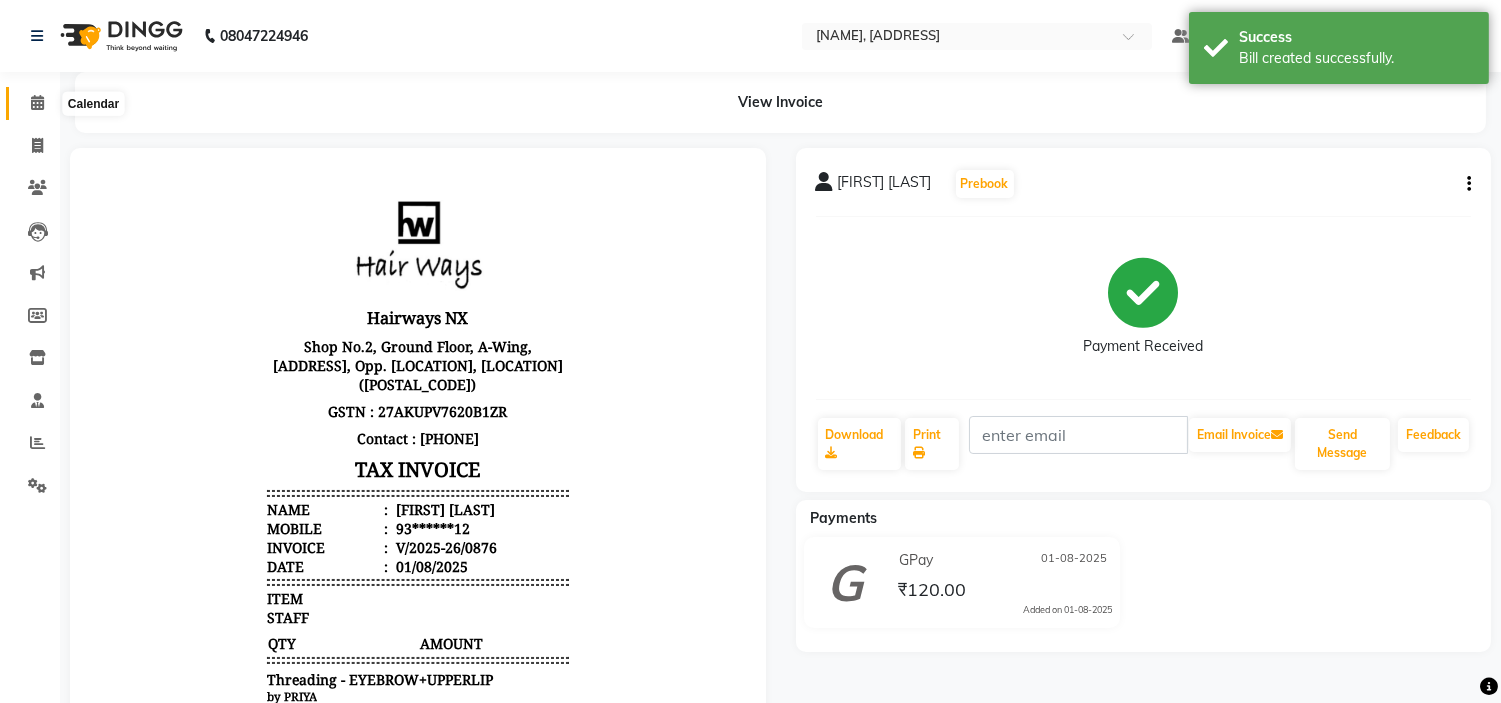 click 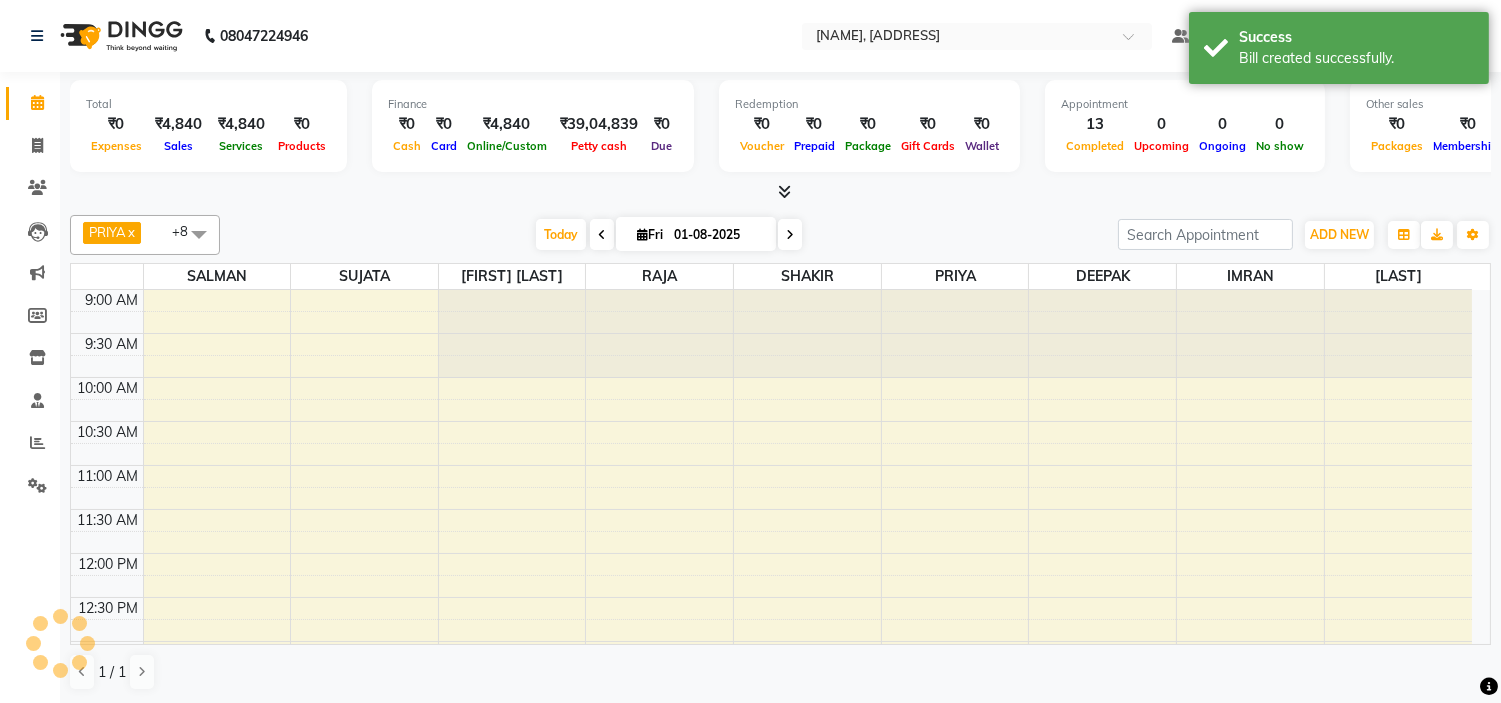 scroll, scrollTop: 0, scrollLeft: 0, axis: both 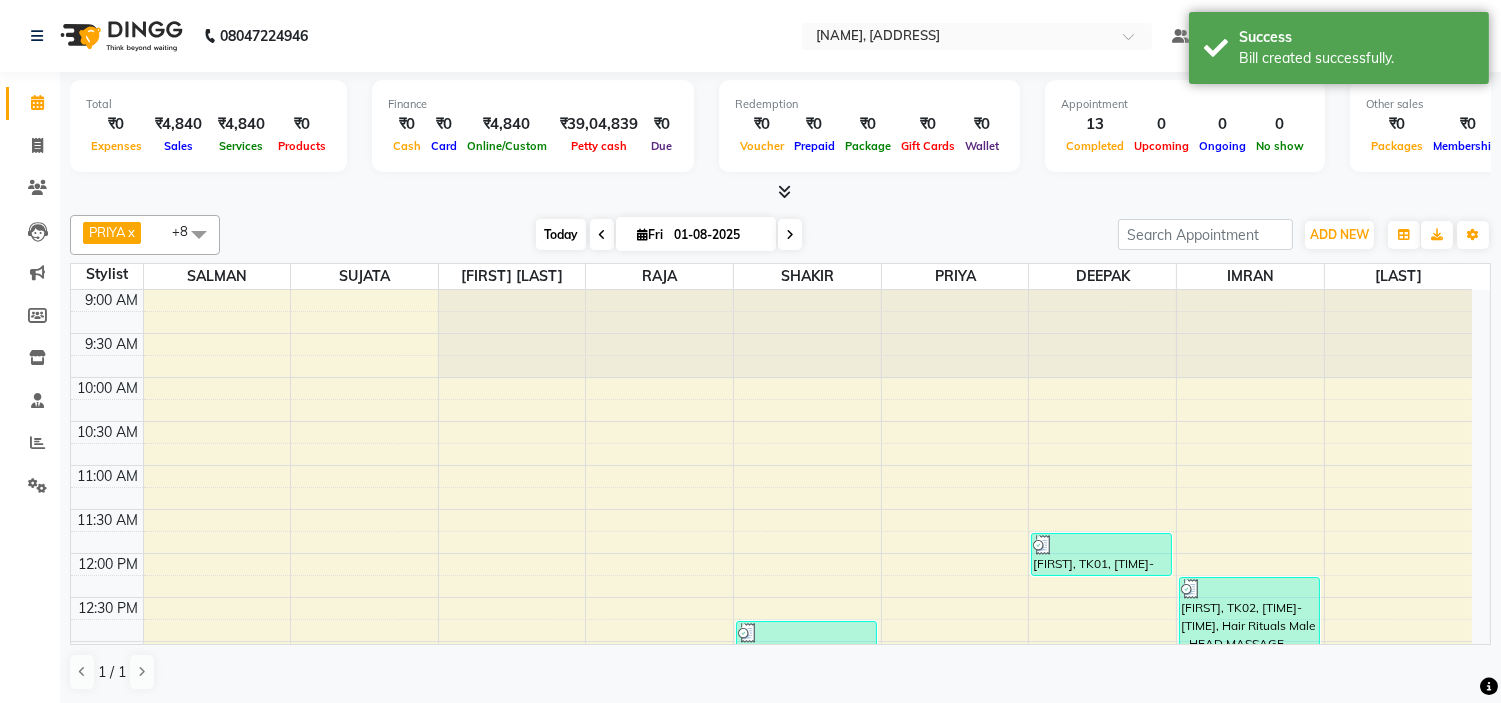 click on "Today" at bounding box center [561, 234] 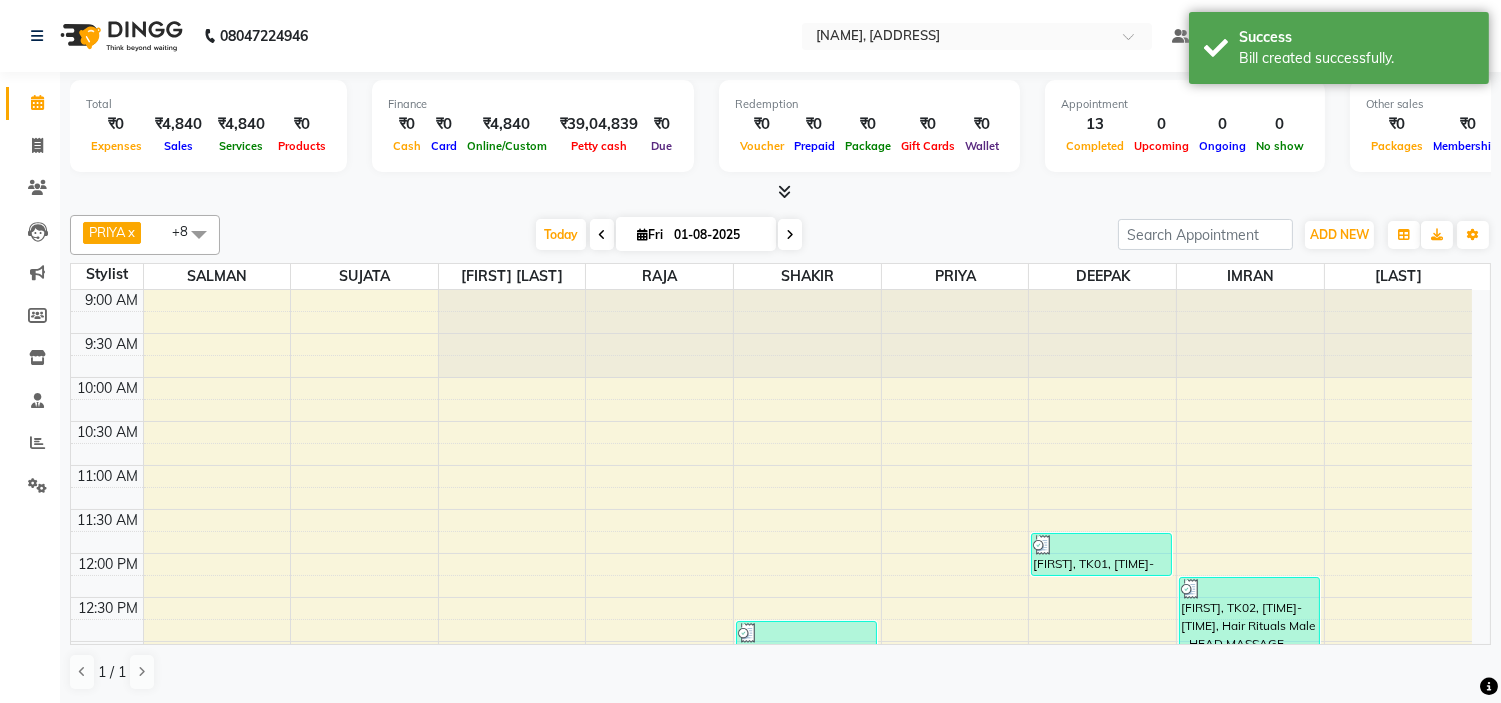 scroll, scrollTop: 531, scrollLeft: 0, axis: vertical 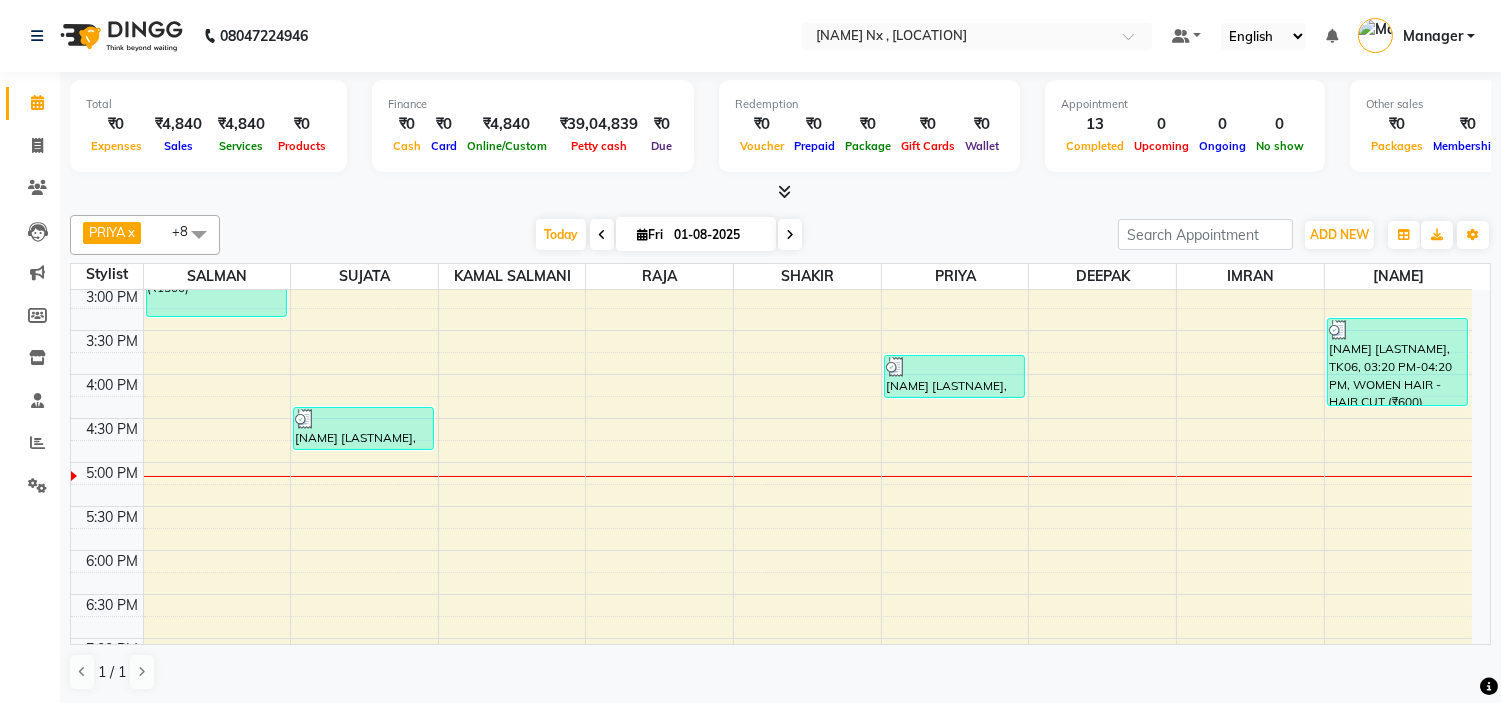 click on "Today" at bounding box center (561, 234) 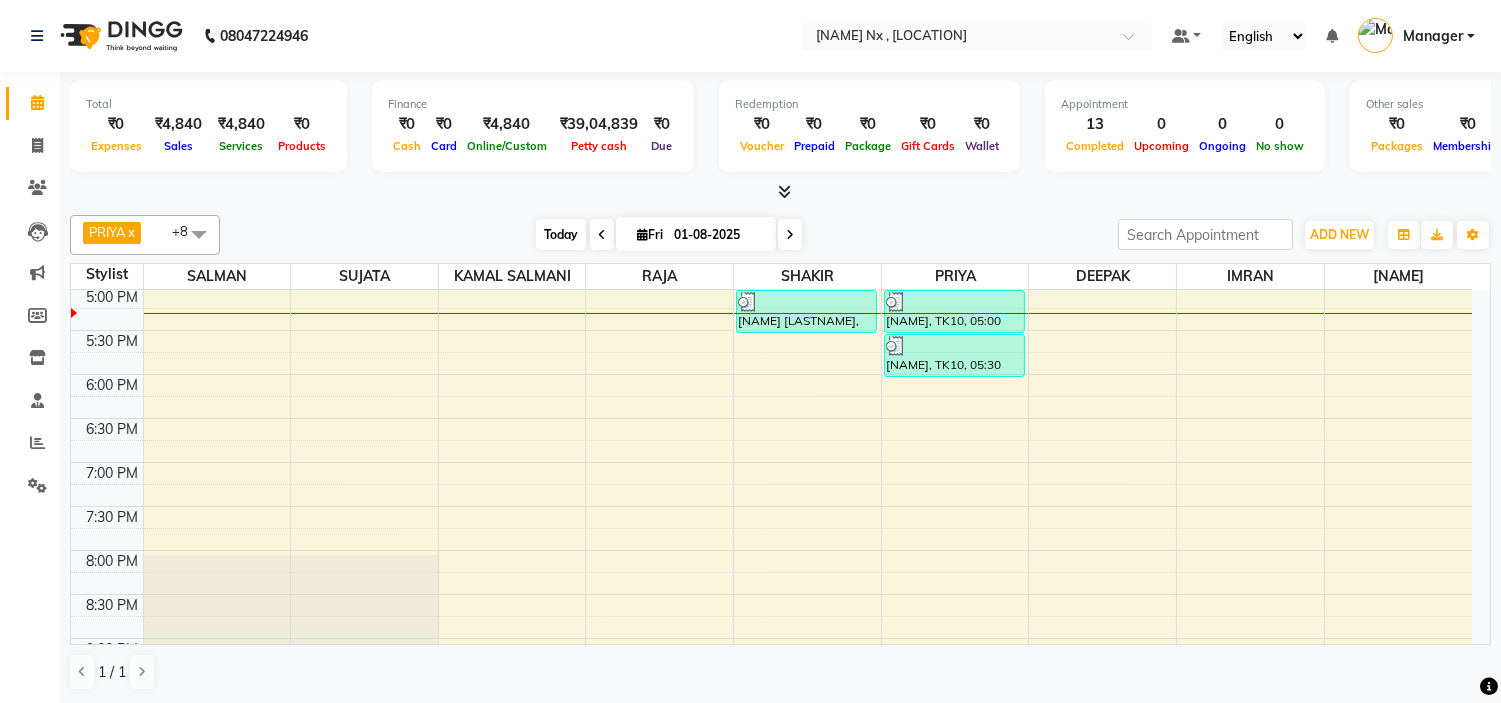 click on "Today" at bounding box center [561, 234] 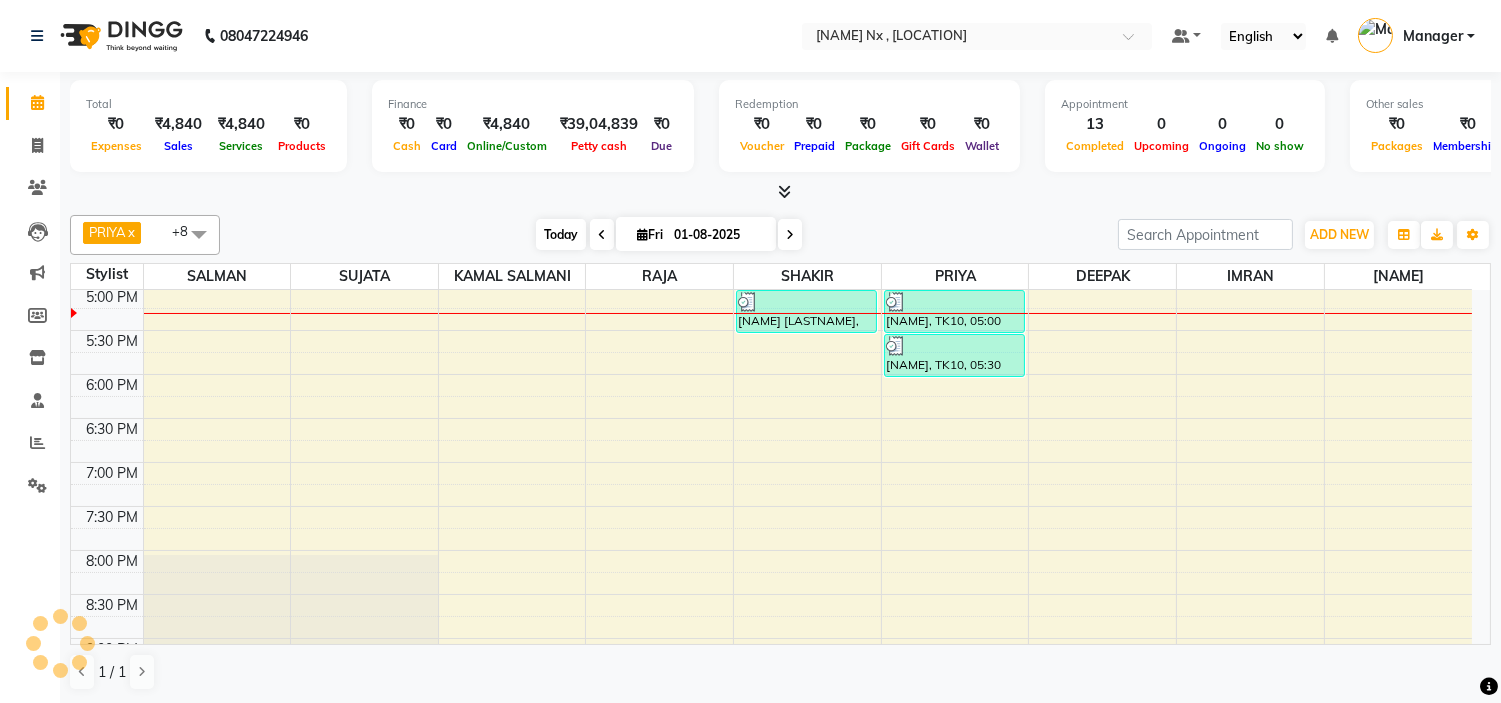 scroll, scrollTop: 707, scrollLeft: 0, axis: vertical 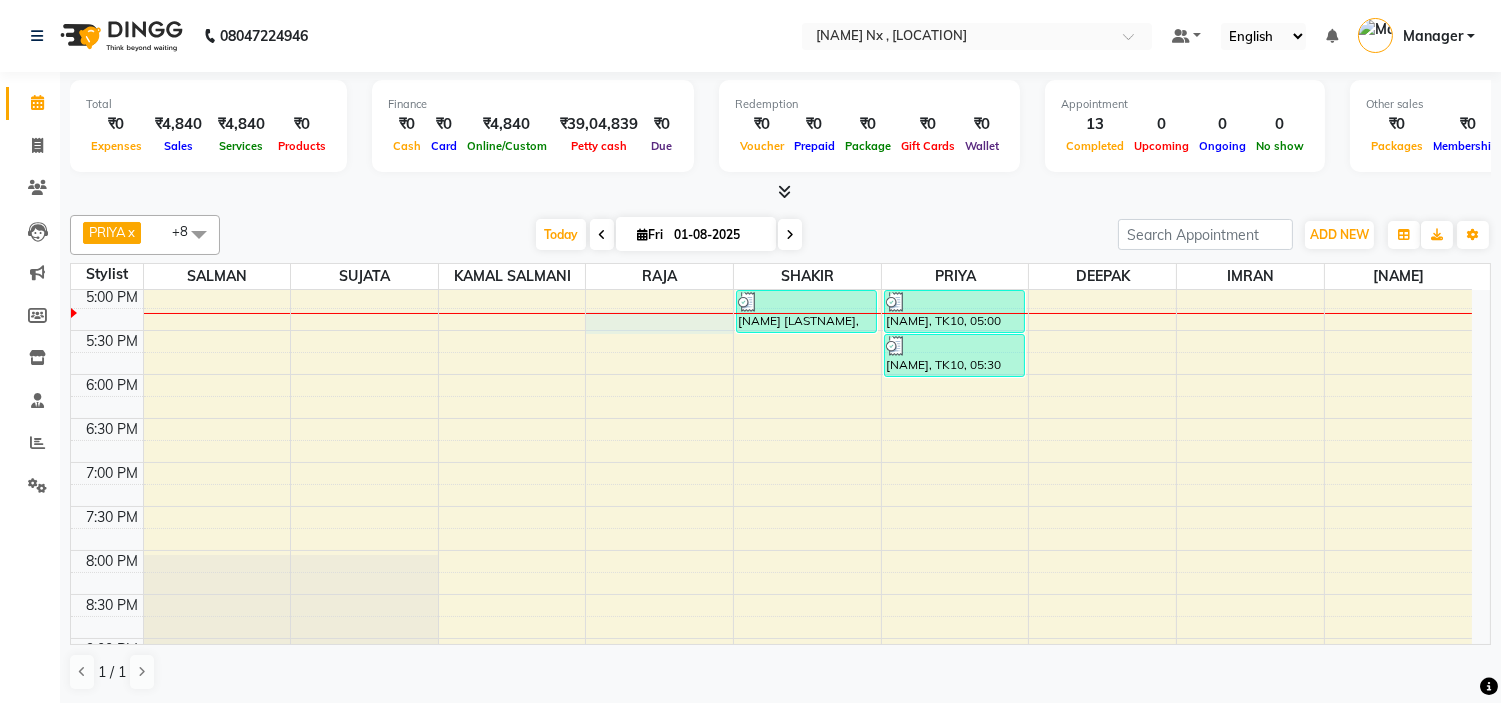 click on "9:00 AM 9:30 AM 10:00 AM 10:30 AM 11:00 AM 11:30 AM 12:00 PM 12:30 PM 1:00 PM 1:30 PM 2:00 PM 2:30 PM 3:00 PM 3:30 PM 4:00 PM 4:30 PM 5:00 PM 5:30 PM 6:00 PM 6:30 PM 7:00 PM 7:30 PM 8:00 PM 8:30 PM 9:00 PM 9:30 PM 10:00 PM 10:30 PM     BHAGYASHREE thakkar, TK06, 01:50 PM-03:20 PM, Colour For Women - ROOT TOUCH UO(INOA) (₹1500)     SHWETA UNHALKAR, TK04, 01:15 PM-01:45 PM, Threading - EYEBROW+UPPERLIP     BHAGYASHREE thakkar, TK06, 04:20 PM-04:50 PM, Nail & Gelish - NAIL CUT FILE & POLISH (₹200)     Karan, TK05, 01:30 PM-02:00 PM, MEN HAIR - HAIR CUT WITH SENIOR STYLIST     Karan, TK05, 02:00 PM-02:30 PM, MEN HAIR - HAIR CUT WITH SENIOR STYLIST     Karan, TK05, 02:30 PM-03:00 PM, MEN HAIR - REGULAR SHAVE/TRIM     PRATIK GEHLOT, TK03, 12:45 PM-01:15 PM, MEN HAIR - HAIR CUT WITH MASTER STYLIST     PRATIK GEHLOT, TK03, 01:15 PM-01:45 PM, MEN HAIR - HAIR CUT WITH MASTER STYLIST     DHRUVIN, TK08, 04:00 PM-04:30 PM, MEN HAIR - HAIR CUT WITH MASTER STYLIST" at bounding box center [771, 198] 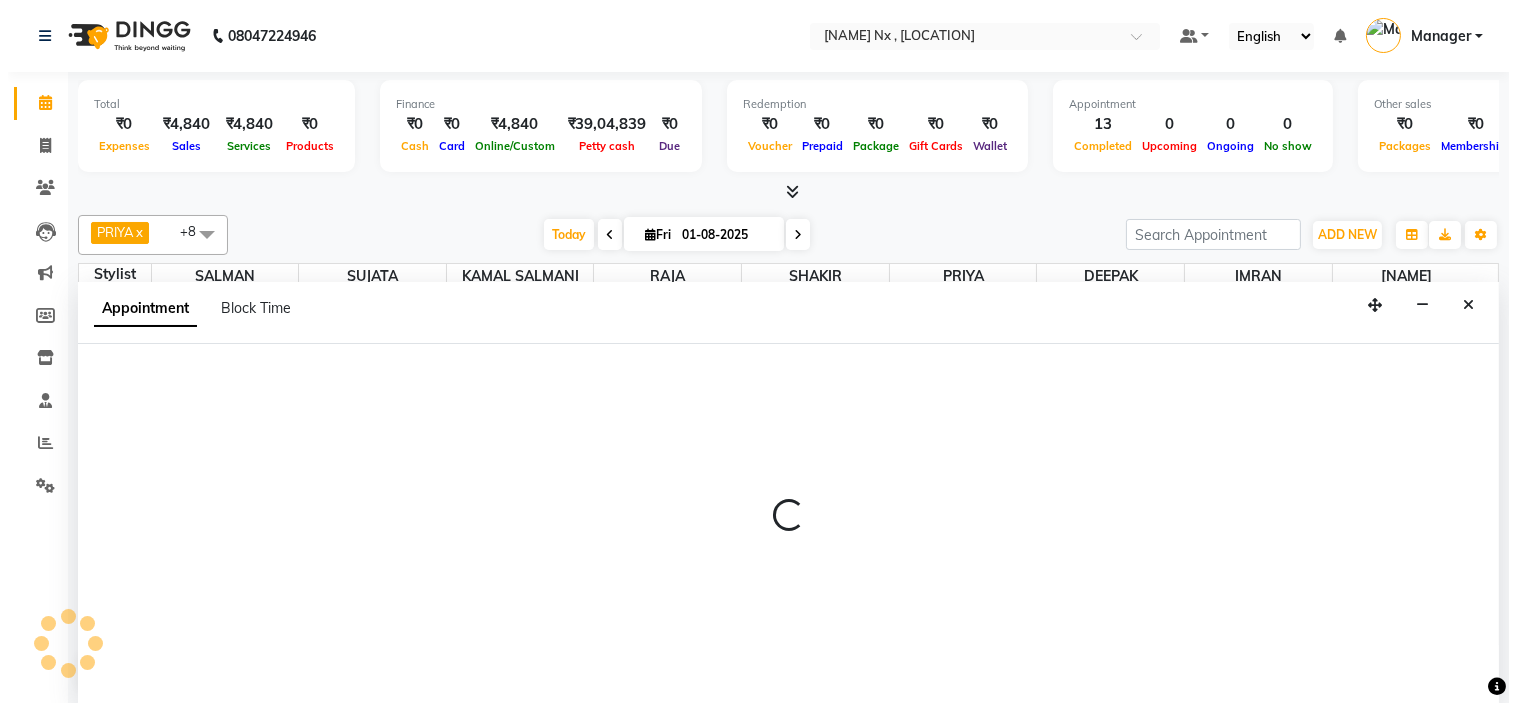 scroll, scrollTop: 1, scrollLeft: 0, axis: vertical 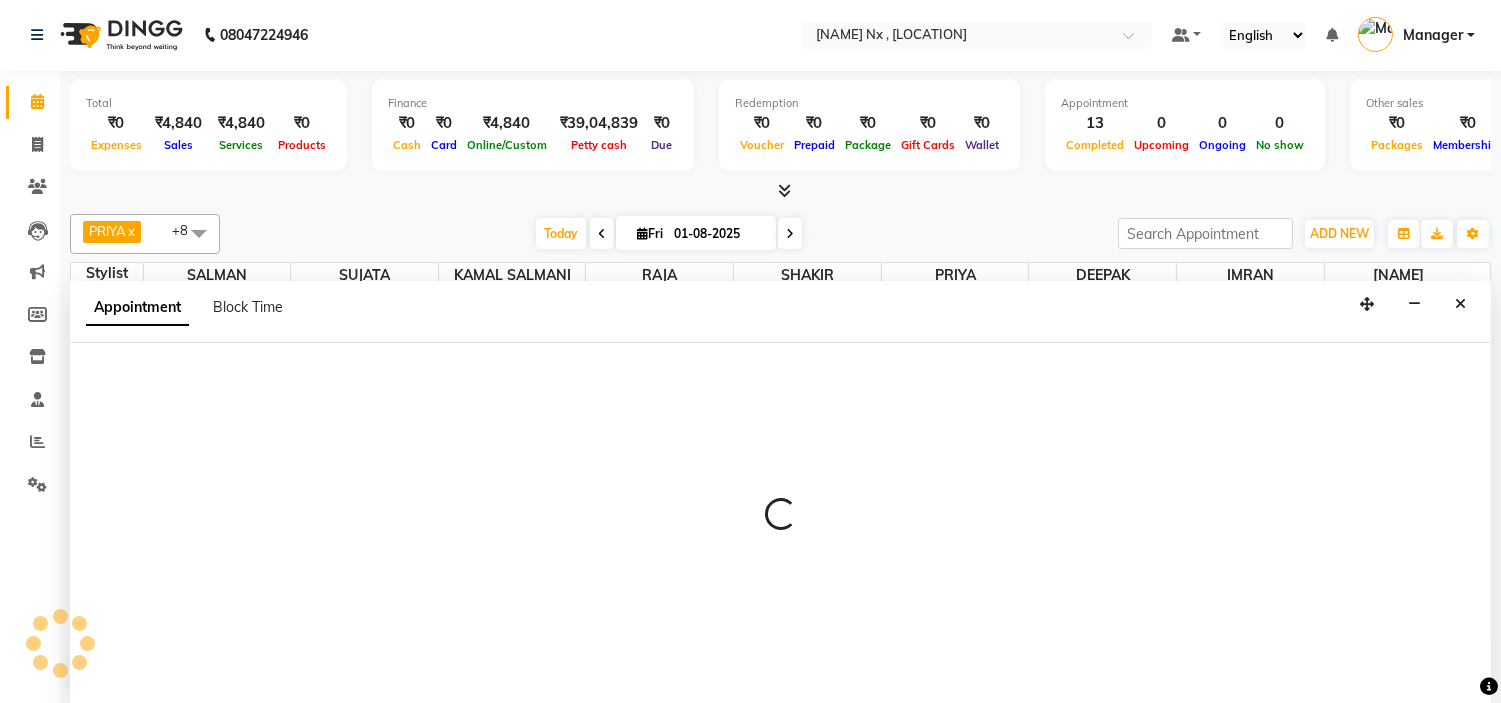 select on "66431" 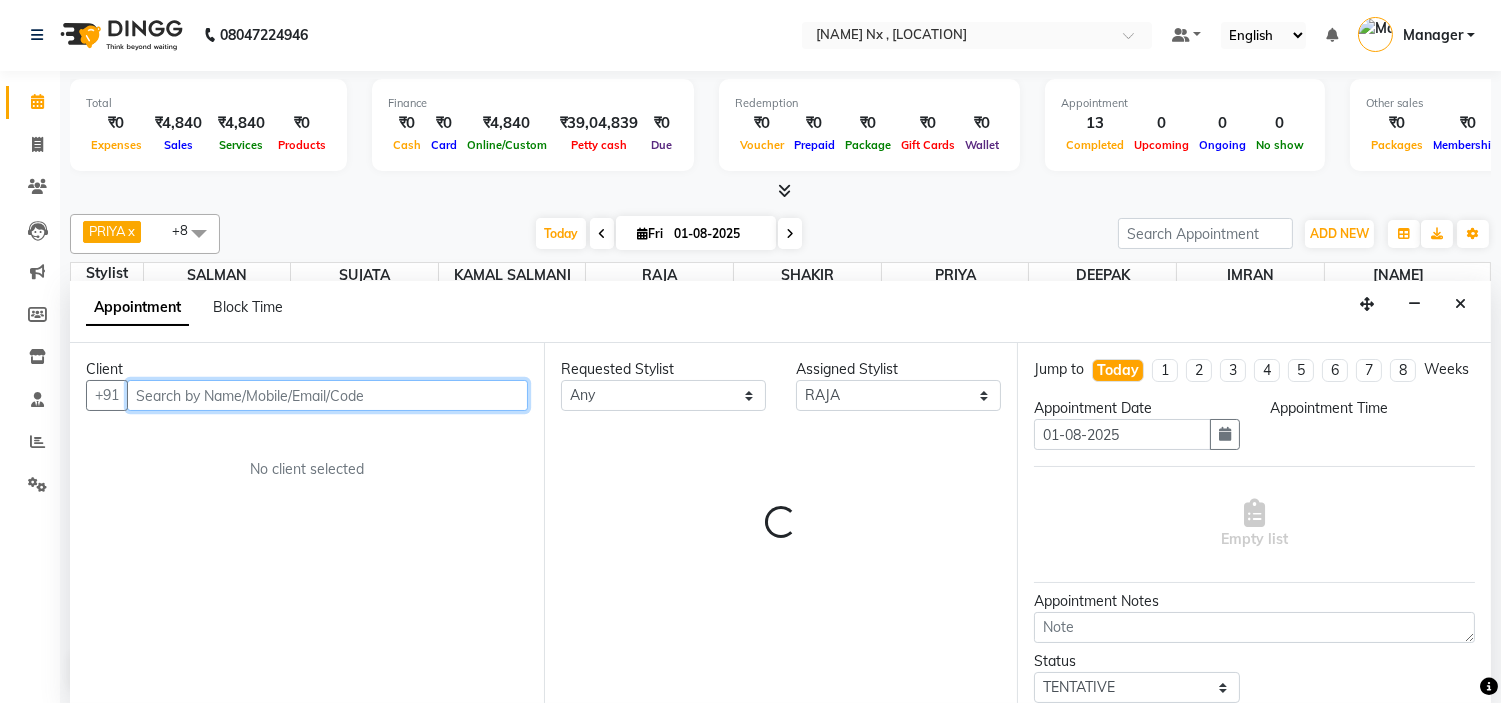 select on "1035" 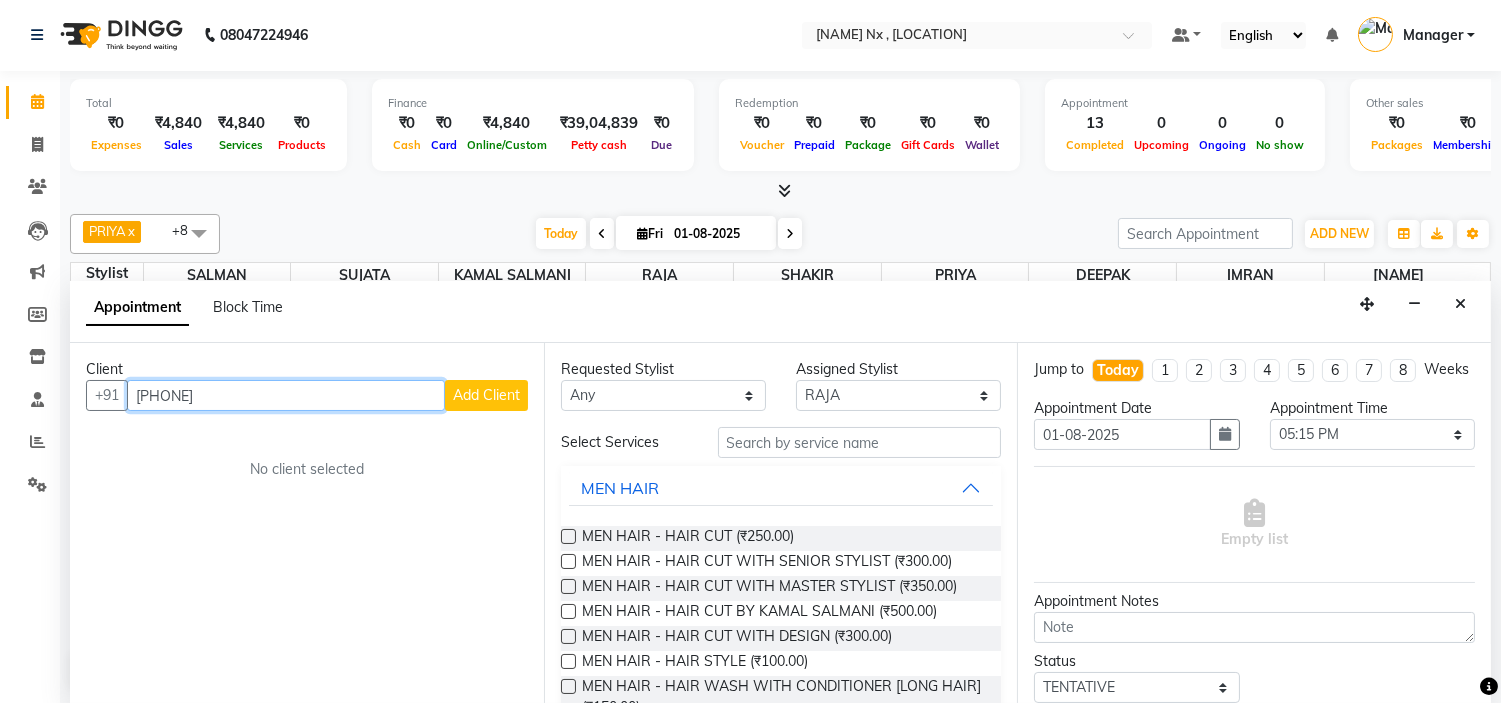 click on "9833093105" at bounding box center (286, 395) 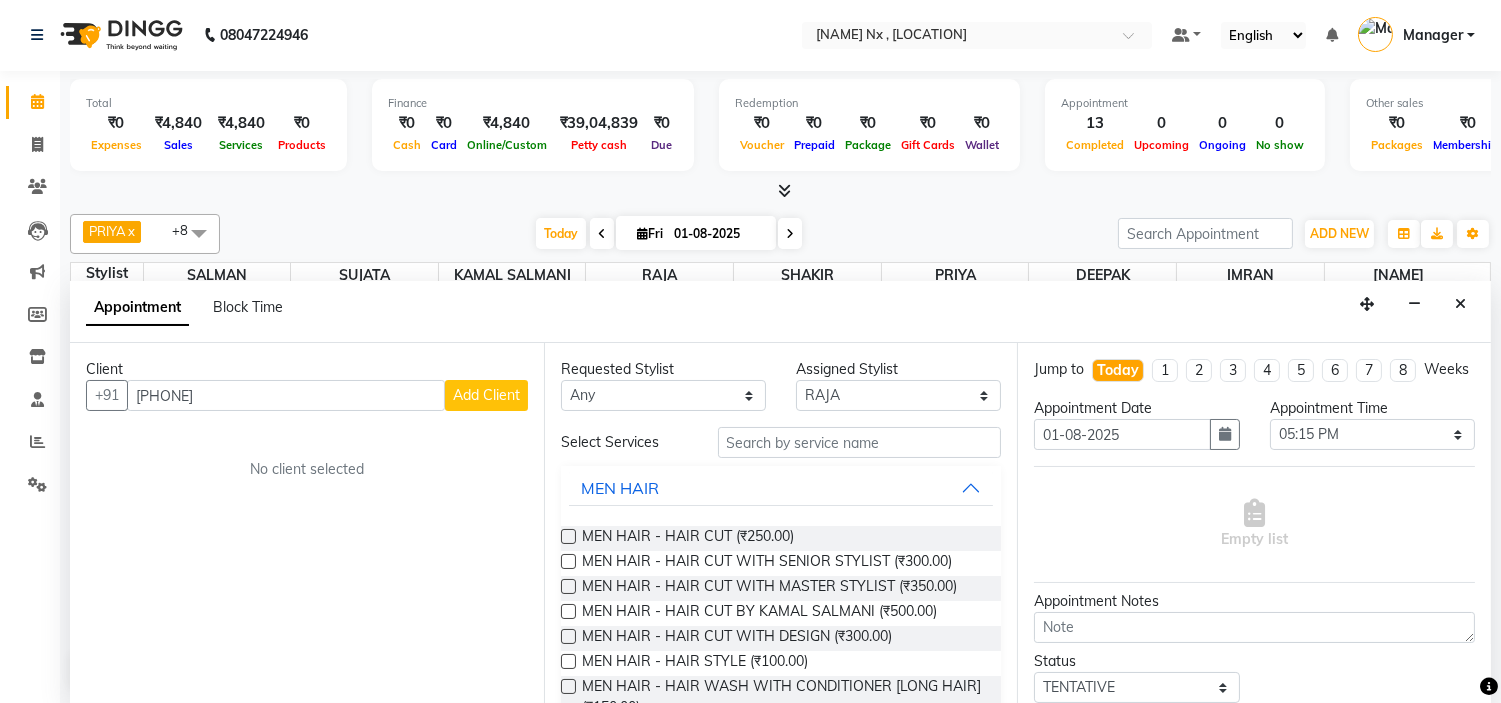 click on "Add Client" at bounding box center (486, 395) 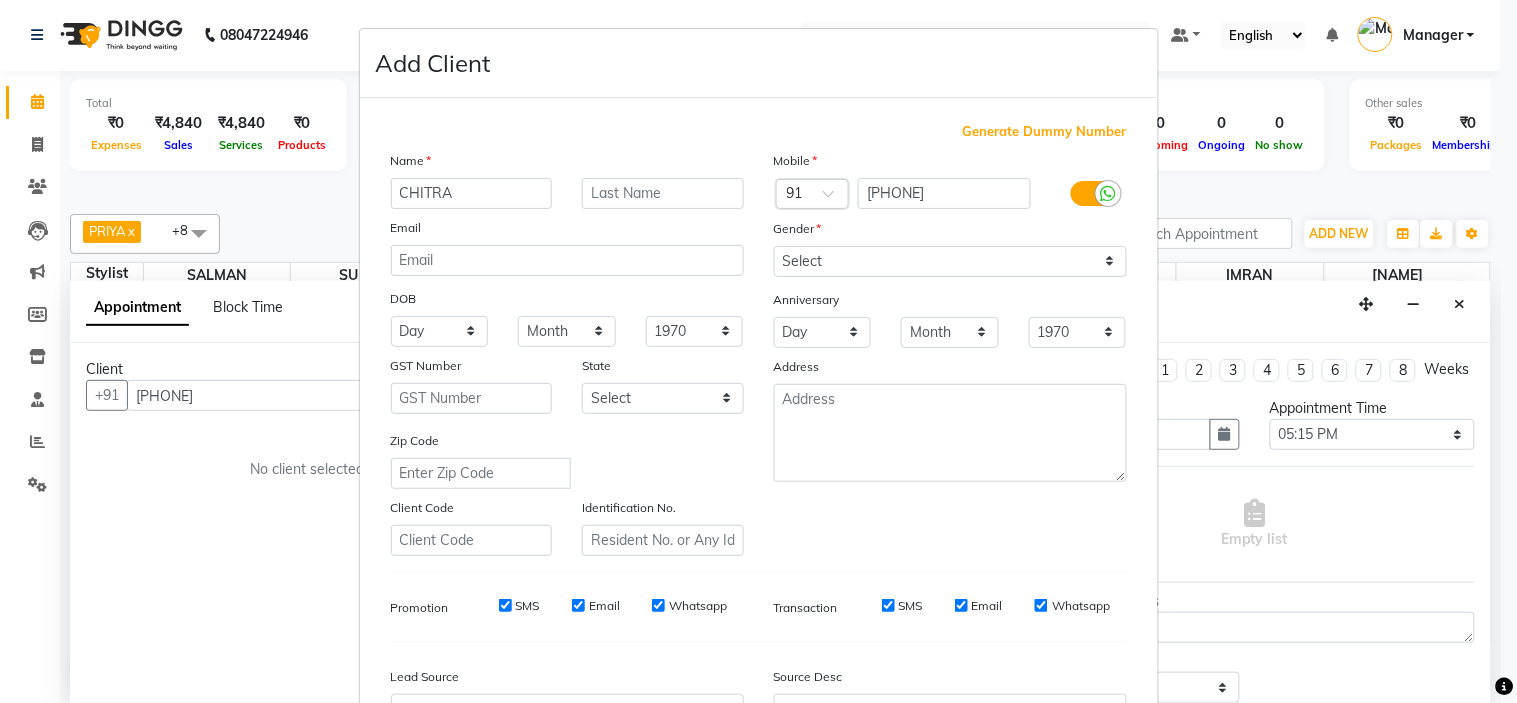 type on "CHITRA" 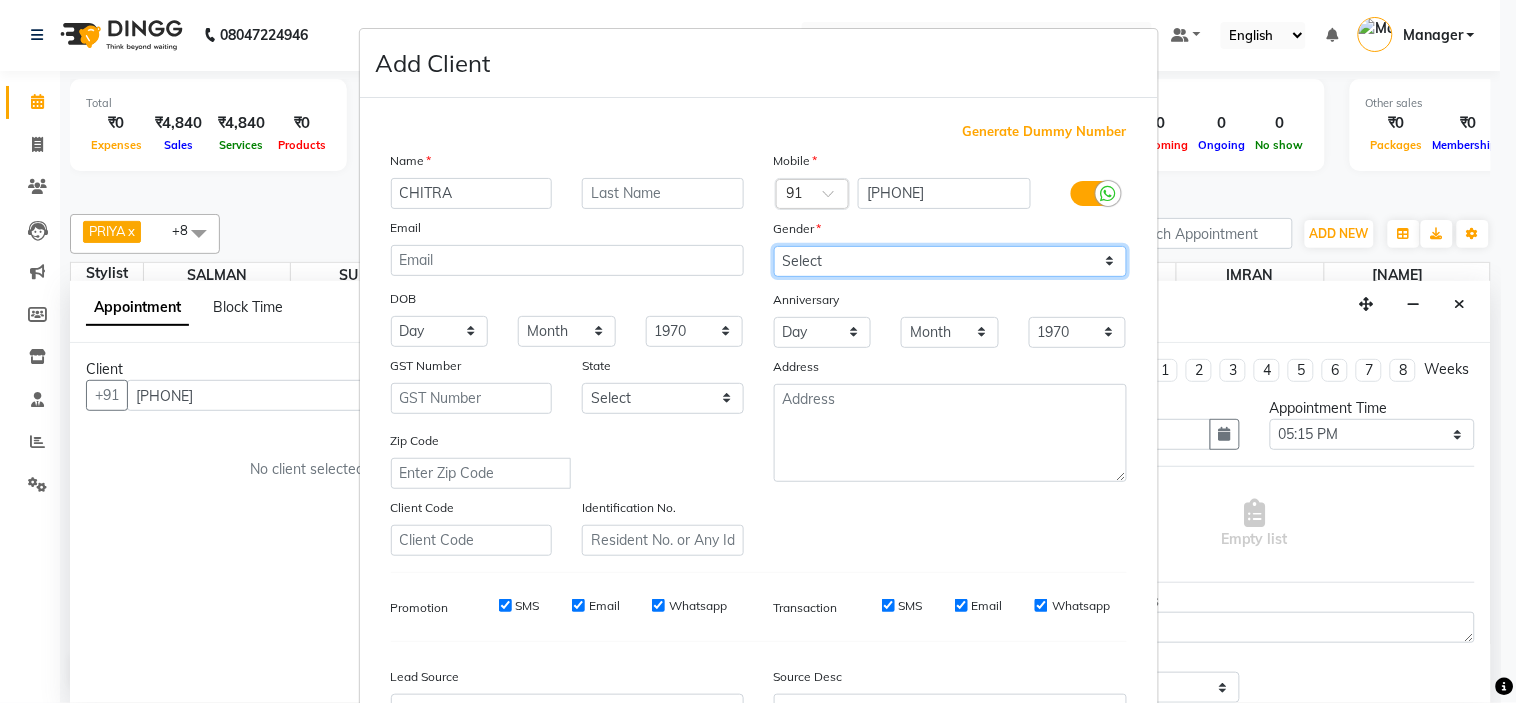 click on "Select Male Female Other Prefer Not To Say" at bounding box center (950, 261) 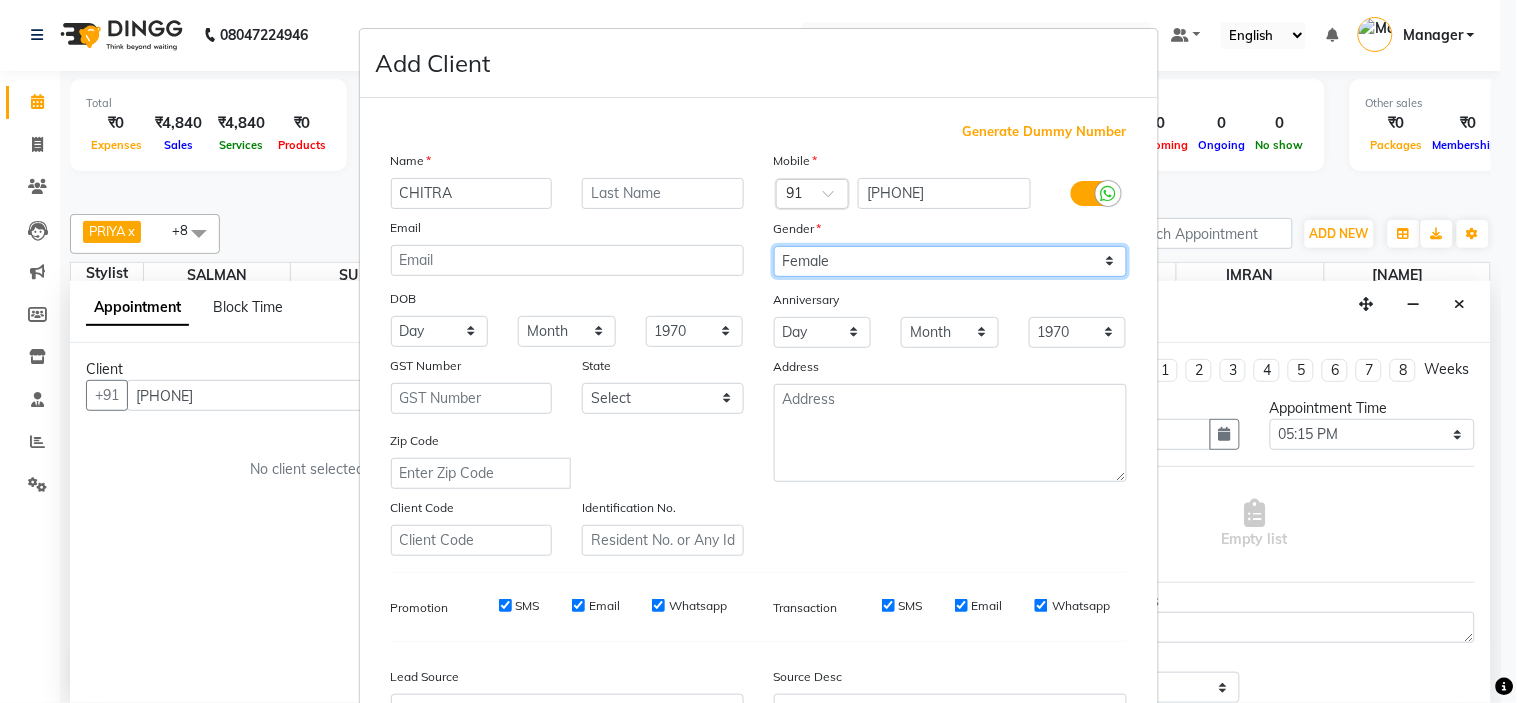 click on "Select Male Female Other Prefer Not To Say" at bounding box center [950, 261] 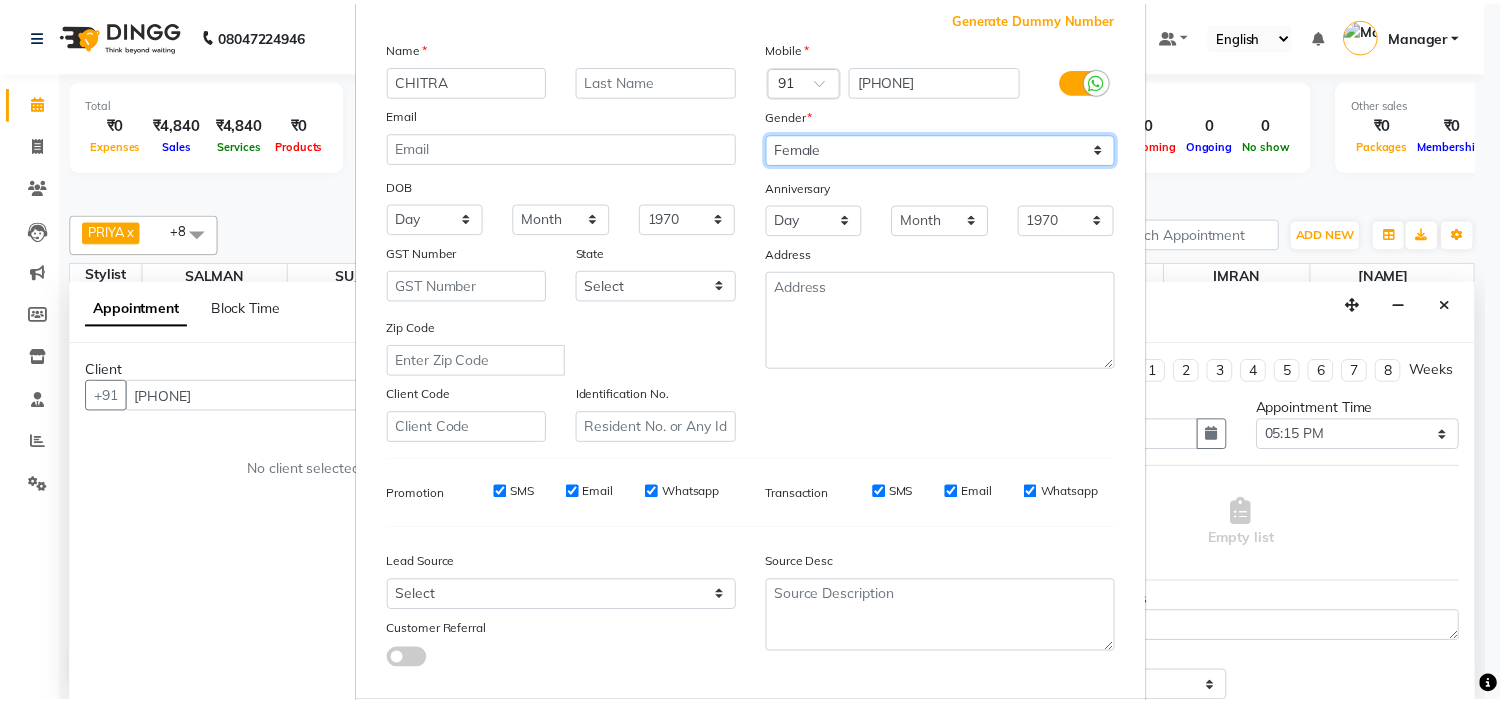 scroll, scrollTop: 221, scrollLeft: 0, axis: vertical 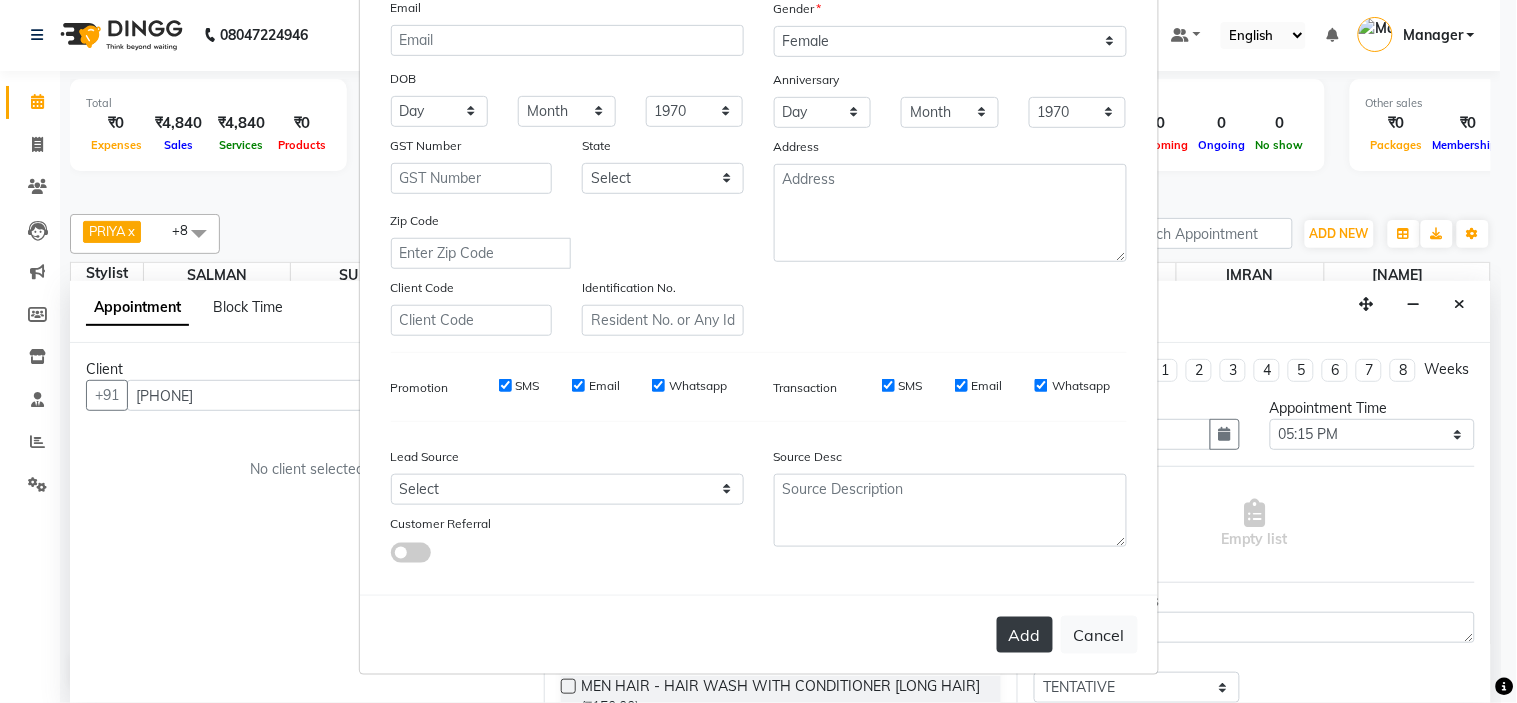 click on "Add" at bounding box center [1025, 635] 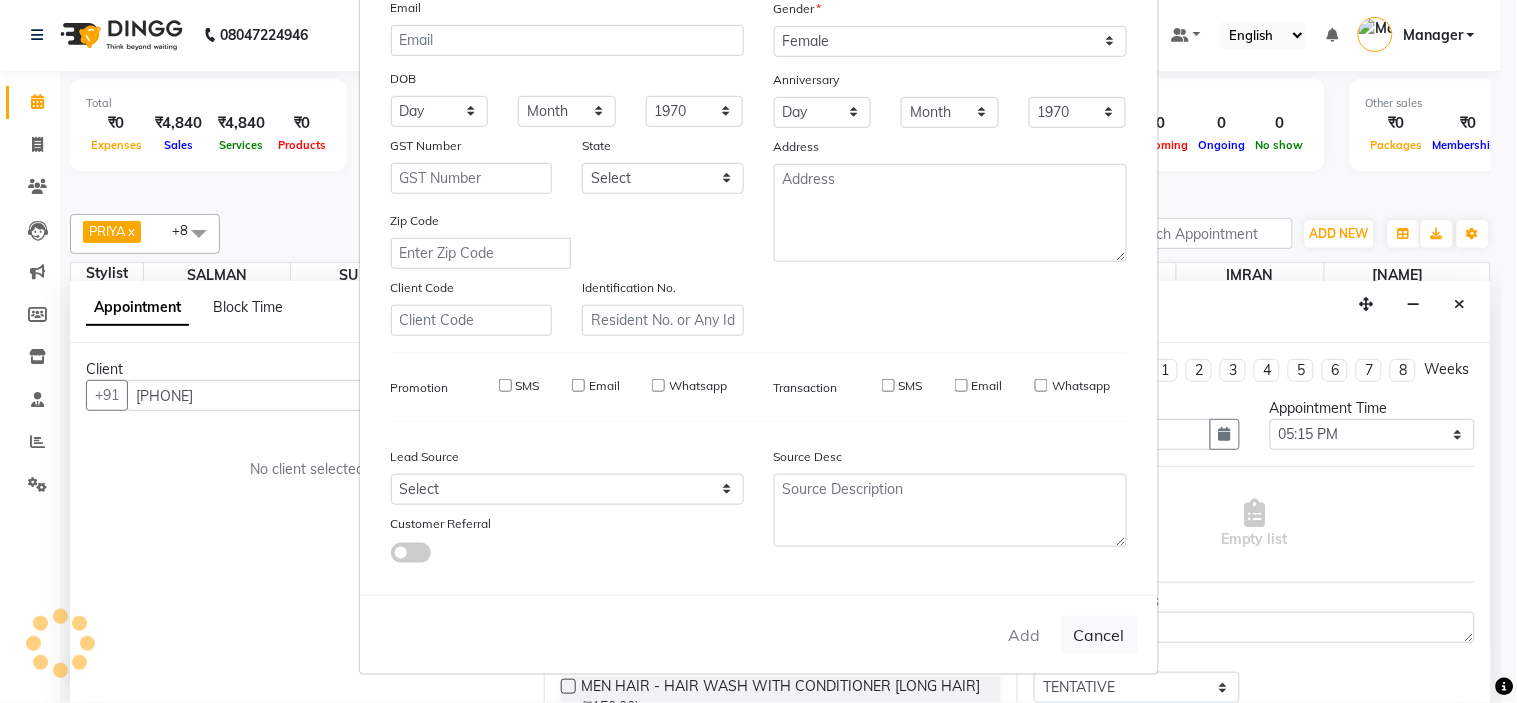 type on "98******05" 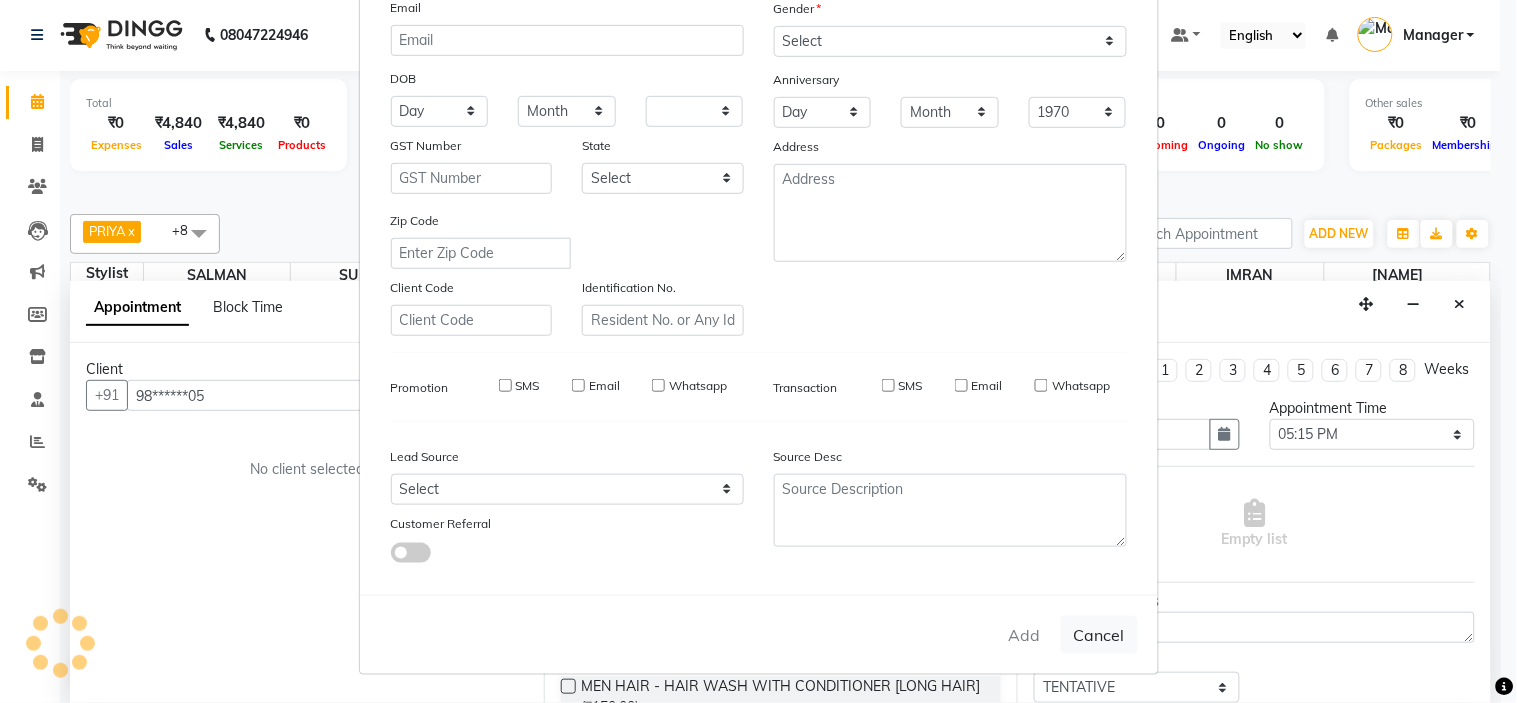 select 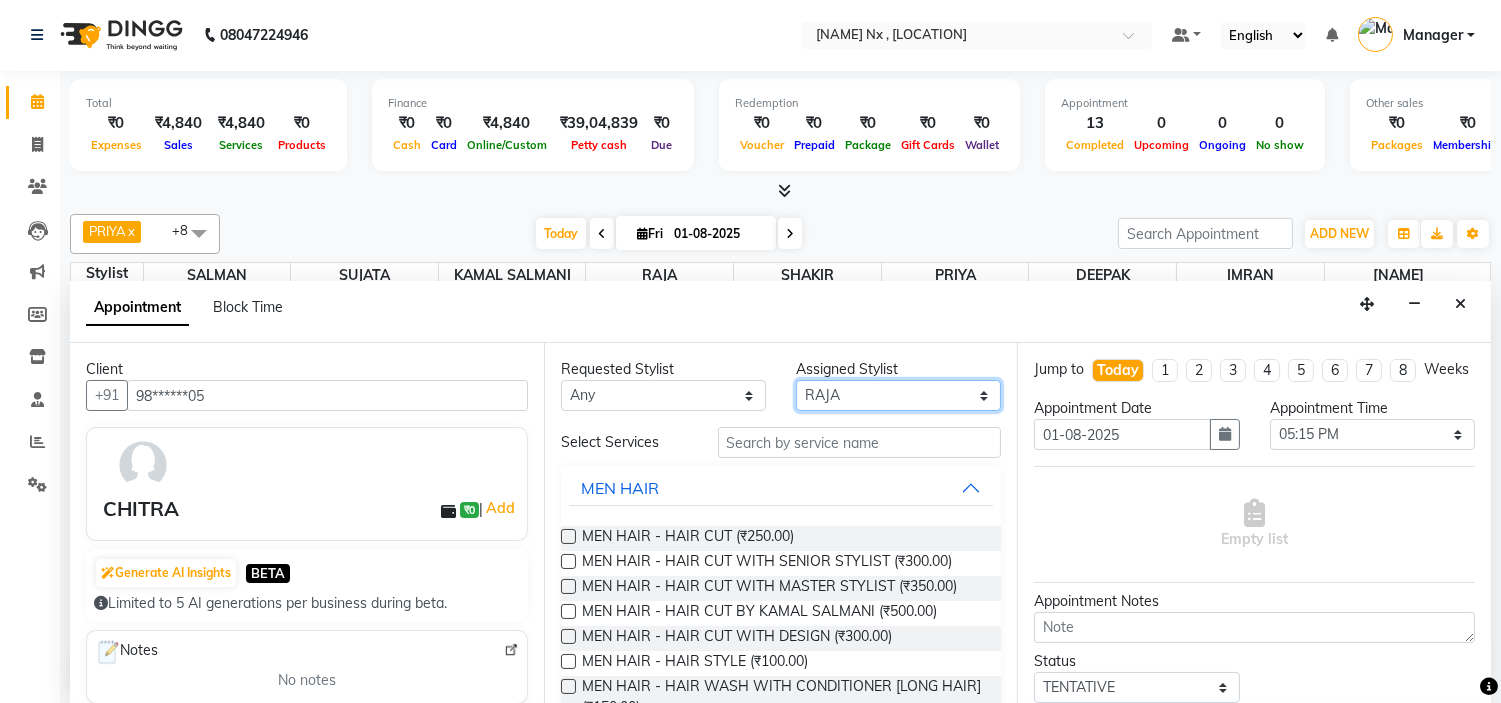 click on "Select ALIM AZAD DEEPAK IMRAN KAMAL SALMANI KASHISH Manager MUZZAMIL PRIYA PUMMY RAJA  SALMAN SHAKIR  SUDHIR SUJATA TALIB UMAR" at bounding box center [898, 395] 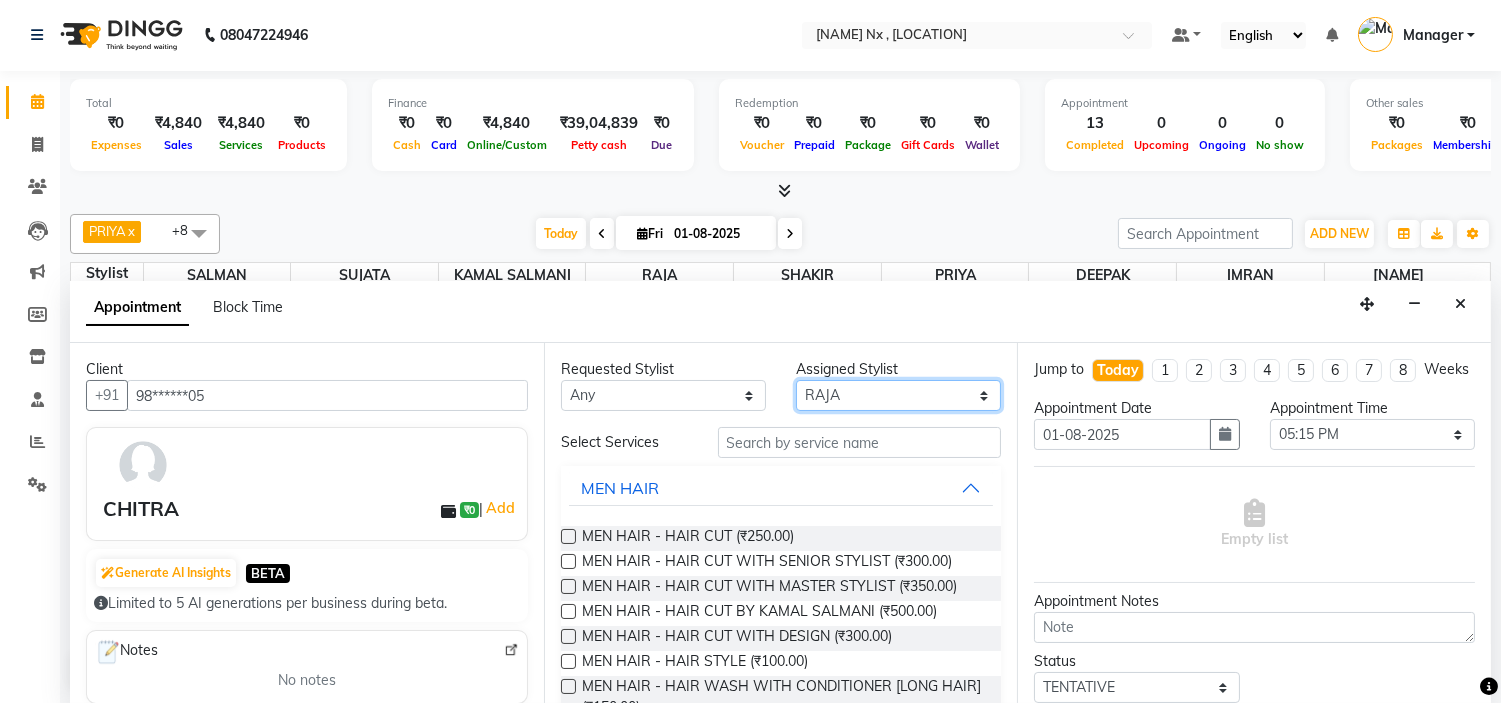 click on "Select ALIM AZAD DEEPAK IMRAN KAMAL SALMANI KASHISH Manager MUZZAMIL PRIYA PUMMY RAJA  SALMAN SHAKIR  SUDHIR SUJATA TALIB UMAR" at bounding box center [898, 395] 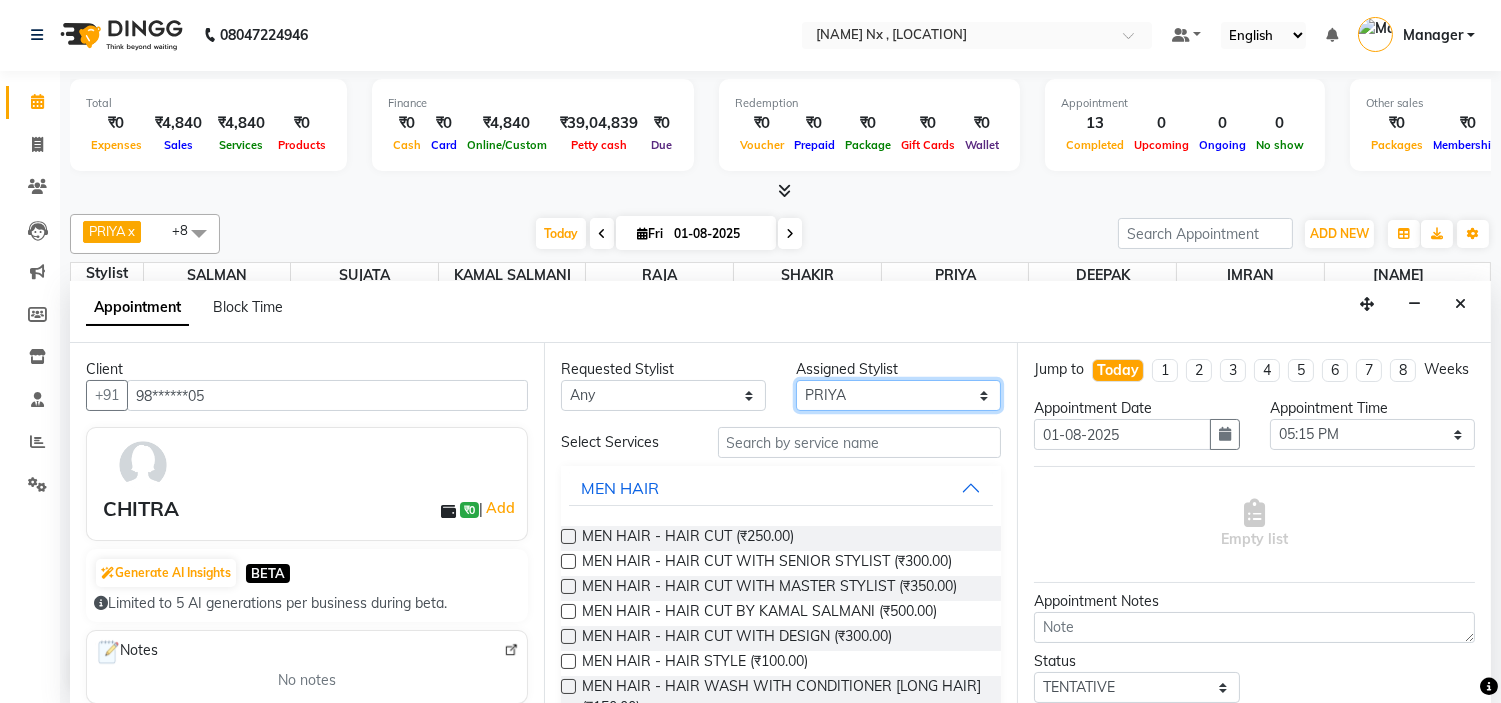 click on "Select ALIM AZAD DEEPAK IMRAN KAMAL SALMANI KASHISH Manager MUZZAMIL PRIYA PUMMY RAJA  SALMAN SHAKIR  SUDHIR SUJATA TALIB UMAR" at bounding box center [898, 395] 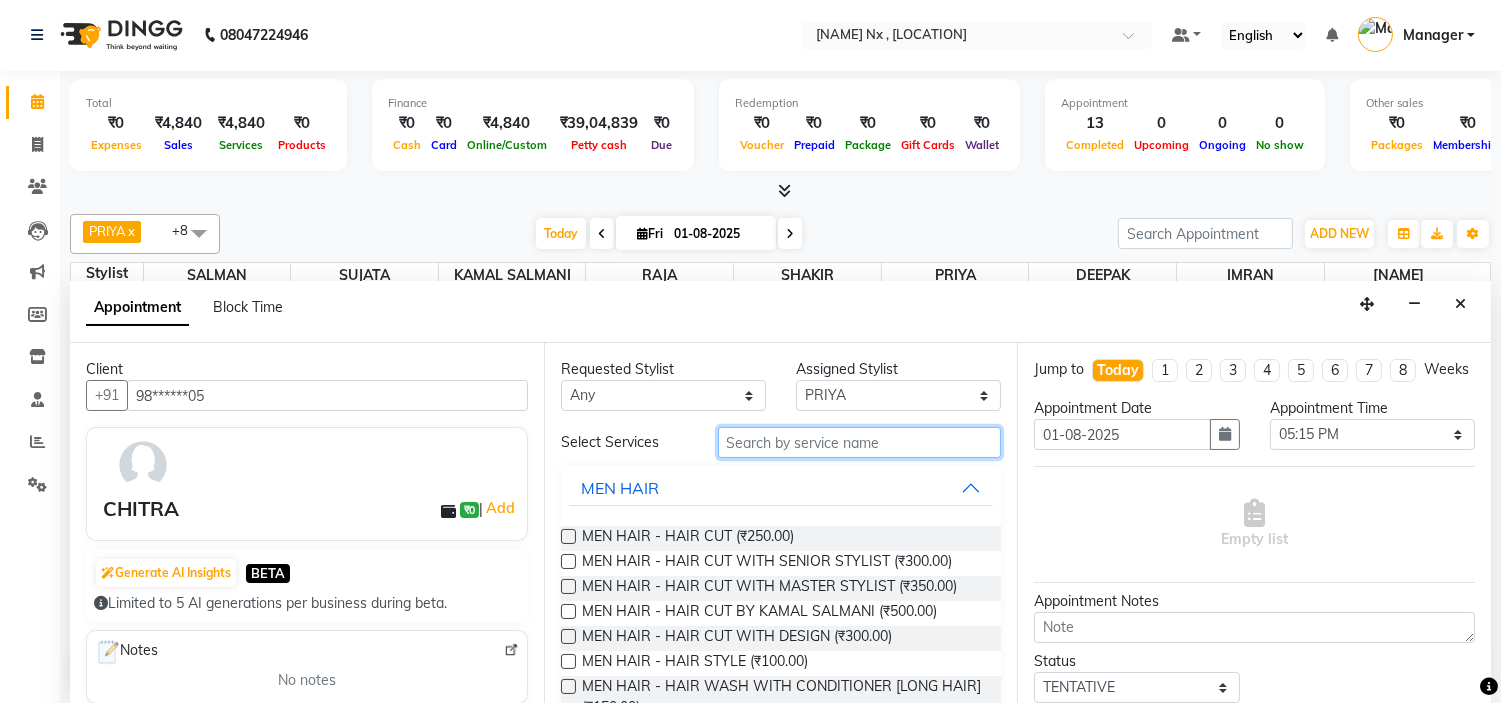 click at bounding box center [860, 442] 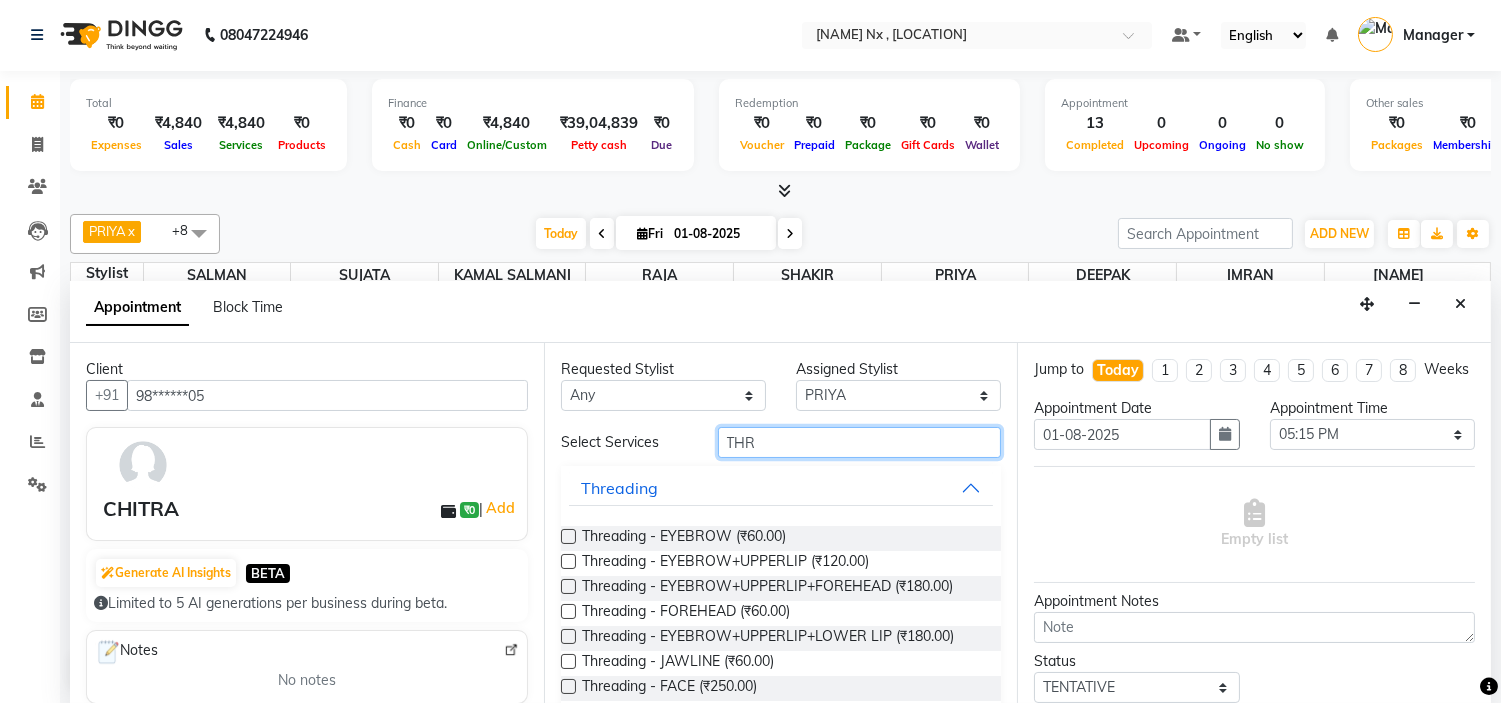 type on "THR" 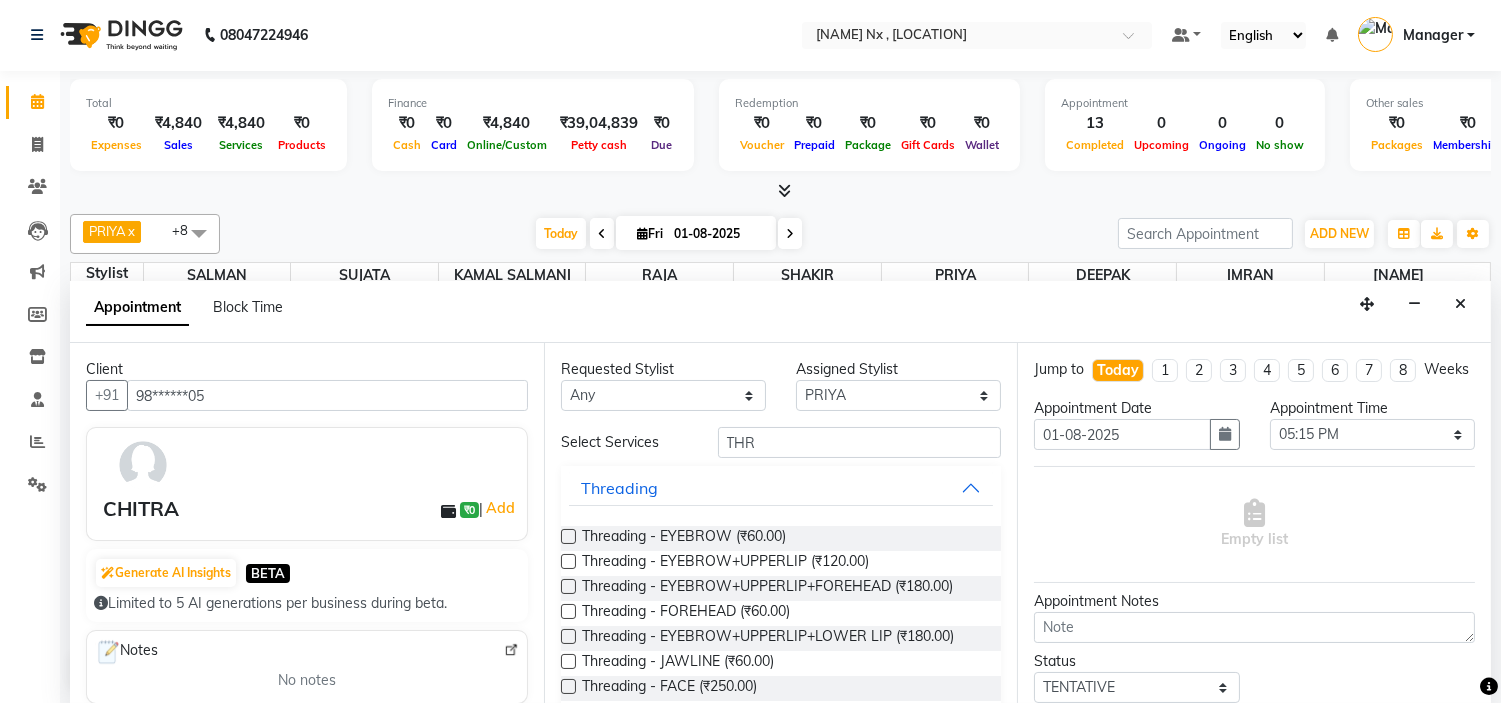 click at bounding box center [568, 561] 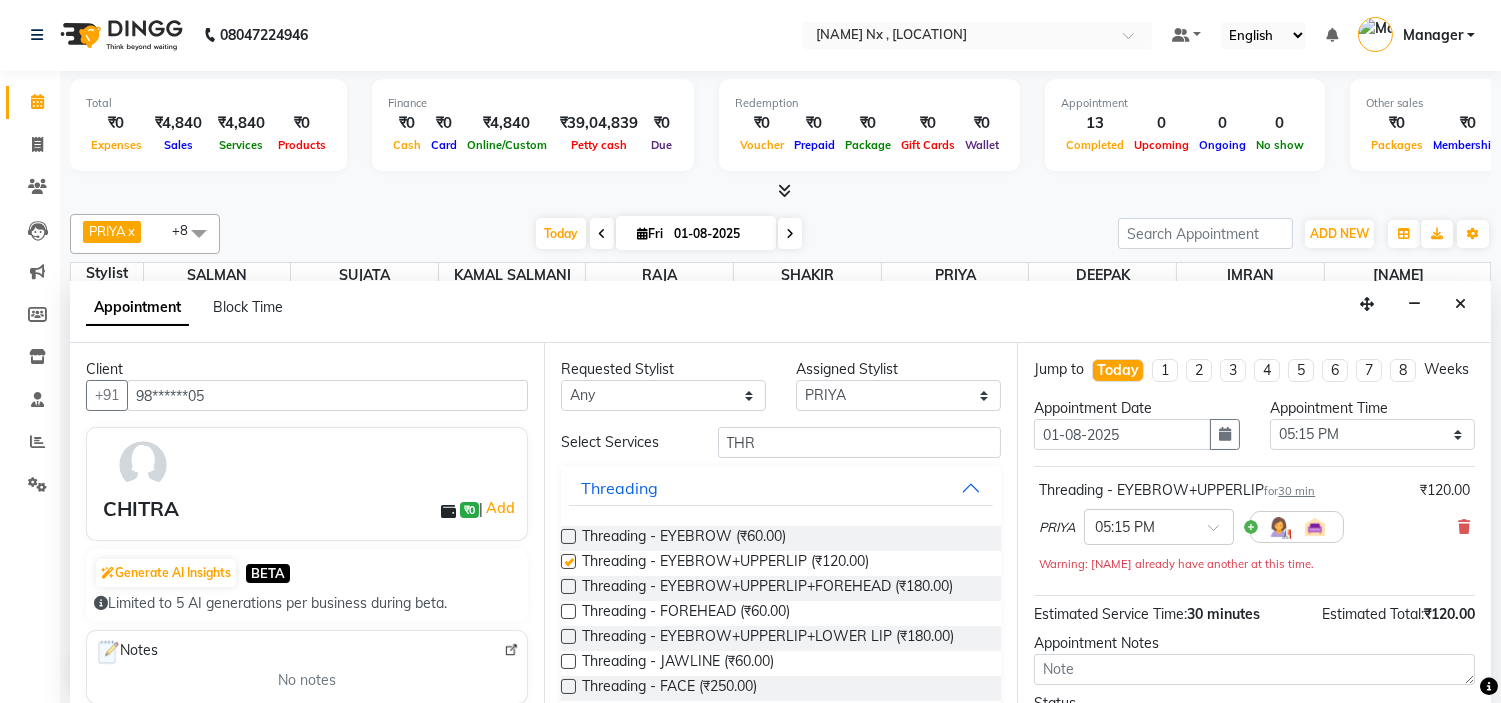 checkbox on "false" 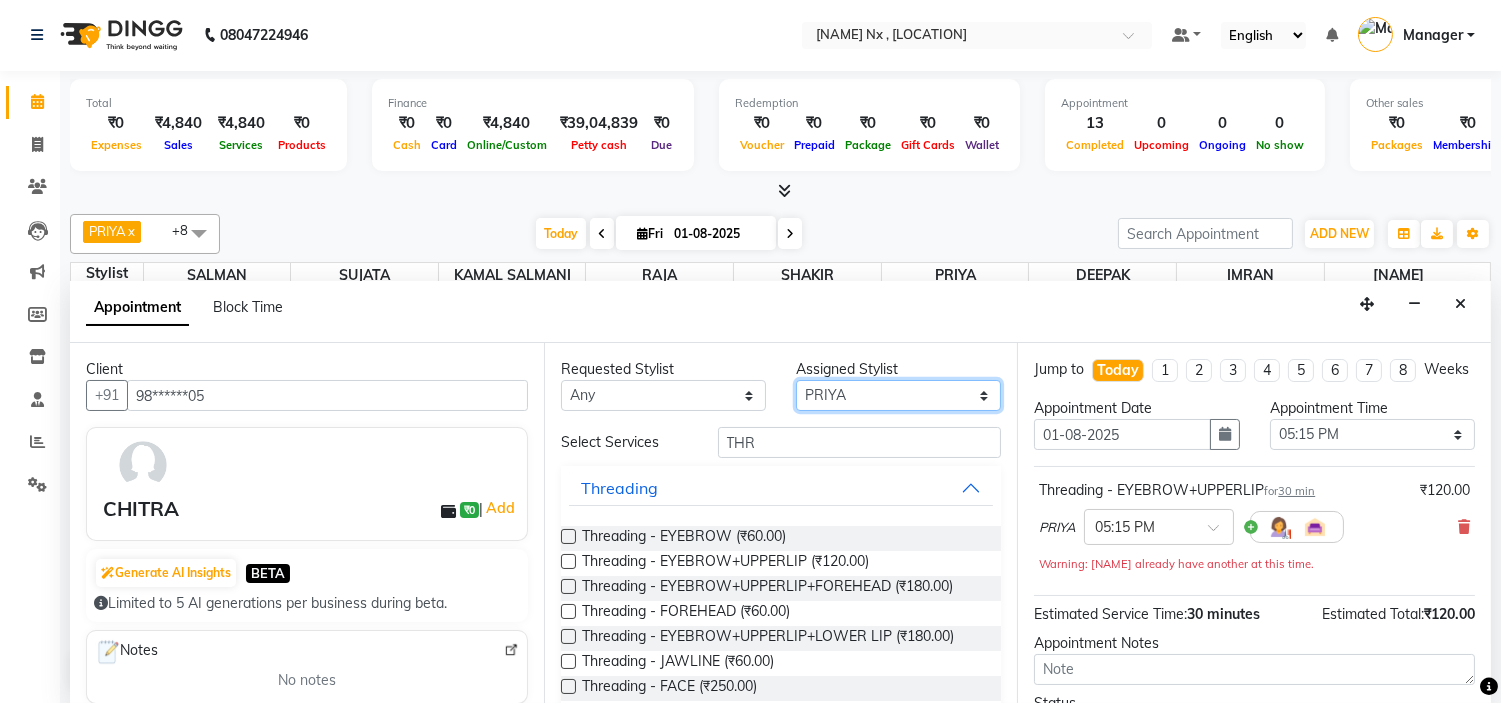 click on "Select ALIM AZAD DEEPAK IMRAN KAMAL SALMANI KASHISH Manager MUZZAMIL PRIYA PUMMY RAJA  SALMAN SHAKIR  SUDHIR SUJATA TALIB UMAR" at bounding box center (898, 395) 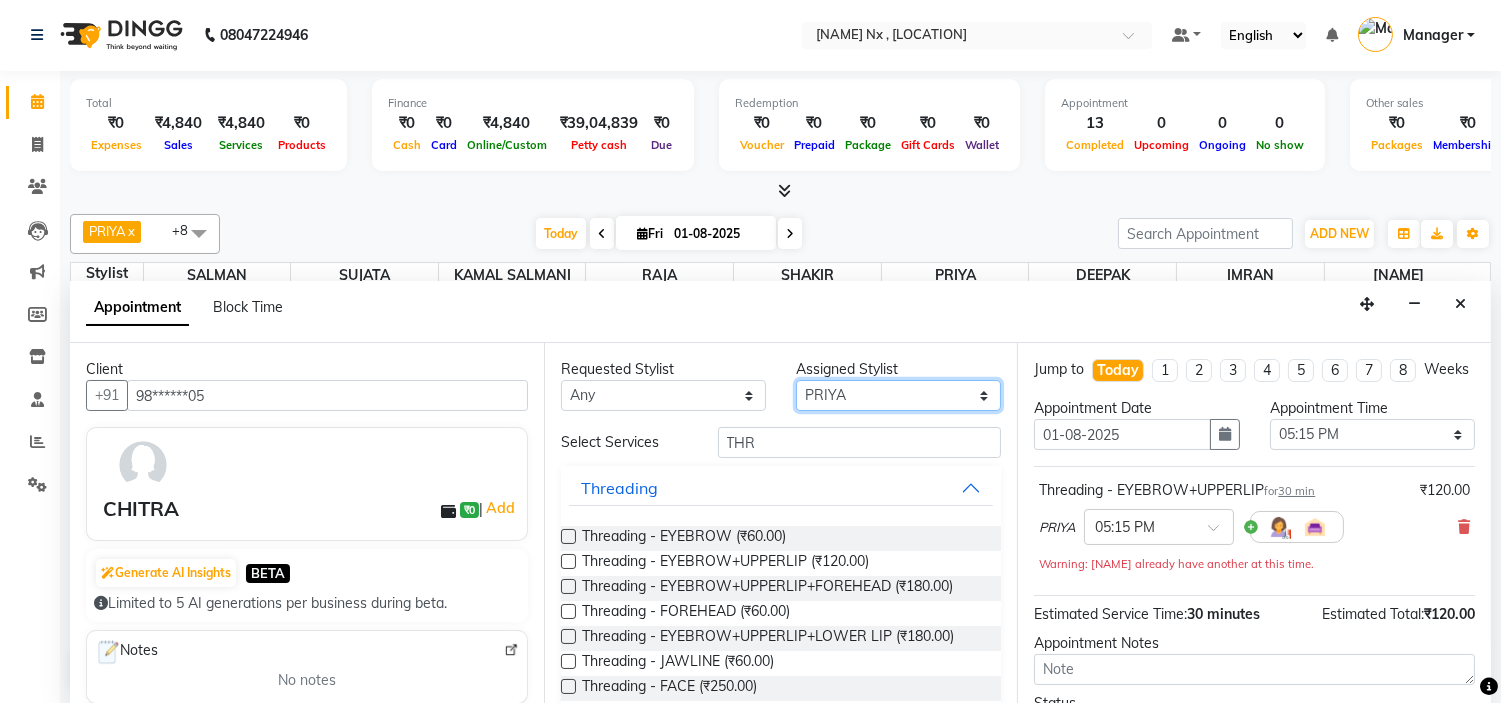 click on "Select ALIM AZAD DEEPAK IMRAN KAMAL SALMANI KASHISH Manager MUZZAMIL PRIYA PUMMY RAJA  SALMAN SHAKIR  SUDHIR SUJATA TALIB UMAR" at bounding box center [898, 395] 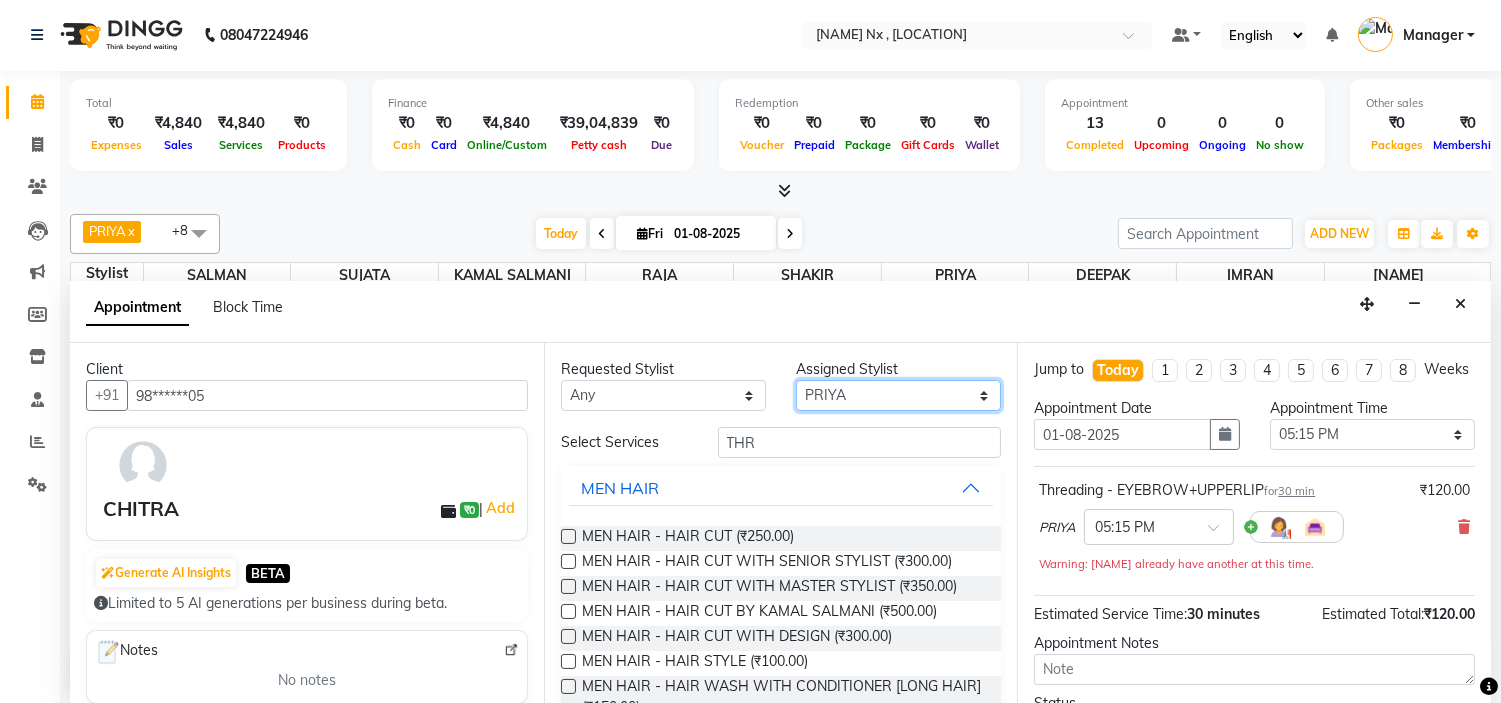 click on "Select ALIM AZAD DEEPAK IMRAN KAMAL SALMANI KASHISH Manager MUZZAMIL PRIYA PUMMY RAJA  SALMAN SHAKIR  SUDHIR SUJATA TALIB UMAR" at bounding box center (898, 395) 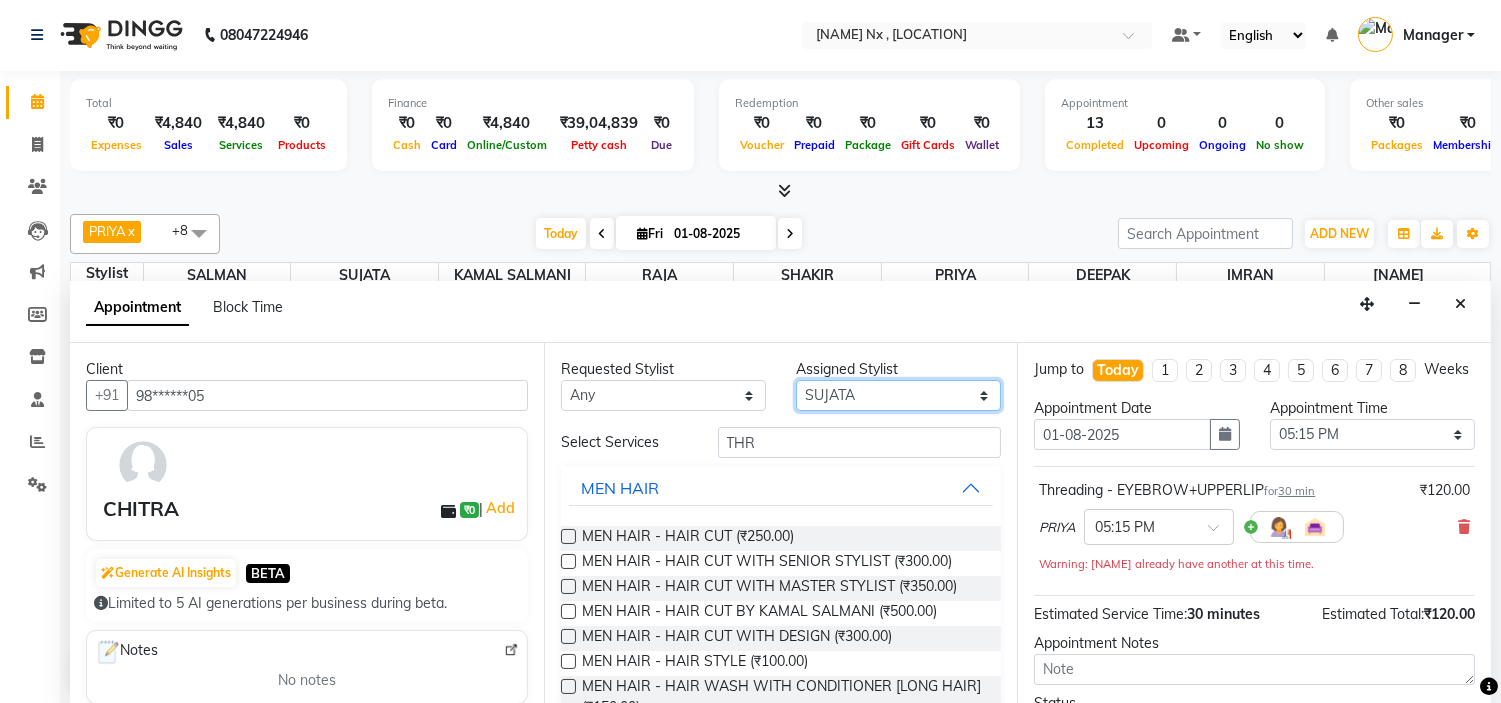 click on "Select ALIM AZAD DEEPAK IMRAN KAMAL SALMANI KASHISH Manager MUZZAMIL PRIYA PUMMY RAJA  SALMAN SHAKIR  SUDHIR SUJATA TALIB UMAR" at bounding box center [898, 395] 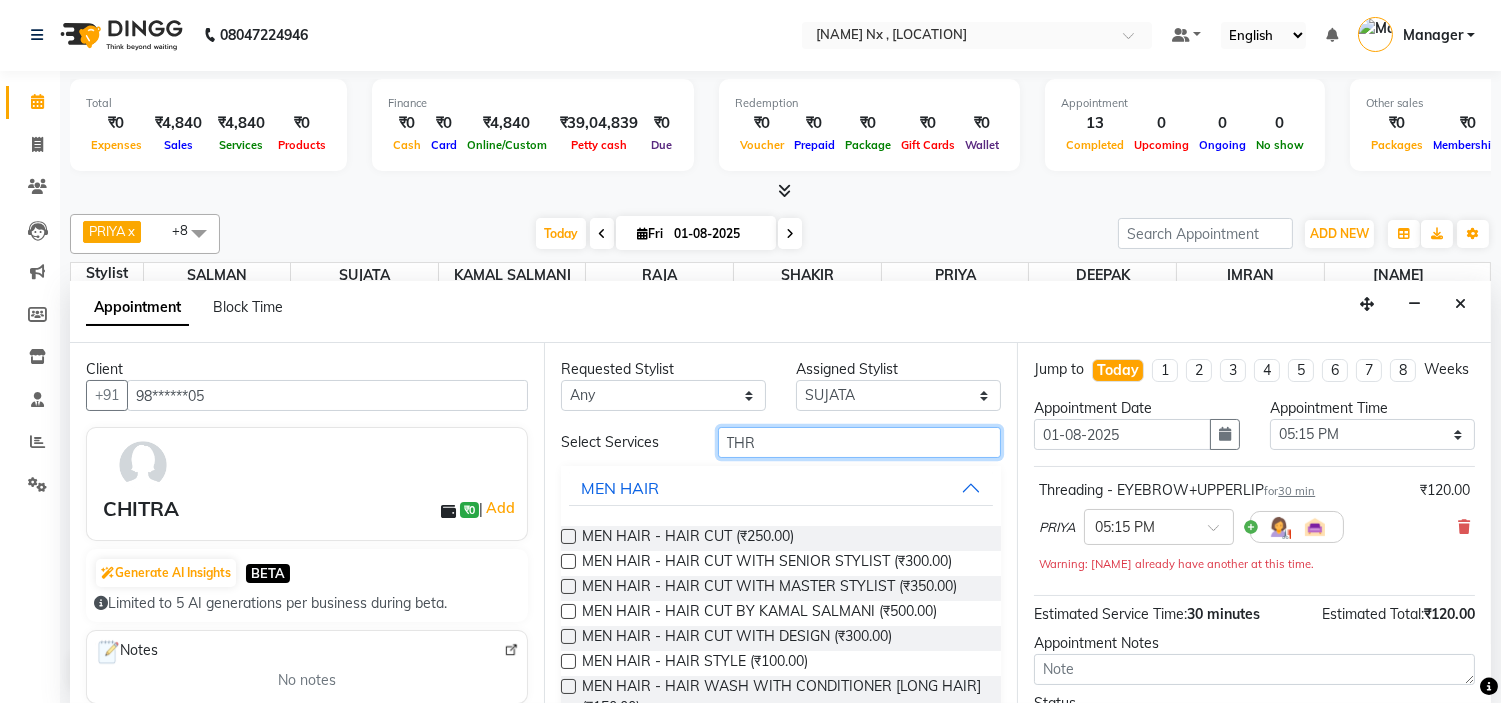 click on "THR" at bounding box center (860, 442) 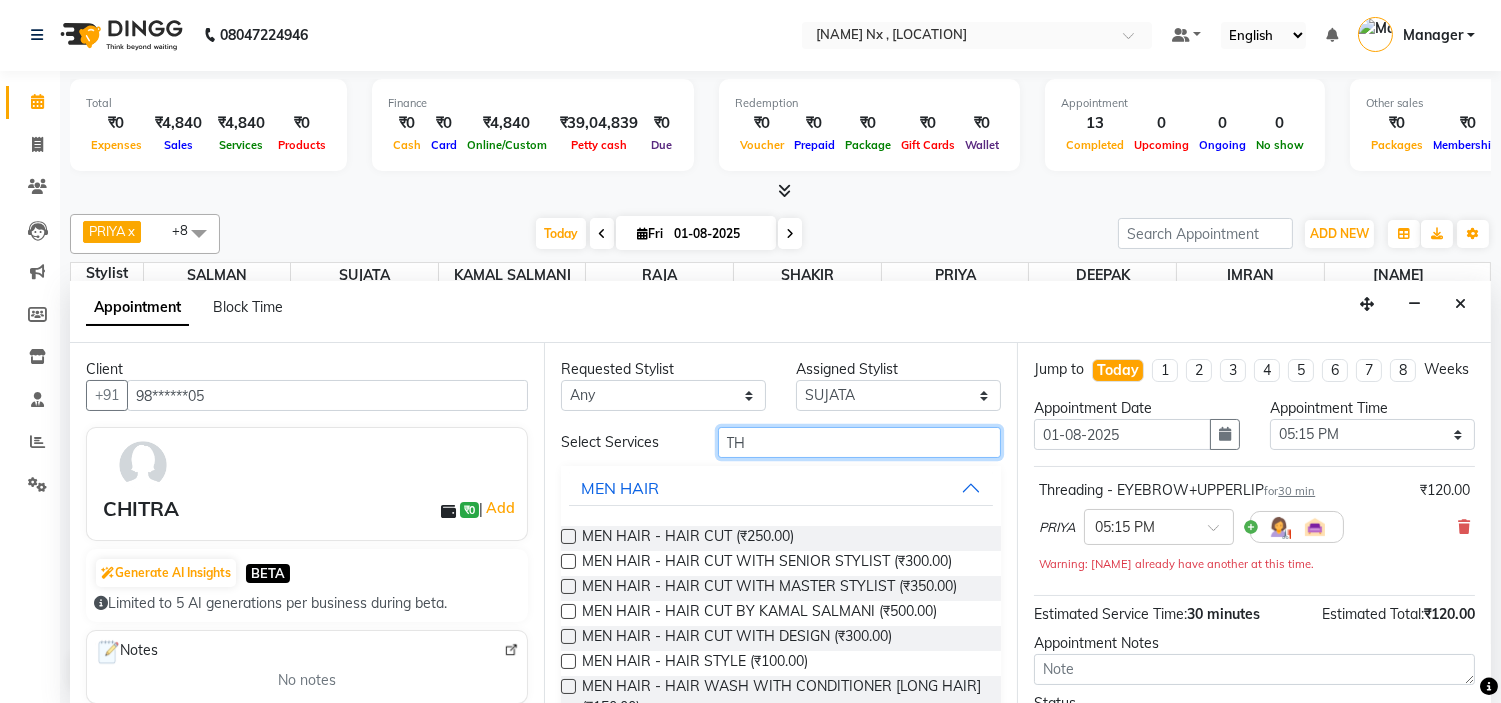 type on "T" 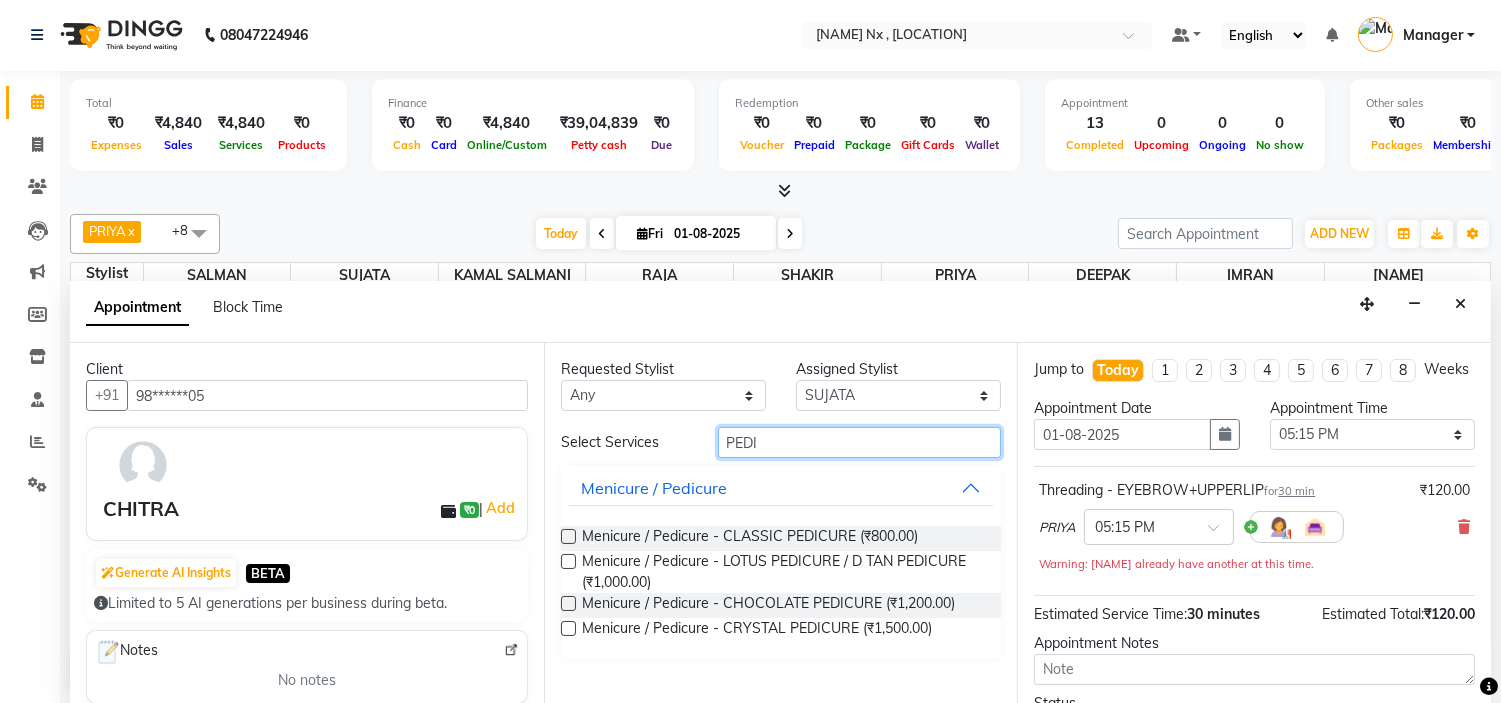 type on "PEDI" 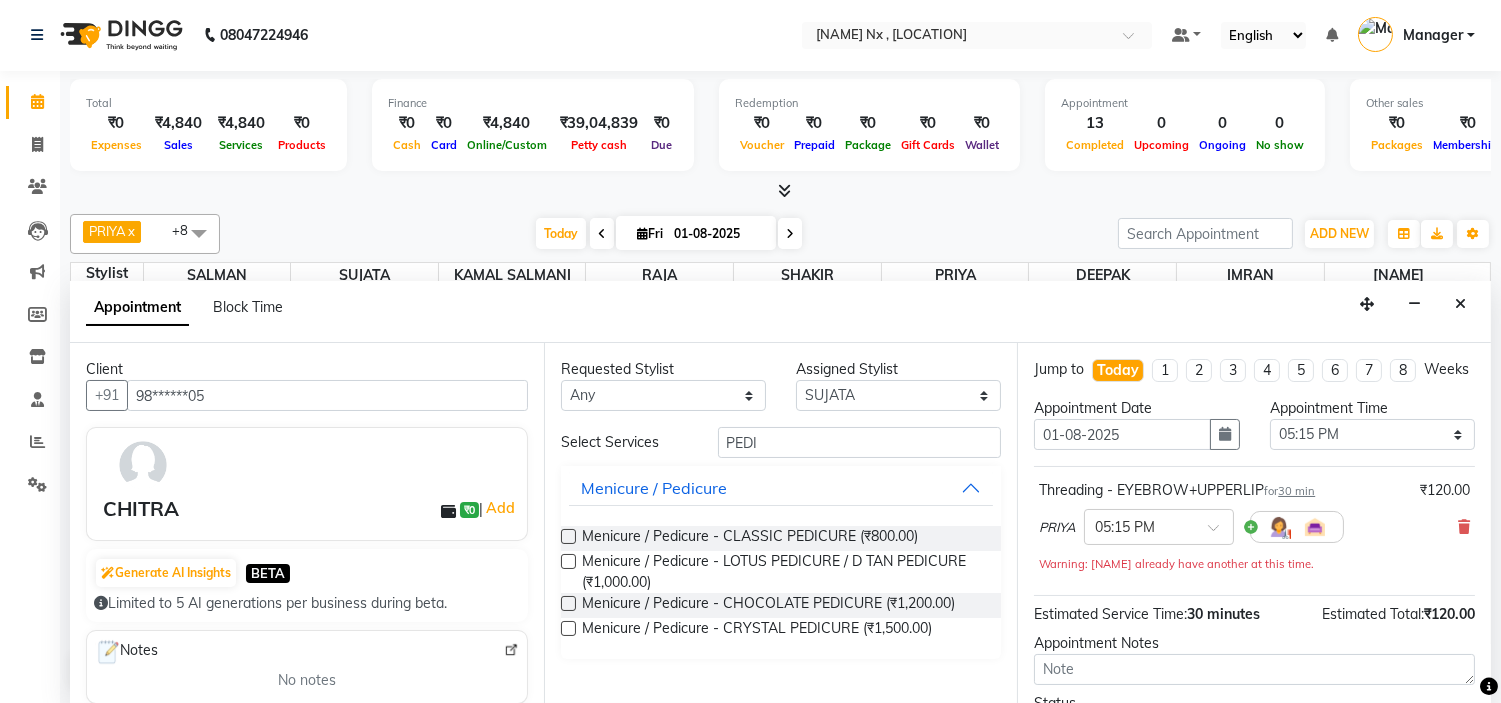 click at bounding box center [568, 536] 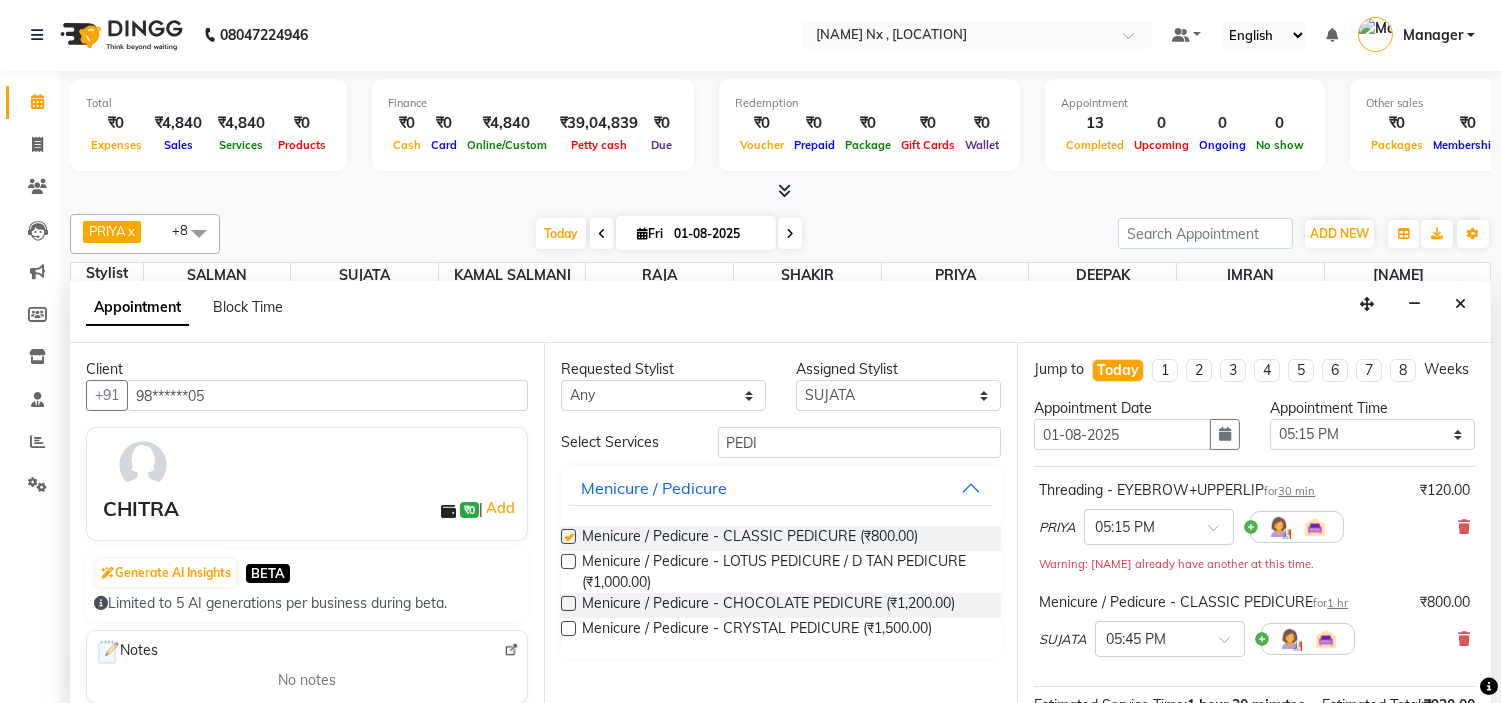 checkbox on "false" 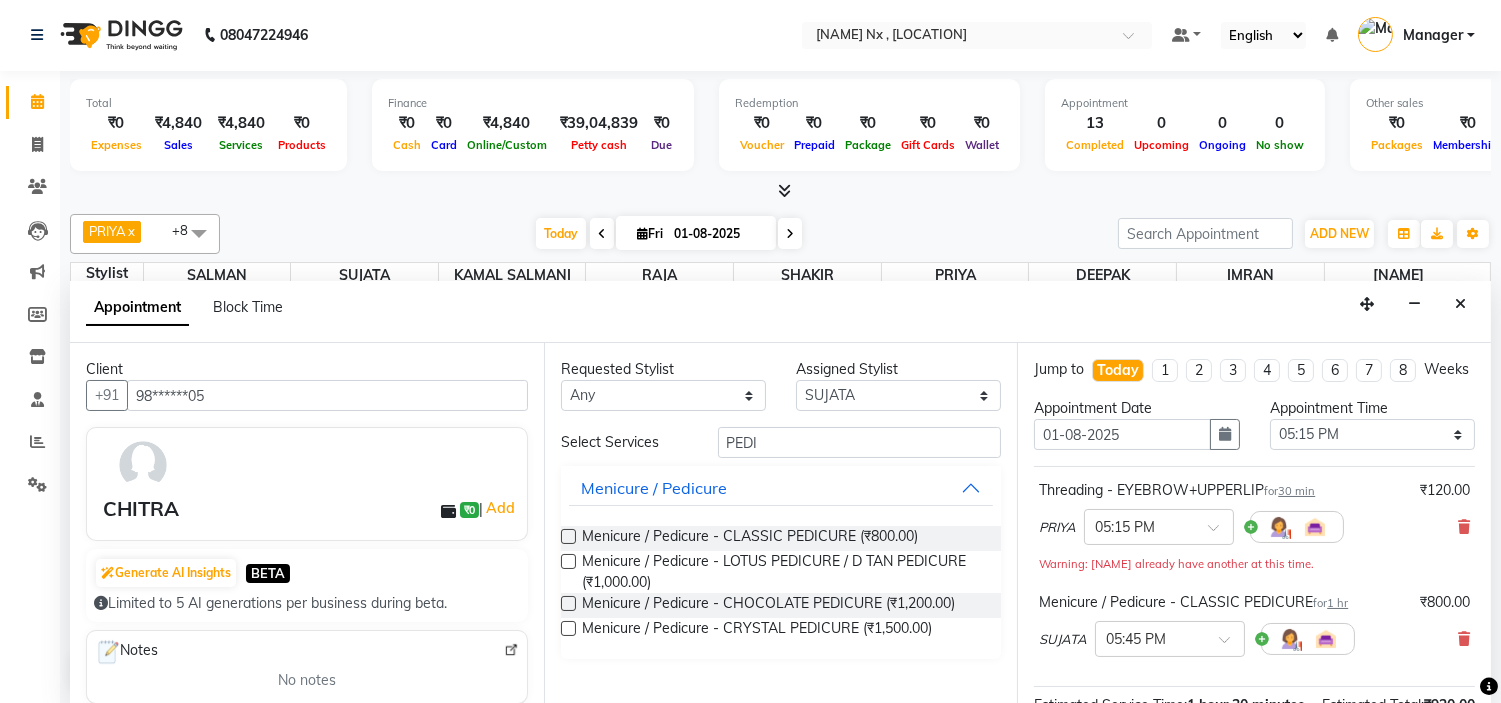 scroll, scrollTop: 298, scrollLeft: 0, axis: vertical 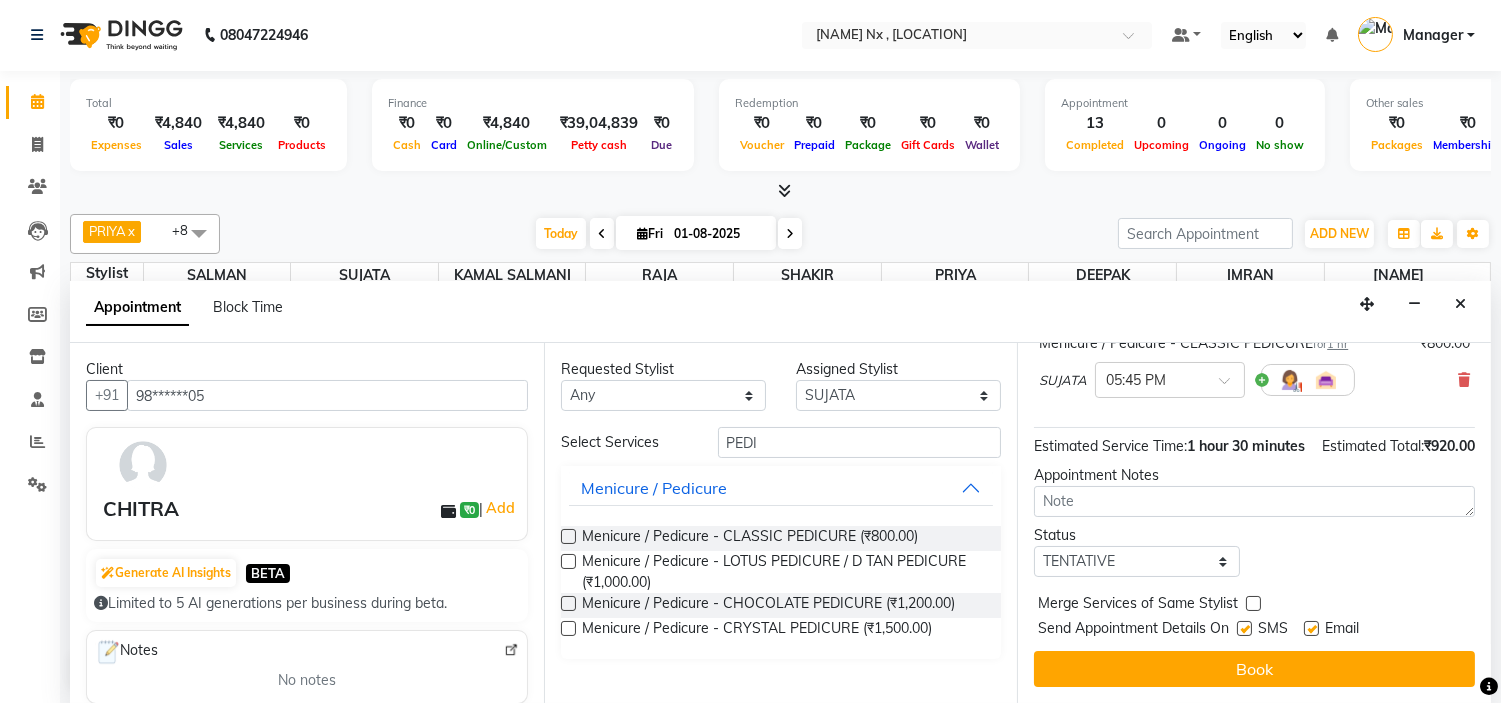 click at bounding box center (1244, 628) 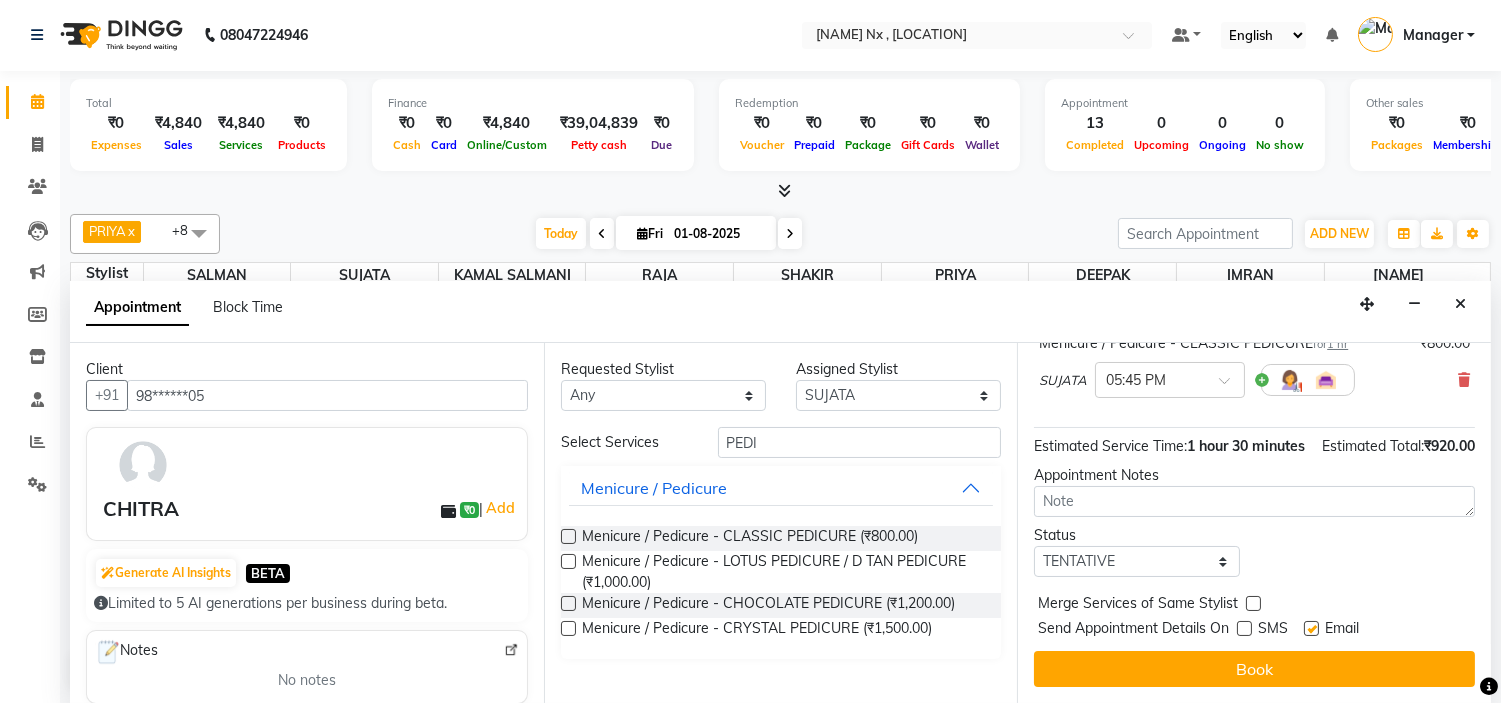 drag, startPoint x: 1310, startPoint y: 627, endPoint x: 1272, endPoint y: 690, distance: 73.57309 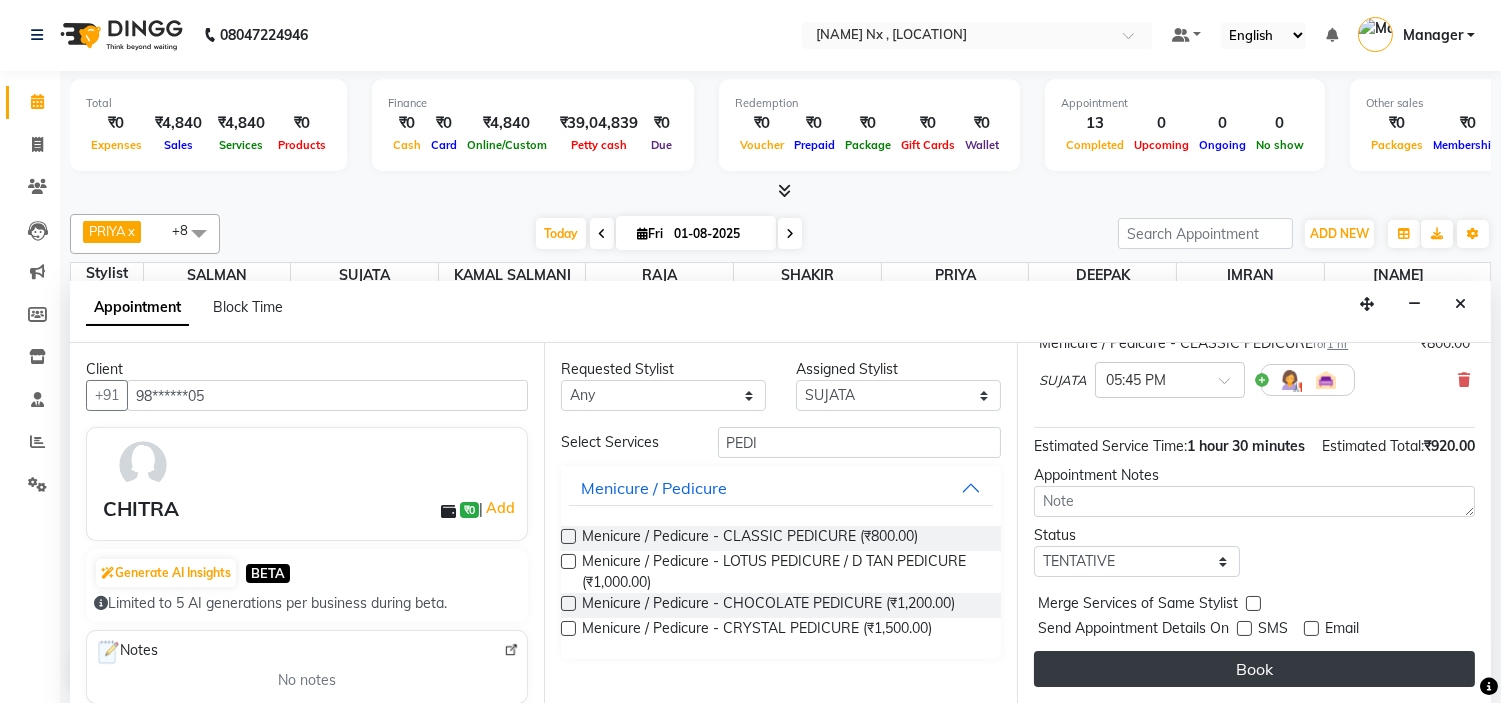 click on "Book" at bounding box center [1254, 669] 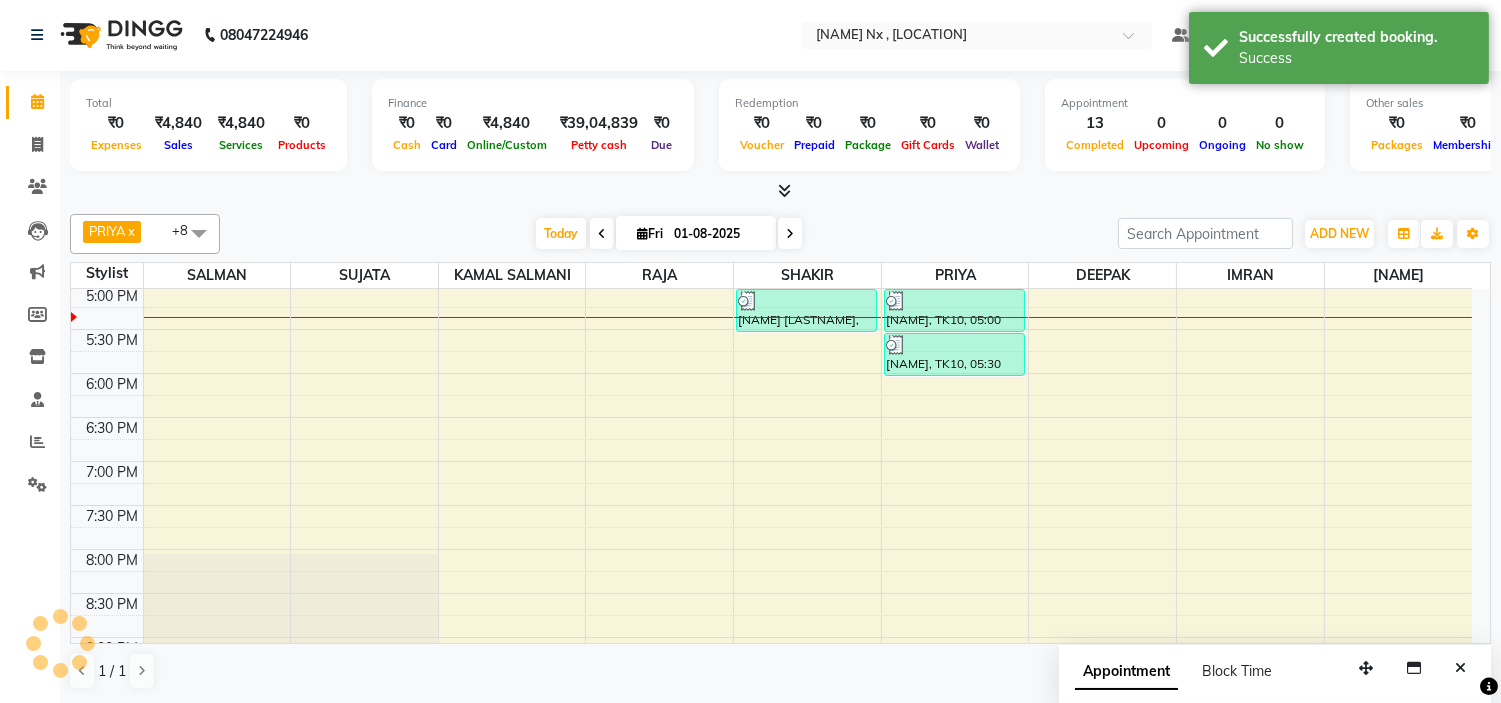 scroll, scrollTop: 0, scrollLeft: 0, axis: both 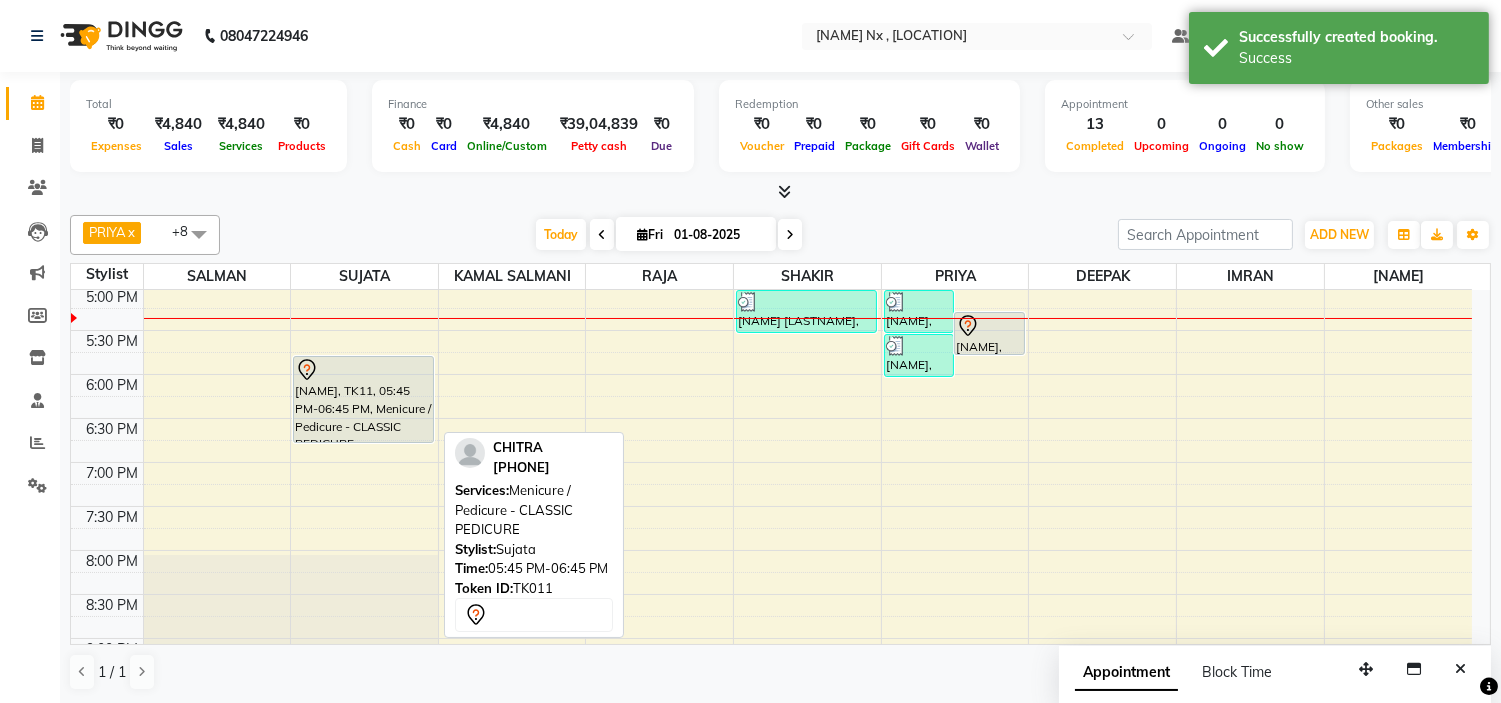 click on "[FIRST], TK11, 05:45 PM-06:45 PM, Menicure / Pedicure - CLASSIC PEDICURE" at bounding box center [363, 399] 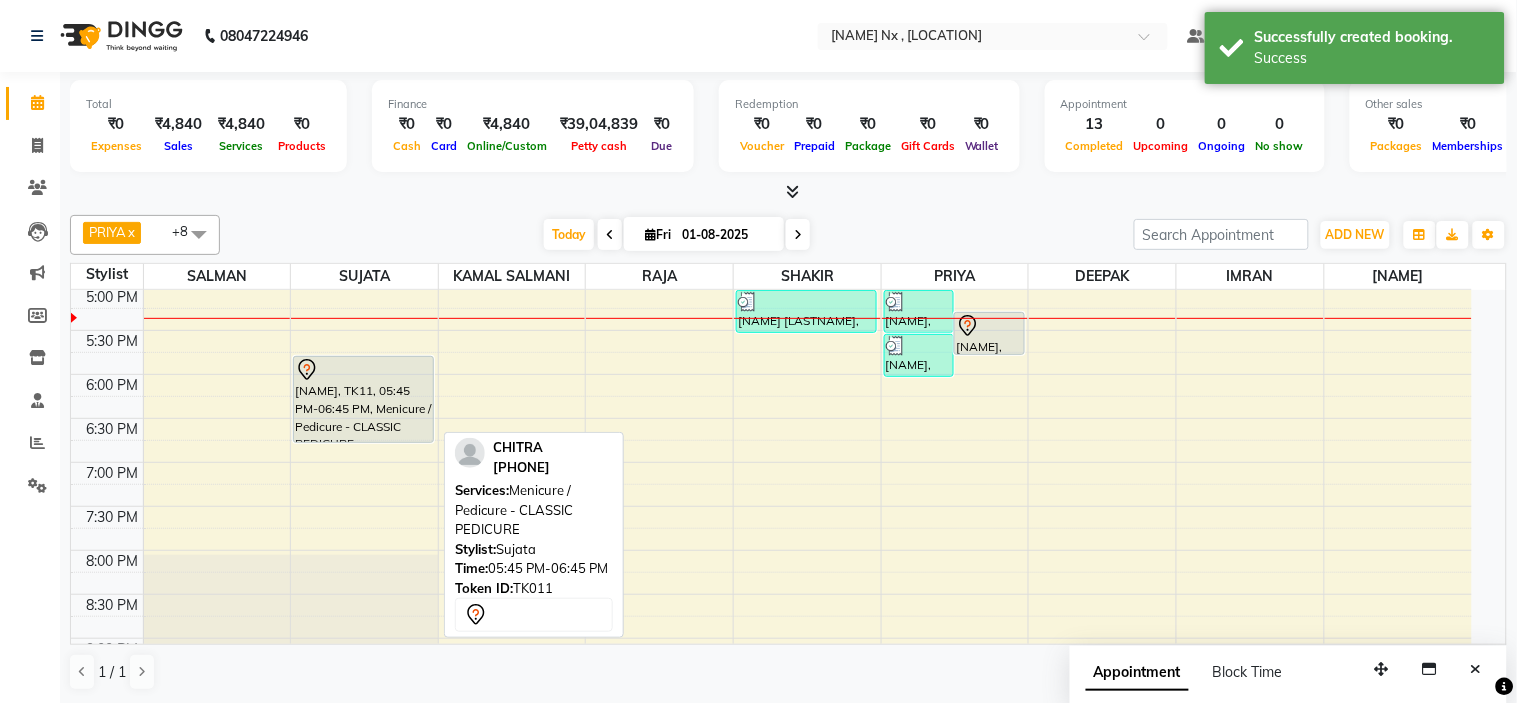 select on "7" 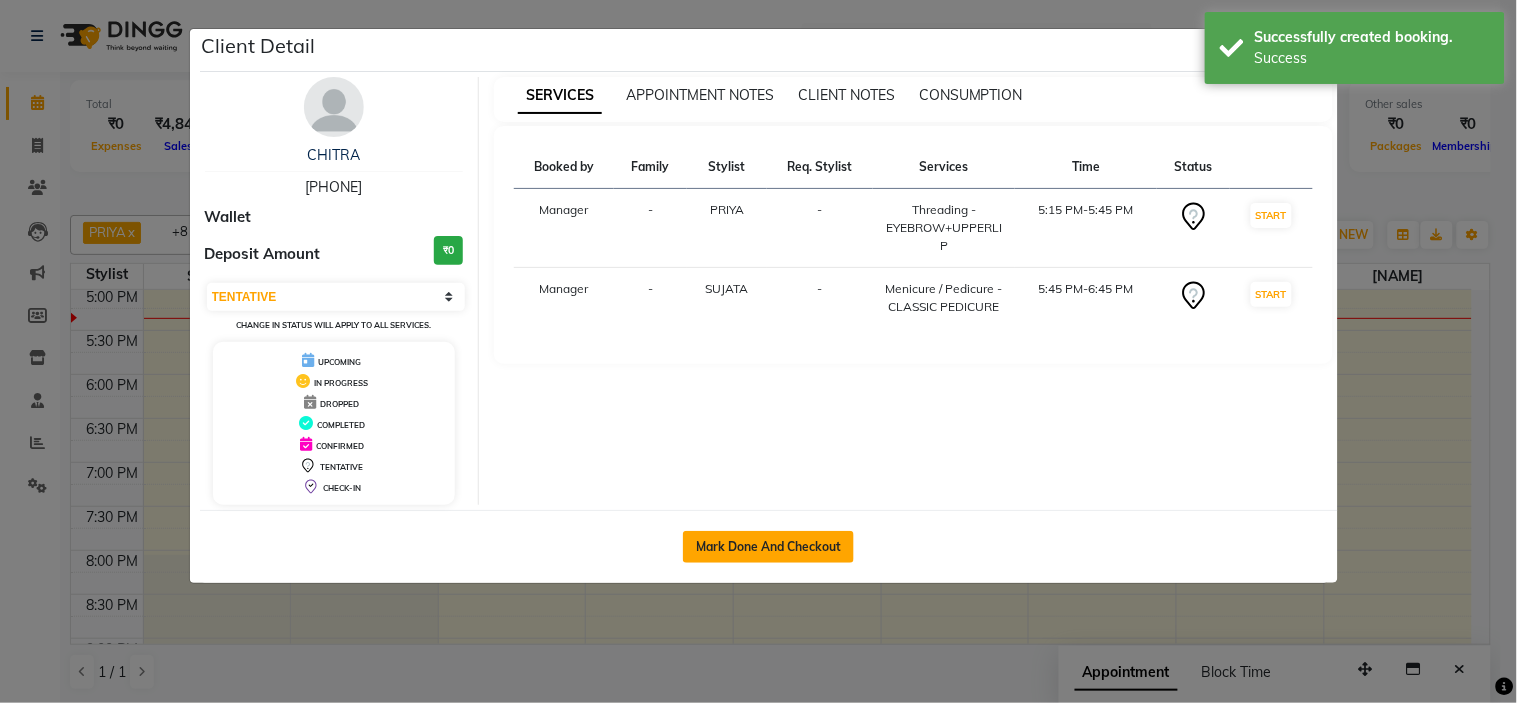 click on "Mark Done And Checkout" 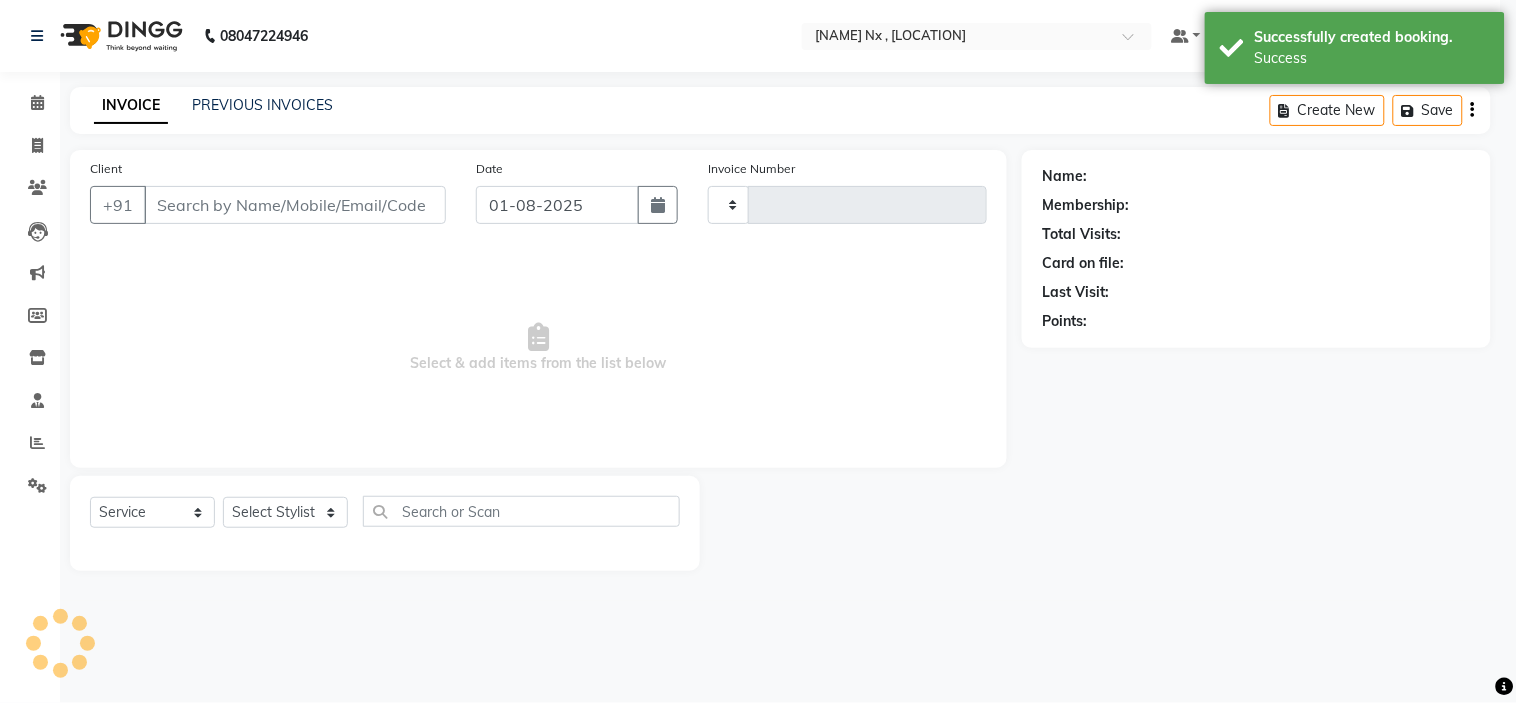 type on "0879" 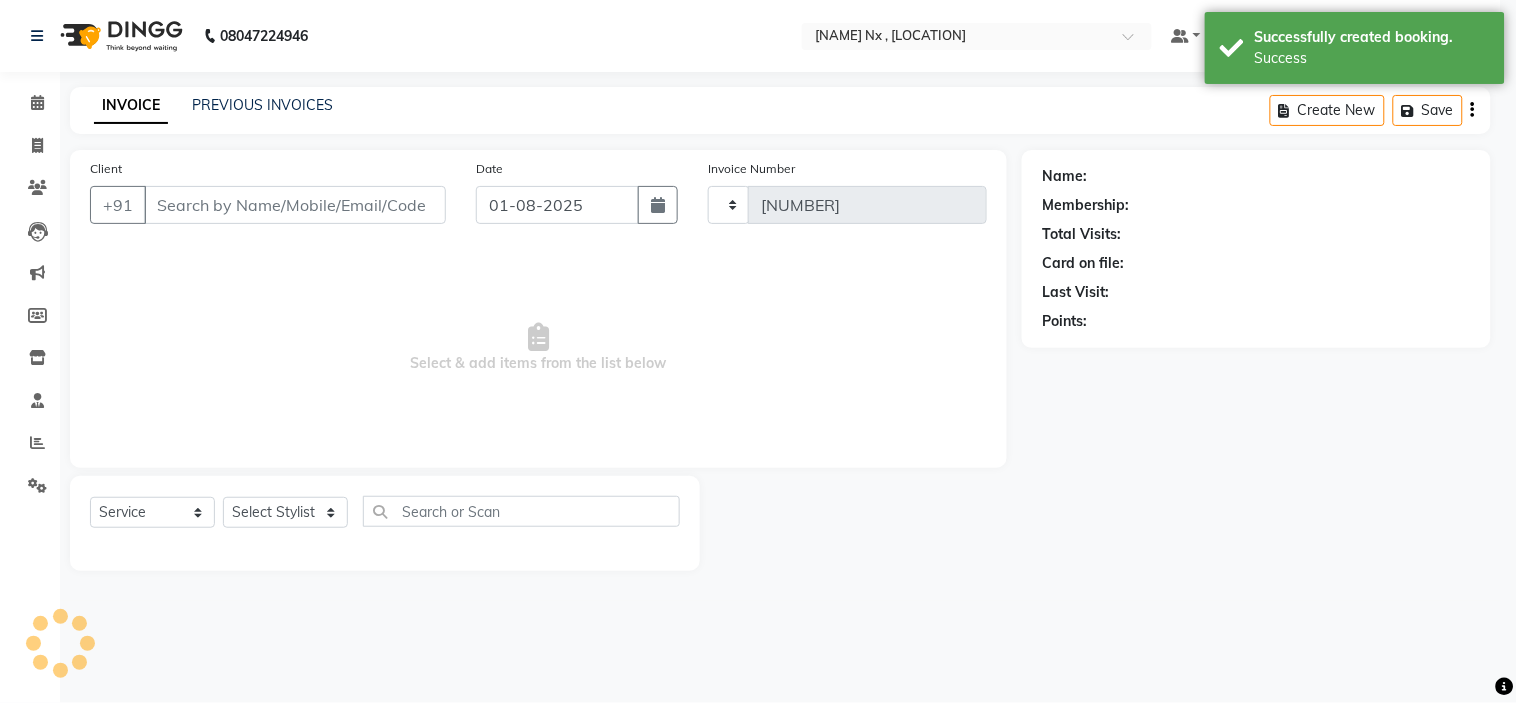 select on "778" 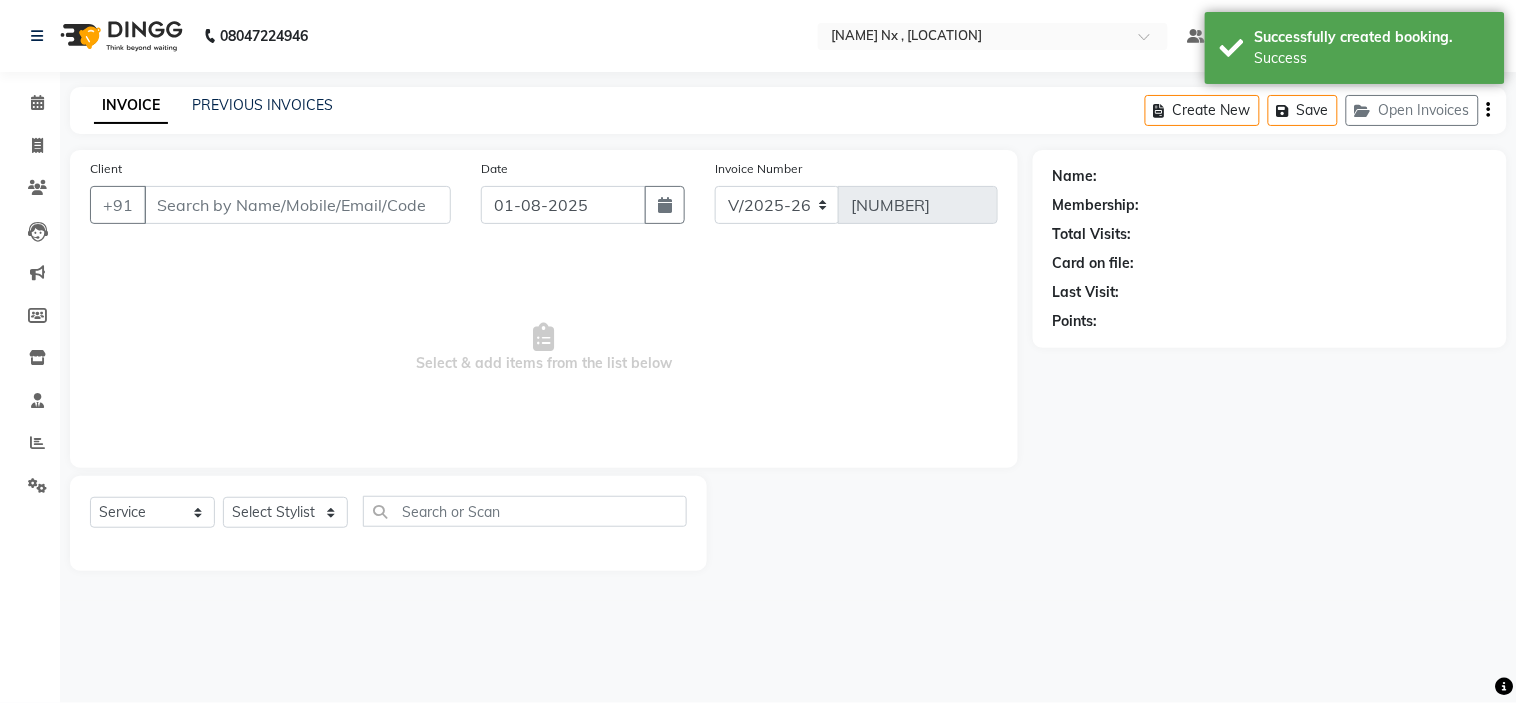 type on "98******05" 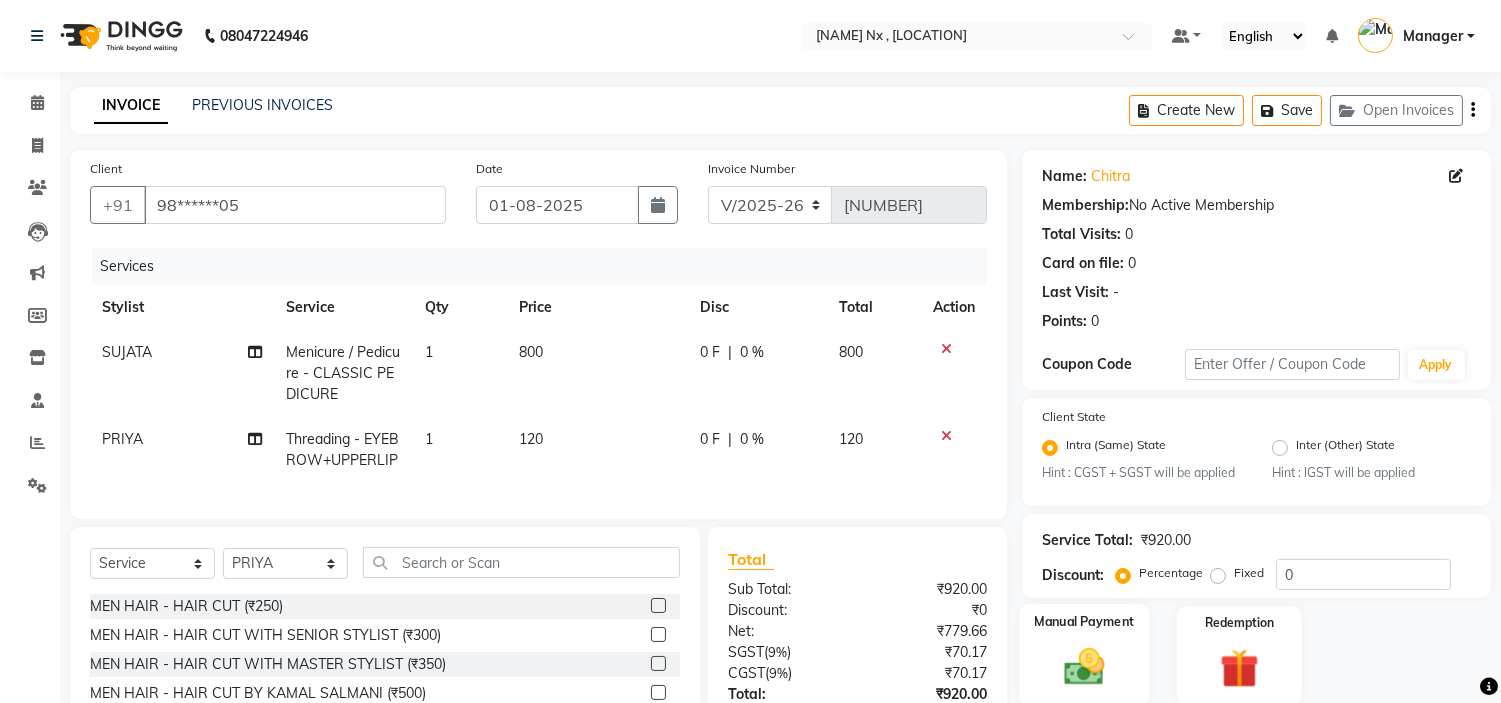 scroll, scrollTop: 165, scrollLeft: 0, axis: vertical 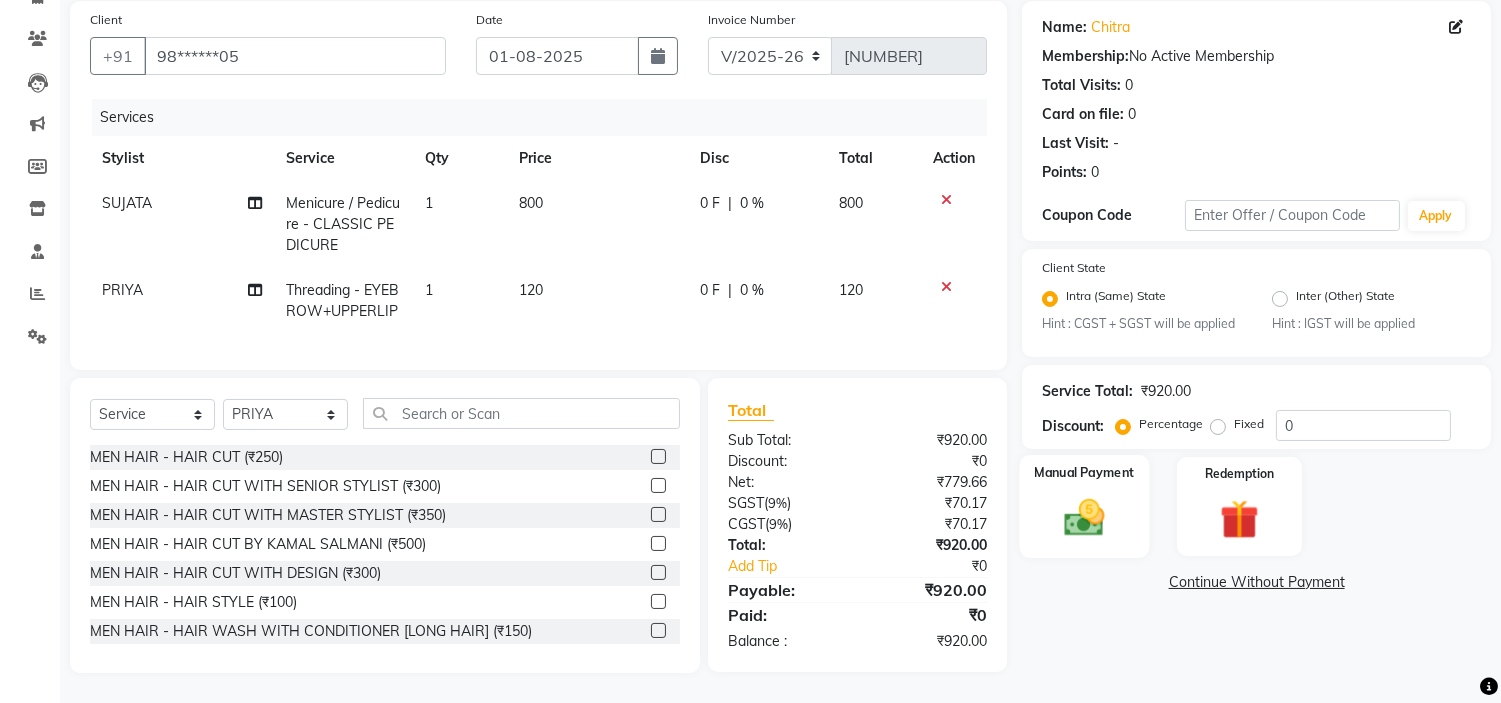 click 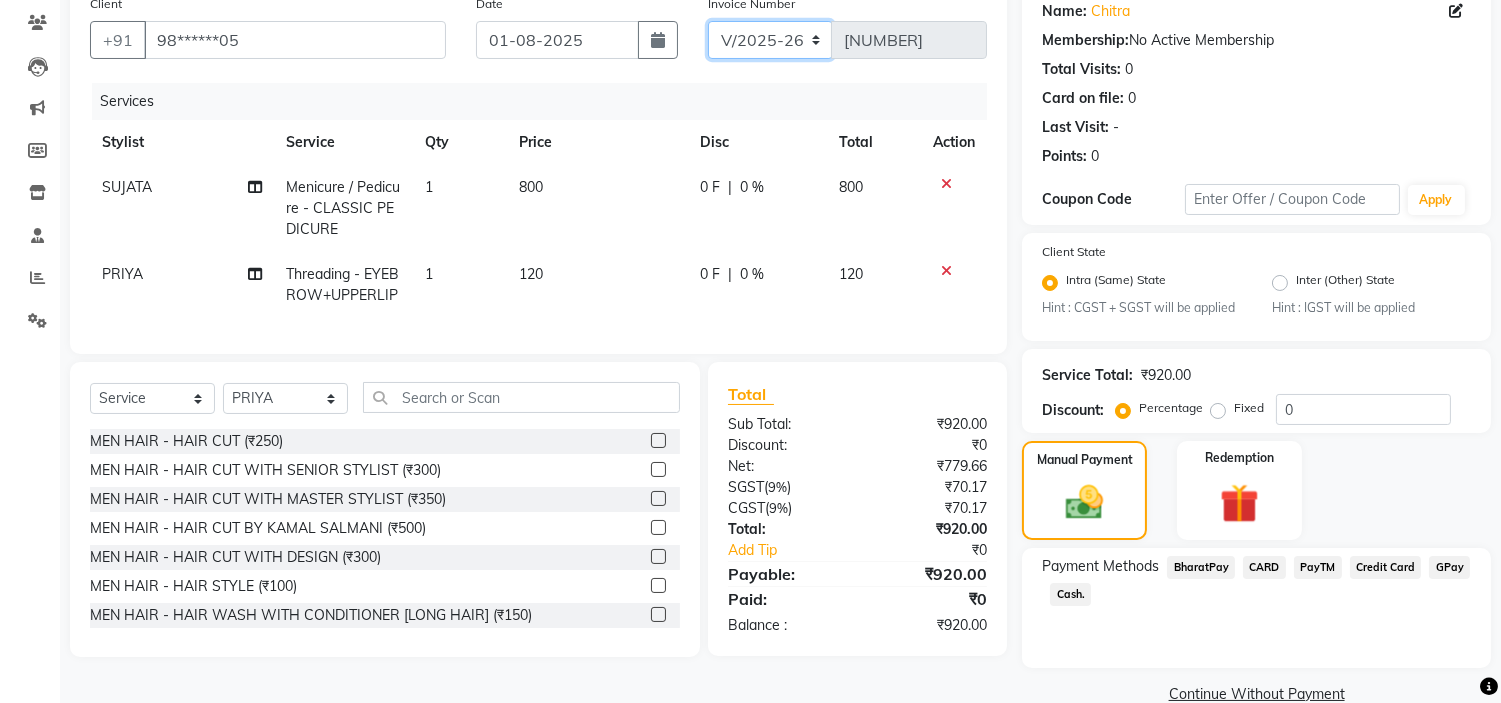 click on "INV/25-26 V/2025-26" 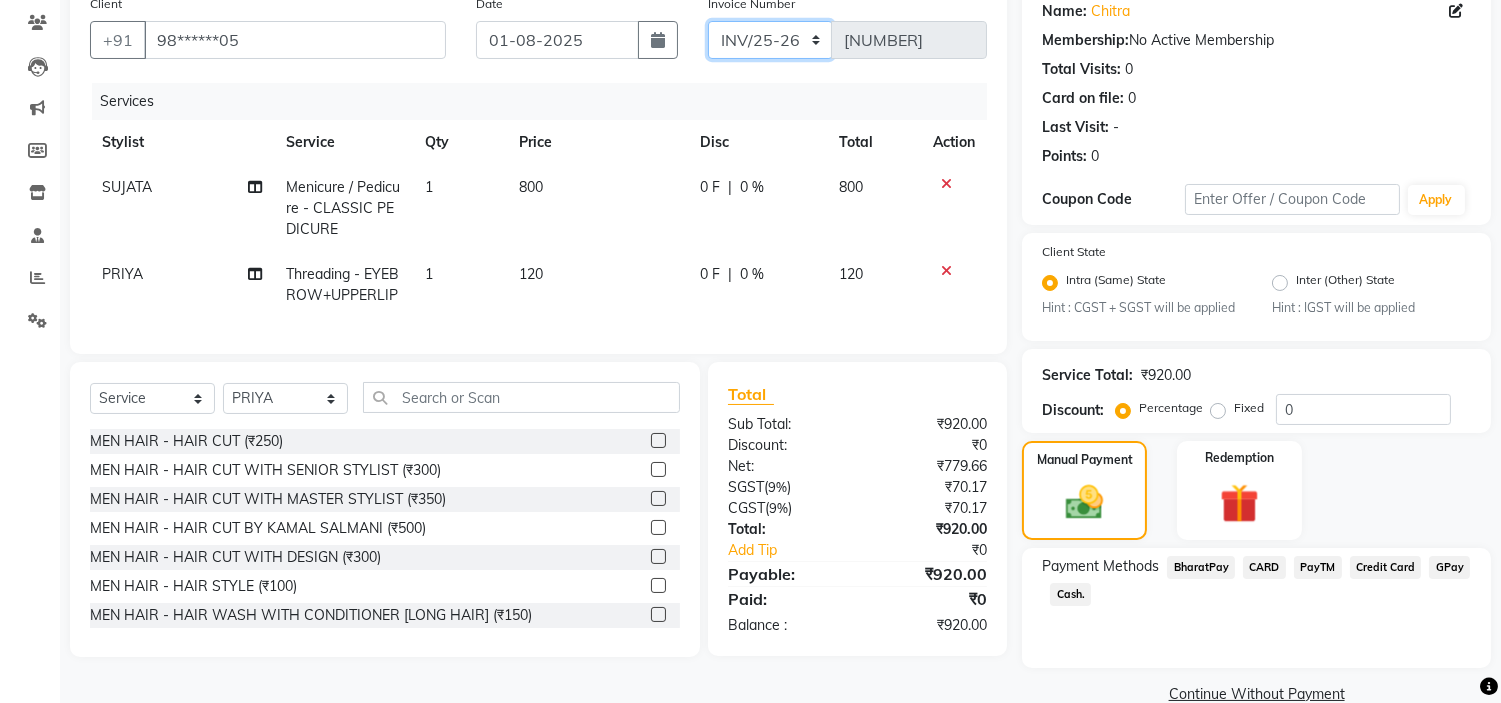 click on "INV/25-26 V/2025-26" 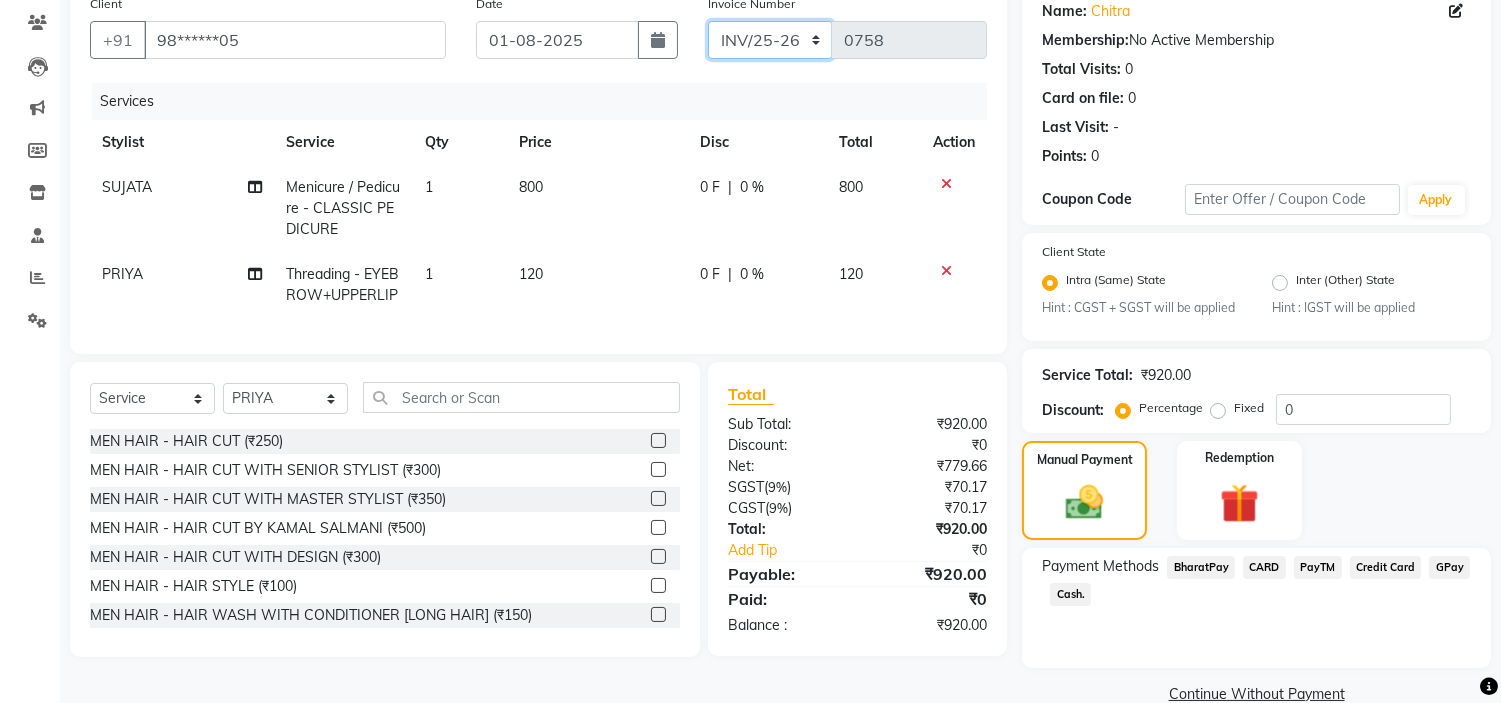 scroll, scrollTop: 0, scrollLeft: 0, axis: both 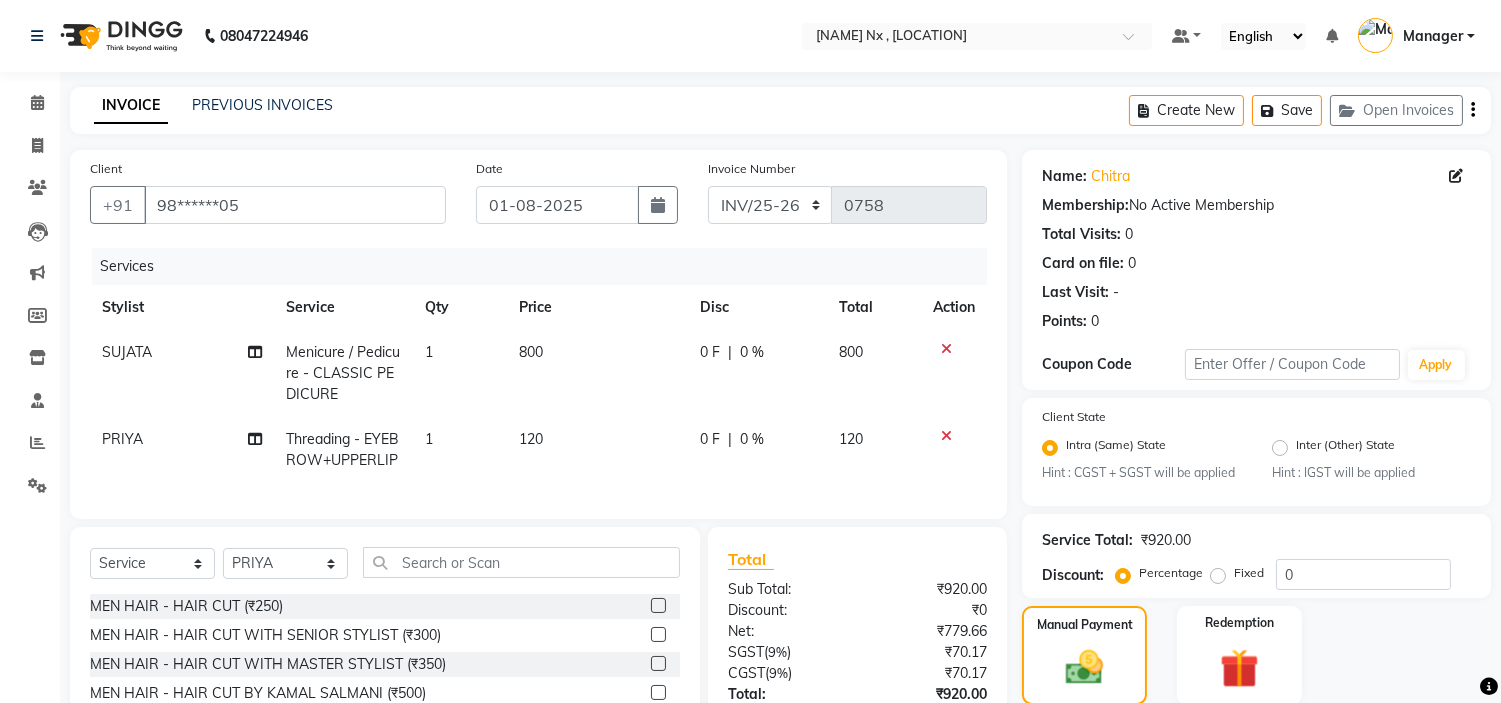 click 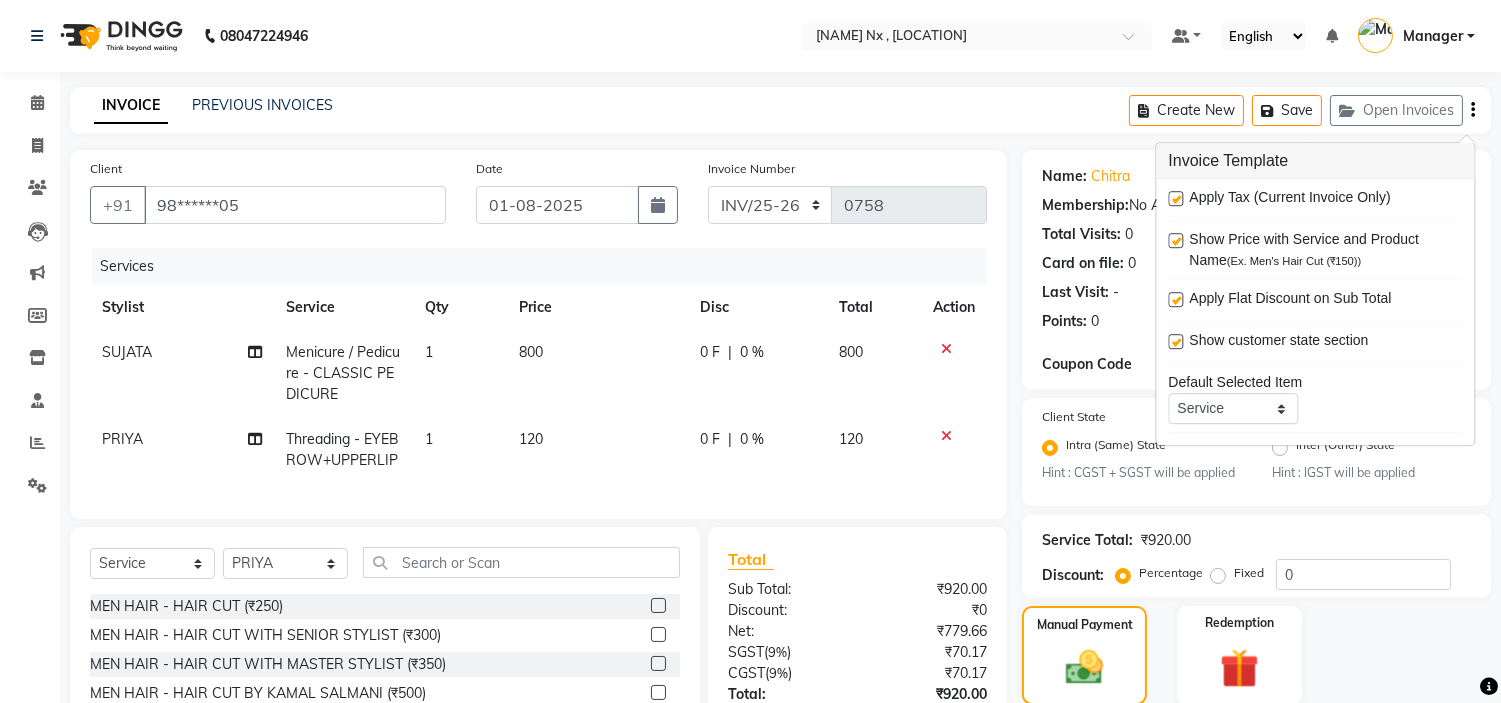 click at bounding box center [1175, 198] 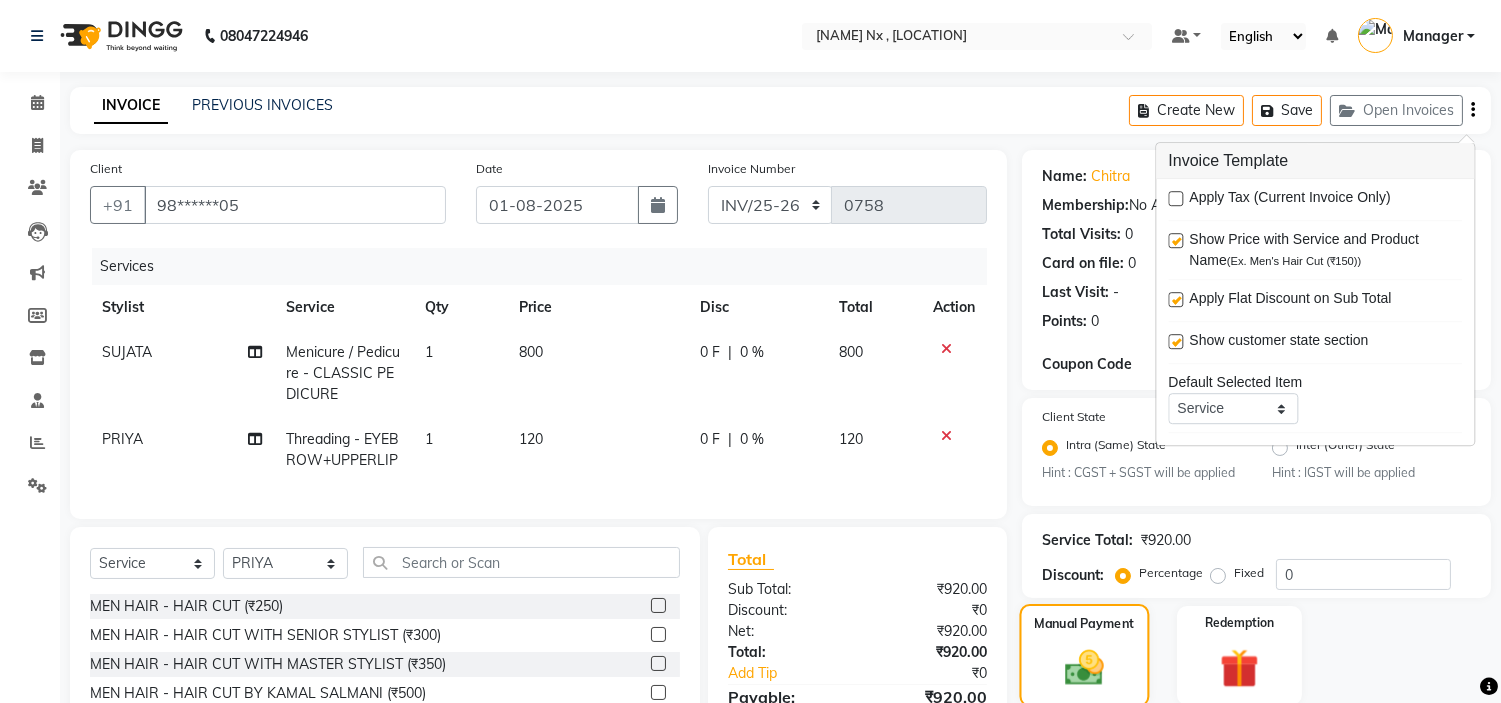 scroll, scrollTop: 201, scrollLeft: 0, axis: vertical 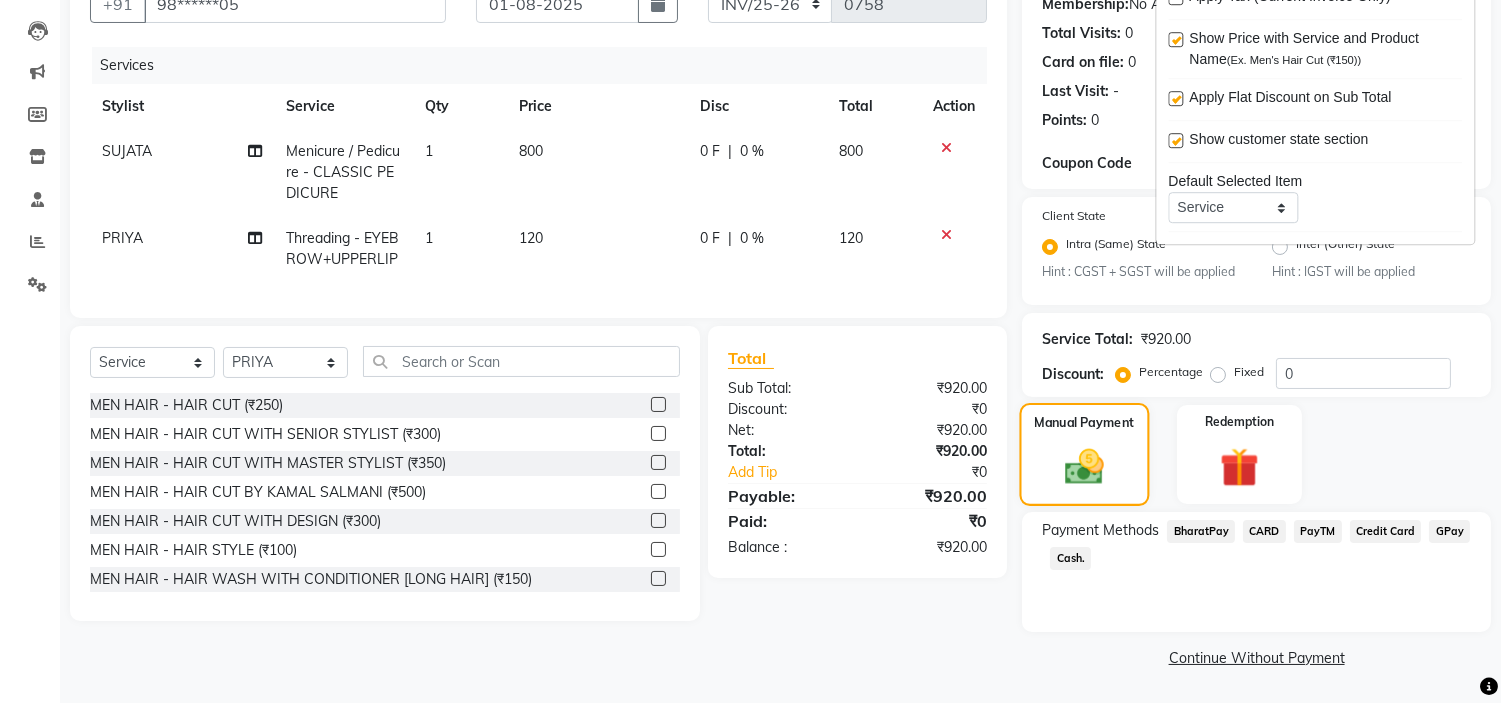 click 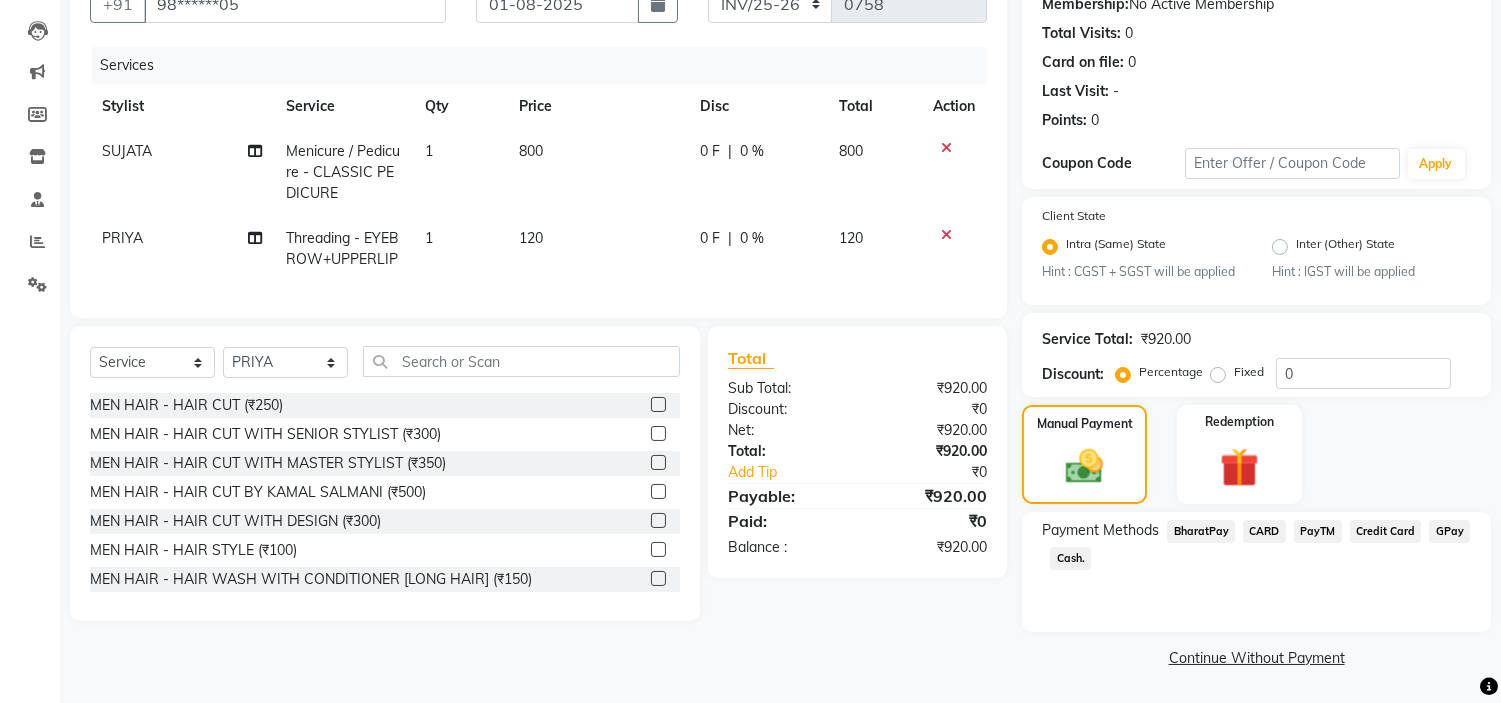 click on "Cash." 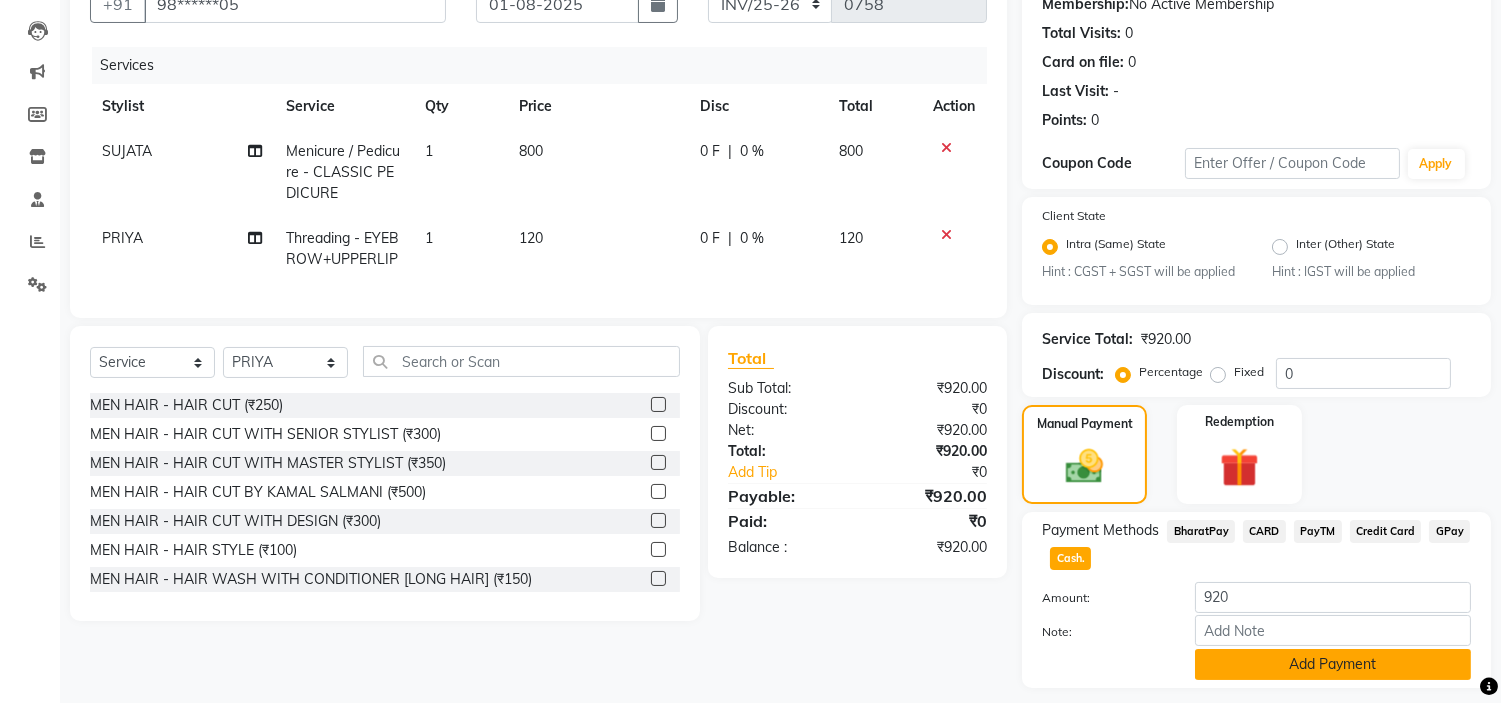 scroll, scrollTop: 257, scrollLeft: 0, axis: vertical 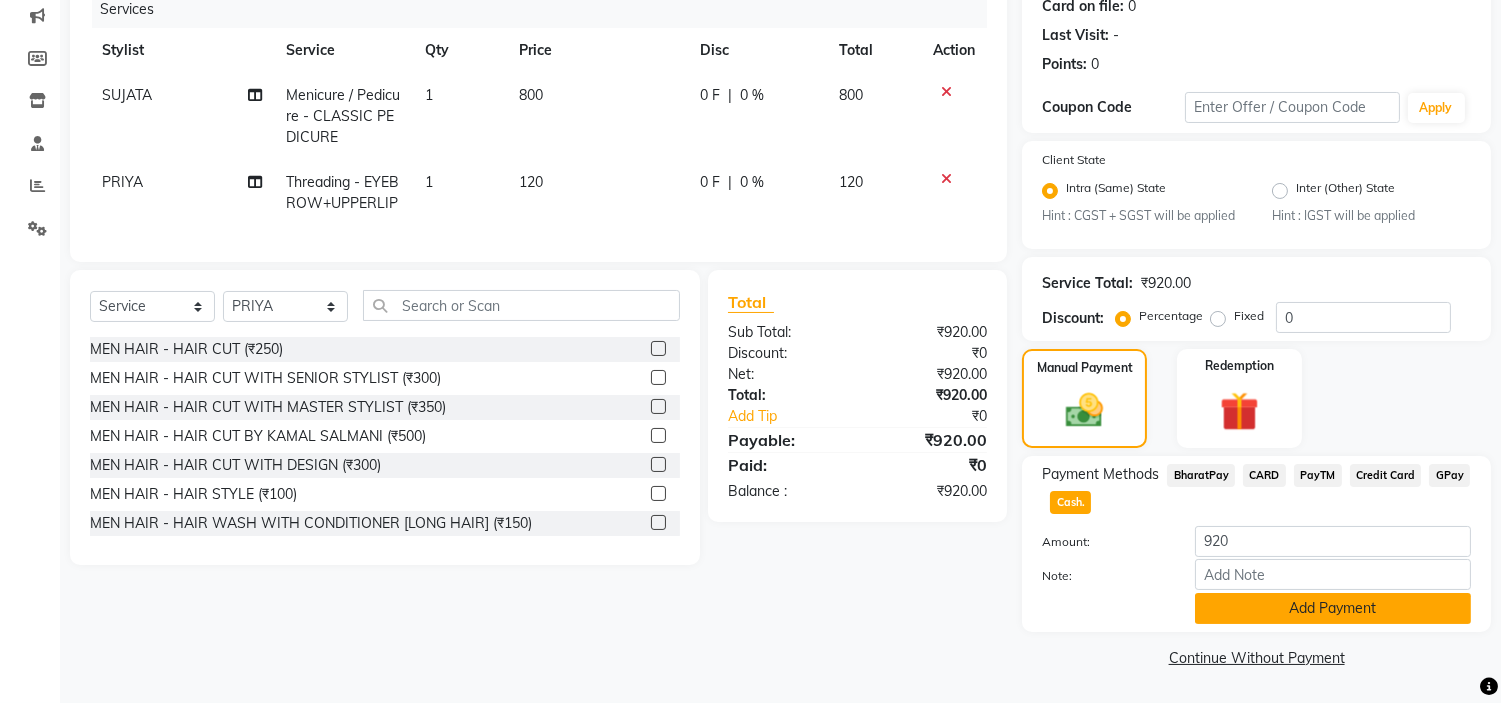click on "Add Payment" 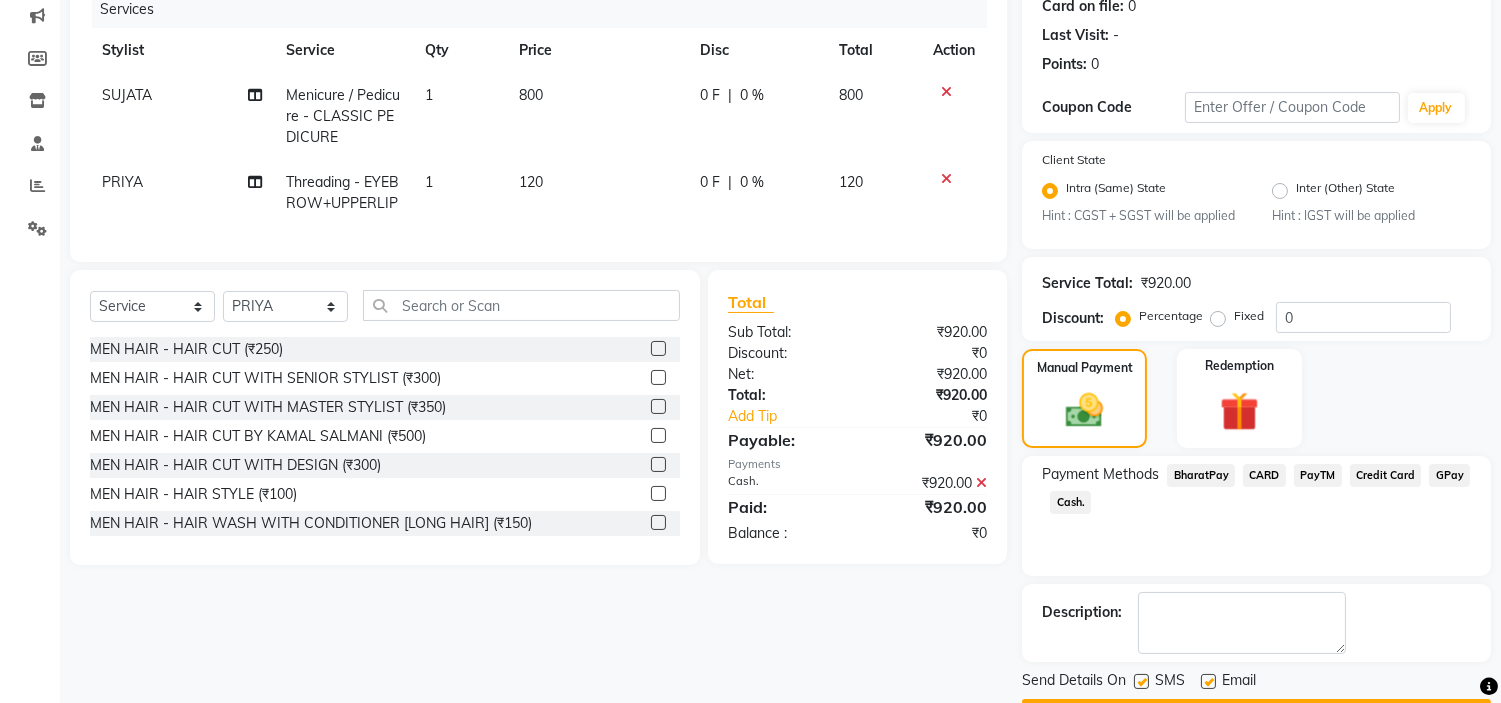 scroll, scrollTop: 314, scrollLeft: 0, axis: vertical 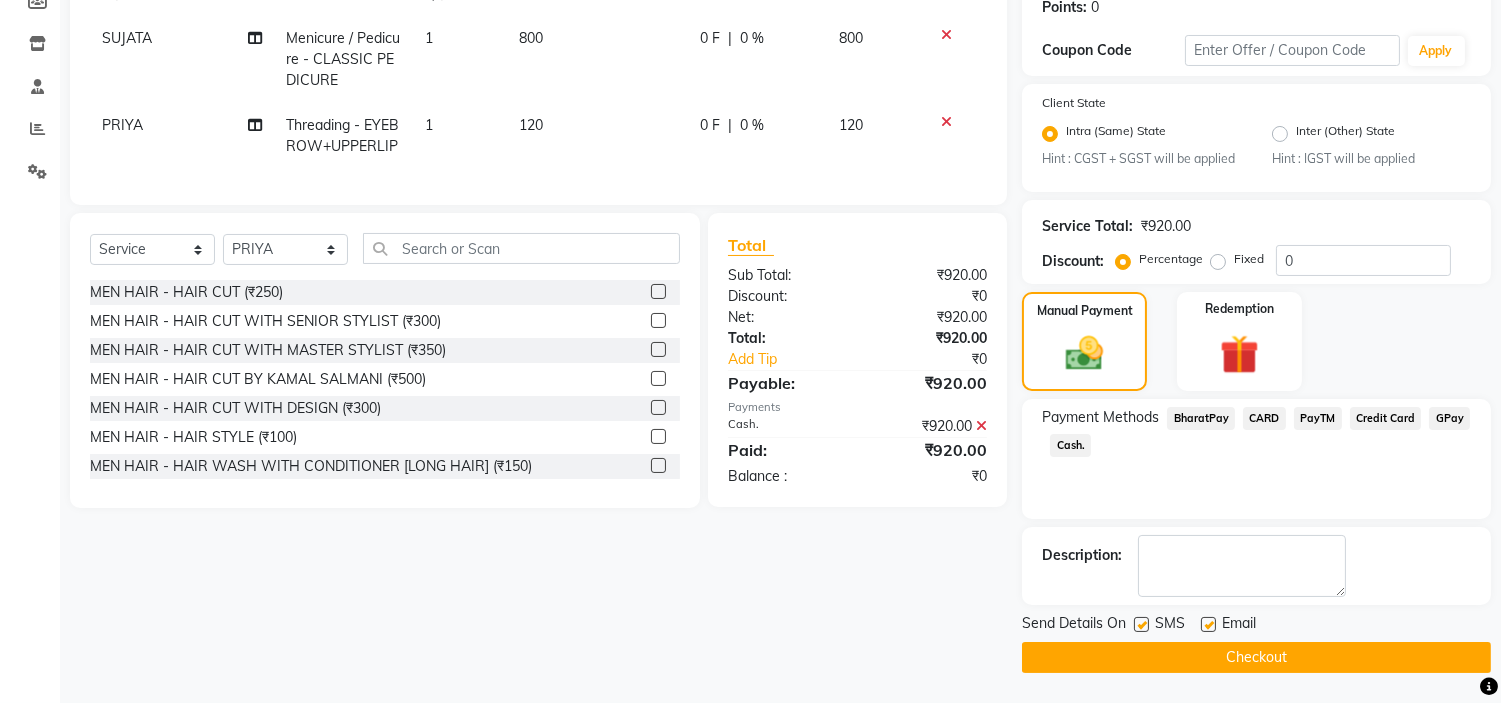 click on "Send Details On SMS Email" 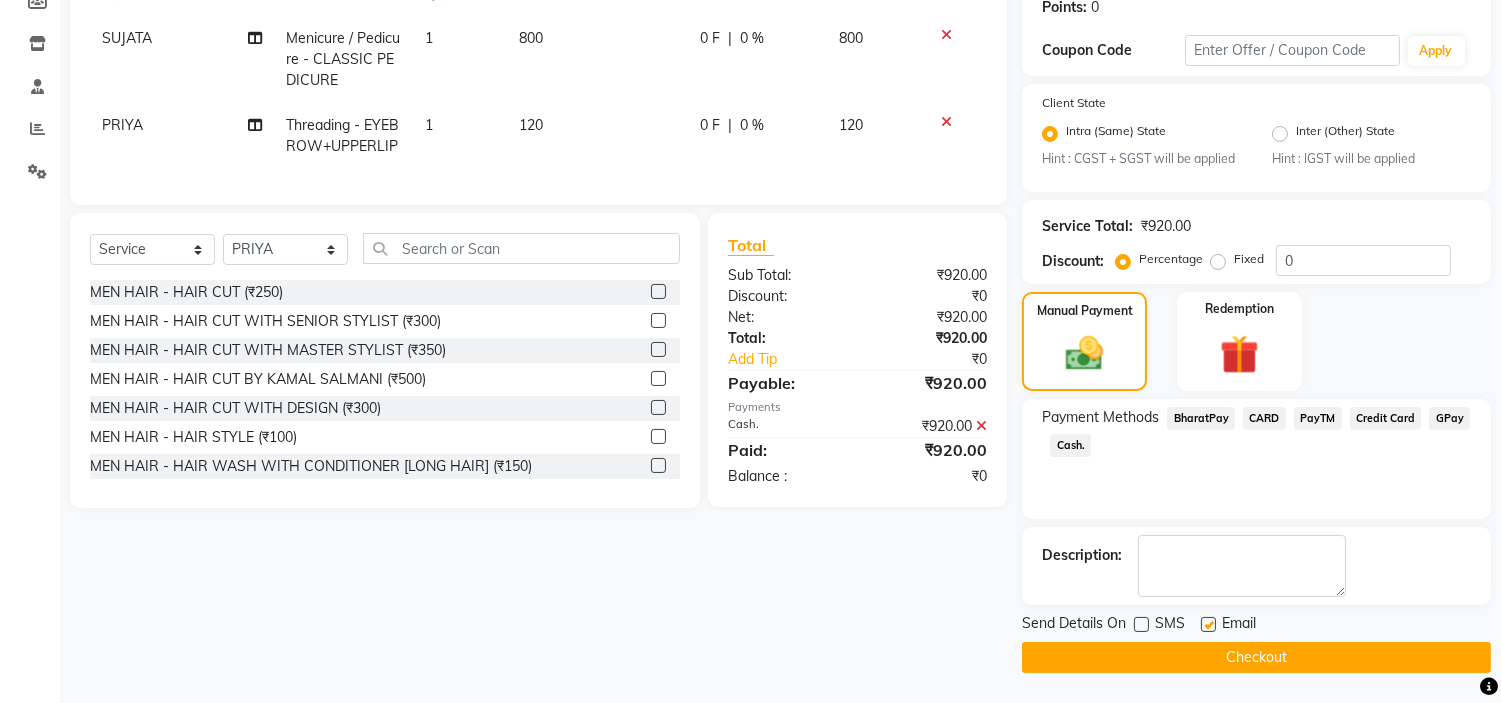click 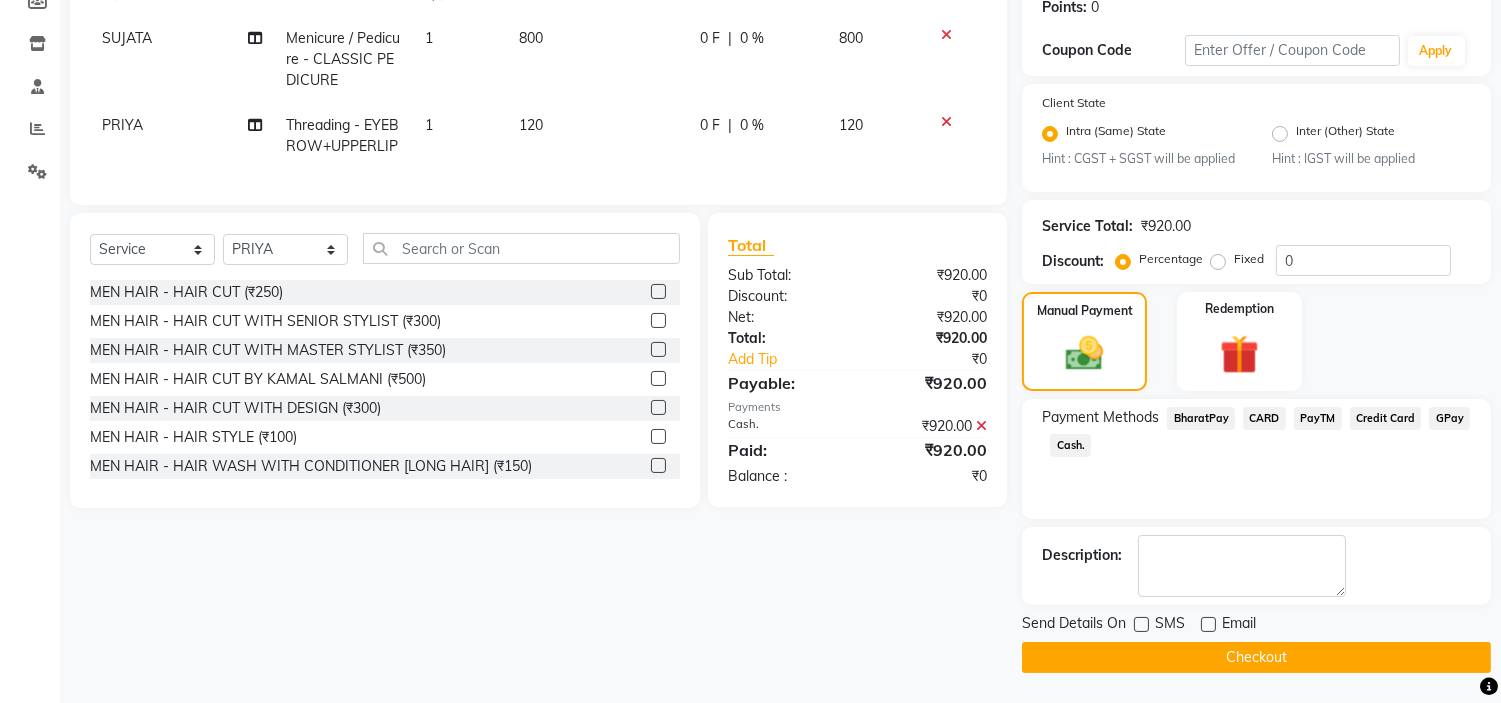 click on "Checkout" 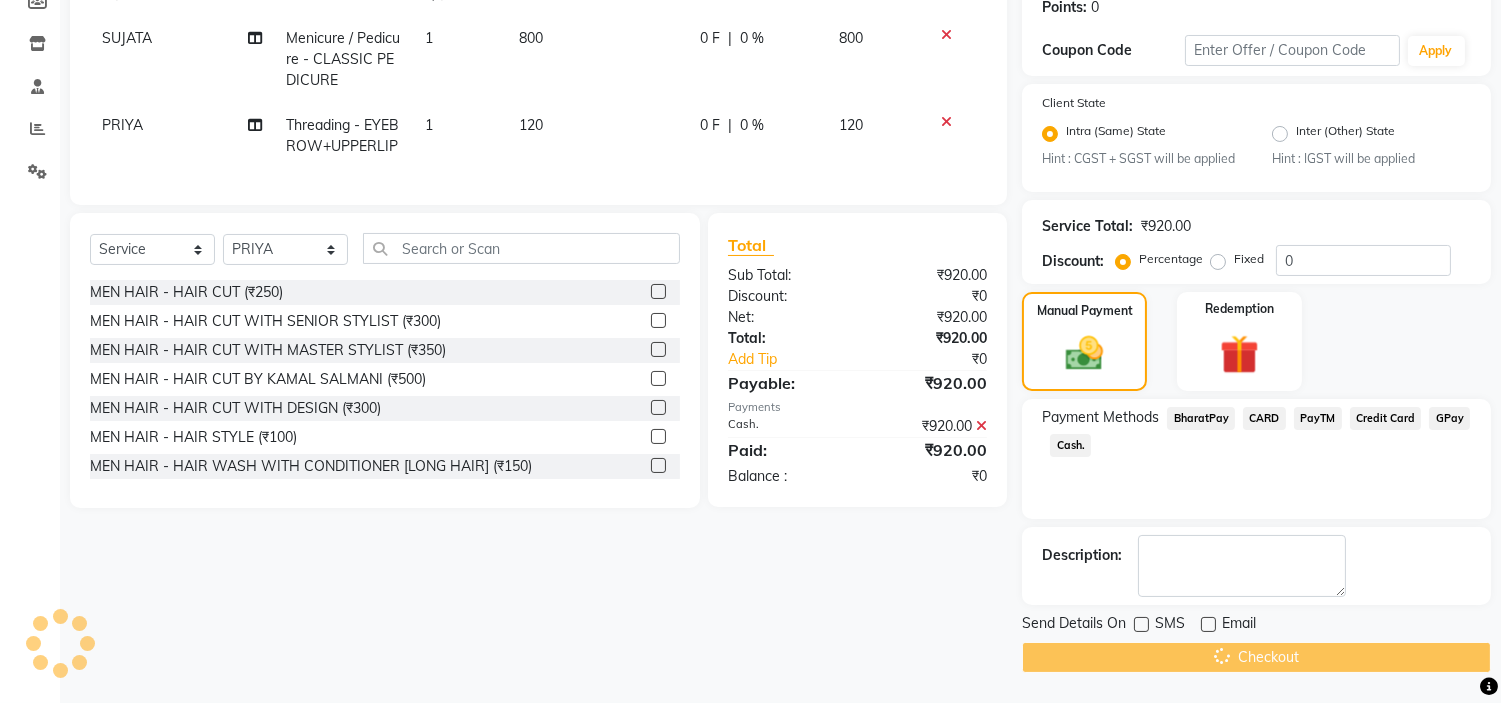 scroll, scrollTop: 0, scrollLeft: 0, axis: both 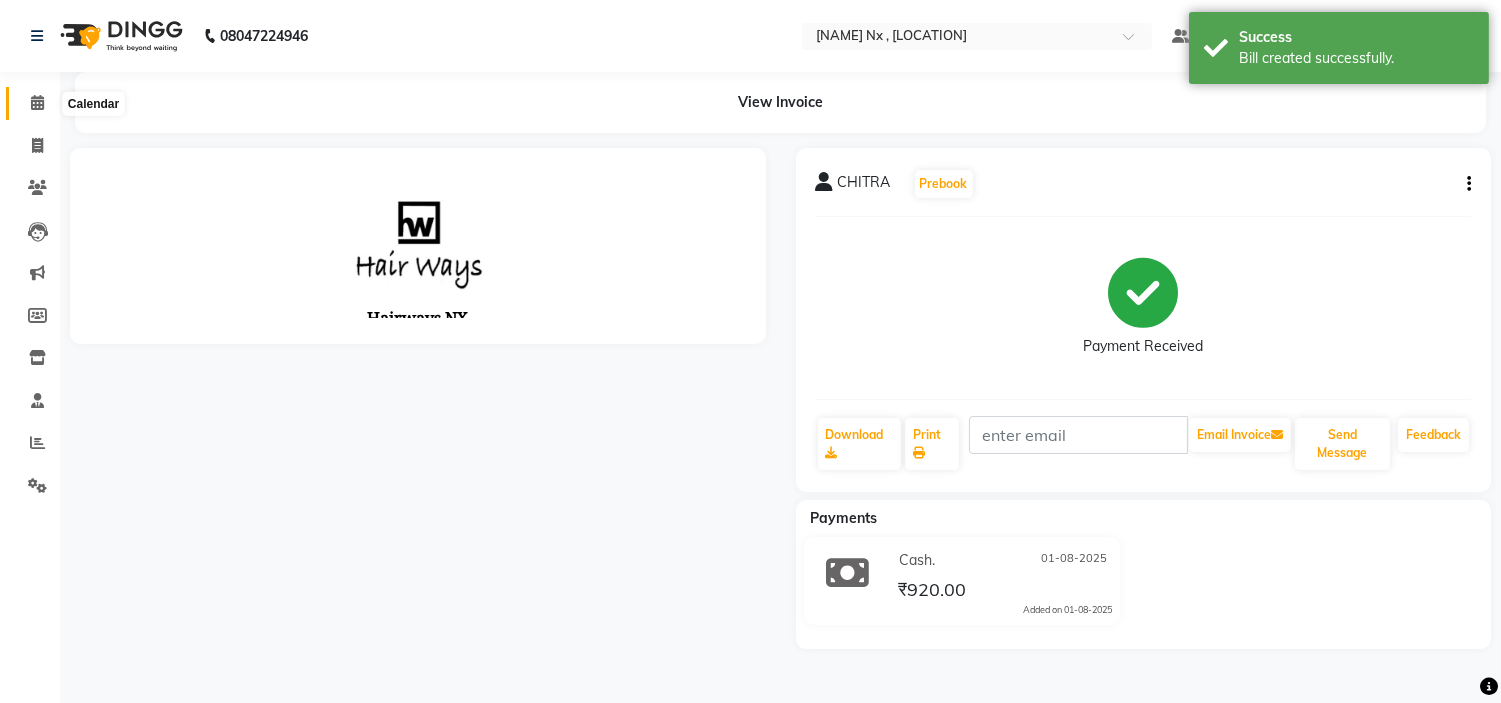 click 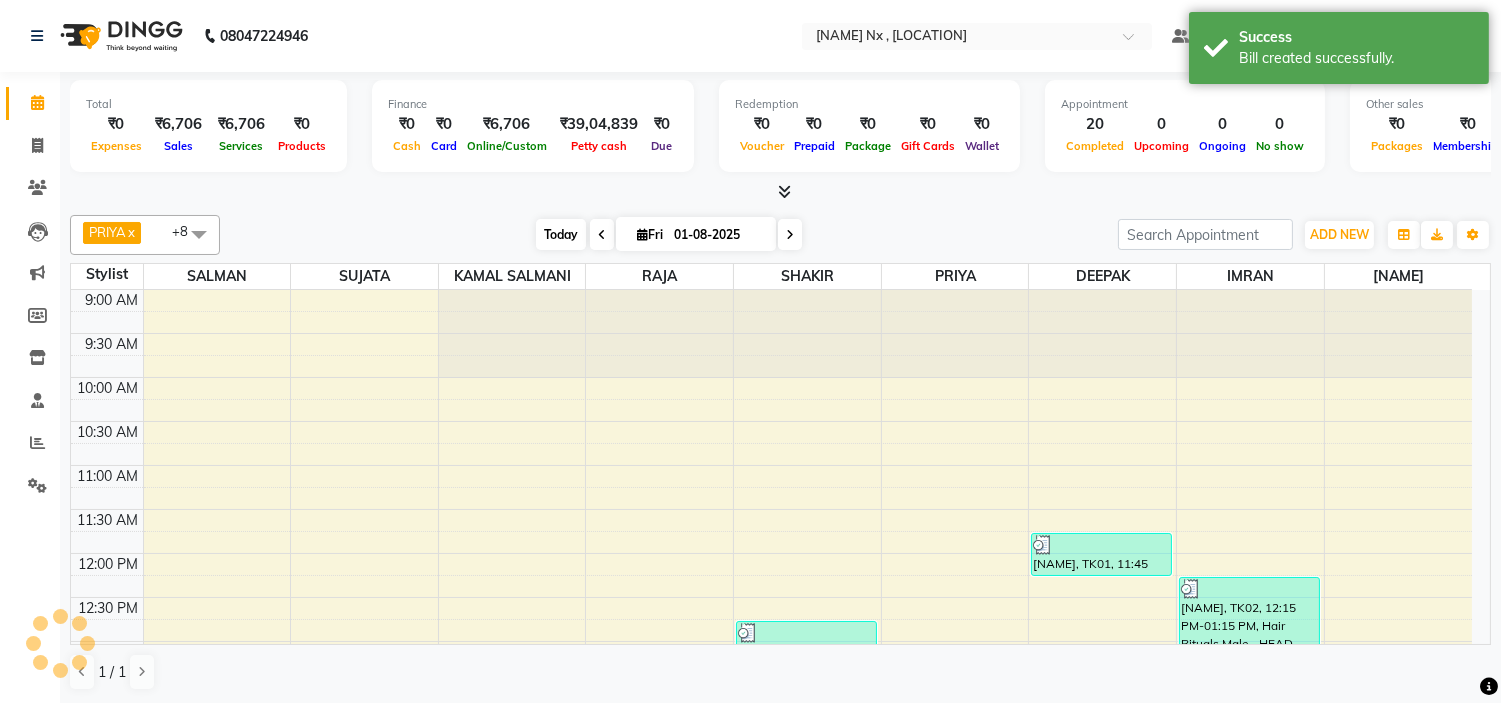 click on "Today" at bounding box center (561, 234) 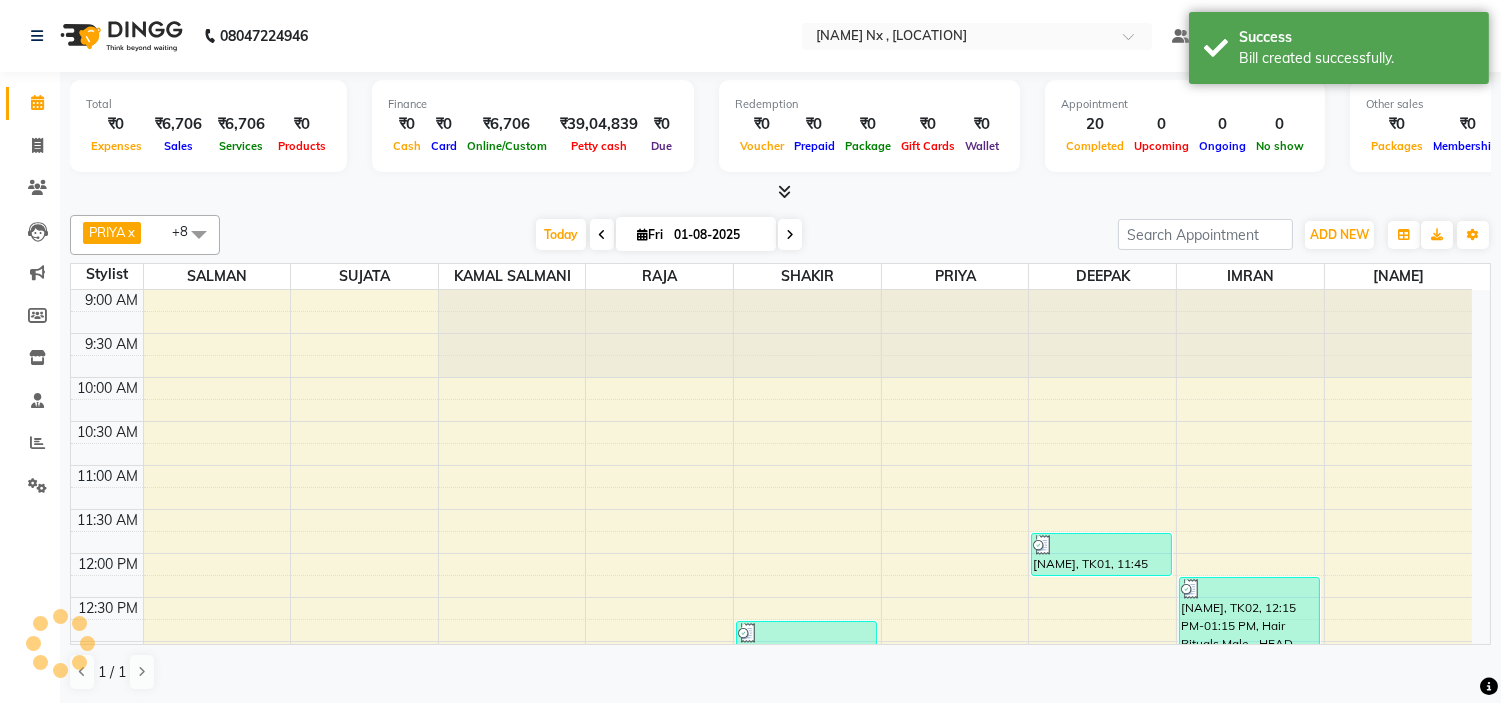 scroll, scrollTop: 707, scrollLeft: 0, axis: vertical 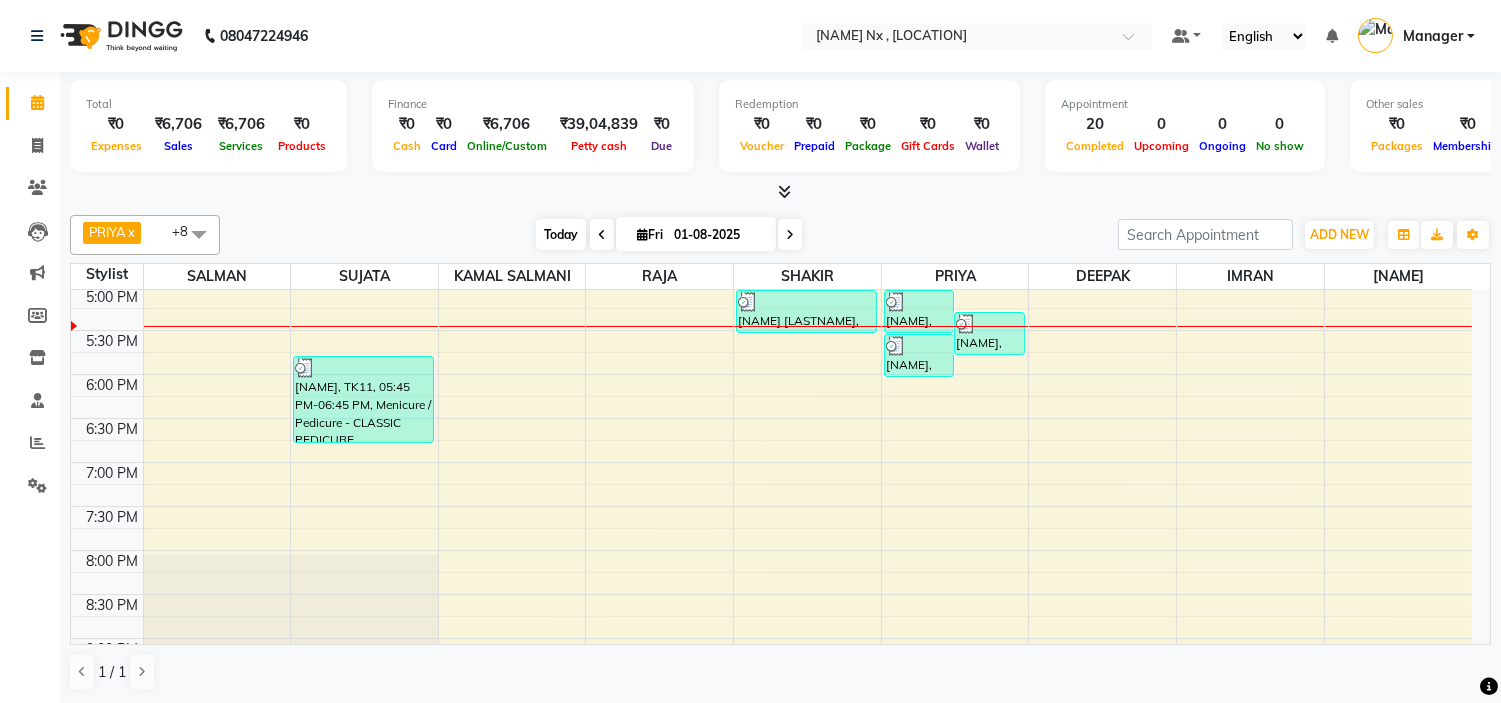 click on "Today" at bounding box center [561, 234] 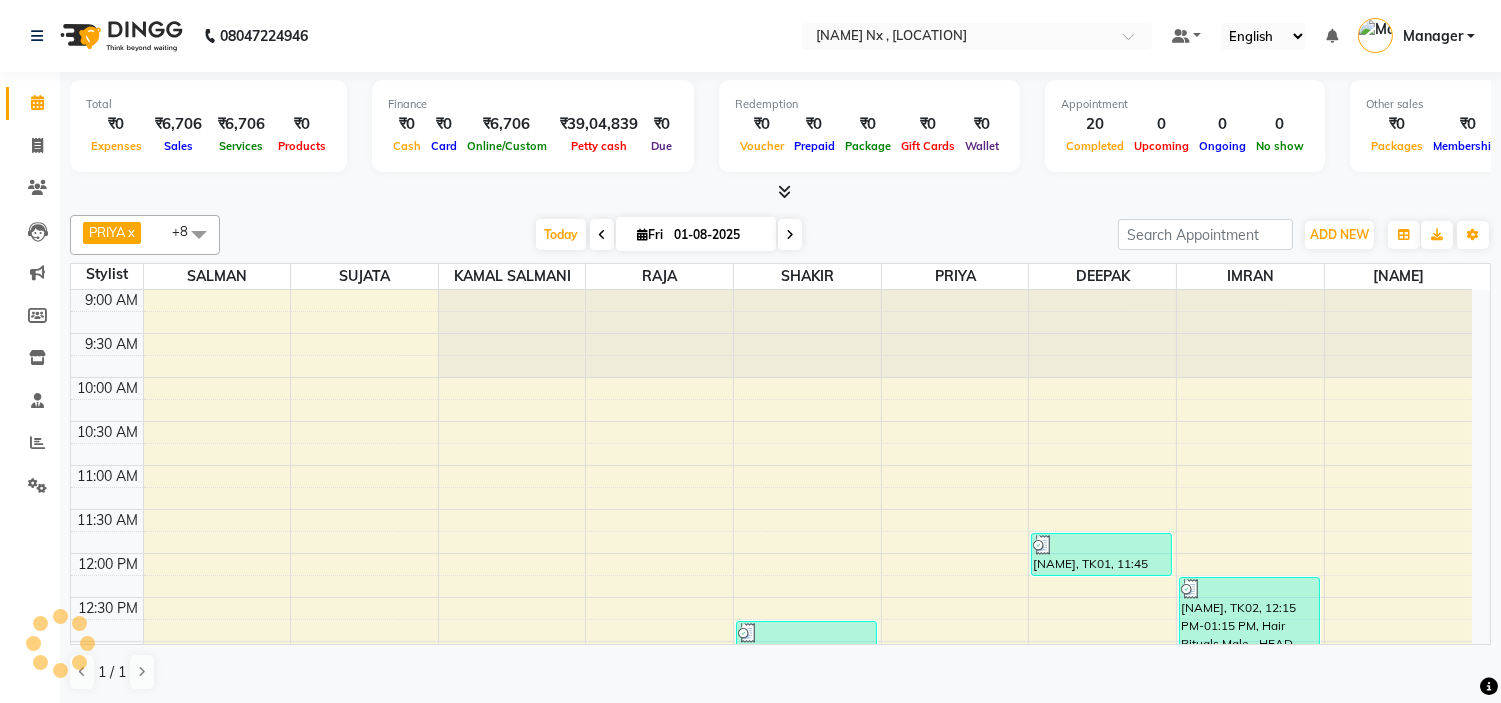 scroll, scrollTop: 707, scrollLeft: 0, axis: vertical 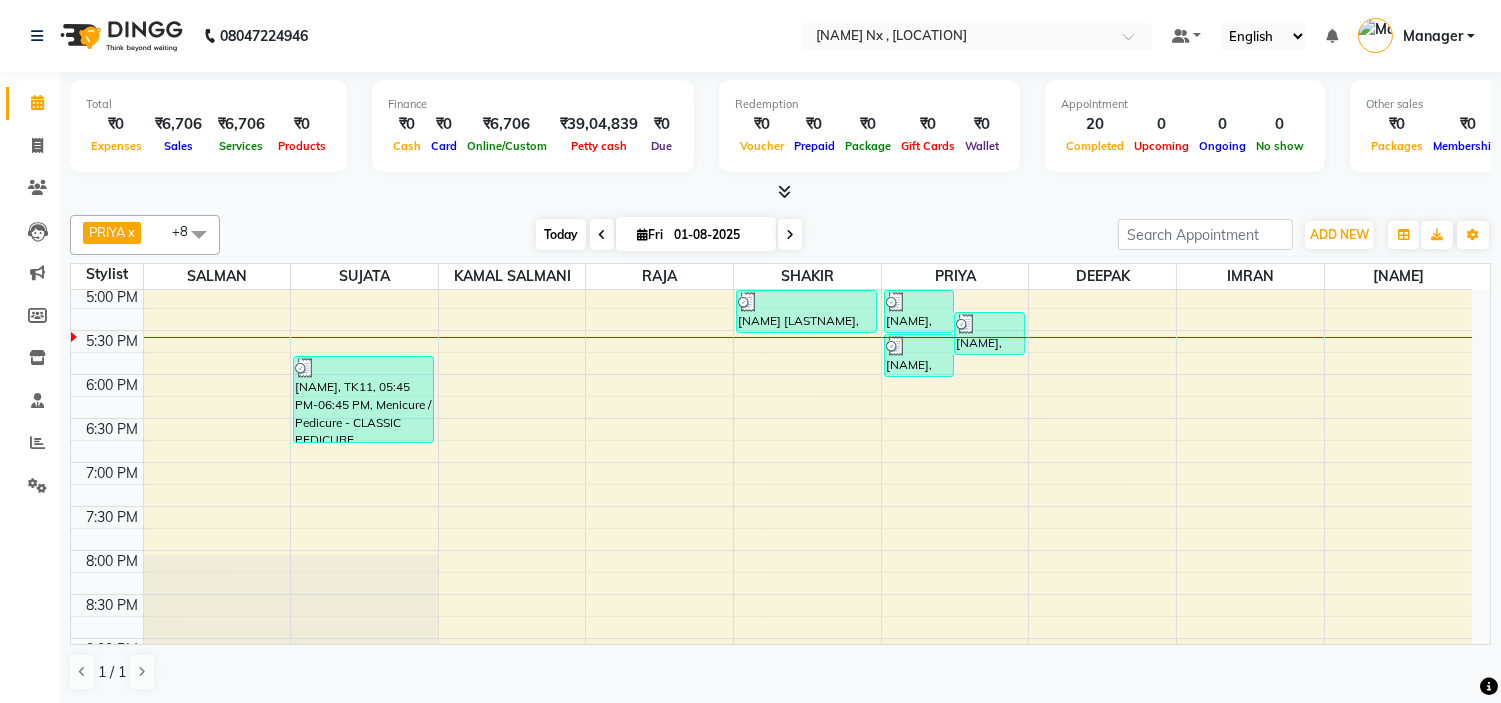 click on "Today" at bounding box center [561, 234] 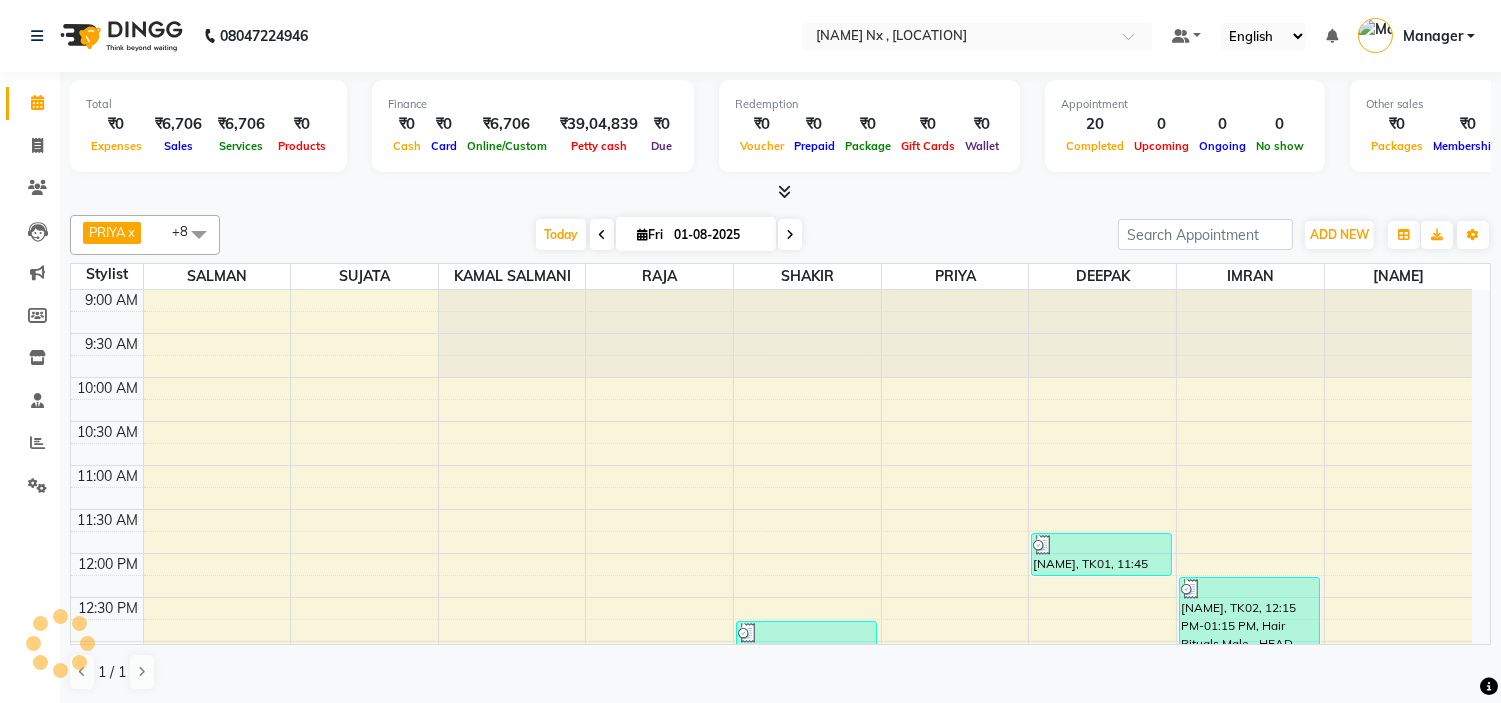 scroll, scrollTop: 707, scrollLeft: 0, axis: vertical 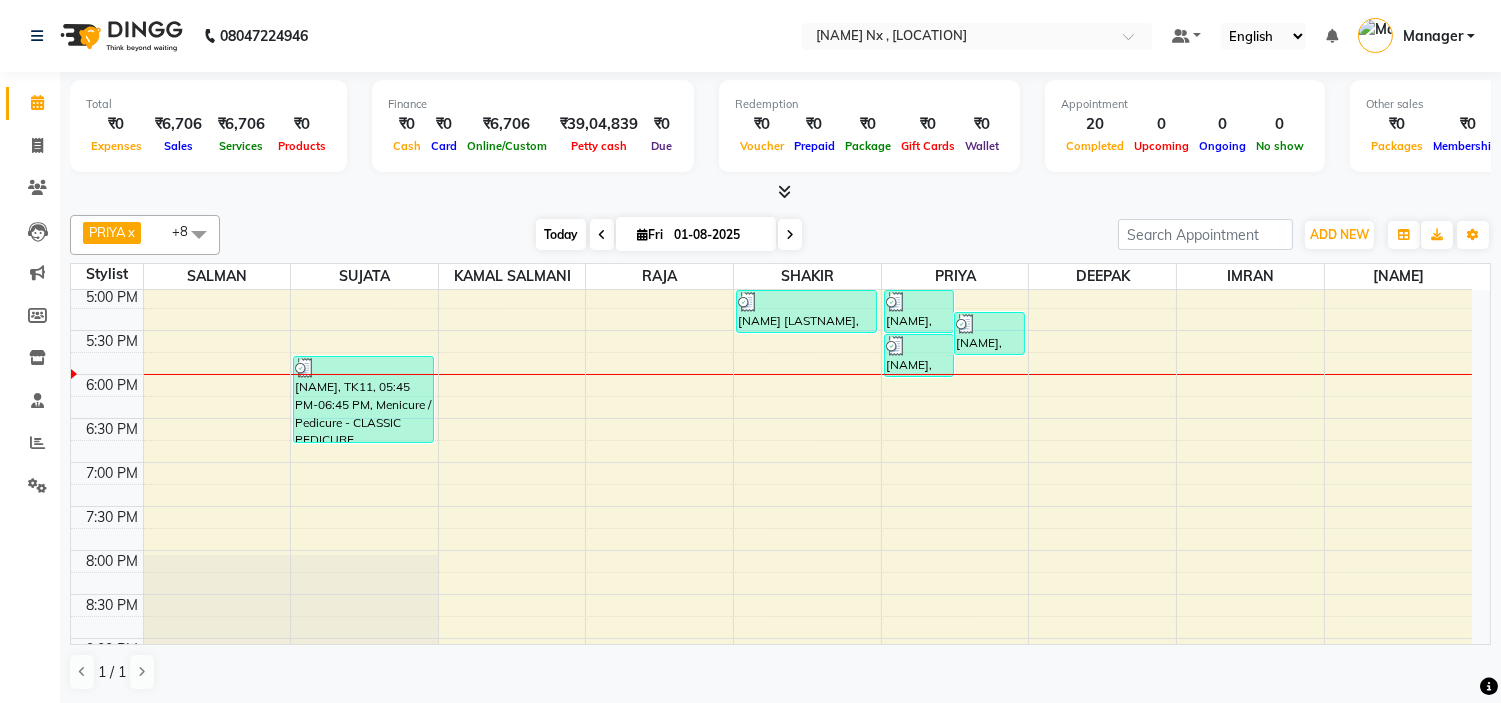 click on "Today" at bounding box center [561, 234] 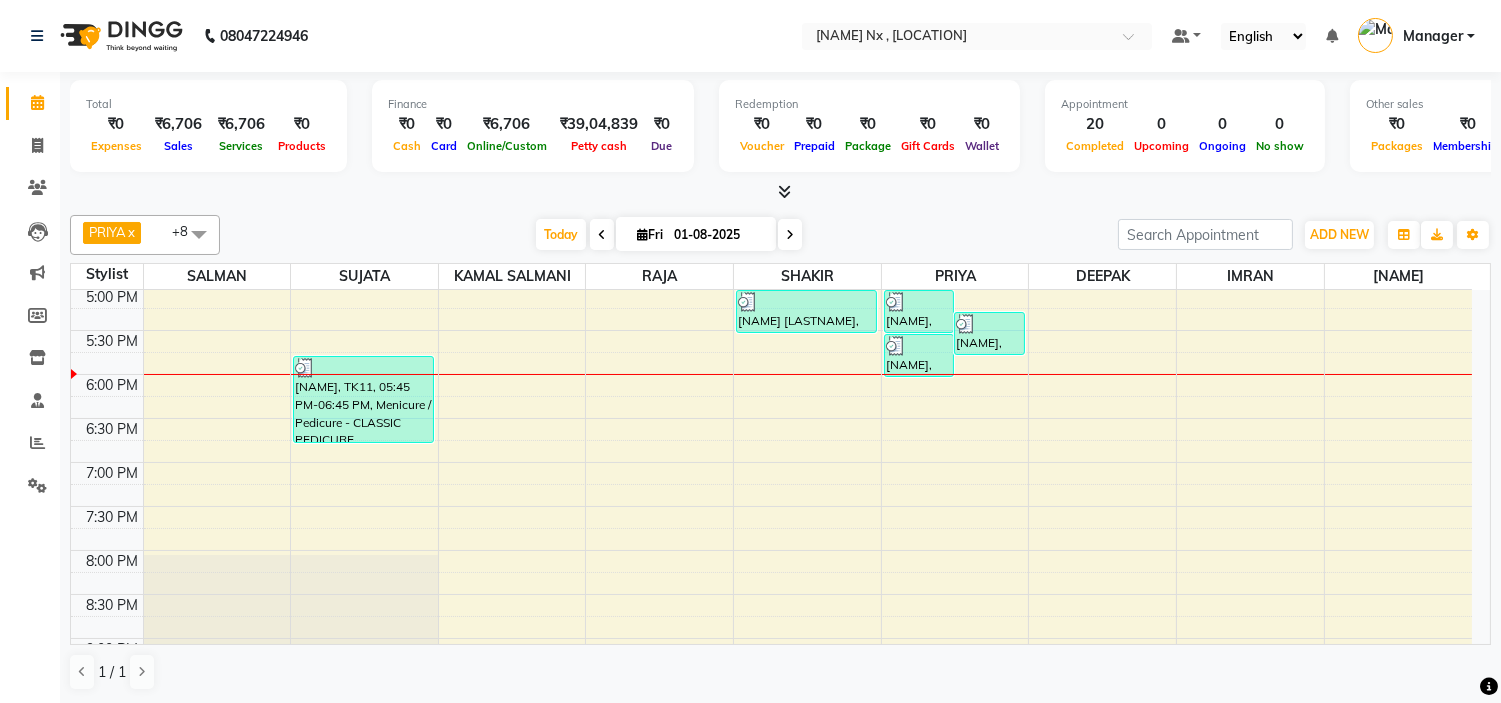 scroll, scrollTop: 707, scrollLeft: 0, axis: vertical 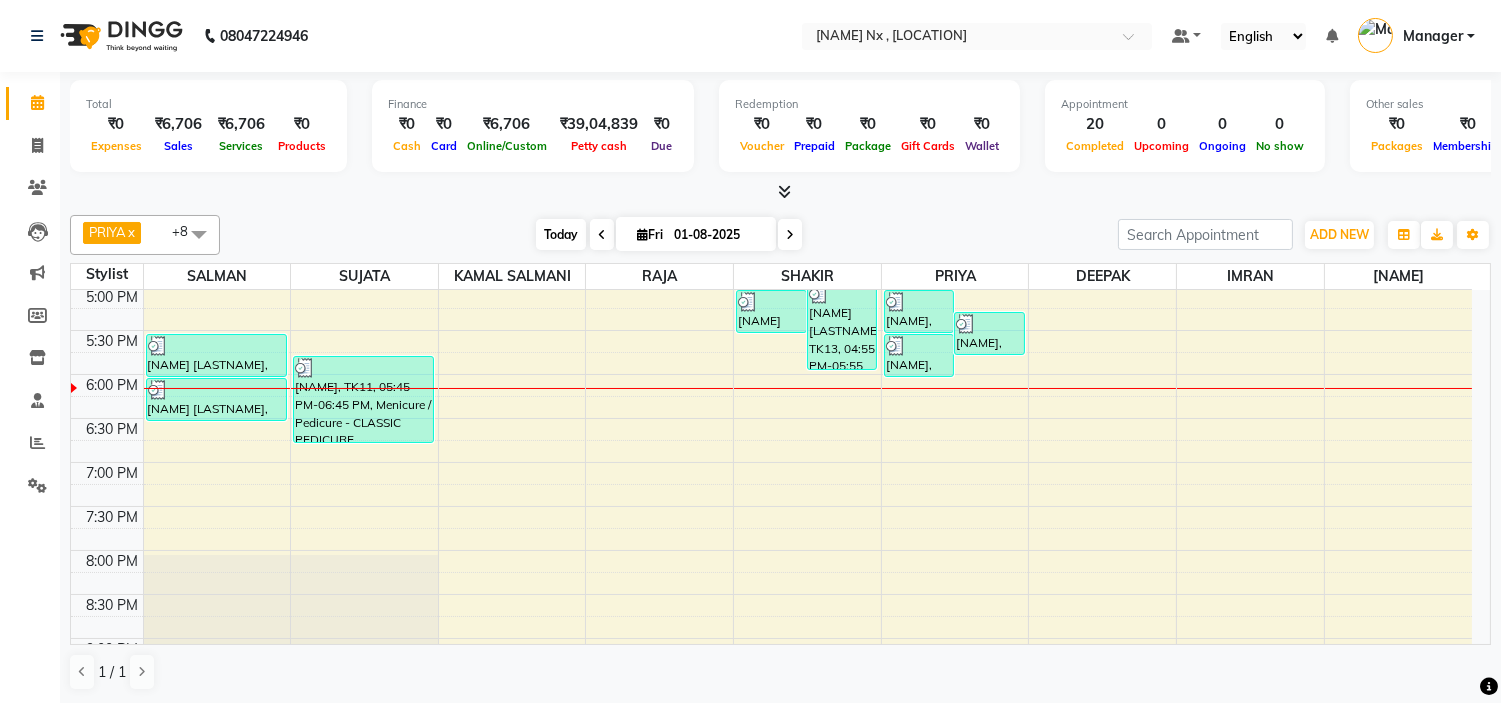 click on "Today" at bounding box center [561, 234] 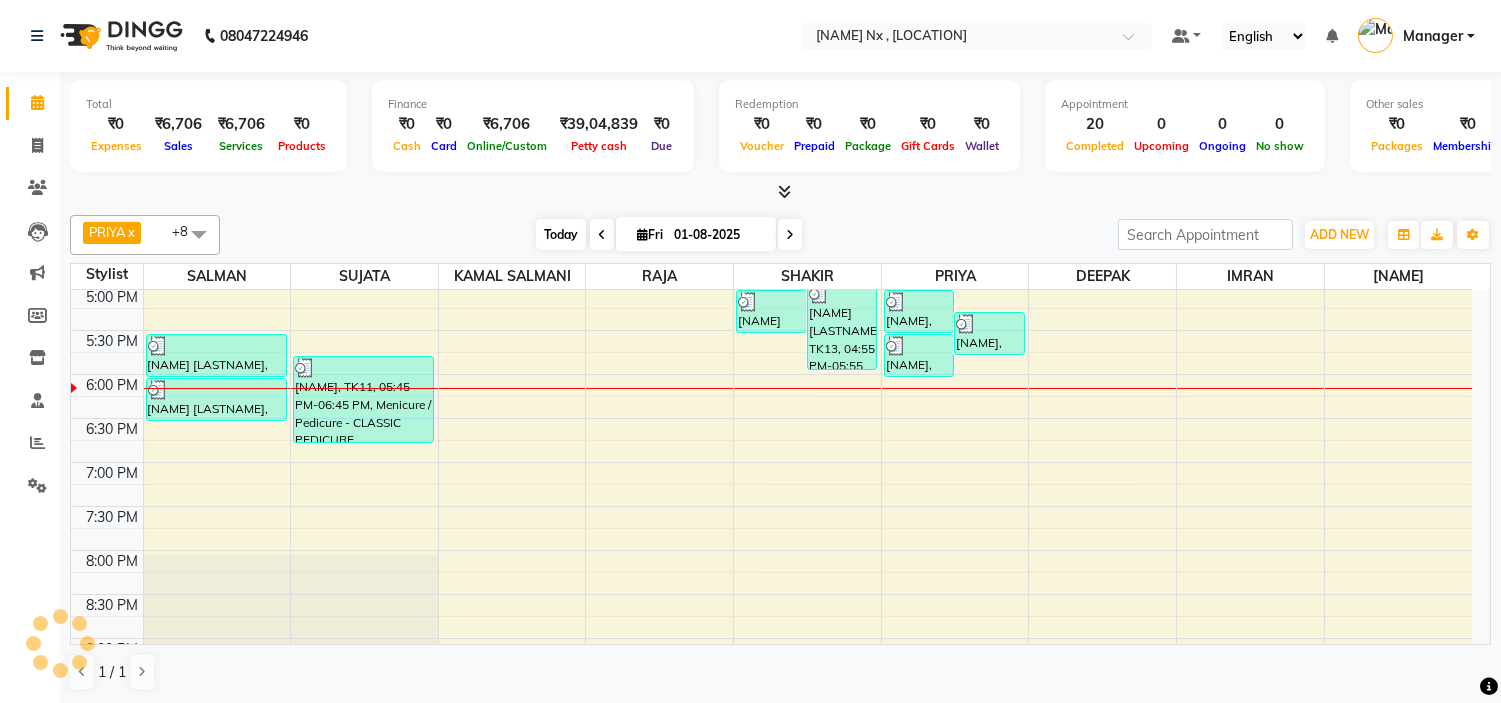scroll, scrollTop: 796, scrollLeft: 0, axis: vertical 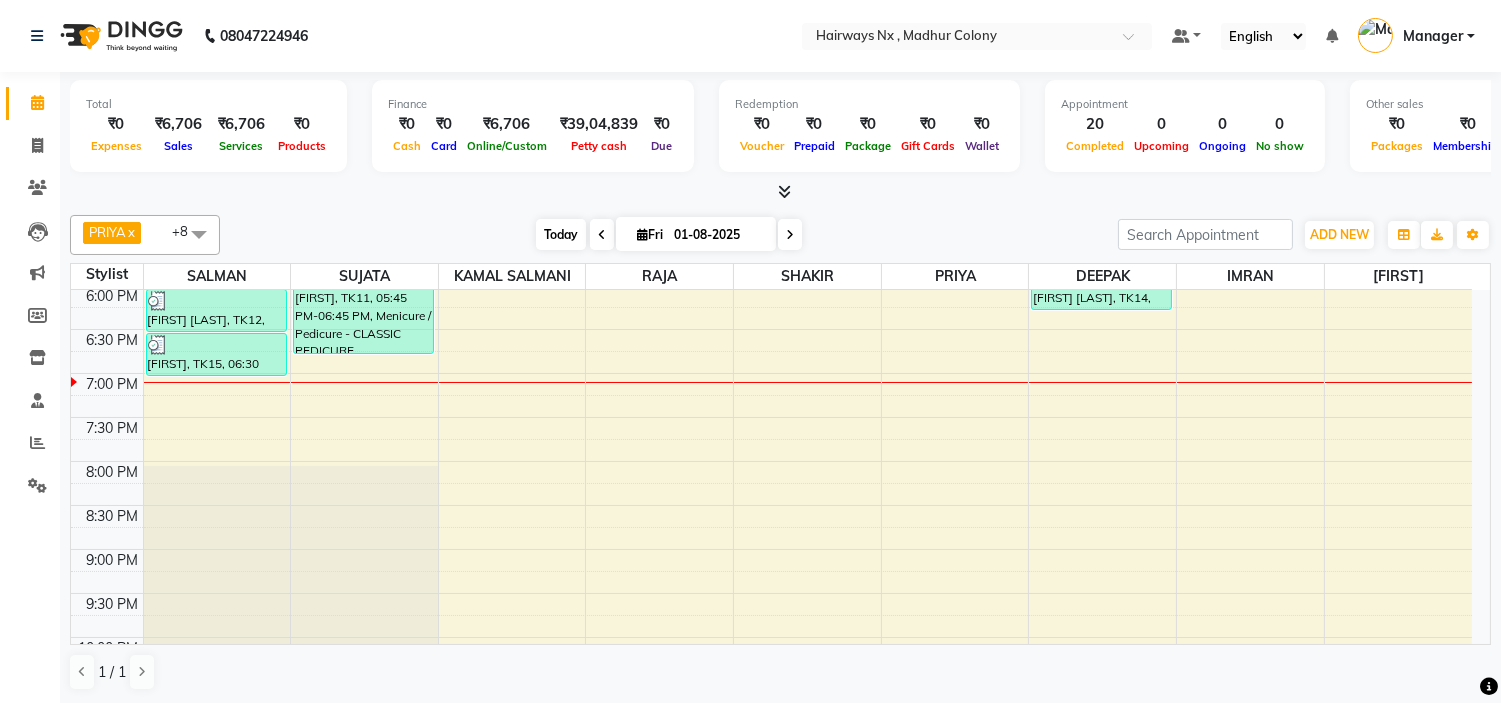 click on "Today" at bounding box center [561, 234] 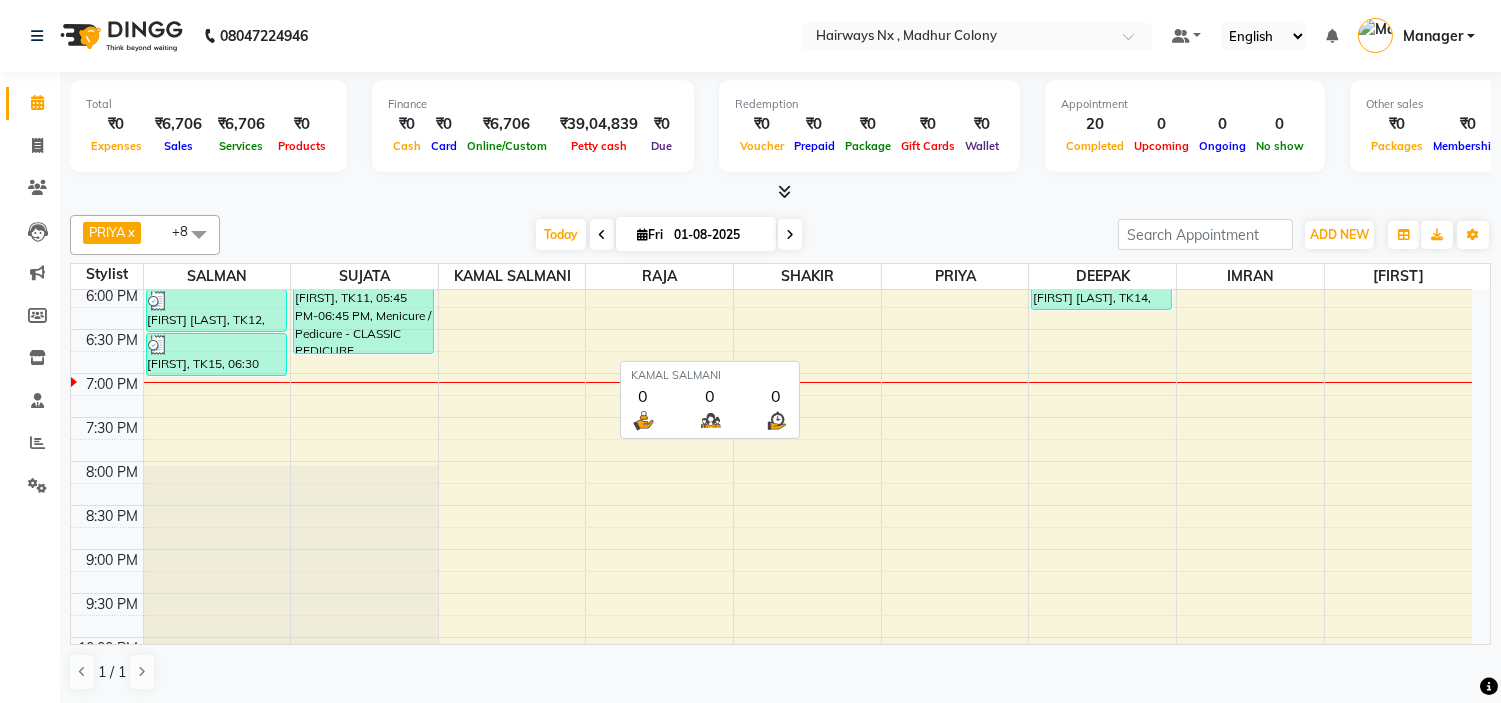 scroll, scrollTop: 882, scrollLeft: 0, axis: vertical 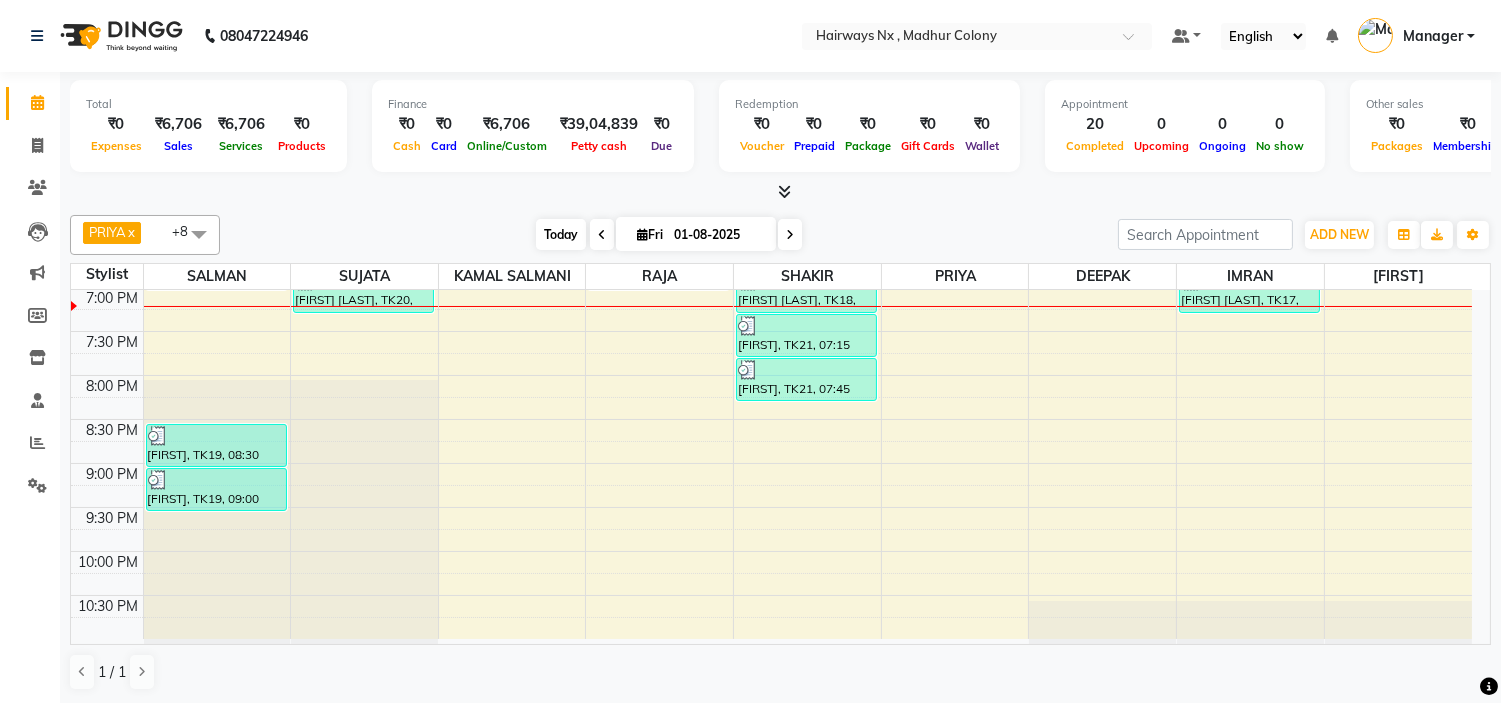 click on "Today" at bounding box center (561, 234) 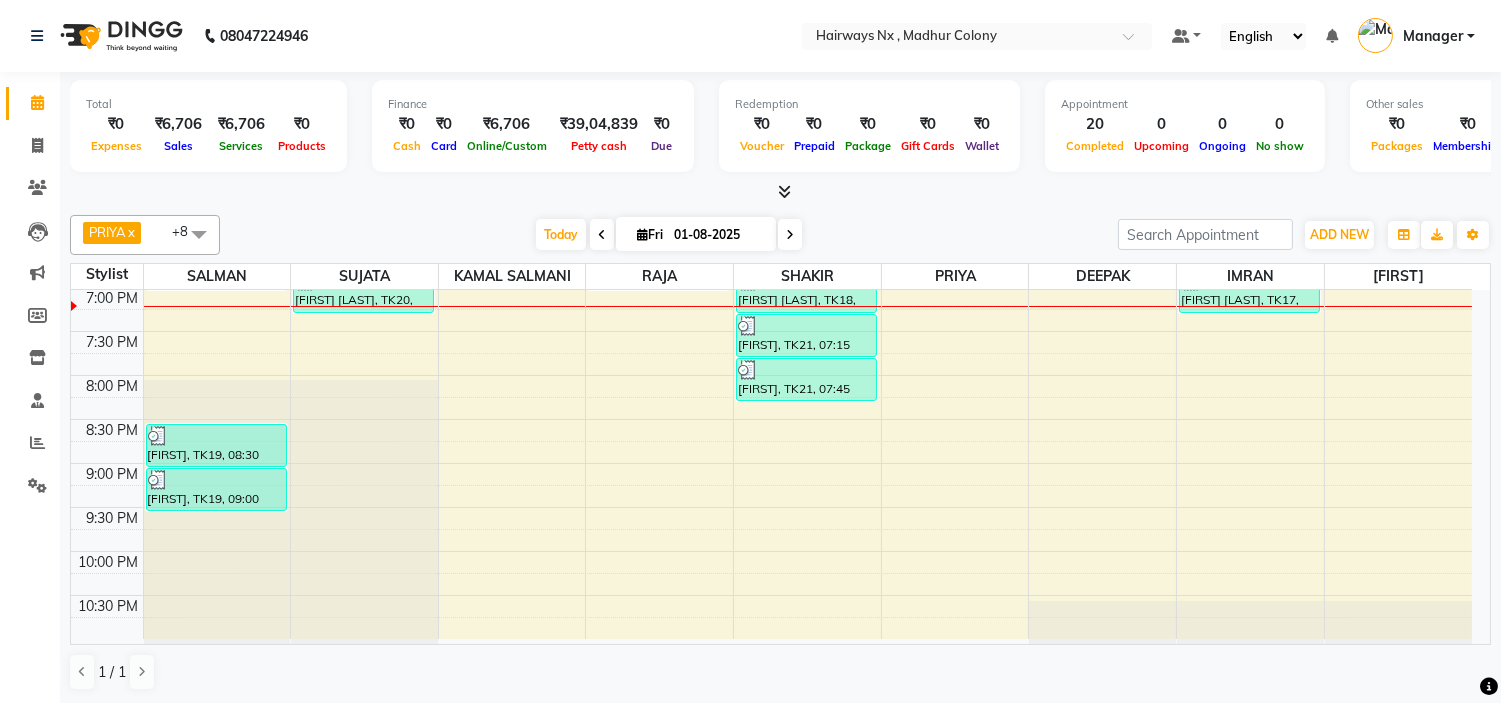 scroll, scrollTop: 882, scrollLeft: 0, axis: vertical 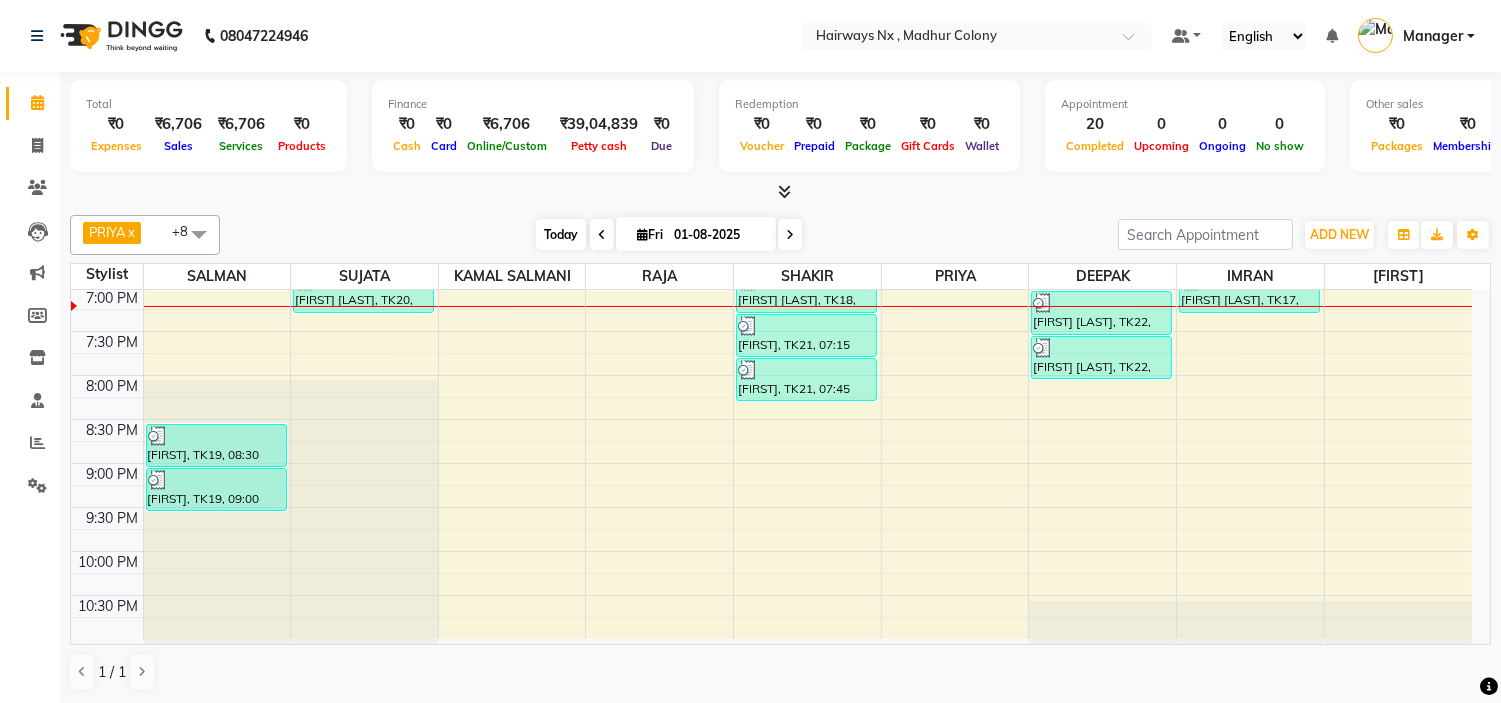 click on "Today" at bounding box center (561, 234) 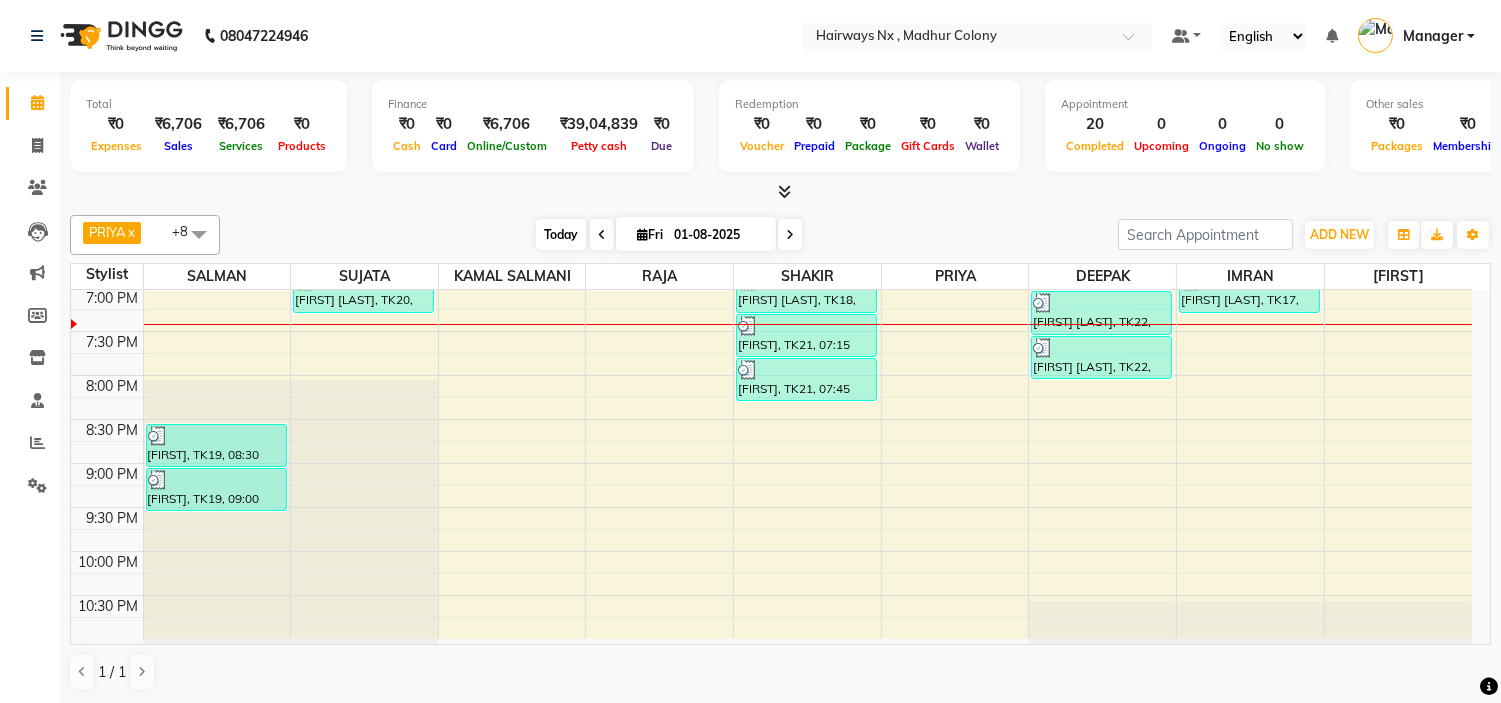 click on "Today" at bounding box center [561, 234] 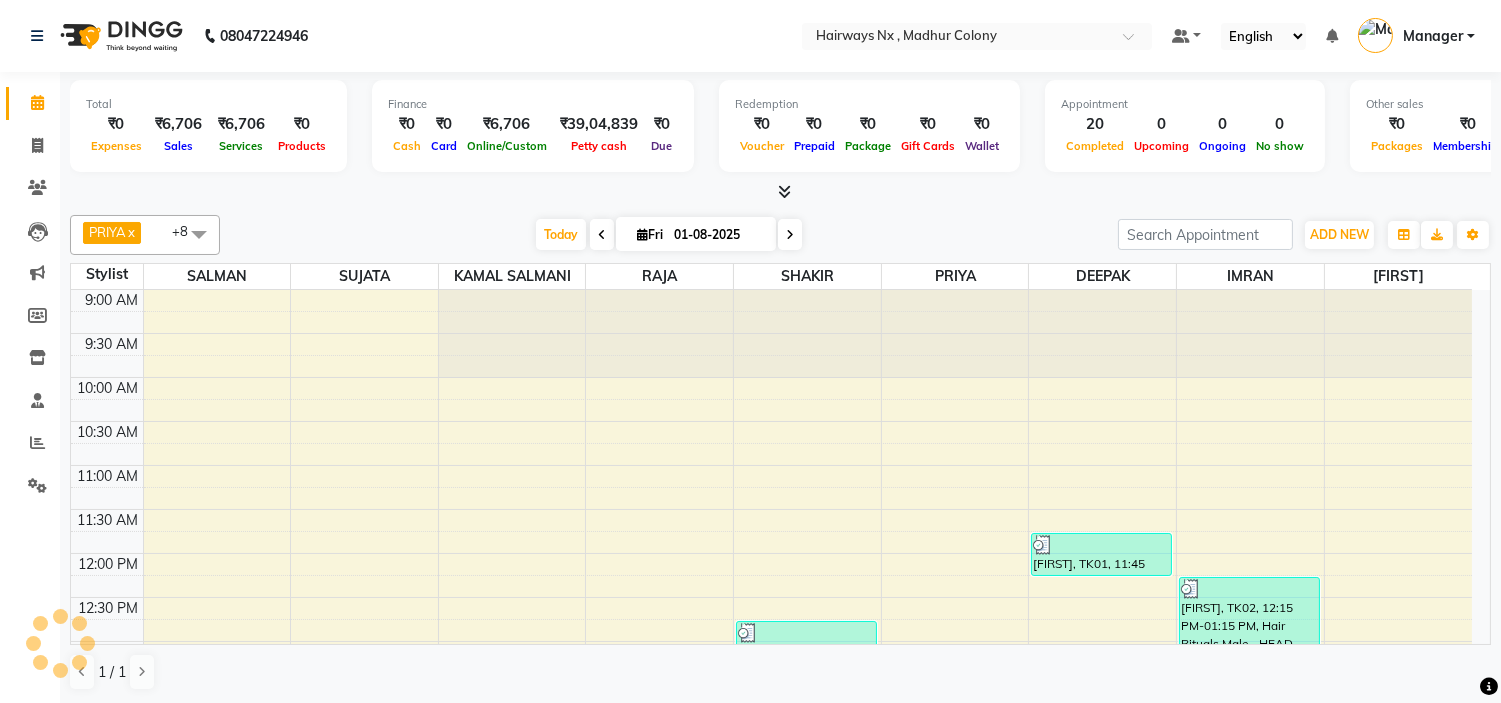 scroll, scrollTop: 882, scrollLeft: 0, axis: vertical 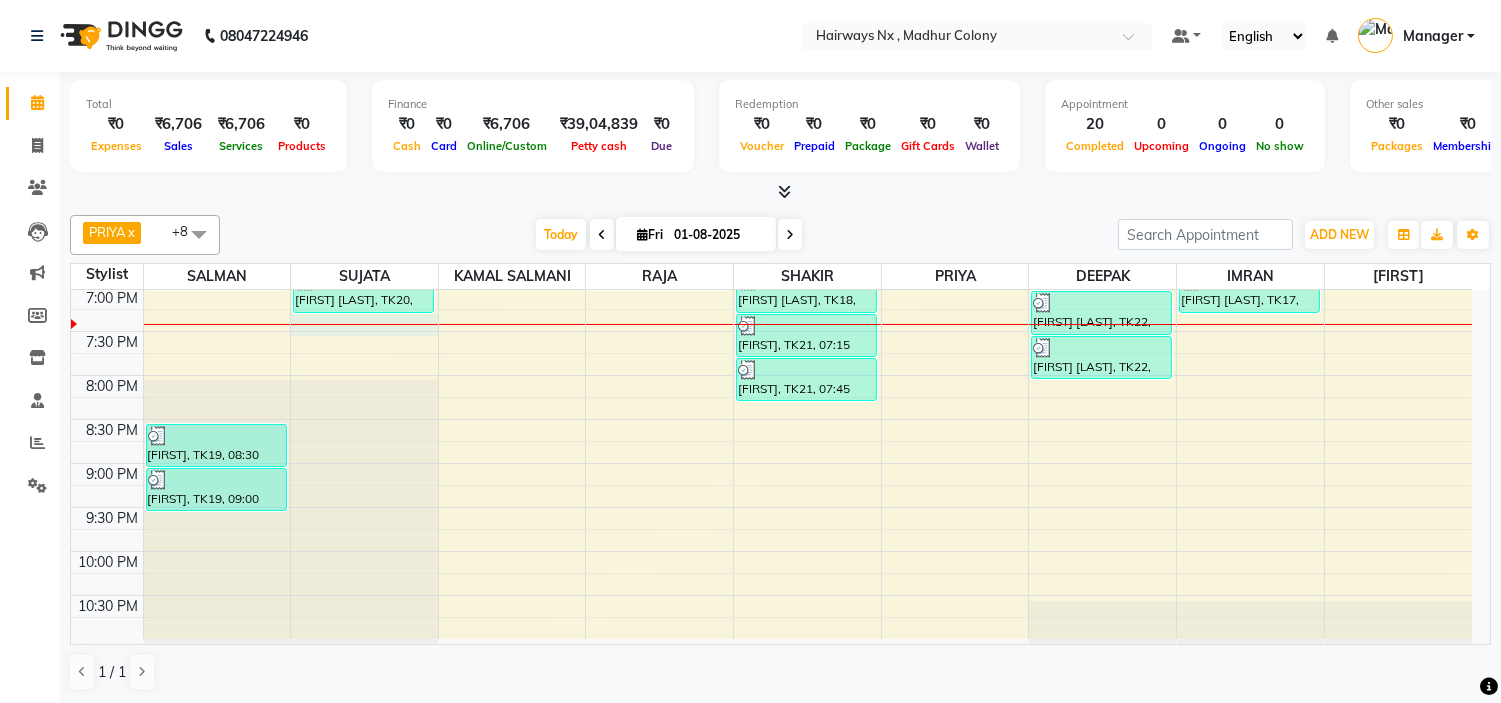 click on "9:00 AM 9:30 AM 10:00 AM 10:30 AM 11:00 AM 11:30 AM 12:00 PM 12:30 PM 1:00 PM 1:30 PM 2:00 PM 2:30 PM 3:00 PM 3:30 PM 4:00 PM 4:30 PM 5:00 PM 5:30 PM 6:00 PM 6:30 PM 7:00 PM 7:30 PM 8:00 PM 8:30 PM 9:00 PM 9:30 PM 10:00 PM 10:30 PM     [FIRST] [LAST], TK06, 01:50 PM-03:20 PM, Colour For Women - ROOT TOUCH UO(INOA) (₹1500)     [FIRST] [LAST], TK12, 05:30 PM-06:00 PM, MEN HAIR - HAIR CUT WITH SENIOR STYLIST     [FIRST] [LAST], TK12, 06:00 PM-06:30 PM, MEN HAIR - REGULAR SHAVE/TRIM     [FIRST], TK15, 06:30 PM-07:00 PM, MEN HAIR - HAIR CUT WITH SENIOR STYLIST     [FIRST], TK19, 08:30 PM-09:00 PM, MEN HAIR - HAIR CUT WITH SENIOR STYLIST     [FIRST], TK19, 09:00 PM-09:30 PM, MEN HAIR - REGULAR SHAVE/TRIM     [FIRST] [LAST], TK04, 01:15 PM-01:45 PM, Threading - EYEBROW+UPPERLIP     [FIRST] [LAST], TK06, 04:20 PM-04:50 PM, Nail & Gelish - NAIL CUT FILE & POLISH (₹200)     [FIRST], TK11, 05:45 PM-06:45 PM, Menicure / Pedicure - CLASSIC PEDICURE" at bounding box center (771, 23) 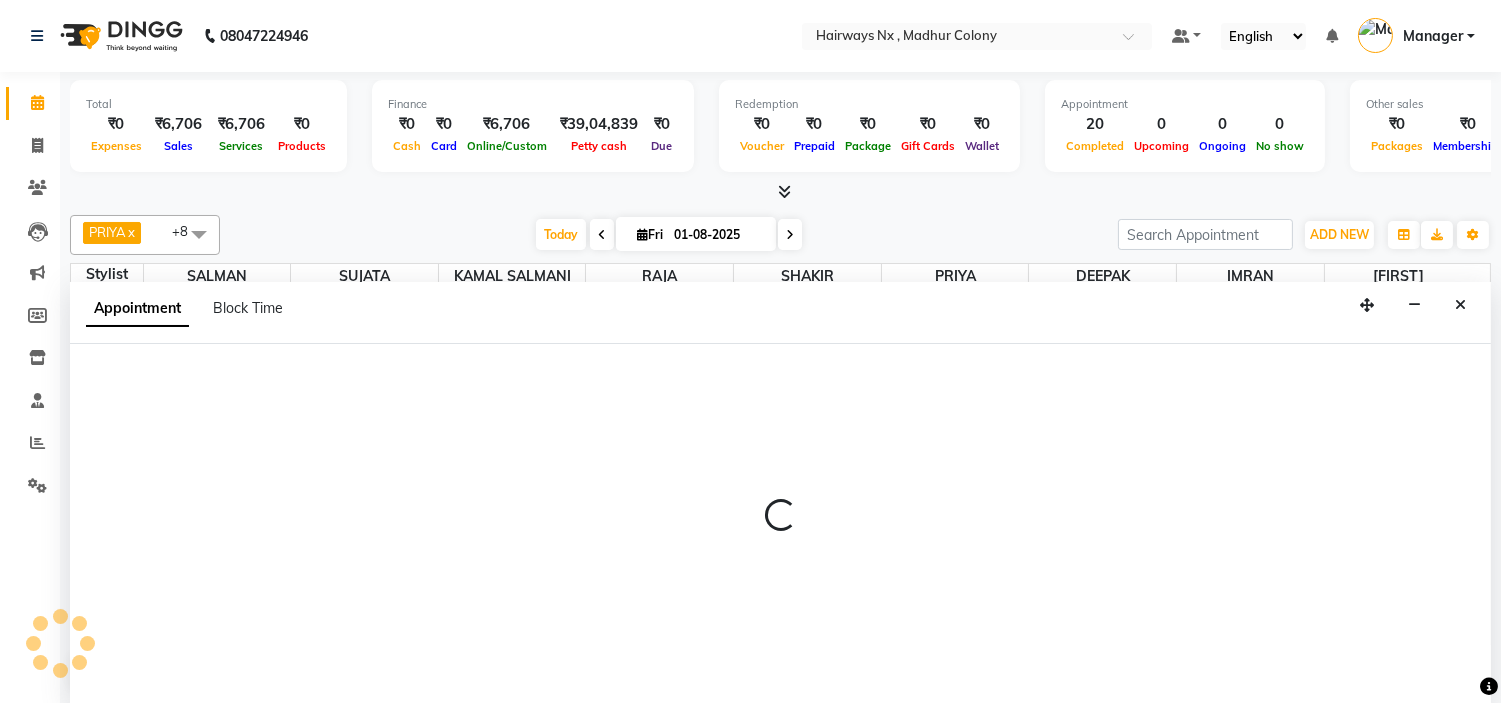scroll, scrollTop: 1, scrollLeft: 0, axis: vertical 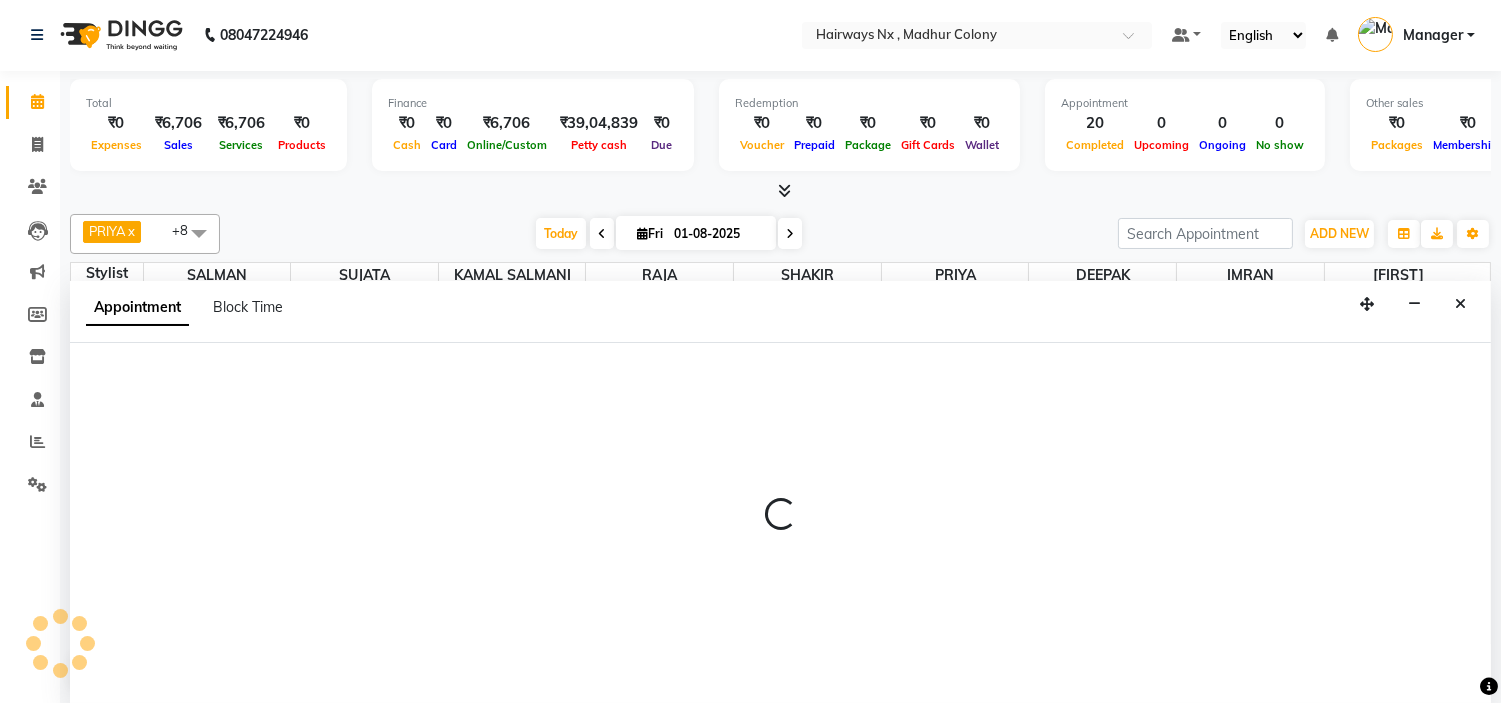 select on "12972" 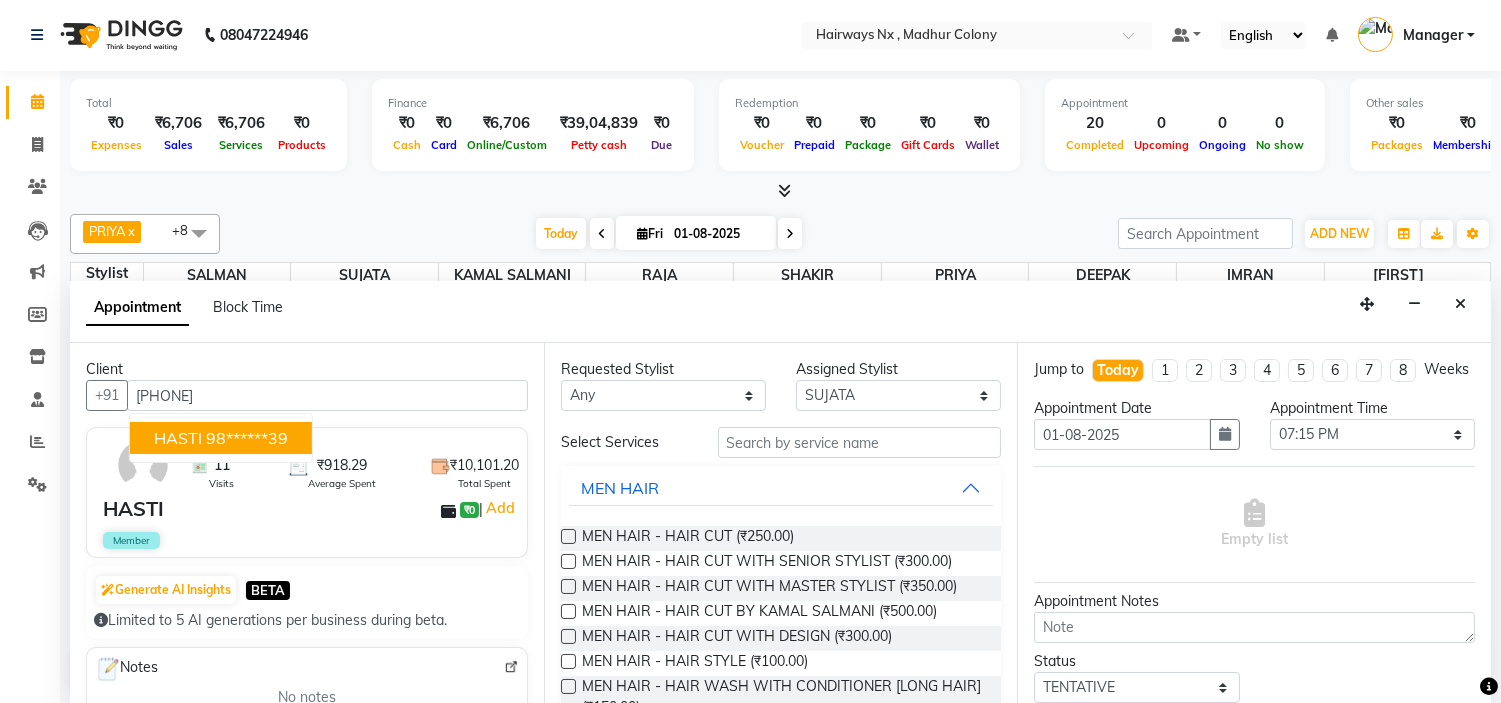 click on "[FIRST] [PHONE]" at bounding box center (221, 438) 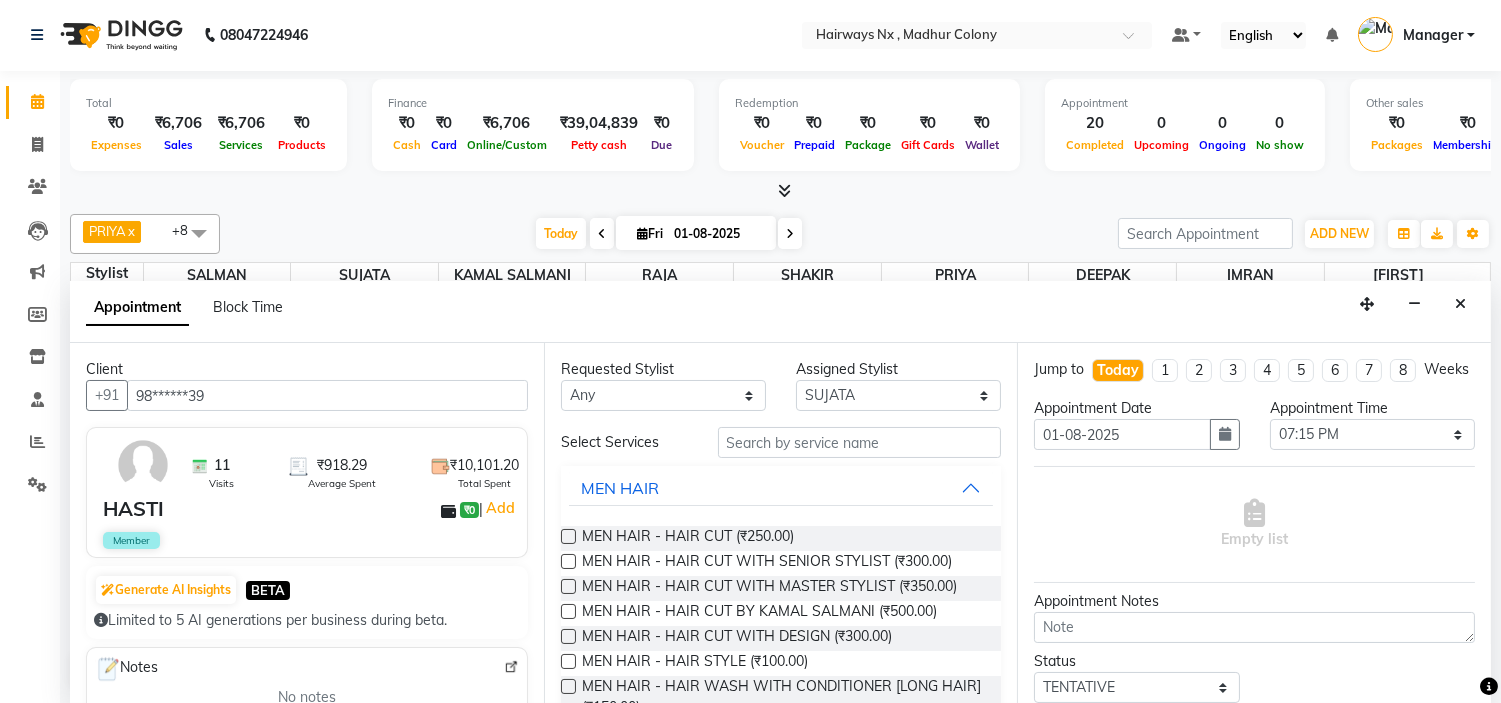 type on "98******39" 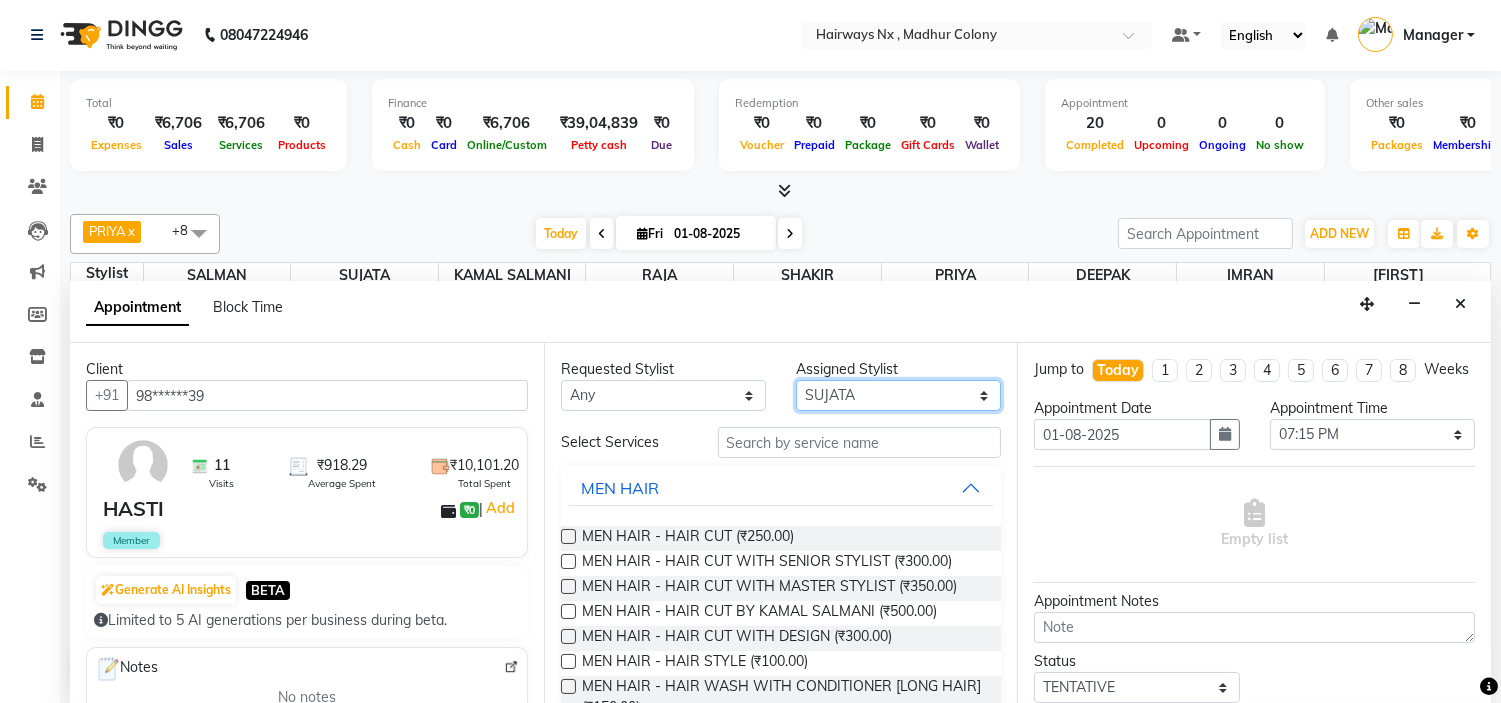 click on "Select ALIM AZAD DEEPAK IMRAN KAMAL SALMANI KASHISH Manager MUZZAMIL PRIYA PUMMY RAJA  SALMAN SHAKIR  SUDHIR SUJATA TALIB UMAR" at bounding box center [898, 395] 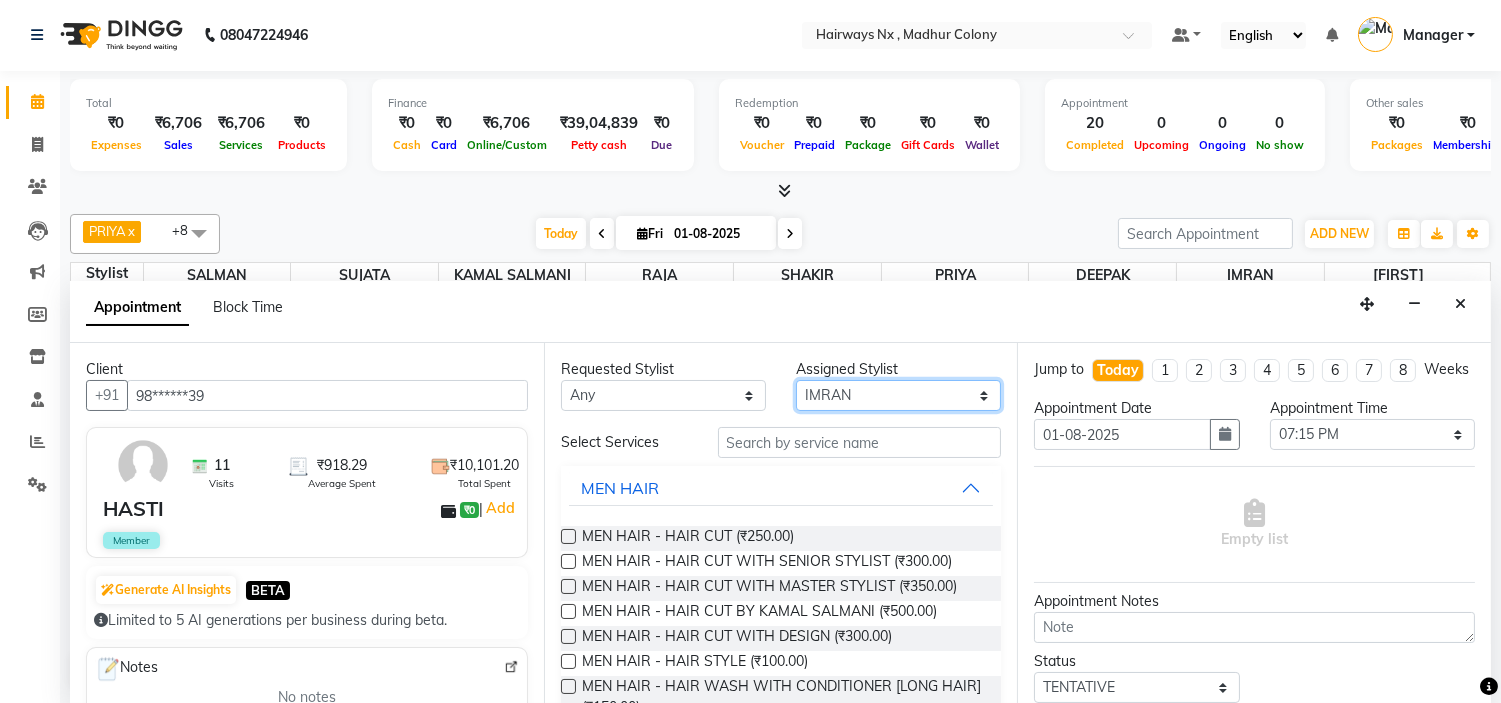click on "Select ALIM AZAD DEEPAK IMRAN KAMAL SALMANI KASHISH Manager MUZZAMIL PRIYA PUMMY RAJA  SALMAN SHAKIR  SUDHIR SUJATA TALIB UMAR" at bounding box center (898, 395) 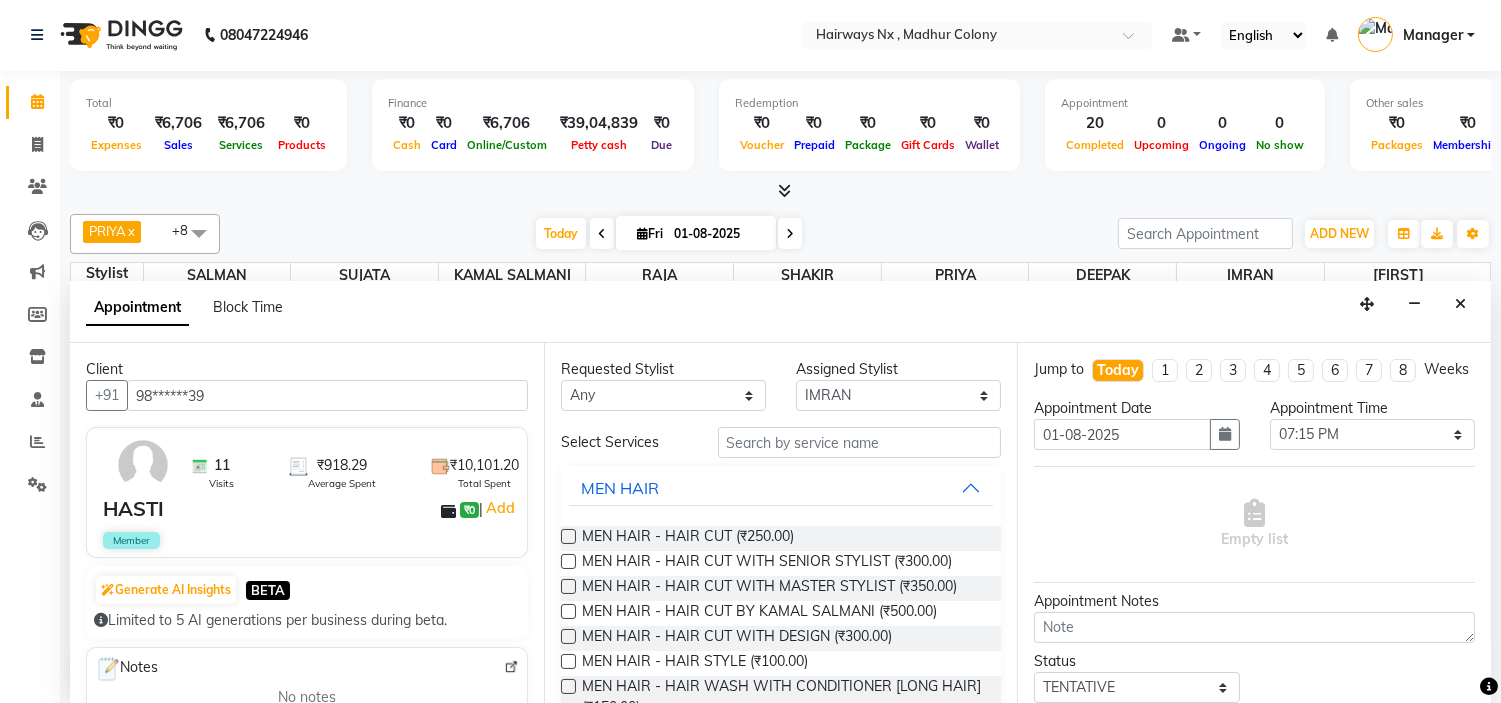 click at bounding box center (568, 536) 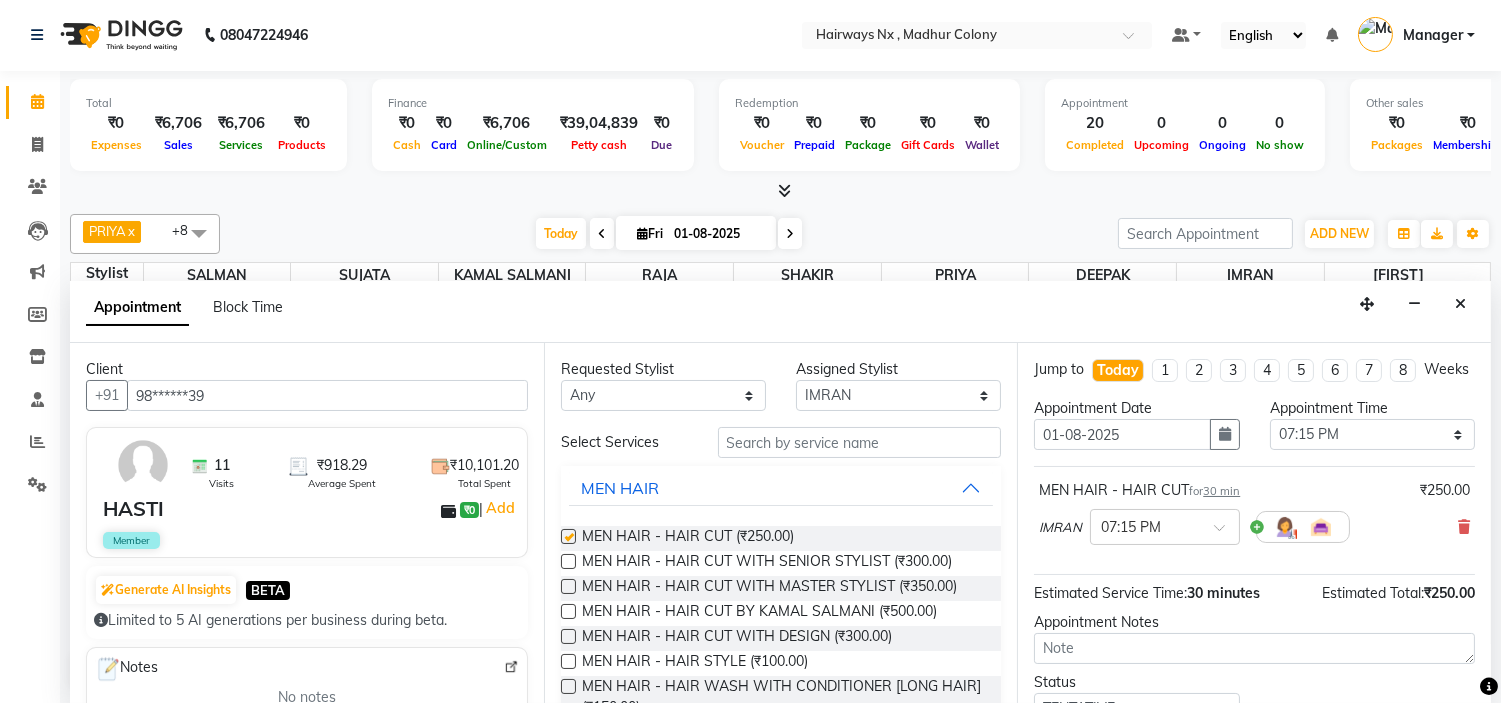 checkbox on "false" 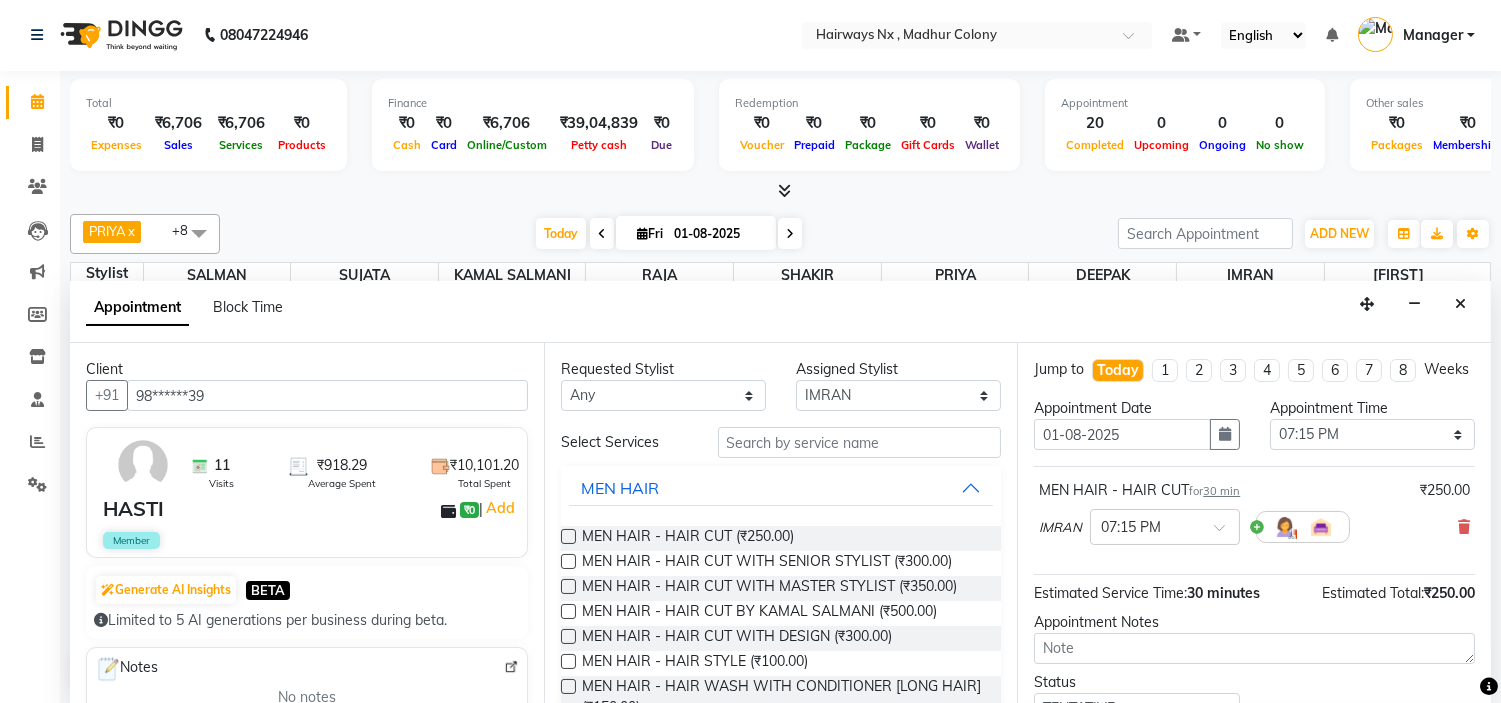scroll, scrollTop: 165, scrollLeft: 0, axis: vertical 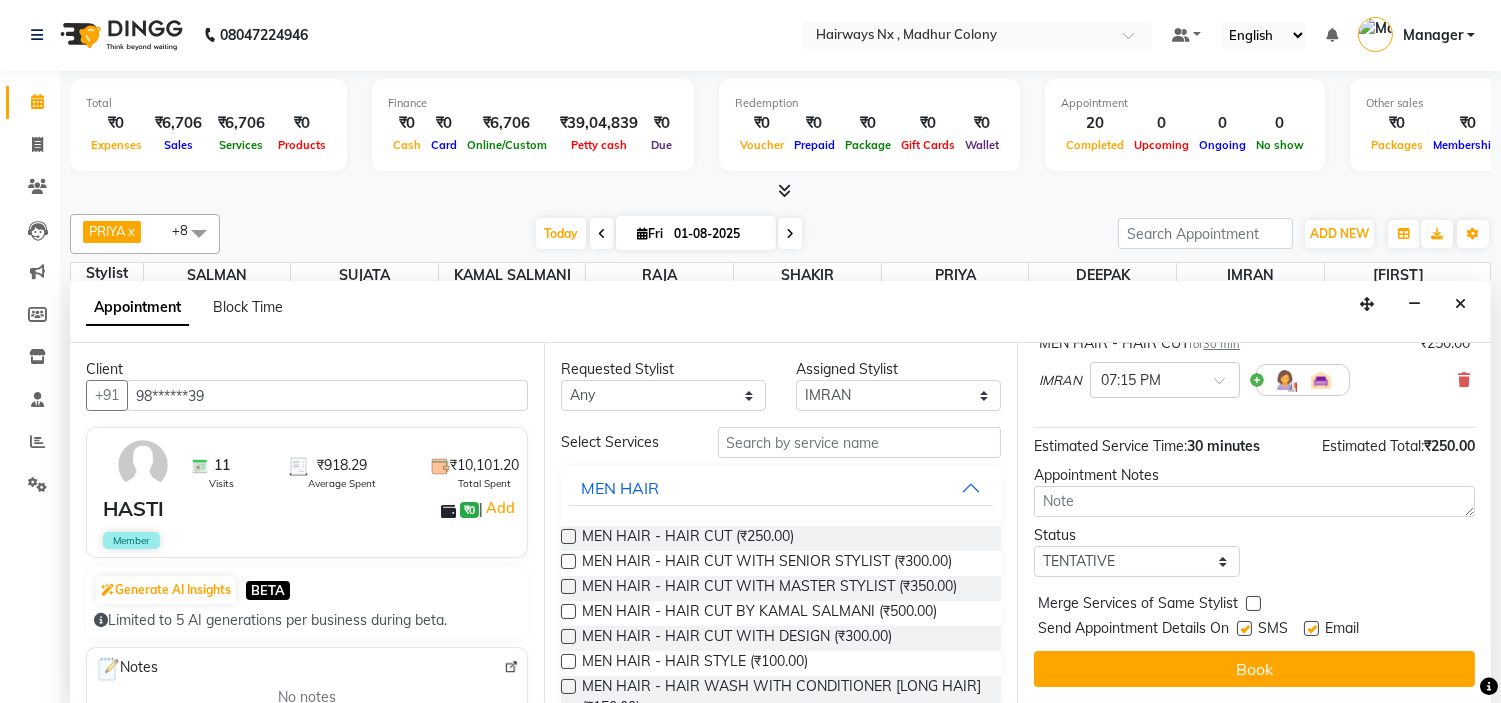 drag, startPoint x: 1245, startPoint y: 626, endPoint x: 1287, endPoint y: 664, distance: 56.63921 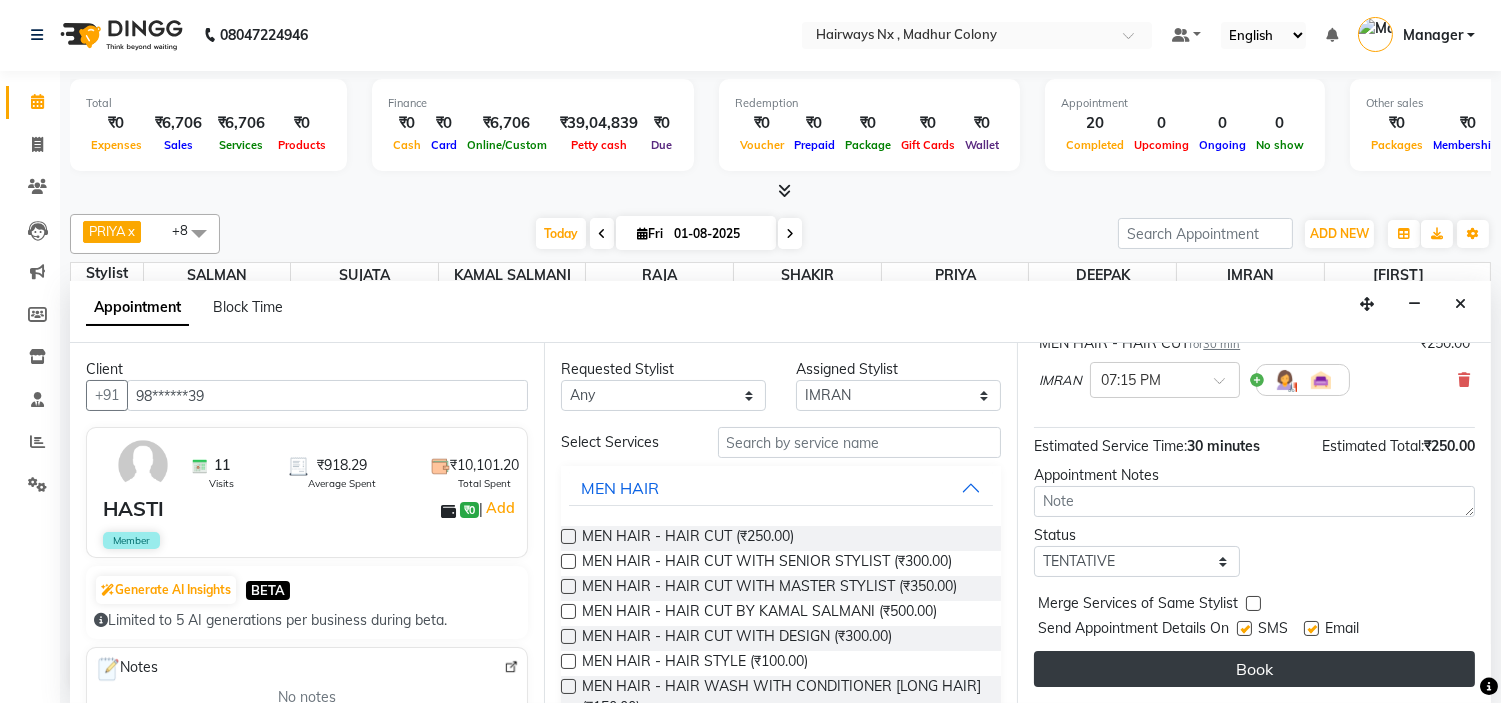 click at bounding box center [1244, 628] 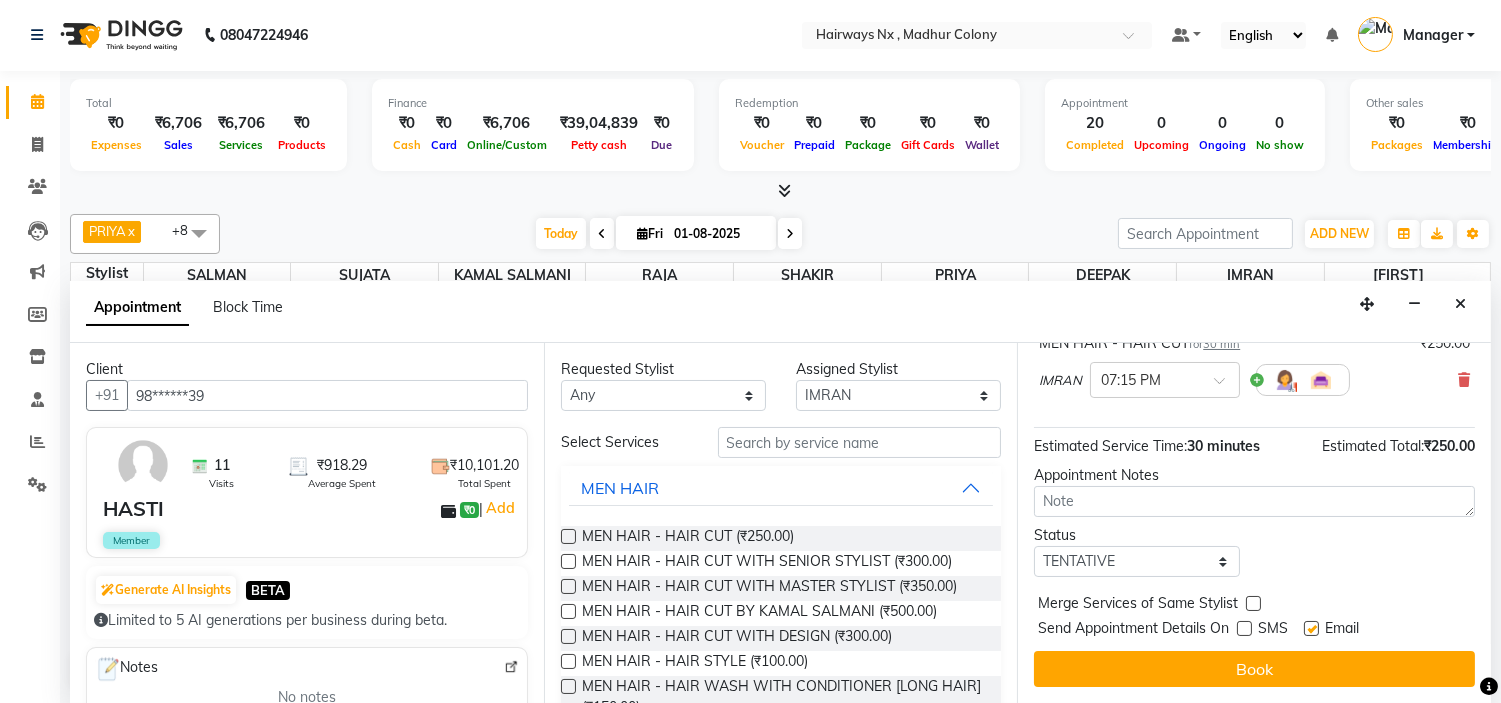click on "SMS" at bounding box center [1270, 630] 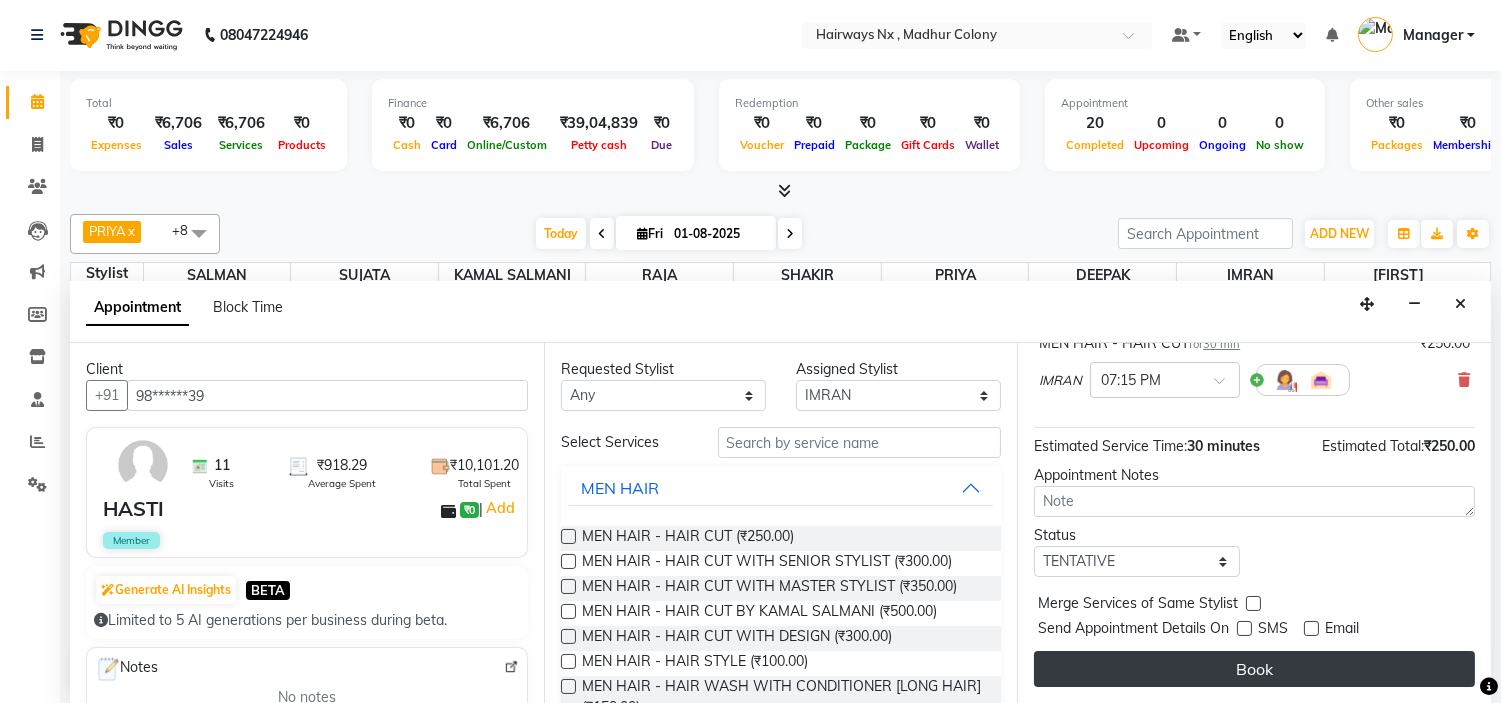 click on "Book" at bounding box center (1254, 669) 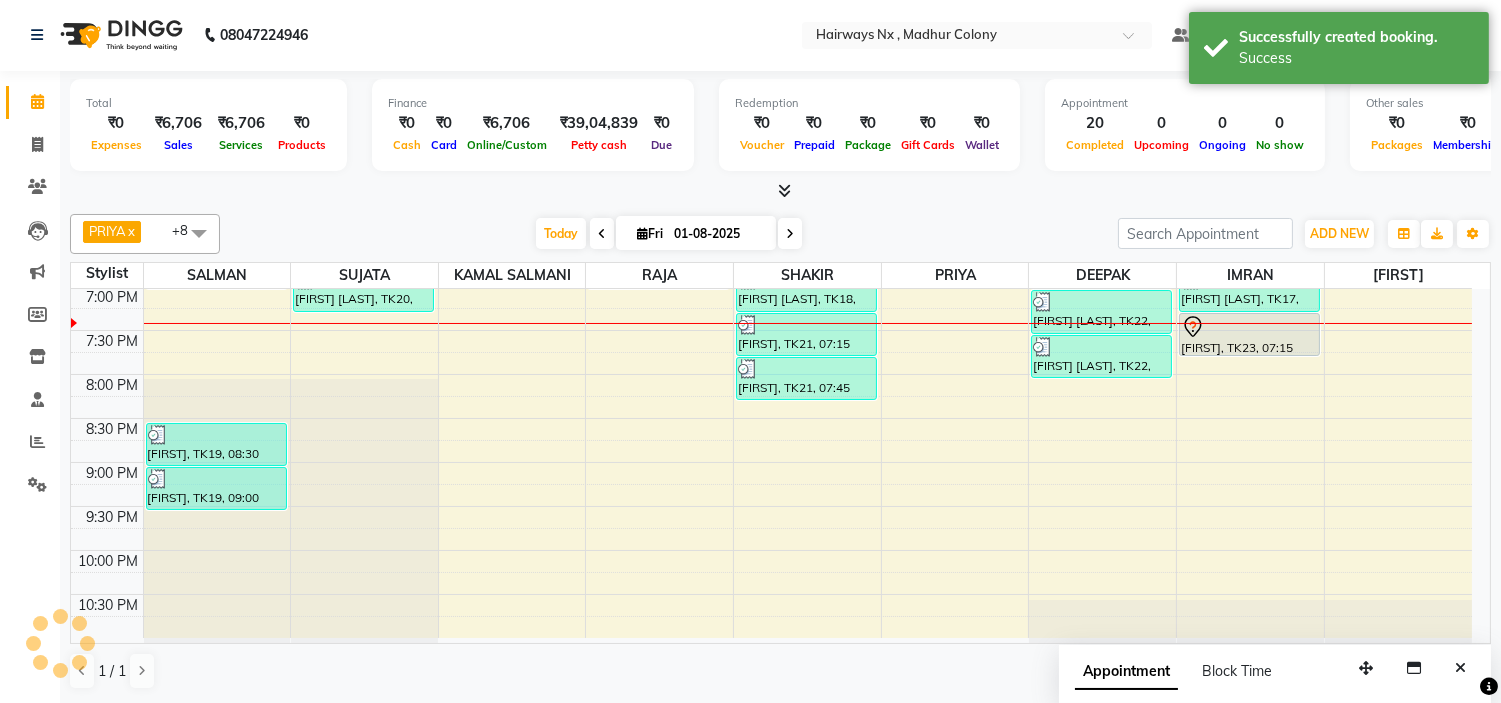scroll, scrollTop: 0, scrollLeft: 0, axis: both 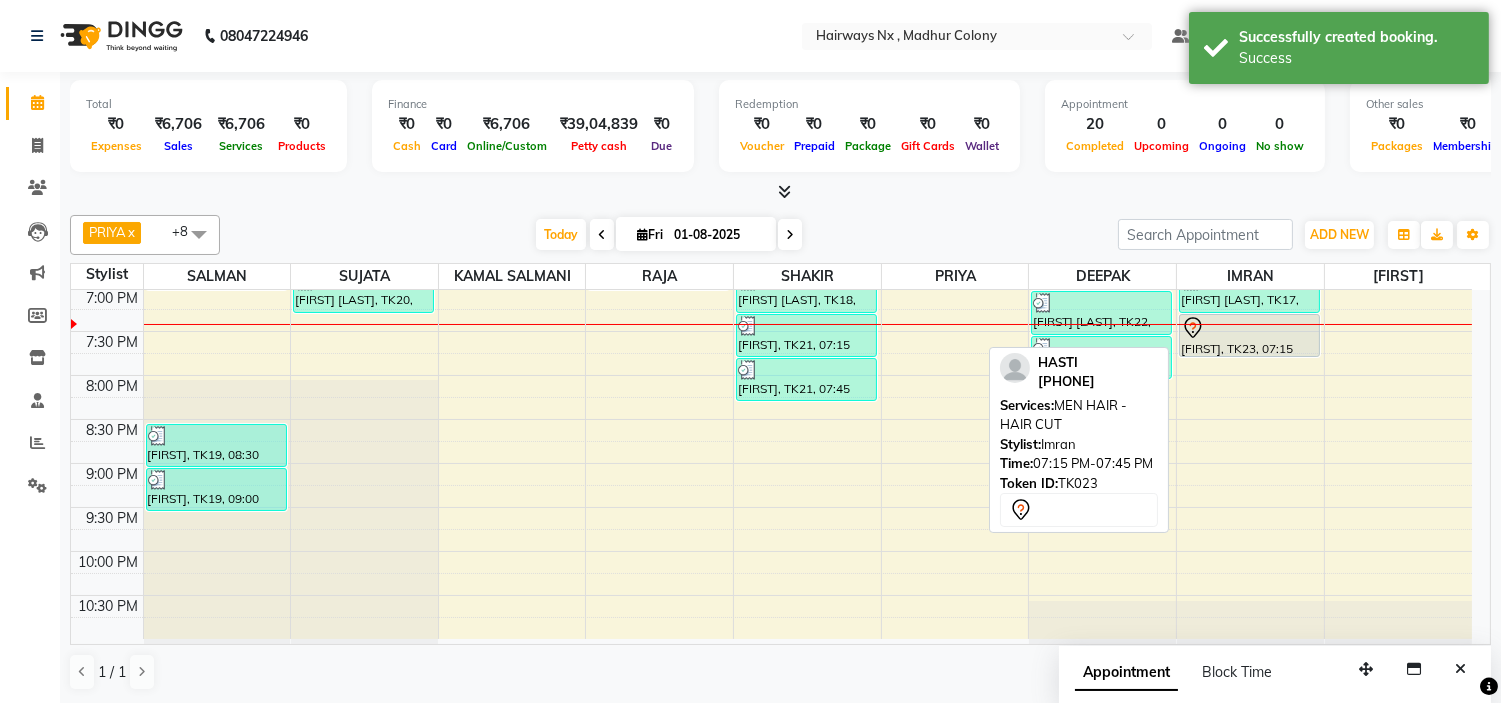 click on "[FIRST], TK23, 07:15 PM-07:45 PM, MEN HAIR - HAIR CUT" at bounding box center [1249, 335] 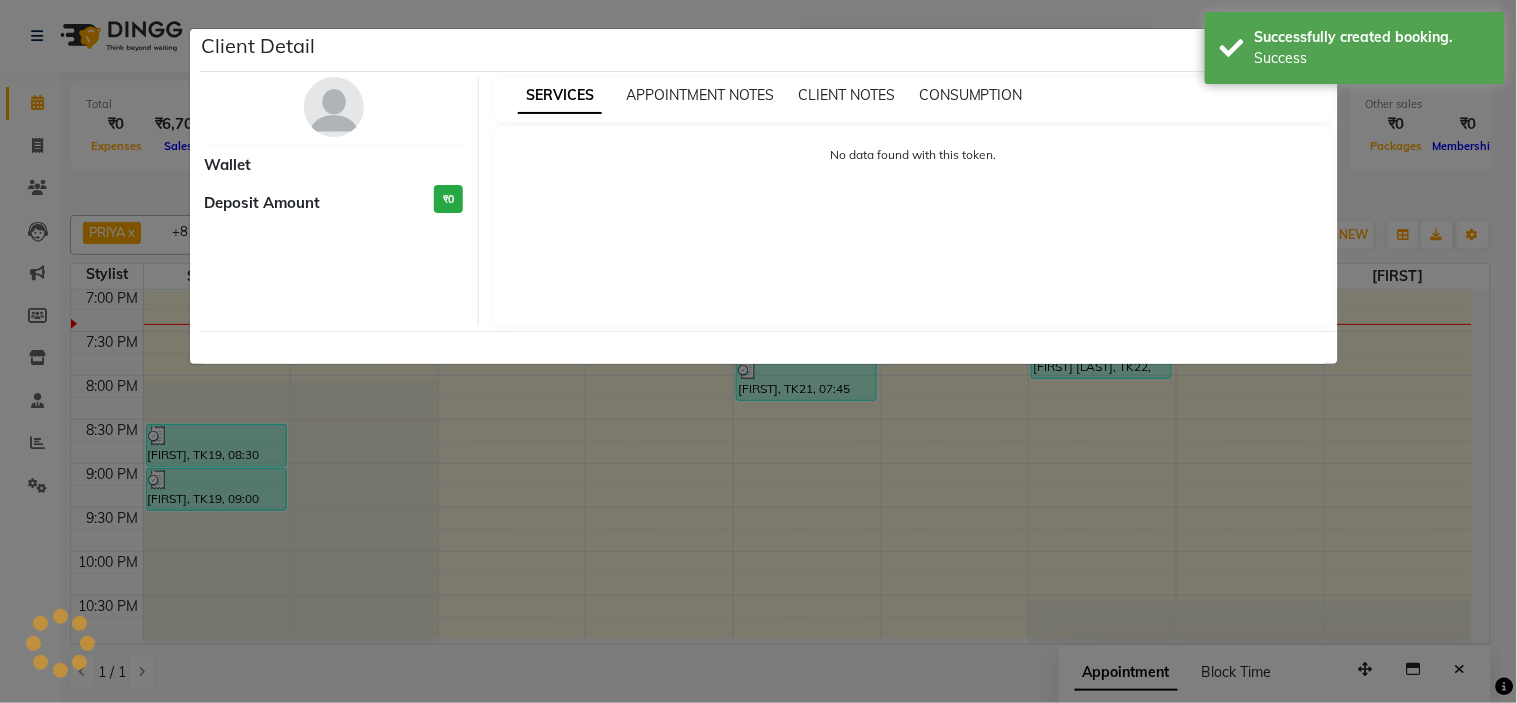 select on "7" 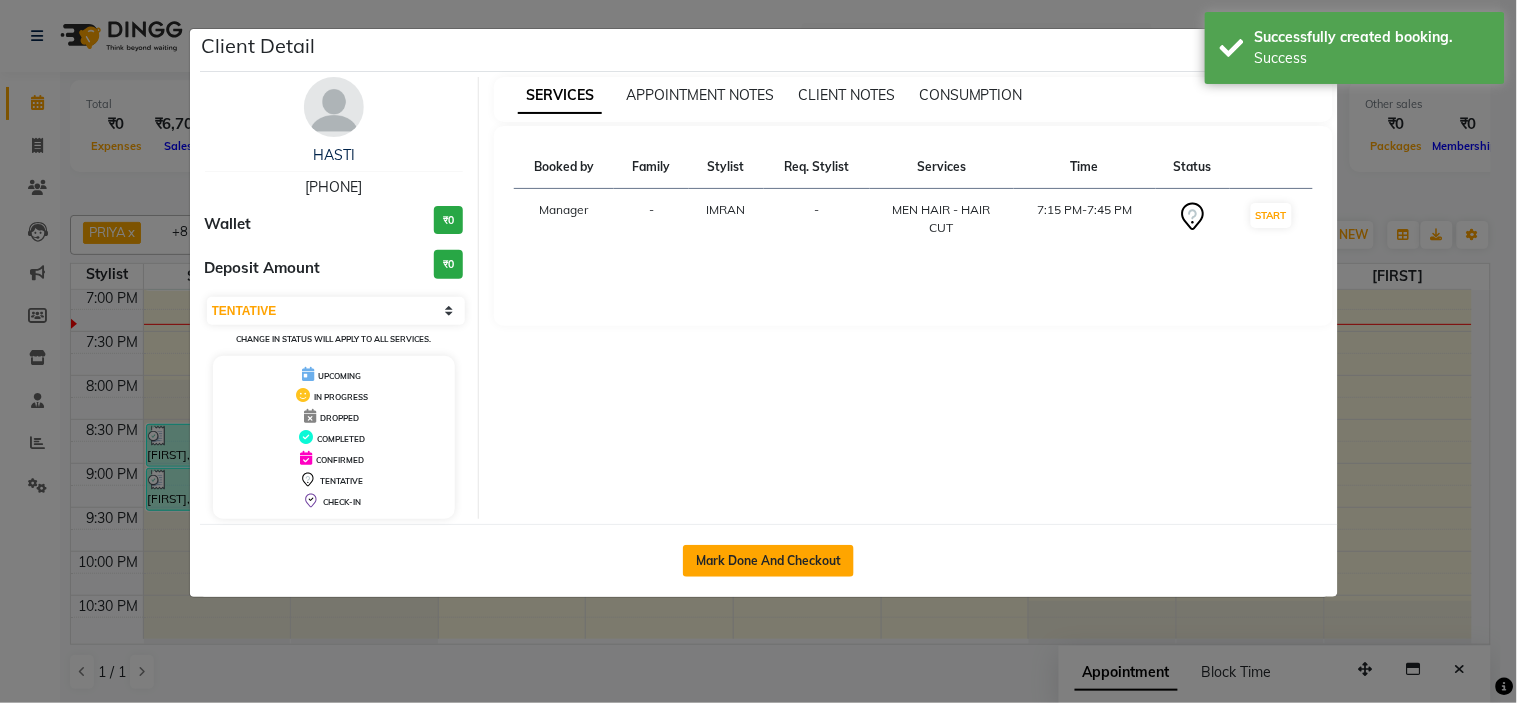 click on "Mark Done And Checkout" 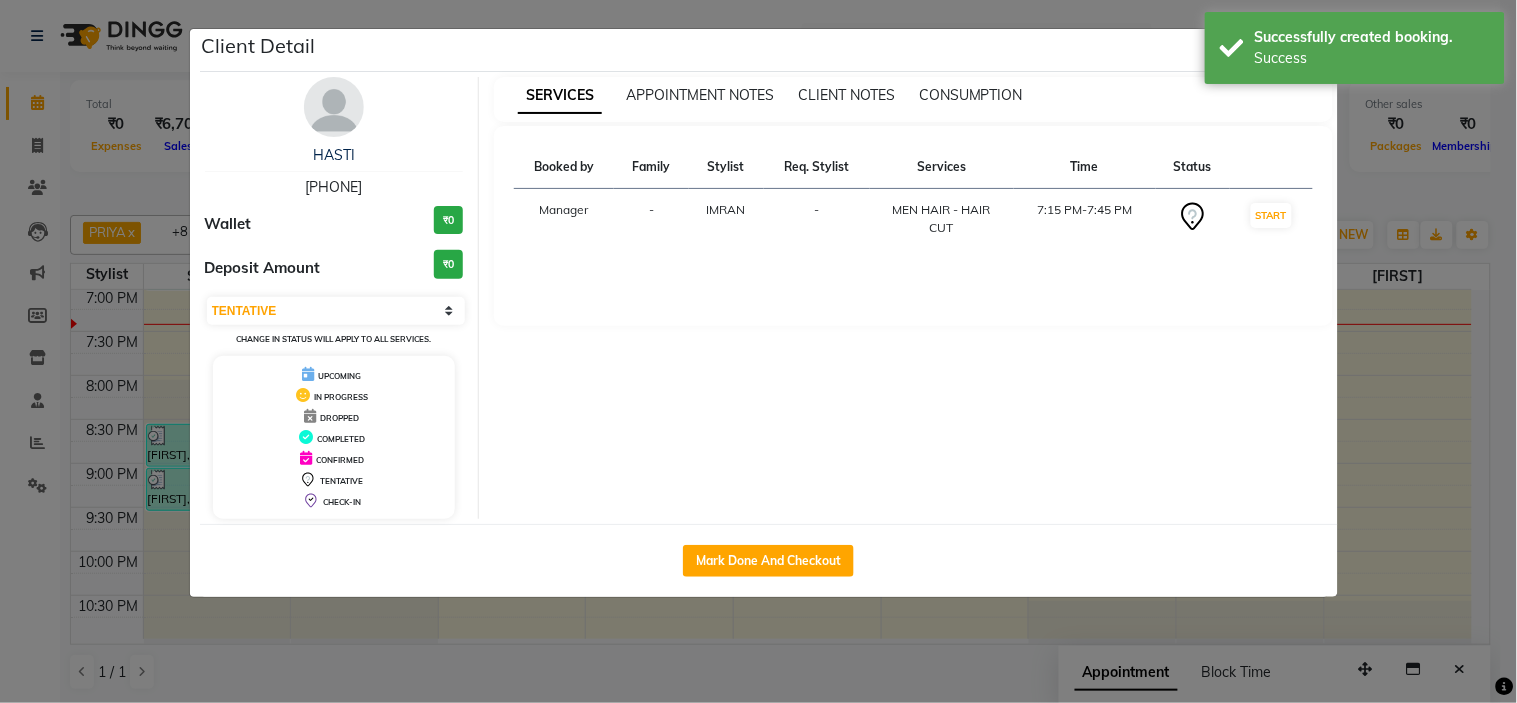 select on "service" 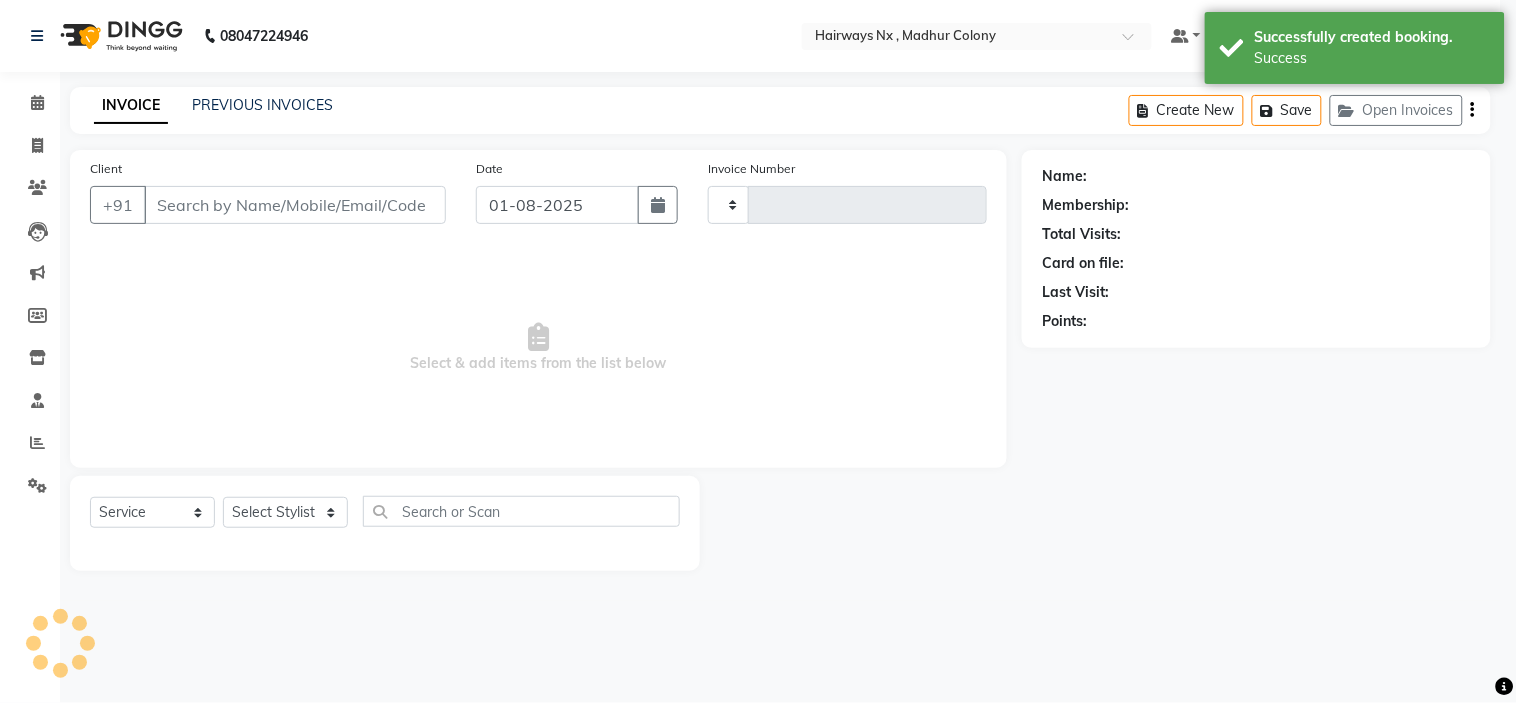 type on "0885" 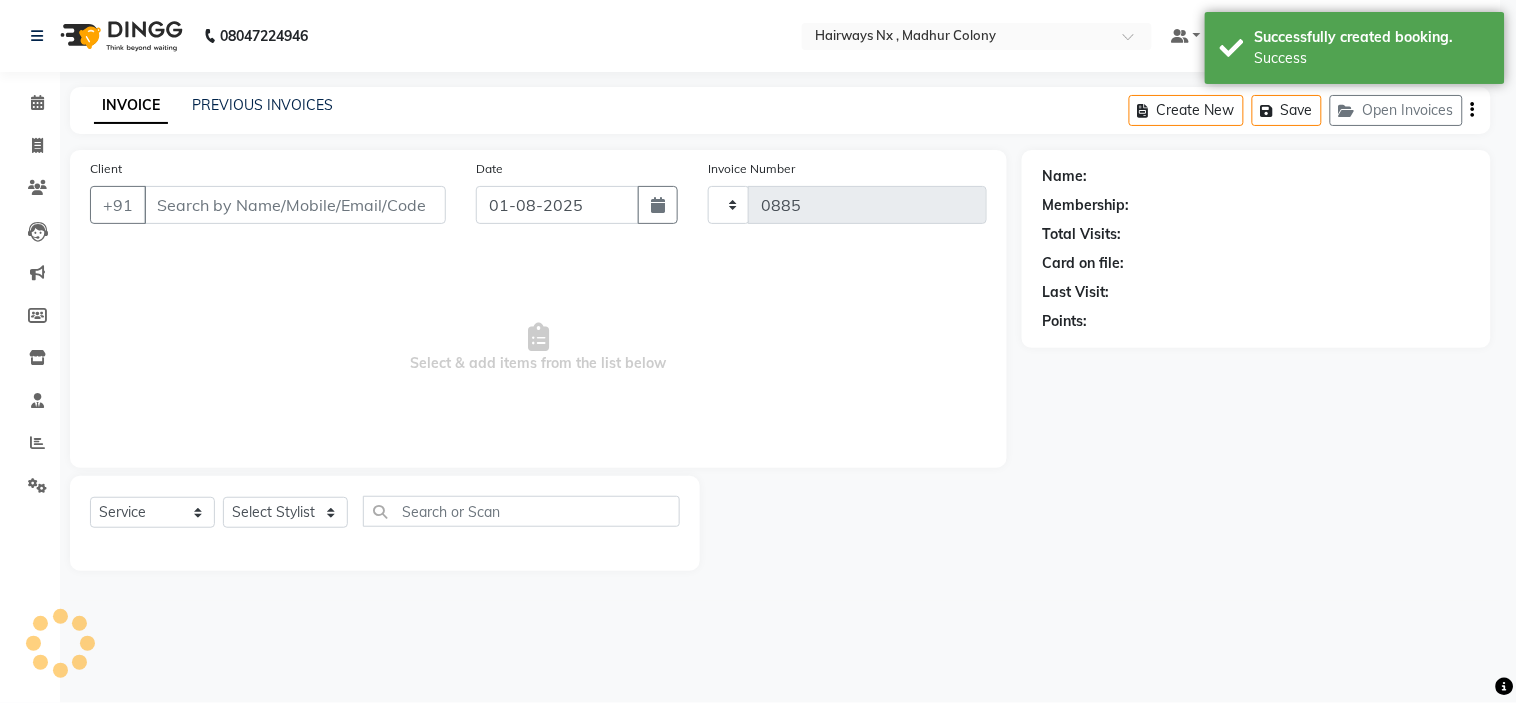 select on "778" 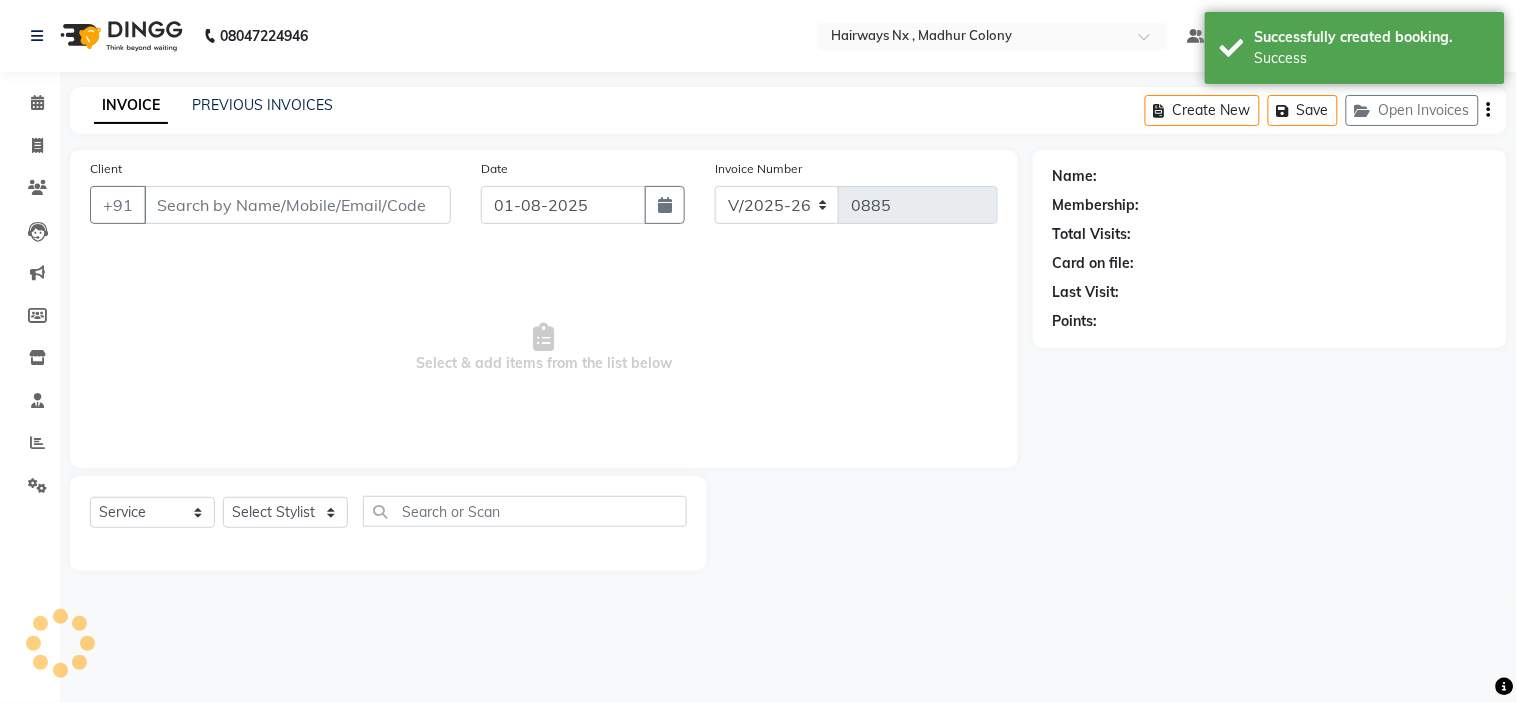type on "98******39" 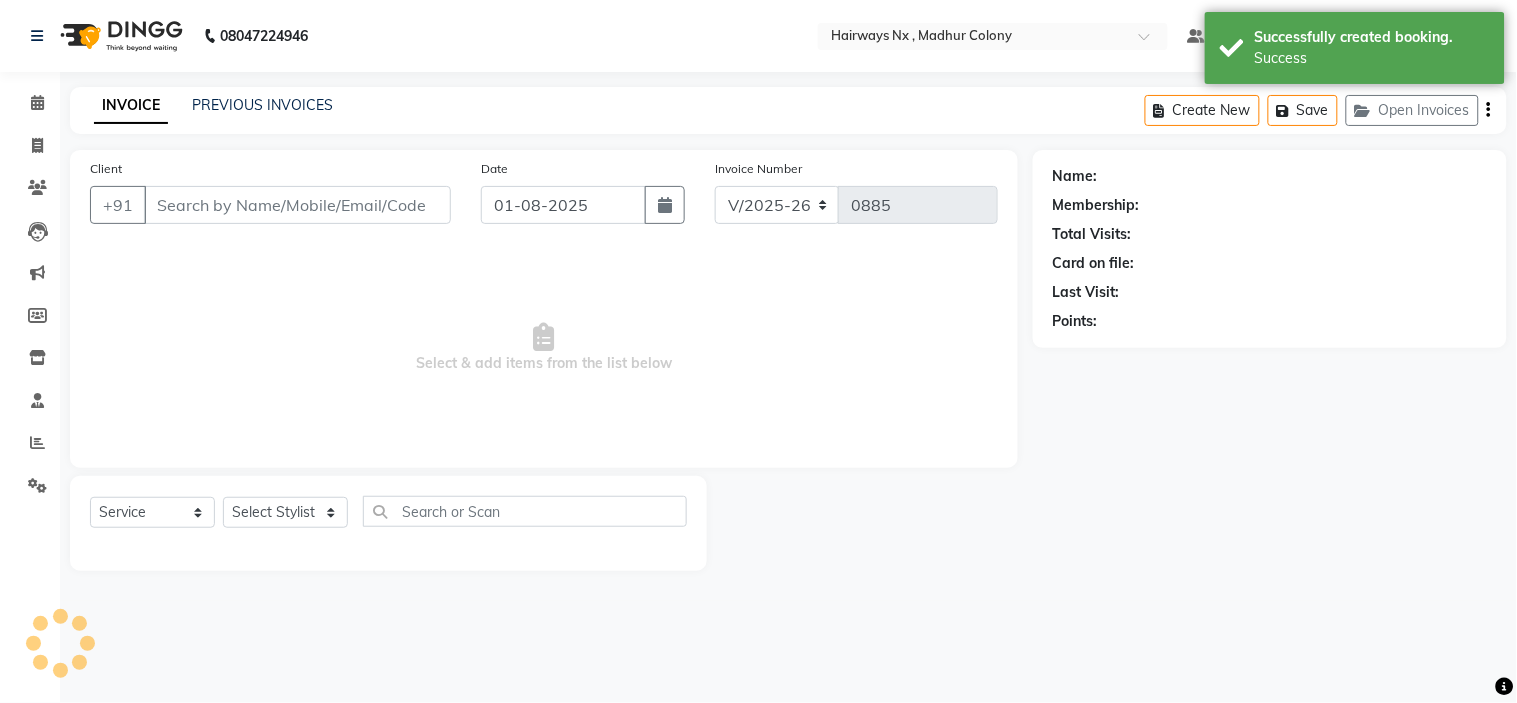 select on "86029" 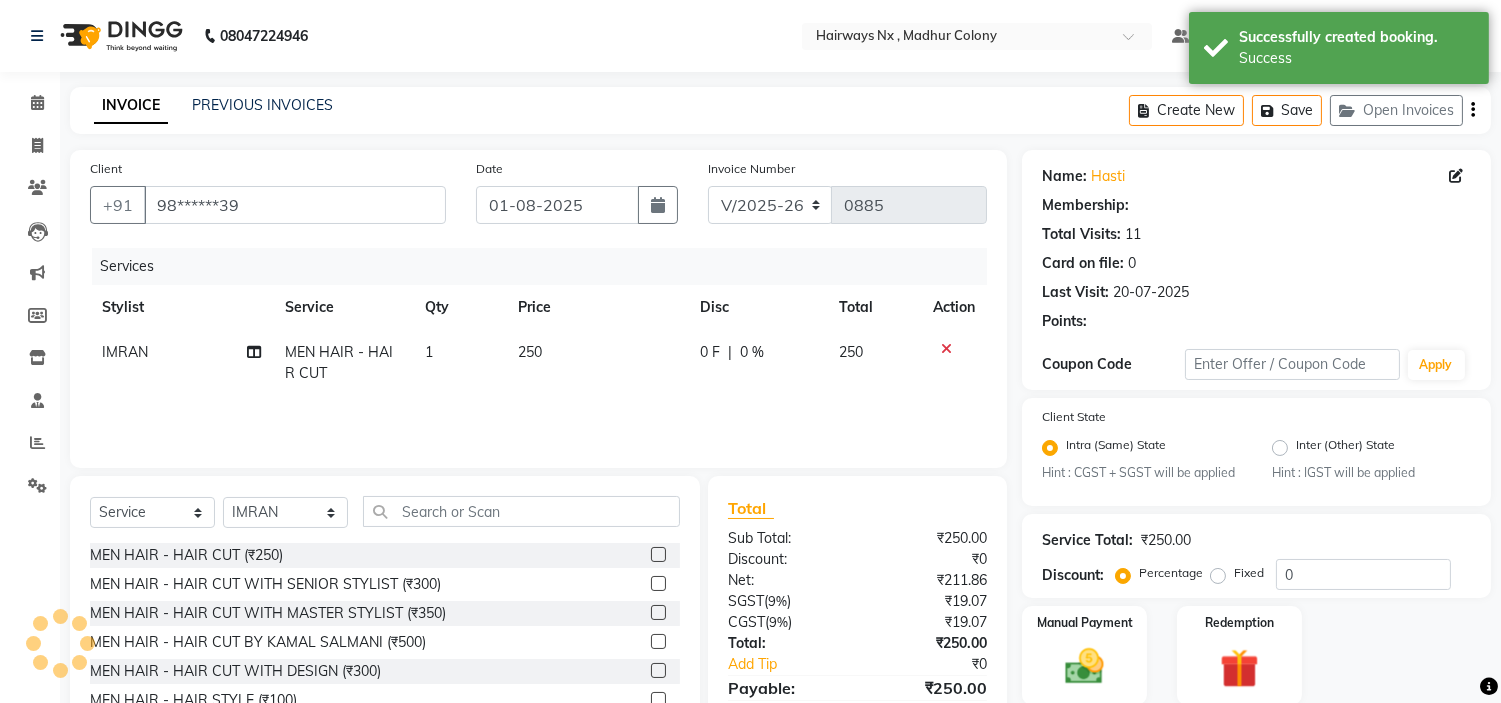 type on "20" 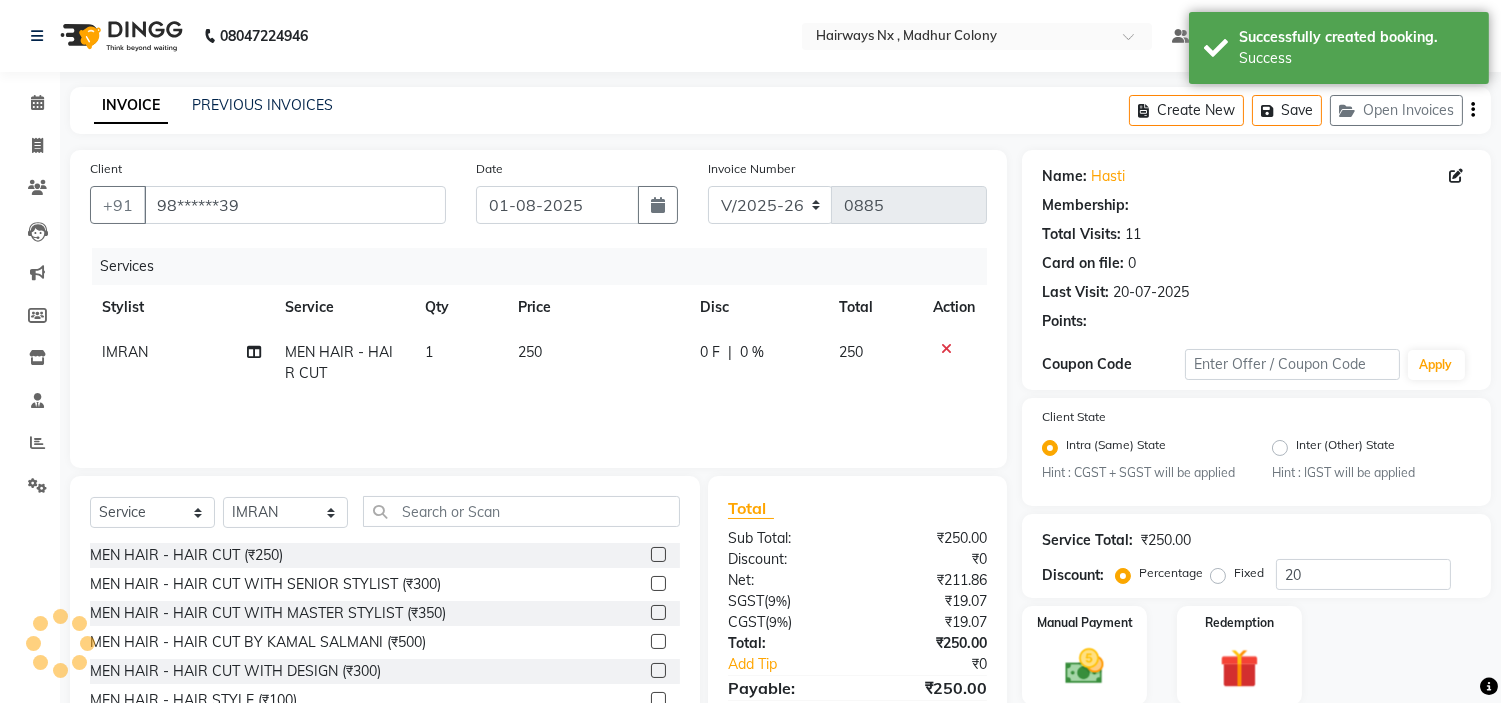 select on "1: Object" 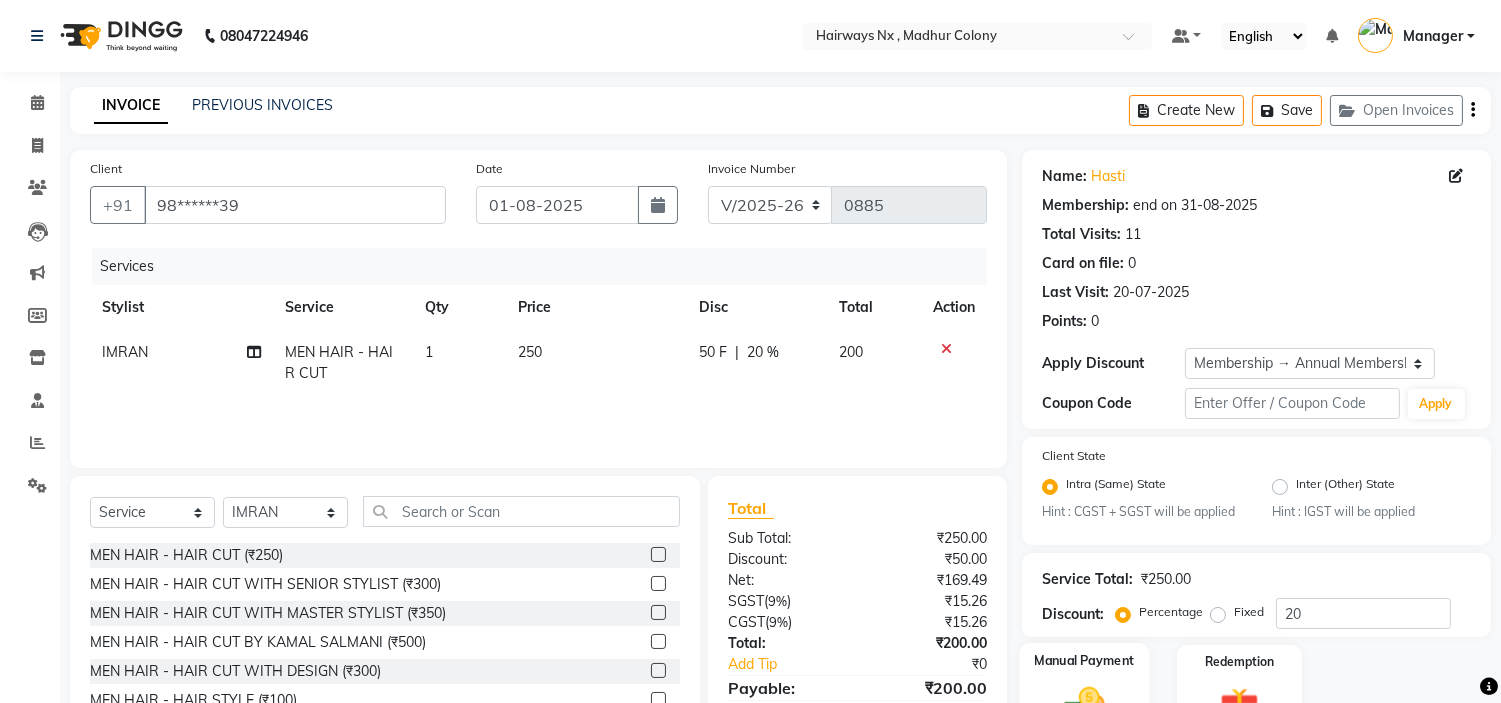scroll, scrollTop: 111, scrollLeft: 0, axis: vertical 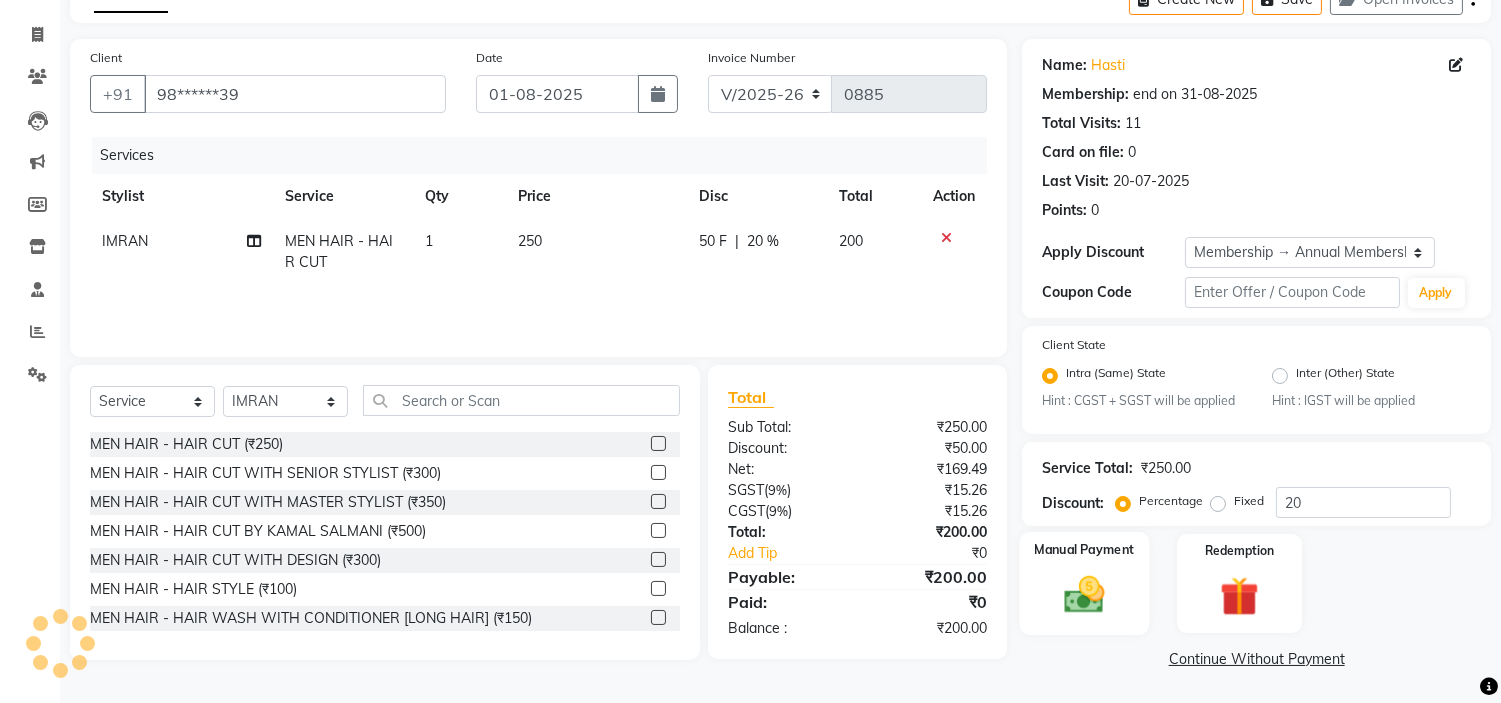 click 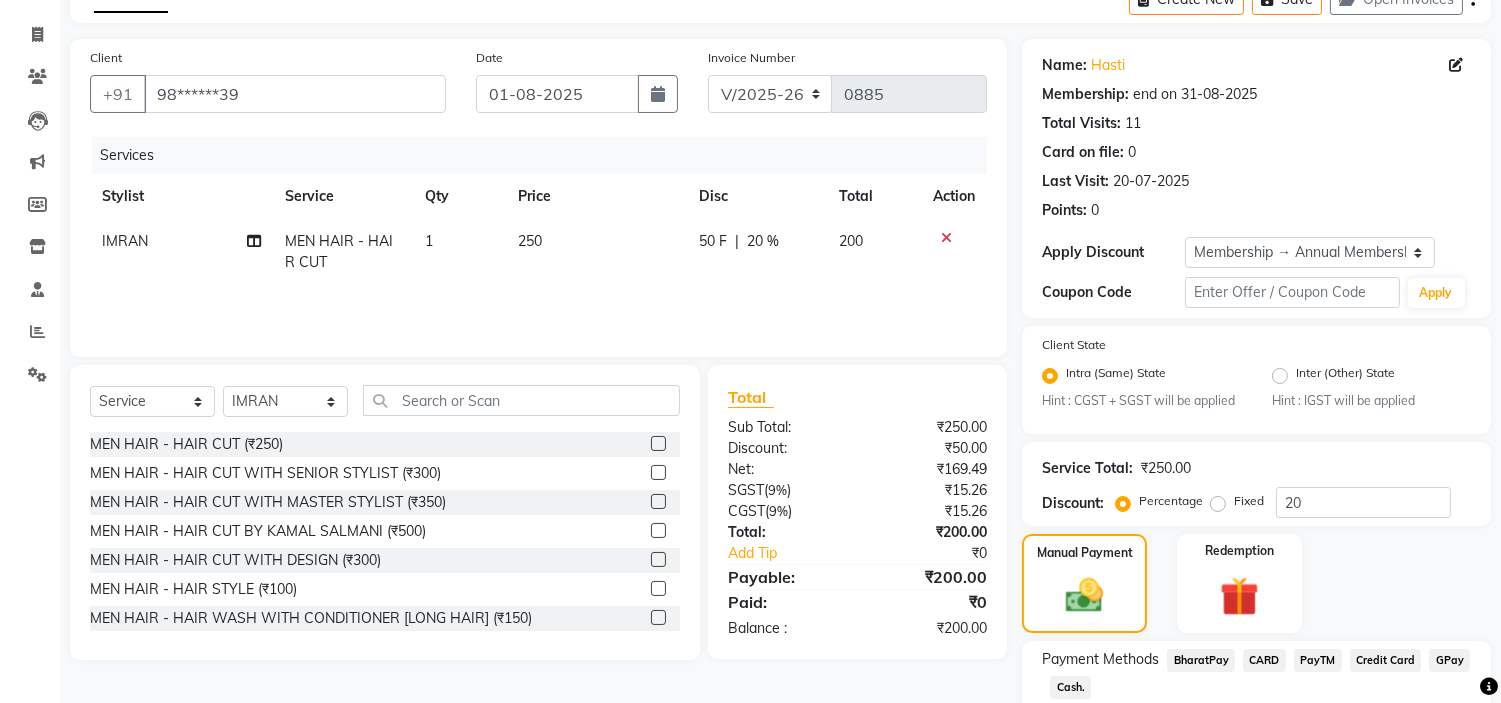 scroll, scrollTop: 240, scrollLeft: 0, axis: vertical 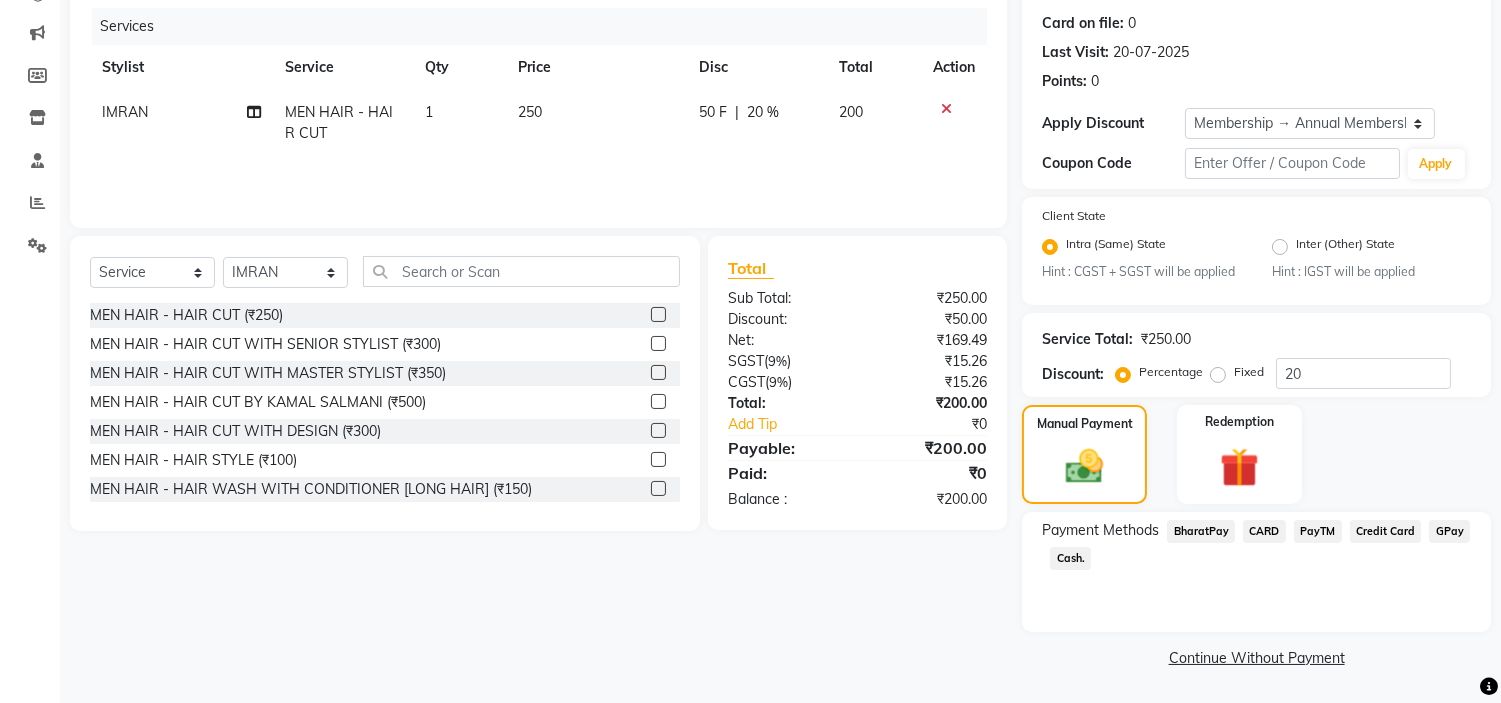 click on "GPay" 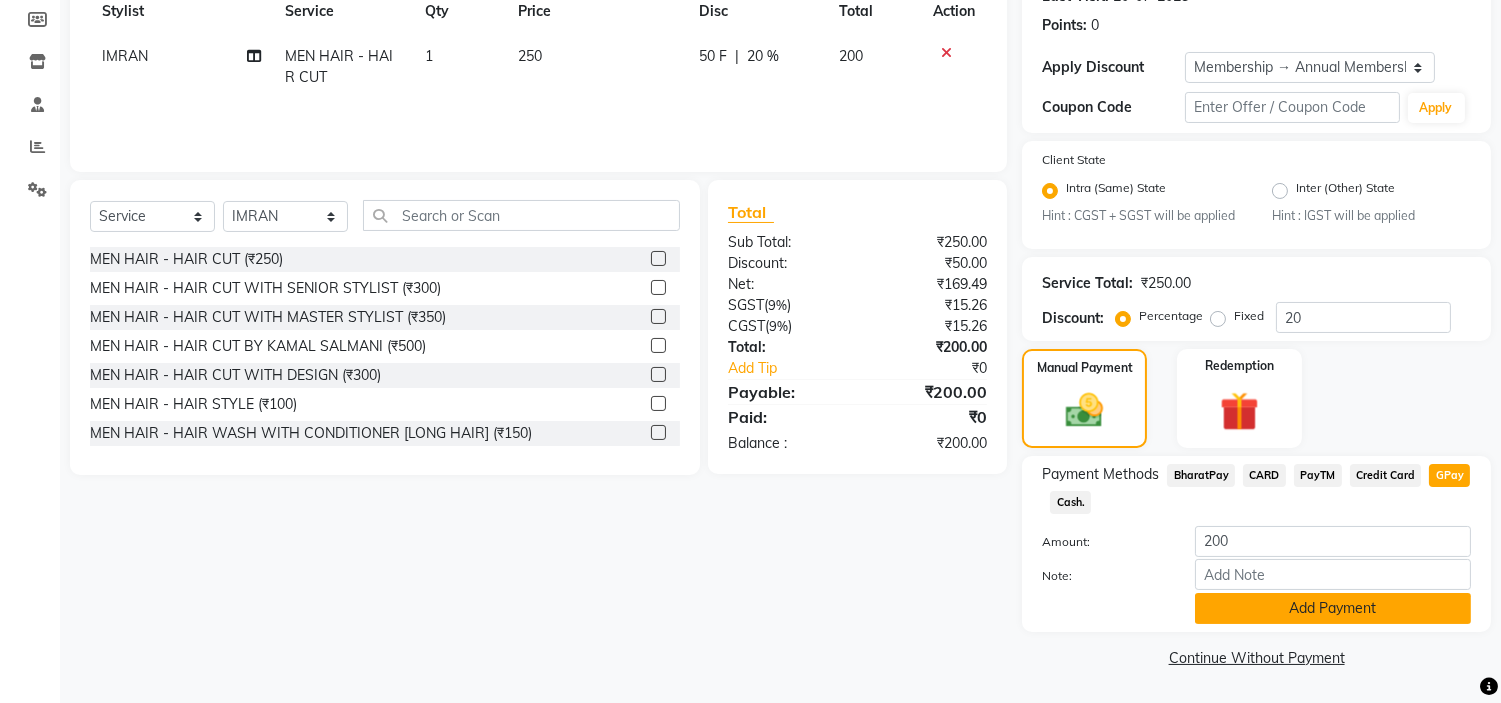 click on "Add Payment" 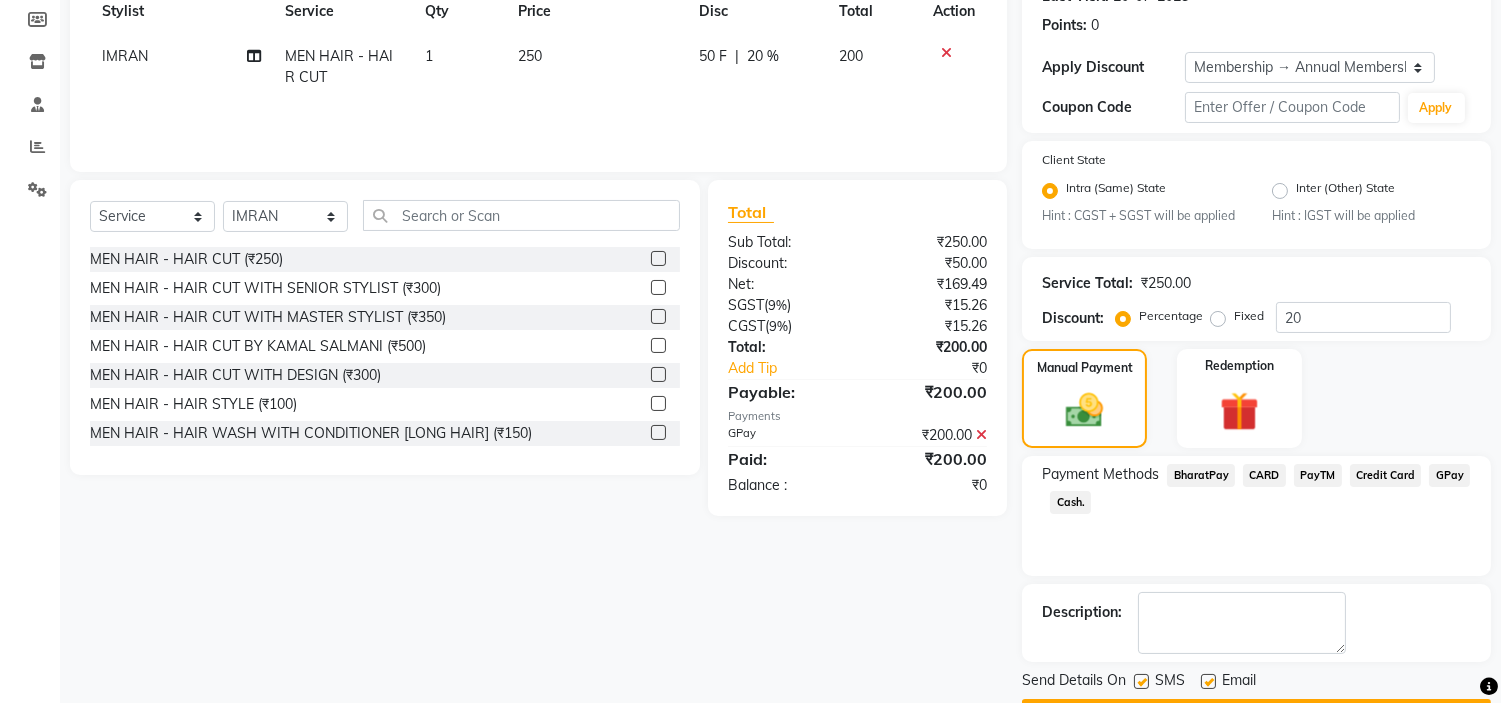 scroll, scrollTop: 353, scrollLeft: 0, axis: vertical 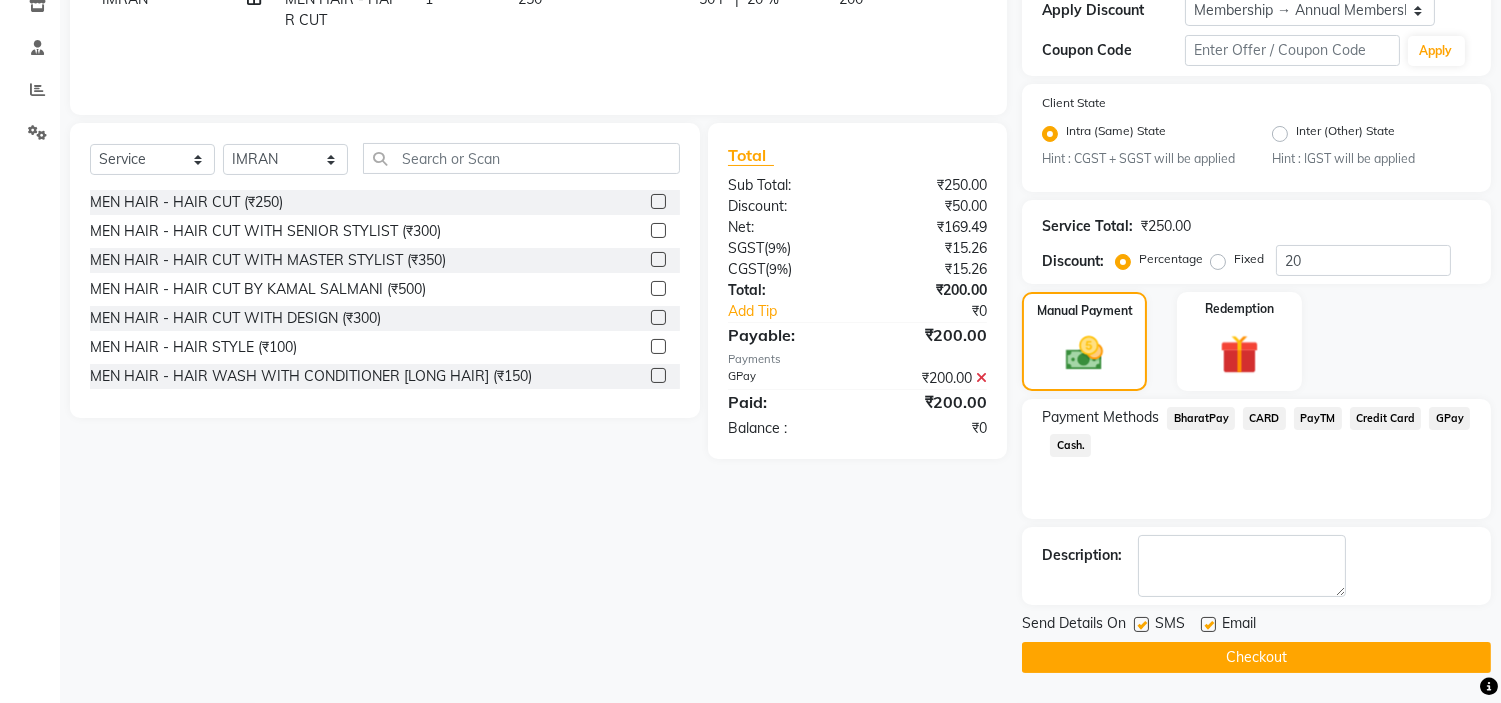 click on "Checkout" 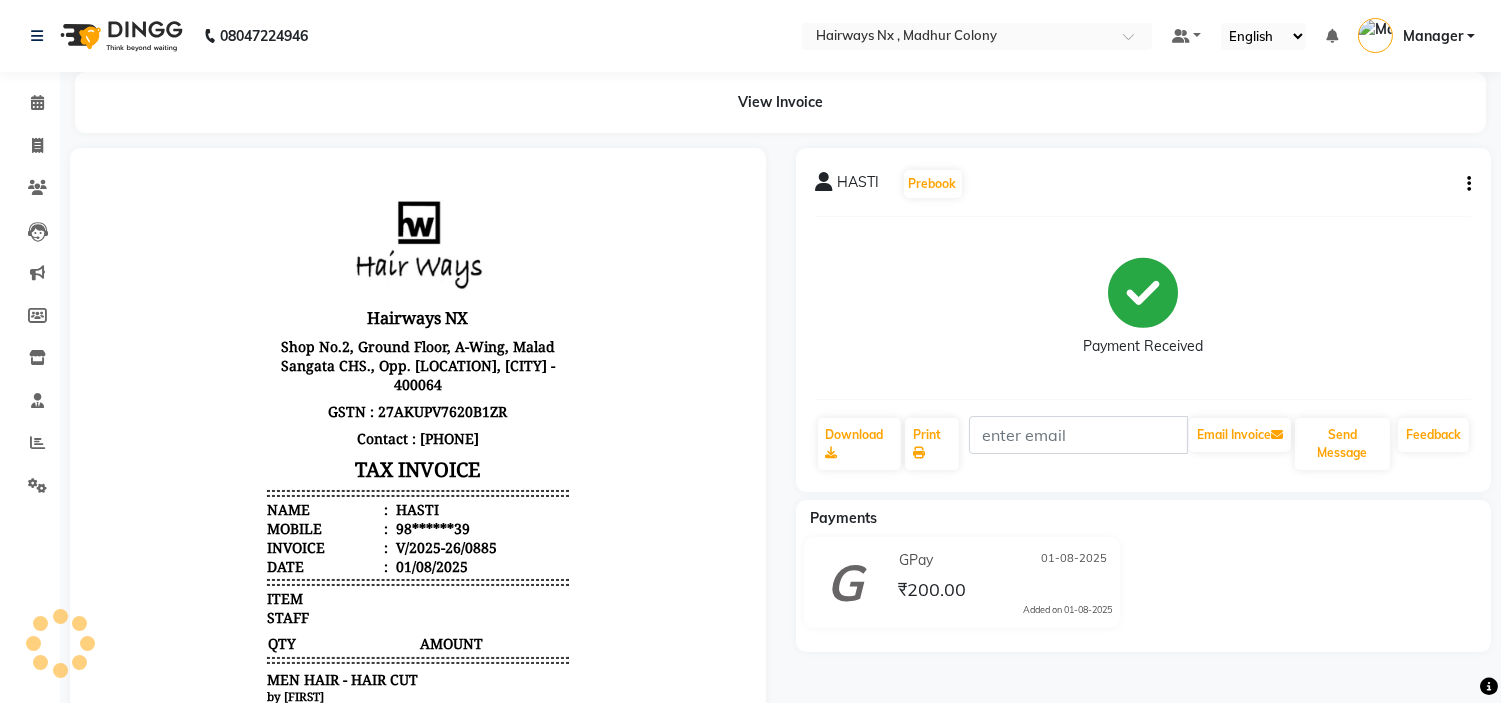 scroll, scrollTop: 0, scrollLeft: 0, axis: both 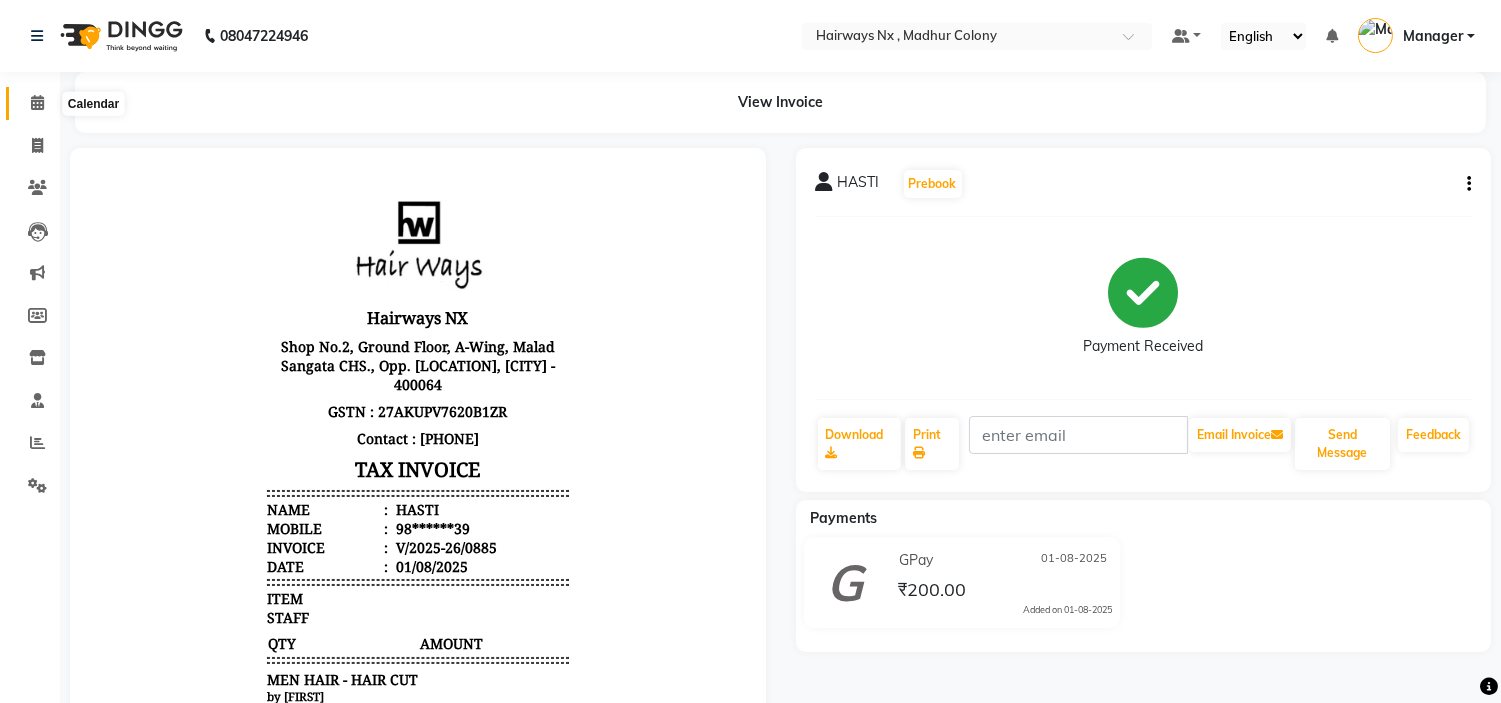 drag, startPoint x: 33, startPoint y: 102, endPoint x: 727, endPoint y: 5, distance: 700.74603 